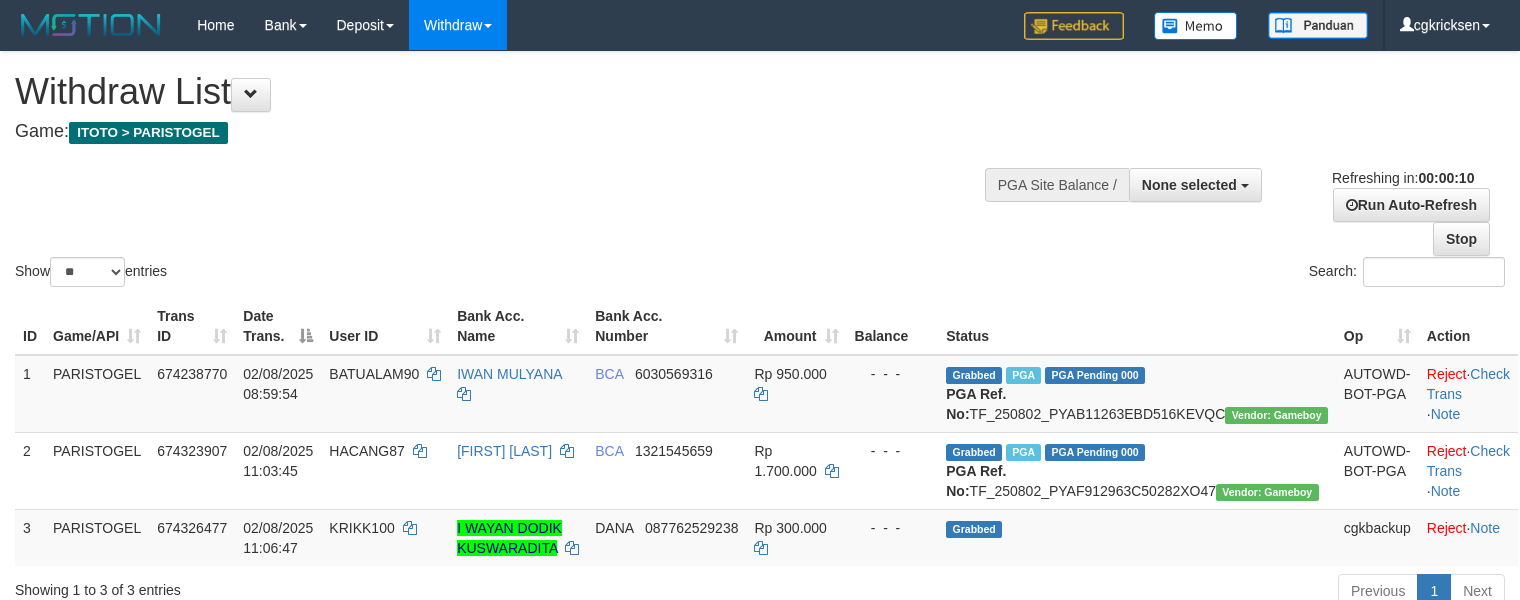 select 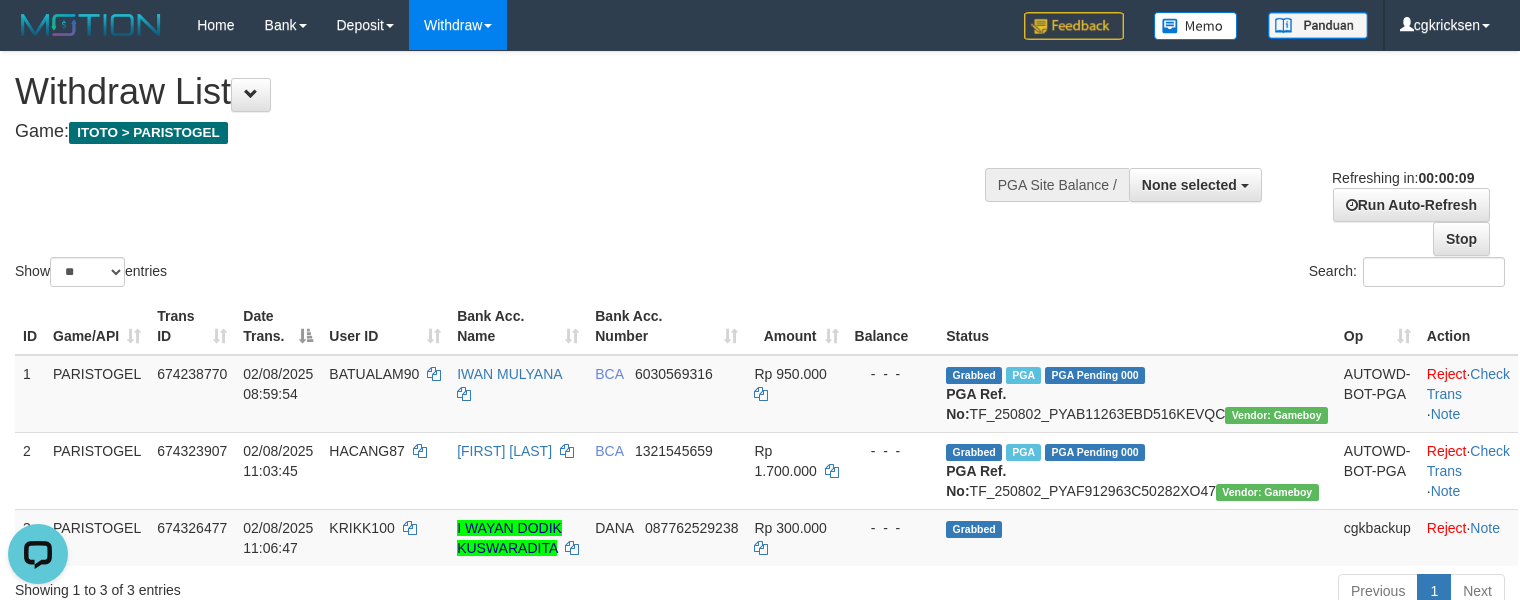 scroll, scrollTop: 0, scrollLeft: 0, axis: both 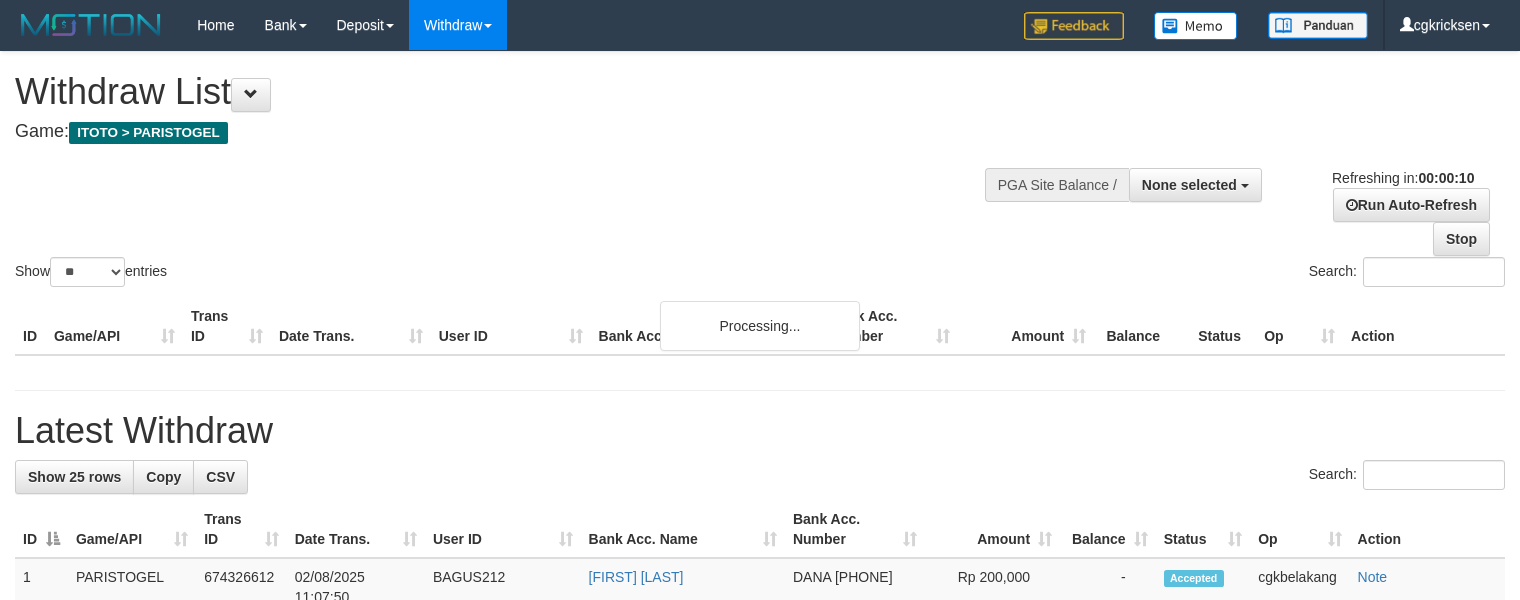select 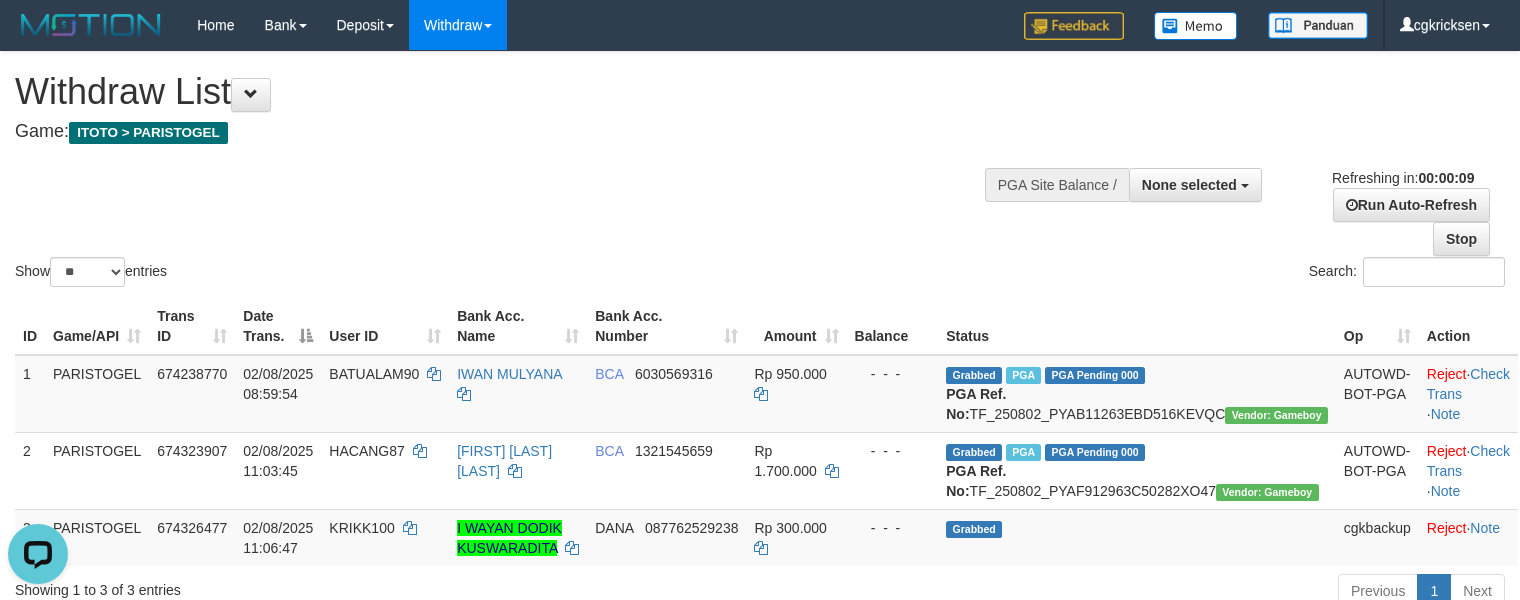 scroll, scrollTop: 0, scrollLeft: 0, axis: both 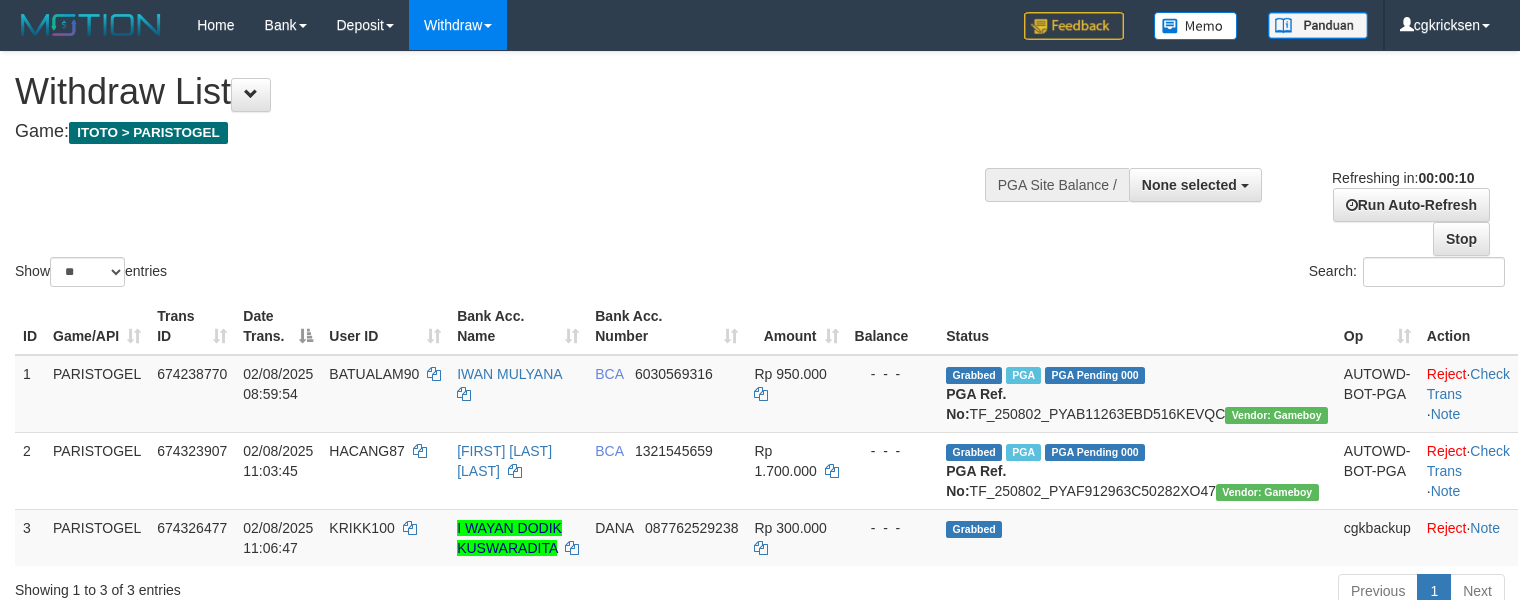 select 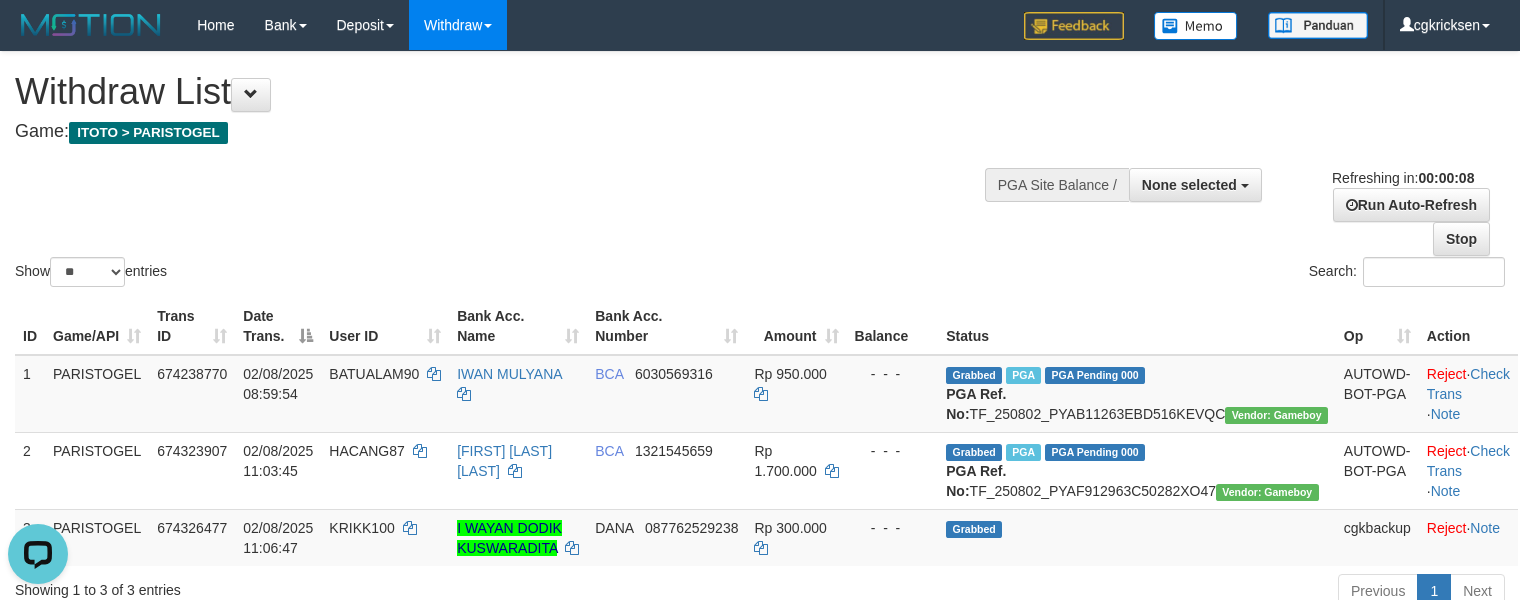 scroll, scrollTop: 0, scrollLeft: 0, axis: both 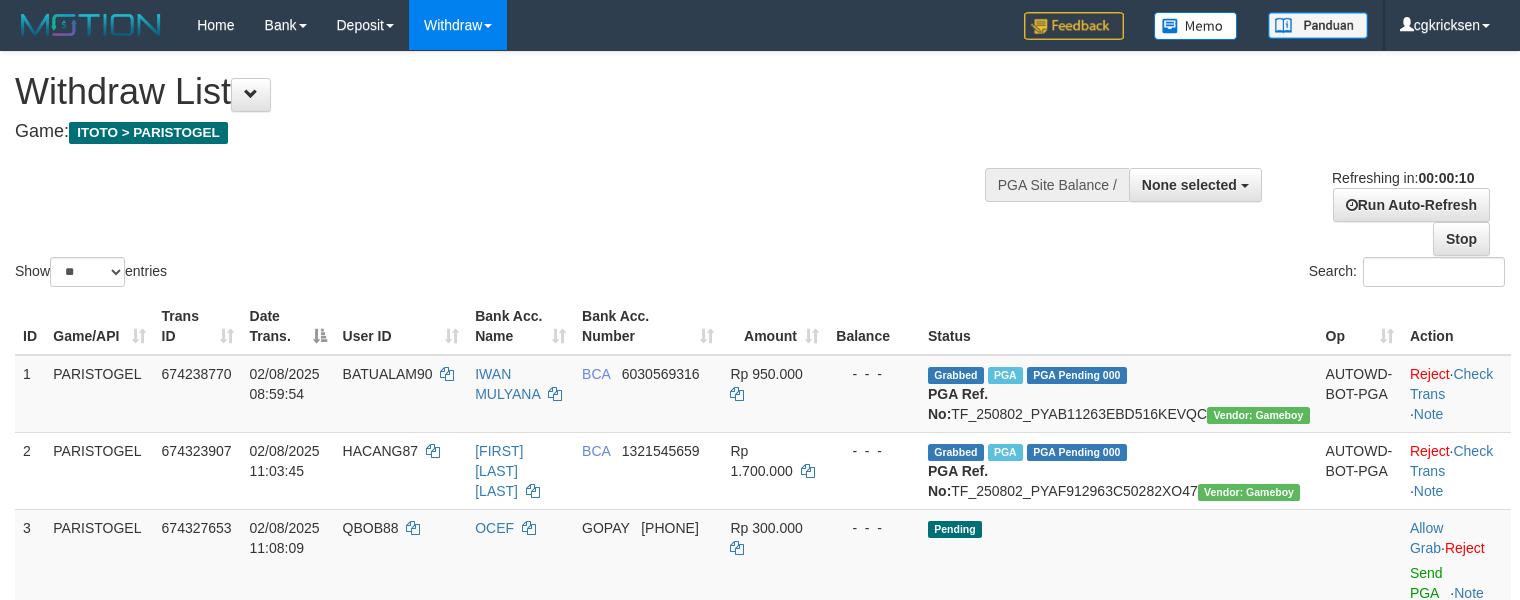select 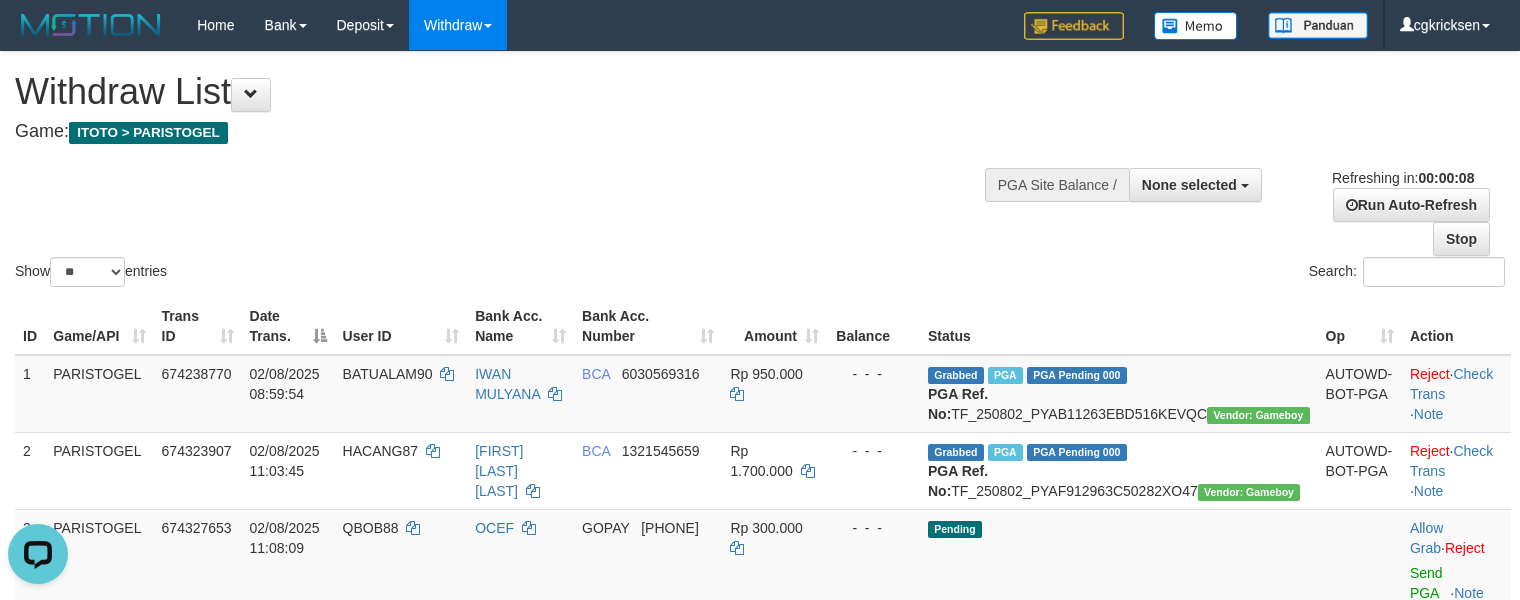scroll, scrollTop: 0, scrollLeft: 0, axis: both 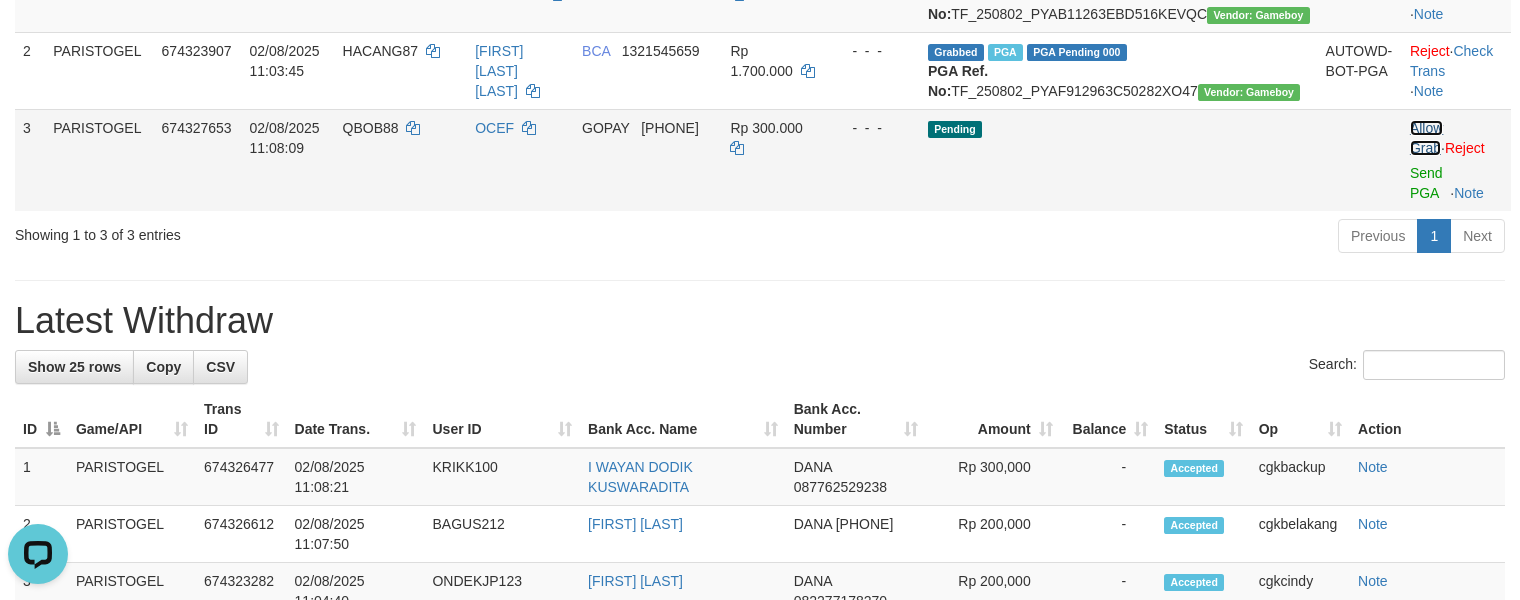 click on "Allow Grab" at bounding box center [1426, 138] 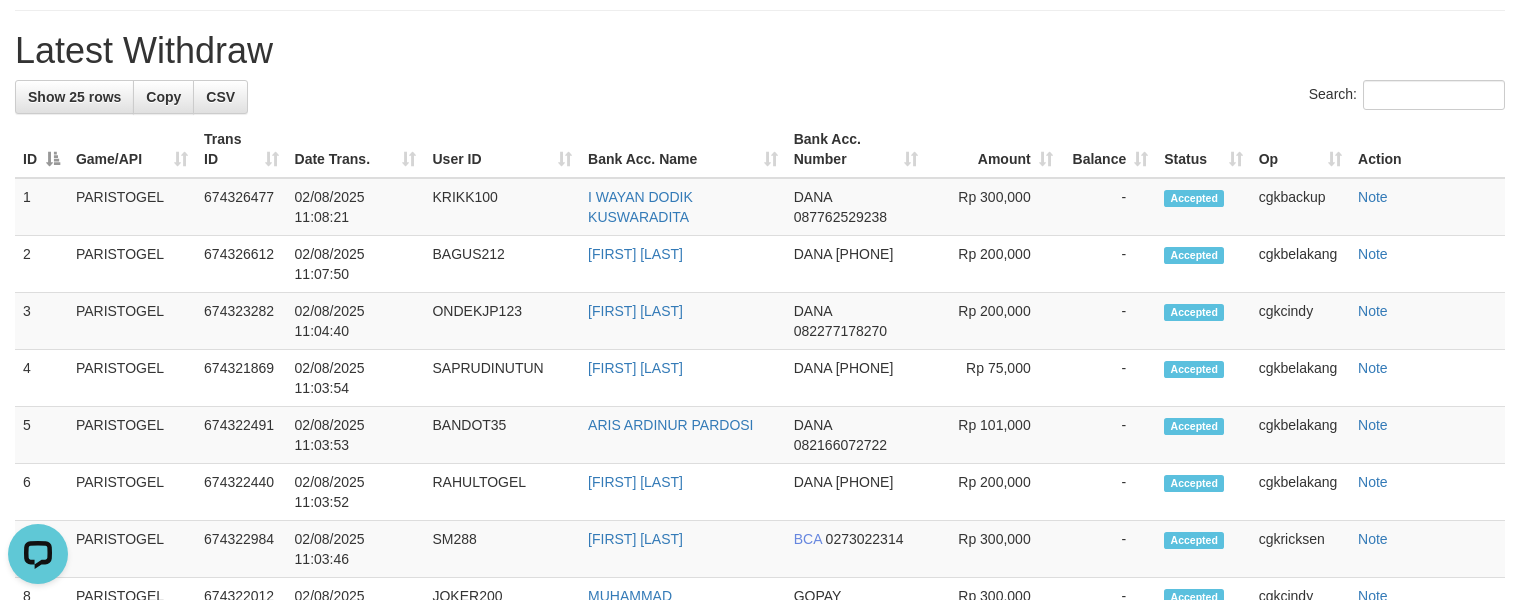 scroll, scrollTop: 666, scrollLeft: 0, axis: vertical 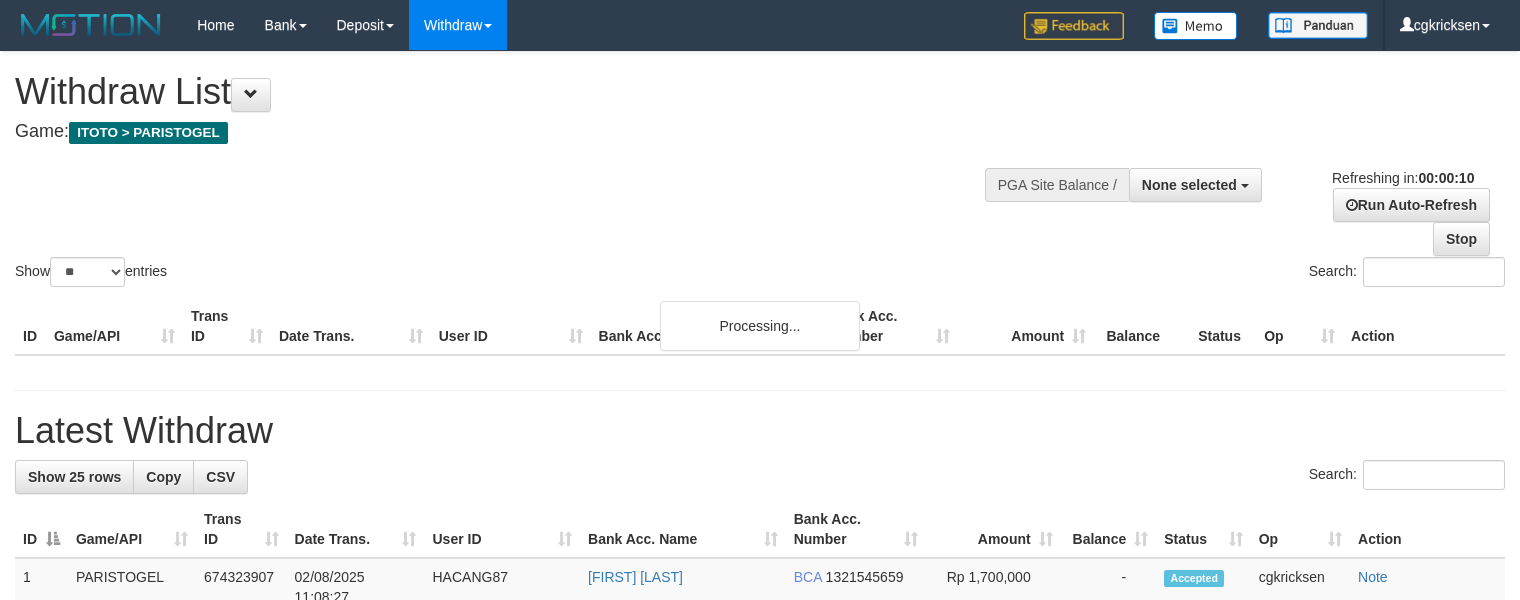 select 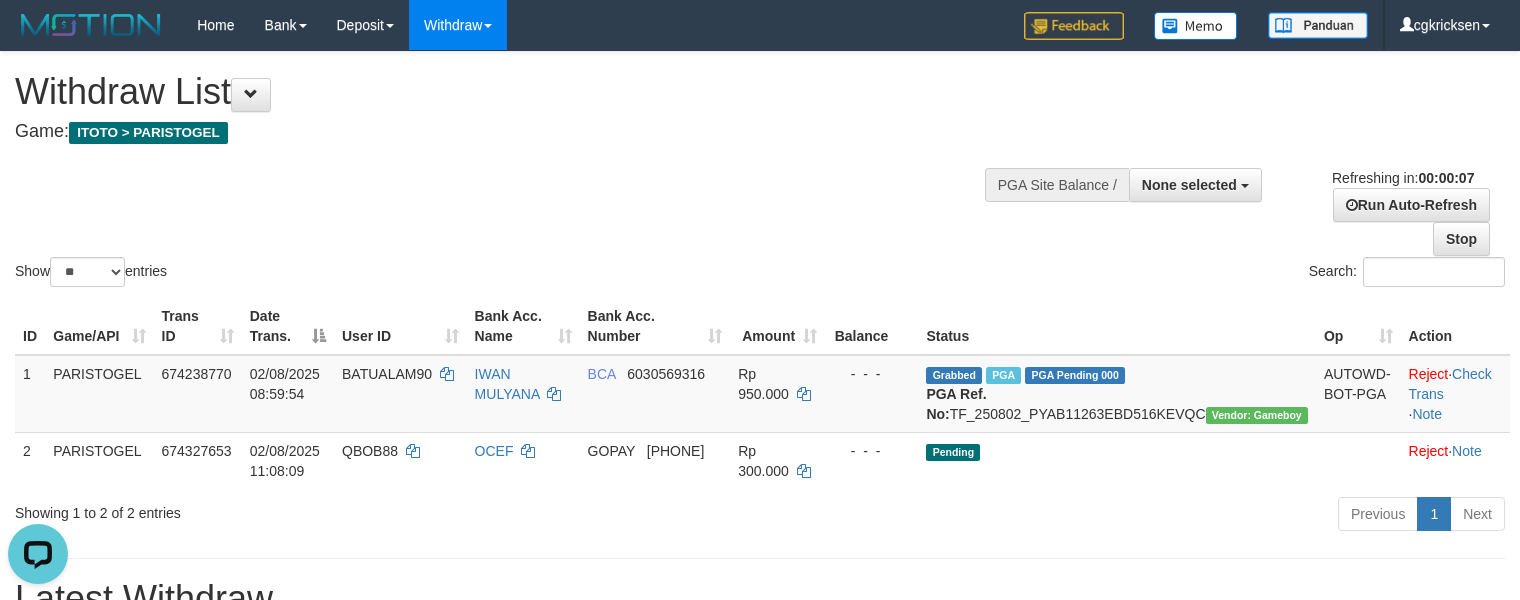 scroll, scrollTop: 0, scrollLeft: 0, axis: both 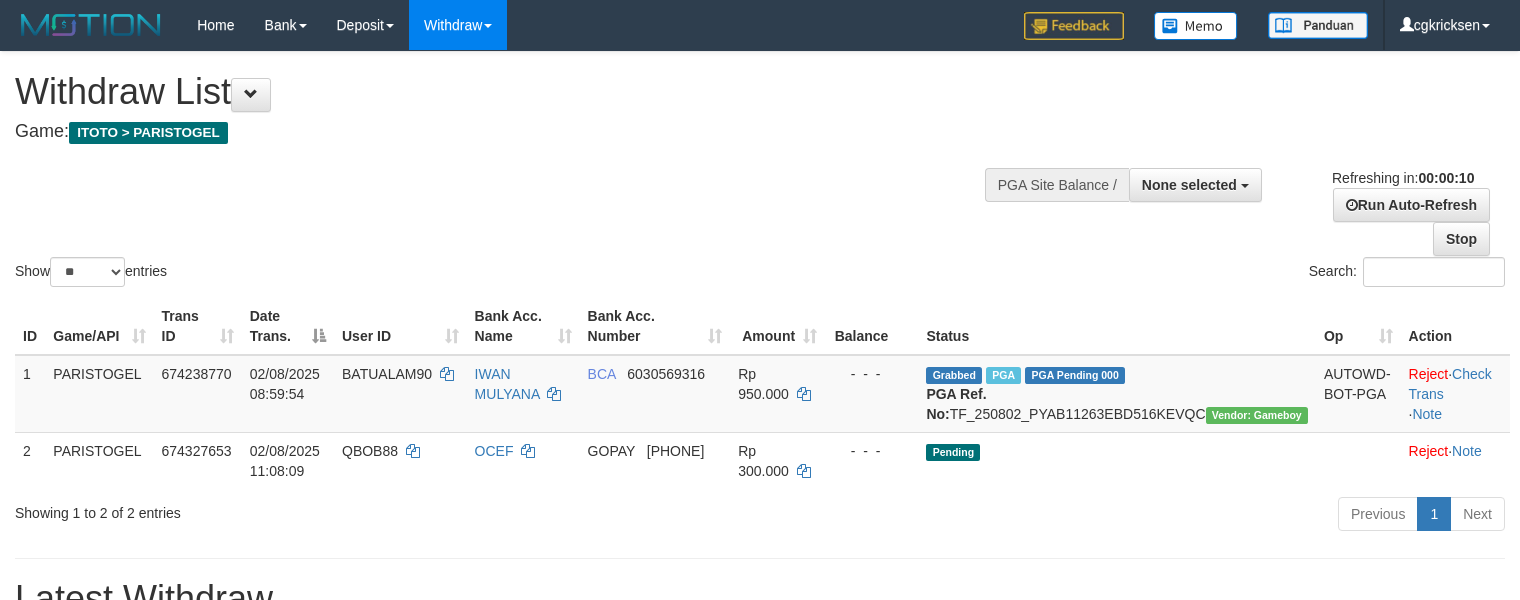 select 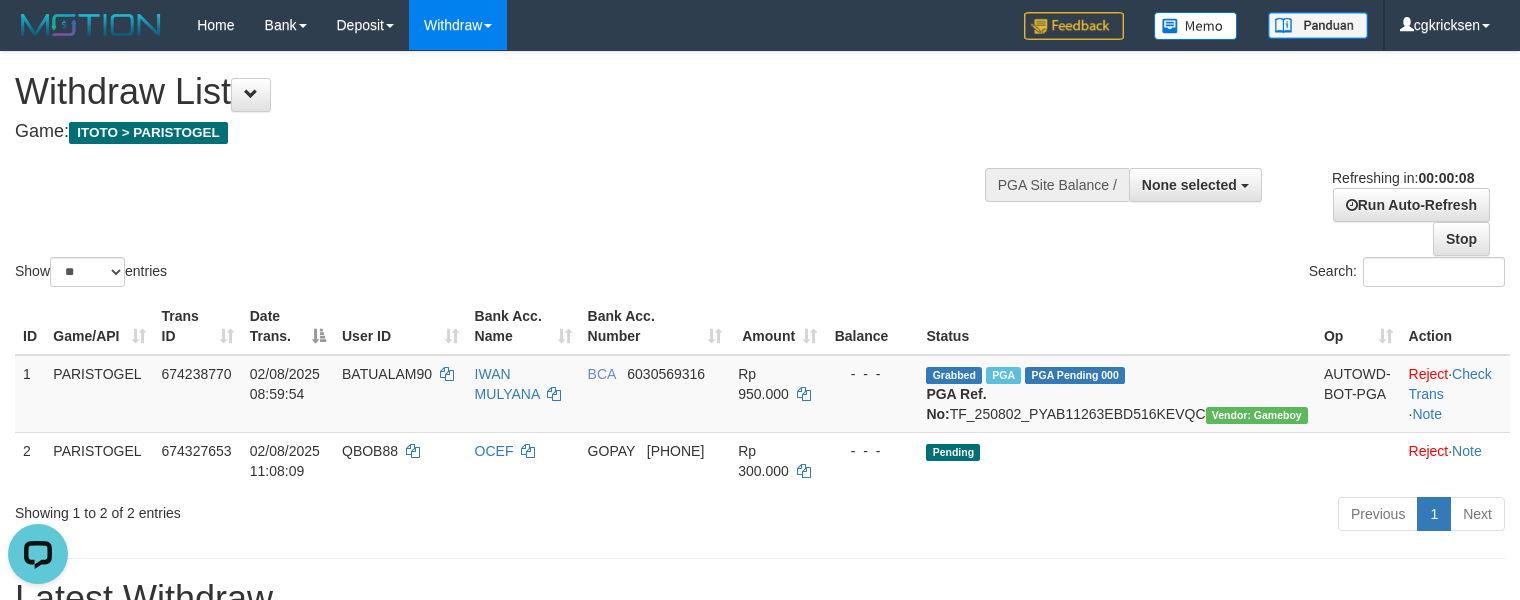 scroll, scrollTop: 0, scrollLeft: 0, axis: both 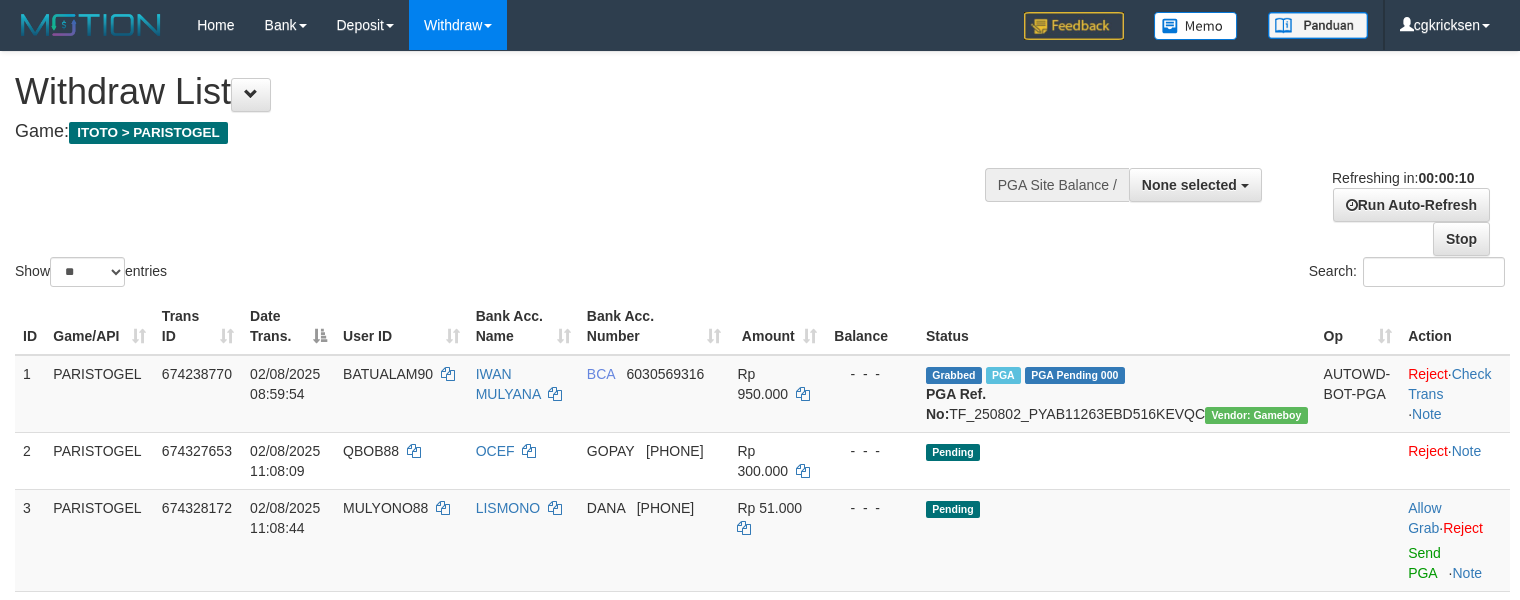 select 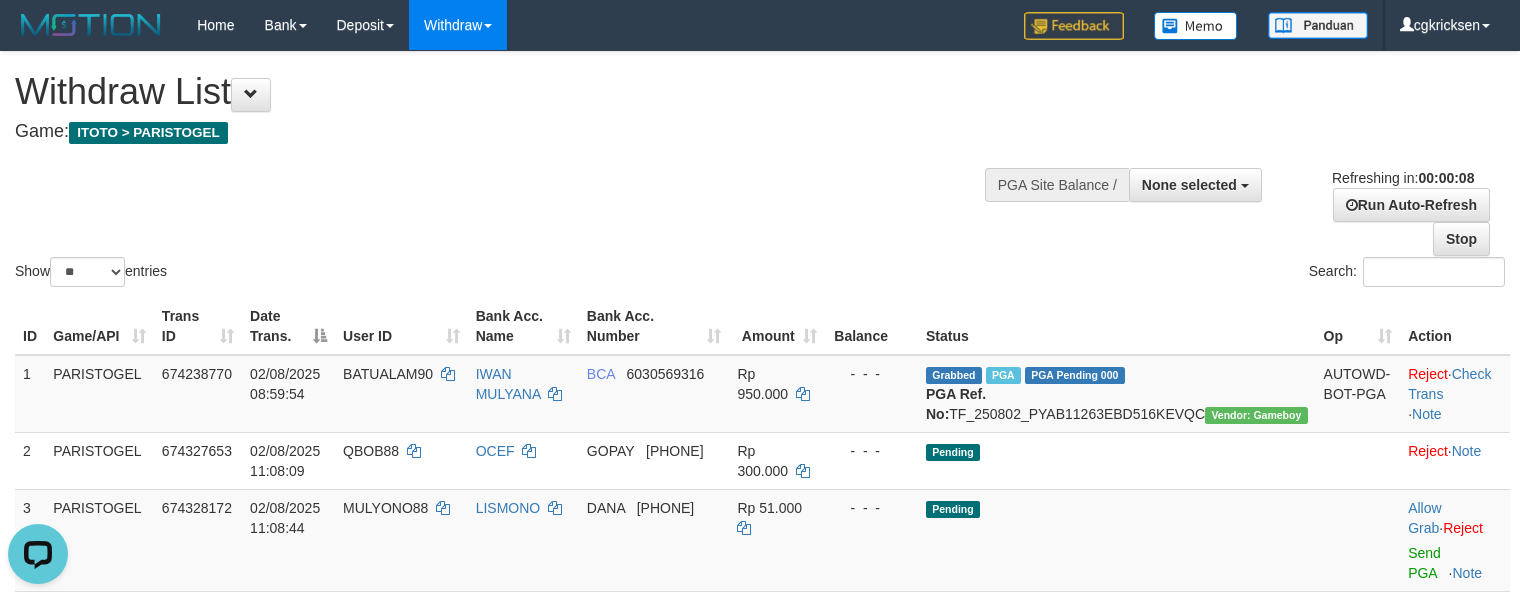 scroll, scrollTop: 0, scrollLeft: 0, axis: both 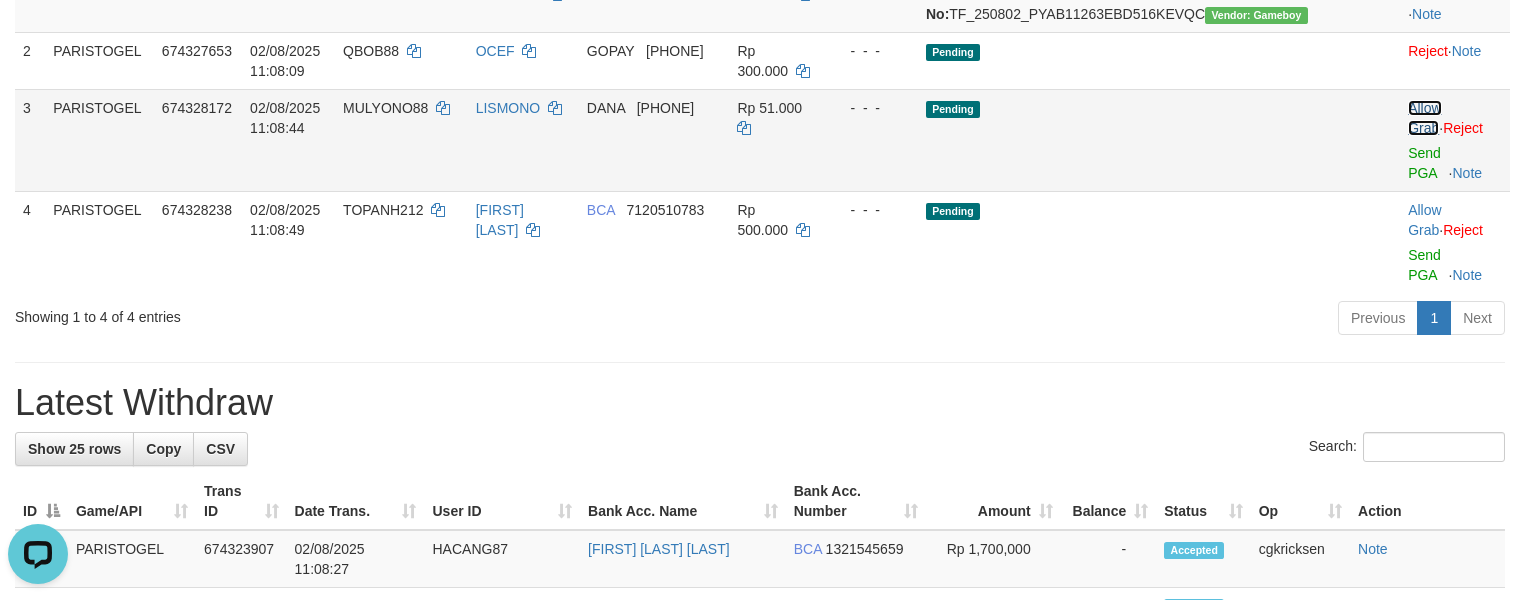 click on "Allow Grab" at bounding box center (1424, 118) 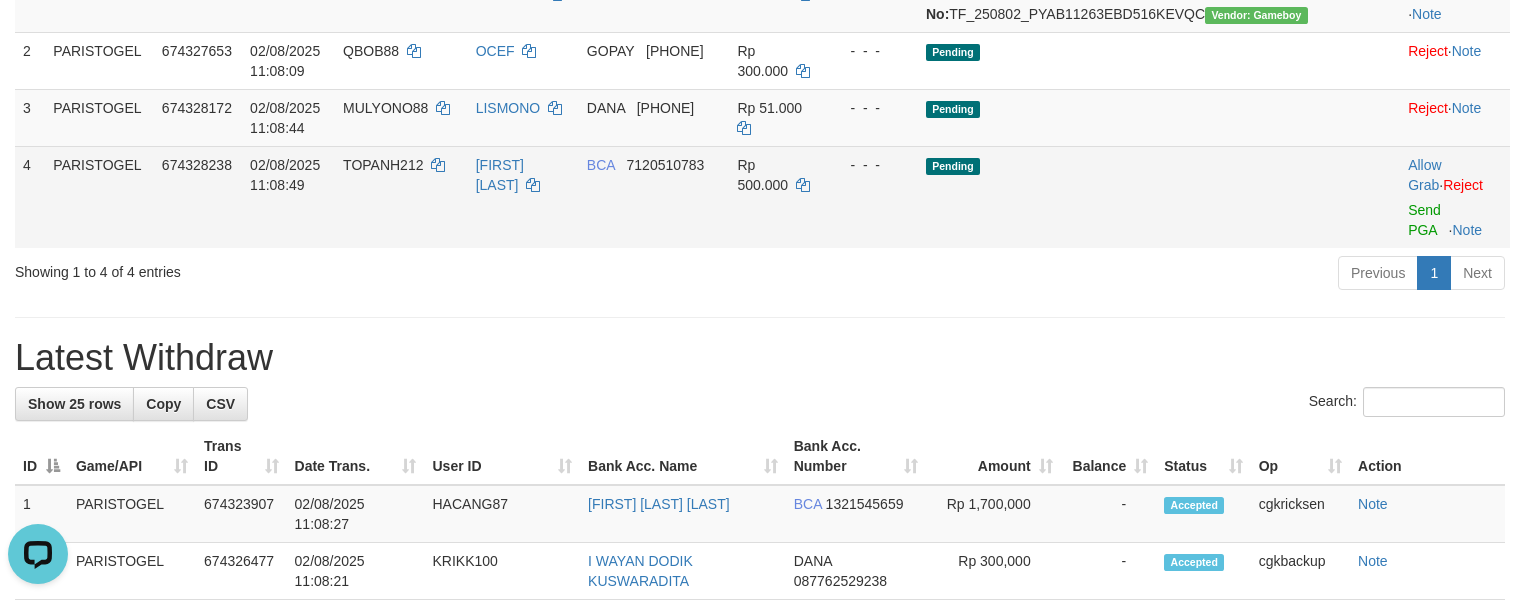 click on "TOPANH212" at bounding box center [383, 165] 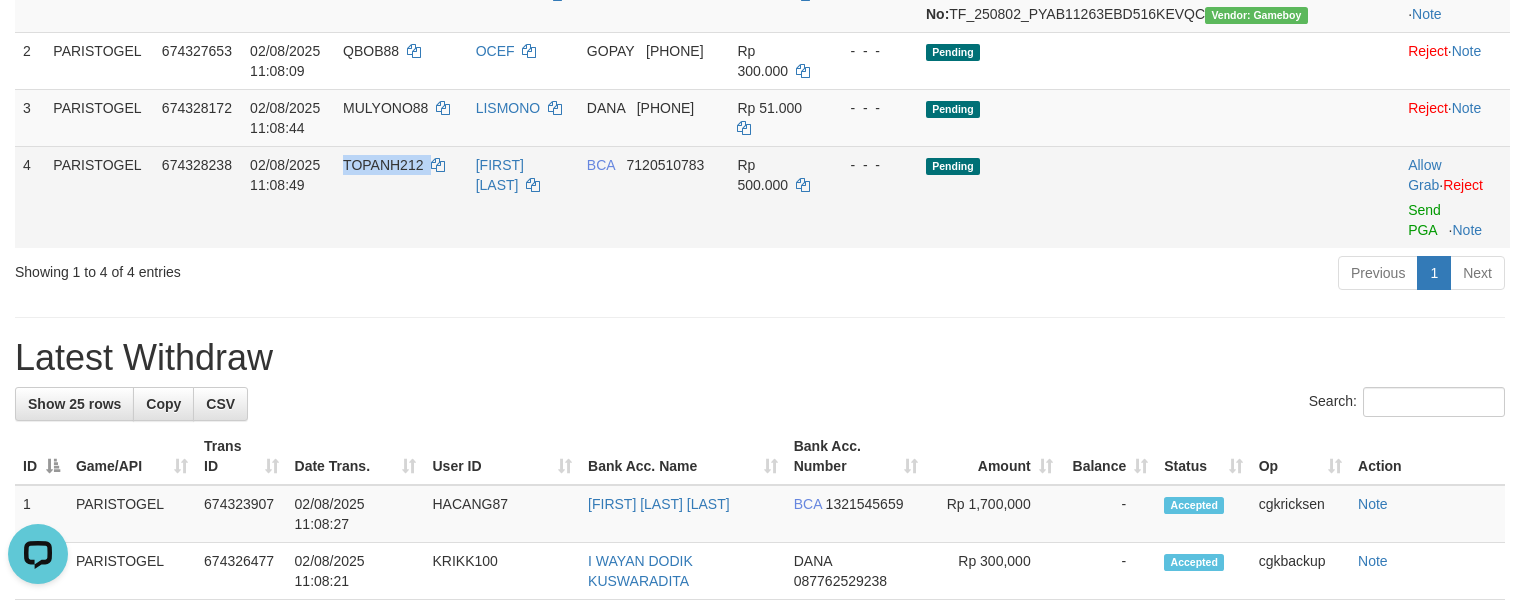 click on "TOPANH212" at bounding box center (383, 165) 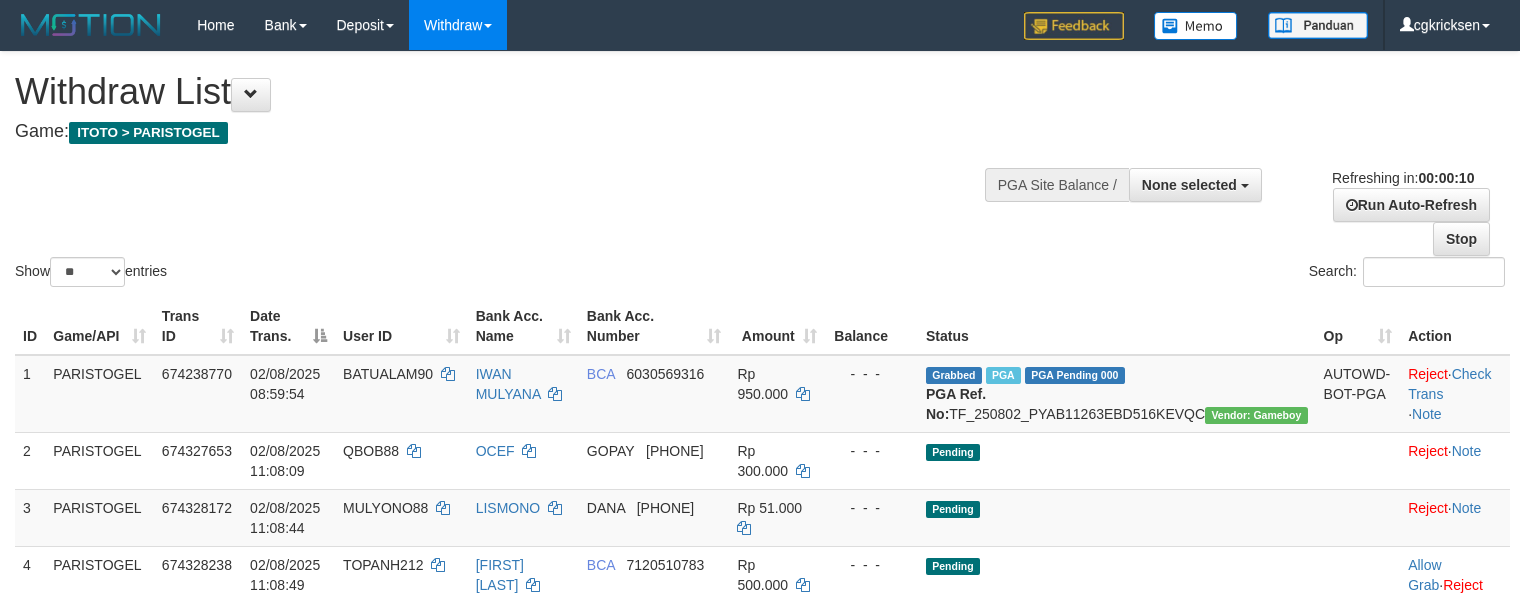 select 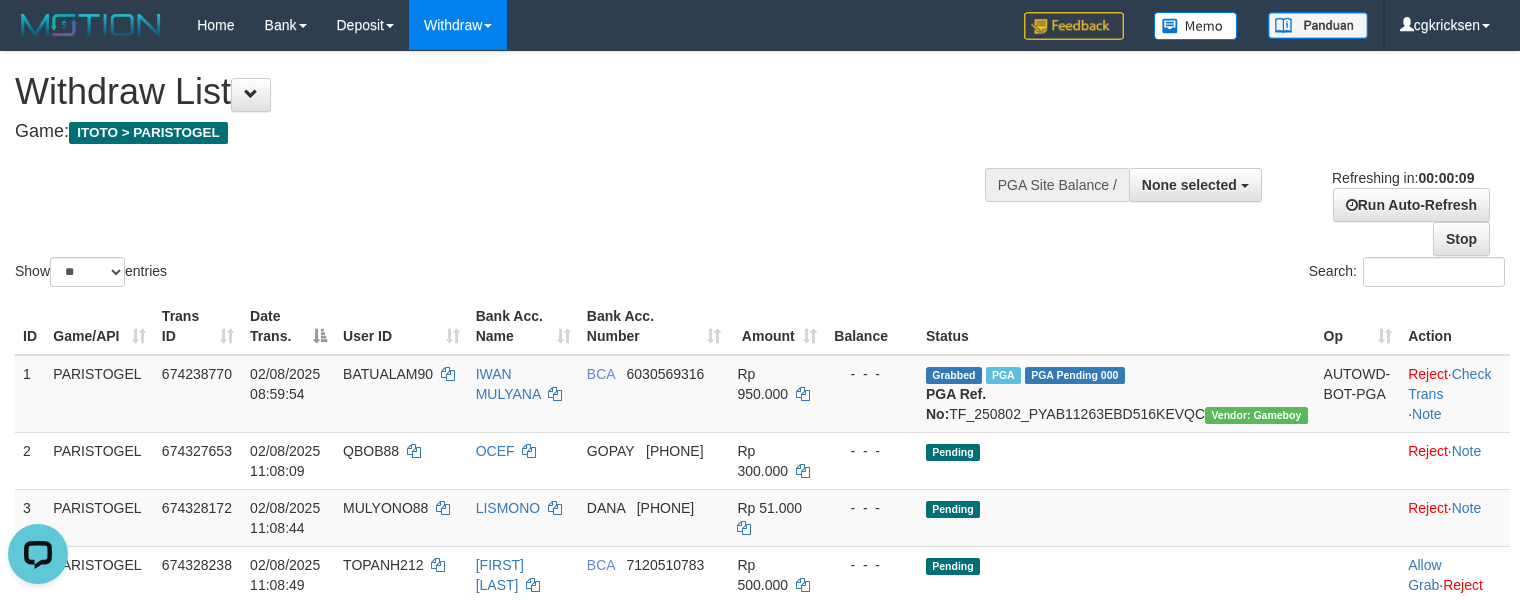 scroll, scrollTop: 0, scrollLeft: 0, axis: both 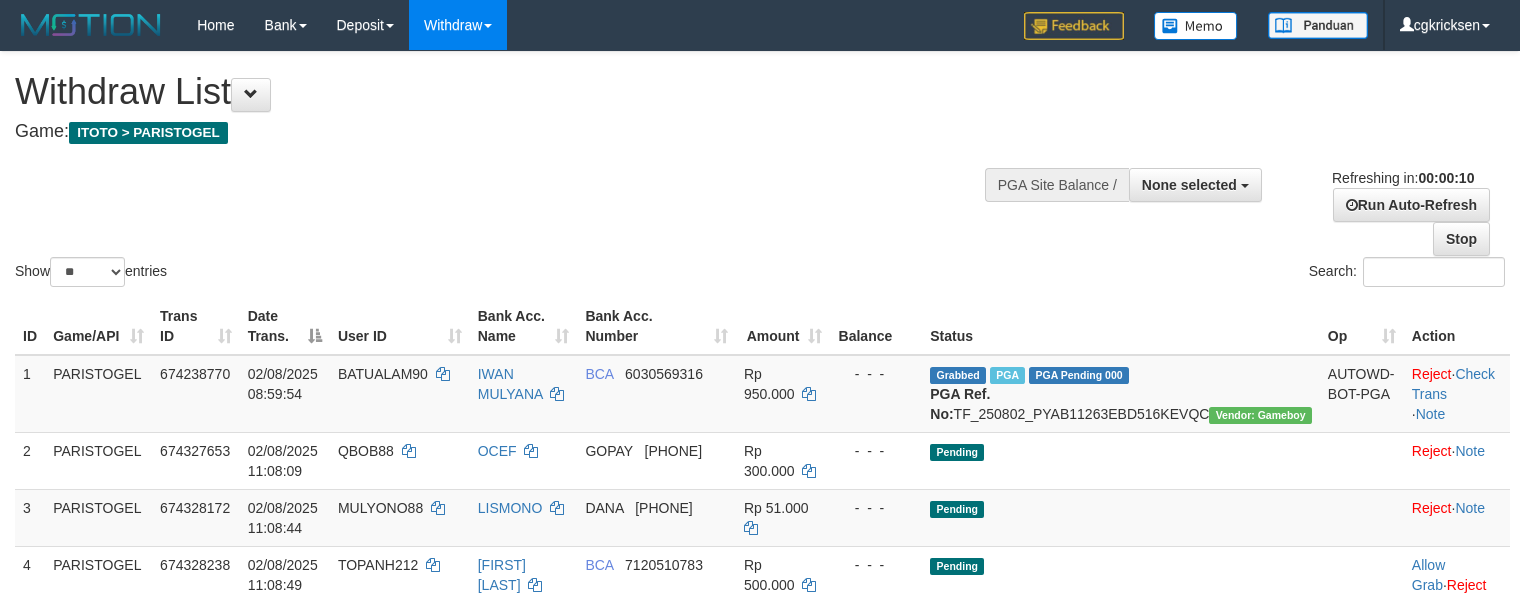 select 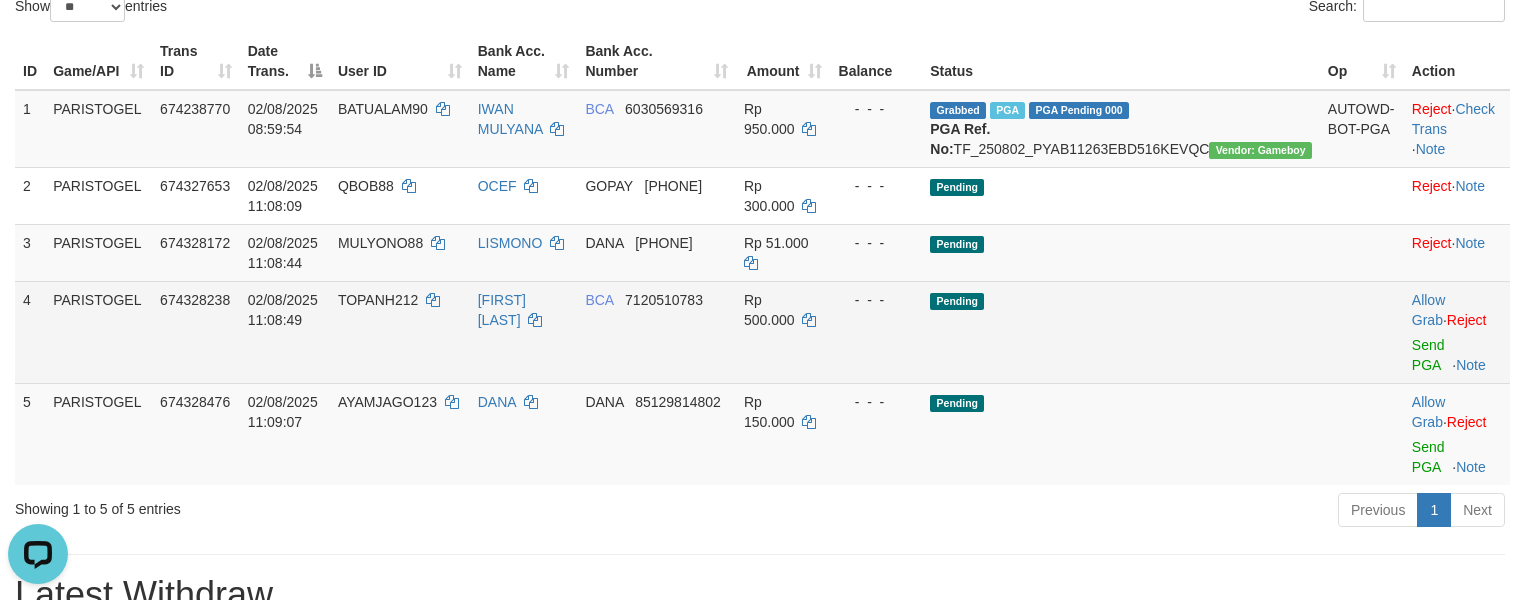 scroll, scrollTop: 0, scrollLeft: 0, axis: both 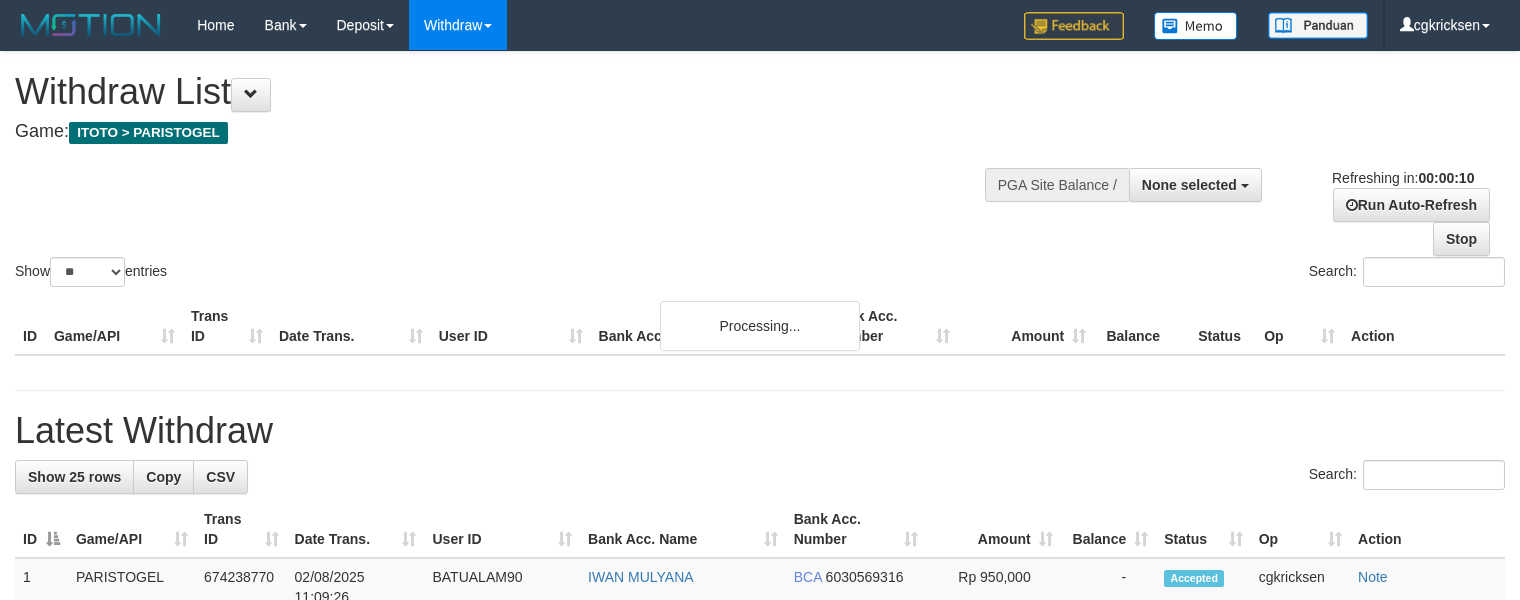 select 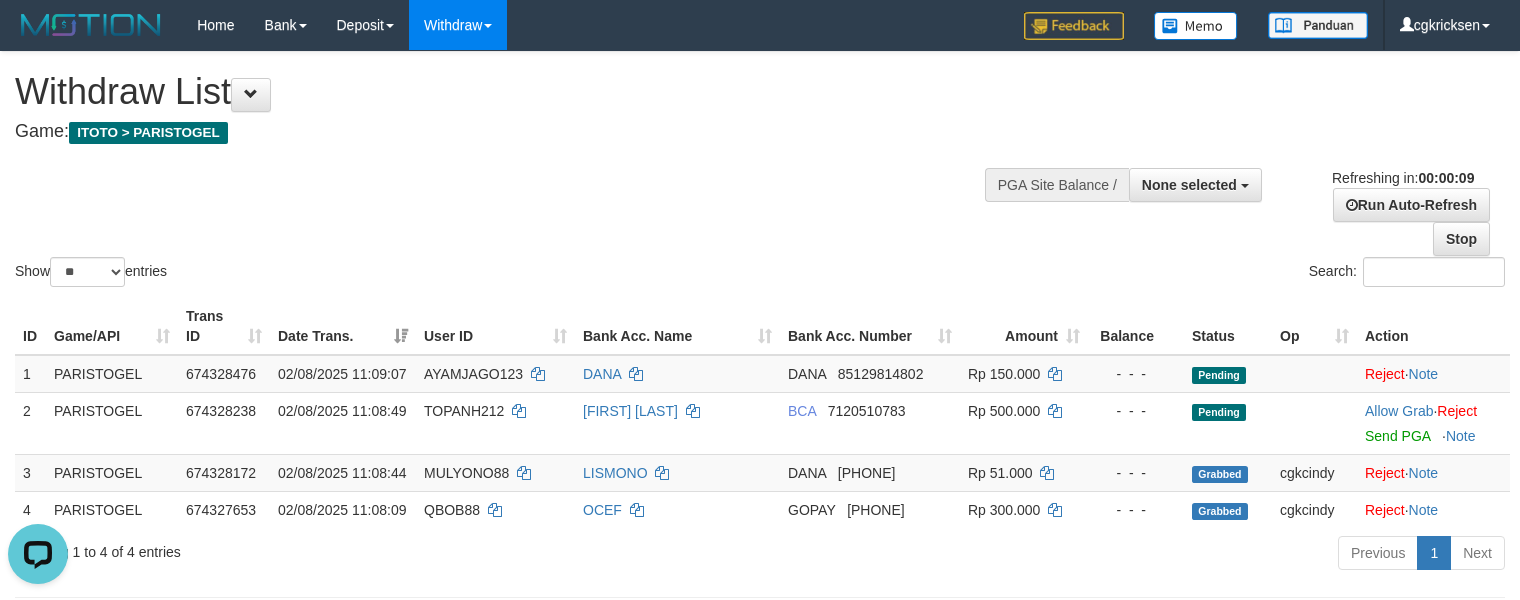 scroll, scrollTop: 0, scrollLeft: 0, axis: both 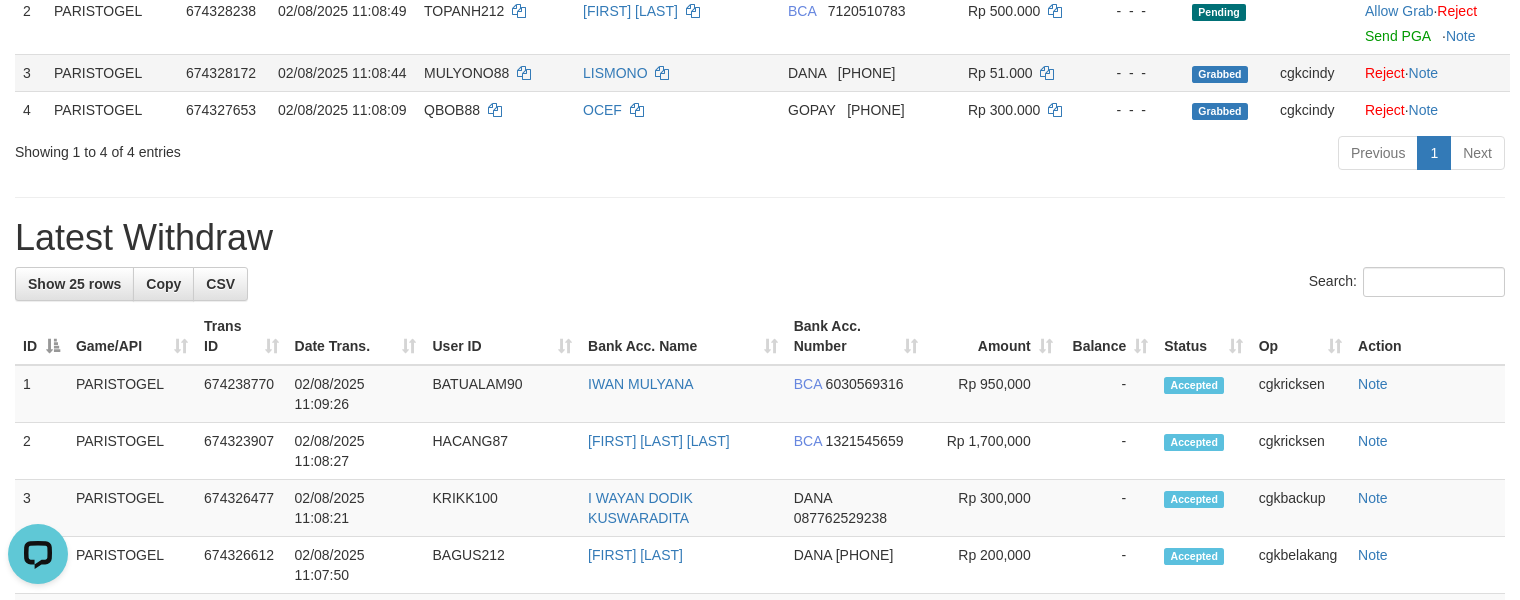 click on "LISMONO" at bounding box center (677, 72) 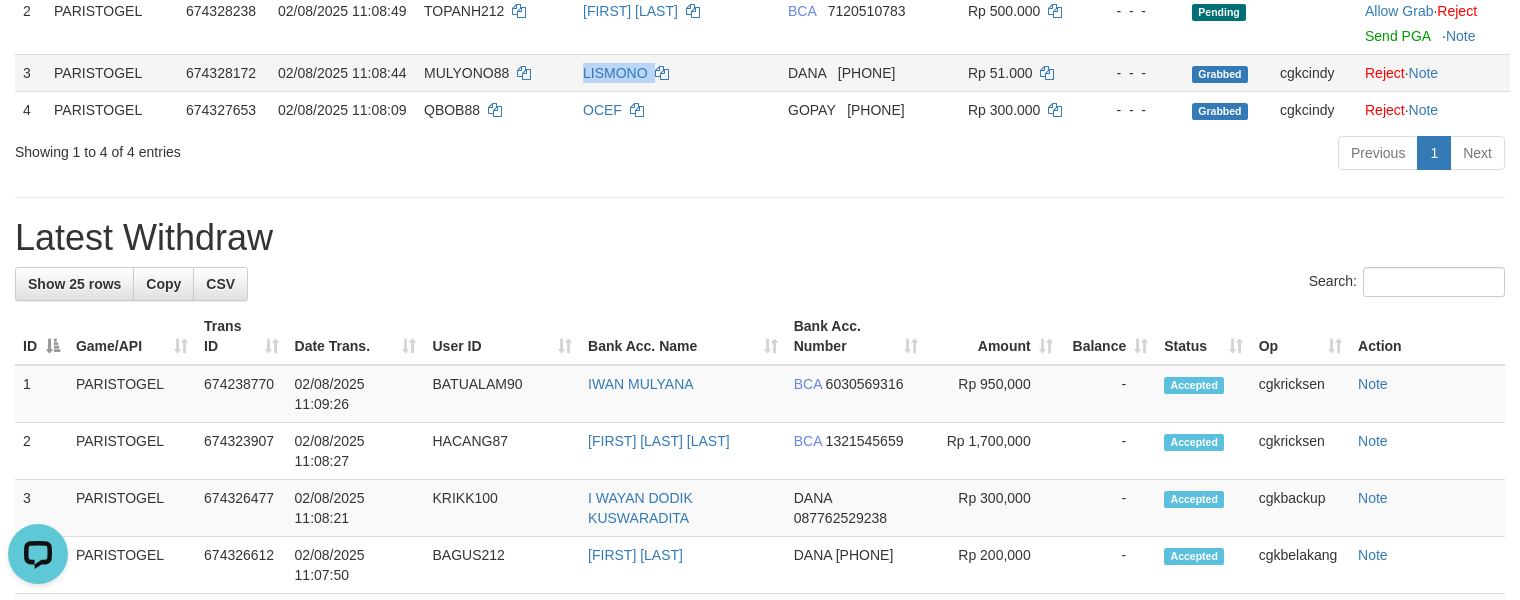 click on "LISMONO" at bounding box center (677, 72) 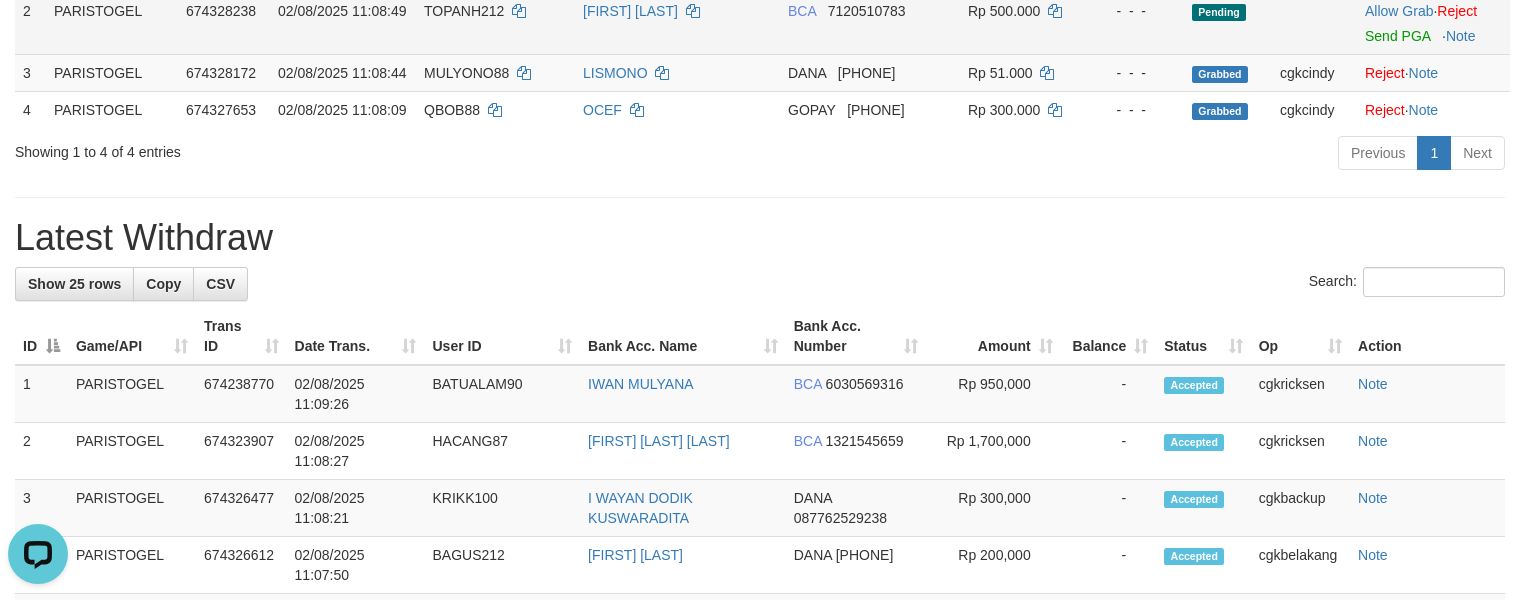 click on "[FIRST] [LAST]" at bounding box center [677, 23] 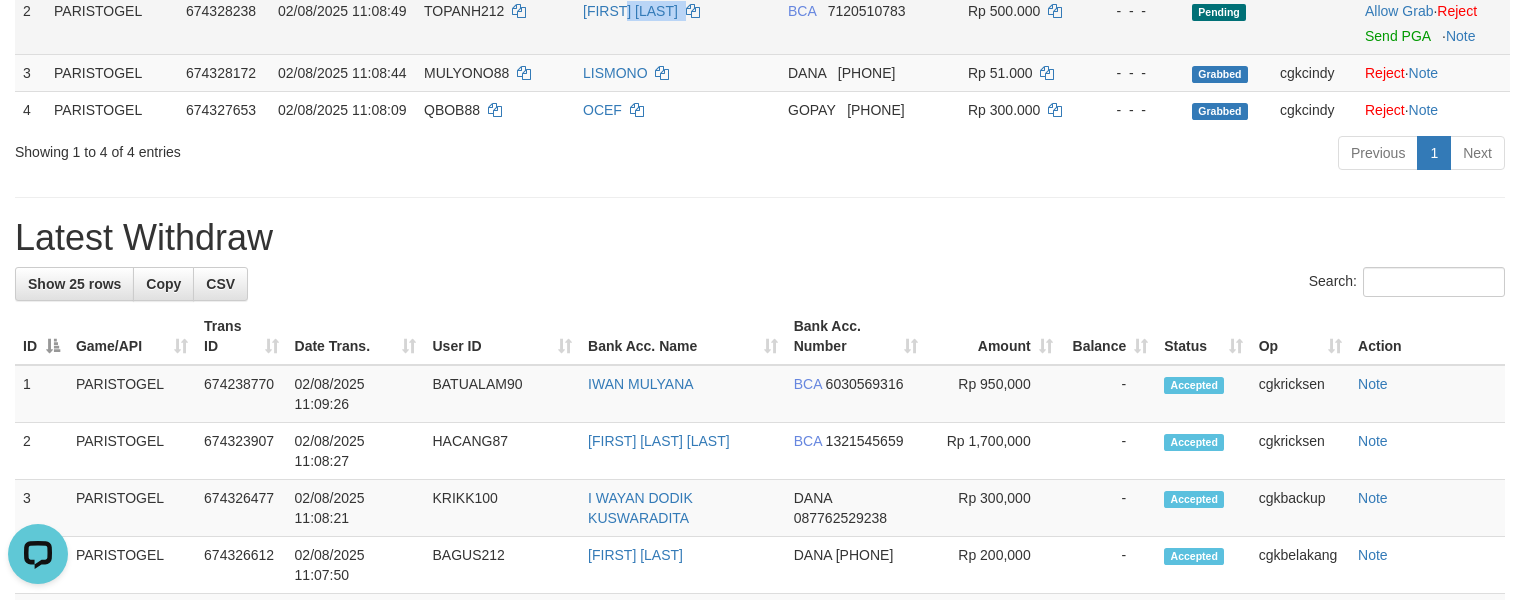 copy on "HIDAYAT" 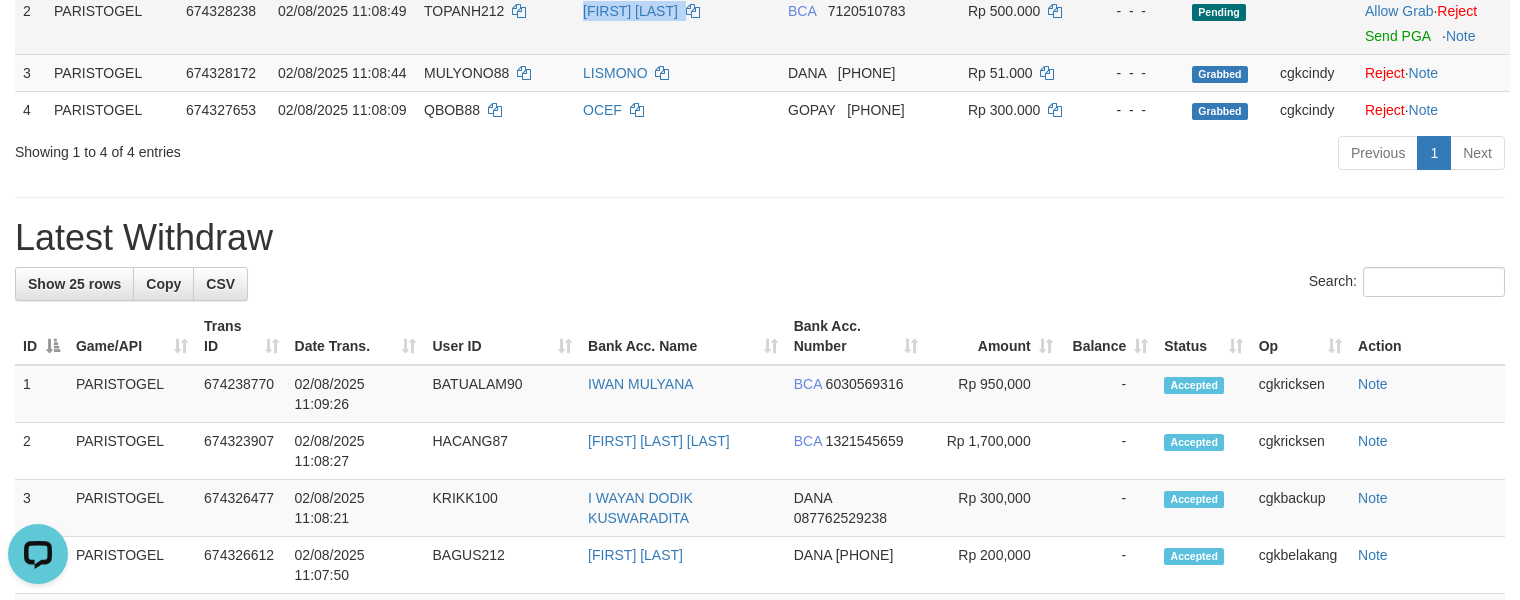 copy on "[FIRST] [LAST]" 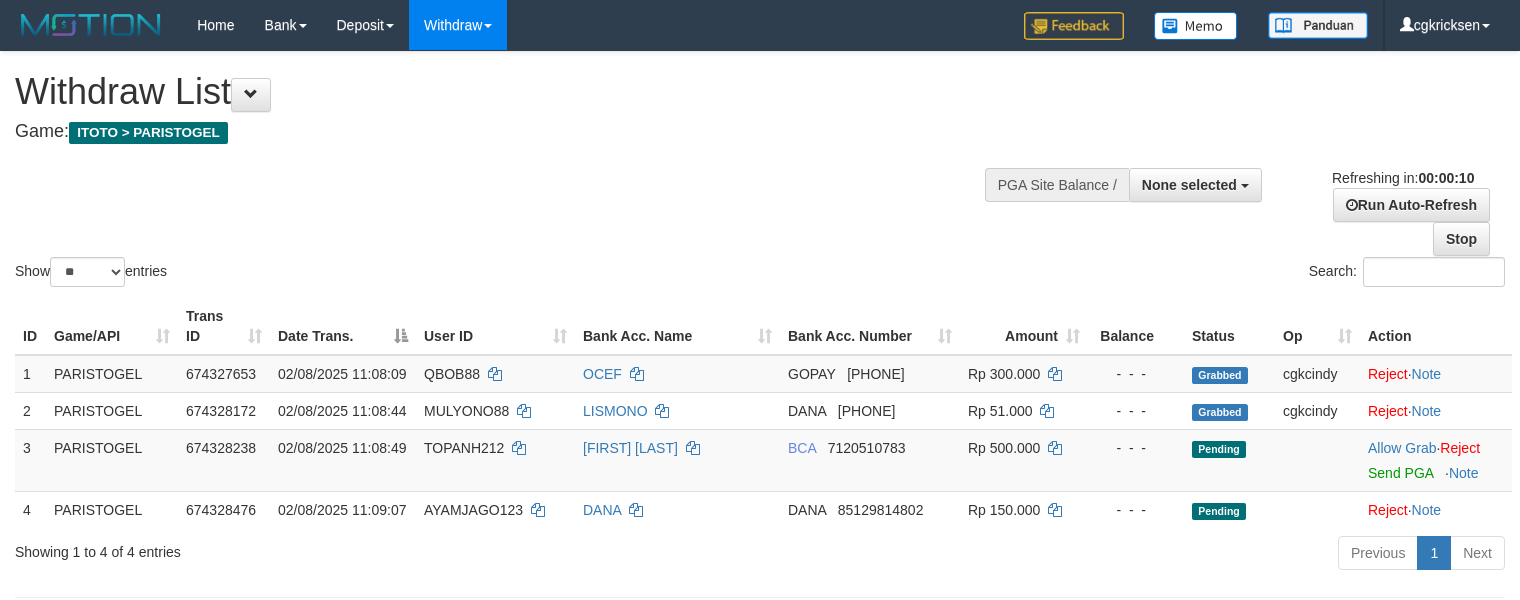 select 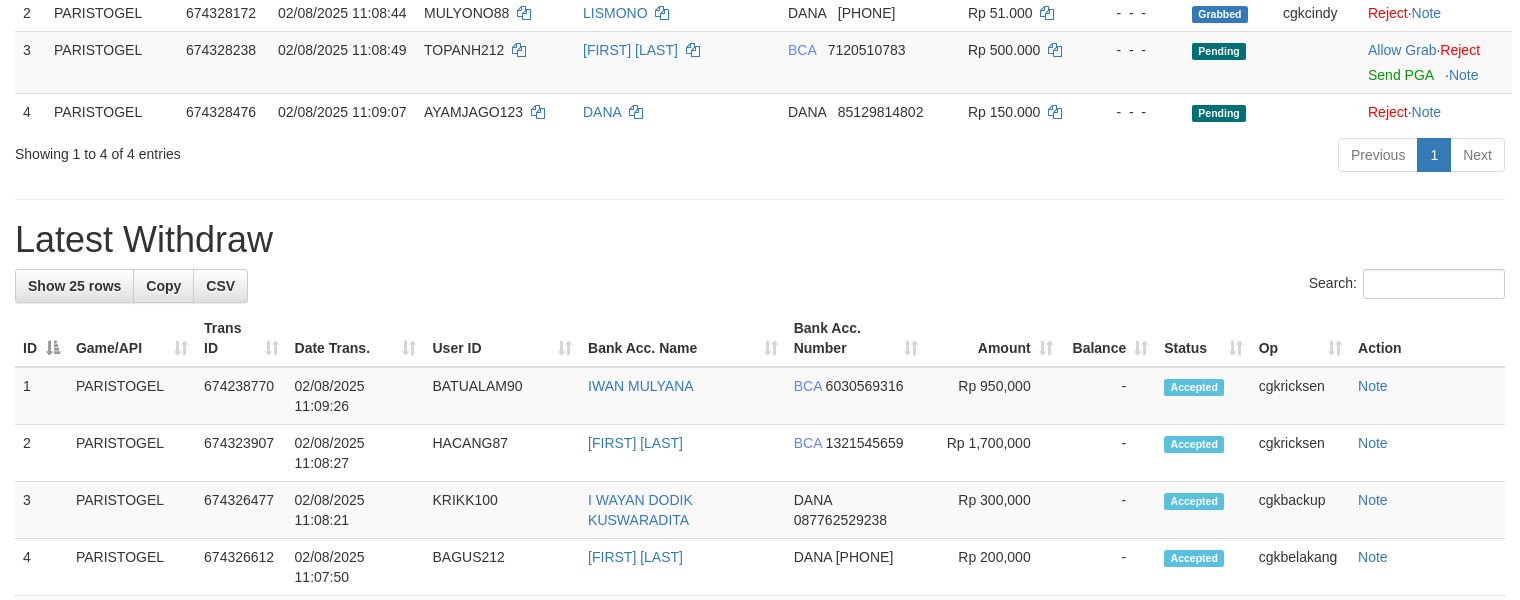 scroll, scrollTop: 266, scrollLeft: 0, axis: vertical 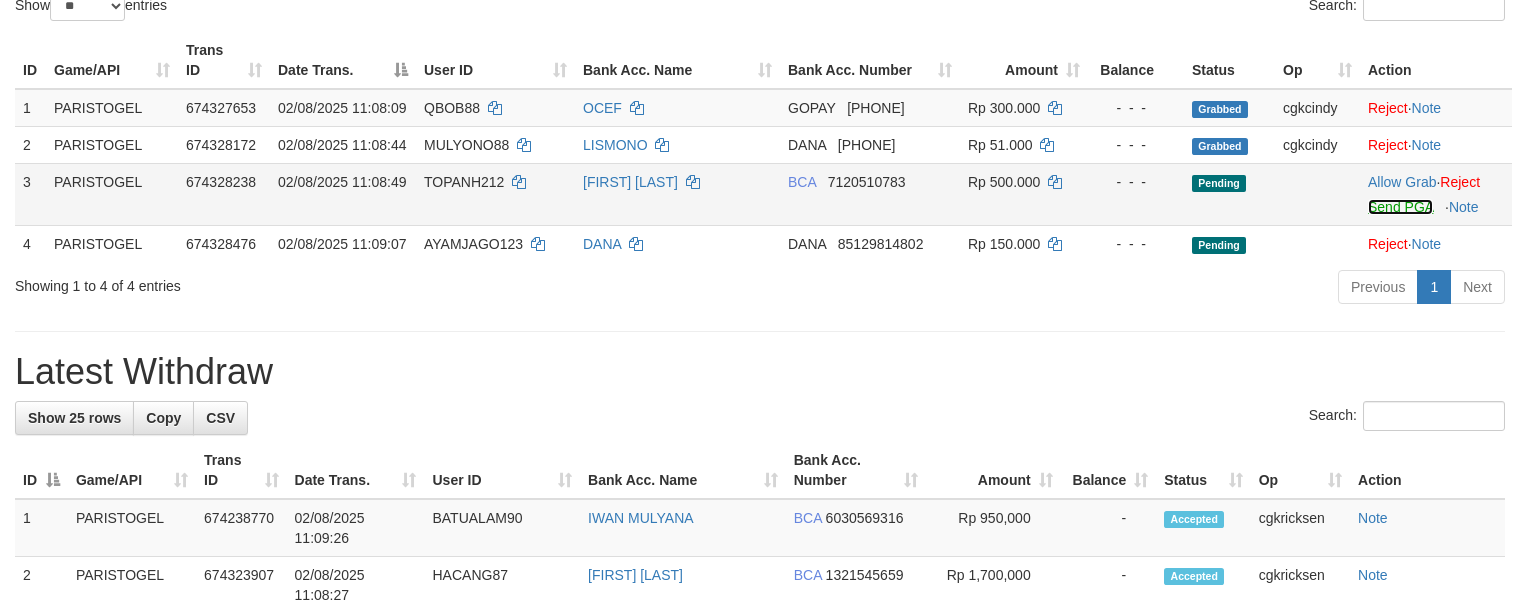 click on "Send PGA" at bounding box center (1400, 207) 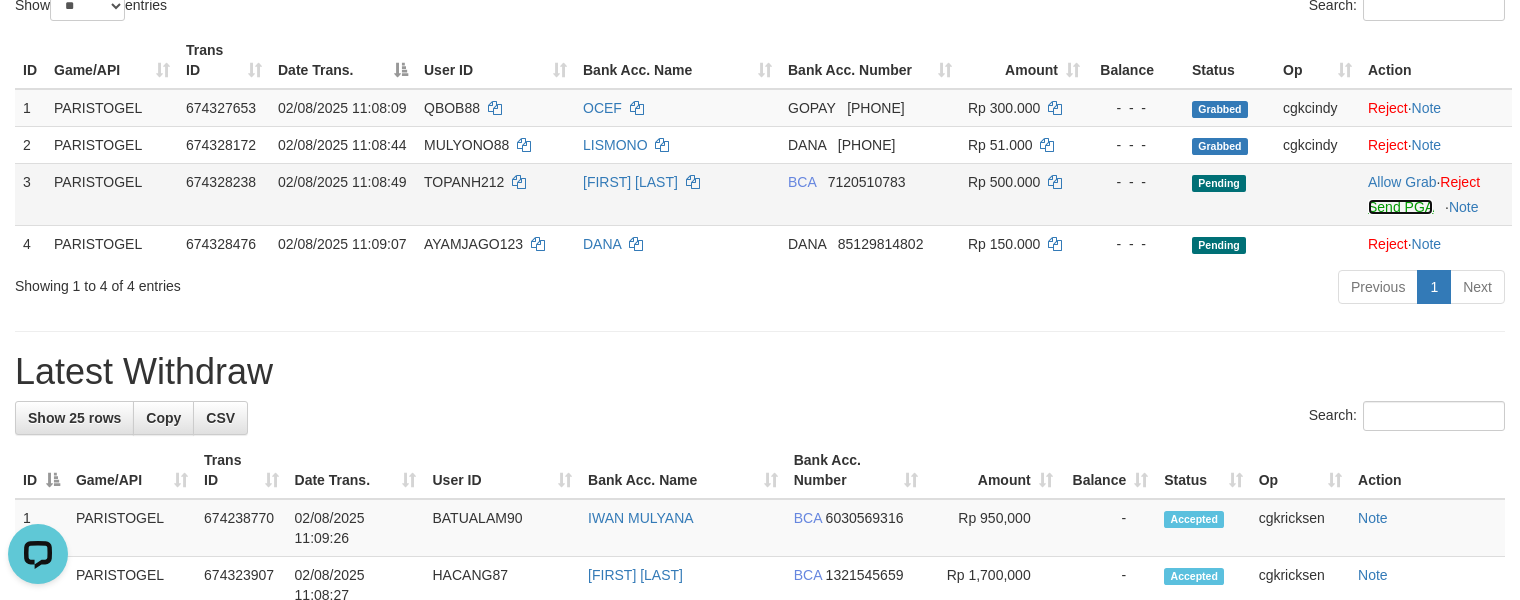 scroll, scrollTop: 0, scrollLeft: 0, axis: both 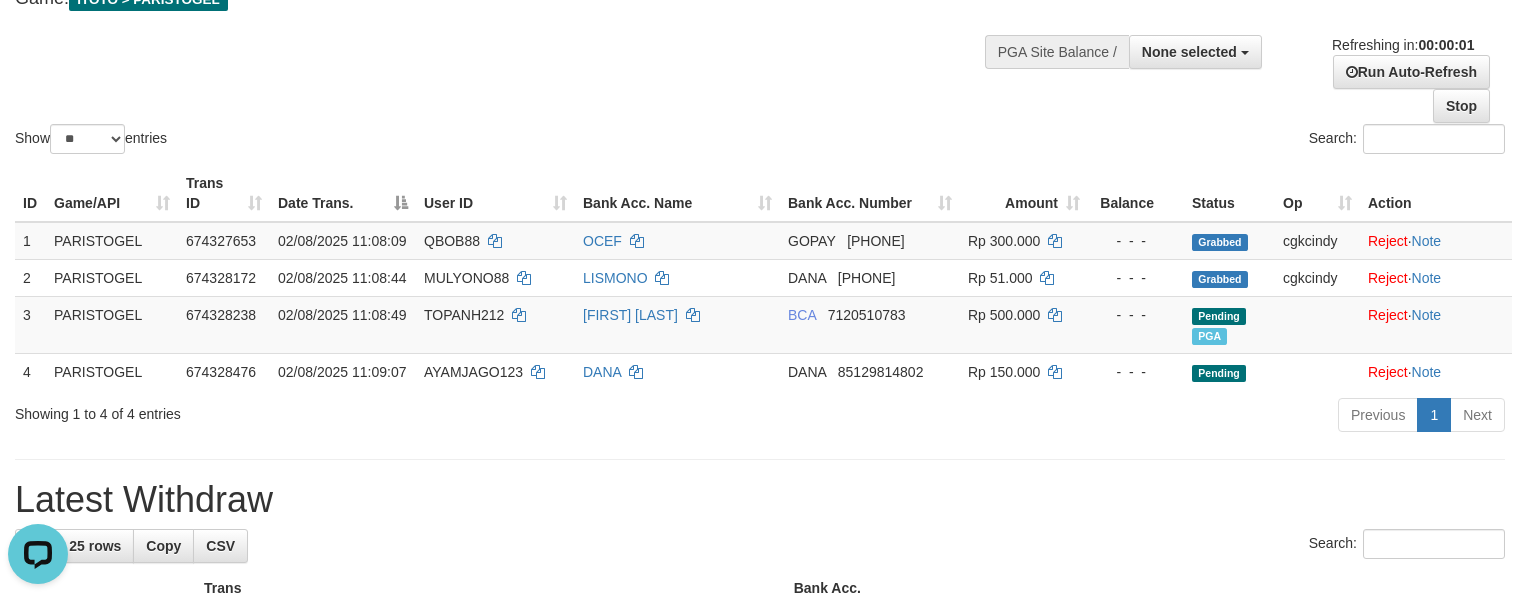 click on "Bank Acc. Number" at bounding box center (870, 193) 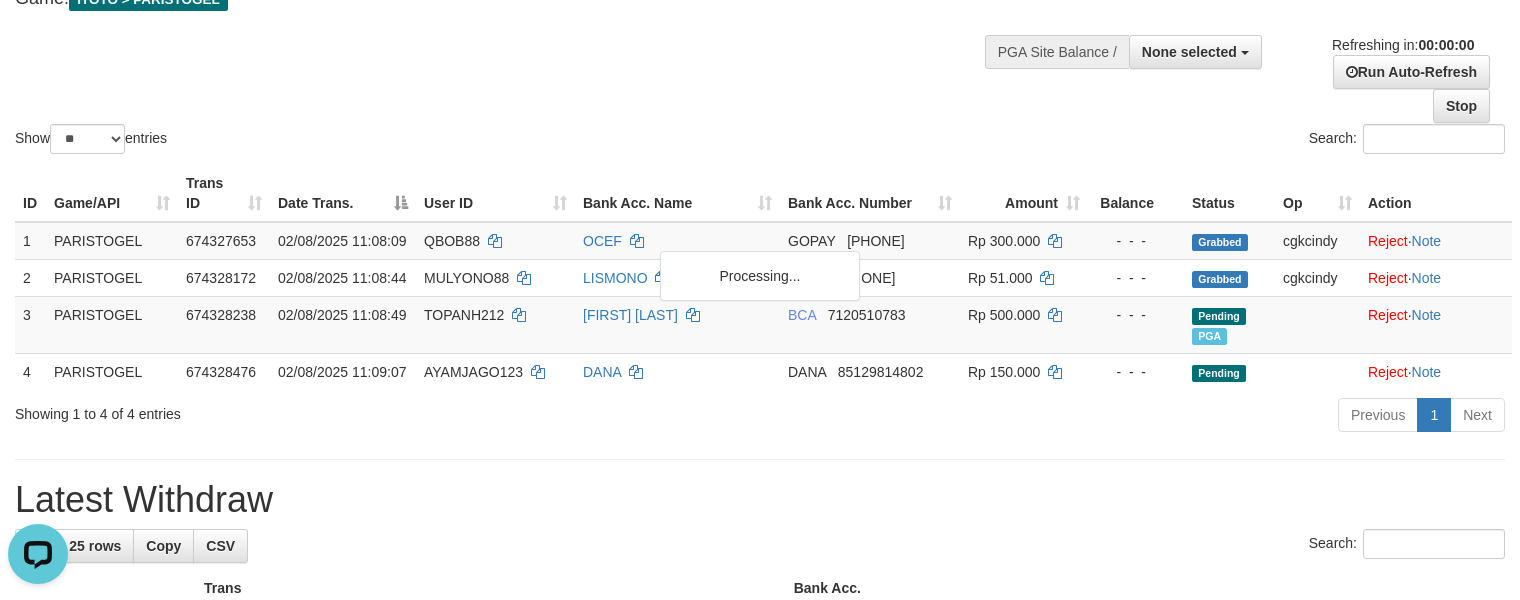 scroll, scrollTop: 566, scrollLeft: 0, axis: vertical 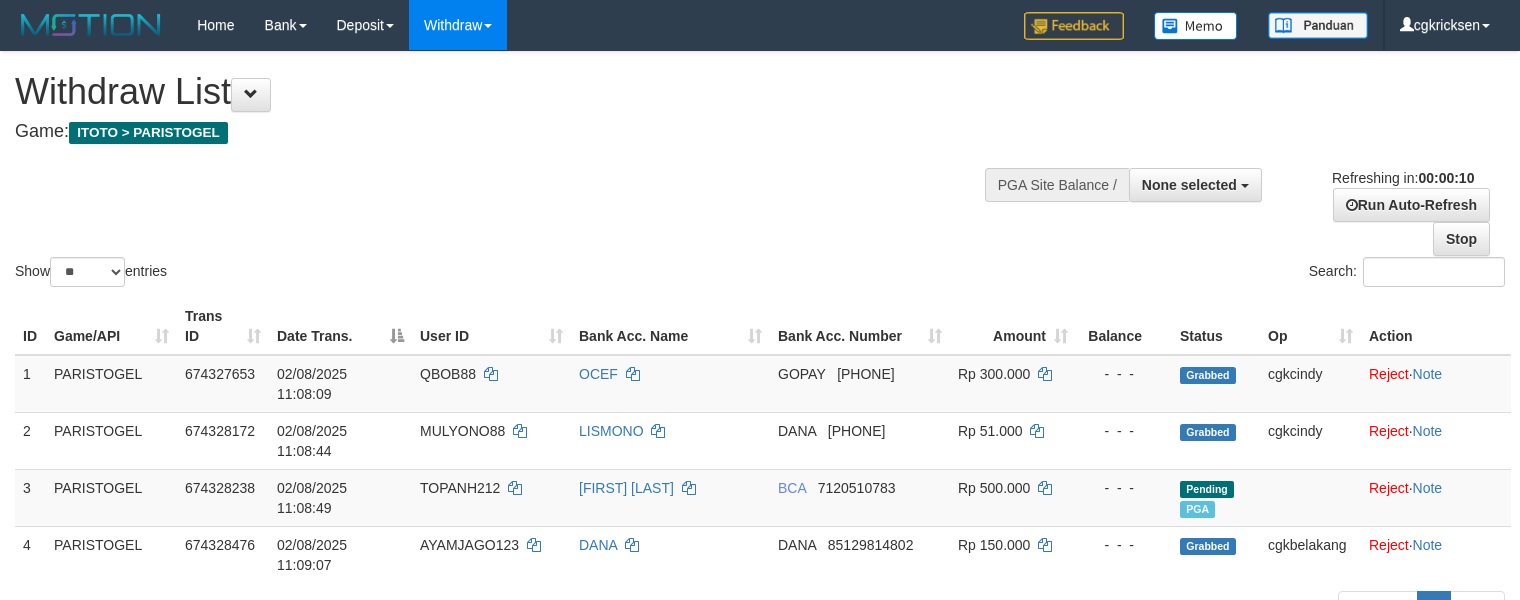 select 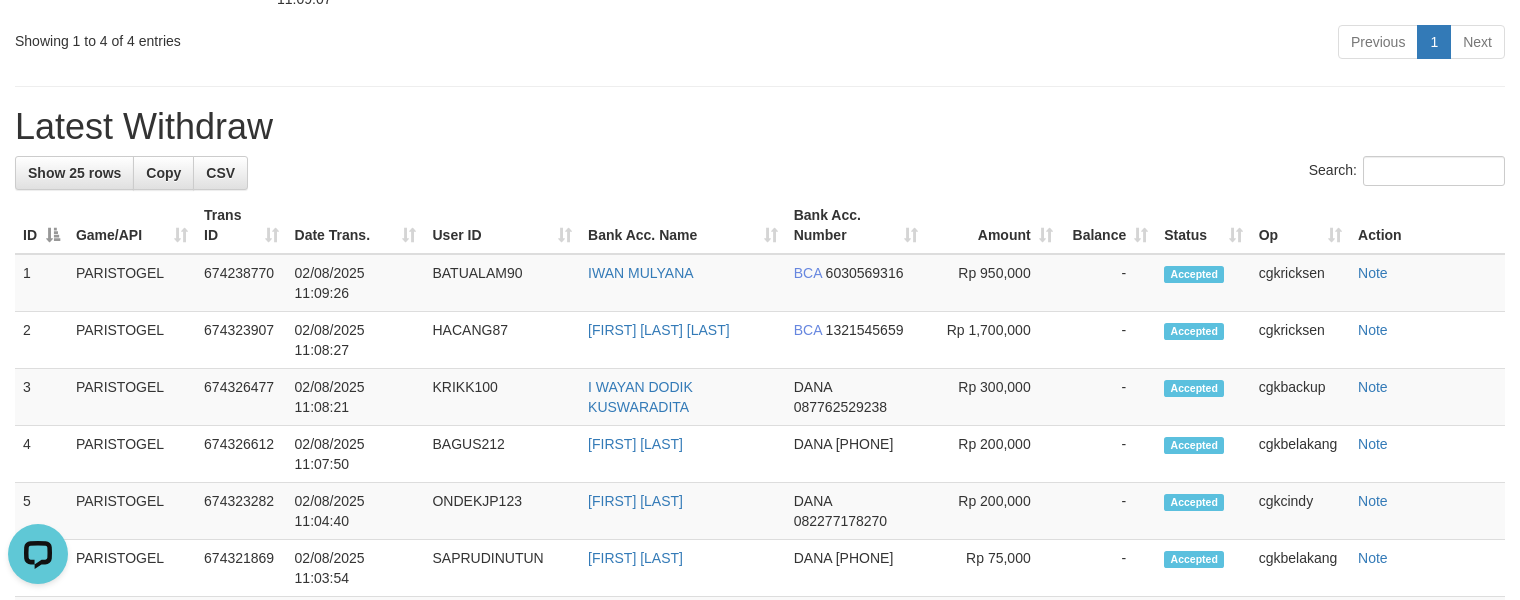 scroll, scrollTop: 0, scrollLeft: 0, axis: both 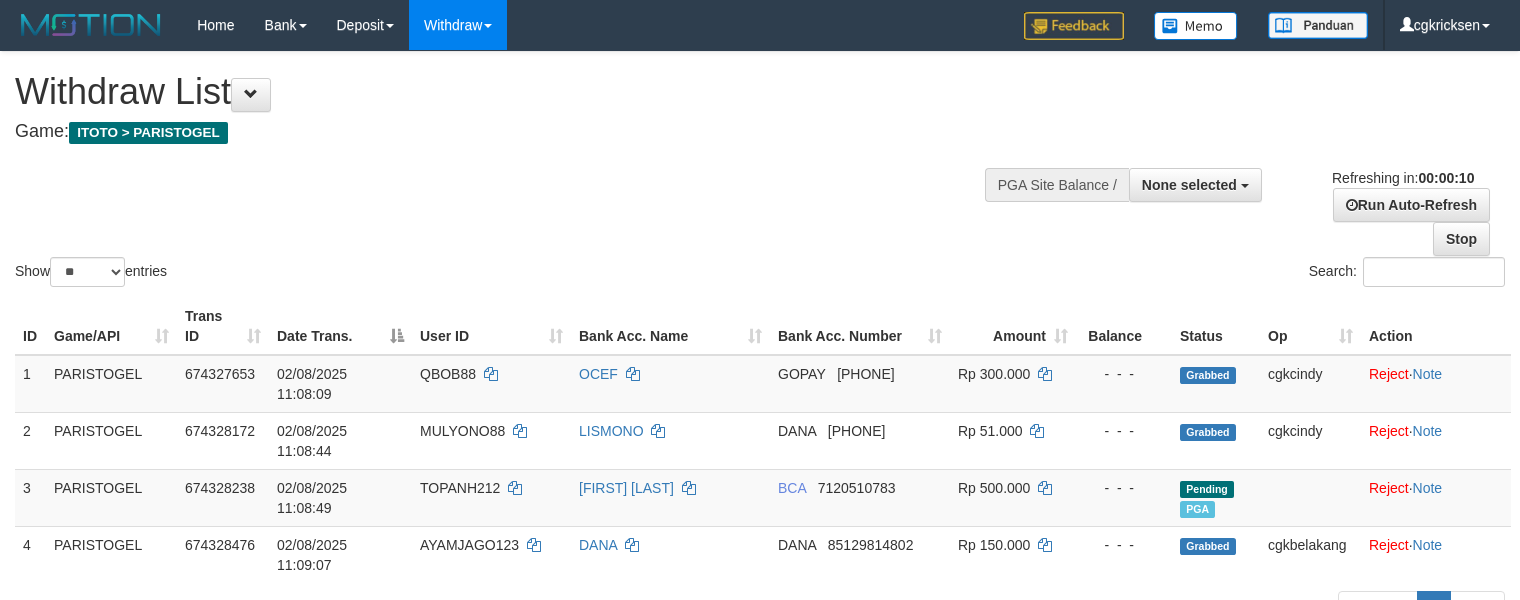 select 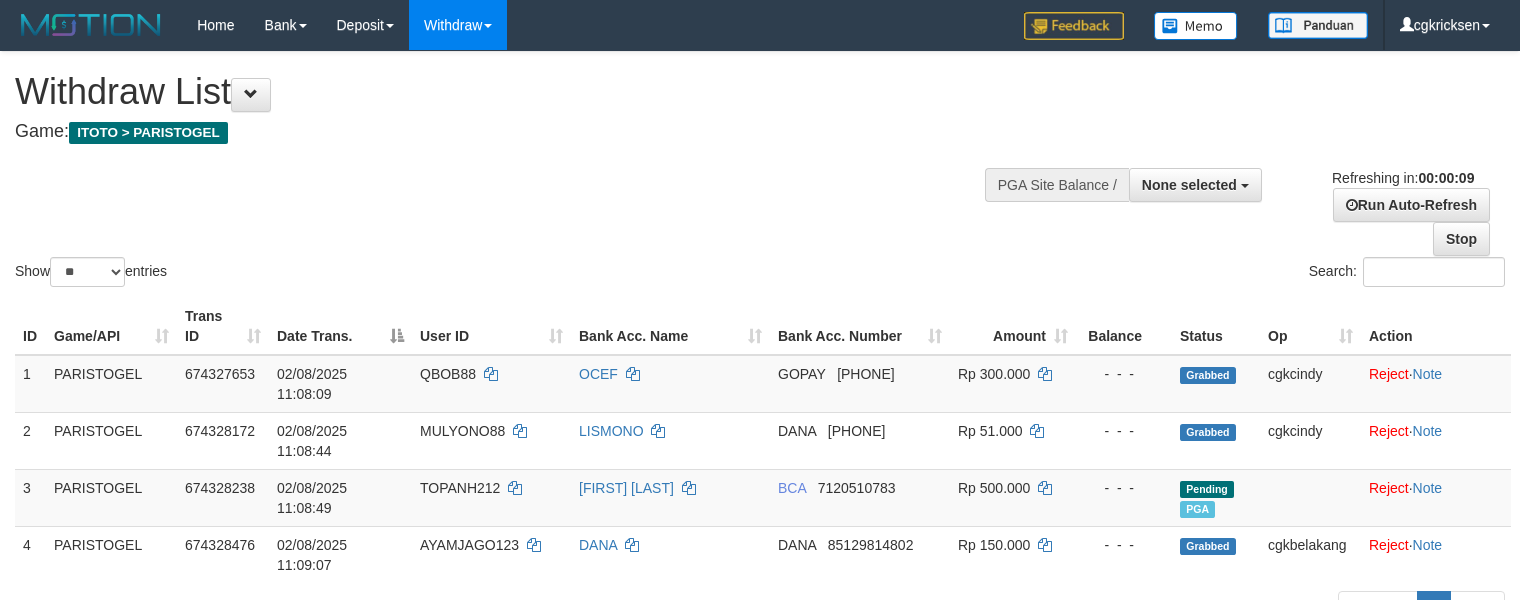 scroll, scrollTop: 626, scrollLeft: 0, axis: vertical 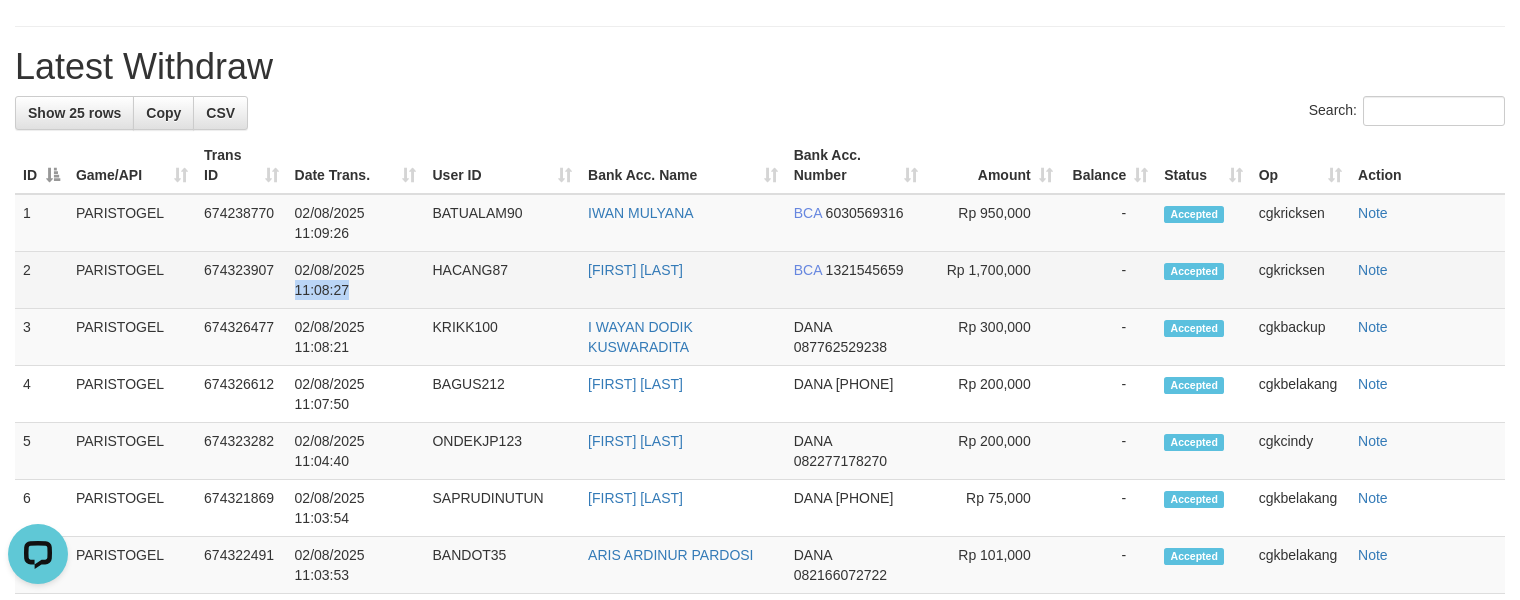 copy on "11:08:27" 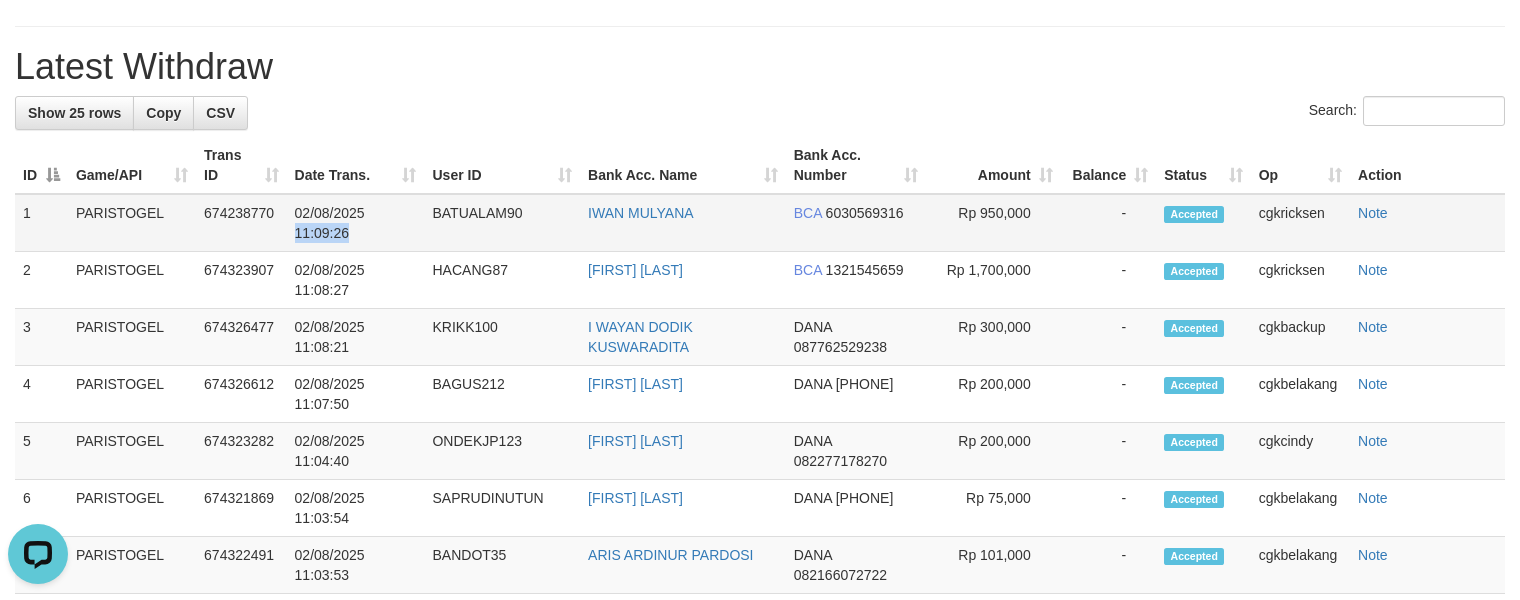 copy on "11:09:26" 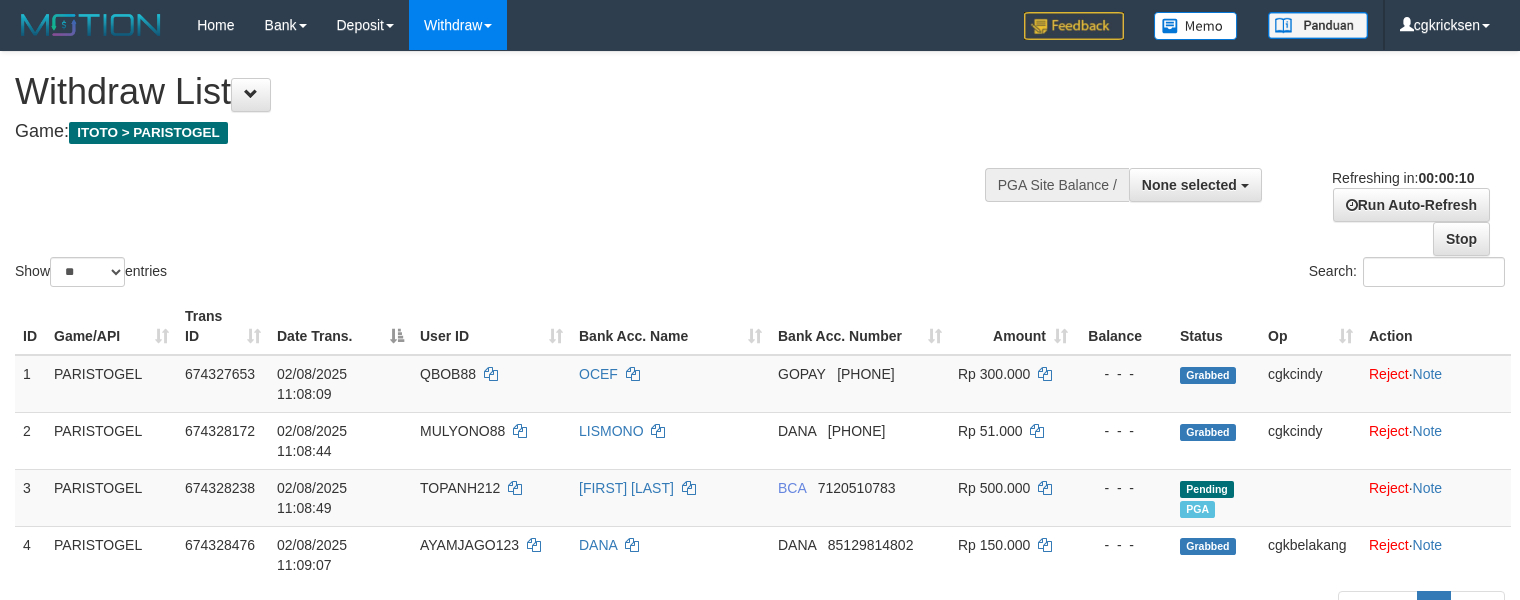 select 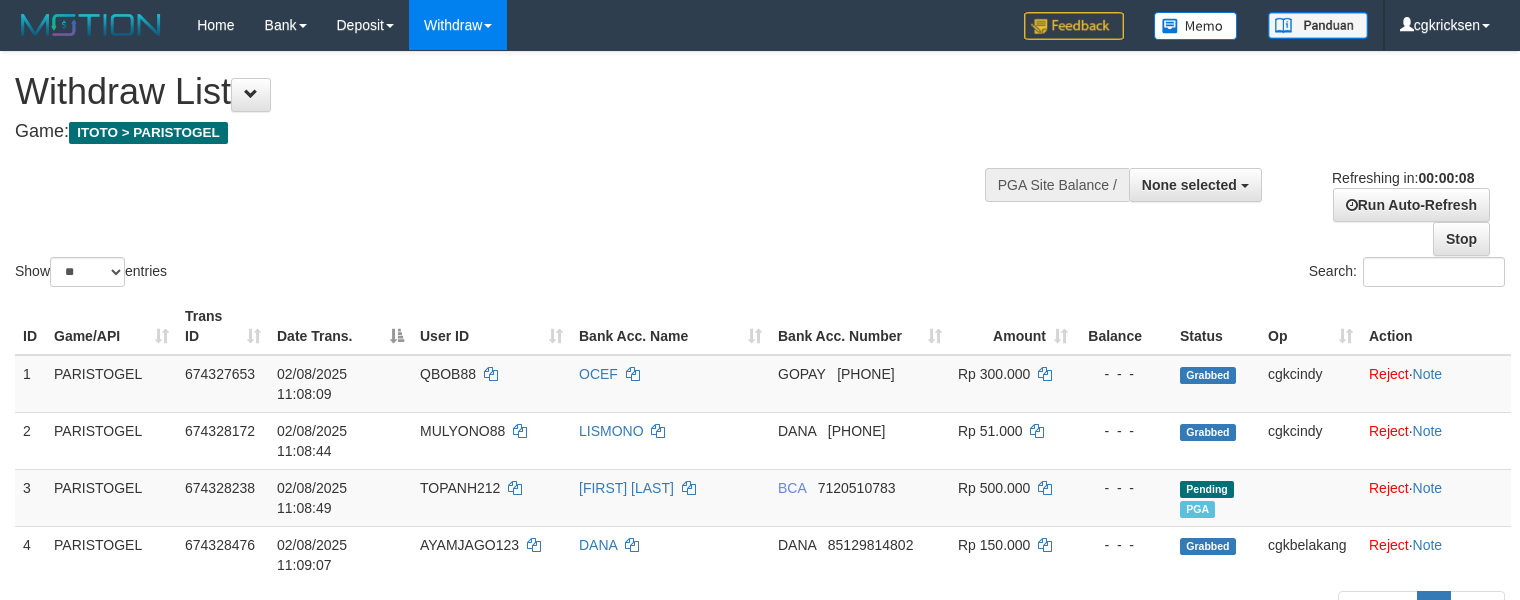 click on "Show  ** ** ** ***  entries Search:" at bounding box center [760, 171] 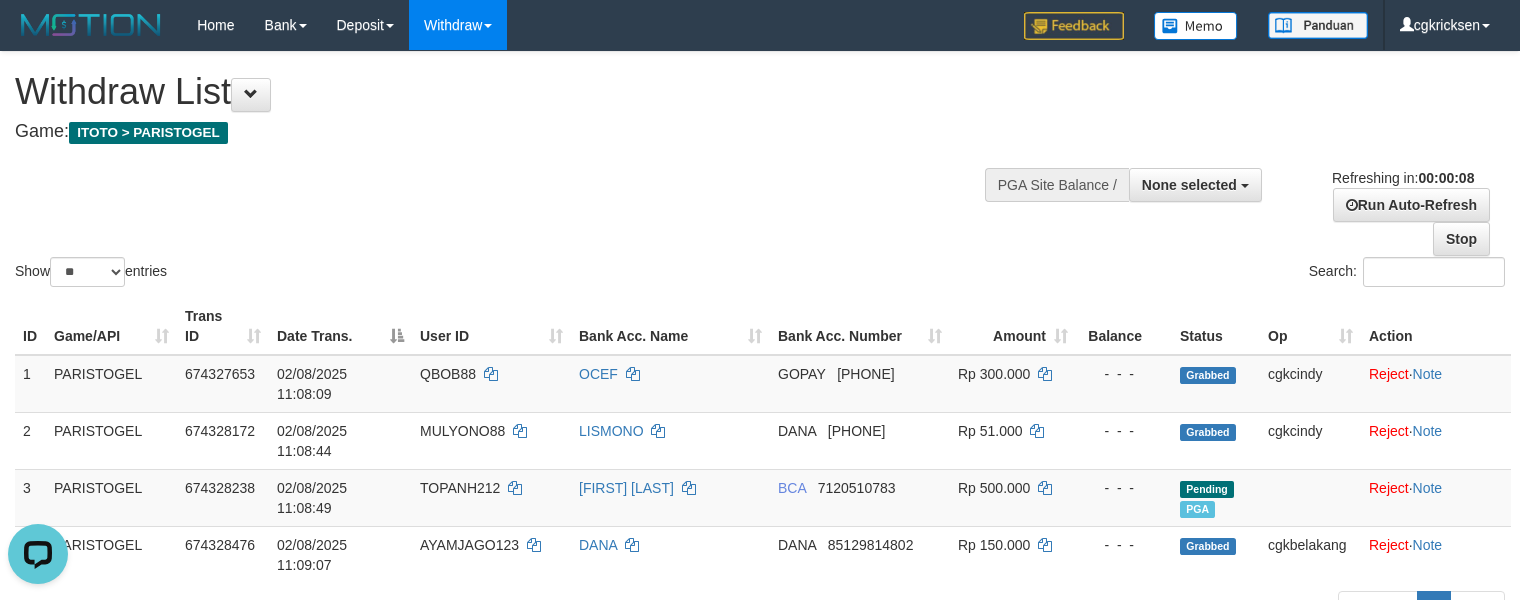 scroll, scrollTop: 0, scrollLeft: 0, axis: both 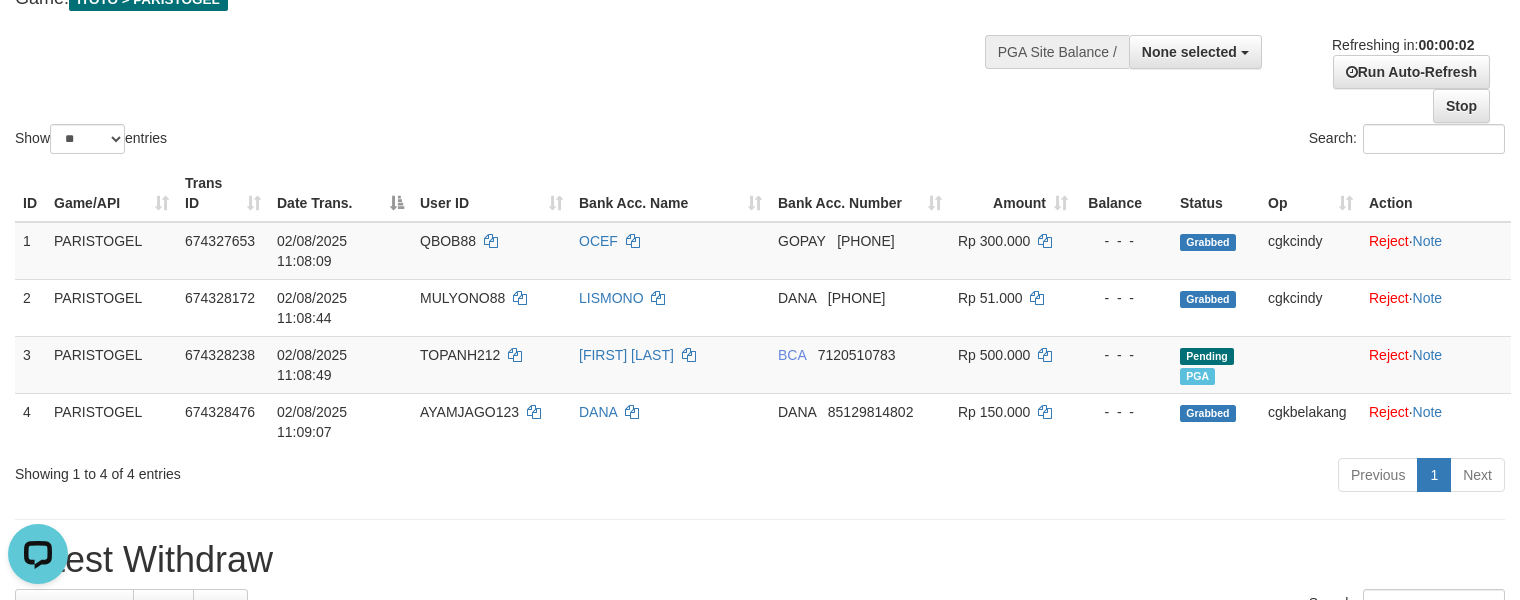 click on "Bank Acc. Name" at bounding box center [670, 193] 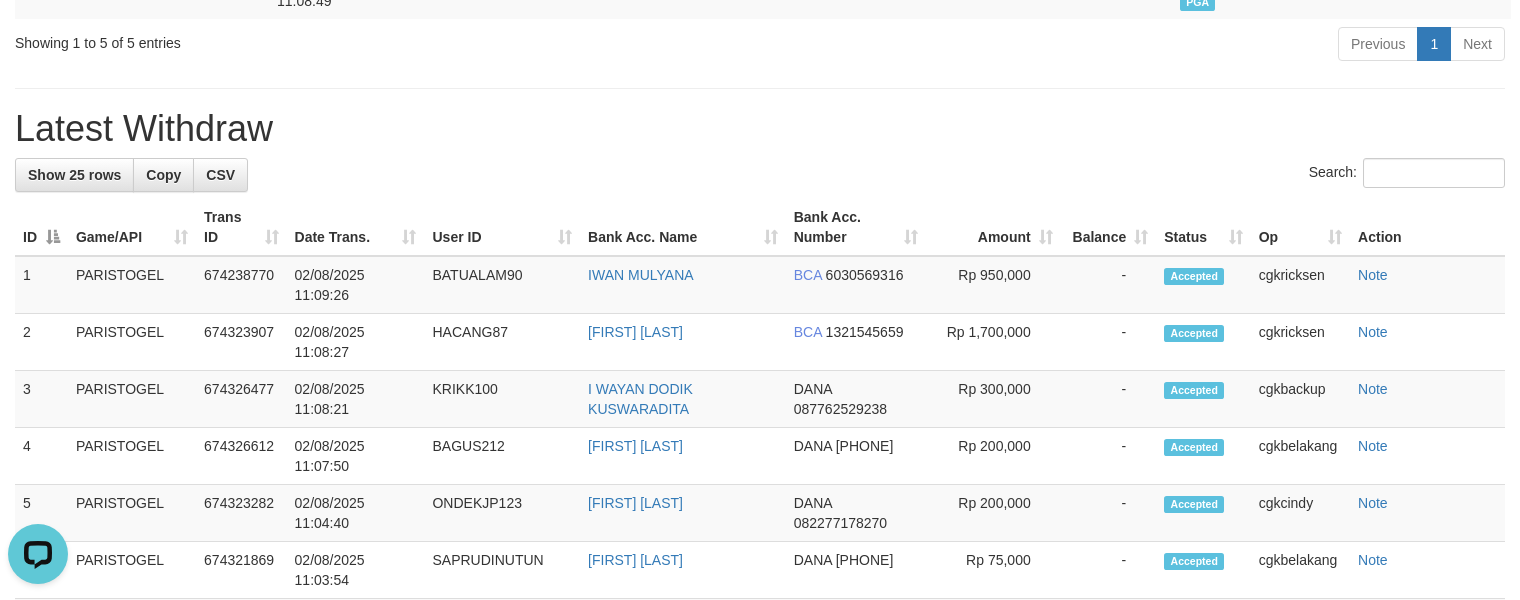 scroll, scrollTop: 713, scrollLeft: 0, axis: vertical 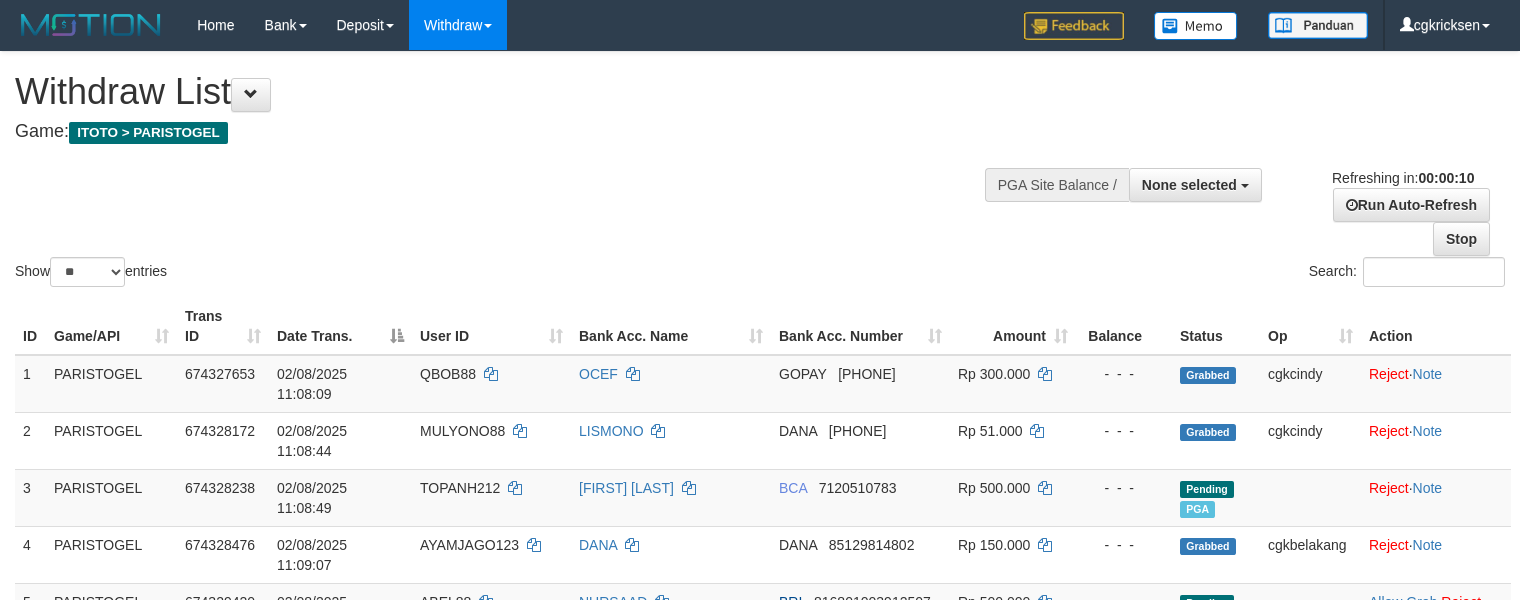 select 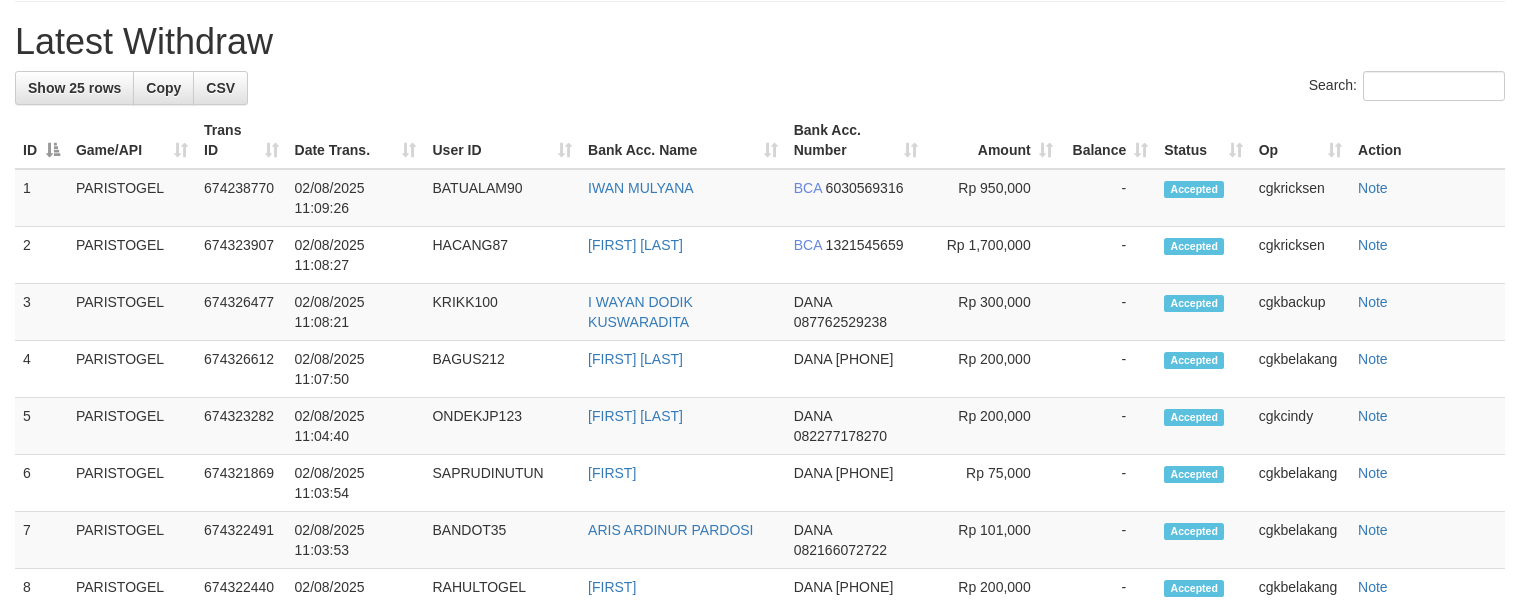 scroll, scrollTop: 576, scrollLeft: 0, axis: vertical 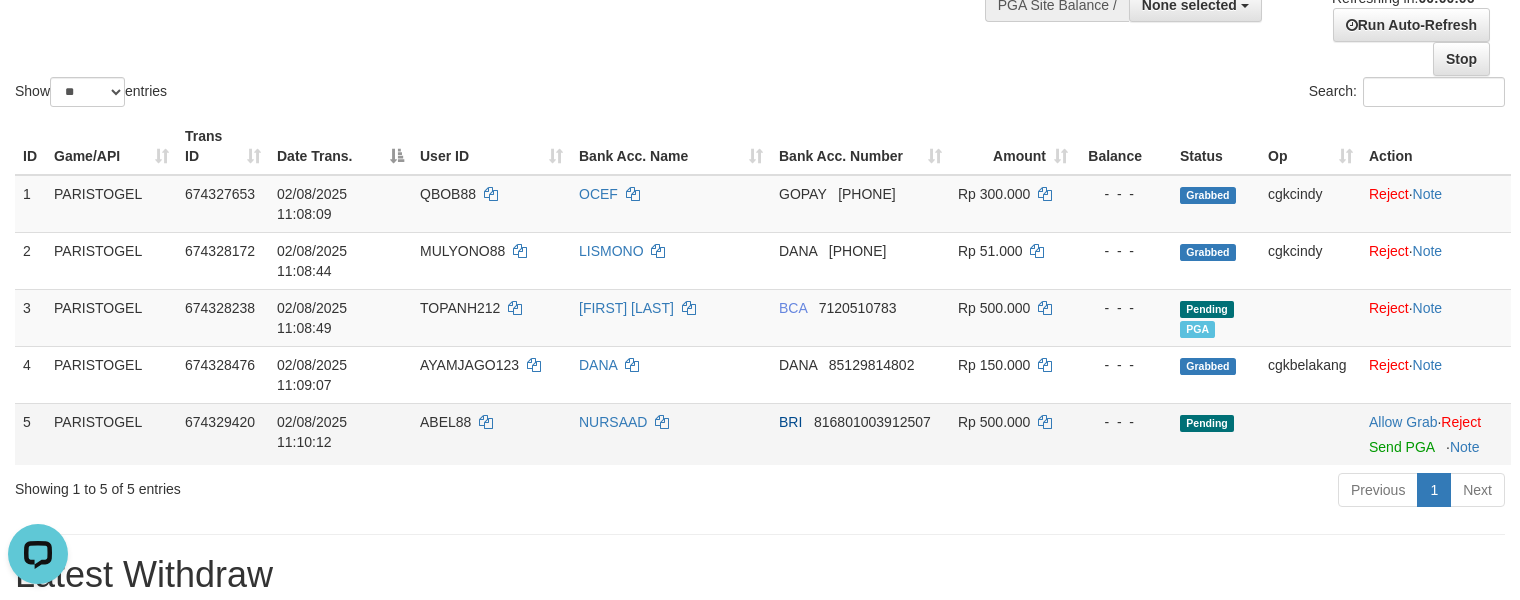 click on "ABEL88" at bounding box center (491, 434) 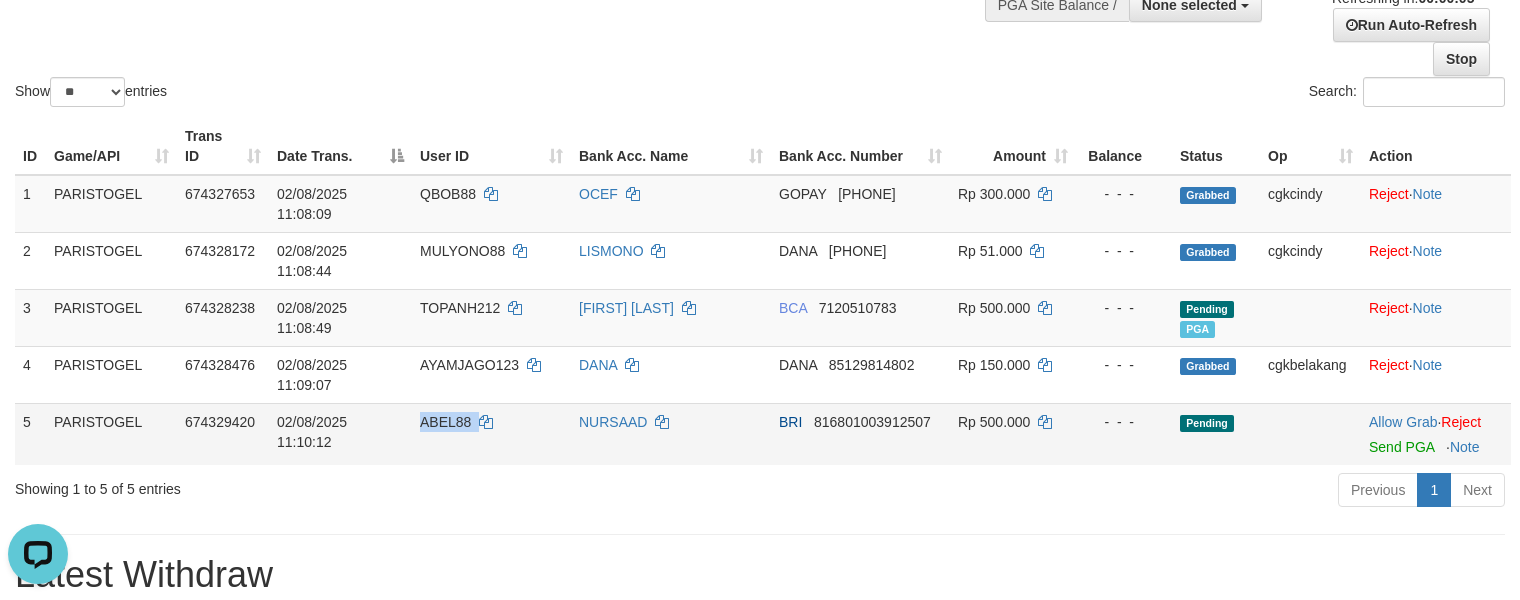 copy on "ABEL88" 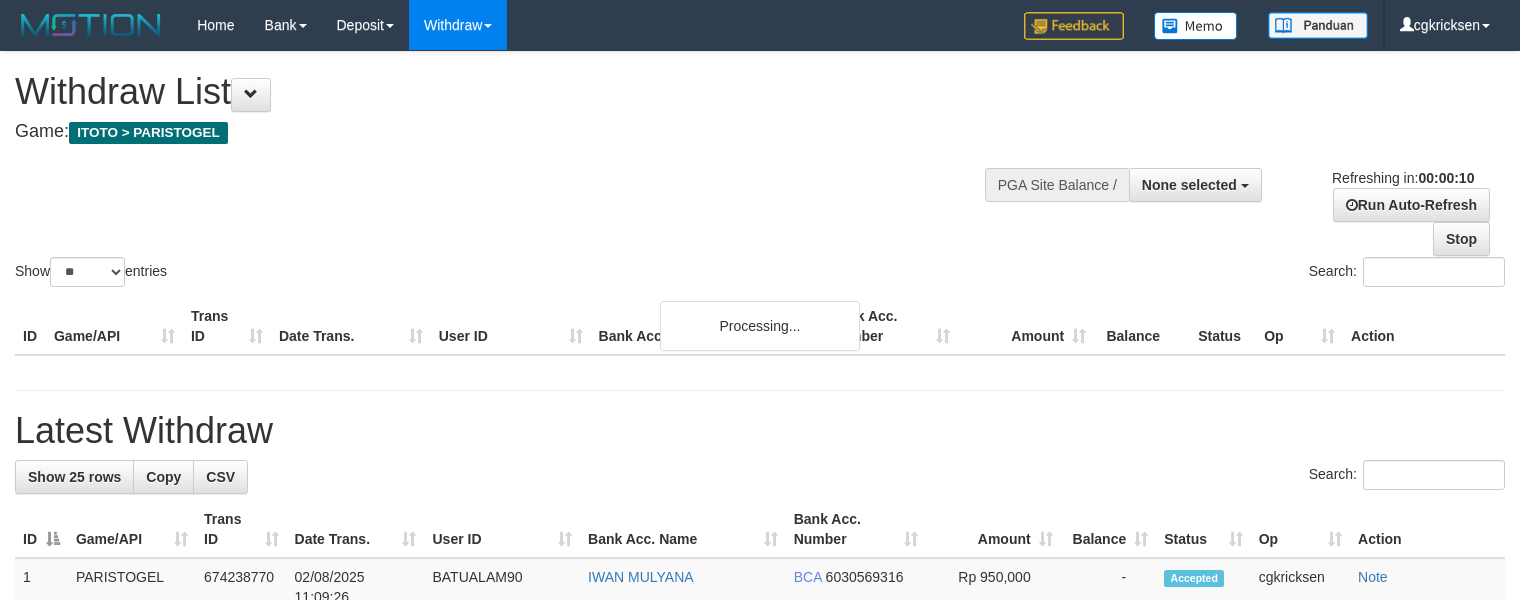 select 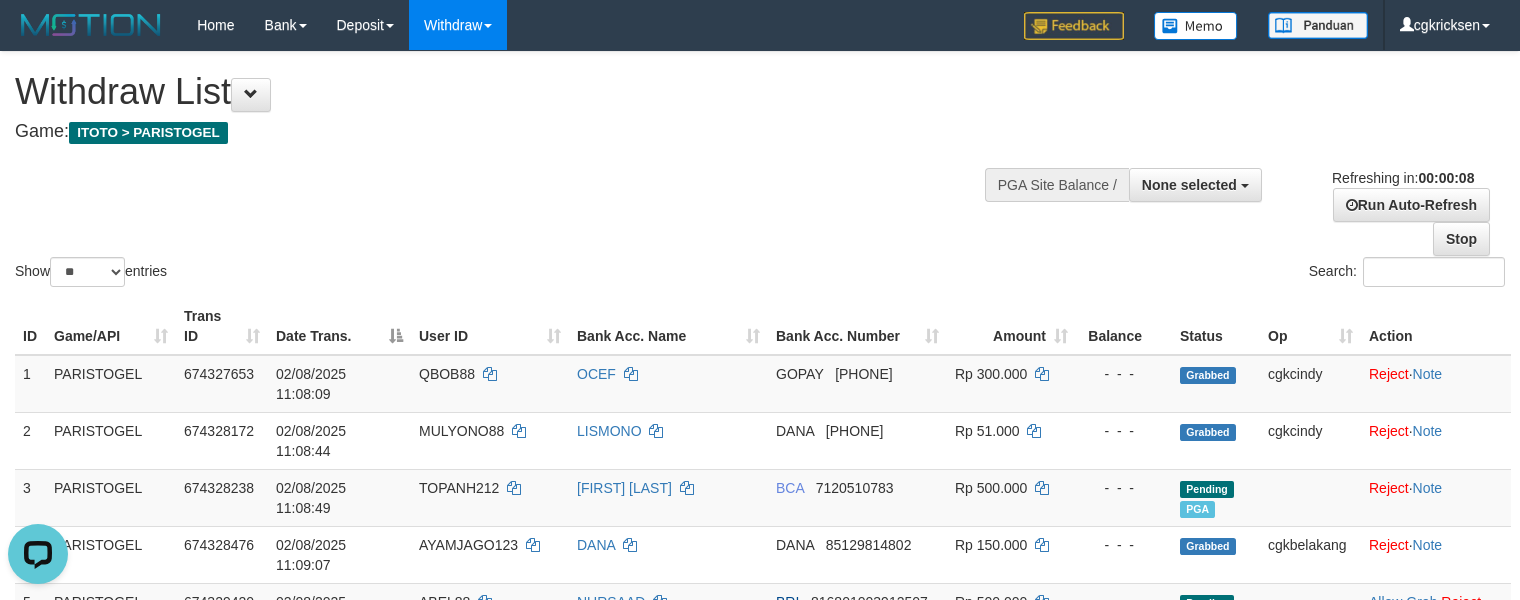 scroll, scrollTop: 0, scrollLeft: 0, axis: both 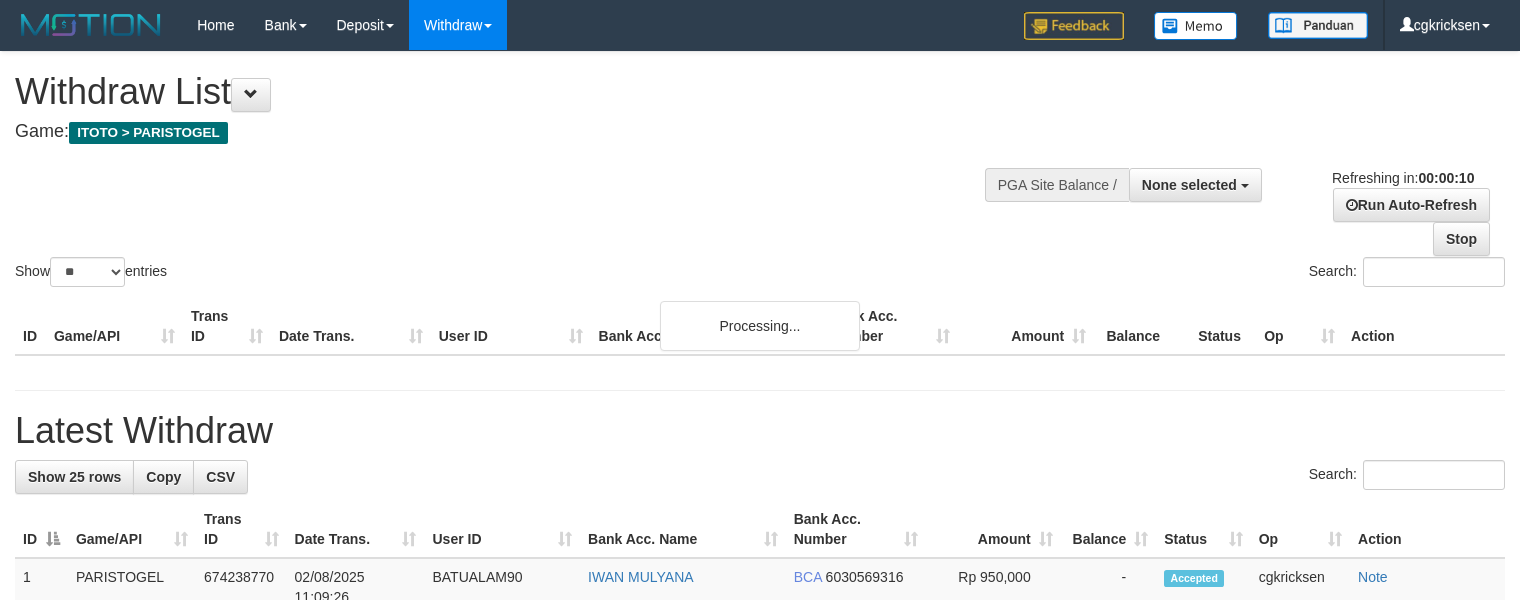 select 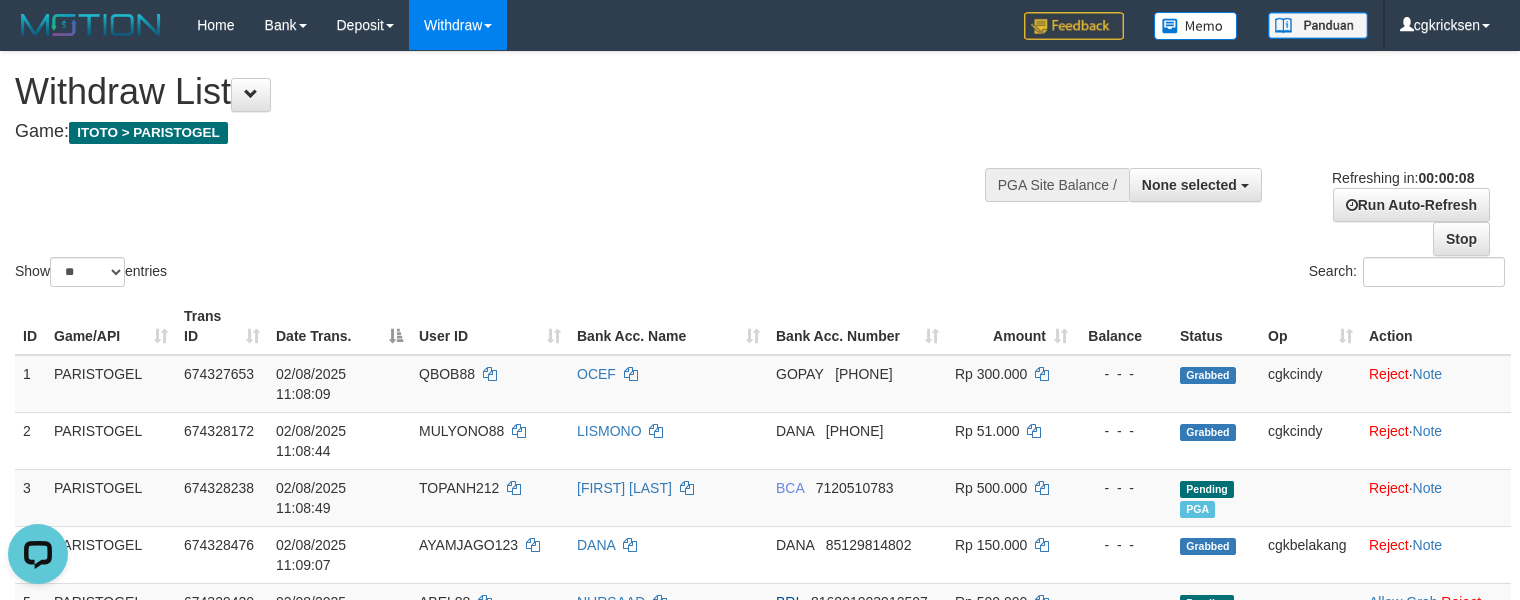 scroll, scrollTop: 0, scrollLeft: 0, axis: both 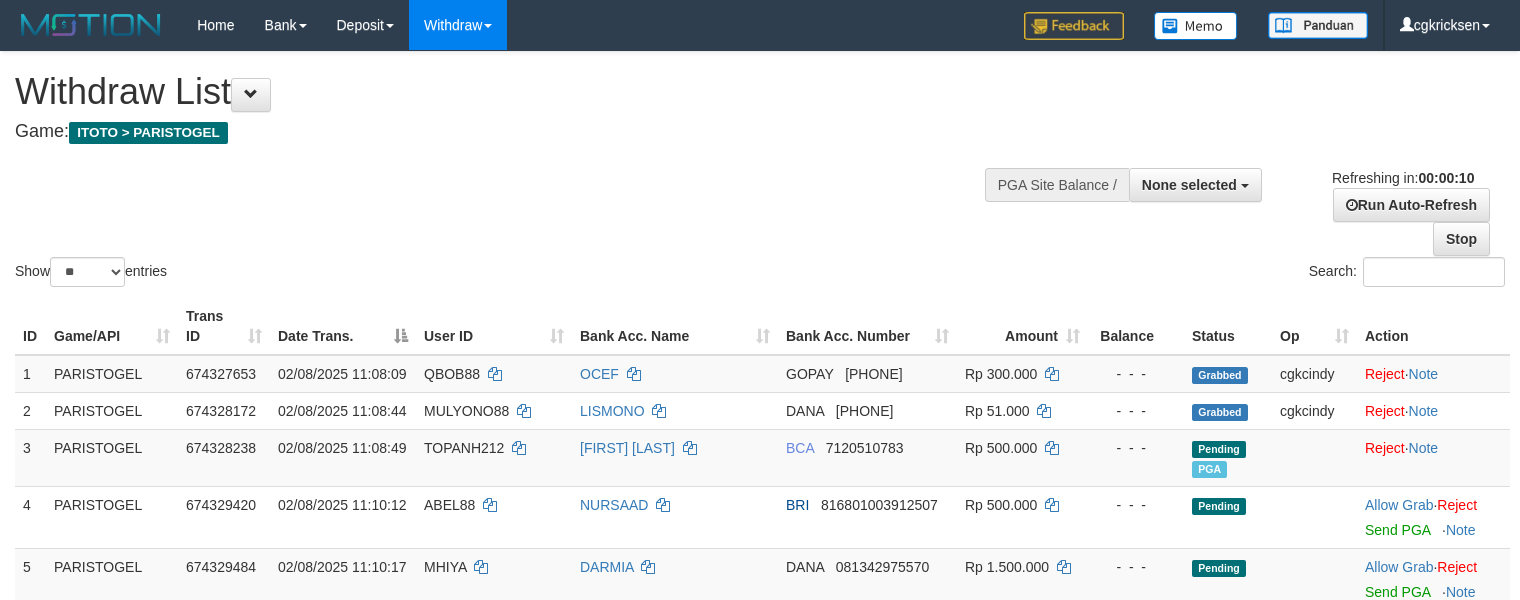 select 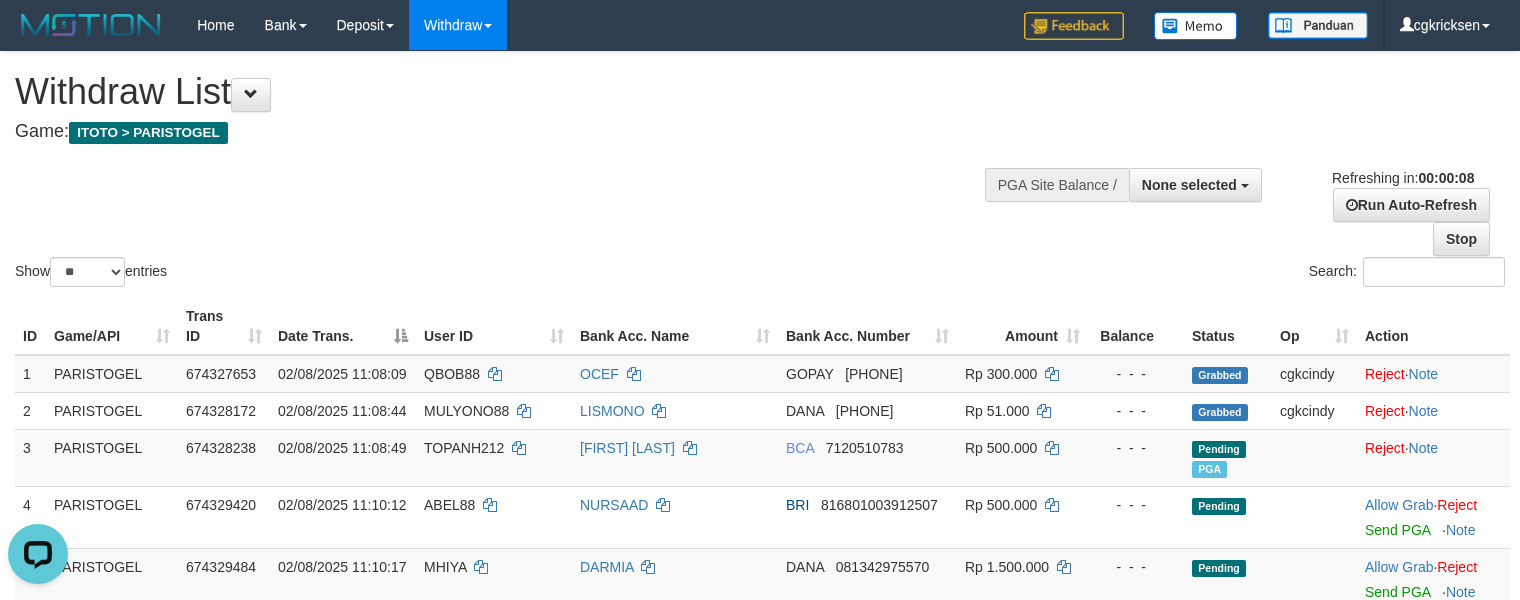 scroll, scrollTop: 0, scrollLeft: 0, axis: both 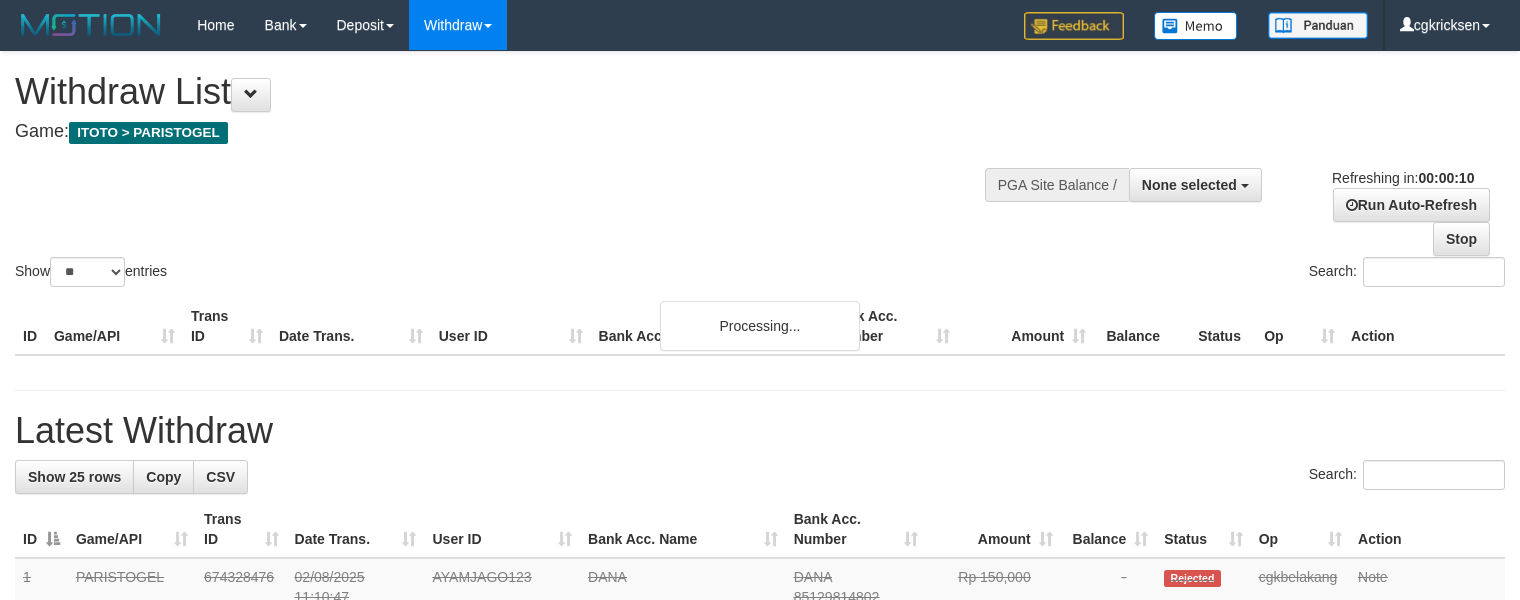 select 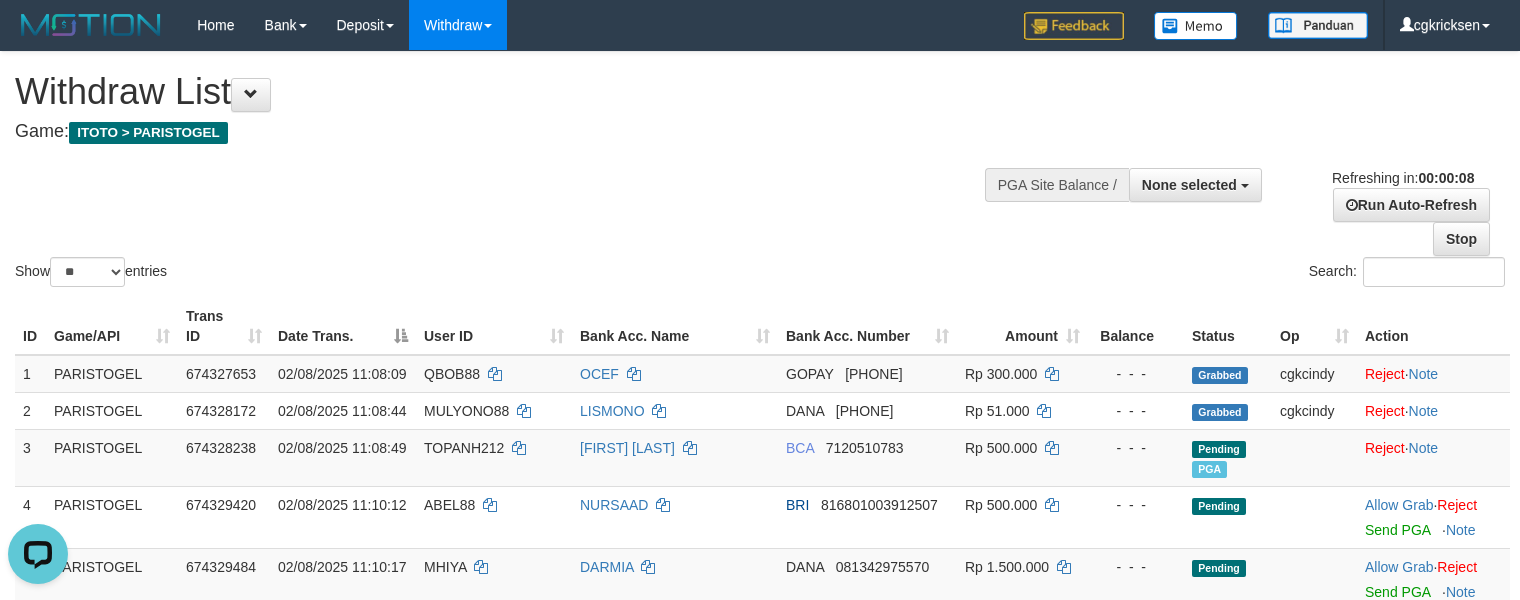 scroll, scrollTop: 0, scrollLeft: 0, axis: both 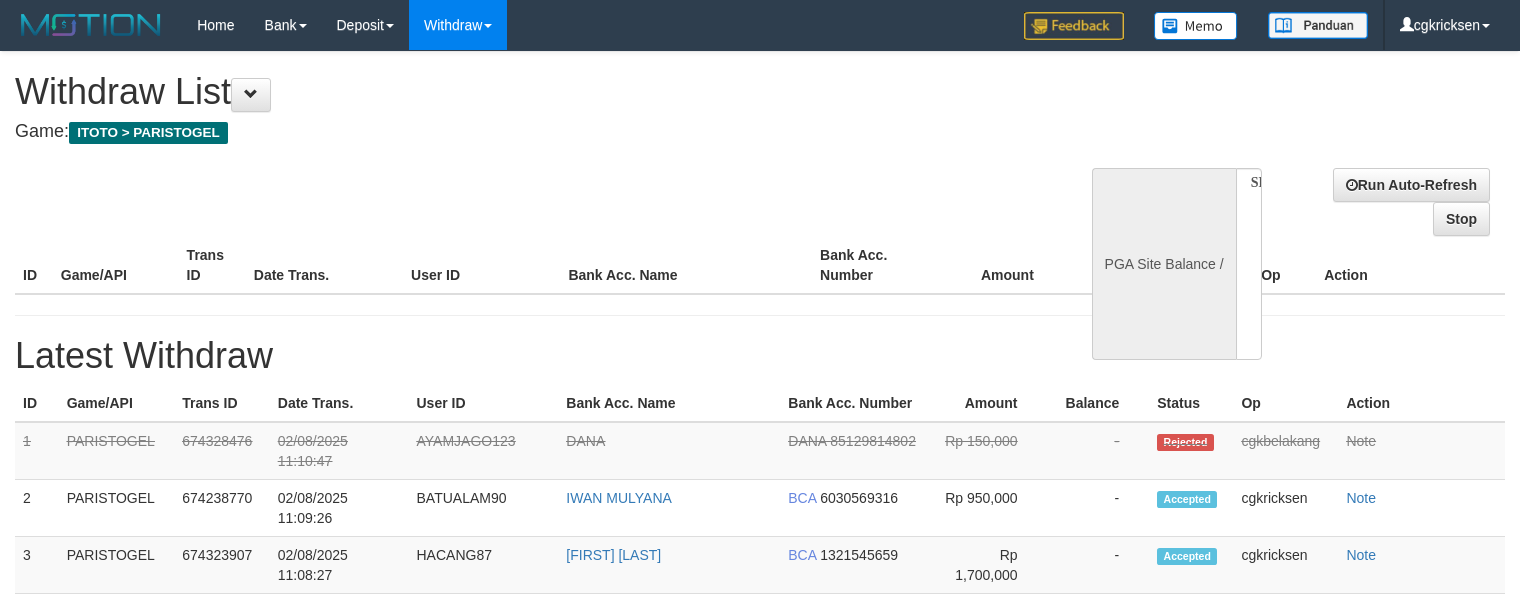 select 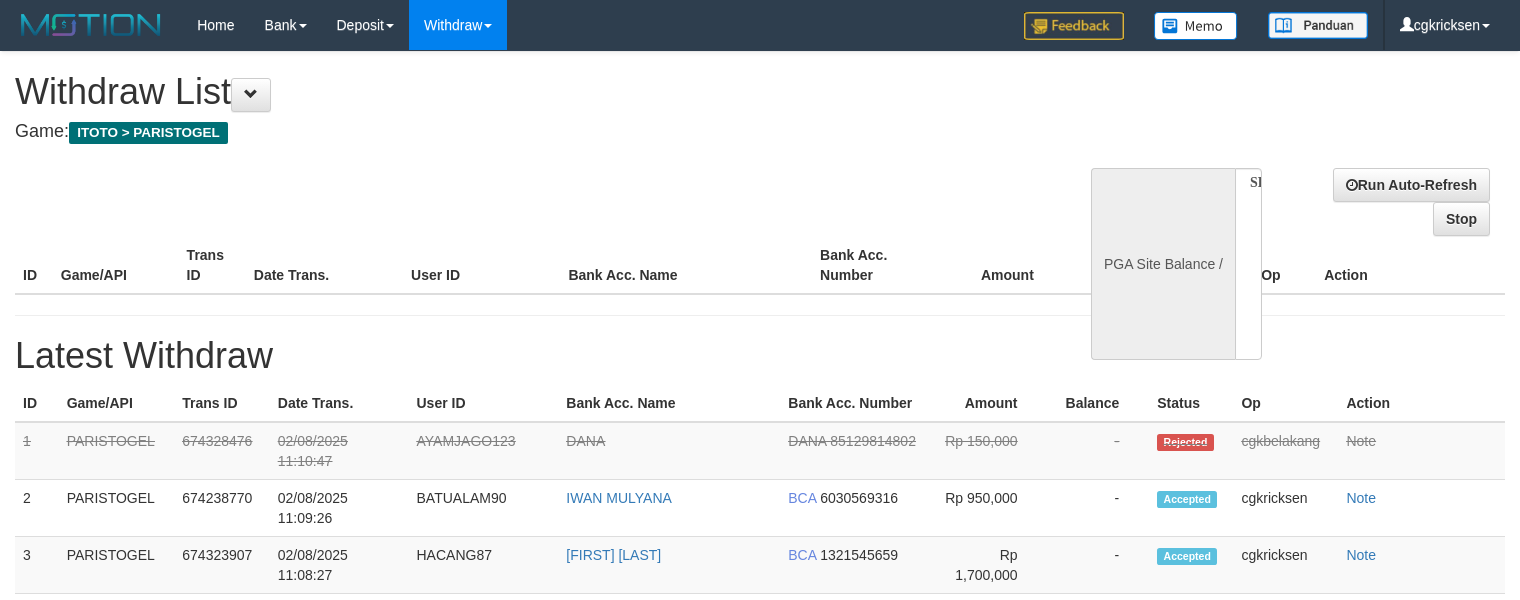 scroll, scrollTop: 0, scrollLeft: 0, axis: both 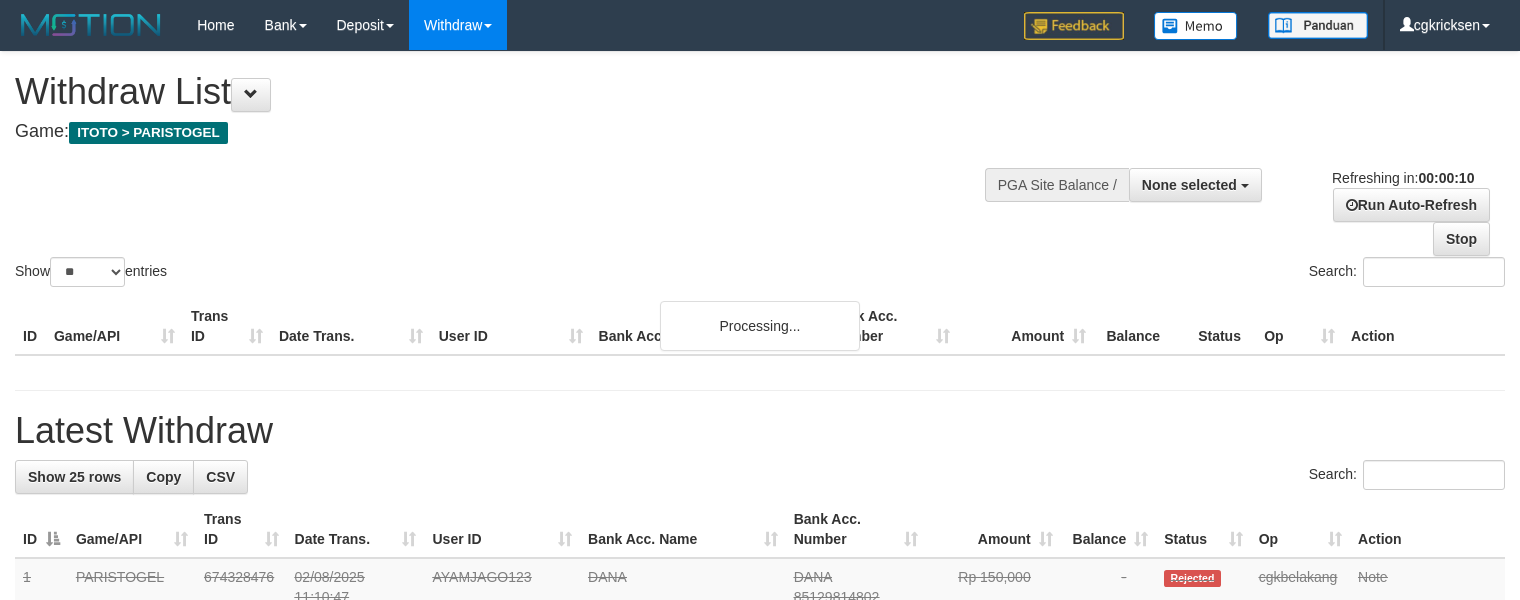 select 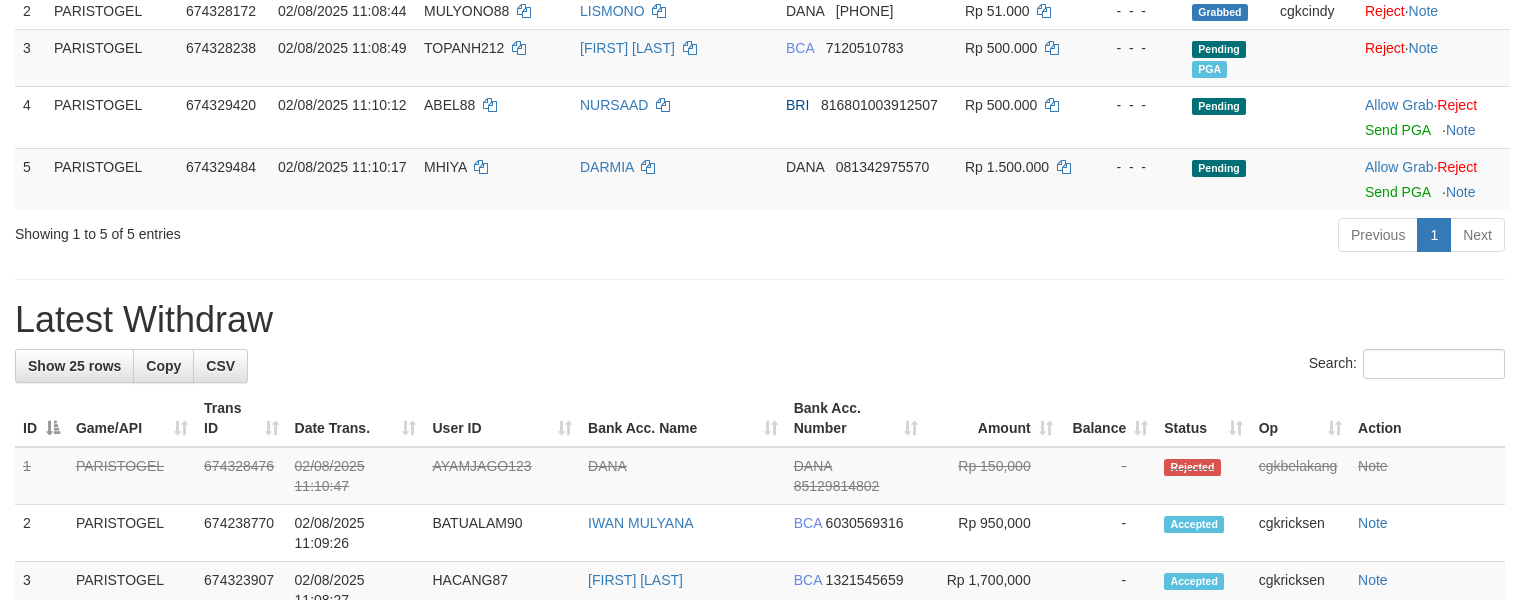 scroll, scrollTop: 790, scrollLeft: 0, axis: vertical 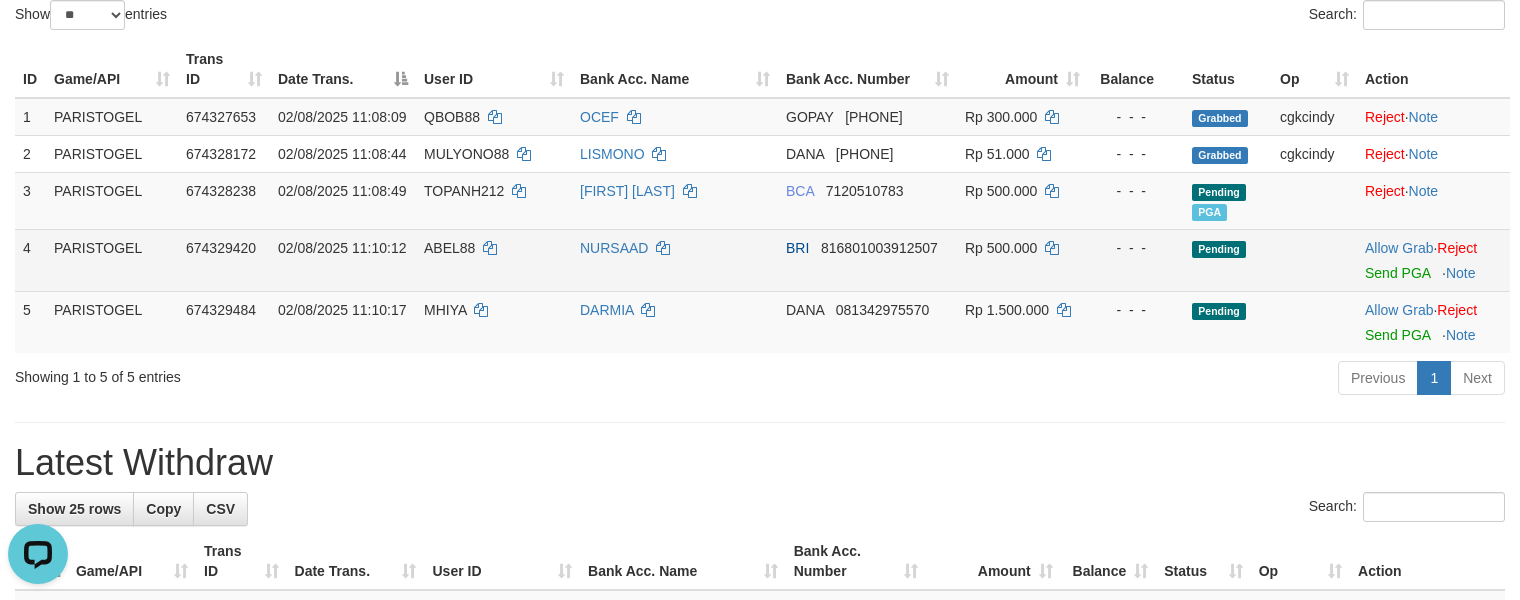 click on "ABEL88" at bounding box center (494, 260) 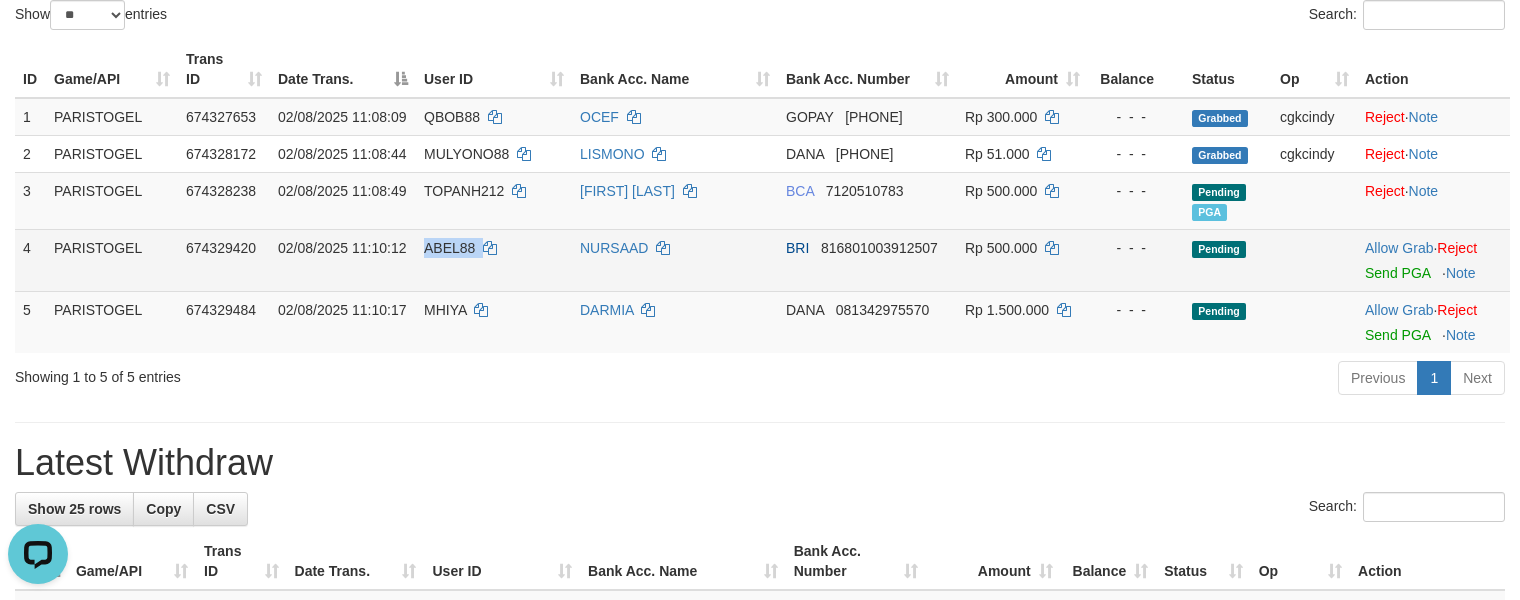 copy on "ABEL88" 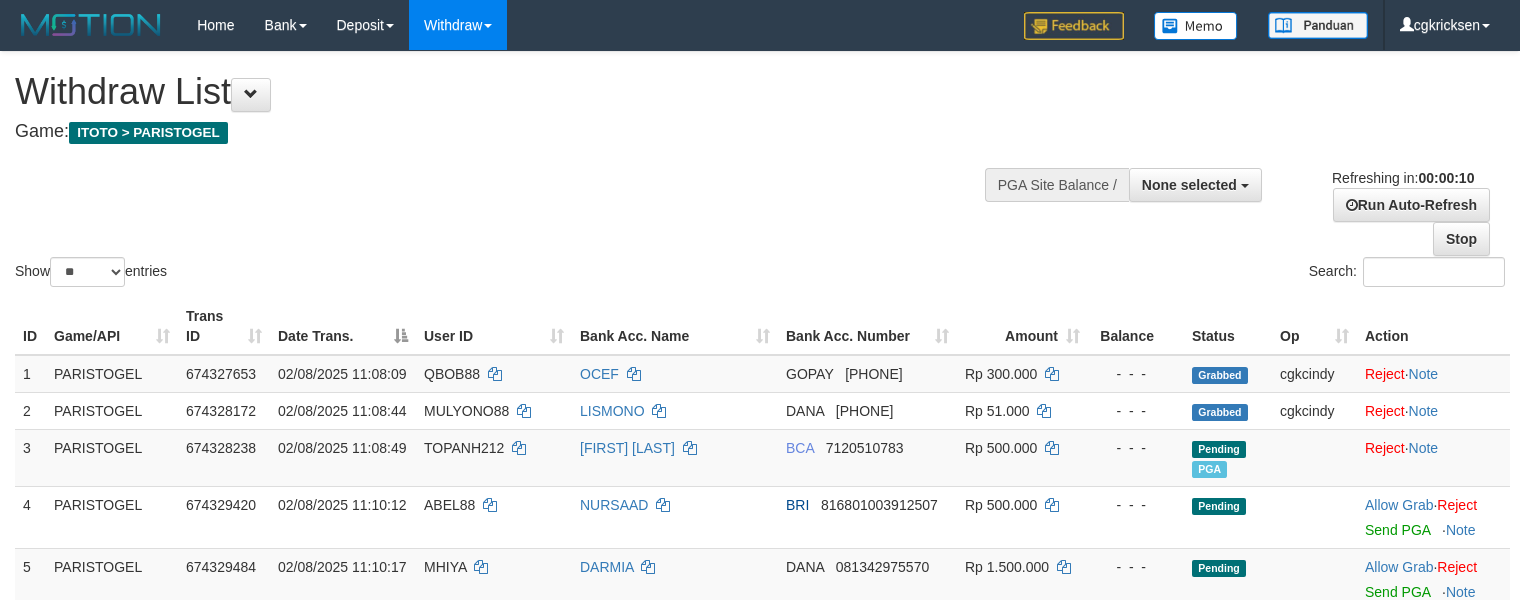 select 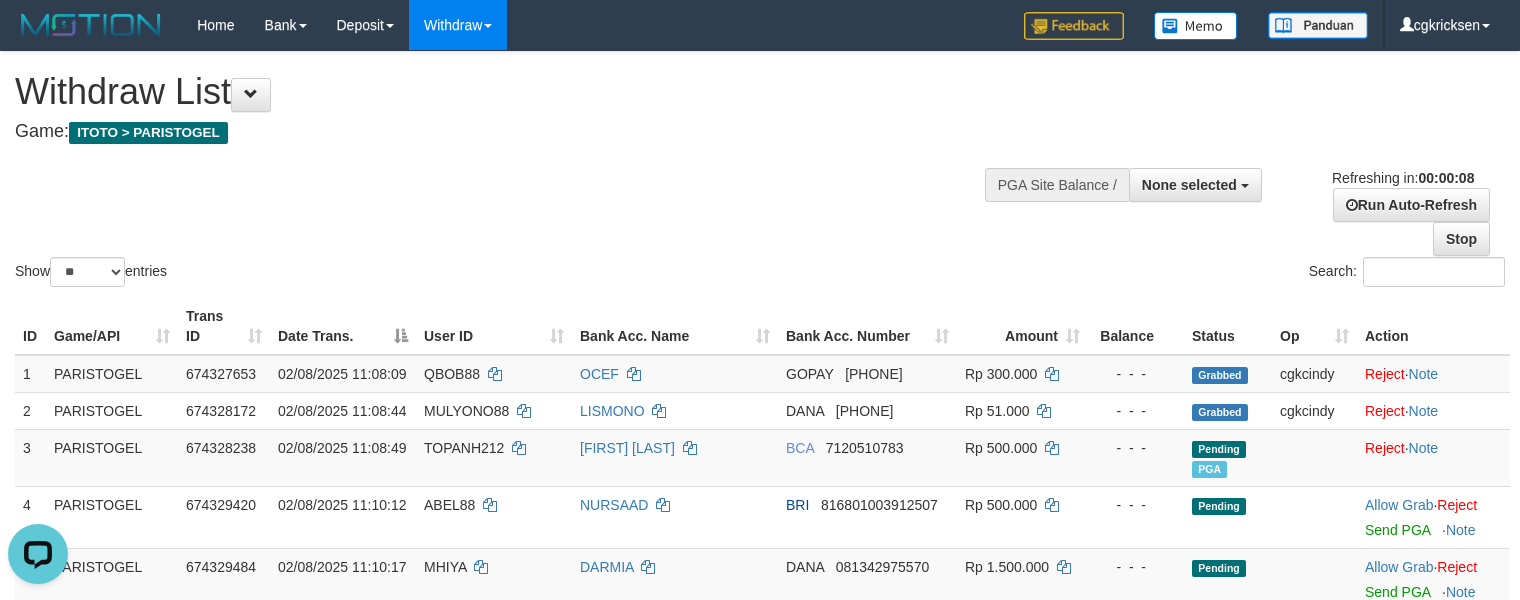 scroll, scrollTop: 0, scrollLeft: 0, axis: both 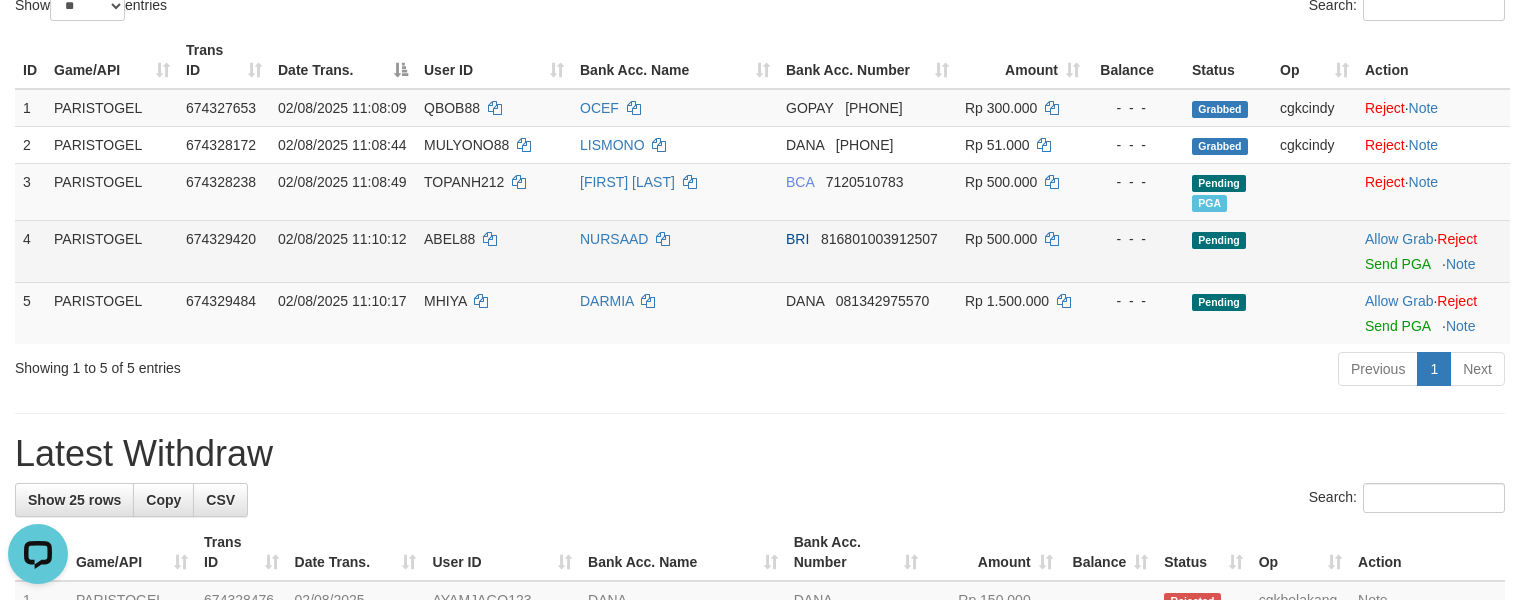 click on "NURSAAD" at bounding box center [675, 251] 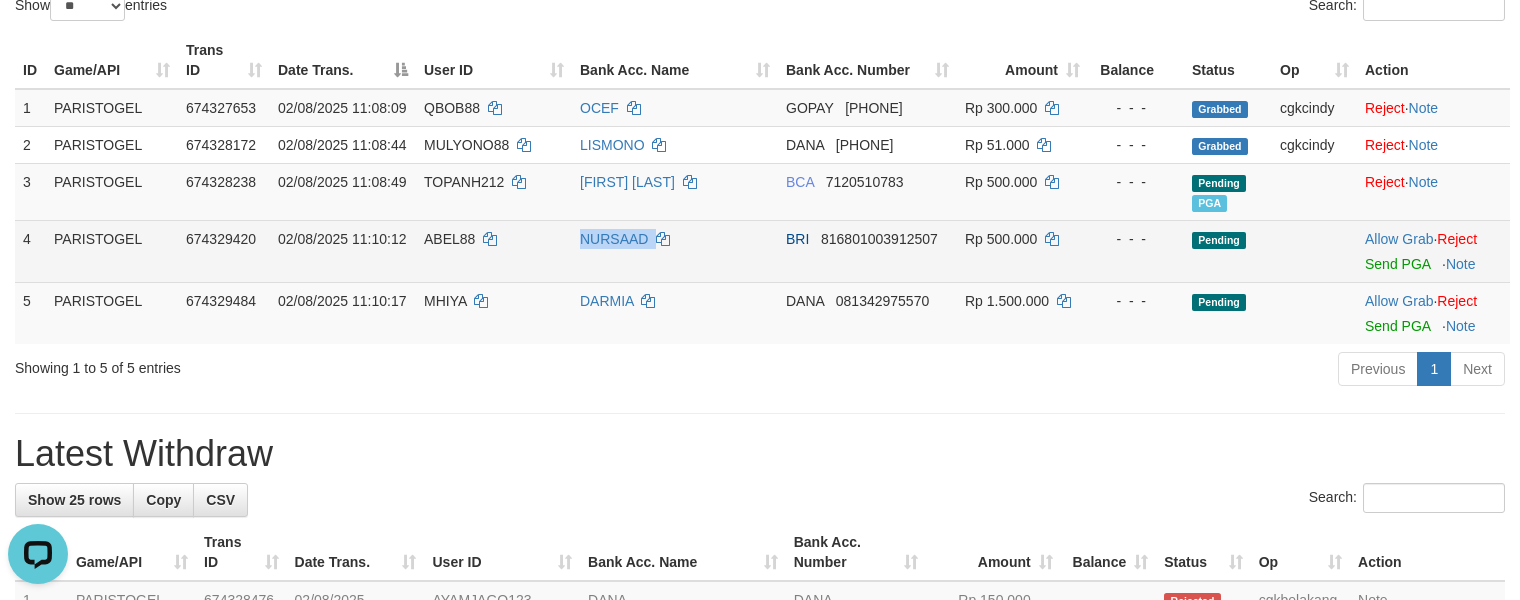click on "NURSAAD" at bounding box center (675, 251) 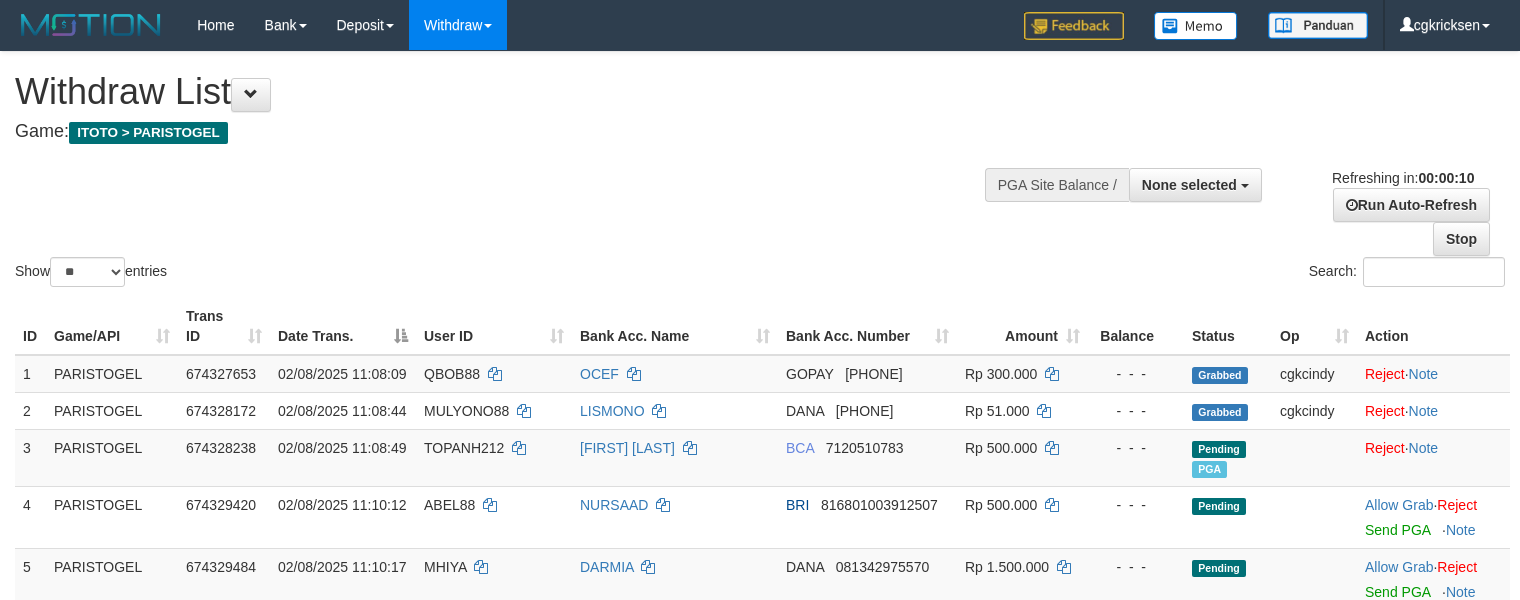 select 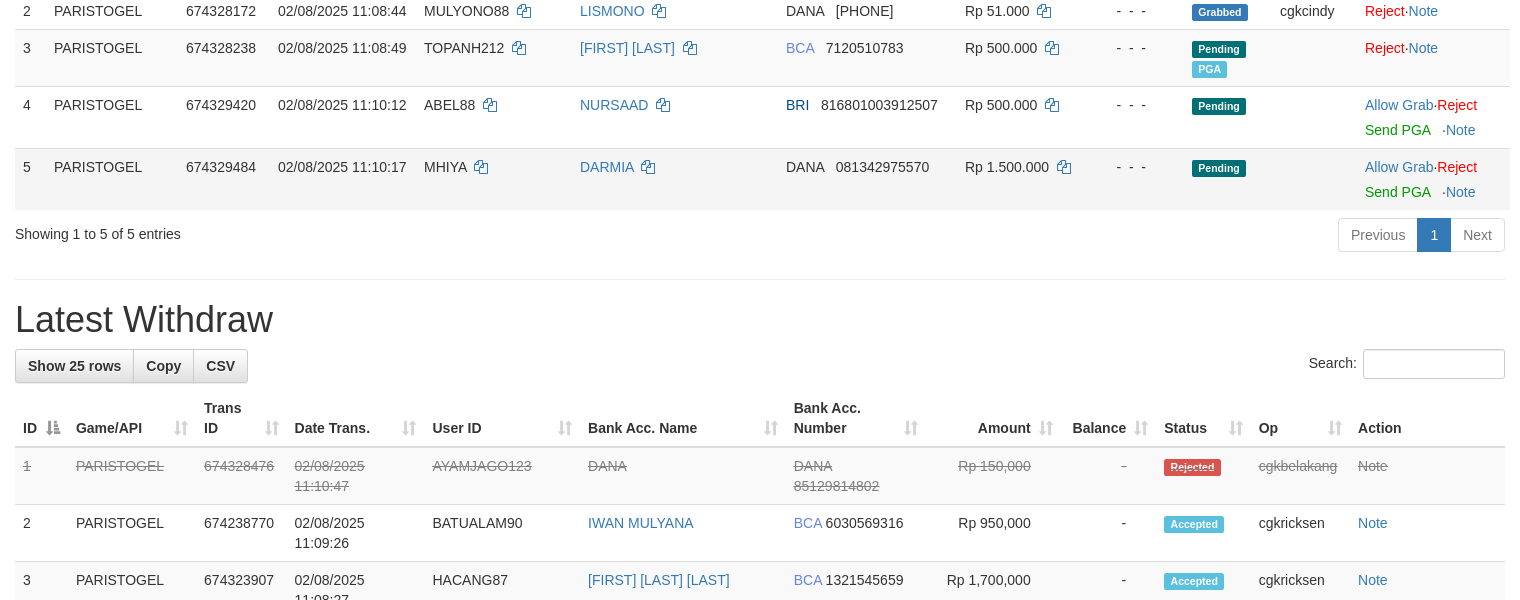 click on "MHIYA" at bounding box center (494, 179) 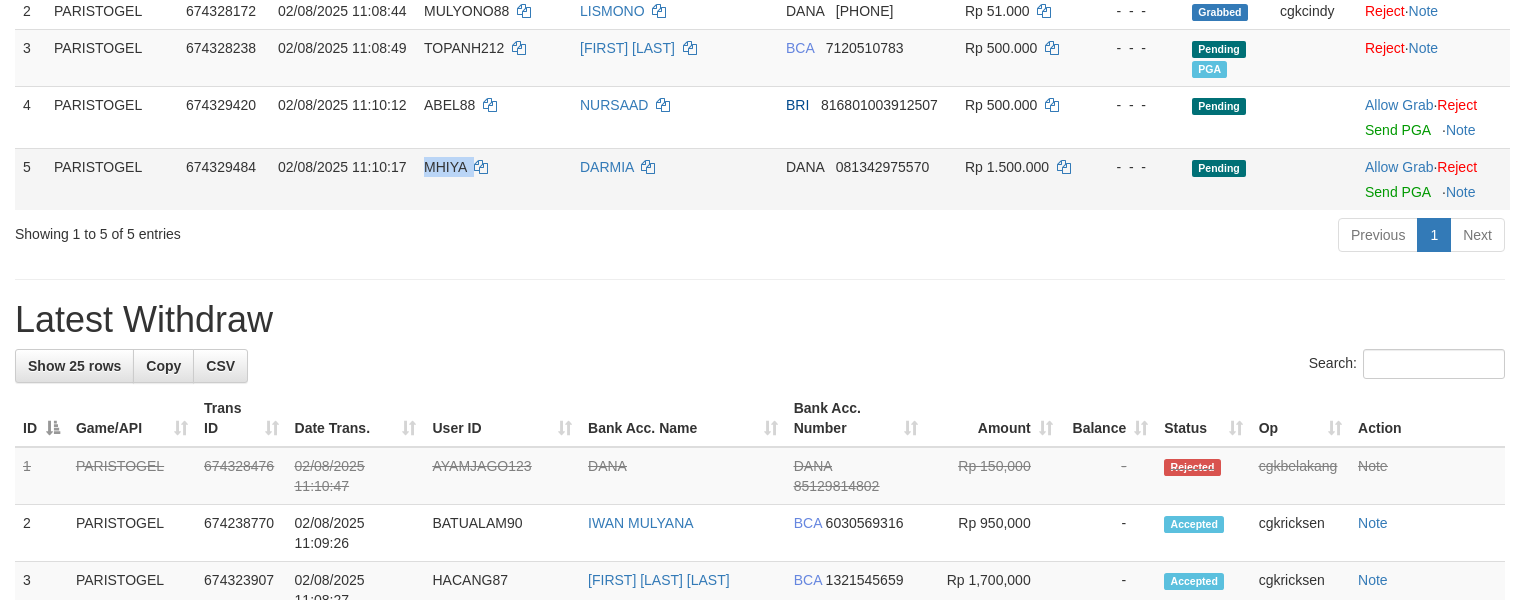 click on "MHIYA" at bounding box center [494, 179] 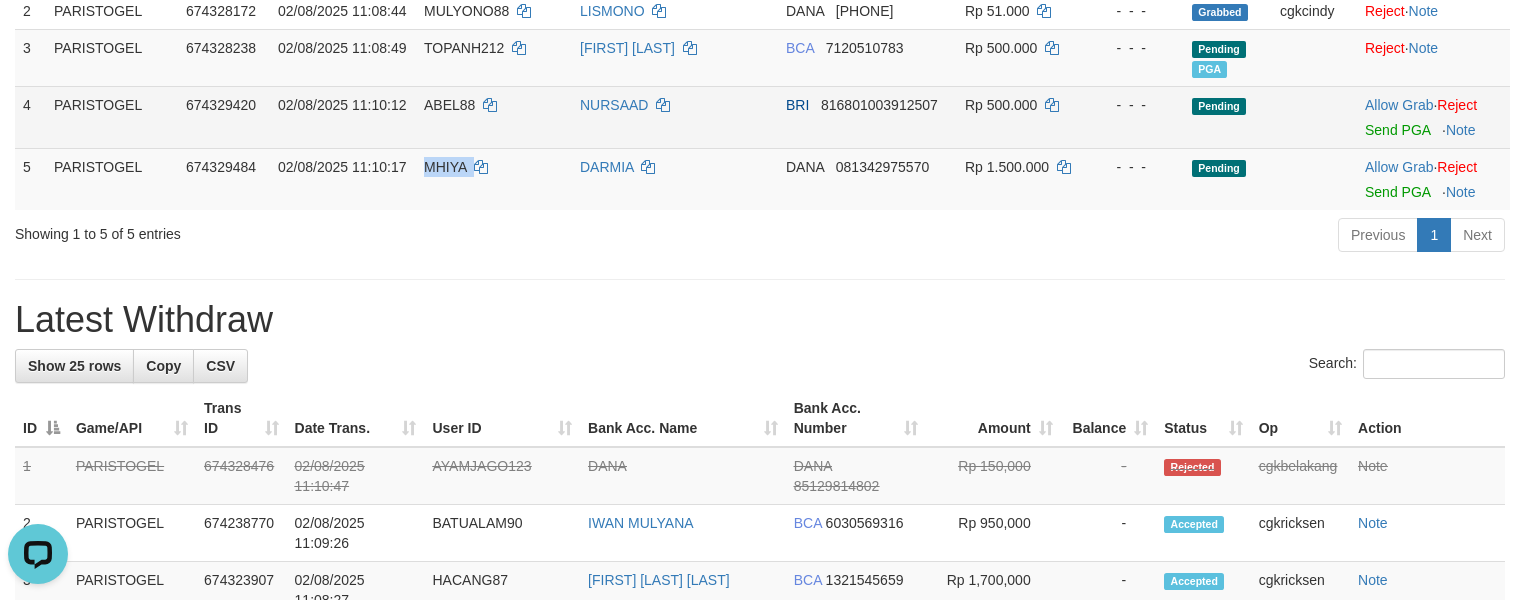 scroll, scrollTop: 0, scrollLeft: 0, axis: both 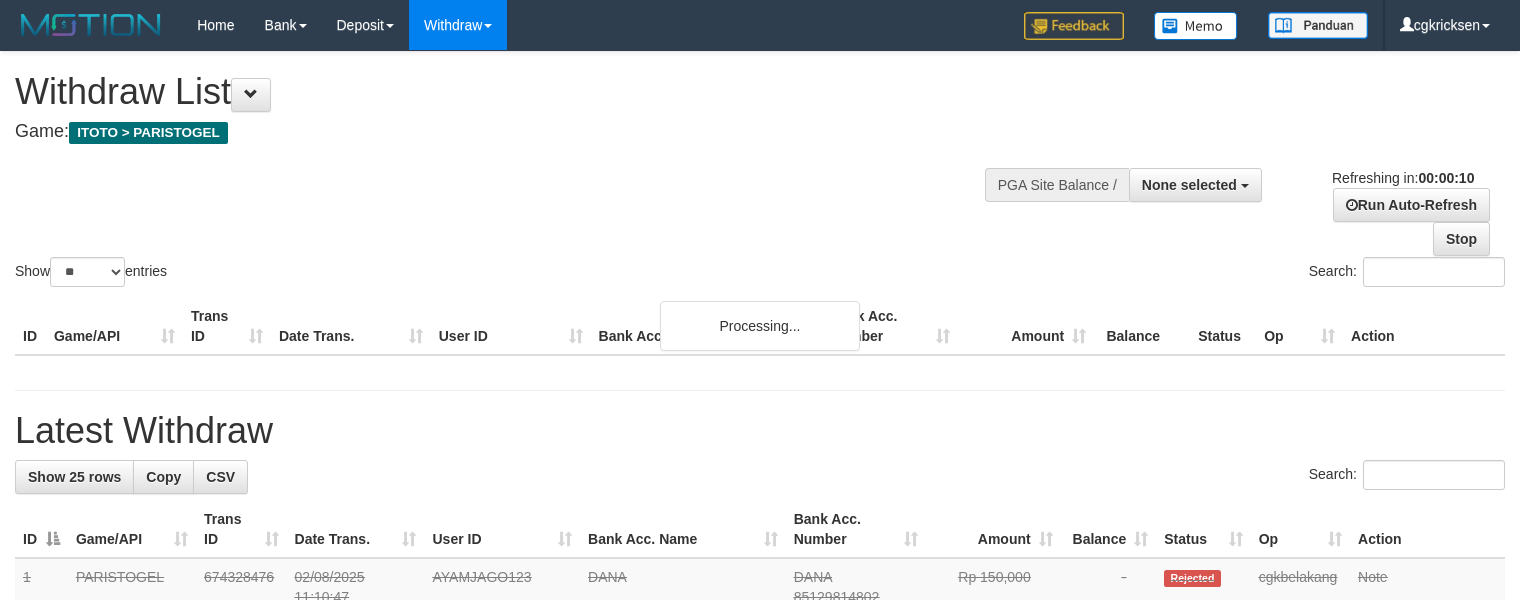 select 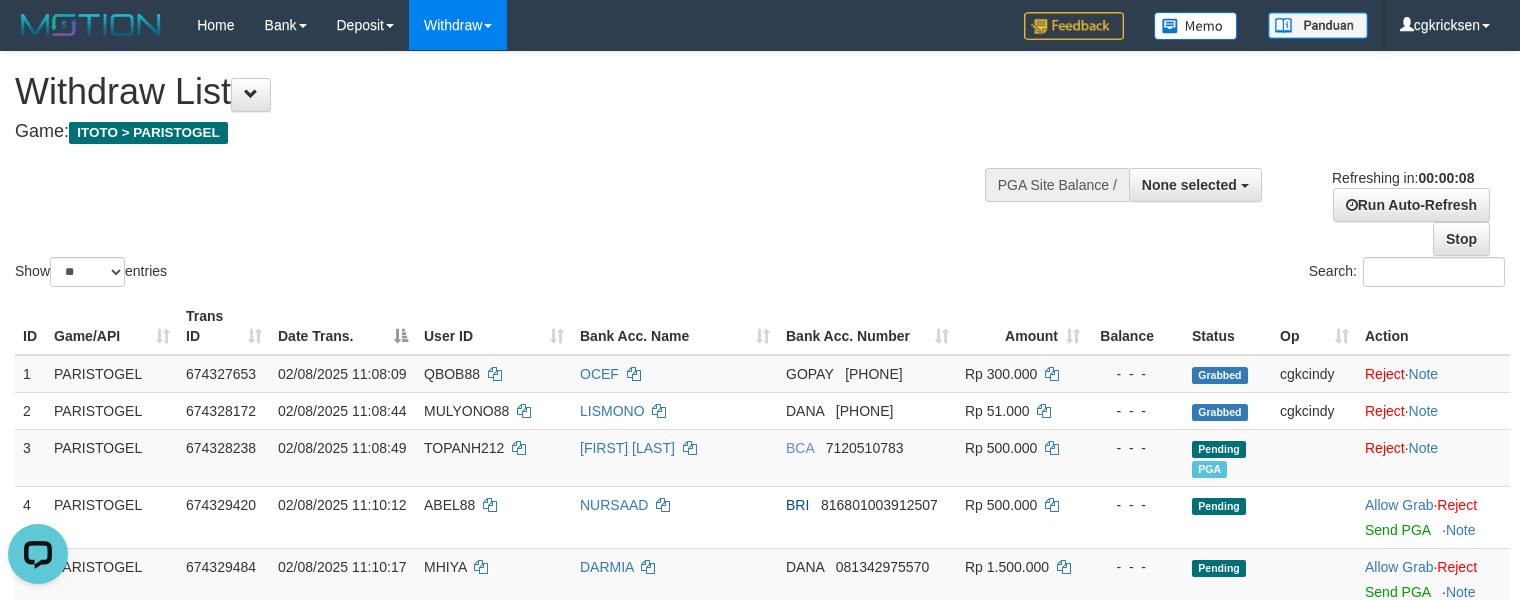 scroll, scrollTop: 0, scrollLeft: 0, axis: both 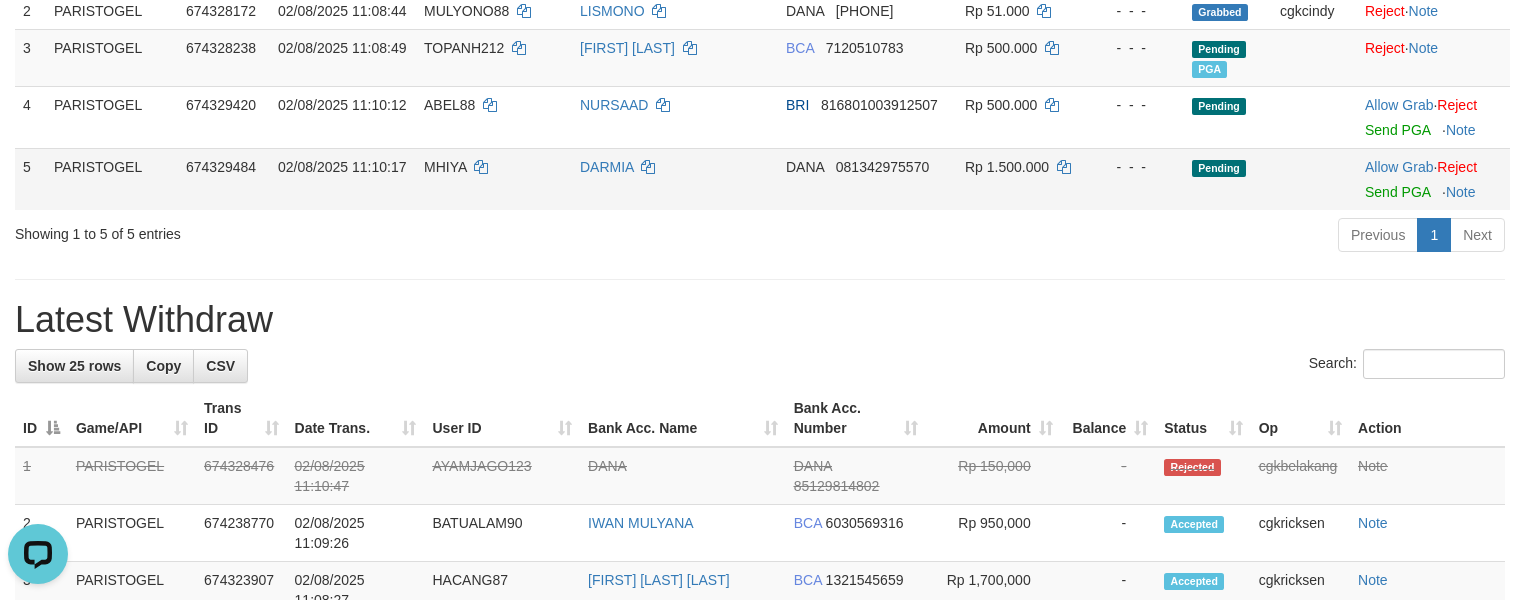 click on "DARMIA" at bounding box center (675, 179) 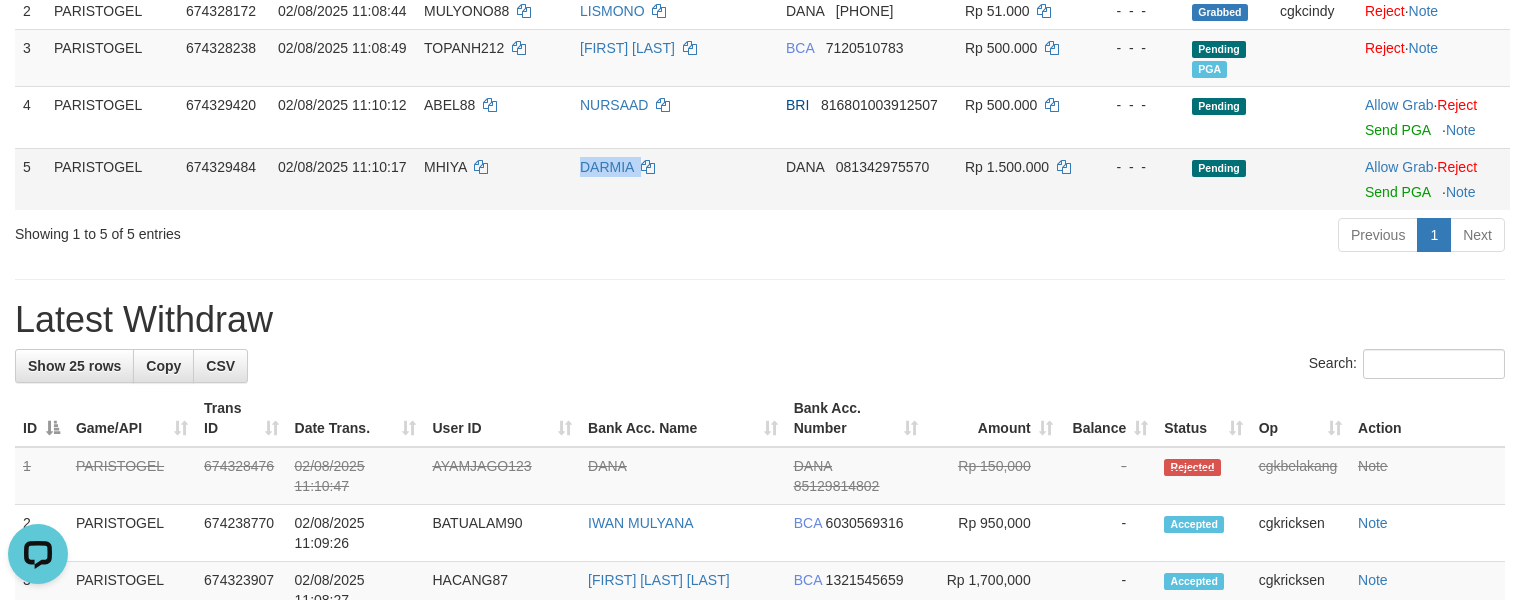copy on "DARMIA" 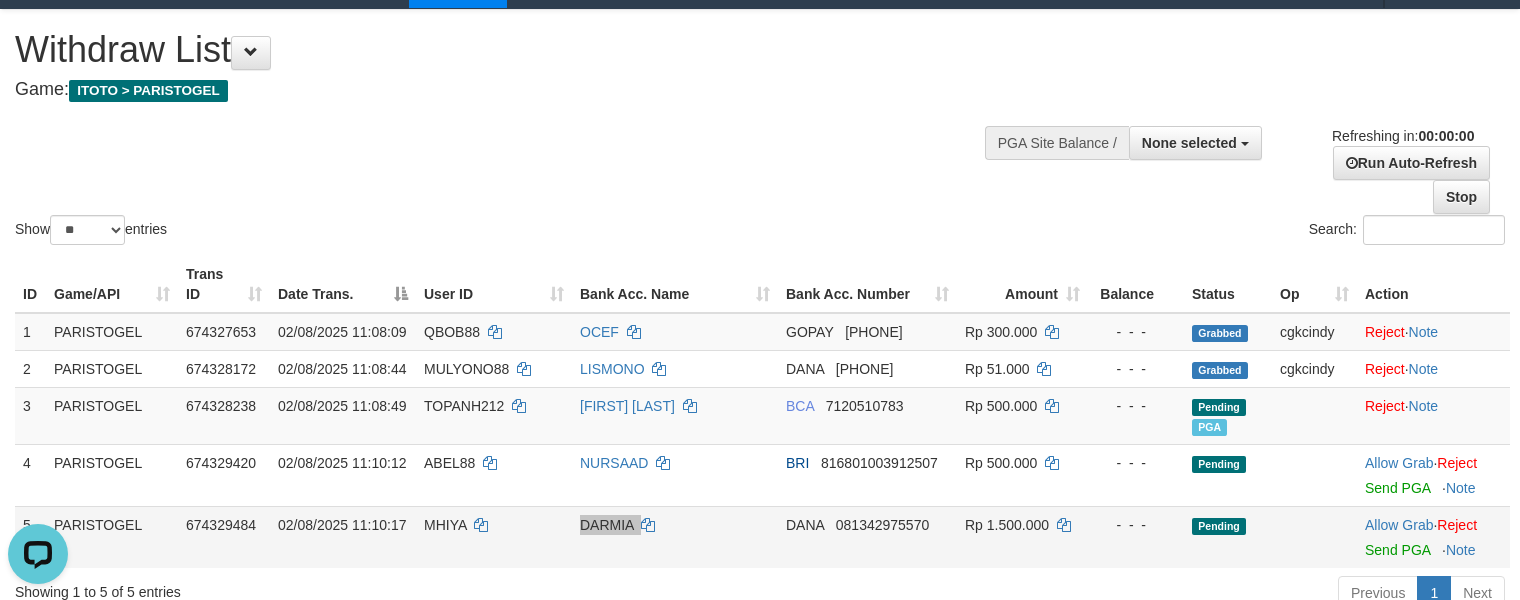 scroll, scrollTop: 0, scrollLeft: 0, axis: both 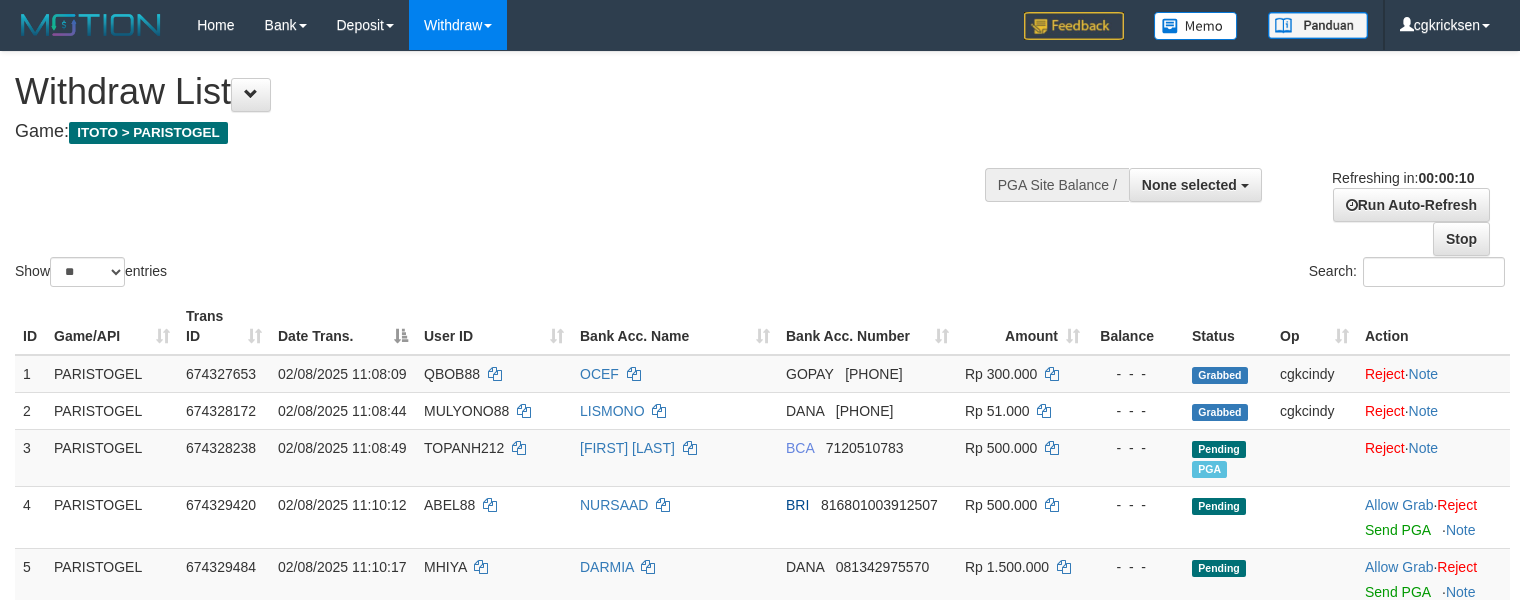 select 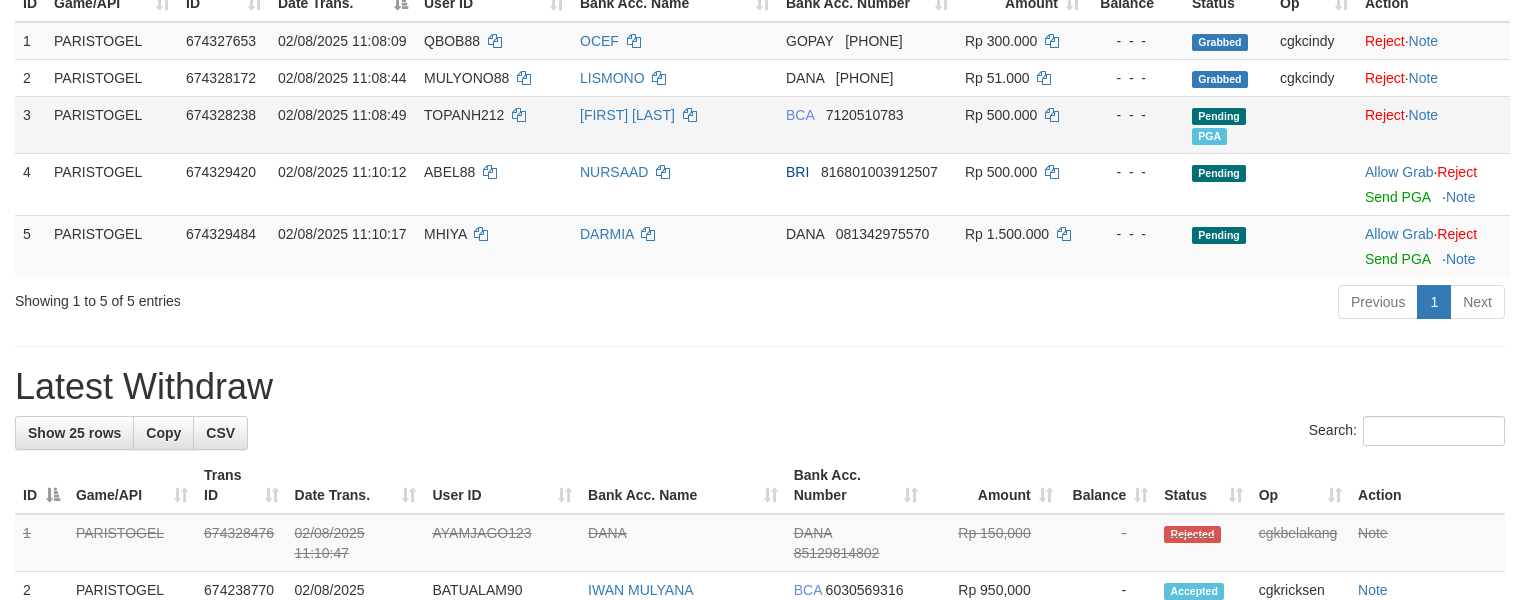 scroll, scrollTop: 266, scrollLeft: 0, axis: vertical 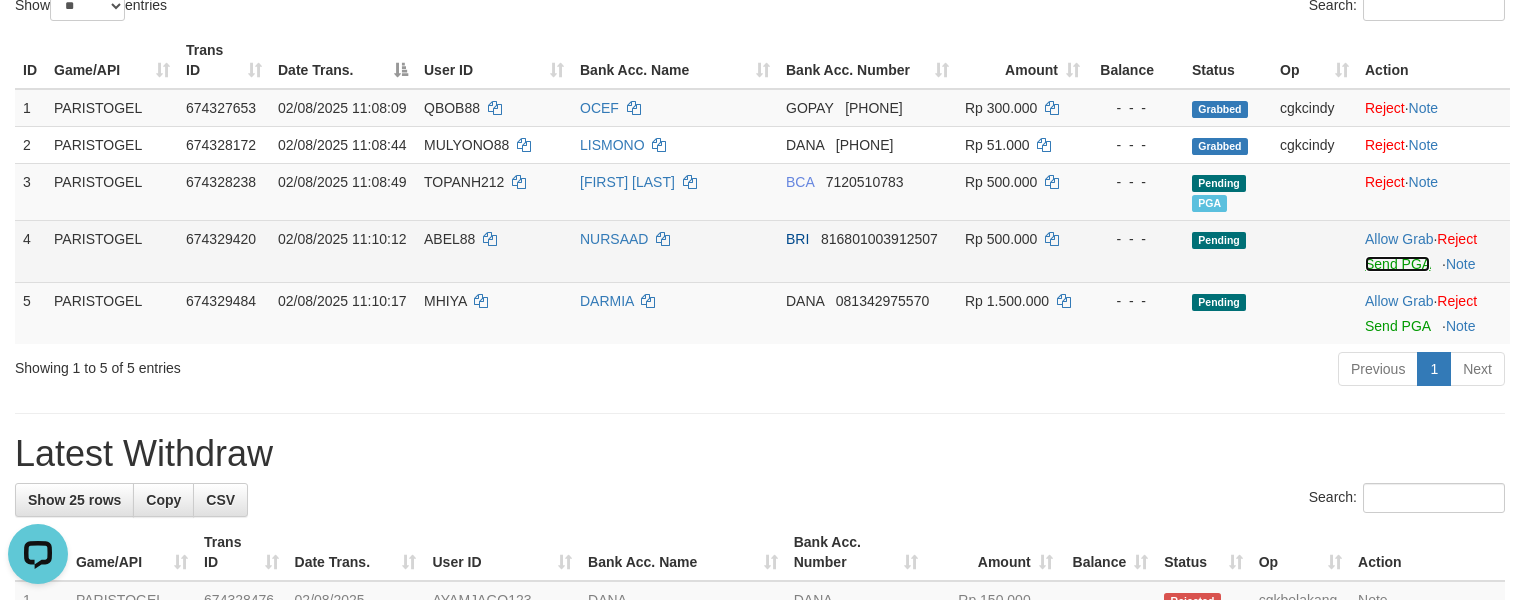 click on "Send PGA" at bounding box center (1397, 264) 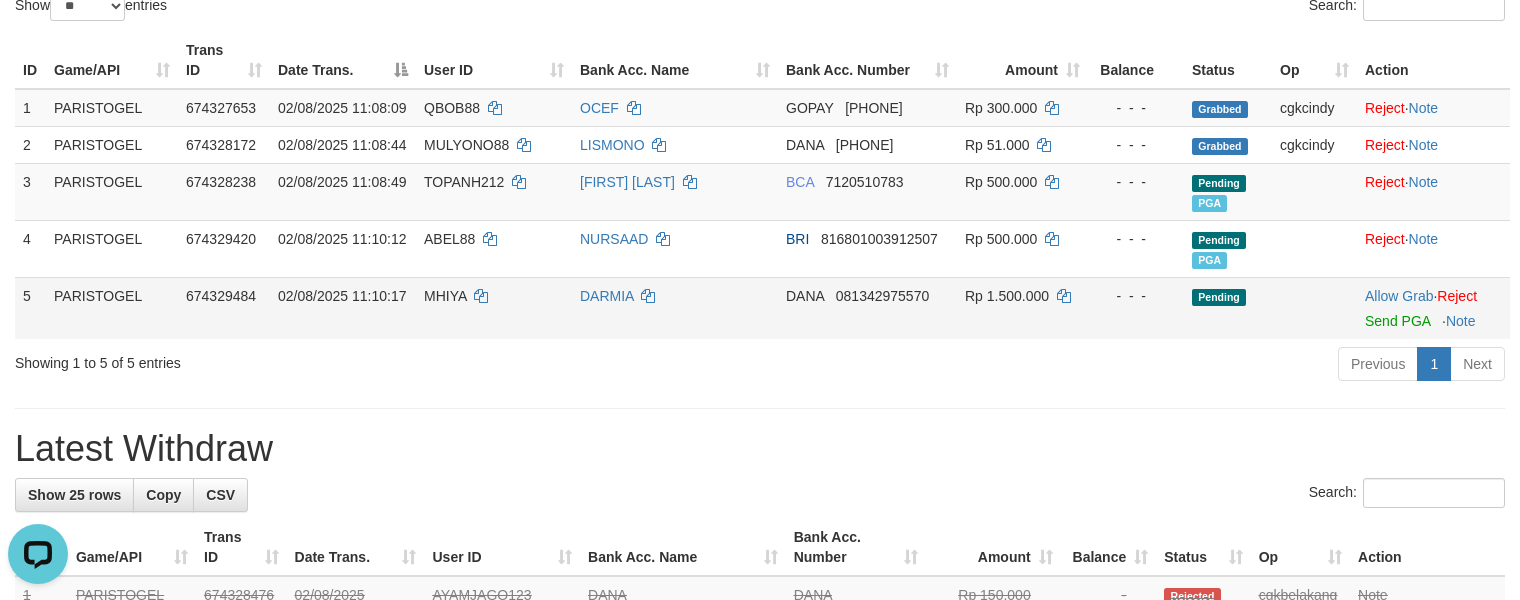 click on "Allow Grab   ·    Reject Send PGA     ·    Note" at bounding box center [1433, 308] 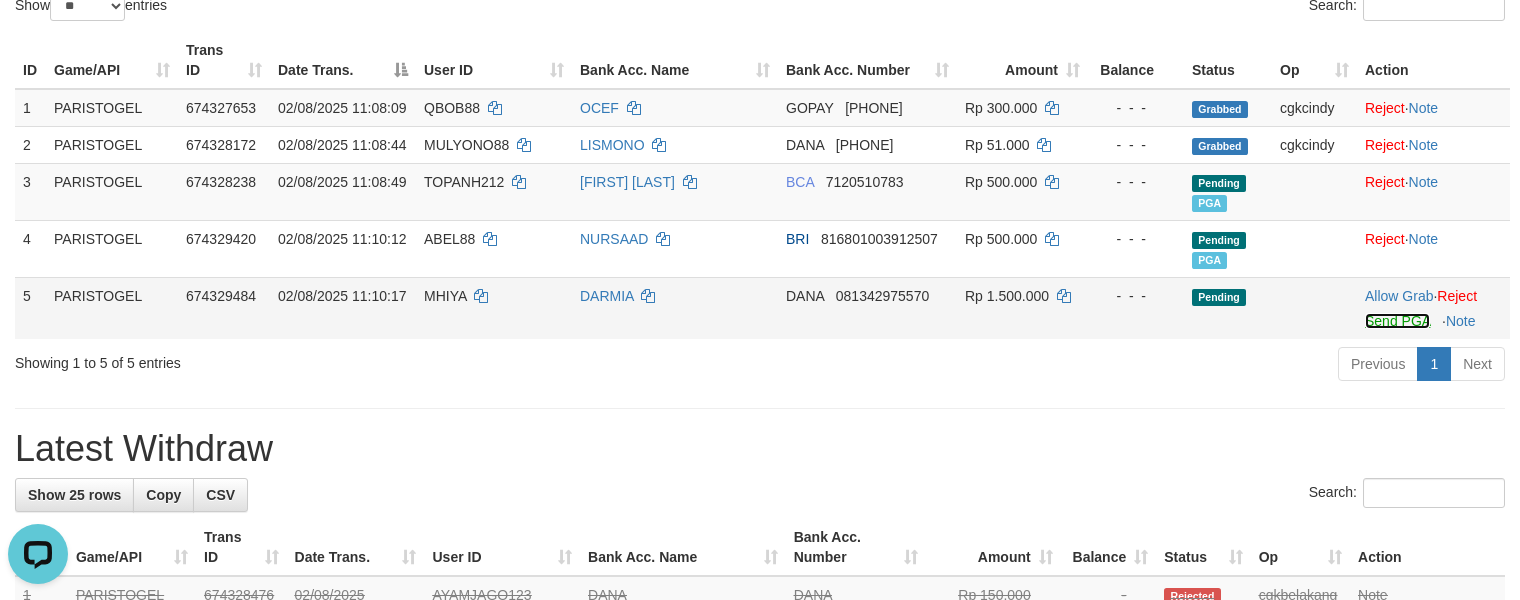 click on "Send PGA" at bounding box center (1397, 321) 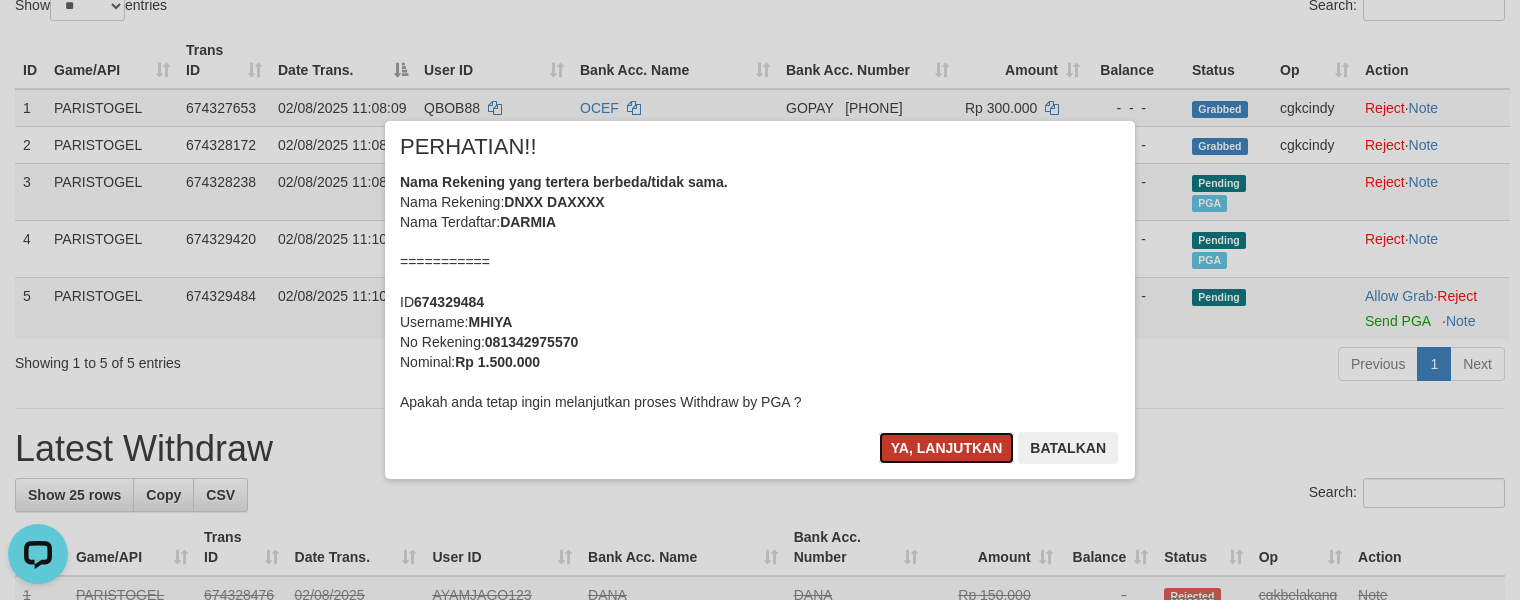 click on "Ya, lanjutkan" at bounding box center [947, 448] 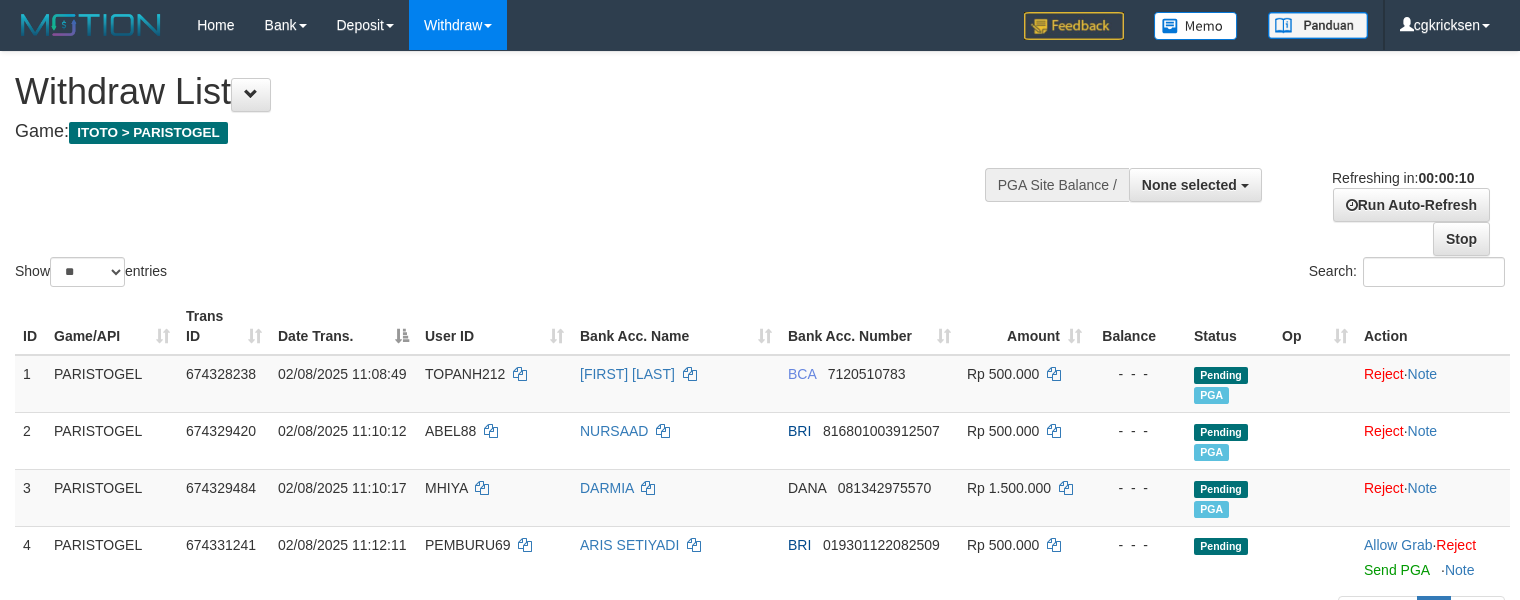 select 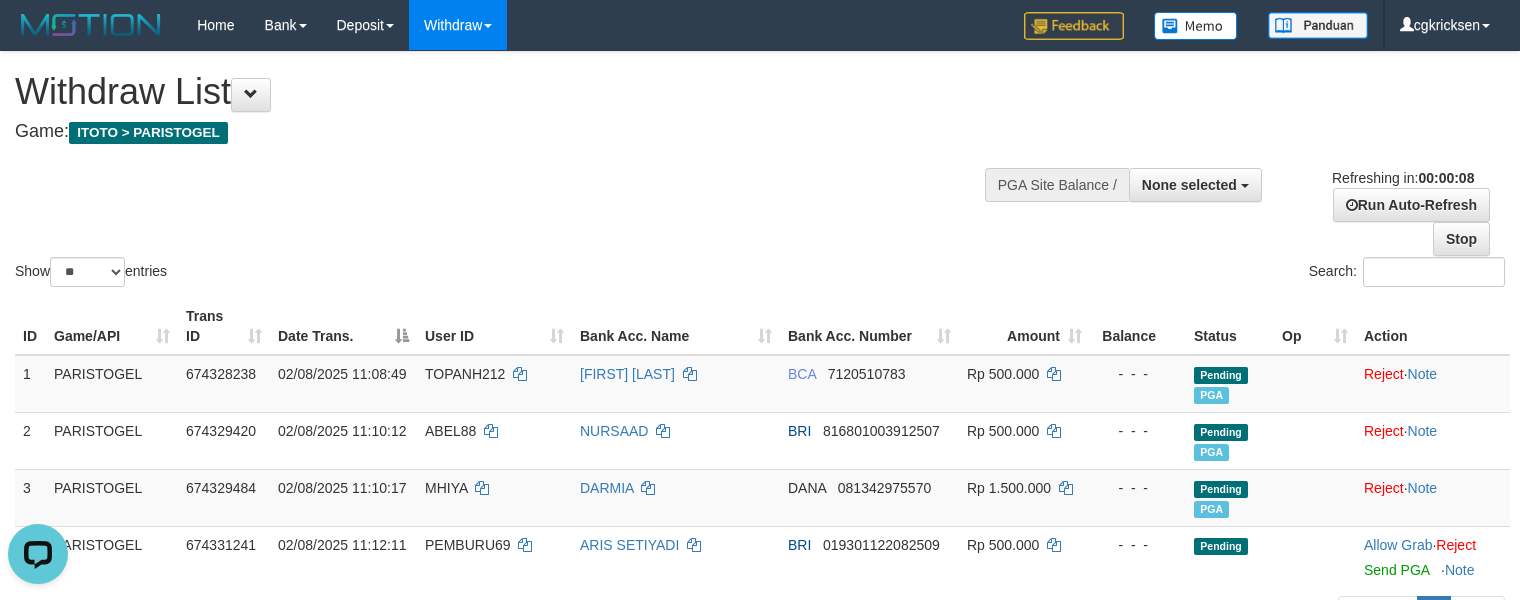 scroll, scrollTop: 0, scrollLeft: 0, axis: both 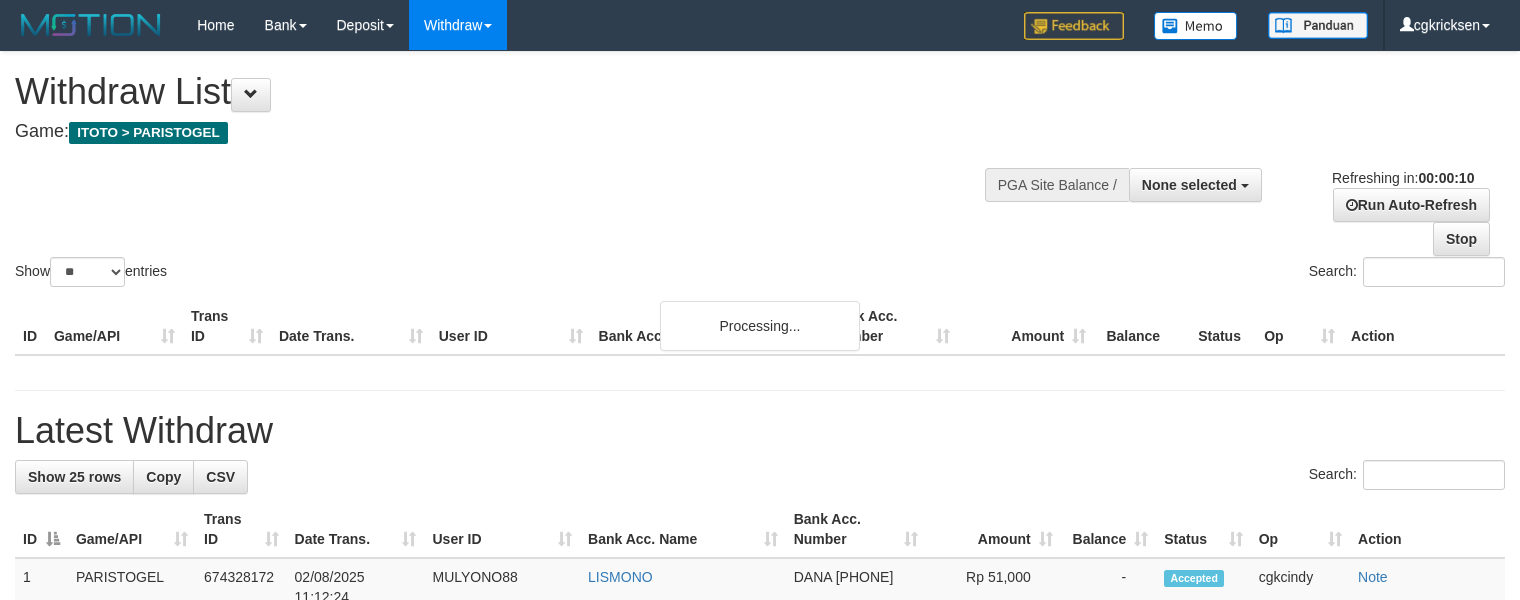 select 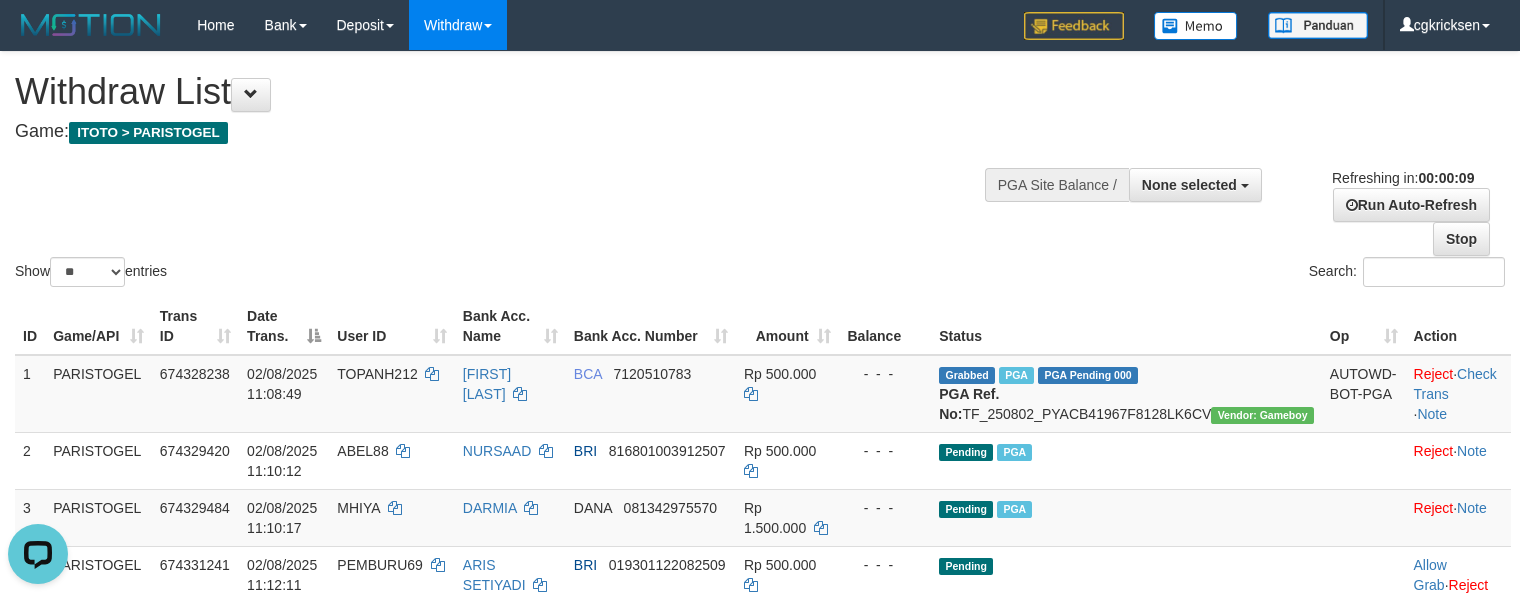 scroll, scrollTop: 0, scrollLeft: 0, axis: both 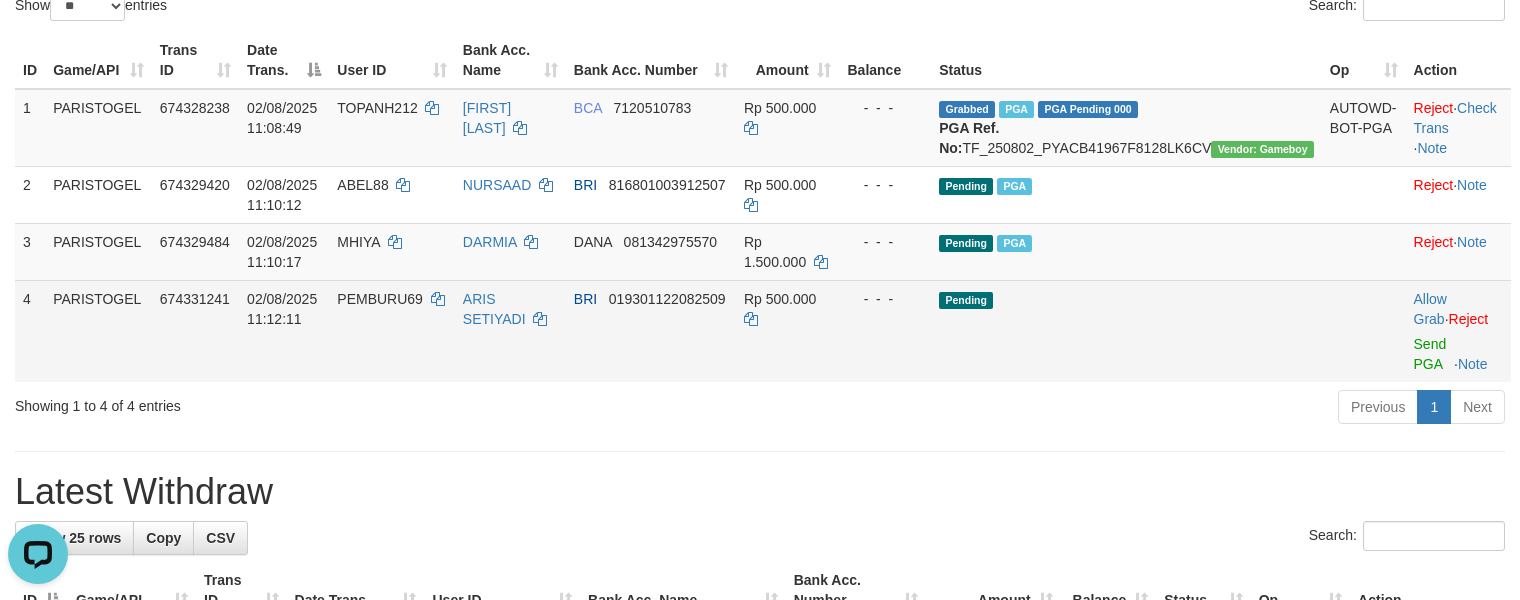 click on "PEMBURU69" at bounding box center (392, 331) 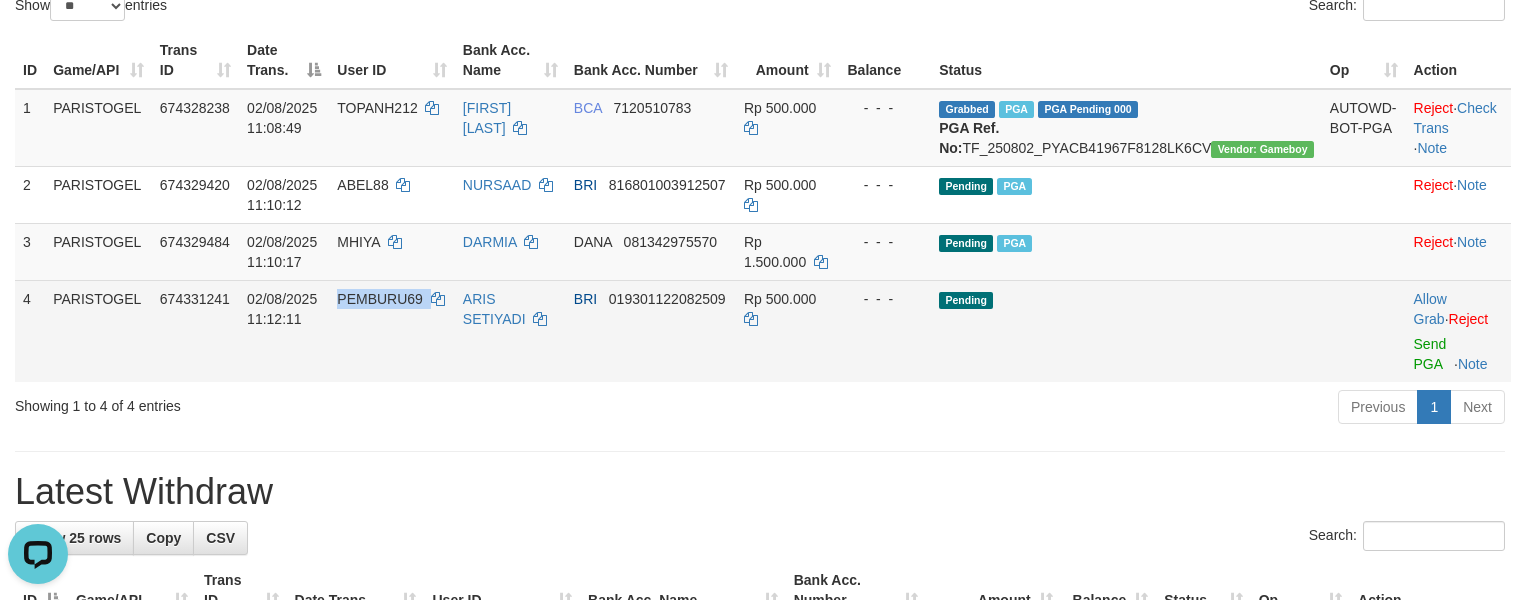 click on "PEMBURU69" at bounding box center [392, 331] 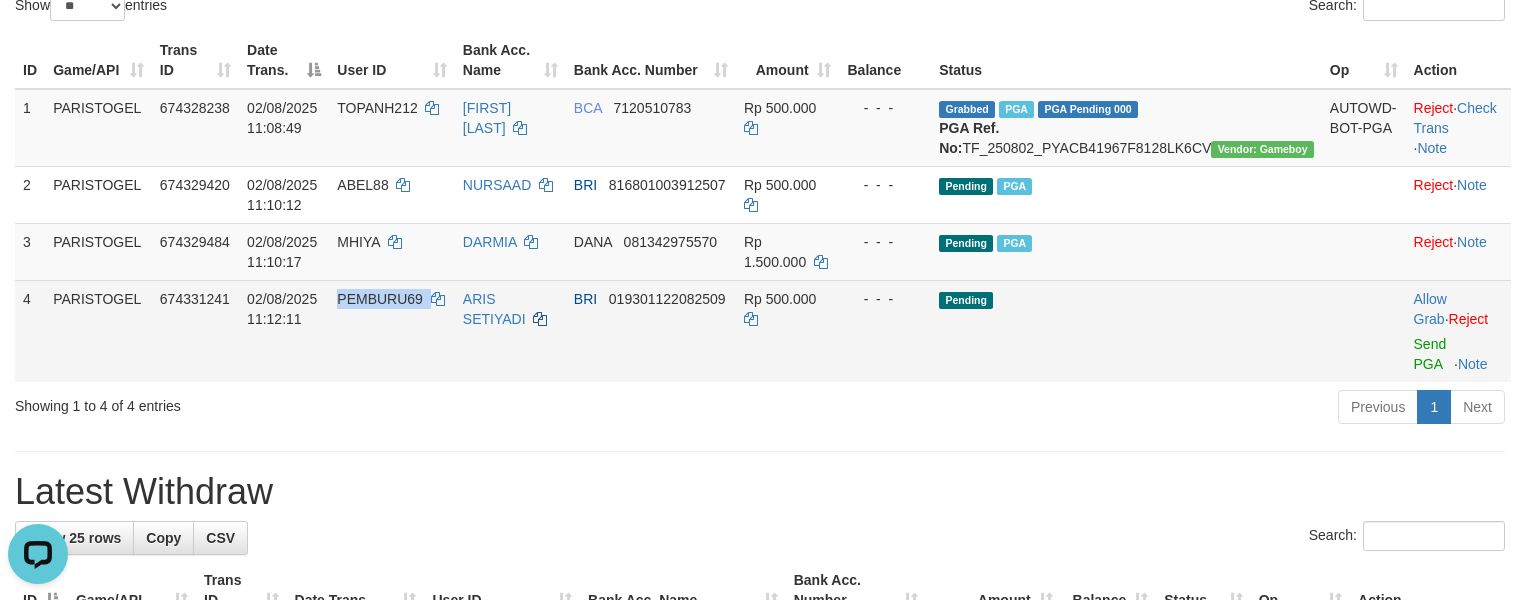 copy on "PEMBURU69" 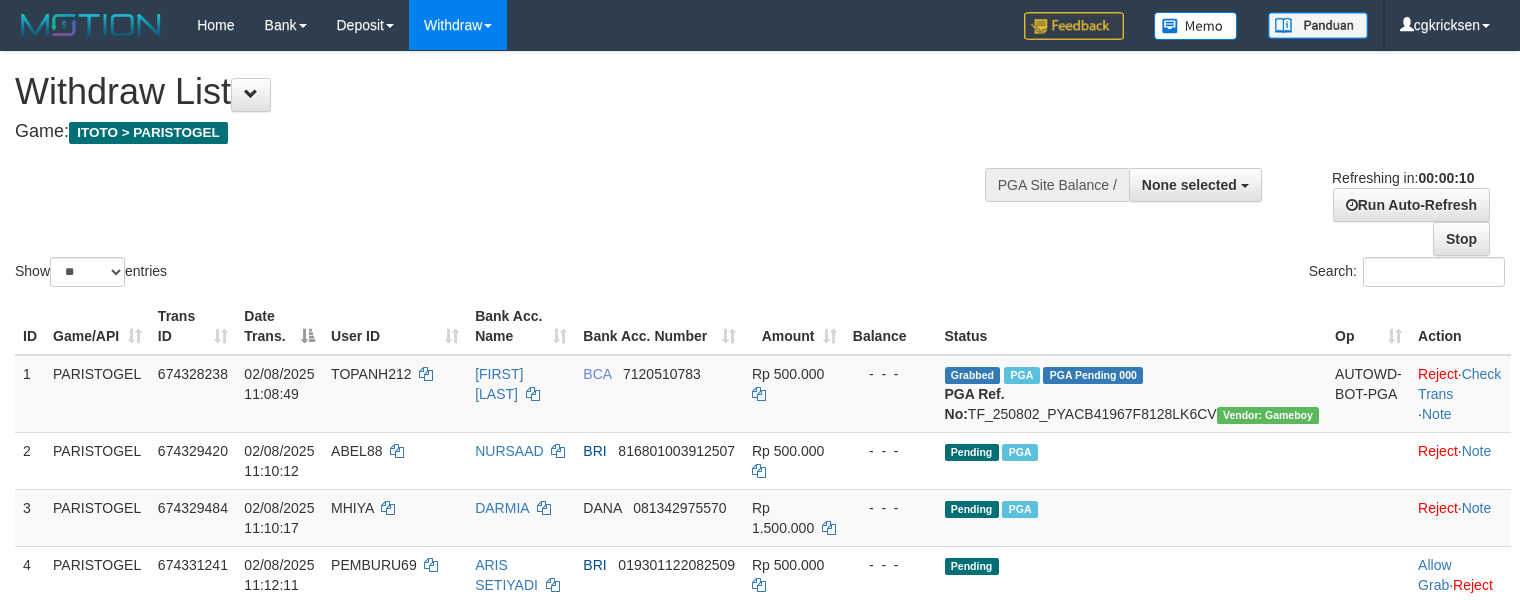 select 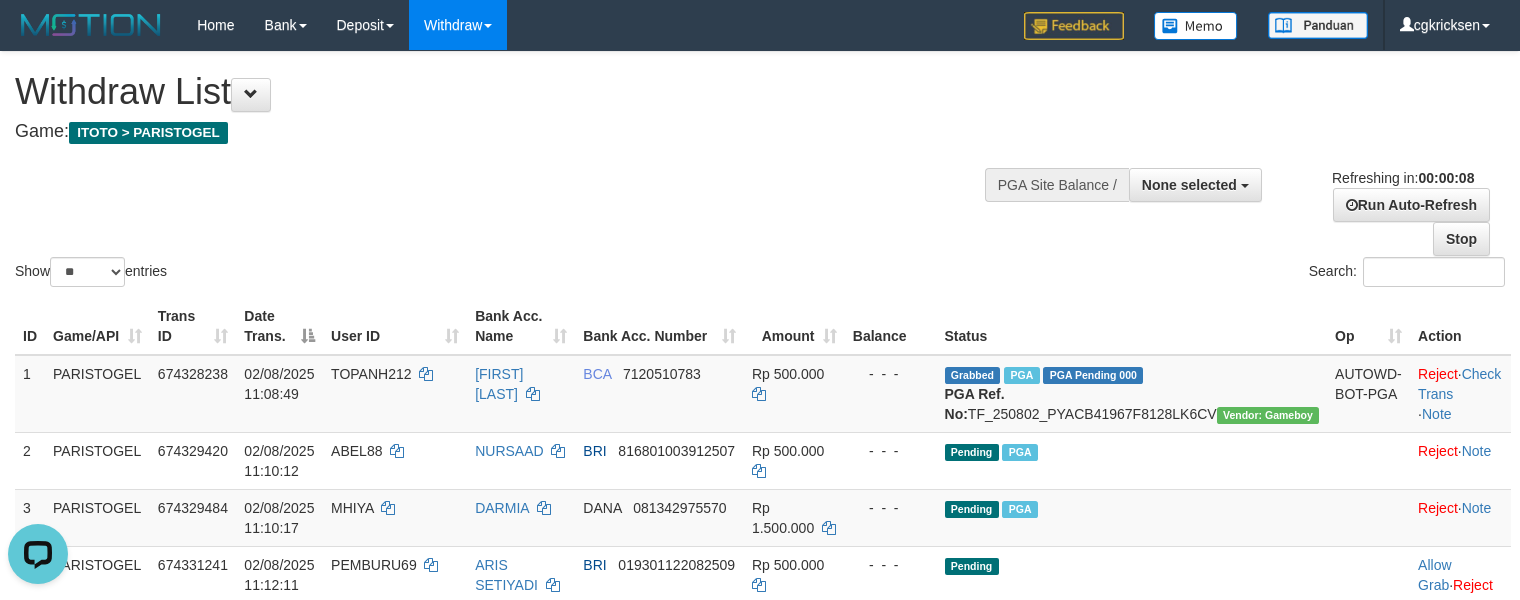 scroll, scrollTop: 0, scrollLeft: 0, axis: both 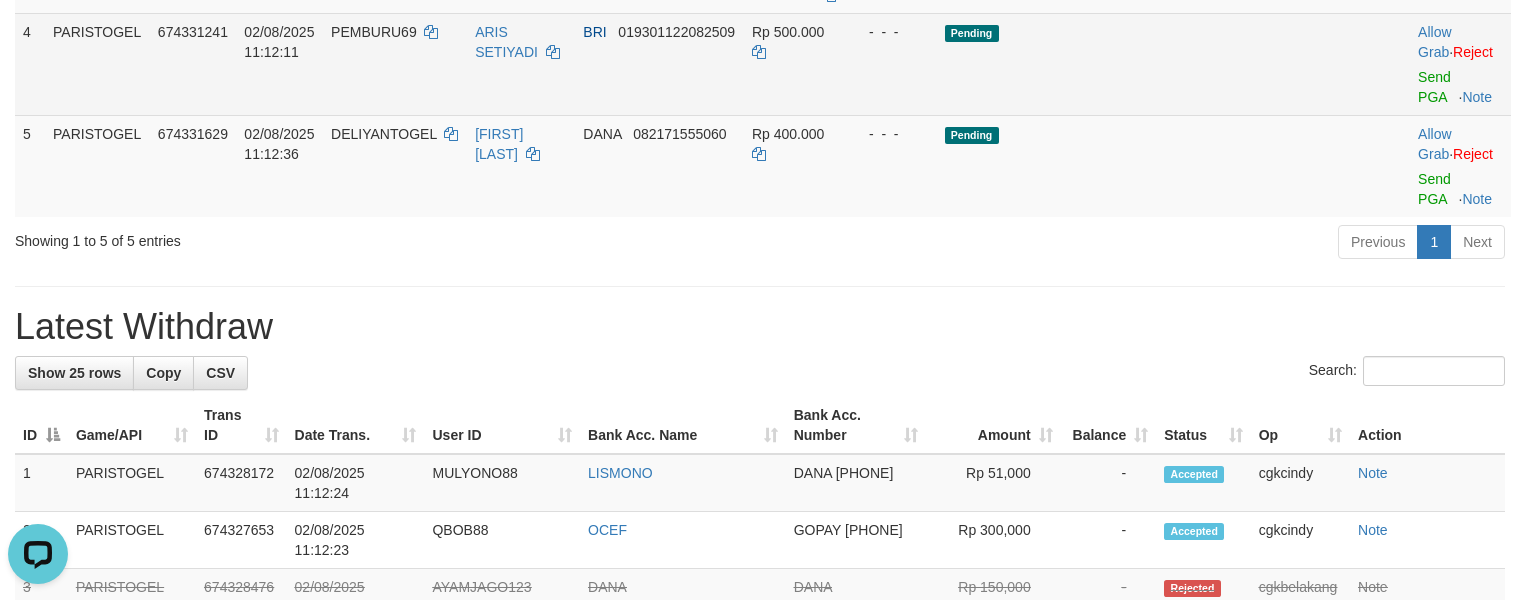 click on "ARIS SETIYADI" at bounding box center [521, 64] 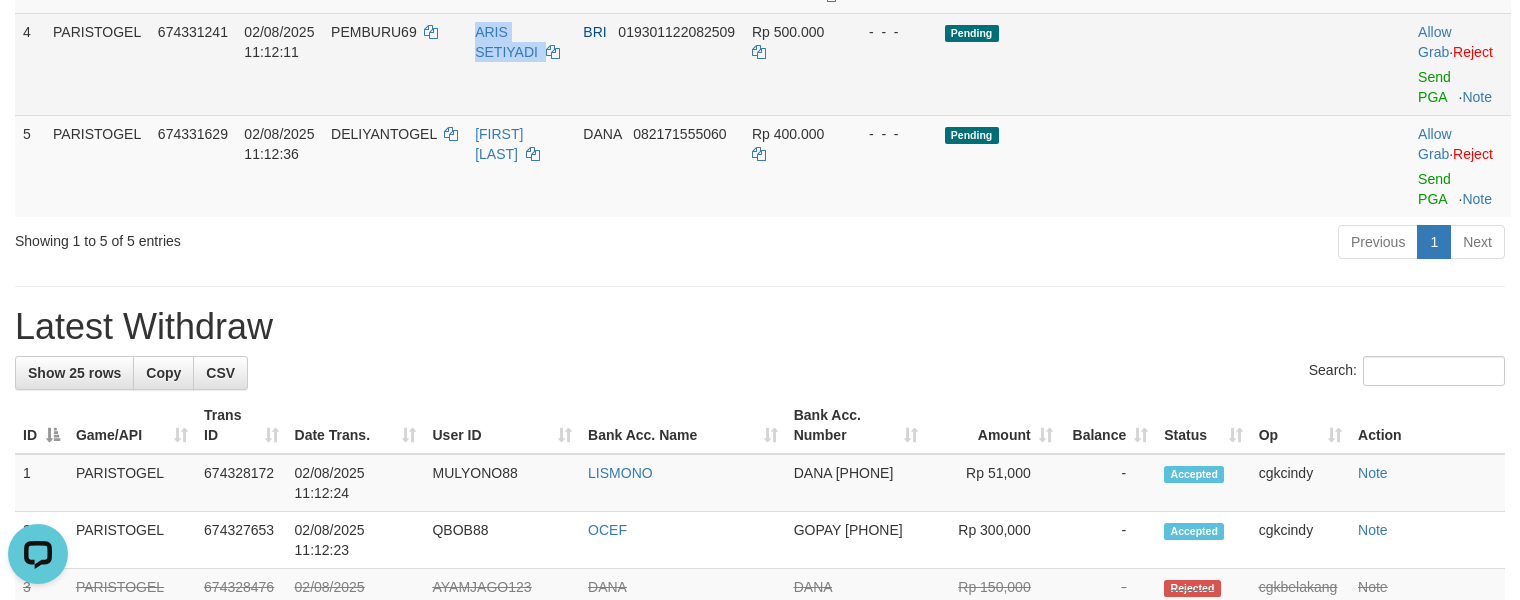 click on "ARIS SETIYADI" at bounding box center [521, 64] 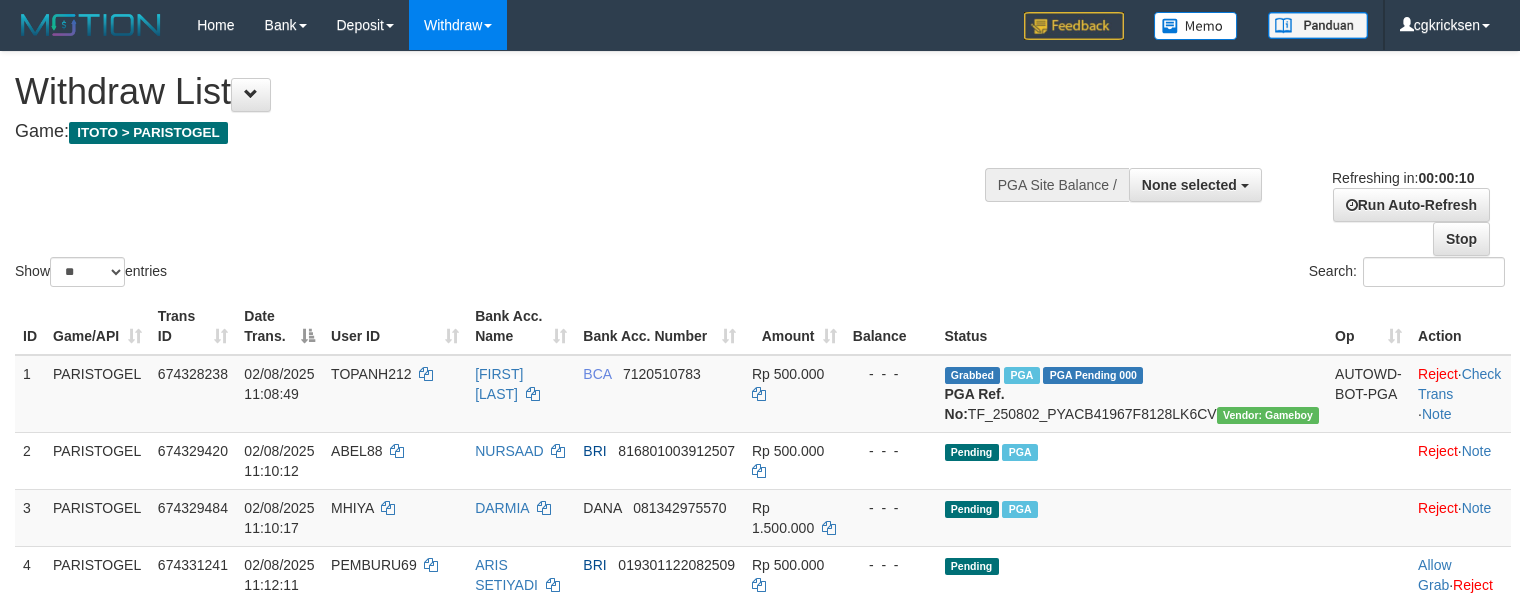select 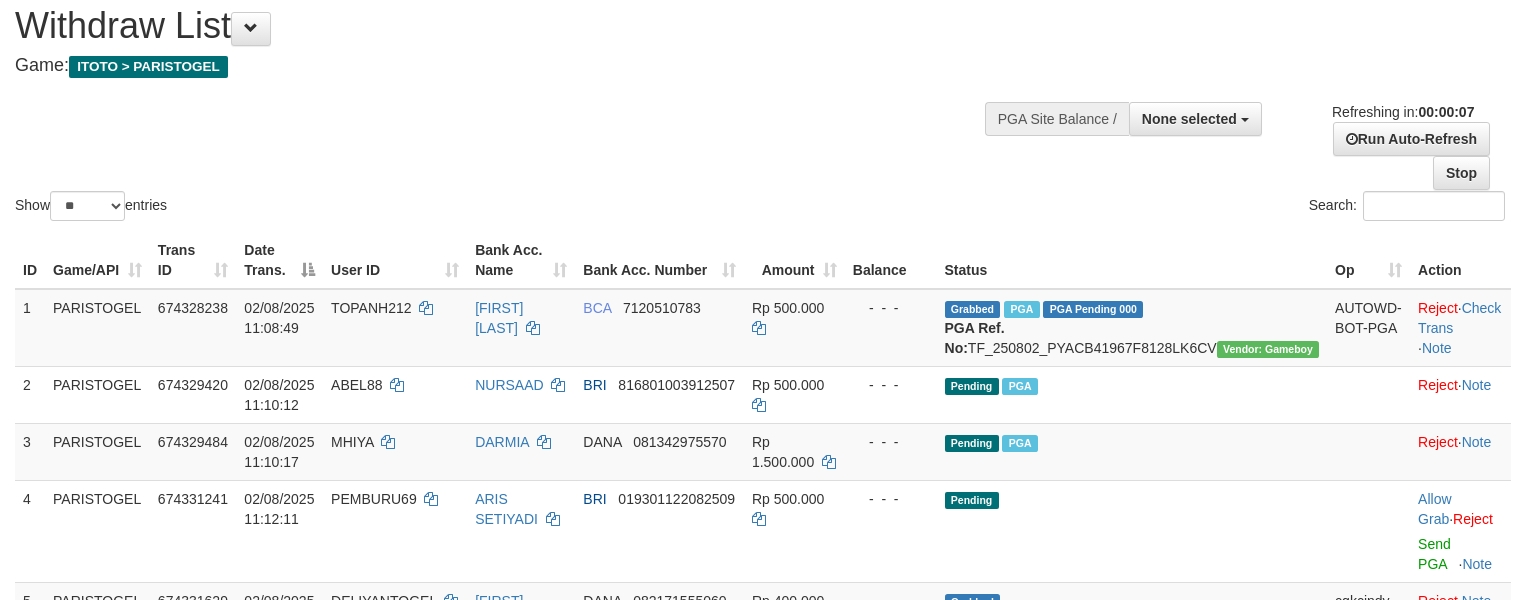 scroll, scrollTop: 133, scrollLeft: 0, axis: vertical 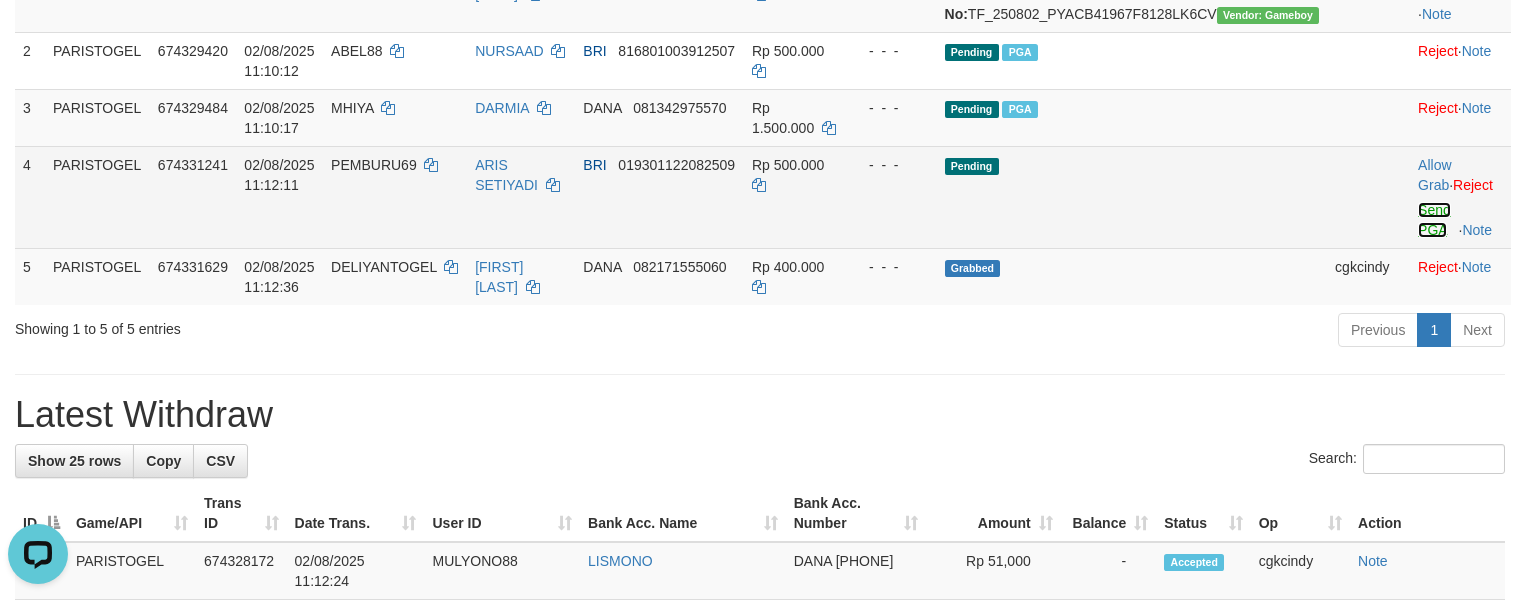 click on "Send PGA" at bounding box center (1434, 220) 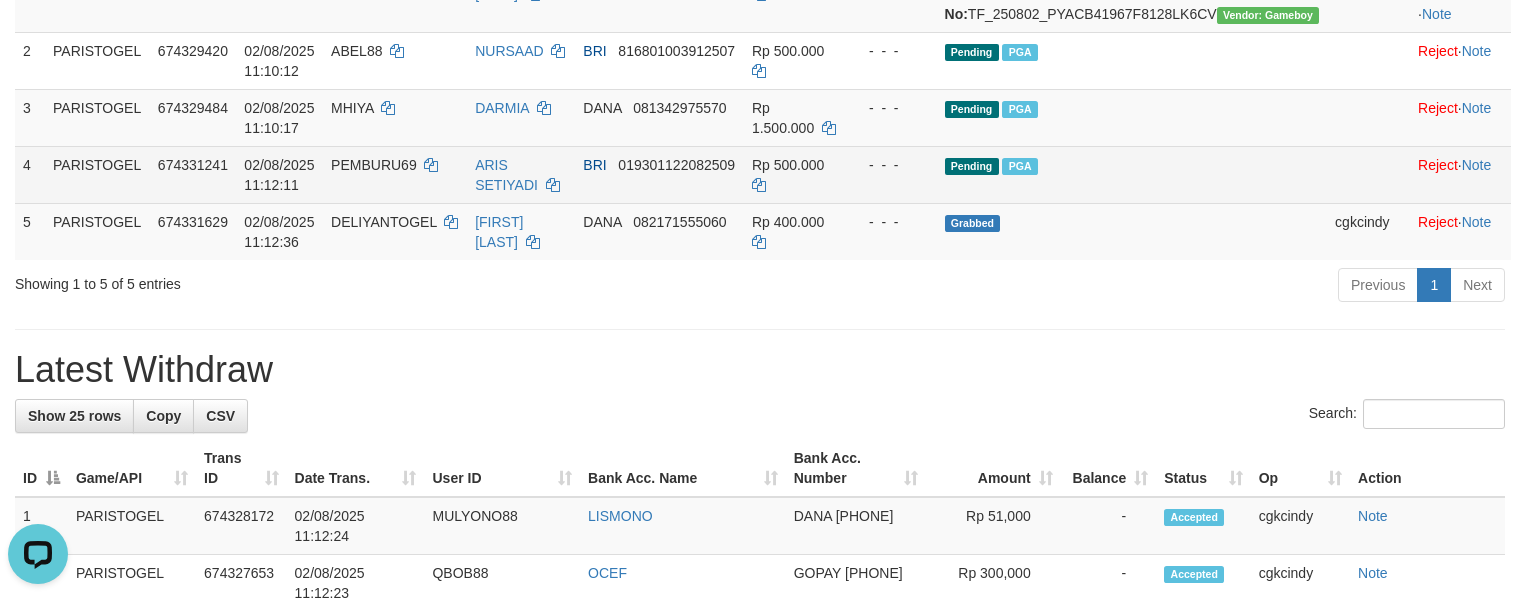 scroll, scrollTop: 266, scrollLeft: 0, axis: vertical 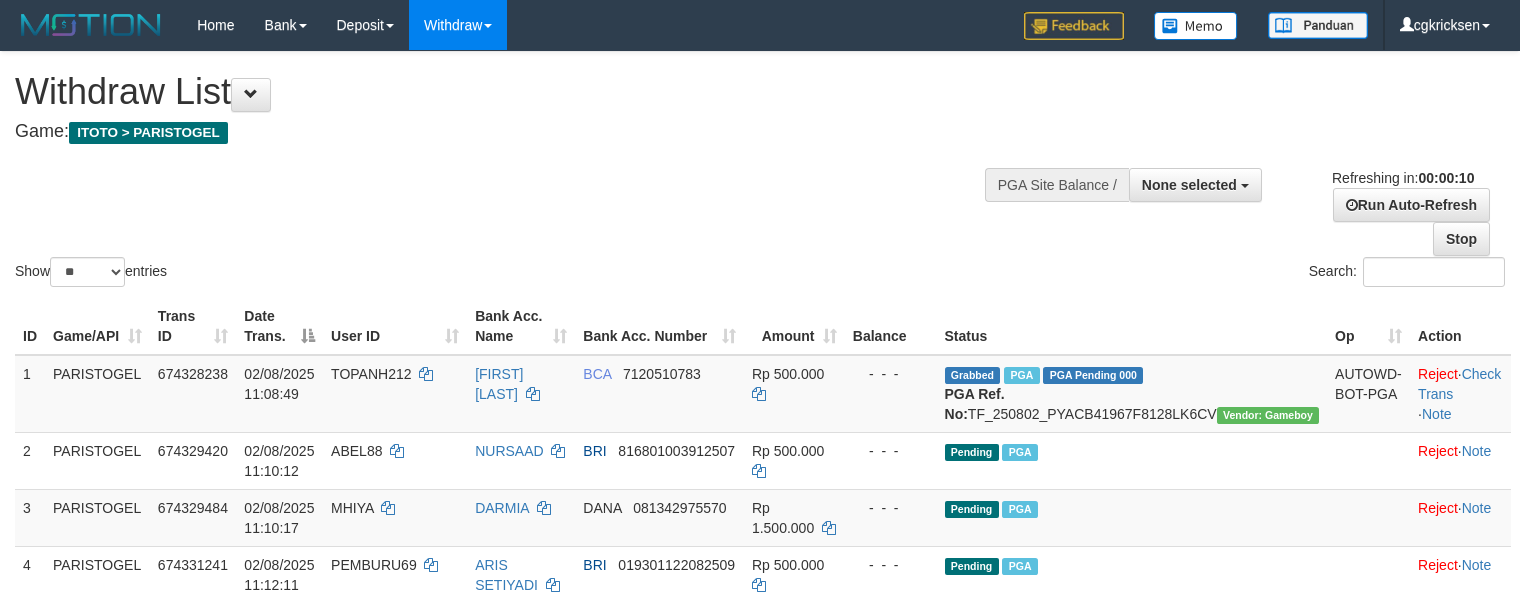select 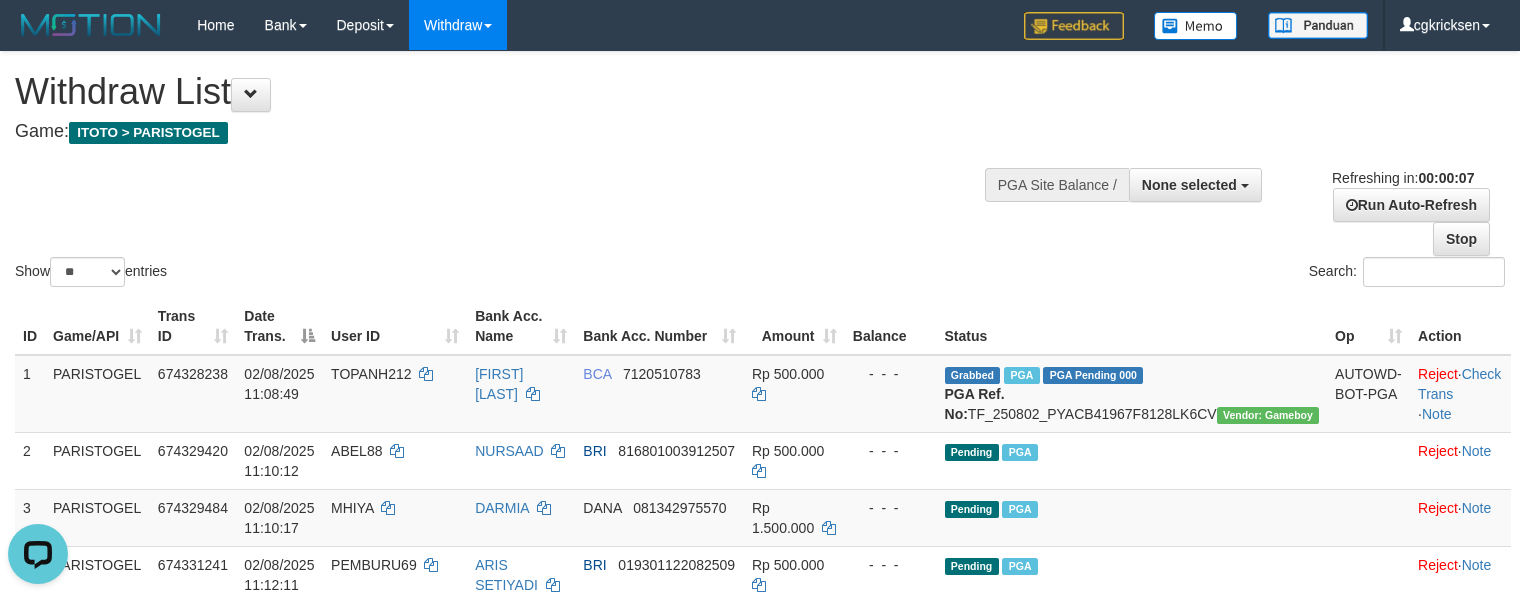 scroll, scrollTop: 0, scrollLeft: 0, axis: both 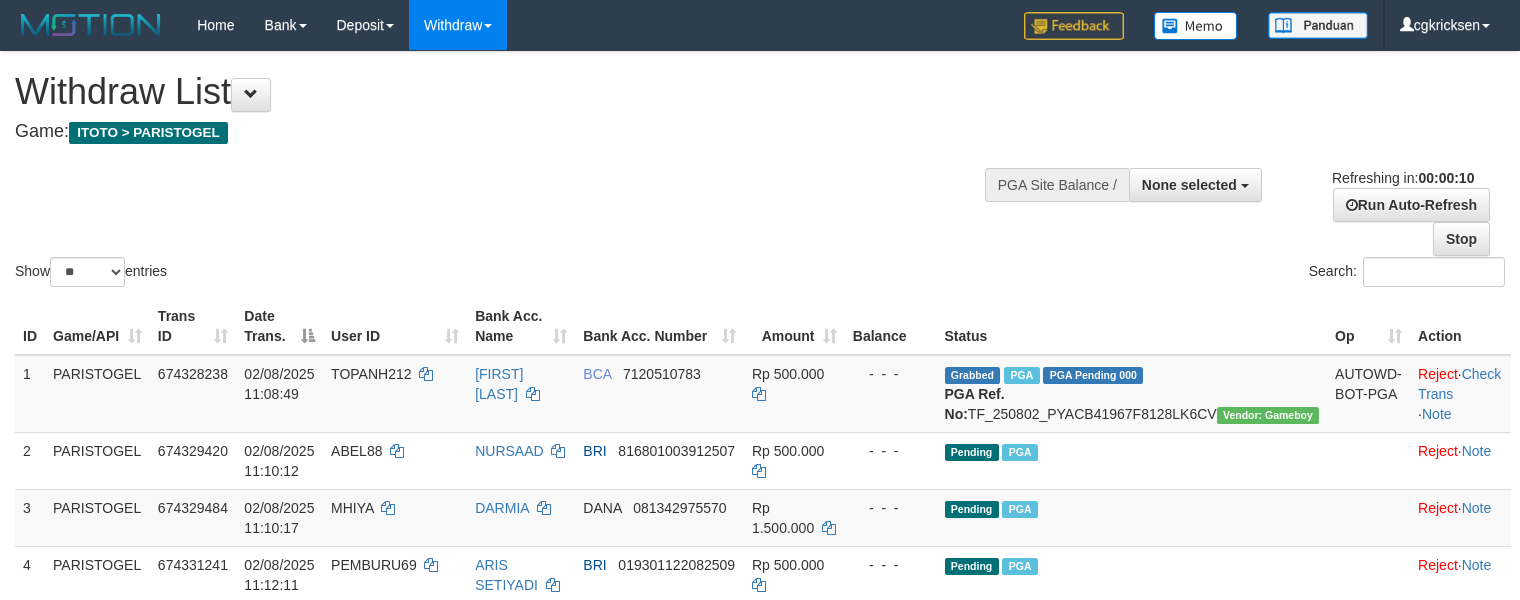 select 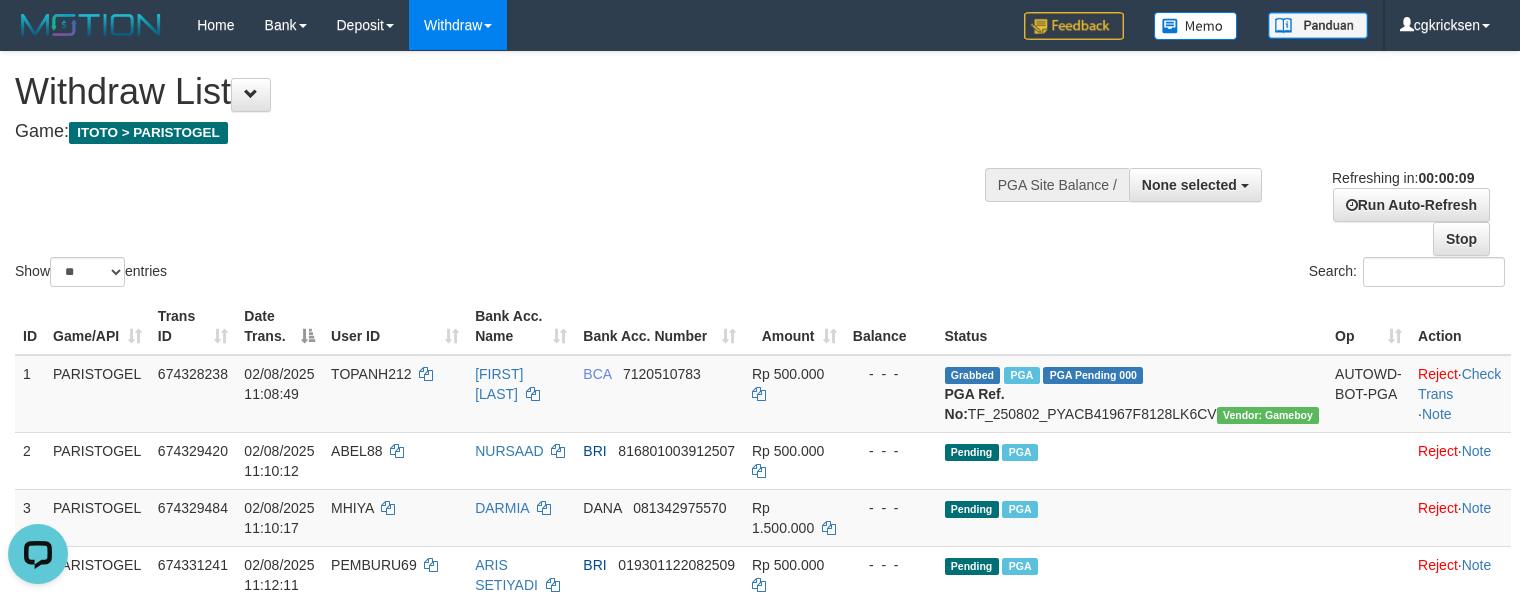 scroll, scrollTop: 0, scrollLeft: 0, axis: both 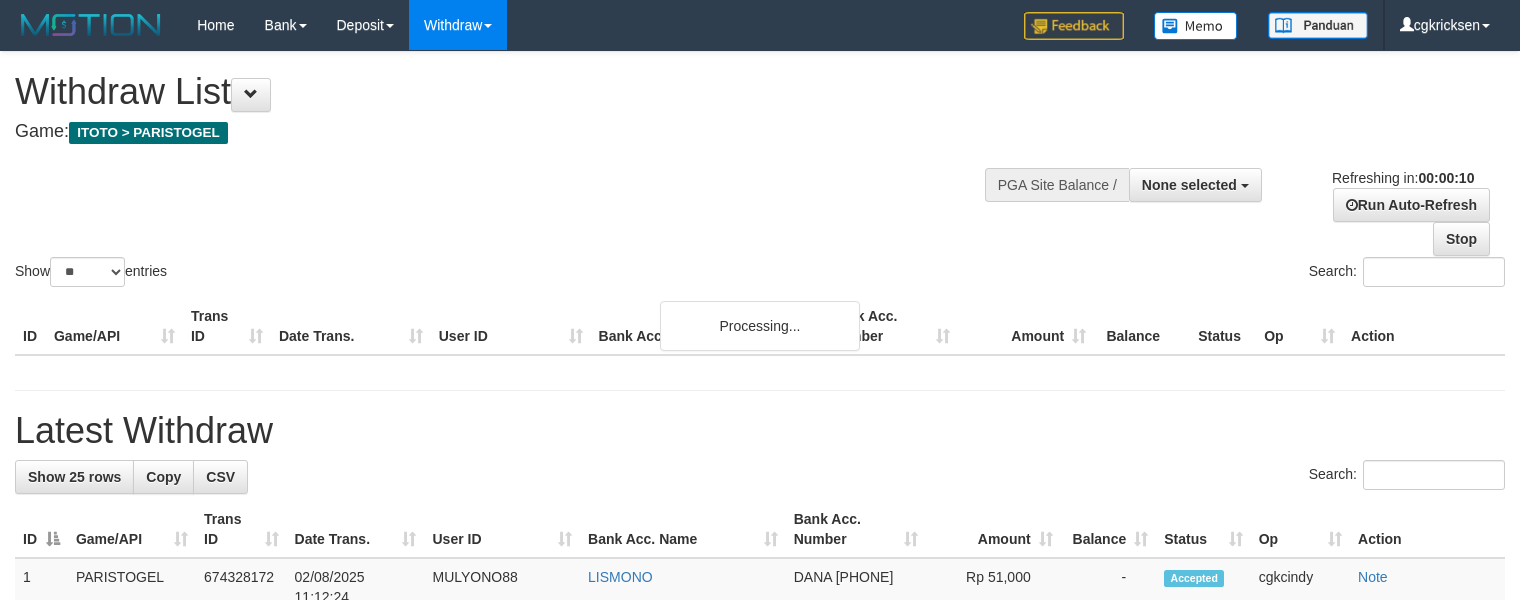 select 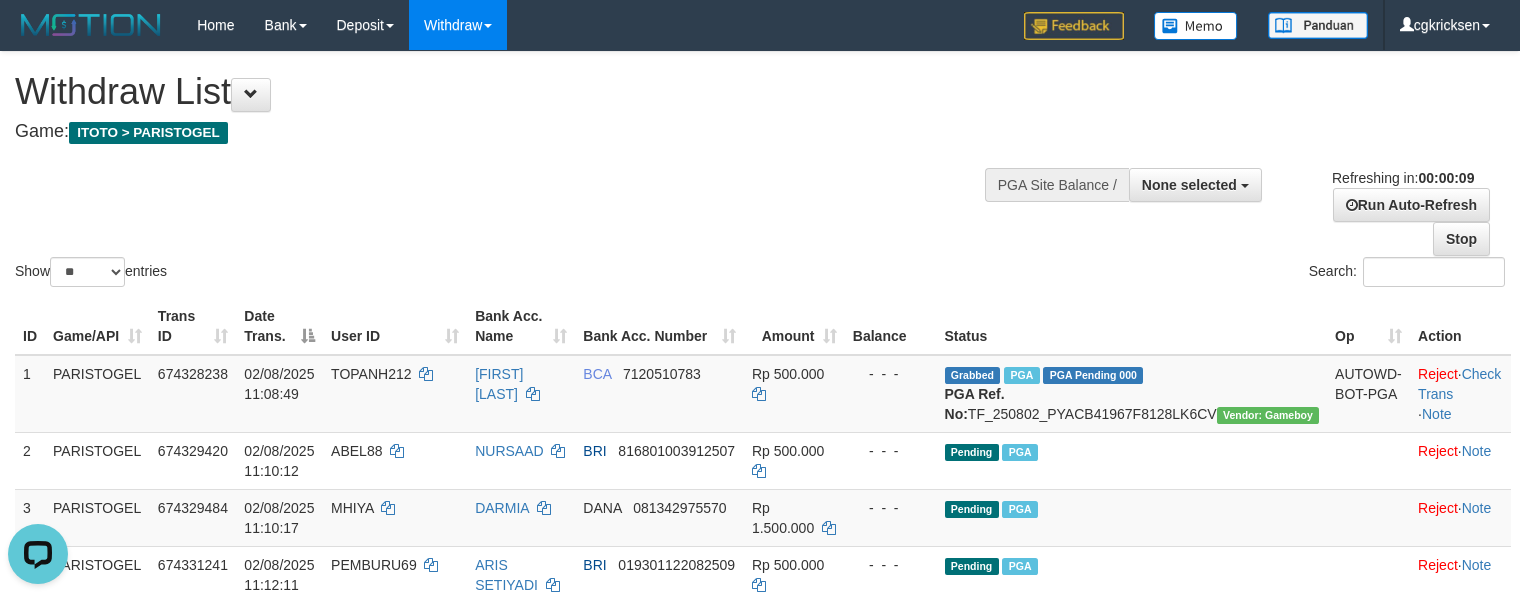 scroll, scrollTop: 0, scrollLeft: 0, axis: both 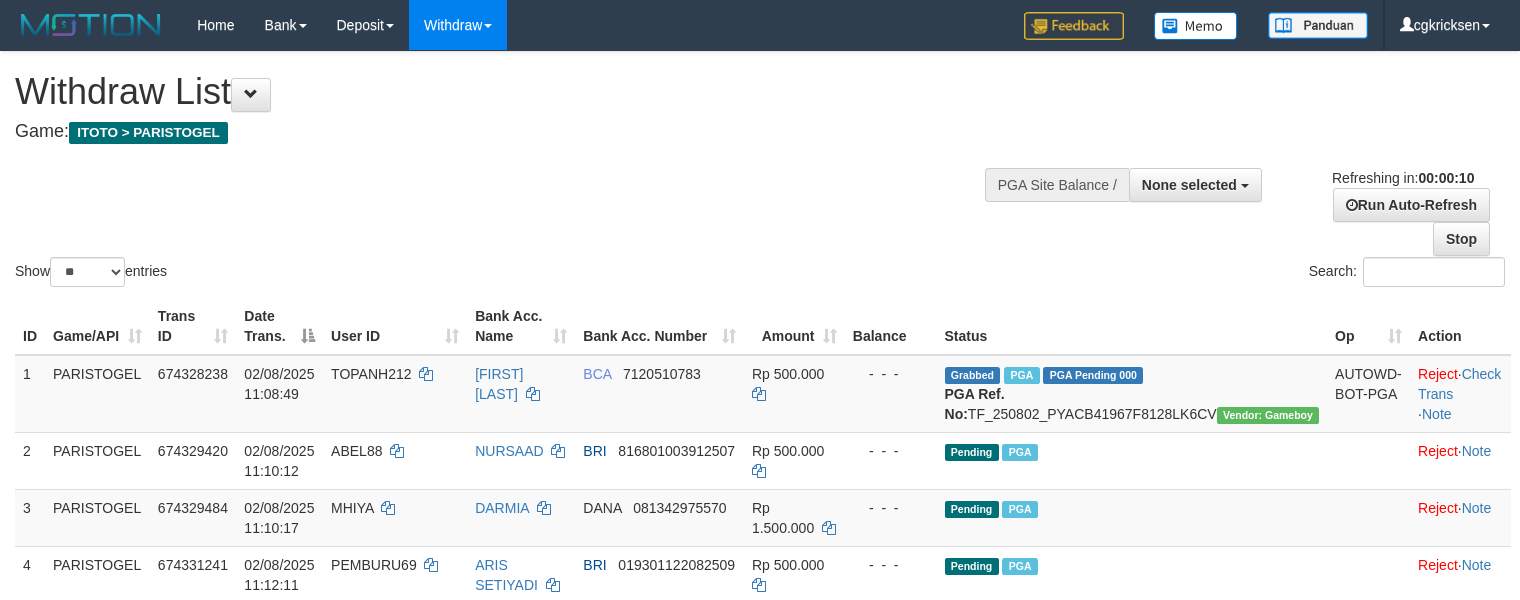 select 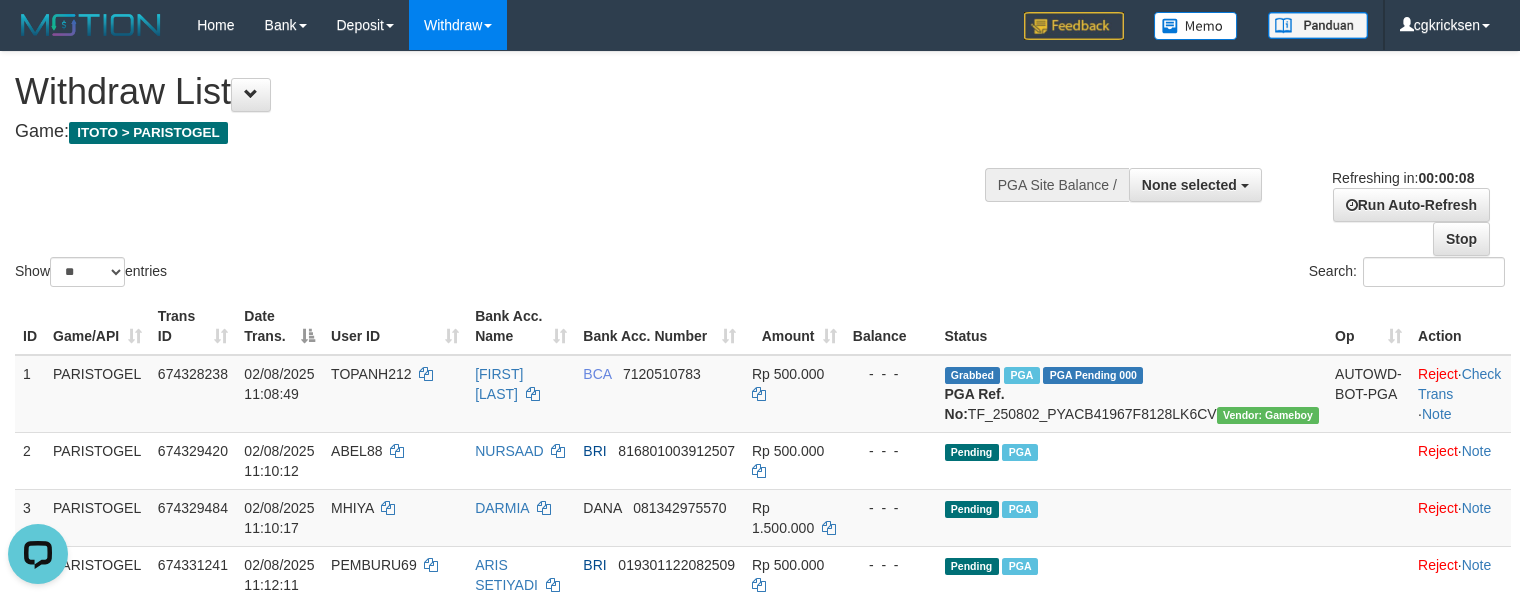 scroll, scrollTop: 0, scrollLeft: 0, axis: both 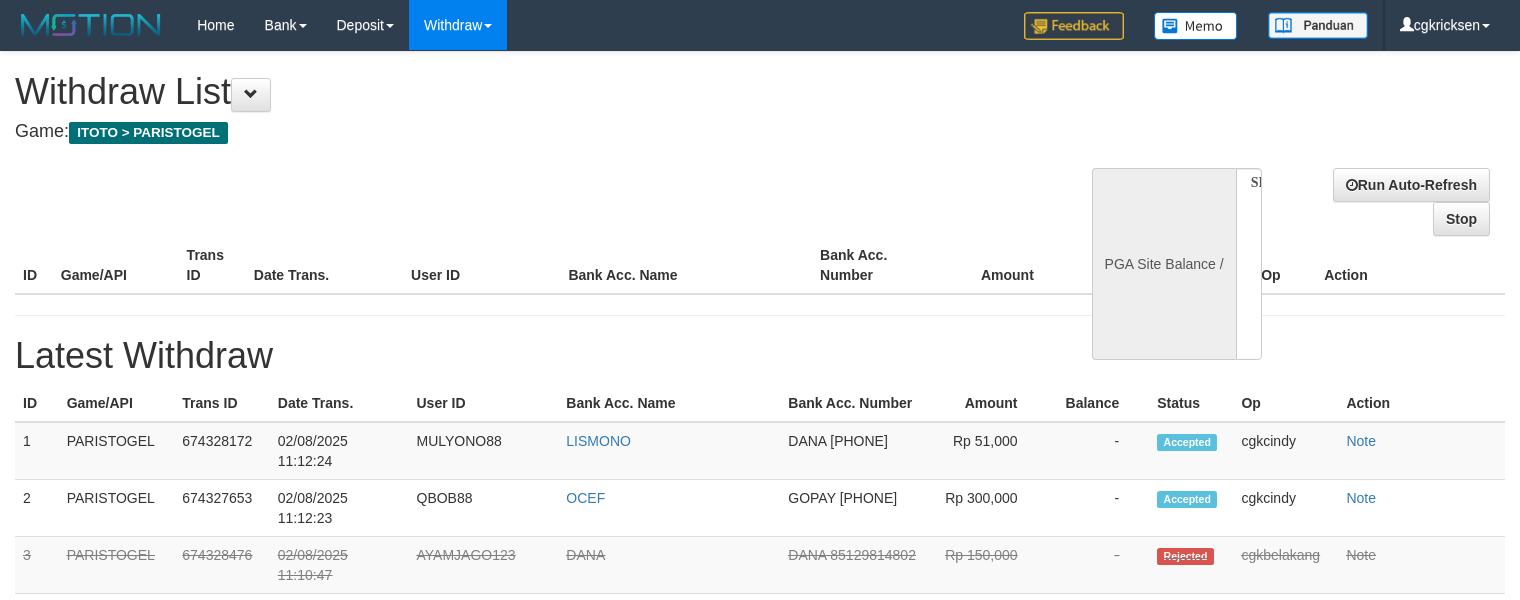select 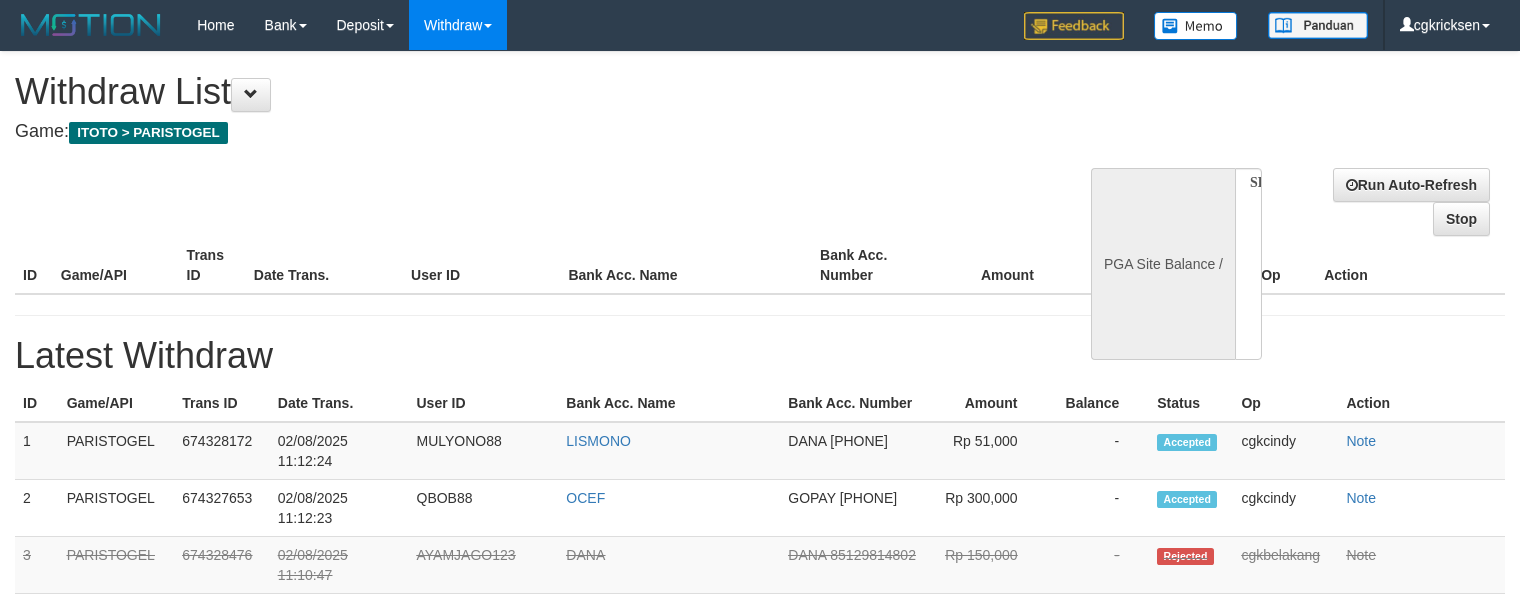 scroll, scrollTop: 0, scrollLeft: 0, axis: both 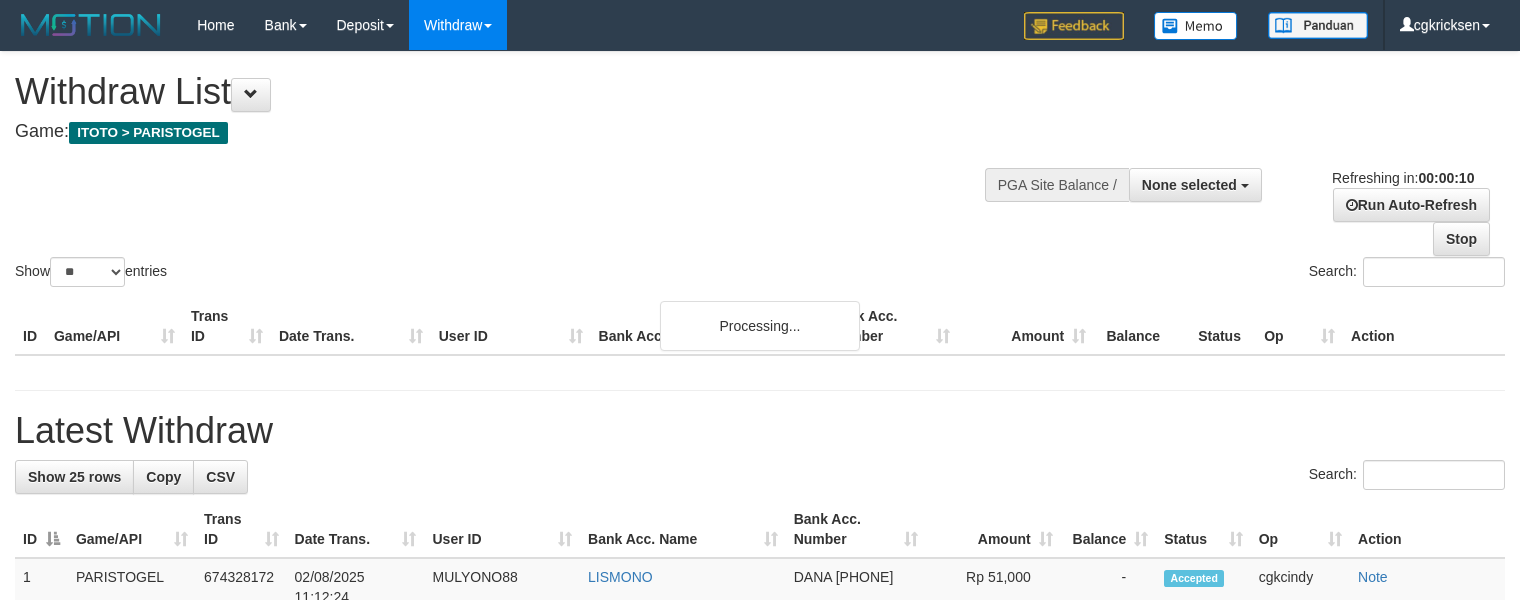 select 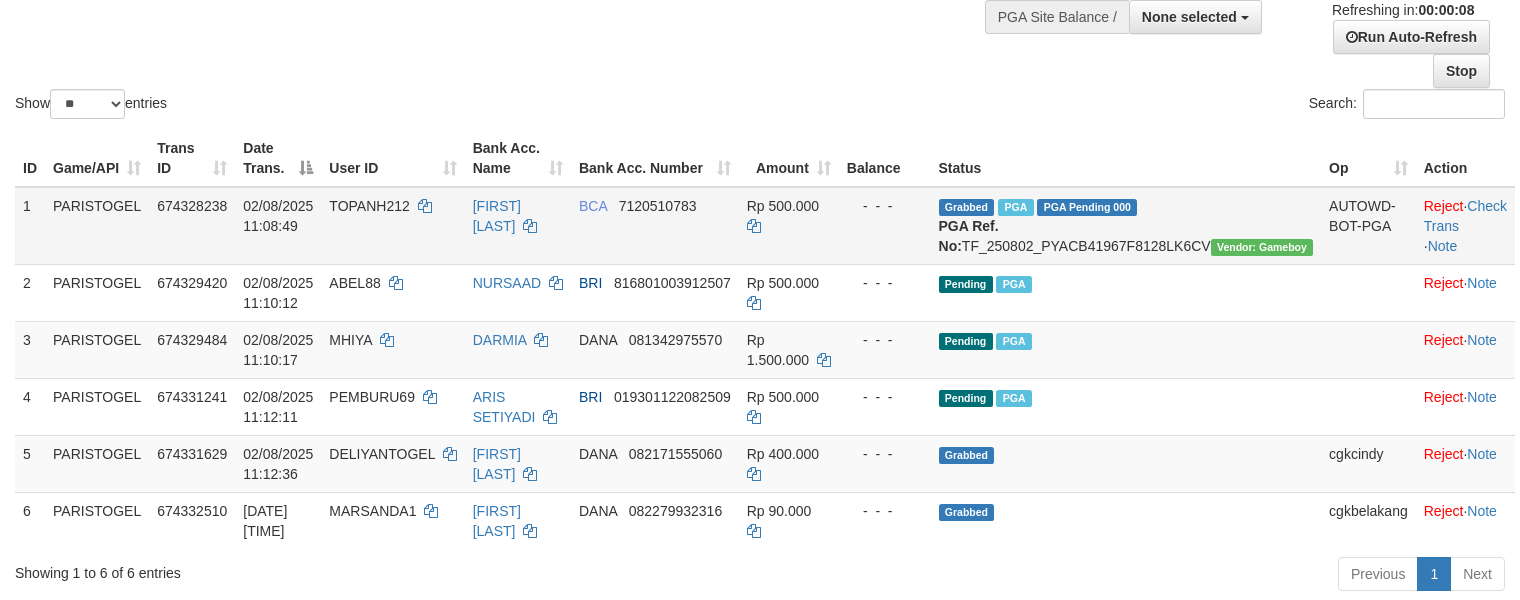 scroll, scrollTop: 266, scrollLeft: 0, axis: vertical 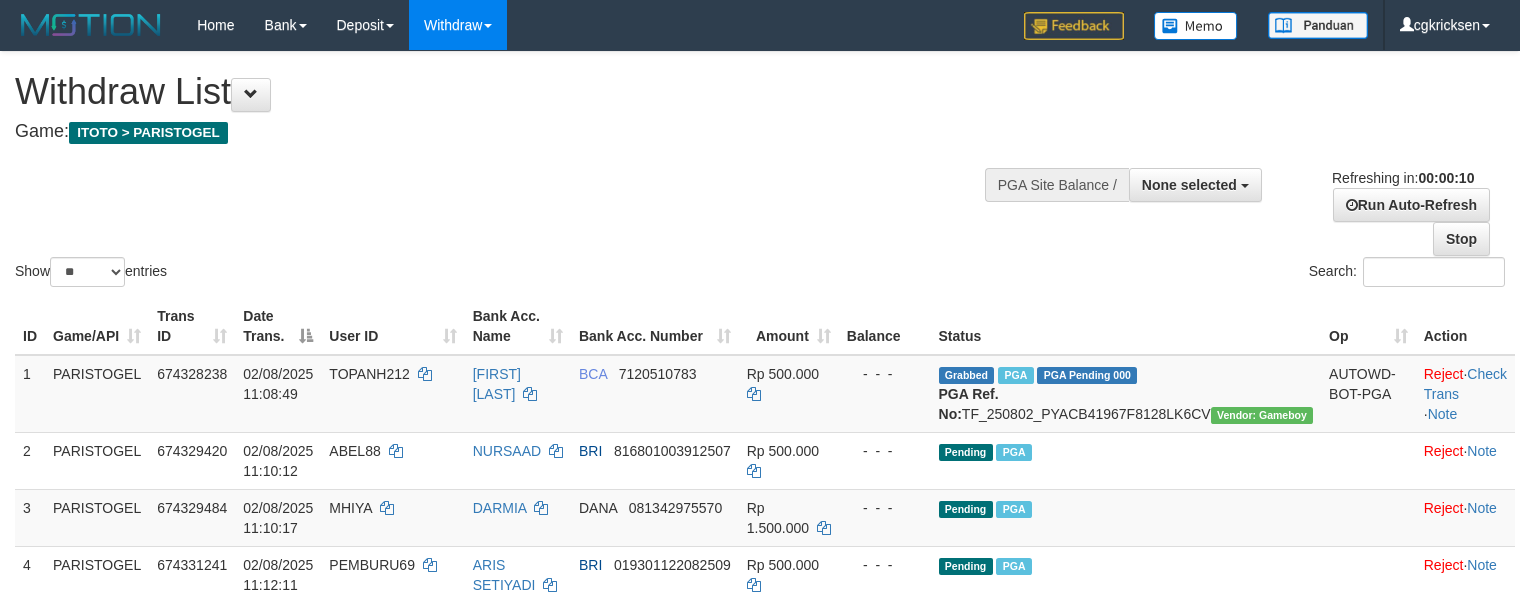 select 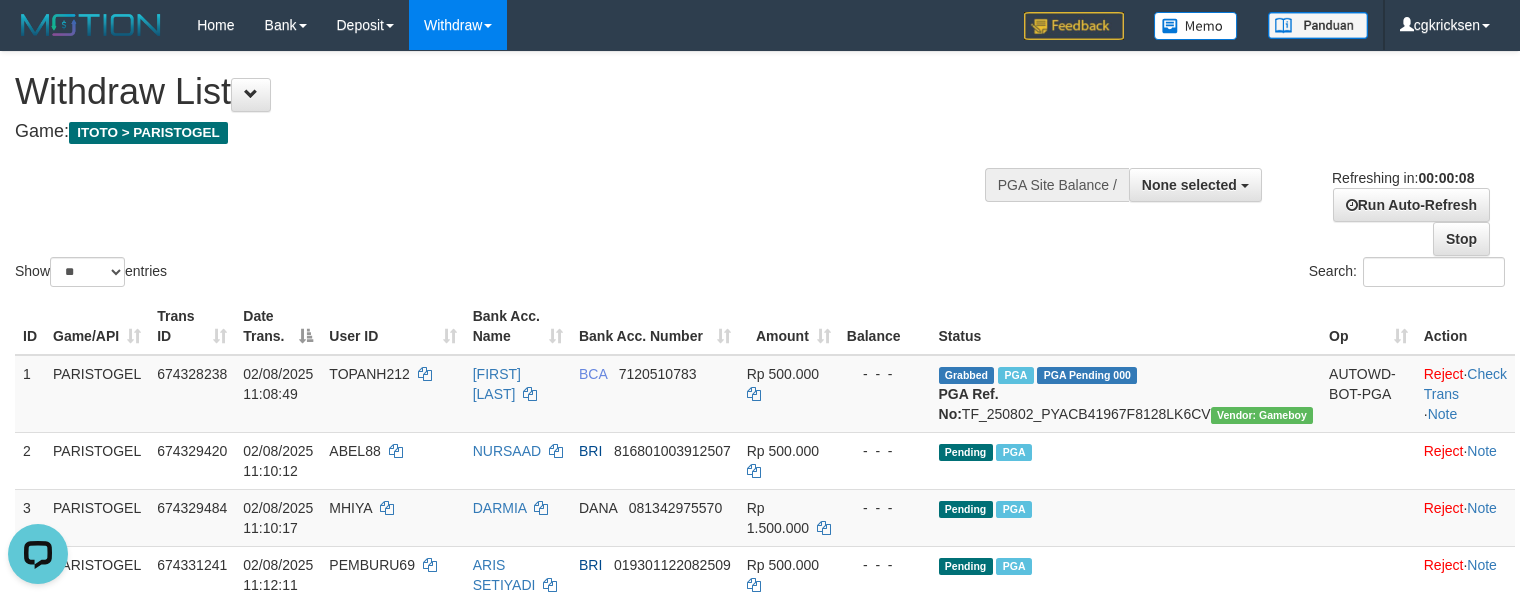 scroll, scrollTop: 0, scrollLeft: 0, axis: both 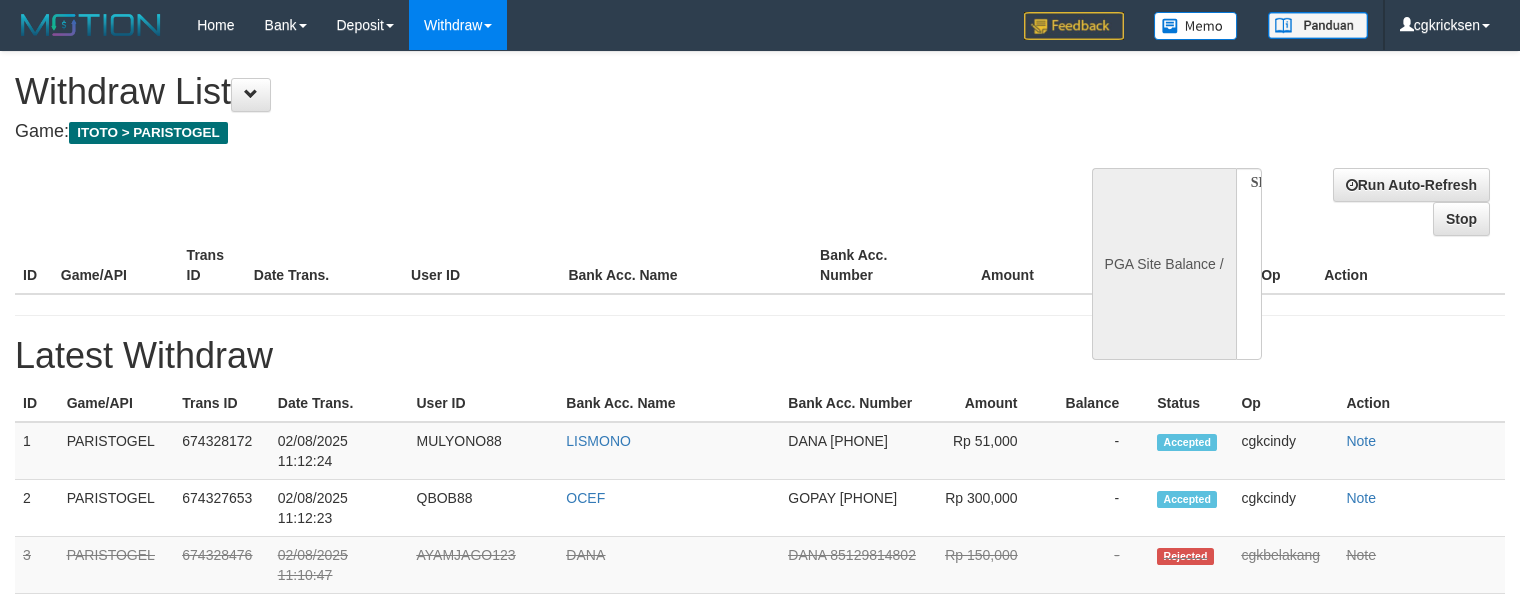 select 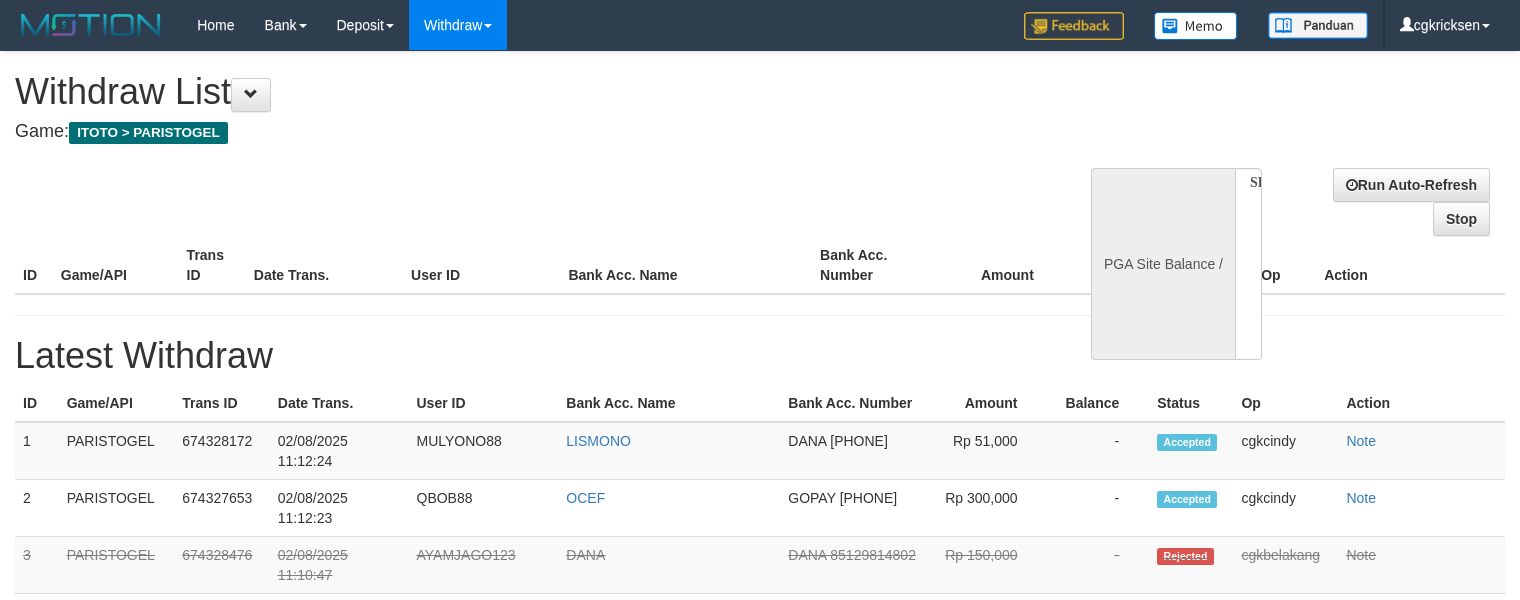 scroll, scrollTop: 0, scrollLeft: 0, axis: both 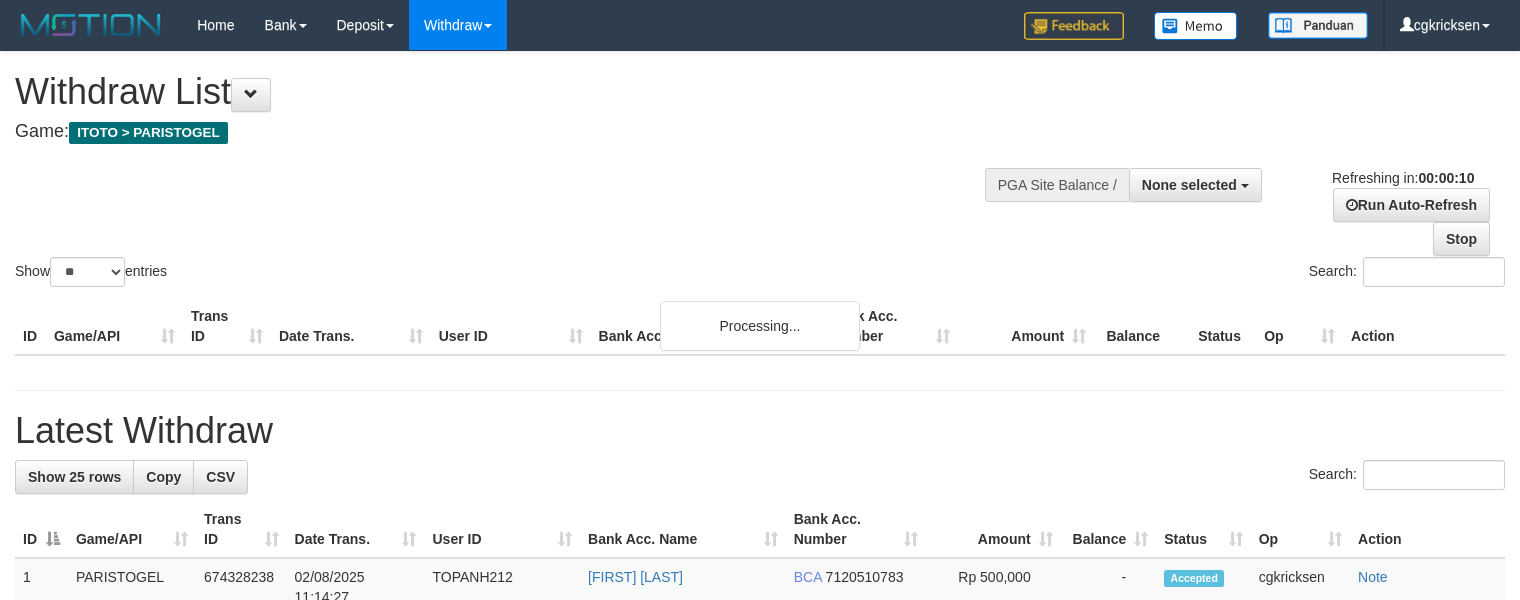 select 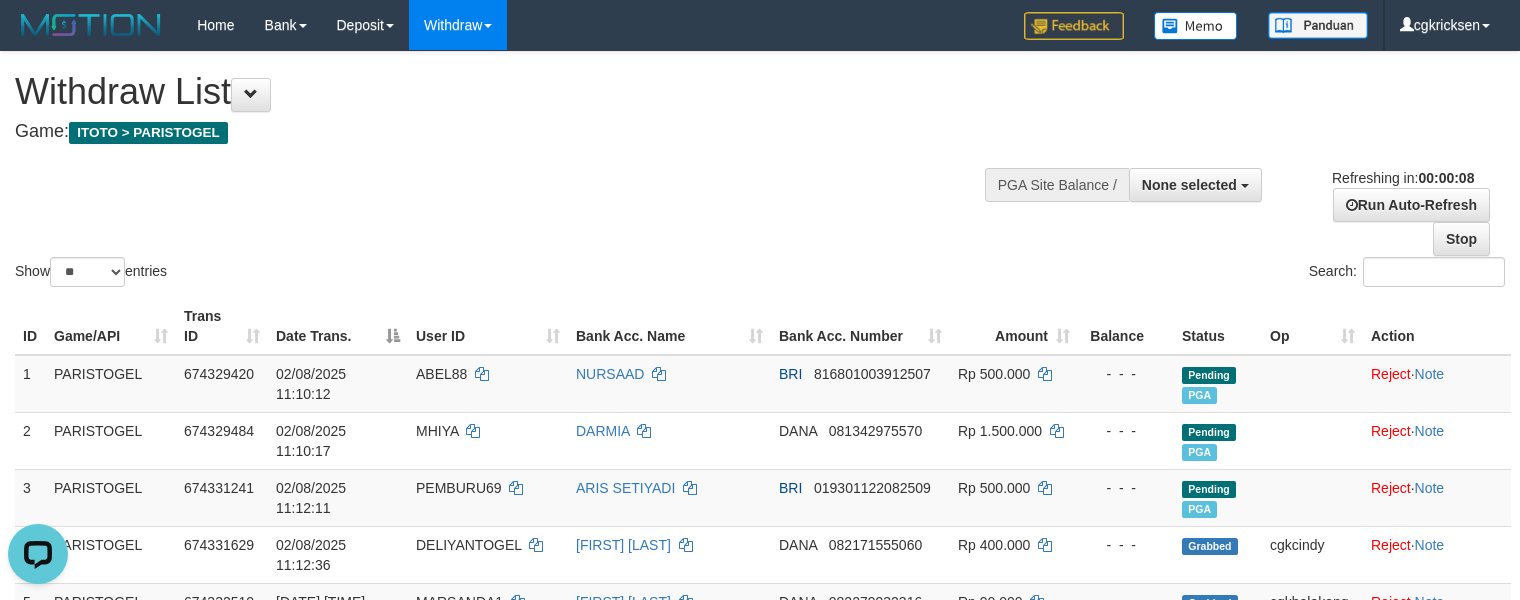scroll, scrollTop: 0, scrollLeft: 0, axis: both 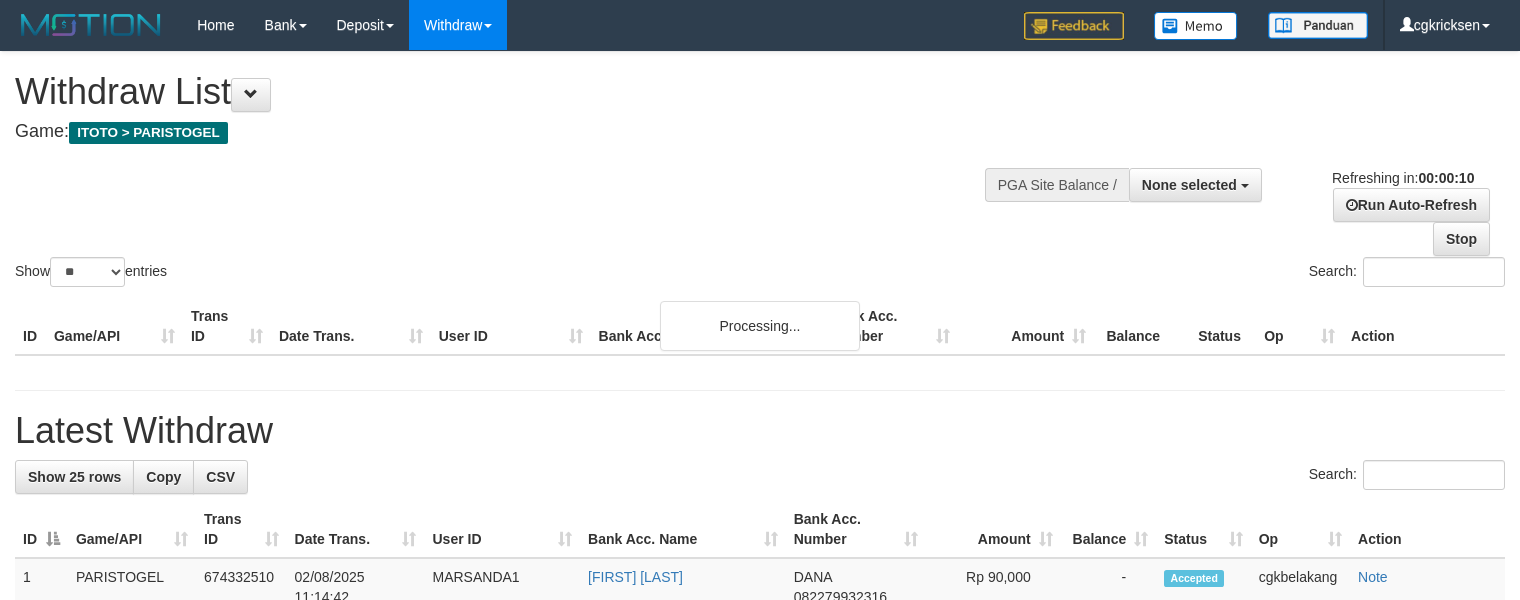 select 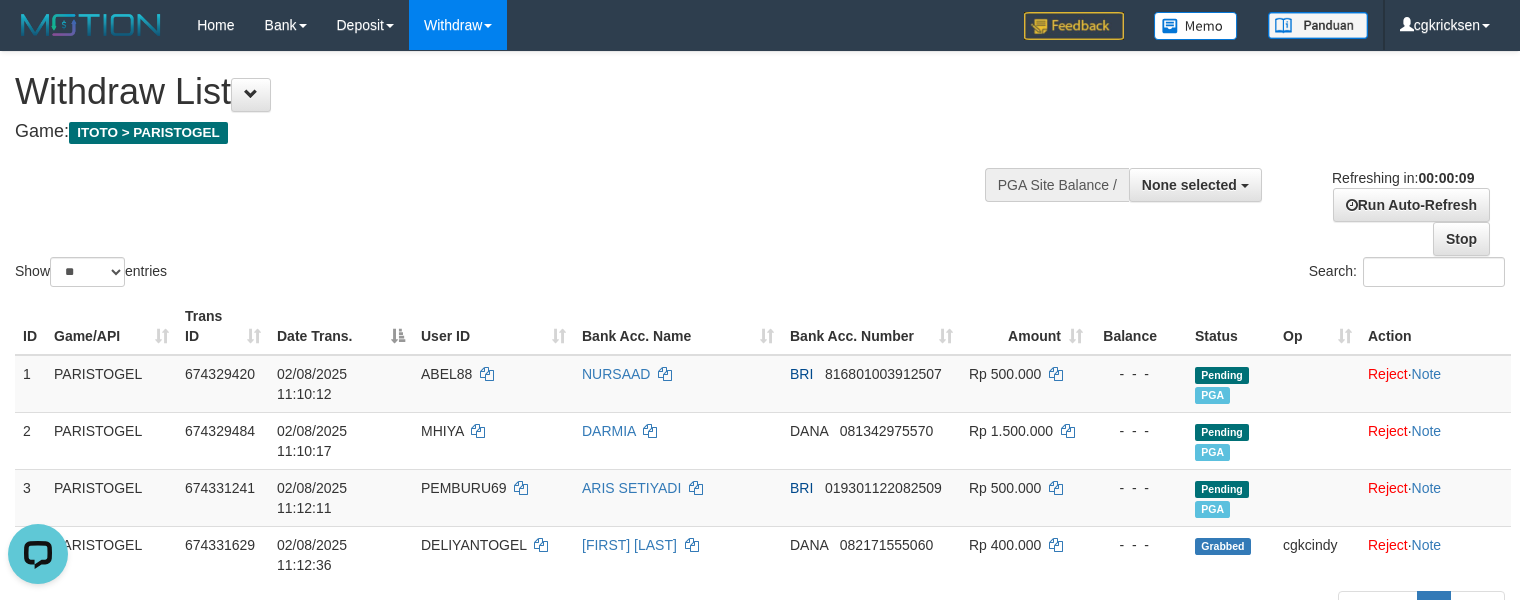 scroll, scrollTop: 0, scrollLeft: 0, axis: both 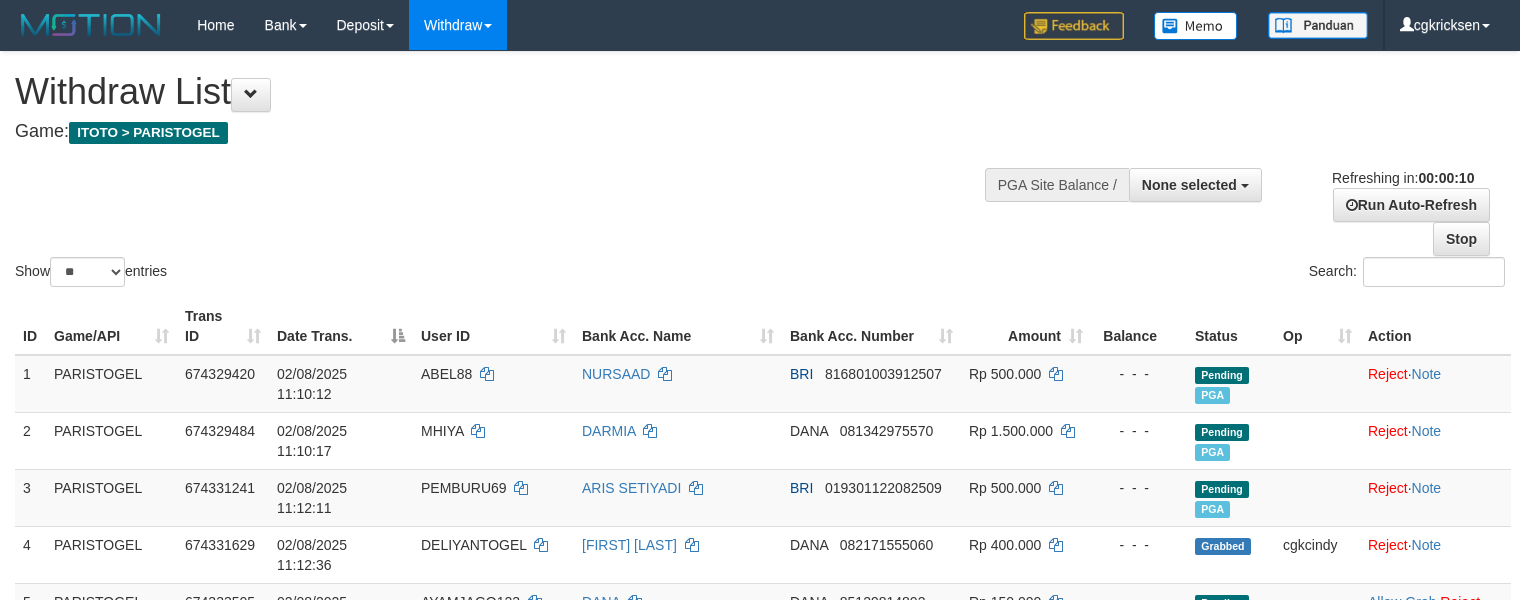 select 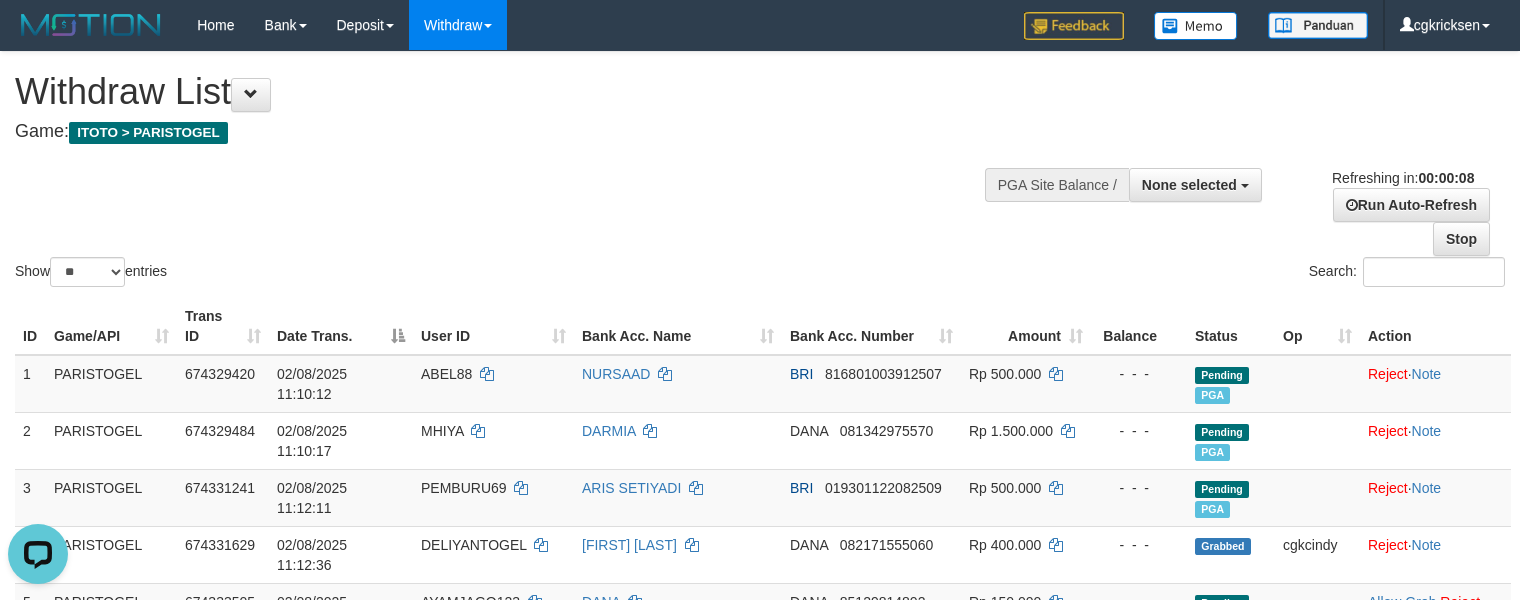scroll, scrollTop: 0, scrollLeft: 0, axis: both 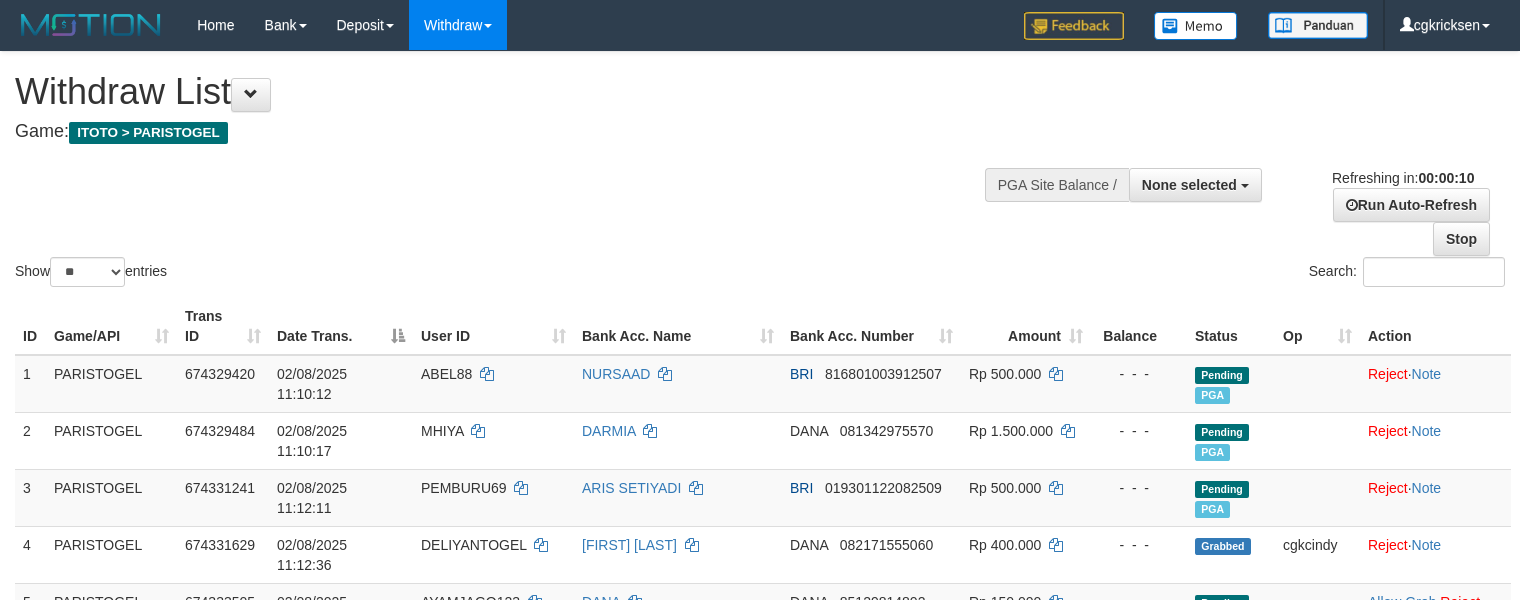 select 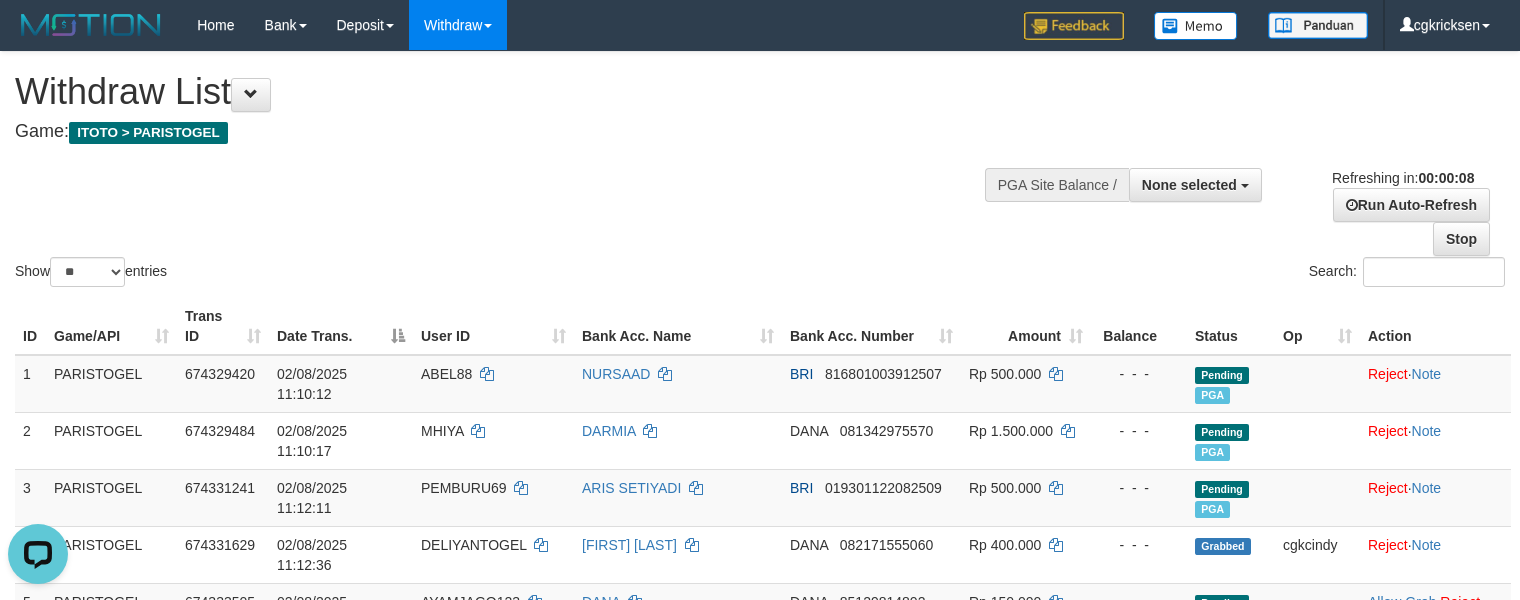 scroll, scrollTop: 0, scrollLeft: 0, axis: both 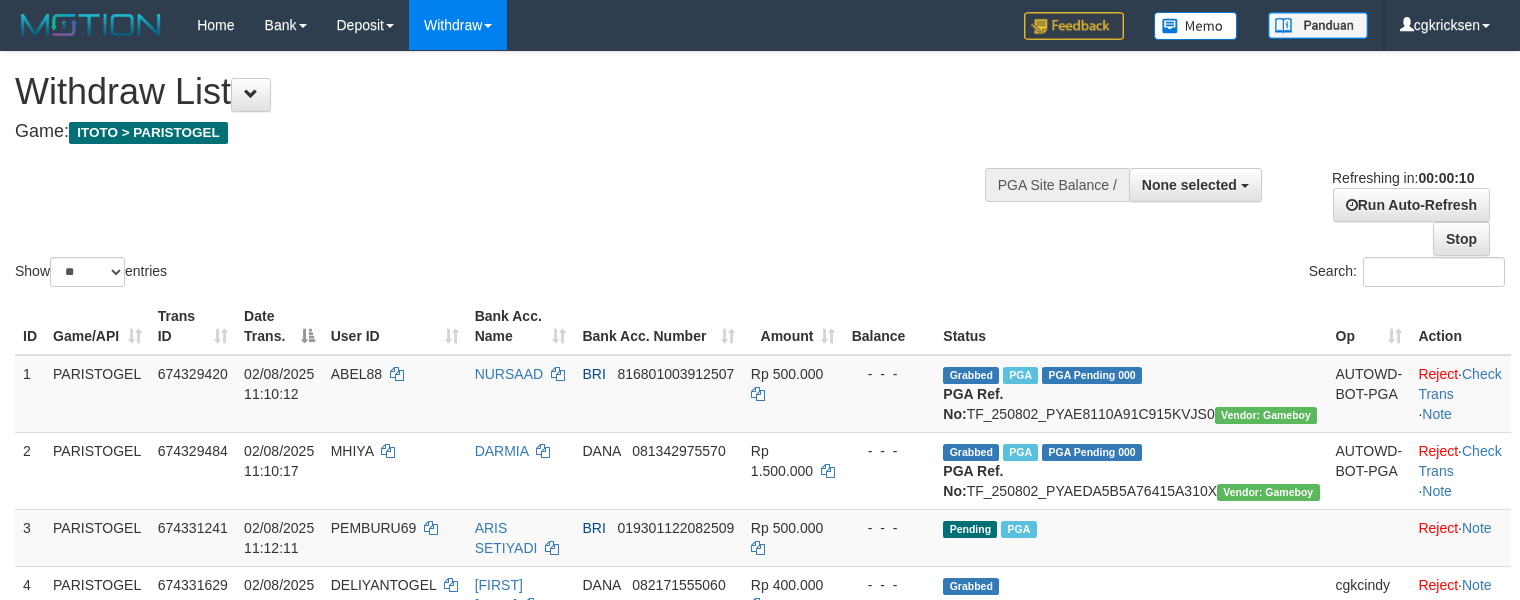 select 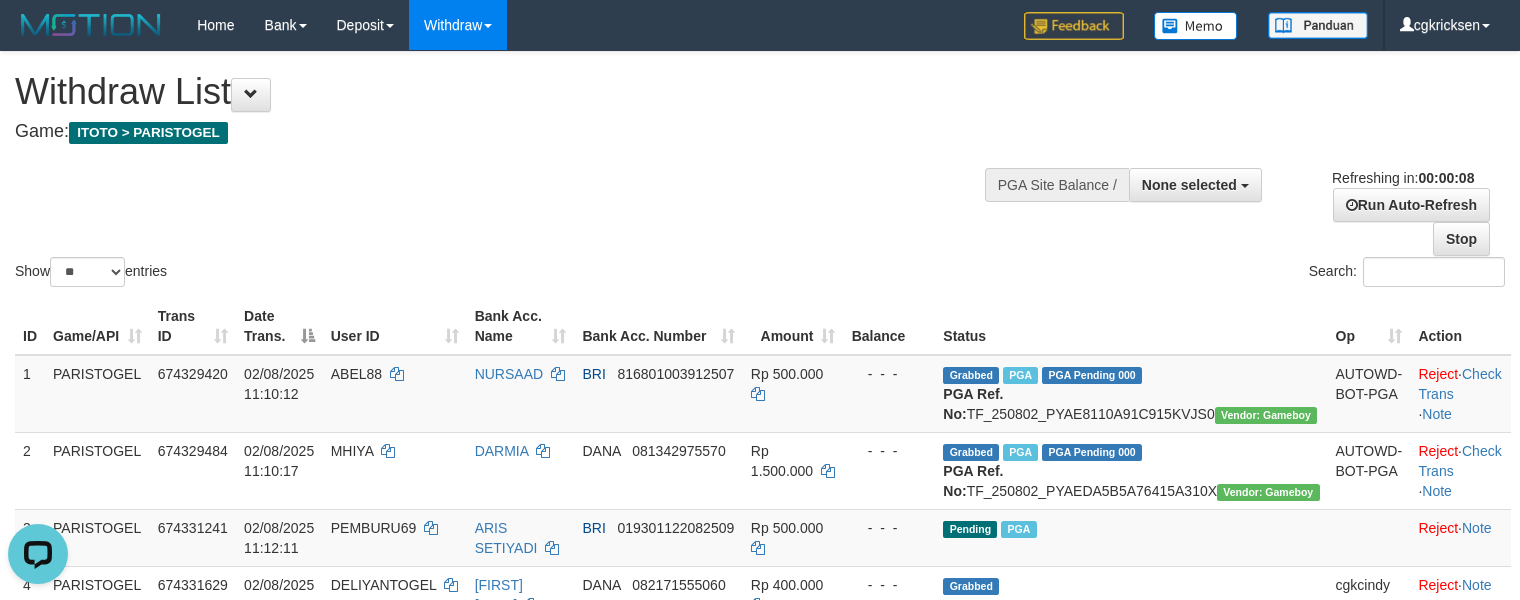 scroll, scrollTop: 0, scrollLeft: 0, axis: both 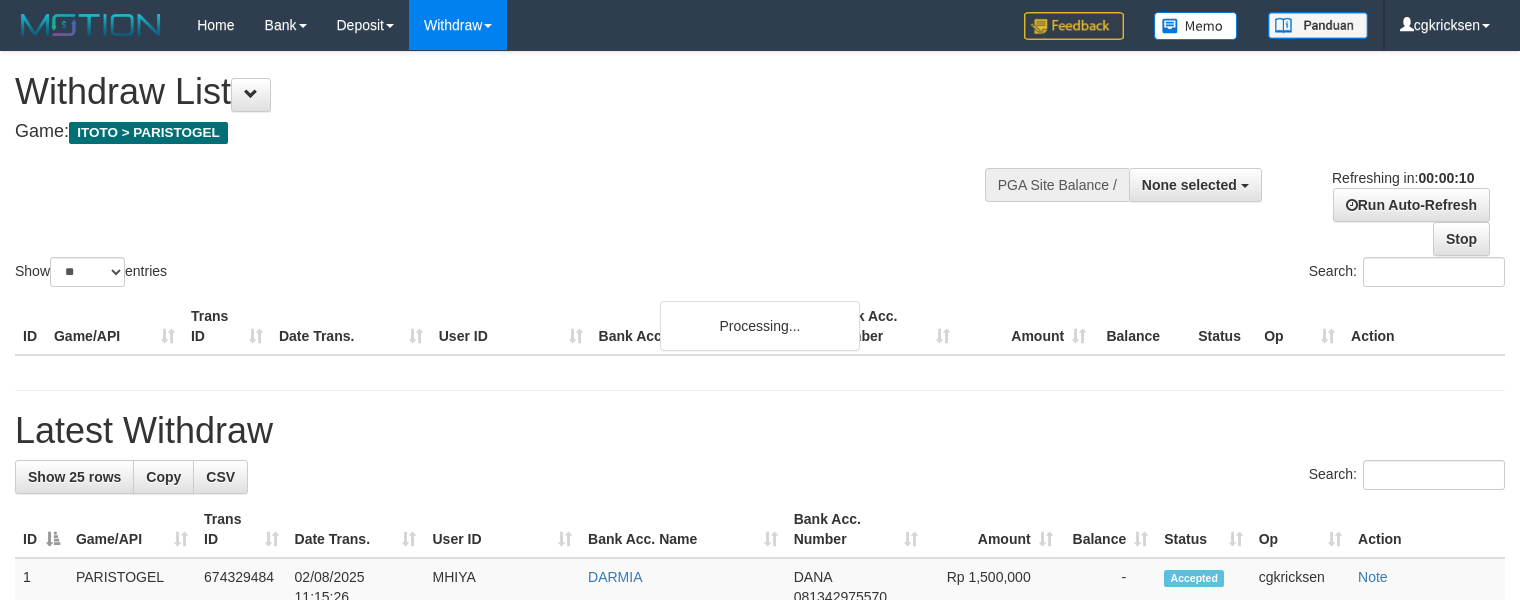 select 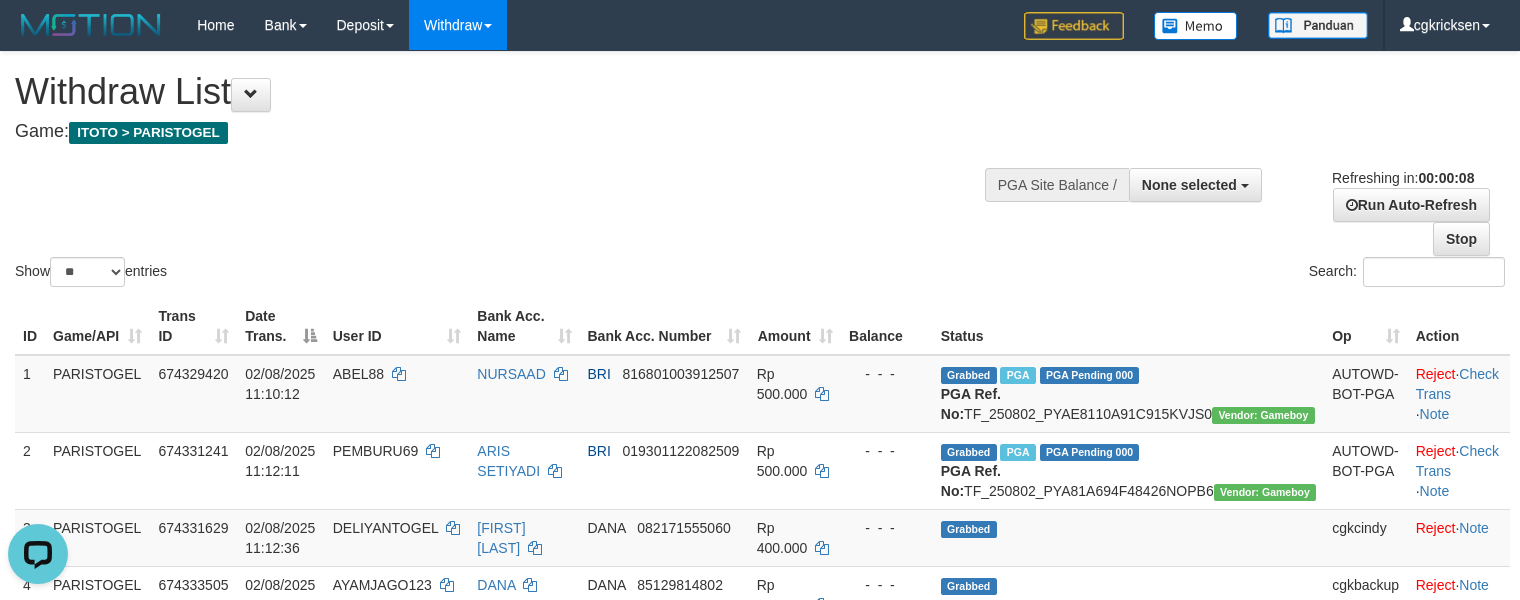 scroll, scrollTop: 0, scrollLeft: 0, axis: both 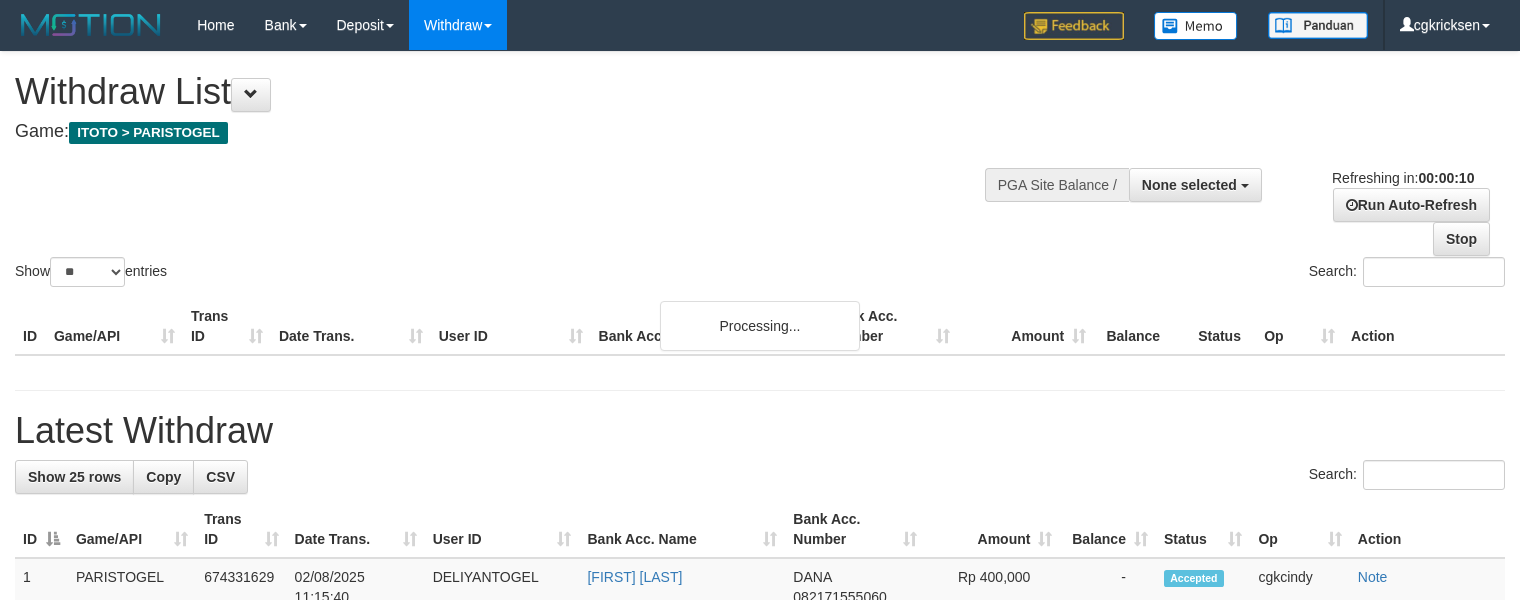 select 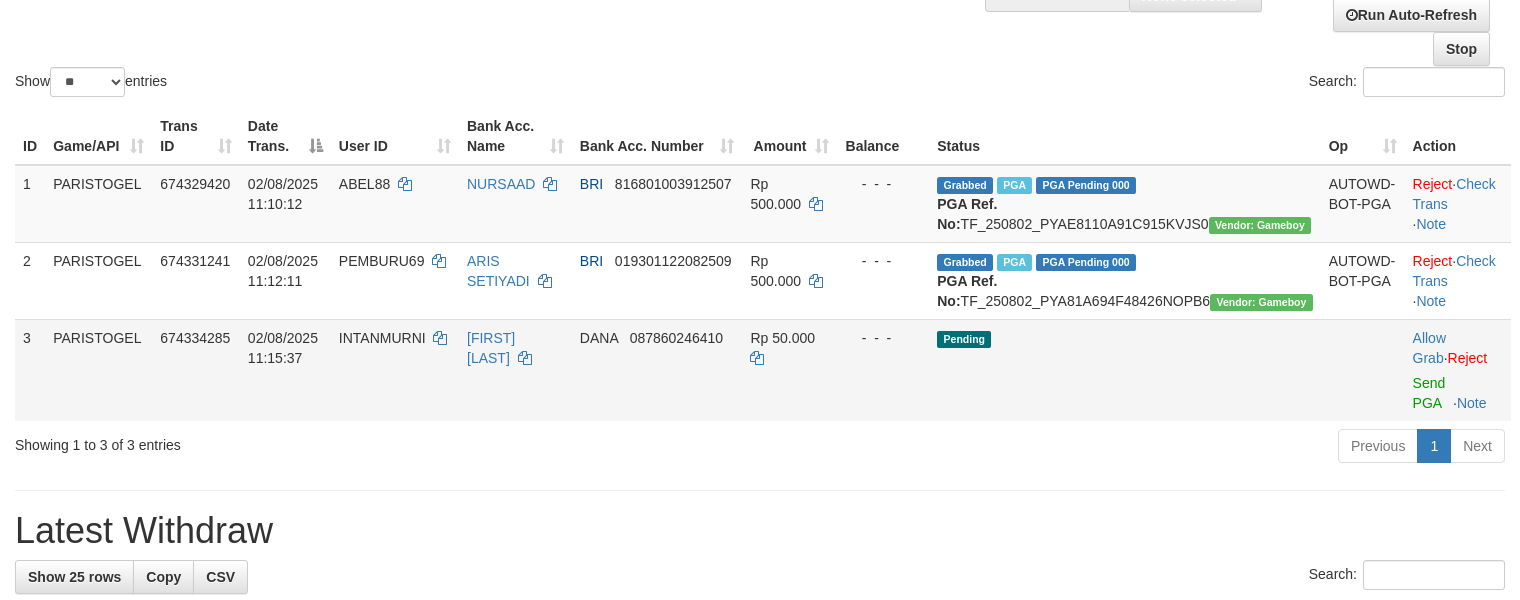 scroll, scrollTop: 400, scrollLeft: 0, axis: vertical 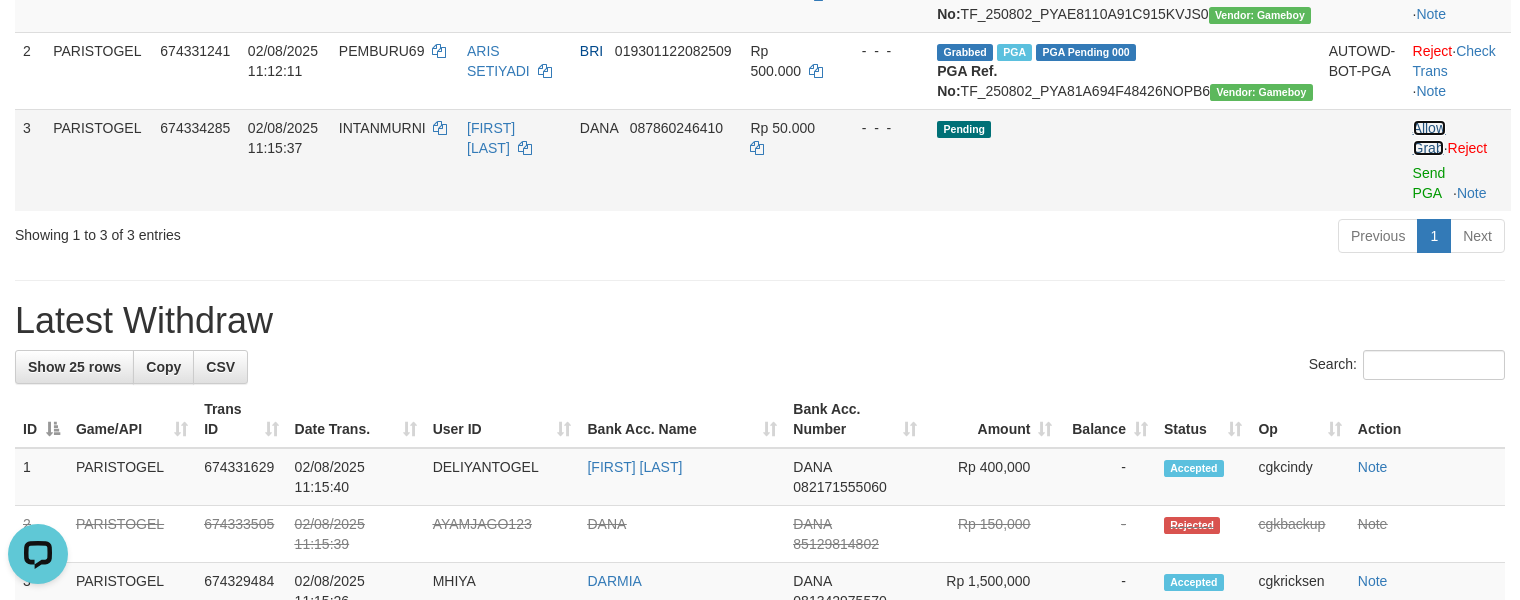 click on "Allow Grab" at bounding box center (1429, 138) 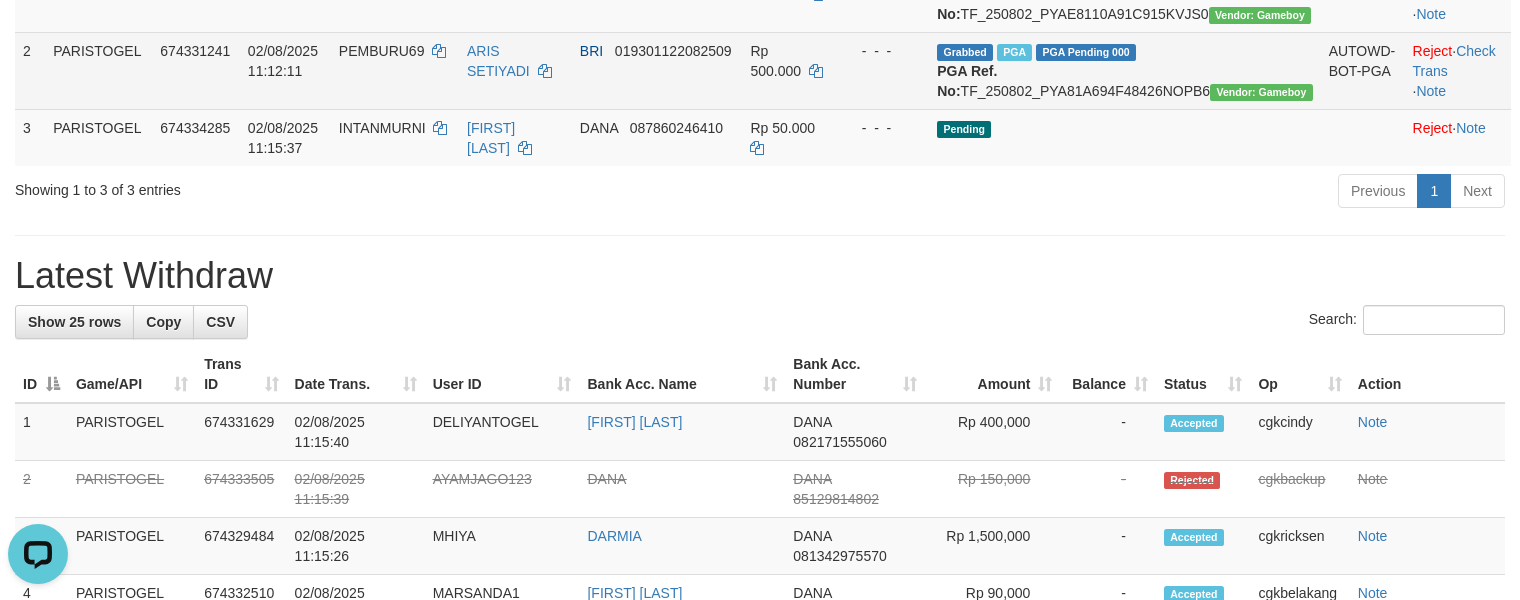 scroll, scrollTop: 266, scrollLeft: 0, axis: vertical 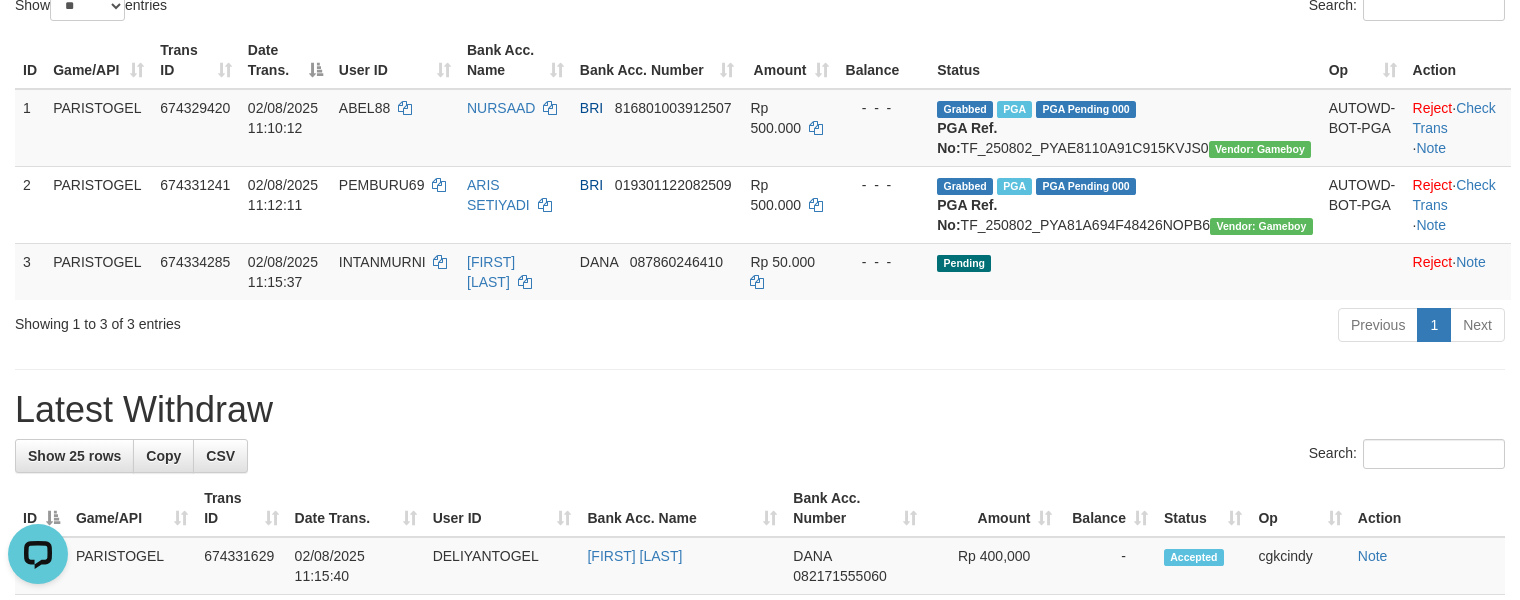 click on "Previous 1 Next" at bounding box center (1076, 327) 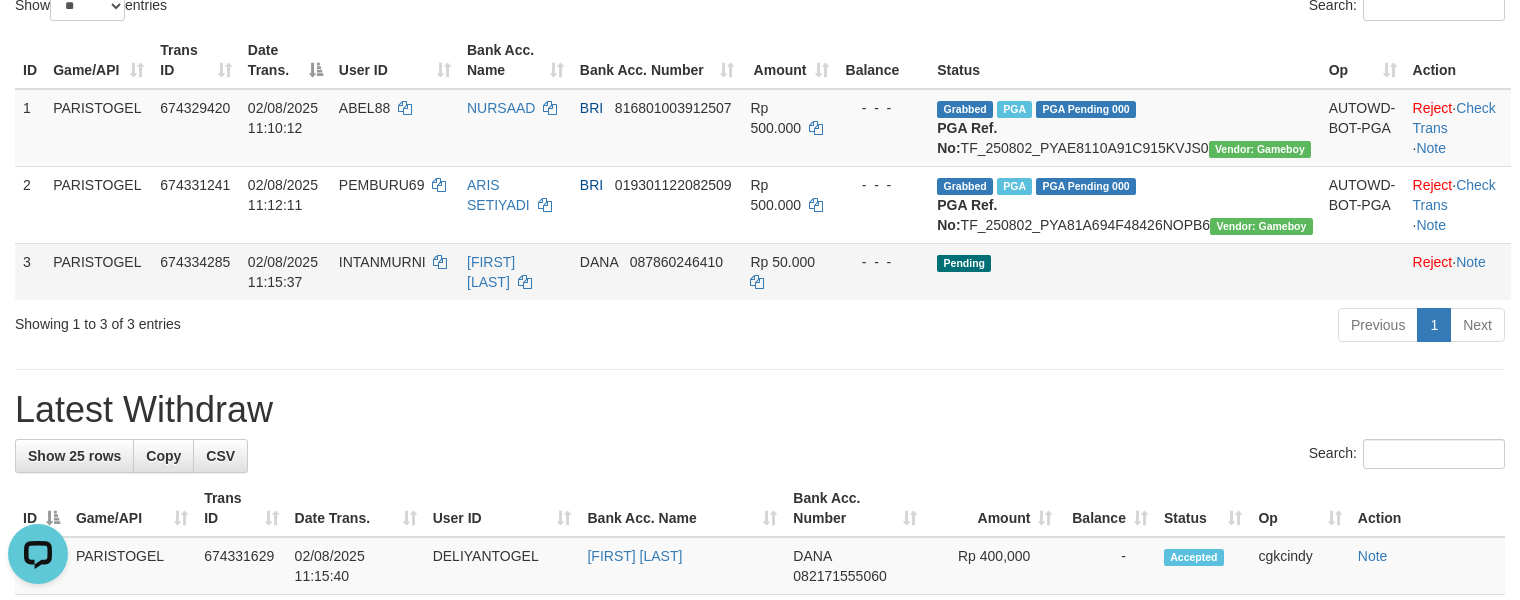 scroll, scrollTop: 2029, scrollLeft: 0, axis: vertical 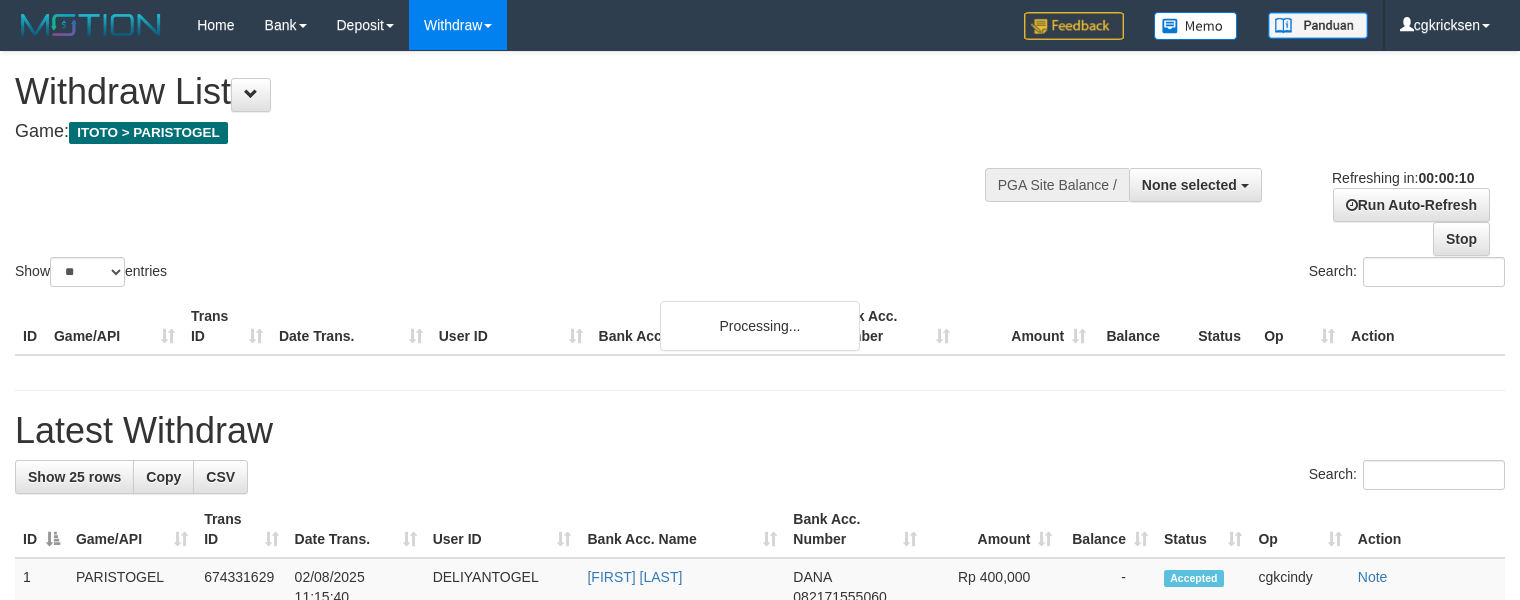 select 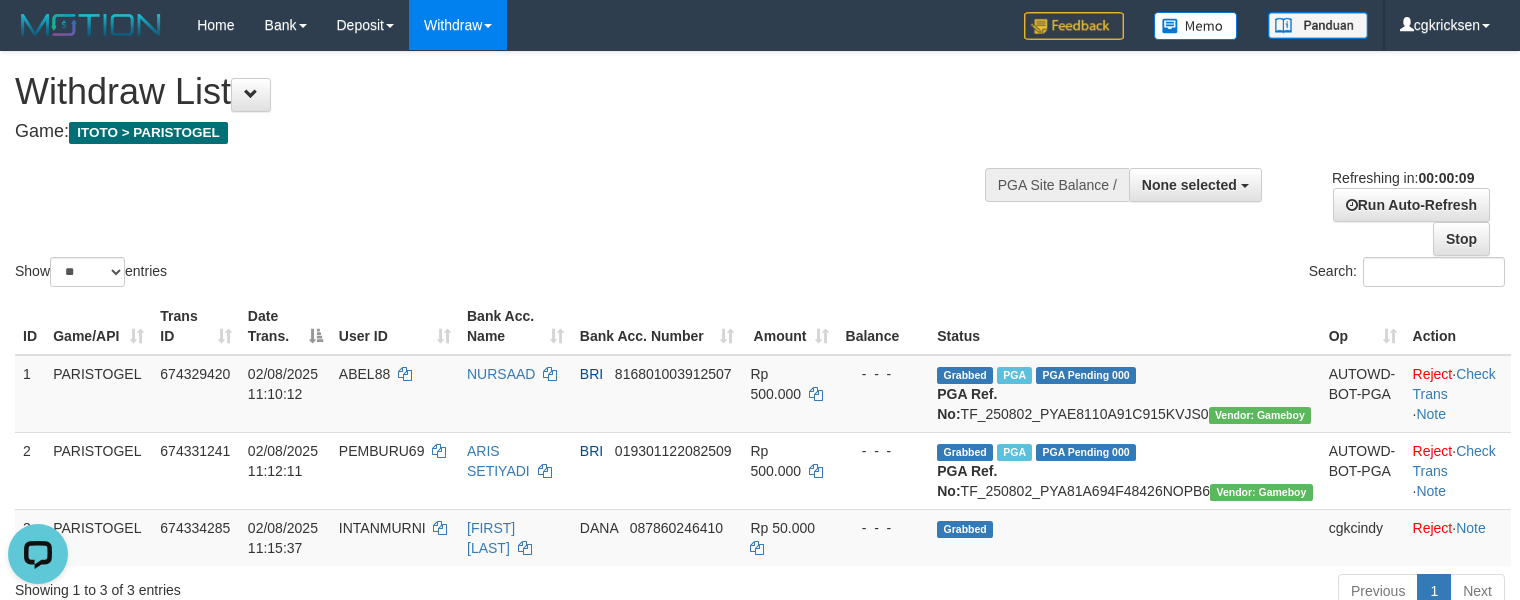 scroll, scrollTop: 0, scrollLeft: 0, axis: both 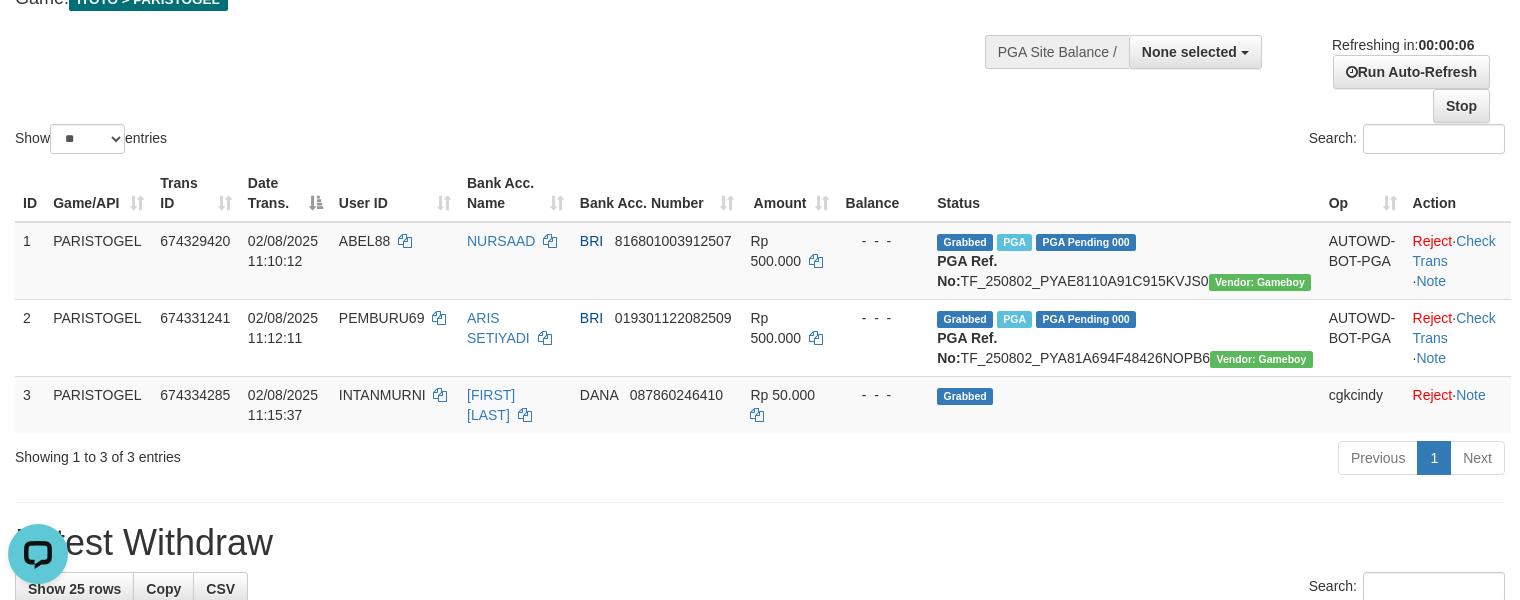 click on "Amount" at bounding box center [789, 193] 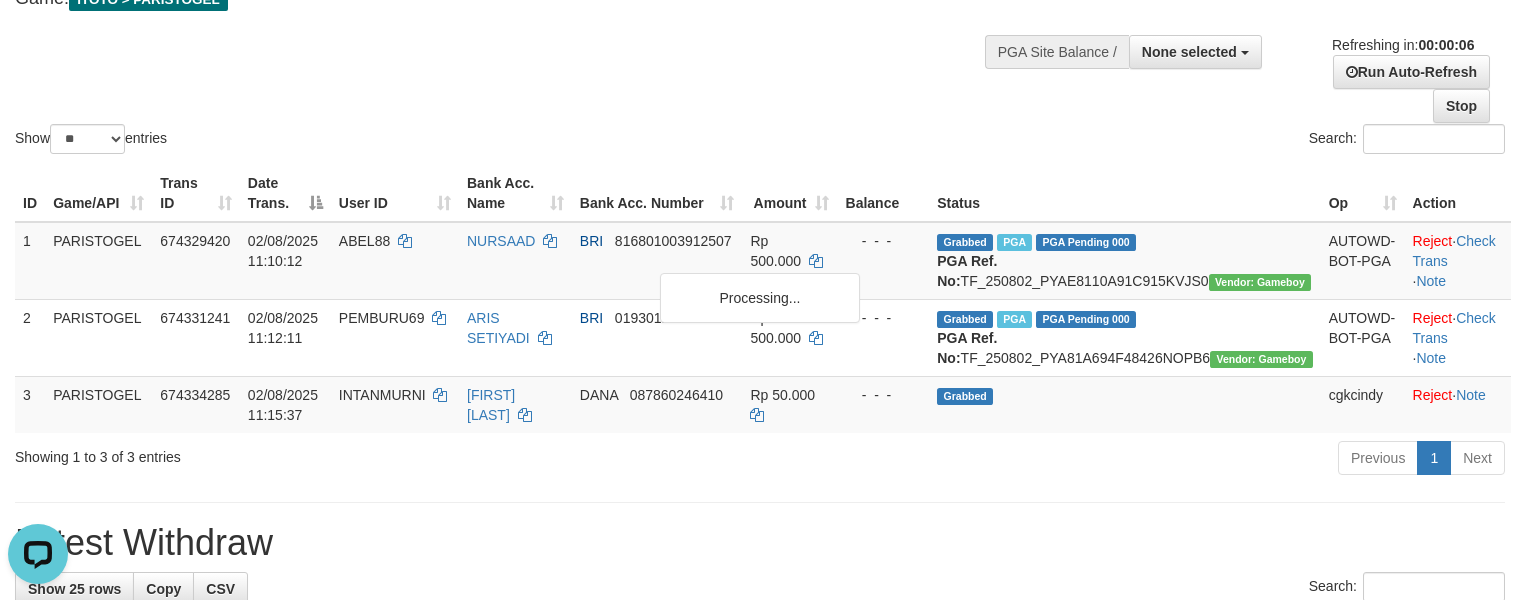 scroll, scrollTop: 712, scrollLeft: 0, axis: vertical 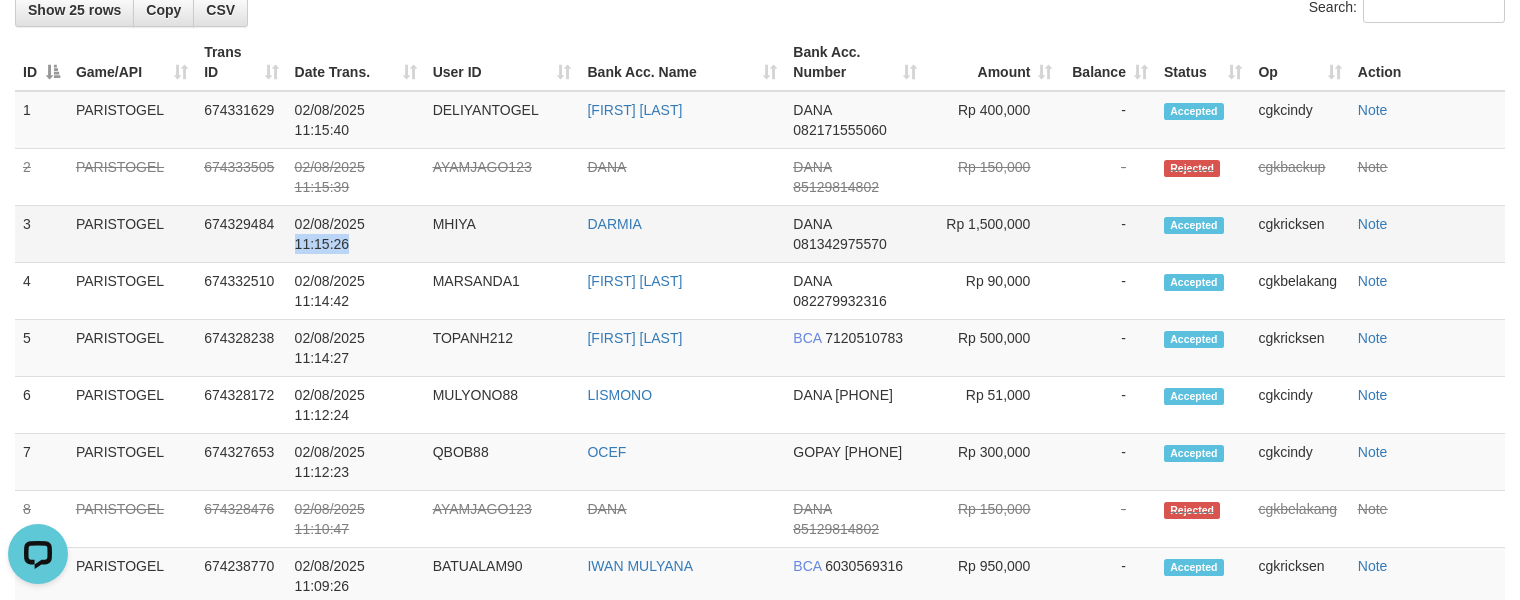 drag, startPoint x: 348, startPoint y: 329, endPoint x: 288, endPoint y: 337, distance: 60.530983 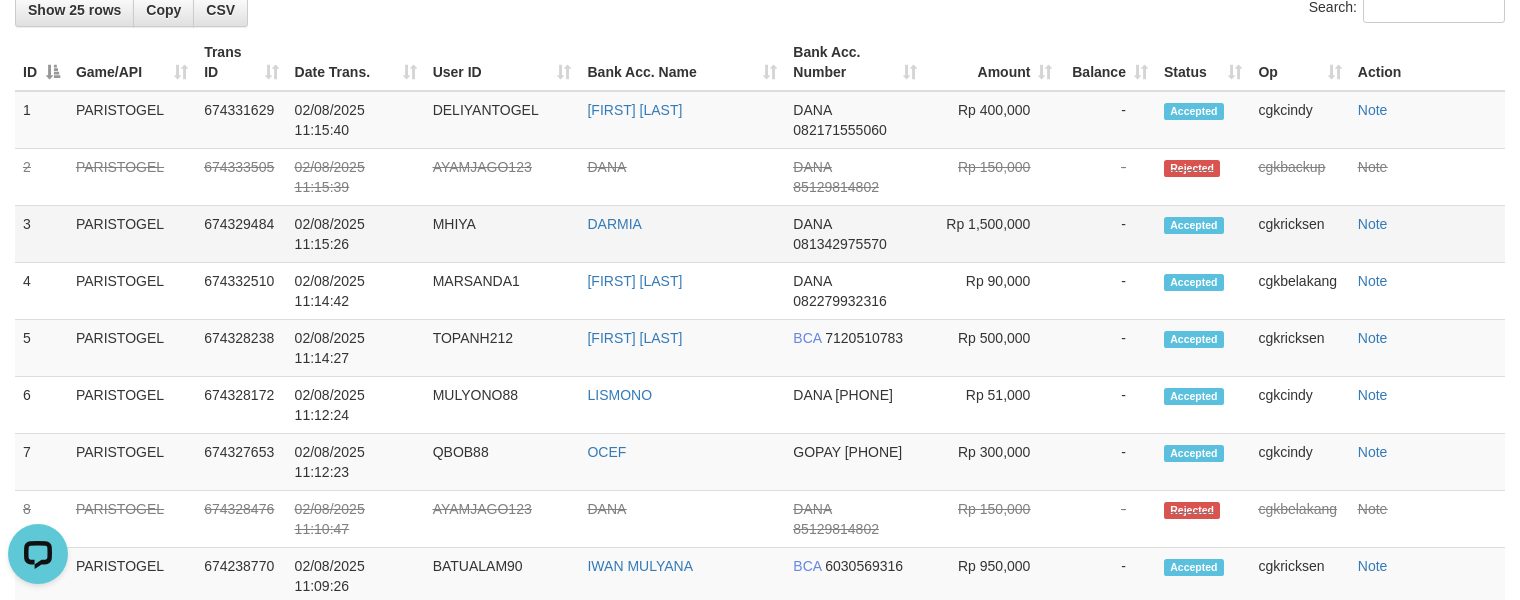 click on "DARMIA" at bounding box center (682, 234) 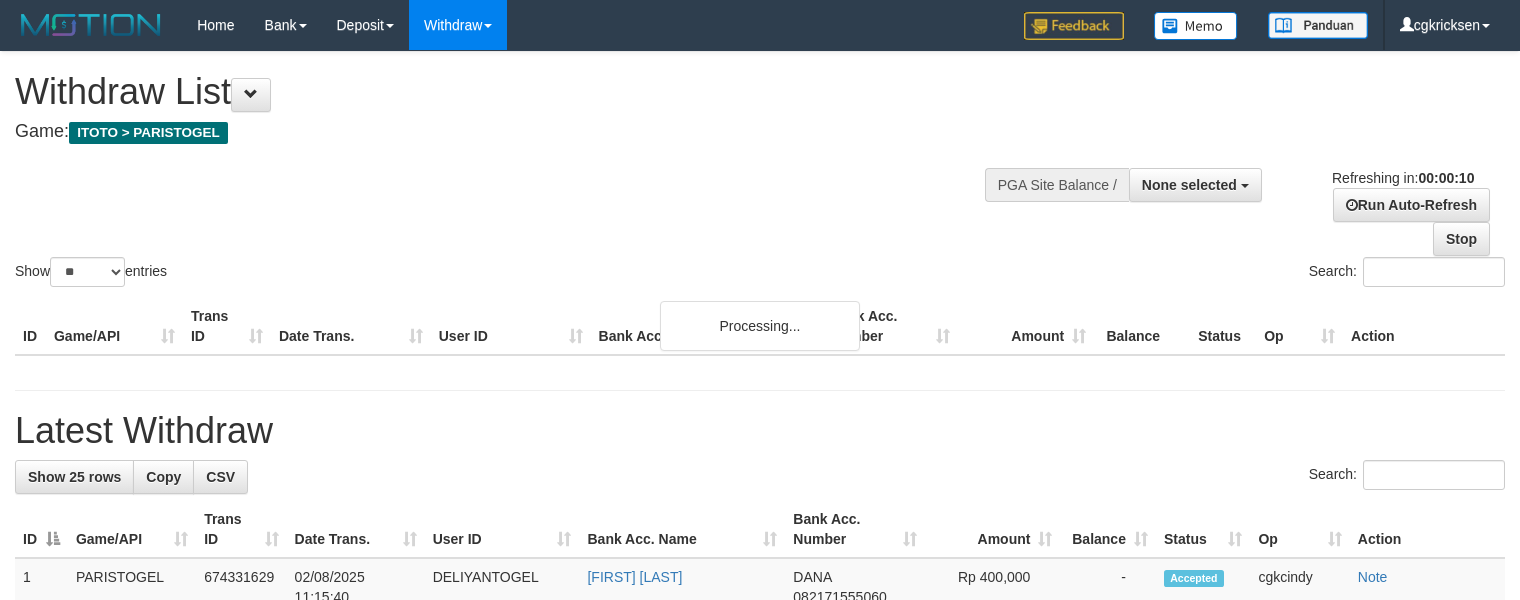 select 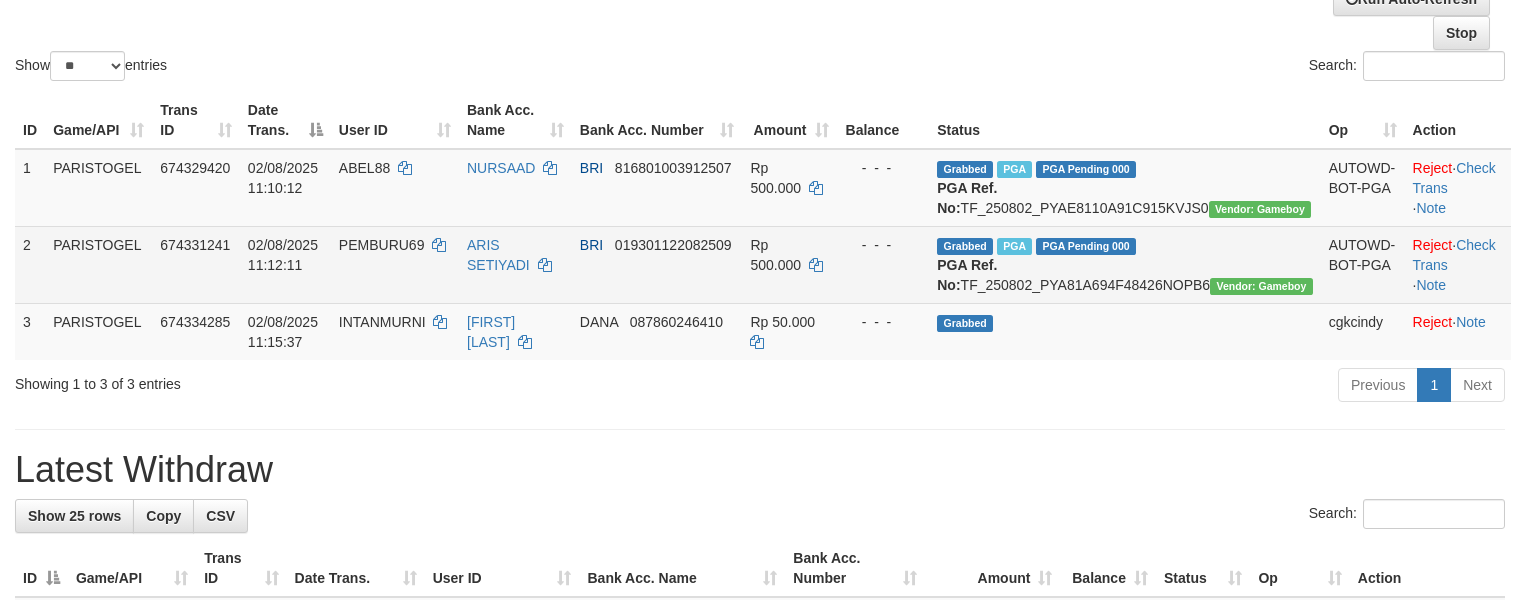 scroll, scrollTop: 266, scrollLeft: 0, axis: vertical 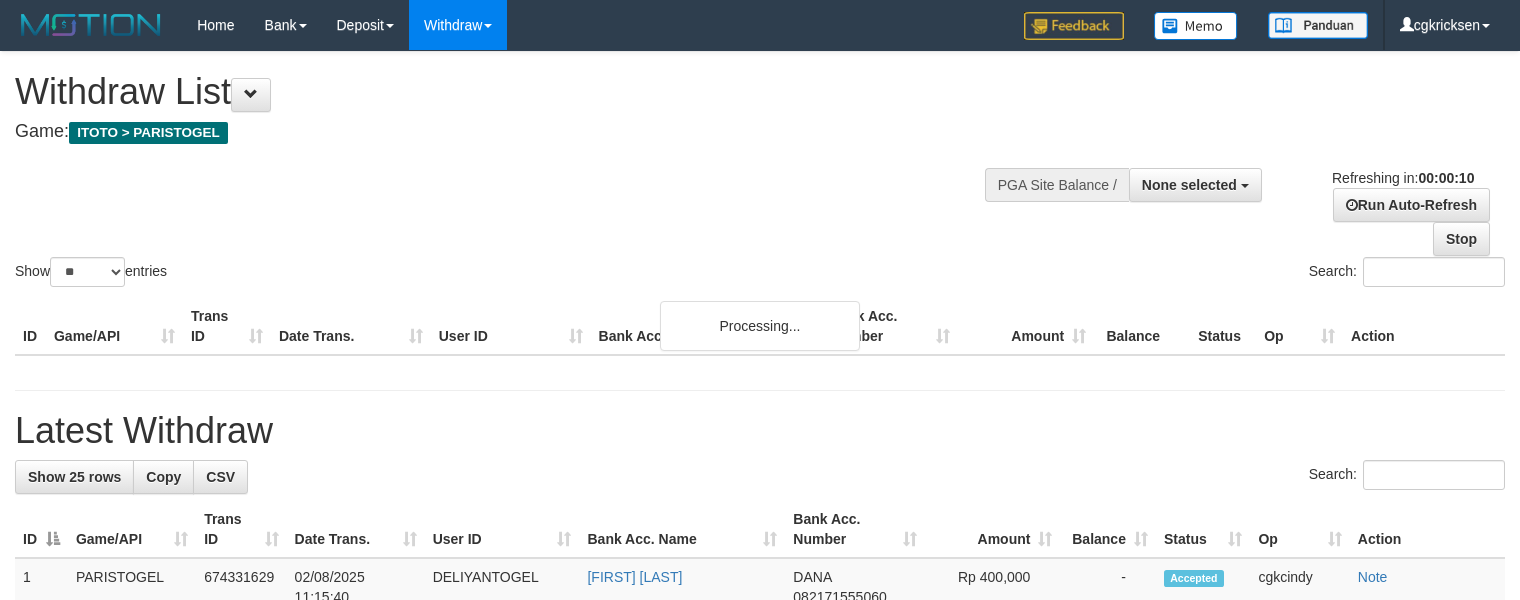select 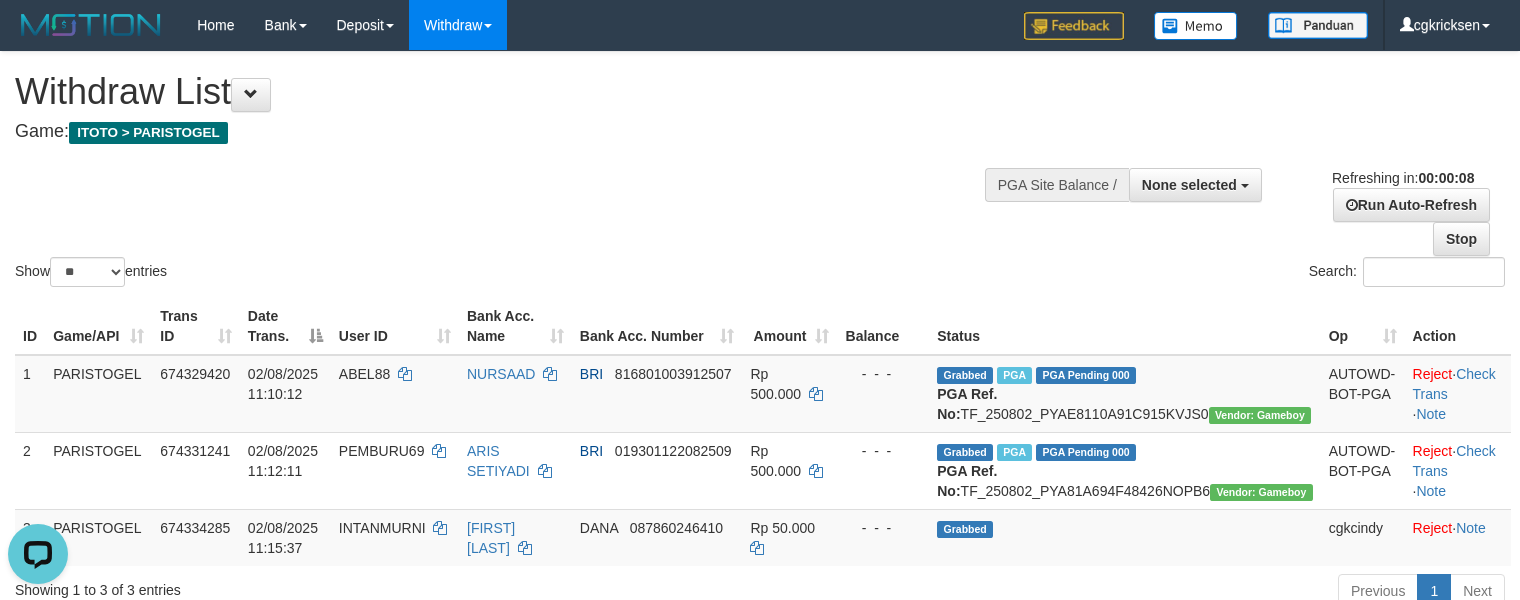 scroll, scrollTop: 0, scrollLeft: 0, axis: both 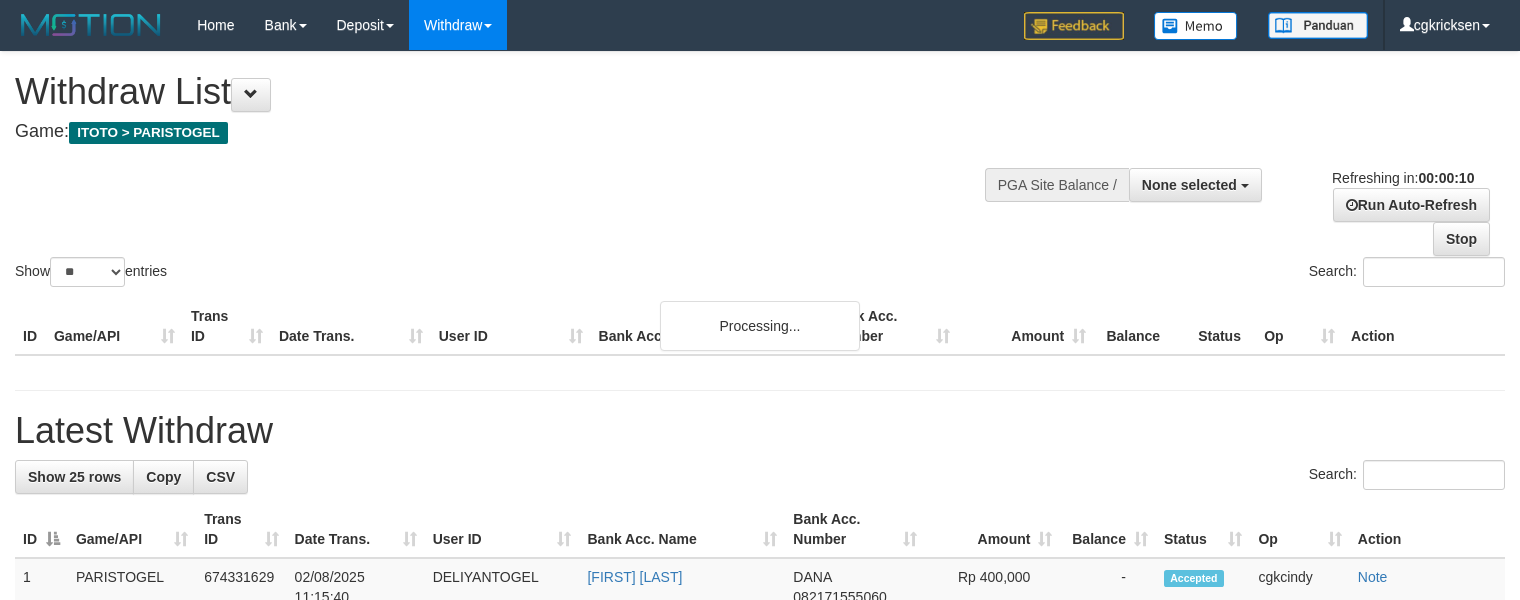 select 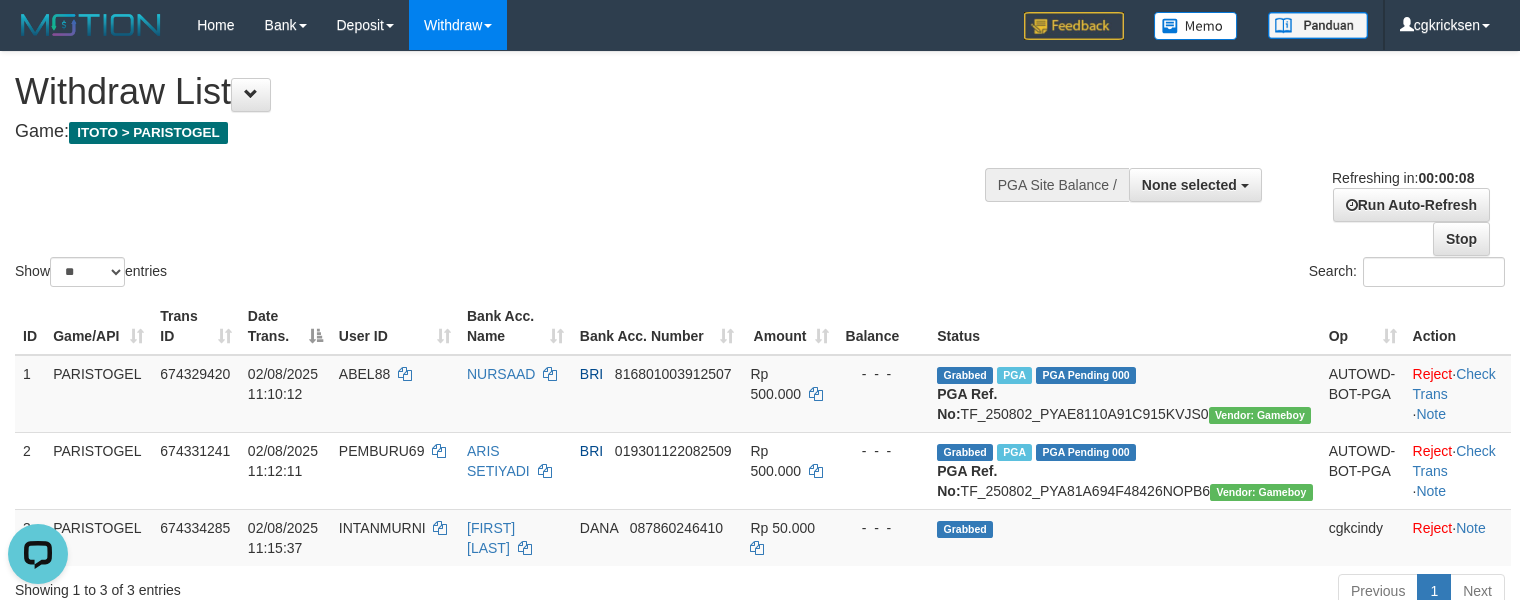 scroll, scrollTop: 0, scrollLeft: 0, axis: both 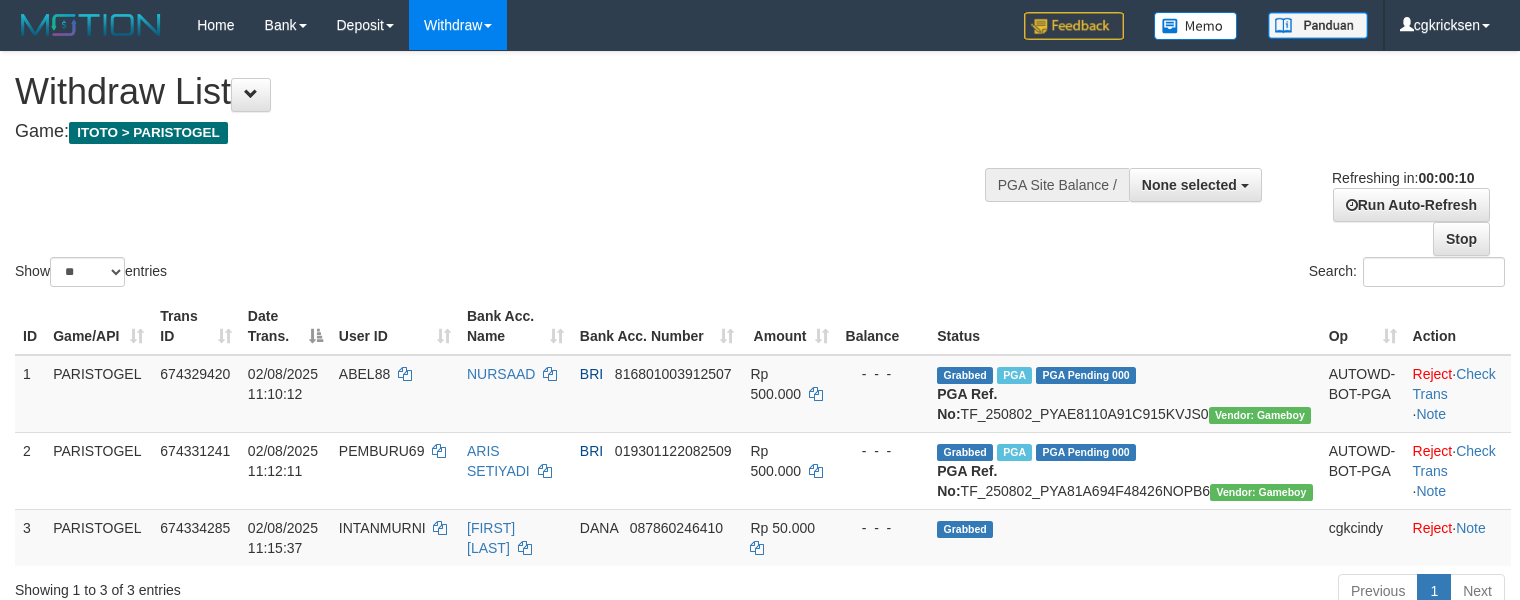 select 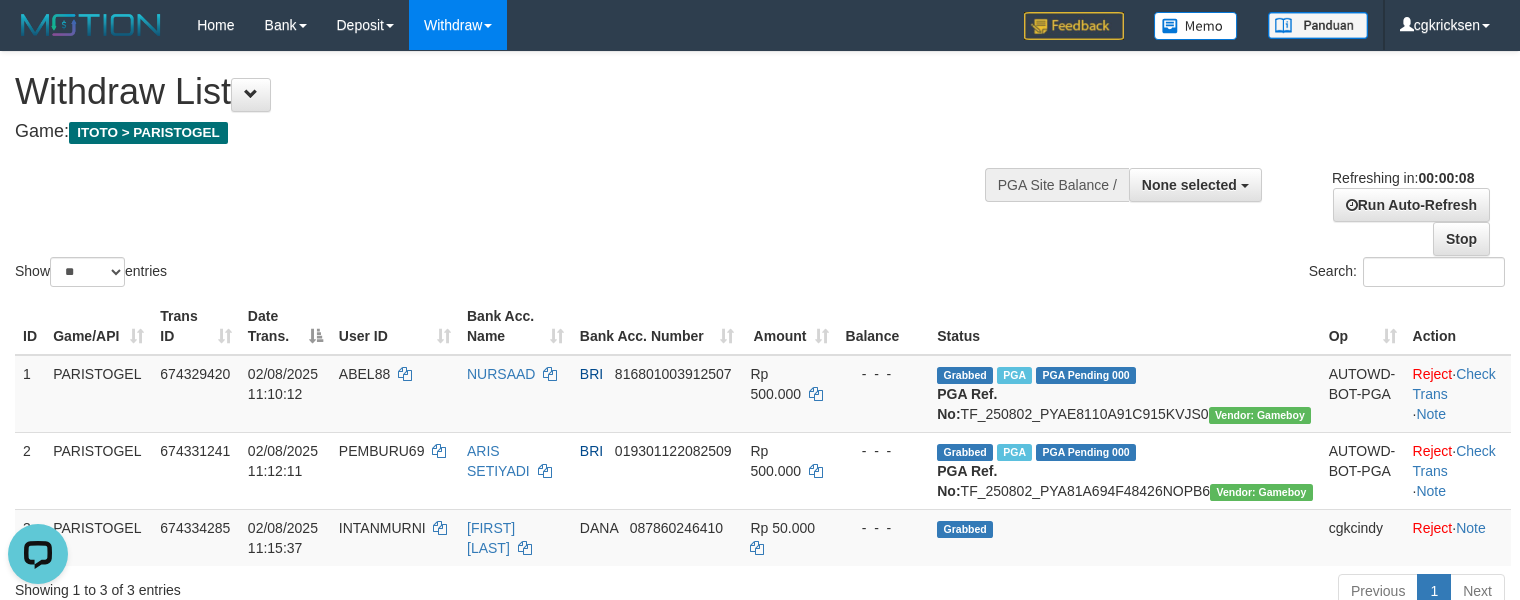 scroll, scrollTop: 0, scrollLeft: 0, axis: both 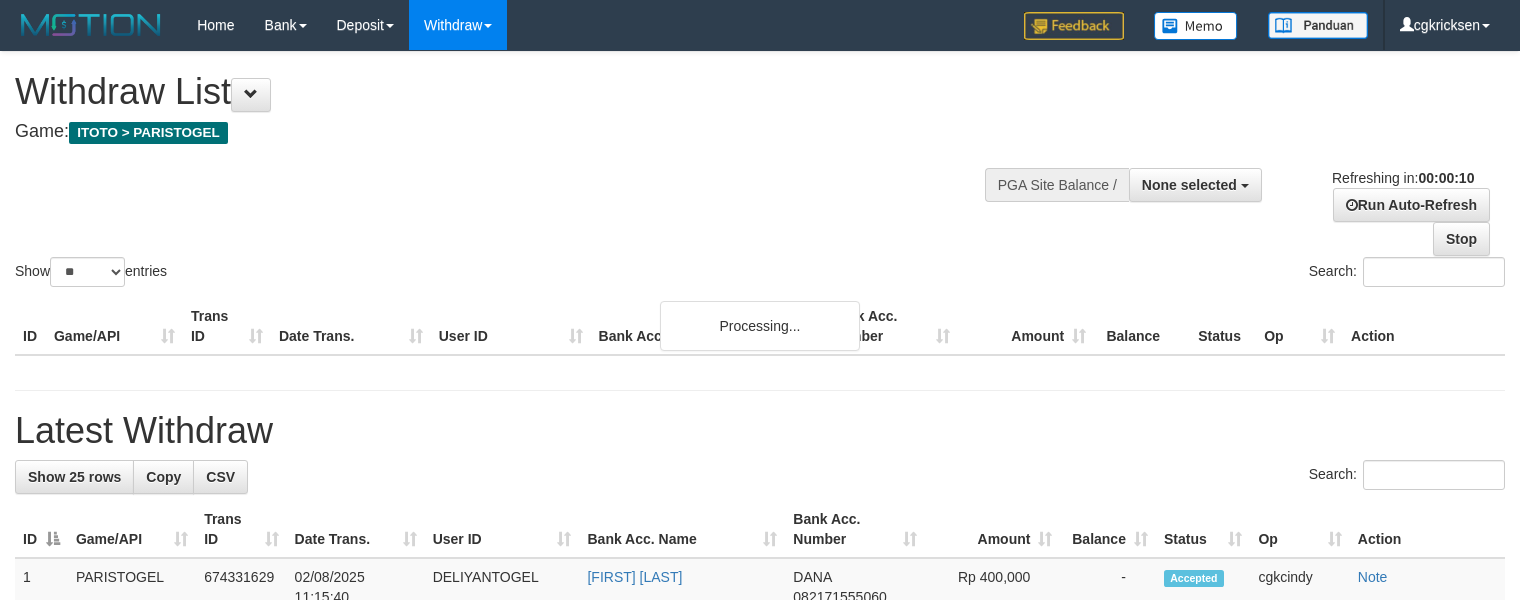 select 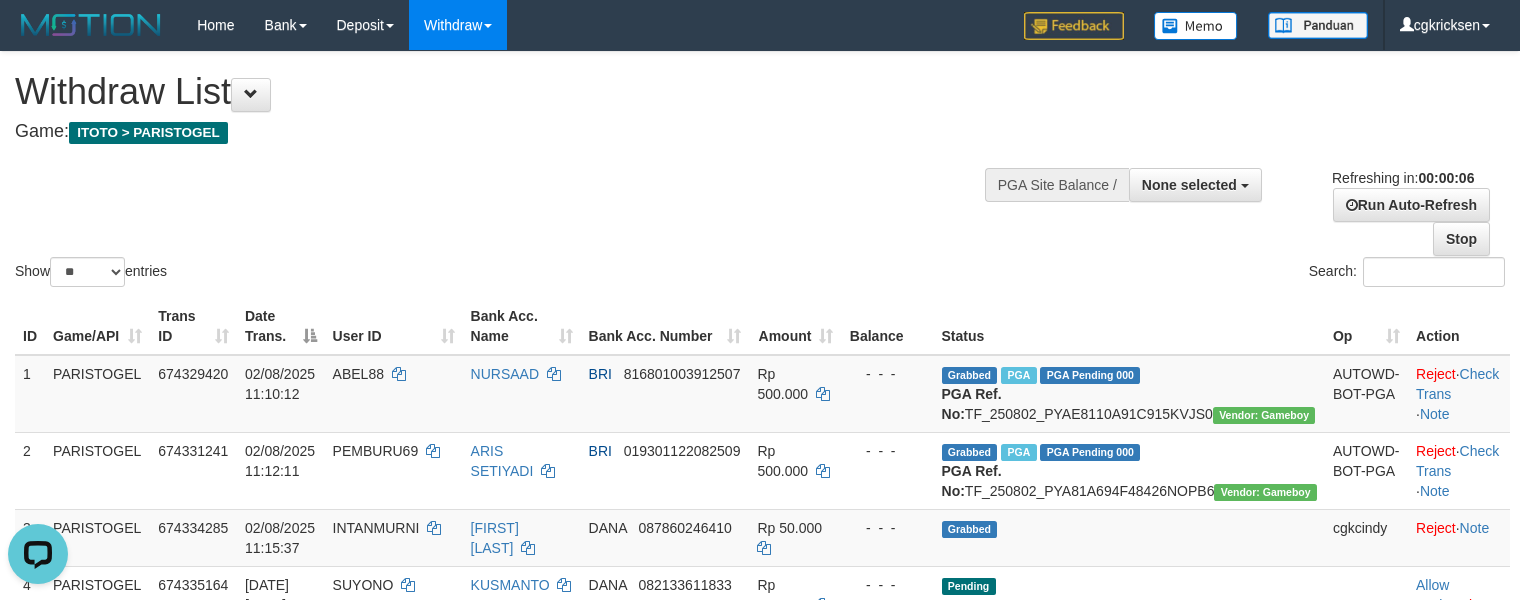 scroll, scrollTop: 0, scrollLeft: 0, axis: both 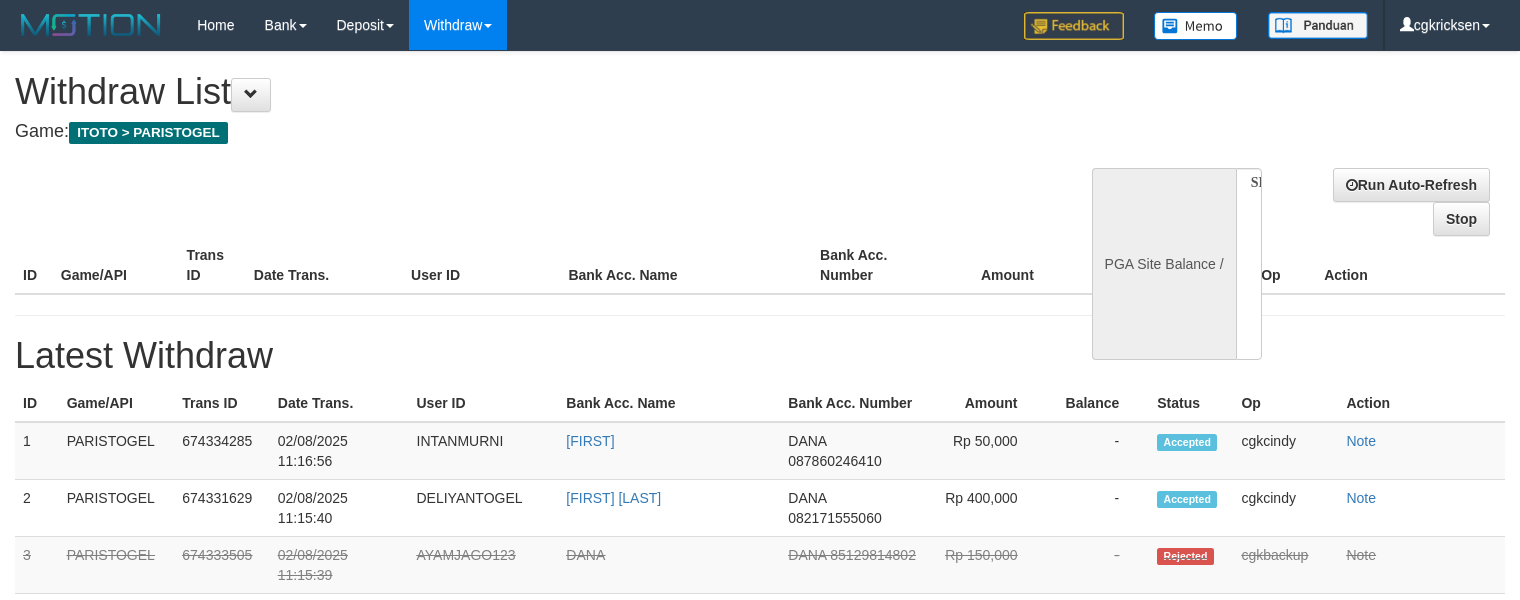 select 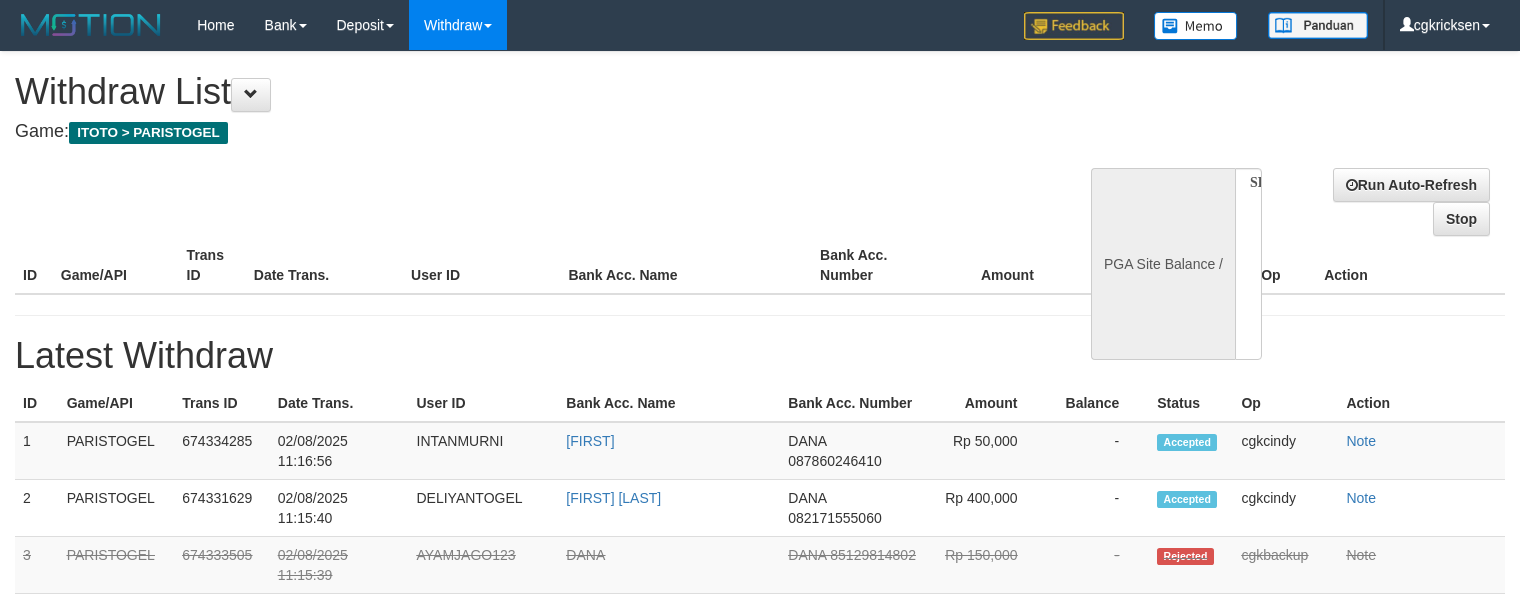 scroll, scrollTop: 0, scrollLeft: 0, axis: both 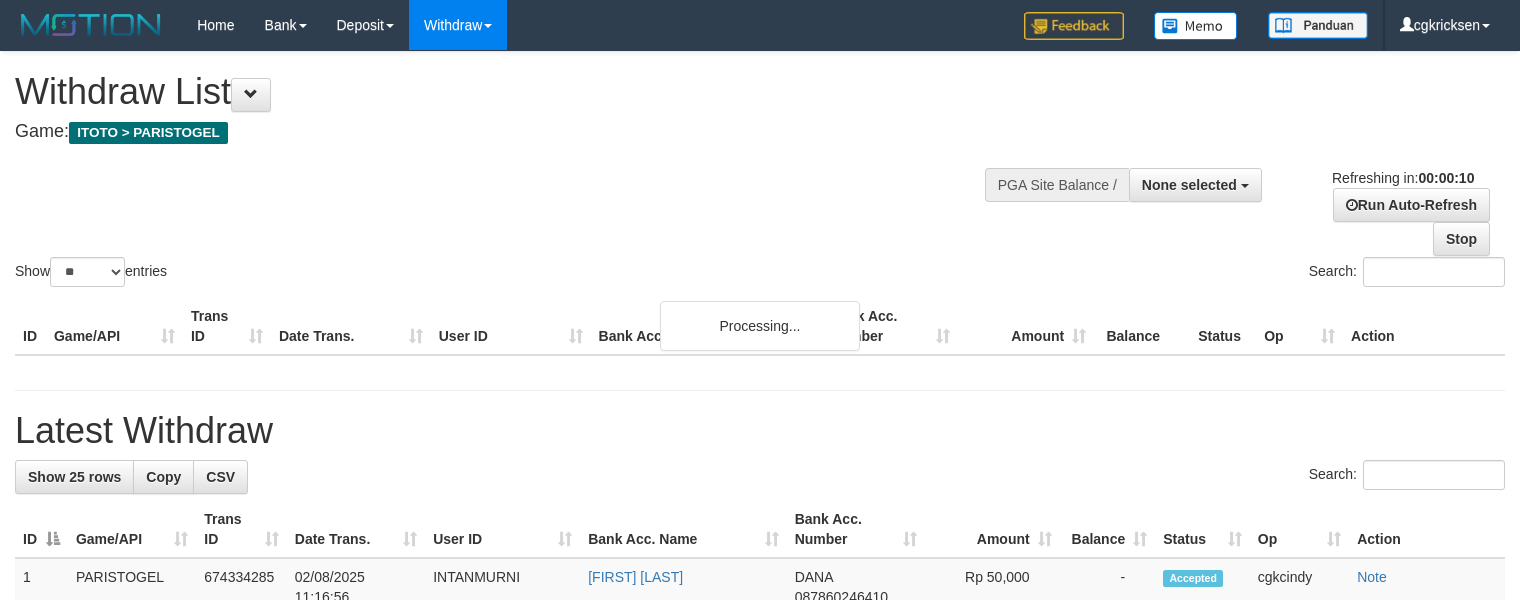 select 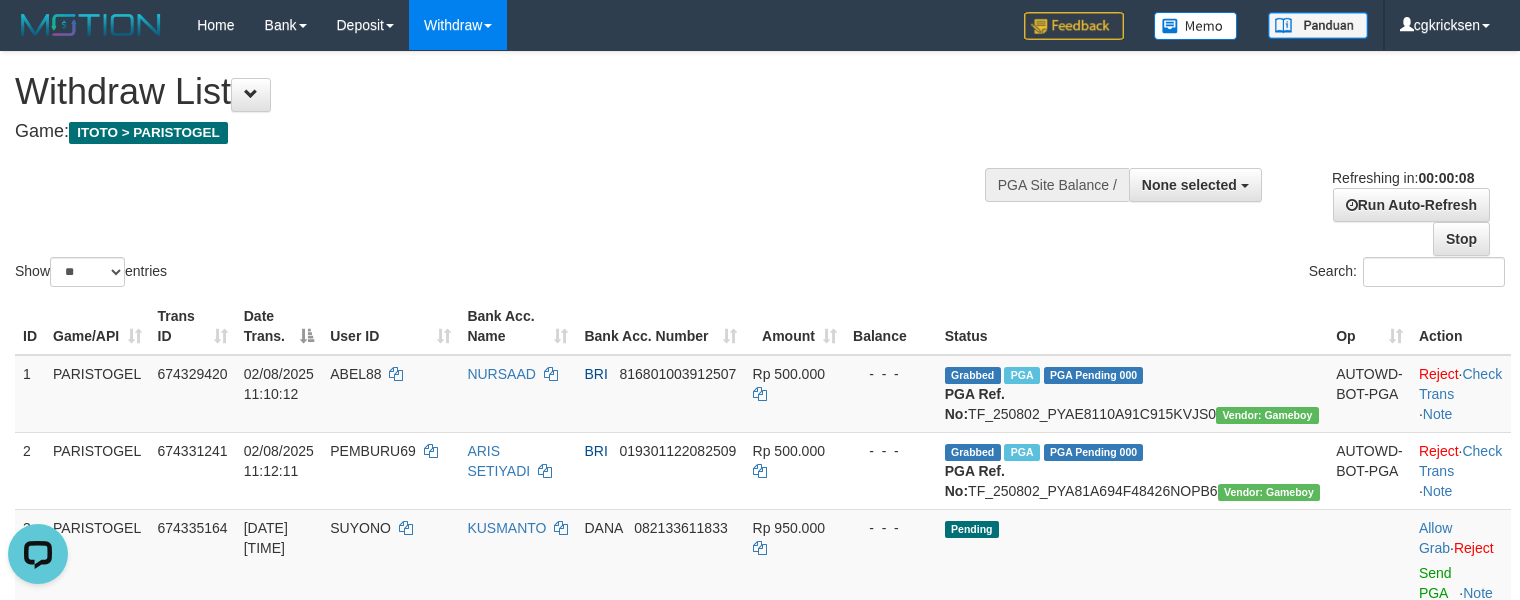 scroll, scrollTop: 0, scrollLeft: 0, axis: both 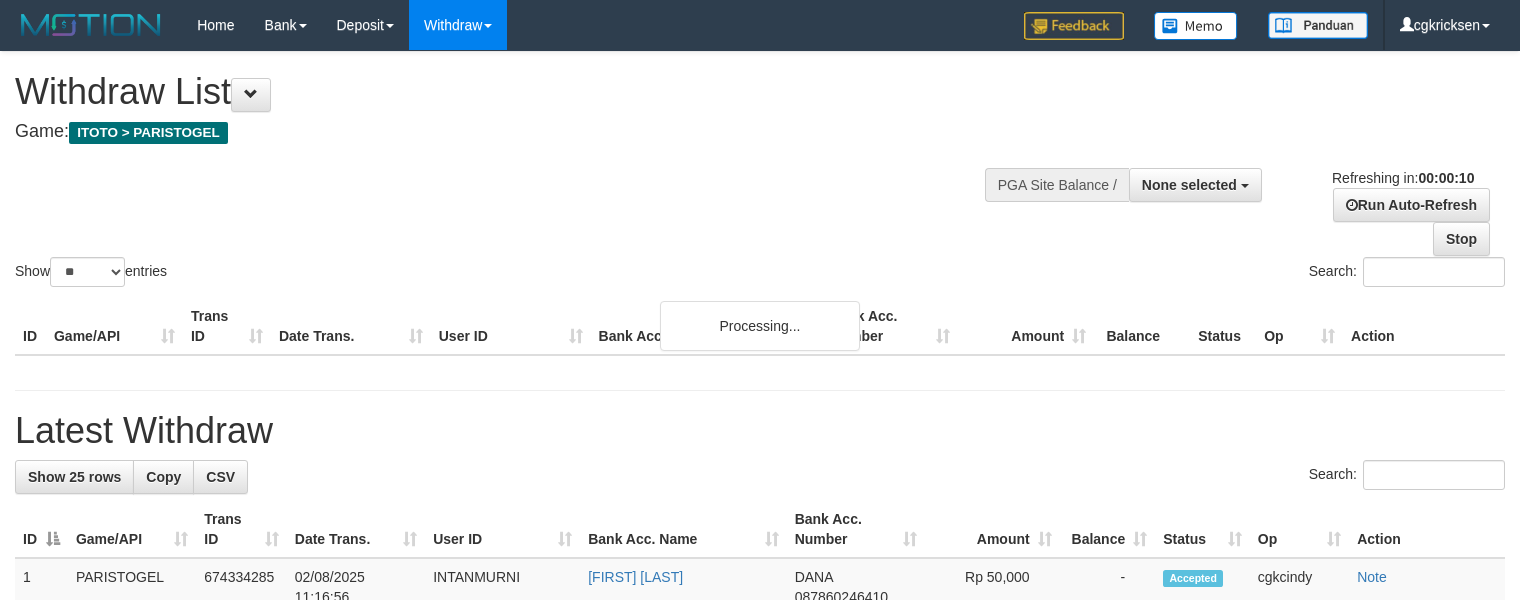 select 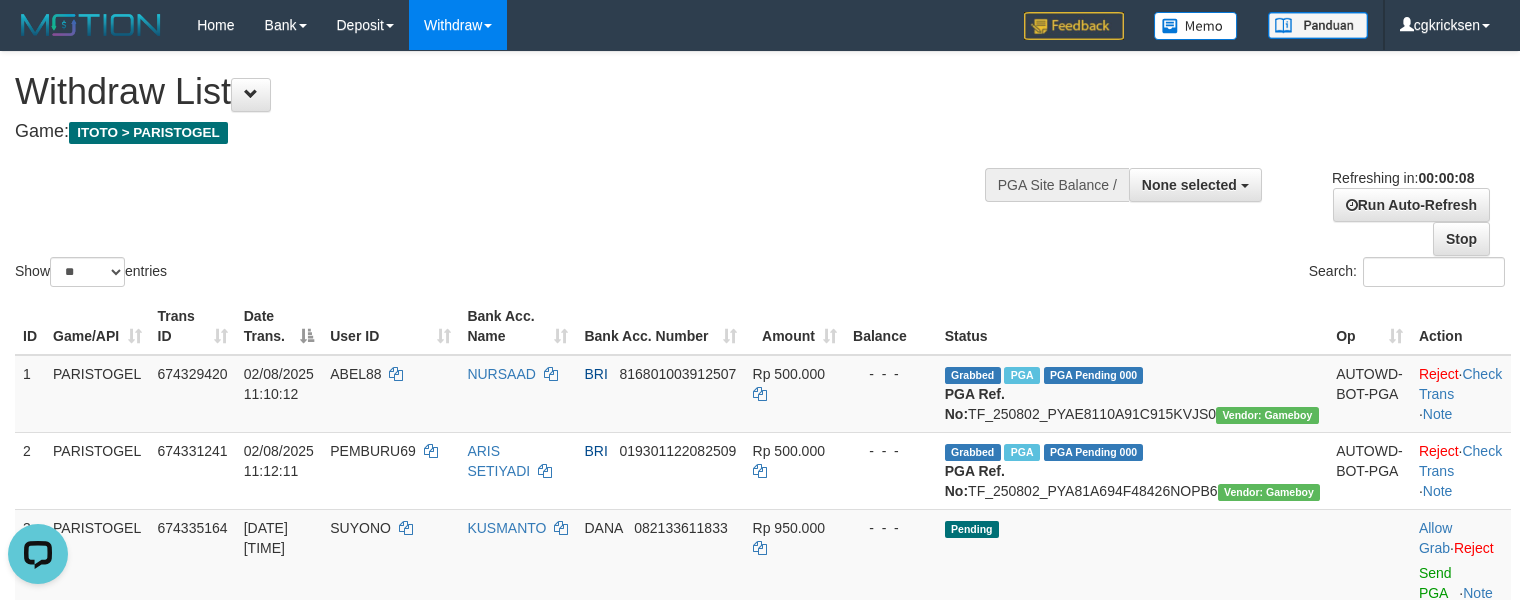 scroll, scrollTop: 0, scrollLeft: 0, axis: both 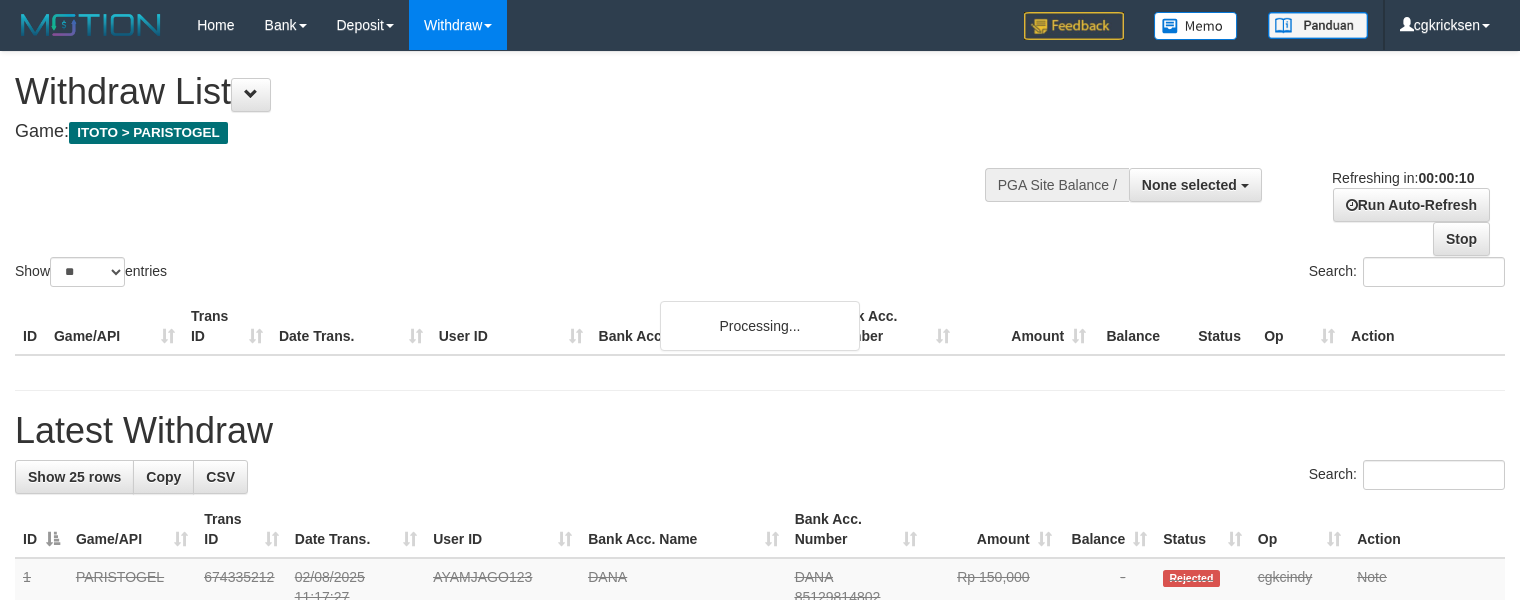 select 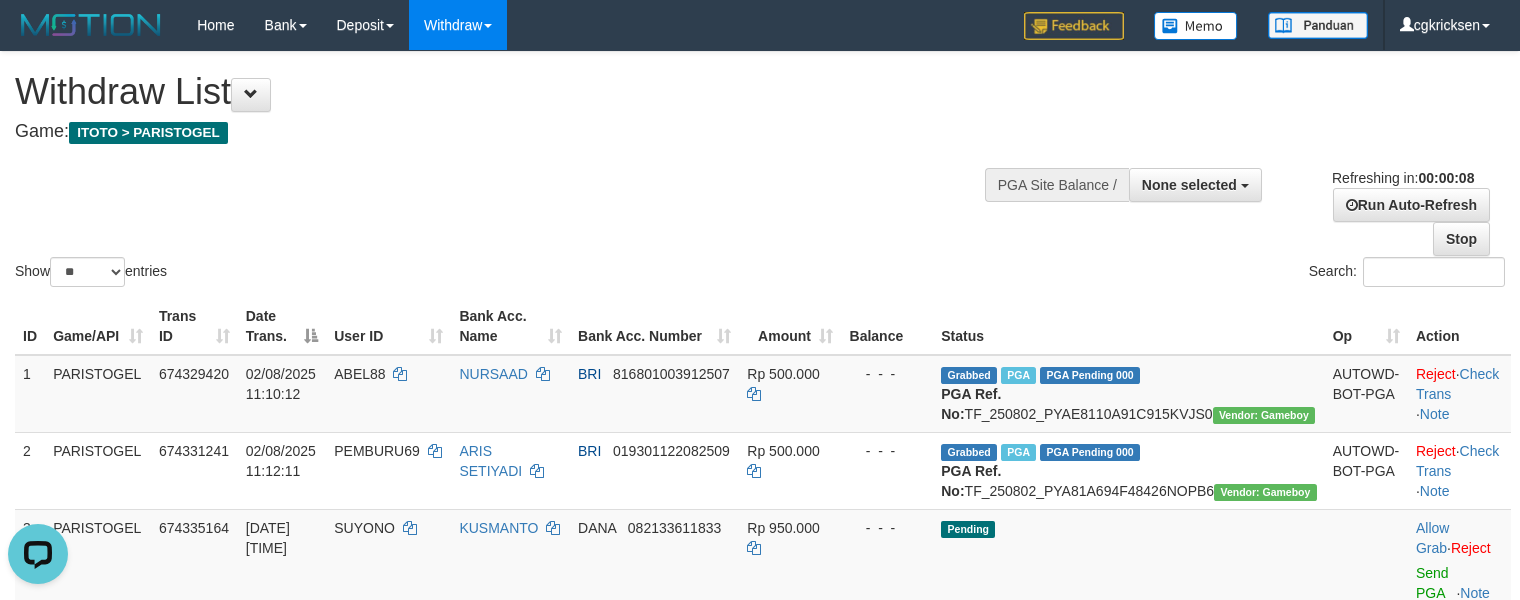 scroll, scrollTop: 0, scrollLeft: 0, axis: both 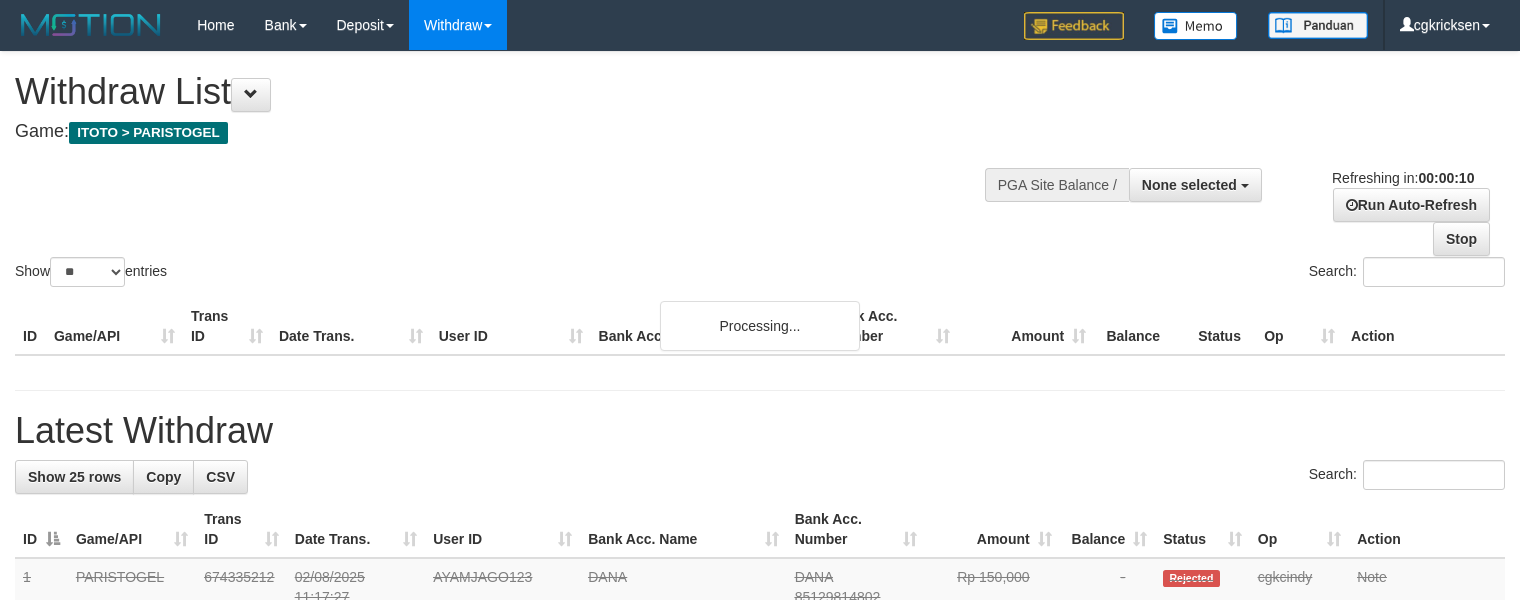 select 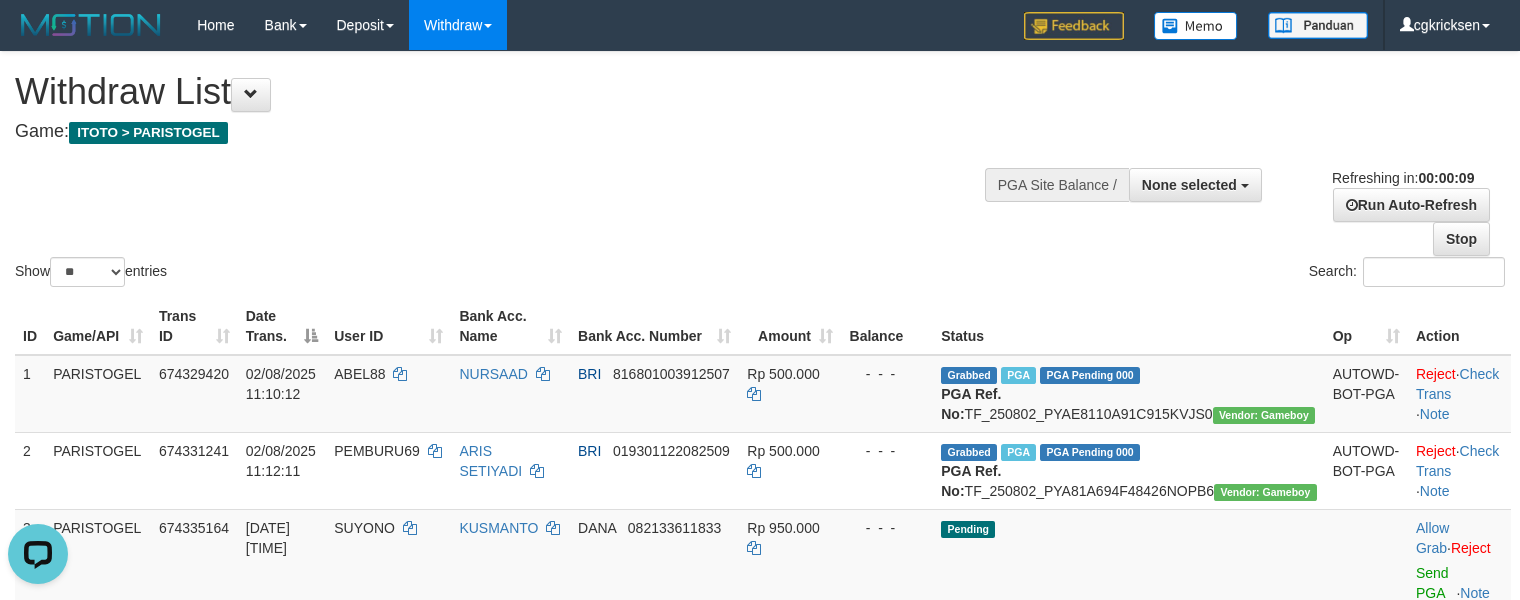 scroll, scrollTop: 0, scrollLeft: 0, axis: both 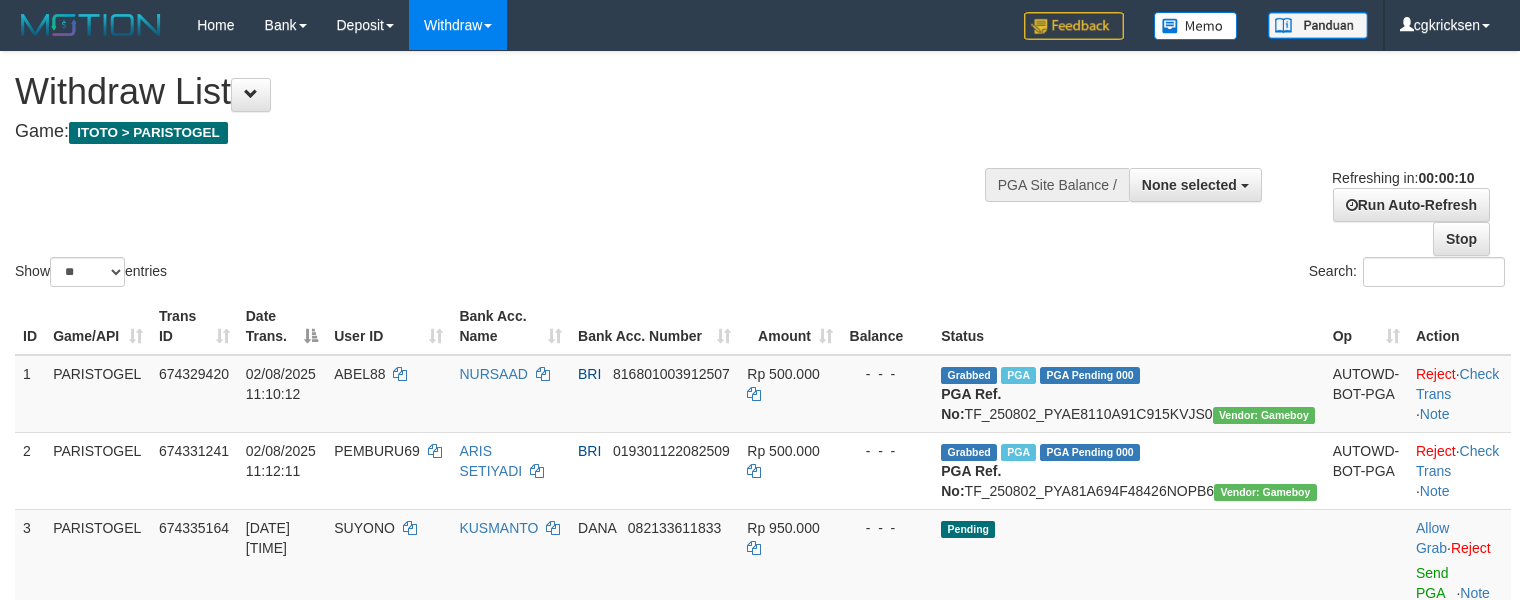 select 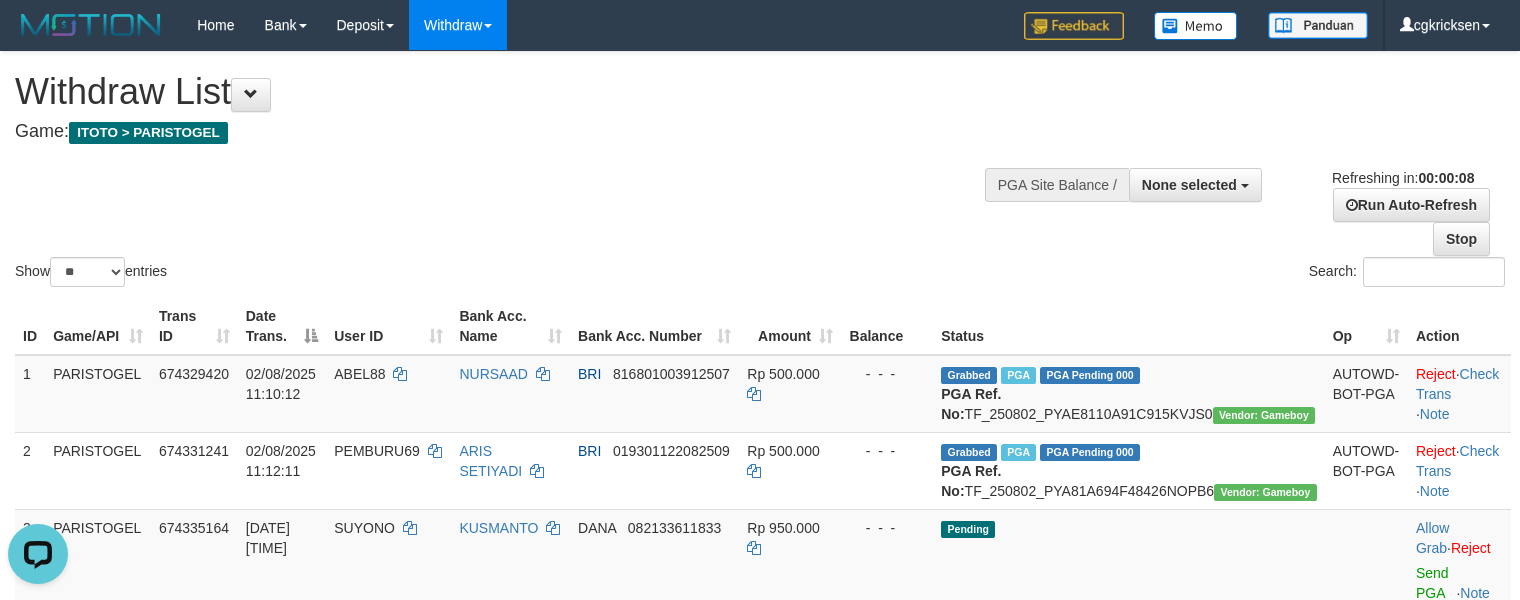 scroll, scrollTop: 0, scrollLeft: 0, axis: both 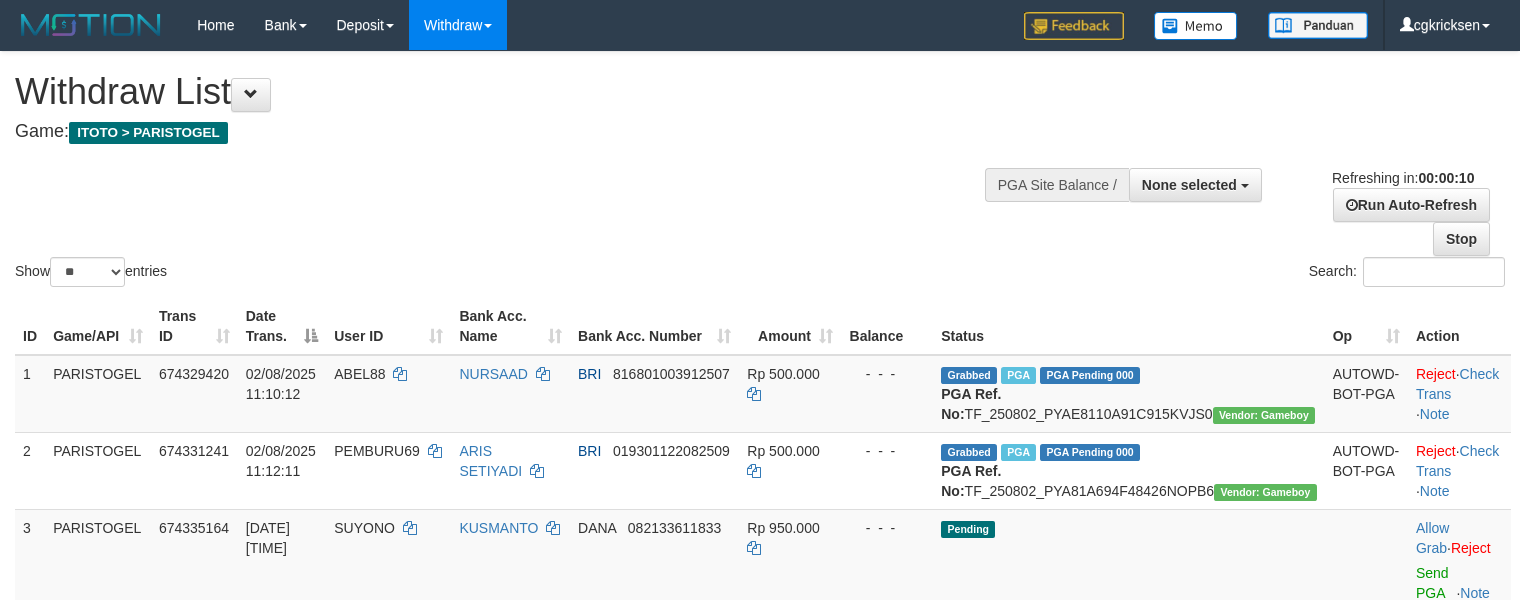 select 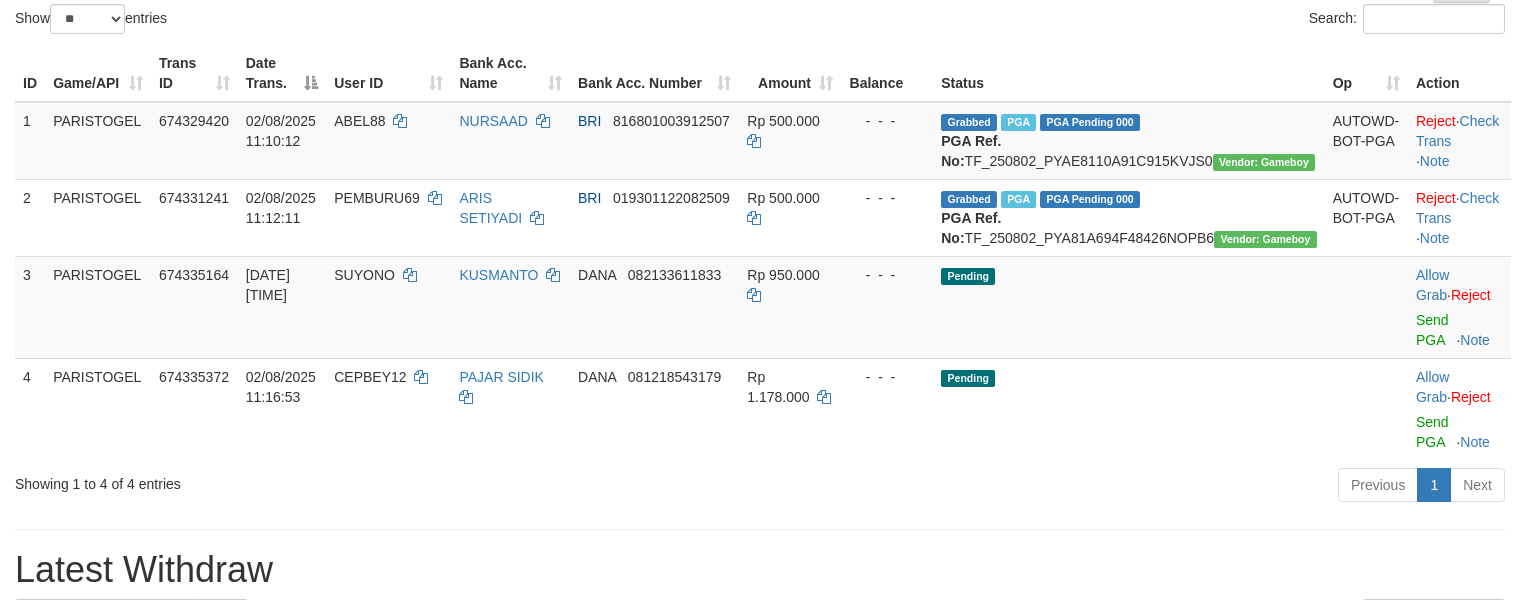 scroll, scrollTop: 400, scrollLeft: 0, axis: vertical 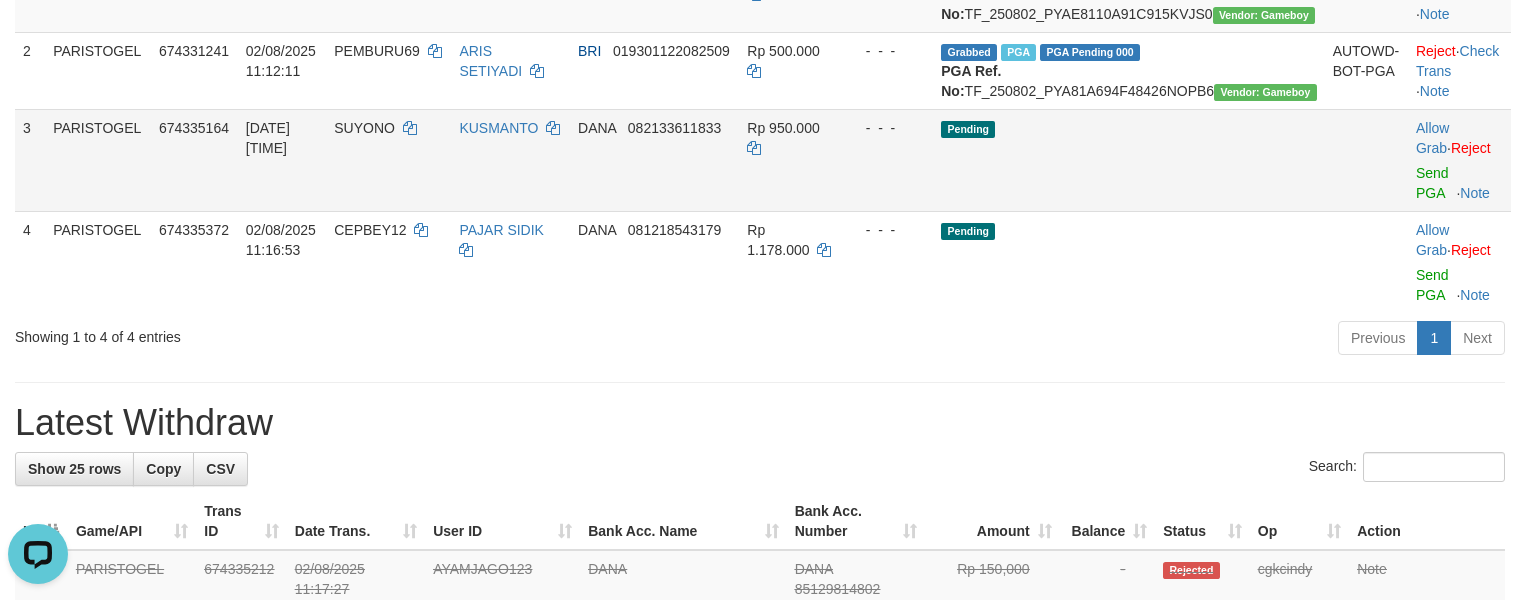 click on "SUYONO" at bounding box center [388, 160] 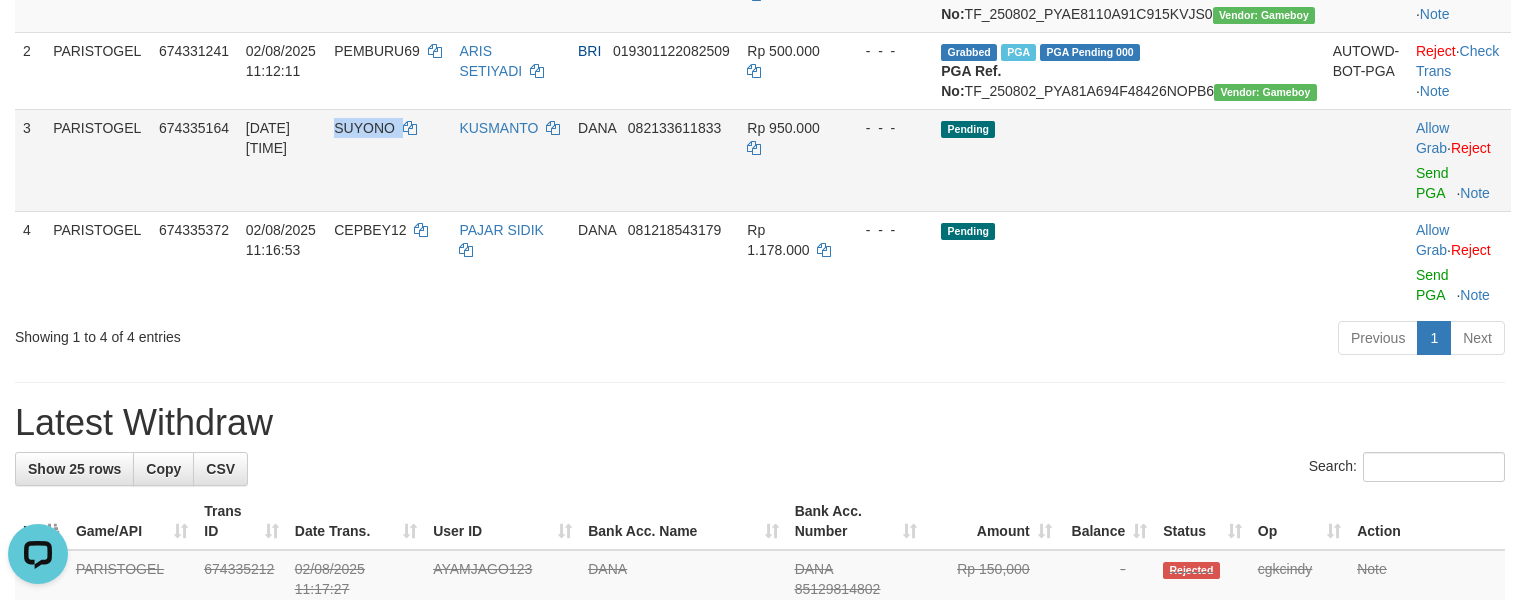 click on "SUYONO" at bounding box center [388, 160] 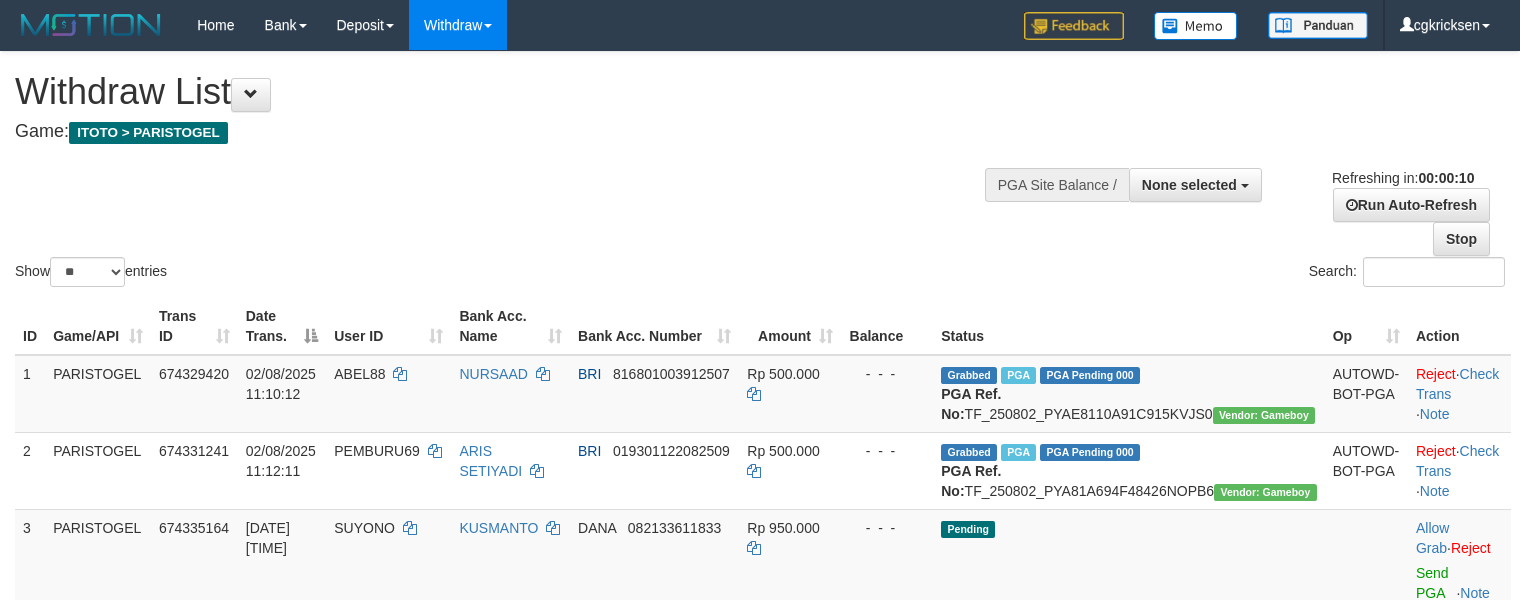select 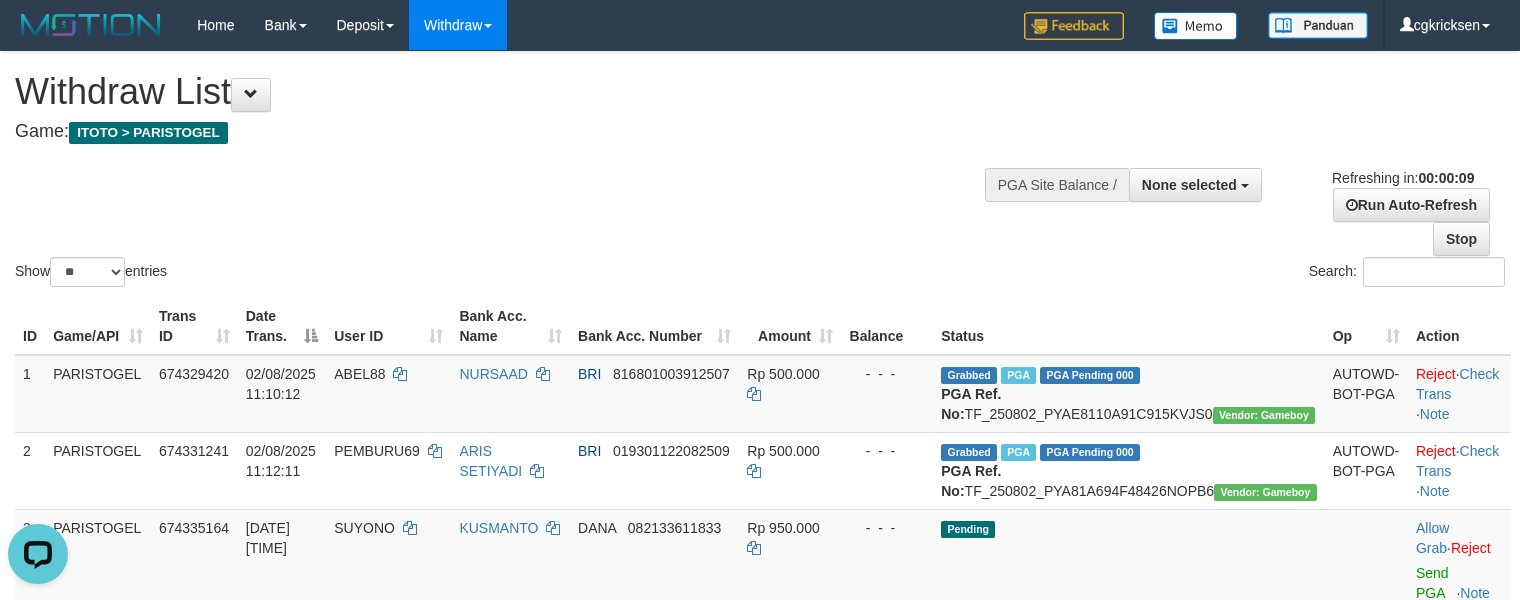 scroll, scrollTop: 0, scrollLeft: 0, axis: both 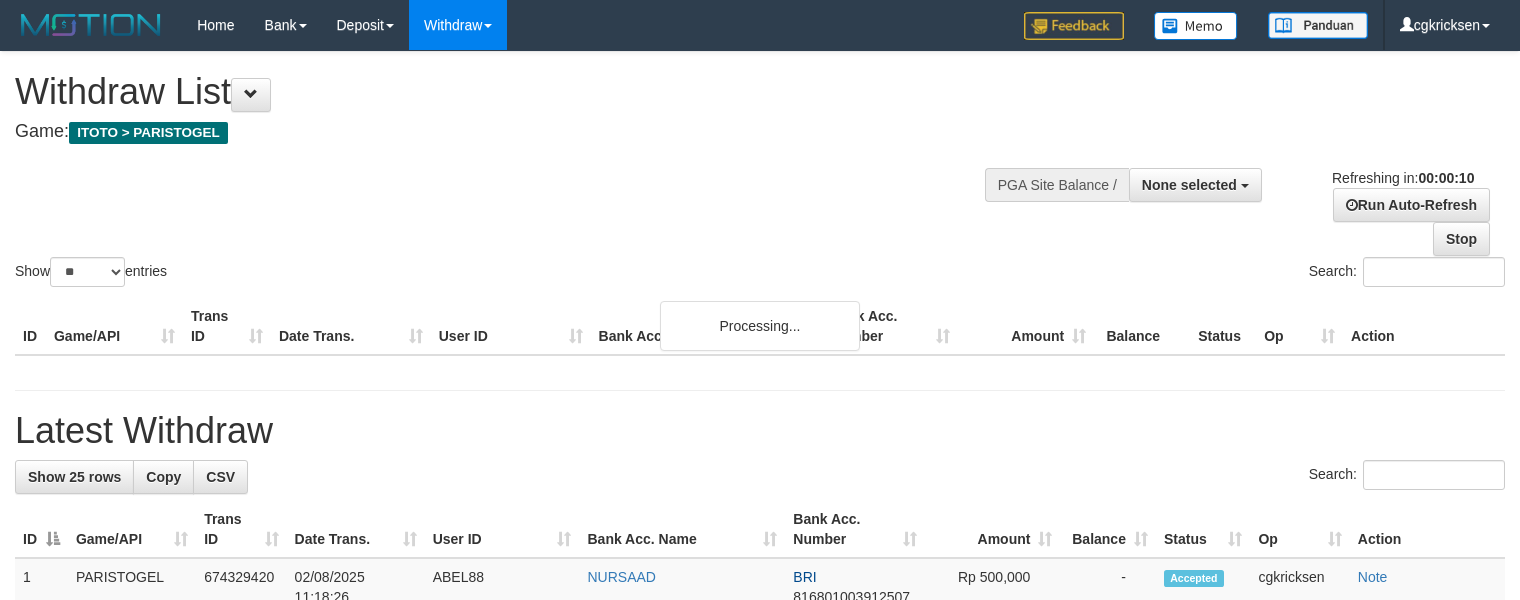 select 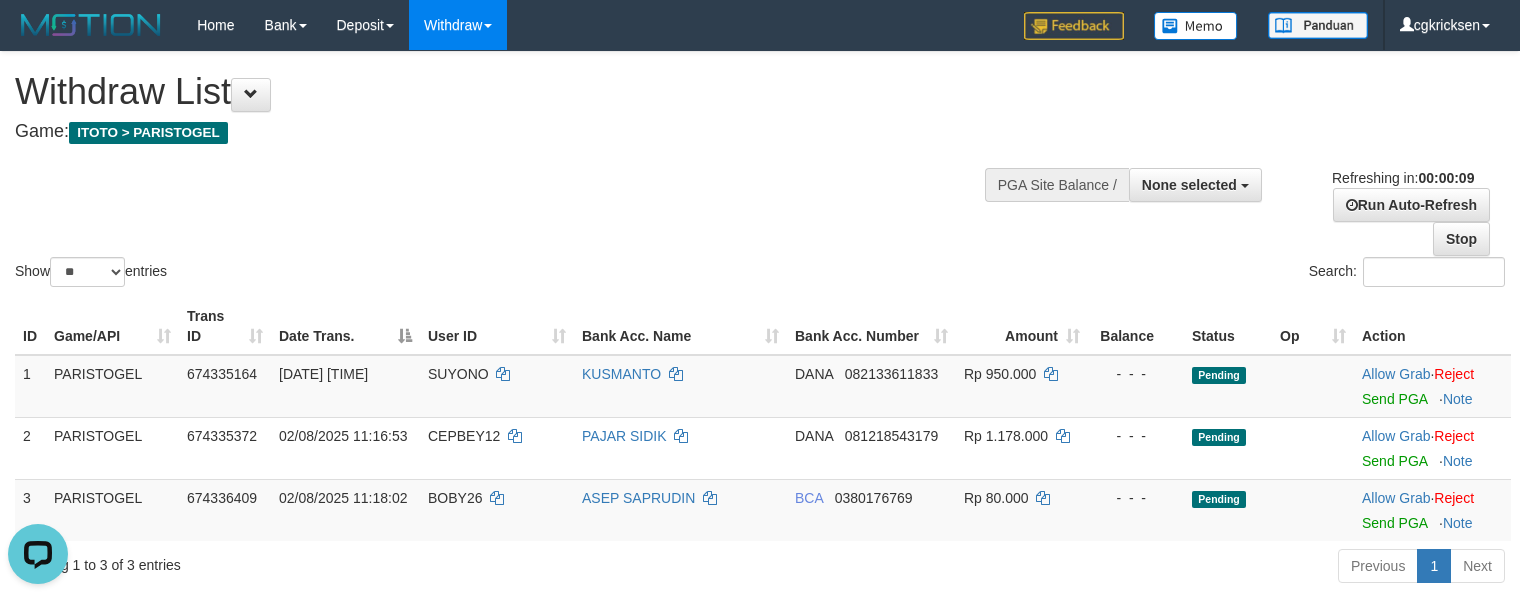 scroll, scrollTop: 0, scrollLeft: 0, axis: both 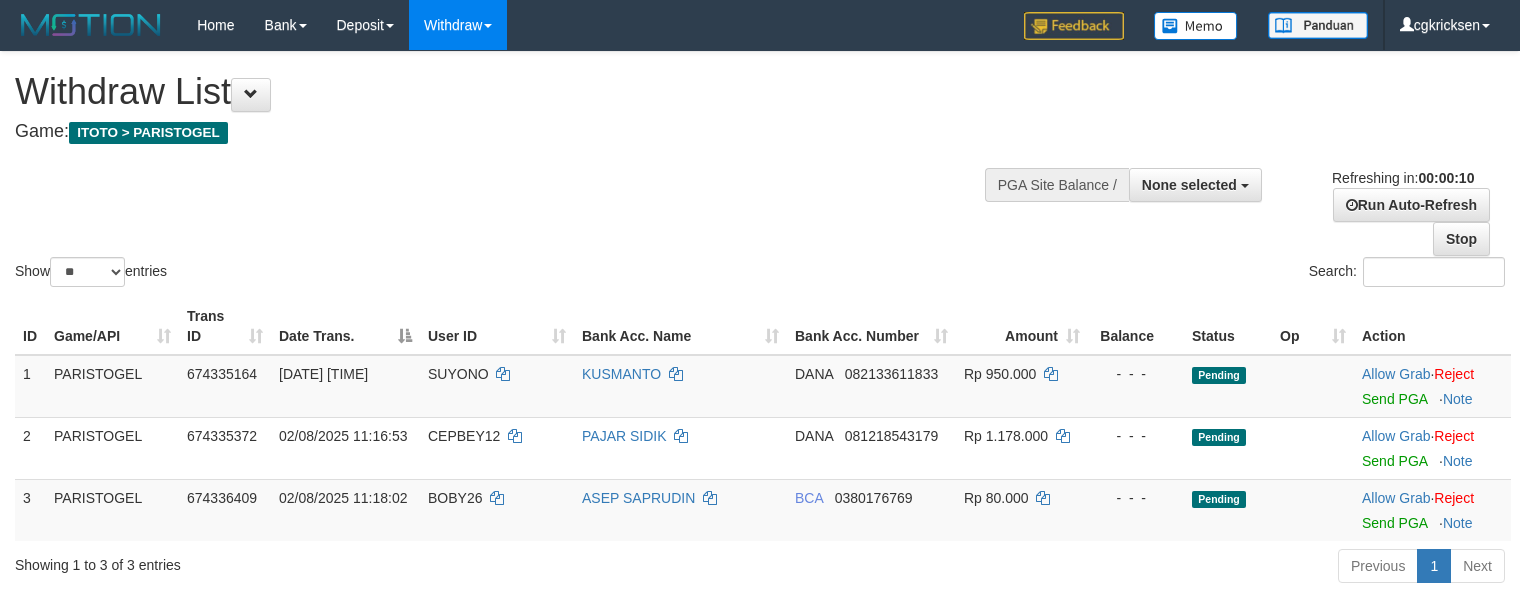 select 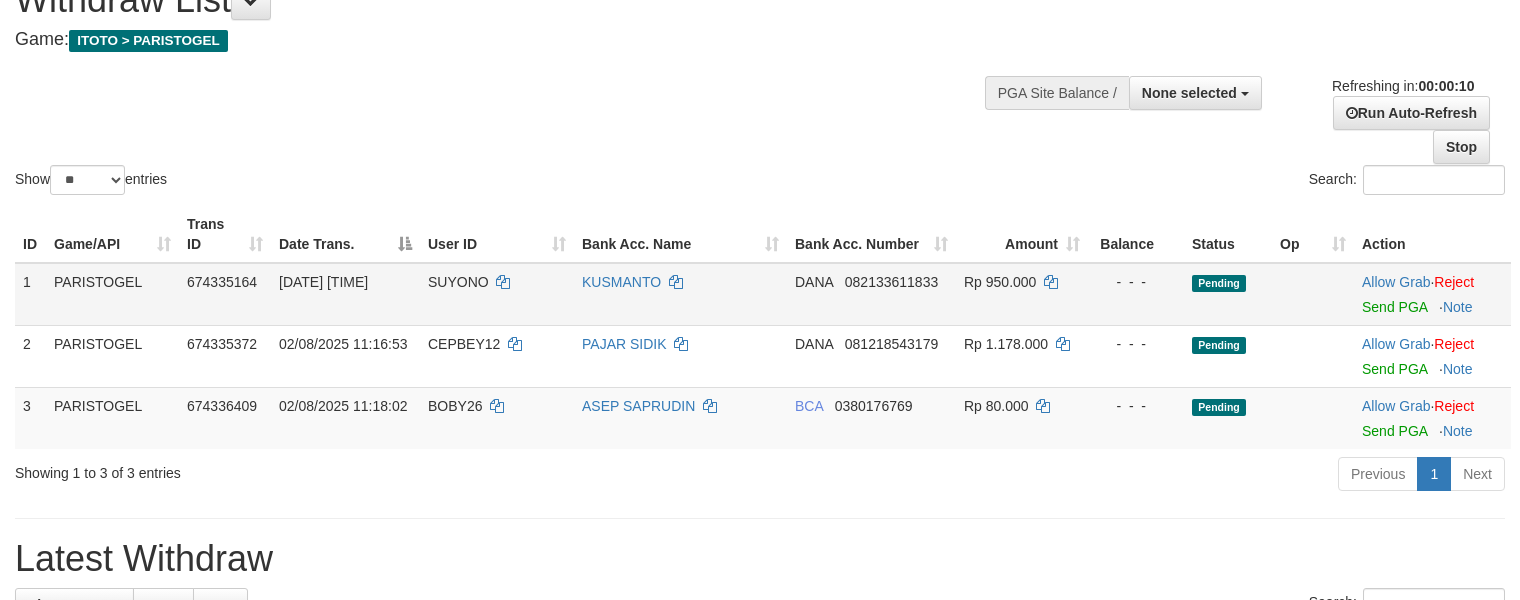 scroll, scrollTop: 133, scrollLeft: 0, axis: vertical 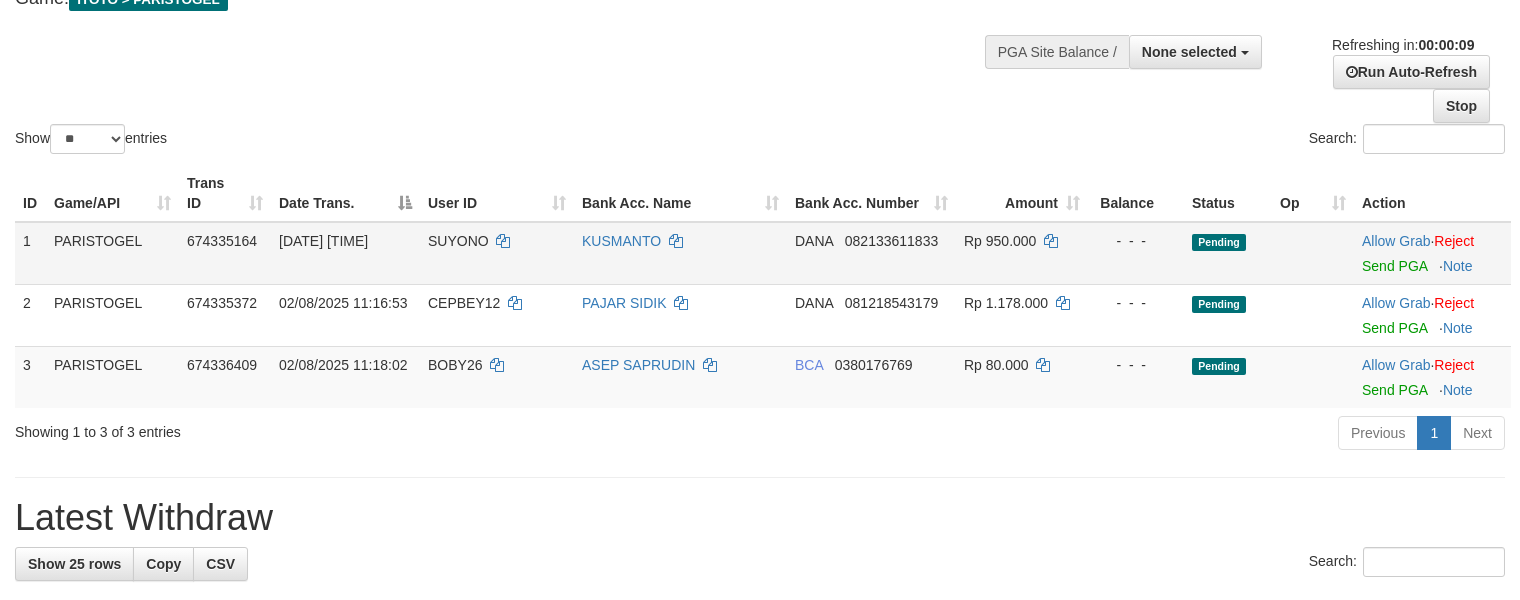 click on "SUYONO" at bounding box center [497, 253] 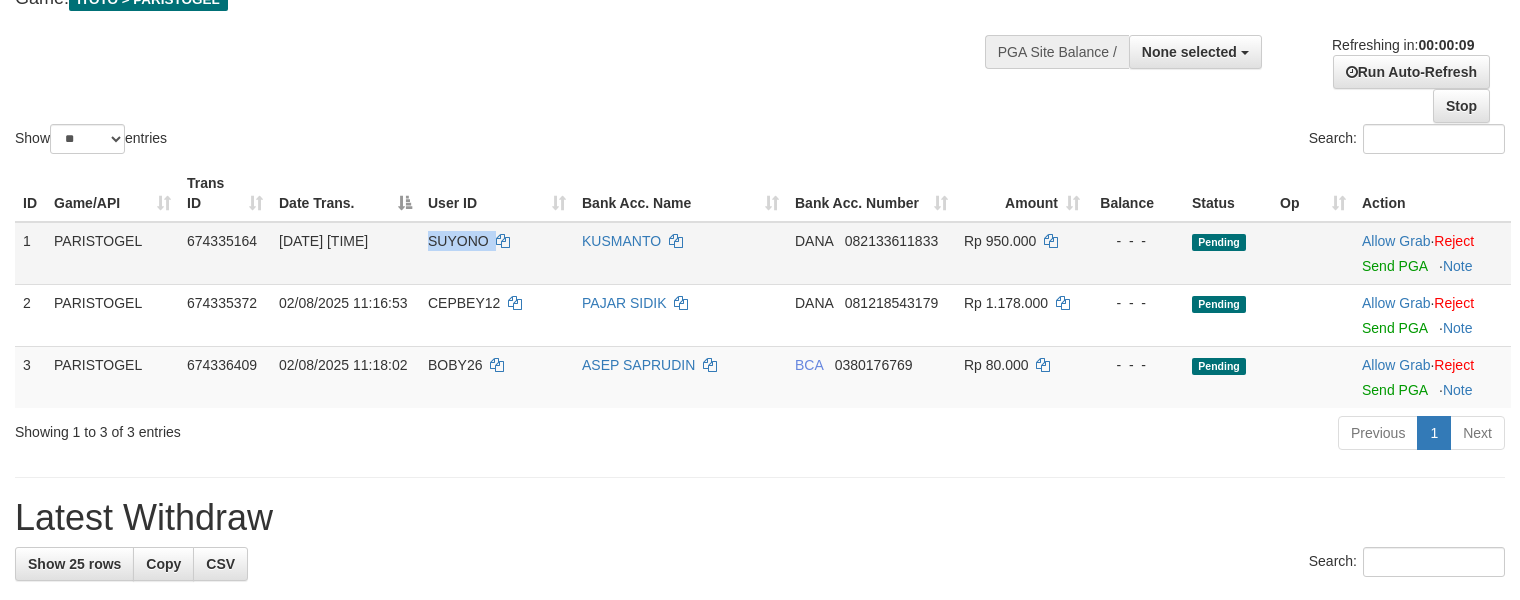 click on "SUYONO" at bounding box center (497, 253) 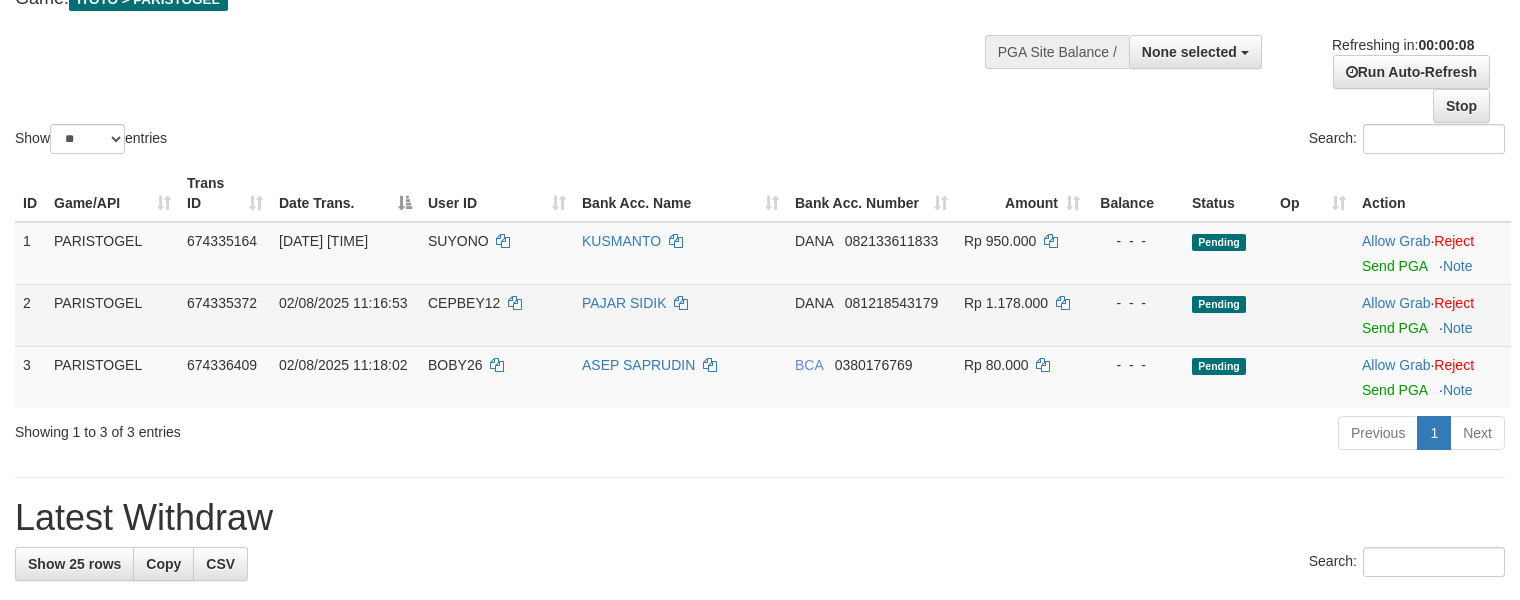 click on "CEPBEY12" at bounding box center [497, 315] 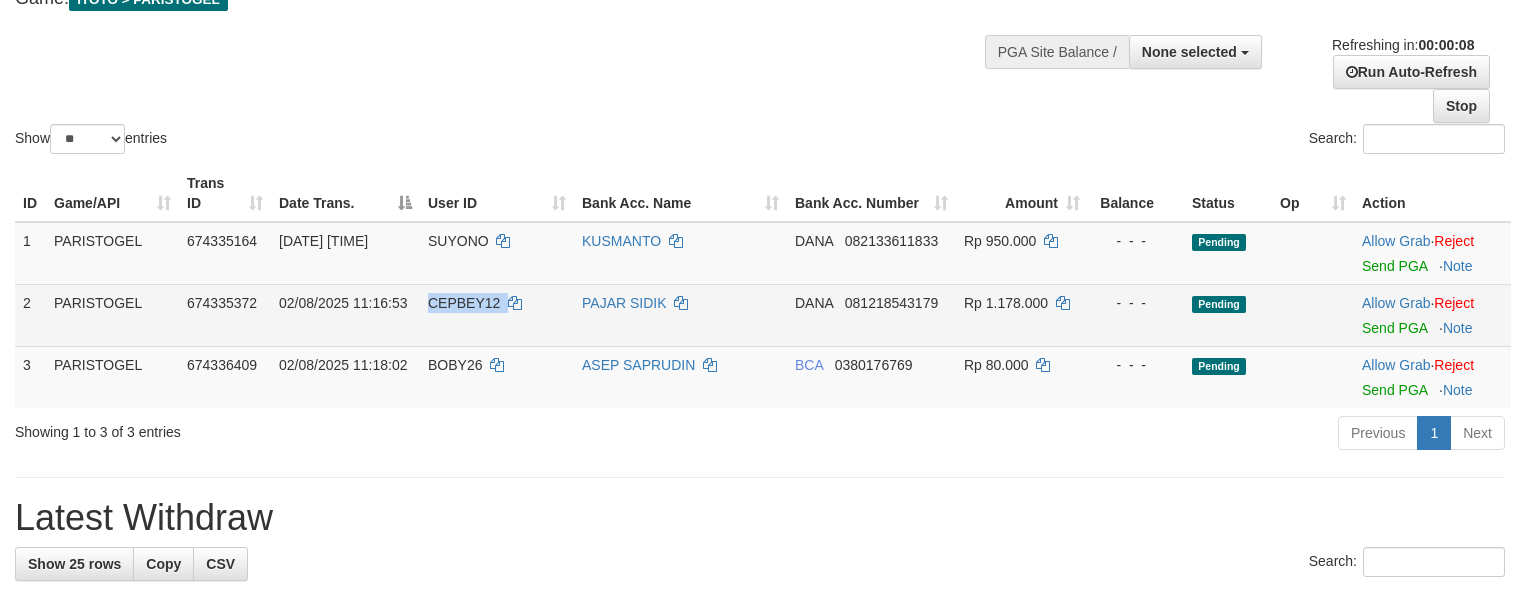 click on "CEPBEY12" at bounding box center [497, 315] 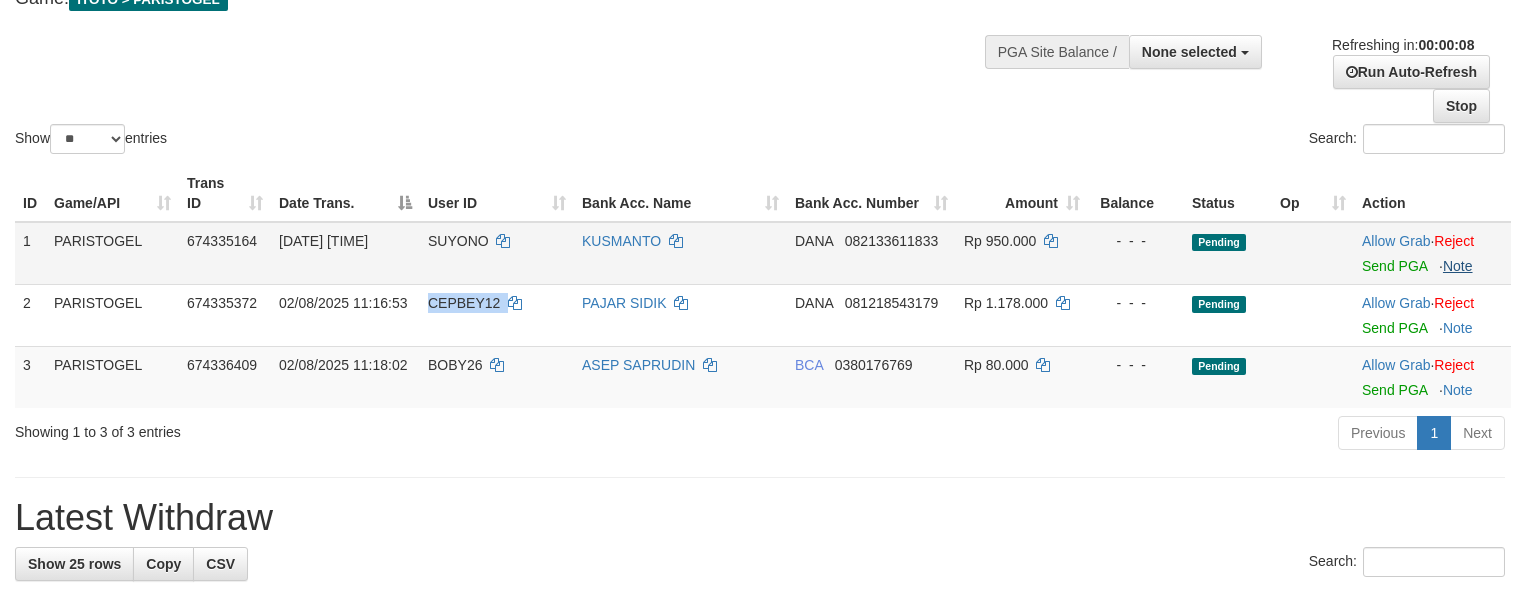 copy on "CEPBEY12" 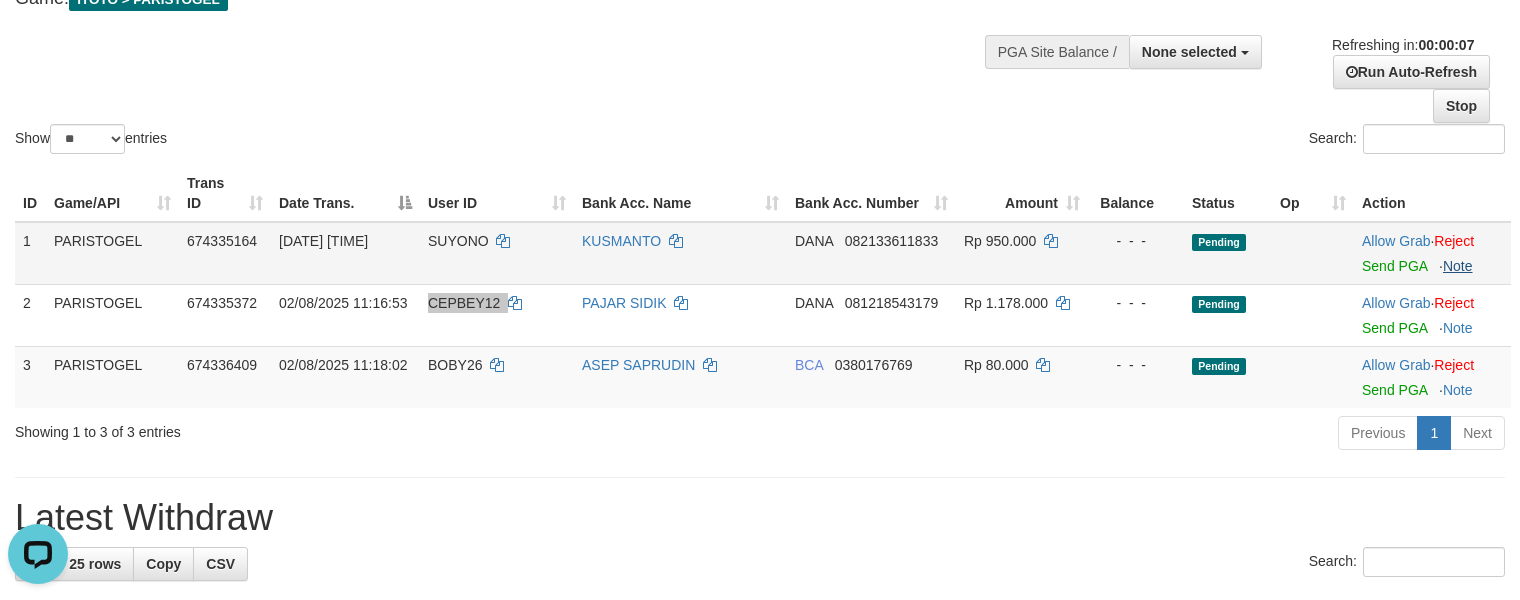 scroll, scrollTop: 0, scrollLeft: 0, axis: both 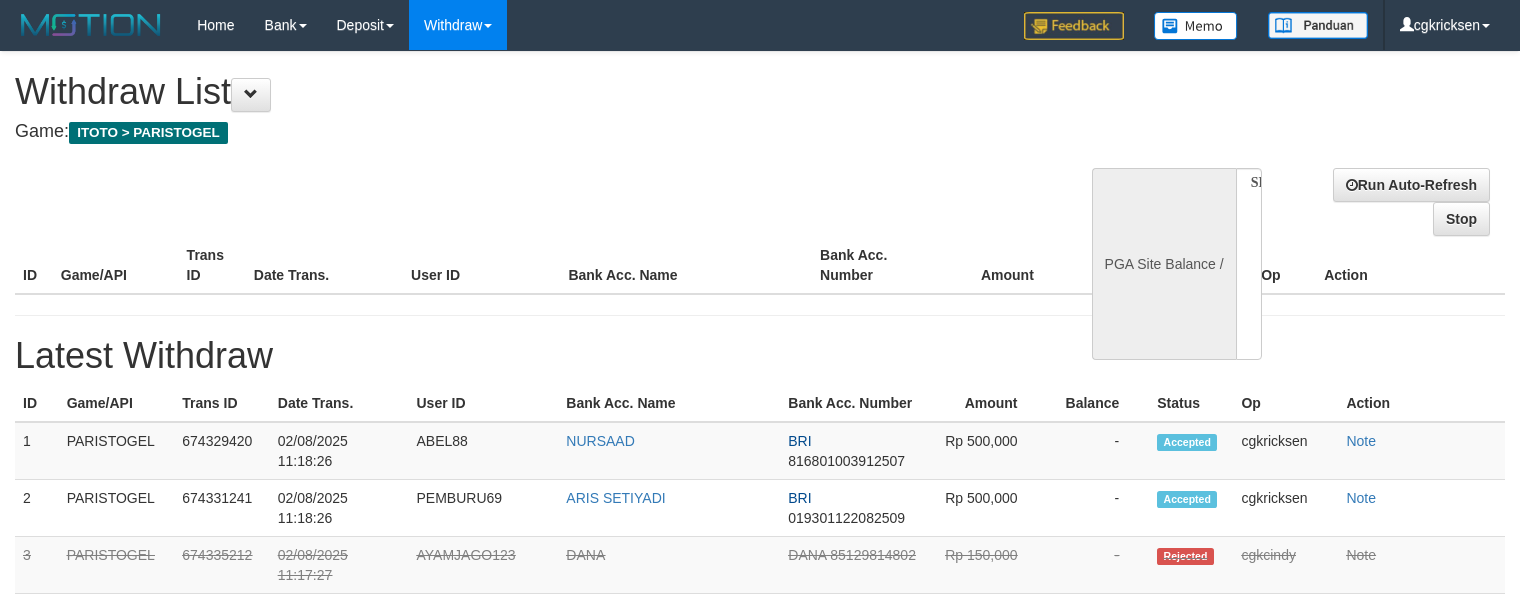 select 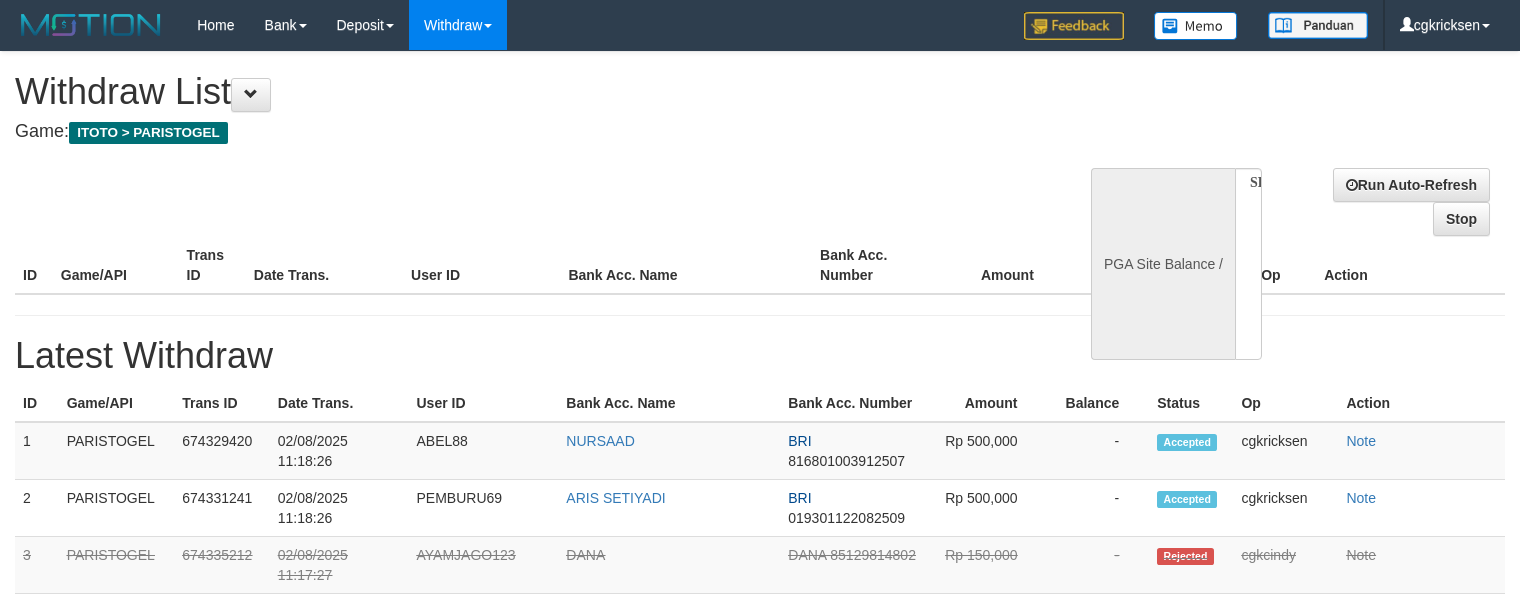 select on "**" 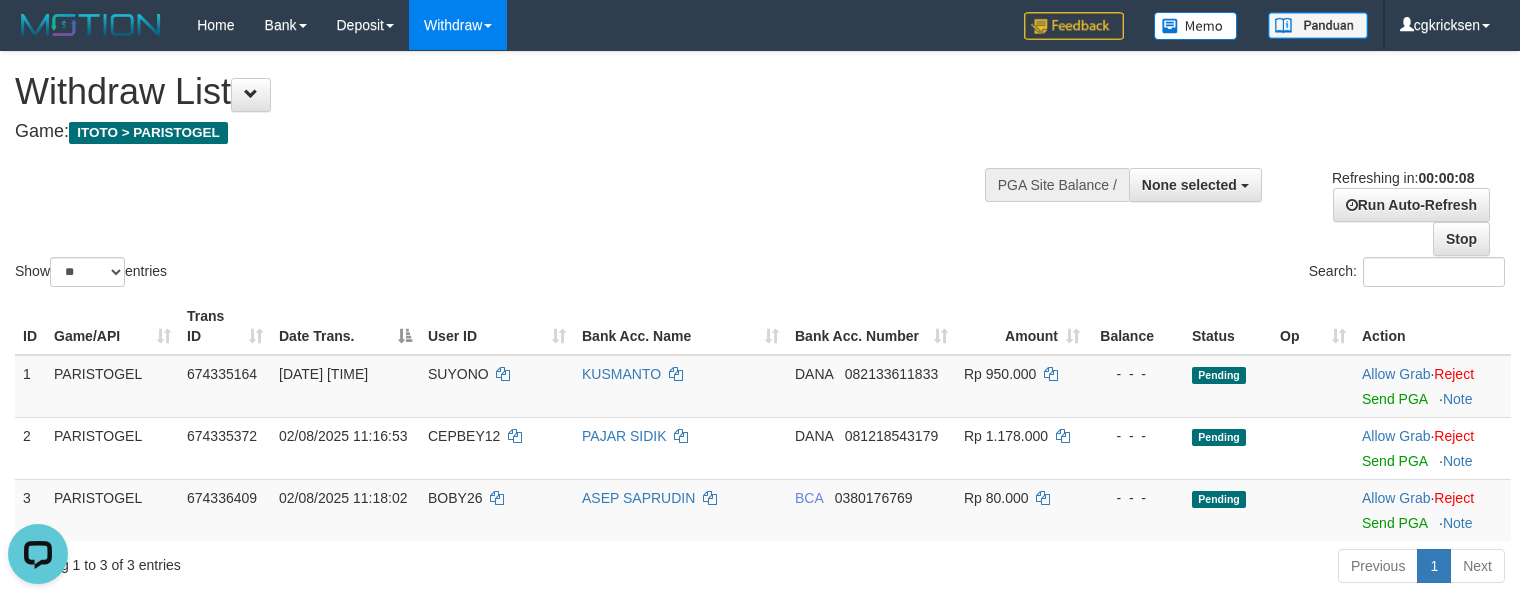scroll, scrollTop: 0, scrollLeft: 0, axis: both 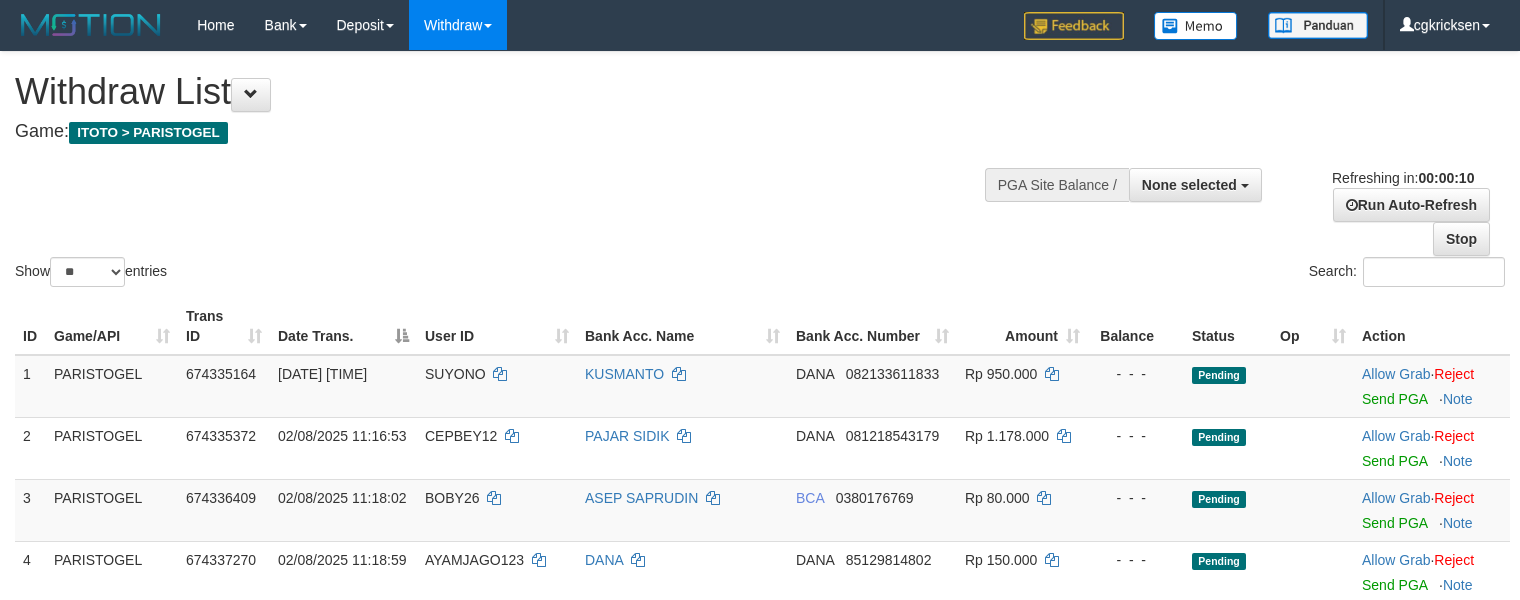 select 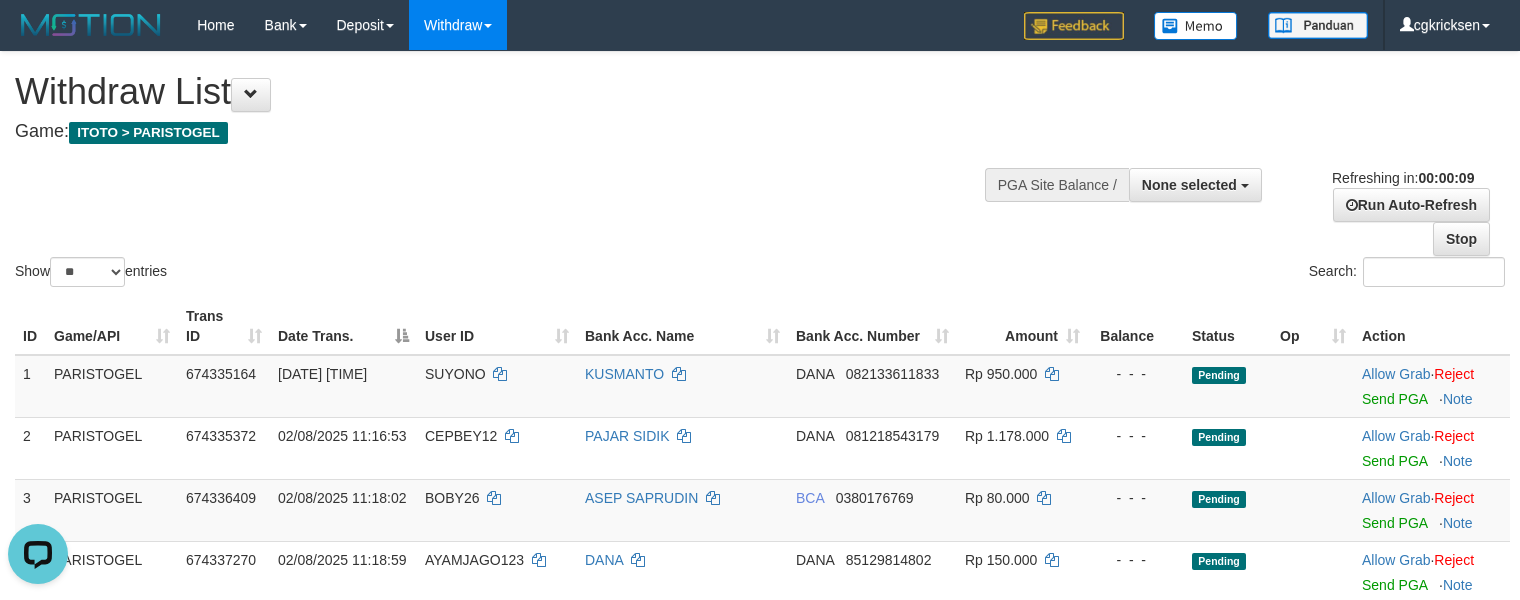 scroll, scrollTop: 0, scrollLeft: 0, axis: both 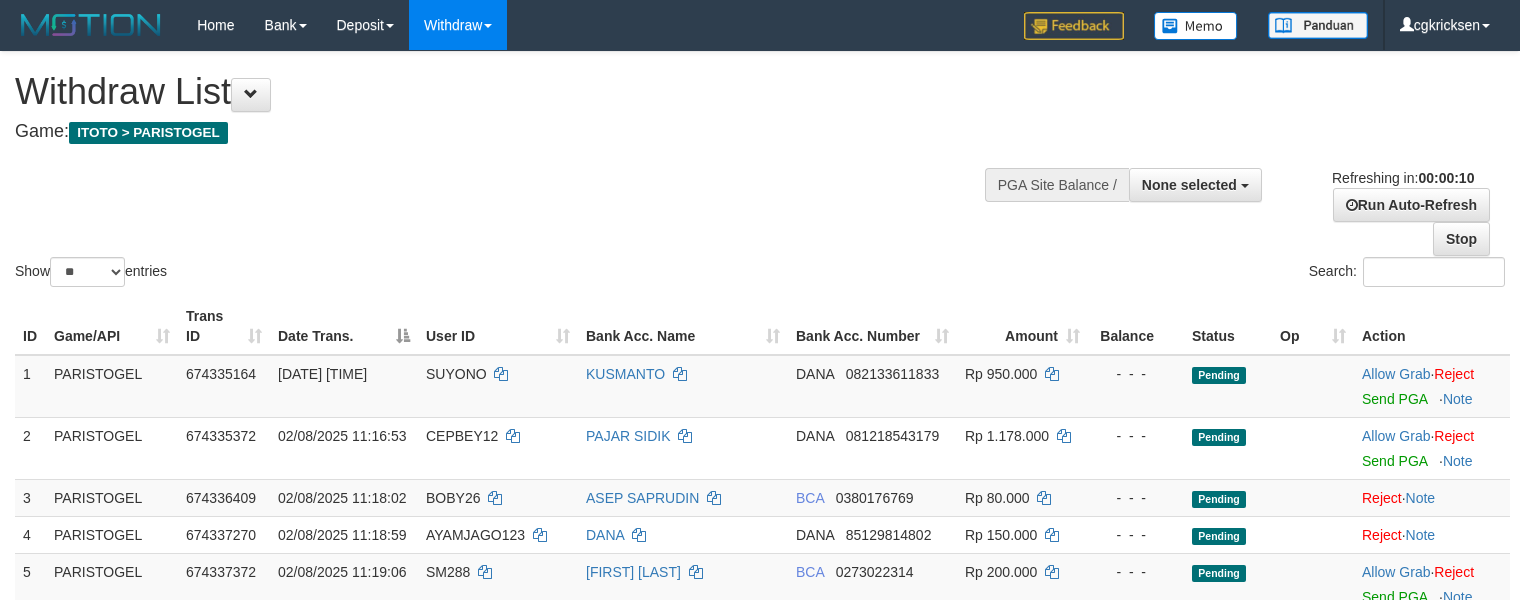 select 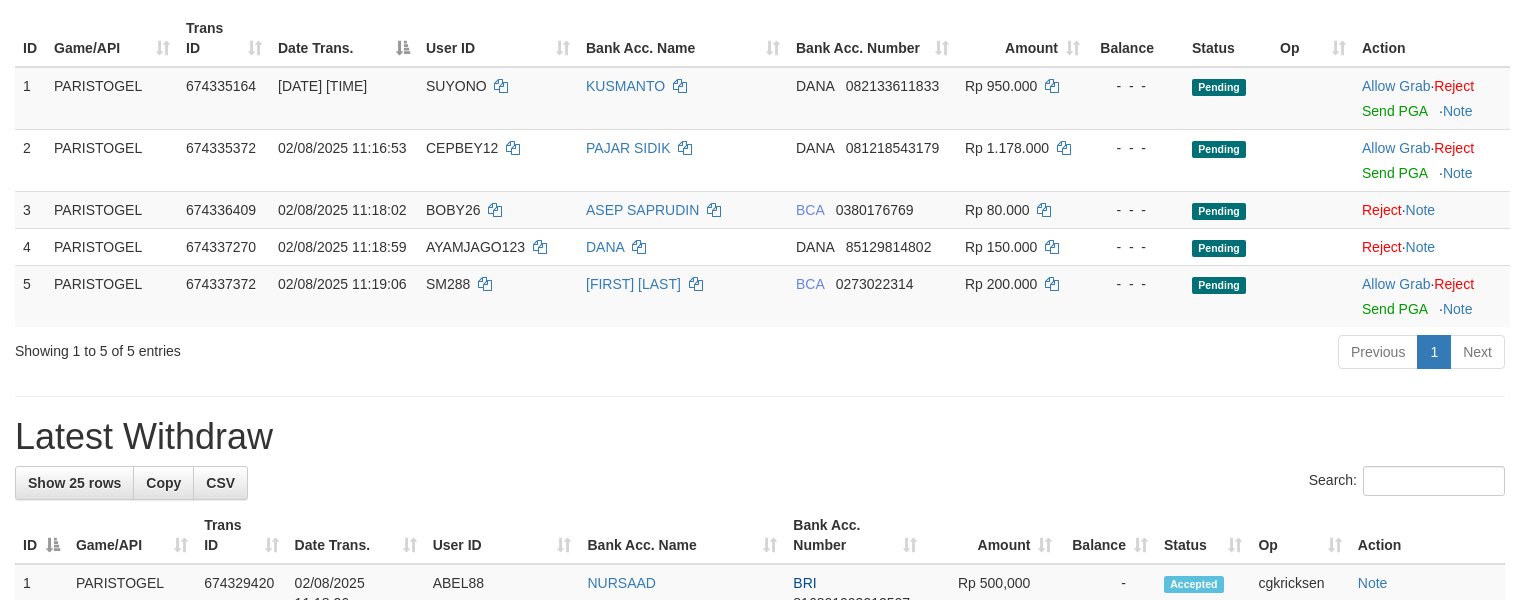 scroll, scrollTop: 133, scrollLeft: 0, axis: vertical 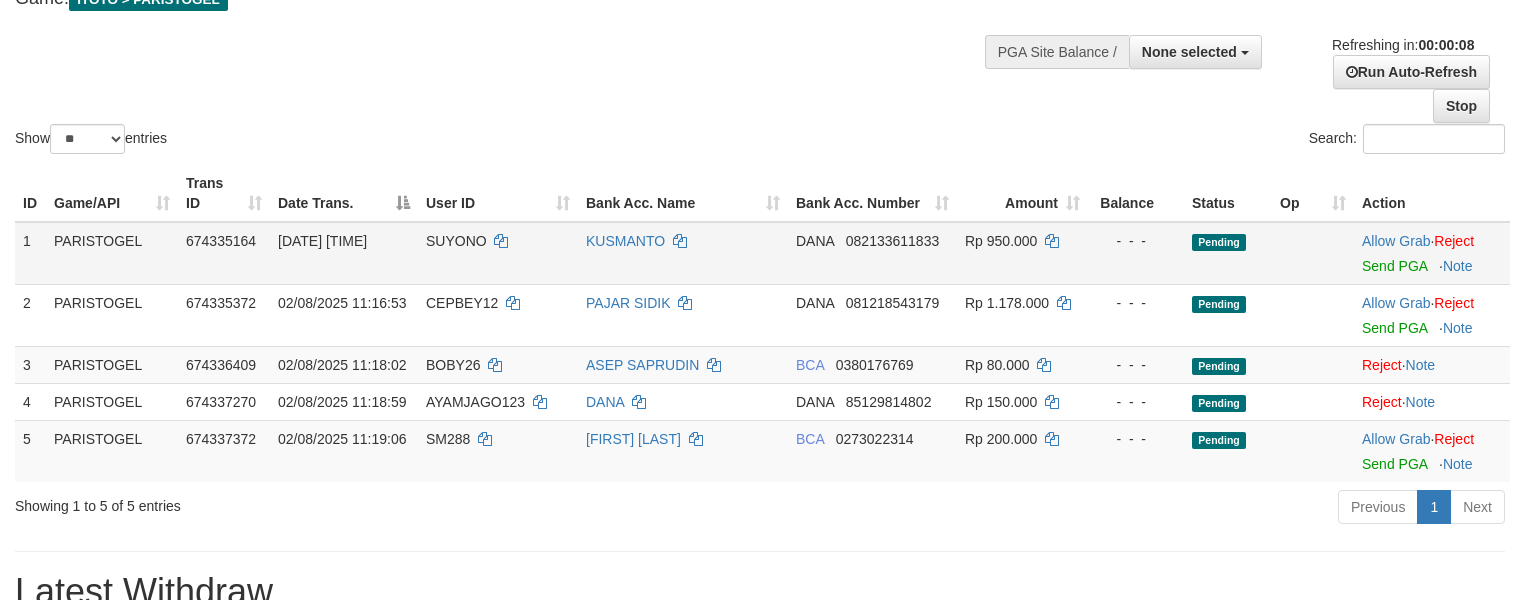 click on "SUYONO" at bounding box center [498, 253] 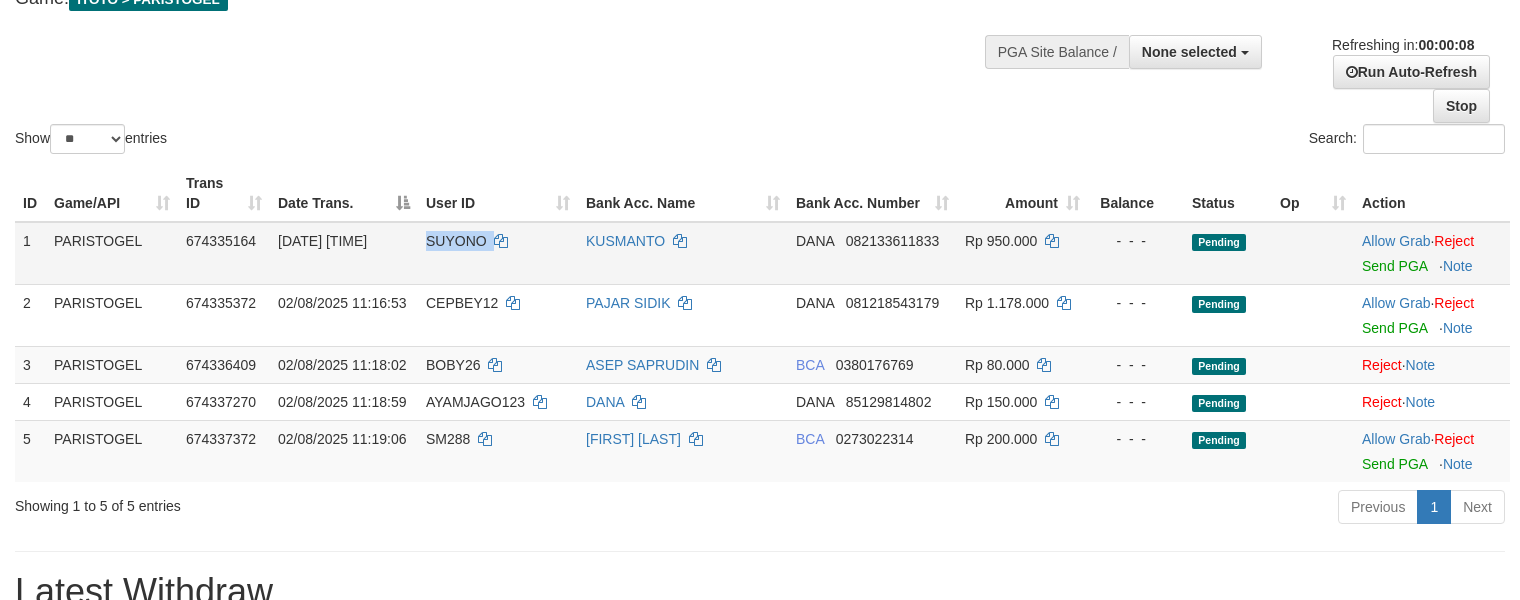 click on "SUYONO" at bounding box center [498, 253] 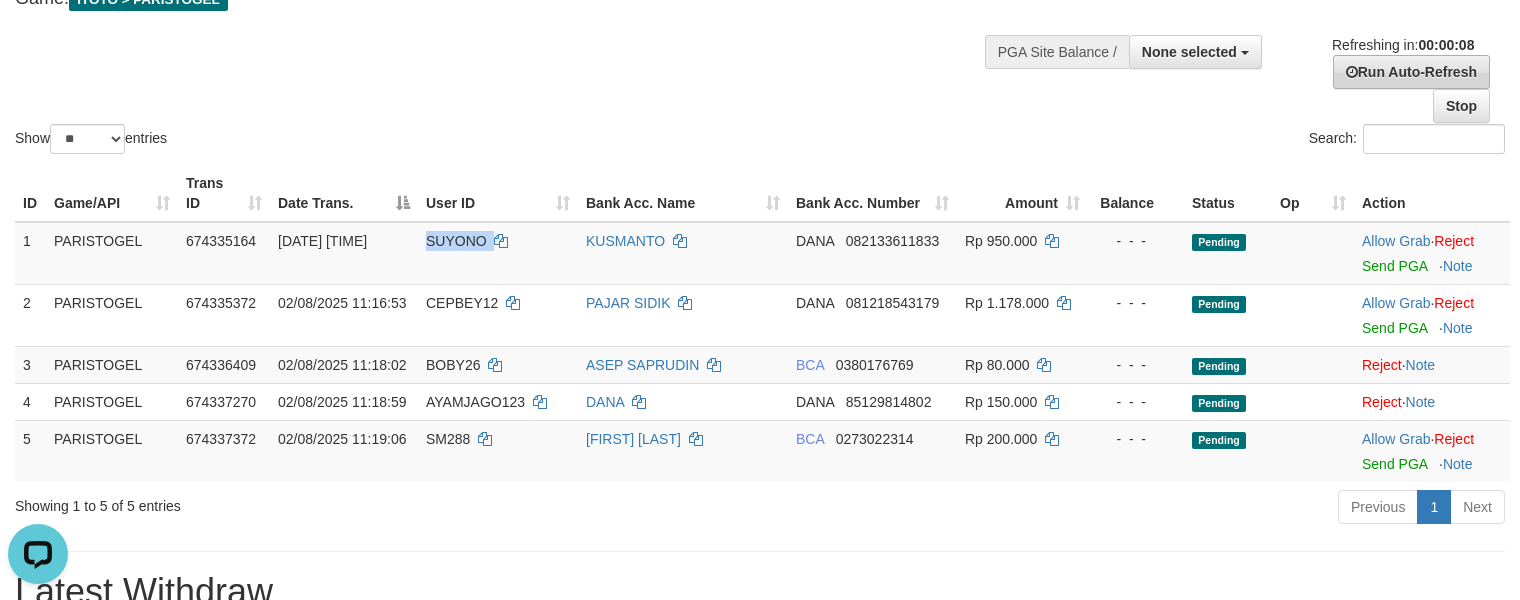 scroll, scrollTop: 0, scrollLeft: 0, axis: both 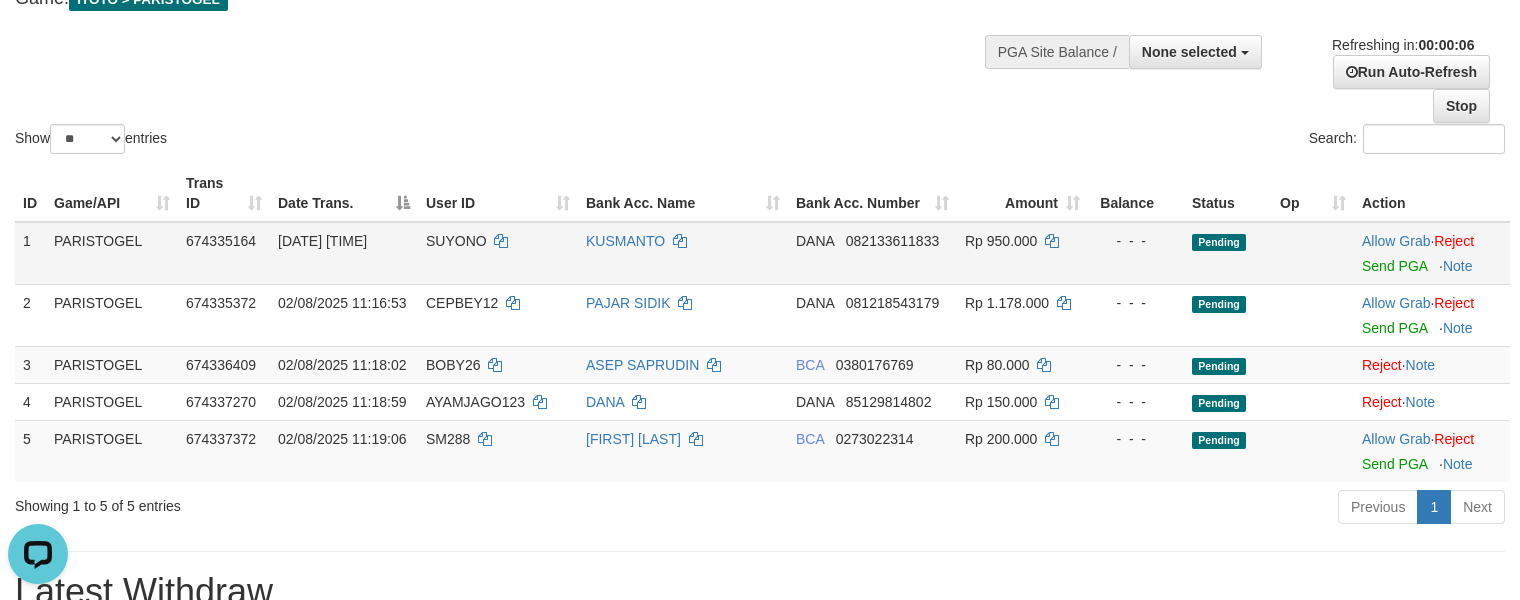 click on "KUSMANTO" at bounding box center (683, 253) 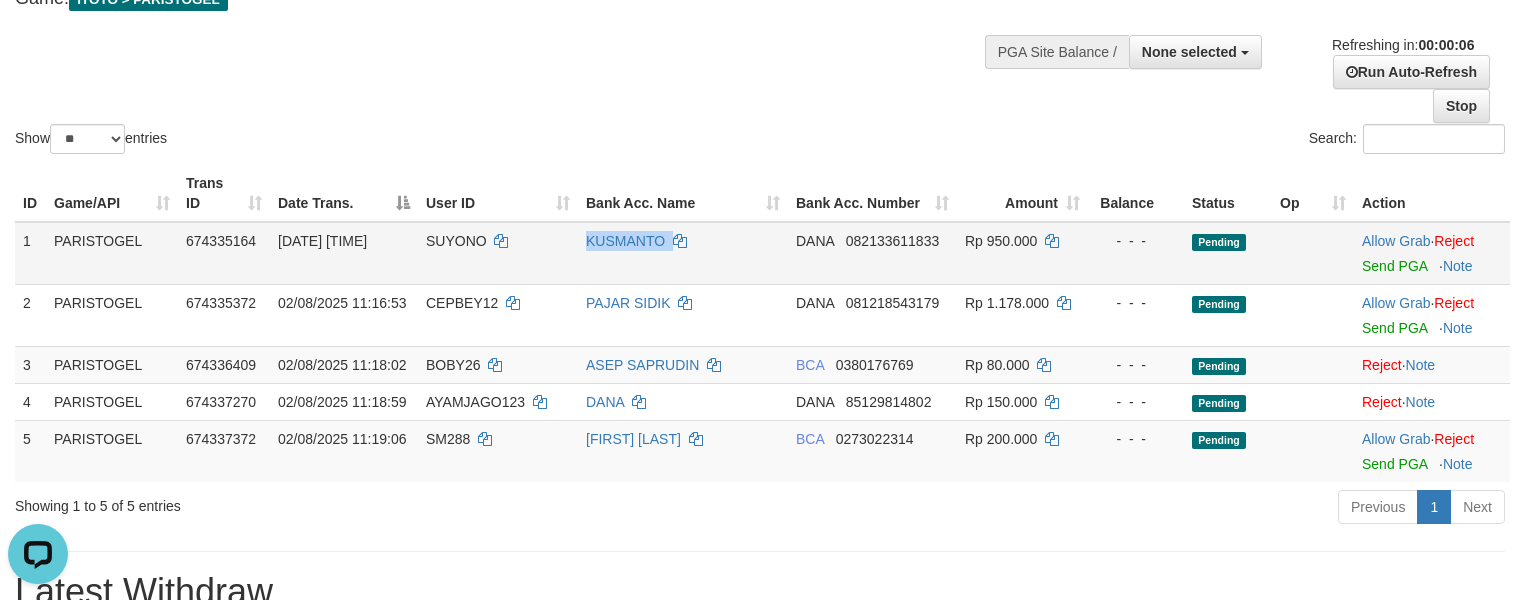click on "KUSMANTO" at bounding box center (683, 253) 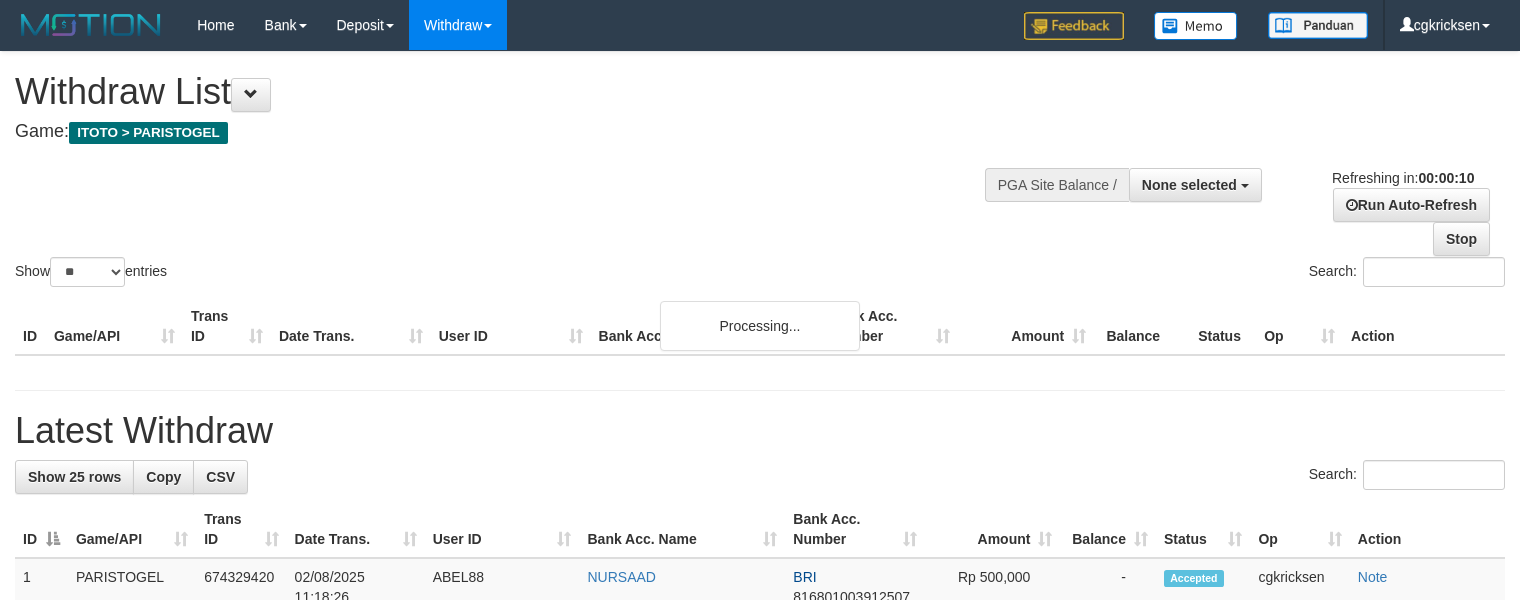 select 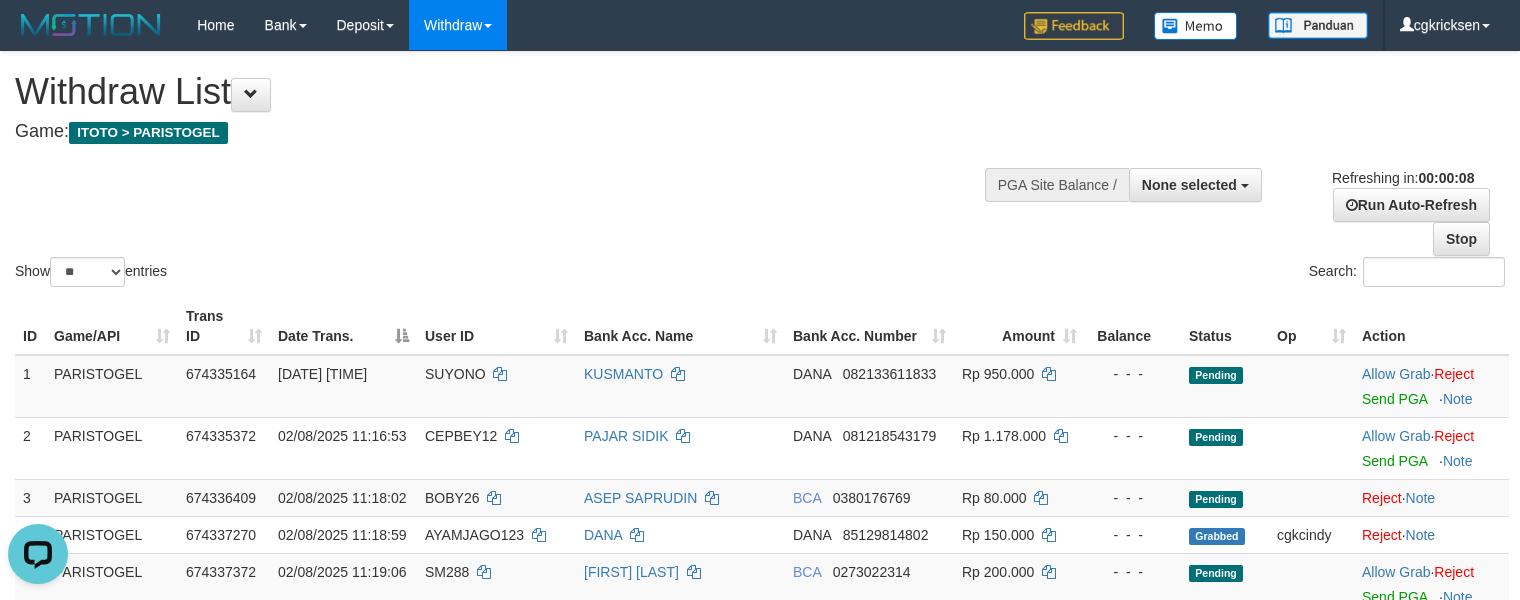 scroll, scrollTop: 0, scrollLeft: 0, axis: both 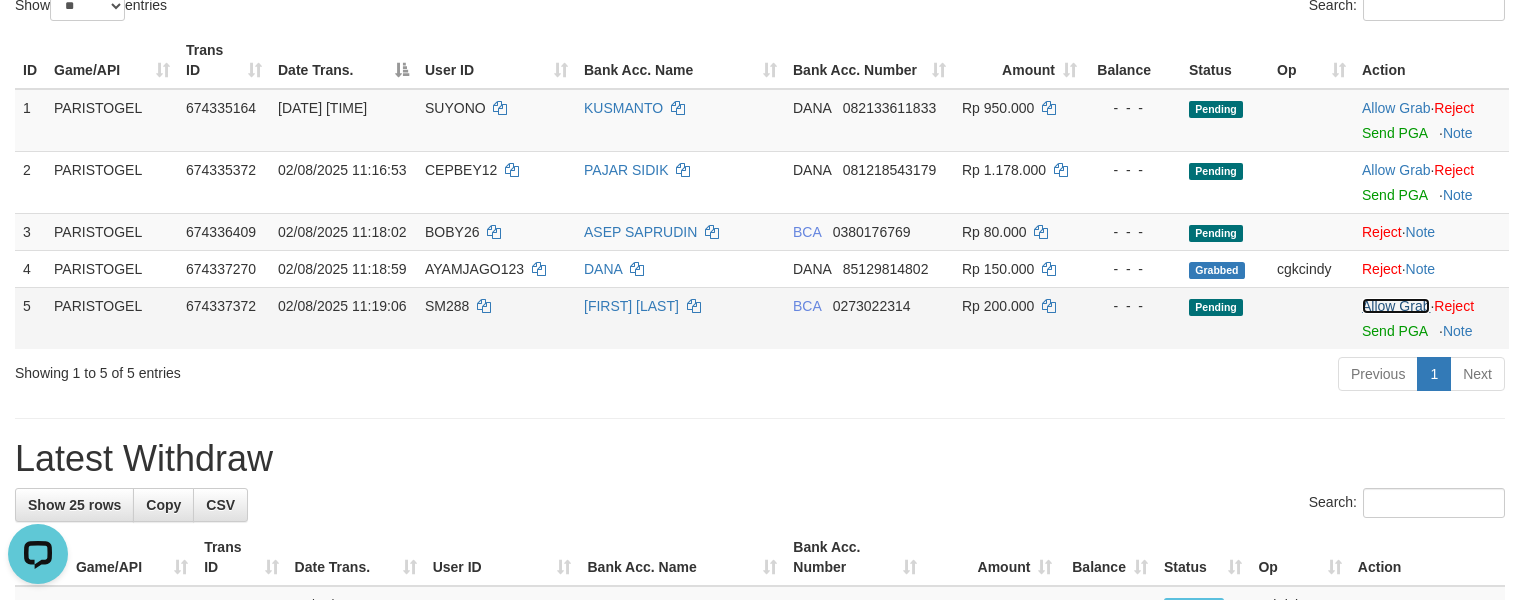 click on "Allow Grab" at bounding box center (1396, 306) 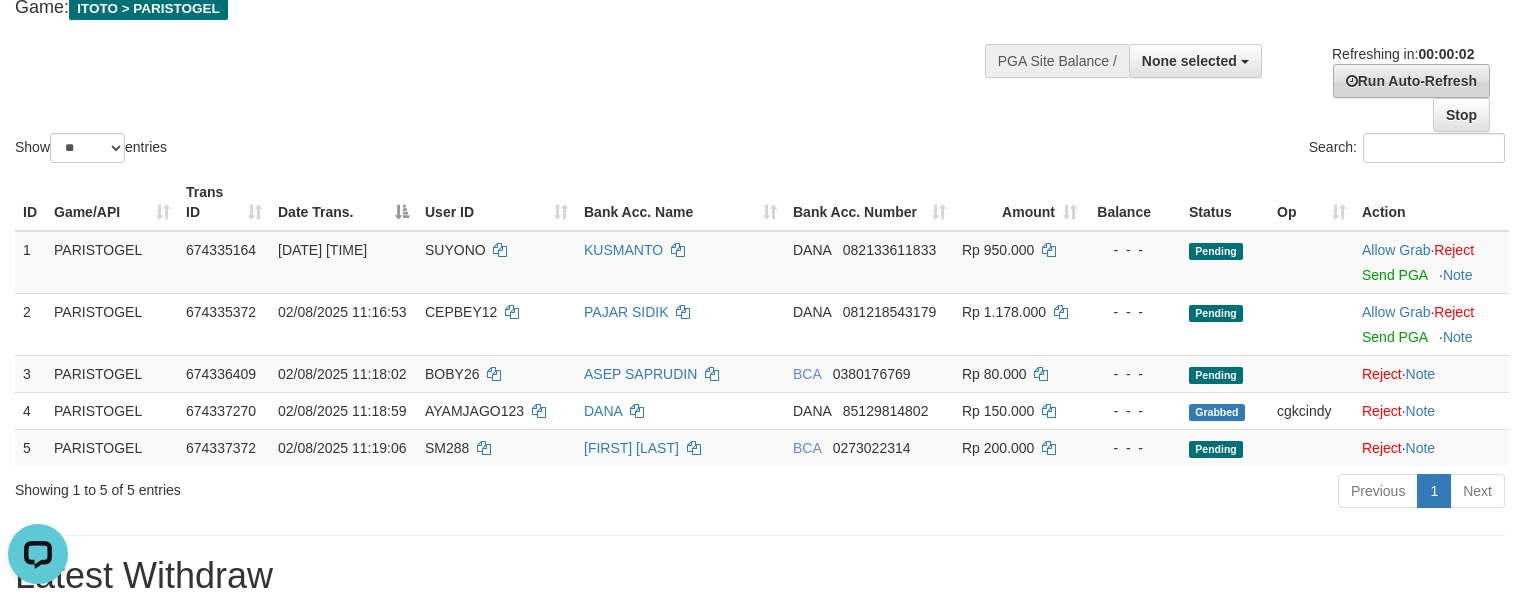 scroll, scrollTop: 0, scrollLeft: 0, axis: both 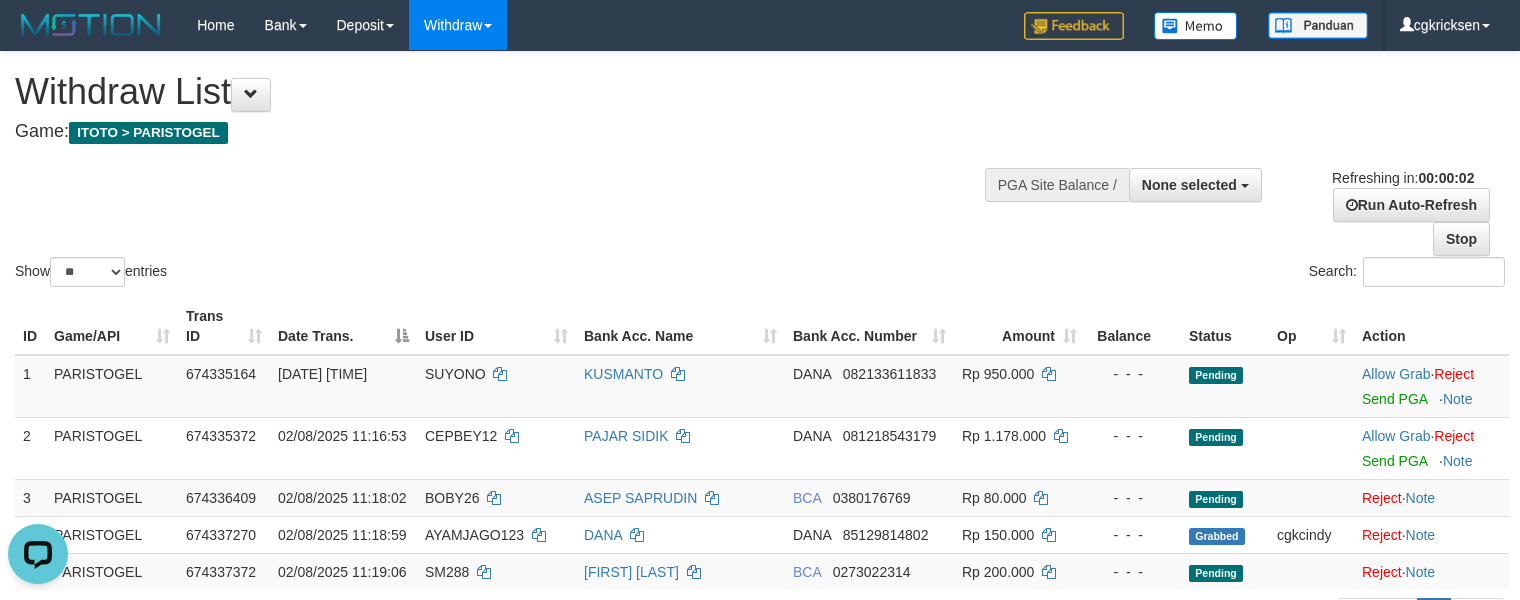 click on "Refreshing in:  00:00:02" at bounding box center (1403, 178) 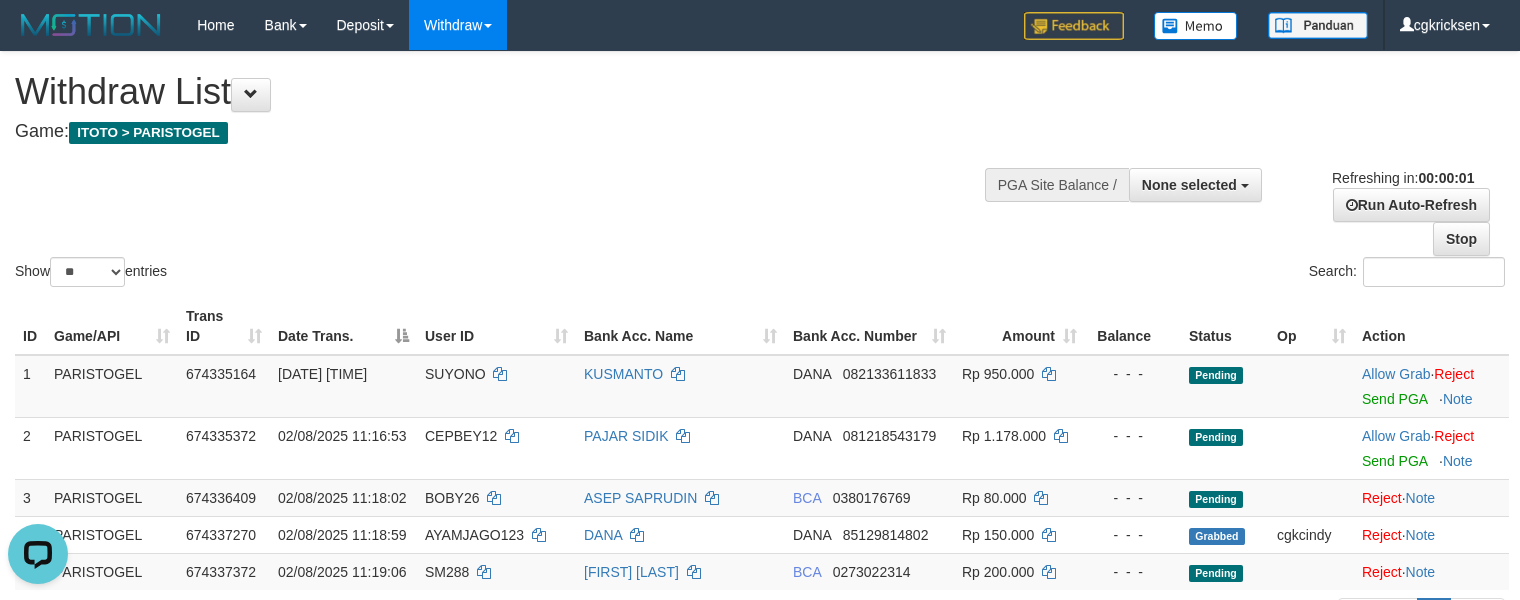 click on "Refreshing in:  00:00:01" at bounding box center [1403, 178] 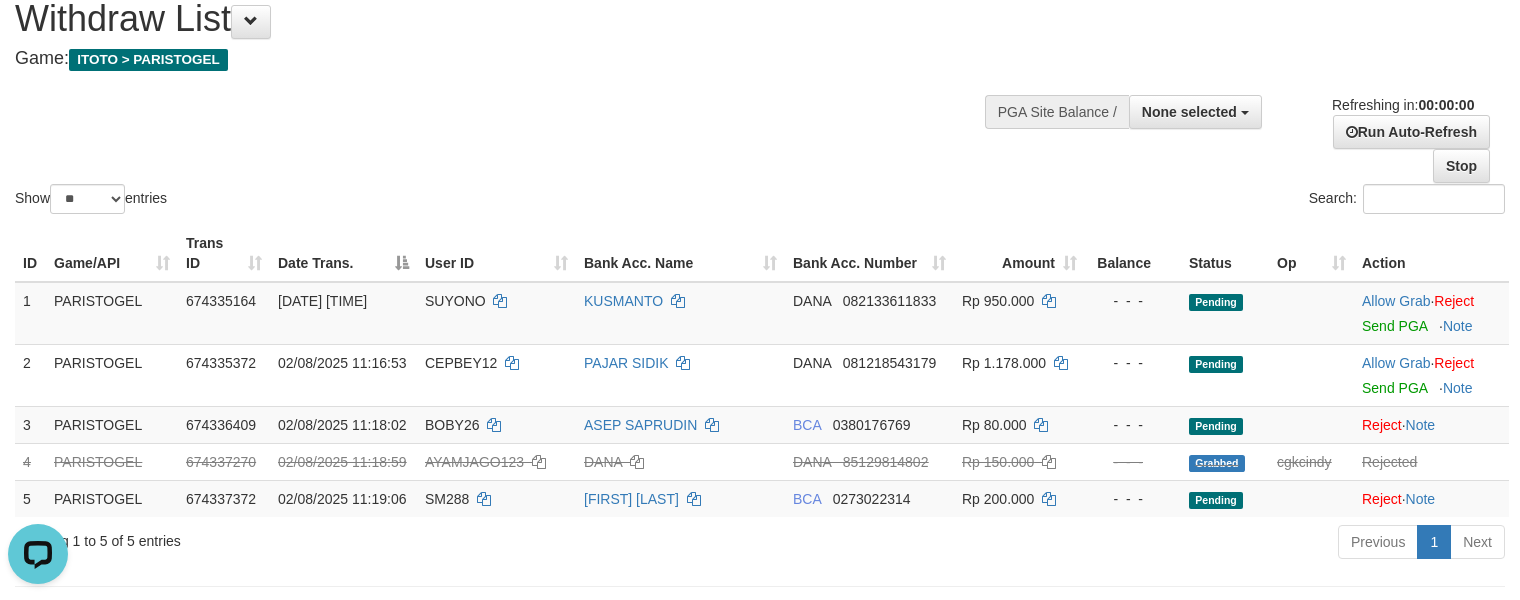 scroll, scrollTop: 121, scrollLeft: 0, axis: vertical 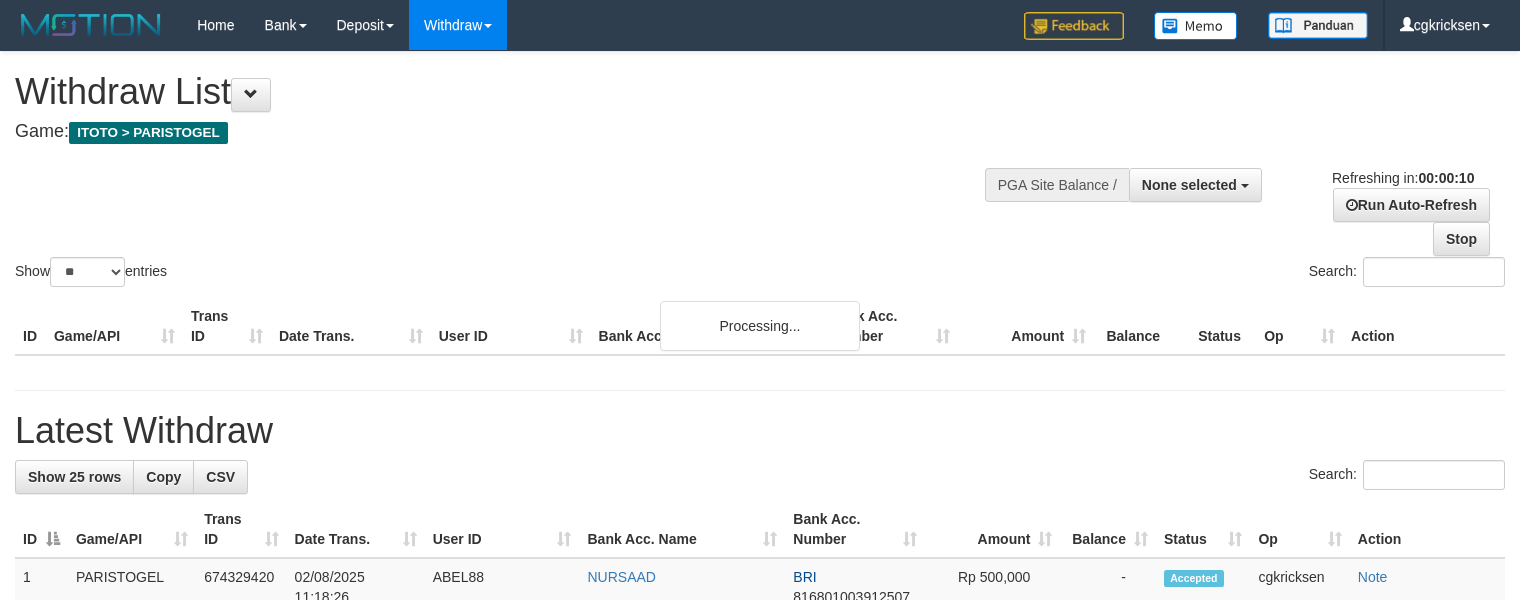 select 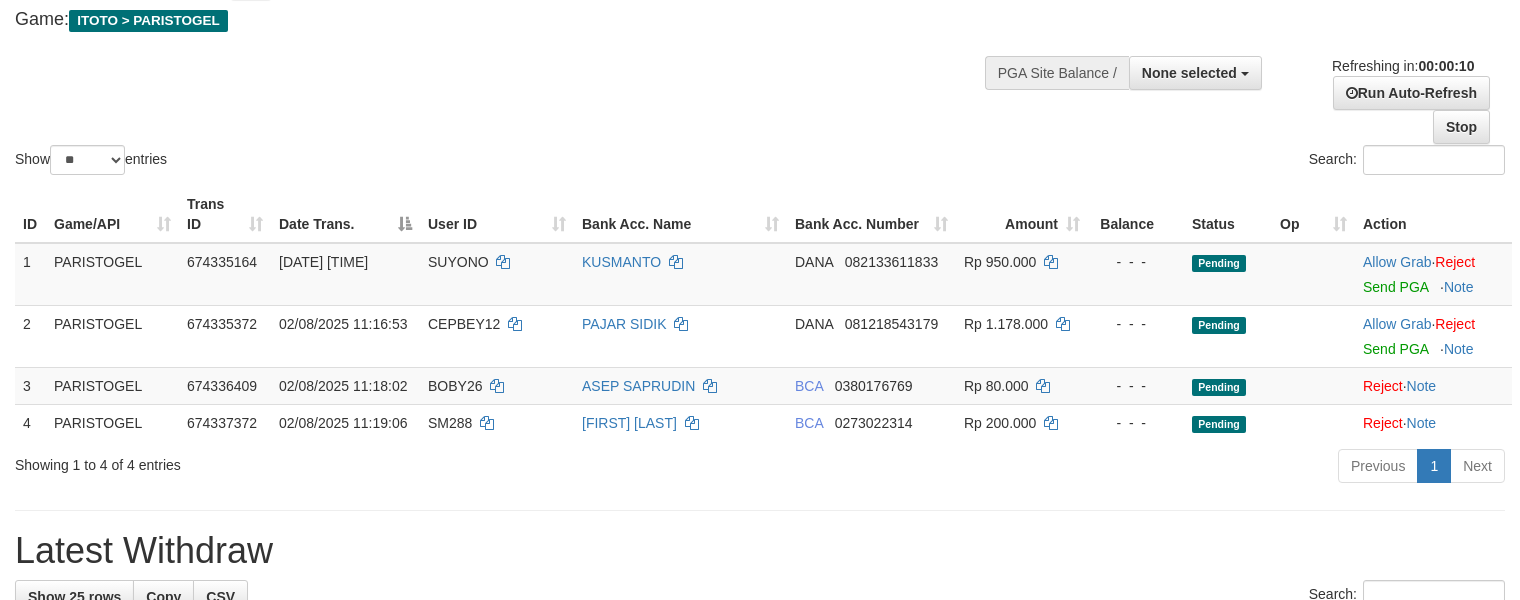 scroll, scrollTop: 266, scrollLeft: 0, axis: vertical 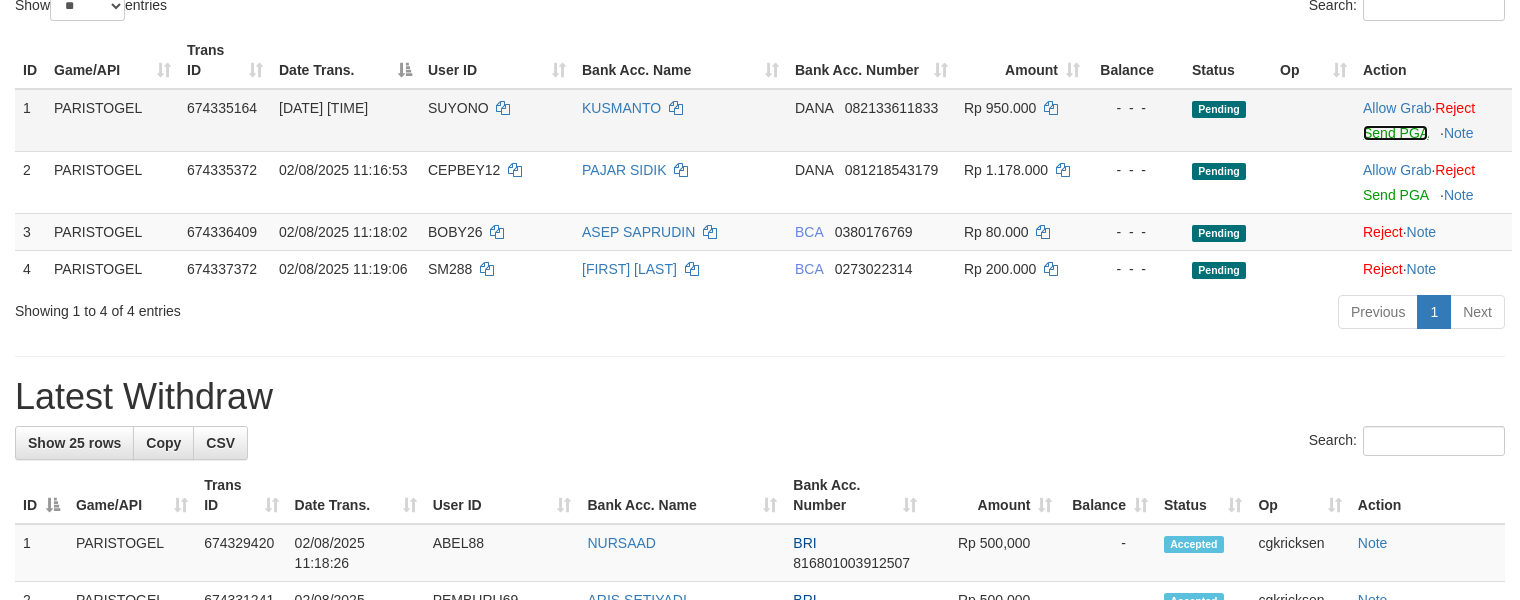 click on "Send PGA" at bounding box center (1395, 133) 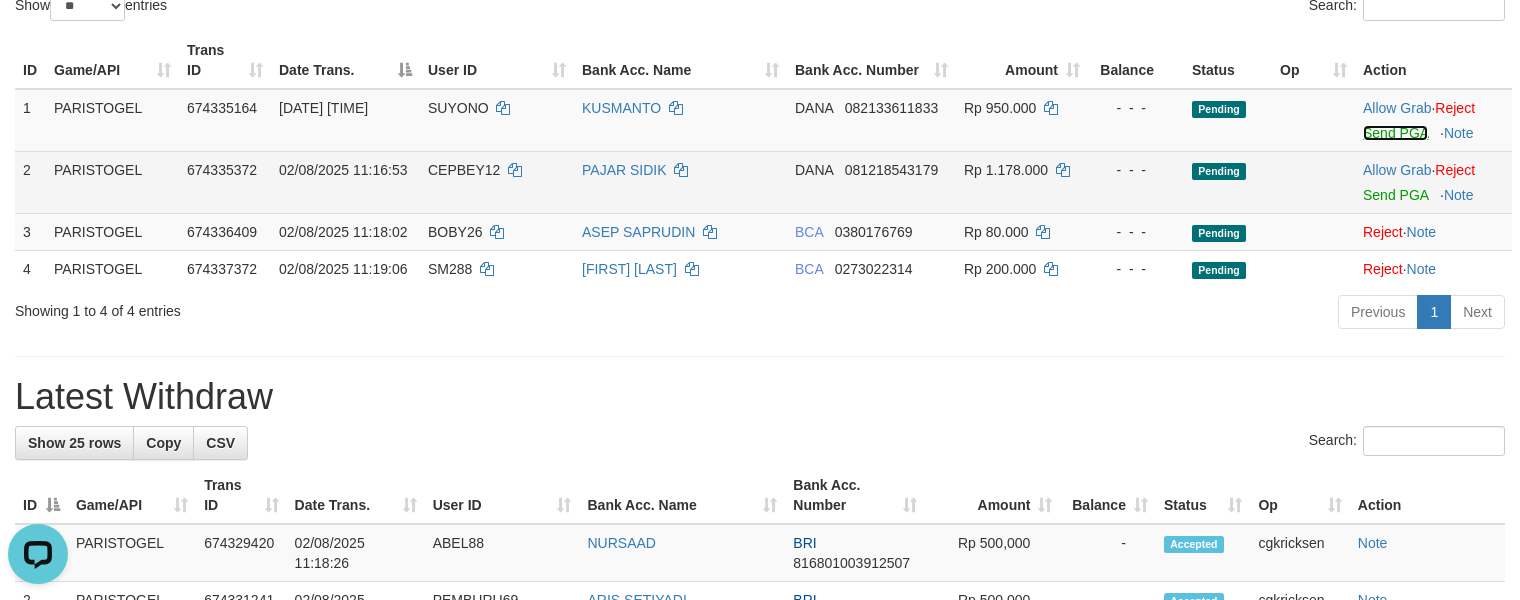 scroll, scrollTop: 0, scrollLeft: 0, axis: both 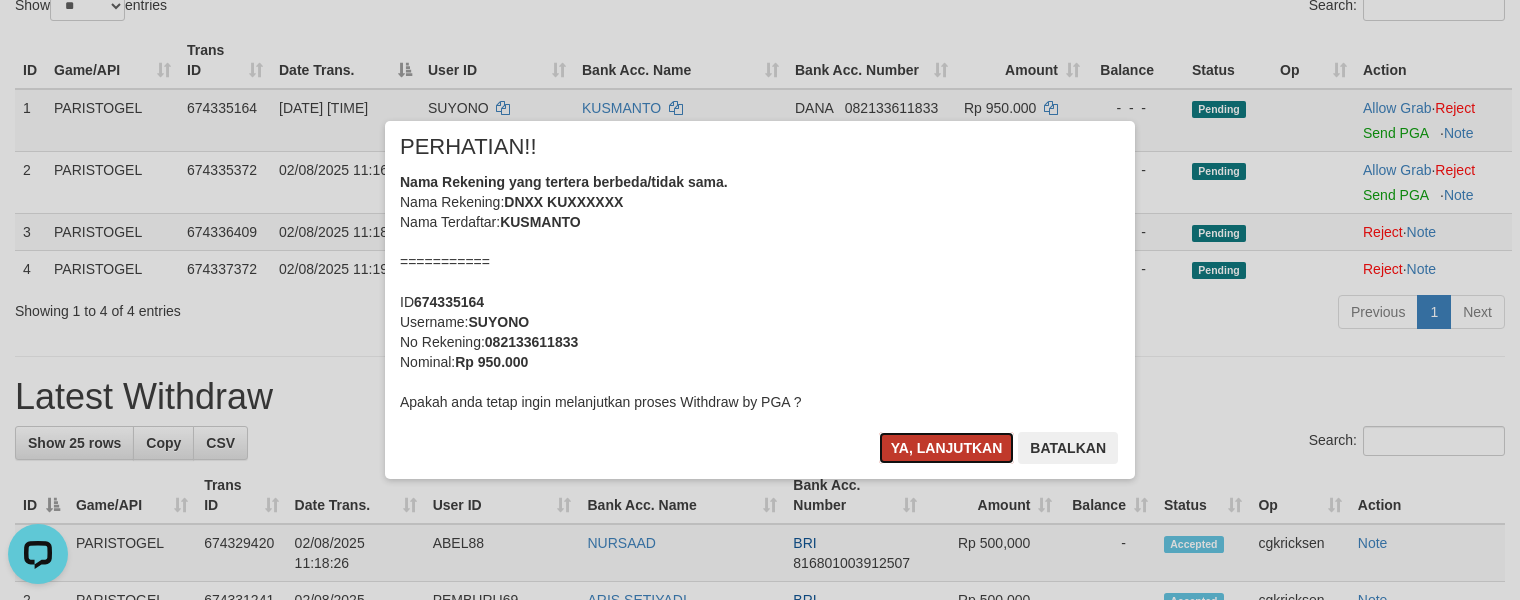 click on "Ya, lanjutkan" at bounding box center [947, 448] 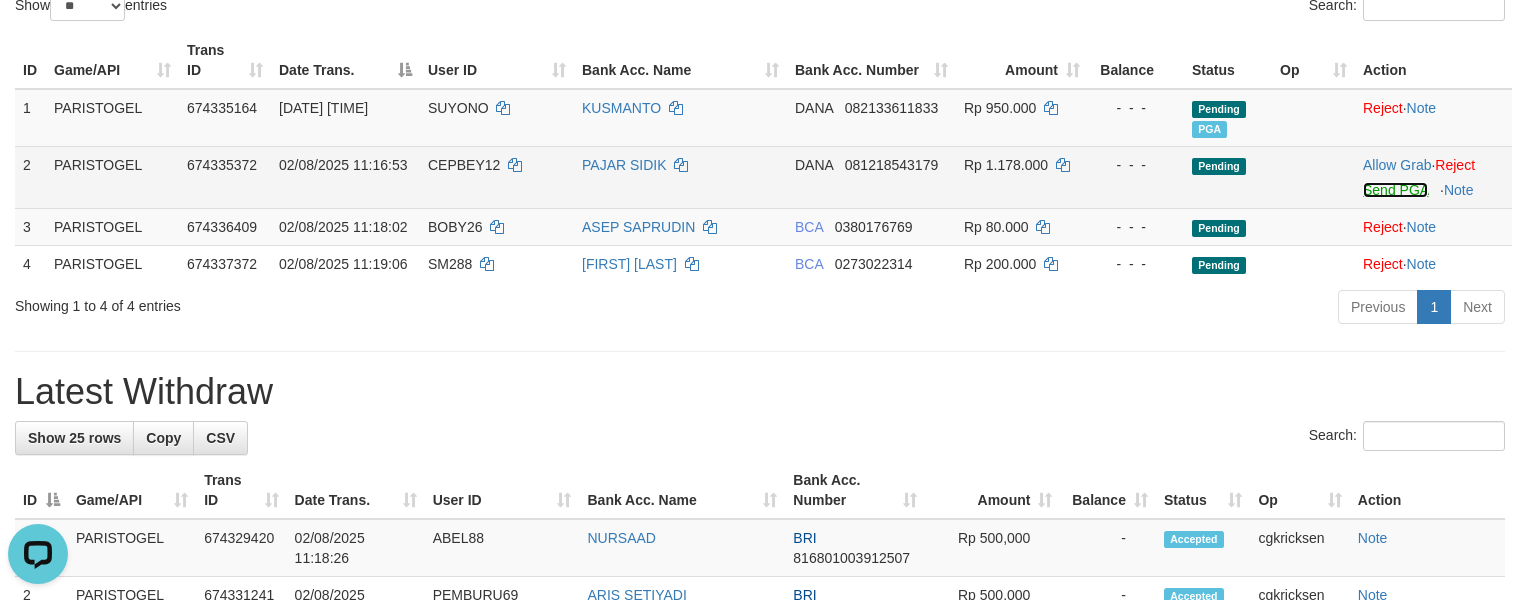 click on "Send PGA" at bounding box center (1395, 190) 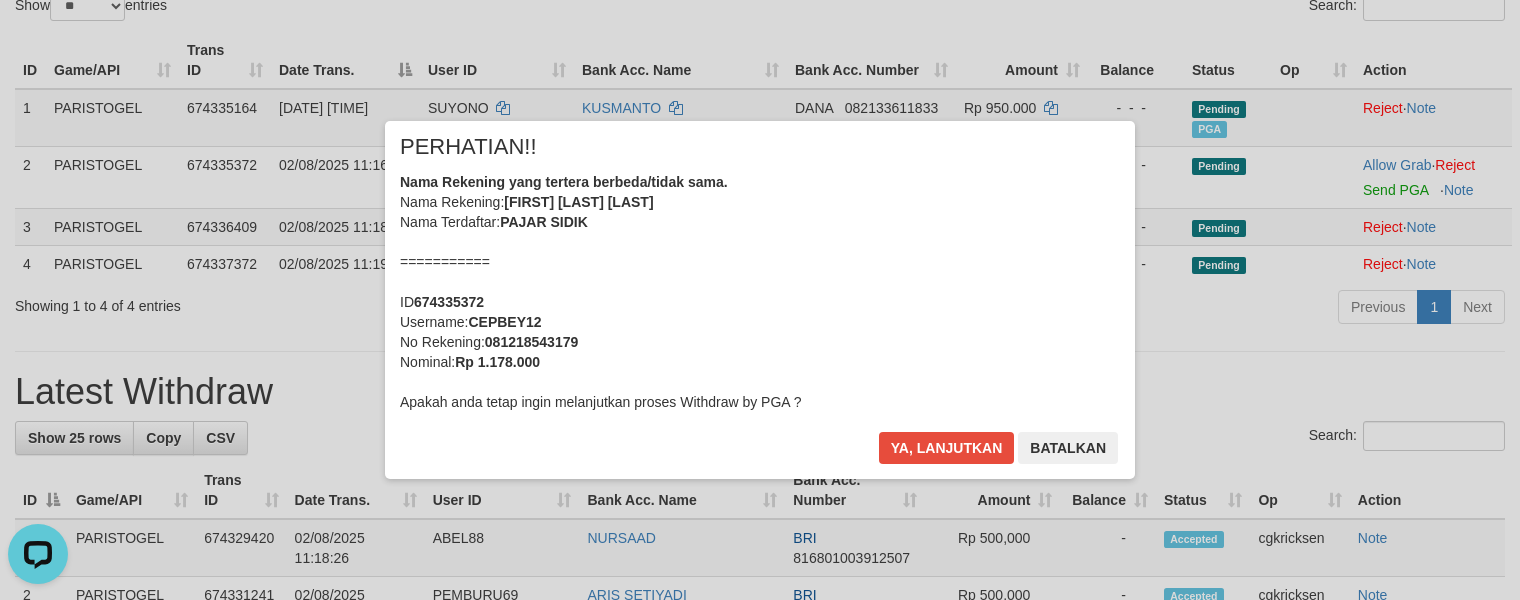 click on "× PERHATIAN!! Nama Rekening yang tertera berbeda/tidak sama. Nama Rekening:  [FIRST] [LAST] [LAST] Nama Terdaftar:  [FIRST] [LAST] =========== ID  674335372 Username:  CEPBEY12 No Rekening:  [PHONE] Nominal:  Rp 1.178.000 Apakah anda tetap ingin melanjutkan proses Withdraw by PGA ? Ya, lanjutkan Batalkan" at bounding box center [760, 300] 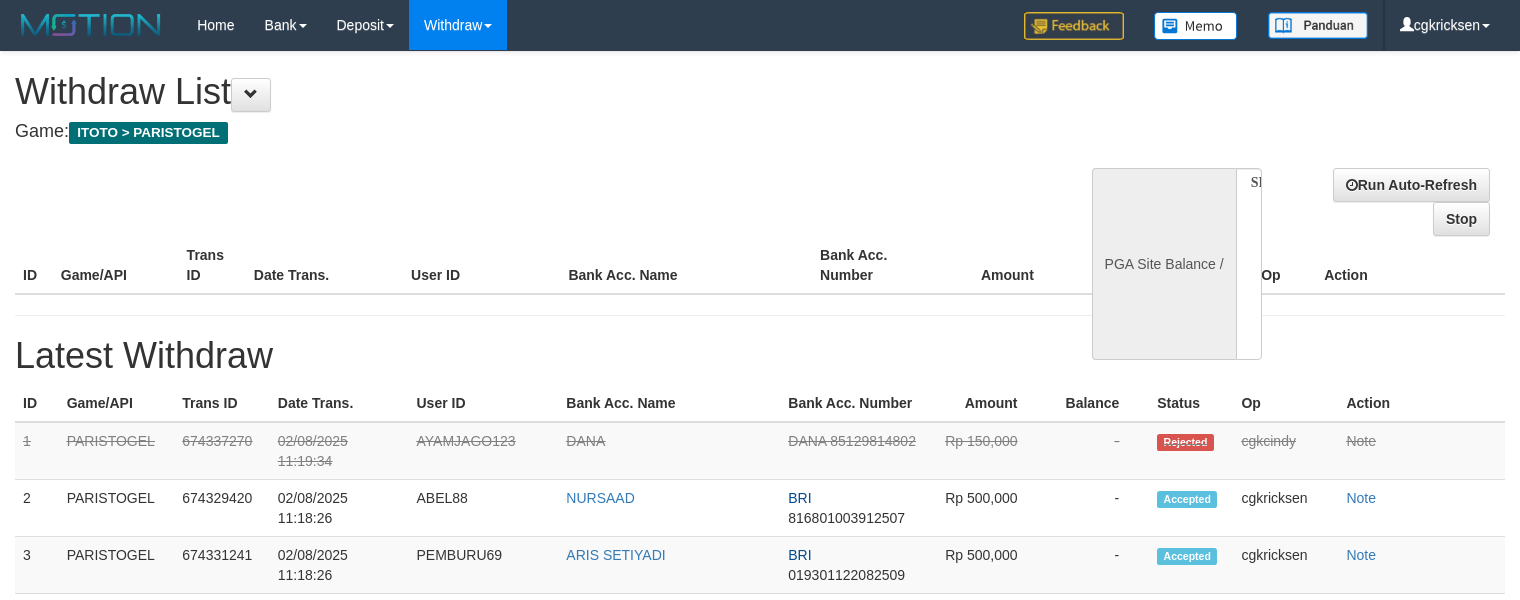 select 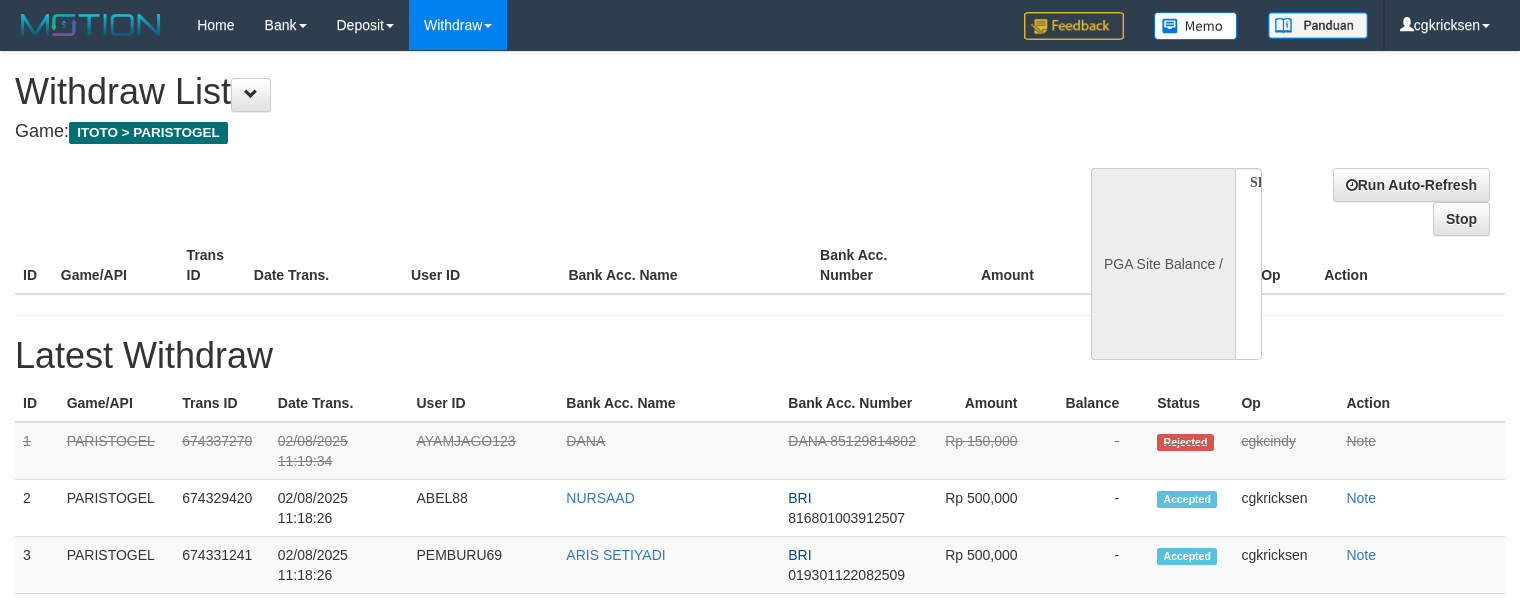 scroll, scrollTop: 0, scrollLeft: 0, axis: both 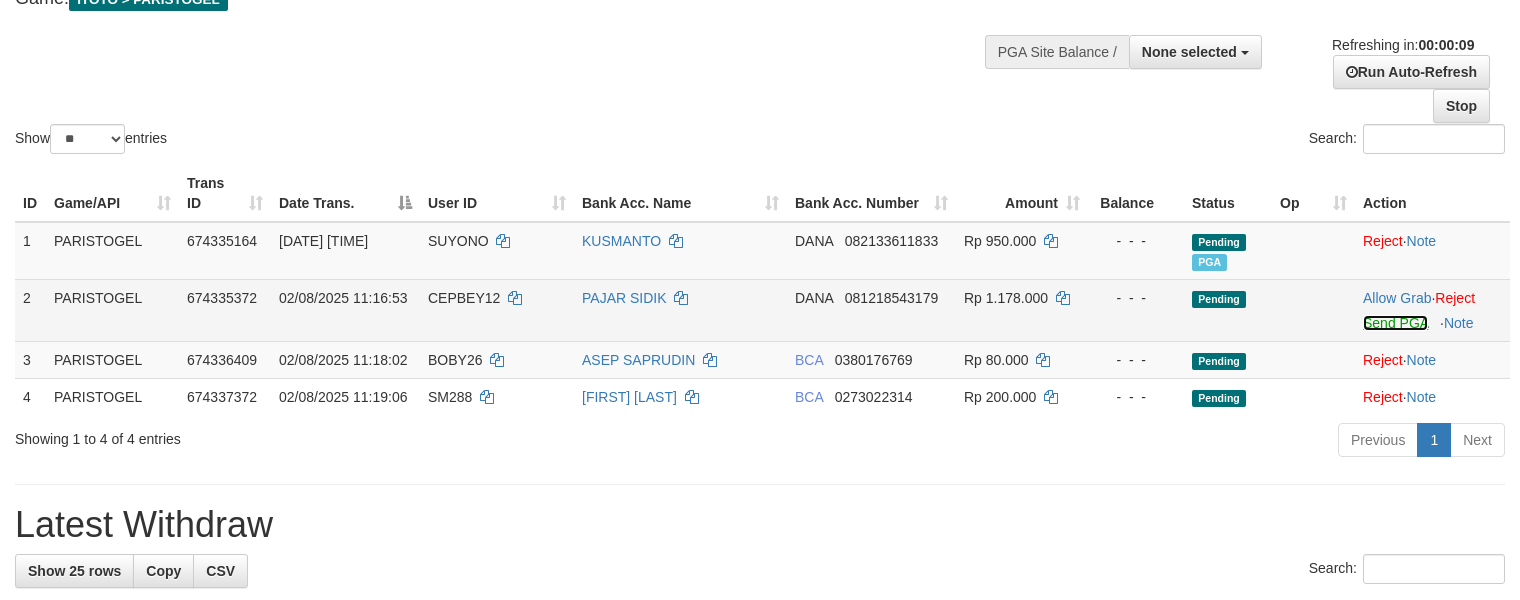 click on "Send PGA" at bounding box center (1395, 323) 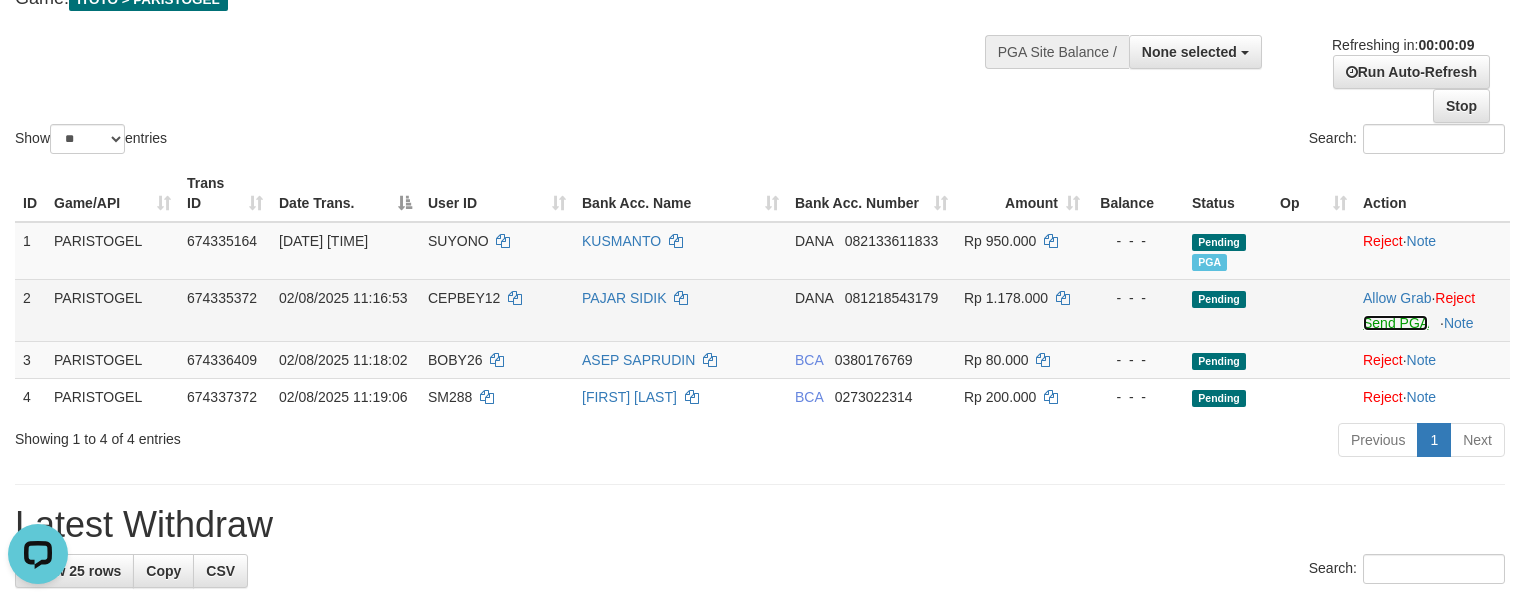 scroll, scrollTop: 0, scrollLeft: 0, axis: both 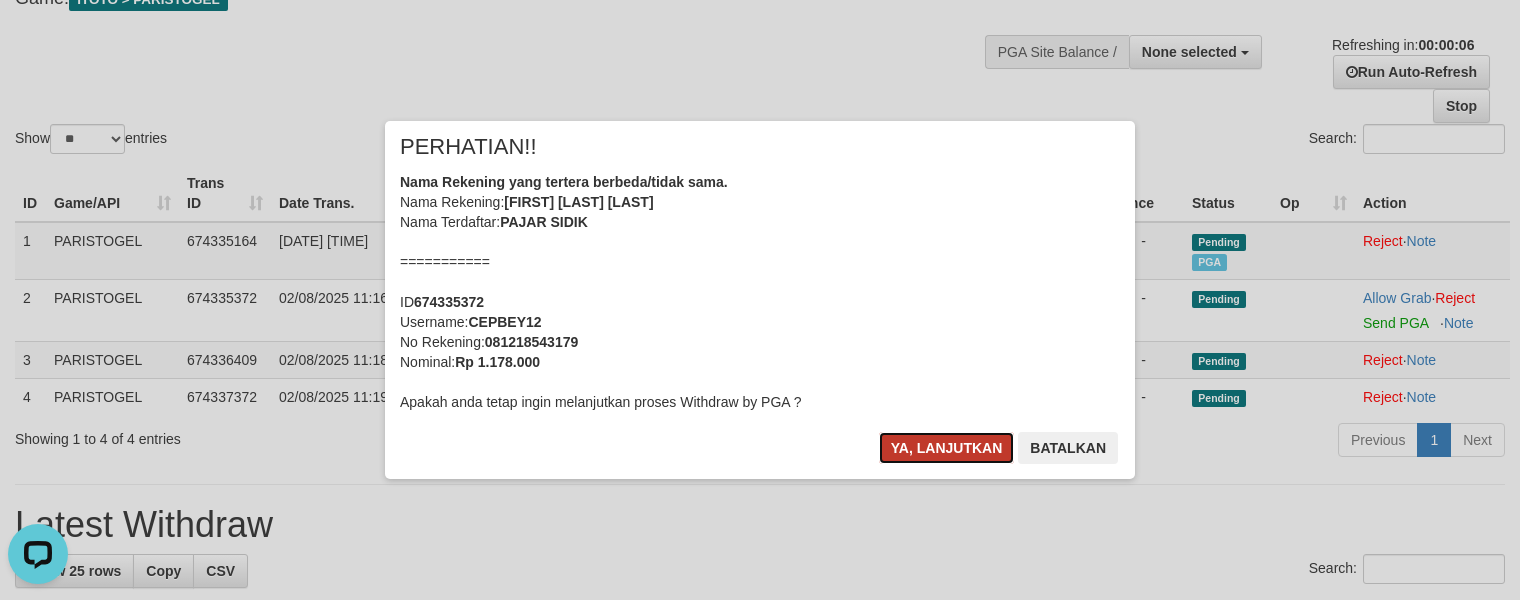 click on "Ya, lanjutkan" at bounding box center (947, 448) 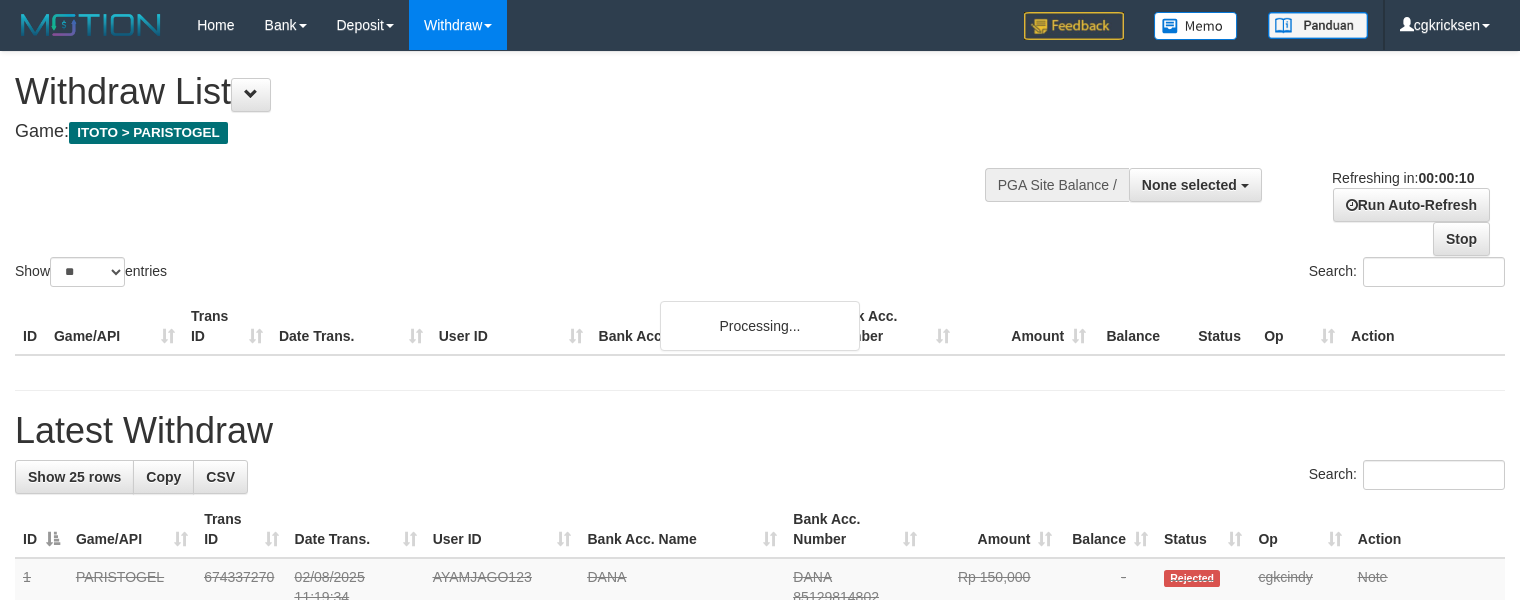 select 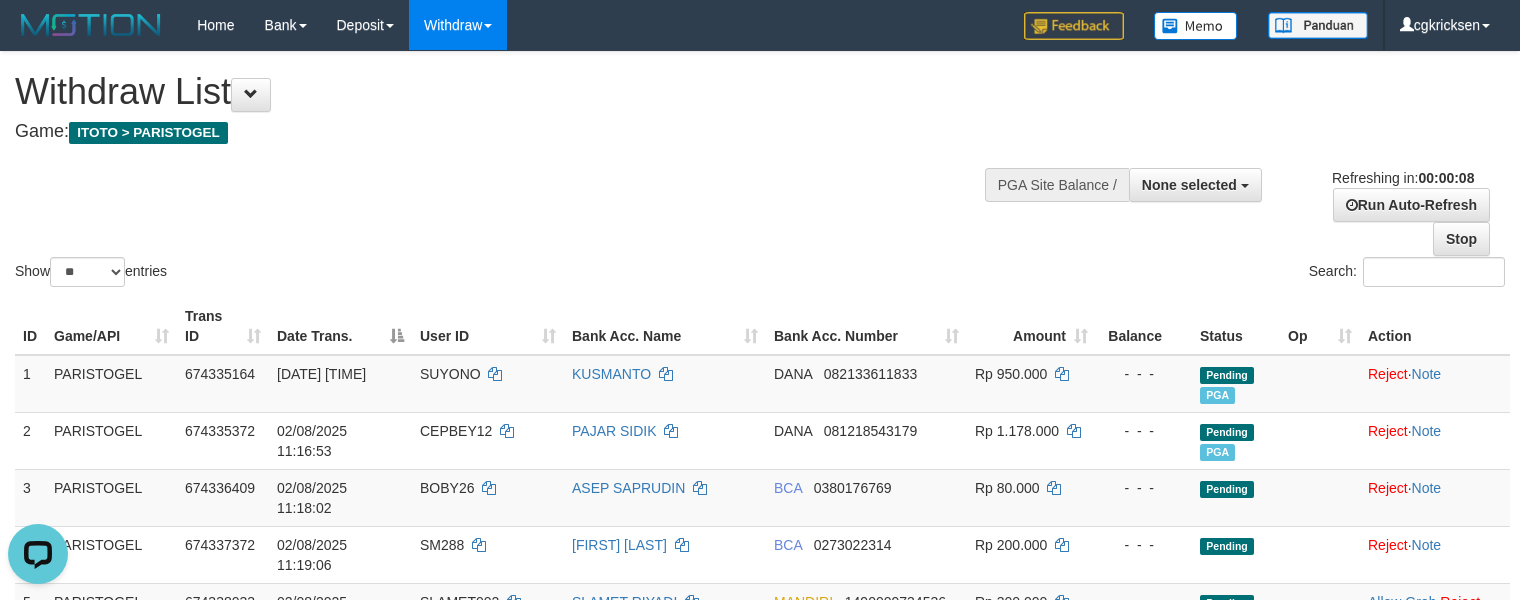 scroll, scrollTop: 0, scrollLeft: 0, axis: both 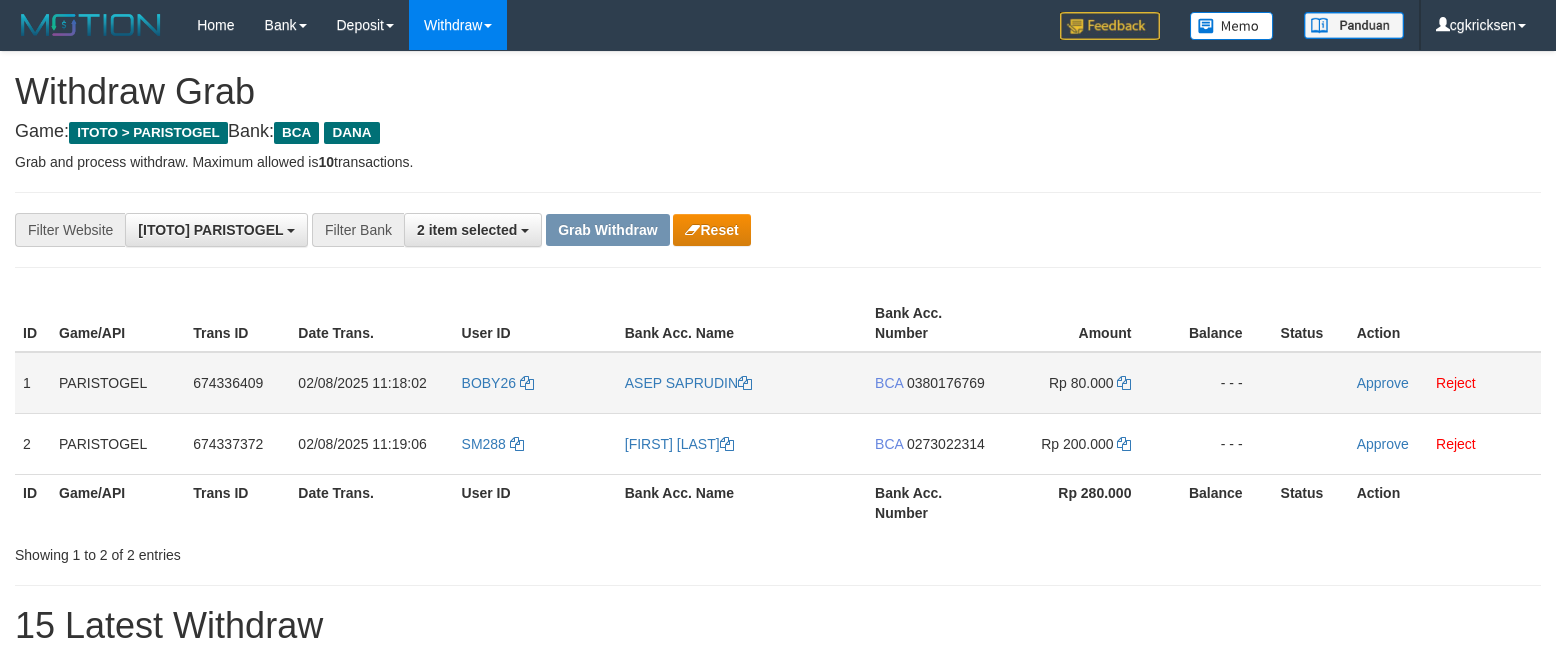 click on "BOBY26" at bounding box center (535, 383) 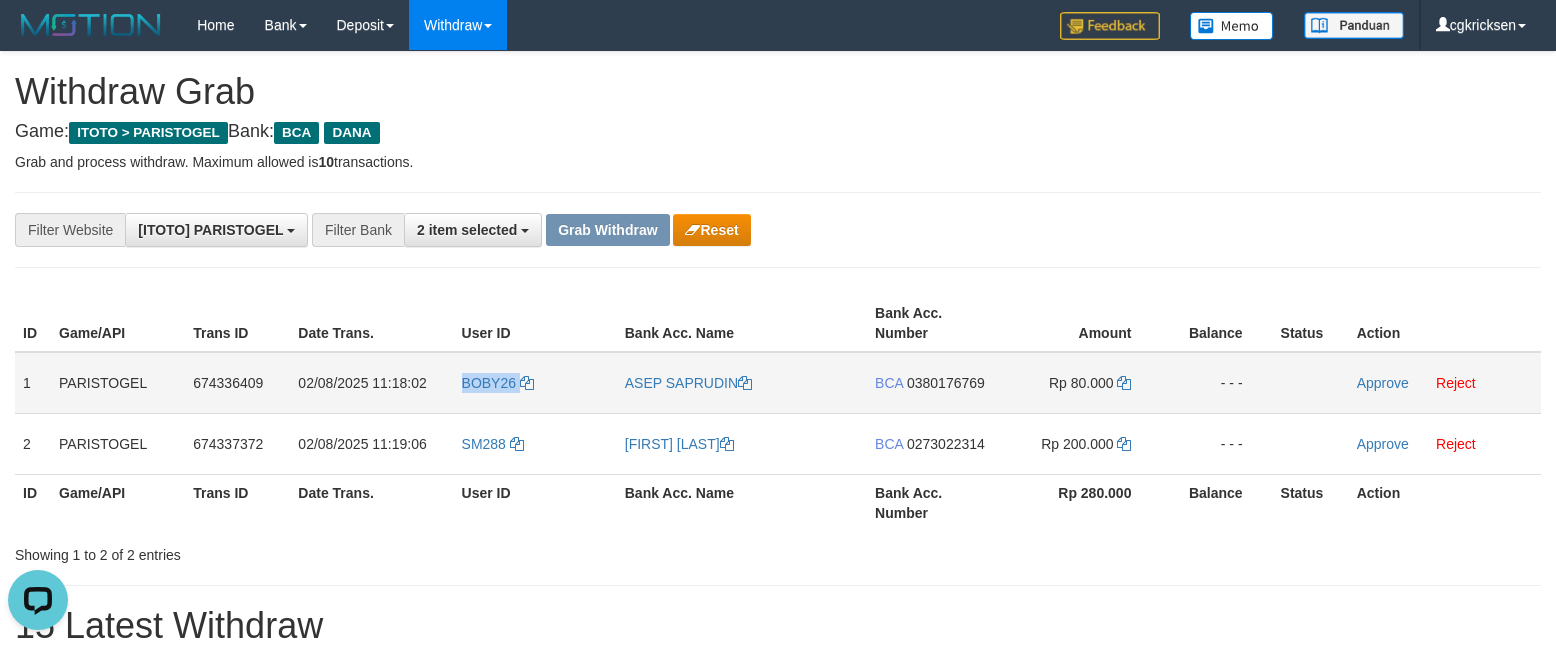 click on "BOBY26" at bounding box center (535, 383) 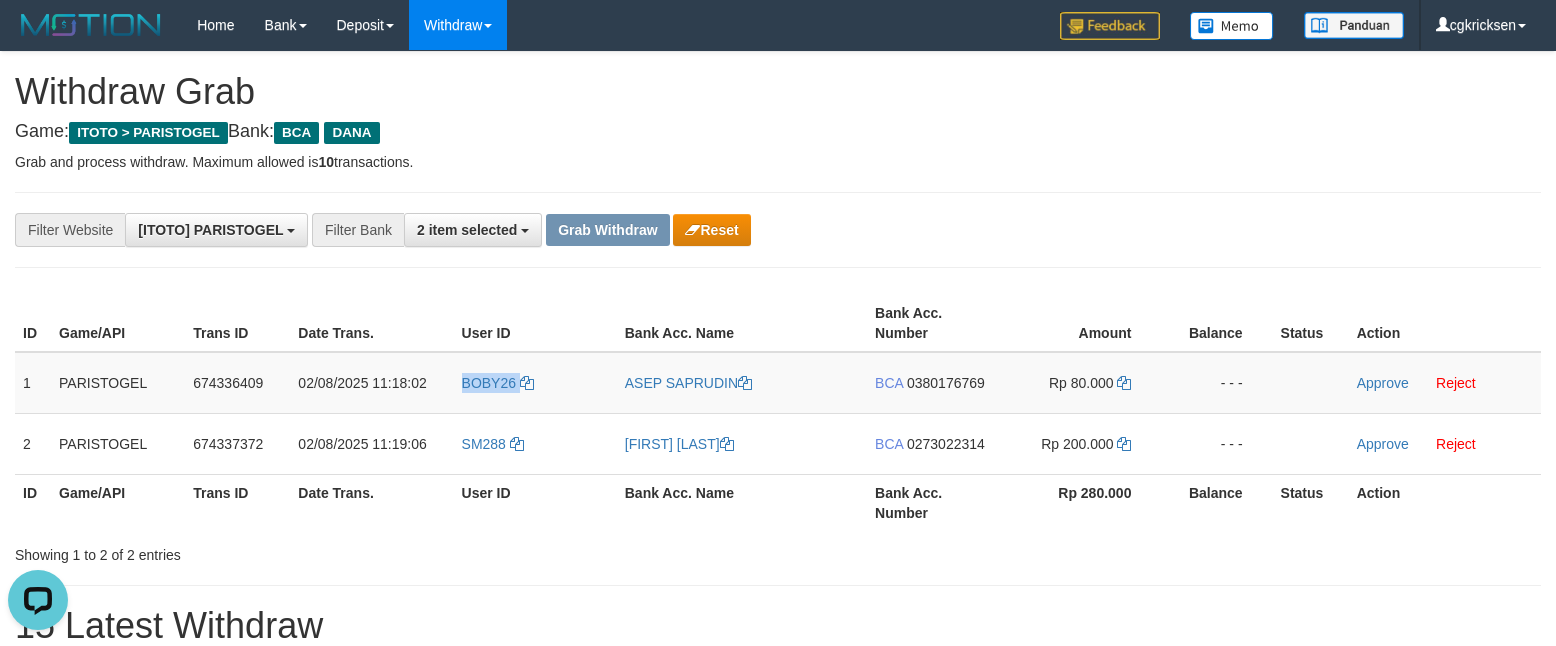 copy on "BOBY26" 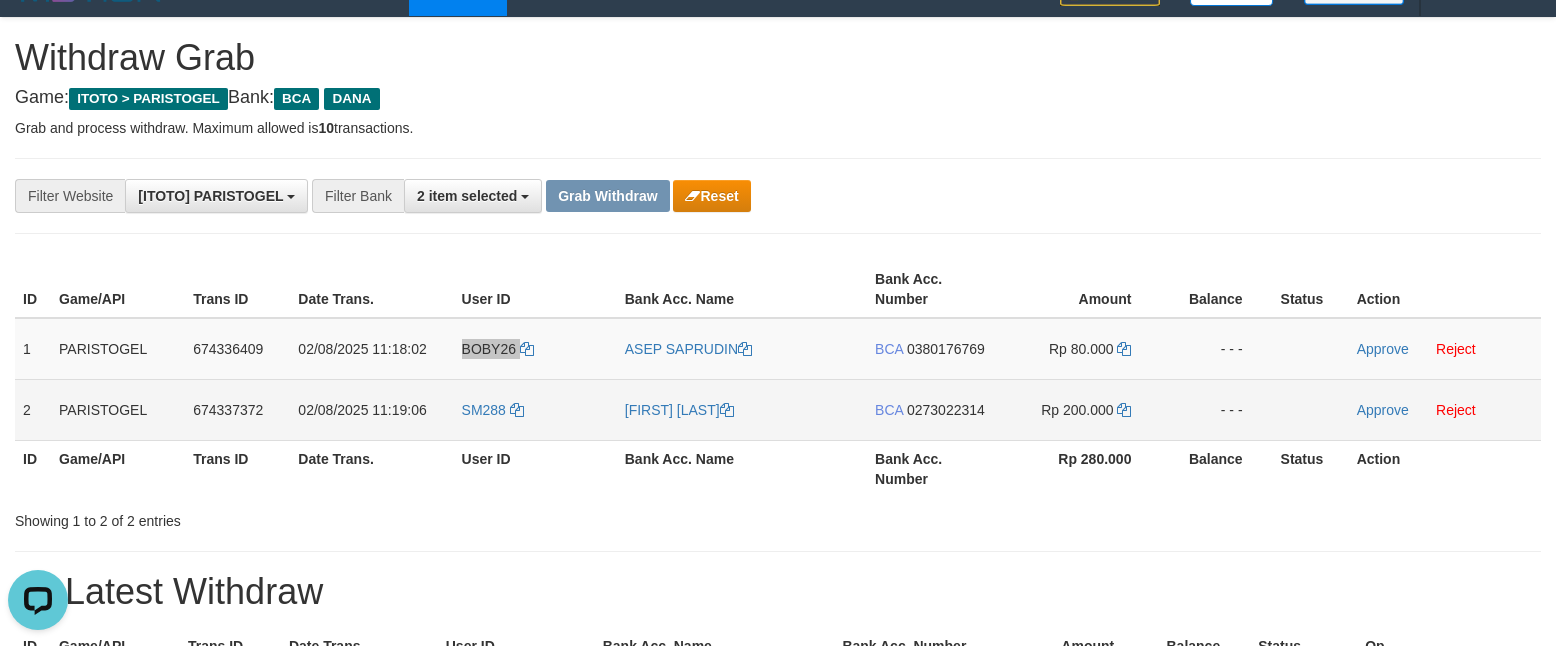 scroll, scrollTop: 133, scrollLeft: 0, axis: vertical 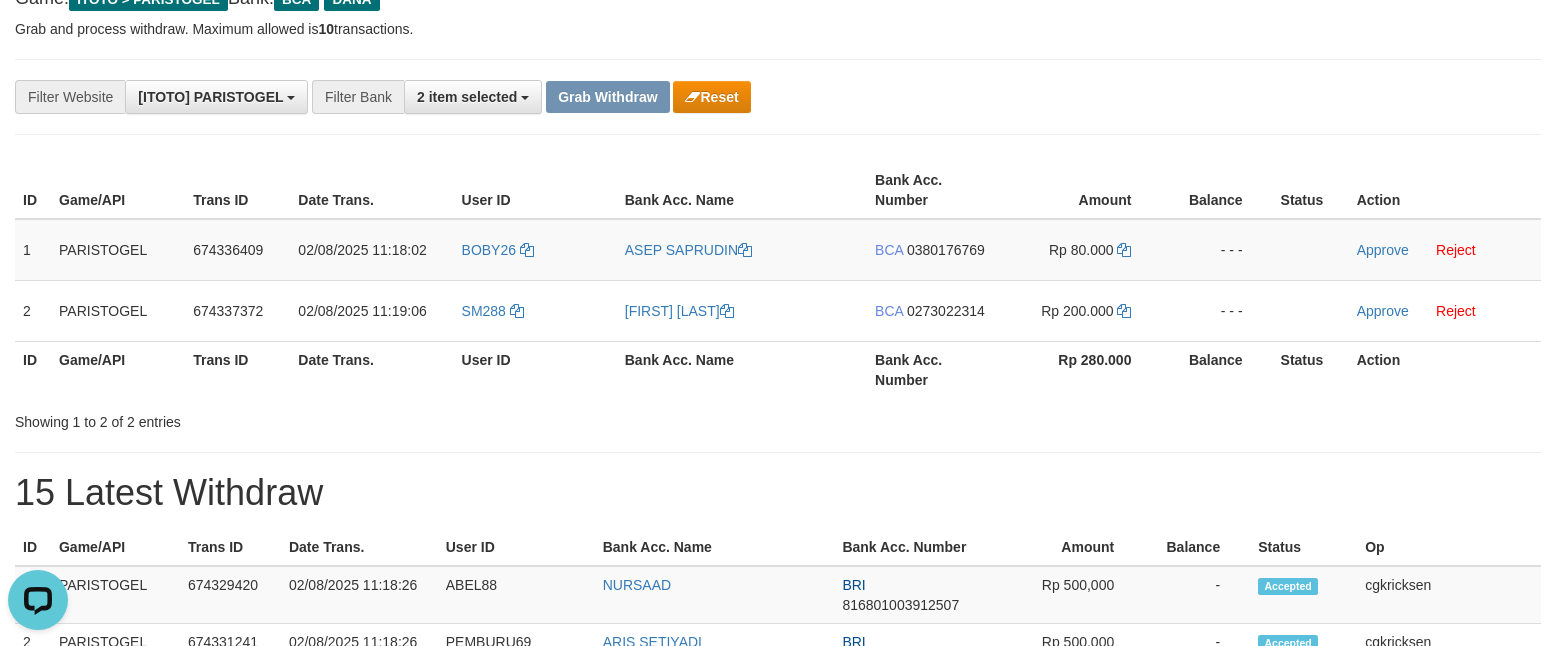click on "User ID" at bounding box center (535, 369) 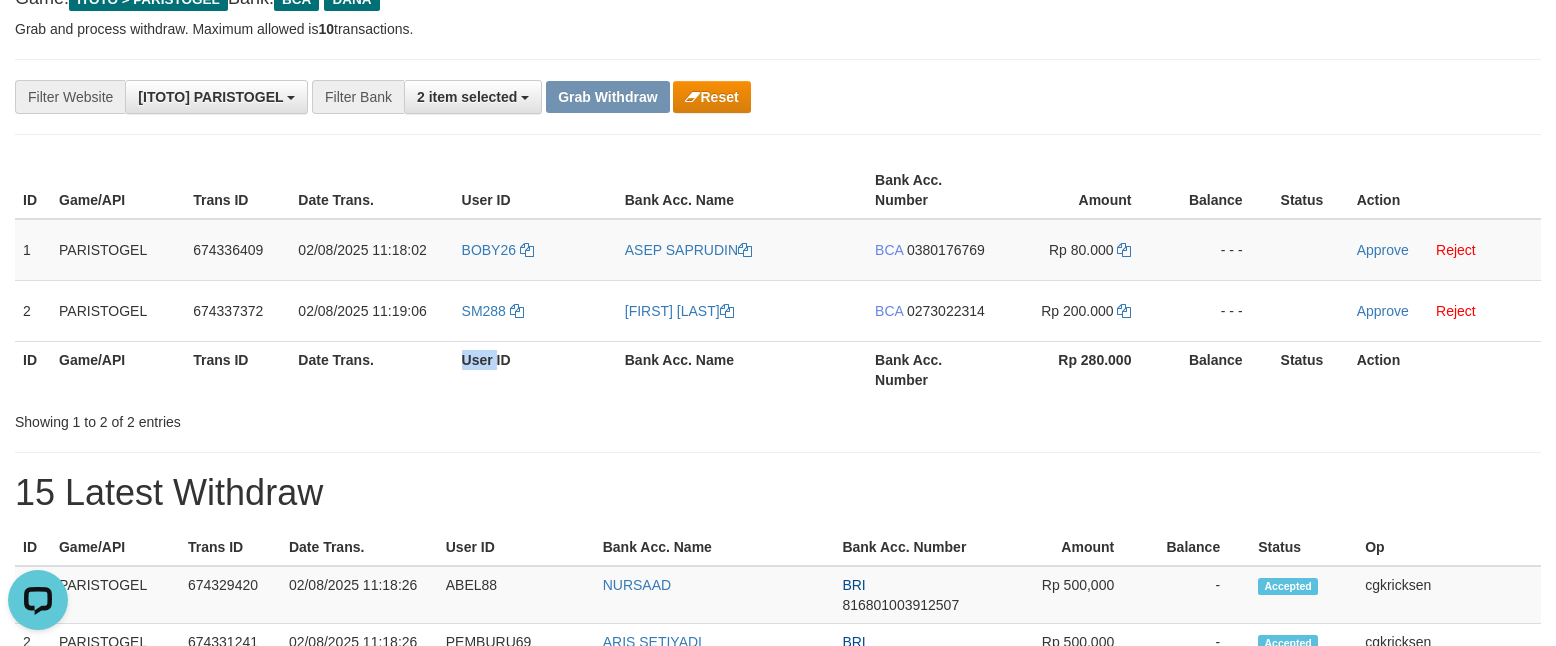 click on "User ID" at bounding box center [535, 369] 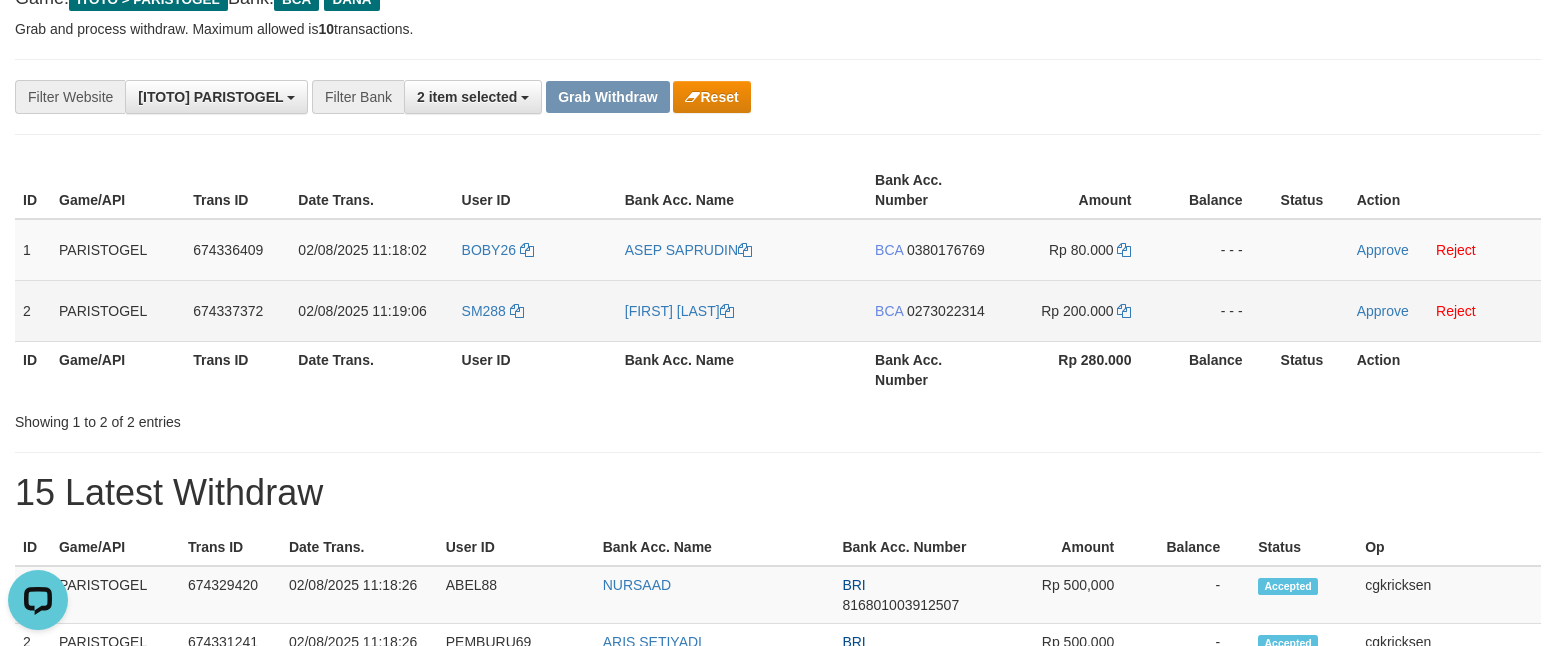 click on "SM288" at bounding box center (535, 310) 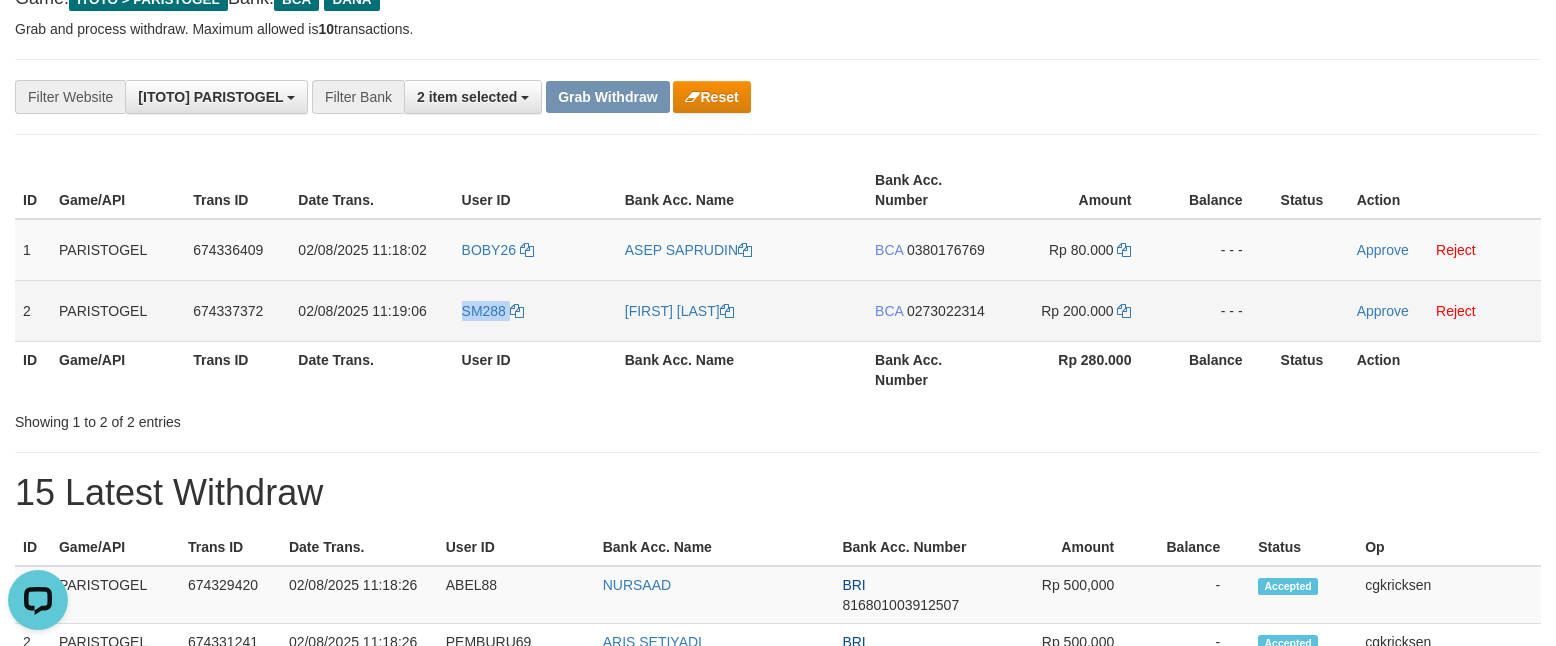 click on "SM288" at bounding box center [535, 310] 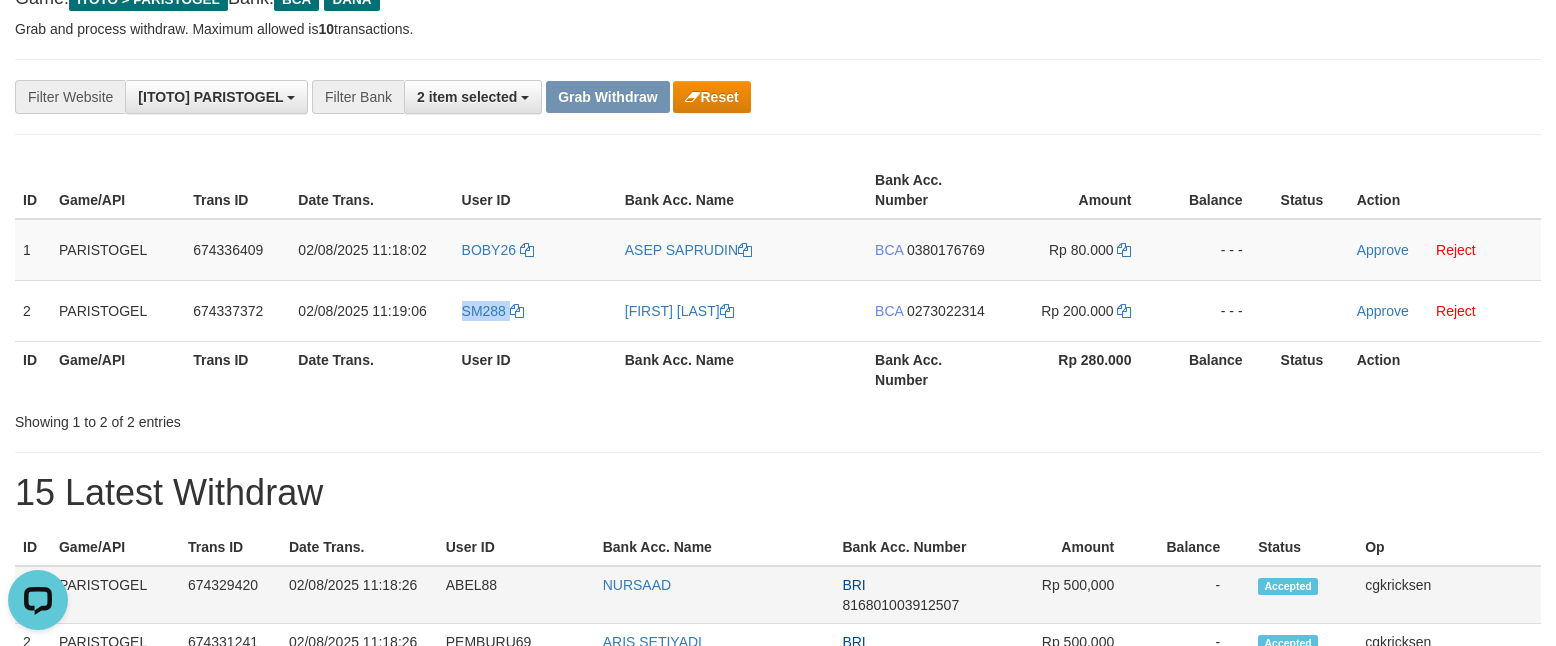 copy on "SM288" 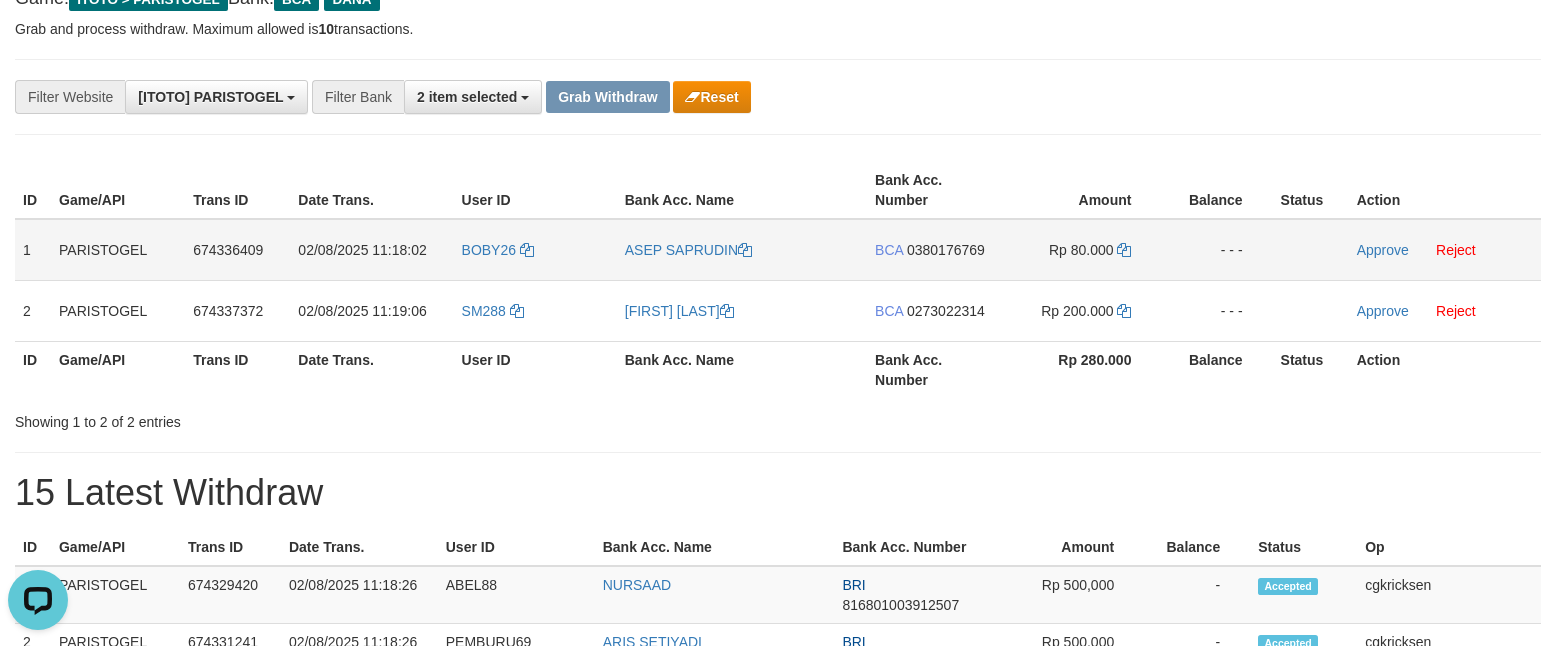 click on "BOBY26" at bounding box center [535, 250] 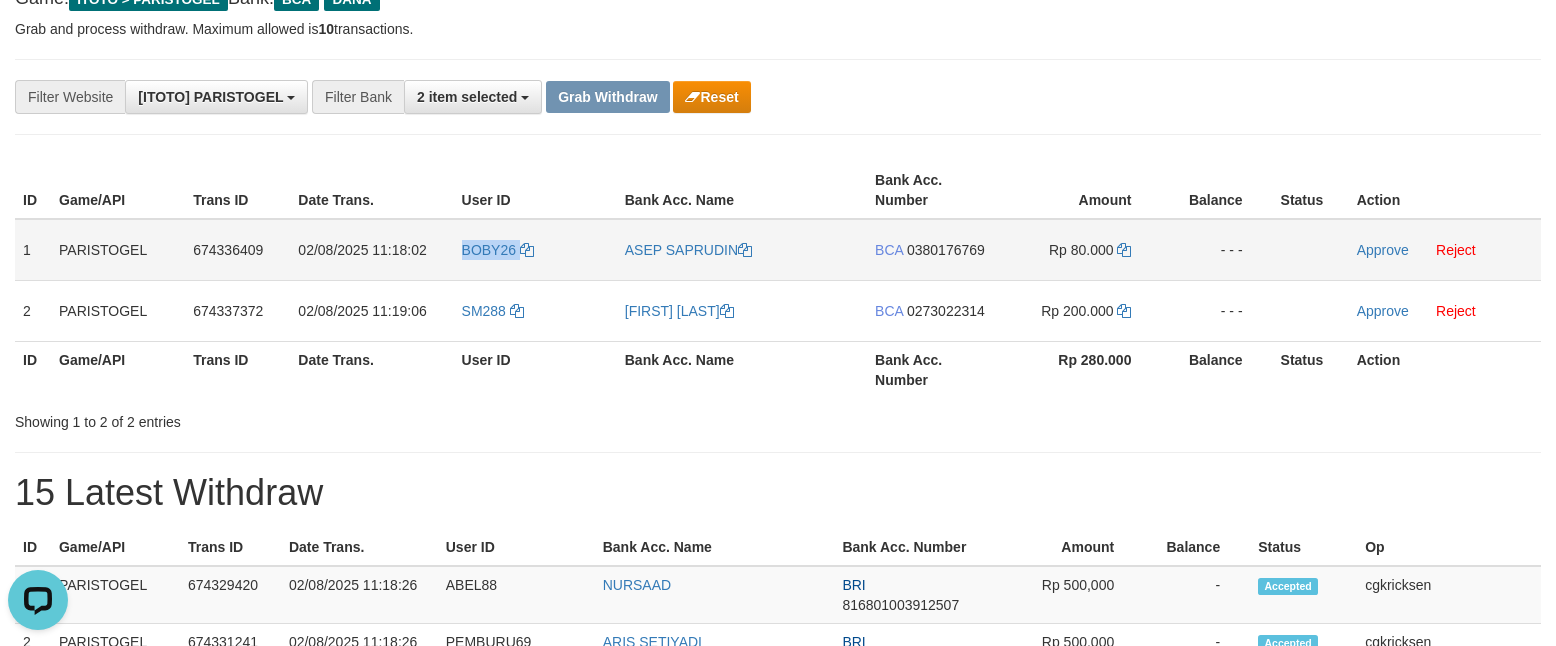 copy on "BOBY26" 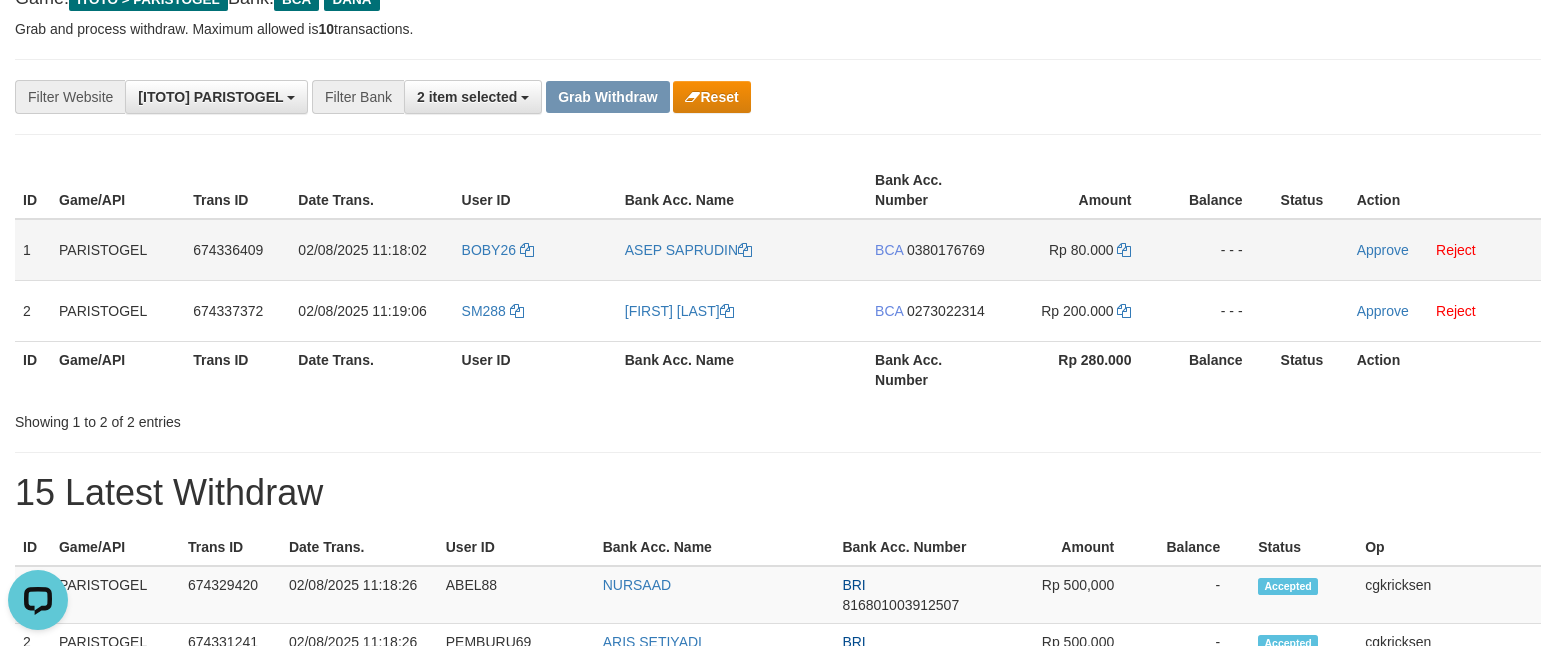 click on "ASEP SAPRUDIN" at bounding box center [742, 250] 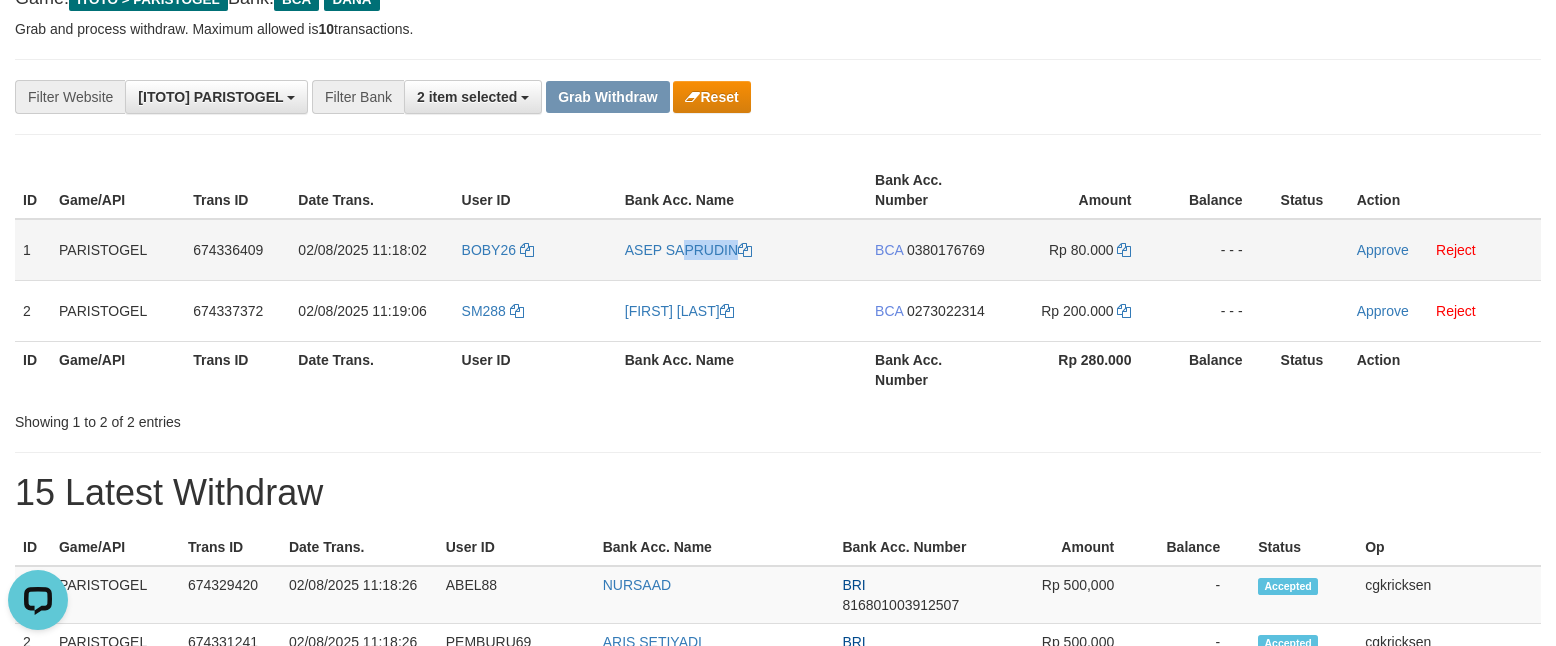 click on "ASEP SAPRUDIN" at bounding box center [742, 250] 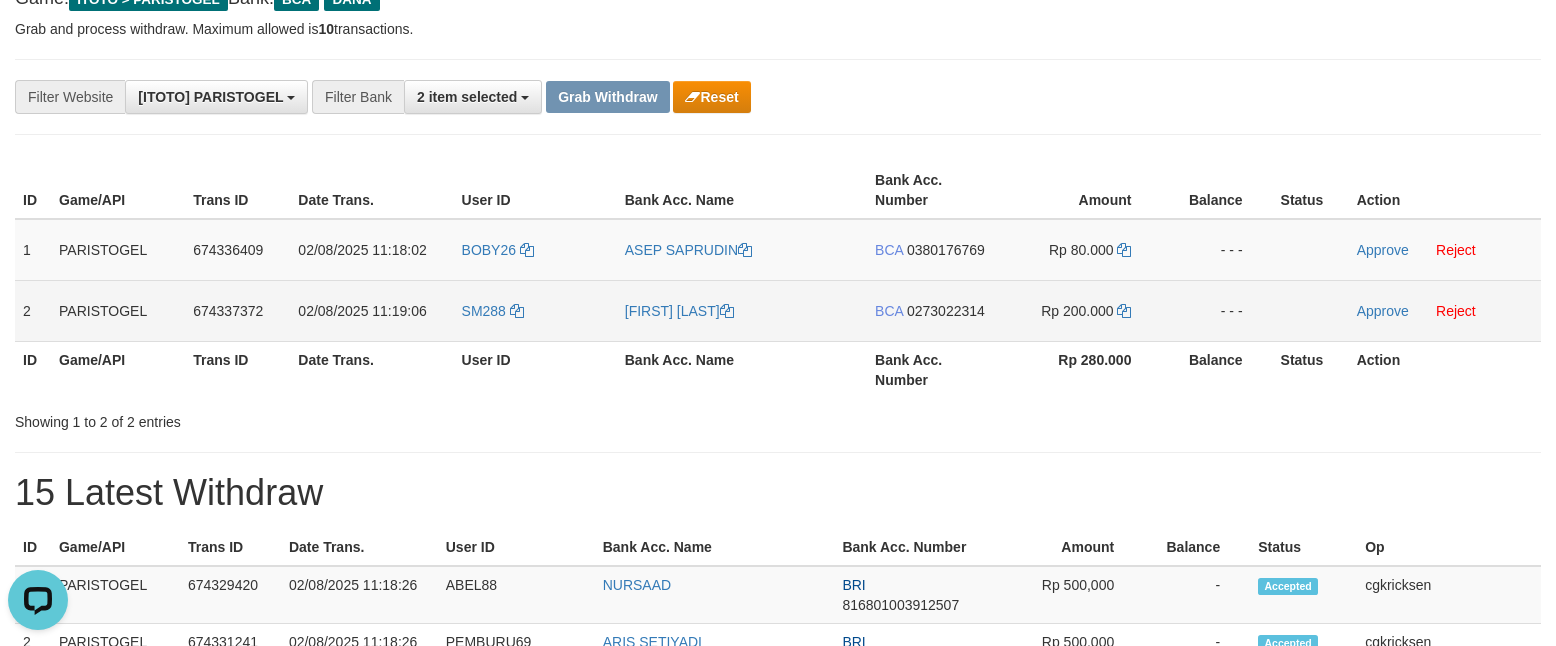 click on "SM288" at bounding box center [535, 310] 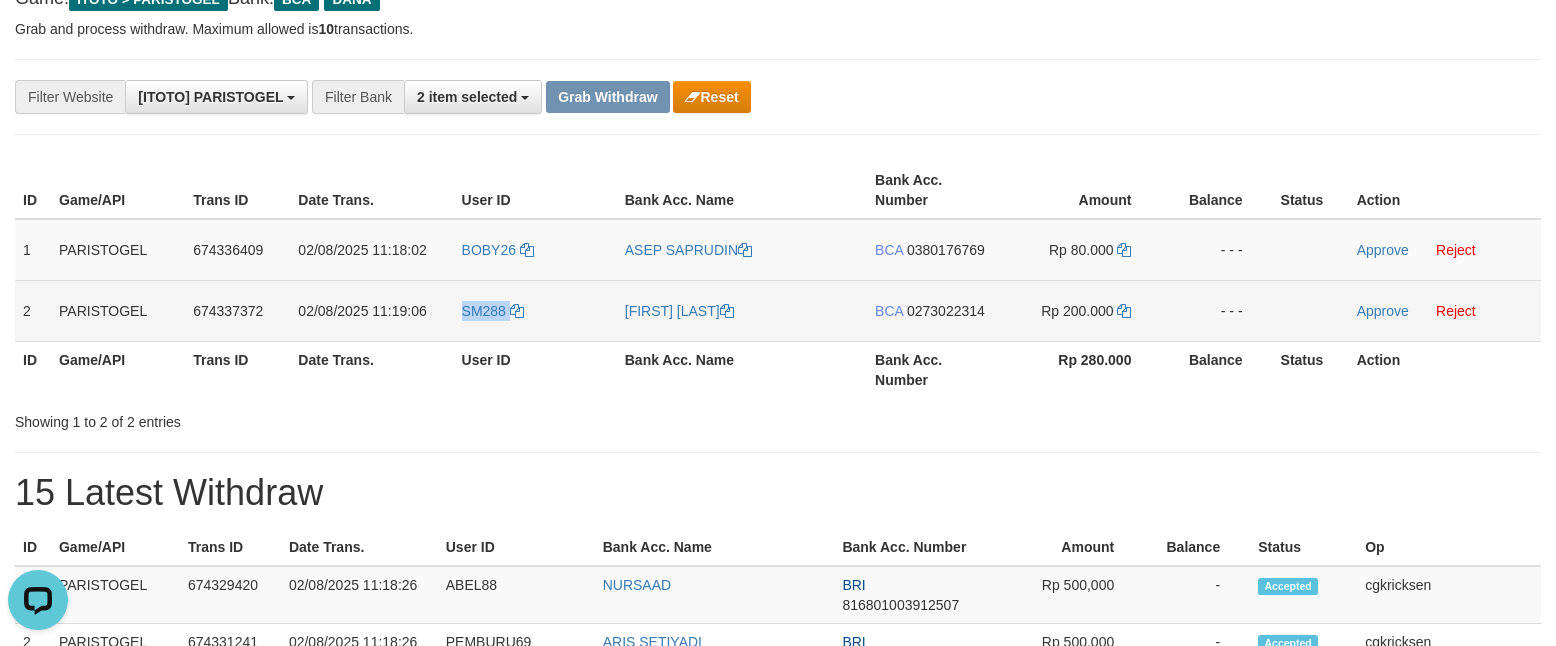 click on "SM288" at bounding box center [535, 310] 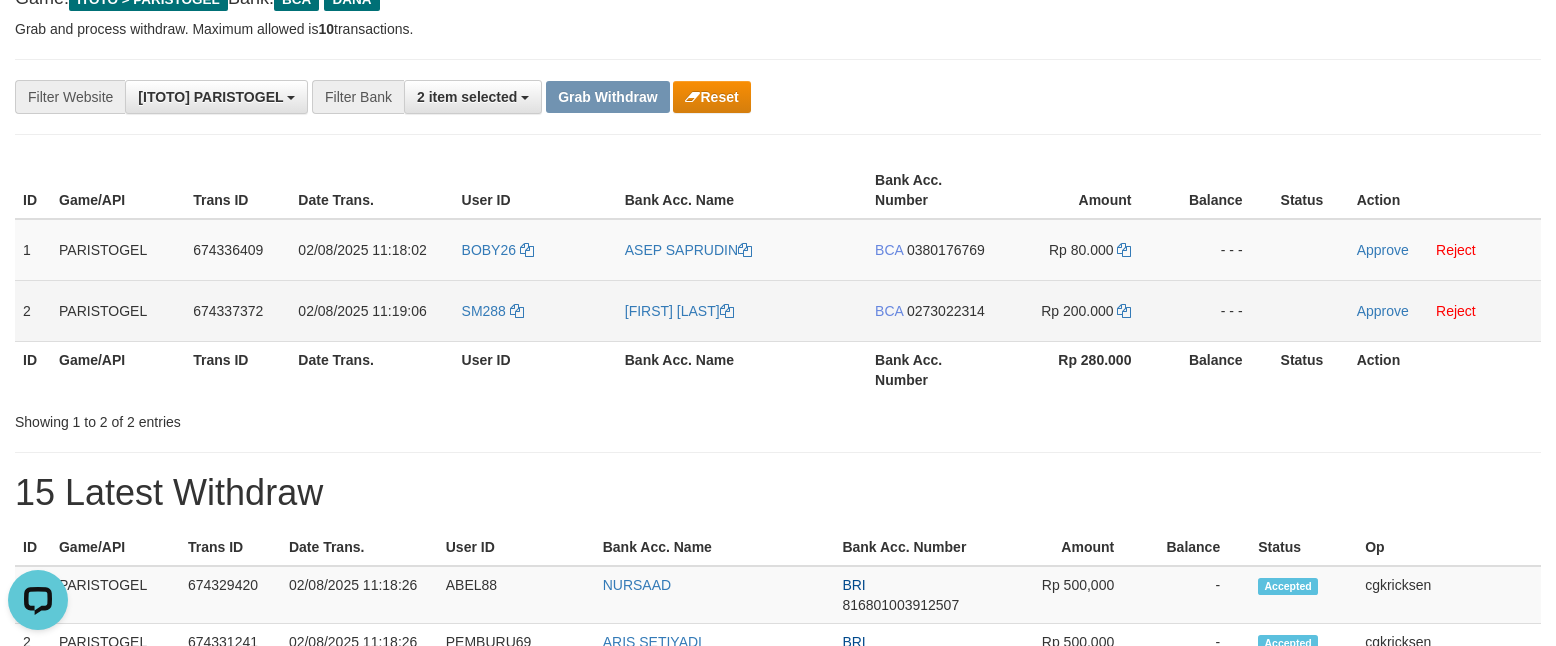 click on "[FIRST] [LAST]" at bounding box center [742, 310] 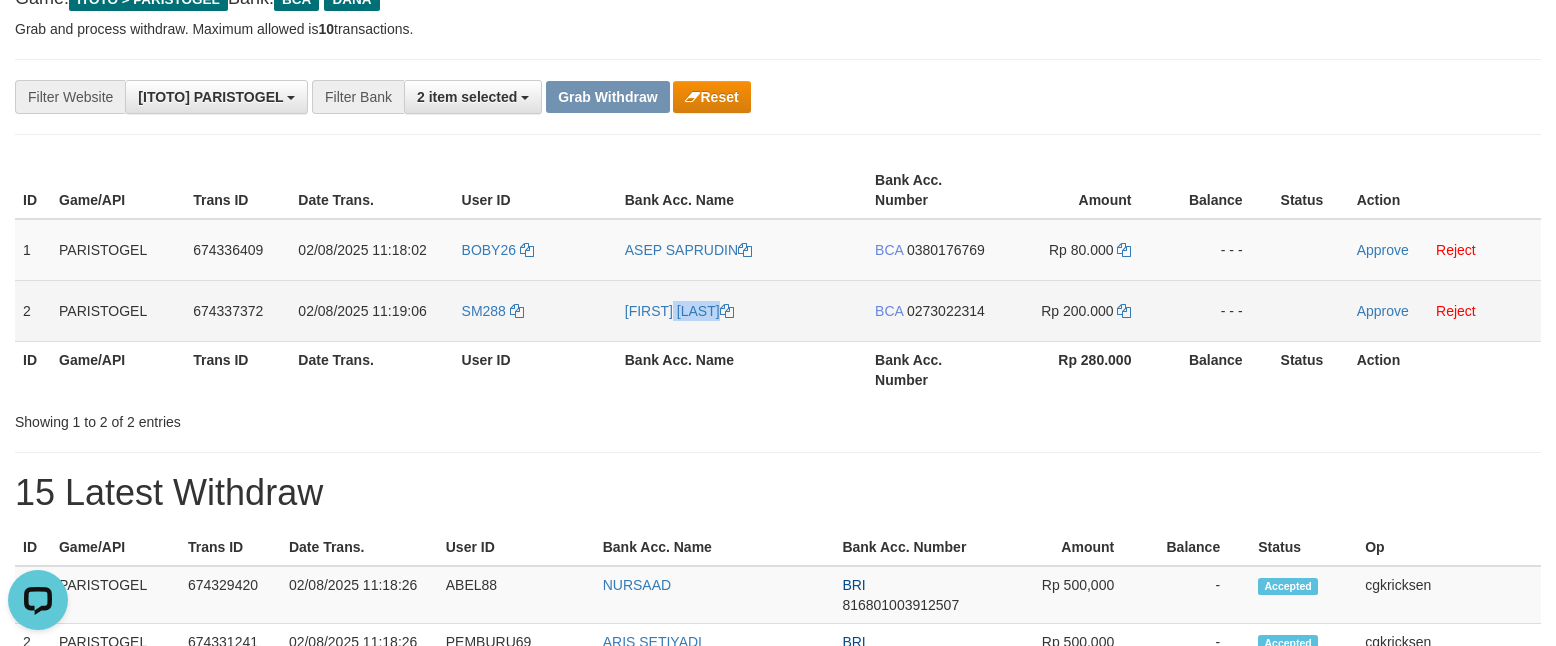 click on "[FIRST] [LAST]" at bounding box center [742, 310] 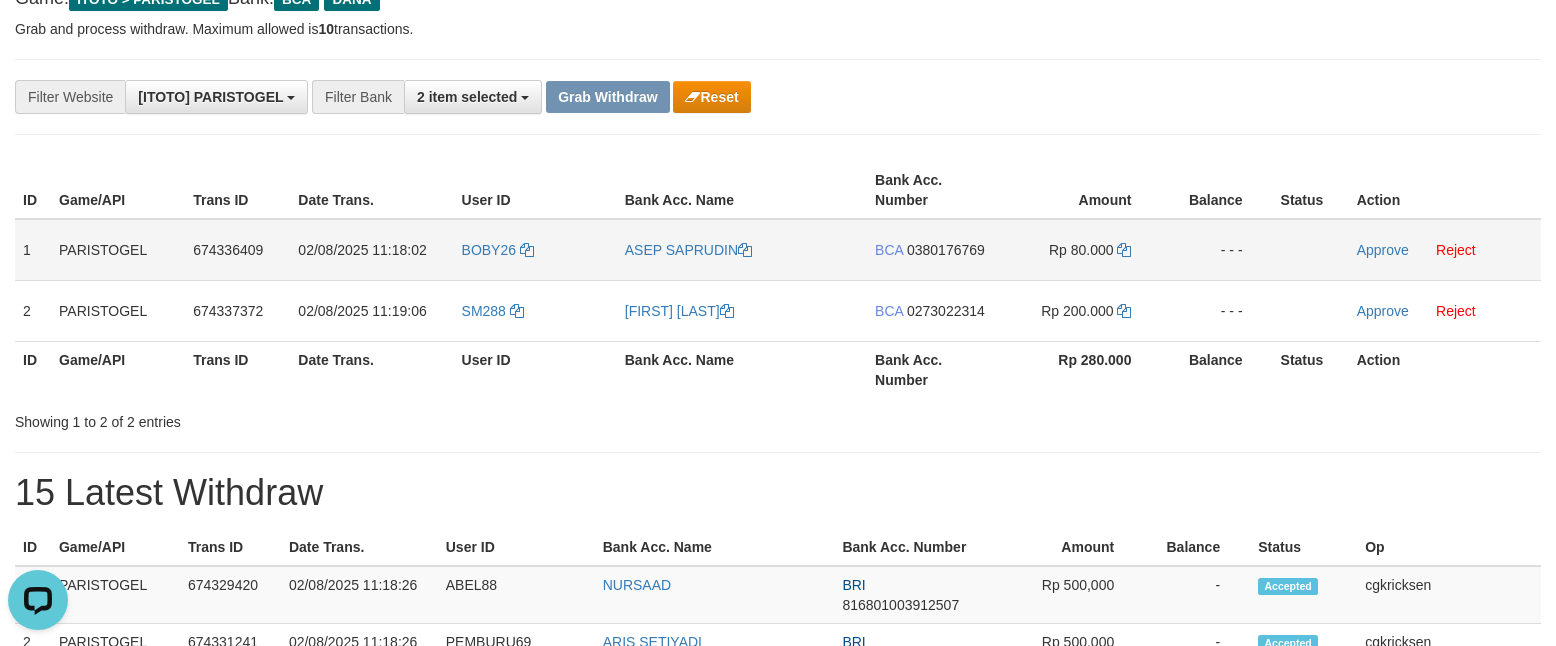 click on "BCA
0380176769" at bounding box center (934, 250) 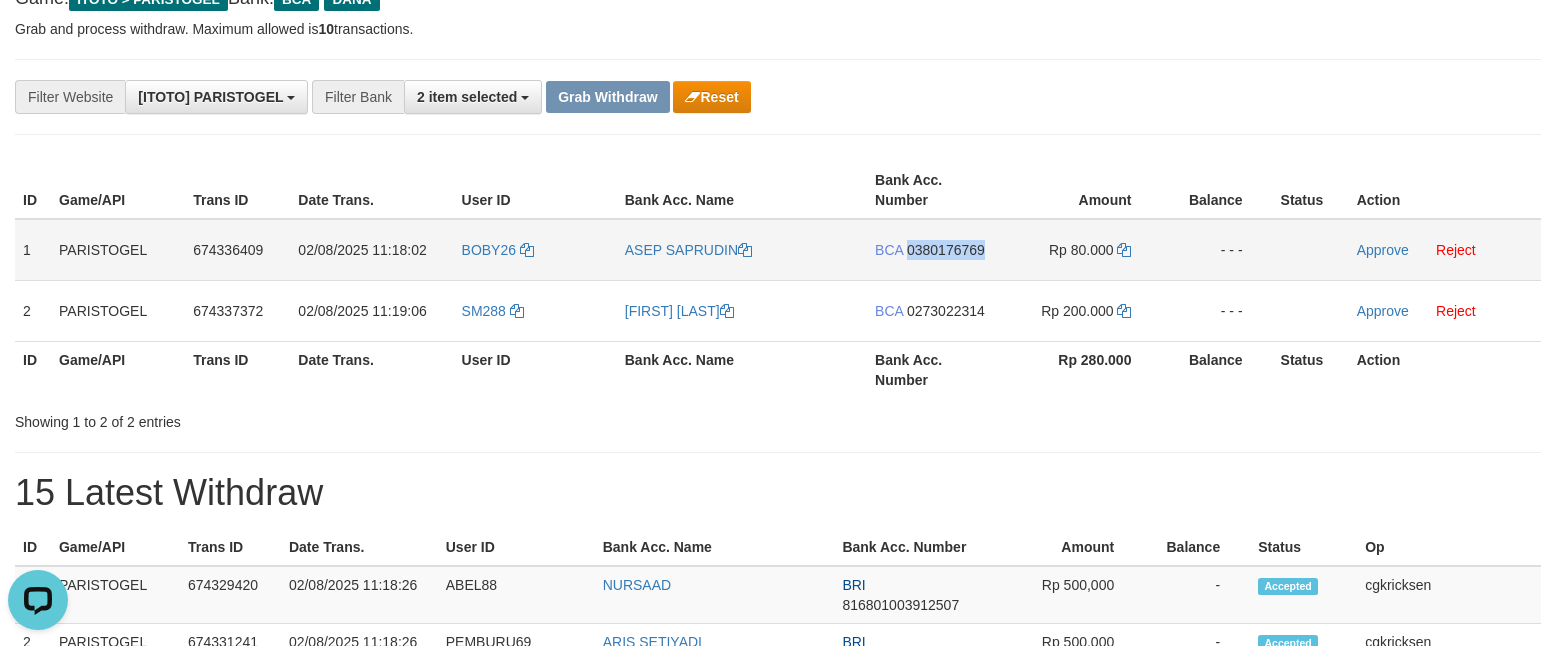 copy on "0380176769" 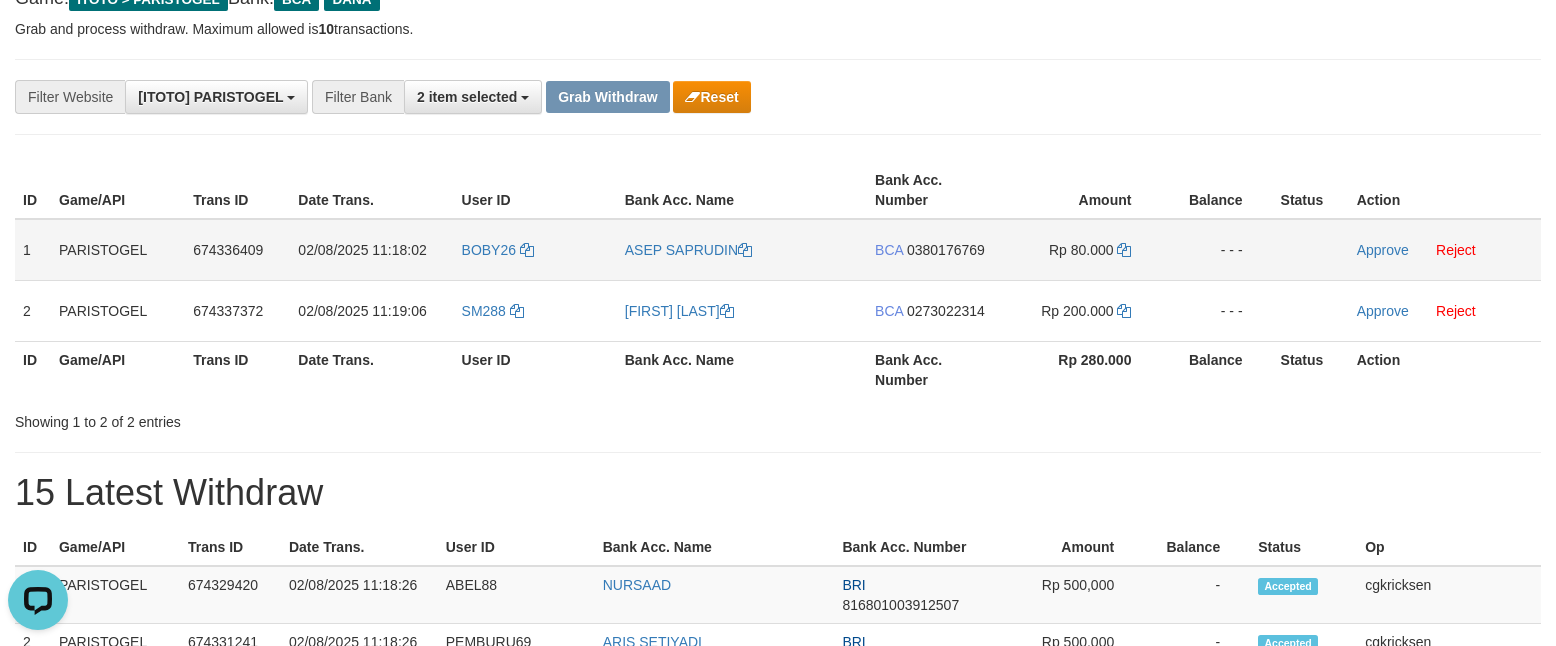 click on "Rp 80.000" at bounding box center [1081, 250] 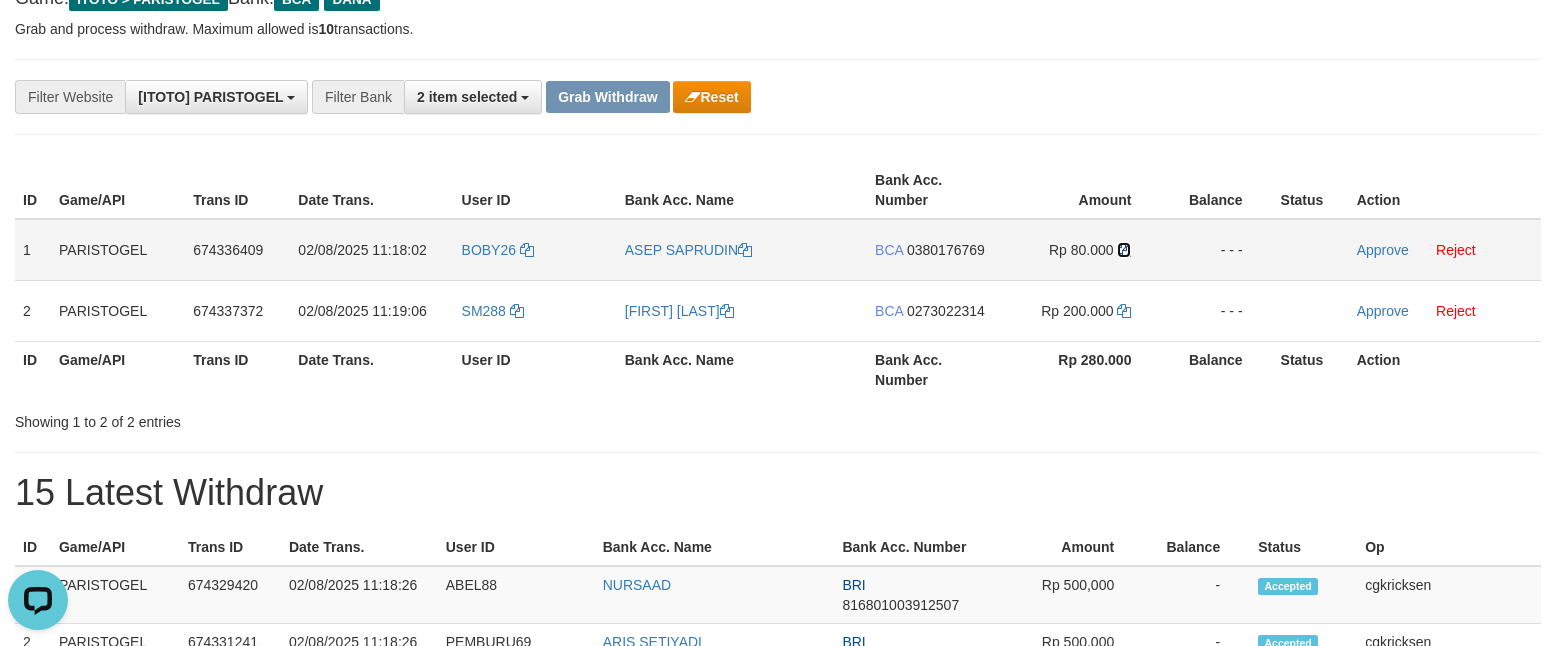 click at bounding box center [1124, 250] 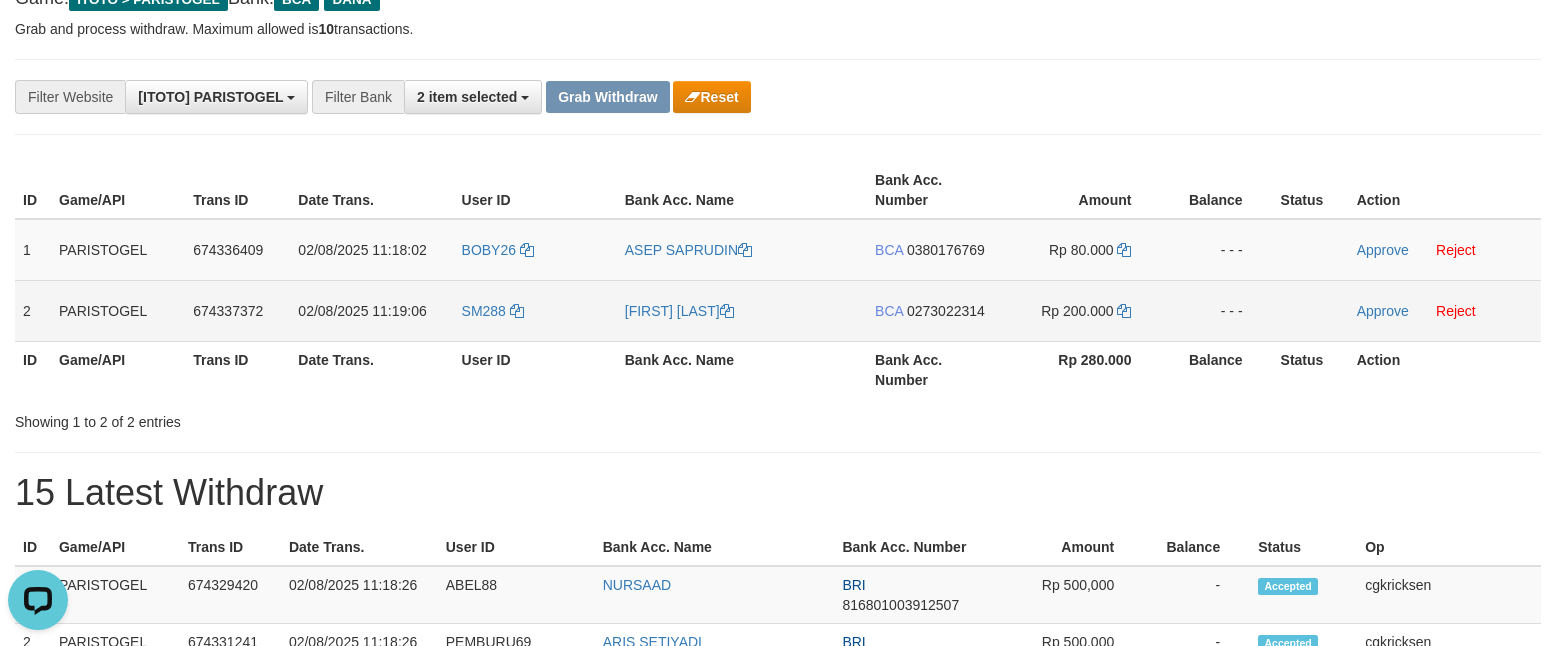 click on "BCA
0273022314" at bounding box center [934, 310] 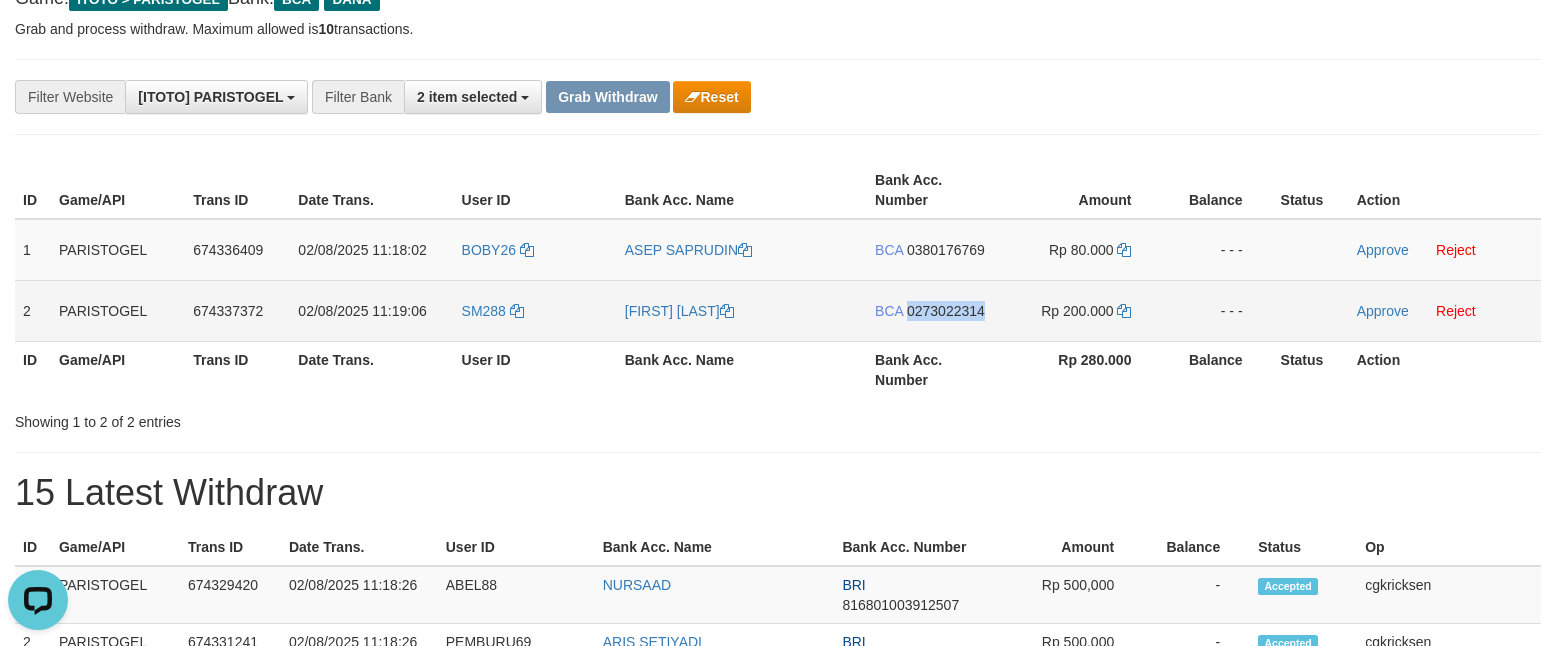 click on "BCA
0273022314" at bounding box center (934, 310) 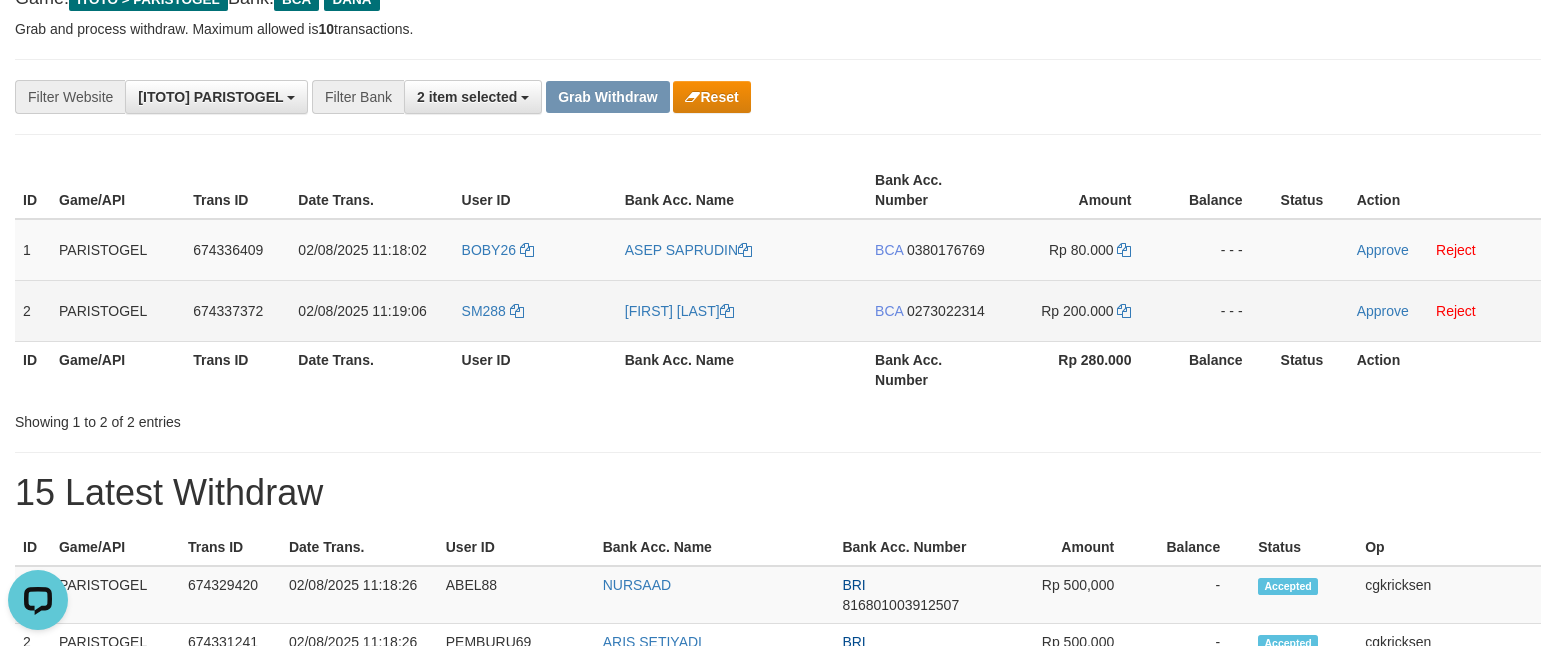 click on "BCA
0273022314" at bounding box center [934, 310] 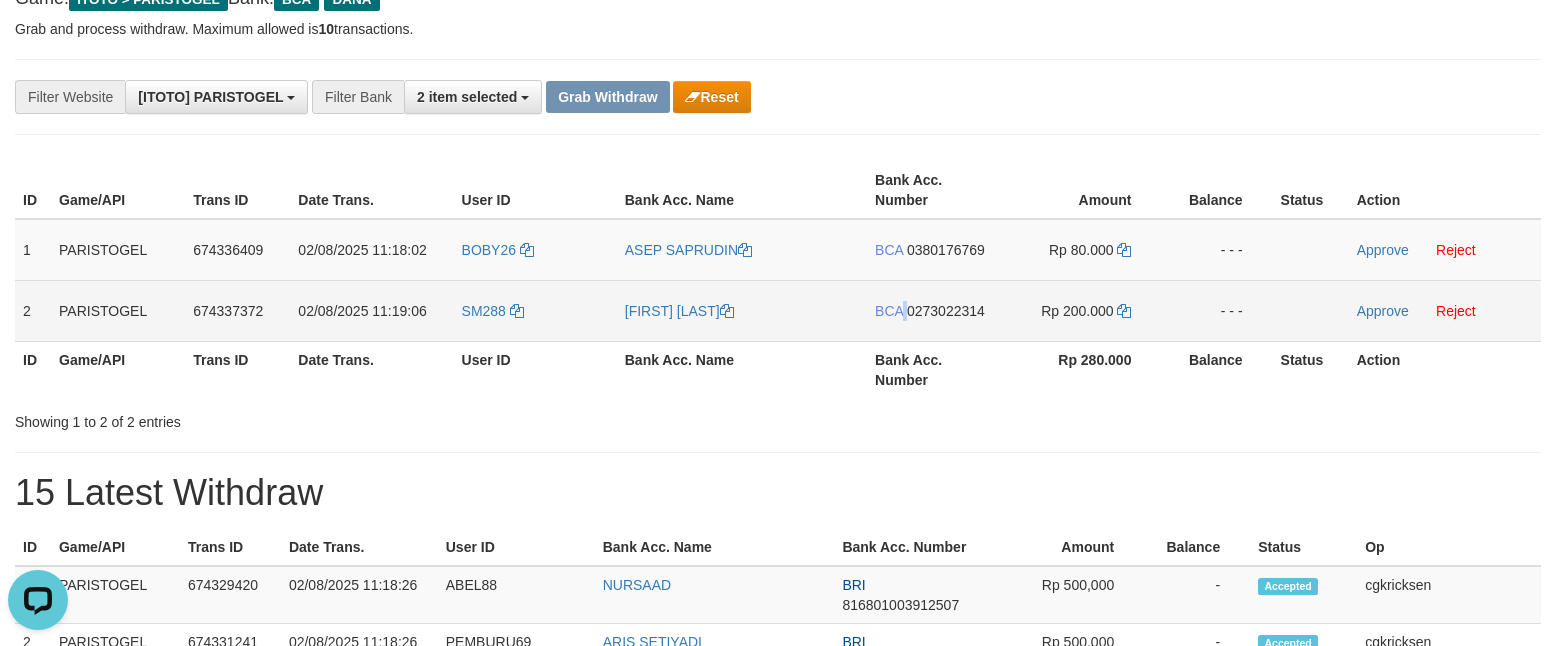 click on "BCA
0273022314" at bounding box center (934, 310) 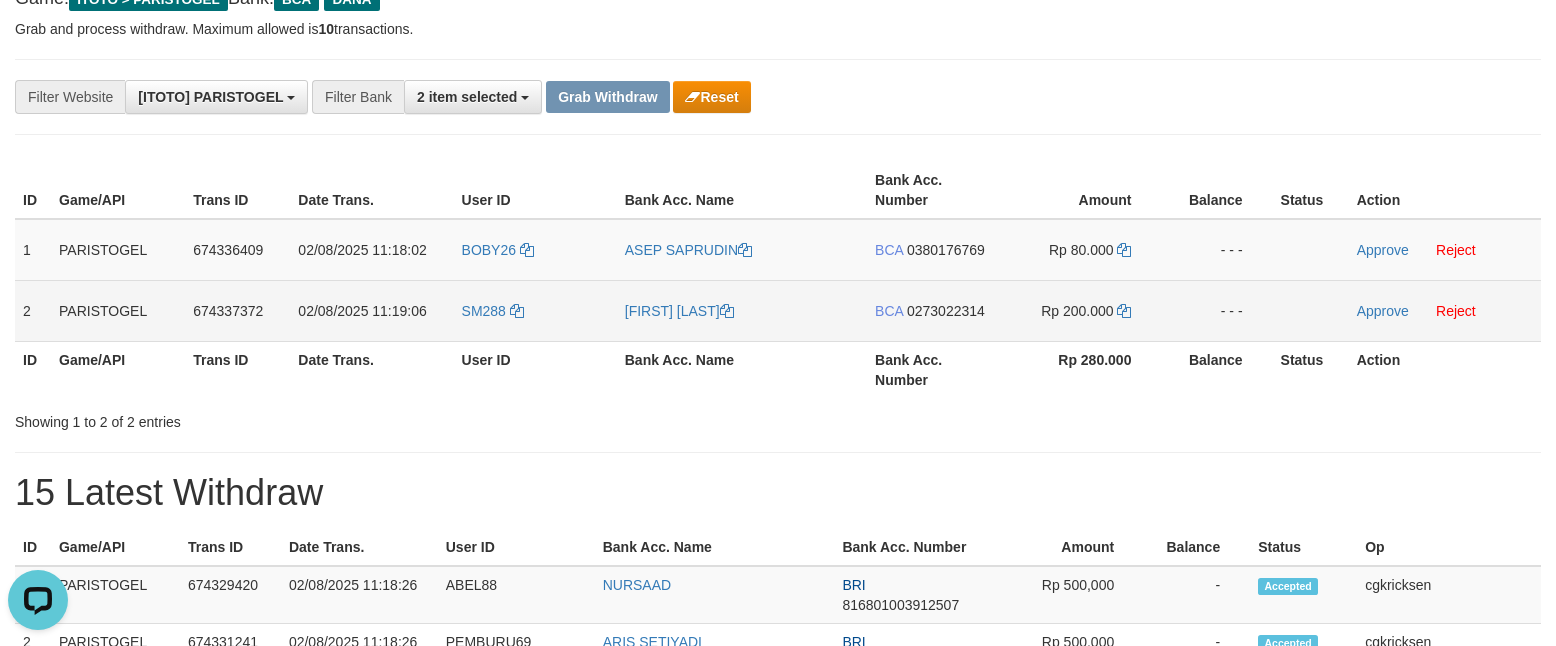 click on "BCA
0273022314" at bounding box center [934, 310] 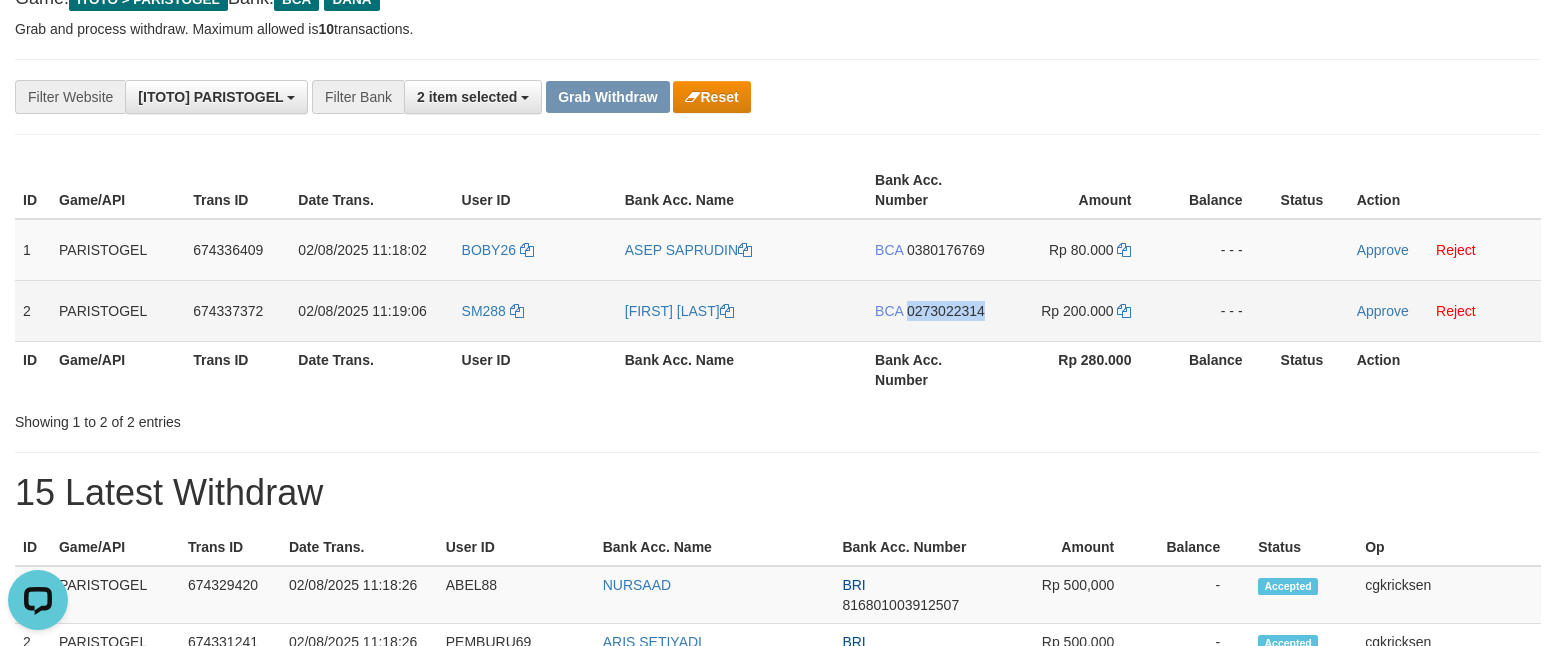 click on "BCA
0273022314" at bounding box center [934, 310] 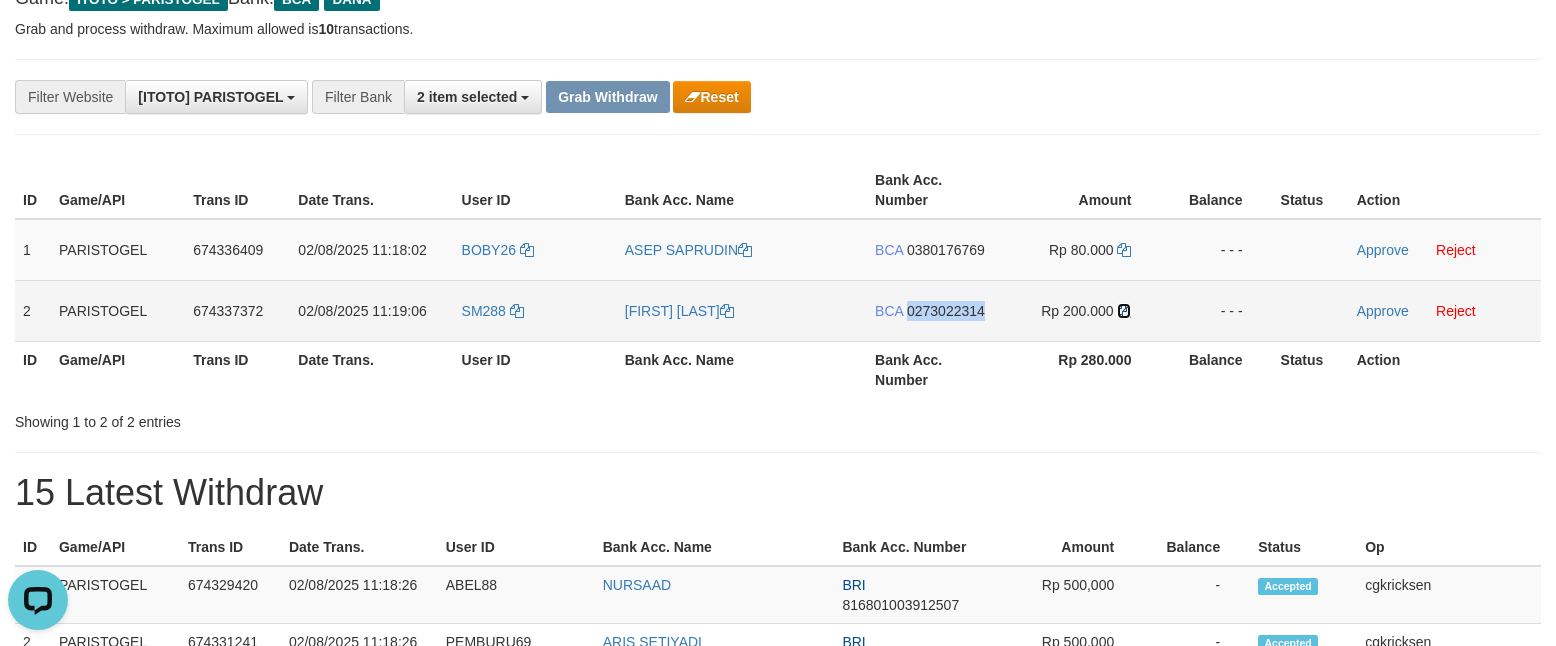 click at bounding box center [1124, 311] 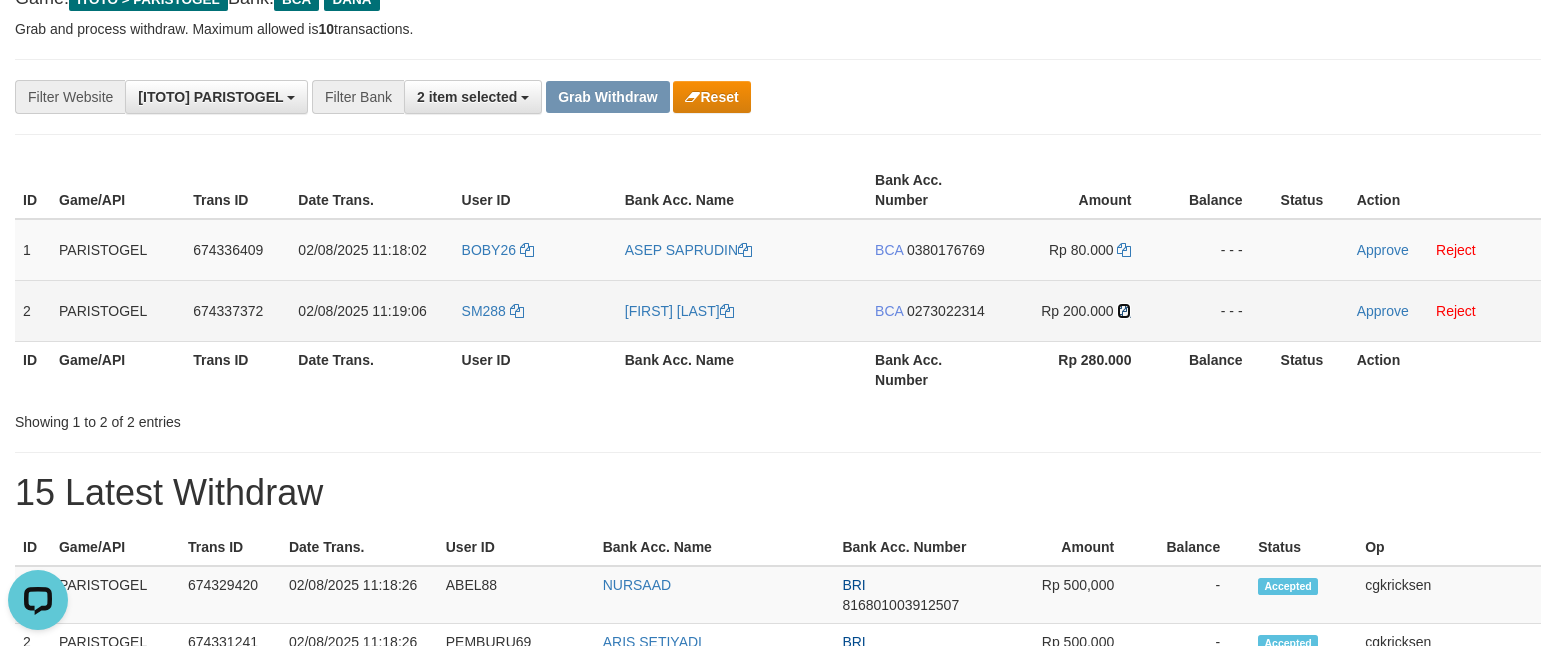 click at bounding box center [1124, 311] 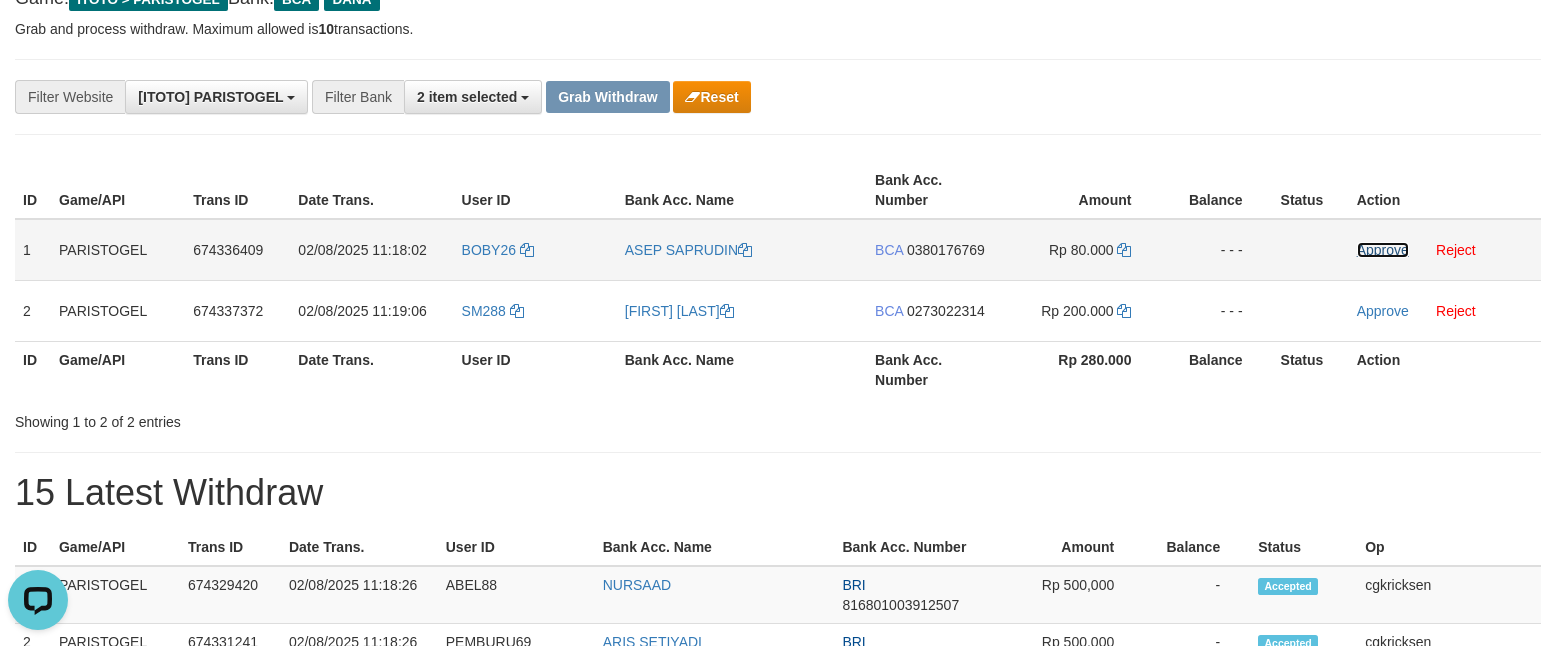 click on "Approve" at bounding box center (1383, 250) 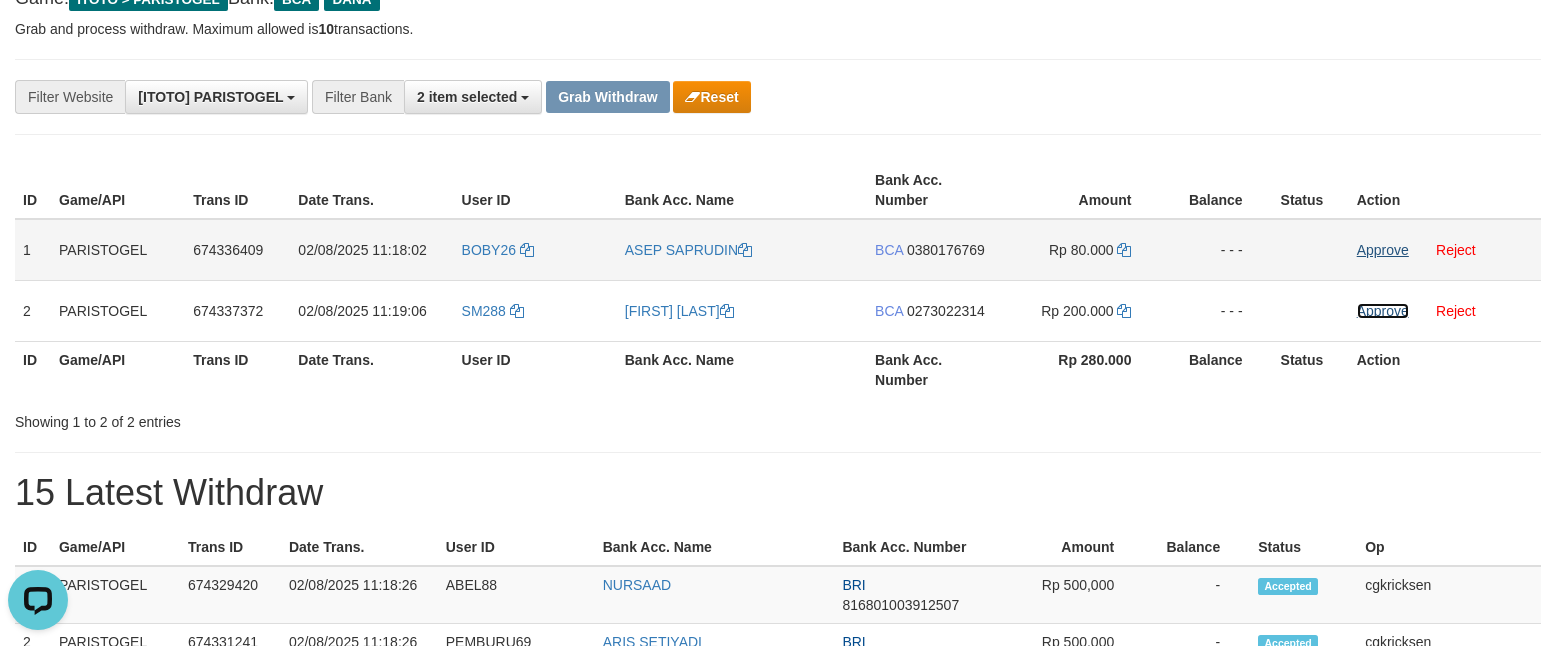 click on "Approve" at bounding box center [1383, 311] 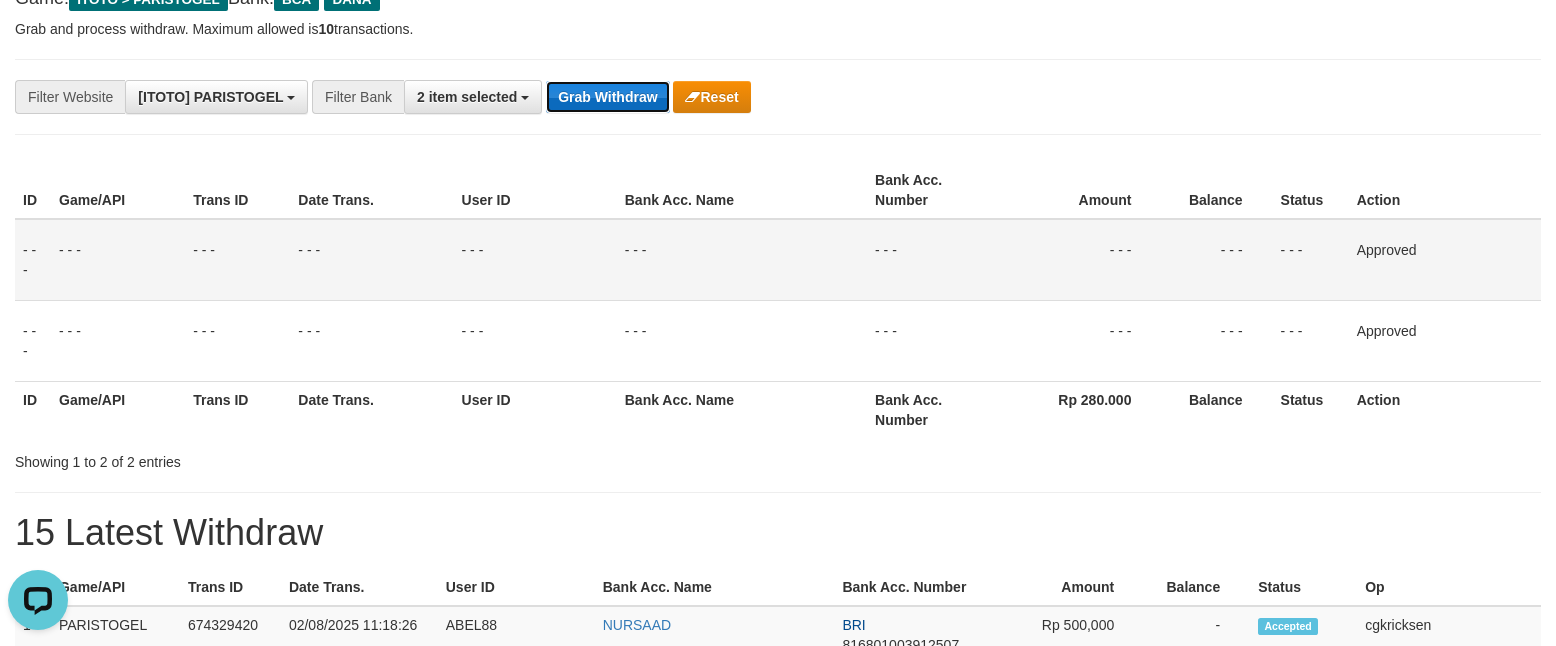 click on "Grab Withdraw" at bounding box center (607, 97) 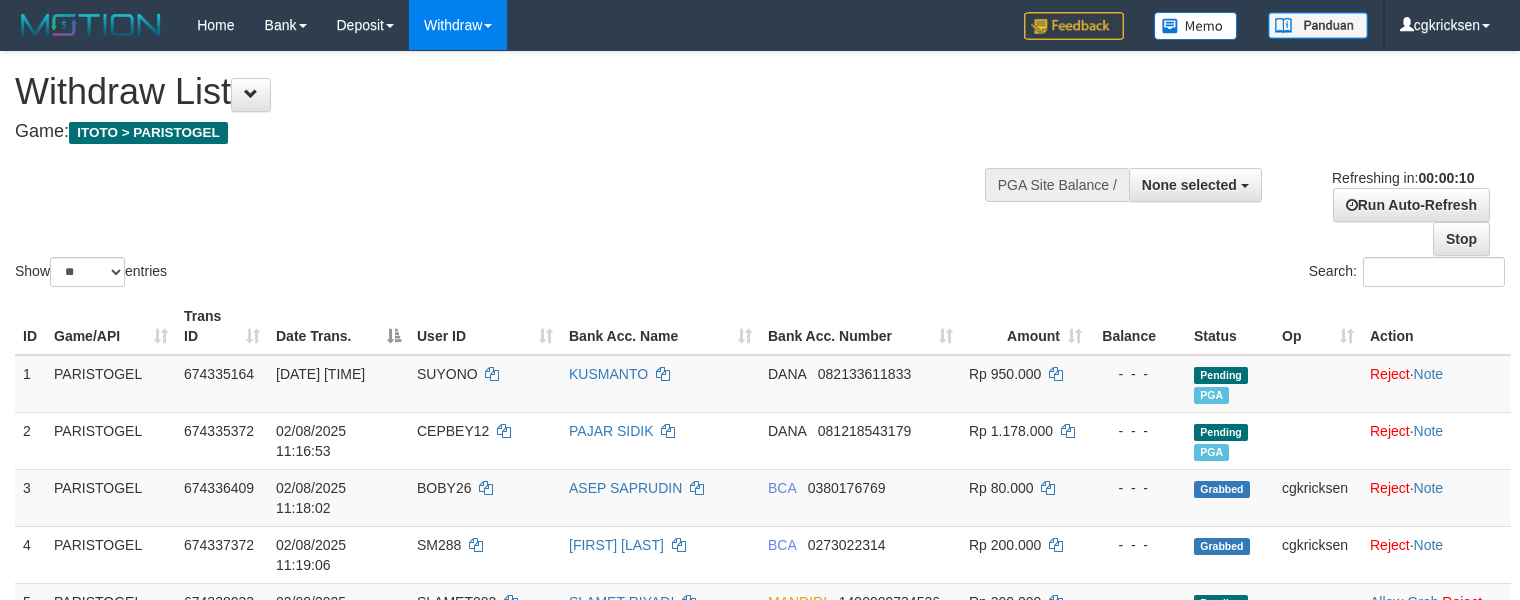 select 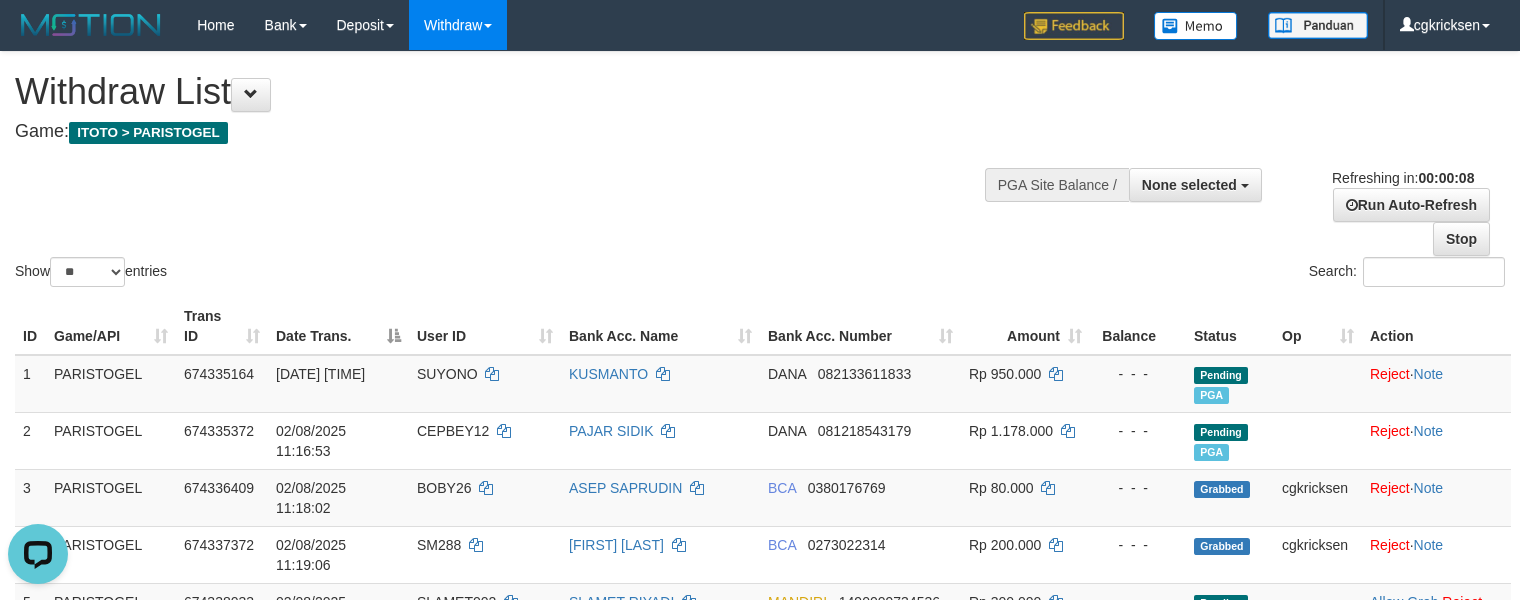 scroll, scrollTop: 0, scrollLeft: 0, axis: both 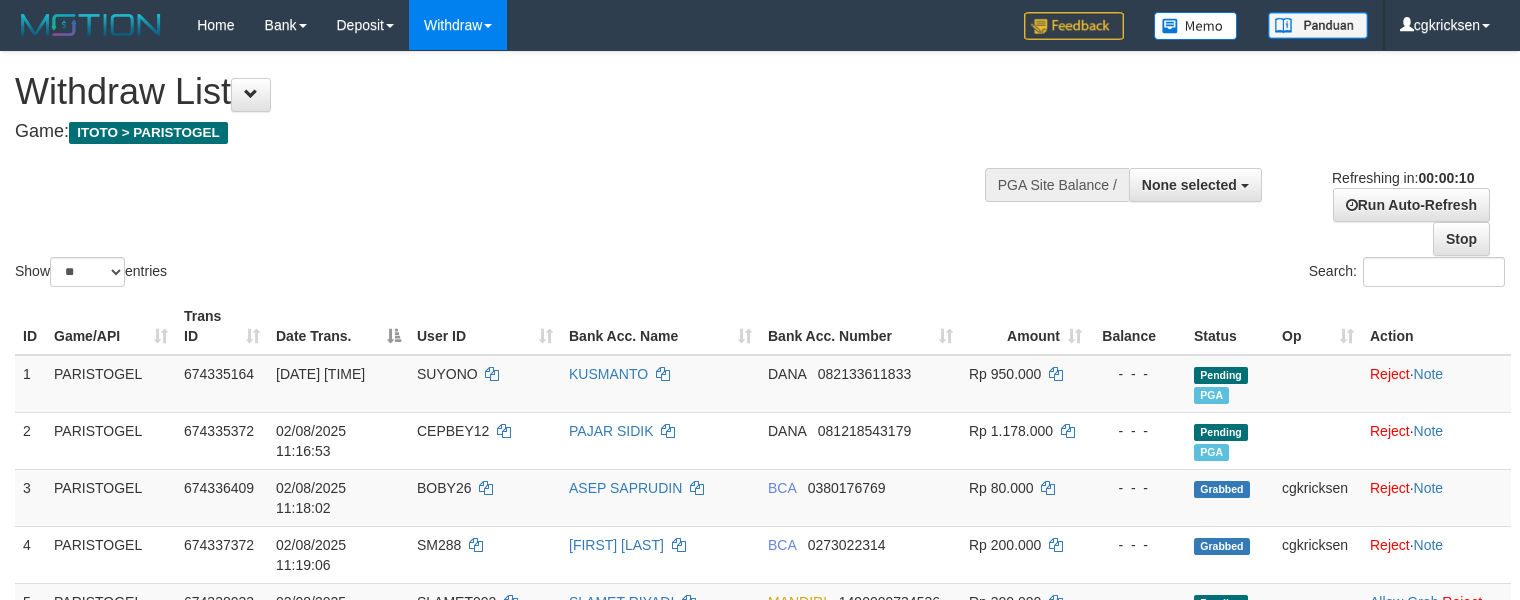 select 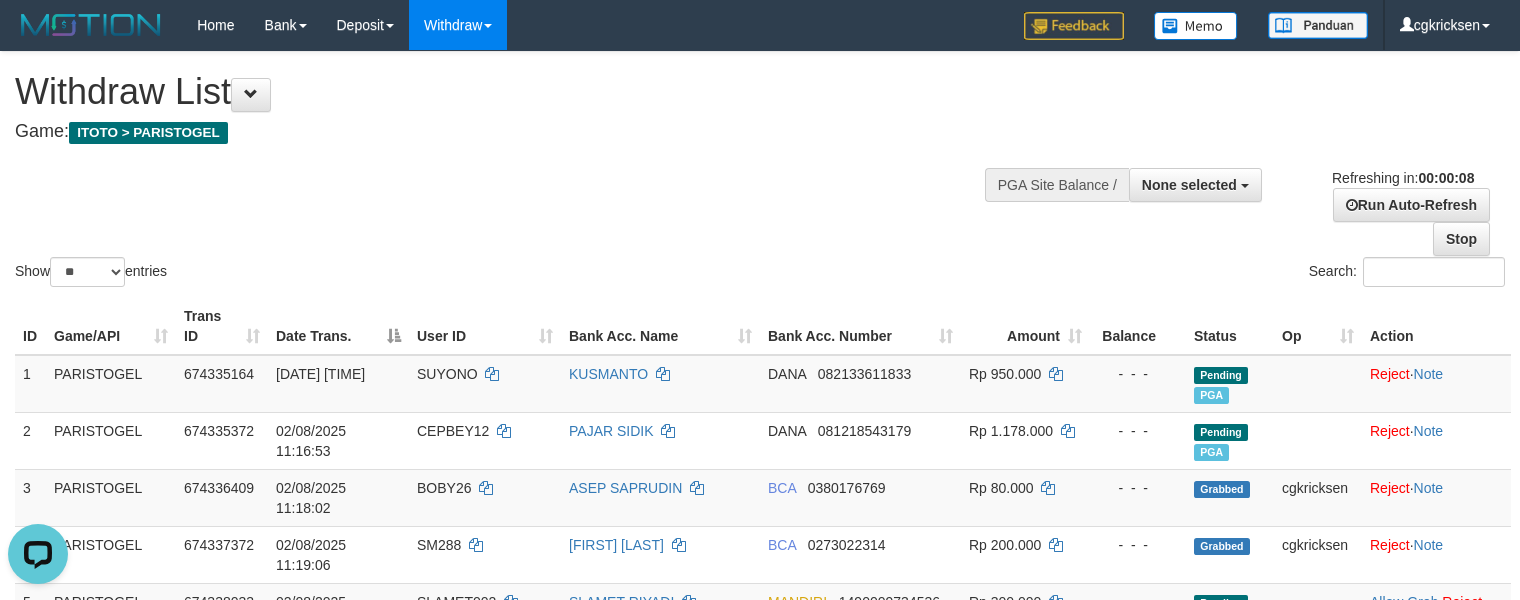 scroll, scrollTop: 0, scrollLeft: 0, axis: both 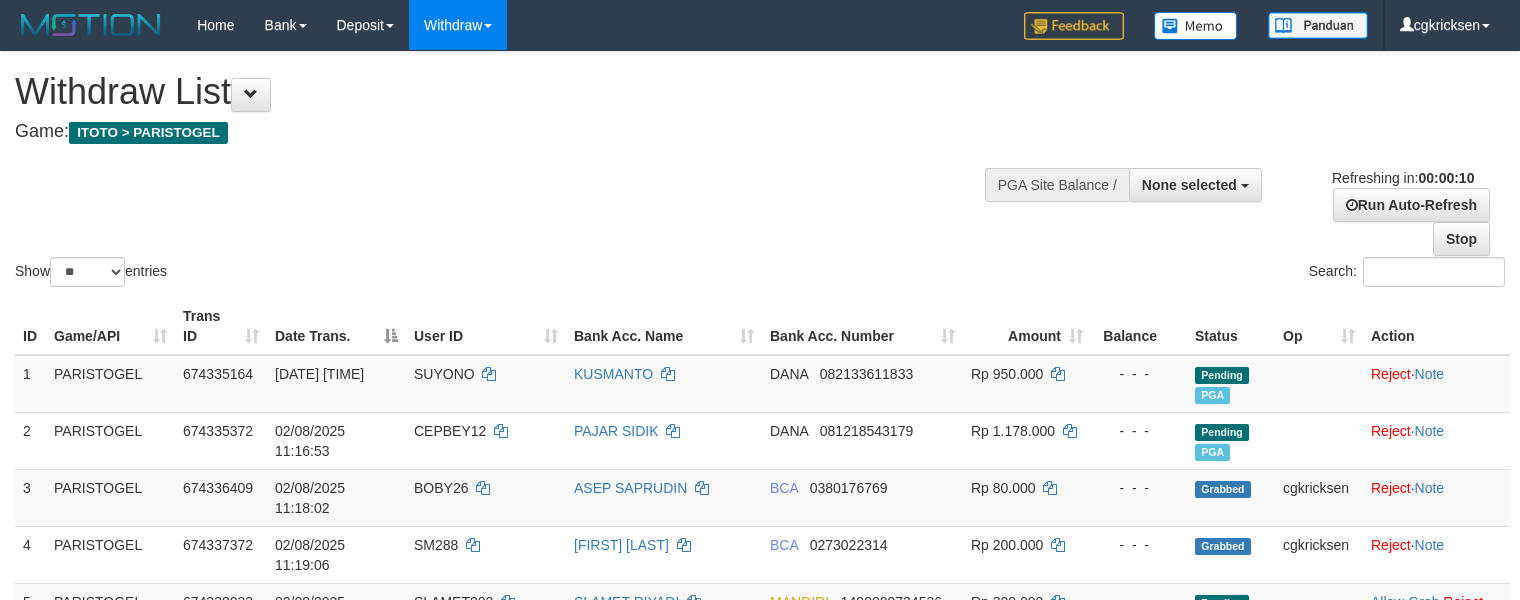 select 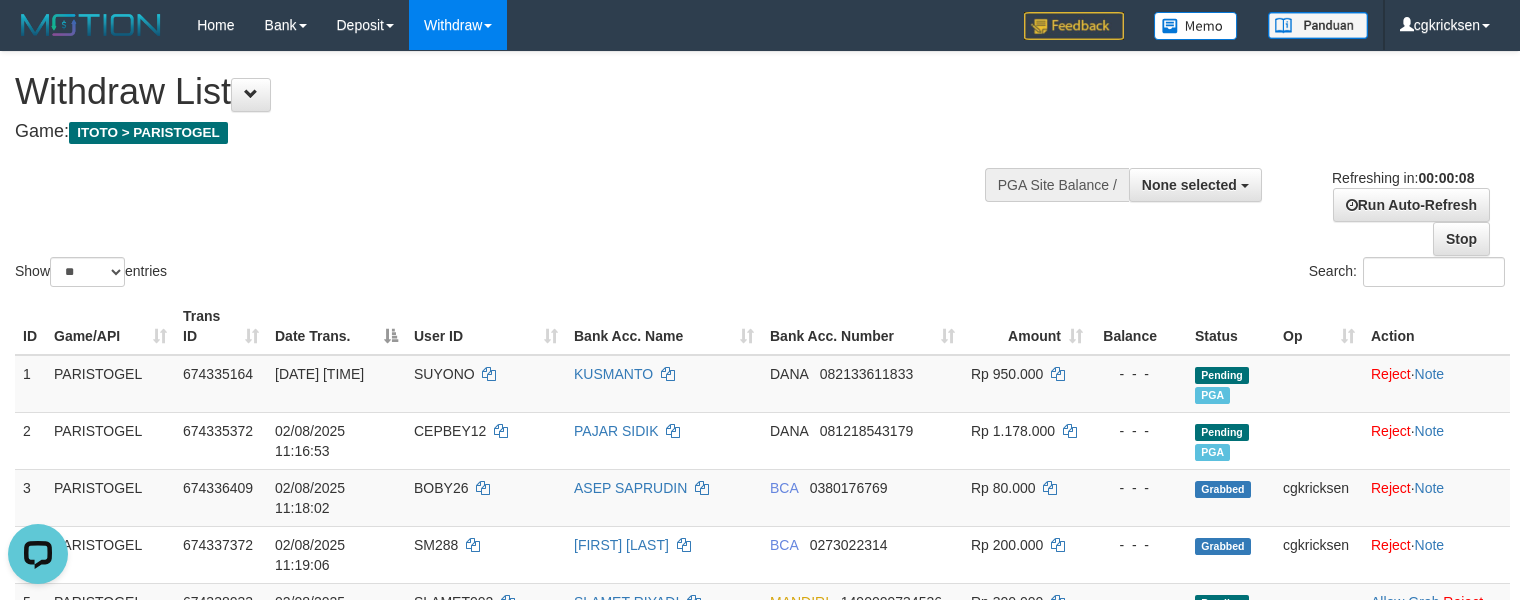 scroll, scrollTop: 0, scrollLeft: 0, axis: both 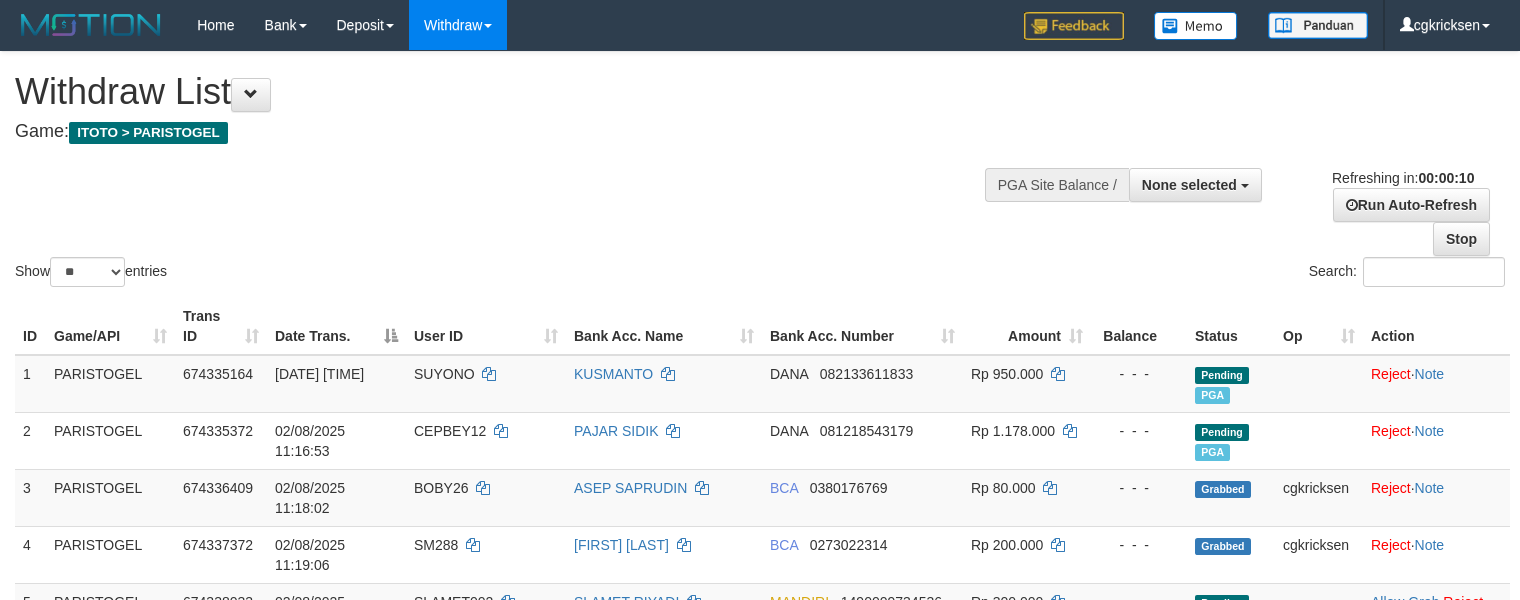 select 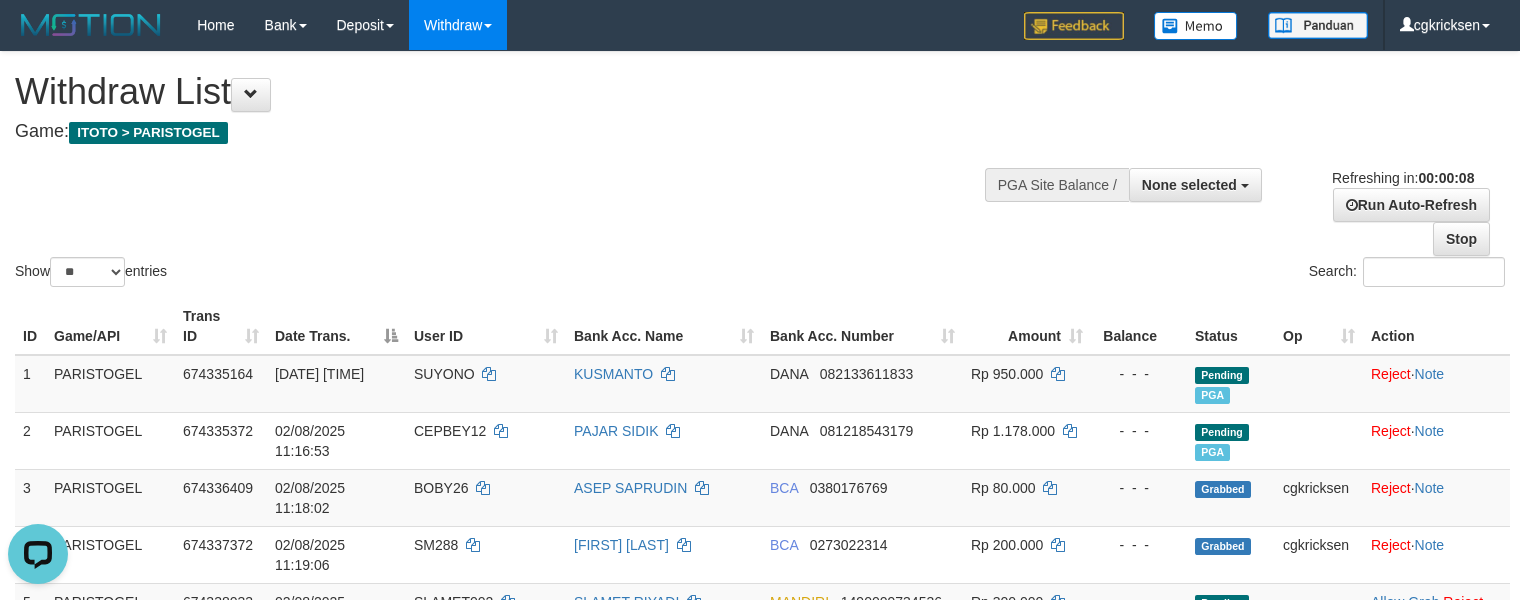 scroll, scrollTop: 0, scrollLeft: 0, axis: both 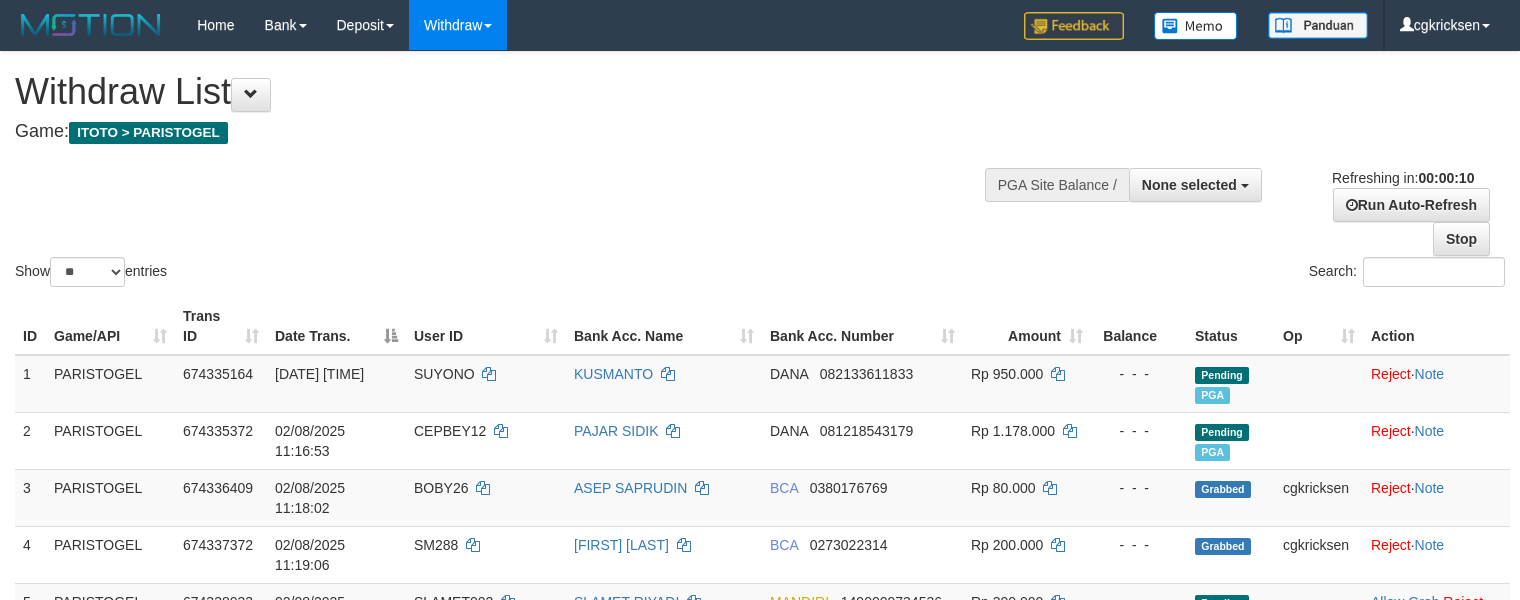 select 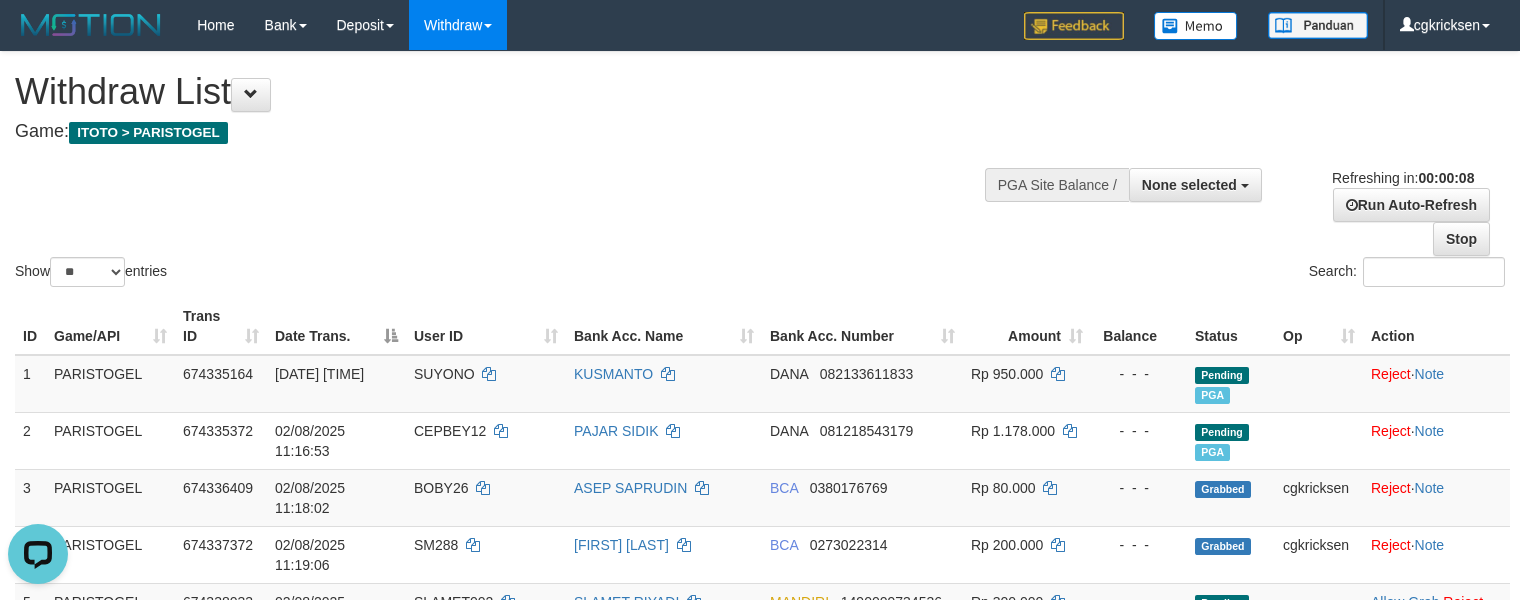 scroll, scrollTop: 0, scrollLeft: 0, axis: both 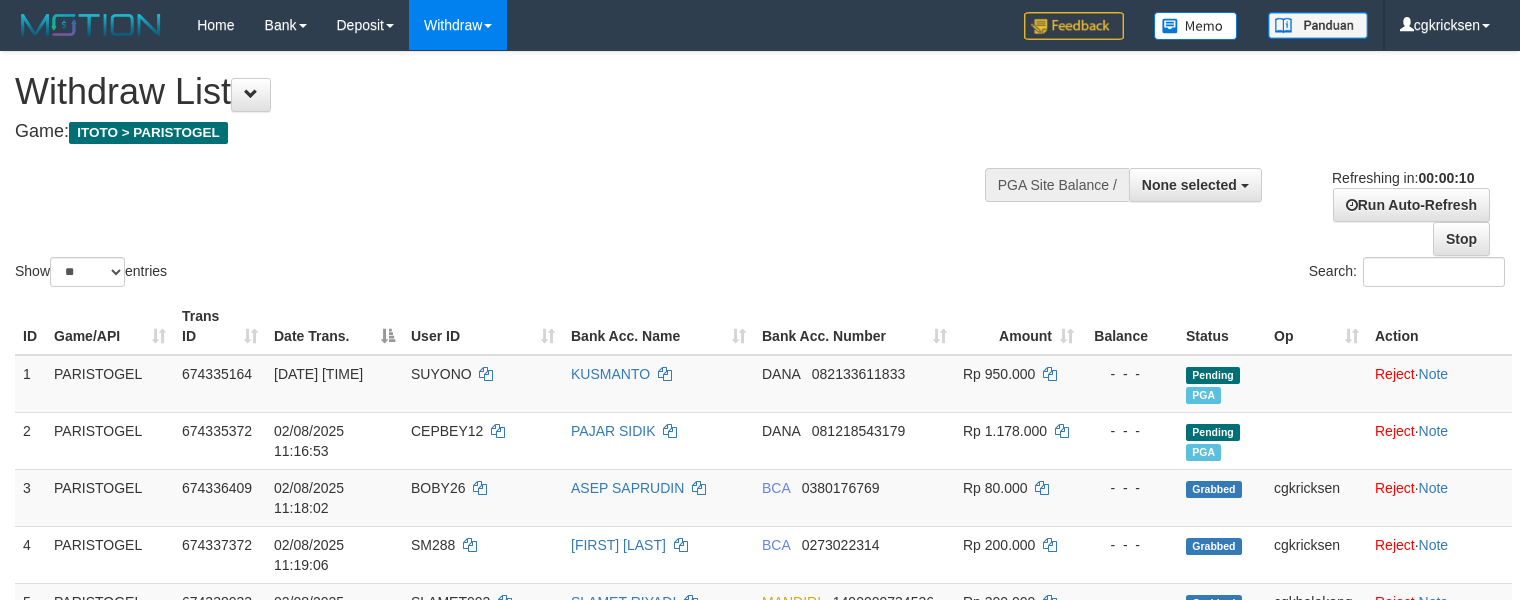 select 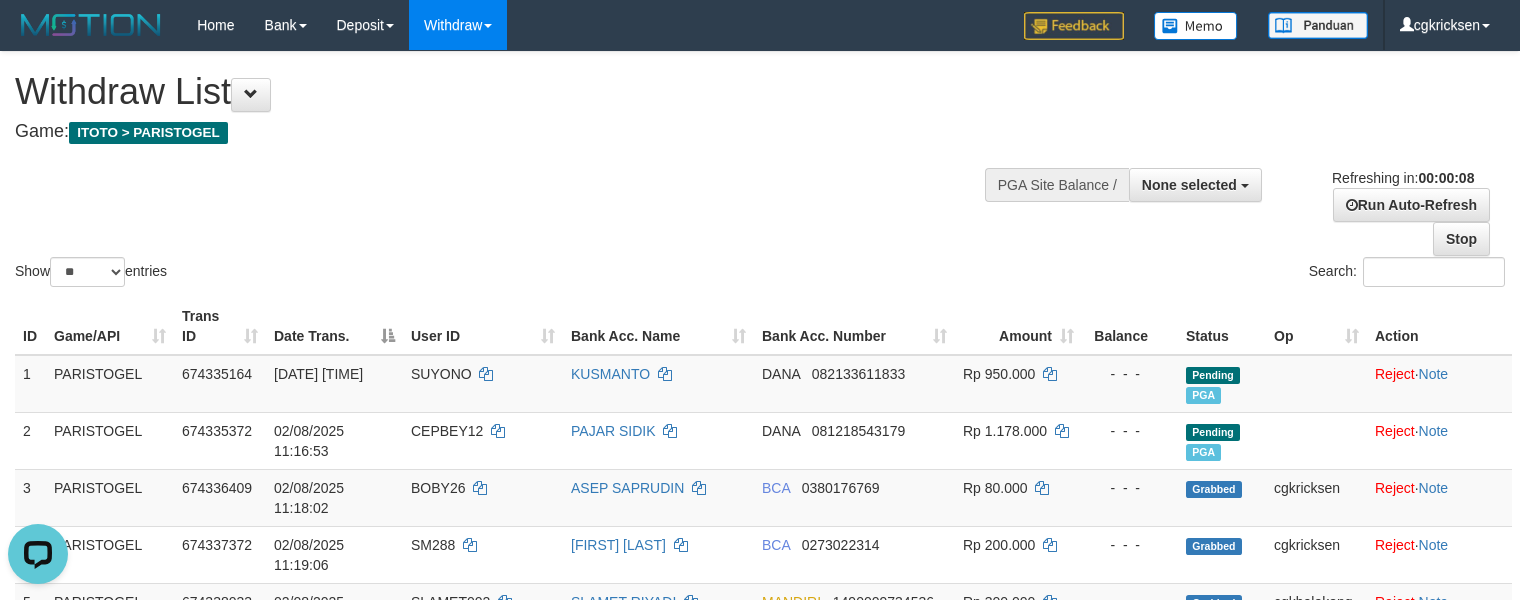 scroll, scrollTop: 0, scrollLeft: 0, axis: both 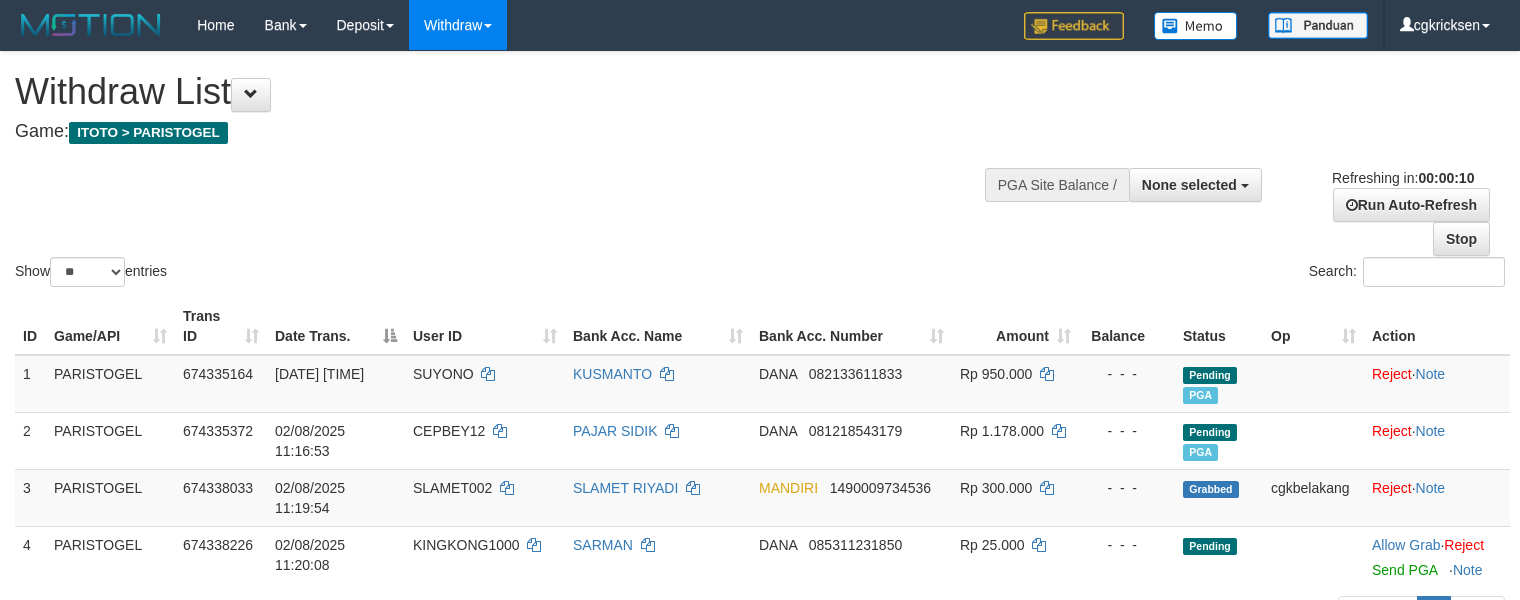 select 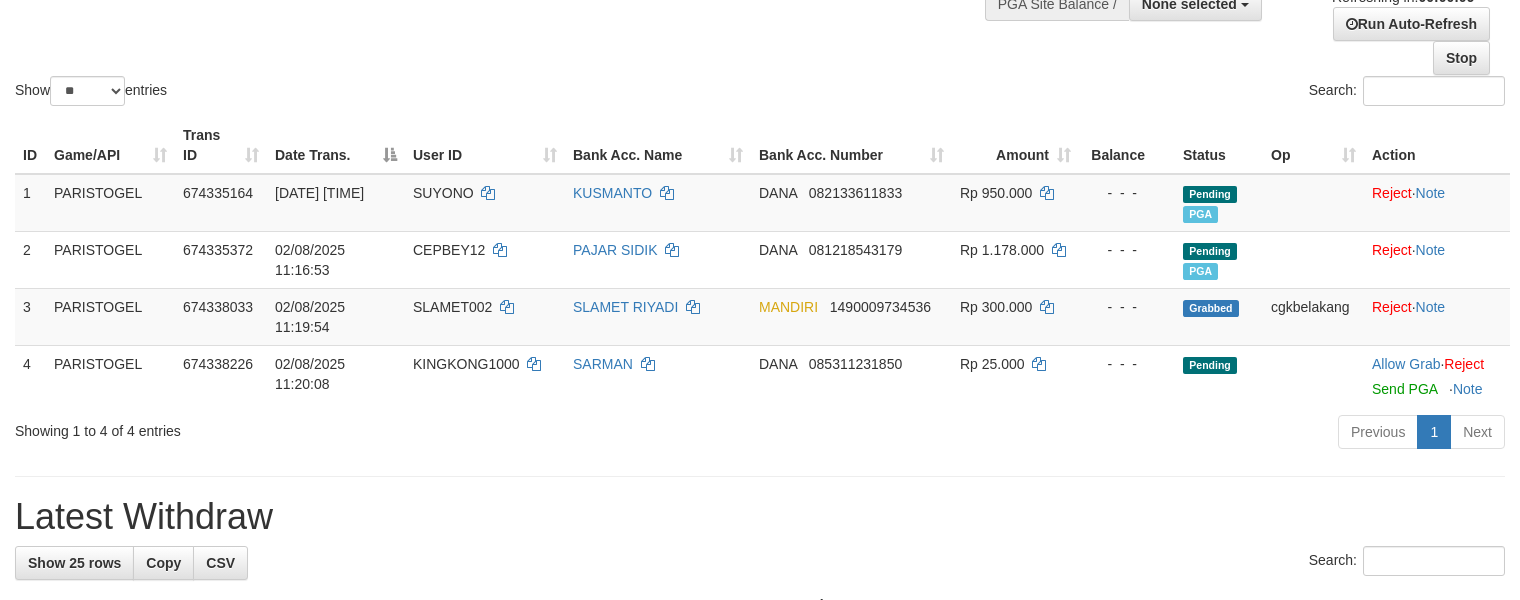 scroll, scrollTop: 133, scrollLeft: 0, axis: vertical 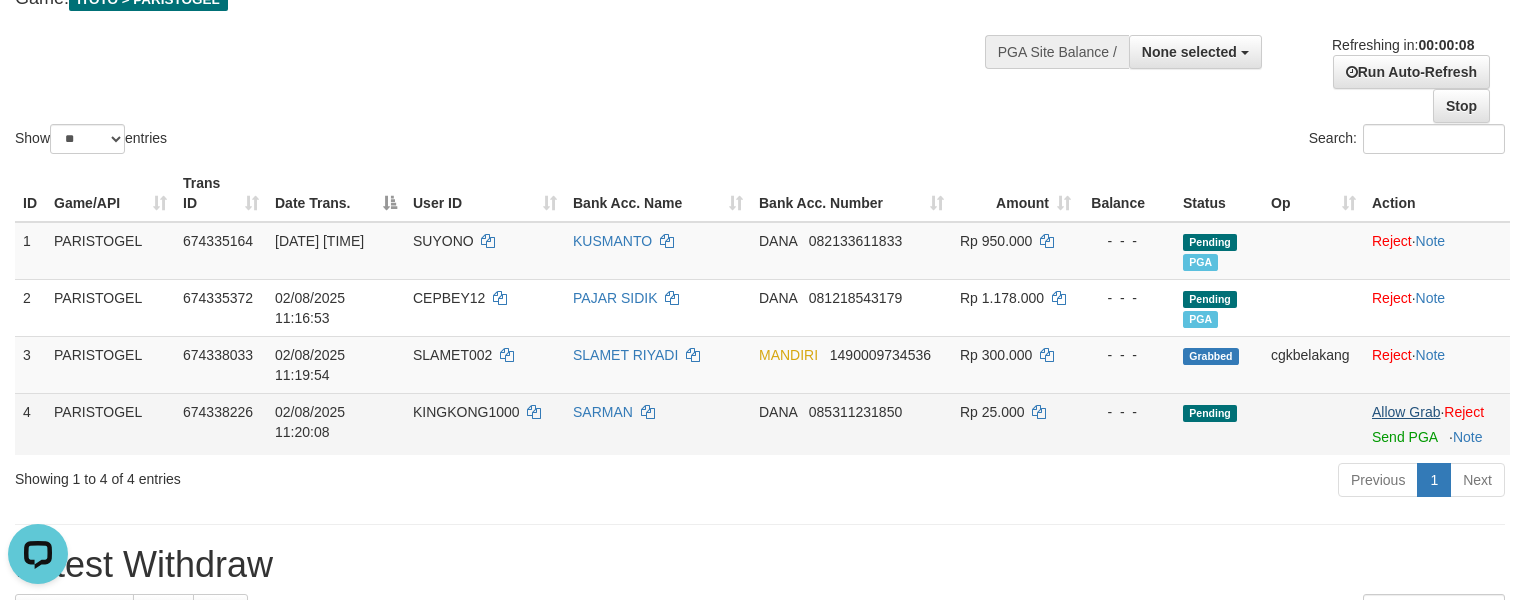 drag, startPoint x: 1376, startPoint y: 409, endPoint x: 1382, endPoint y: 426, distance: 18.027756 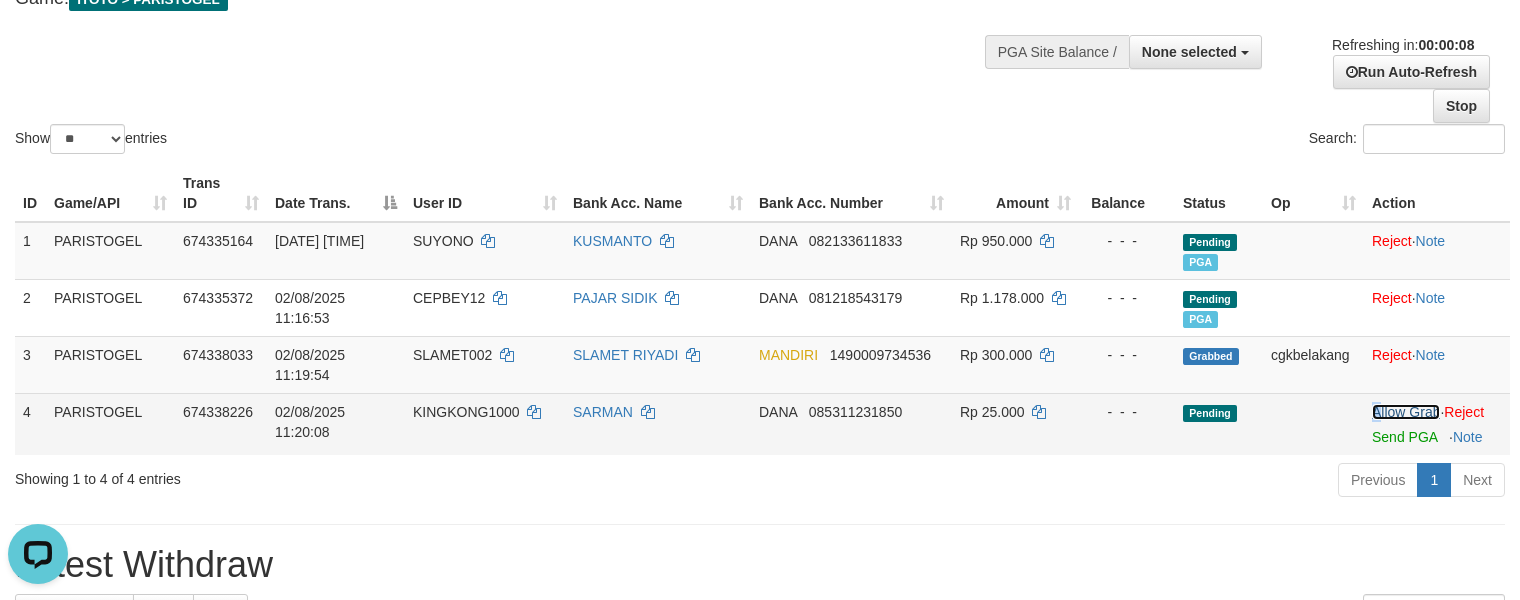 click on "Allow Grab" at bounding box center [1406, 412] 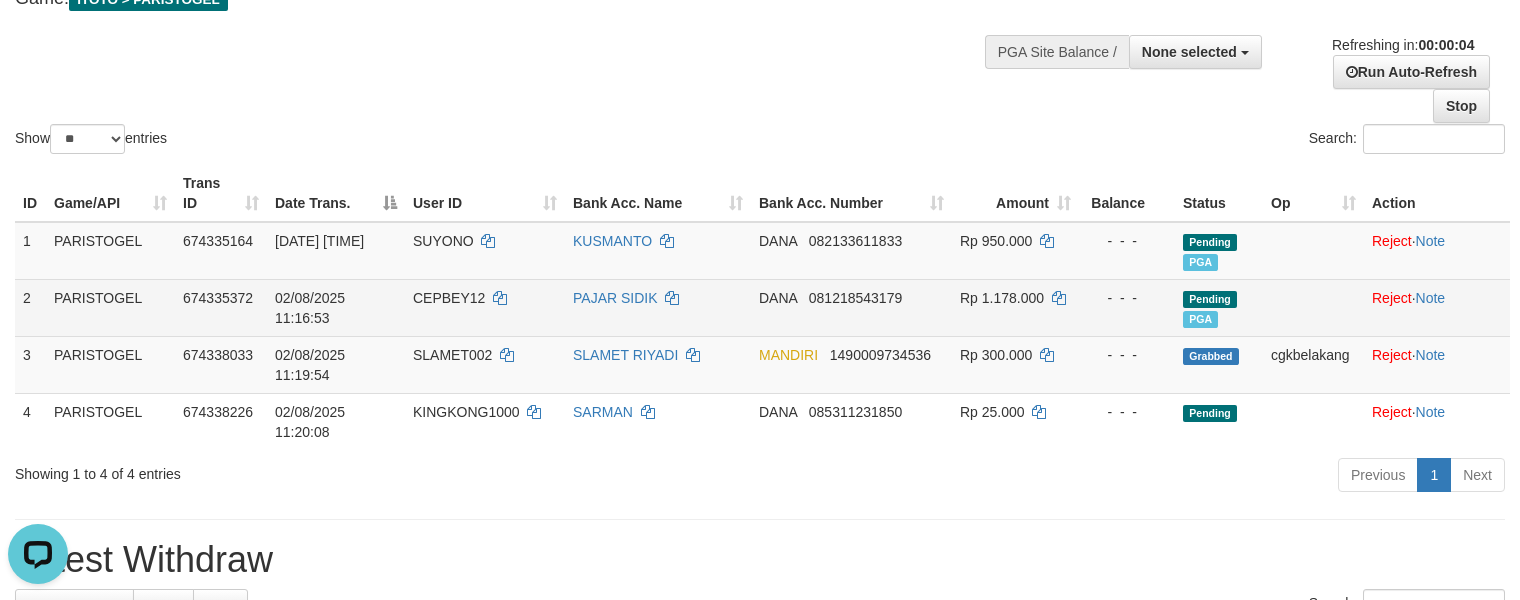 click on "CEPBEY12" at bounding box center (485, 307) 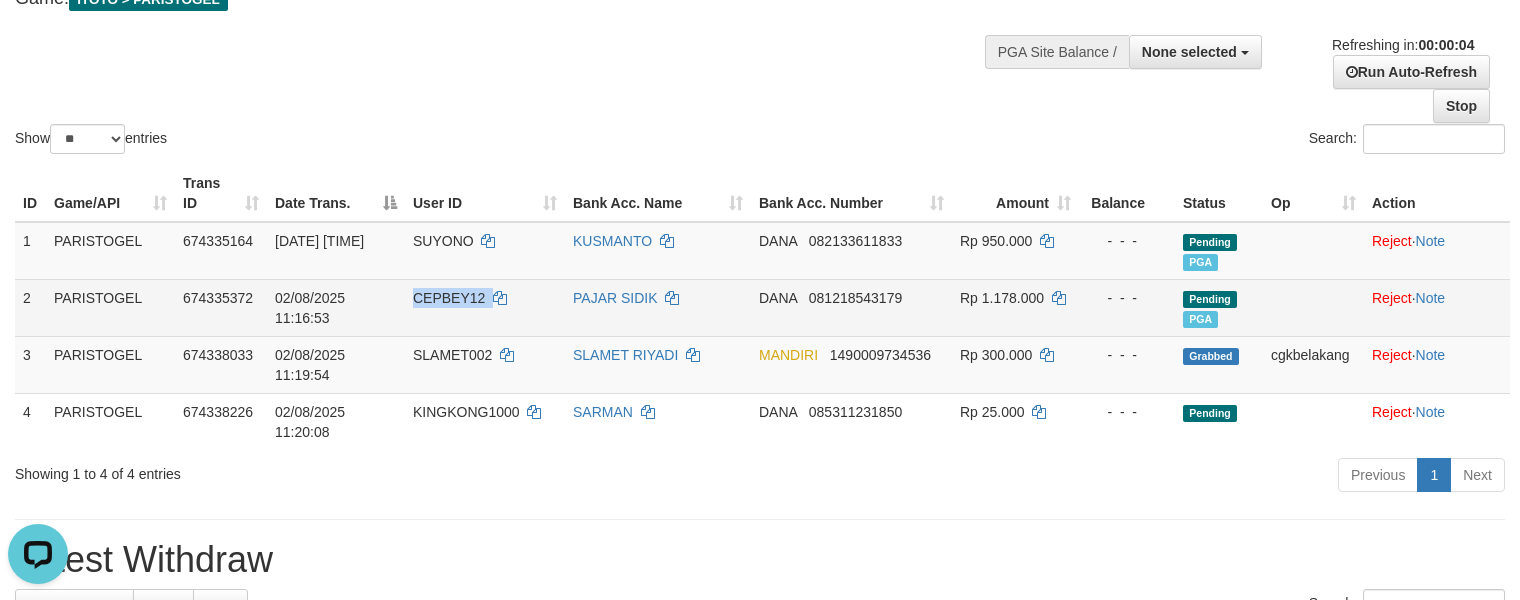 click on "CEPBEY12" at bounding box center (485, 307) 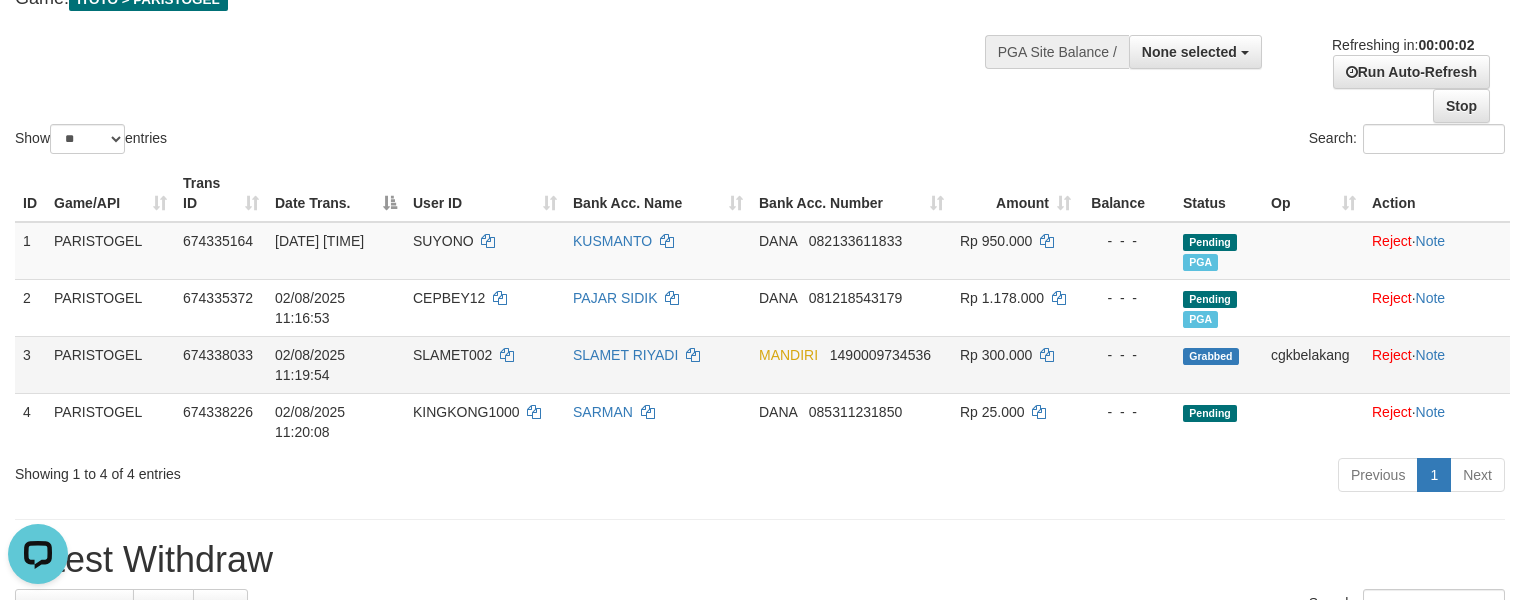 click on "SLAMET RIYADI" at bounding box center (658, 364) 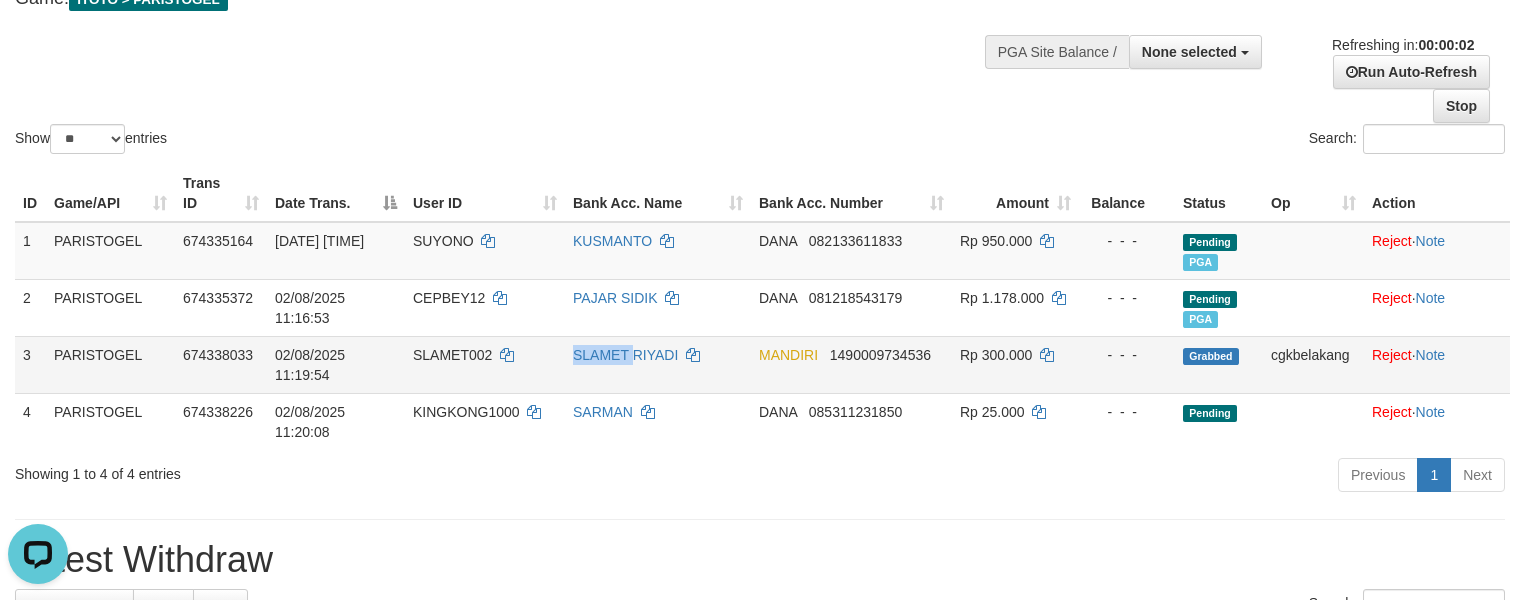 click on "SLAMET RIYADI" at bounding box center [658, 364] 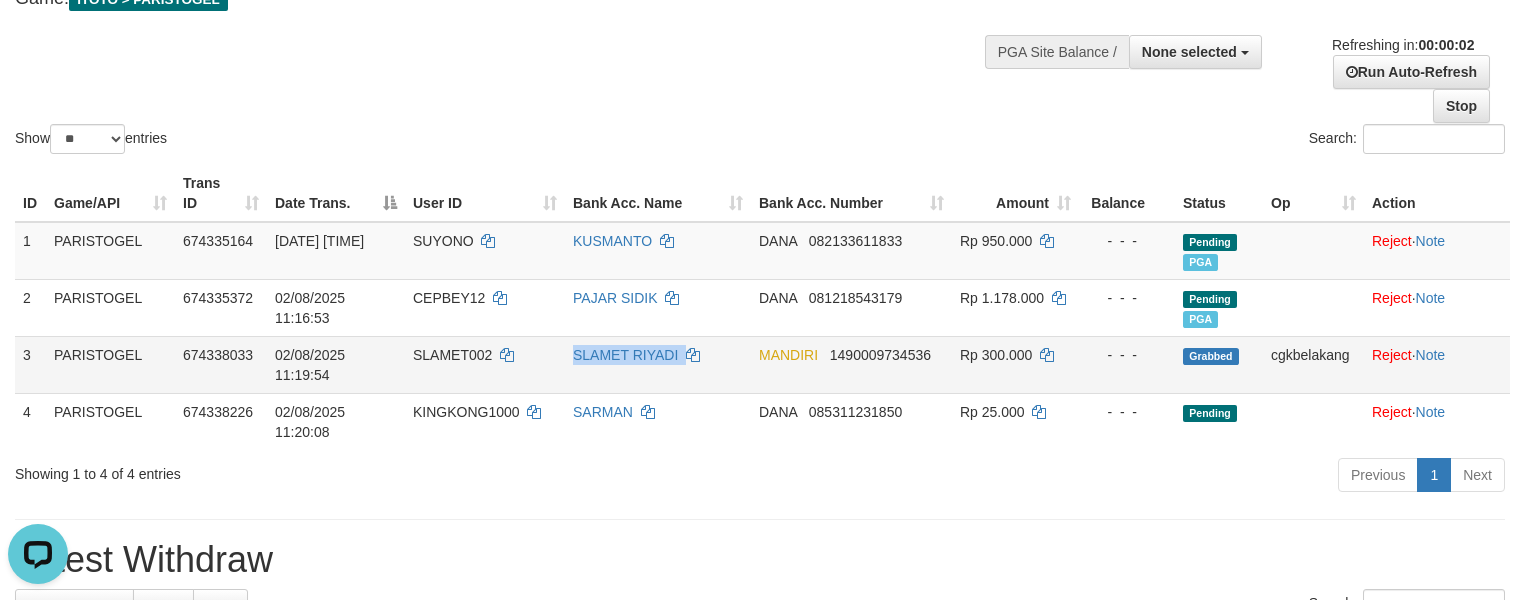 click on "SLAMET RIYADI" at bounding box center (658, 364) 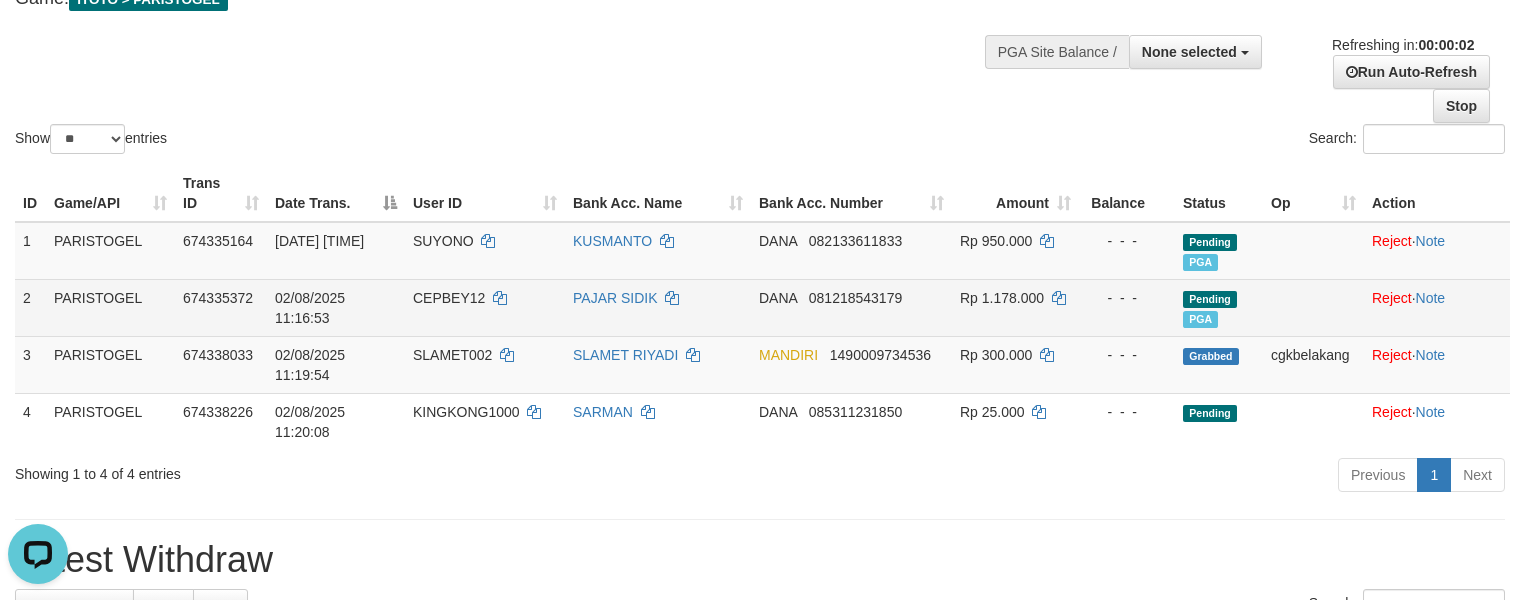 click on "PAJAR SIDIK" at bounding box center [658, 307] 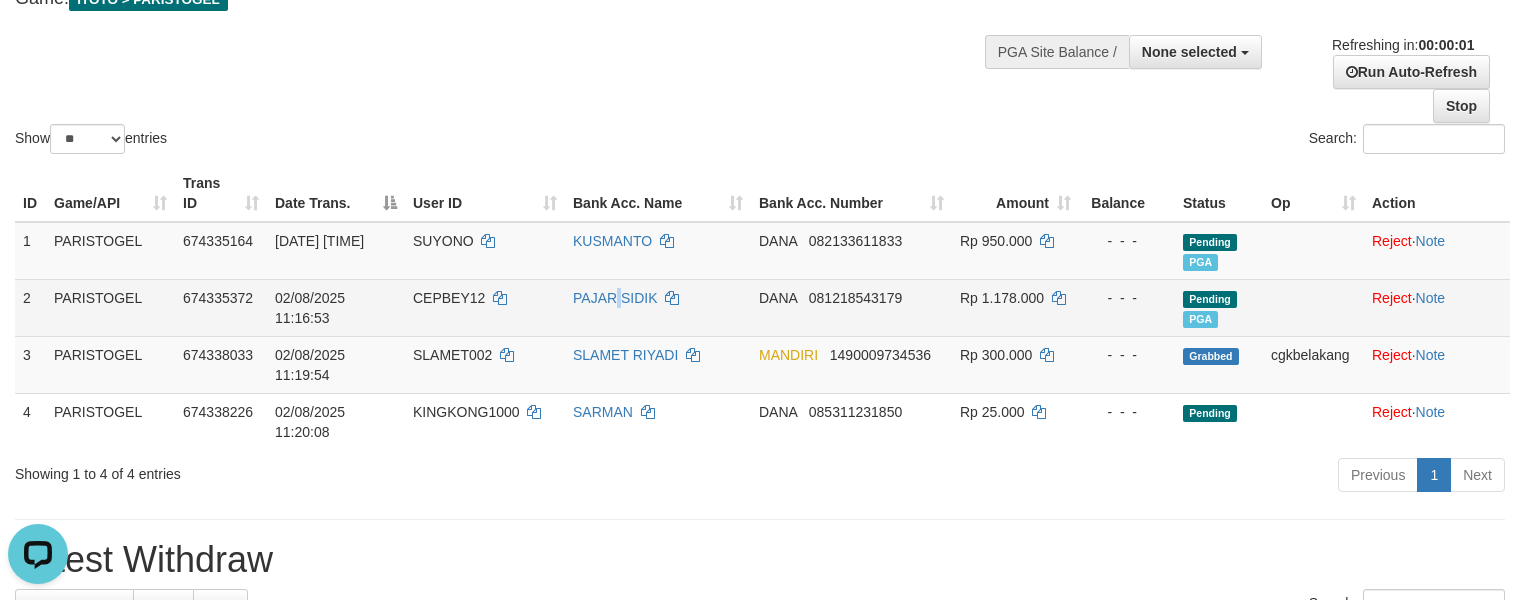 copy 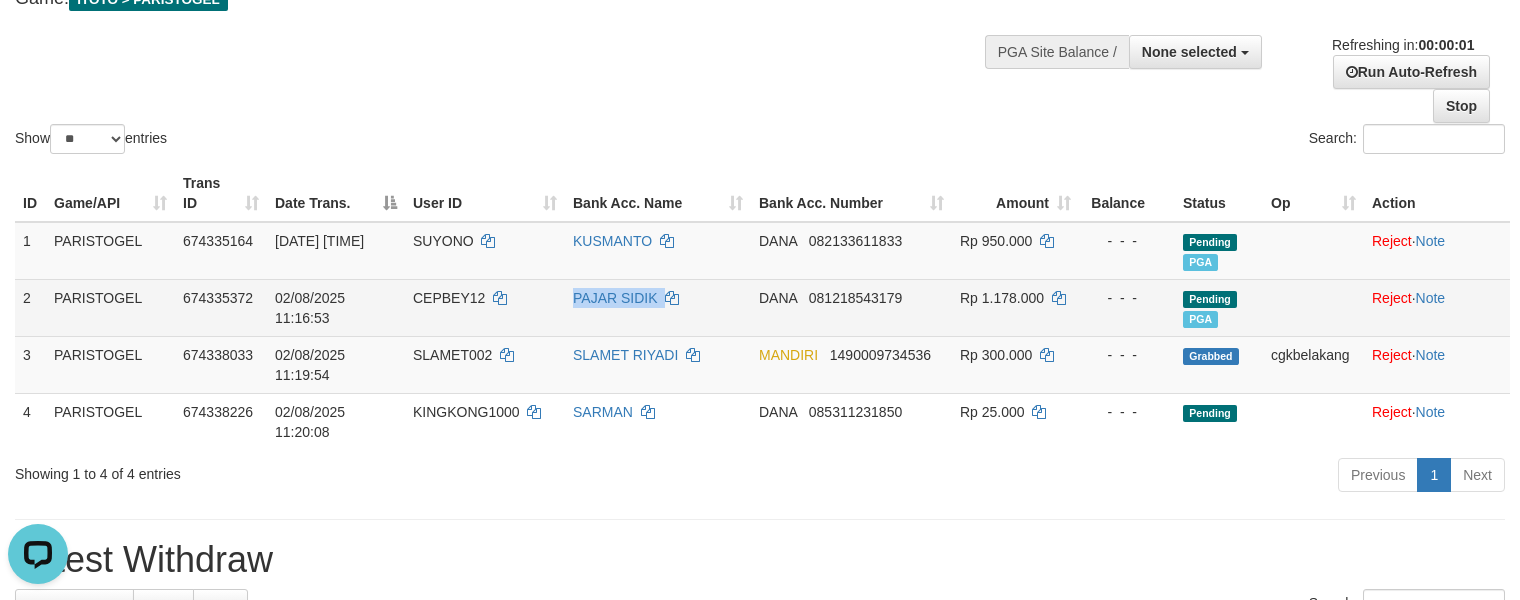 copy on "PAJAR SIDIK" 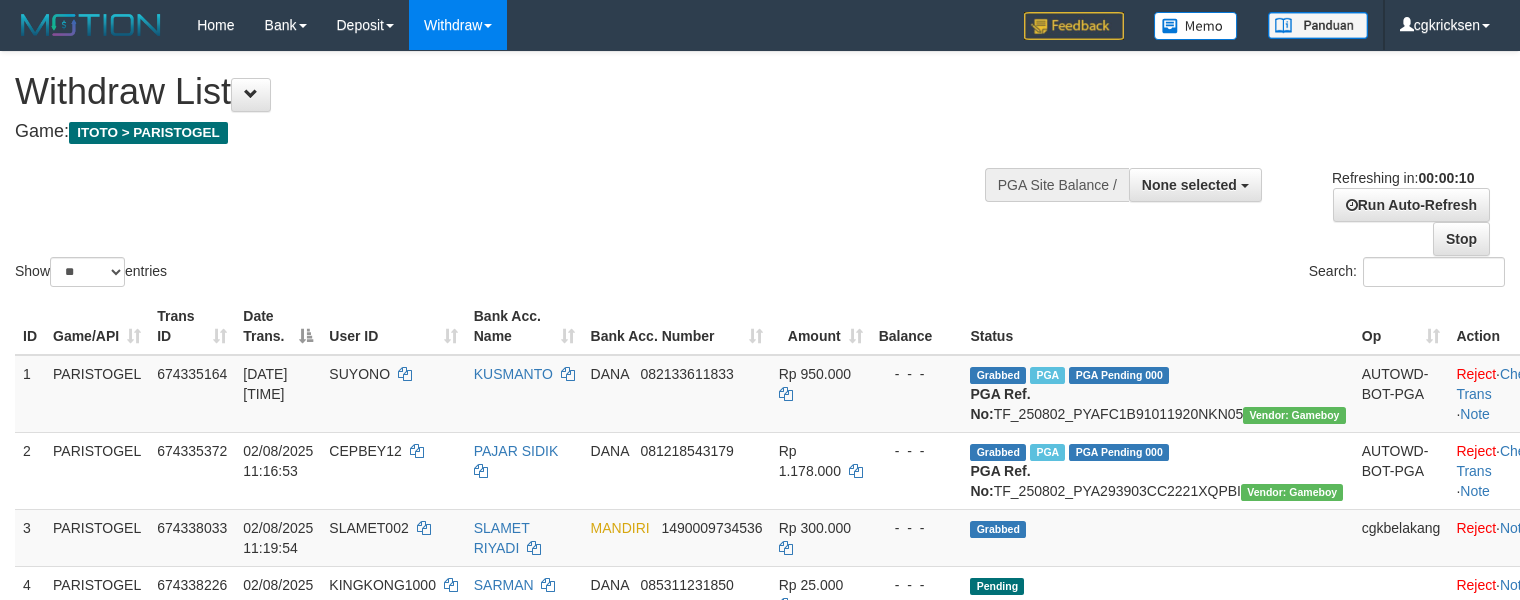 select 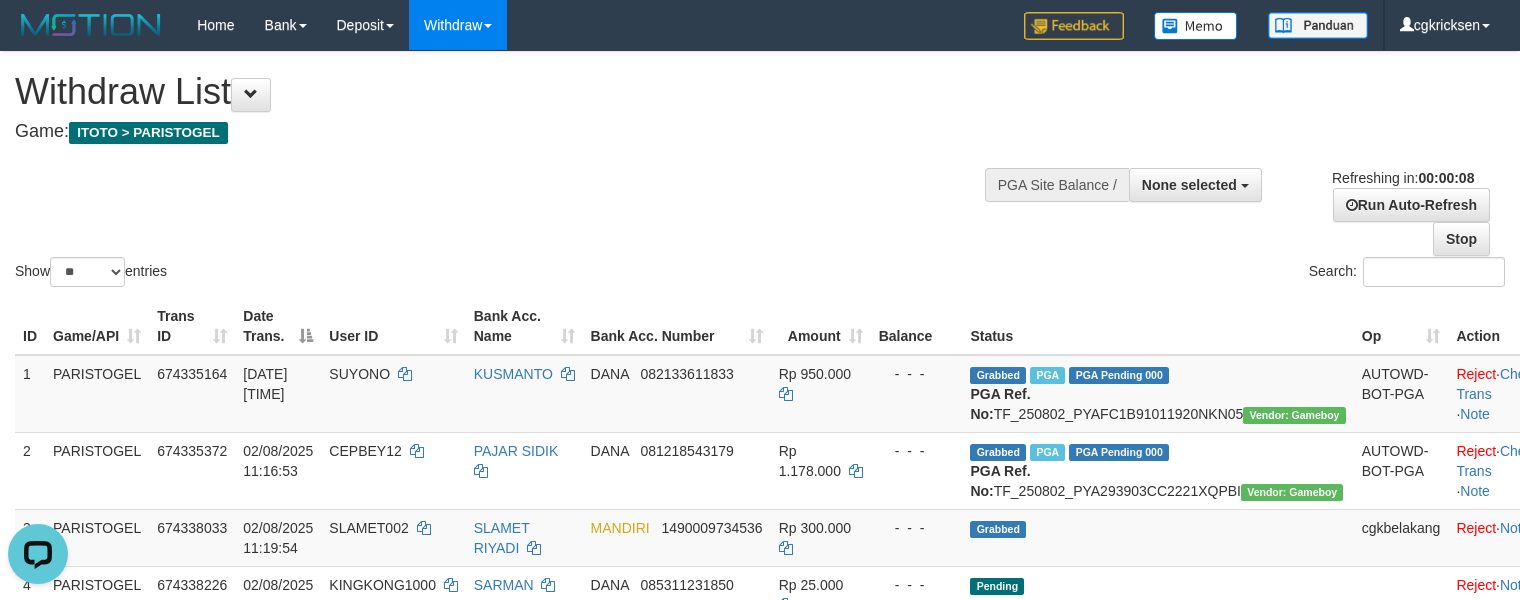 scroll, scrollTop: 0, scrollLeft: 0, axis: both 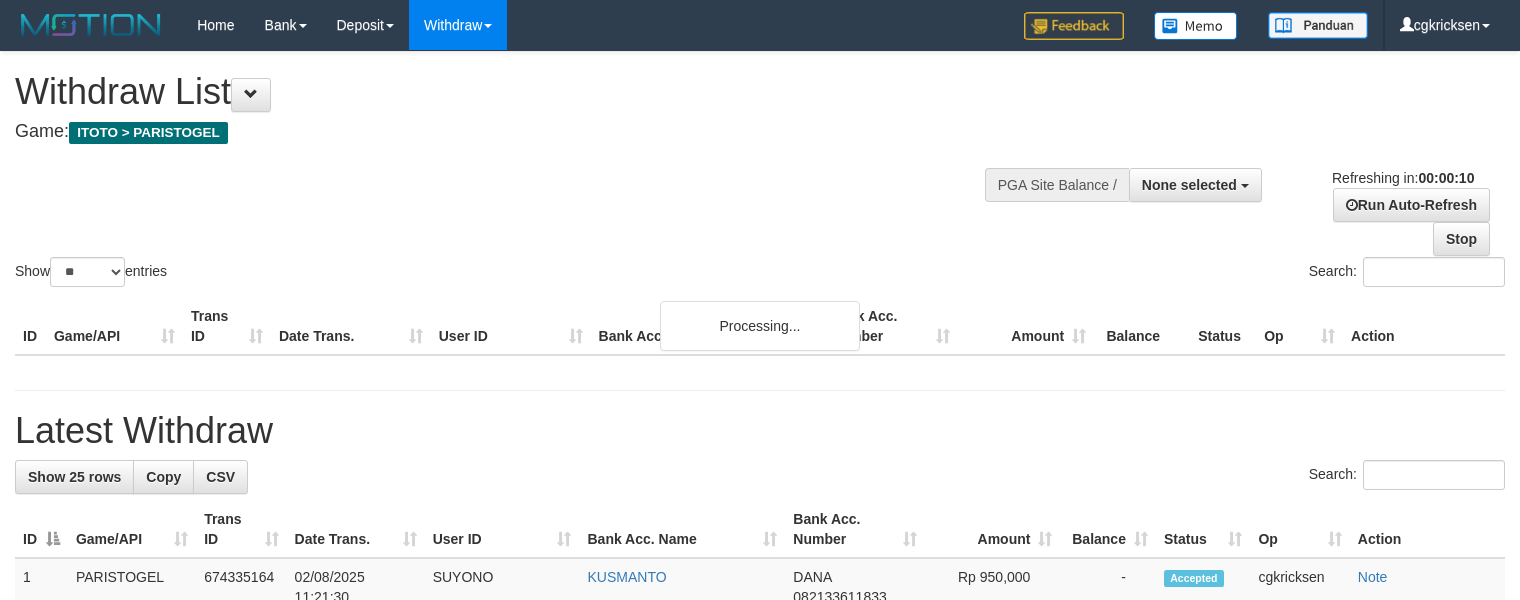 select 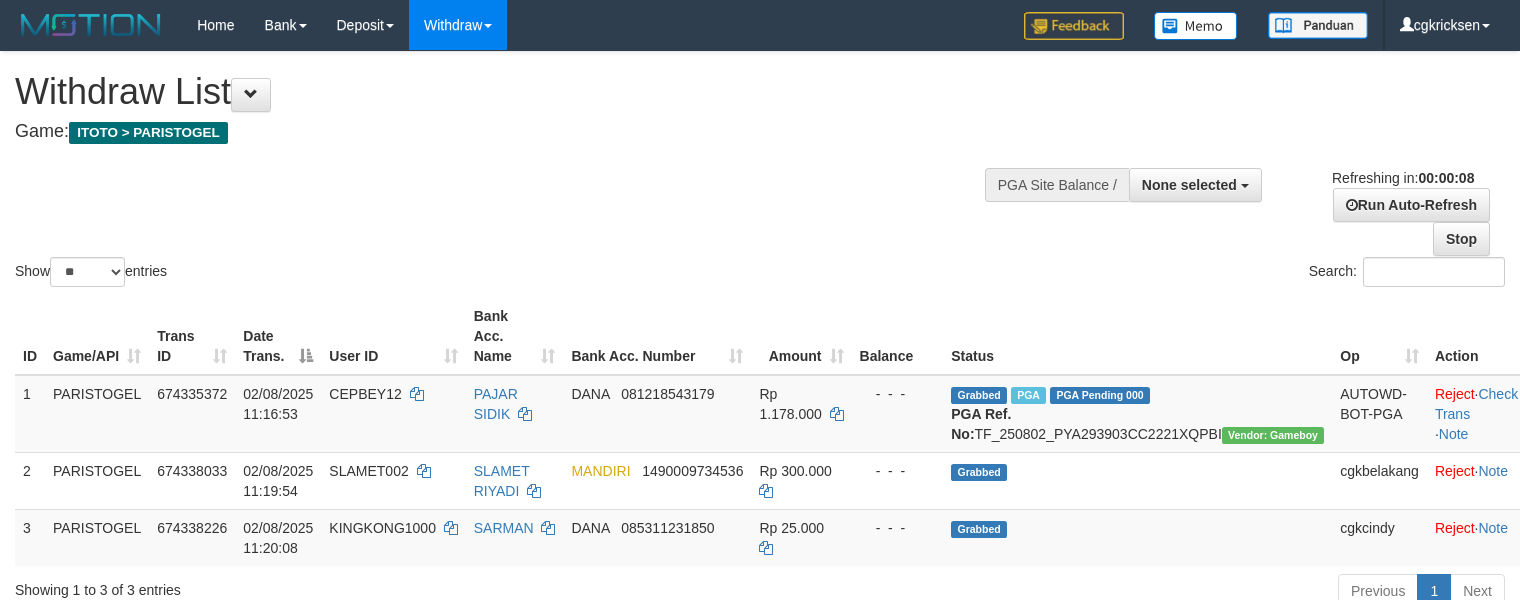 scroll, scrollTop: 86, scrollLeft: 0, axis: vertical 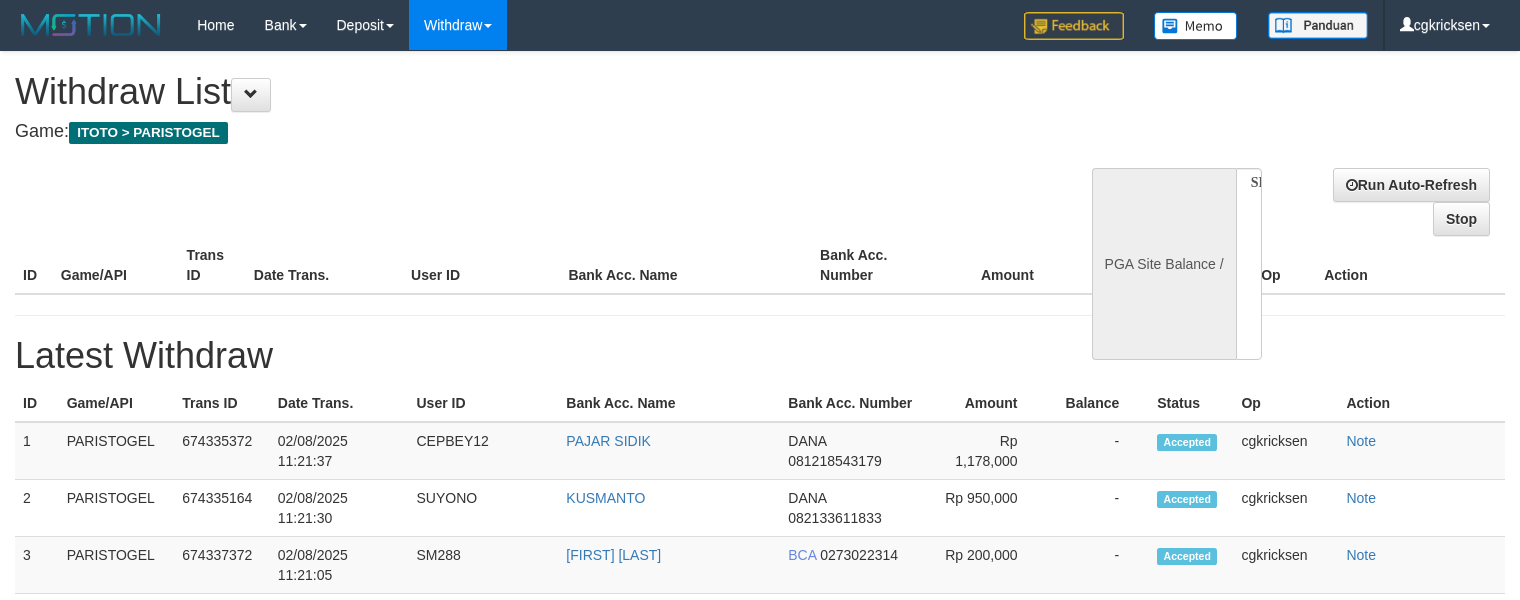 select 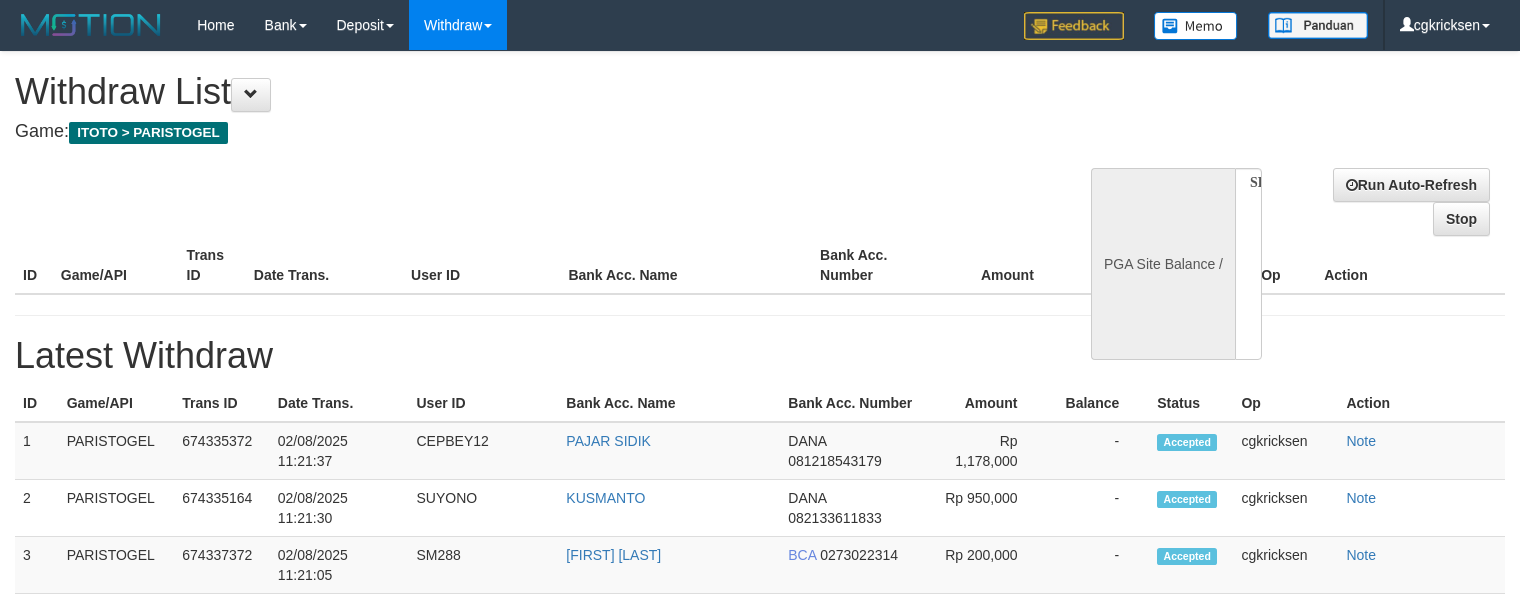 scroll, scrollTop: 0, scrollLeft: 0, axis: both 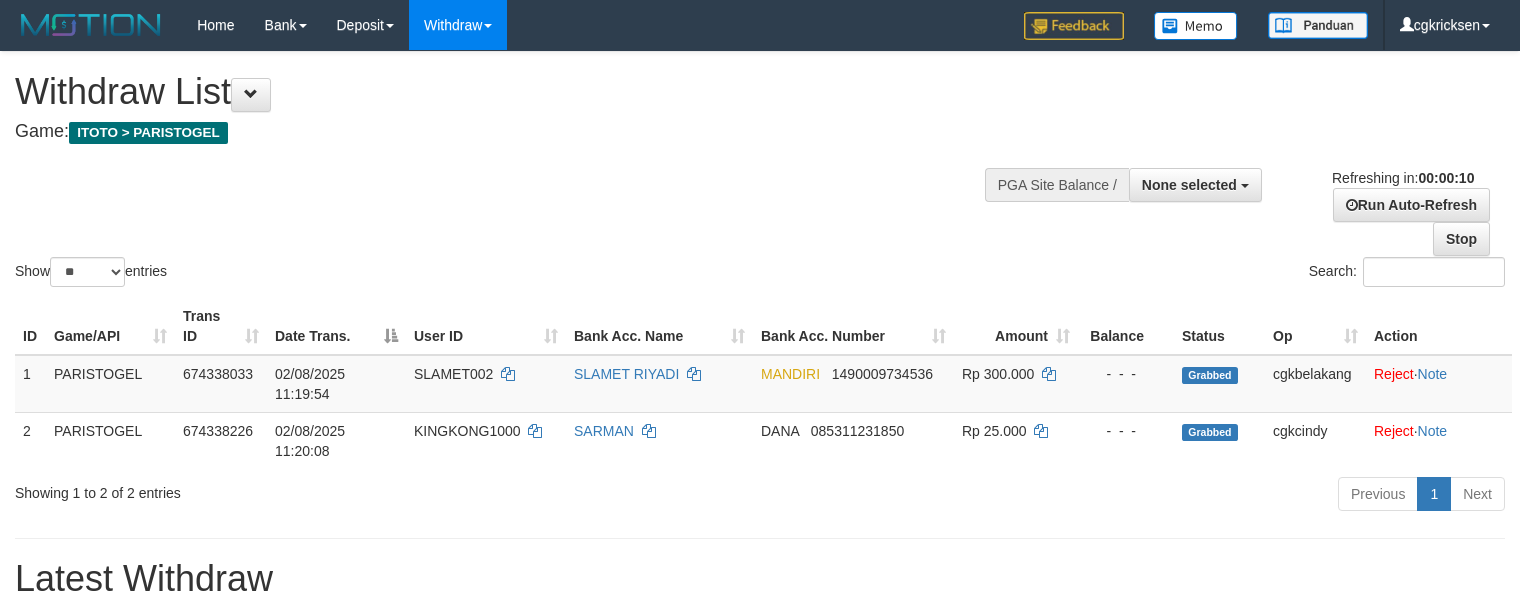 select 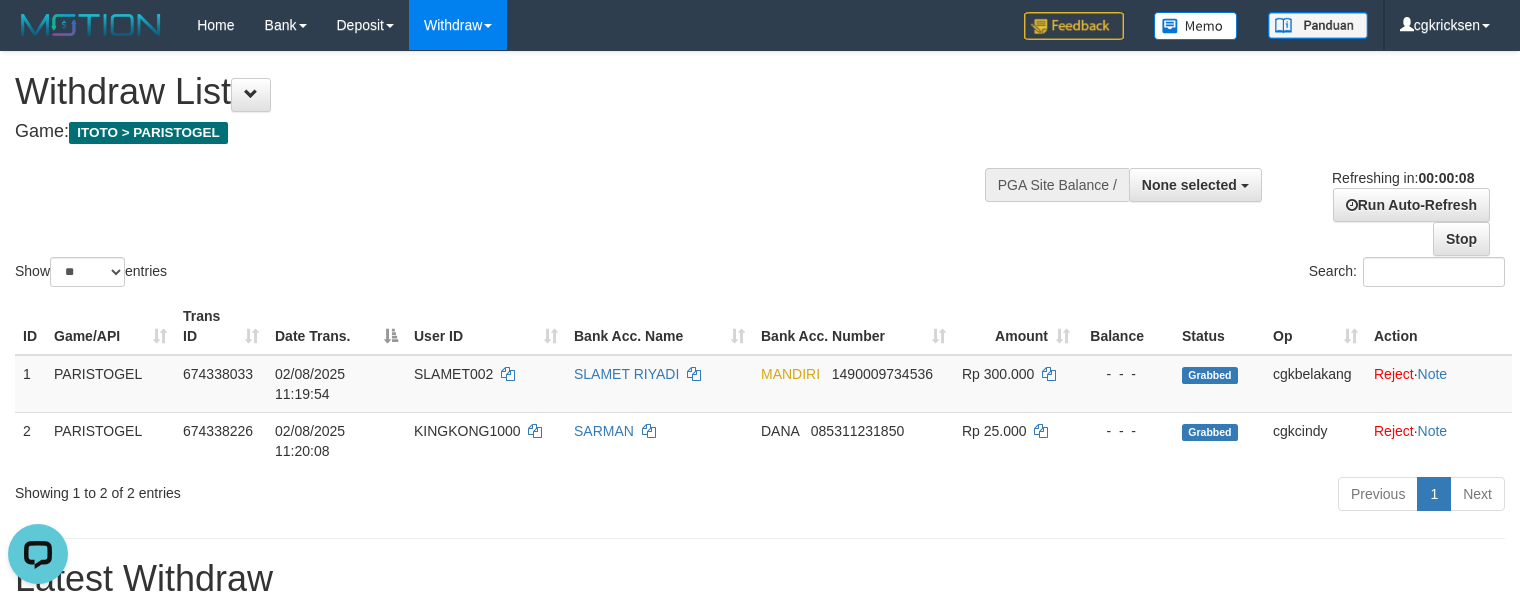 scroll, scrollTop: 0, scrollLeft: 0, axis: both 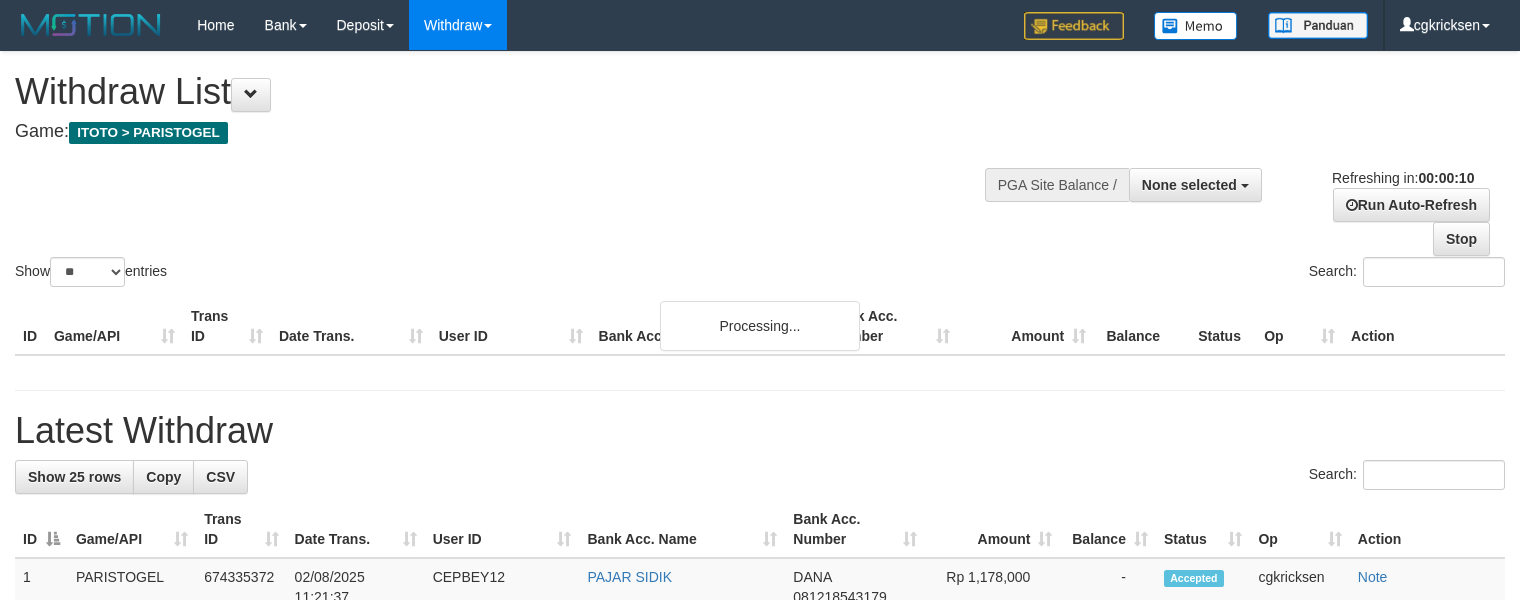 select 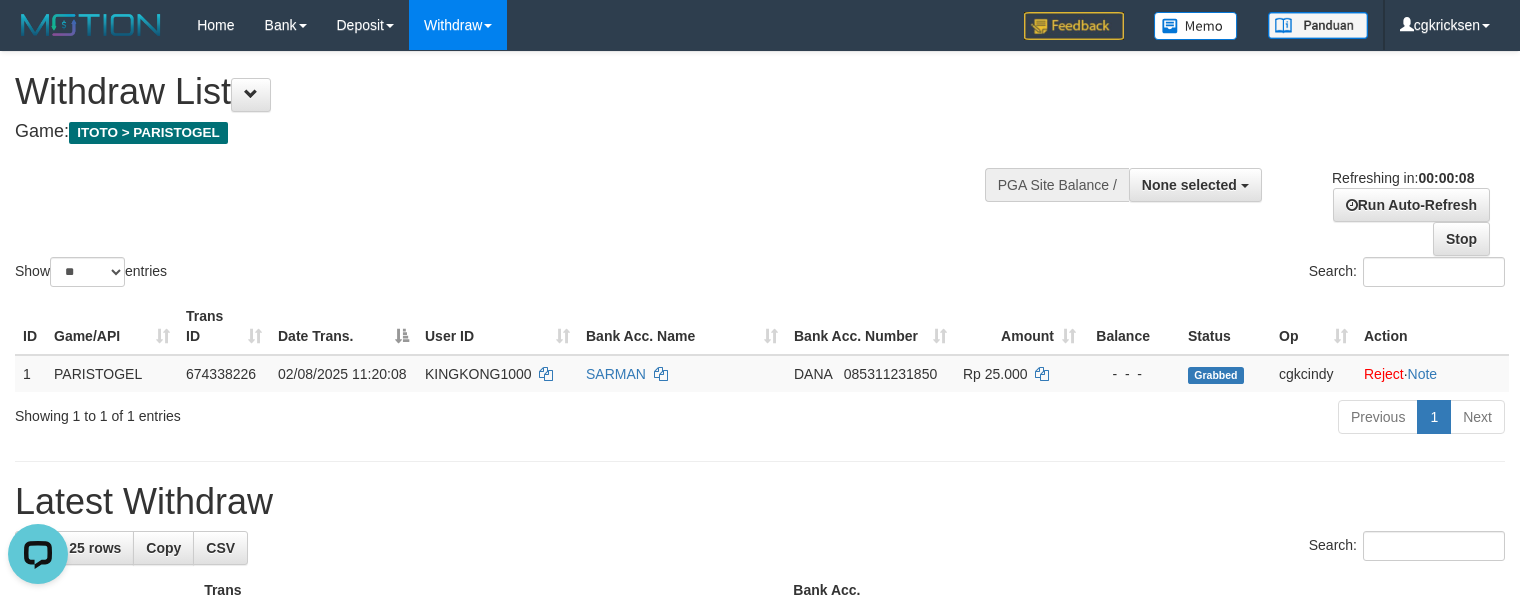scroll, scrollTop: 0, scrollLeft: 0, axis: both 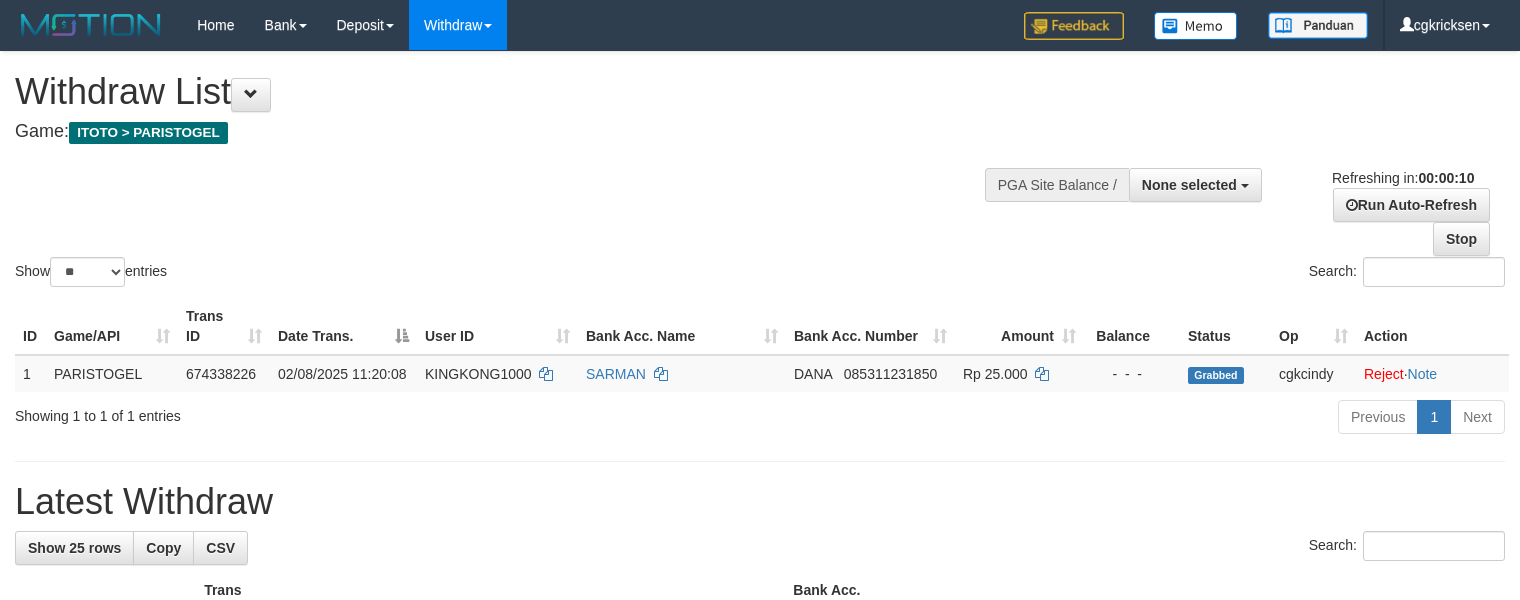select 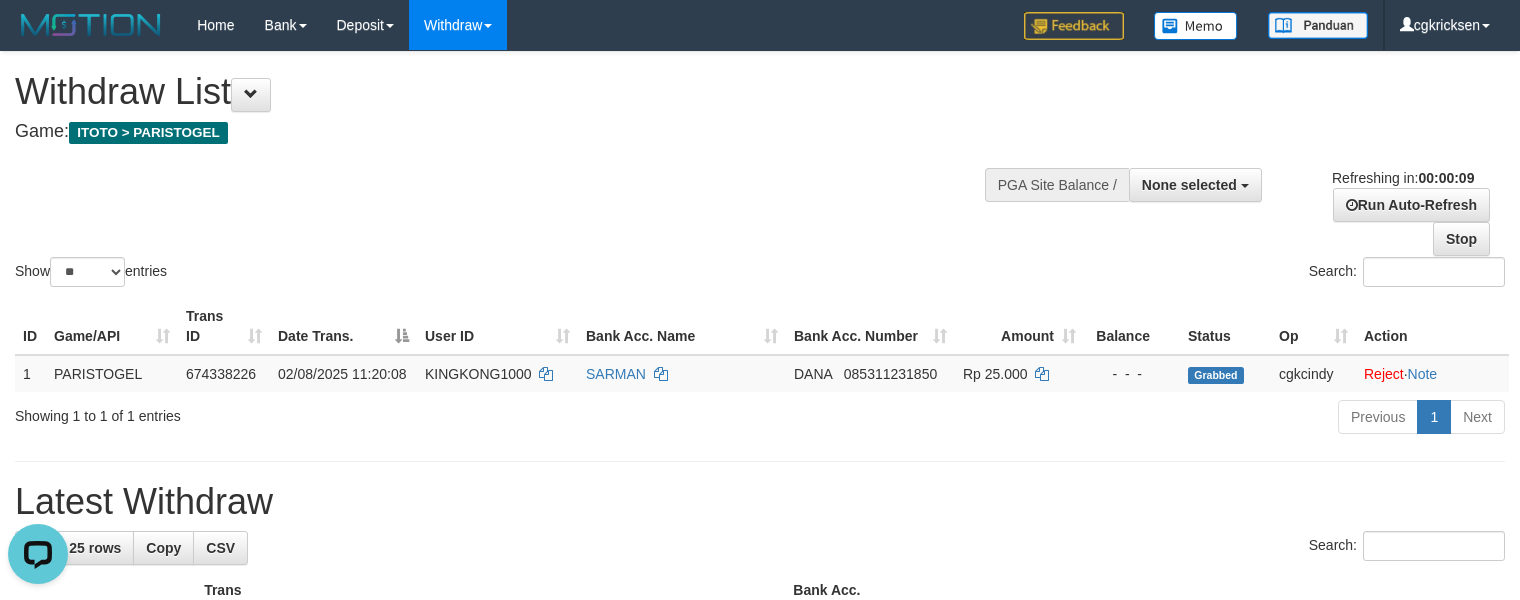 scroll, scrollTop: 0, scrollLeft: 0, axis: both 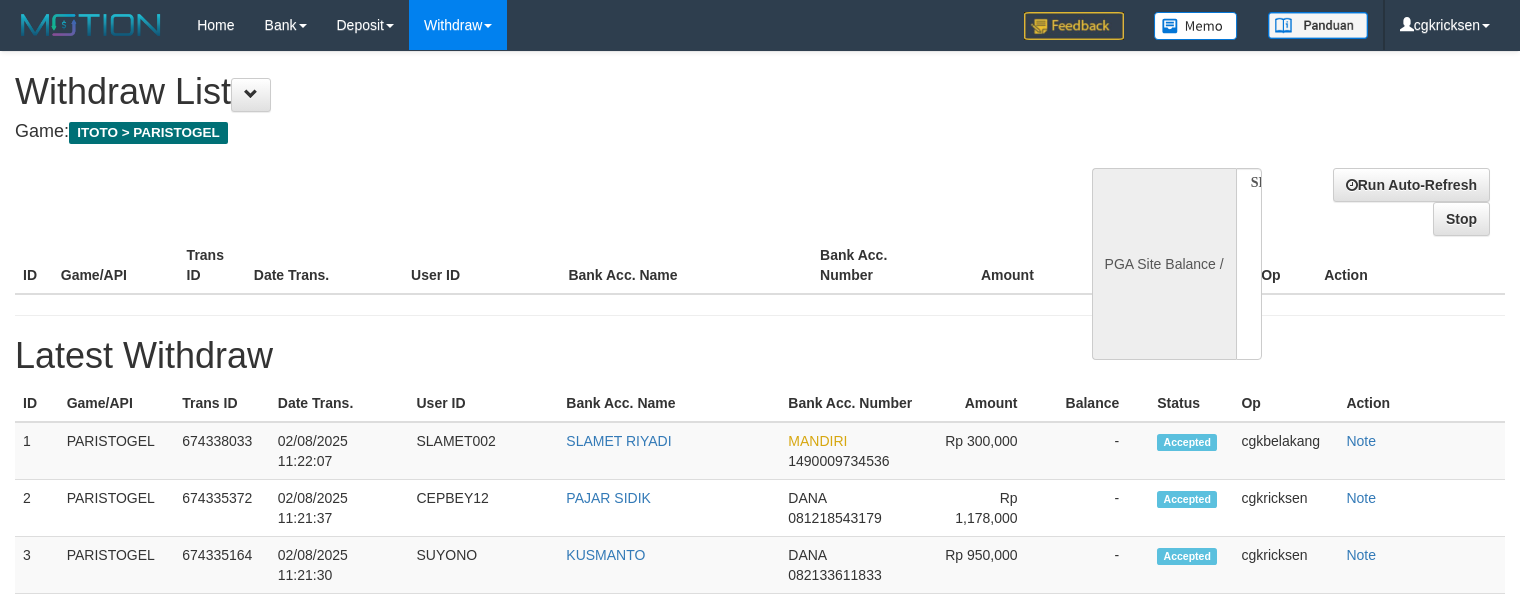 select 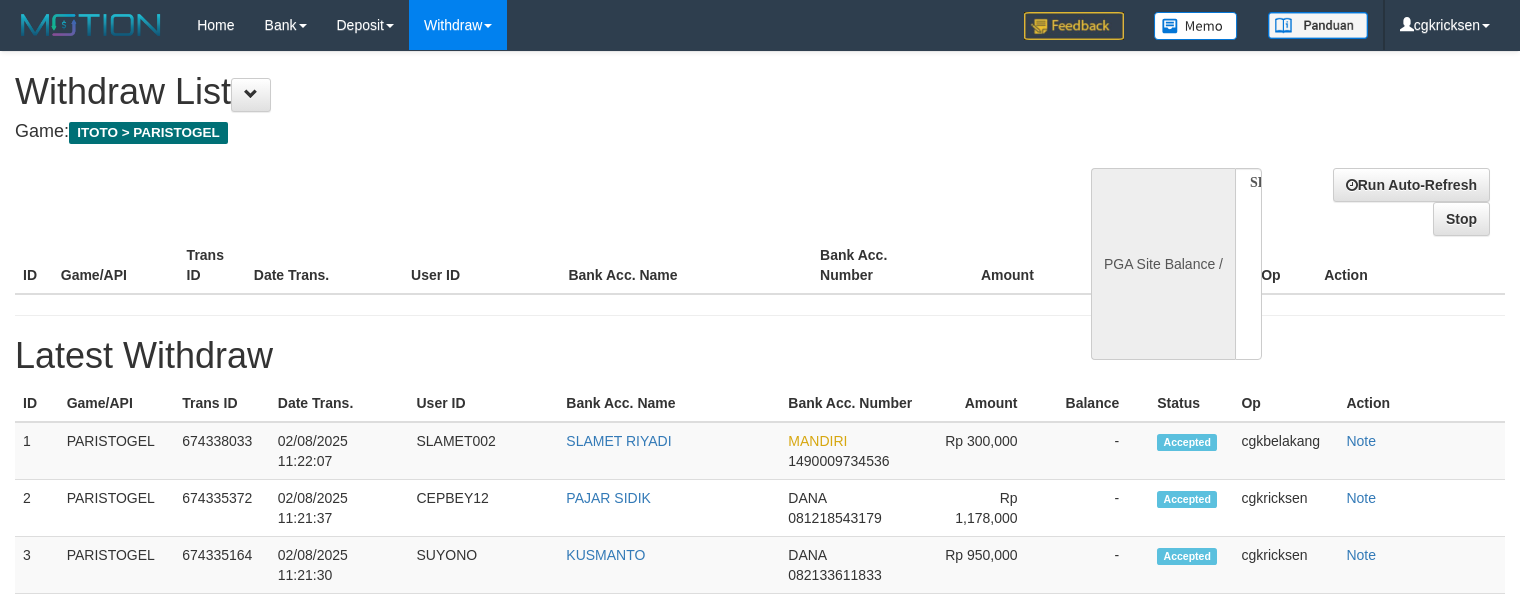 scroll, scrollTop: 0, scrollLeft: 0, axis: both 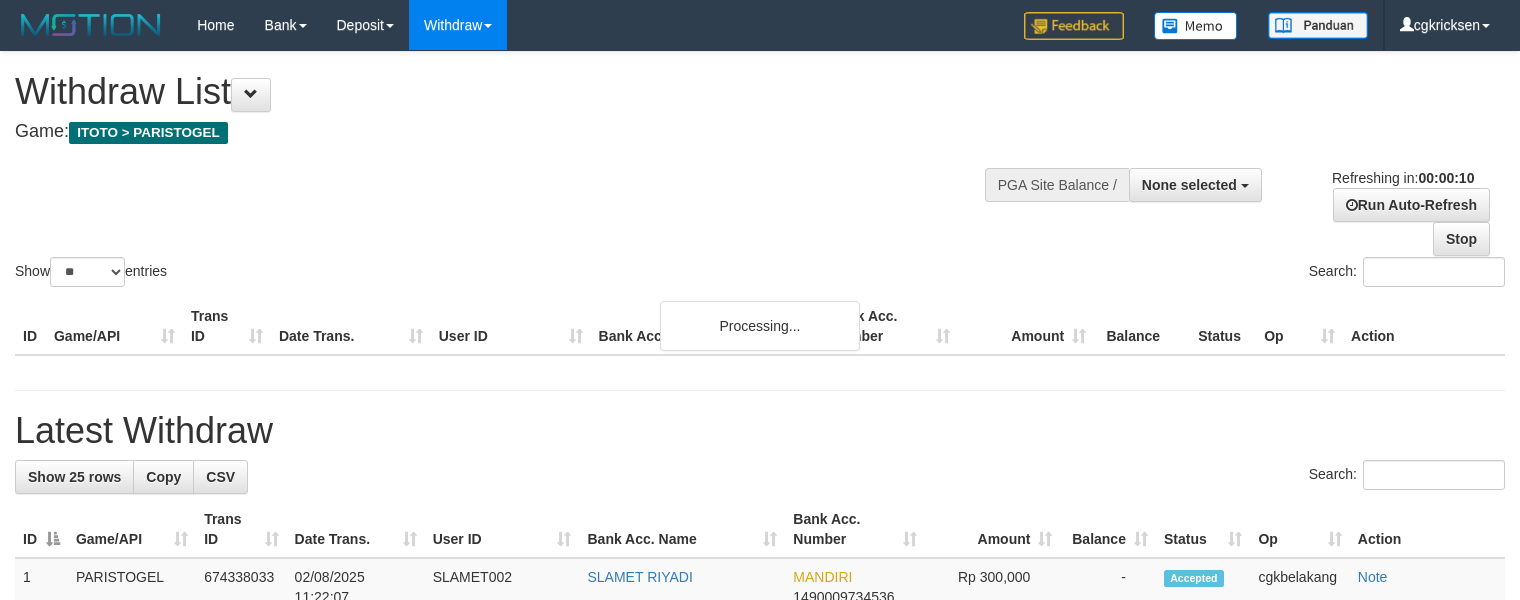 select 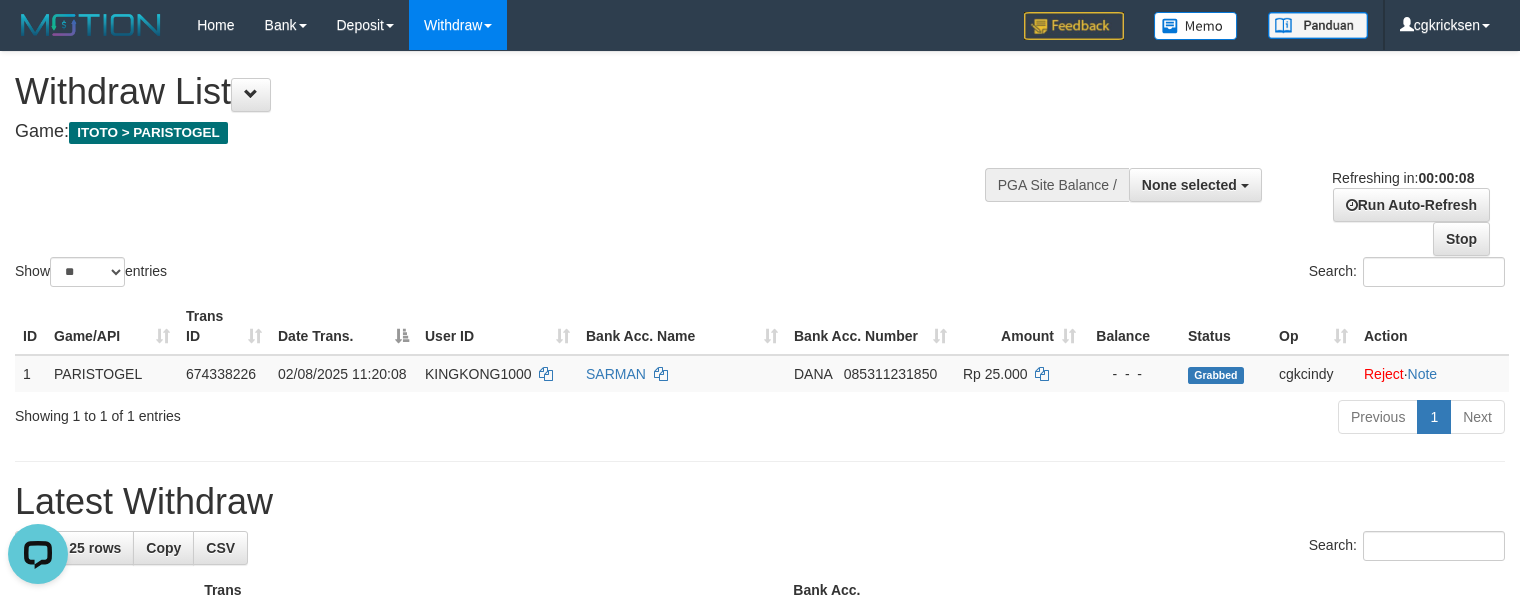 scroll, scrollTop: 0, scrollLeft: 0, axis: both 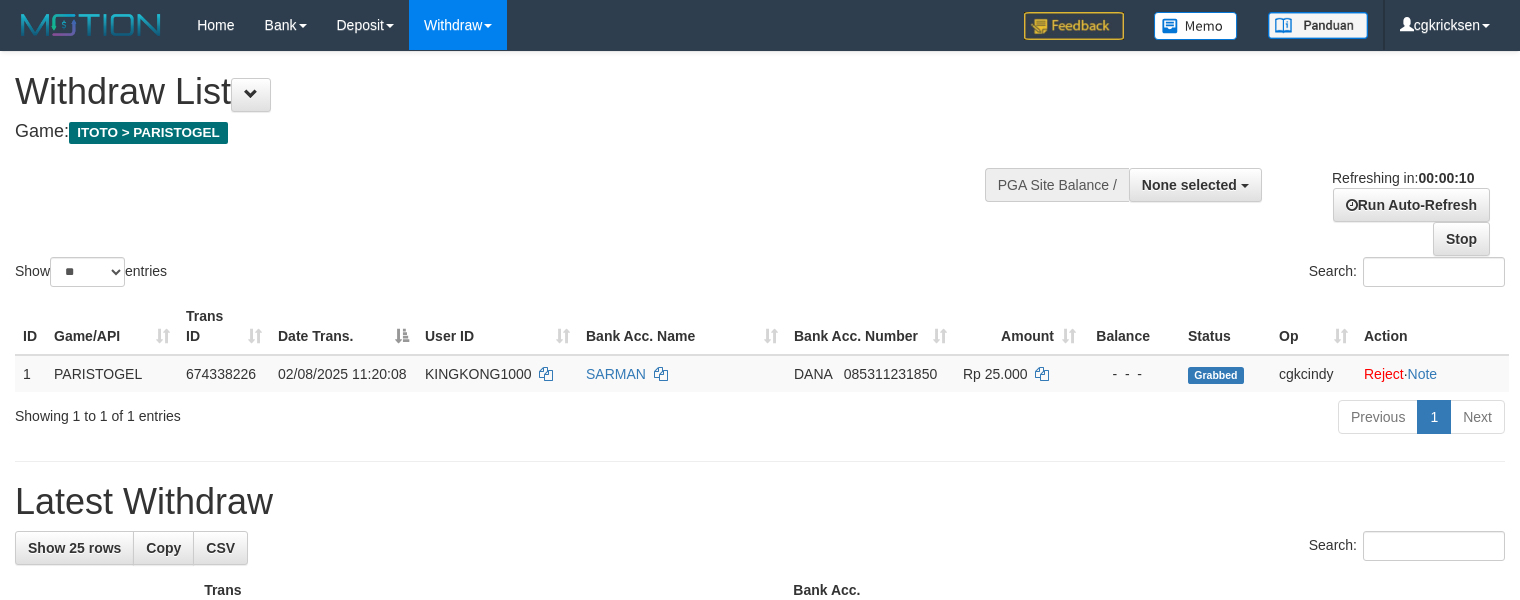 select 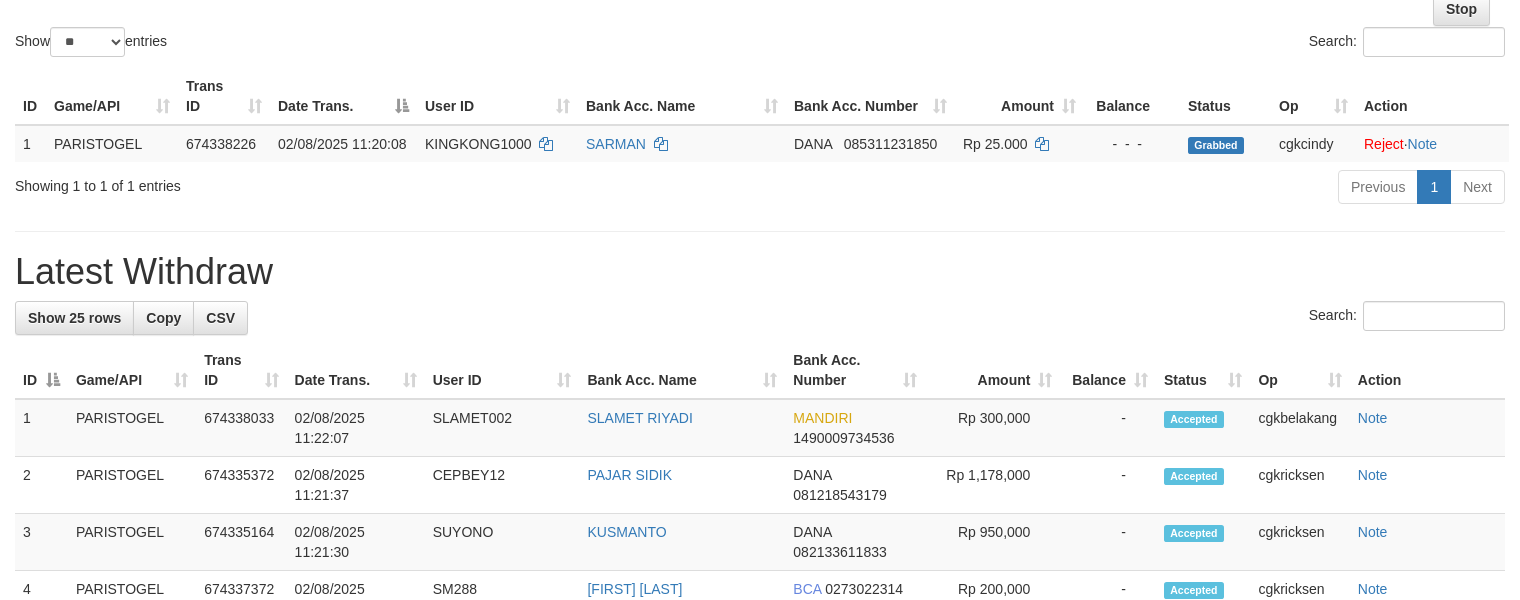 scroll, scrollTop: 266, scrollLeft: 0, axis: vertical 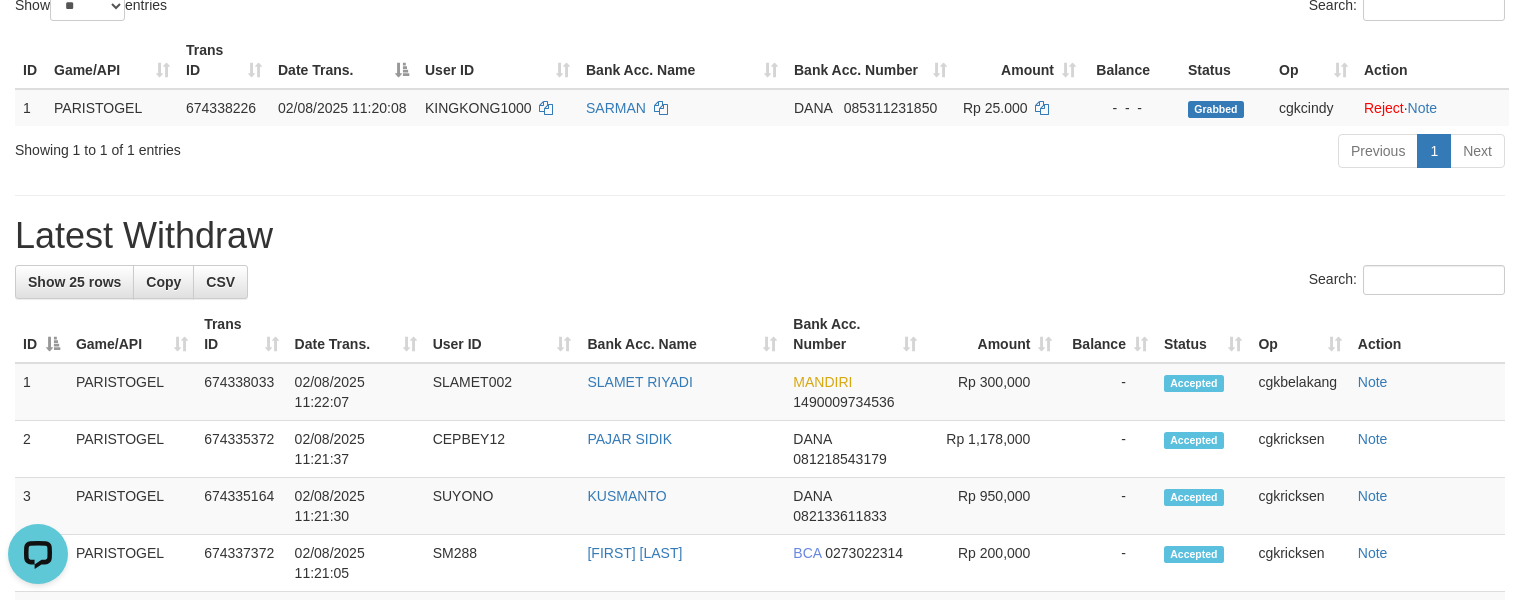 click on "**********" at bounding box center (760, 844) 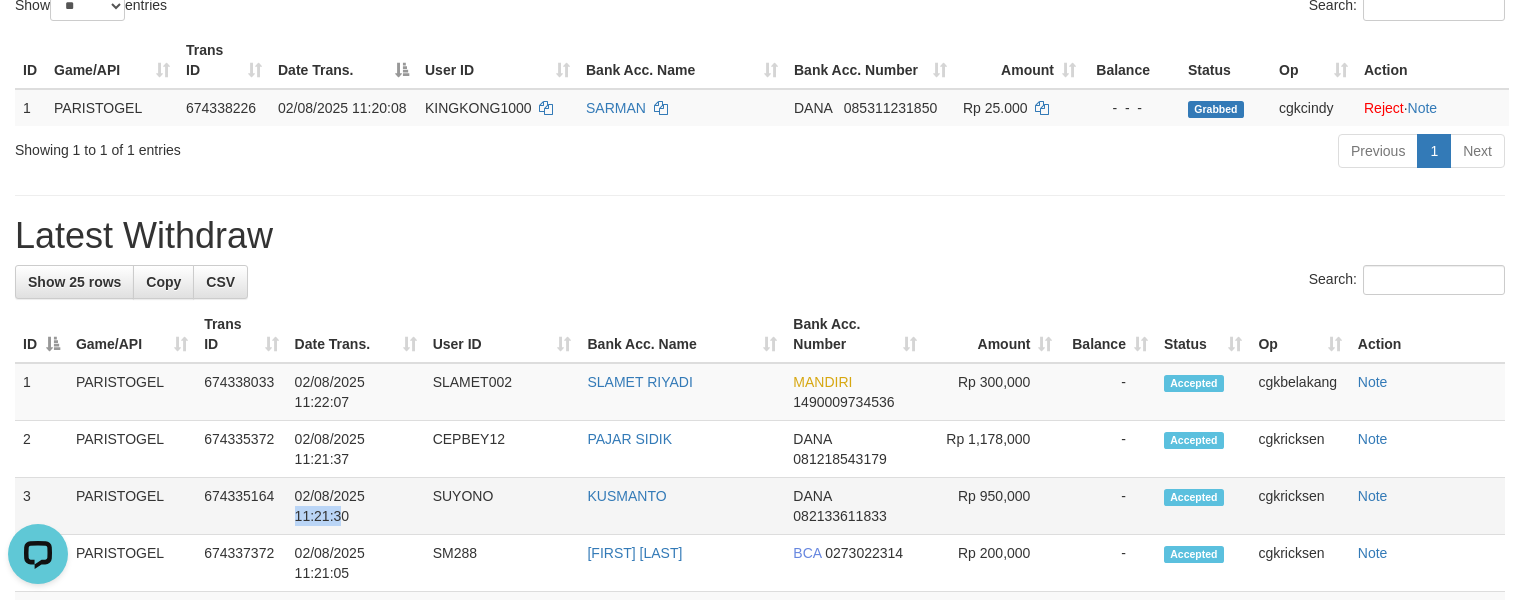 click on "02/08/2025 11:21:30" at bounding box center [356, 506] 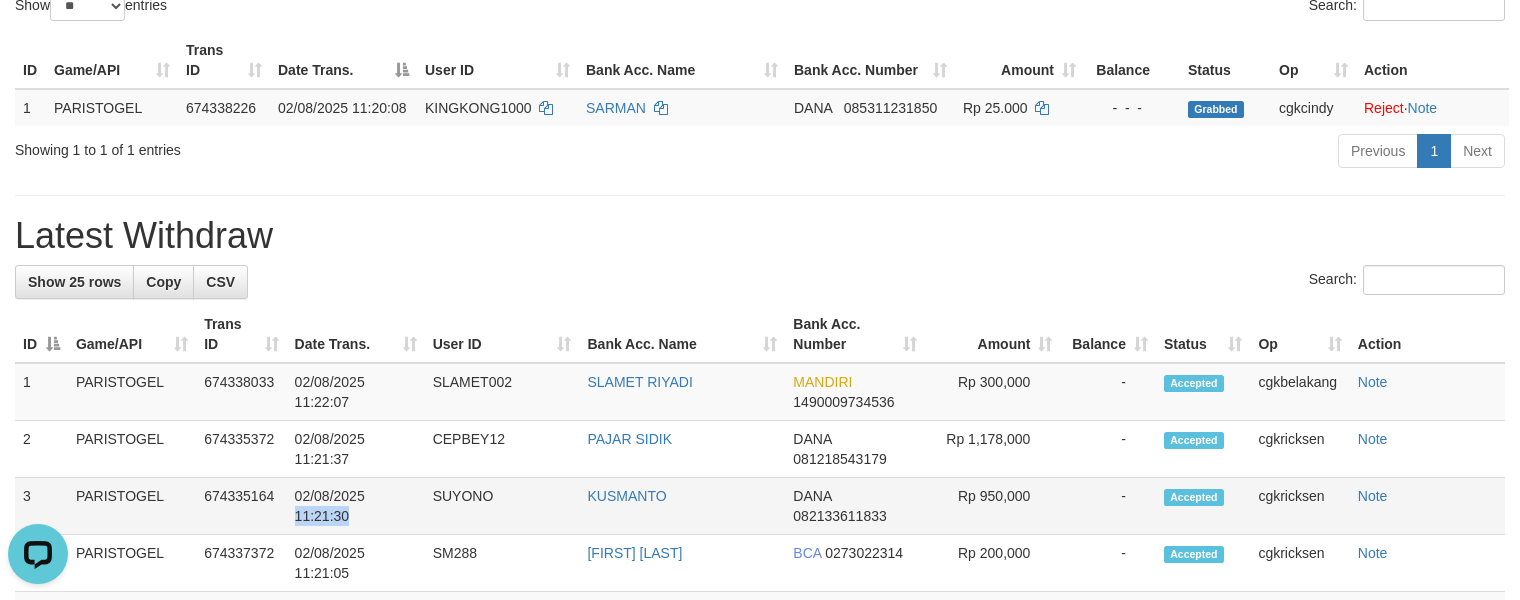 drag, startPoint x: 388, startPoint y: 558, endPoint x: 293, endPoint y: 569, distance: 95.63472 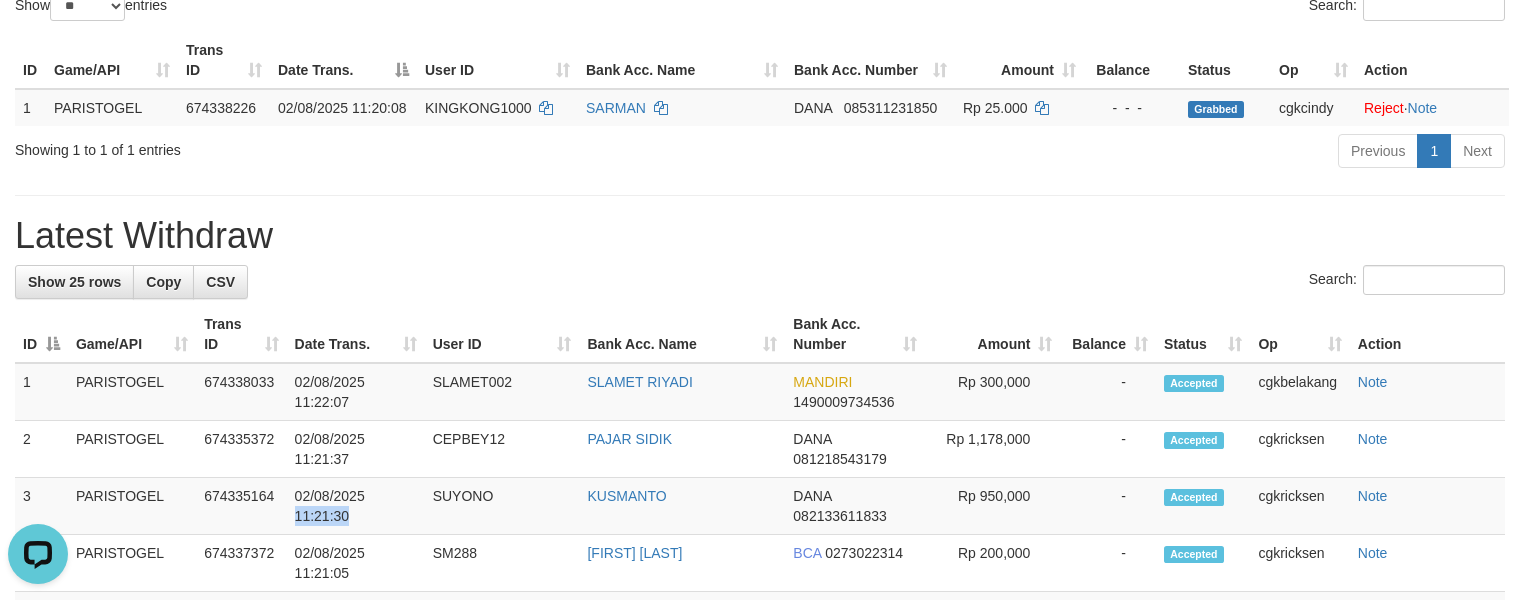 copy on "[TIME]" 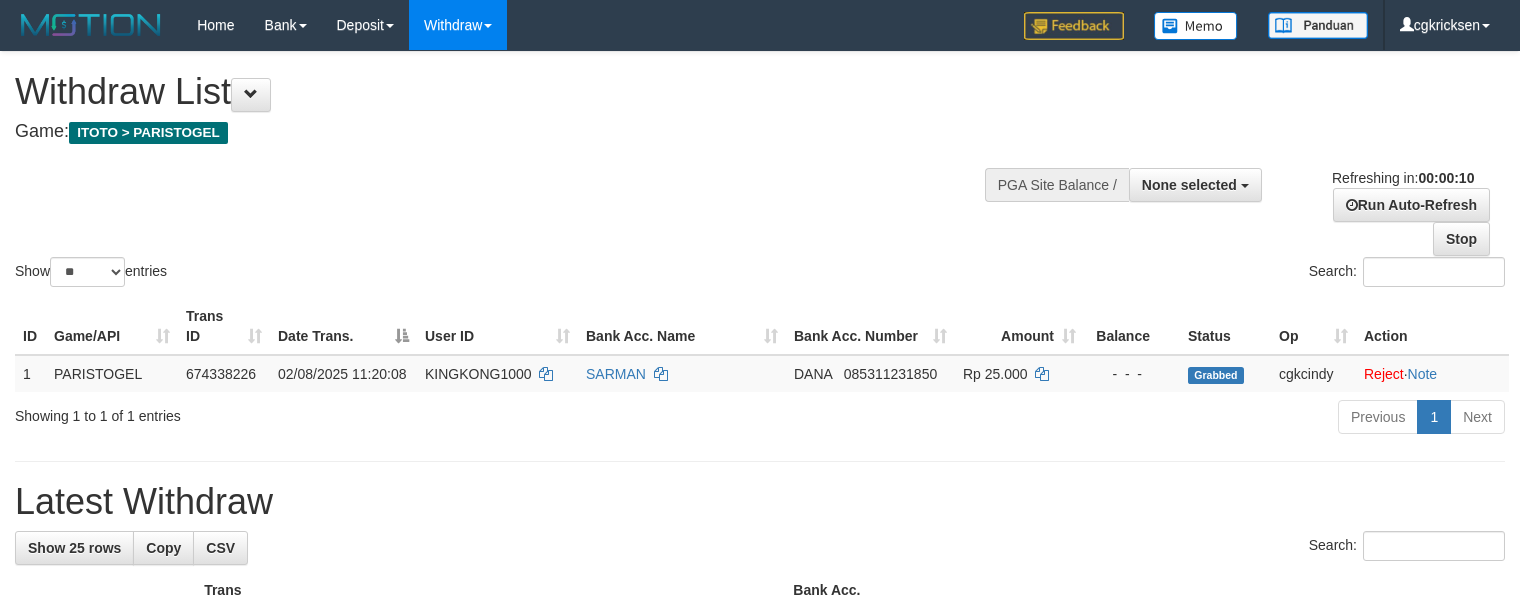 select 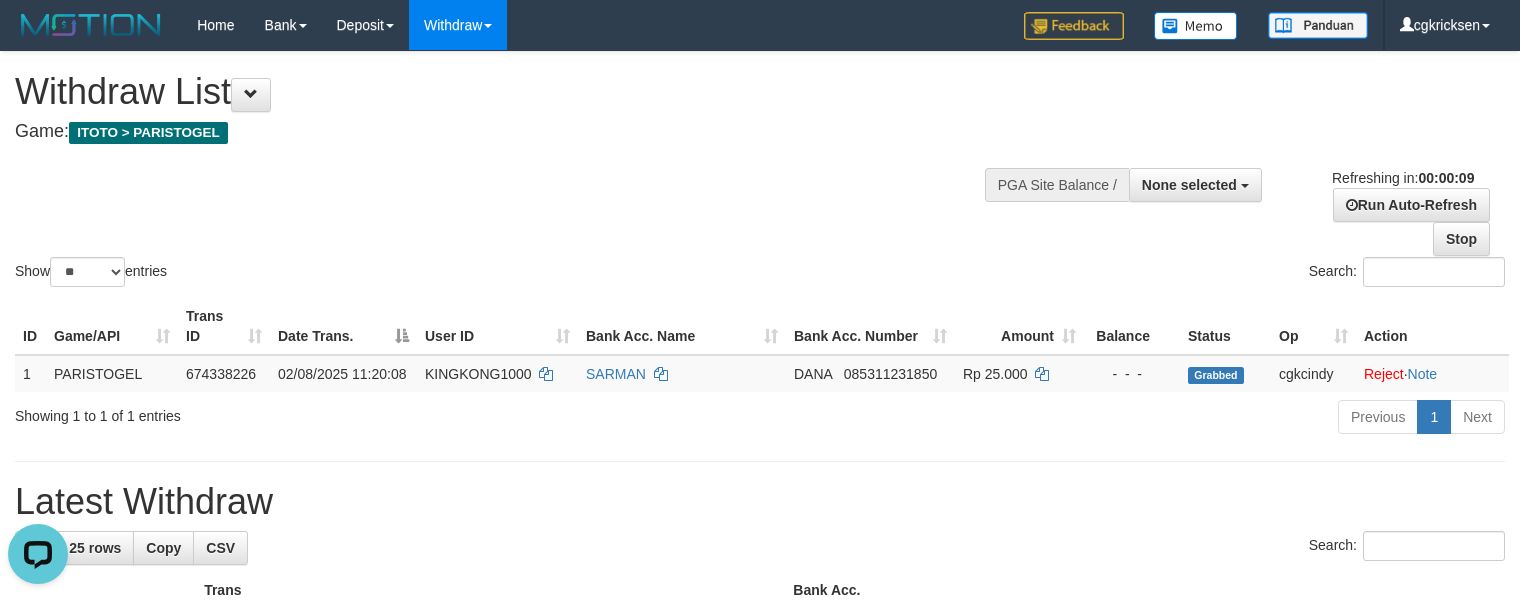 scroll, scrollTop: 0, scrollLeft: 0, axis: both 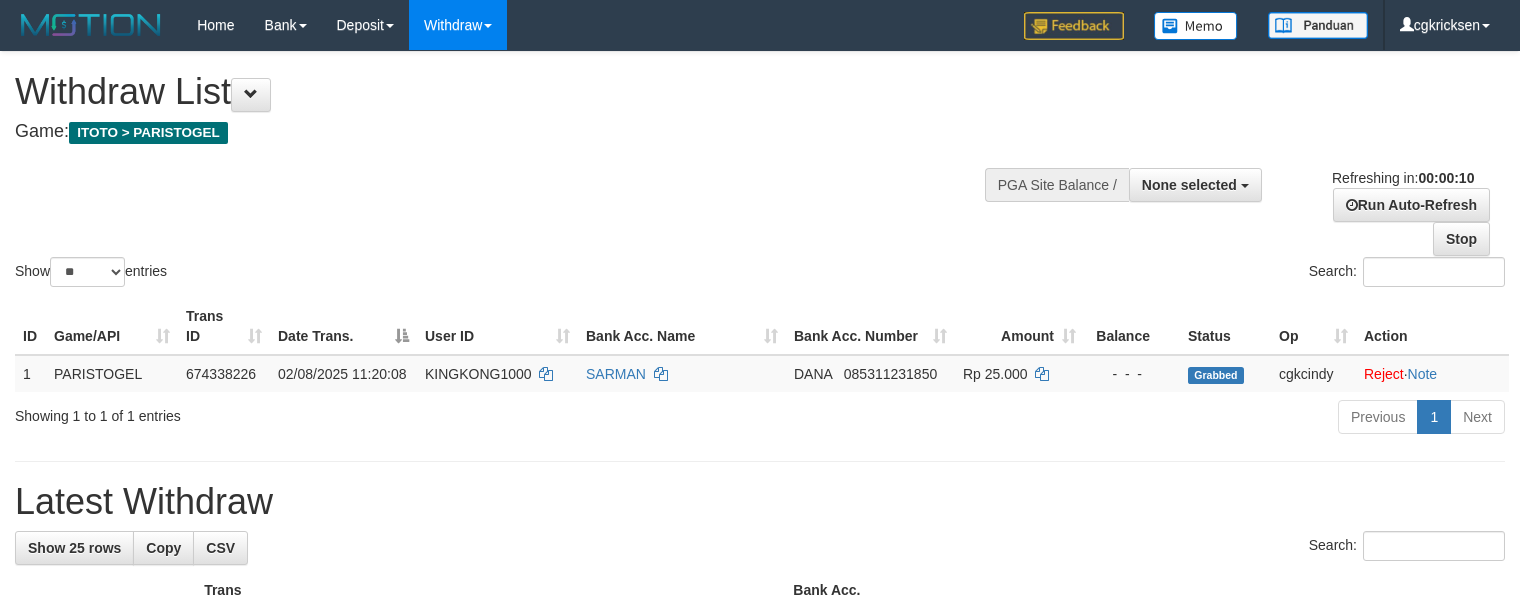 select 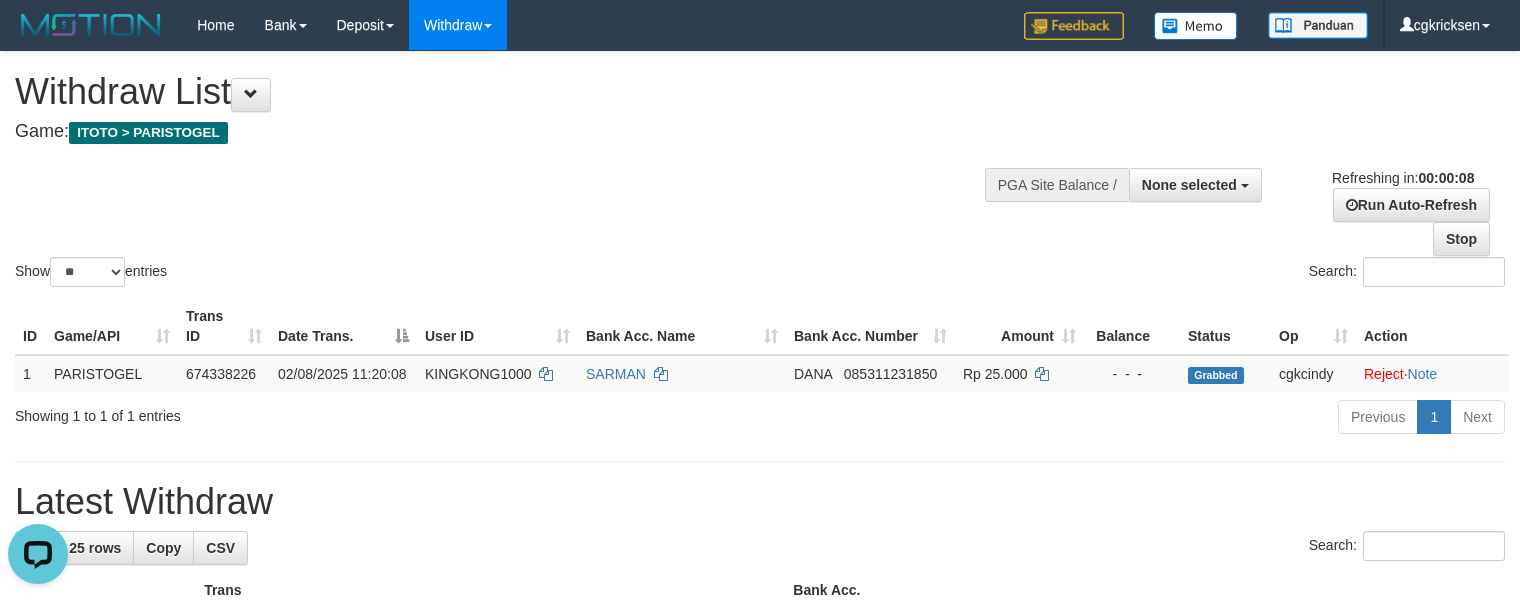 scroll, scrollTop: 0, scrollLeft: 0, axis: both 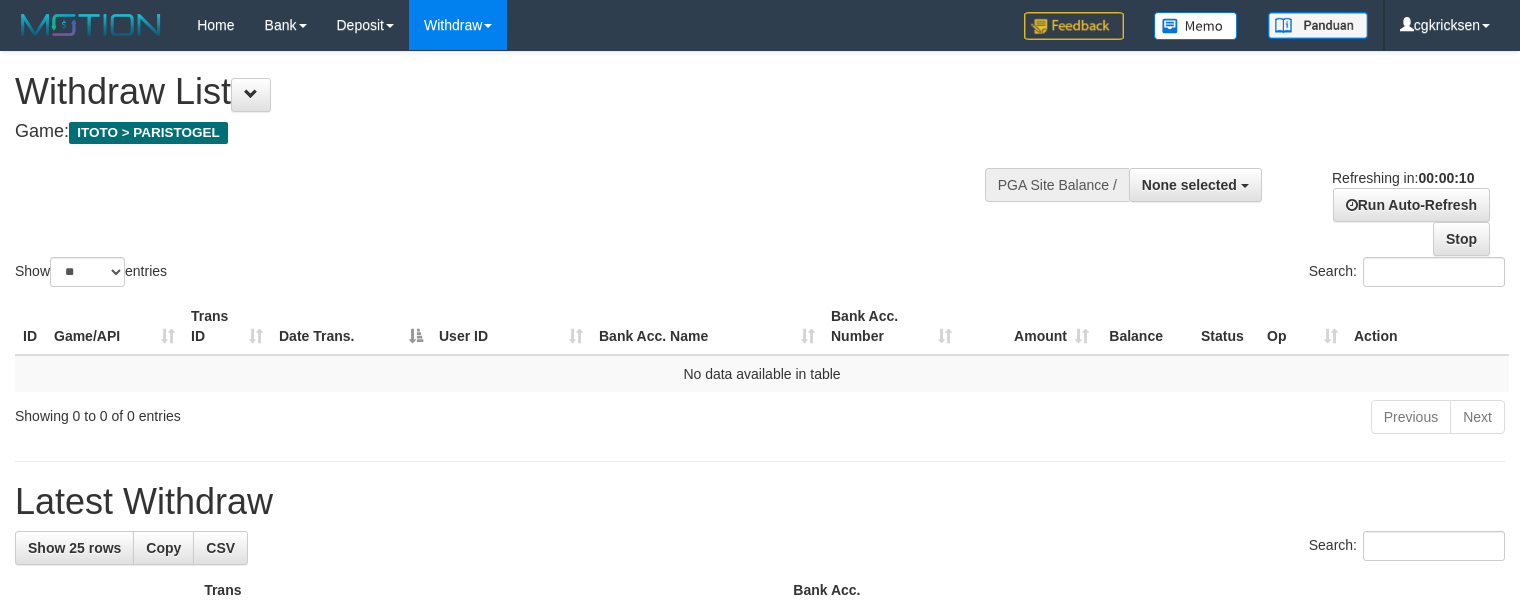 select 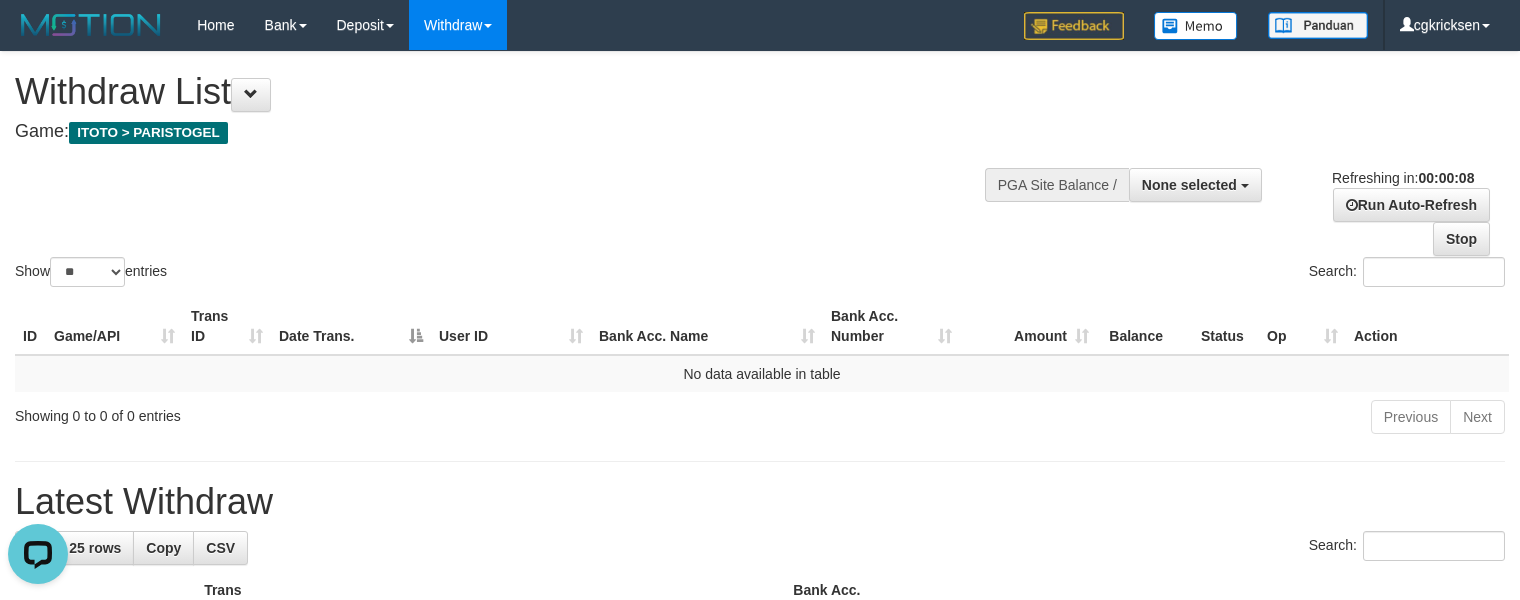 scroll, scrollTop: 0, scrollLeft: 0, axis: both 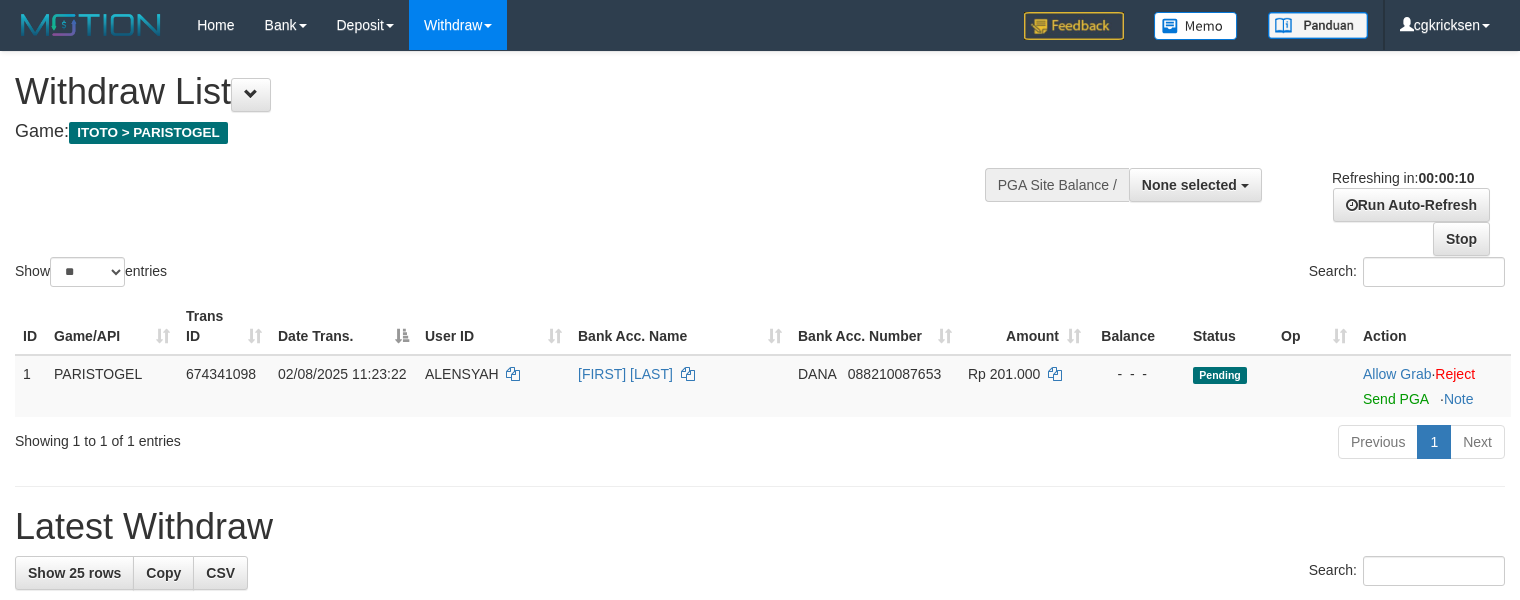 select 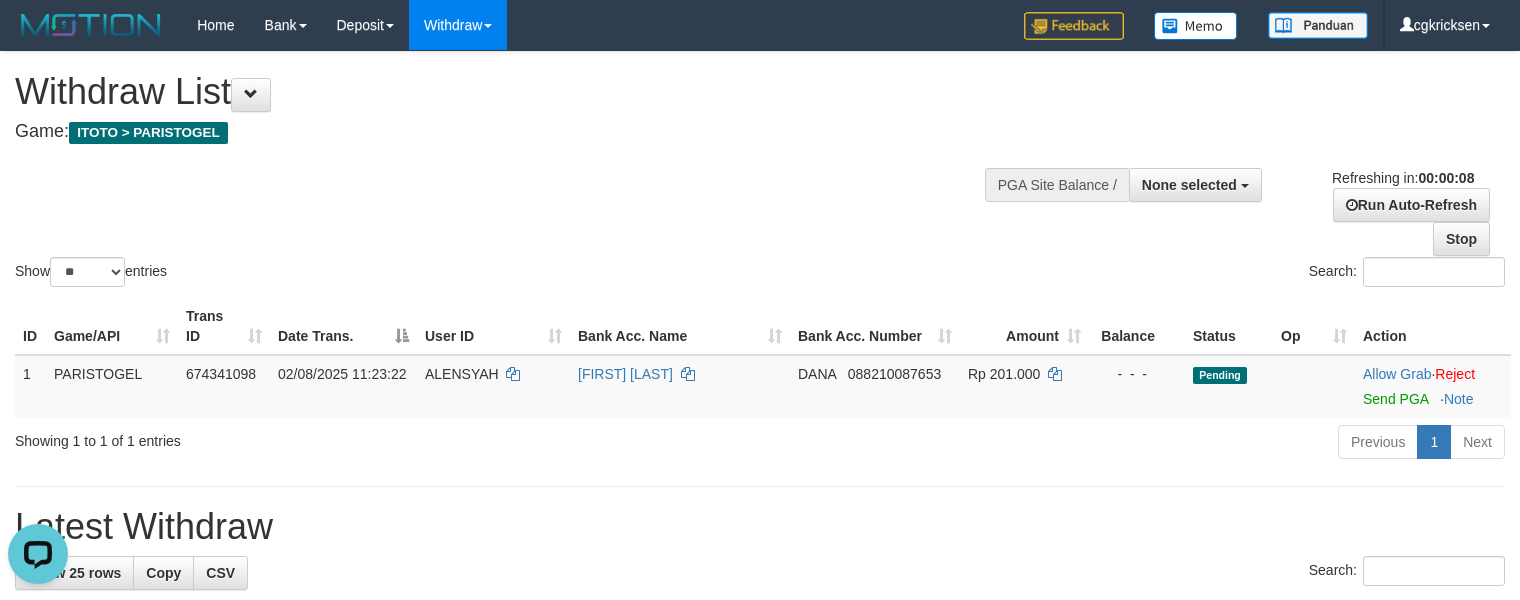 scroll, scrollTop: 0, scrollLeft: 0, axis: both 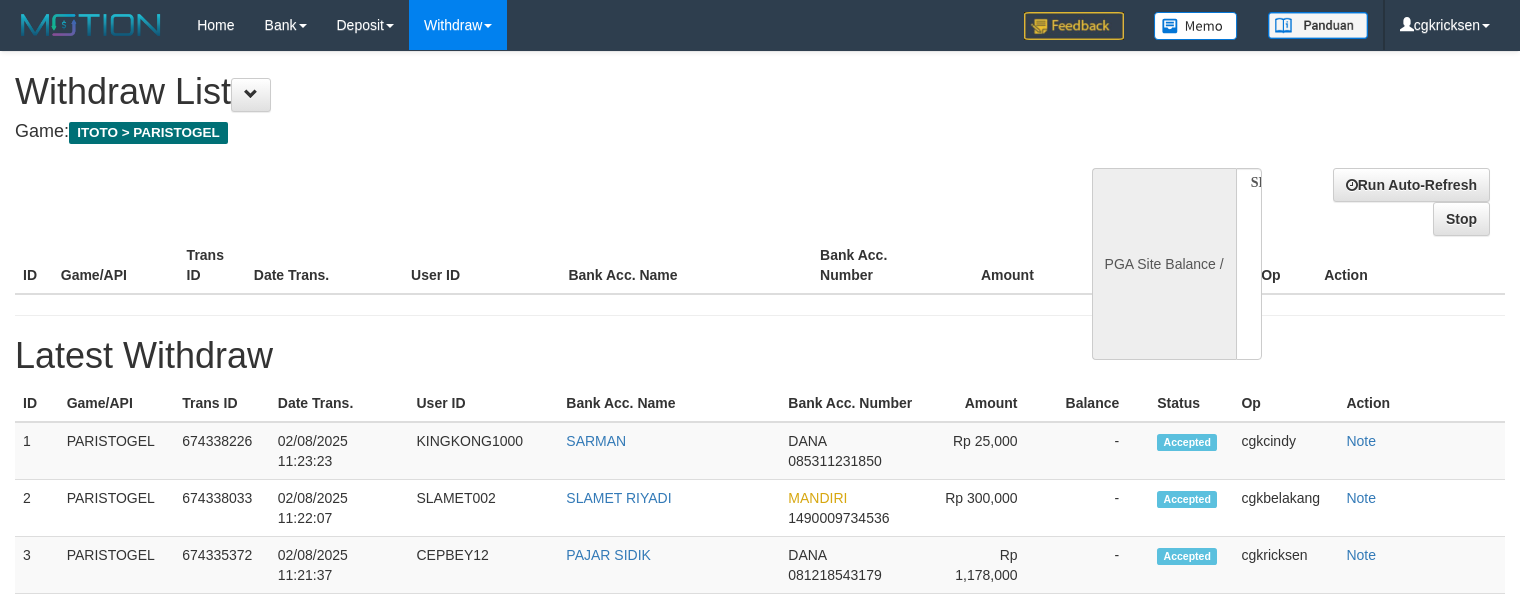 select 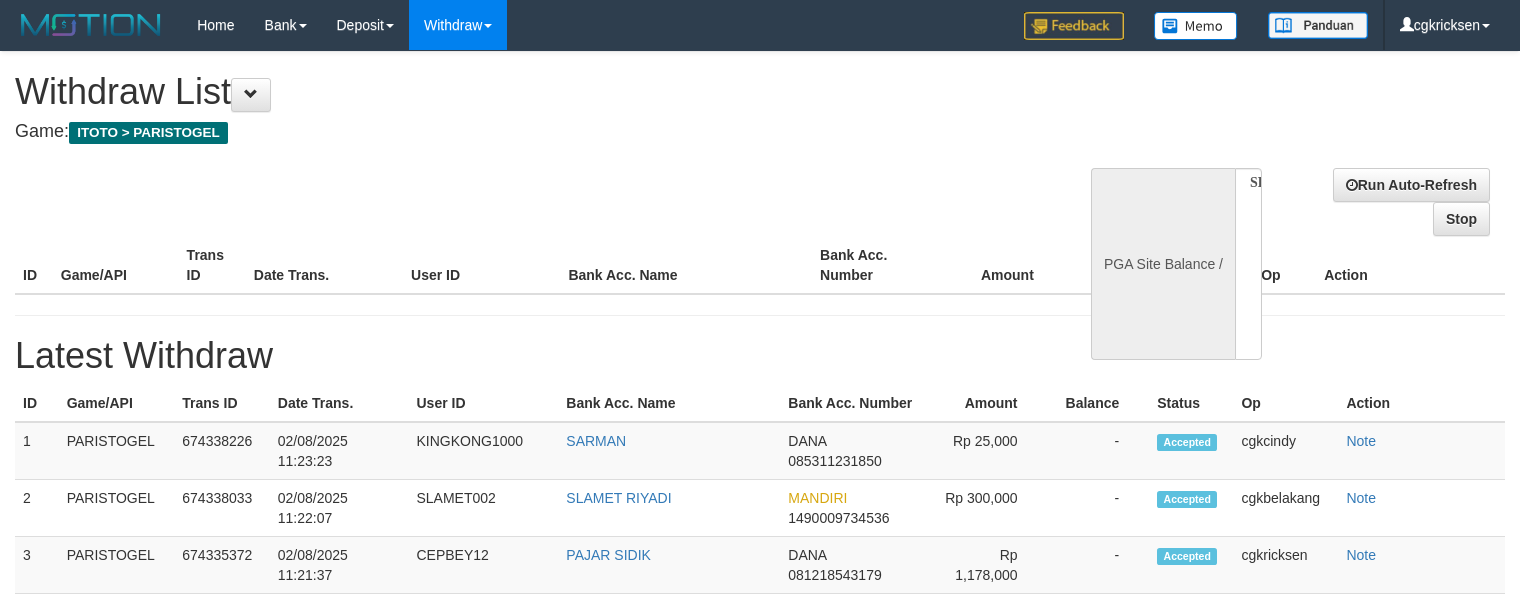 scroll, scrollTop: 0, scrollLeft: 0, axis: both 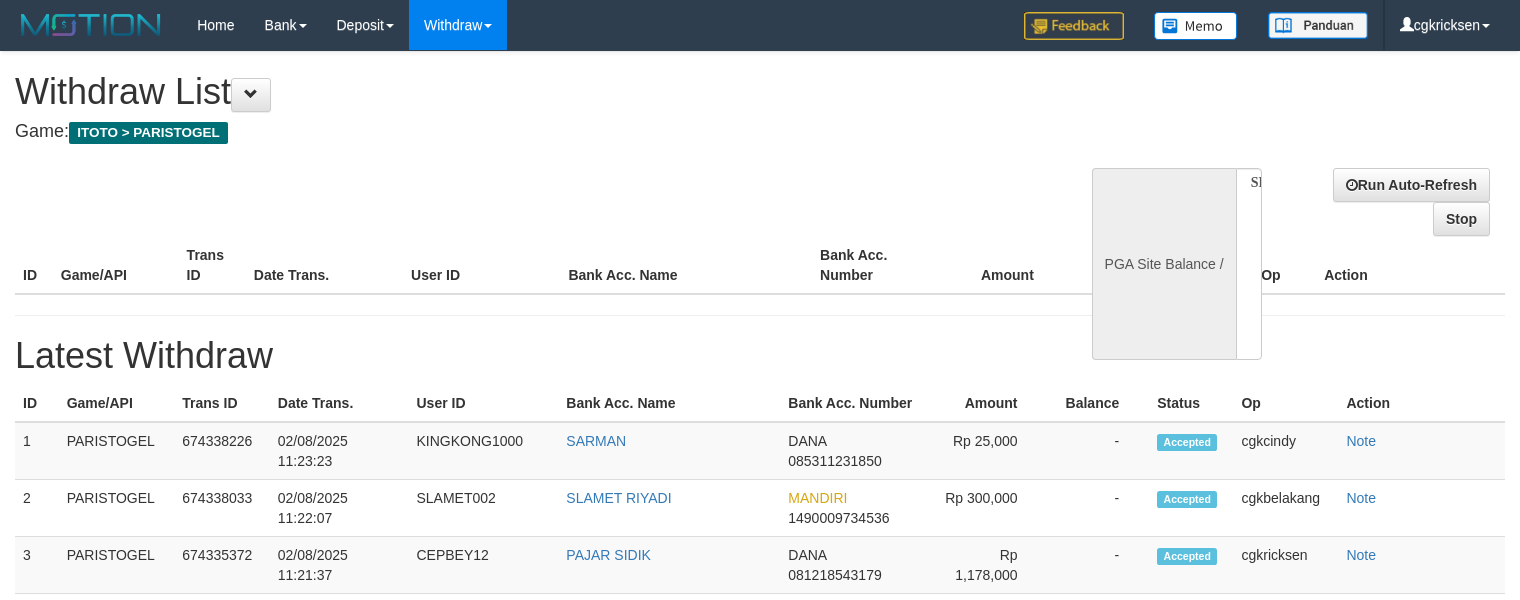 select 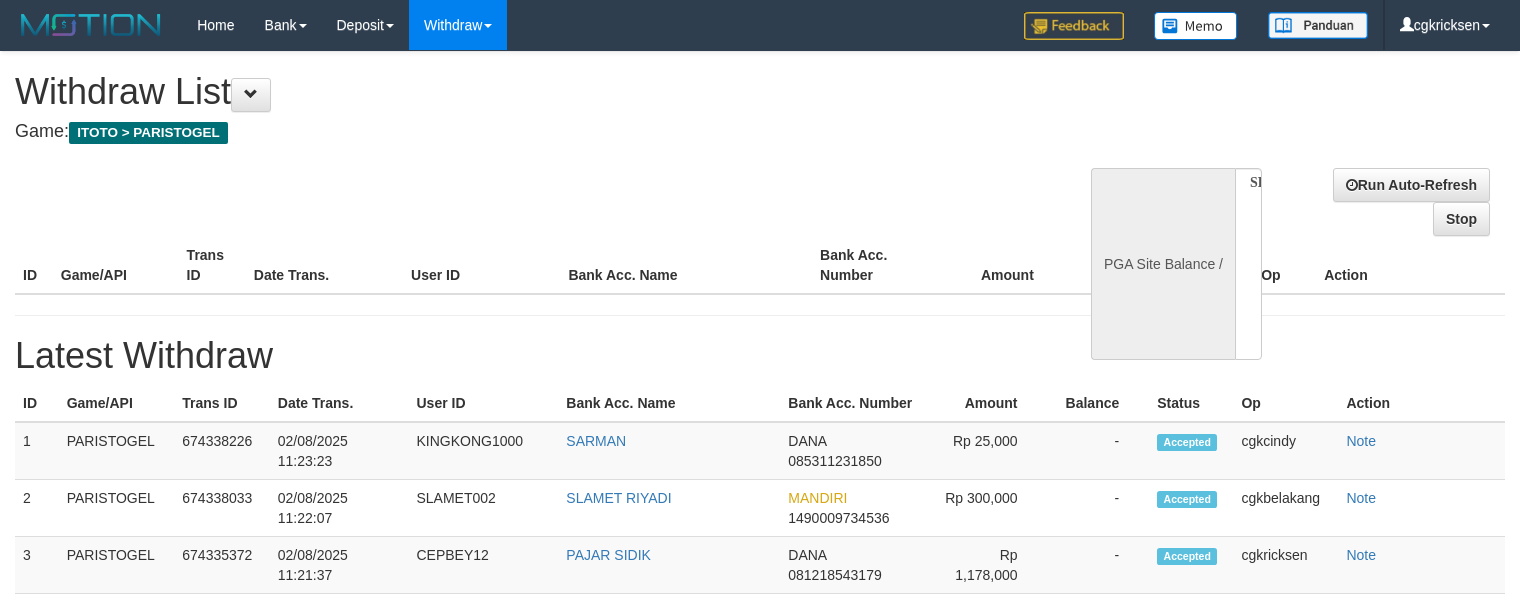 scroll, scrollTop: 0, scrollLeft: 0, axis: both 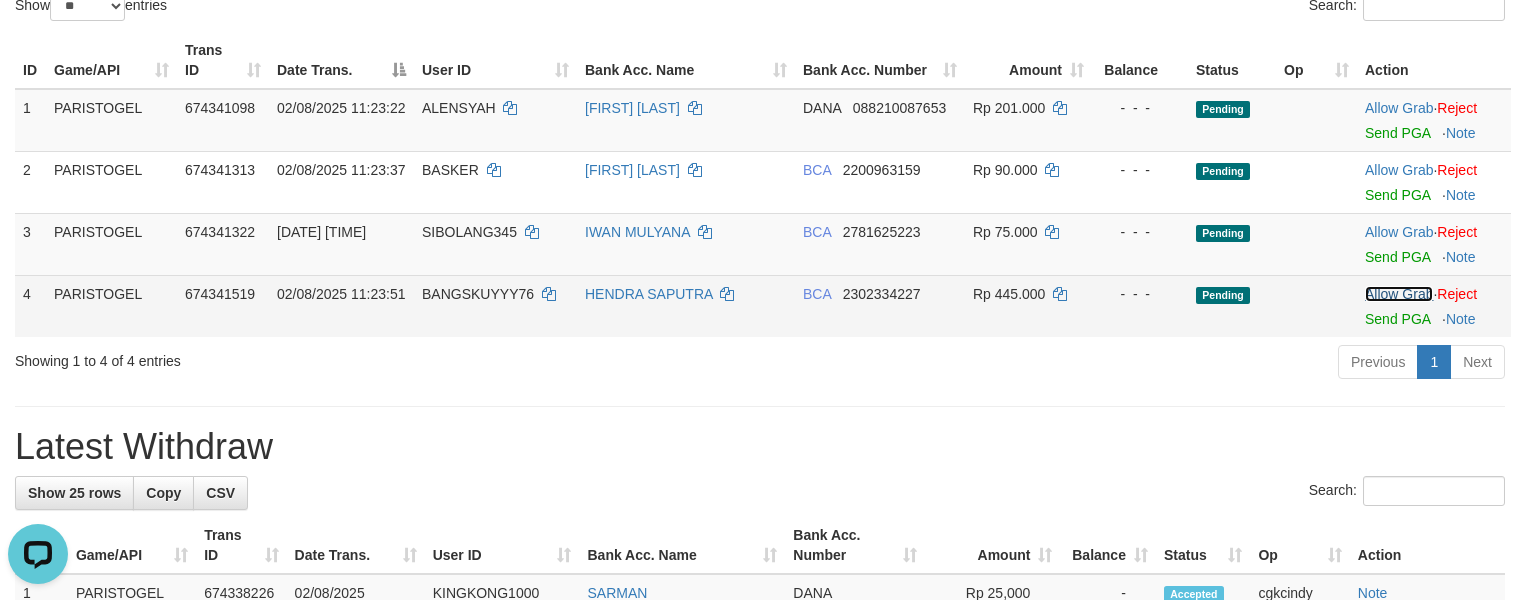 click on "Allow Grab" at bounding box center (1399, 294) 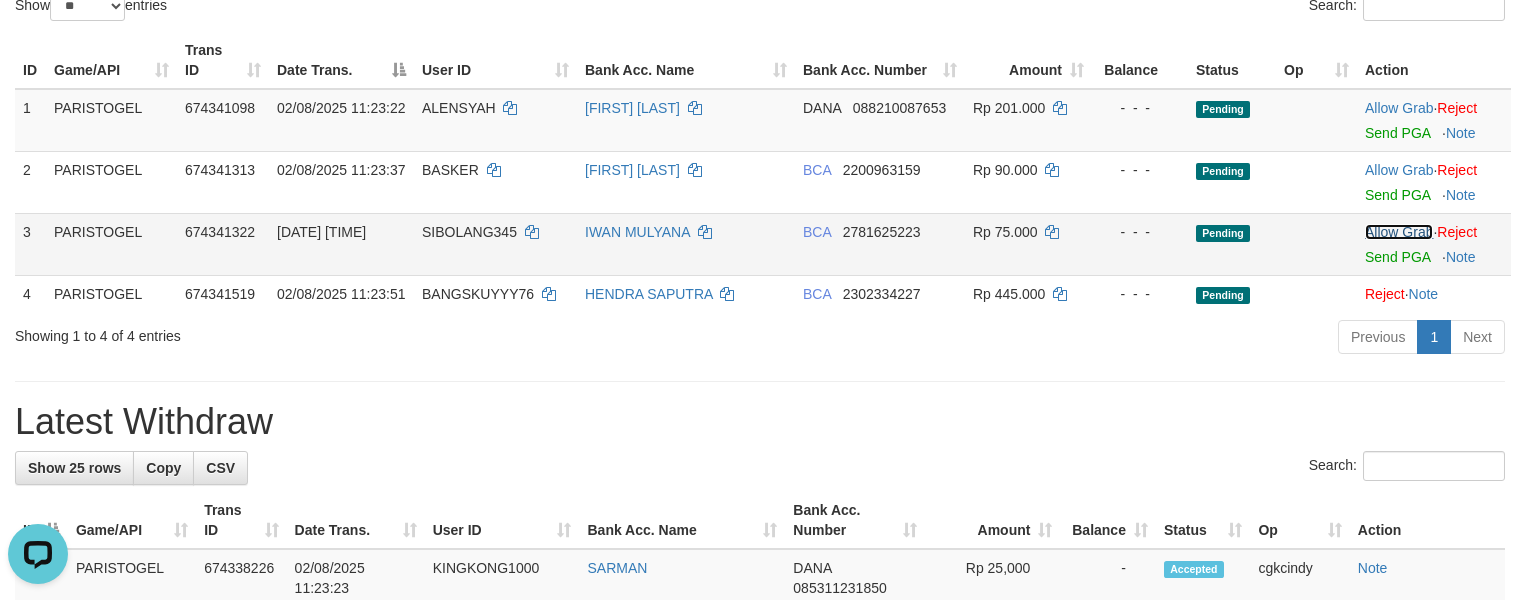click on "Allow Grab" at bounding box center [1399, 232] 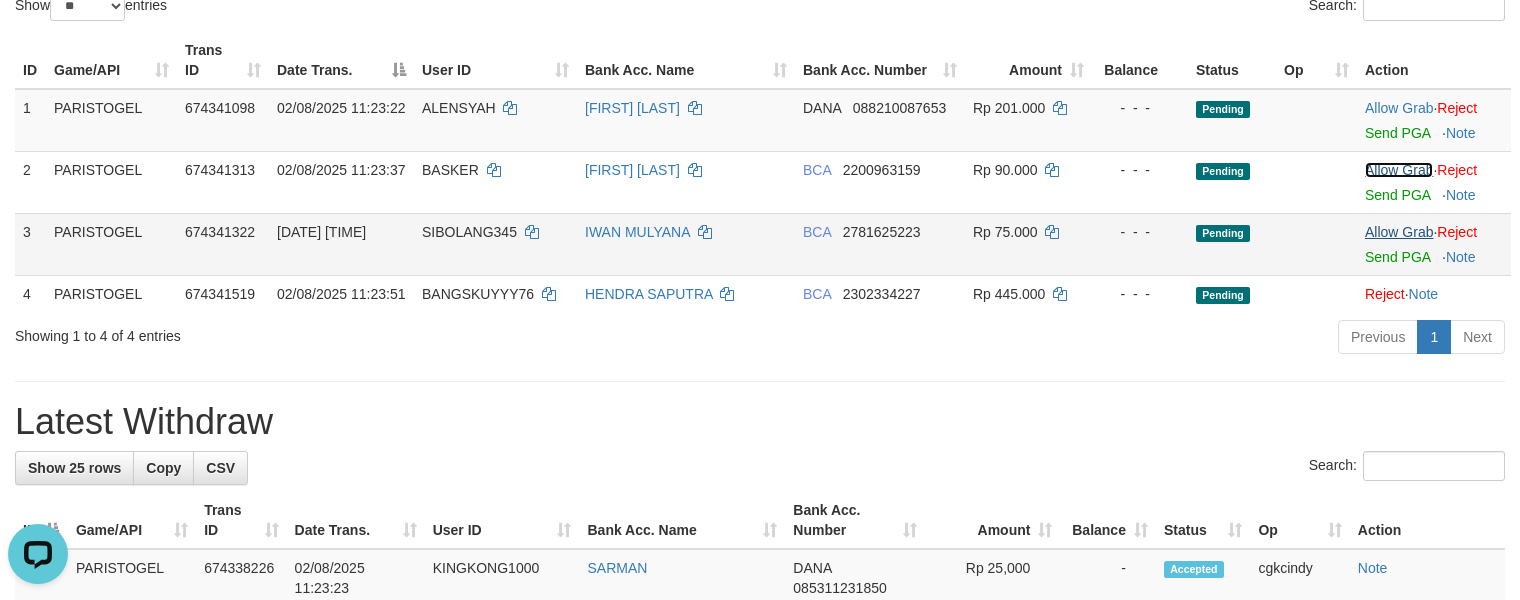 click on "Allow Grab" at bounding box center (1399, 170) 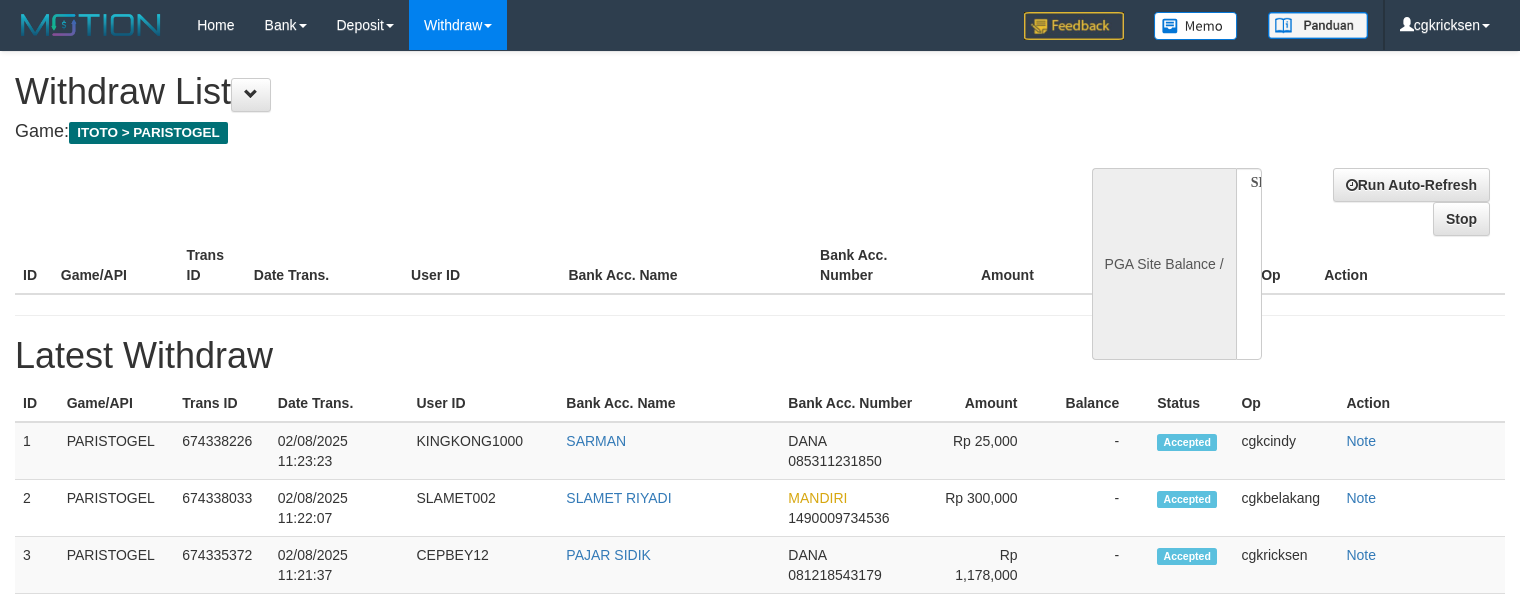 select 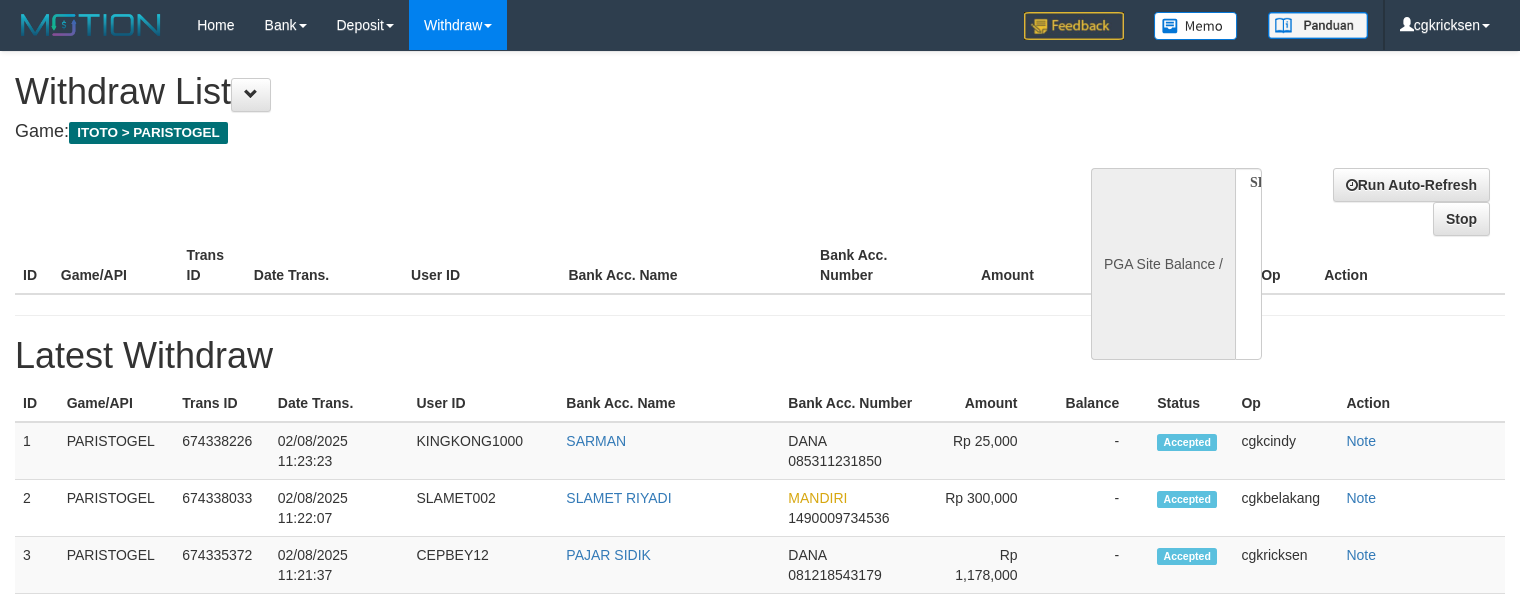 scroll, scrollTop: 0, scrollLeft: 0, axis: both 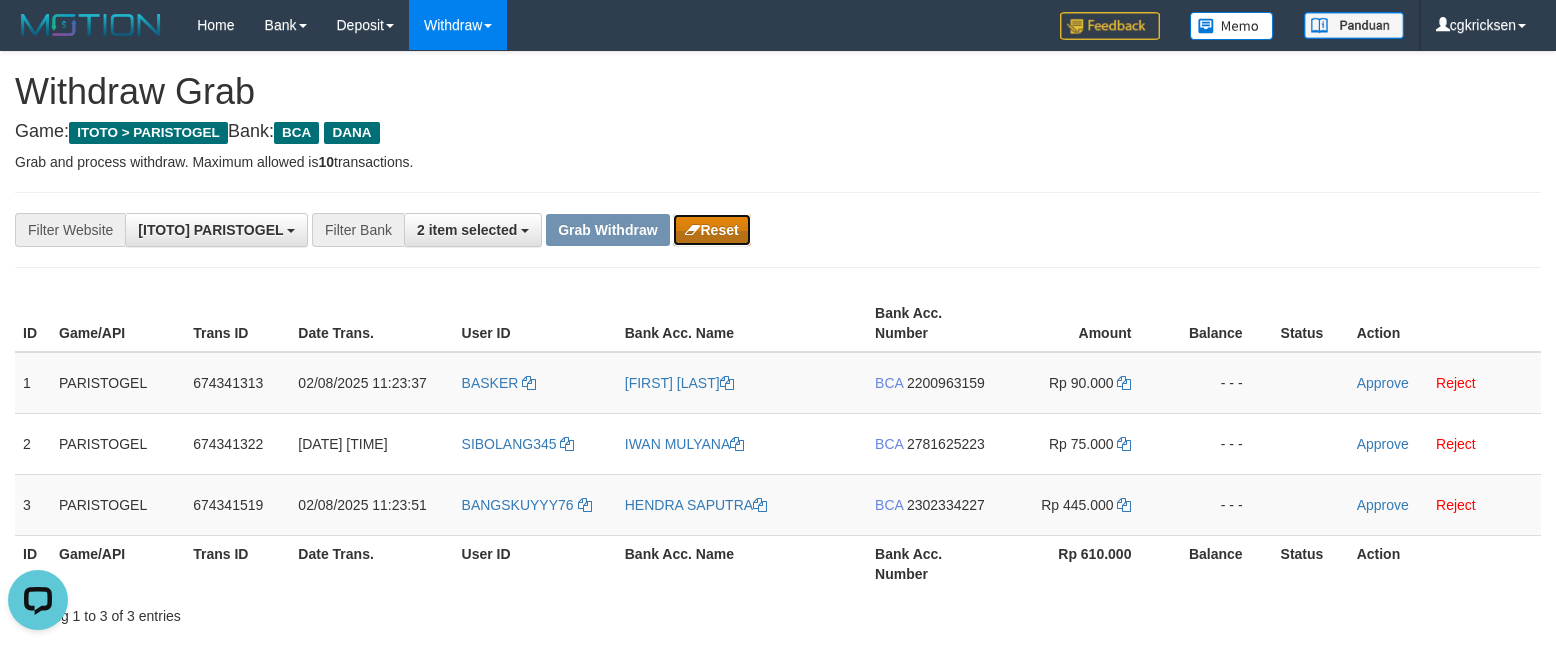 click on "Reset" at bounding box center (711, 230) 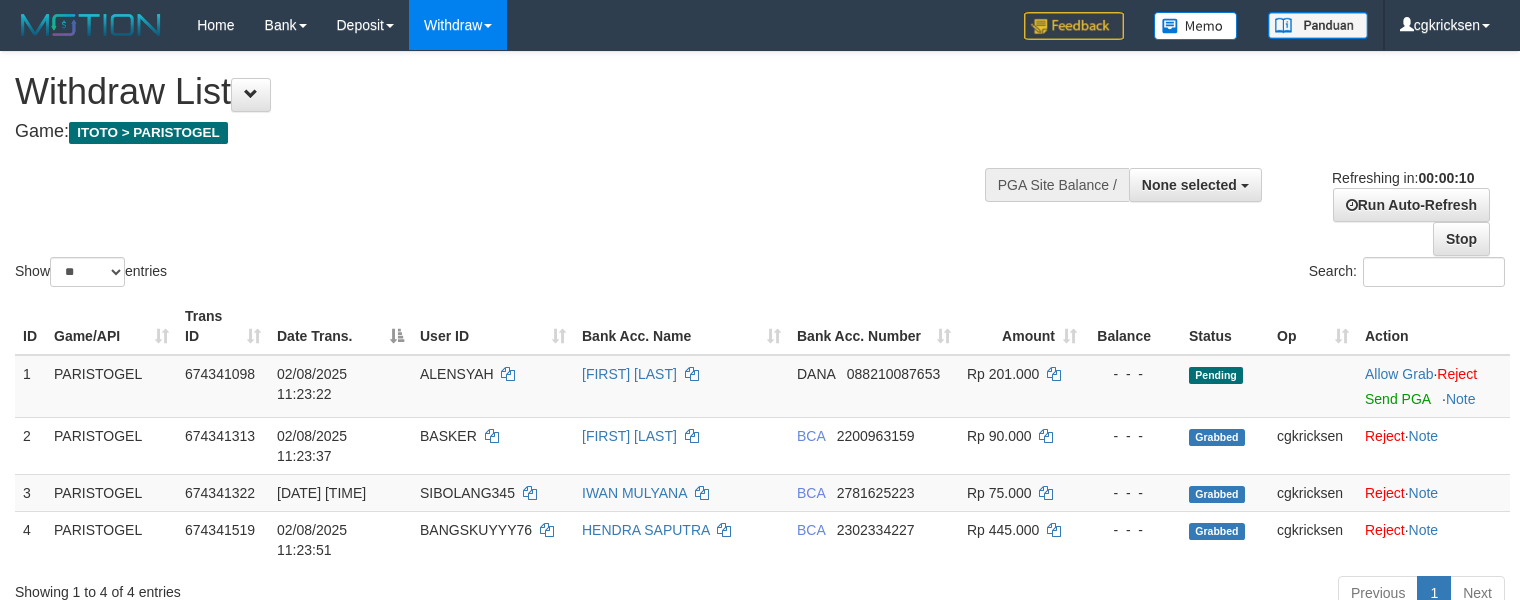 select 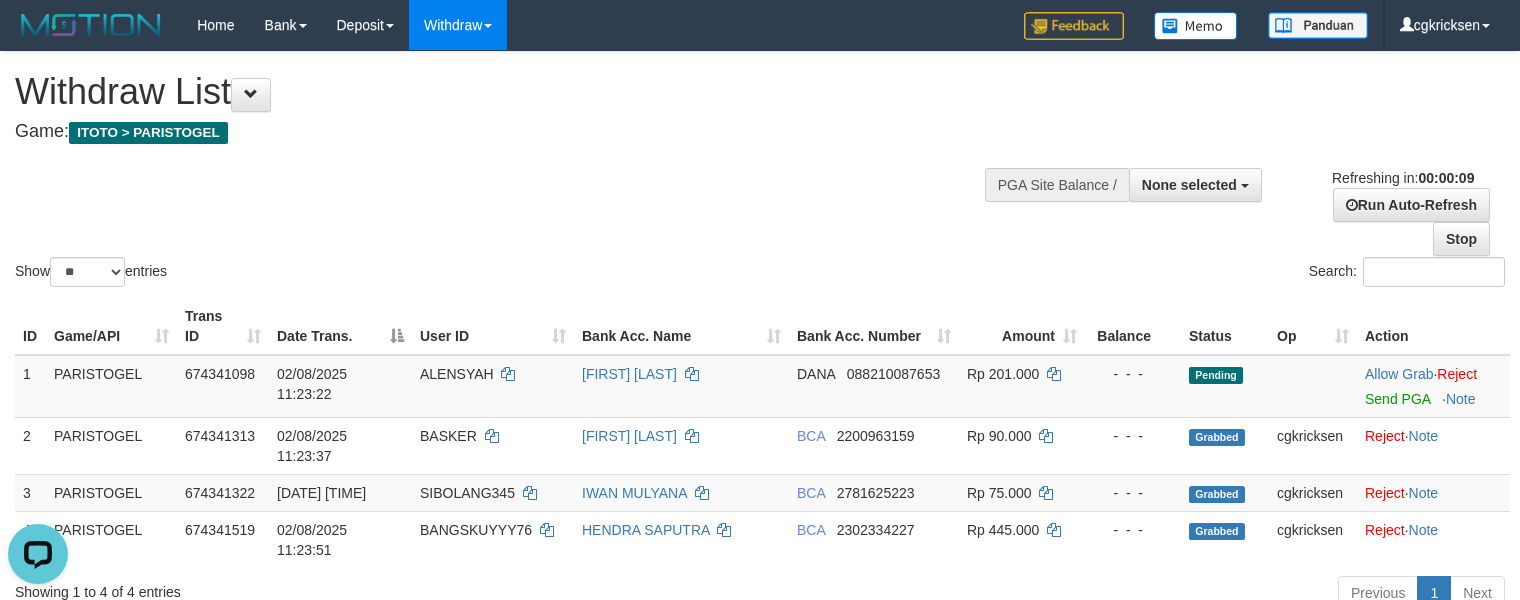 scroll, scrollTop: 0, scrollLeft: 0, axis: both 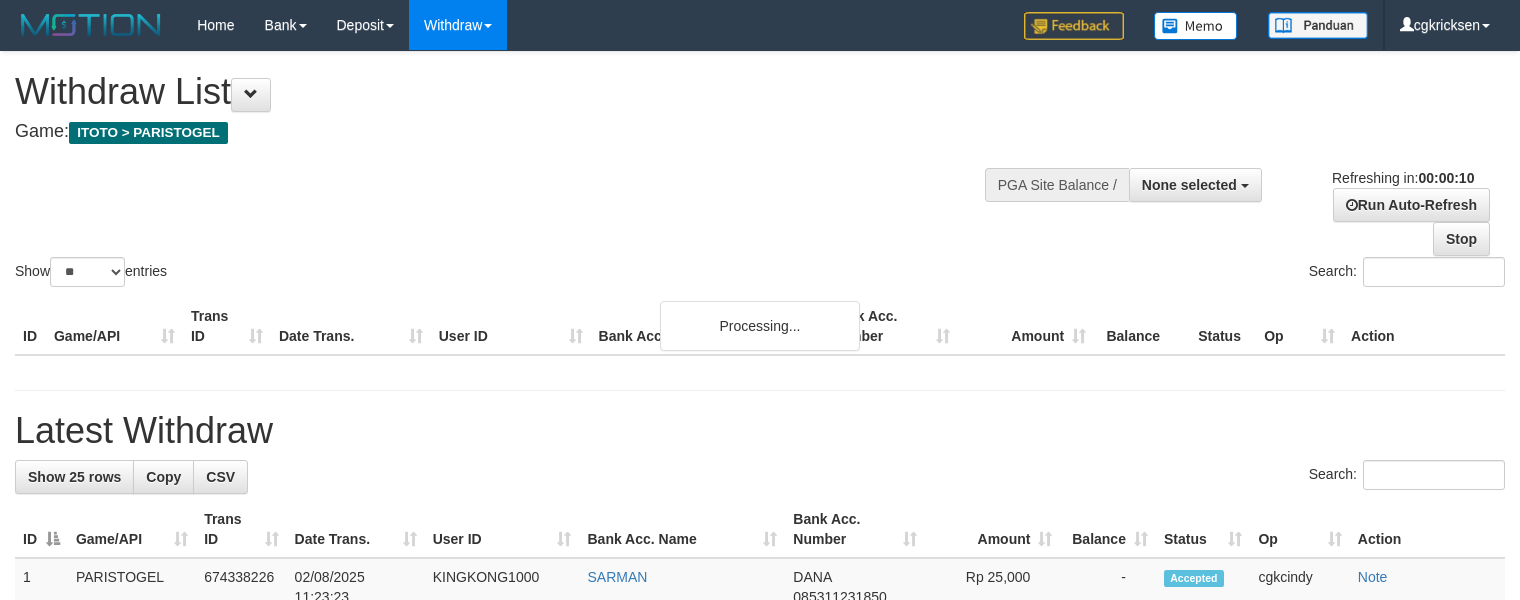 select 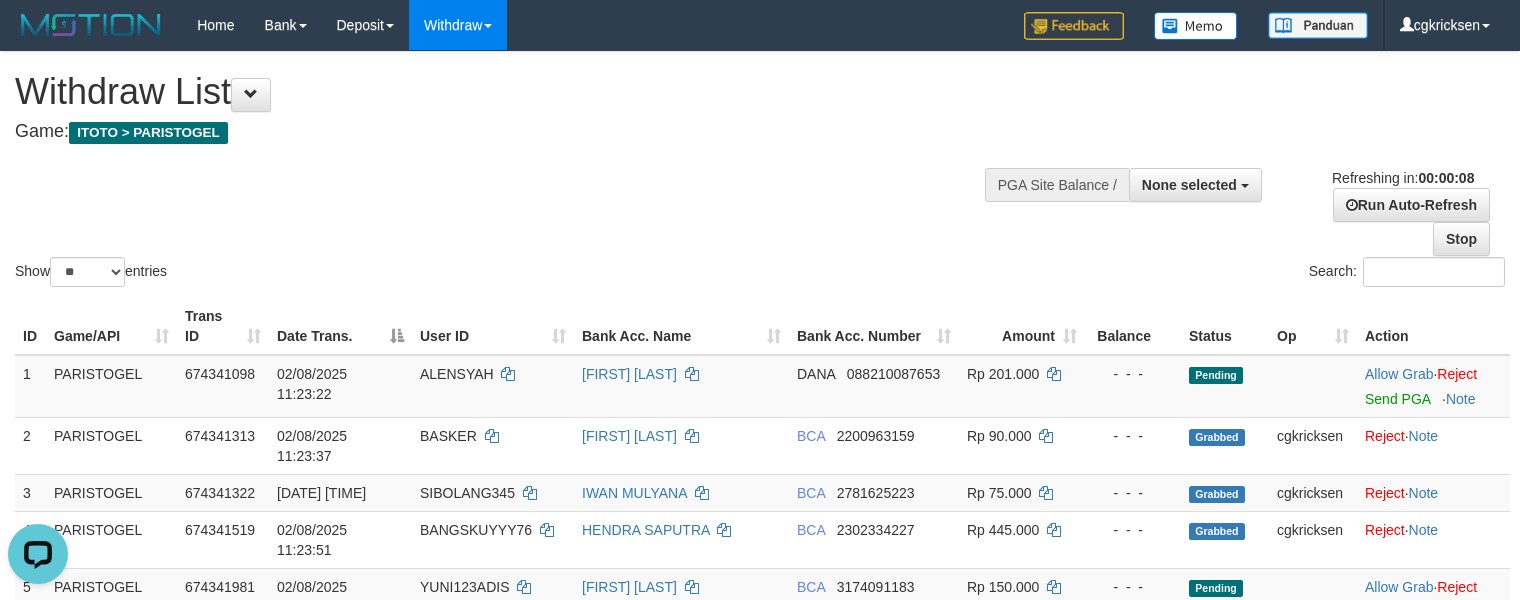 scroll, scrollTop: 0, scrollLeft: 0, axis: both 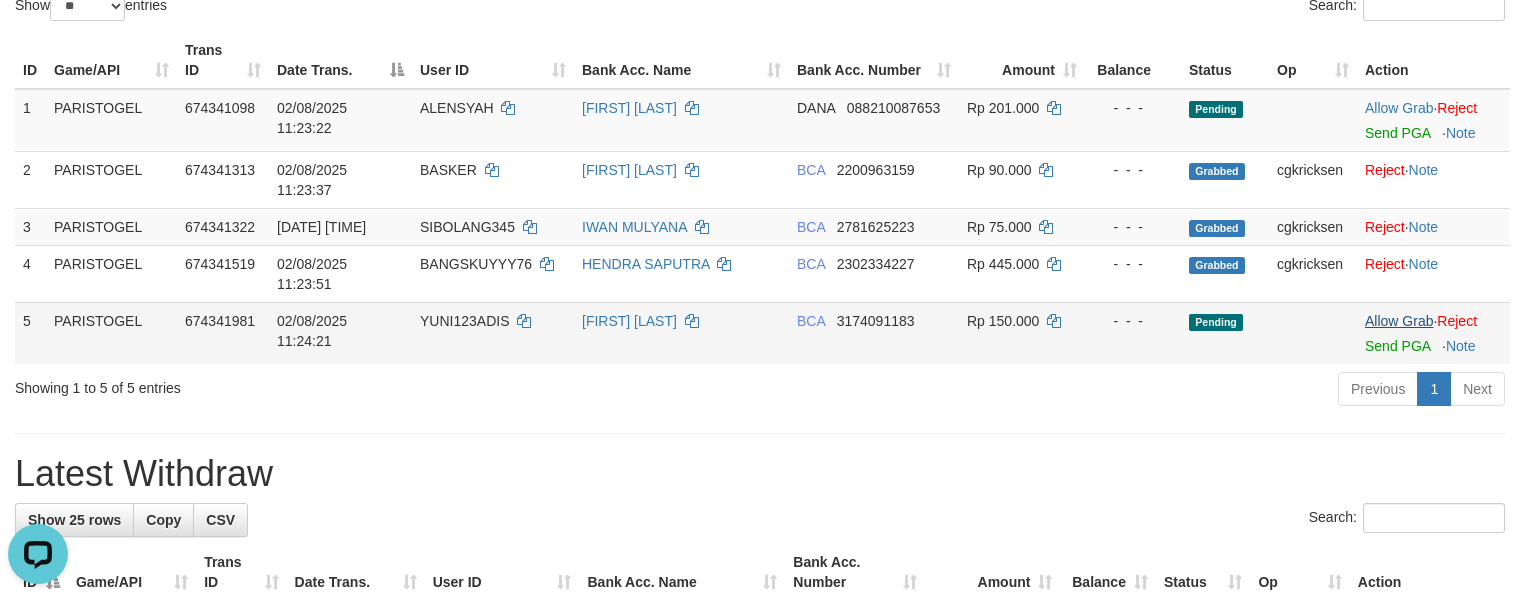 drag, startPoint x: 1409, startPoint y: 353, endPoint x: 1394, endPoint y: 380, distance: 30.88689 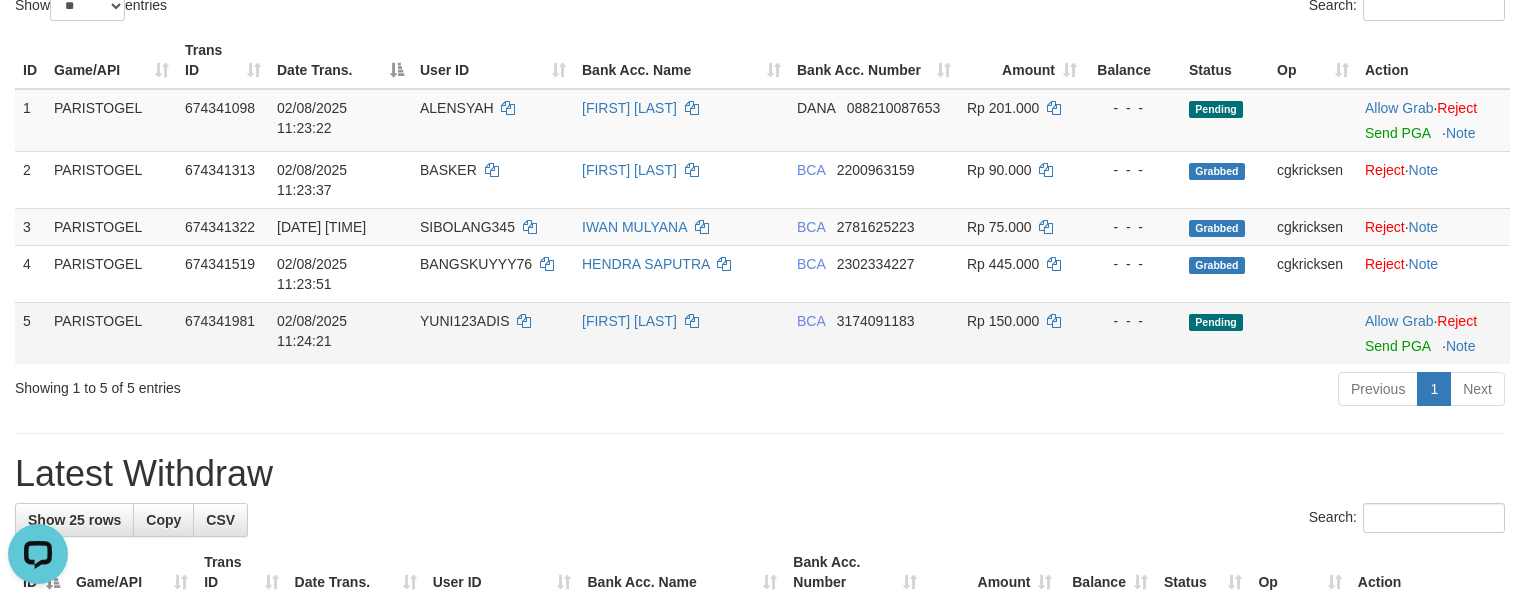 click on "Allow Grab   ·    Reject Send PGA     ·    Note" at bounding box center (1433, 333) 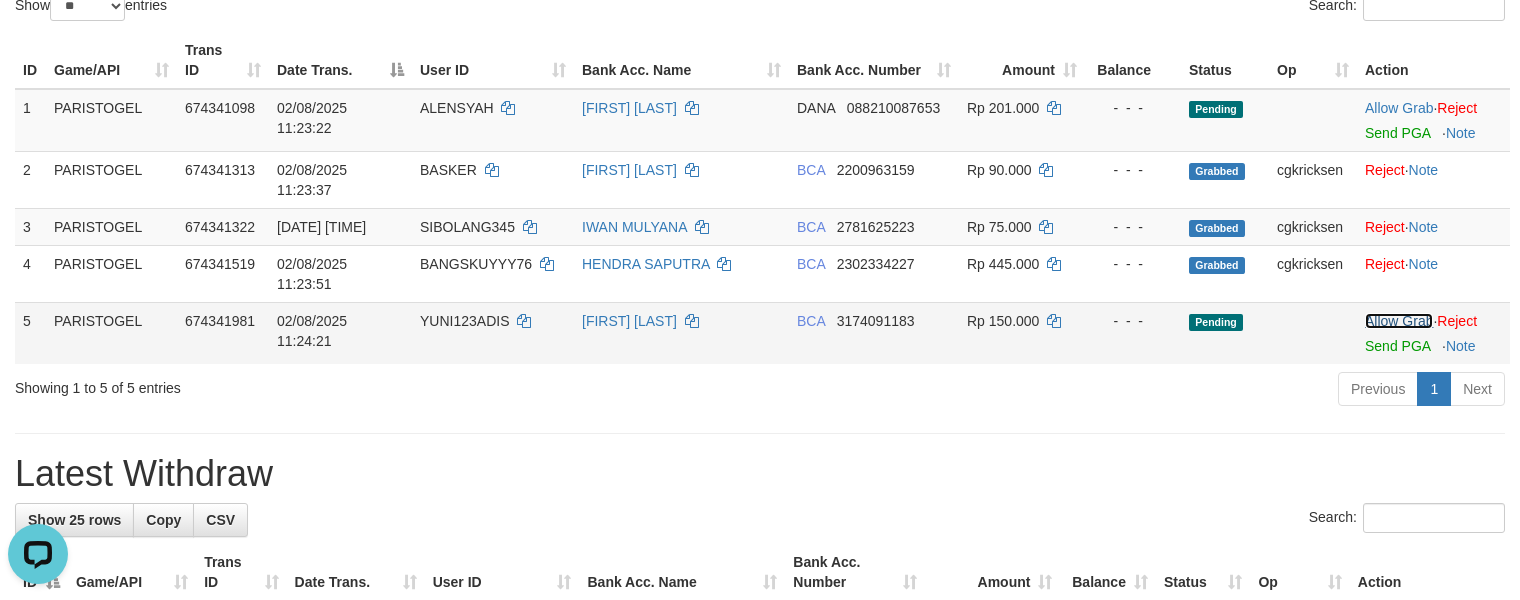 click on "Allow Grab" at bounding box center [1399, 321] 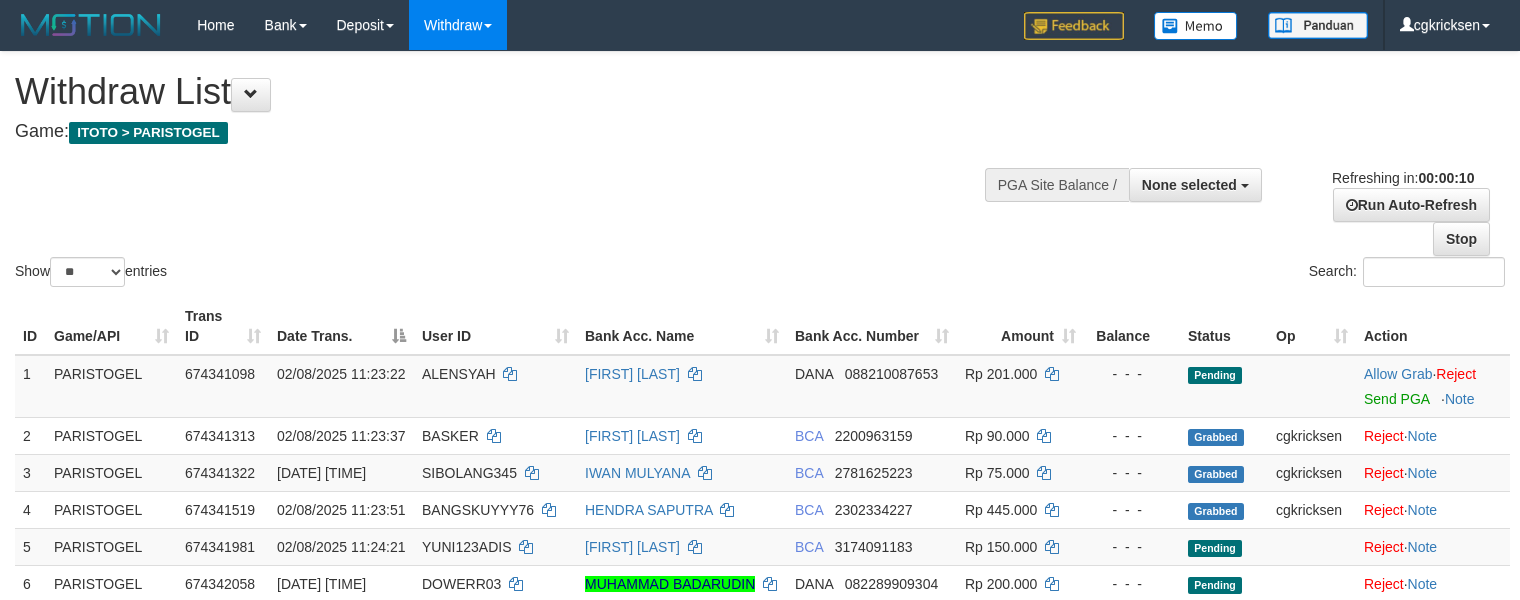 select 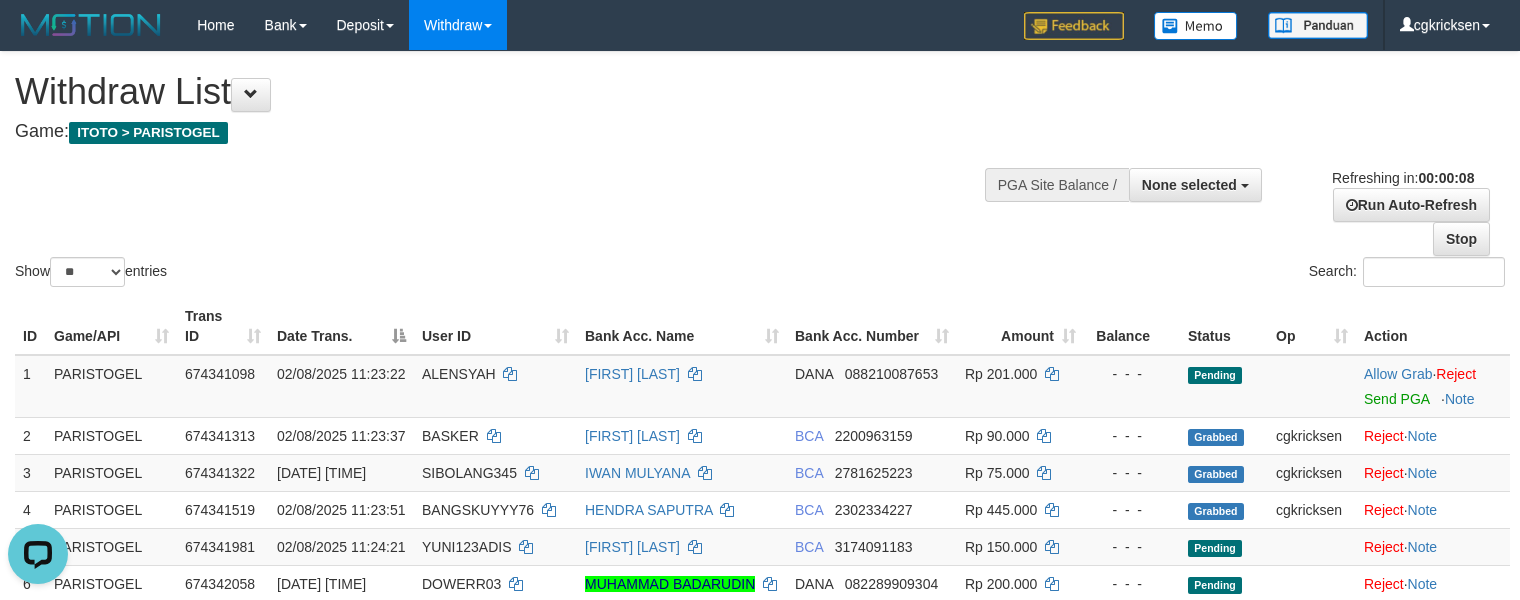 scroll, scrollTop: 0, scrollLeft: 0, axis: both 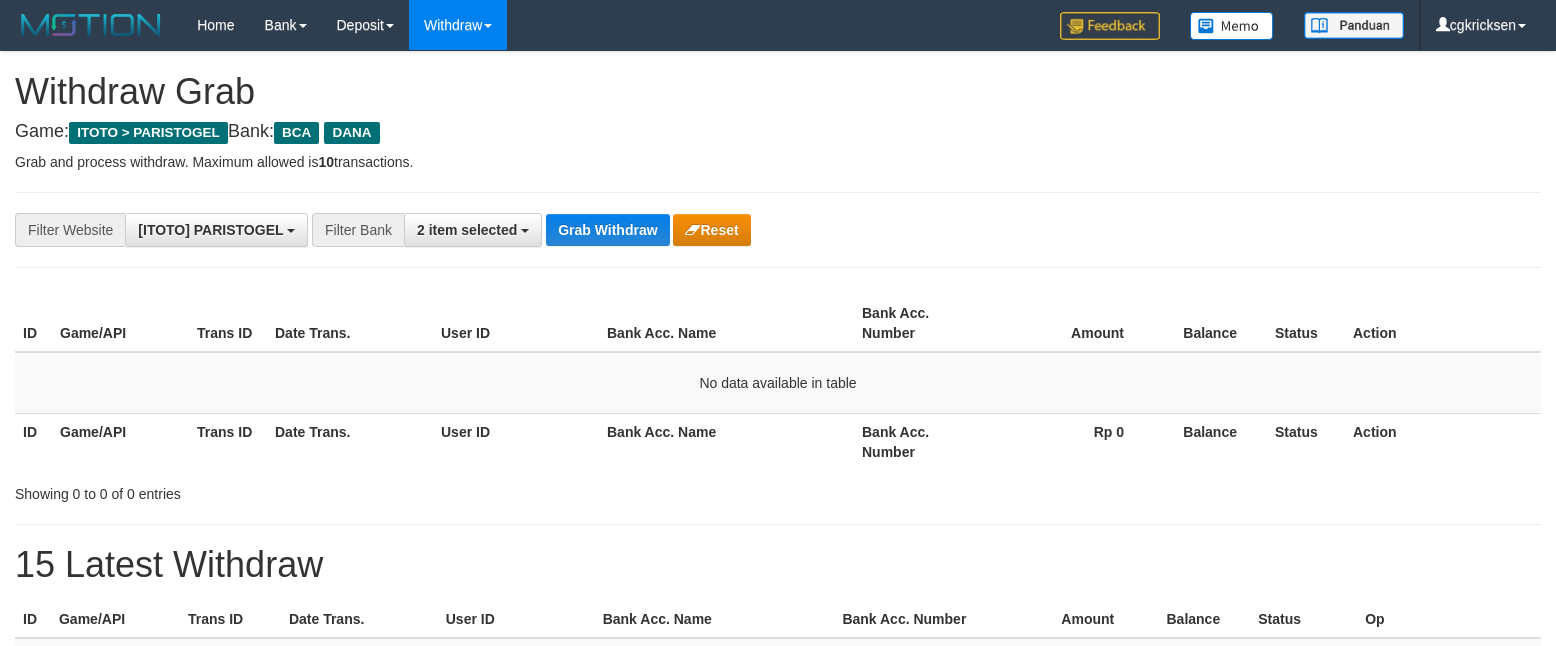 click on "Grab Withdraw" at bounding box center [607, 230] 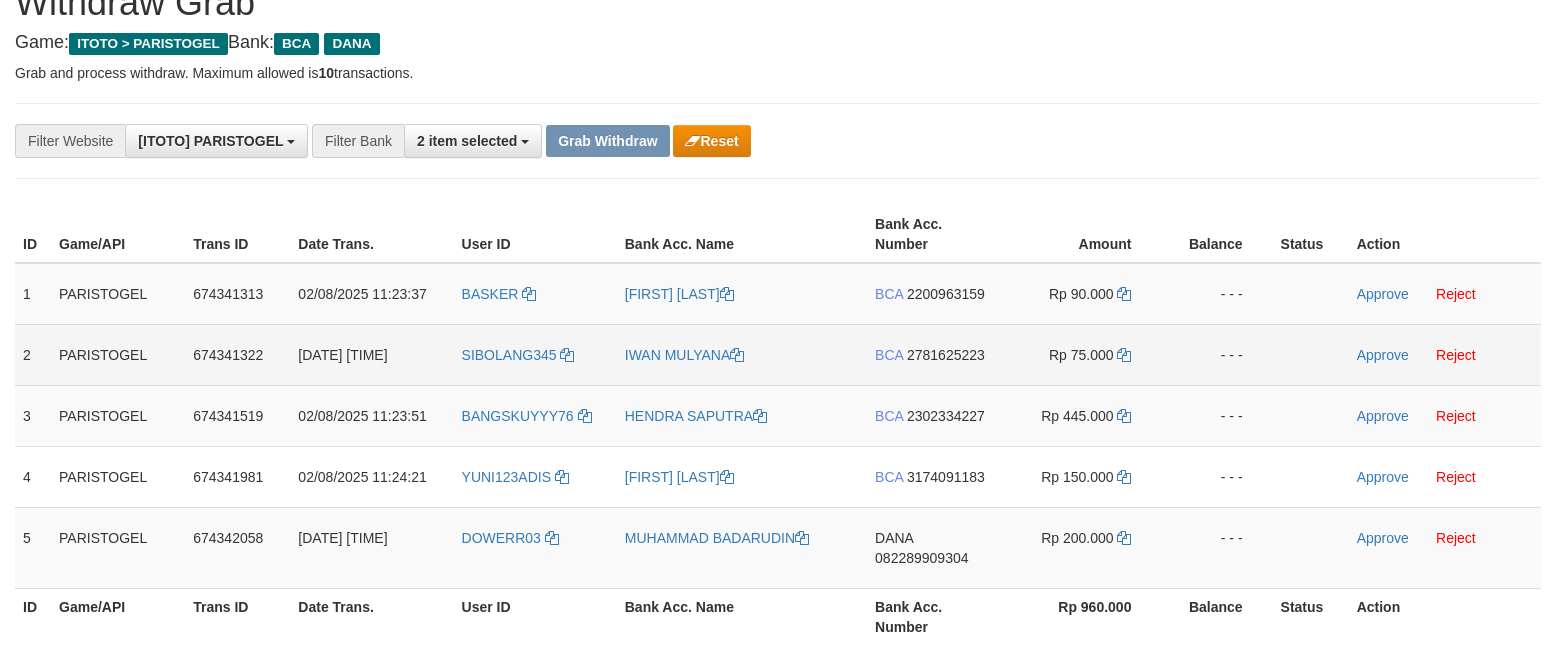 scroll, scrollTop: 133, scrollLeft: 0, axis: vertical 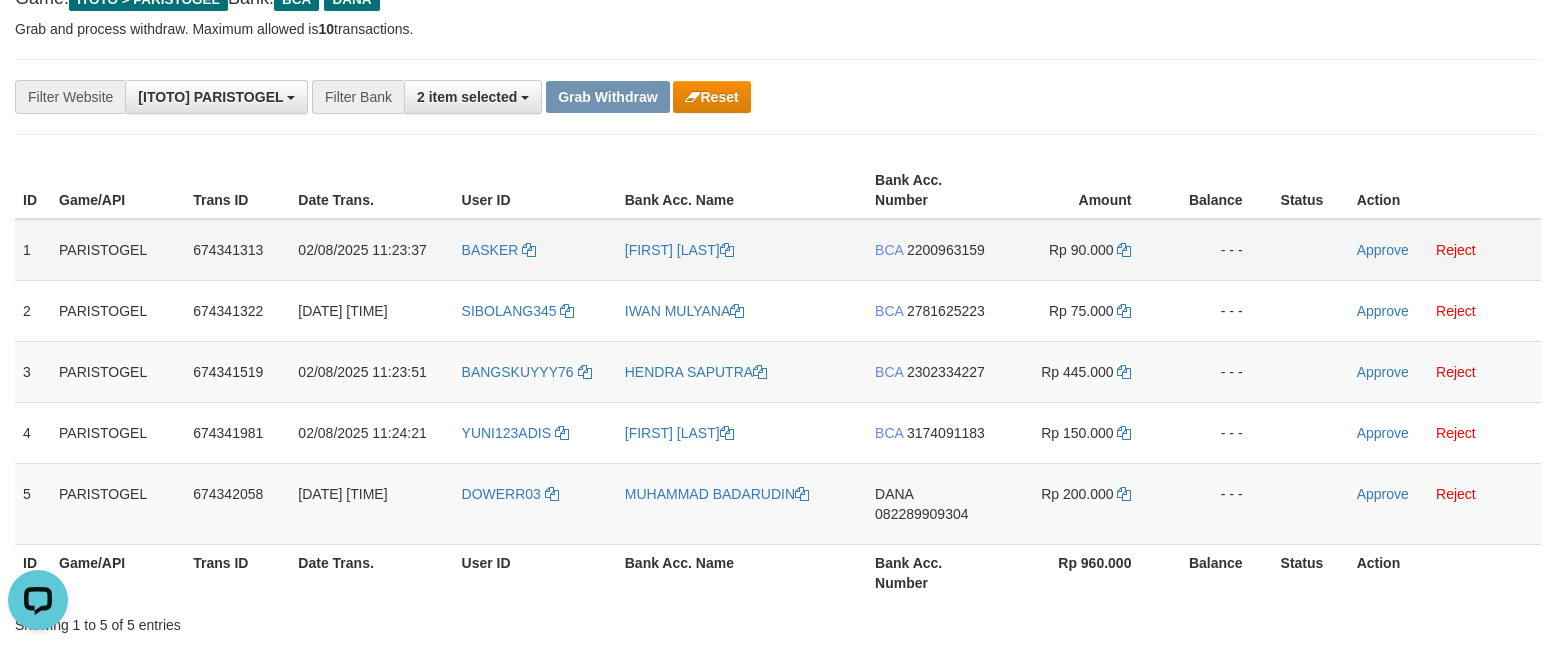 click on "BASKER" at bounding box center [535, 250] 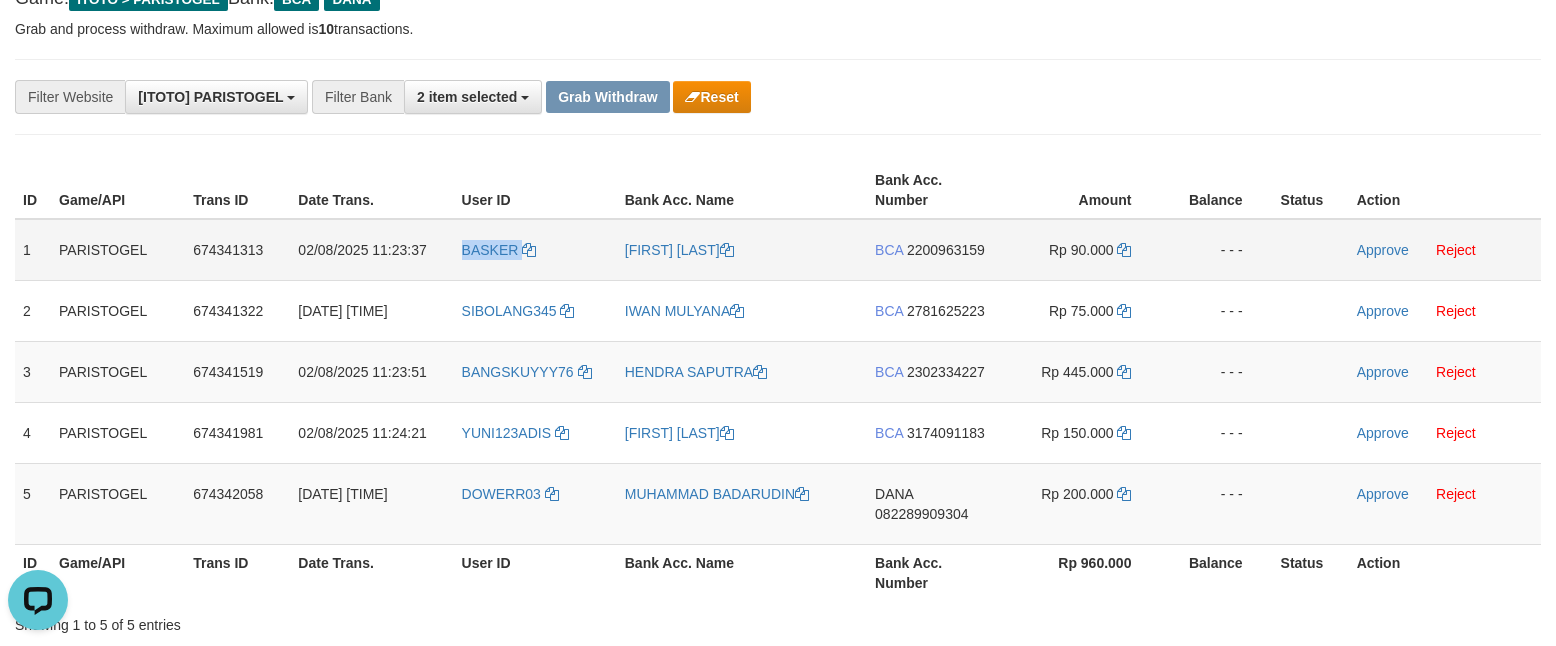 copy on "BASKER" 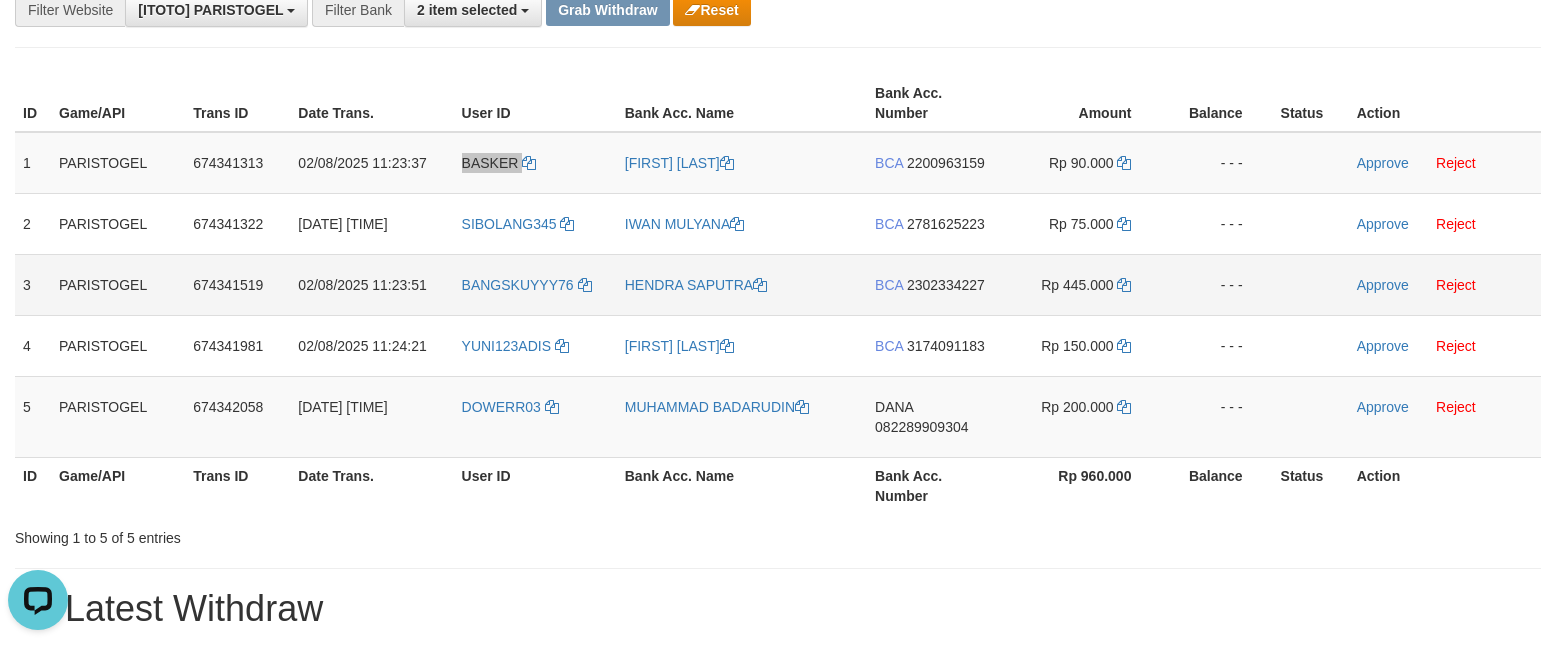 scroll, scrollTop: 266, scrollLeft: 0, axis: vertical 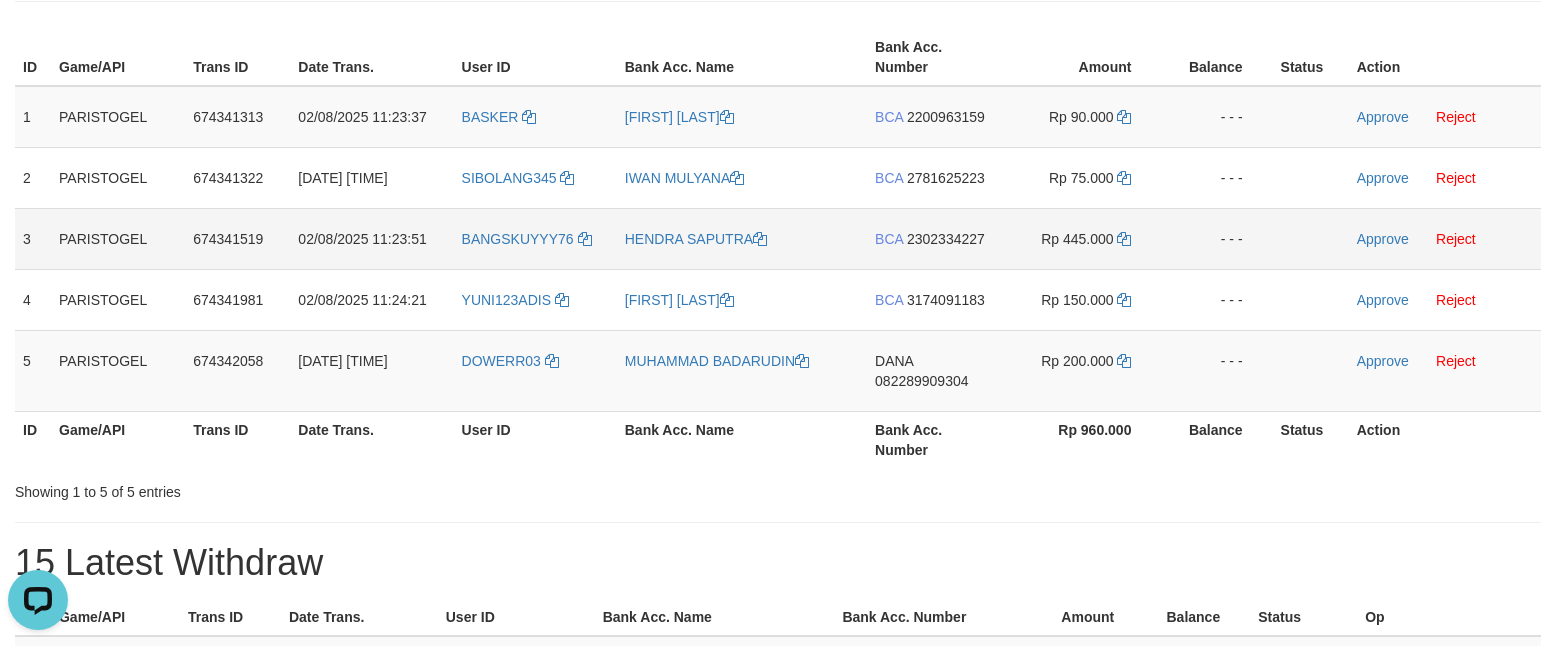 click on "BANGSKUYYY76" at bounding box center [535, 238] 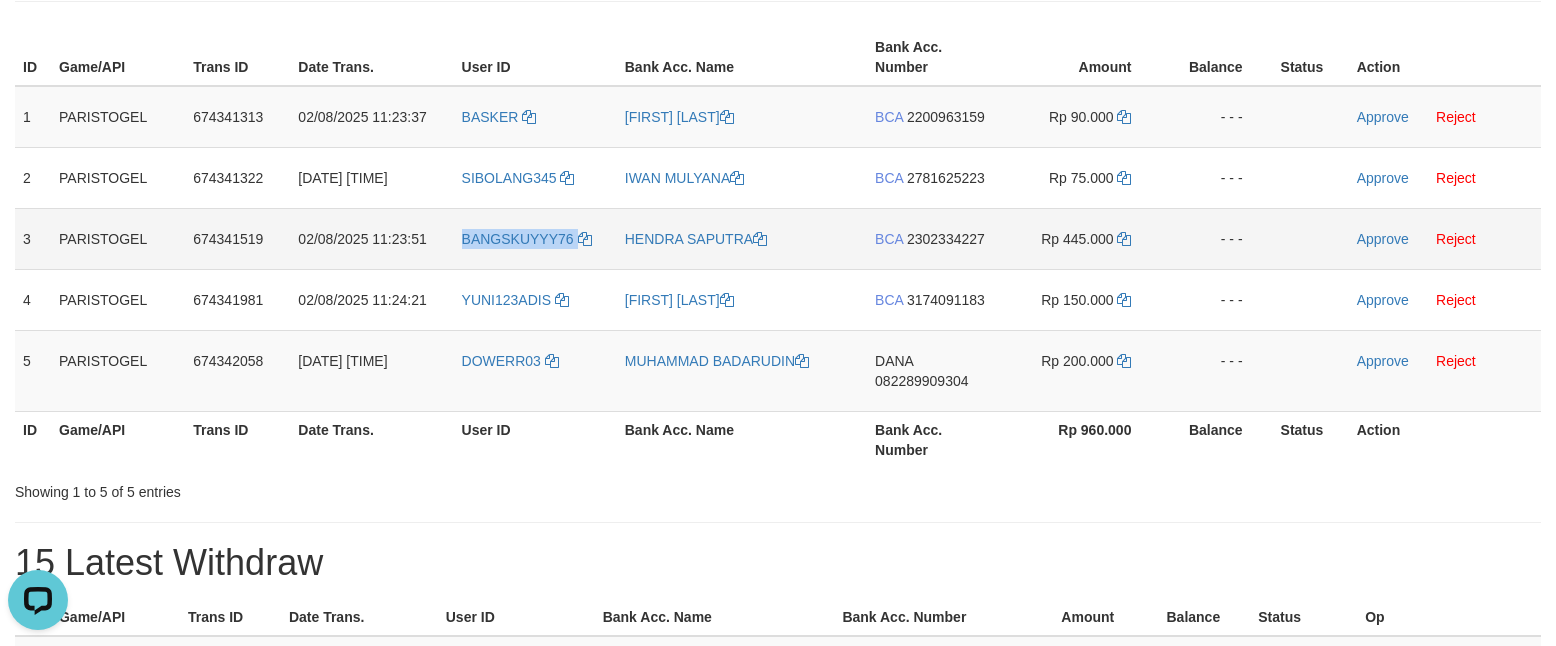 click on "BANGSKUYYY76" at bounding box center [535, 238] 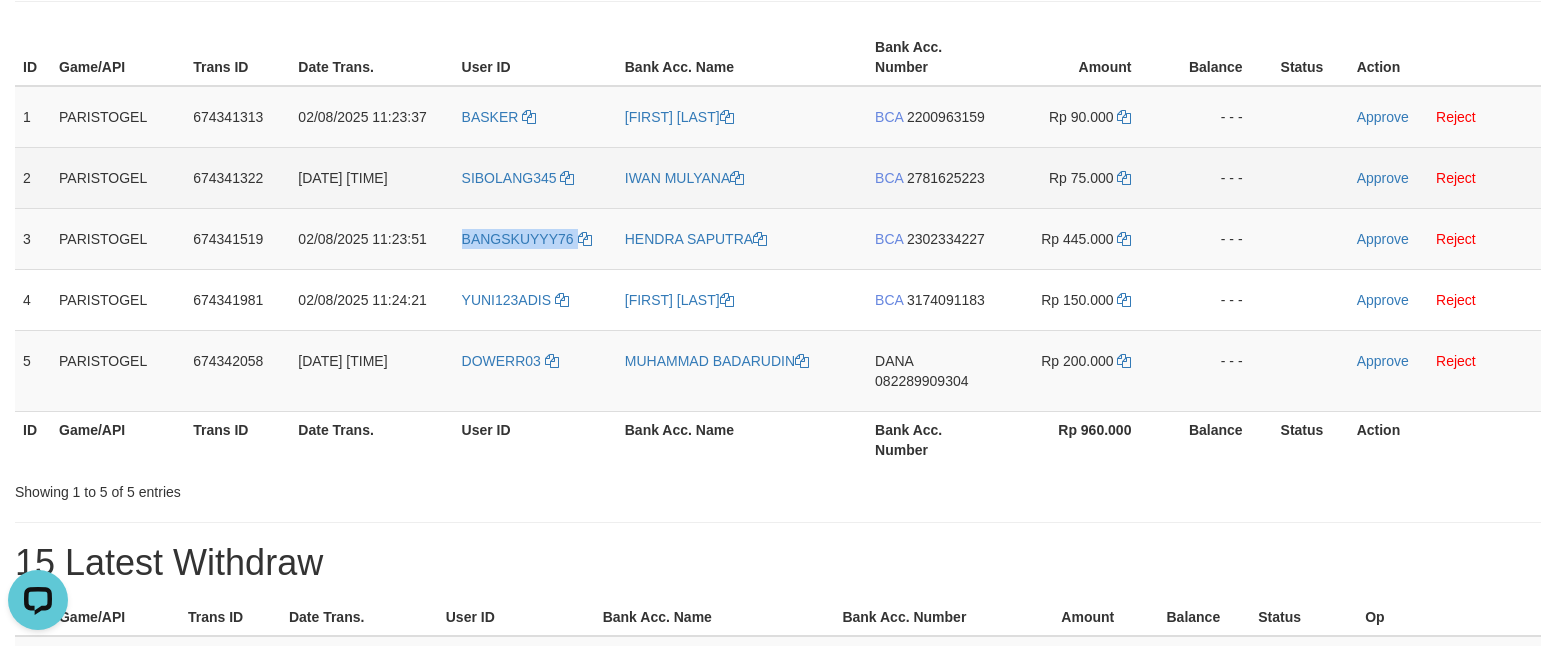 copy on "BANGSKUYYY76" 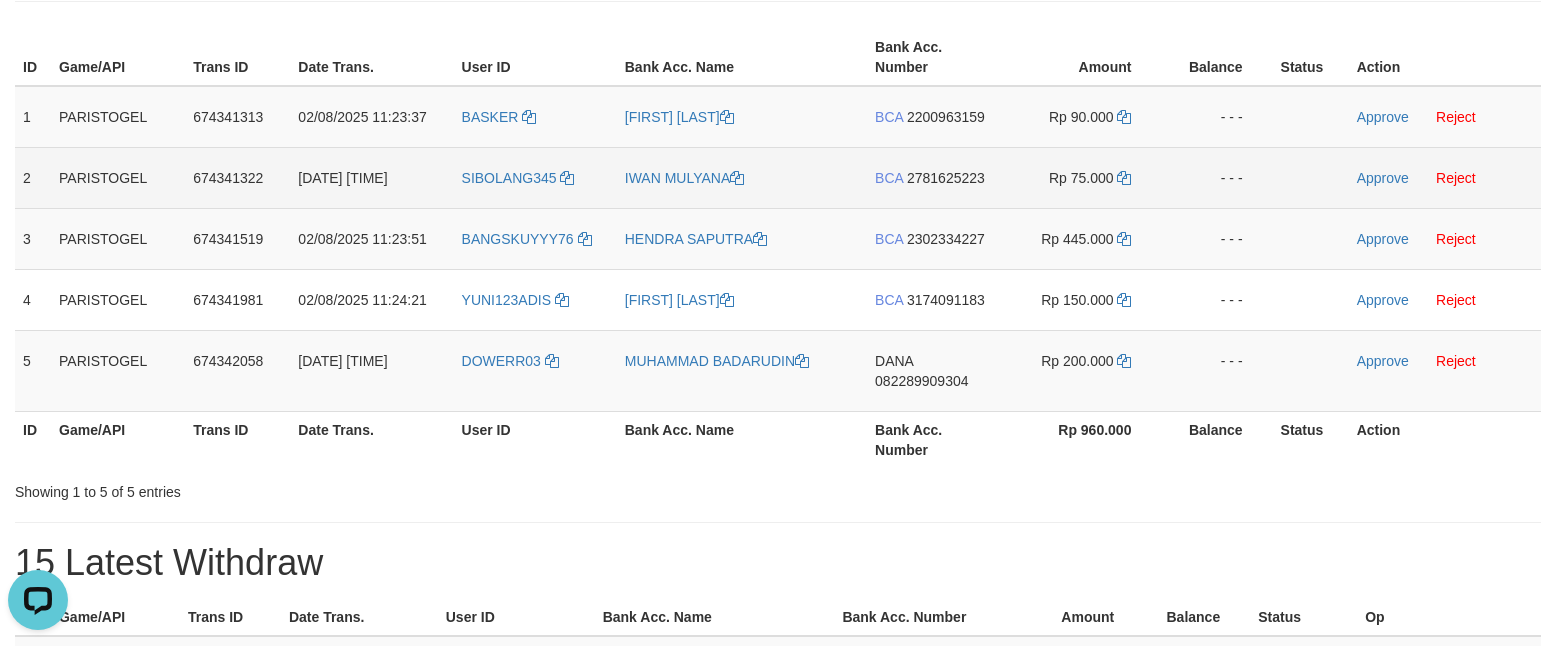 click on "SIBOLANG345" at bounding box center [535, 177] 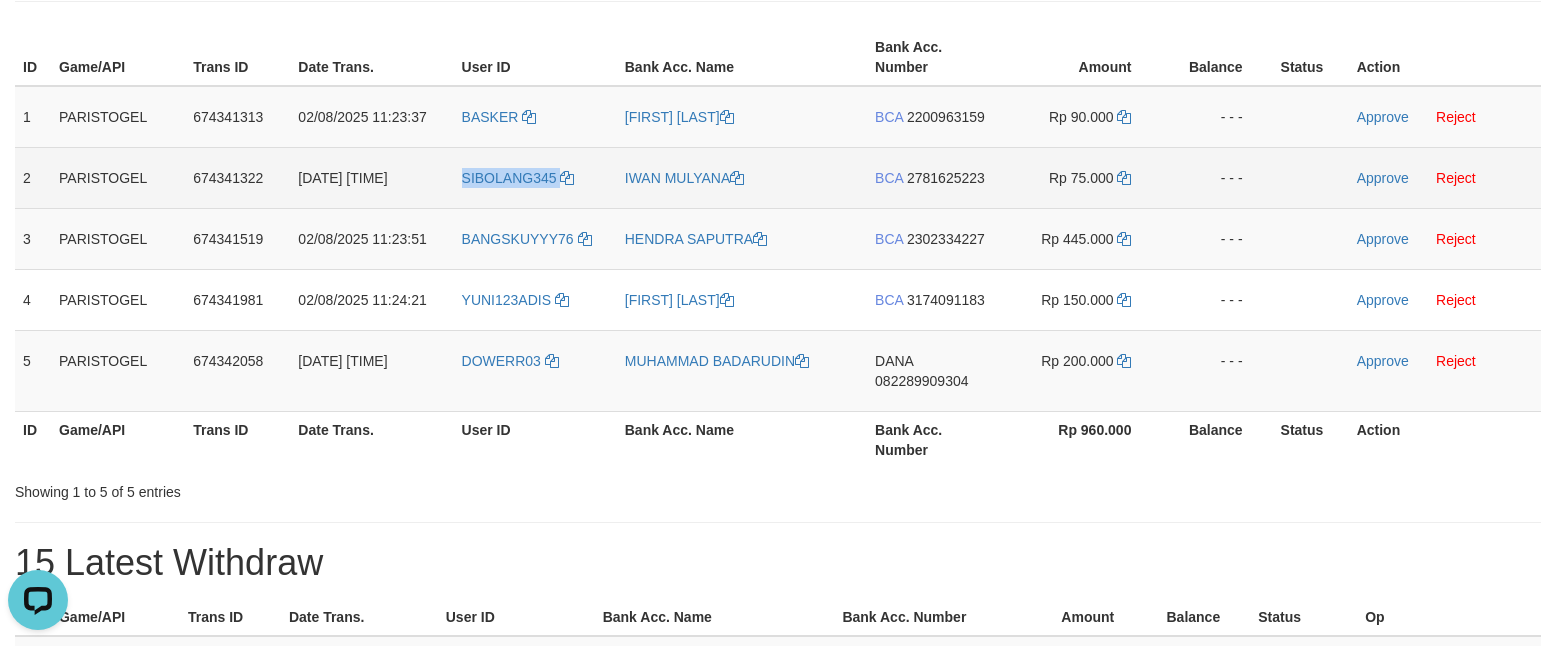 click on "SIBOLANG345" at bounding box center (535, 177) 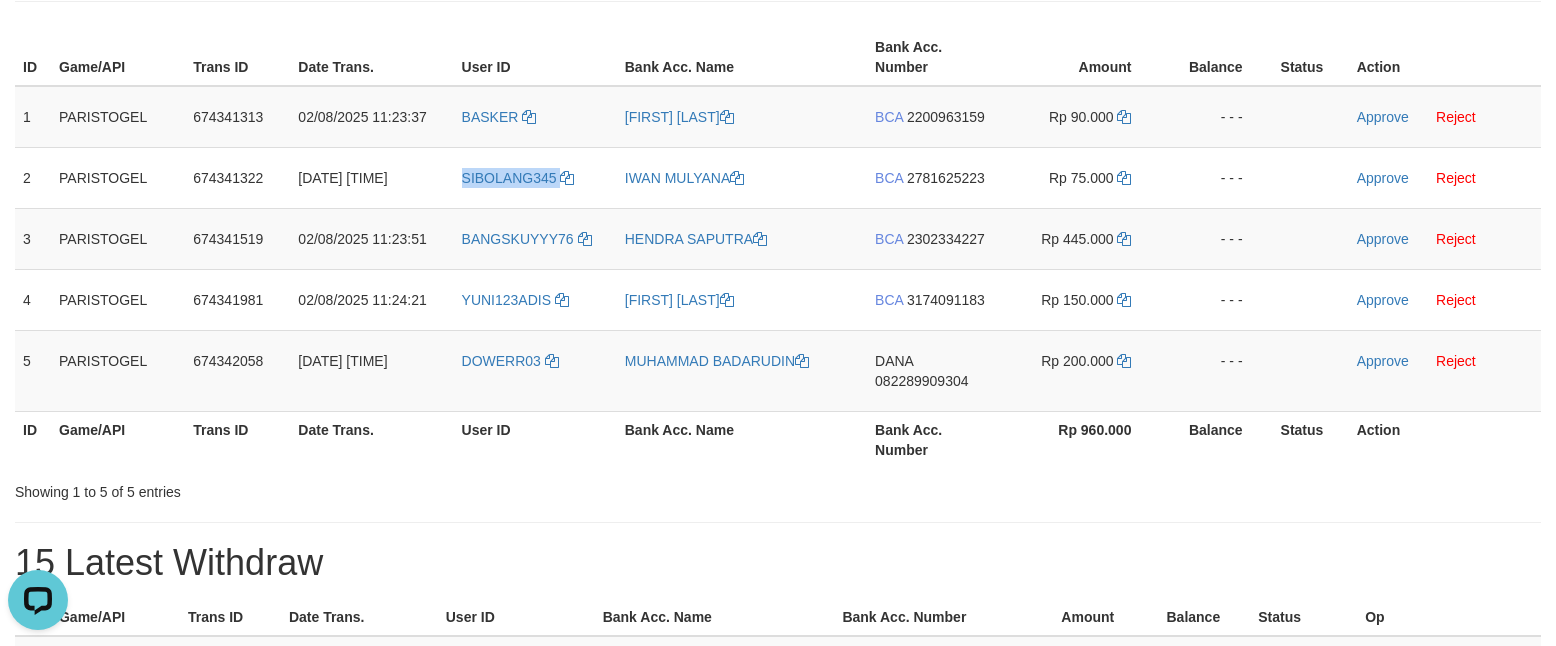 copy on "SIBOLANG345" 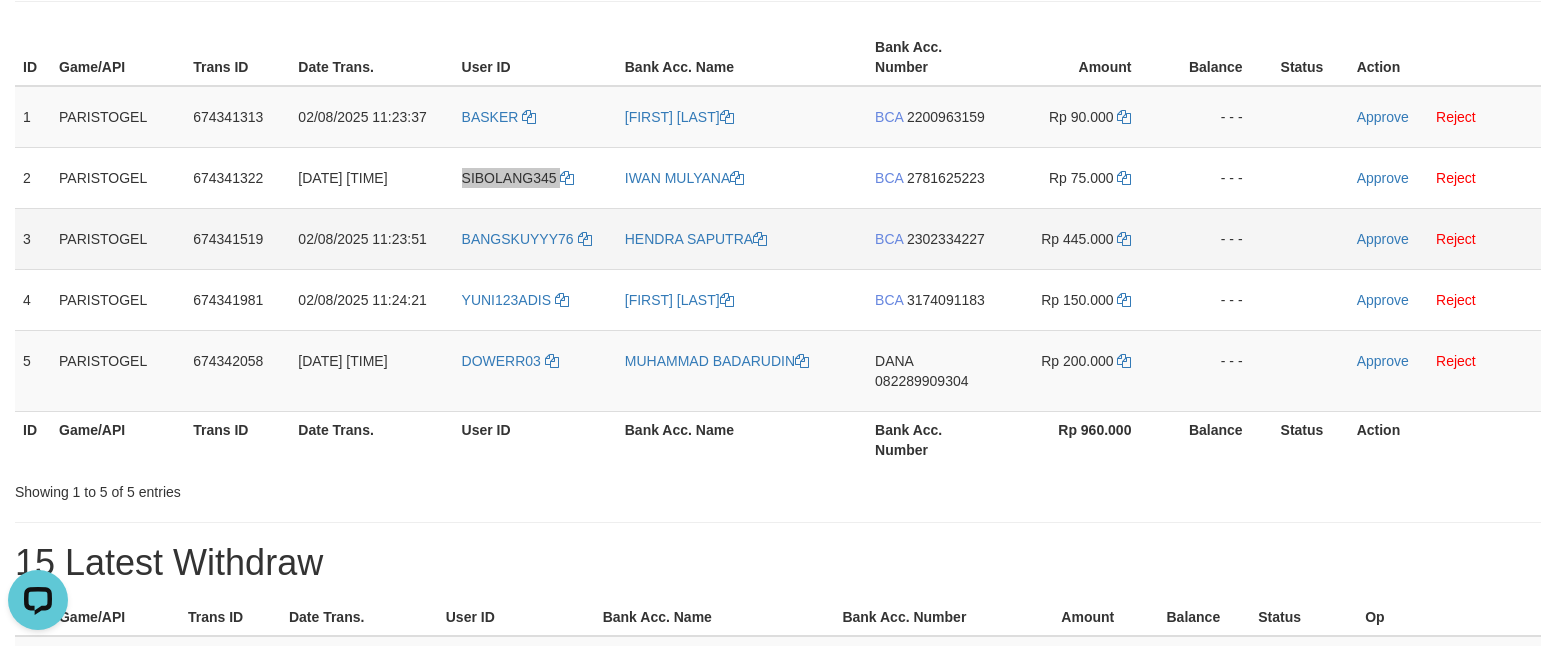scroll, scrollTop: 400, scrollLeft: 0, axis: vertical 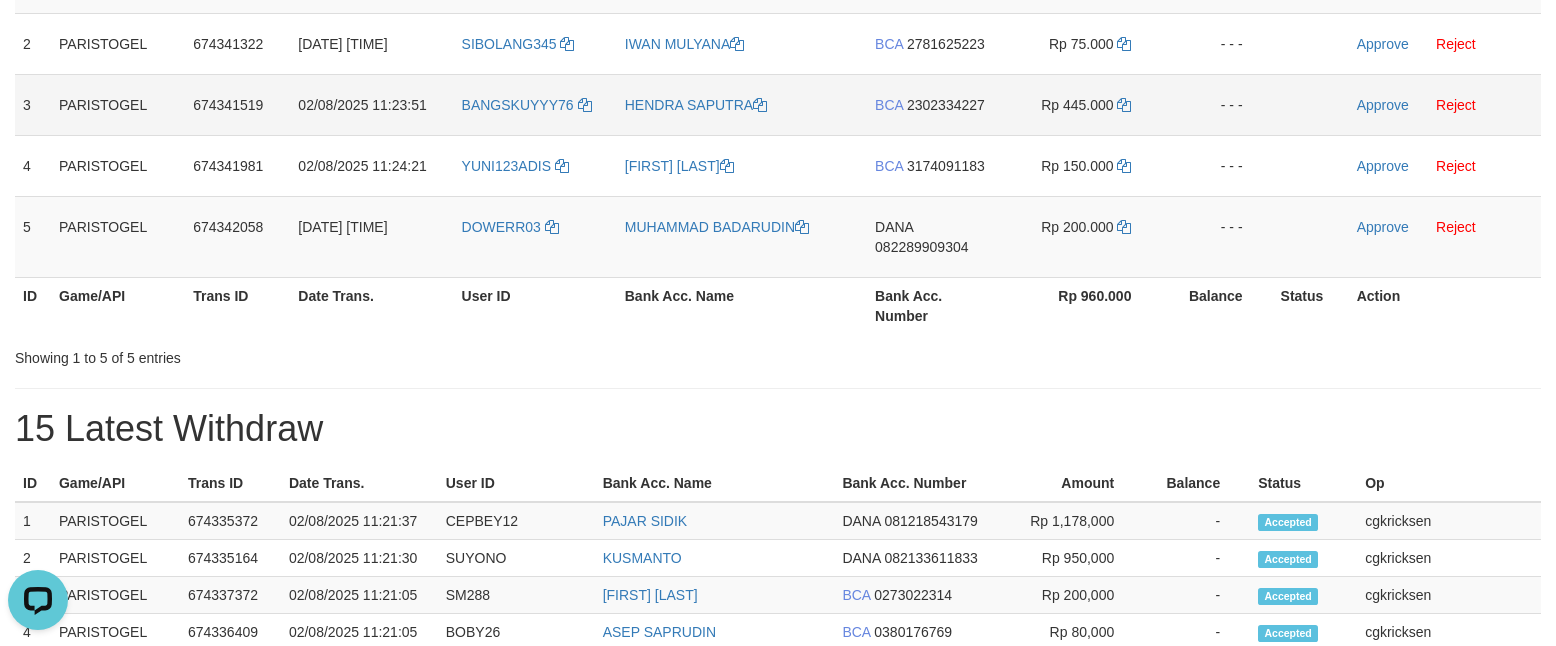 click on "BANGSKUYYY76" at bounding box center (535, 104) 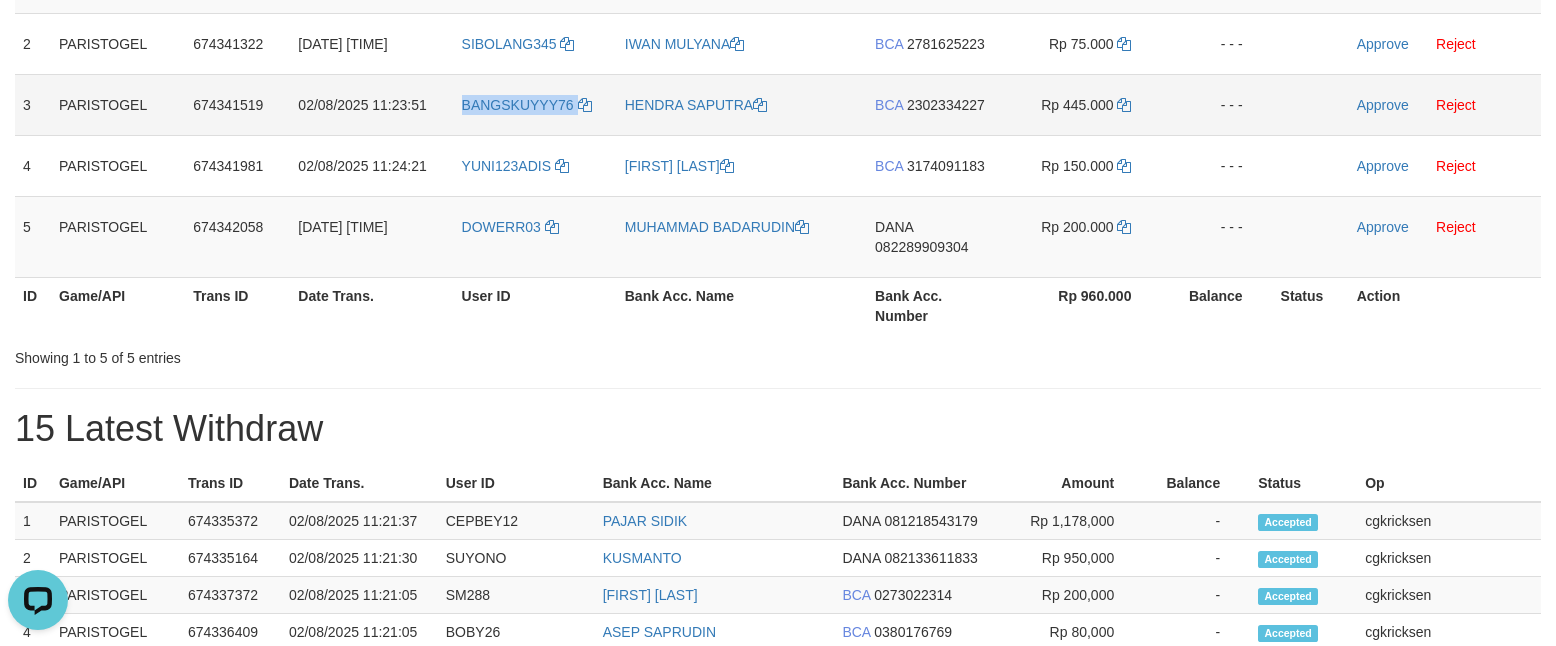 copy on "BANGSKUYYY76" 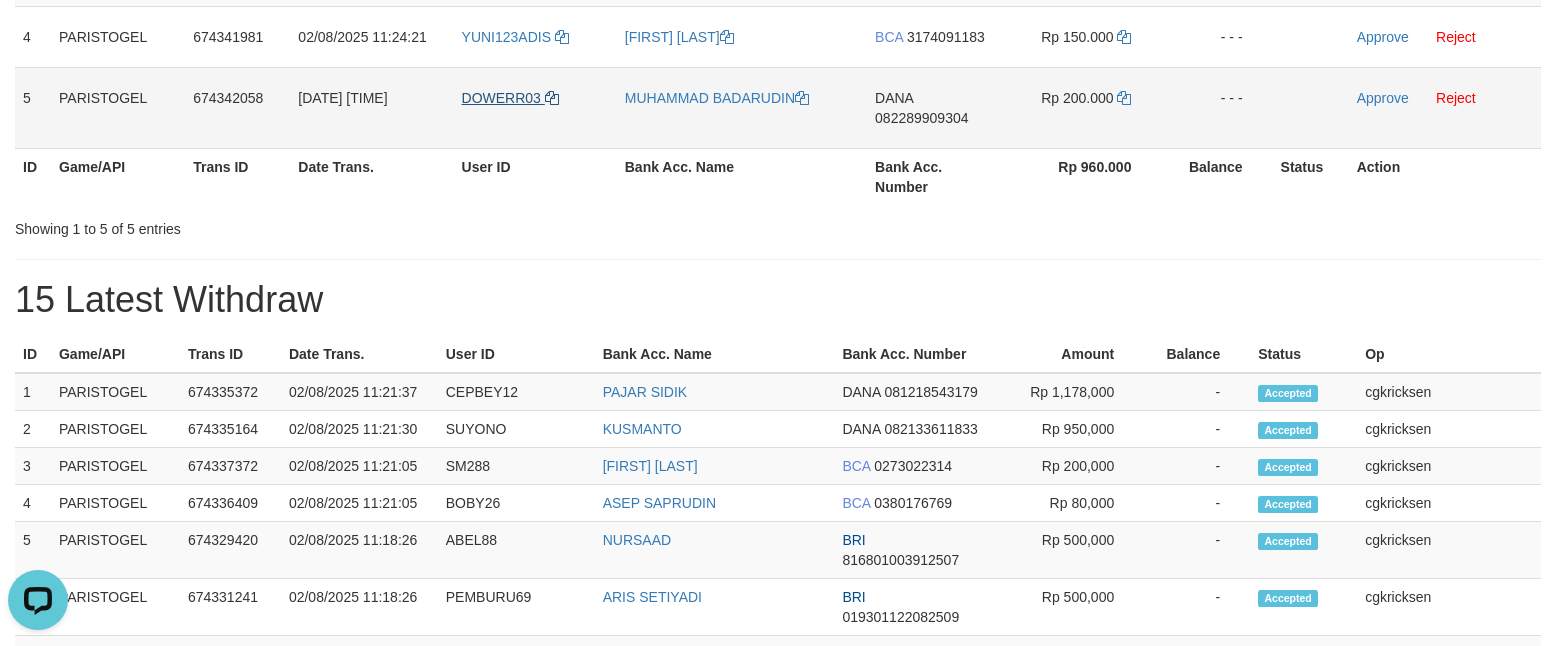 scroll, scrollTop: 533, scrollLeft: 0, axis: vertical 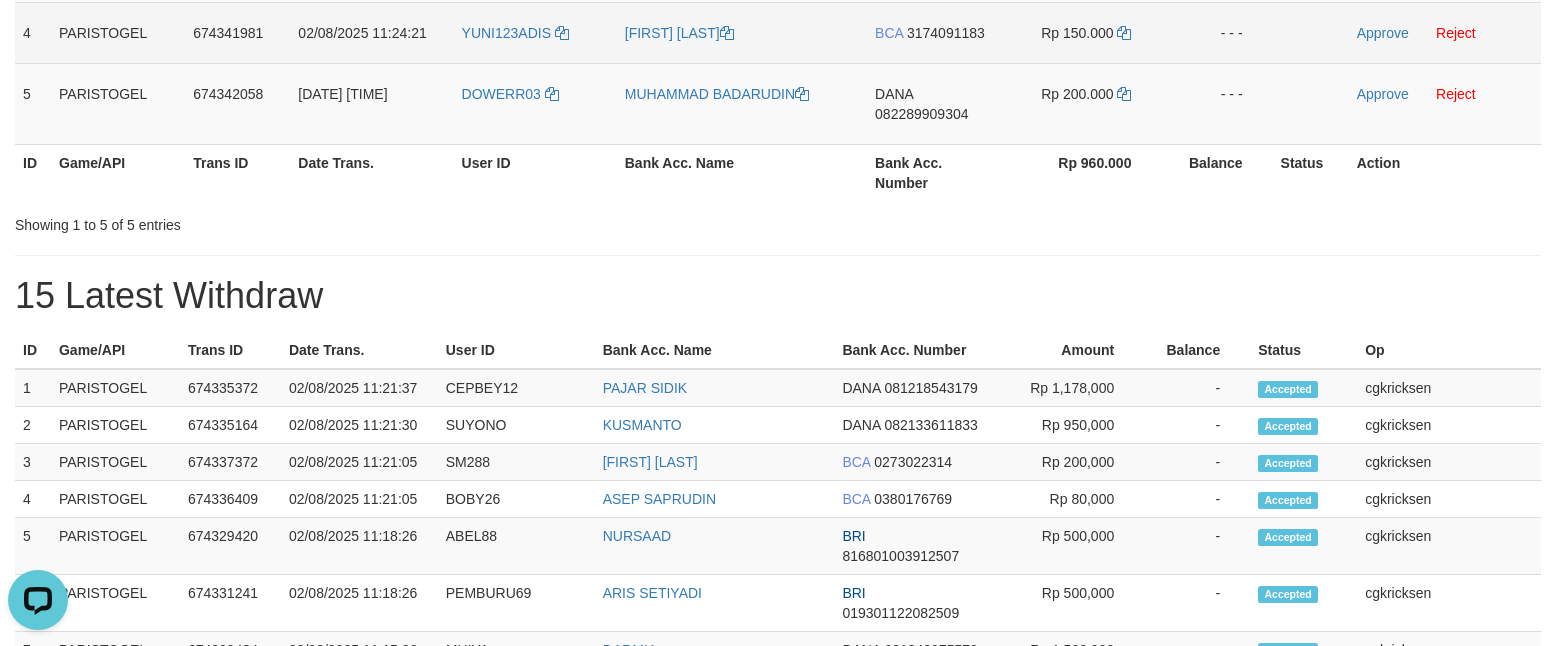 click on "YUNI123ADIS" at bounding box center [535, 32] 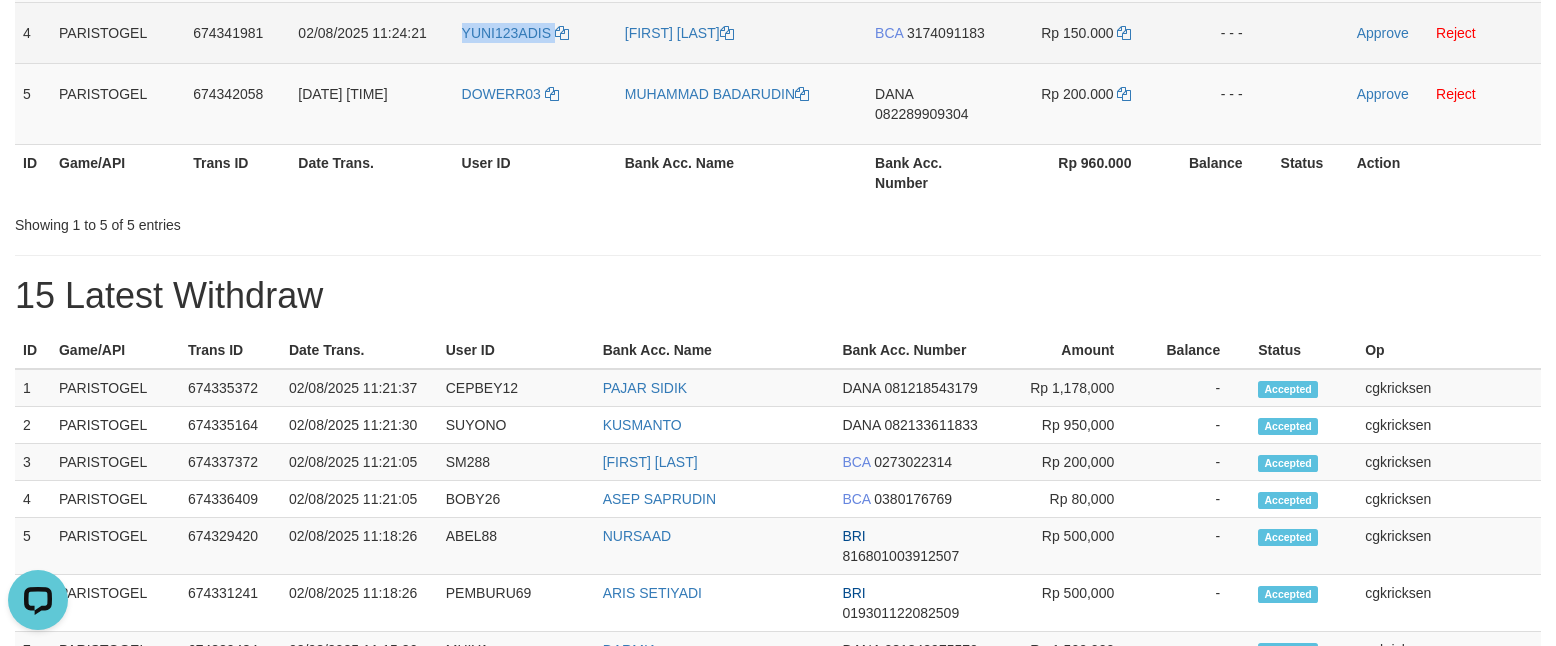 copy on "YUNI123ADIS" 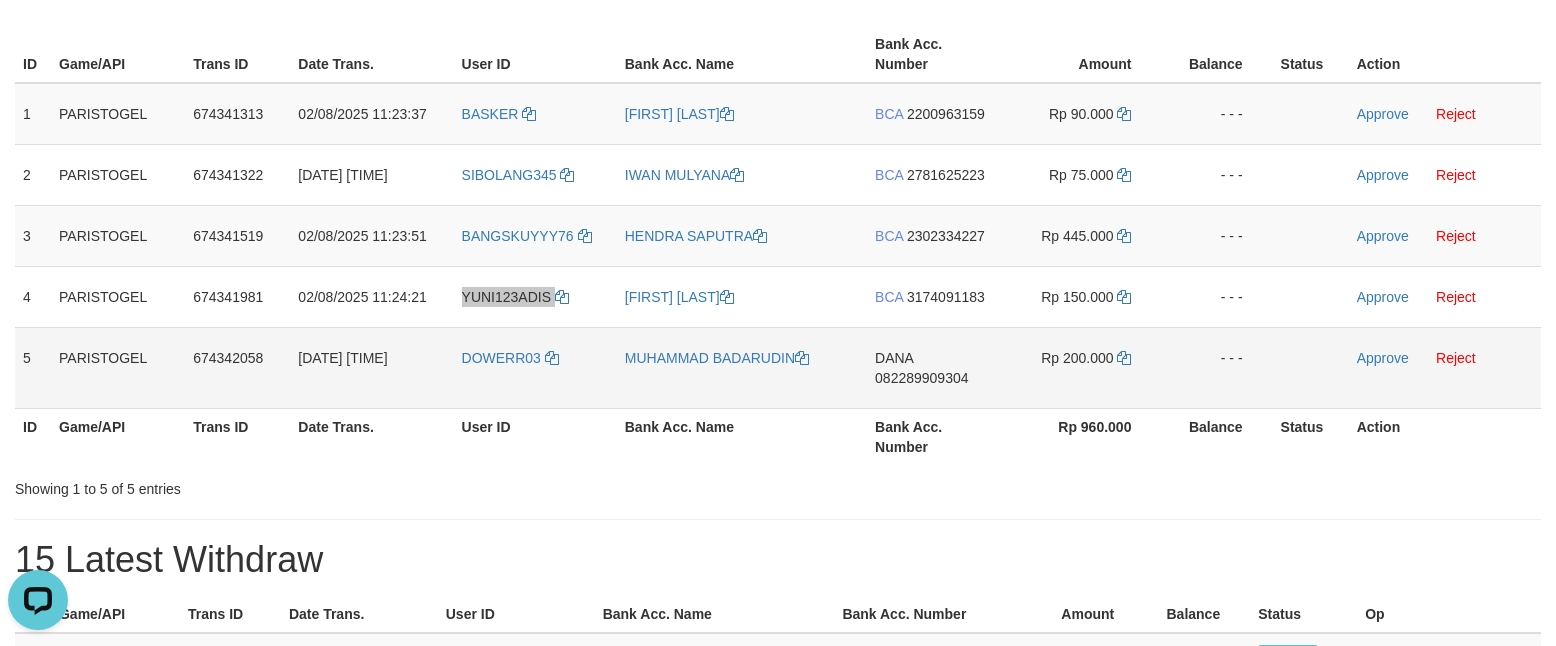 scroll, scrollTop: 266, scrollLeft: 0, axis: vertical 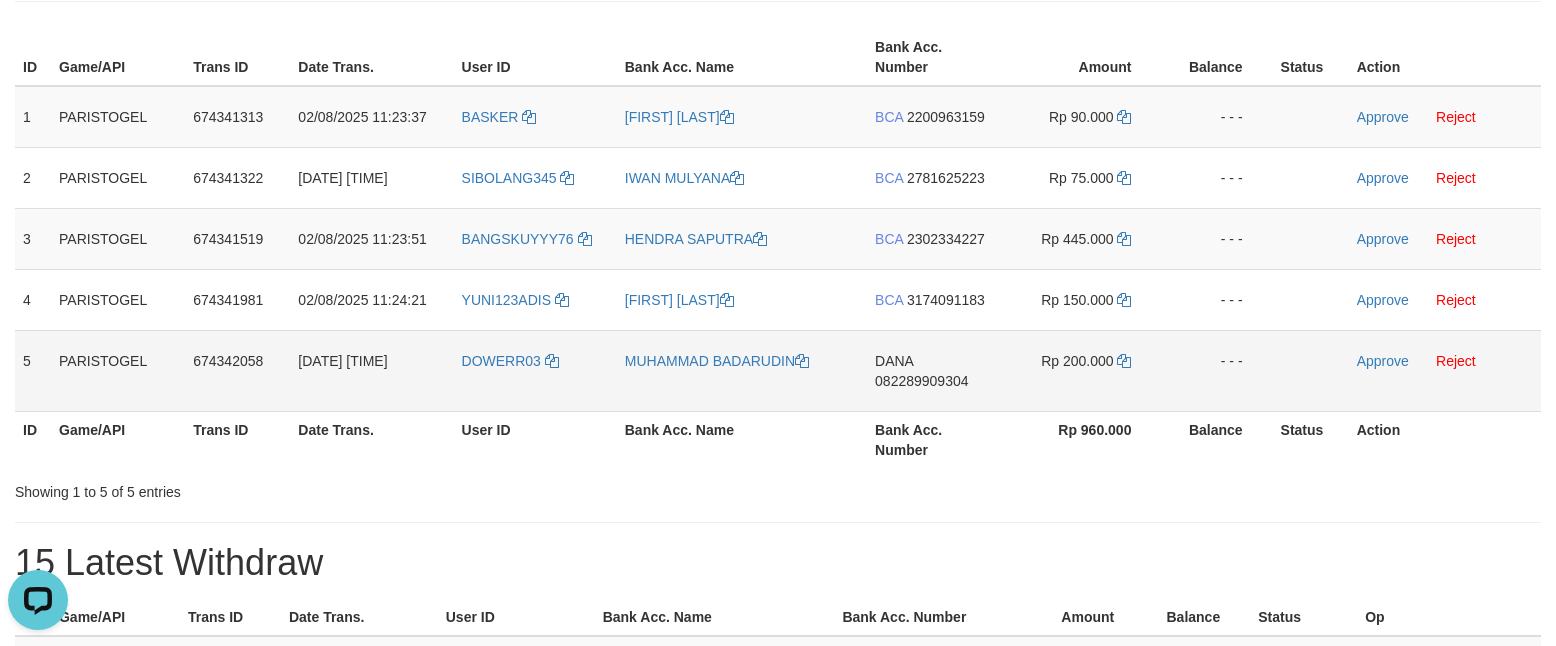 click on "DOWERR03" at bounding box center [535, 370] 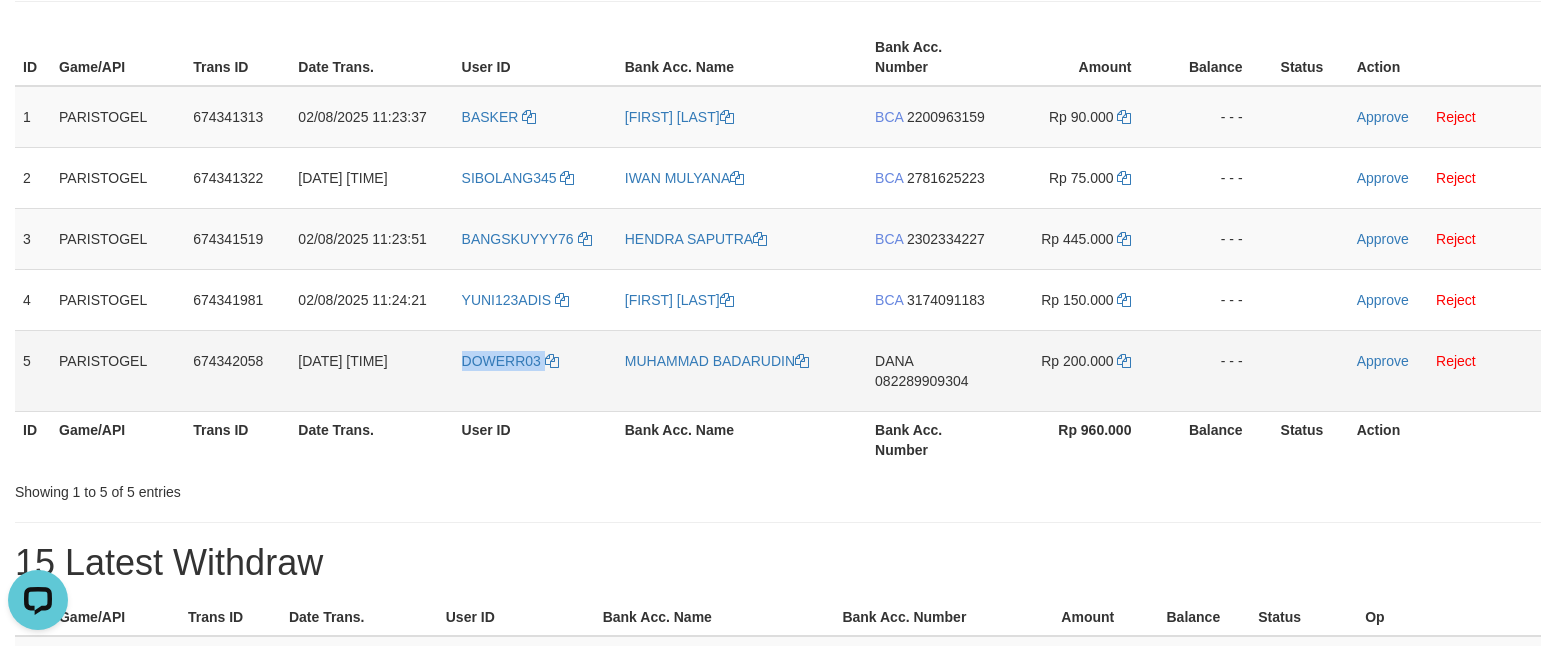 click on "DOWERR03" at bounding box center (535, 370) 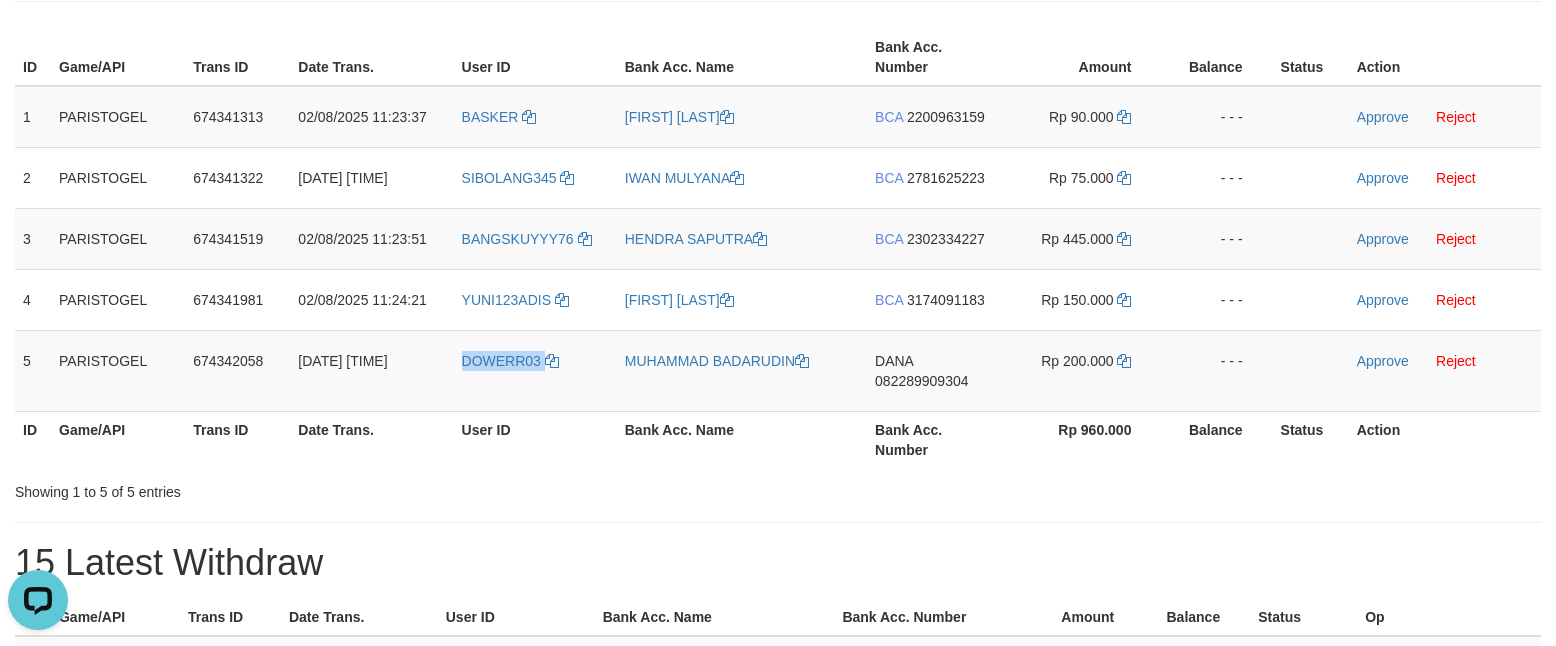 copy on "DOWERR03" 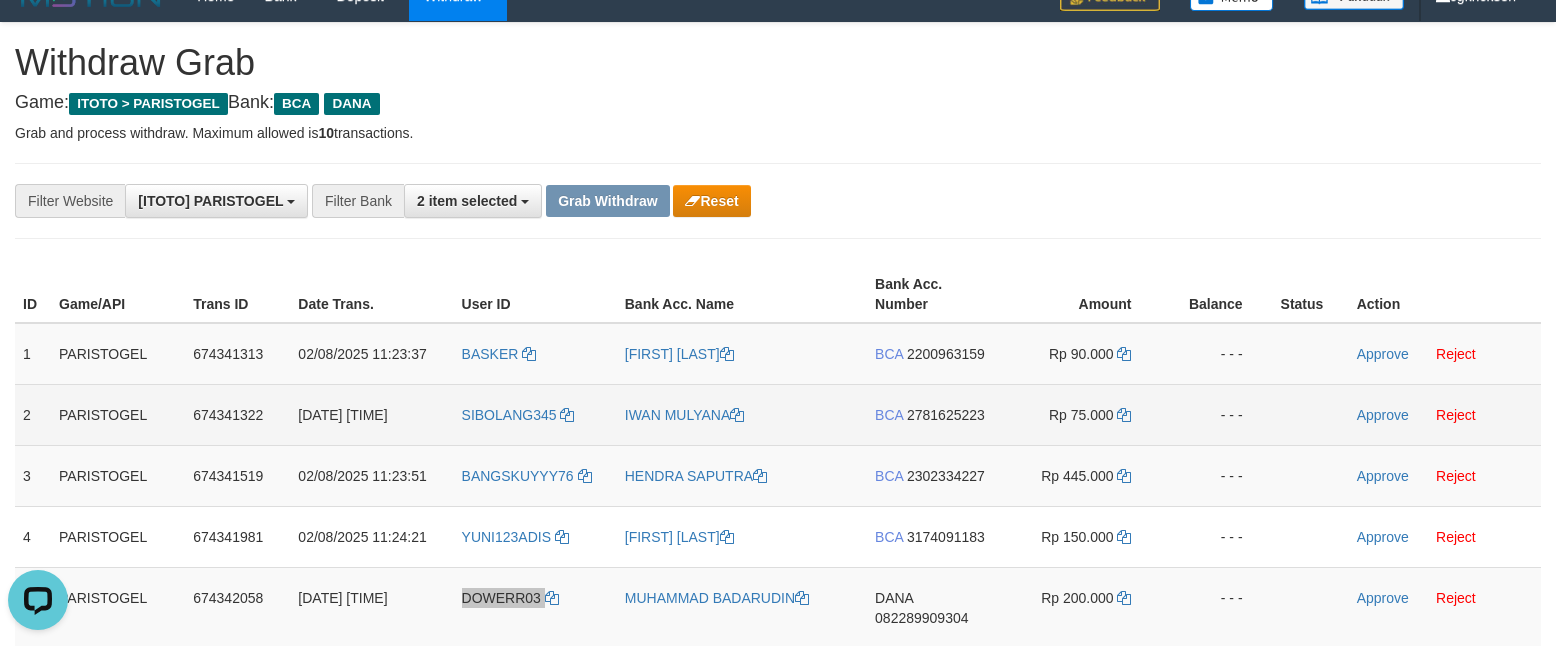 scroll, scrollTop: 0, scrollLeft: 0, axis: both 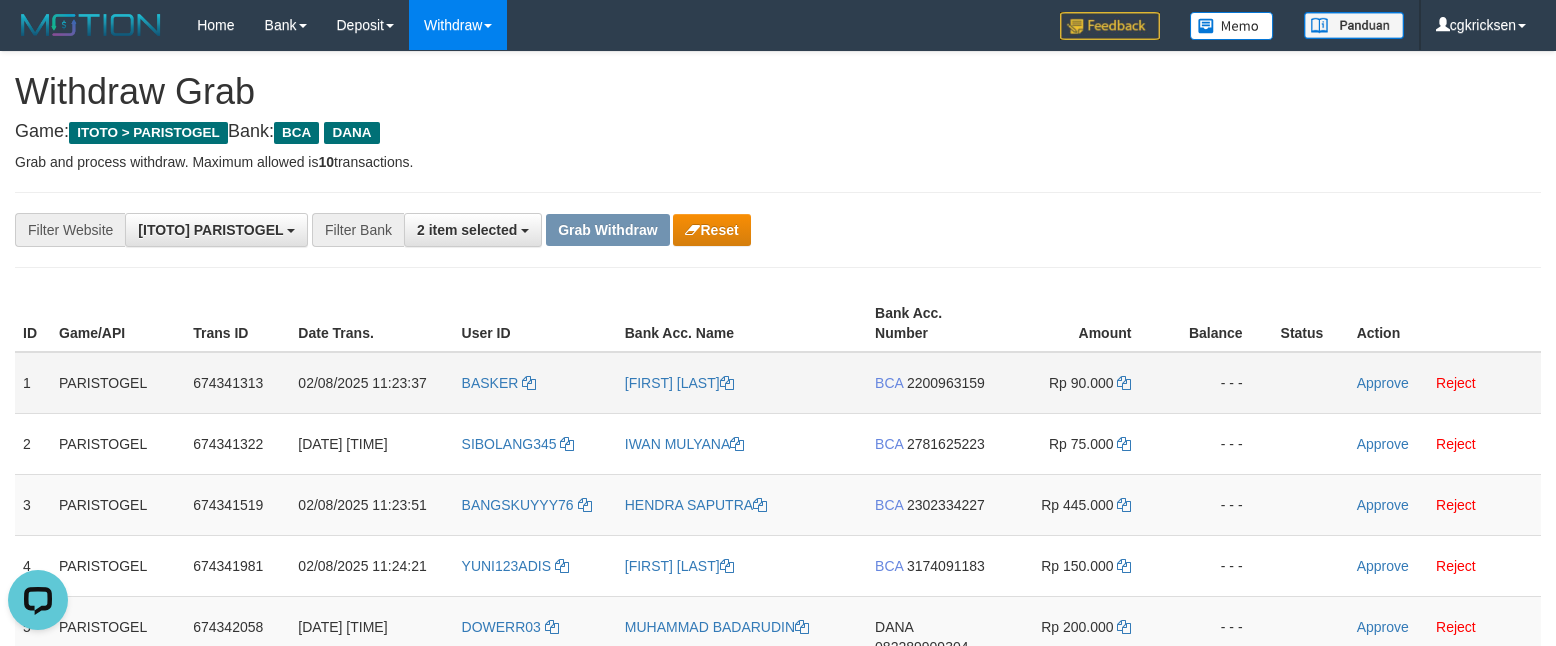 click on "BASKER" at bounding box center (535, 383) 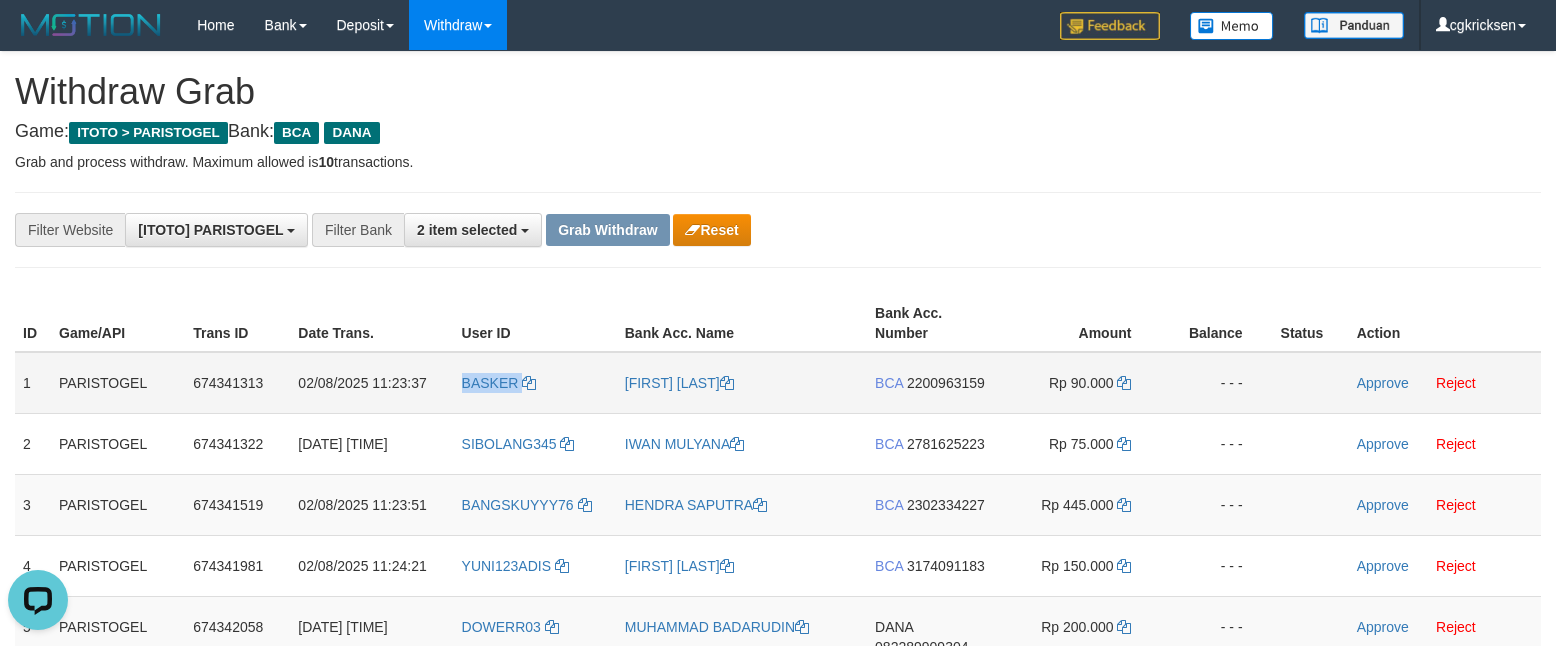 copy on "BASKER" 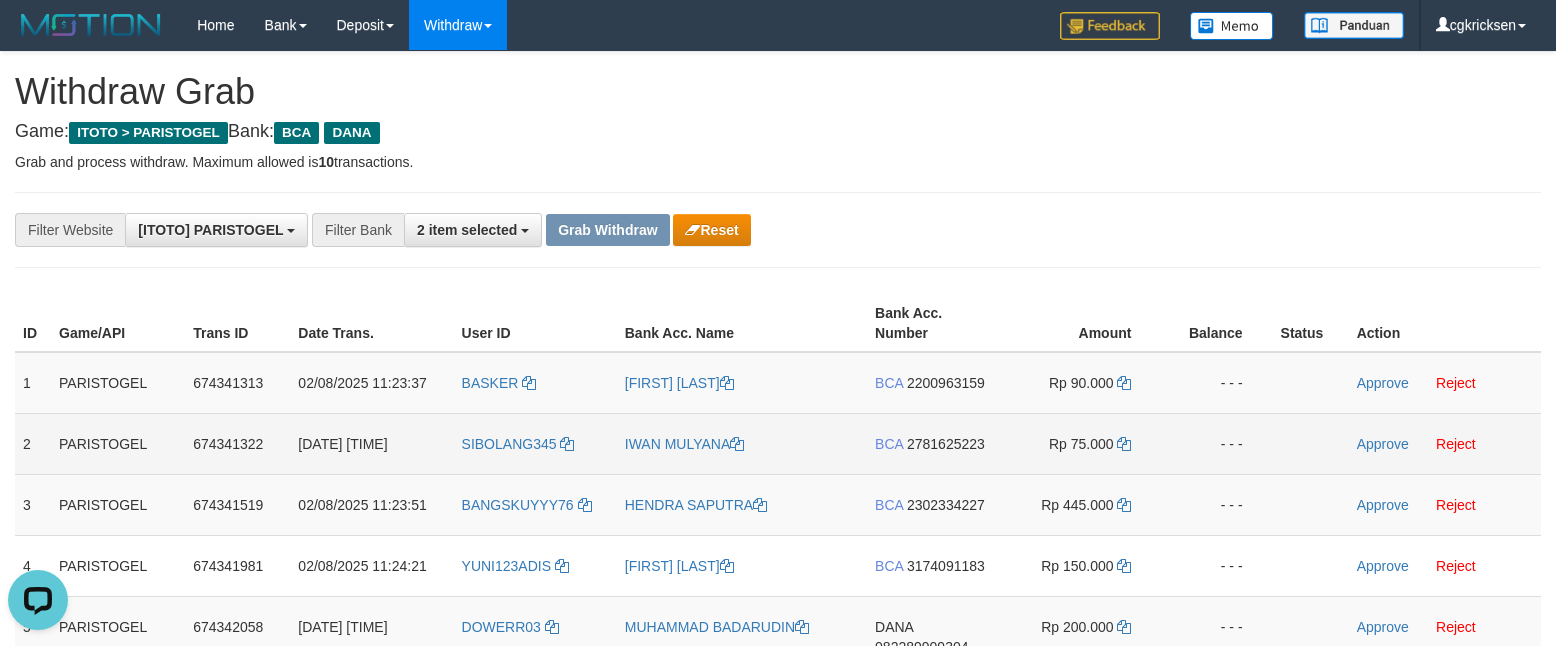 click on "IWAN MULYANA" at bounding box center [742, 443] 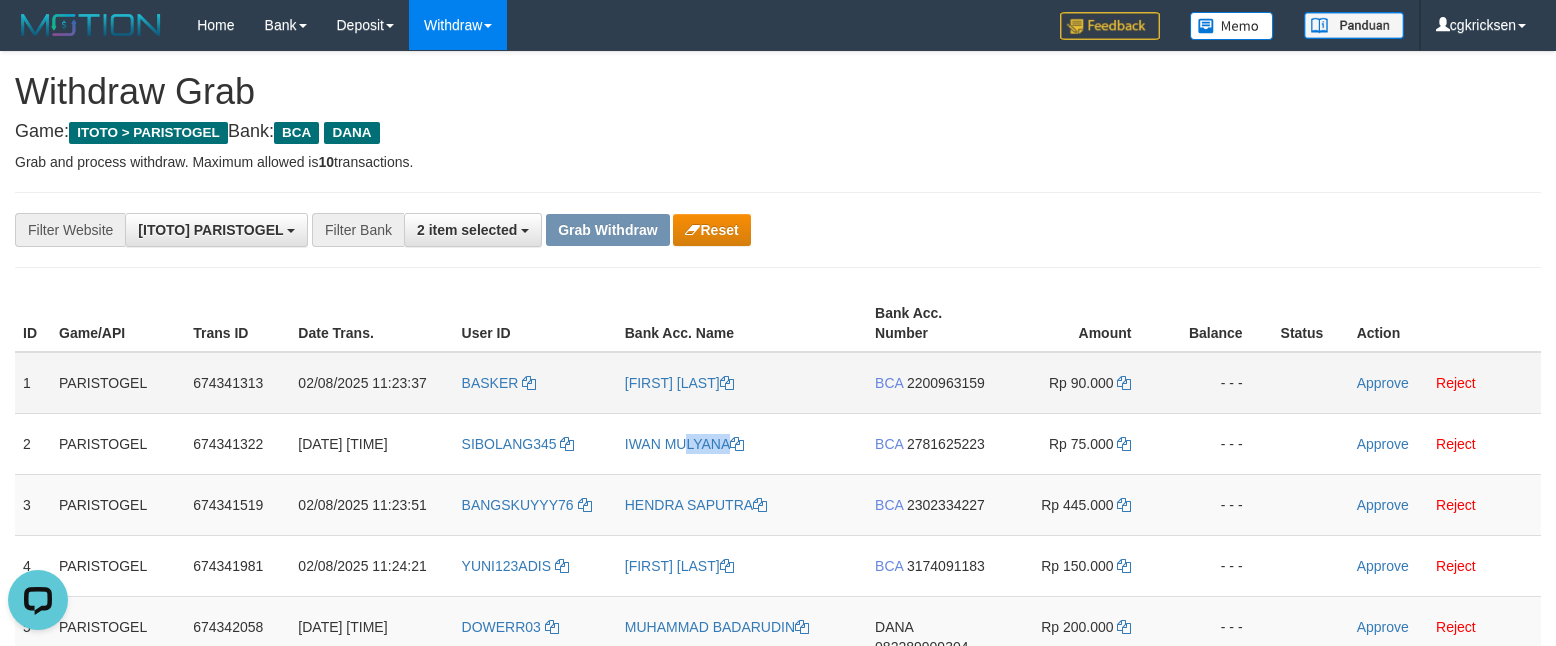 drag, startPoint x: 672, startPoint y: 422, endPoint x: 672, endPoint y: 408, distance: 14 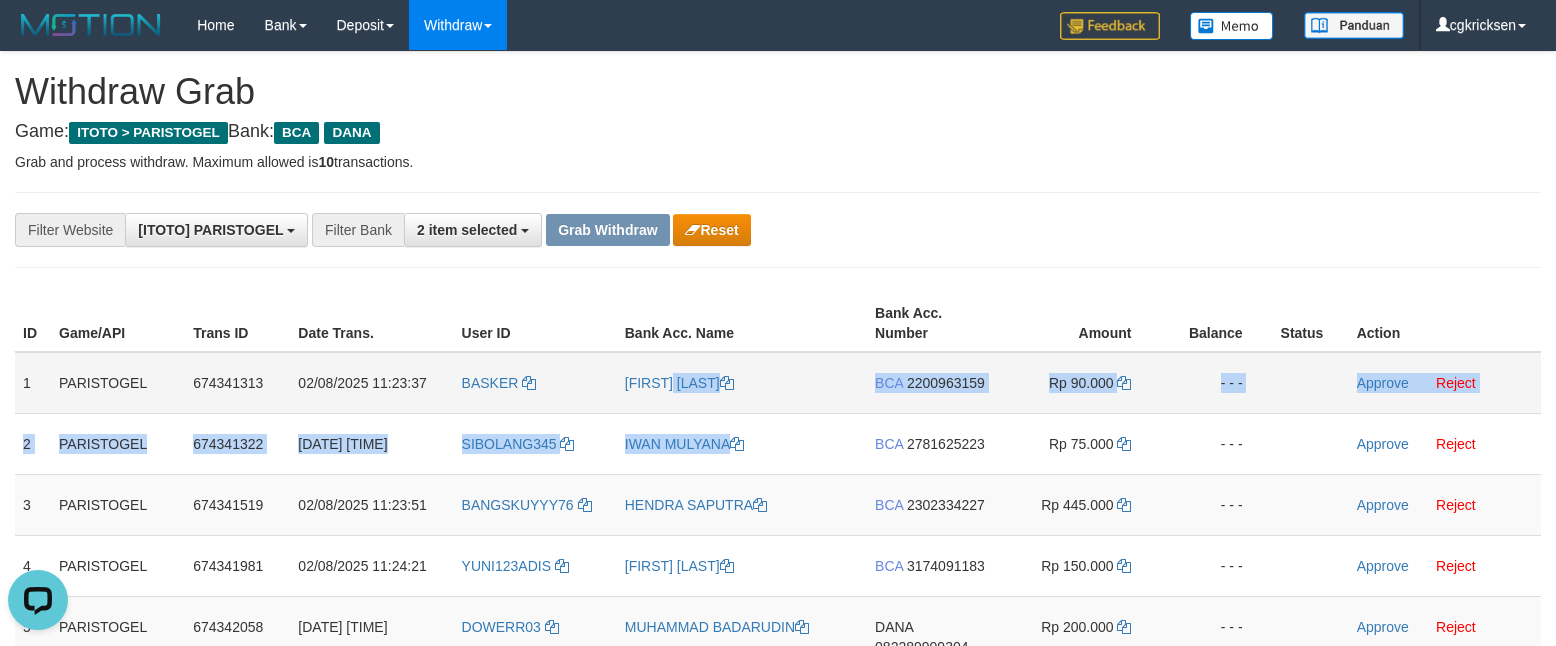 copy on "AFRIMA REKI
BCA
2200963159
Rp 90.000
- - -
Approve
Reject
2
PARISTOGEL
674341322
02/08/2025 11:23:38
SIBOLANG345
IWAN MULYANA" 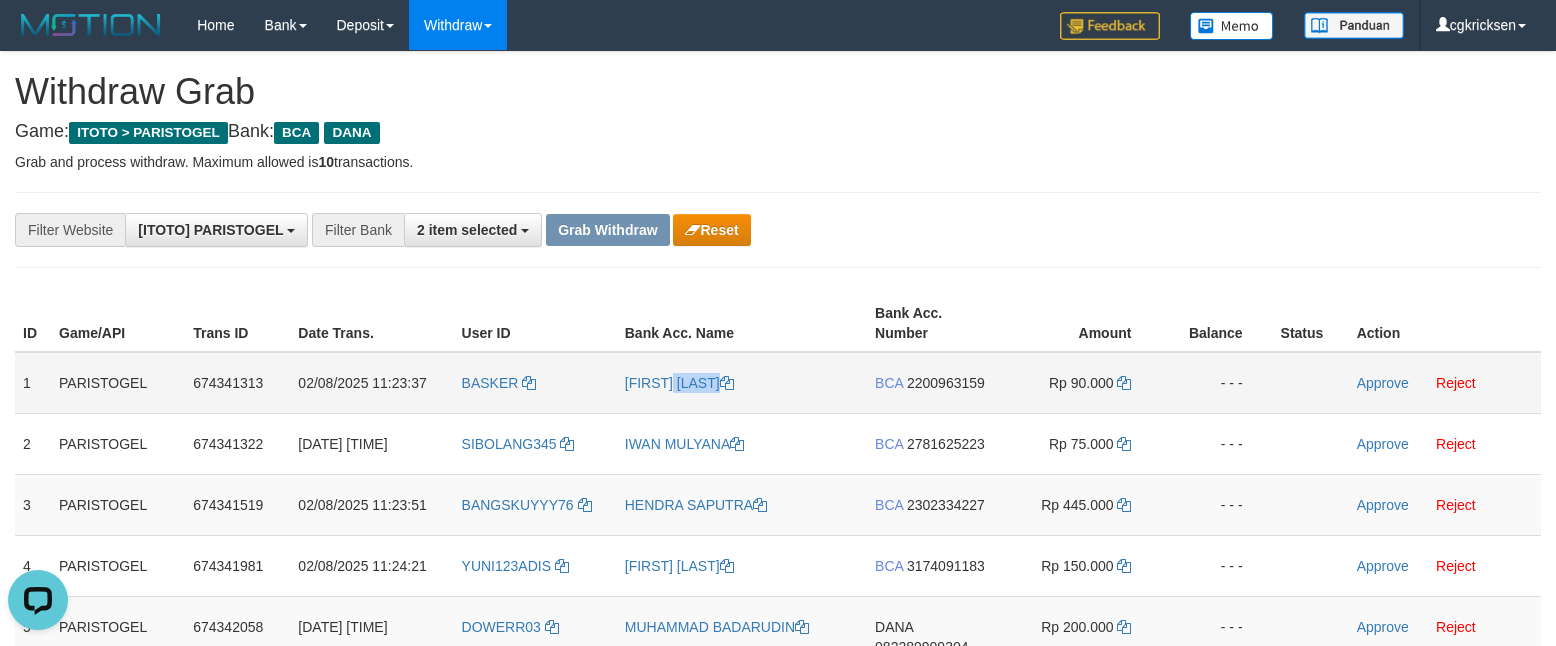click on "[FIRST] [LAST]" at bounding box center (742, 383) 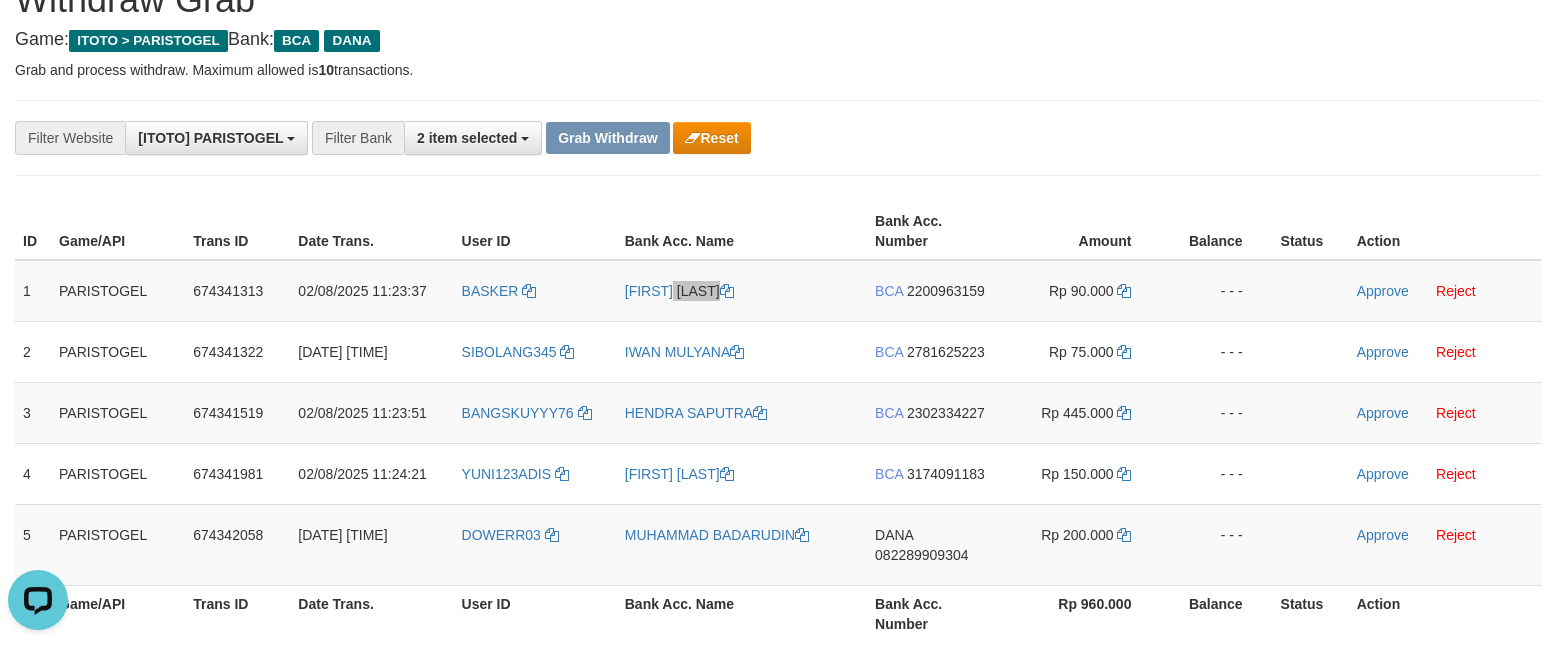 scroll, scrollTop: 133, scrollLeft: 0, axis: vertical 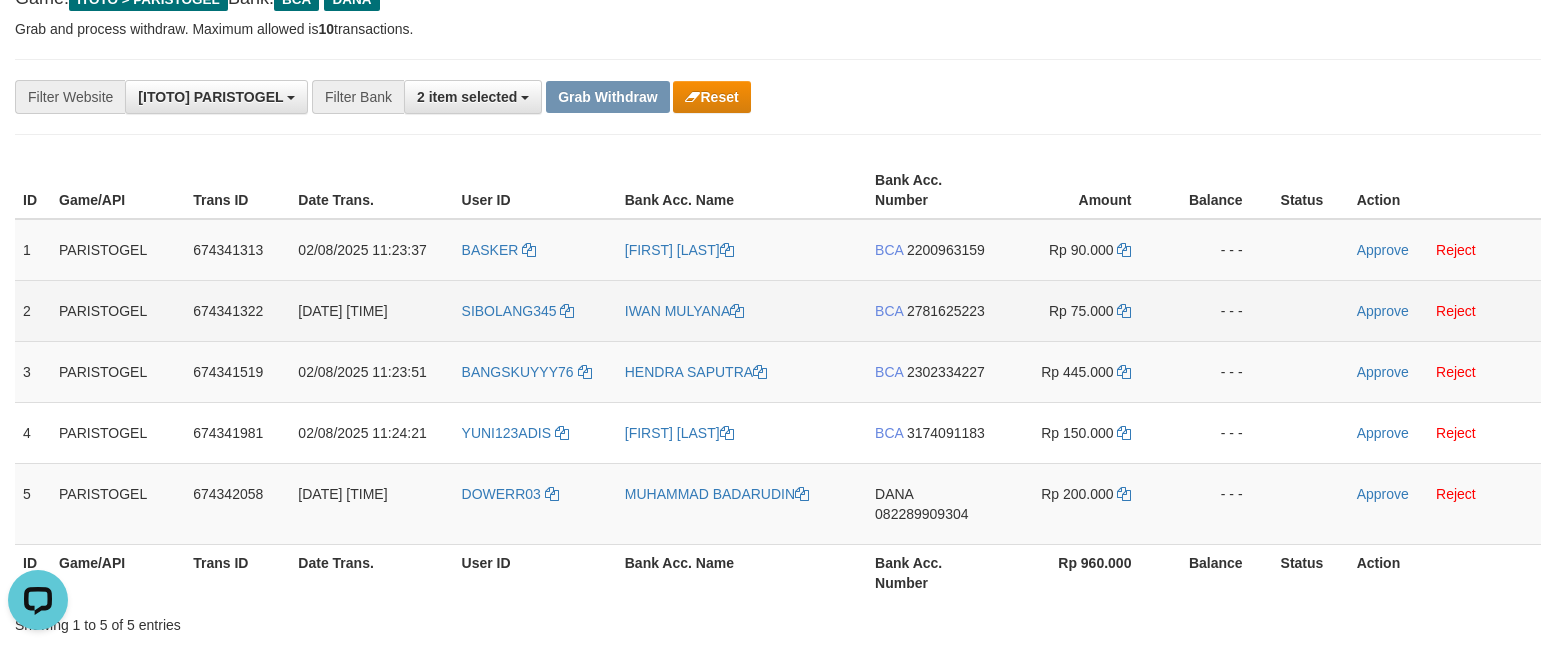 click on "SIBOLANG345" at bounding box center [535, 310] 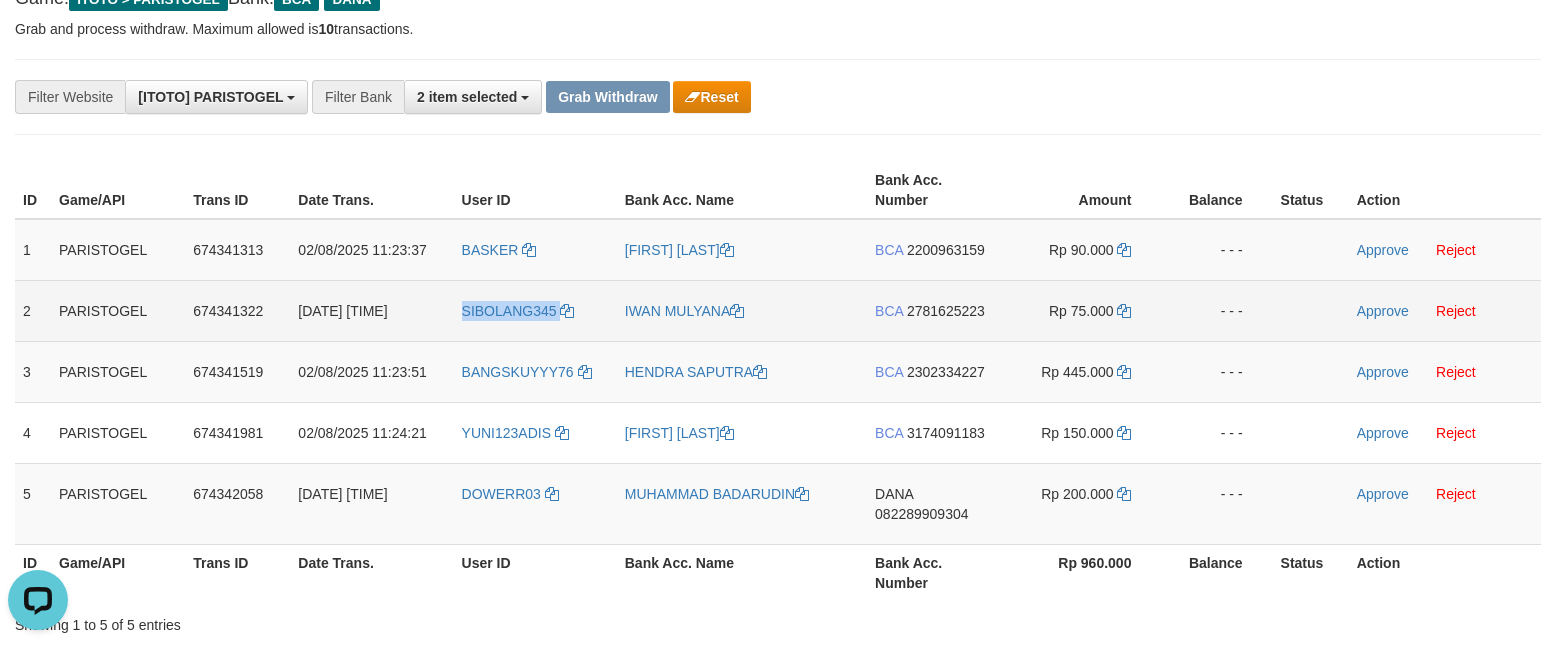 click on "SIBOLANG345" at bounding box center [535, 310] 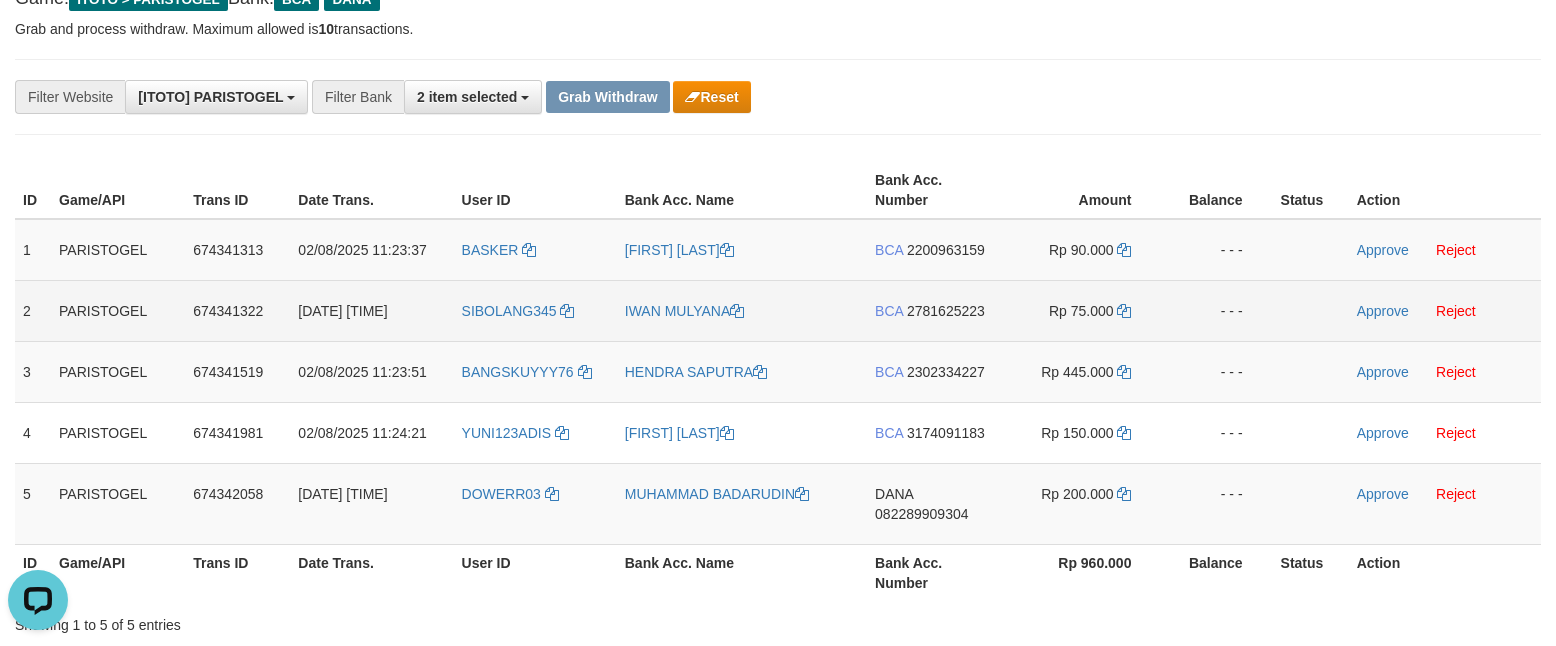 click on "SIBOLANG345" at bounding box center (535, 310) 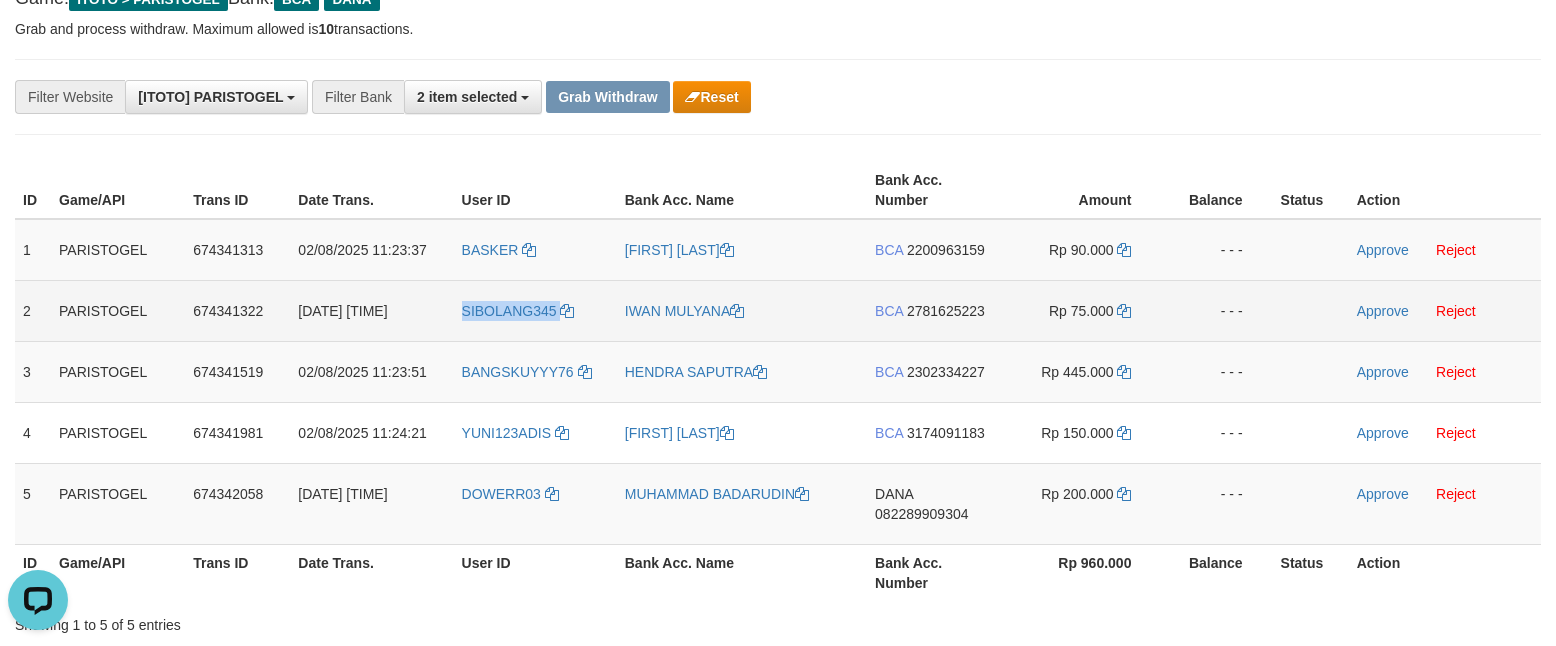click on "SIBOLANG345" at bounding box center [535, 310] 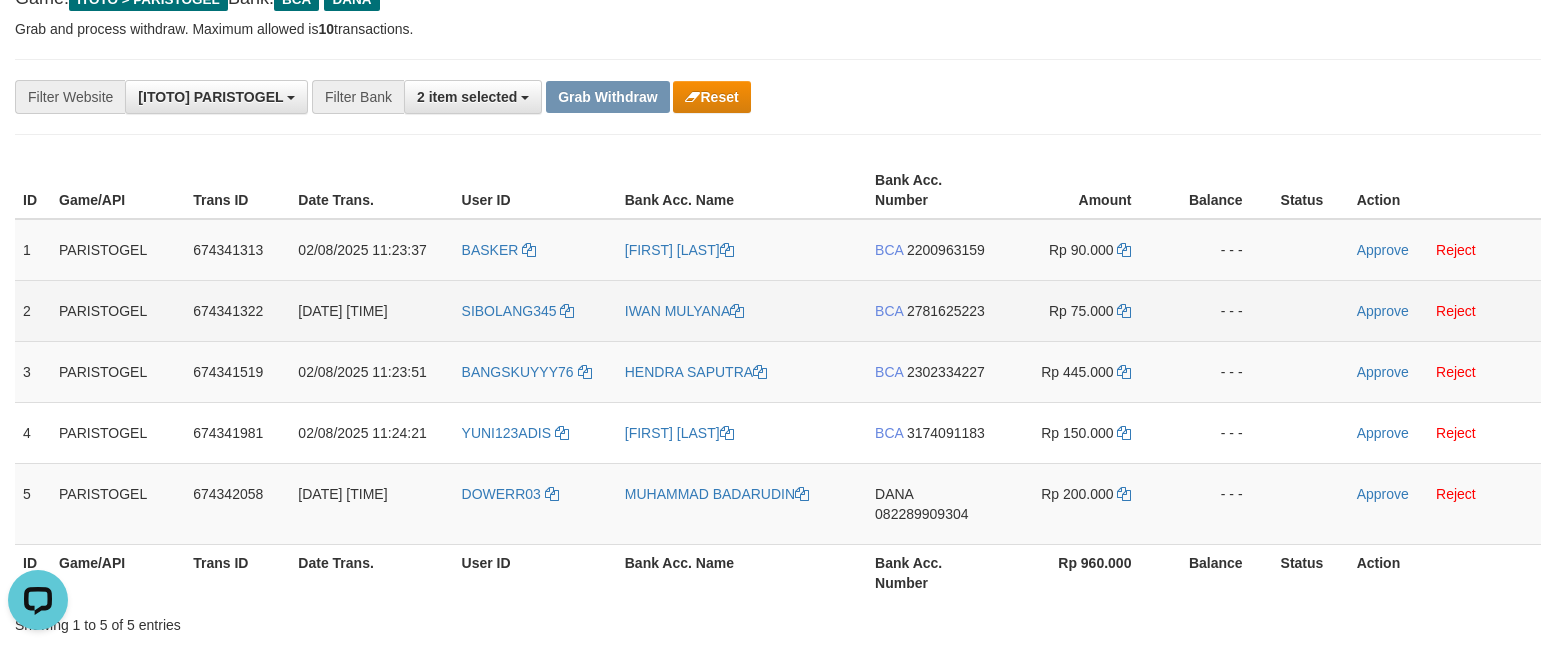 click on "IWAN MULYANA" at bounding box center (742, 310) 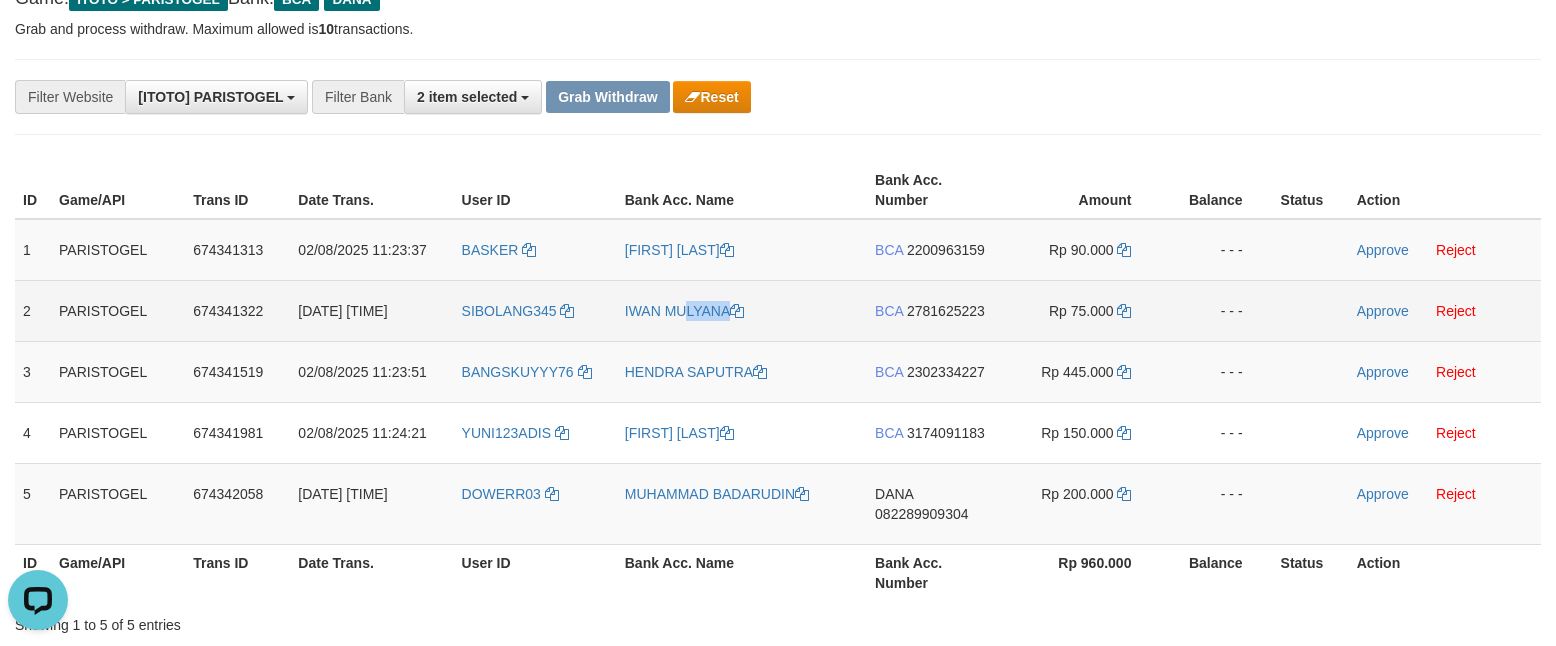 click on "IWAN MULYANA" at bounding box center (742, 310) 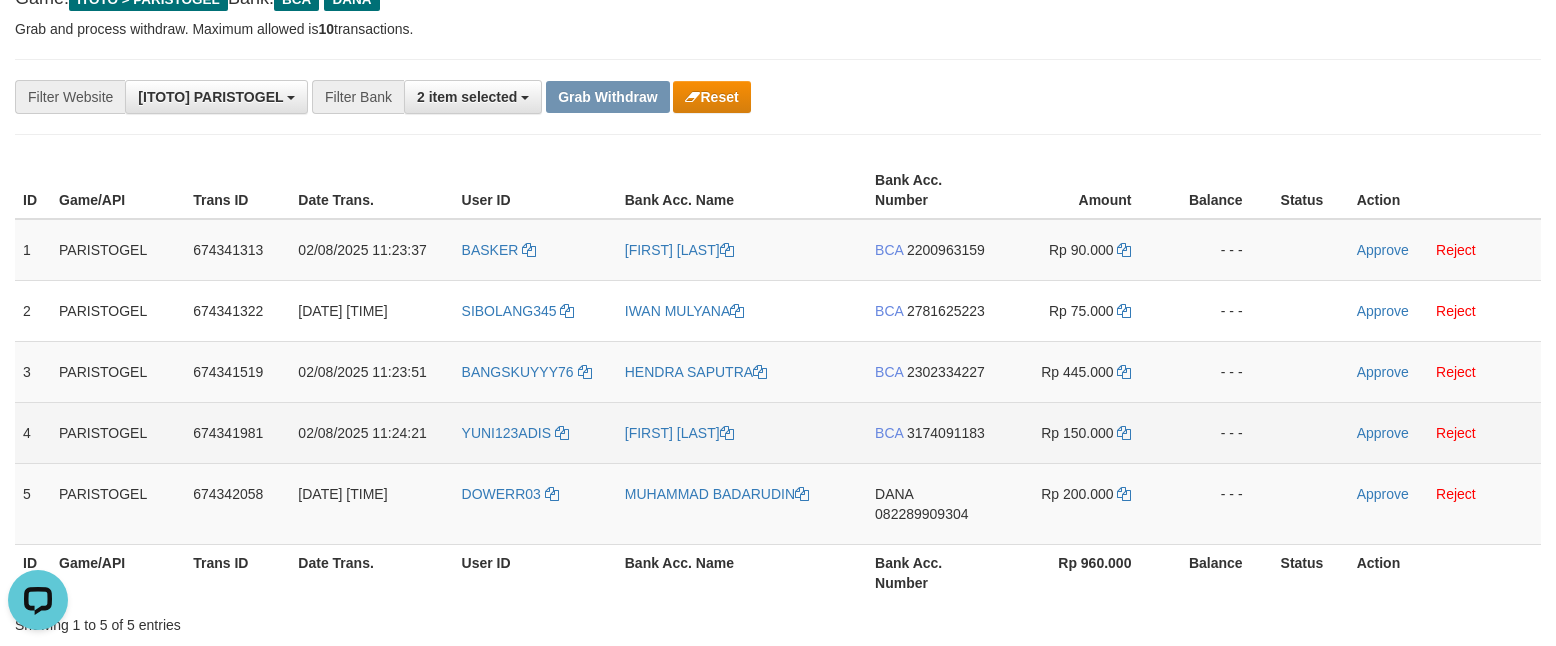click on "YUNI123ADIS" at bounding box center (535, 432) 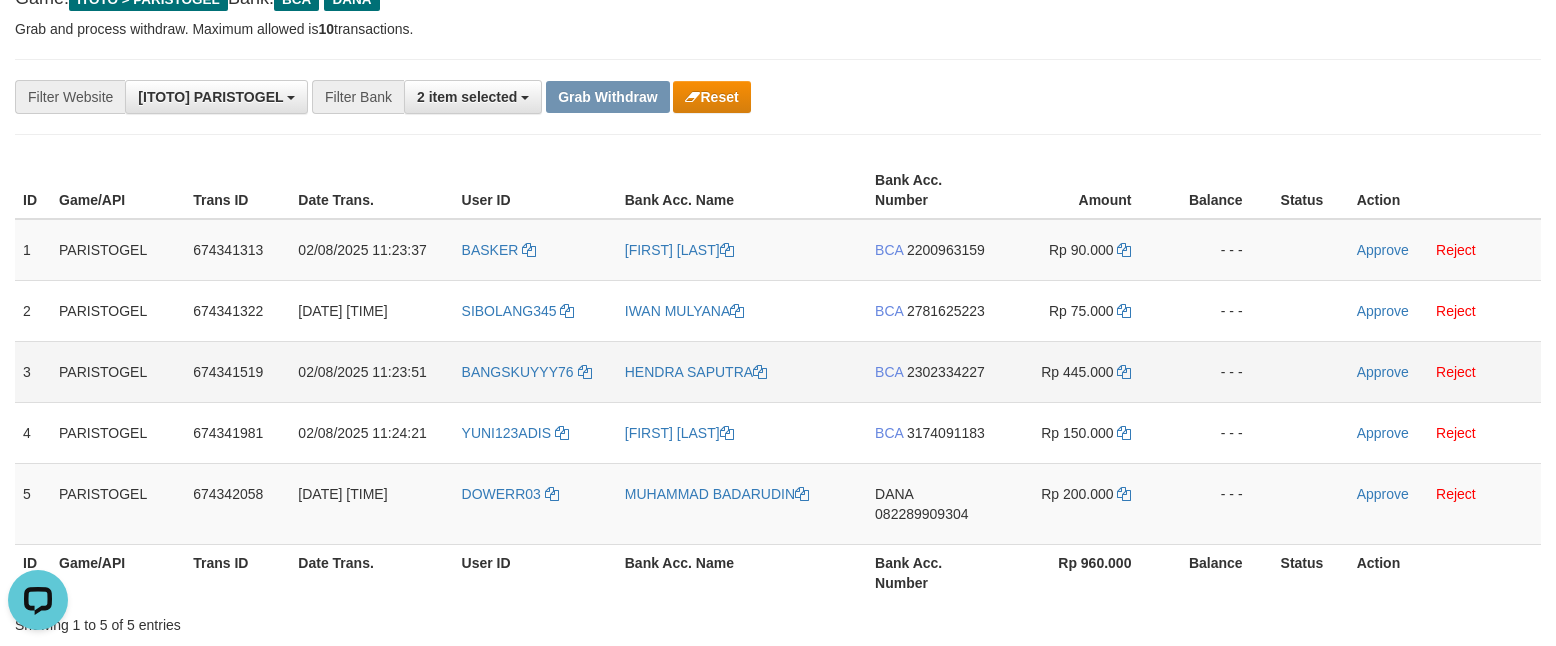 click on "BANGSKUYYY76" at bounding box center [535, 371] 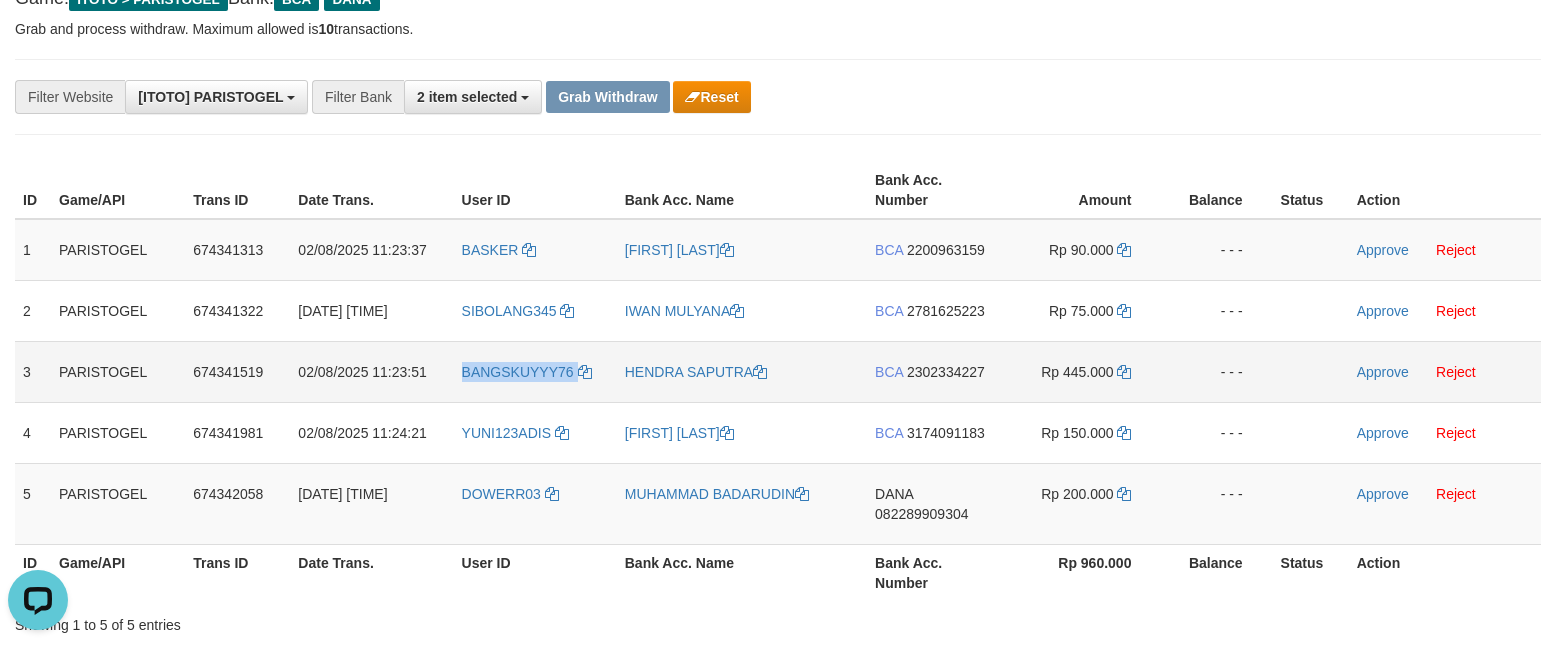 click on "BANGSKUYYY76" at bounding box center [535, 371] 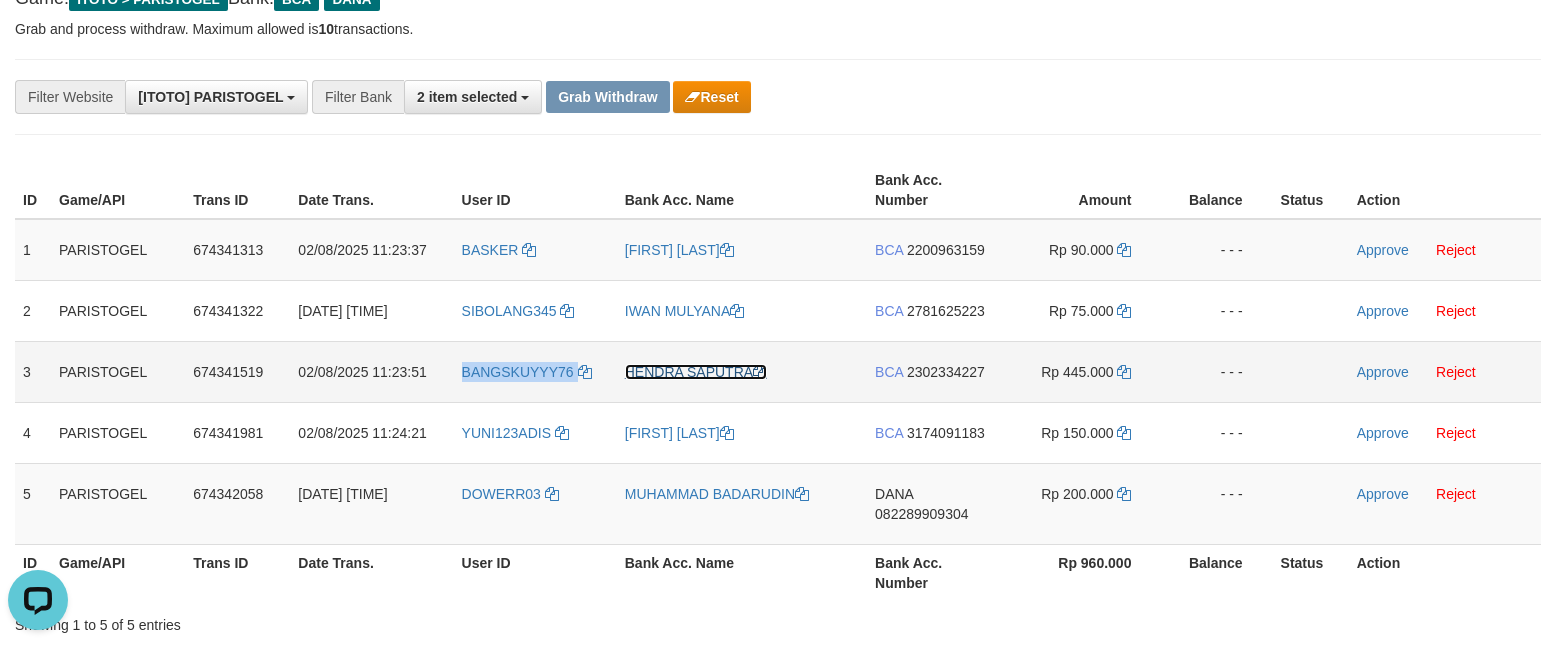 click on "HENDRA SAPUTRA" at bounding box center (696, 372) 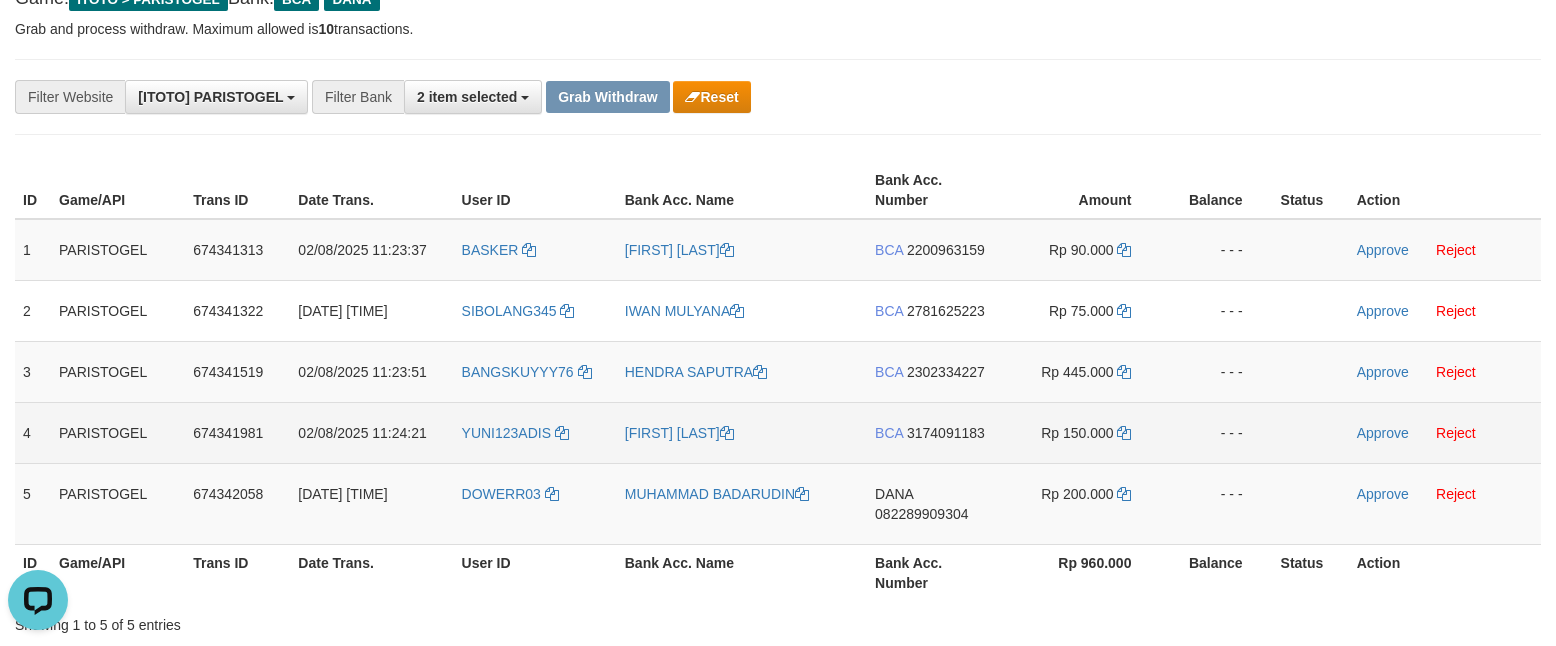click on "YUNI123ADIS" at bounding box center (535, 432) 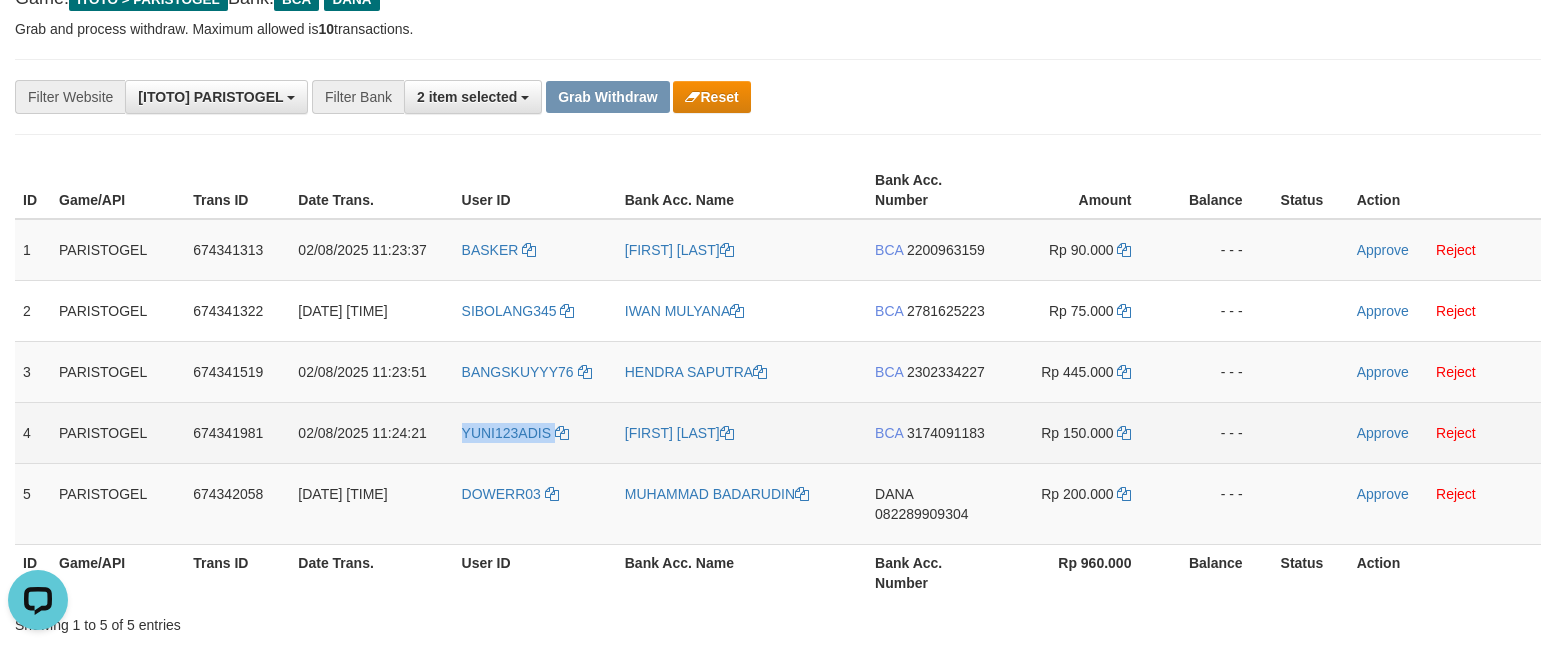 click on "YUNI123ADIS" at bounding box center [535, 432] 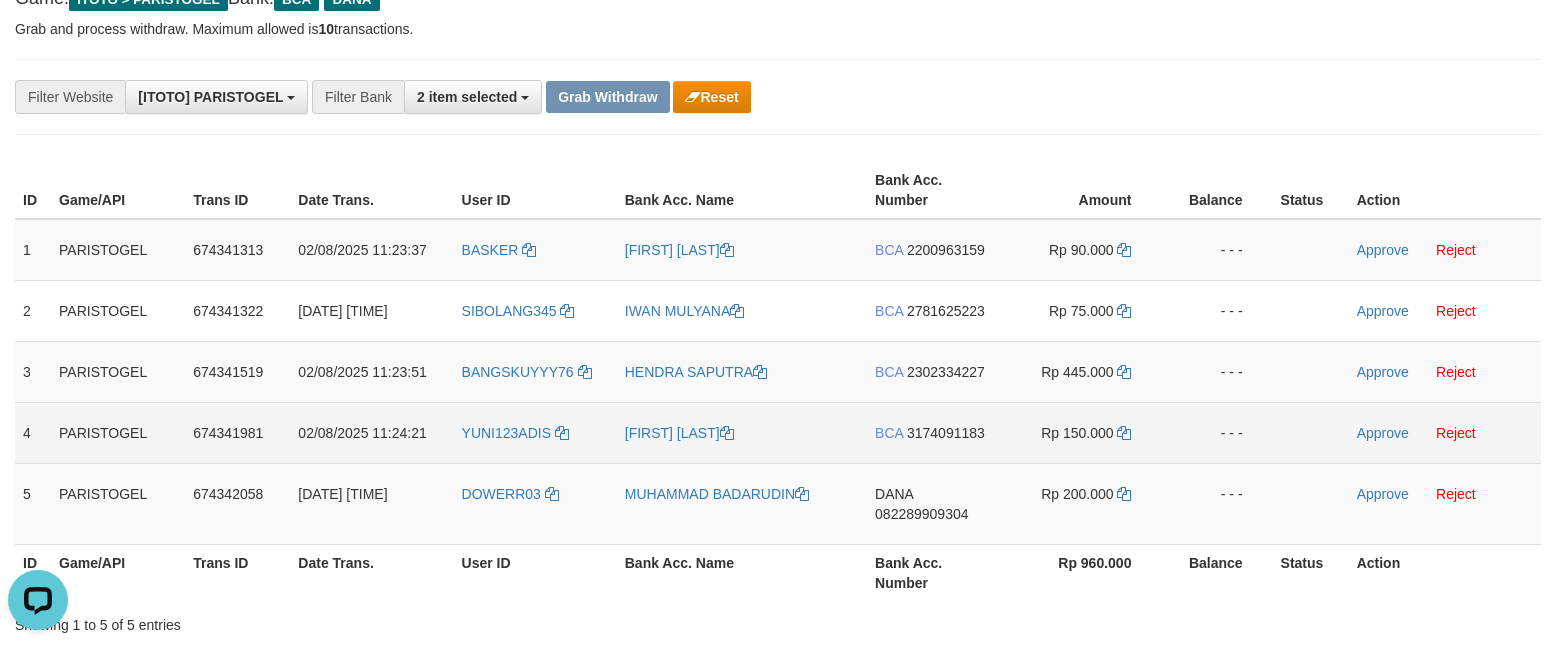 click on "[FIRST] [LAST]" at bounding box center [742, 432] 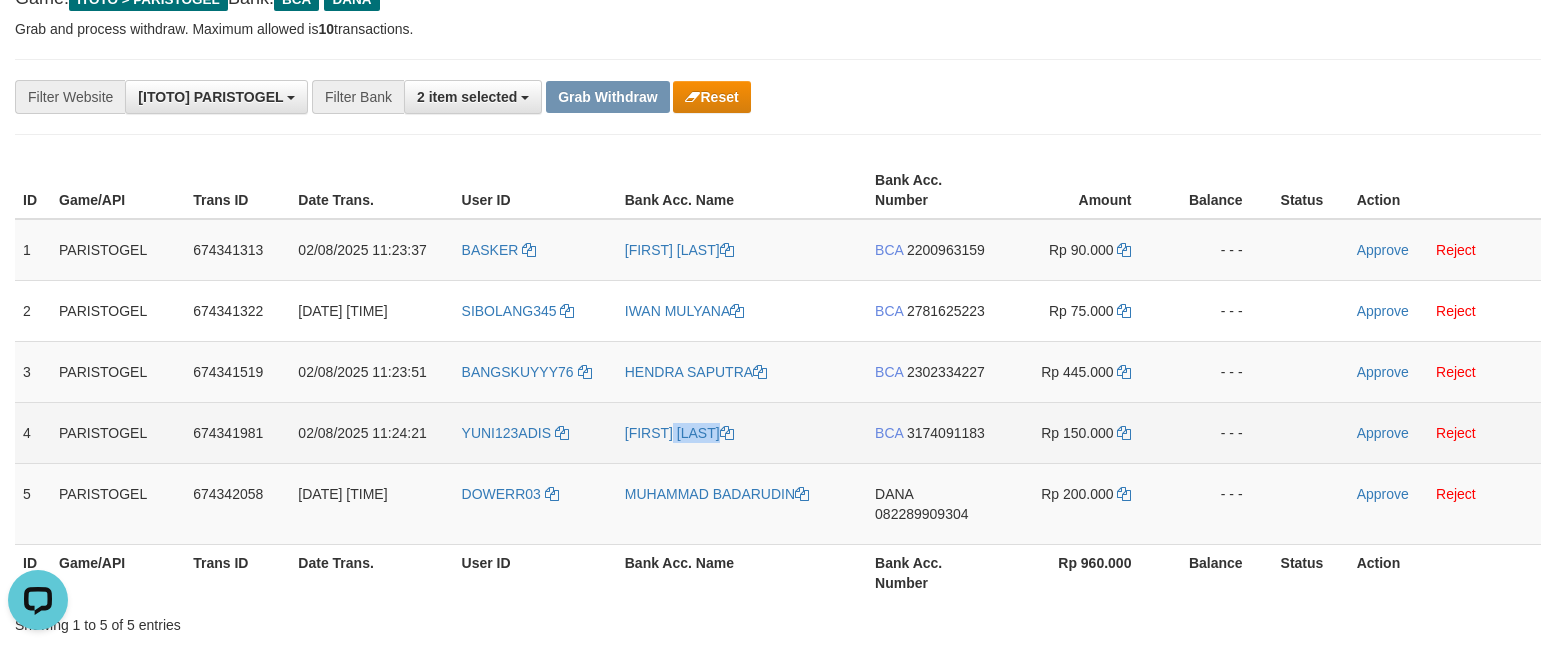 click on "[FIRST] [LAST]" at bounding box center (742, 432) 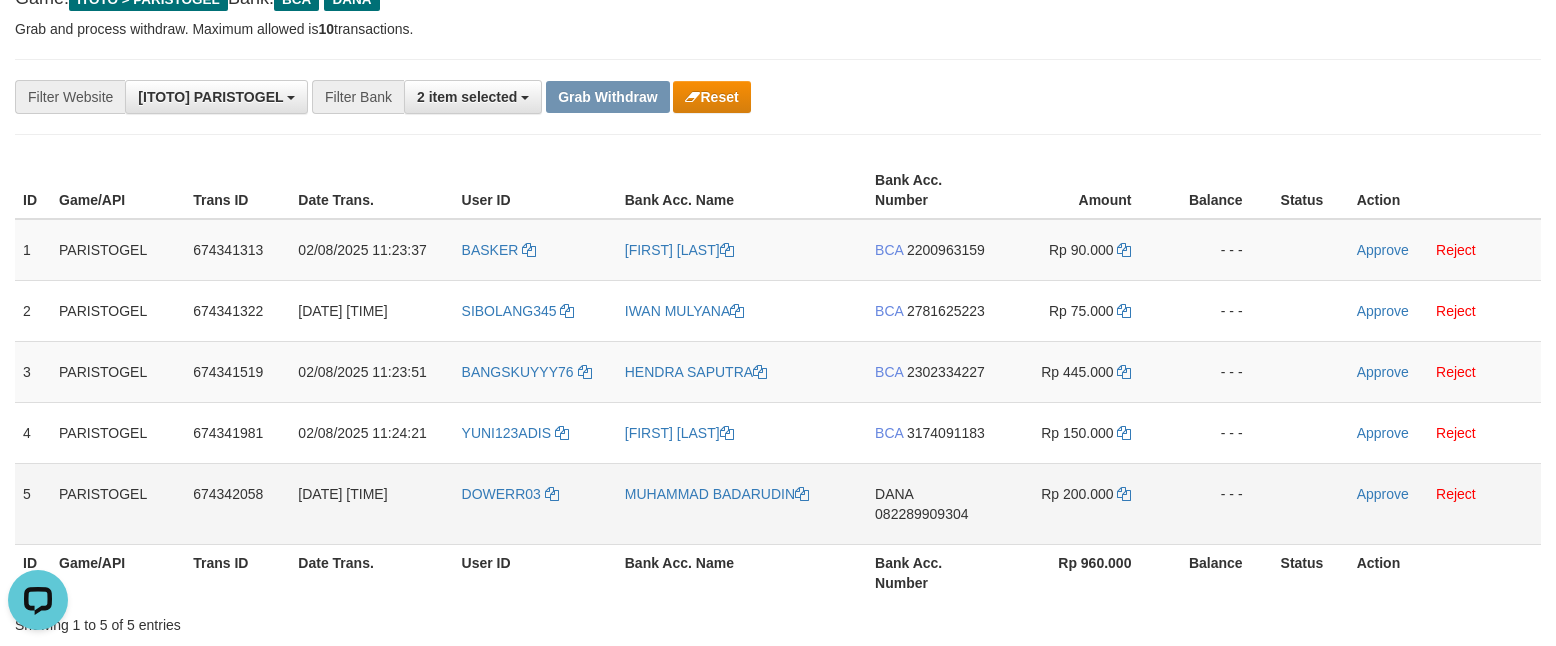 click on "DOWERR03" at bounding box center (535, 503) 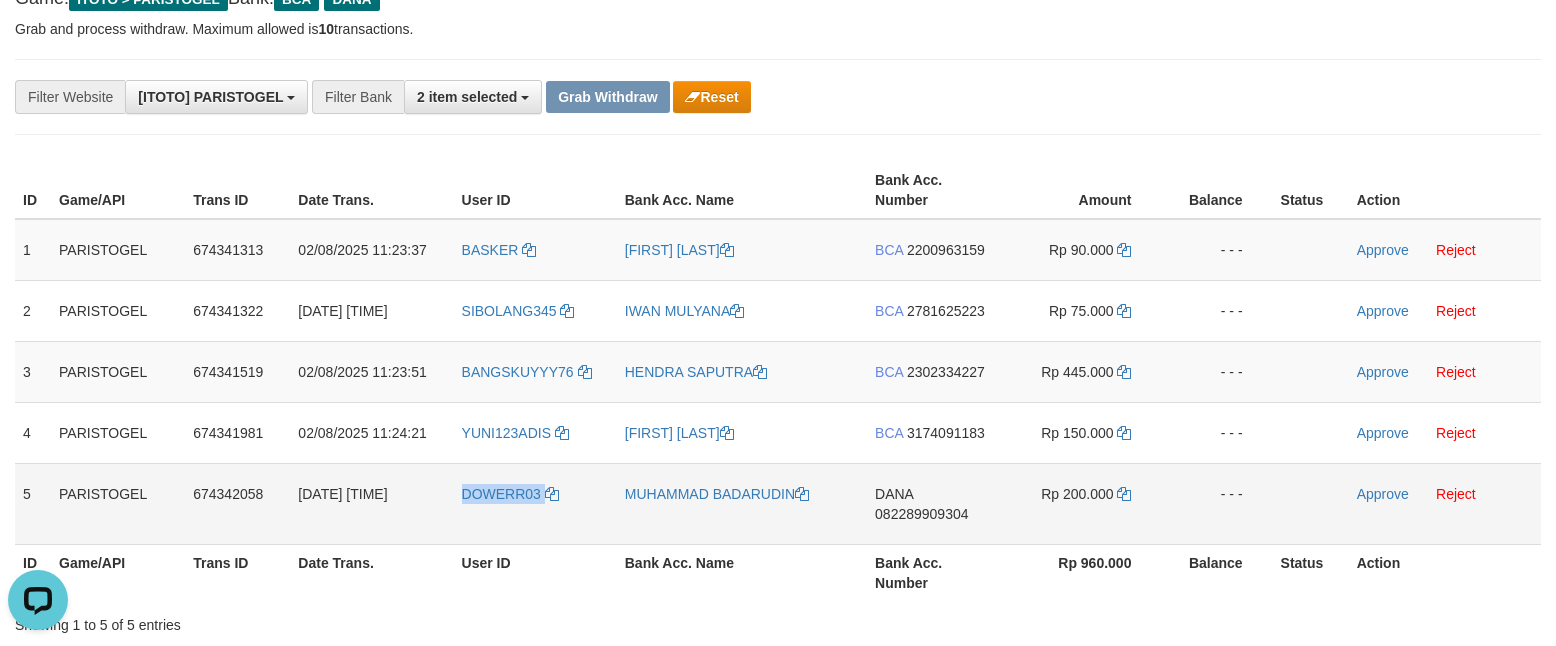 click on "DOWERR03" at bounding box center [535, 503] 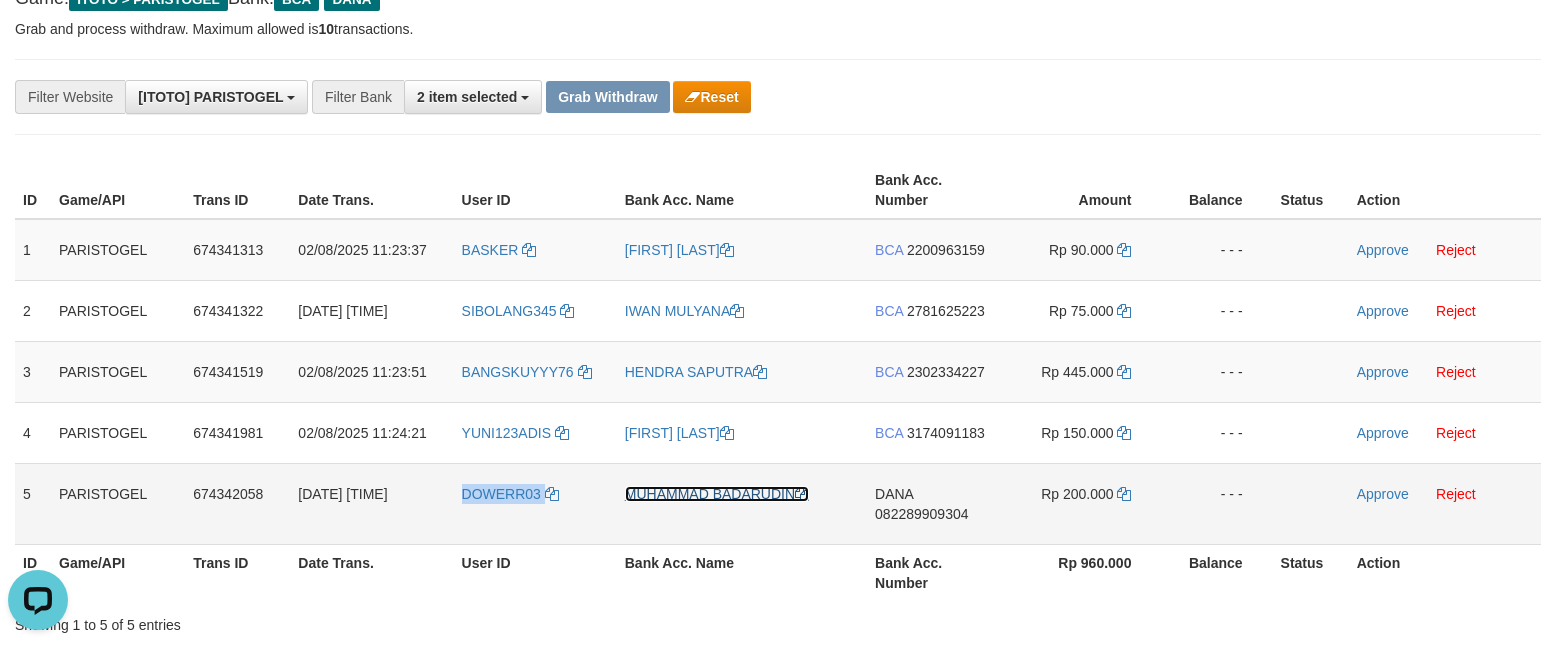 drag, startPoint x: 718, startPoint y: 508, endPoint x: 589, endPoint y: 509, distance: 129.00388 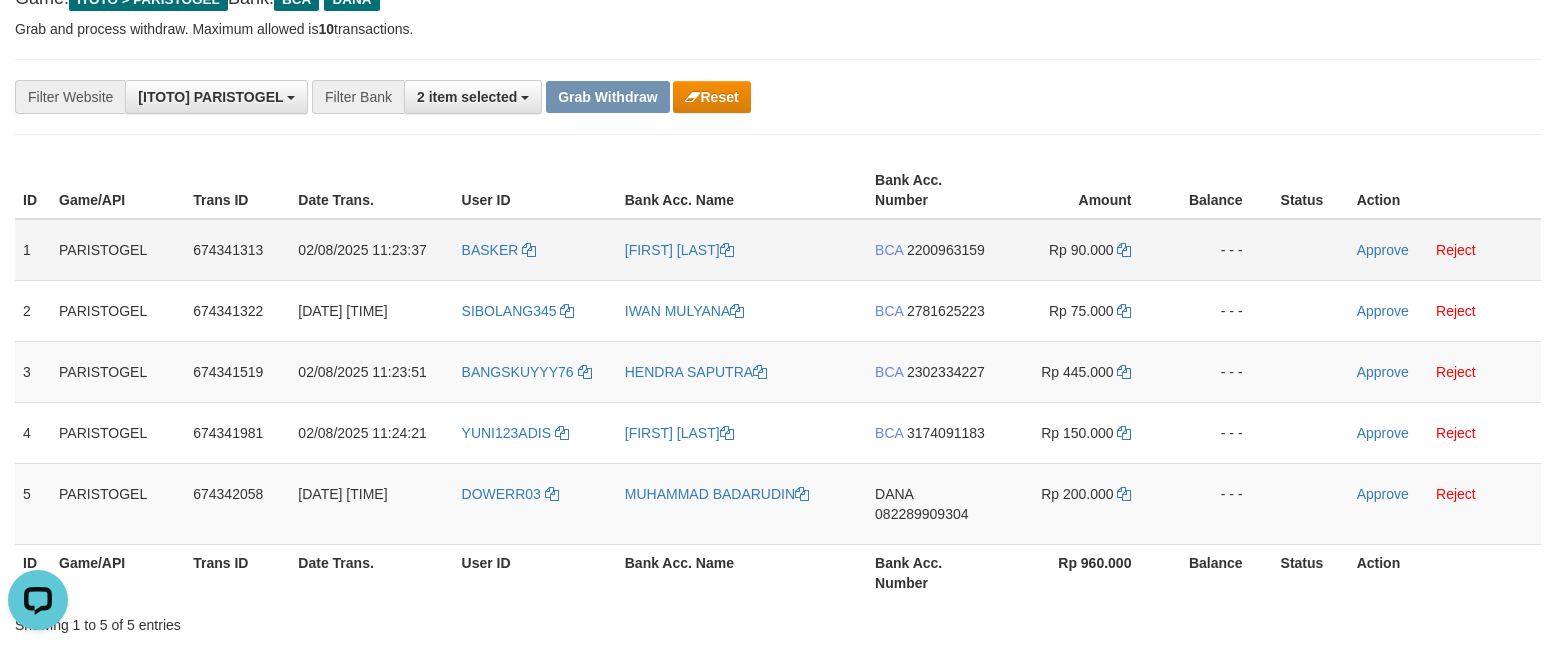 click on "BCA
2200963159" at bounding box center (934, 250) 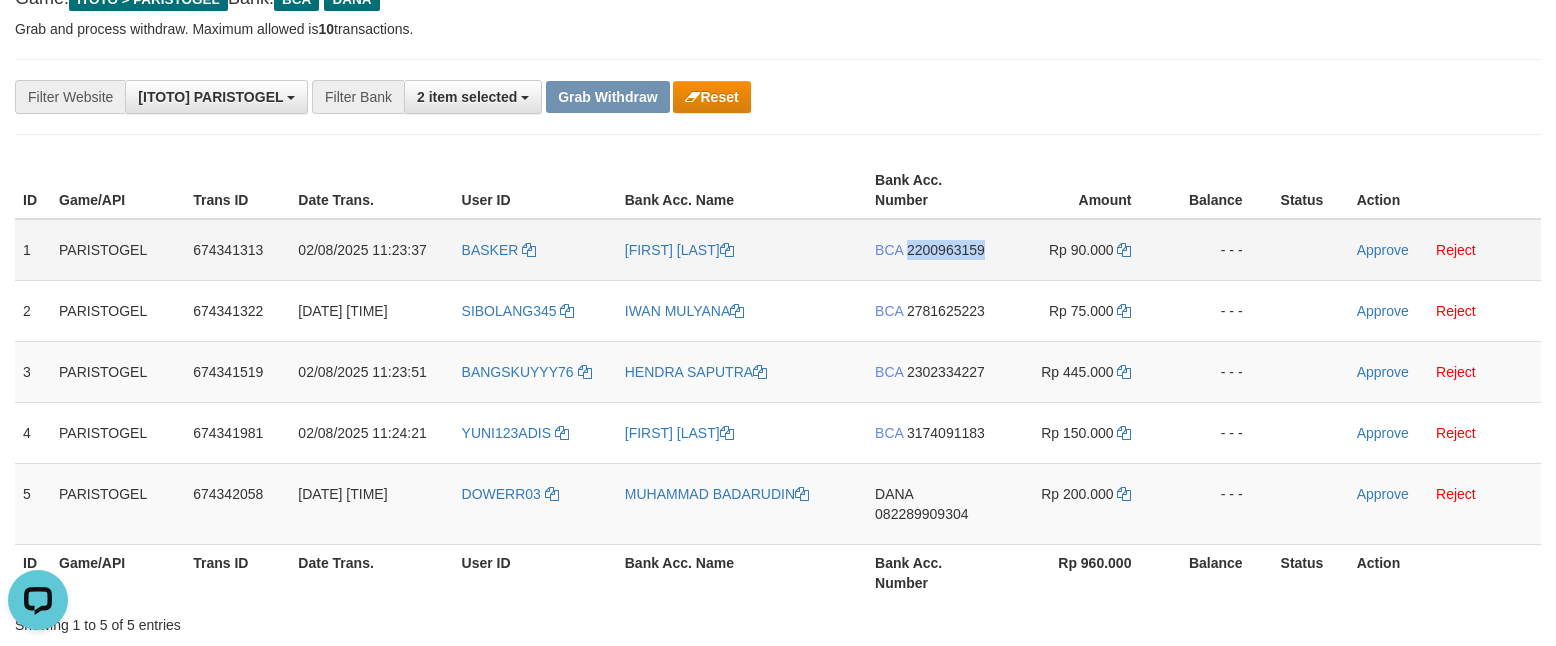 click on "BCA
2200963159" at bounding box center (934, 250) 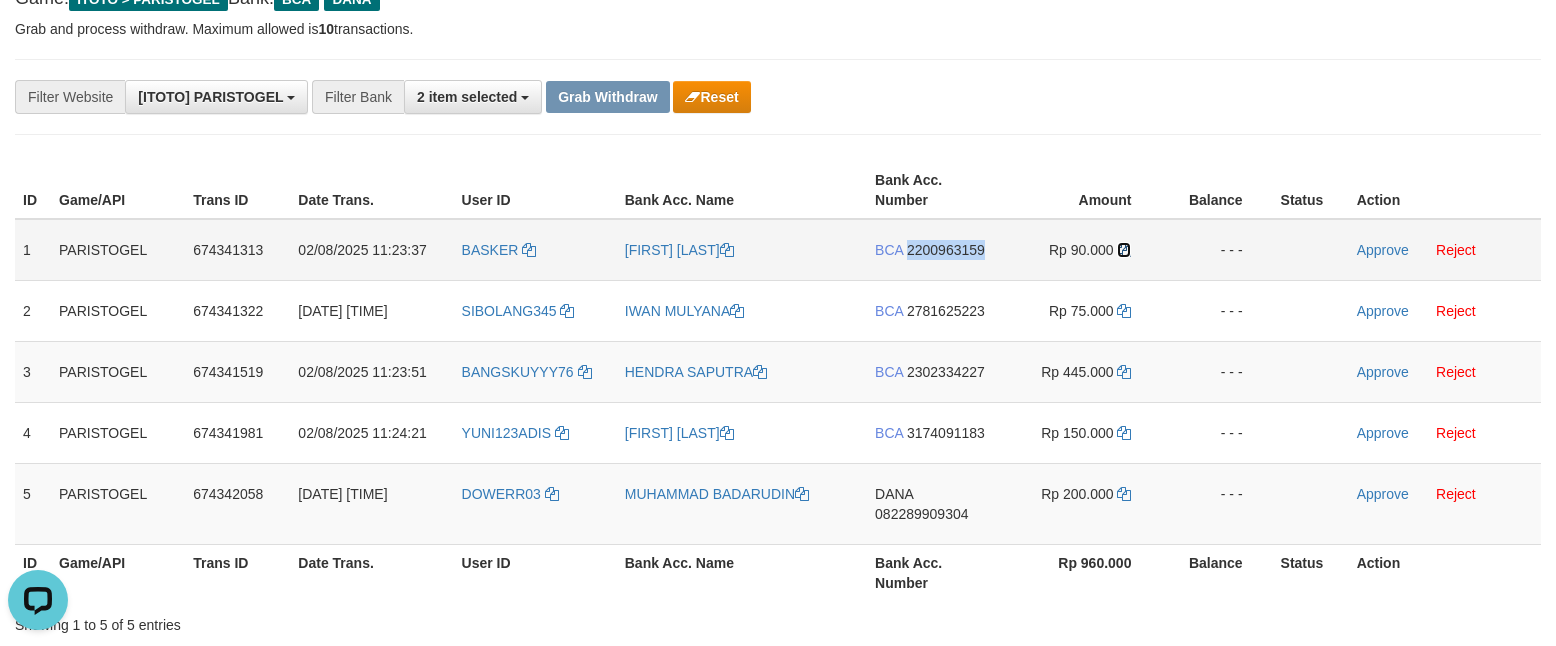 click at bounding box center [1124, 250] 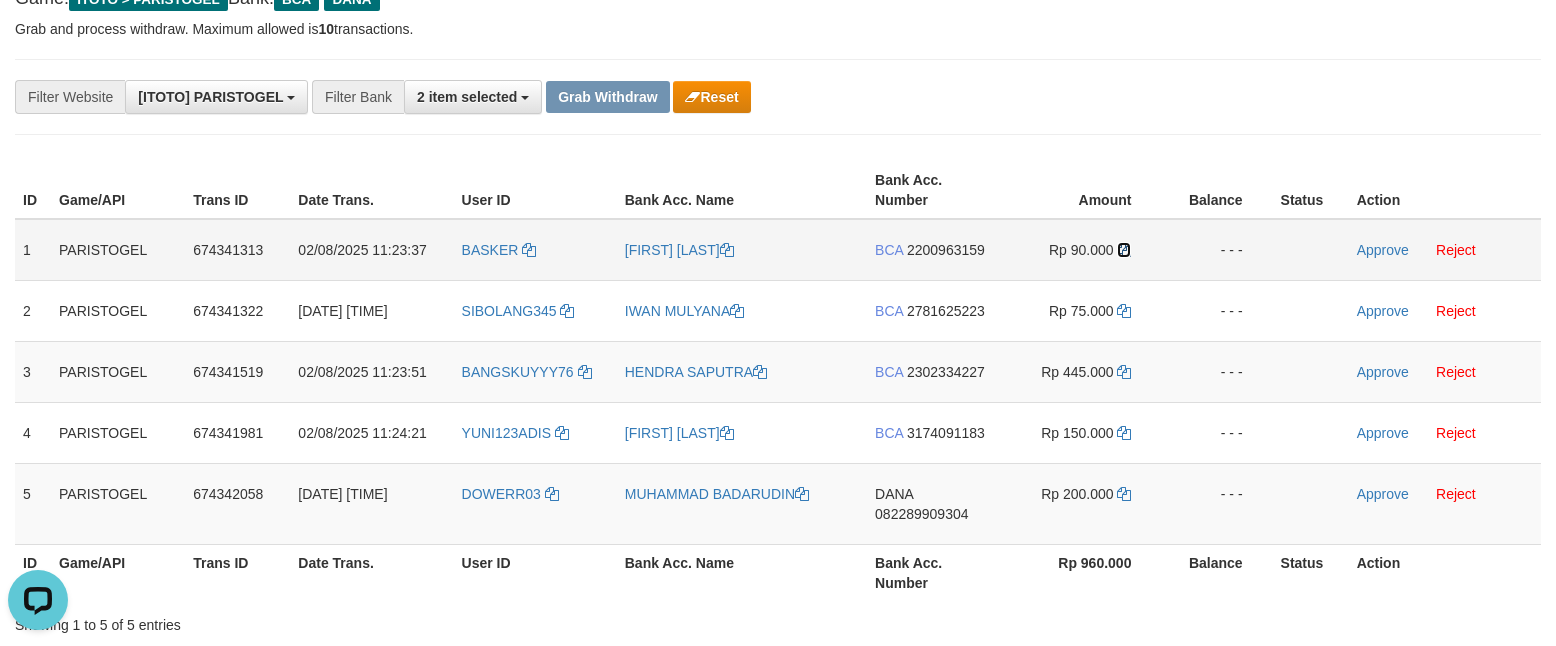 click at bounding box center [1124, 250] 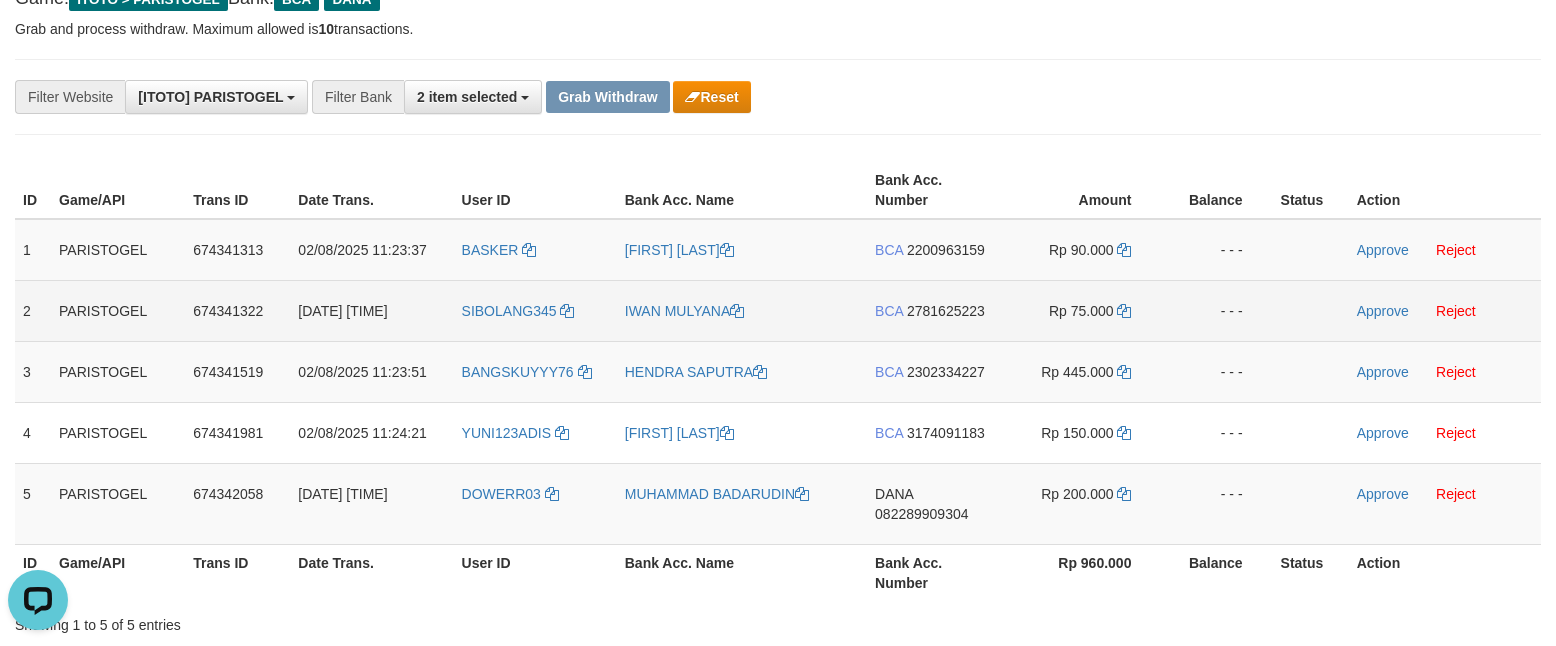 click on "BCA
2781625223" at bounding box center [934, 310] 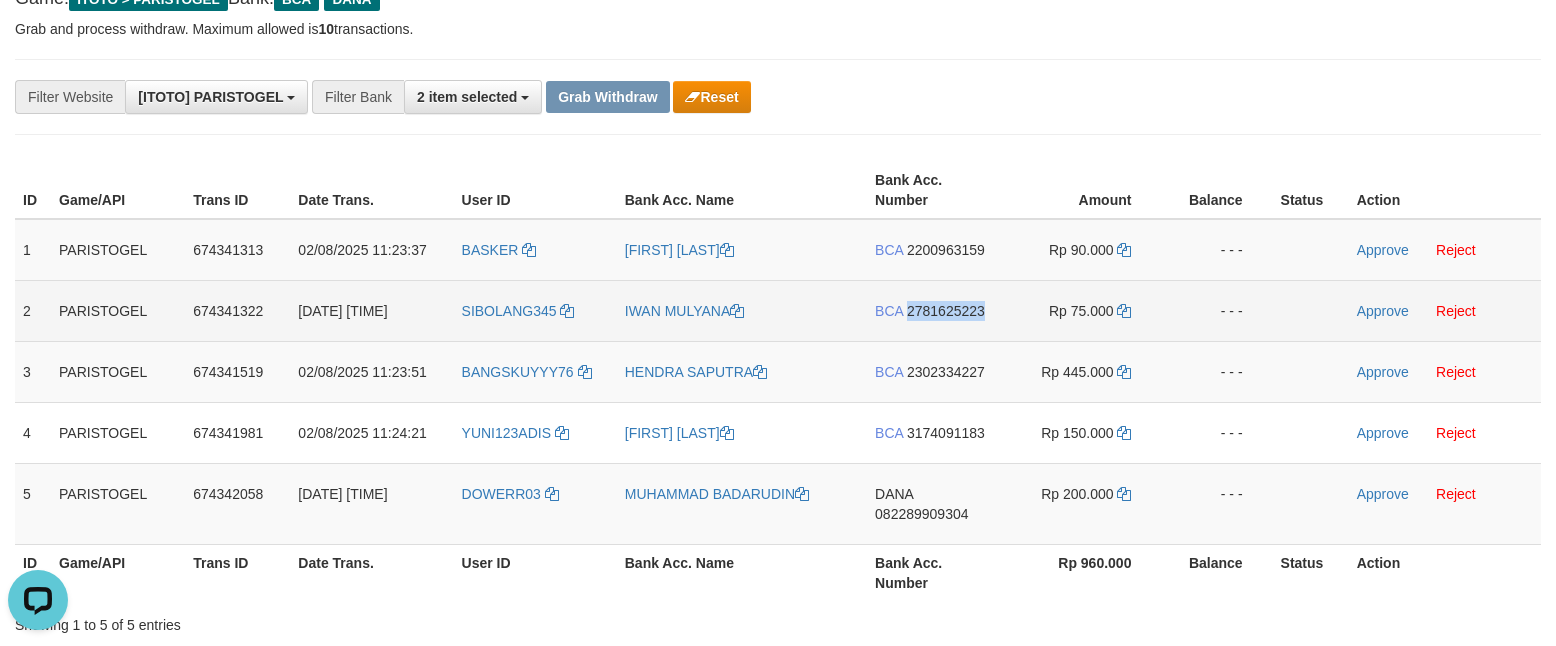 click on "BCA
2781625223" at bounding box center (934, 310) 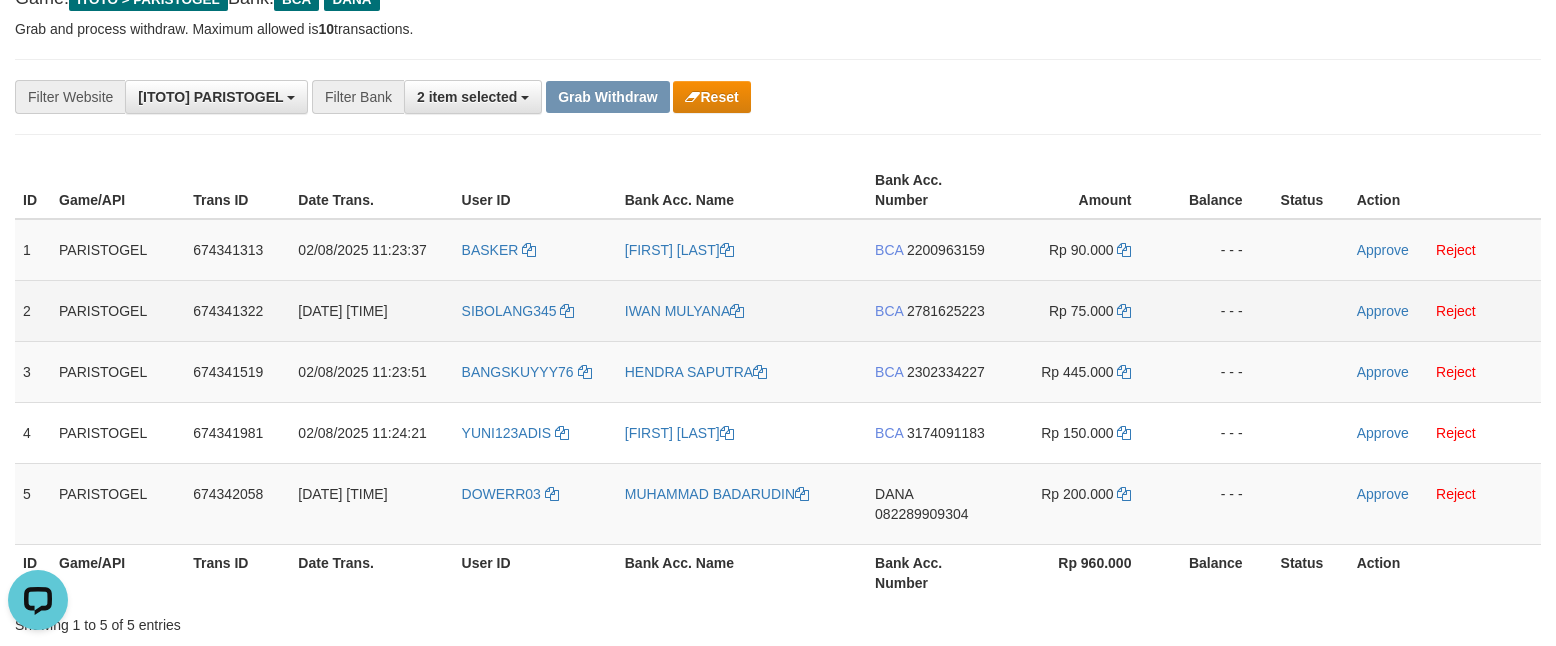 click on "Rp 75.000" at bounding box center [1081, 310] 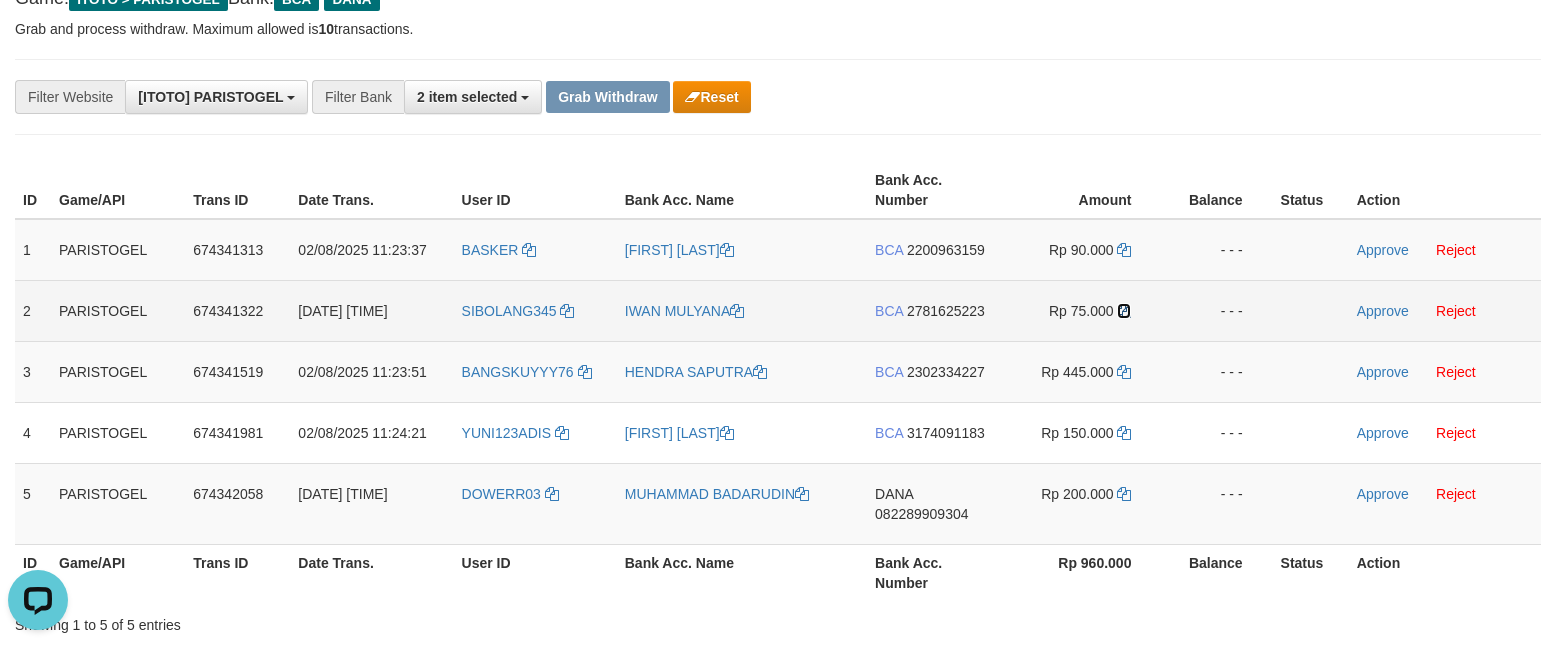 click at bounding box center [1124, 311] 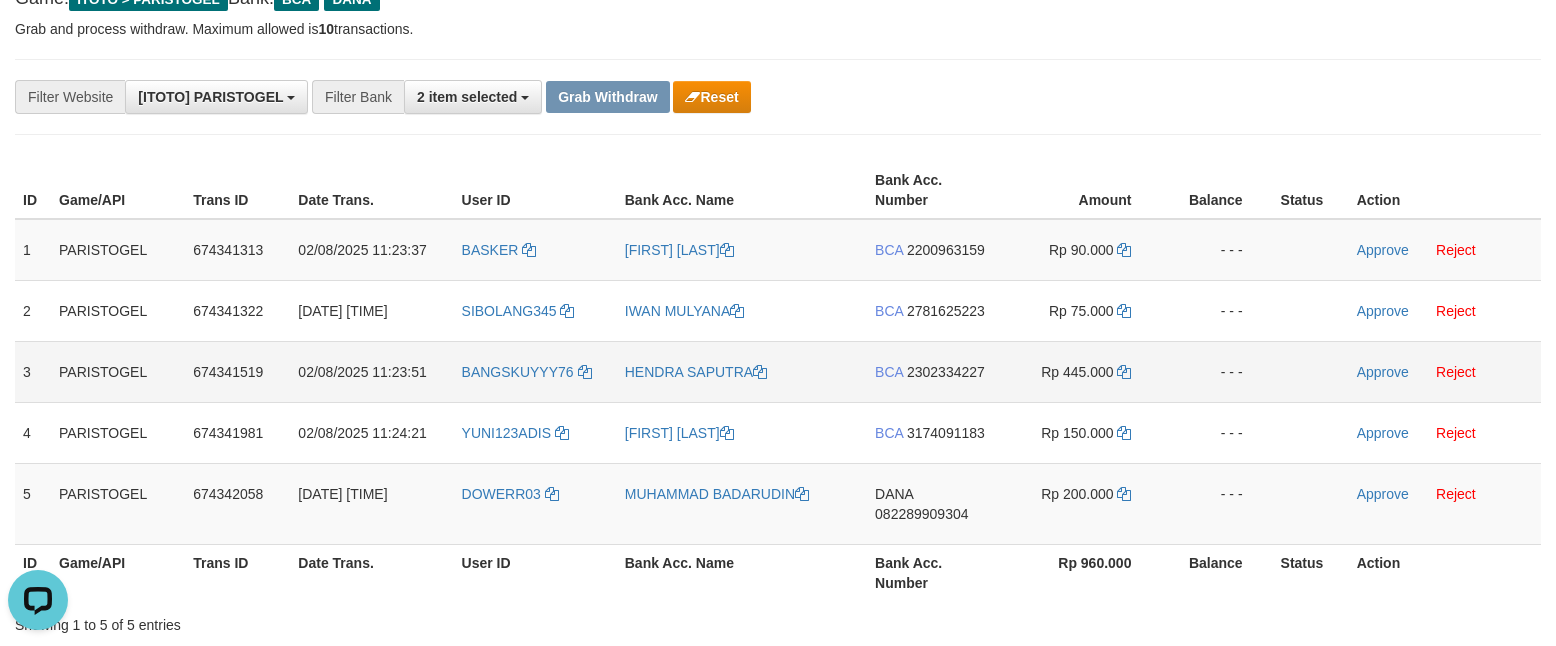 click on "BCA
2302334227" at bounding box center [934, 371] 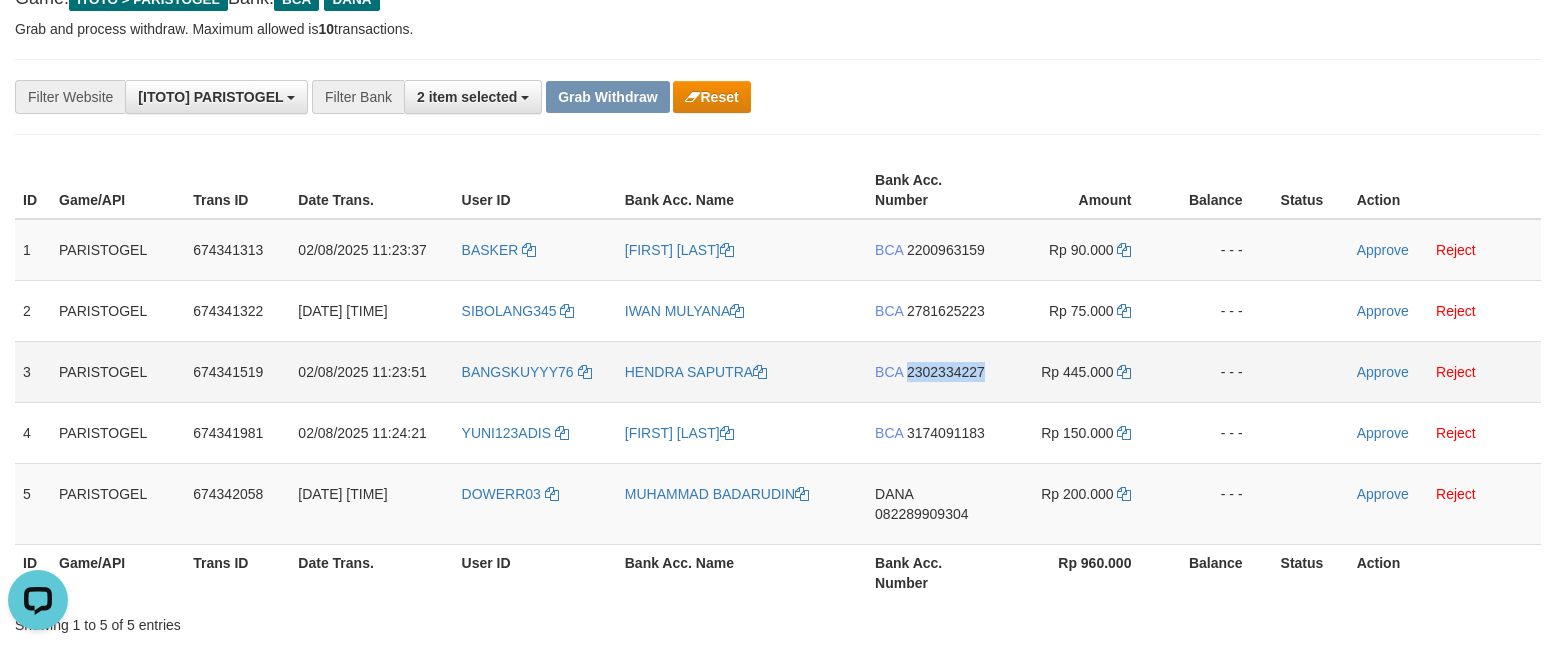 click on "BCA
2302334227" at bounding box center (934, 371) 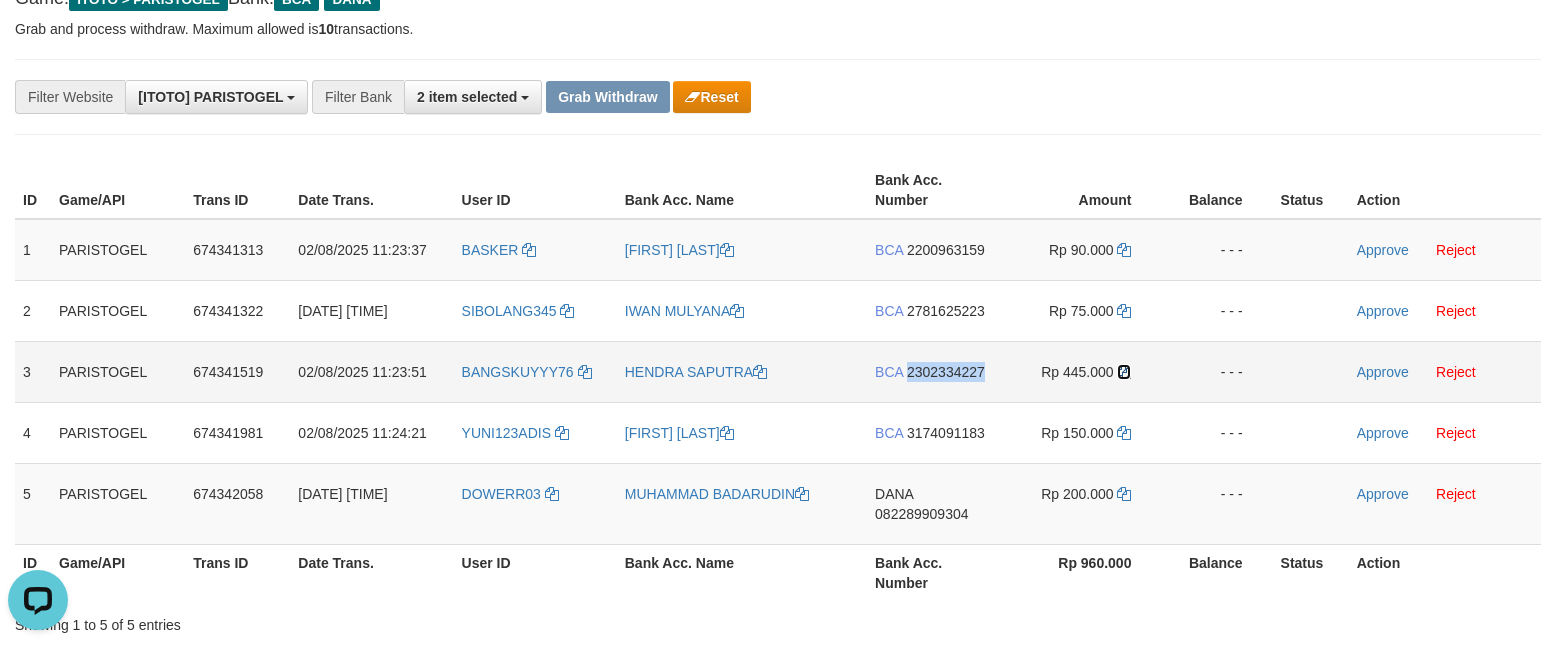 click at bounding box center (1124, 372) 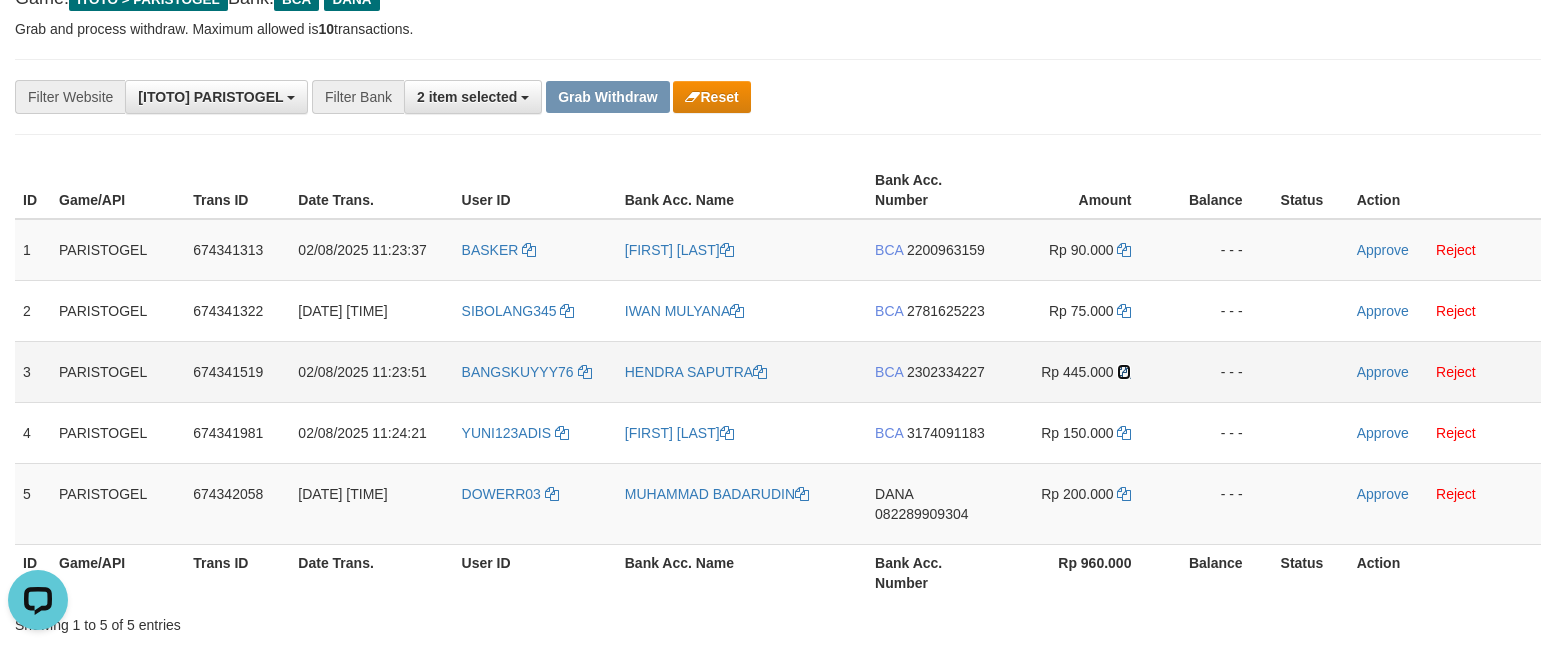 click at bounding box center (1124, 372) 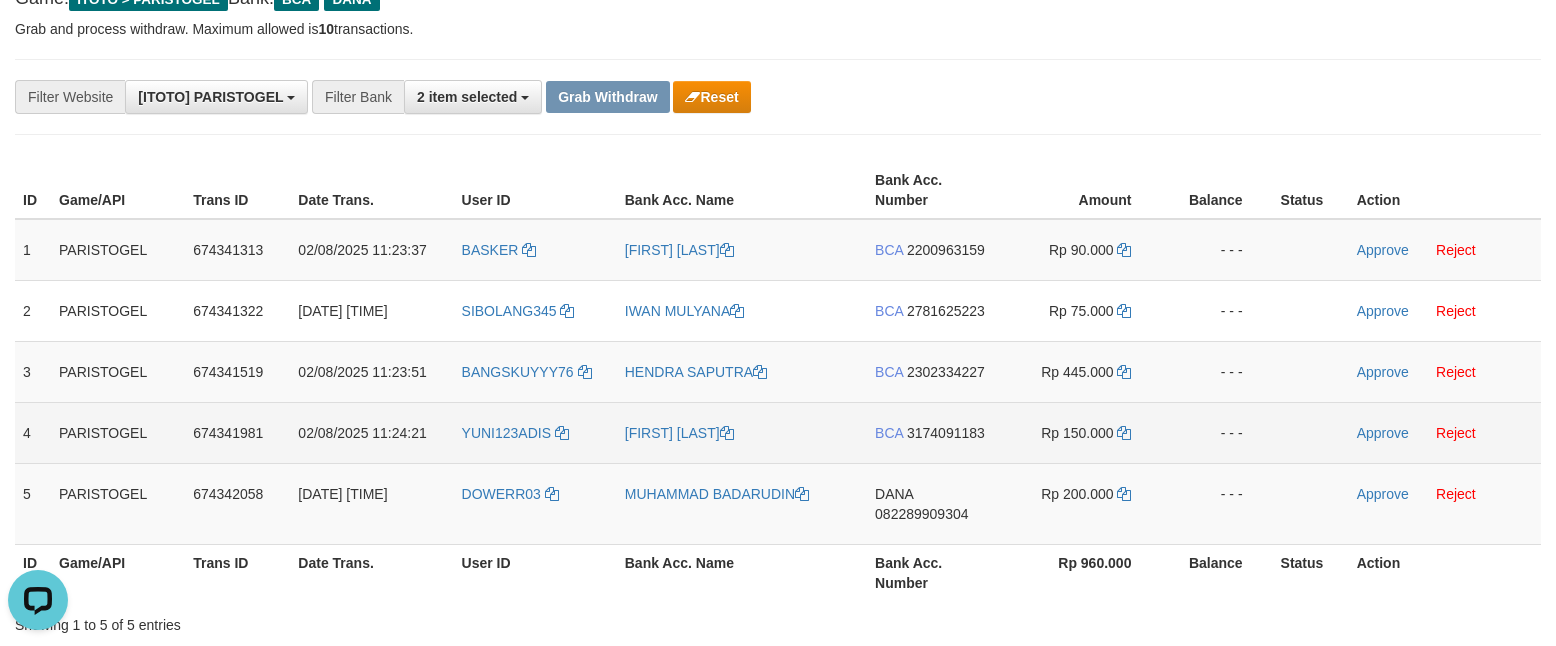 click on "BCA
3174091183" at bounding box center (934, 432) 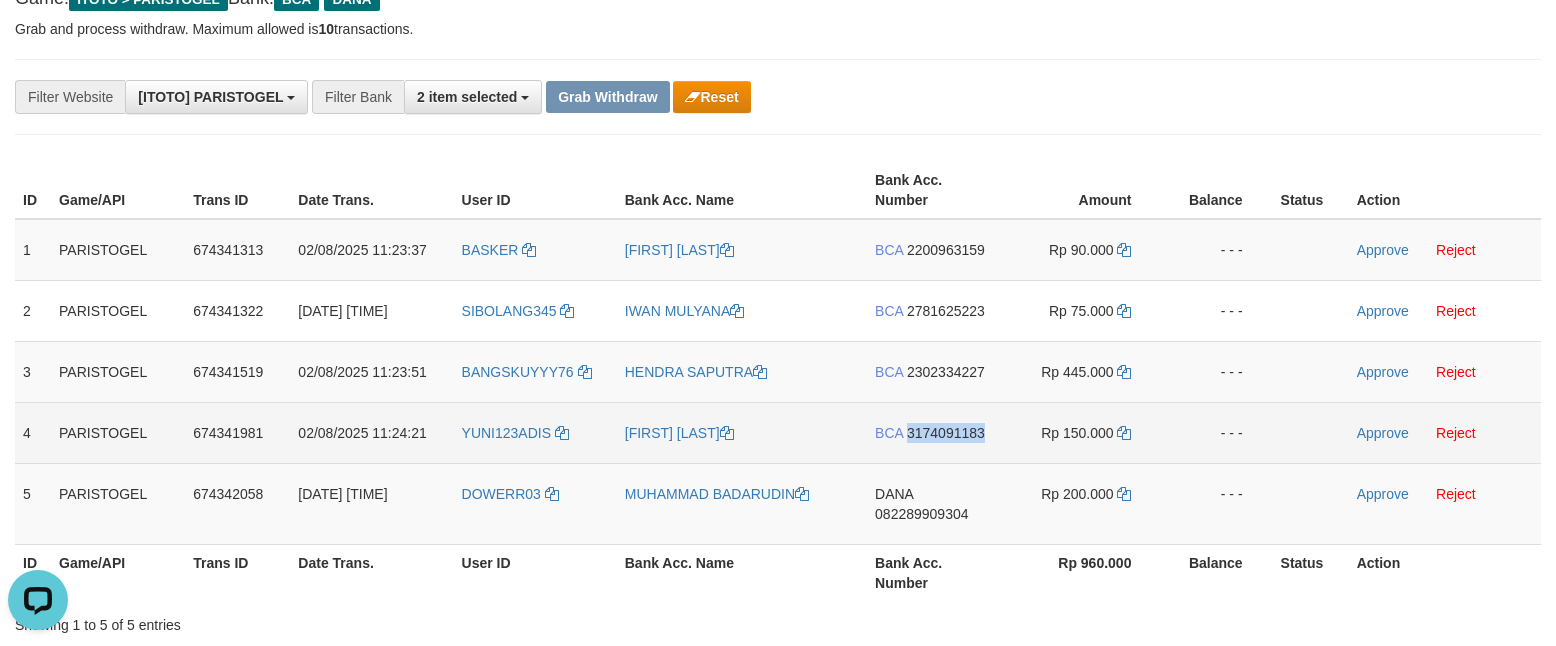 click on "BCA
3174091183" at bounding box center [934, 432] 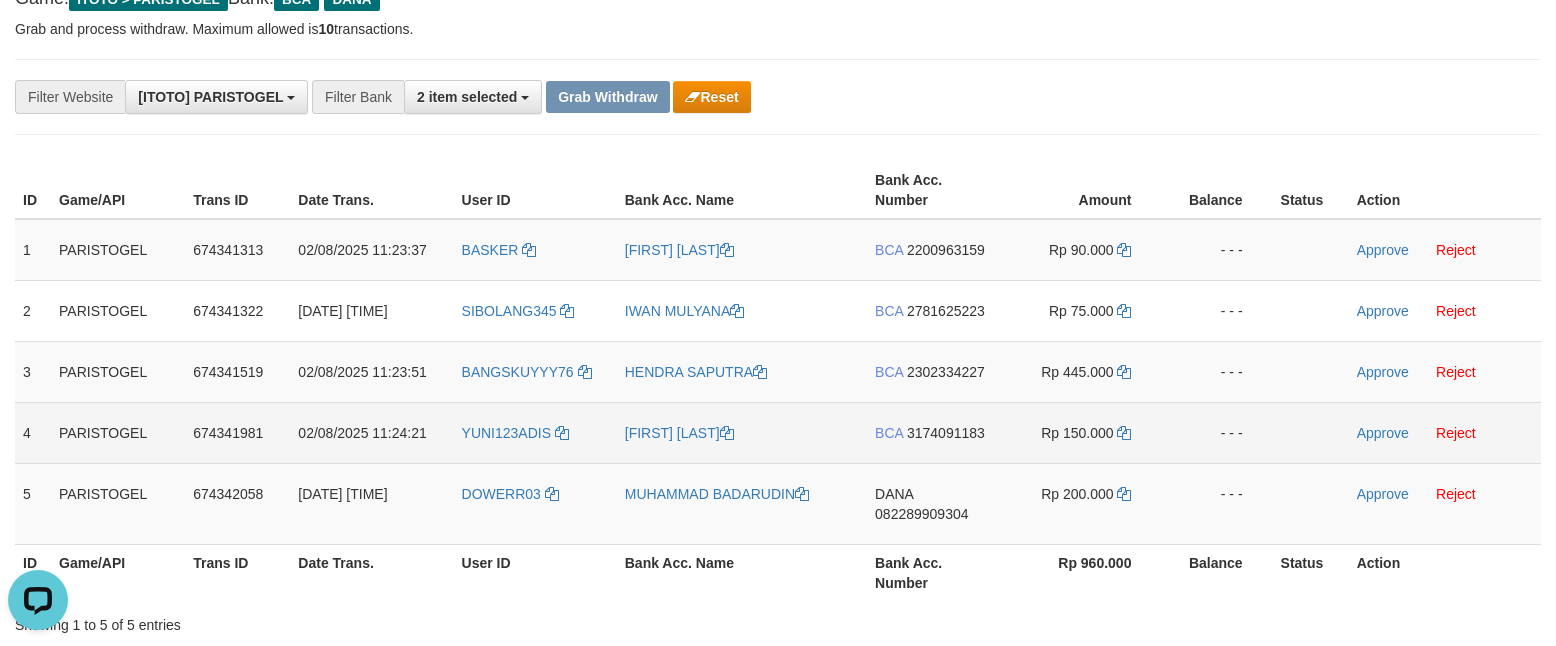 click on "BCA
3174091183" at bounding box center [934, 432] 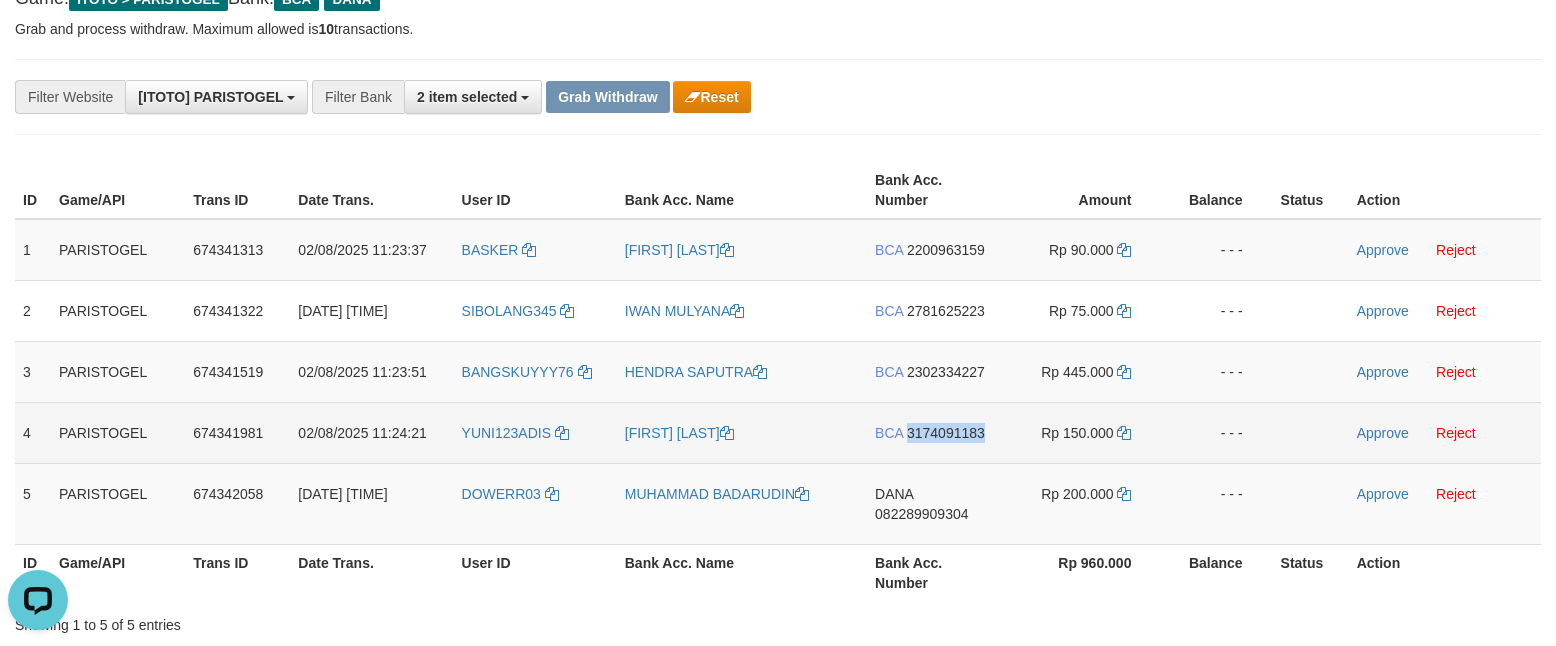 click on "BCA
3174091183" at bounding box center [934, 432] 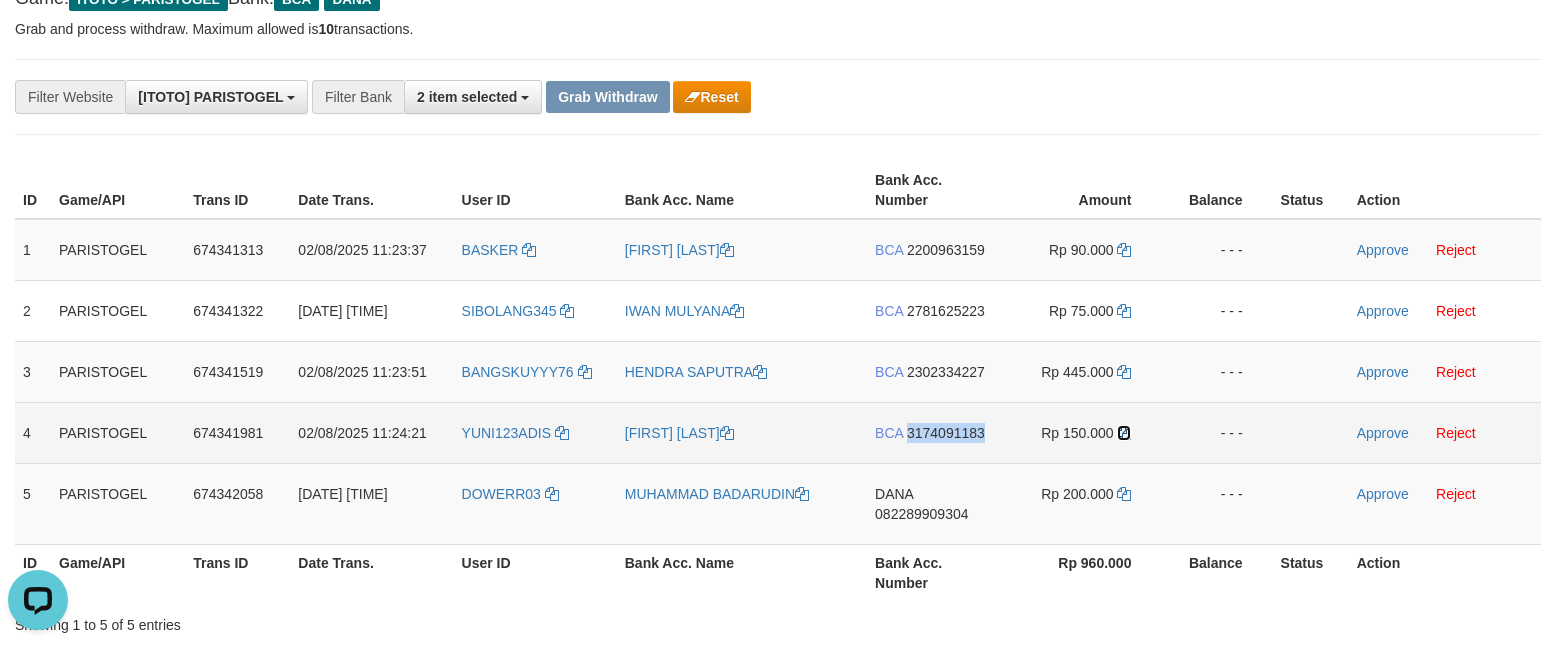 click at bounding box center [1124, 433] 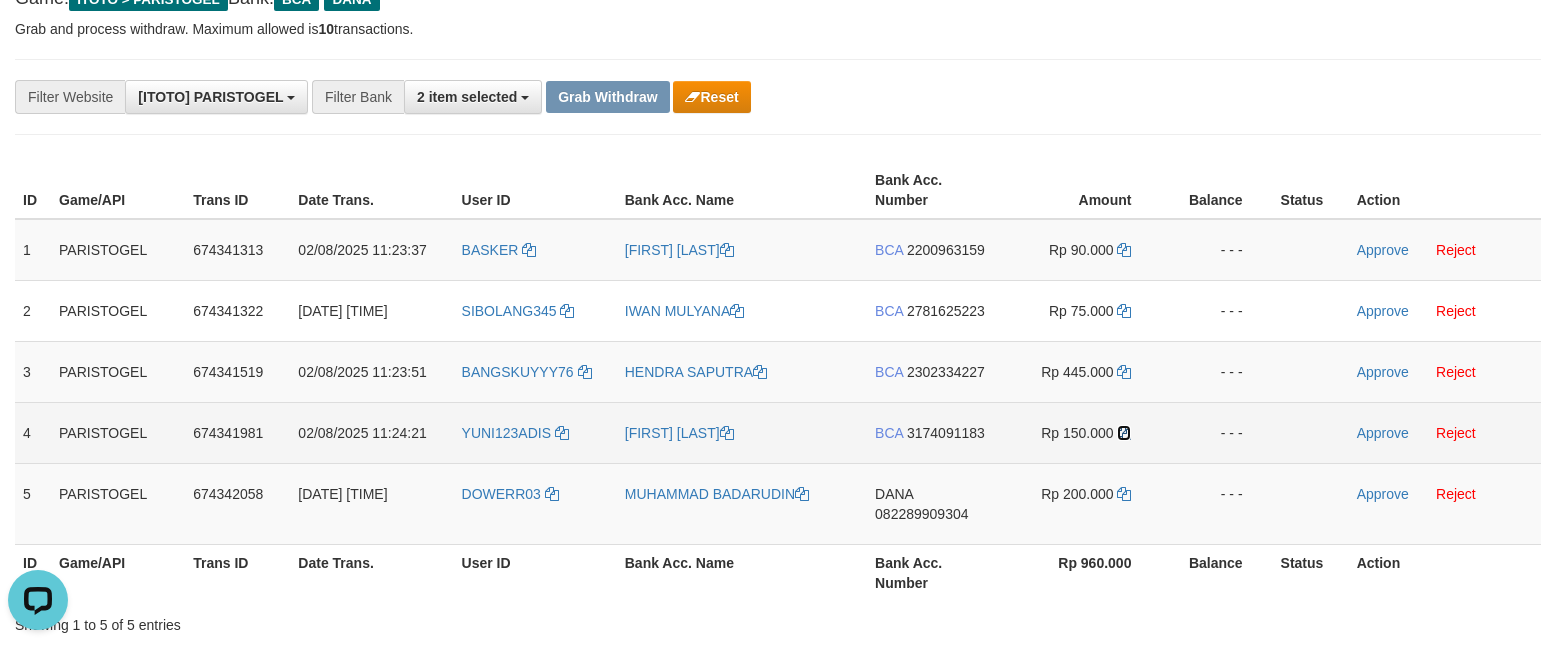 click at bounding box center (1124, 433) 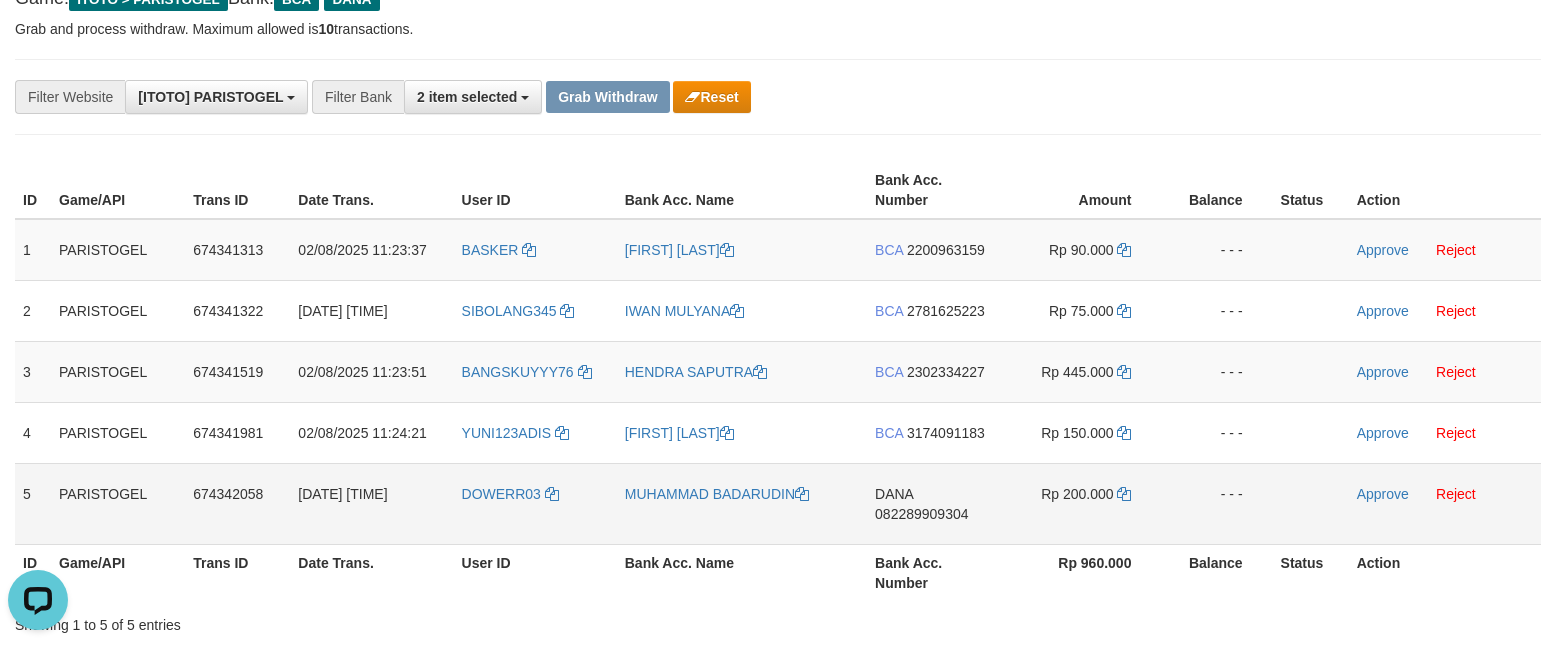 click on "DANA
082289909304" at bounding box center [934, 503] 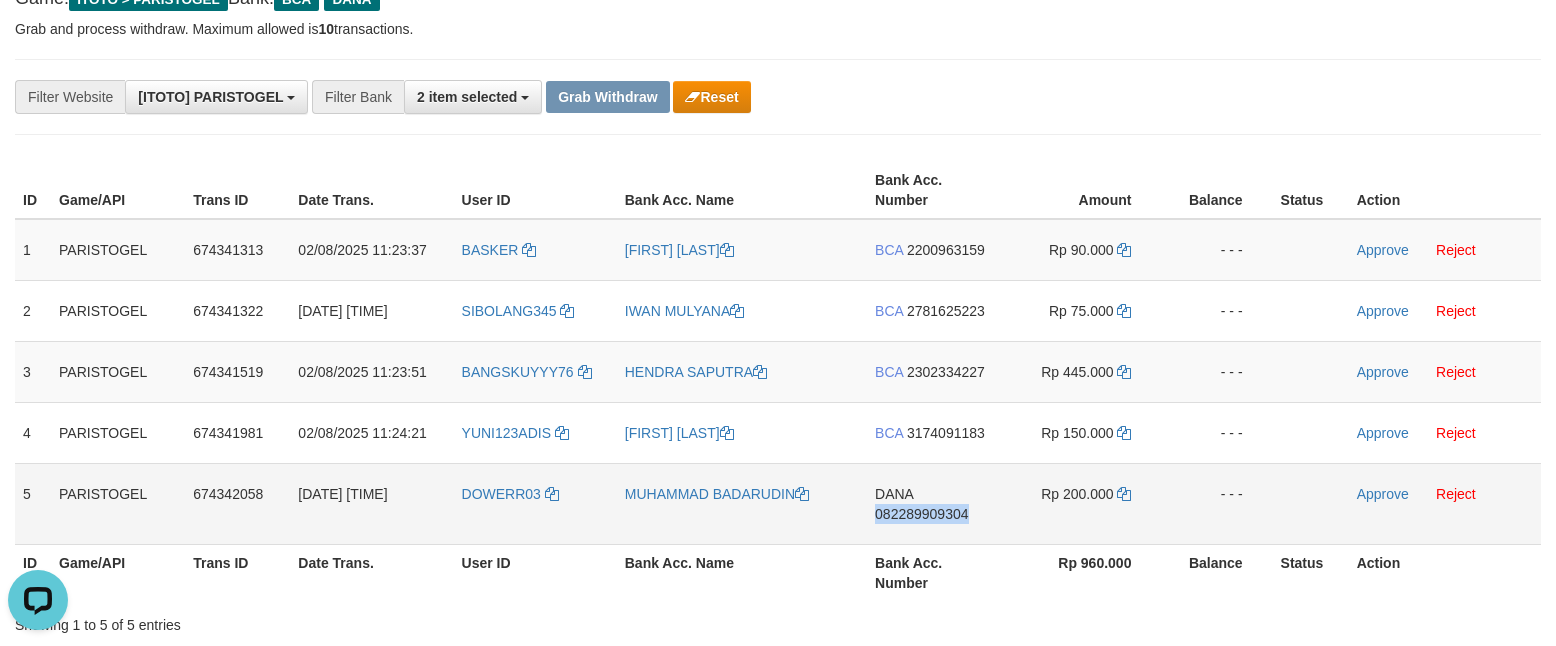 click on "DANA
082289909304" at bounding box center (934, 503) 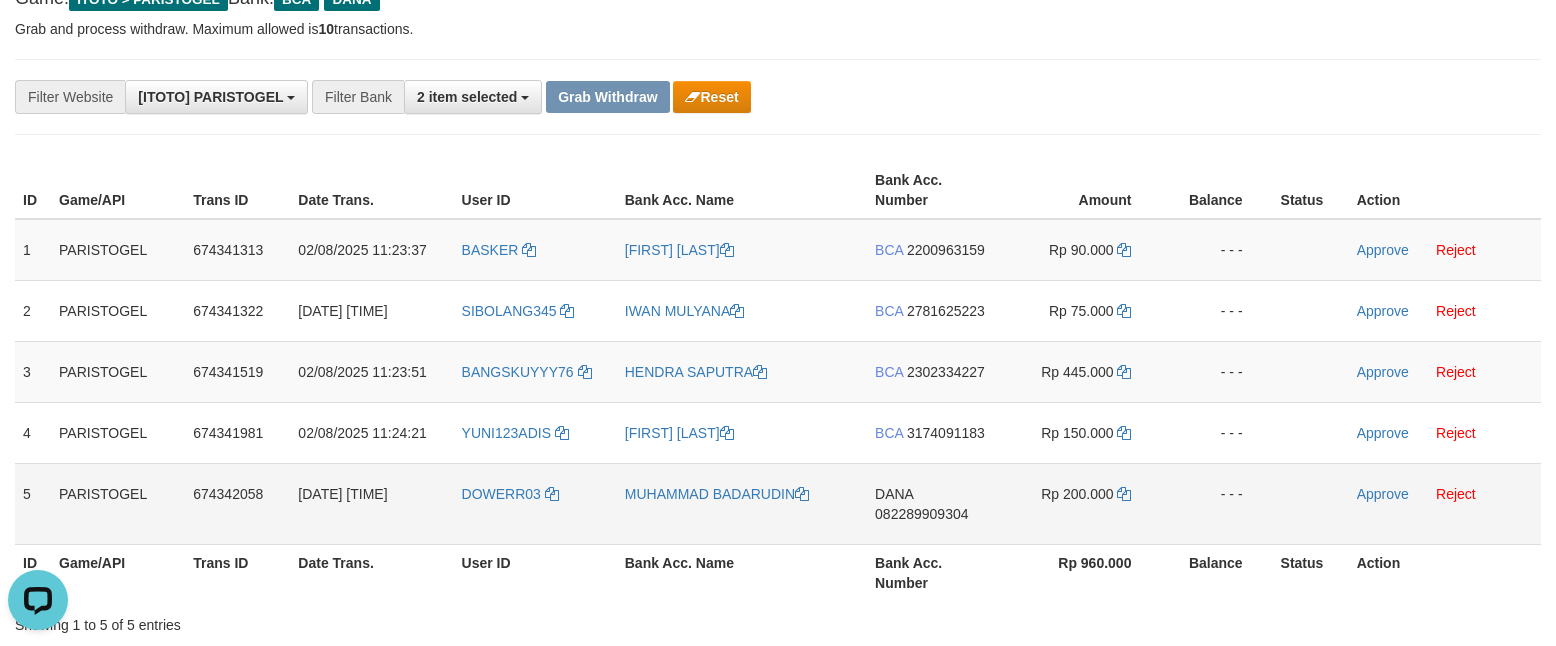 click on "DANA
082289909304" at bounding box center [934, 503] 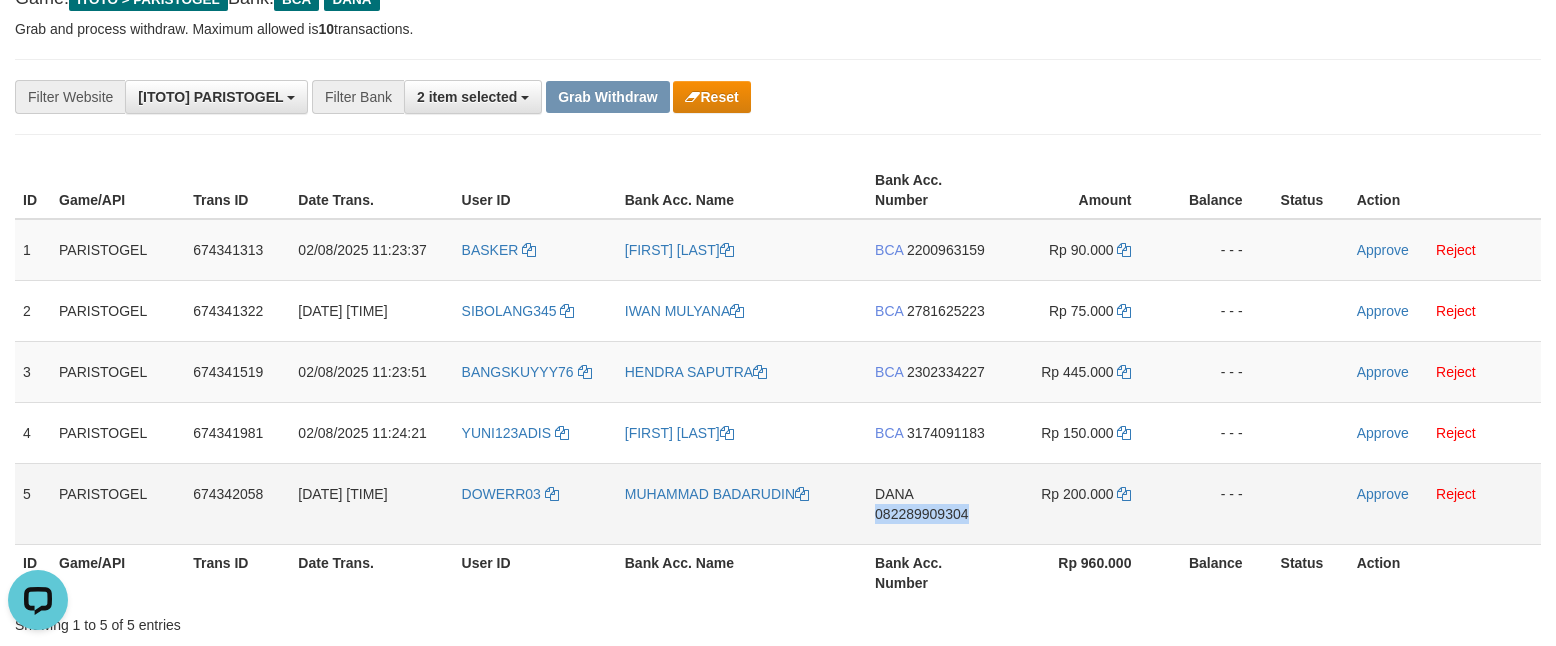click on "DANA
082289909304" at bounding box center [934, 503] 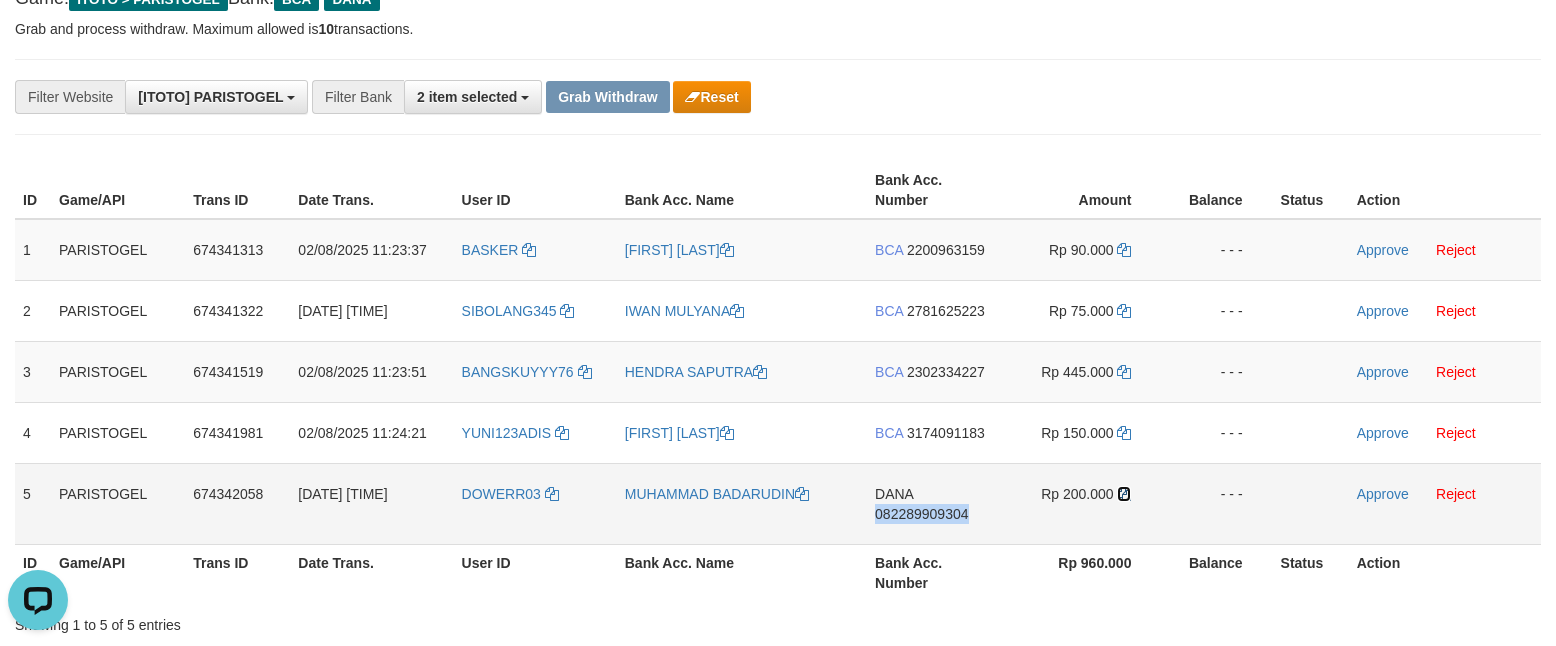 click at bounding box center (1124, 494) 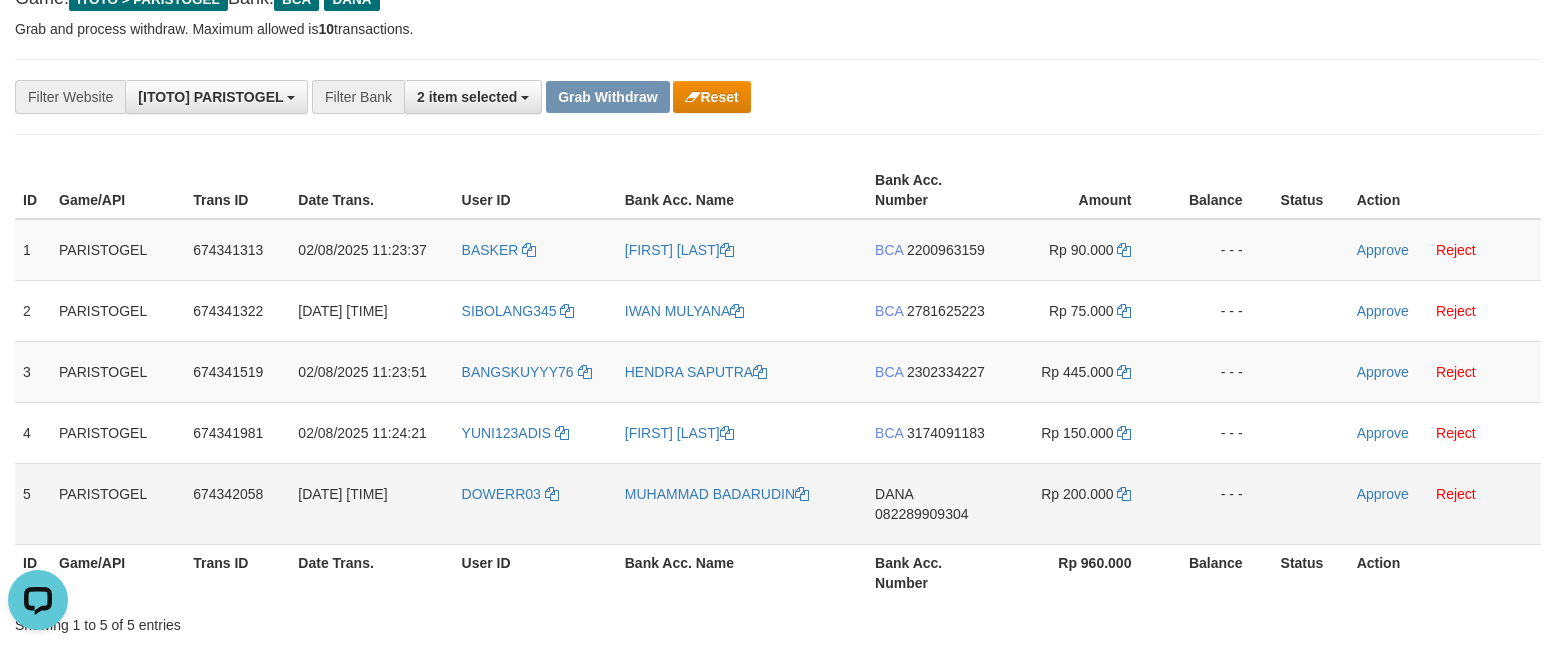 click on "Rp 200.000" at bounding box center (1081, 503) 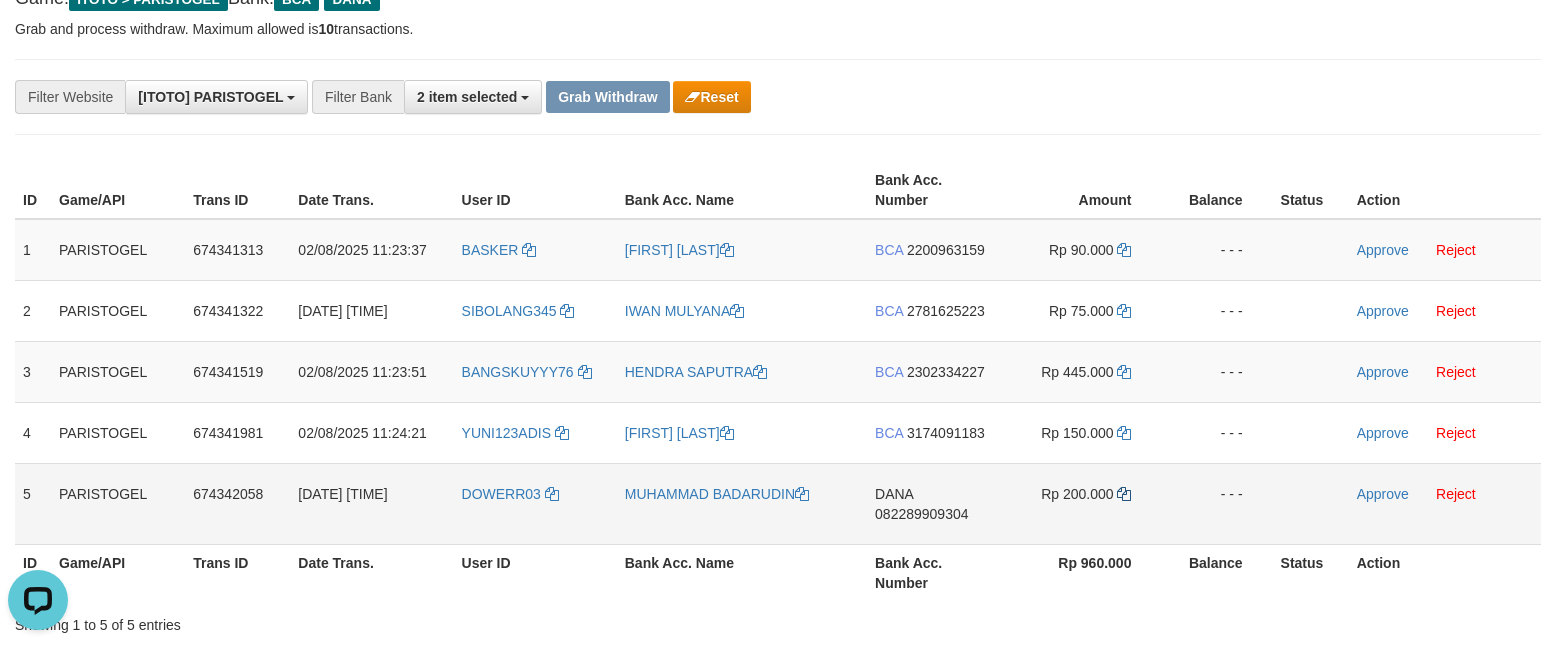 click on "Rp 200.000" at bounding box center (1081, 503) 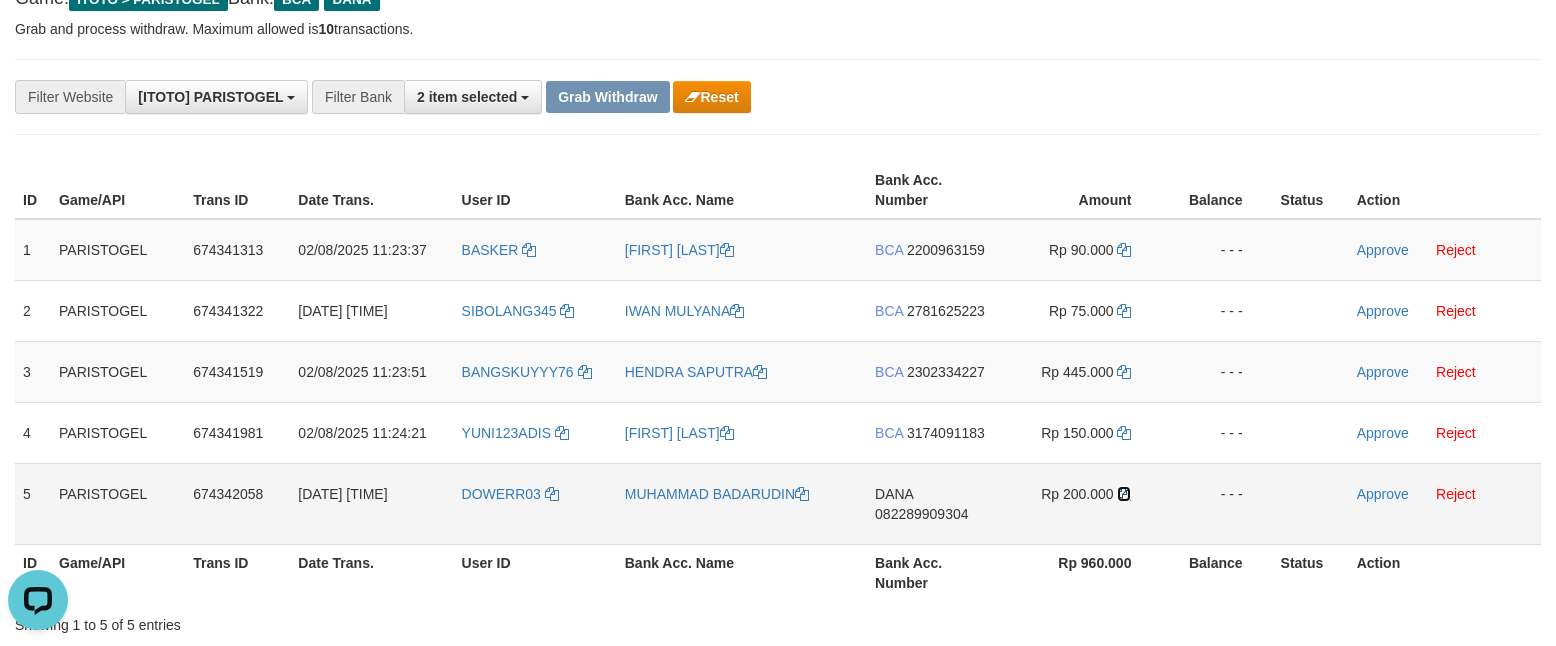 click at bounding box center (1124, 494) 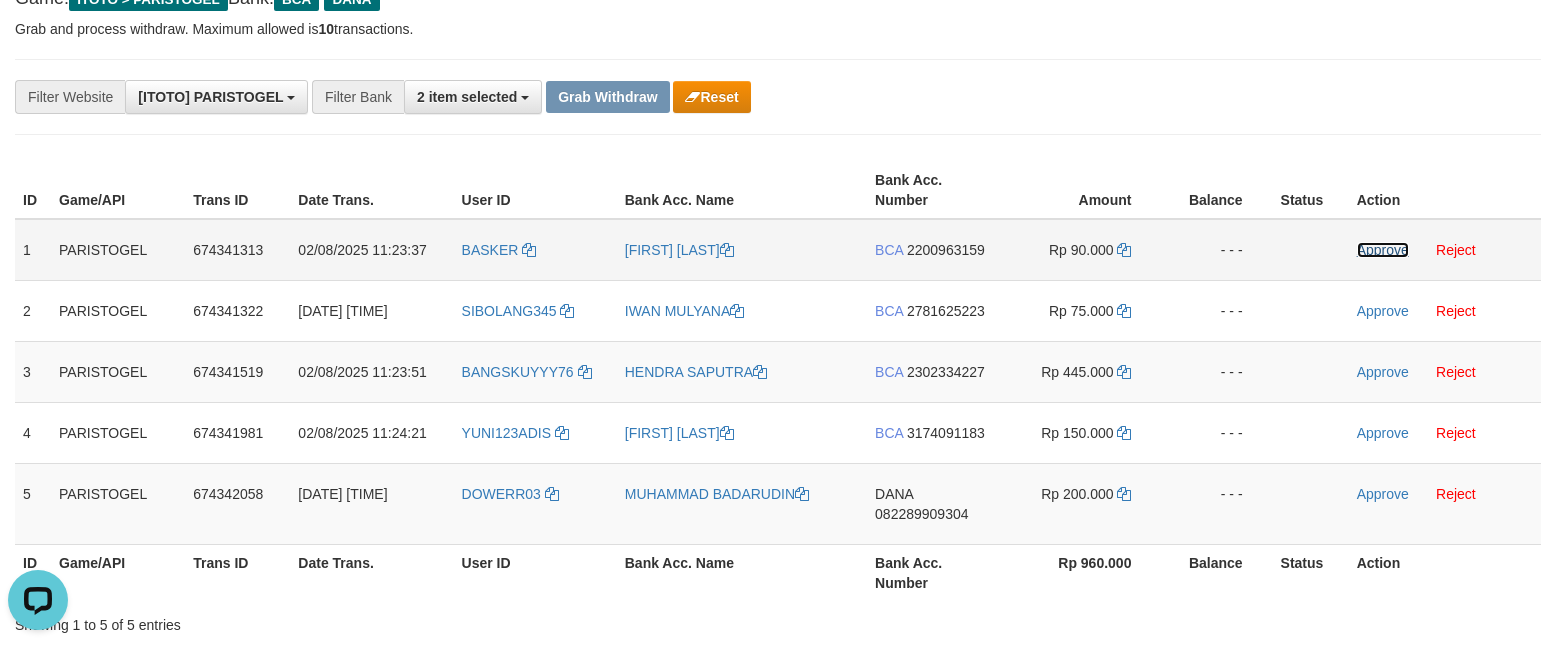 click on "Approve" at bounding box center [1383, 250] 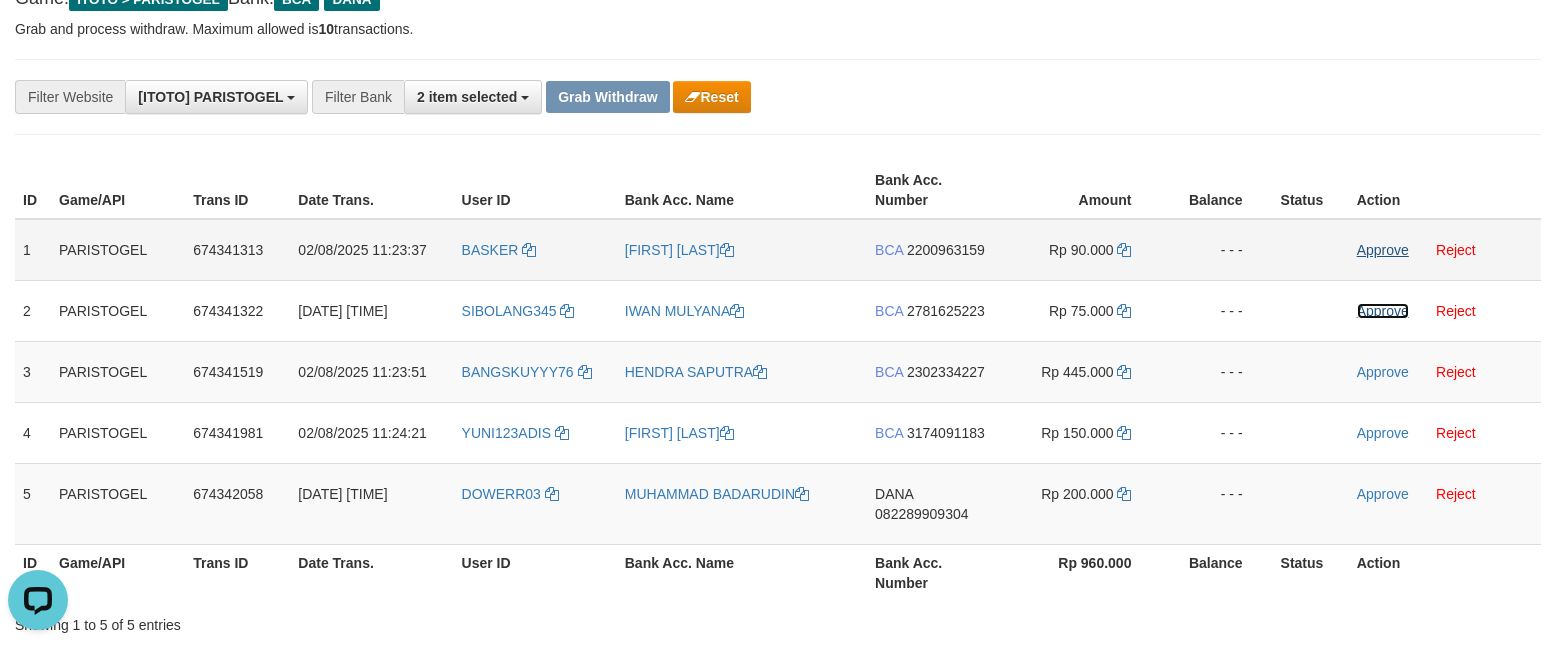 click on "Approve" at bounding box center (1383, 311) 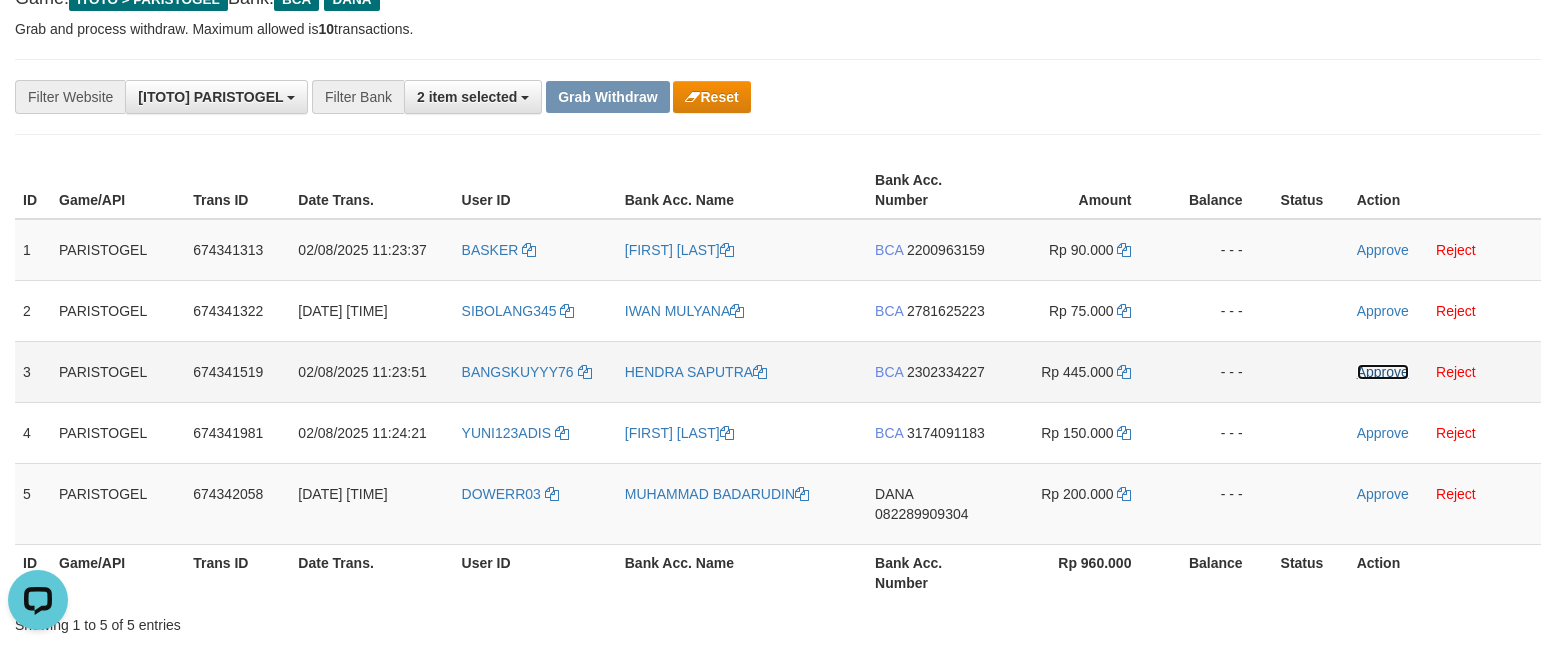 click on "Approve" at bounding box center [1383, 372] 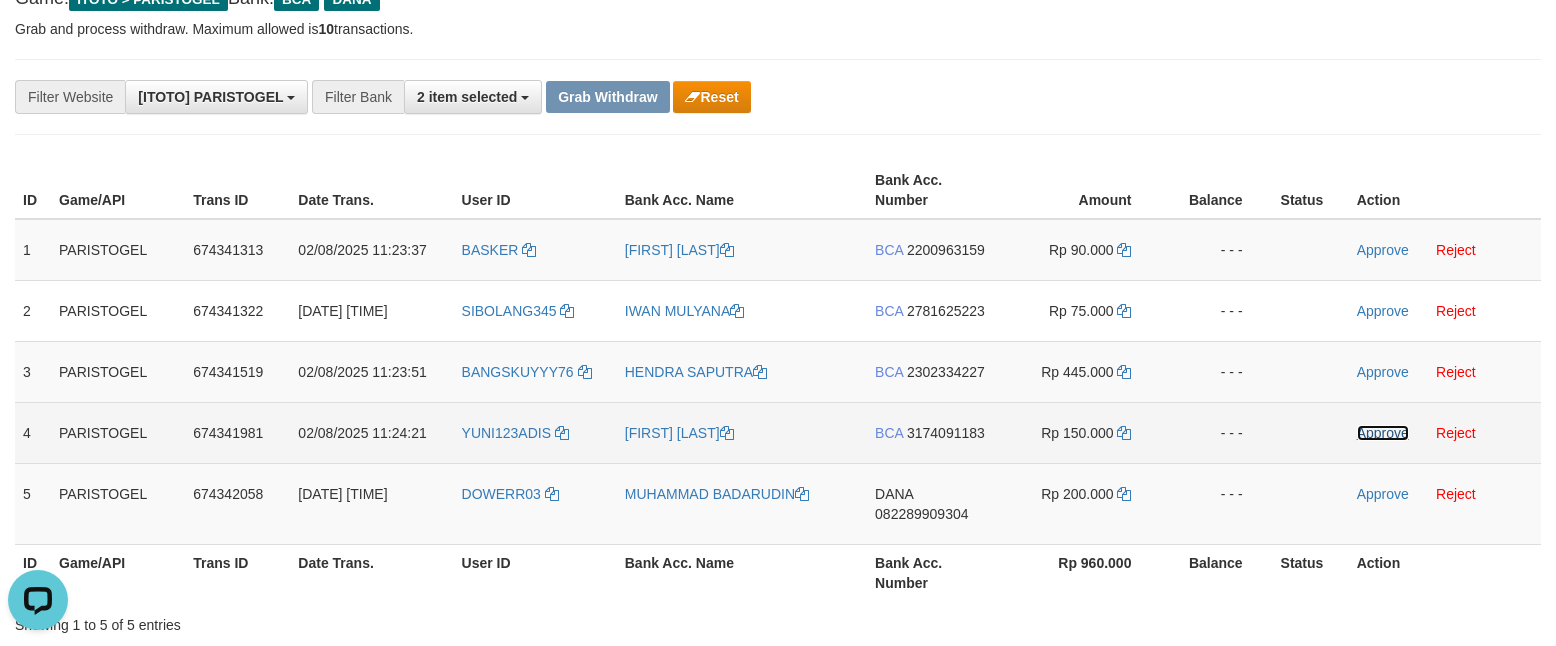 click on "Approve" at bounding box center (1383, 433) 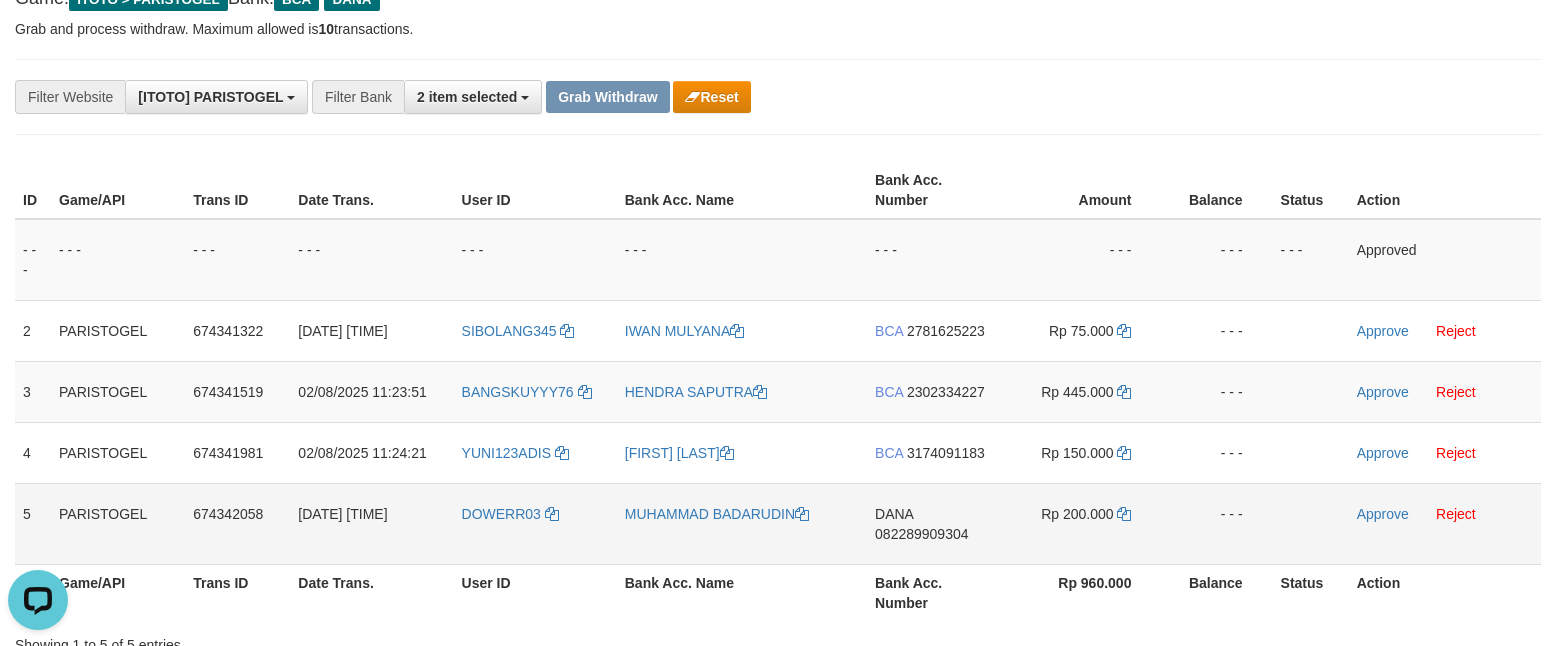 click on "- - -
- - -
- - -
- - -
- - -
- - -
- - -
- - -
- - -
- - -
Approved
2
PARISTOGEL
674341322
02/08/2025 11:23:38
SIBOLANG345
IWAN MULYANA
BCA
2781625223
Rp 75.000
- - -
Approve
Reject
3
PARISTOGEL
674341519
02/08/2025 11:23:51
BANGSKUYYY76
HENDRA SAPUTRA
BCA
2302334227
Rp 445.000
- - -
4" at bounding box center (778, 392) 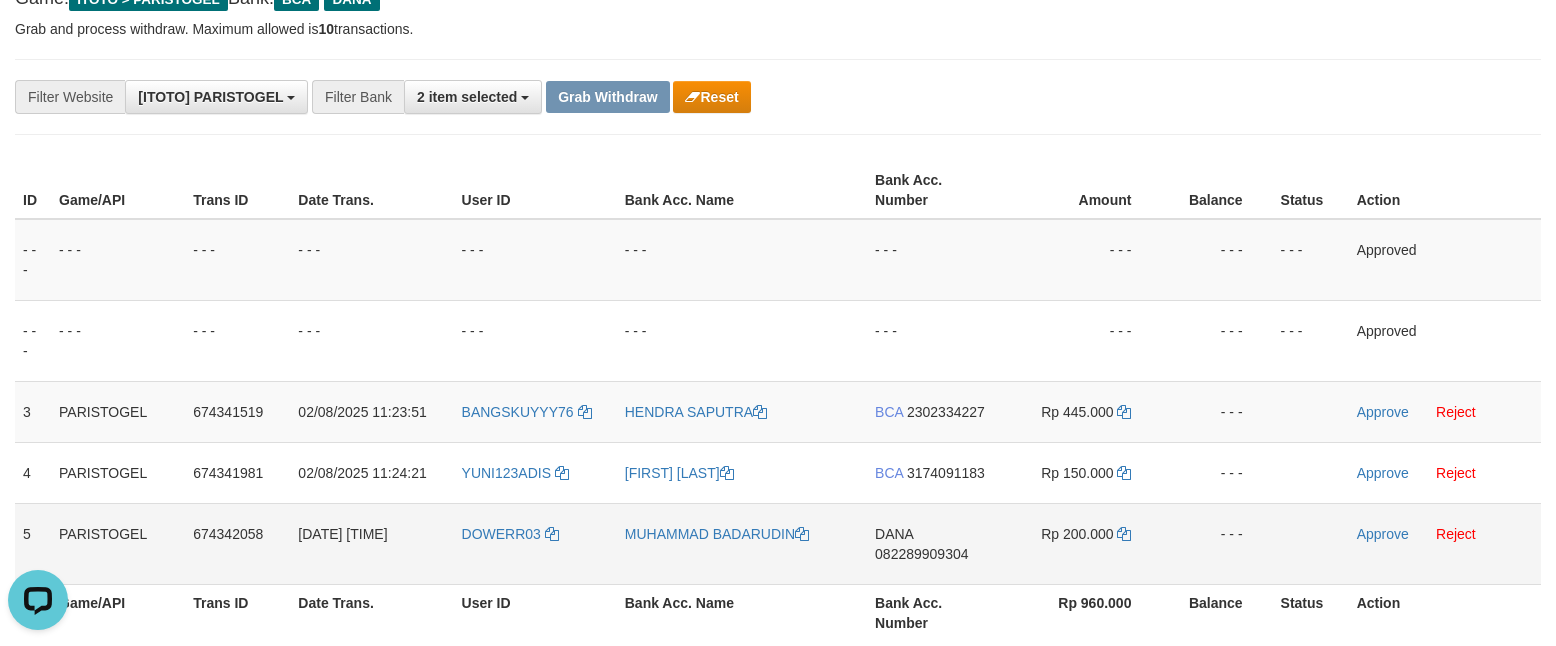 click on "Approve
Reject" at bounding box center (1445, 543) 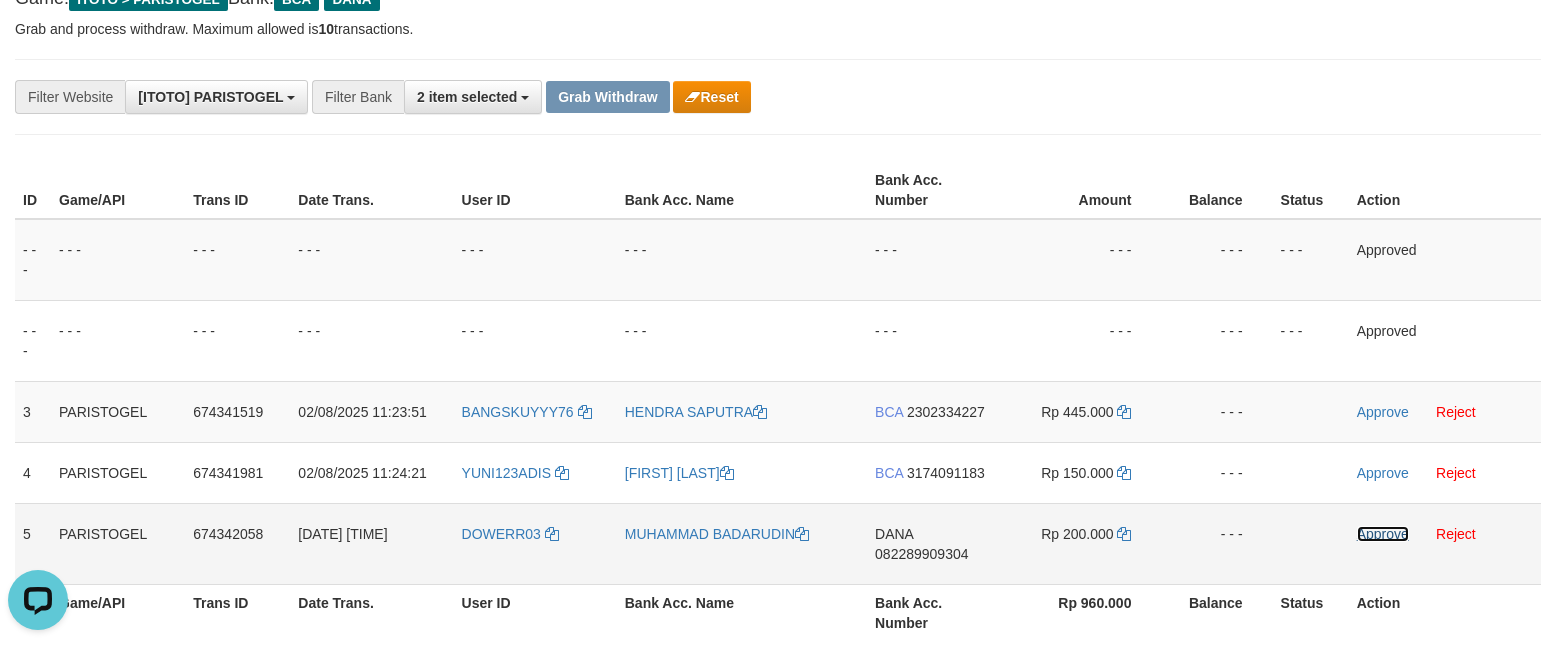 click on "Approve" at bounding box center (1383, 534) 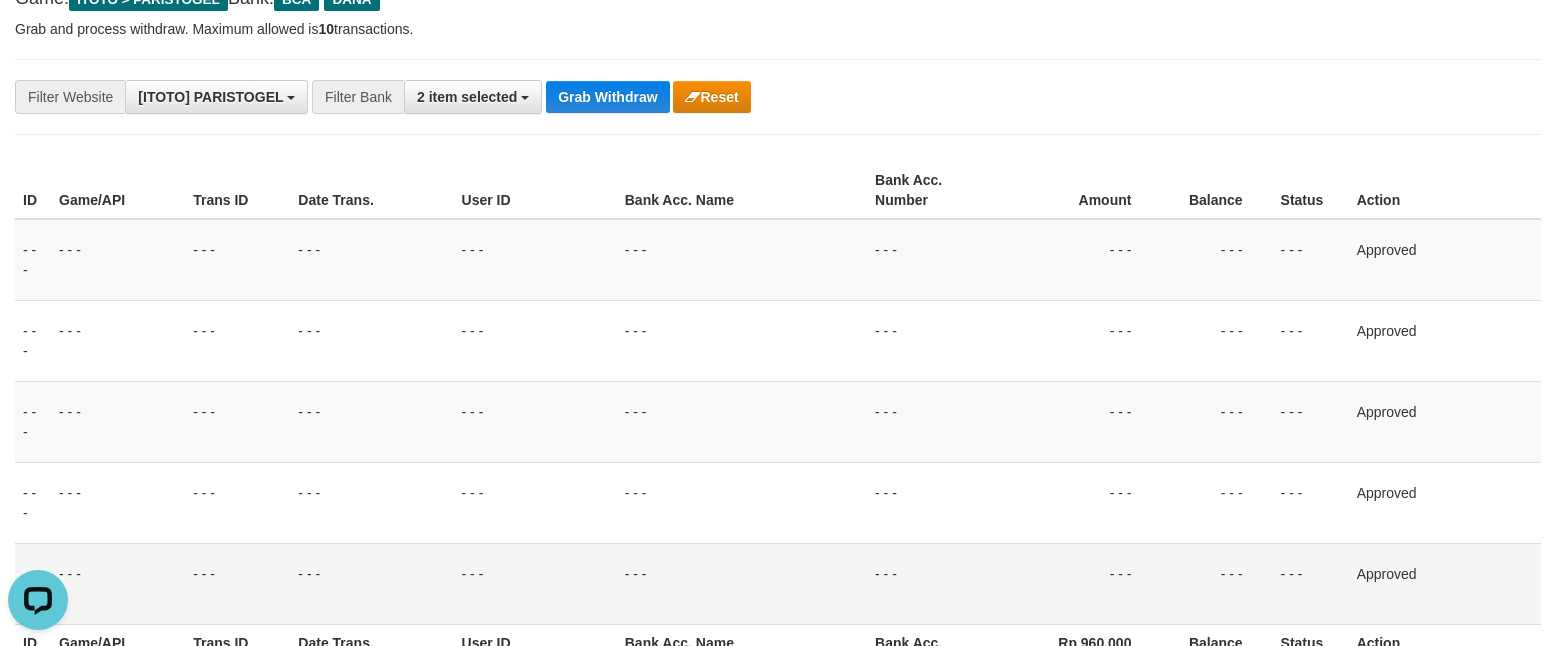 click on "**********" at bounding box center [778, 97] 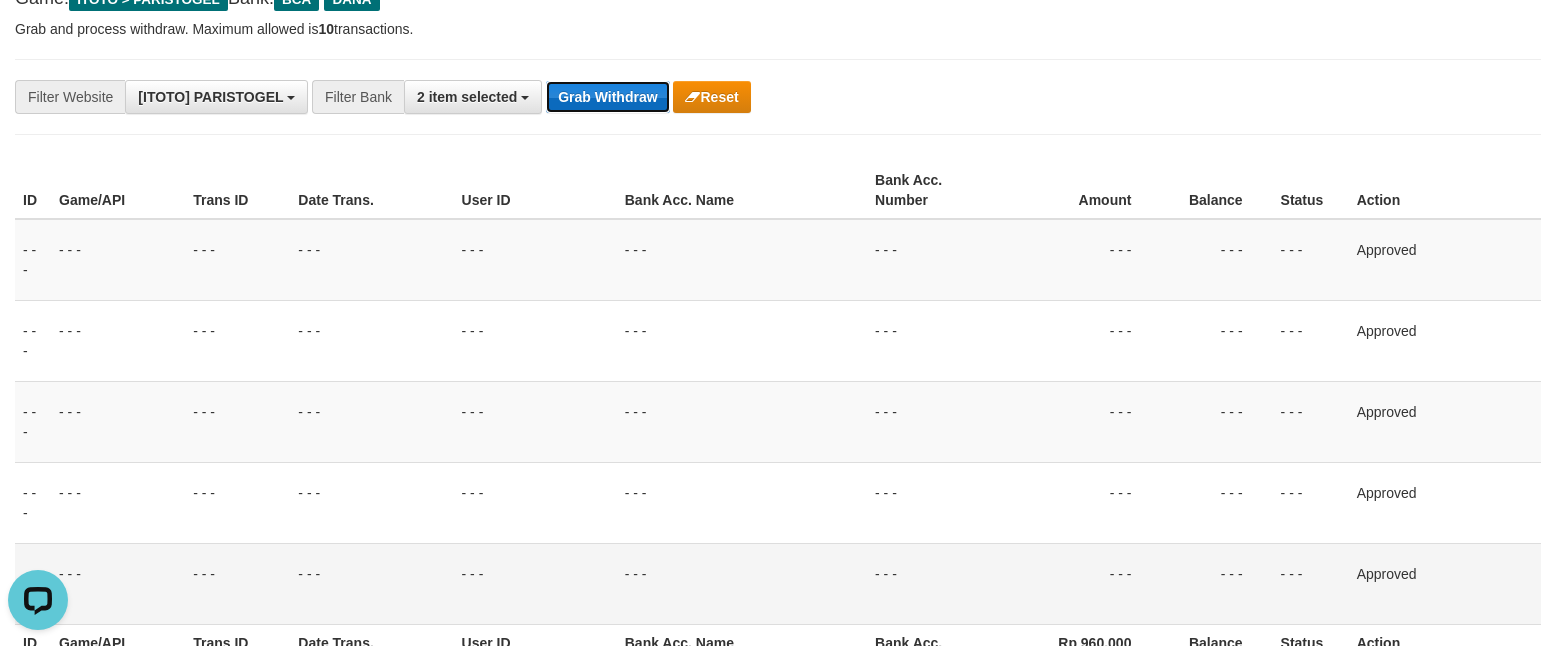 click on "Grab Withdraw" at bounding box center [607, 97] 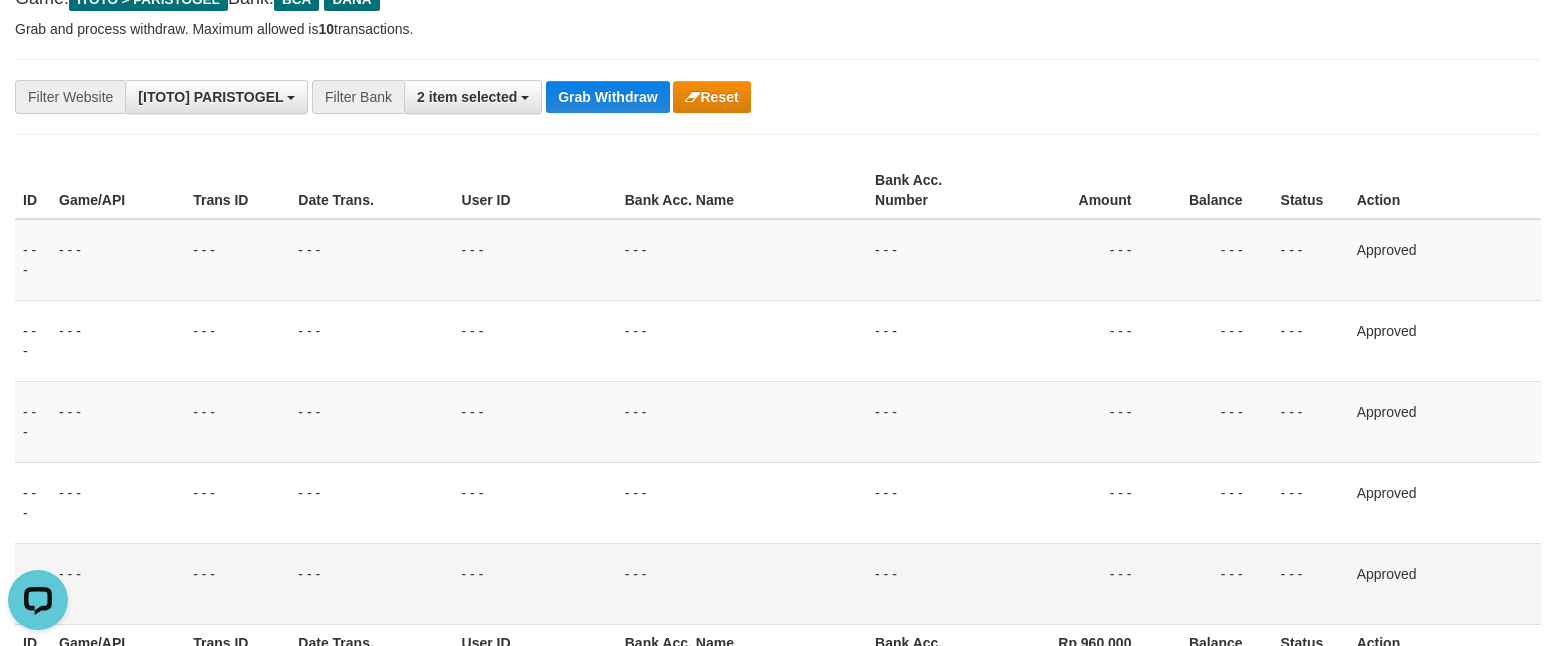 click on "**********" at bounding box center (648, 97) 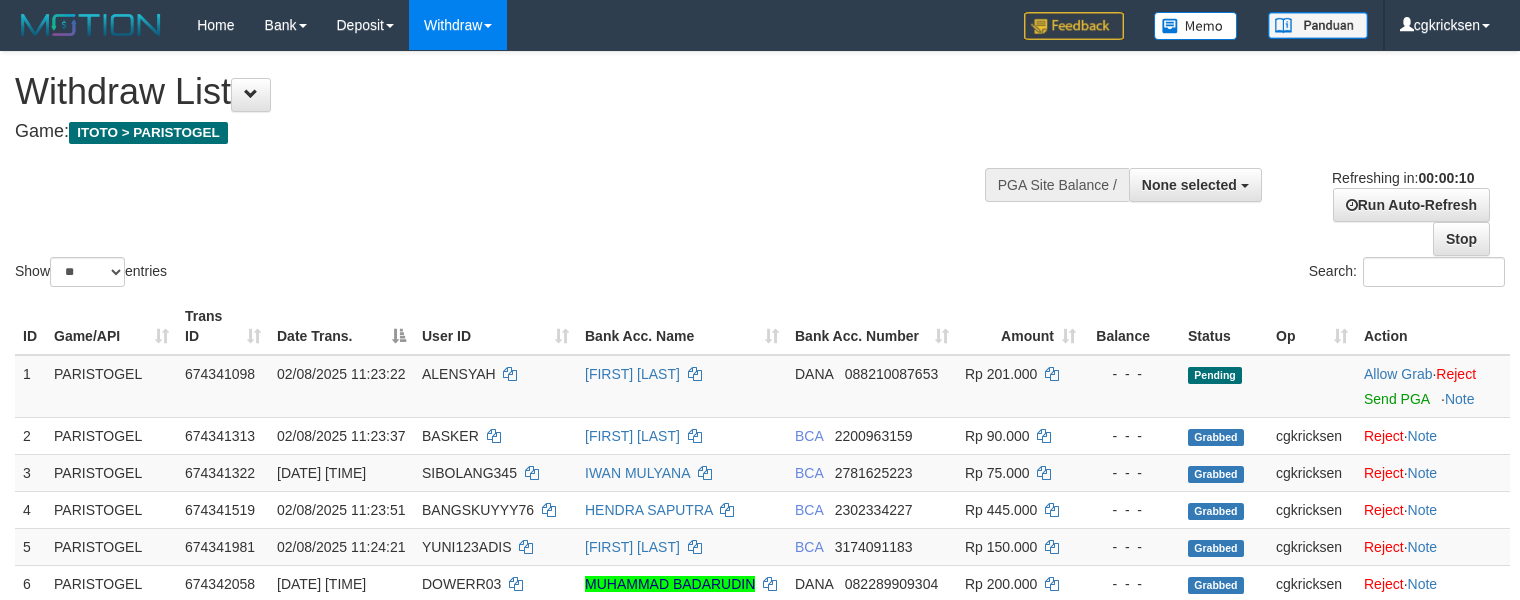 select 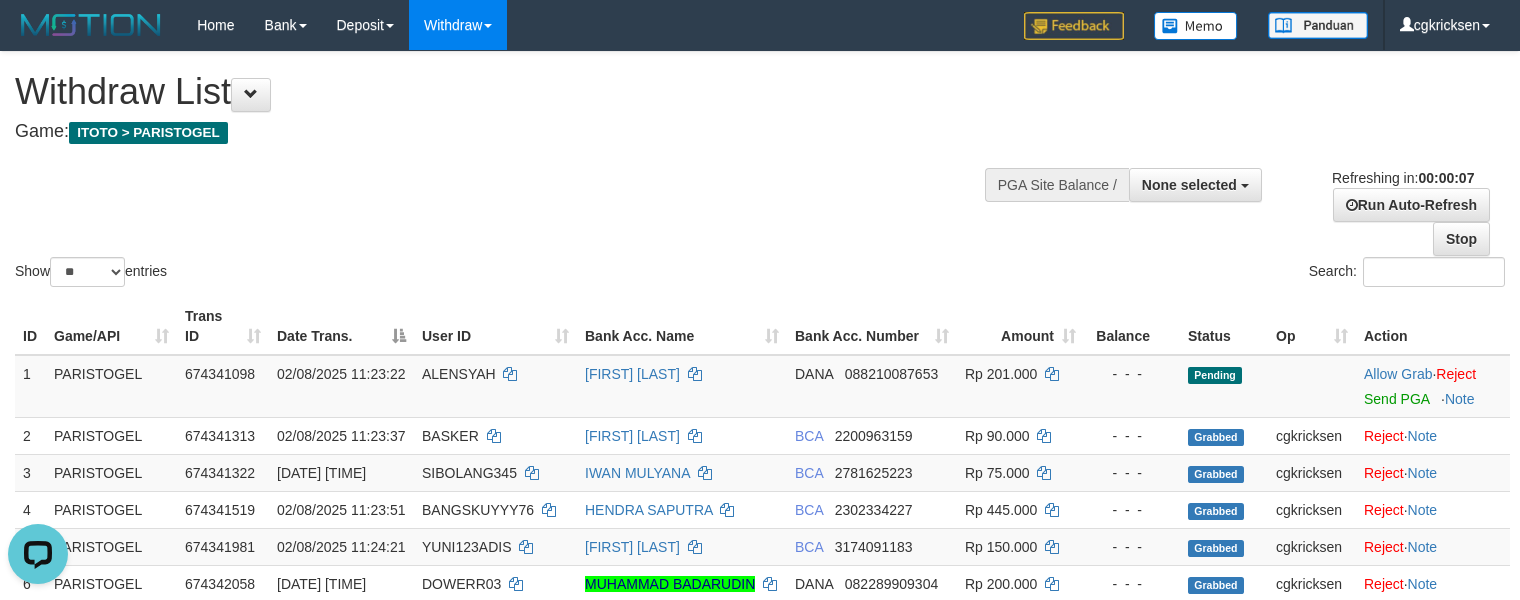 scroll, scrollTop: 0, scrollLeft: 0, axis: both 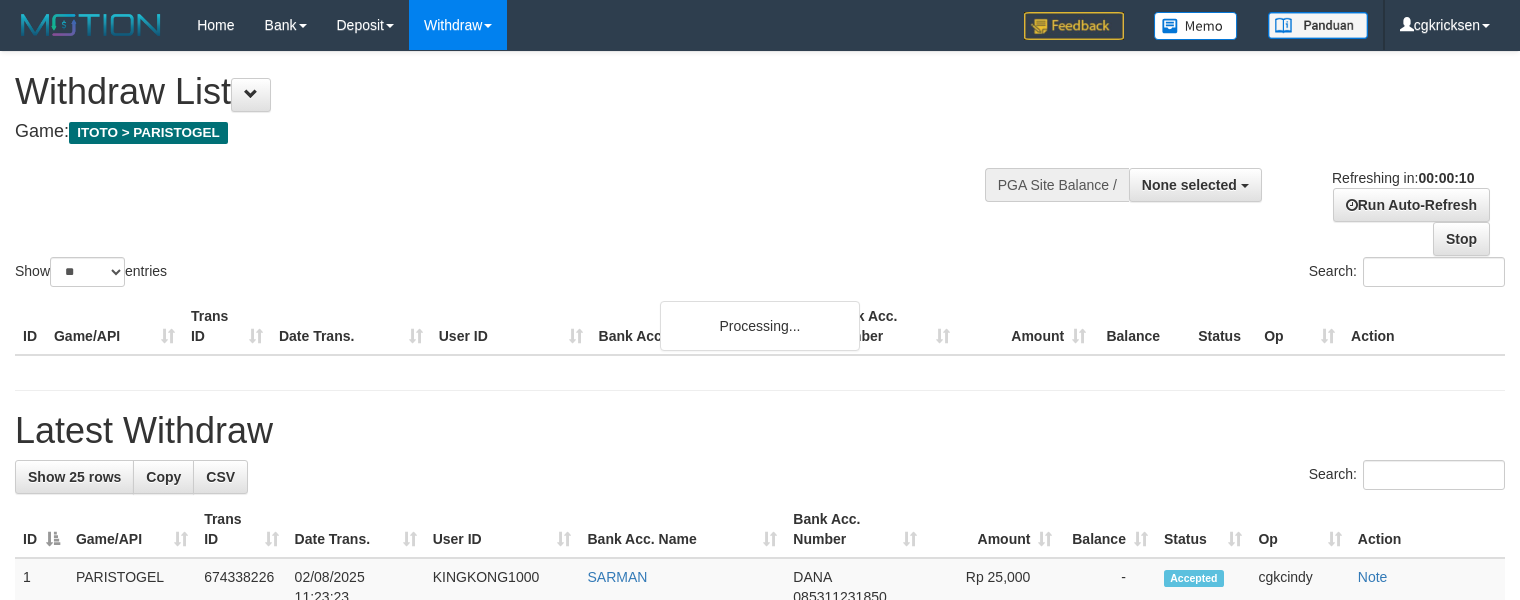 select 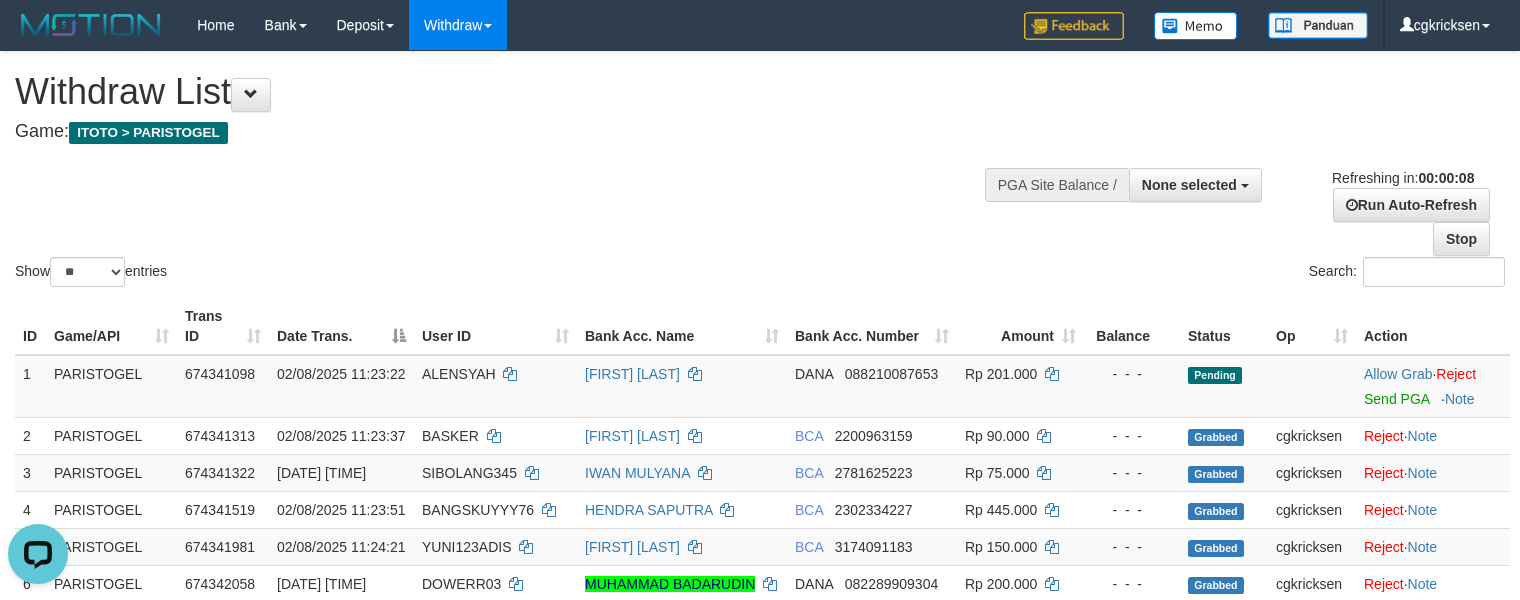 scroll, scrollTop: 0, scrollLeft: 0, axis: both 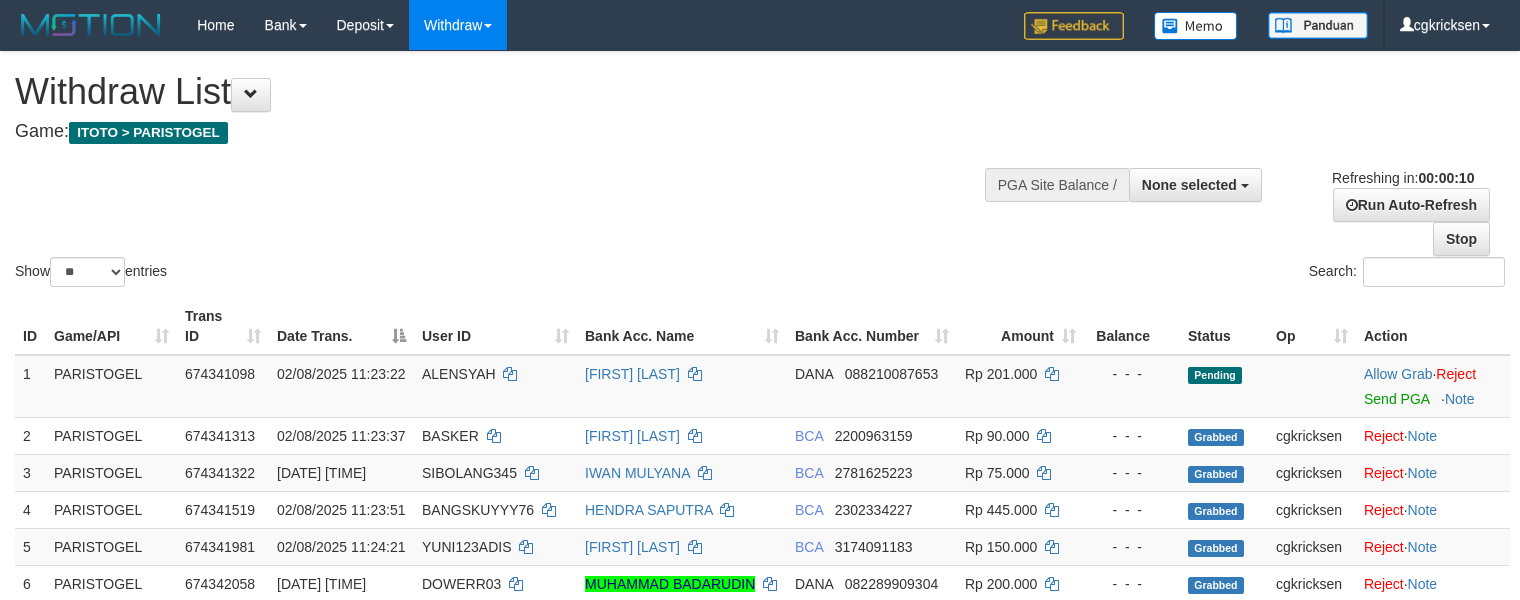 select 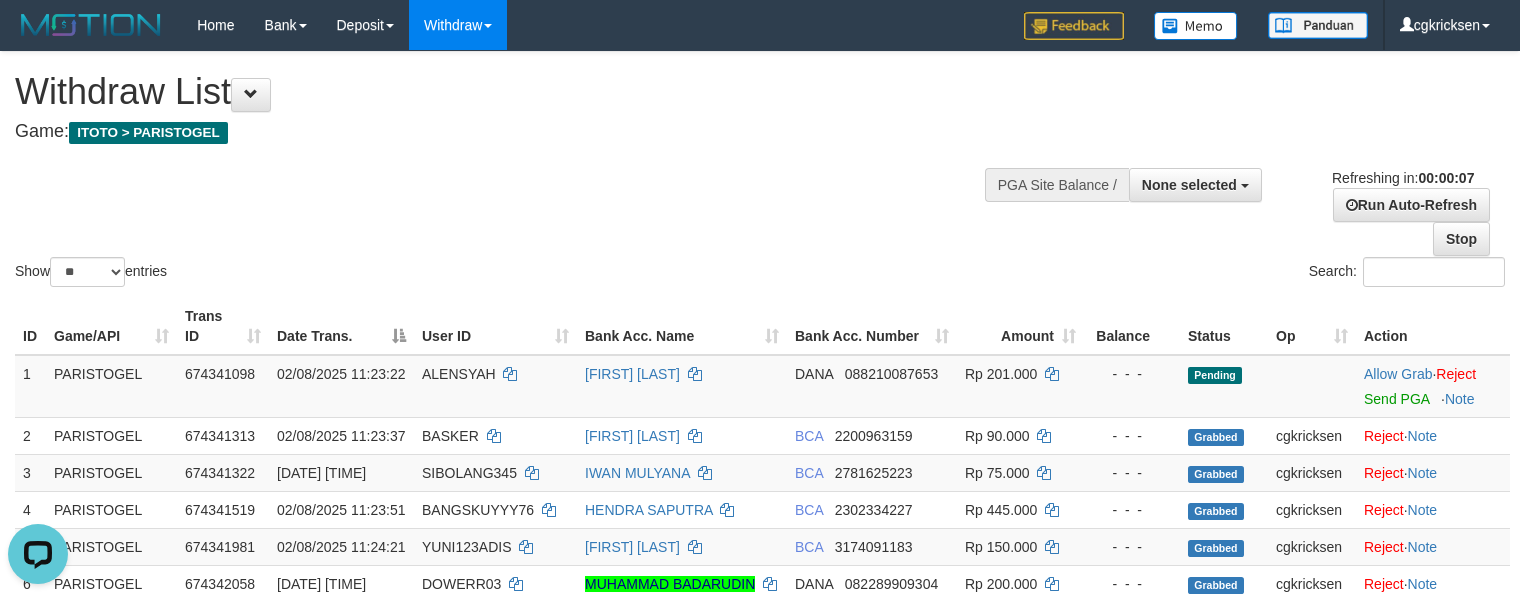scroll, scrollTop: 0, scrollLeft: 0, axis: both 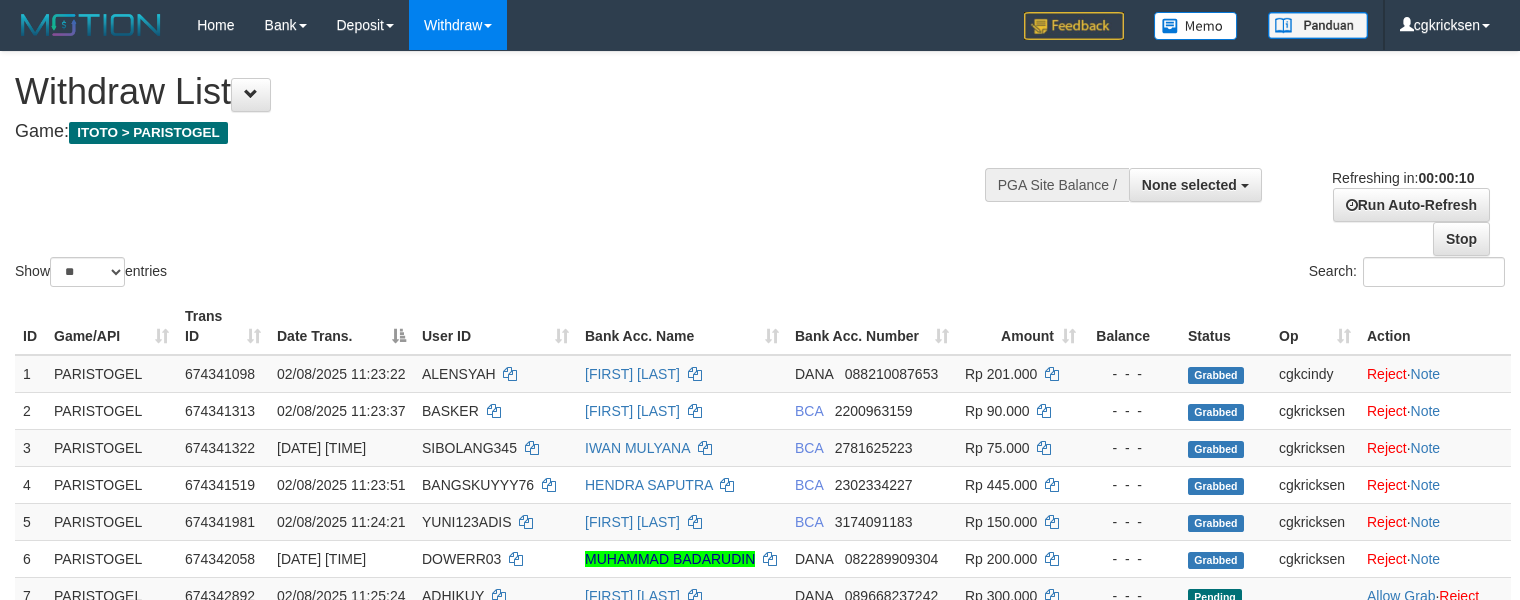 select 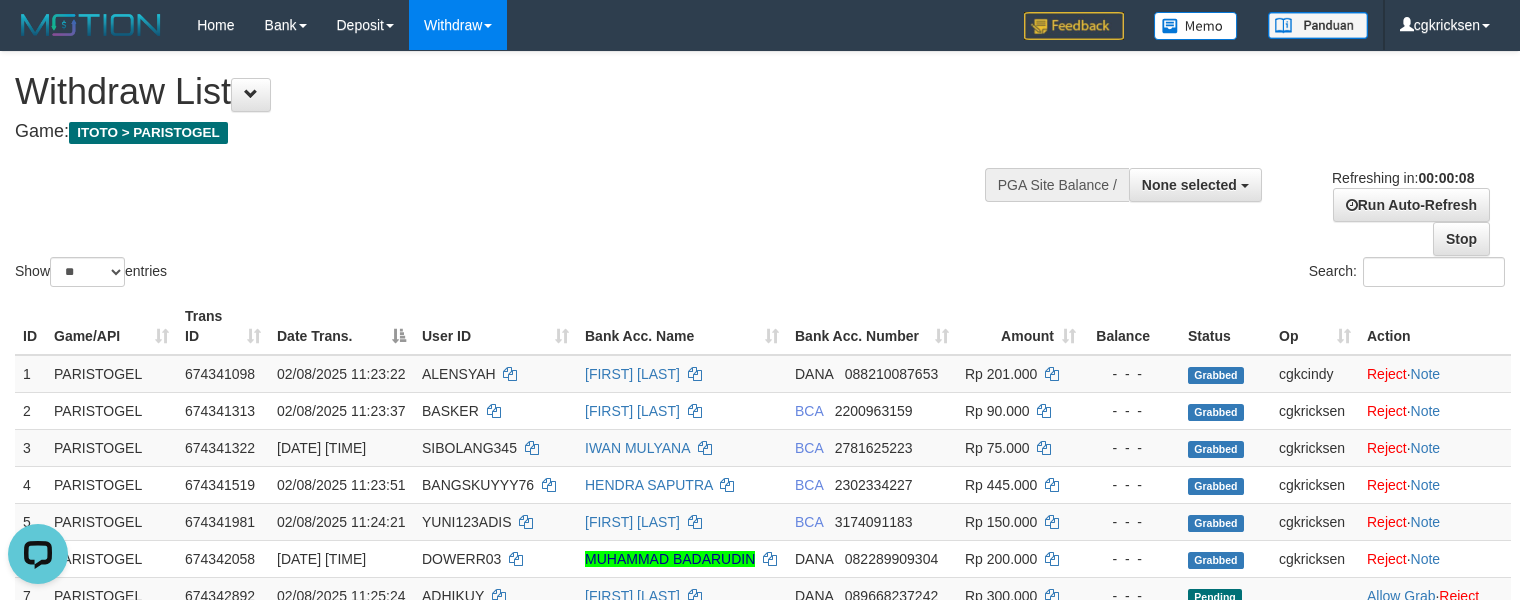scroll, scrollTop: 0, scrollLeft: 0, axis: both 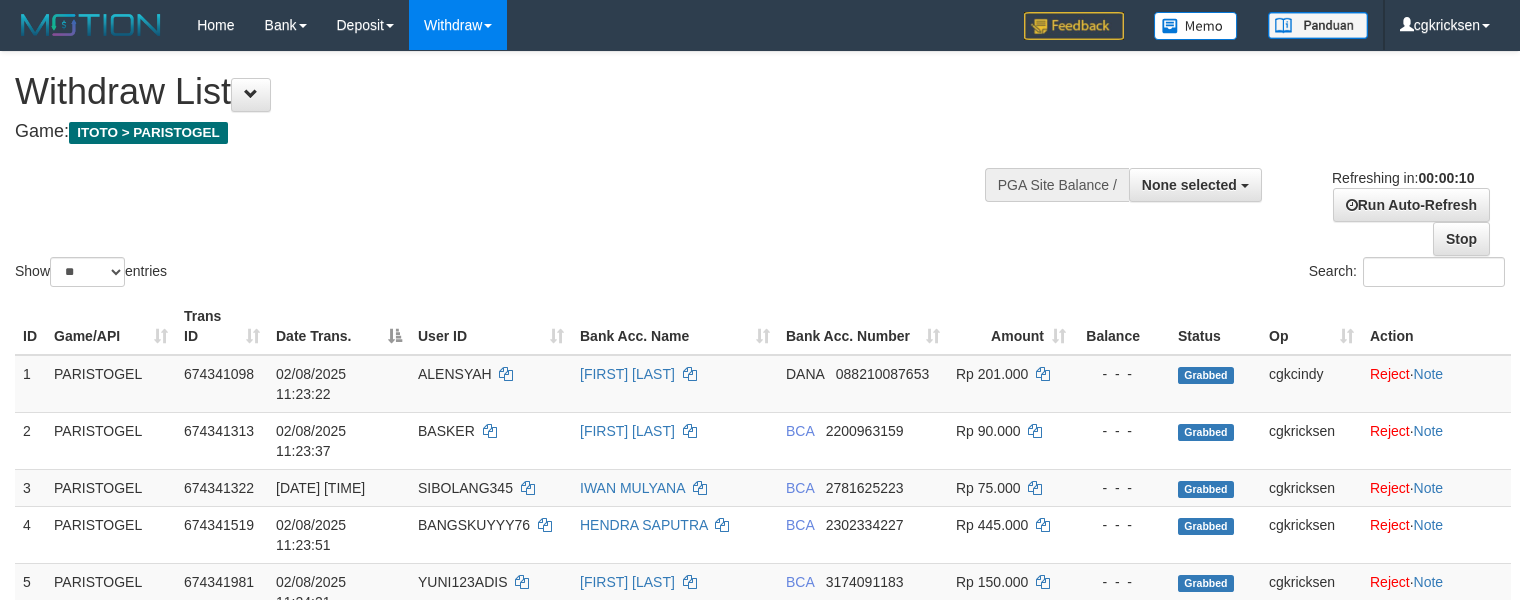 select 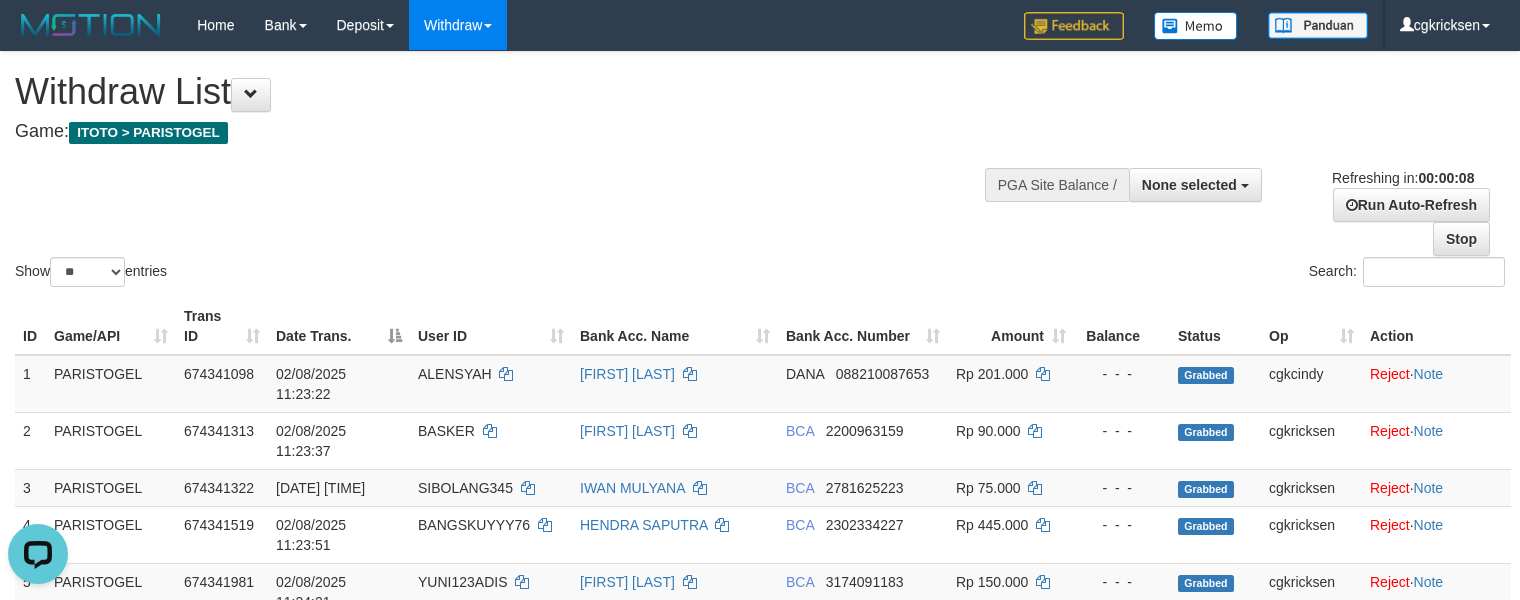 scroll, scrollTop: 0, scrollLeft: 0, axis: both 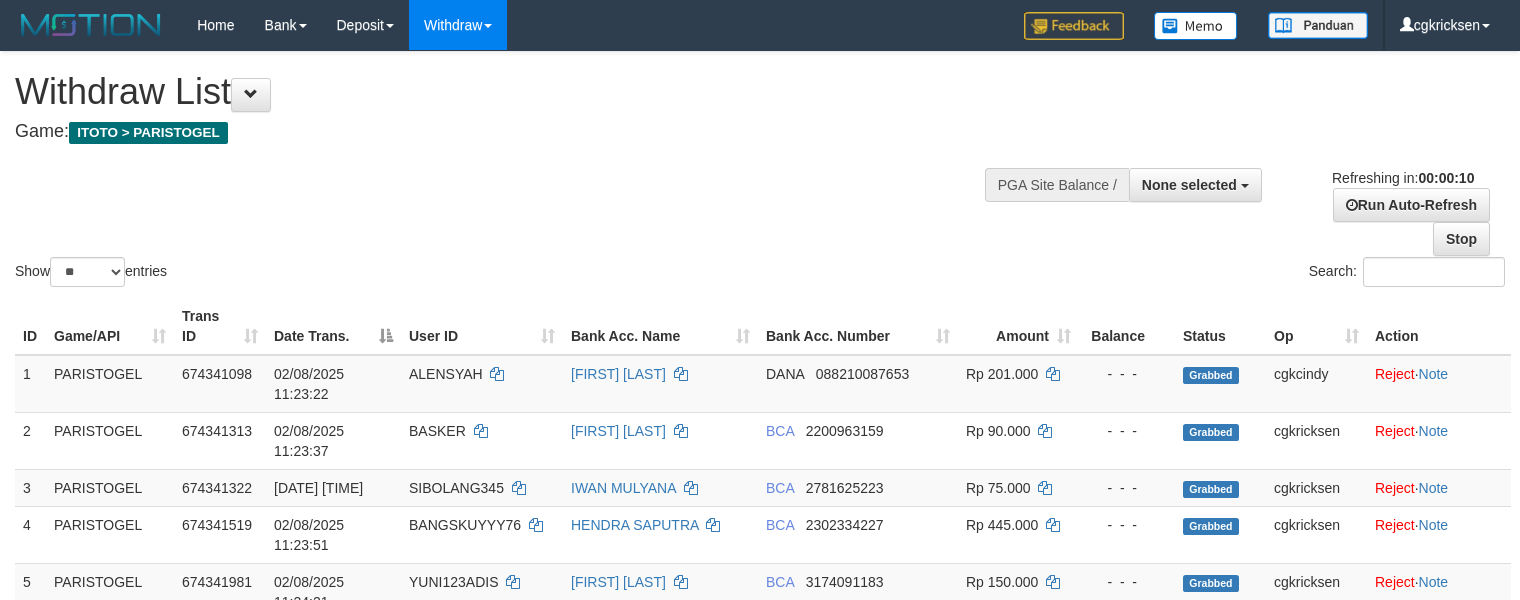 select 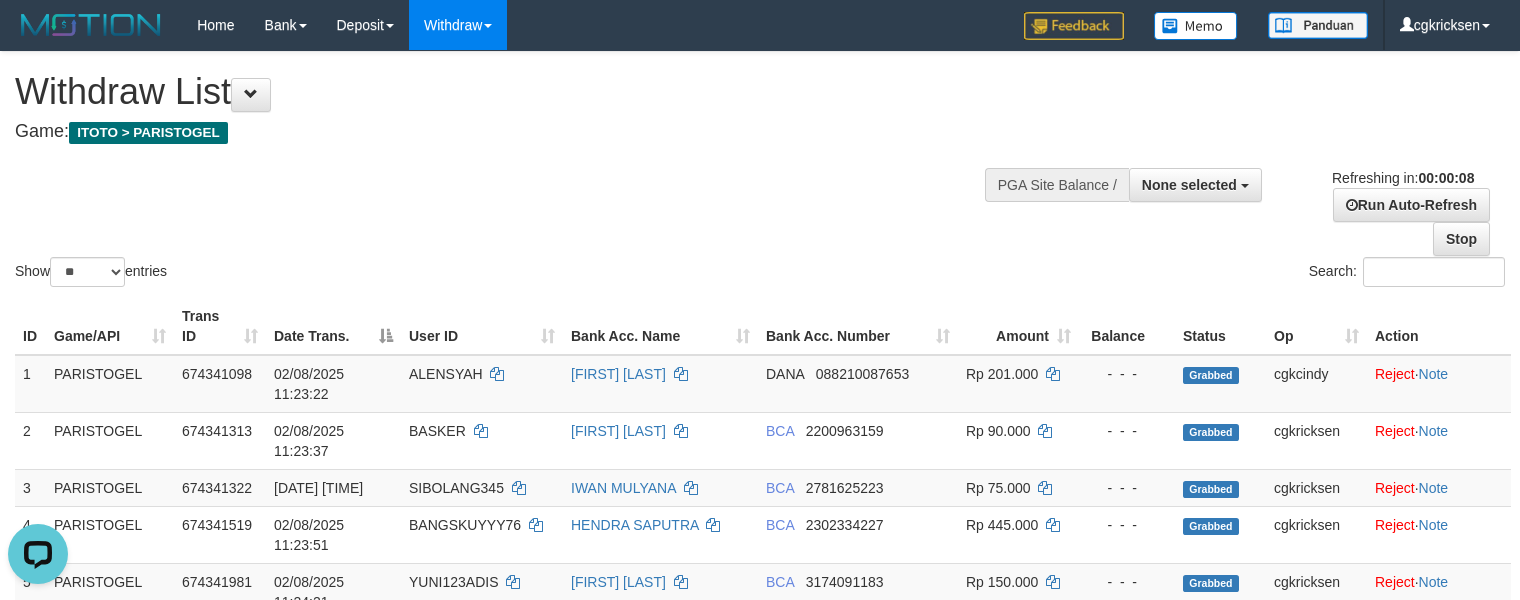 scroll, scrollTop: 0, scrollLeft: 0, axis: both 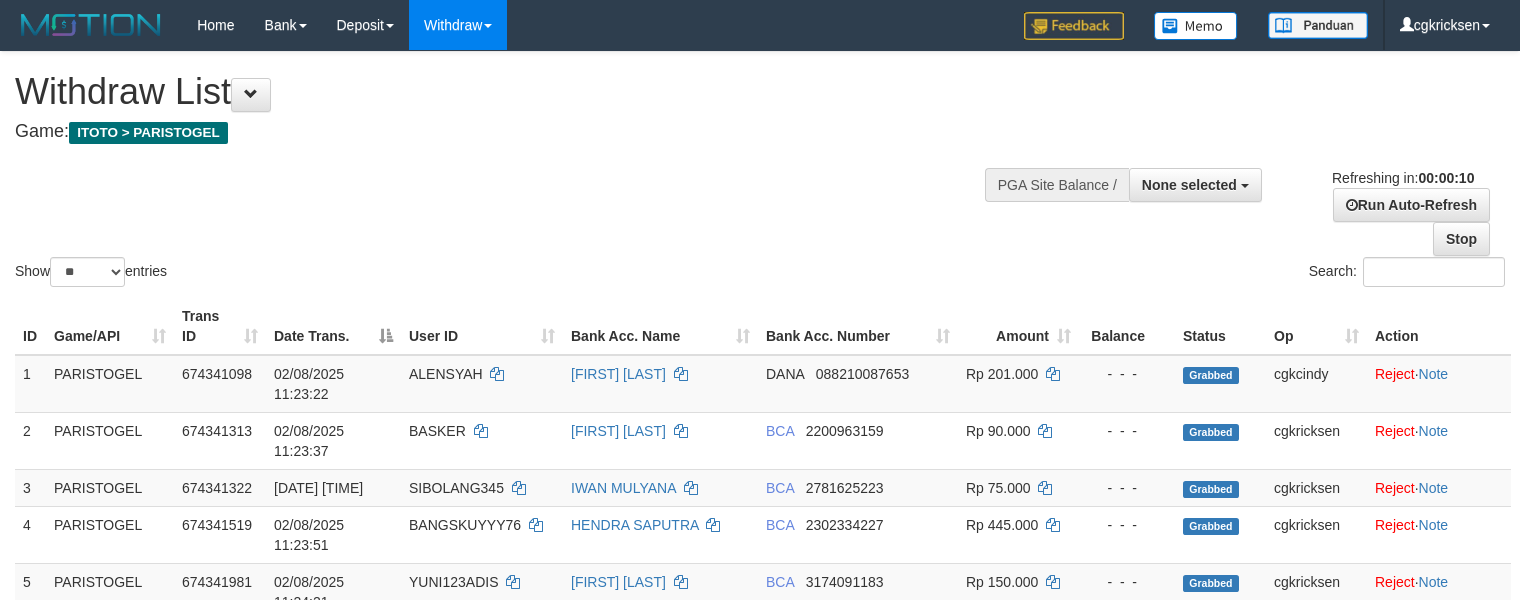 select 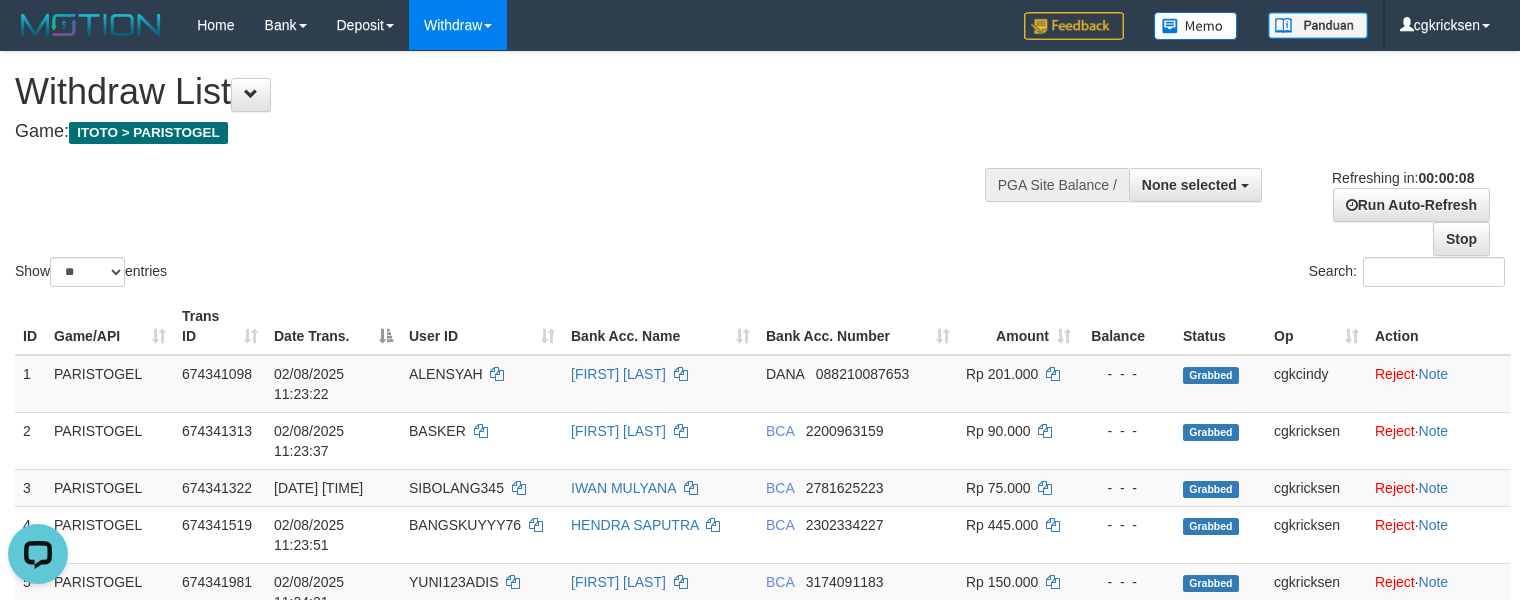 scroll, scrollTop: 0, scrollLeft: 0, axis: both 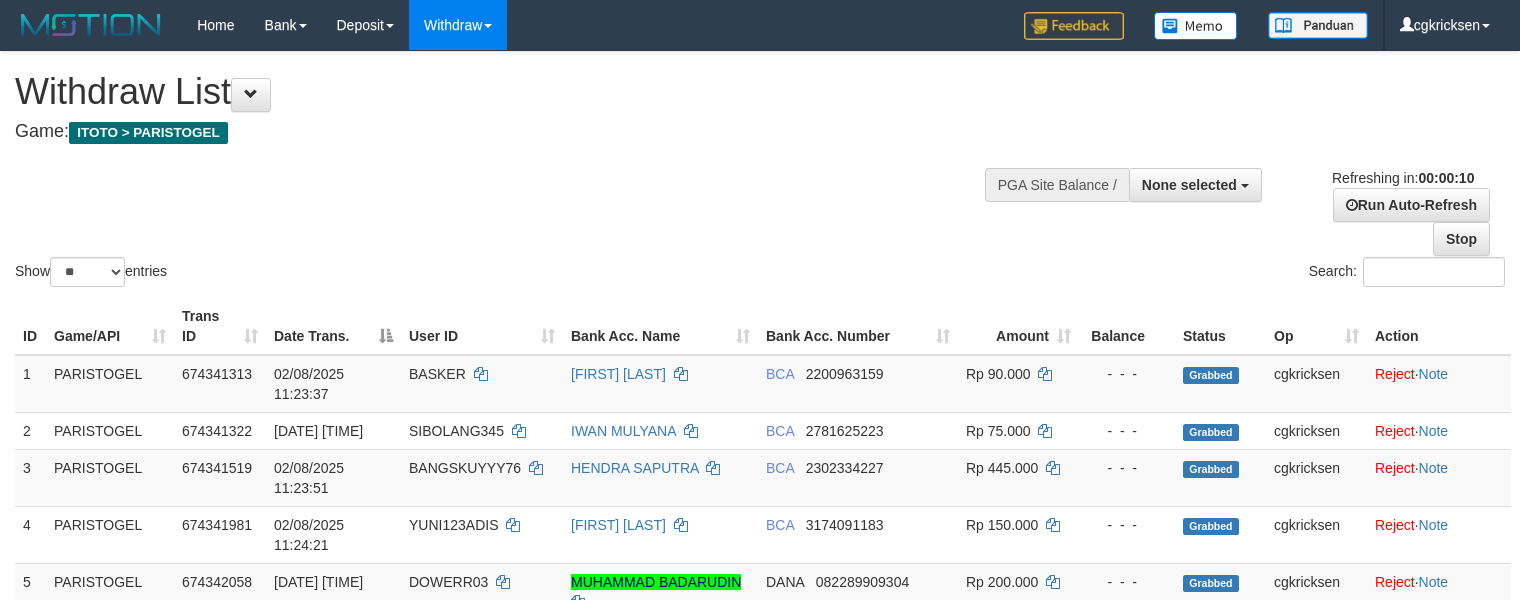 select 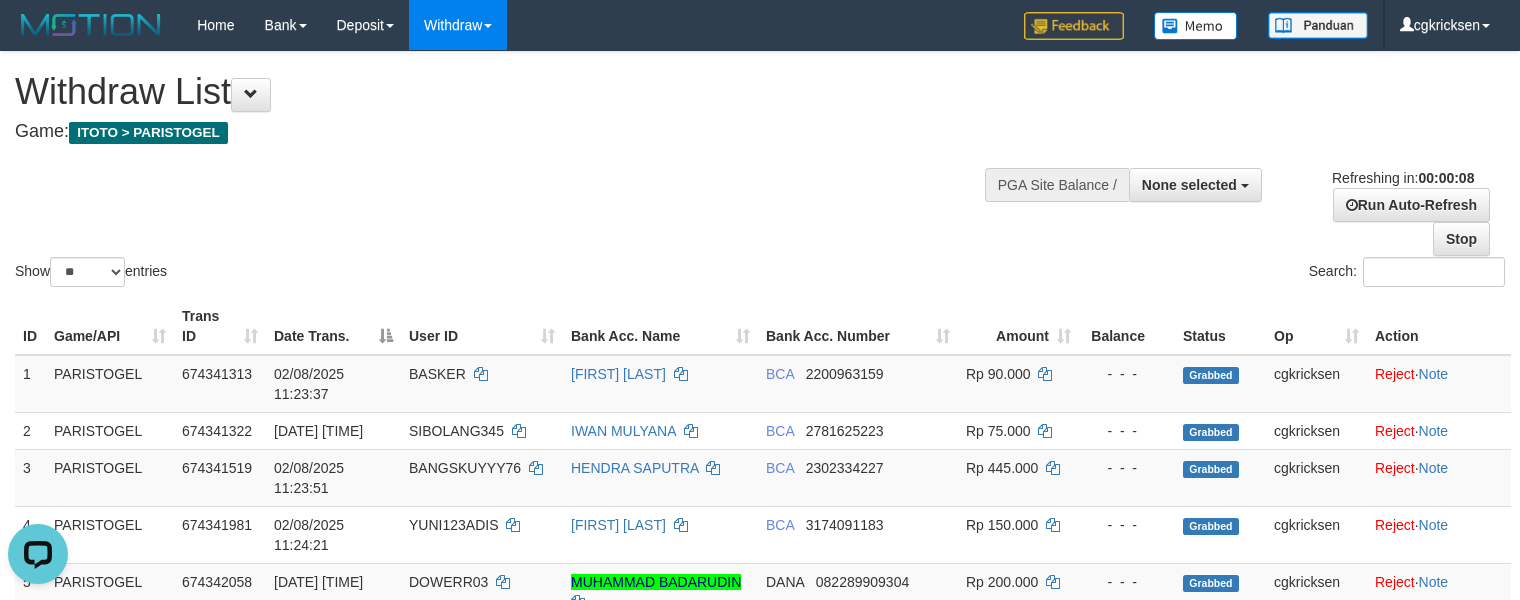 scroll, scrollTop: 0, scrollLeft: 0, axis: both 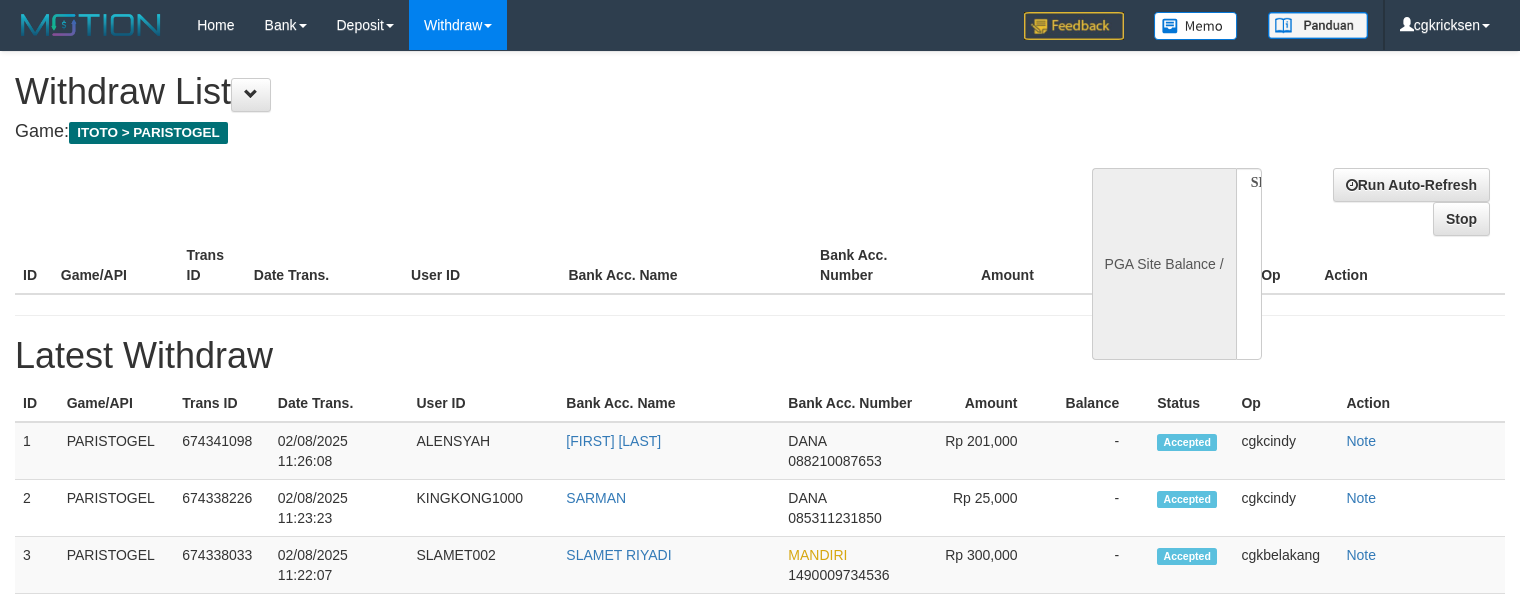 select 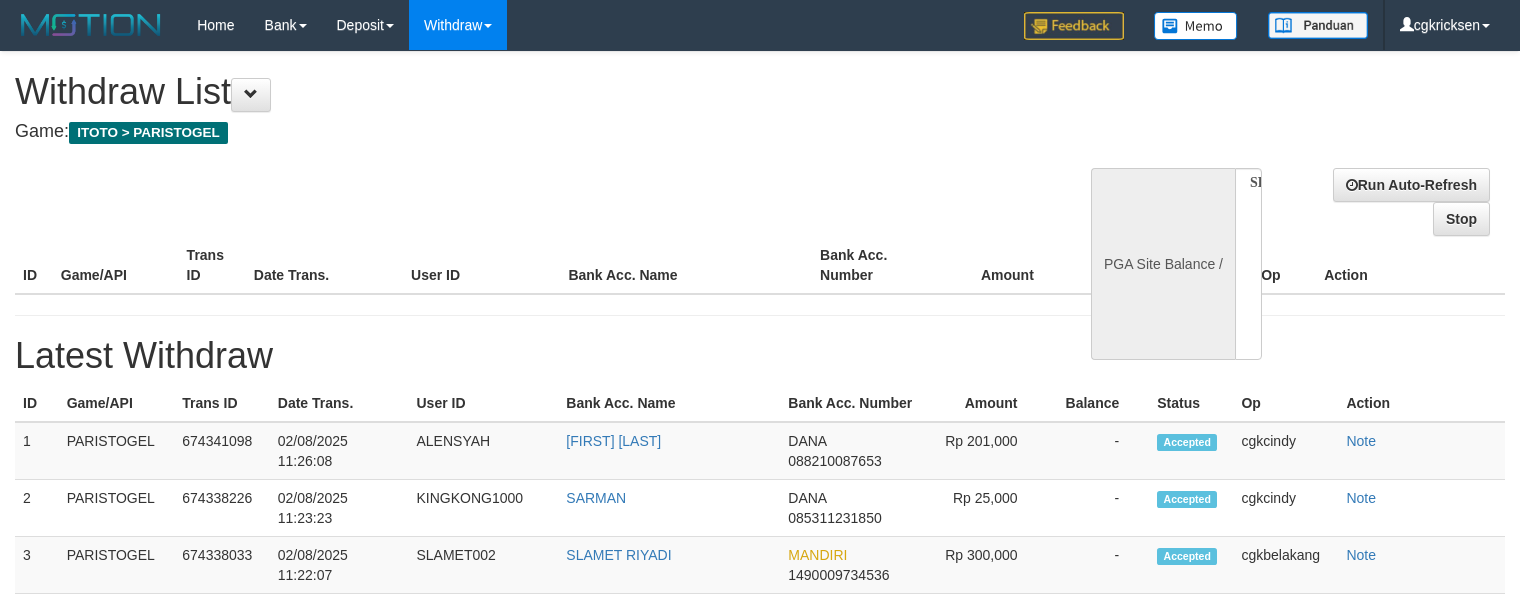 scroll, scrollTop: 0, scrollLeft: 0, axis: both 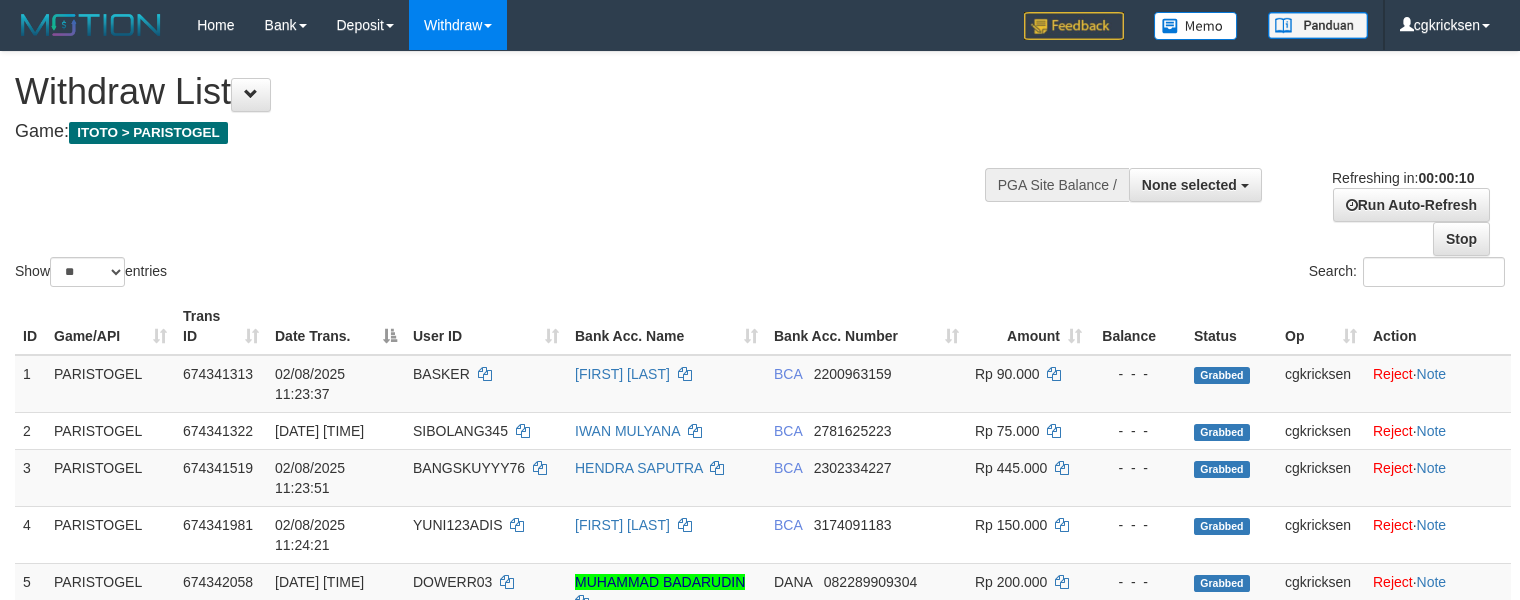 select 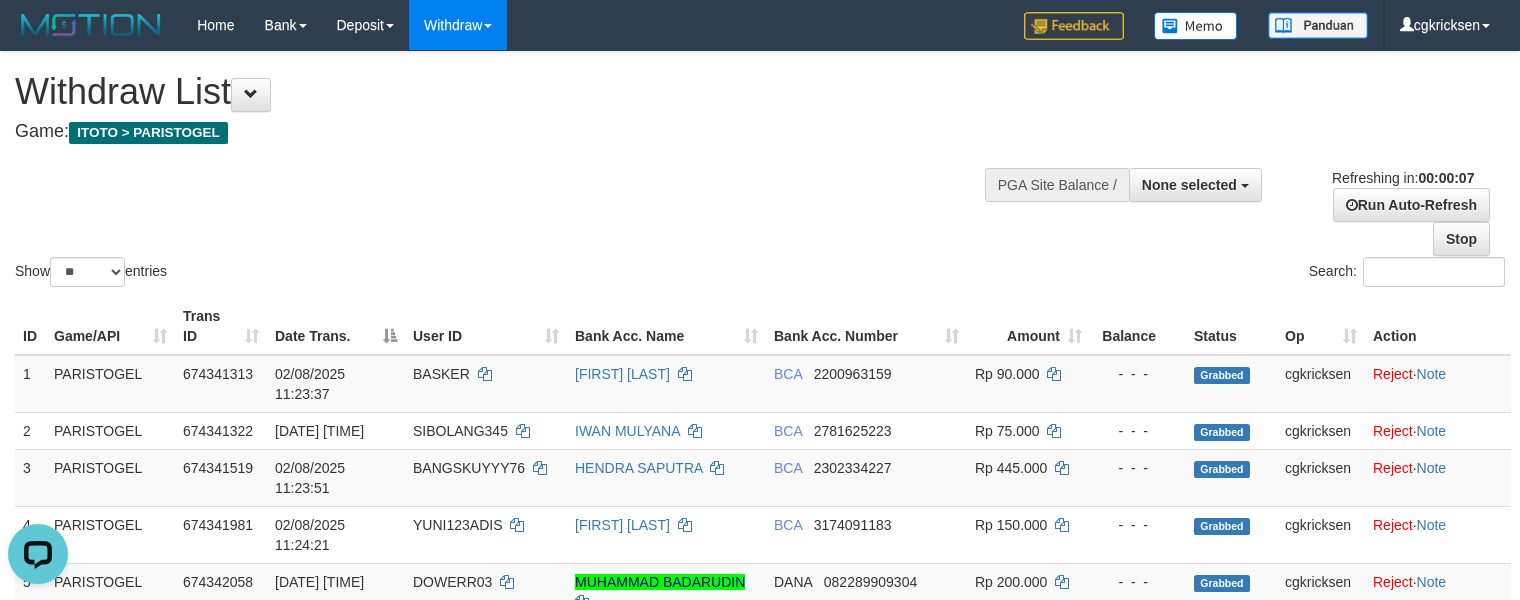 scroll, scrollTop: 0, scrollLeft: 0, axis: both 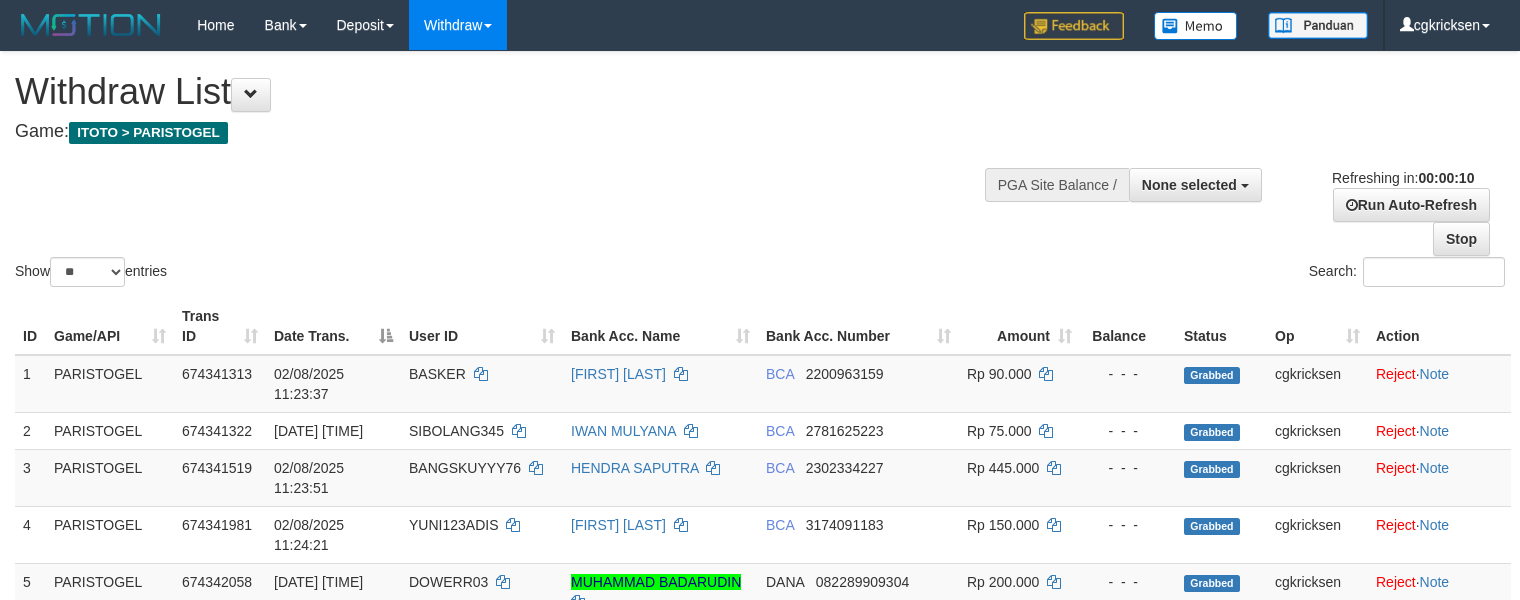 select 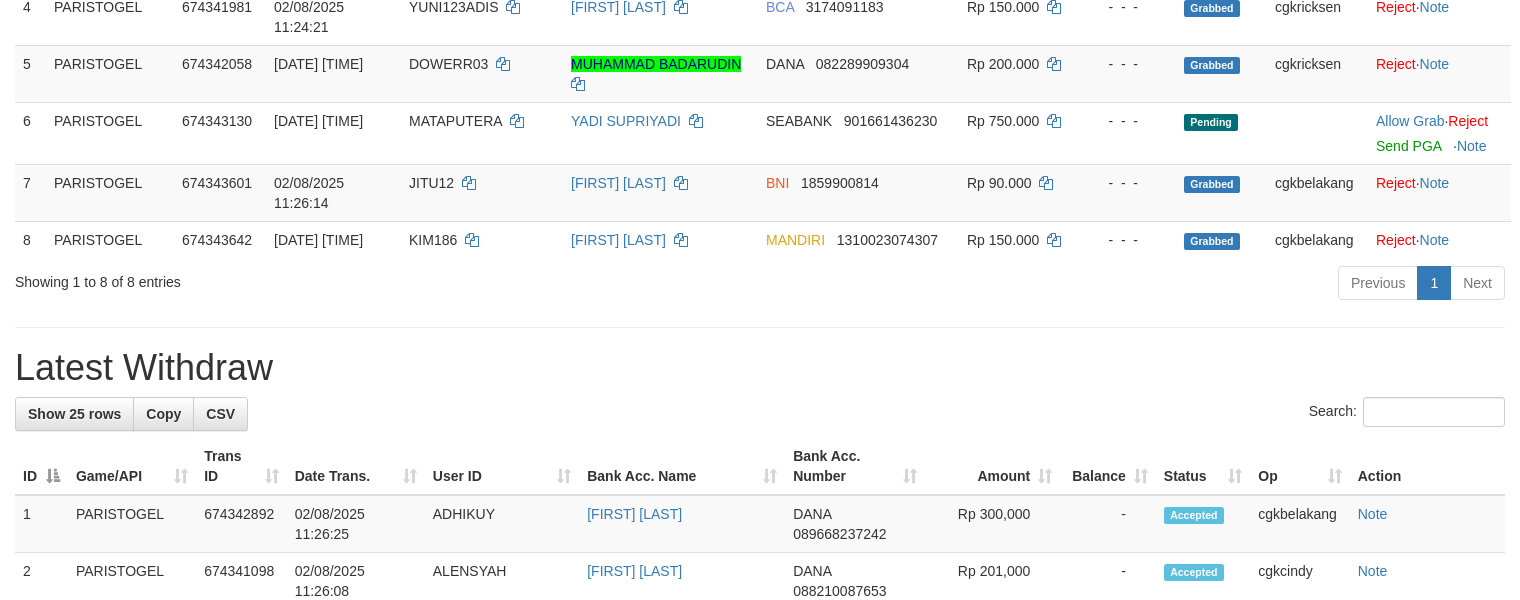 scroll, scrollTop: 533, scrollLeft: 0, axis: vertical 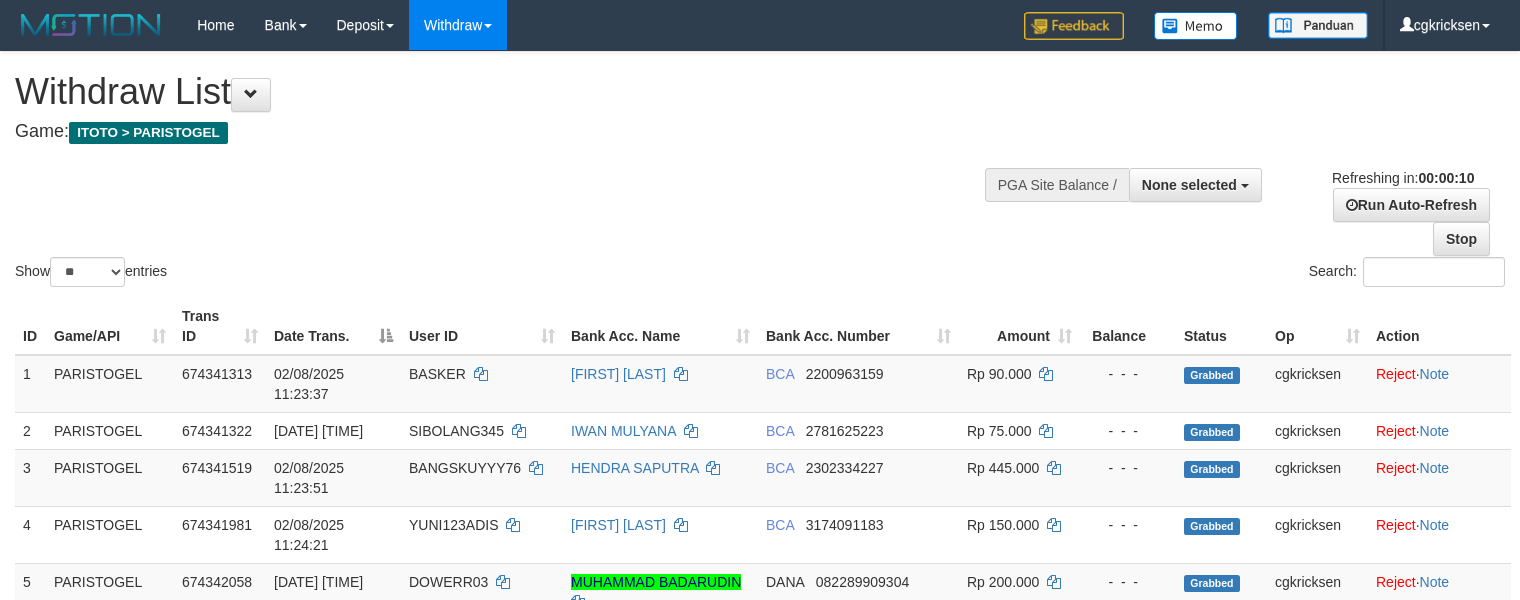 select 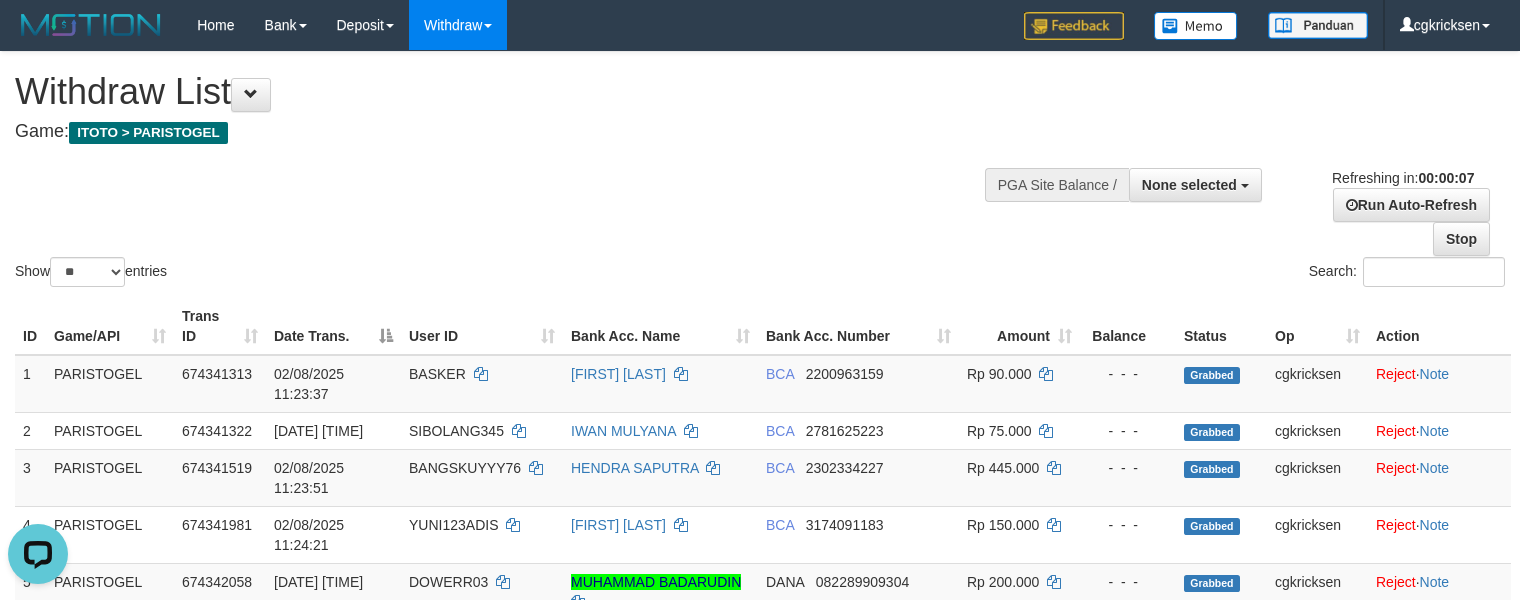 scroll, scrollTop: 0, scrollLeft: 0, axis: both 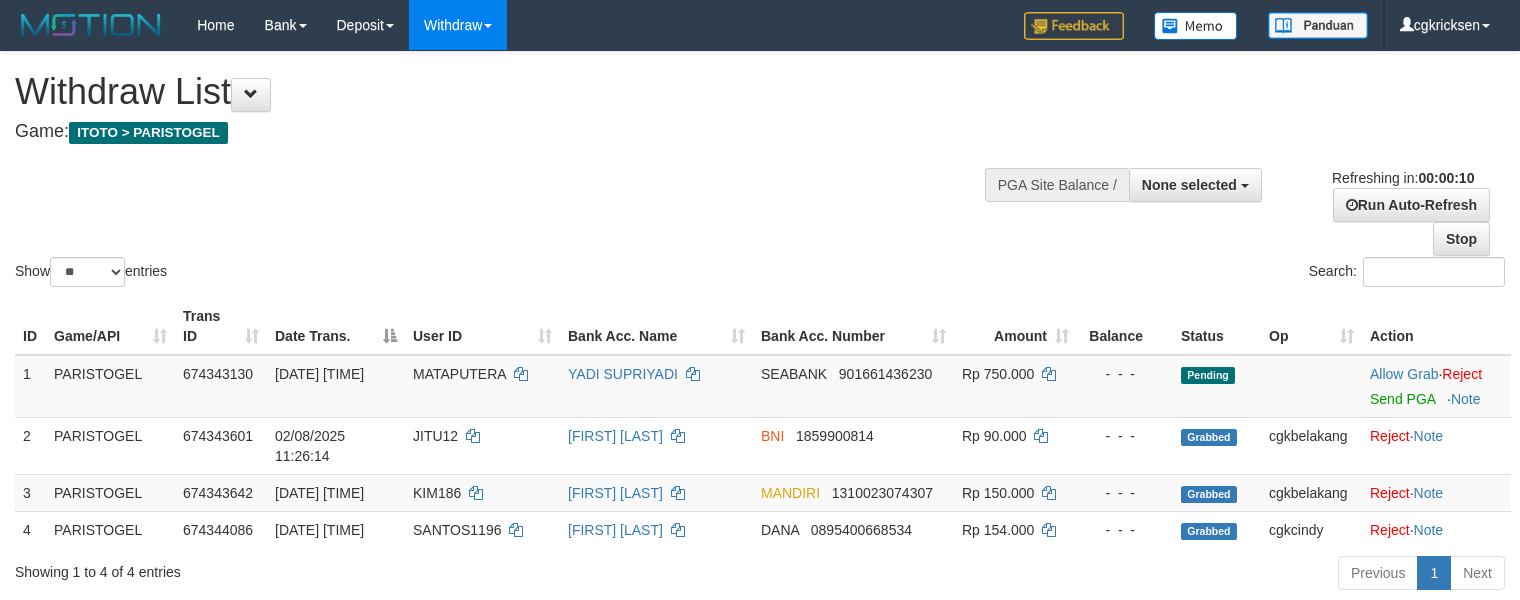 select 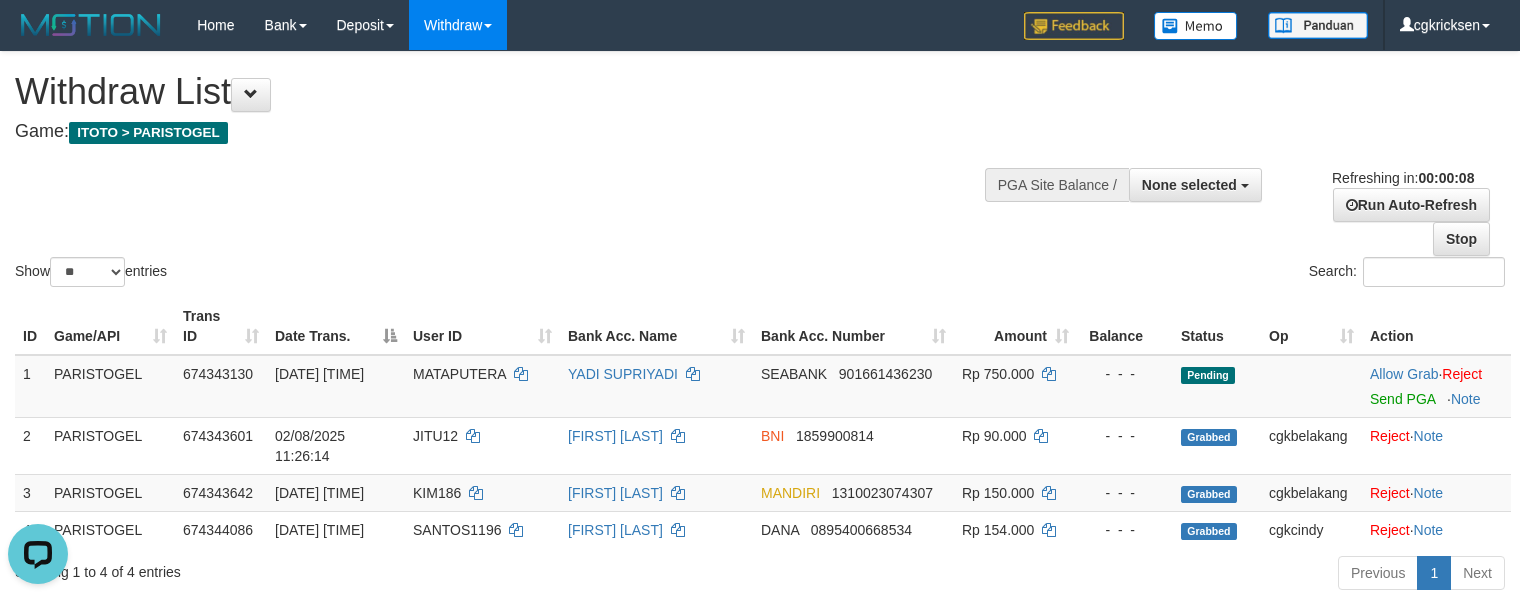 scroll, scrollTop: 0, scrollLeft: 0, axis: both 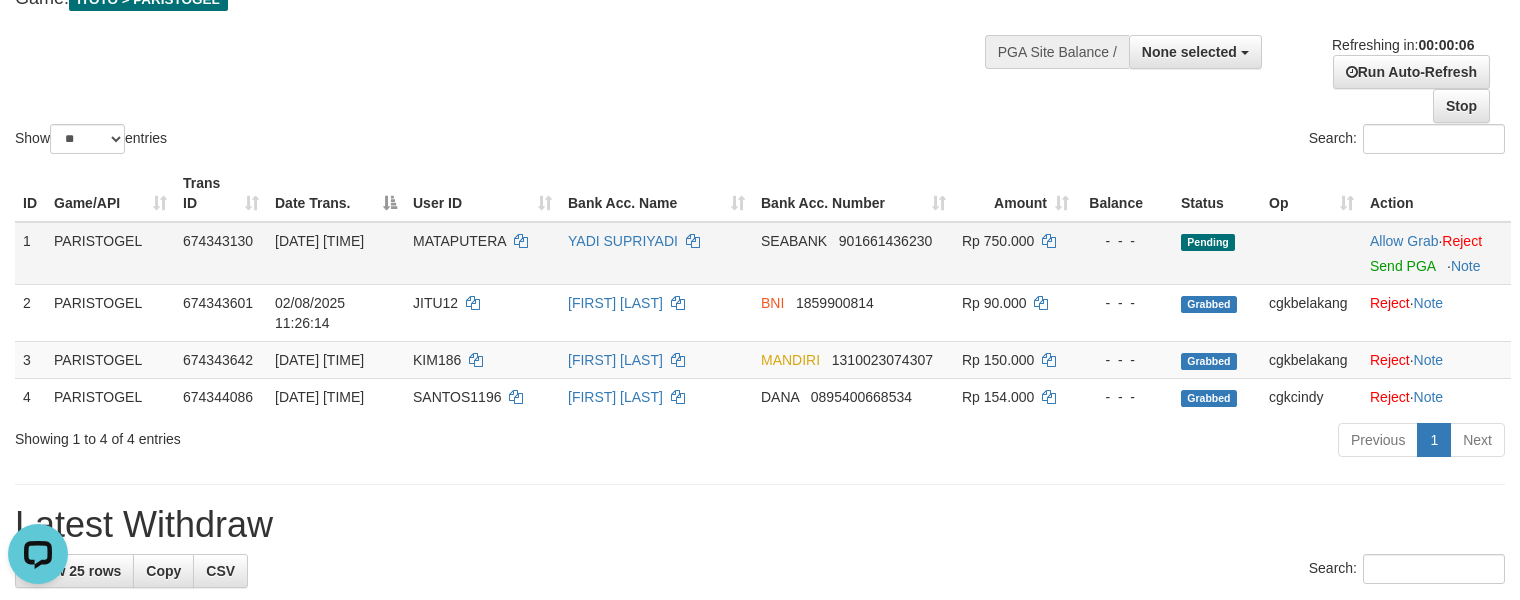 click on "MATAPUTERA" at bounding box center [482, 253] 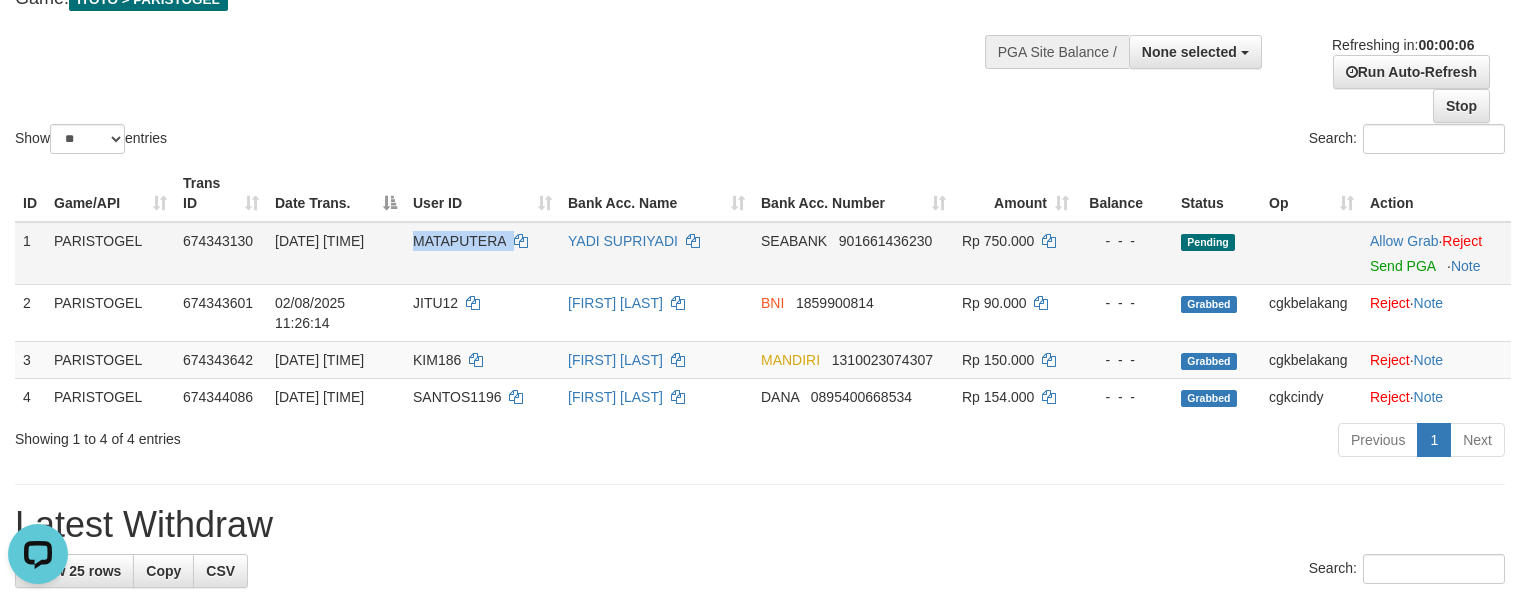 click on "MATAPUTERA" at bounding box center (482, 253) 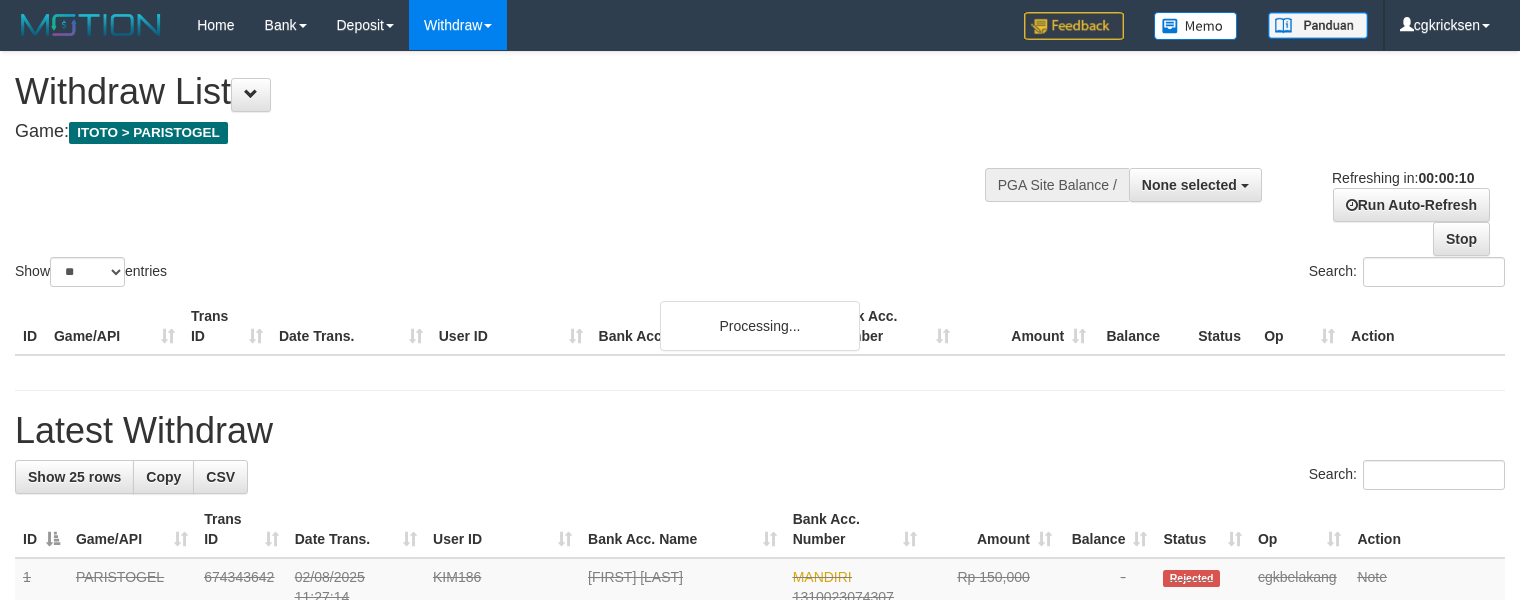 select 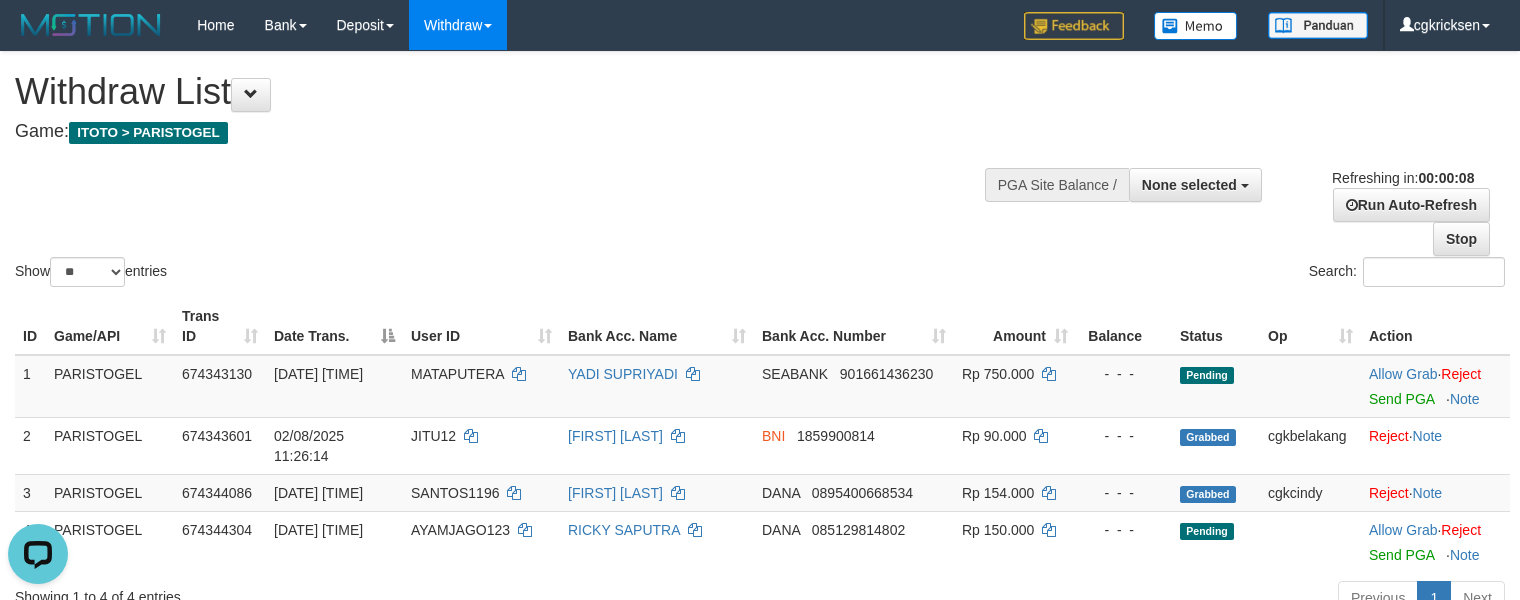 scroll, scrollTop: 0, scrollLeft: 0, axis: both 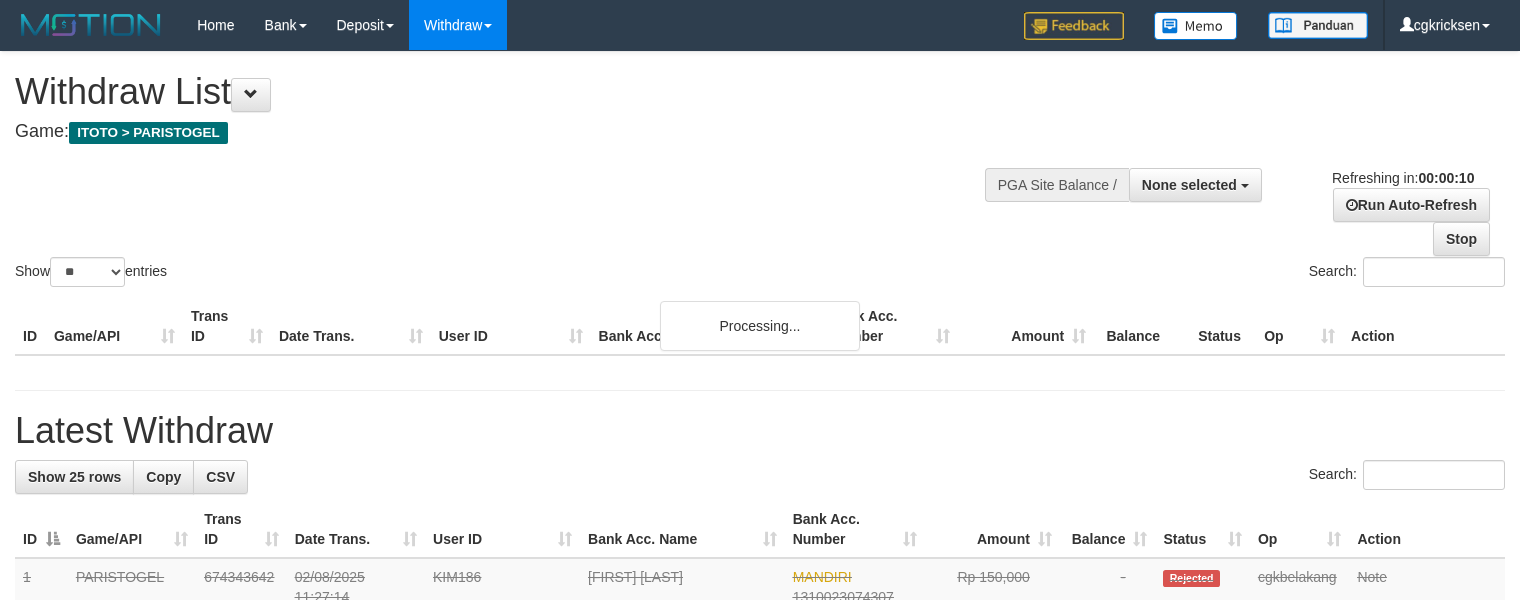 select 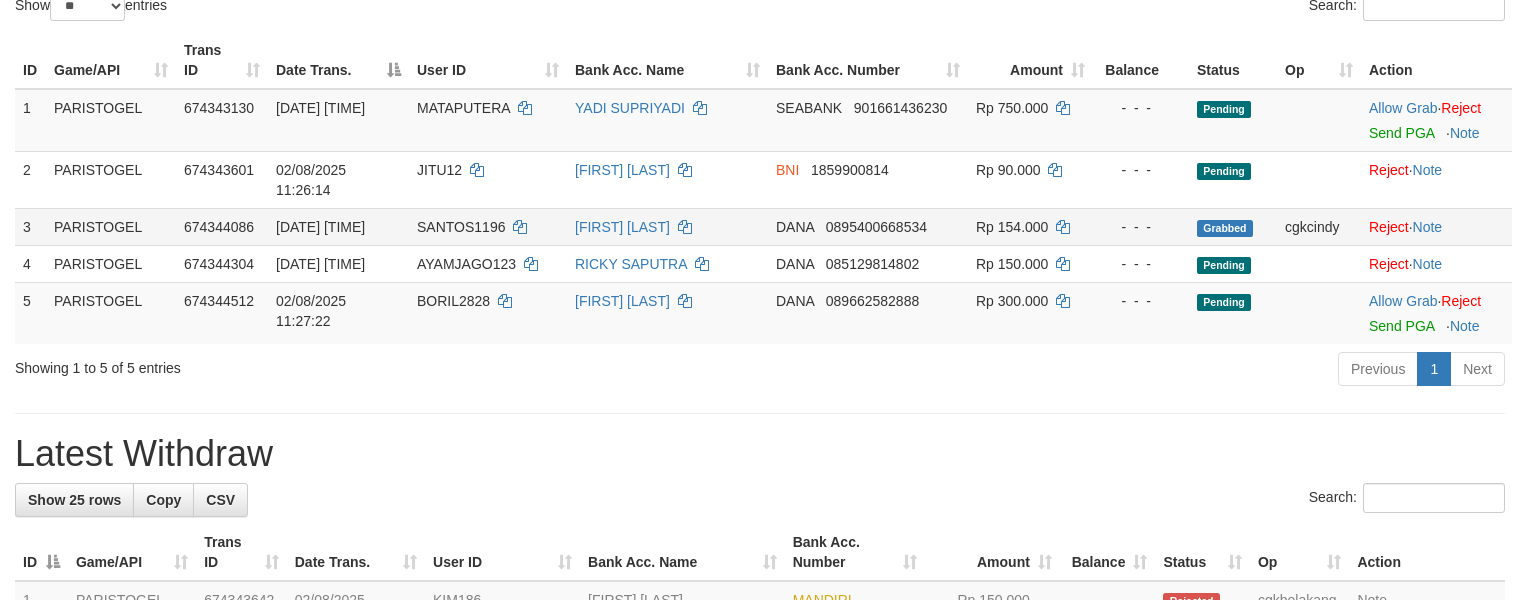 scroll, scrollTop: 133, scrollLeft: 0, axis: vertical 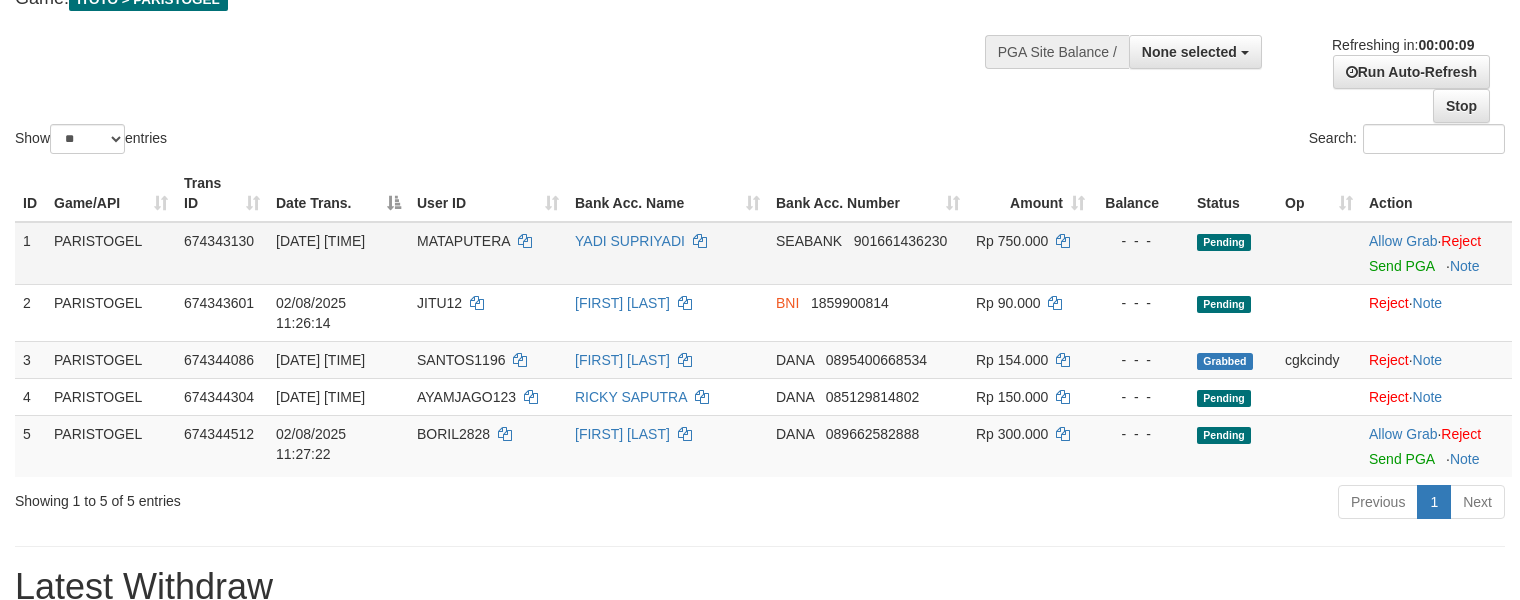 click on "YADI SUPRIYADI" at bounding box center [667, 253] 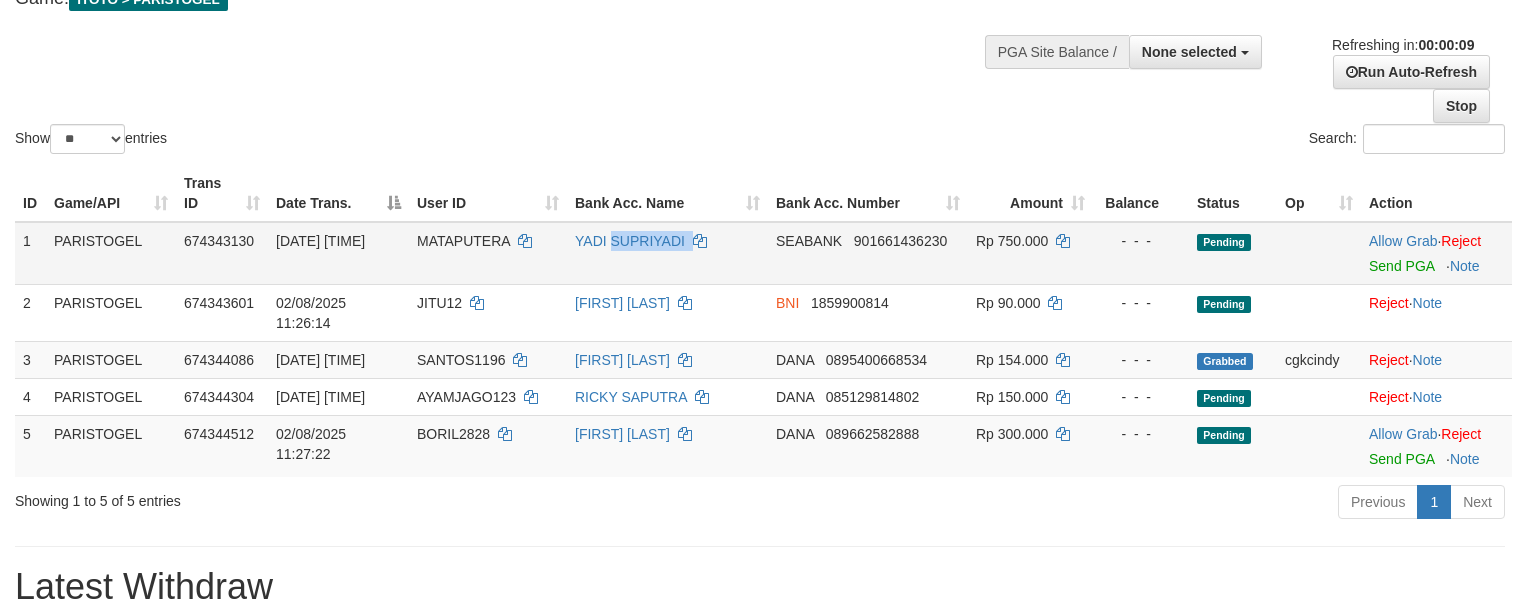click on "YADI SUPRIYADI" at bounding box center (667, 253) 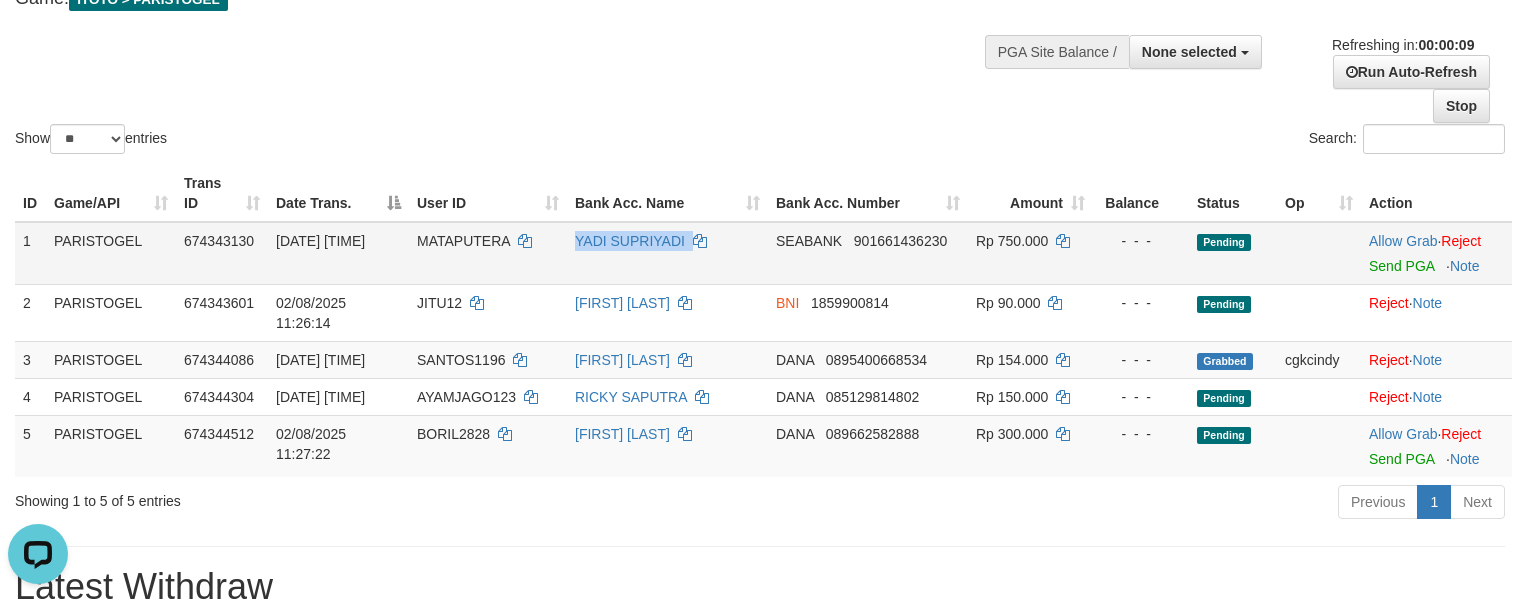 scroll, scrollTop: 0, scrollLeft: 0, axis: both 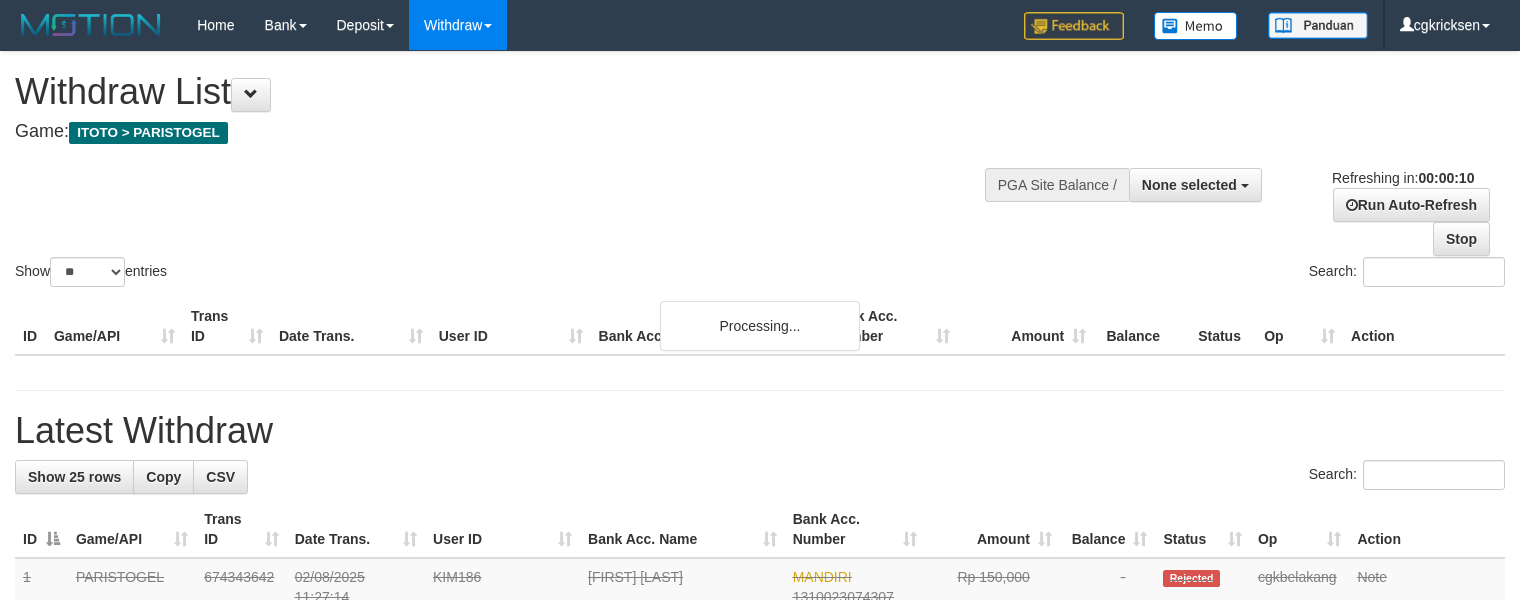 select 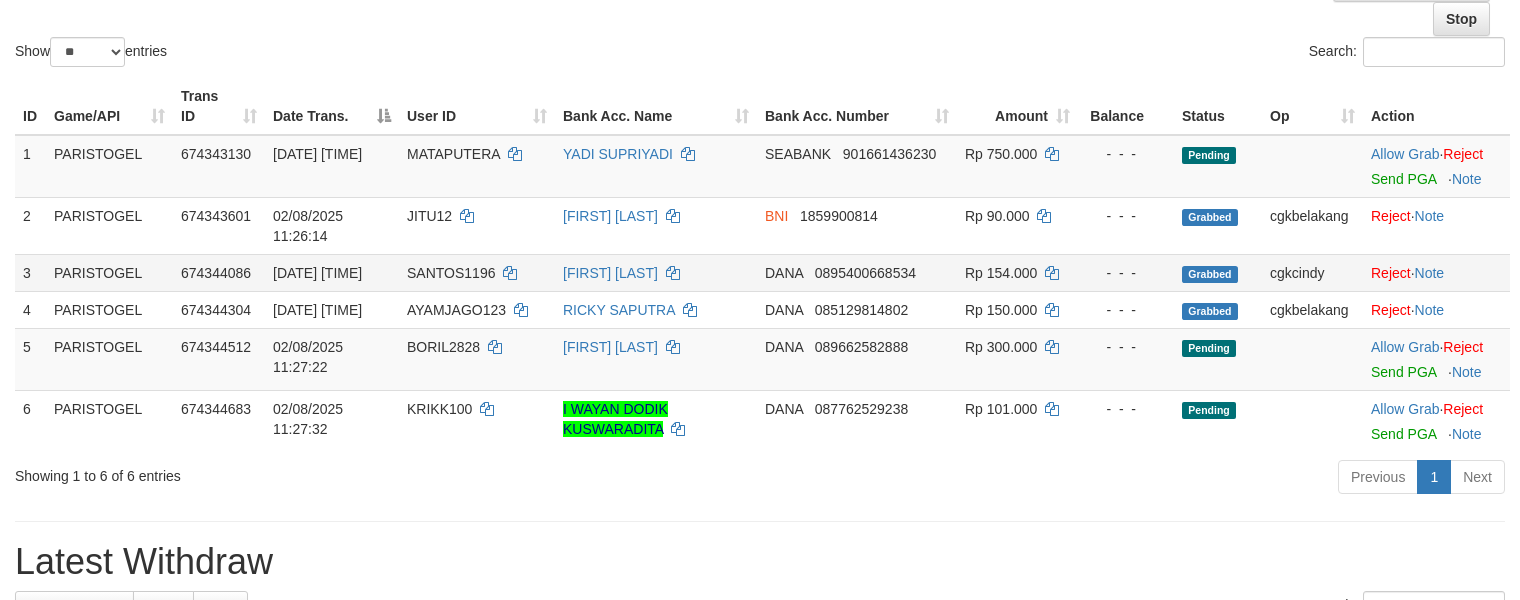scroll, scrollTop: 266, scrollLeft: 0, axis: vertical 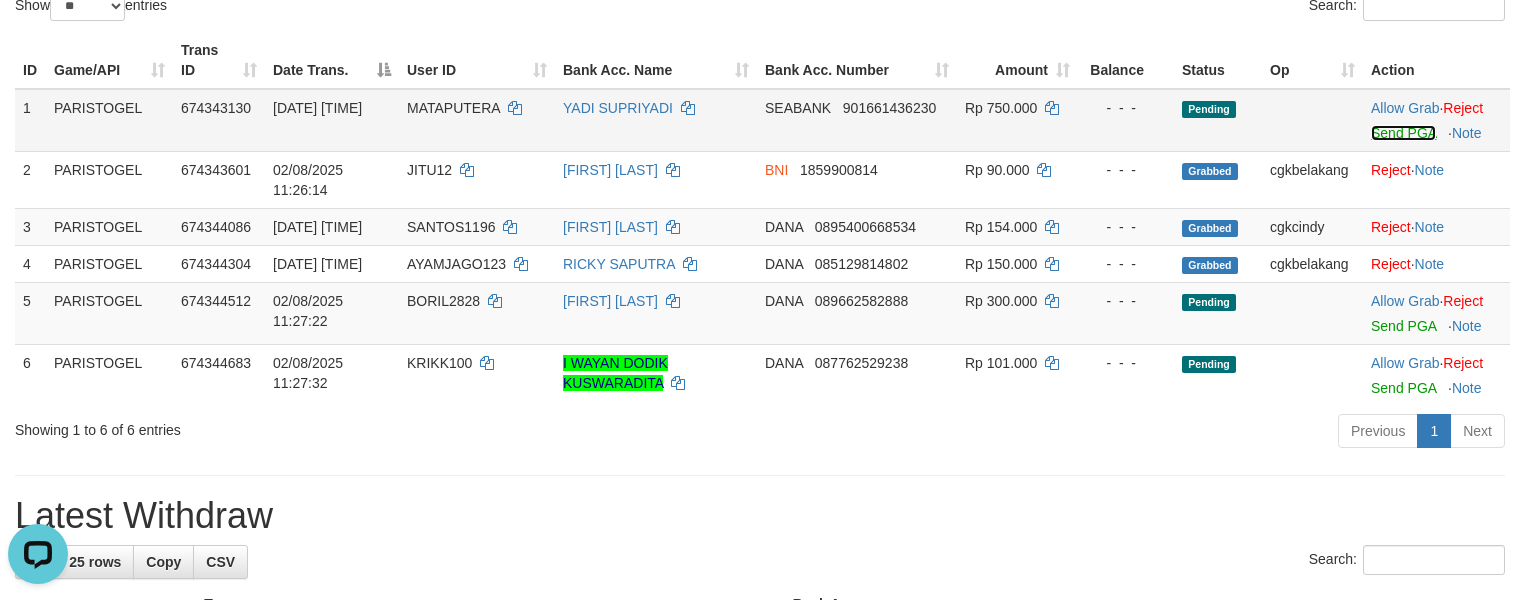 click on "Send PGA" at bounding box center [1403, 133] 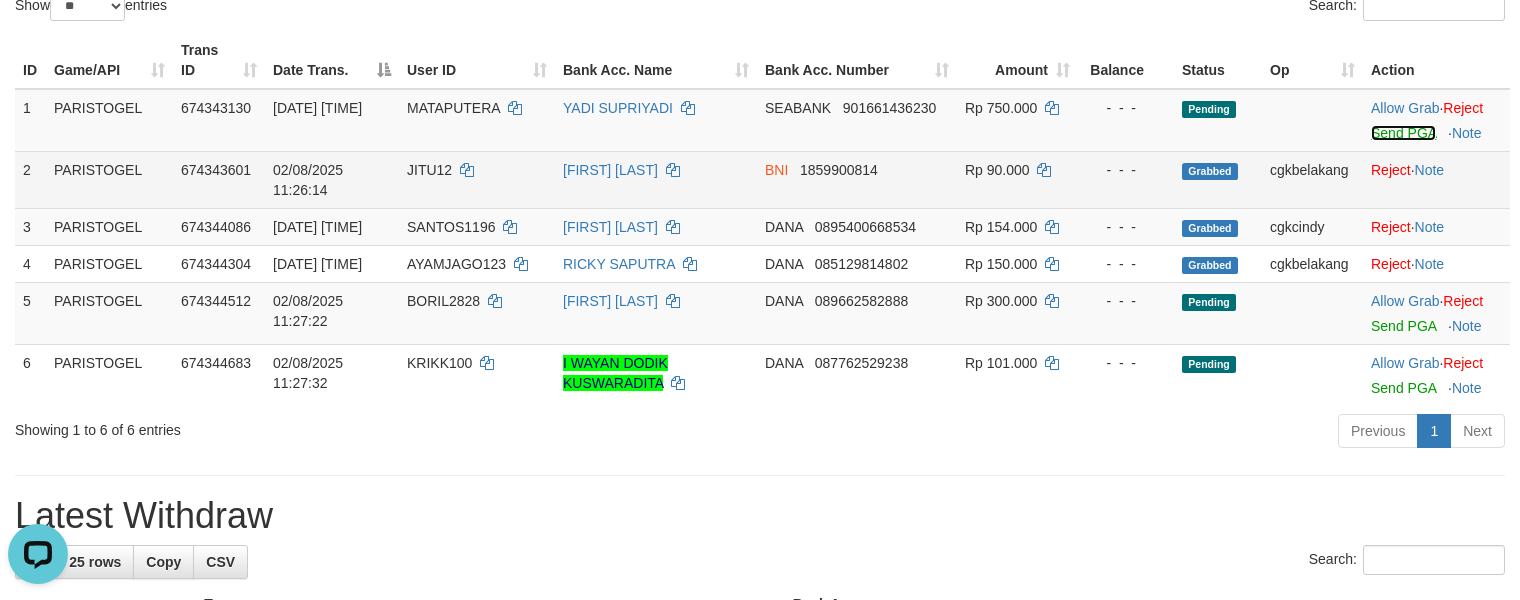 scroll, scrollTop: 400, scrollLeft: 0, axis: vertical 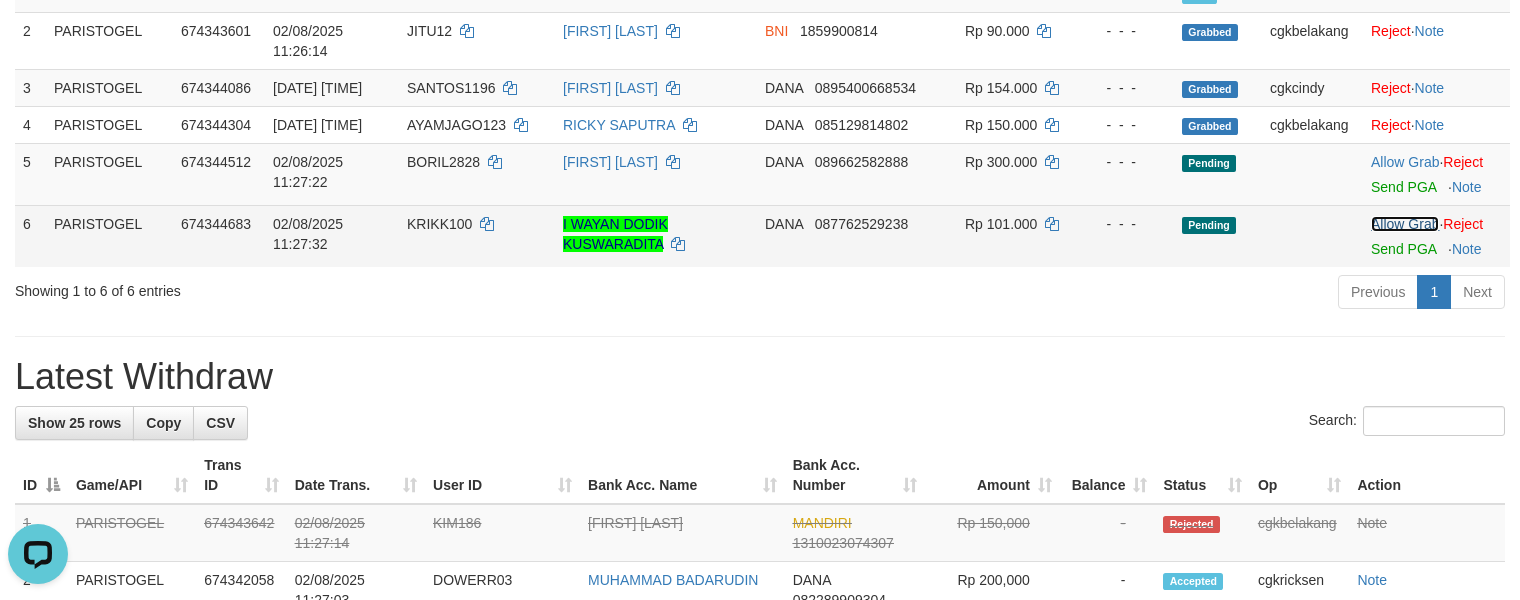 click on "Allow Grab" at bounding box center [1405, 224] 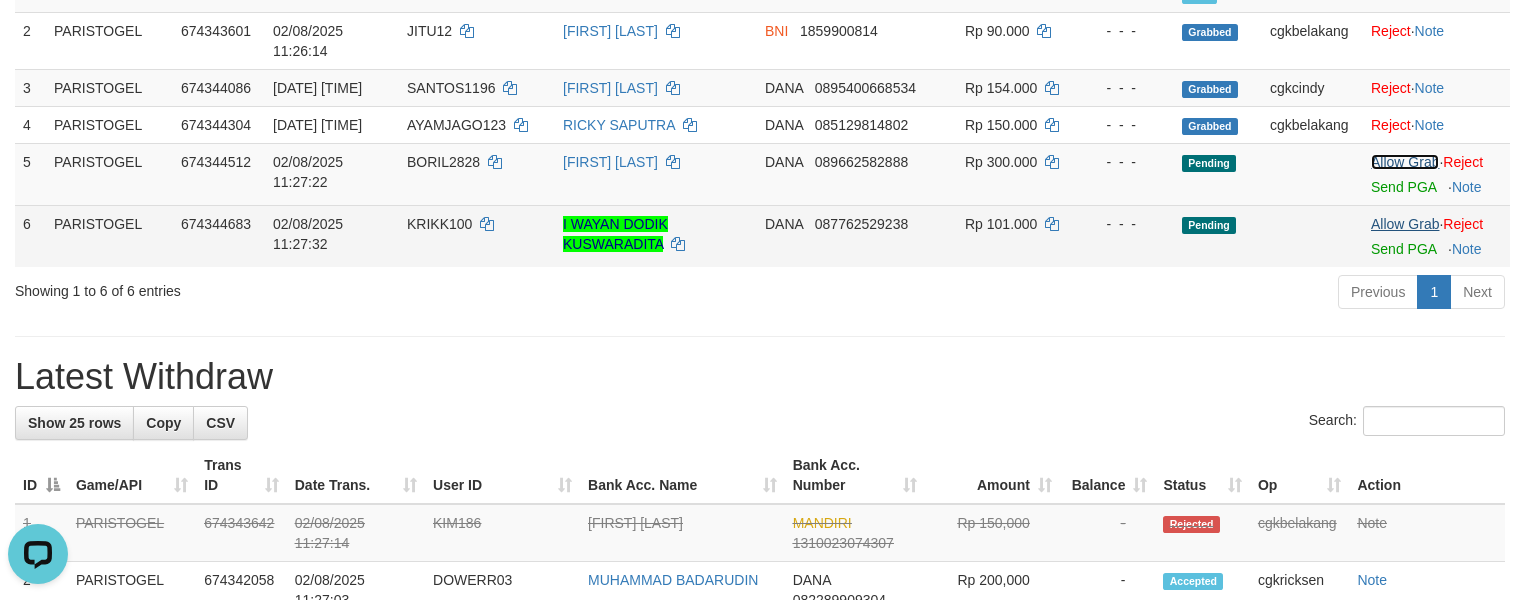 click on "Allow Grab" at bounding box center [1405, 162] 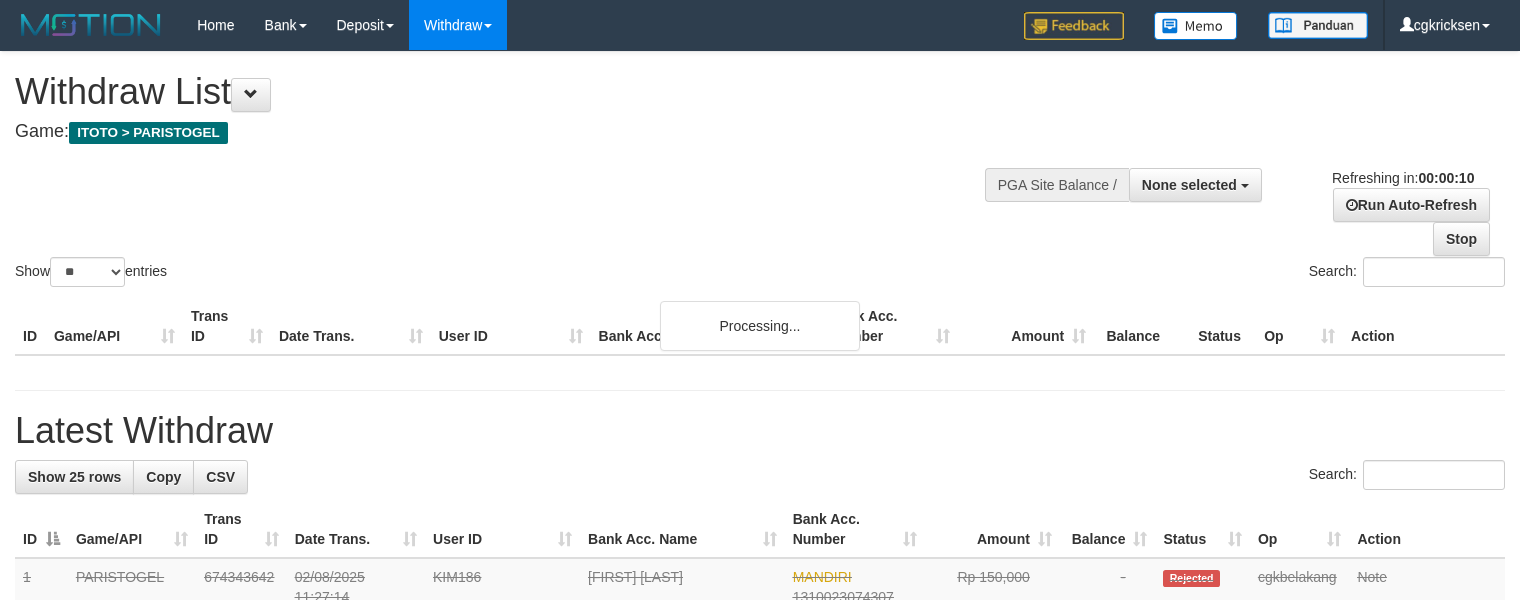 select 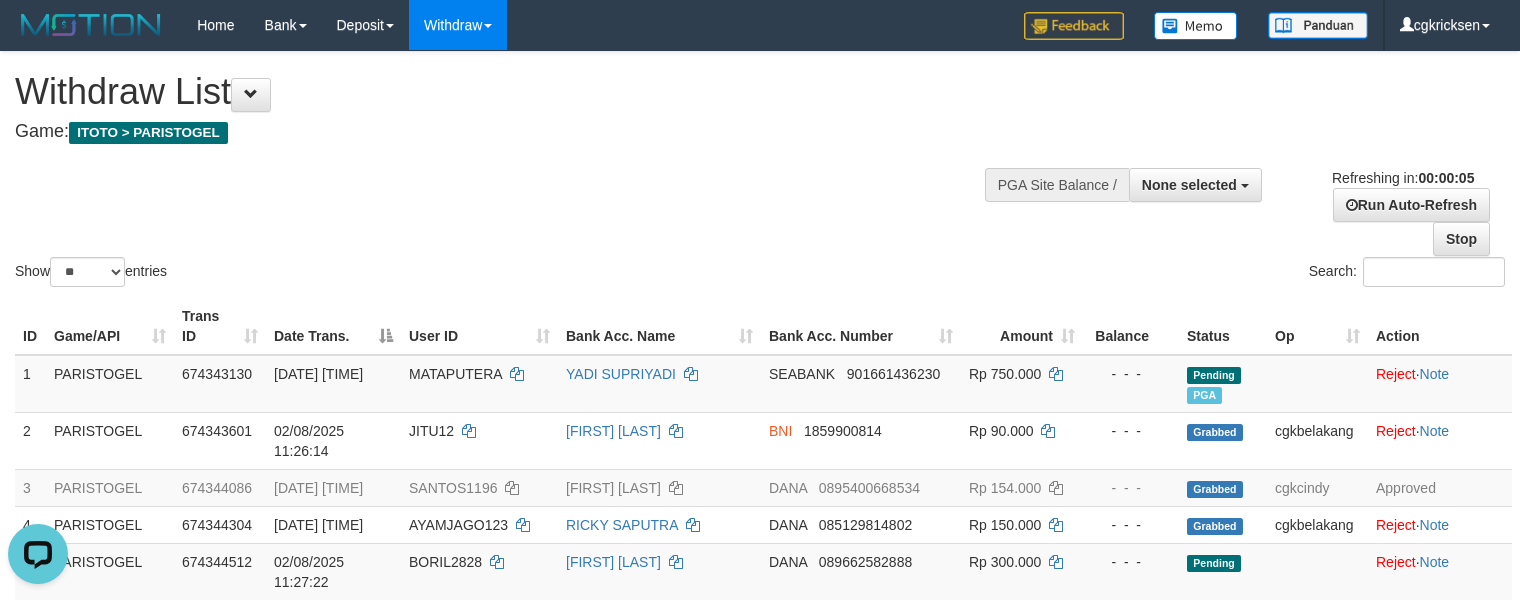 scroll, scrollTop: 0, scrollLeft: 0, axis: both 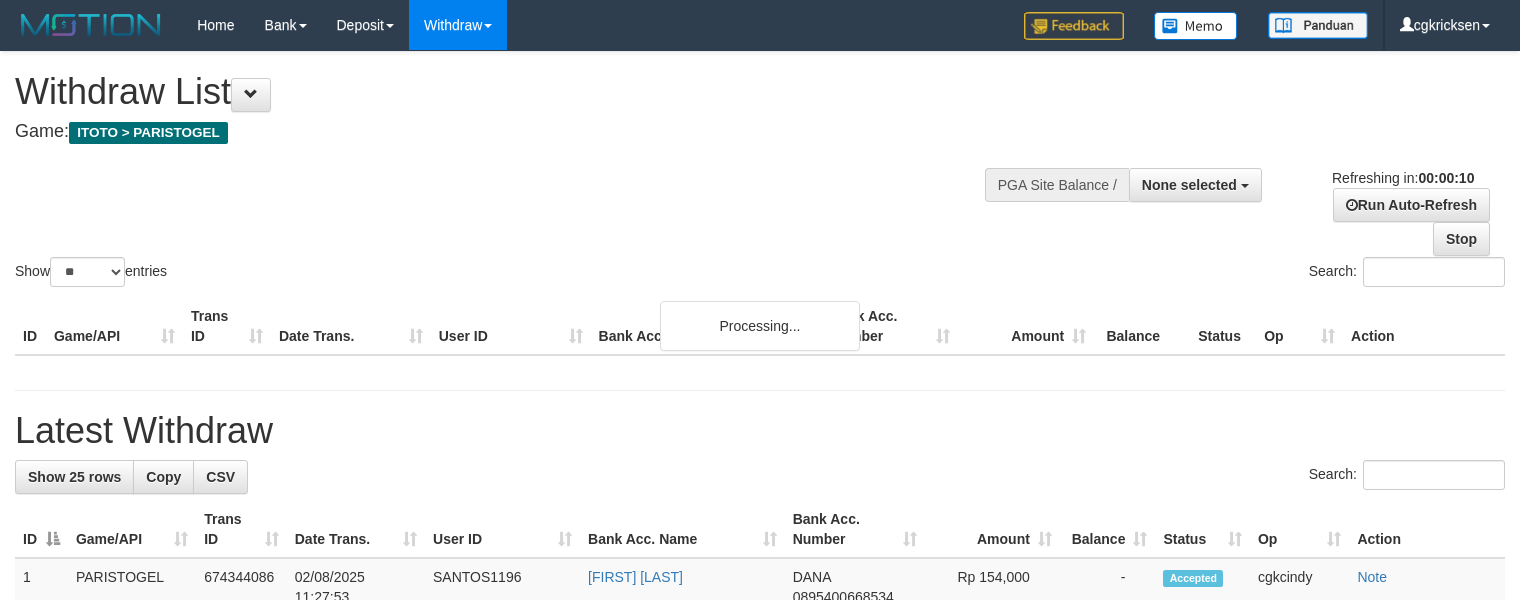 select 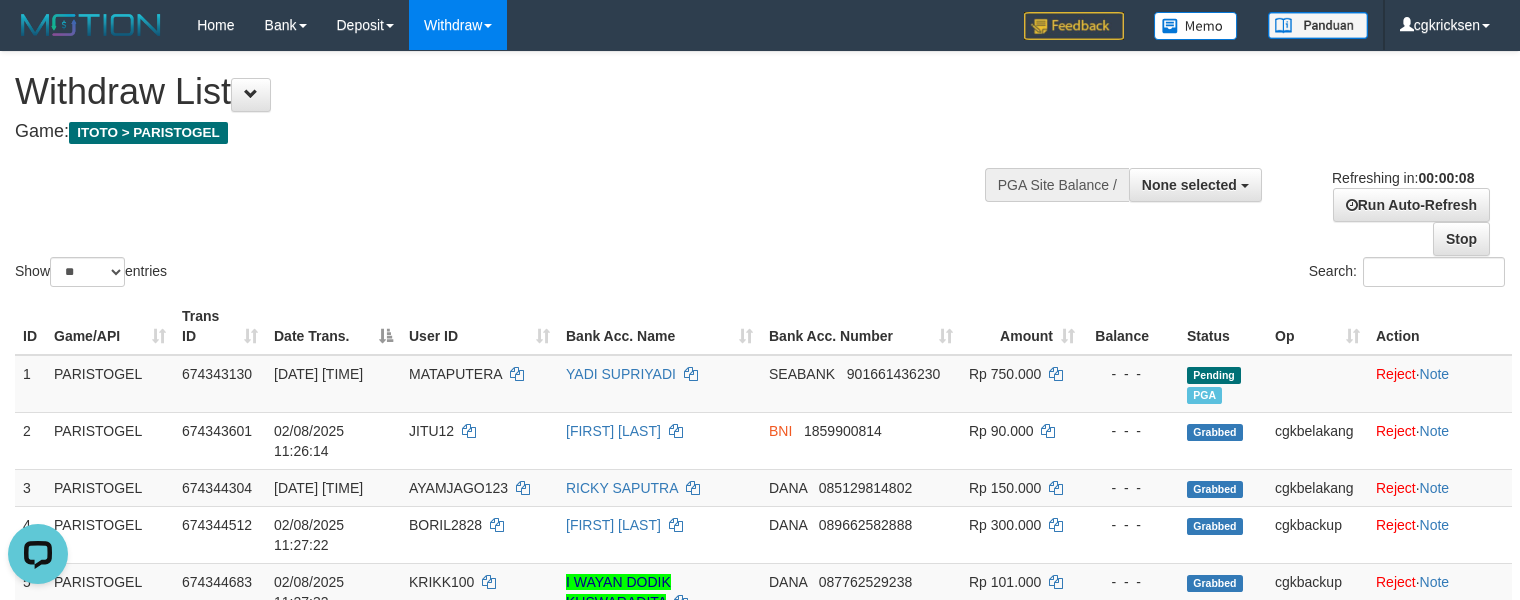scroll, scrollTop: 0, scrollLeft: 0, axis: both 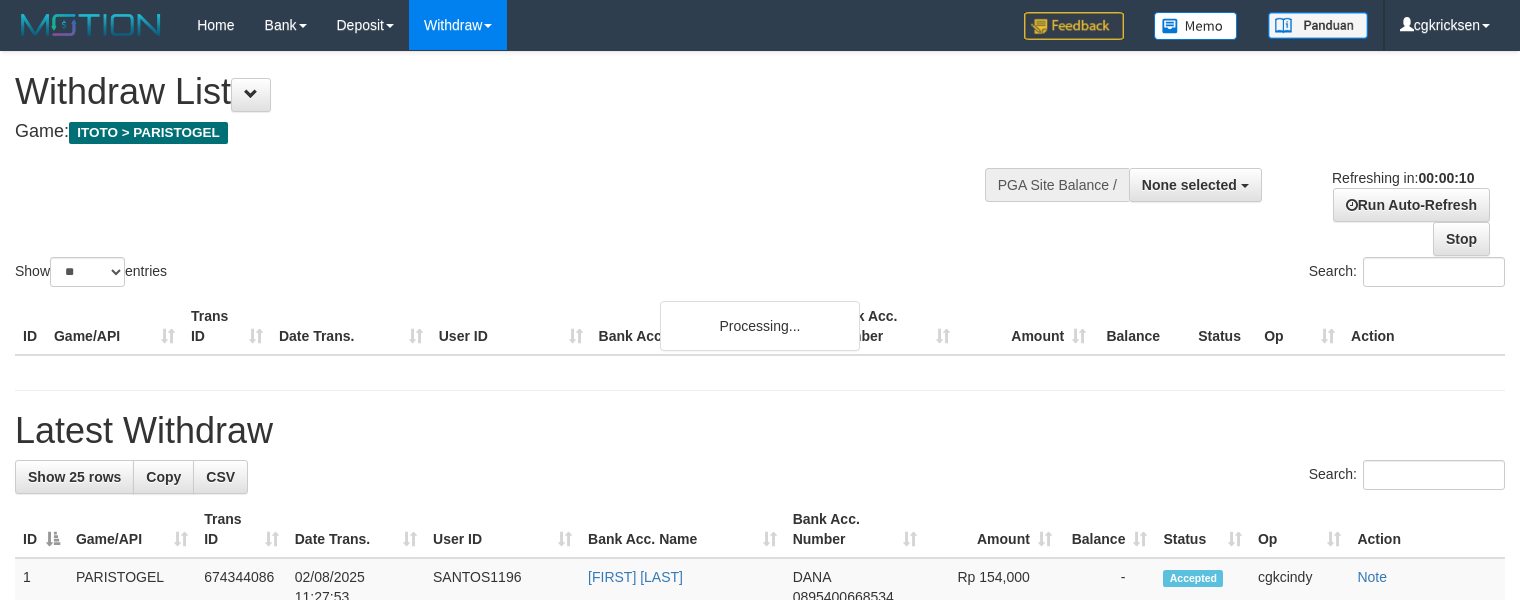 select 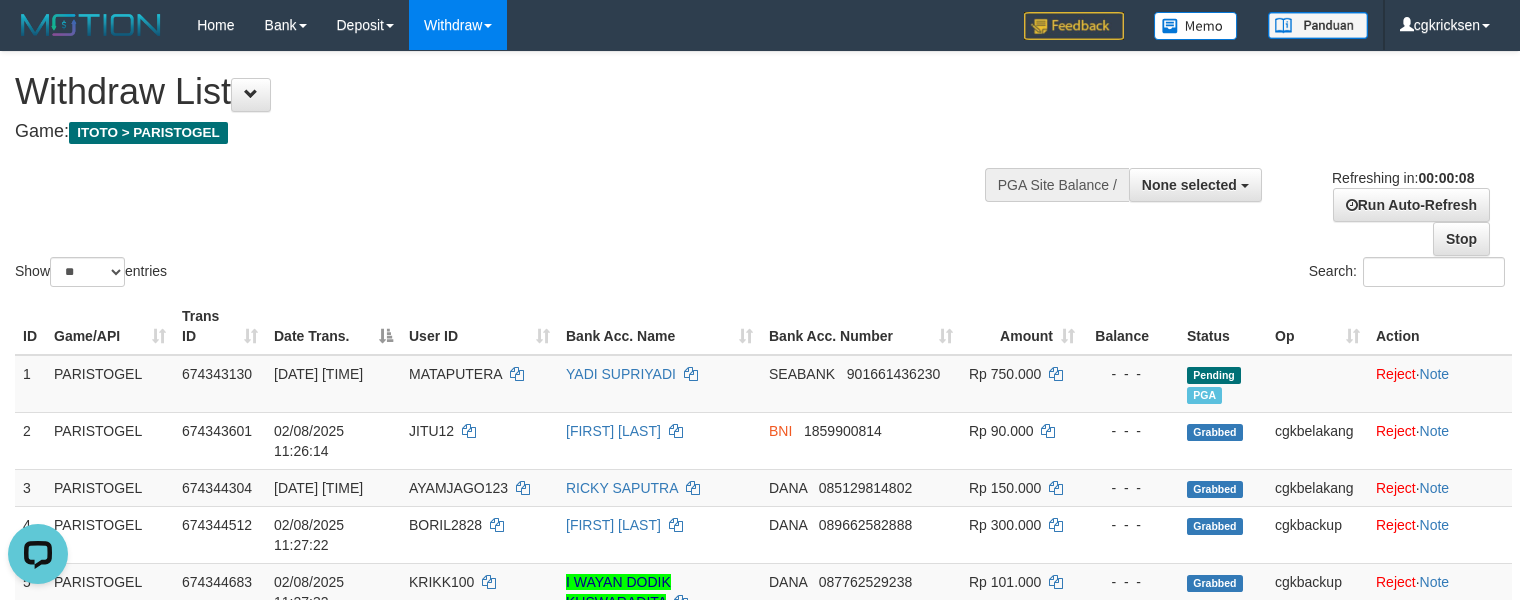 scroll, scrollTop: 0, scrollLeft: 0, axis: both 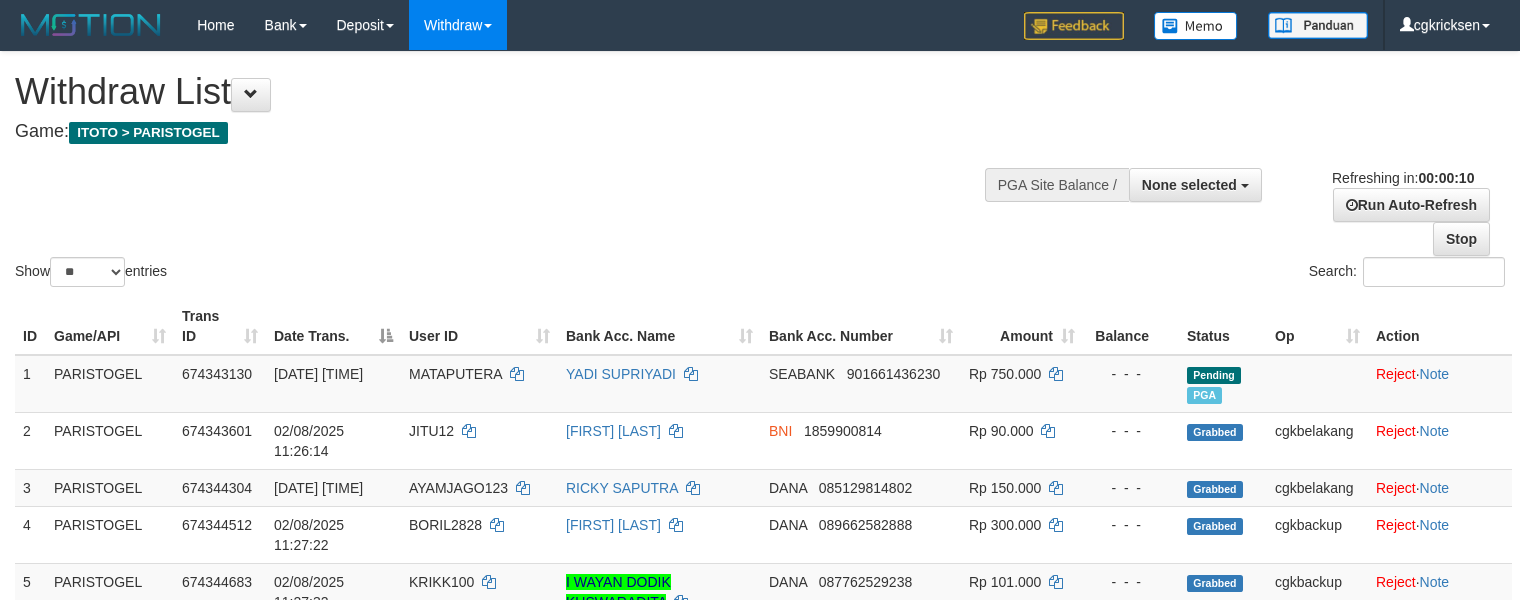 select 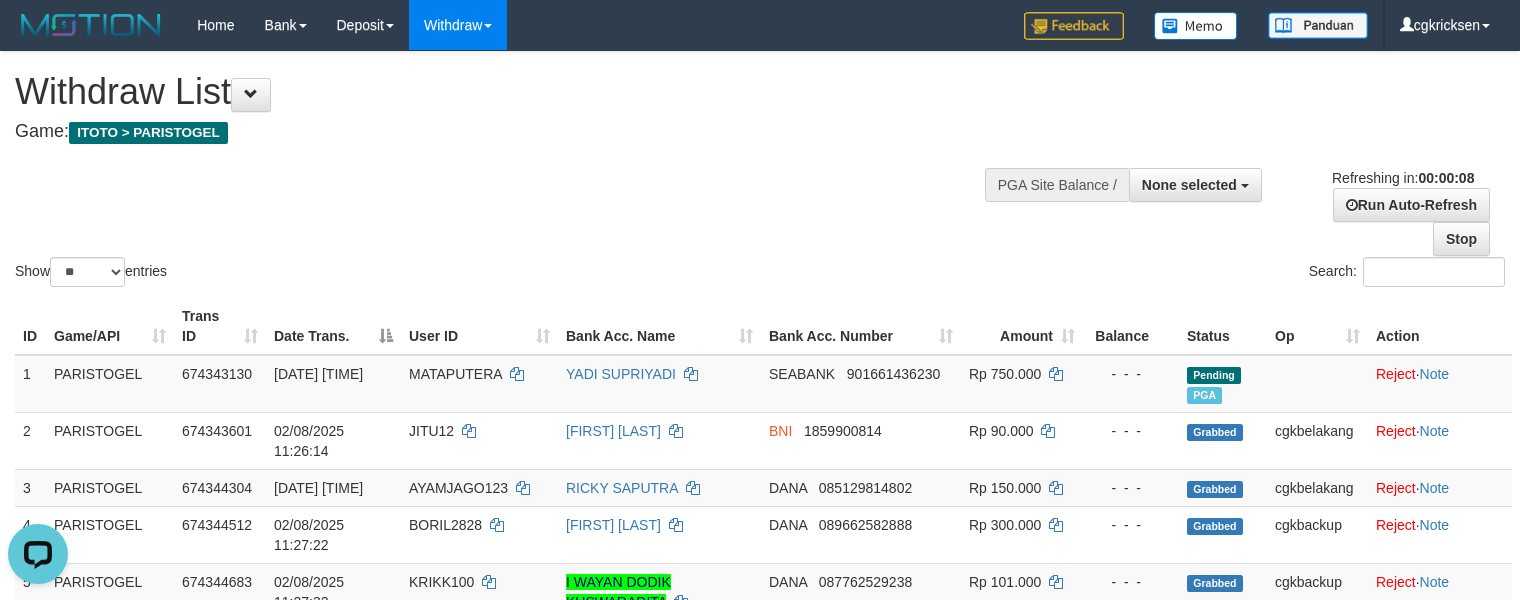 scroll, scrollTop: 0, scrollLeft: 0, axis: both 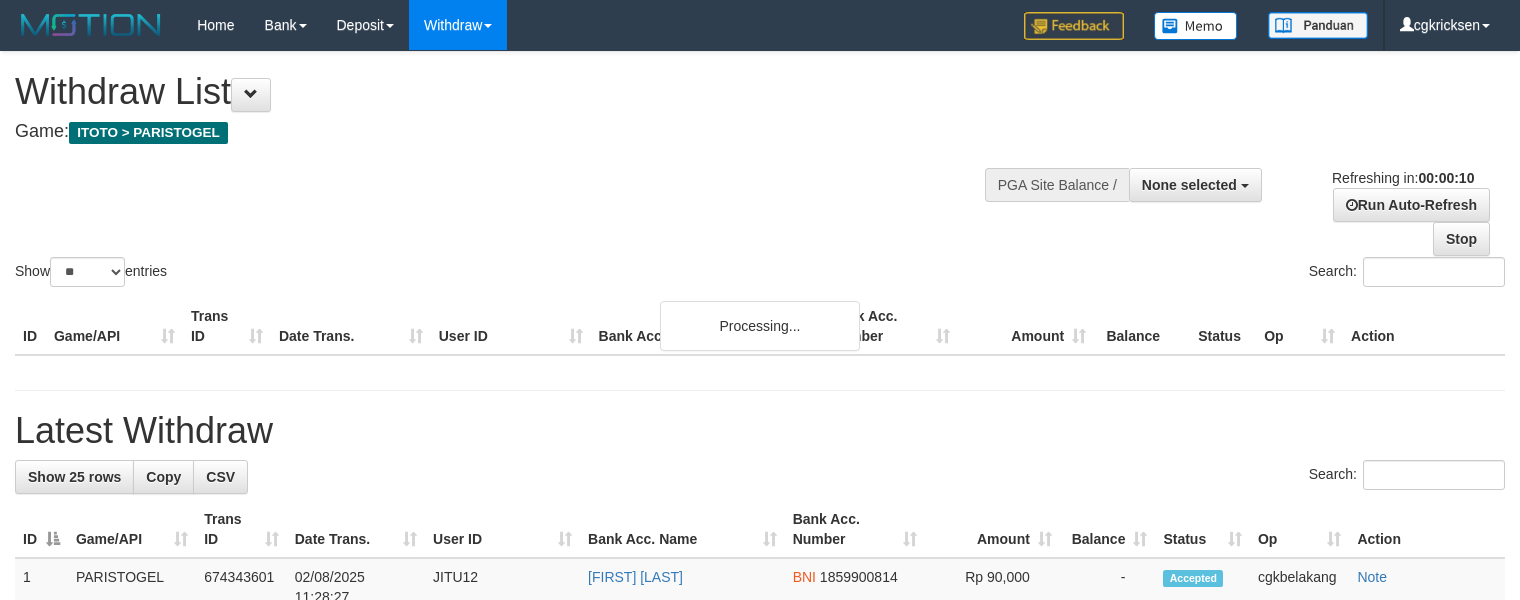 select 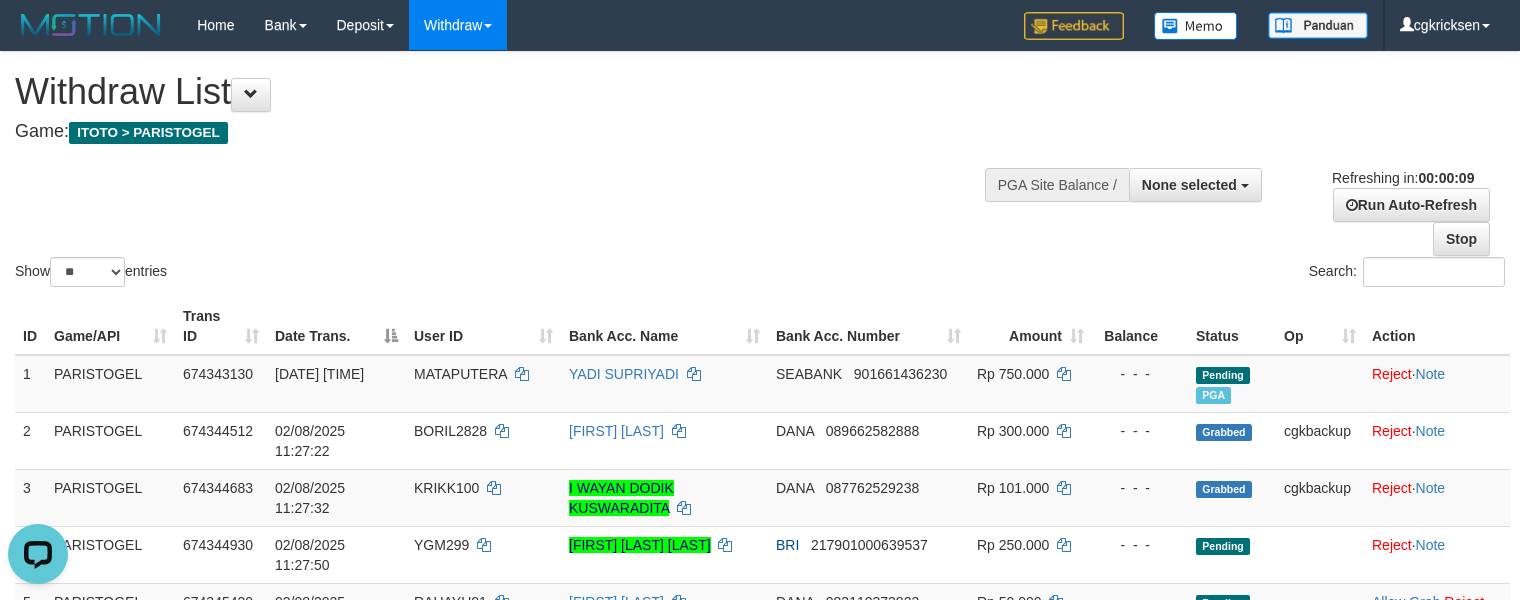 scroll, scrollTop: 0, scrollLeft: 0, axis: both 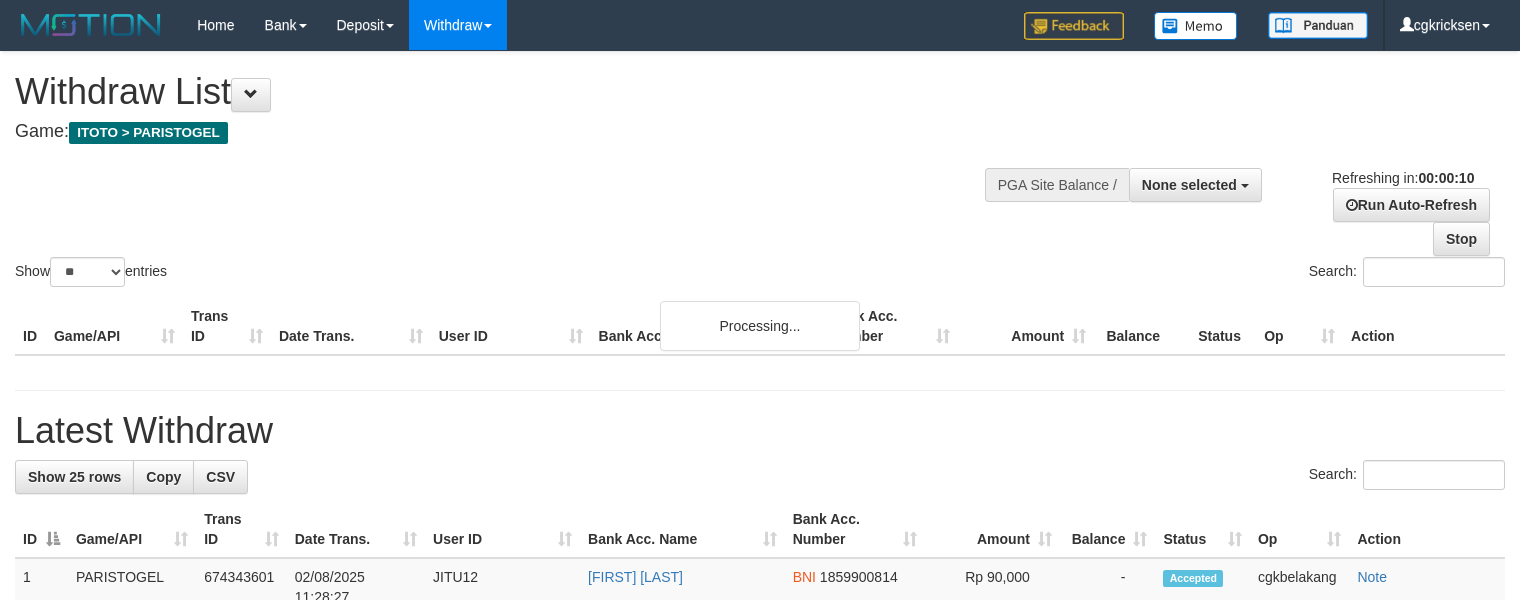 select 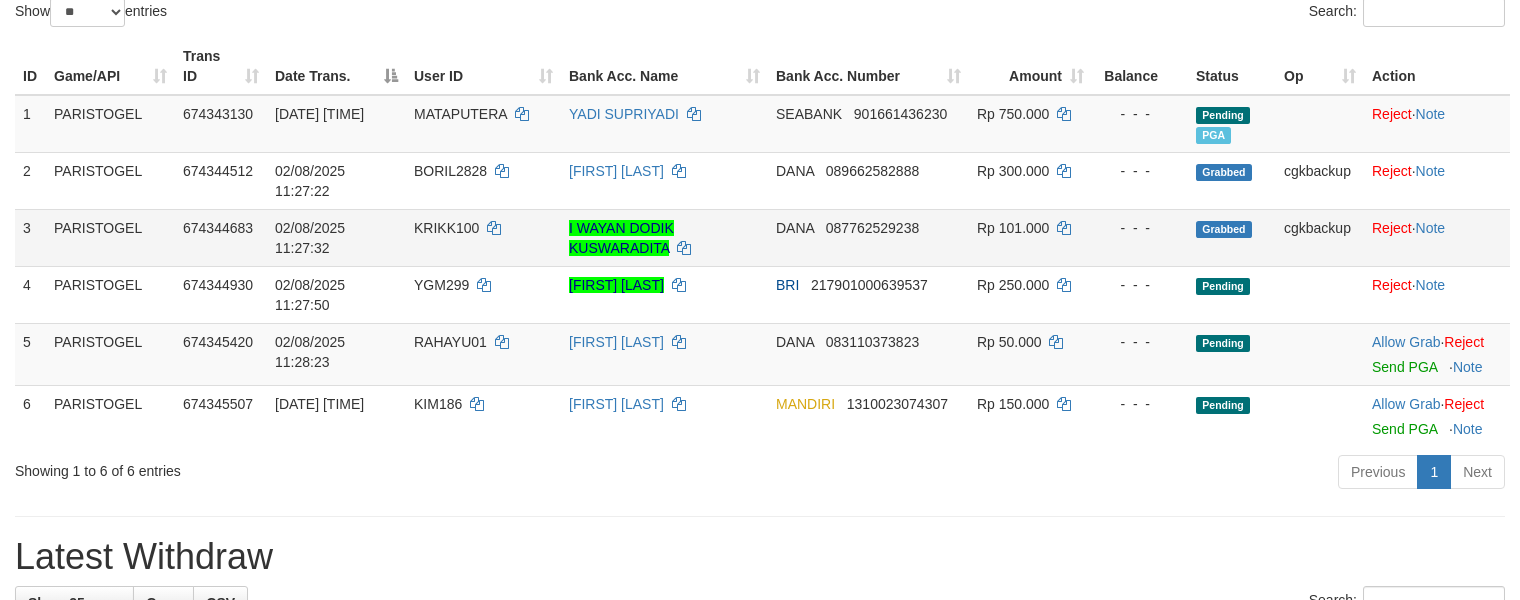 scroll, scrollTop: 266, scrollLeft: 0, axis: vertical 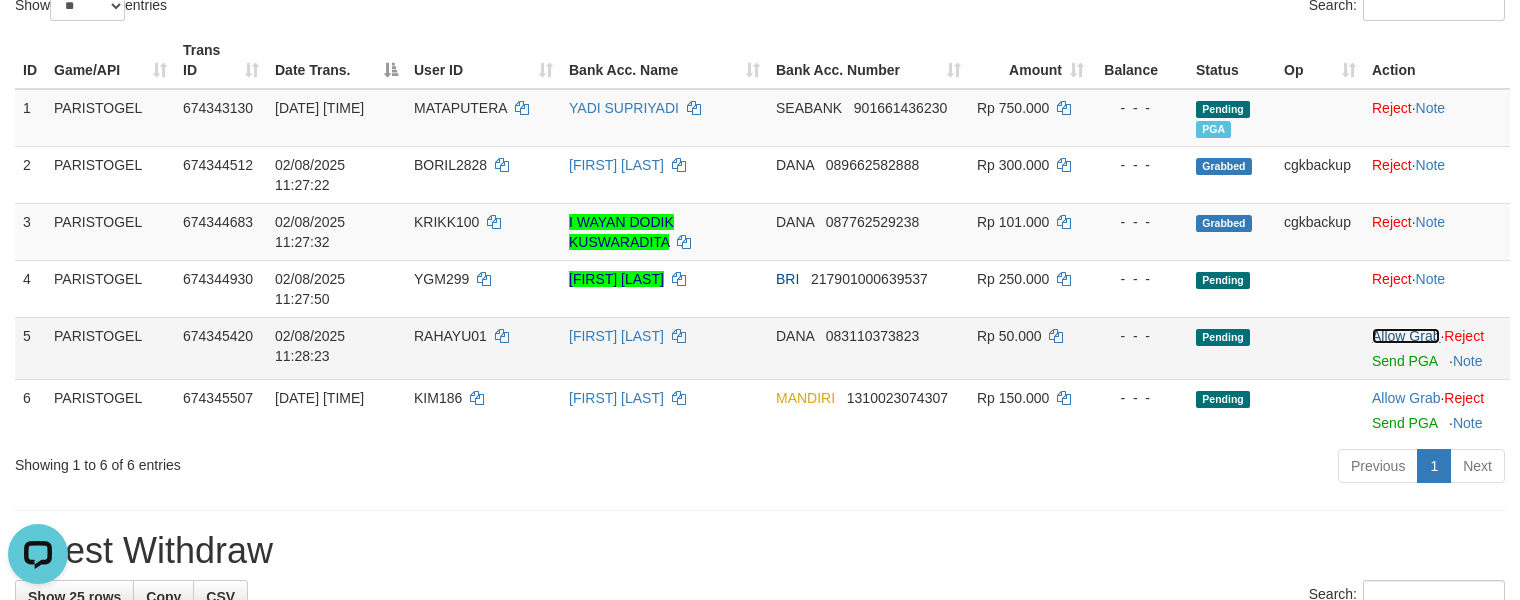 click on "Allow Grab" at bounding box center (1406, 336) 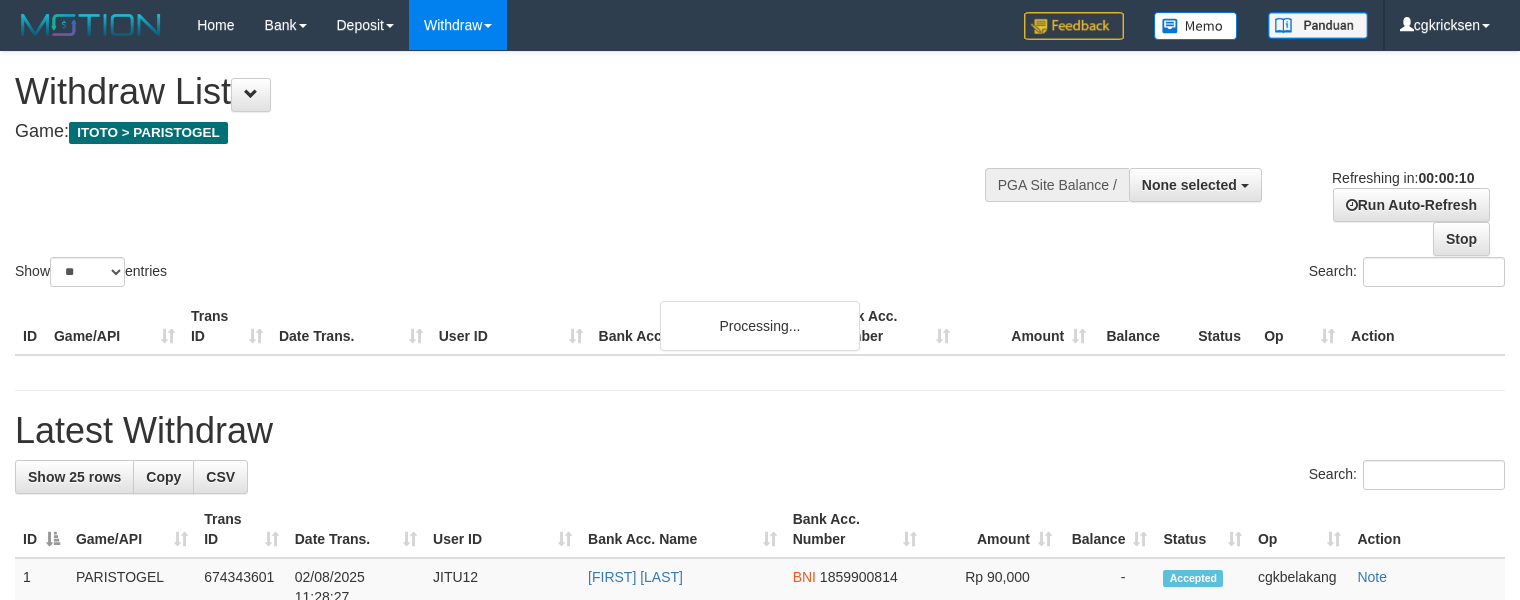 select 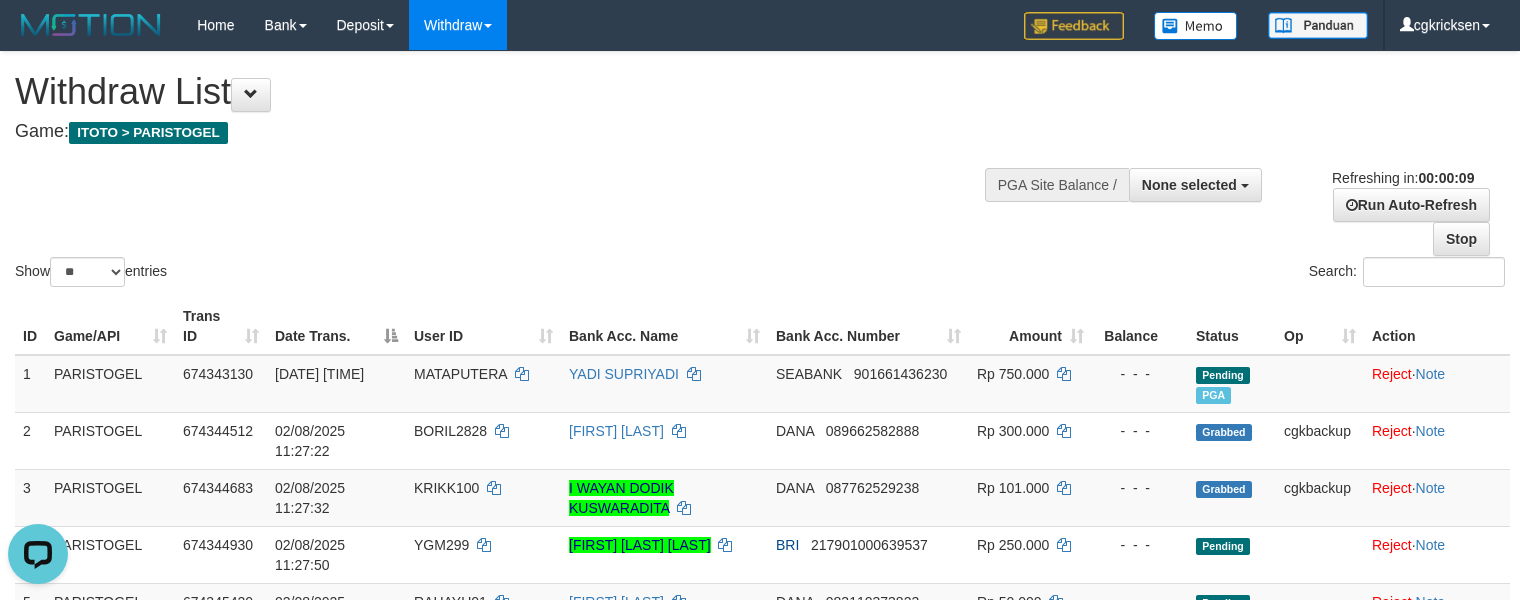 scroll, scrollTop: 0, scrollLeft: 0, axis: both 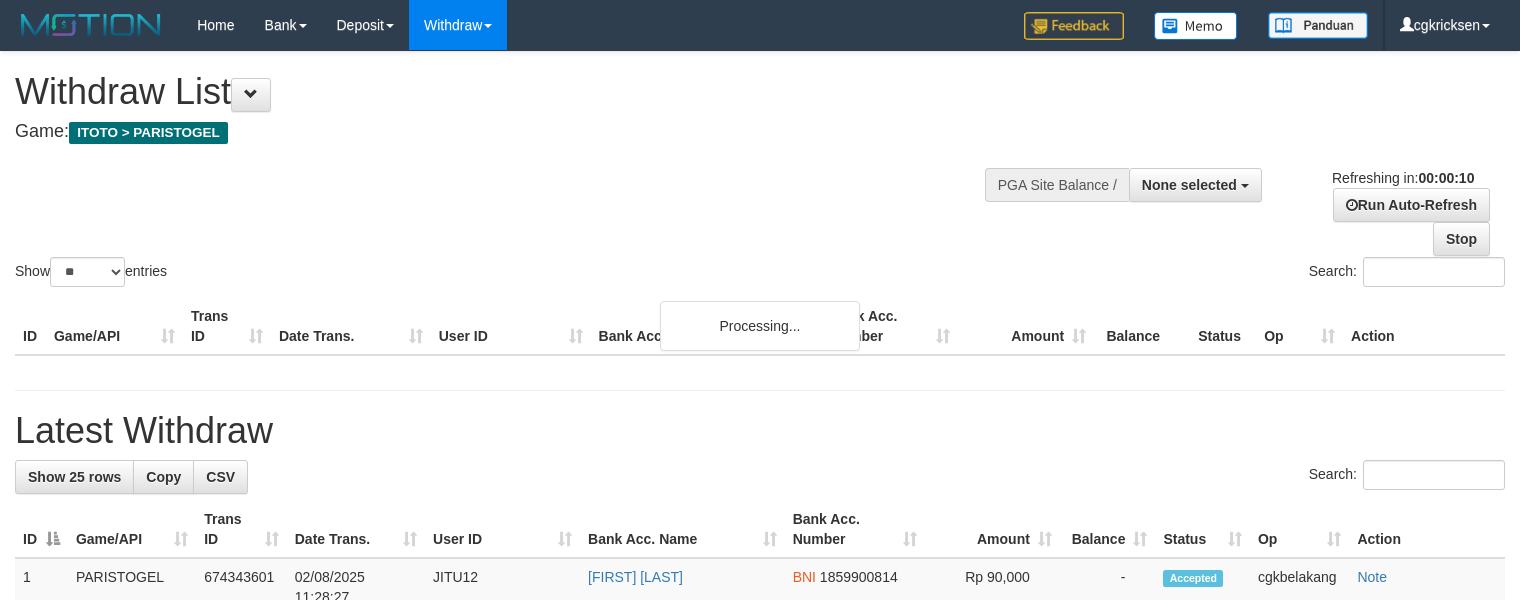 select 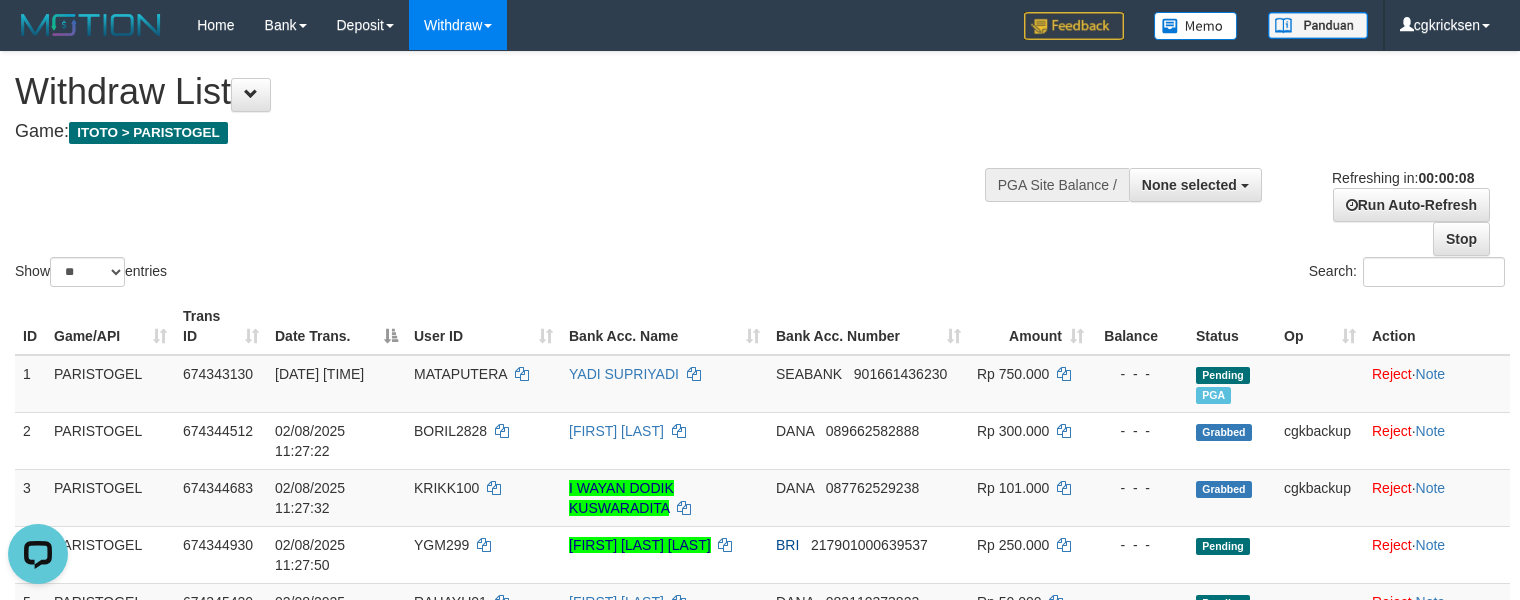 scroll, scrollTop: 0, scrollLeft: 0, axis: both 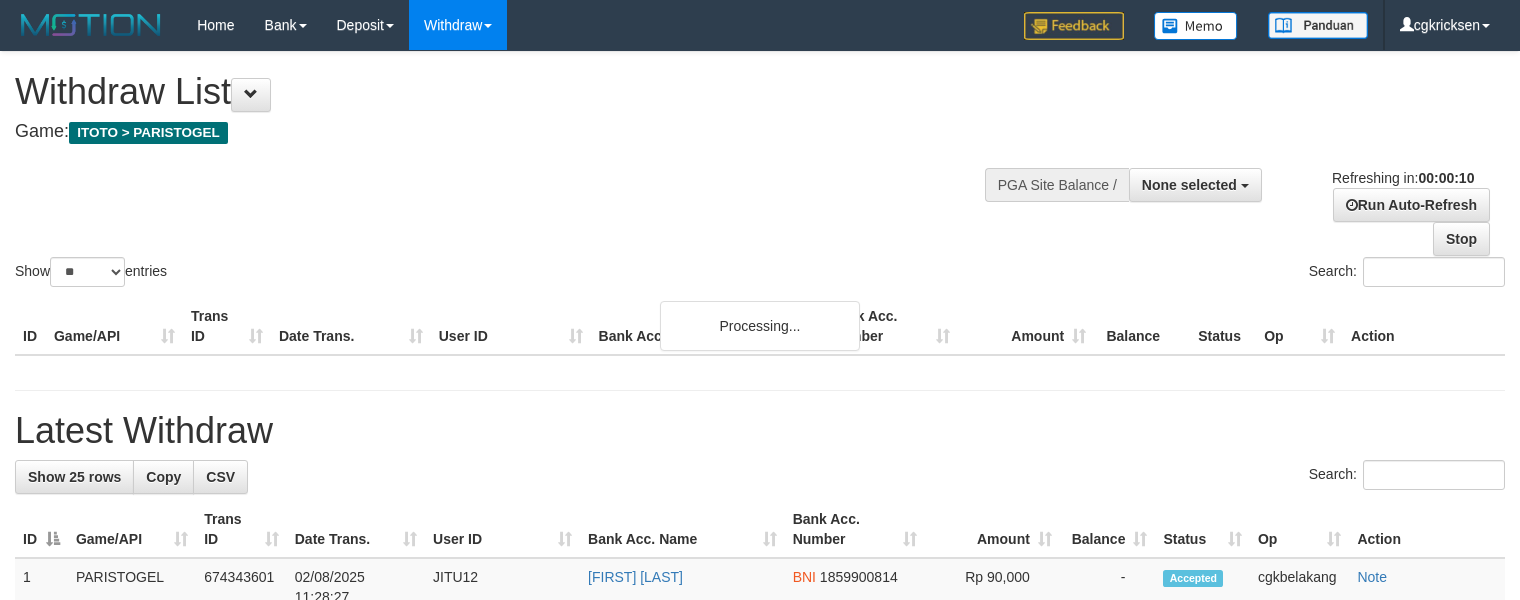 select 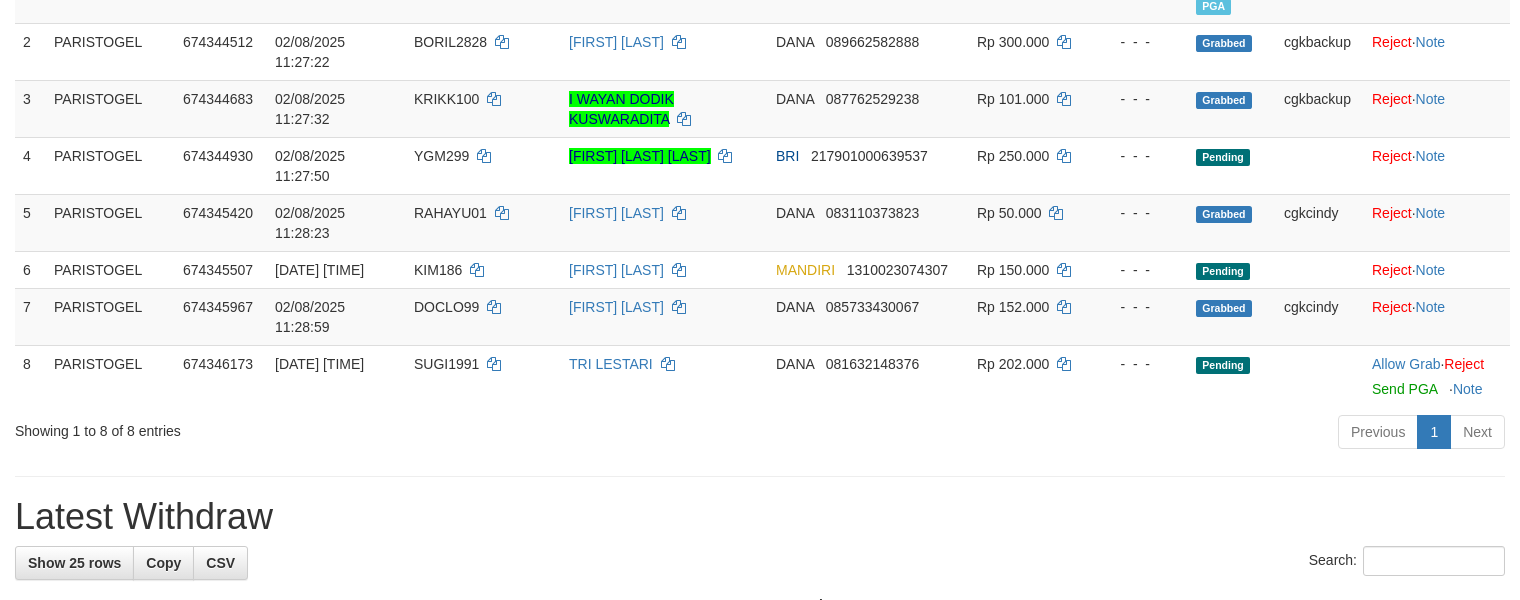 scroll, scrollTop: 400, scrollLeft: 0, axis: vertical 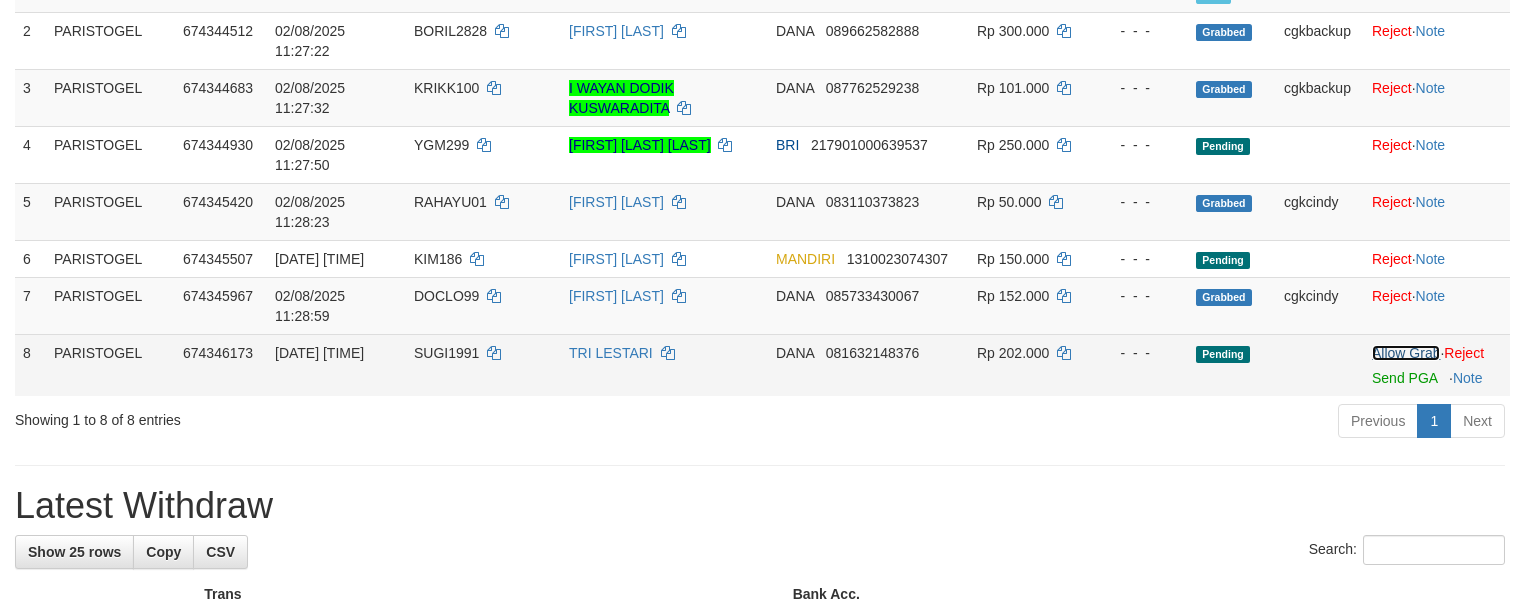 click on "Allow Grab" at bounding box center [1406, 353] 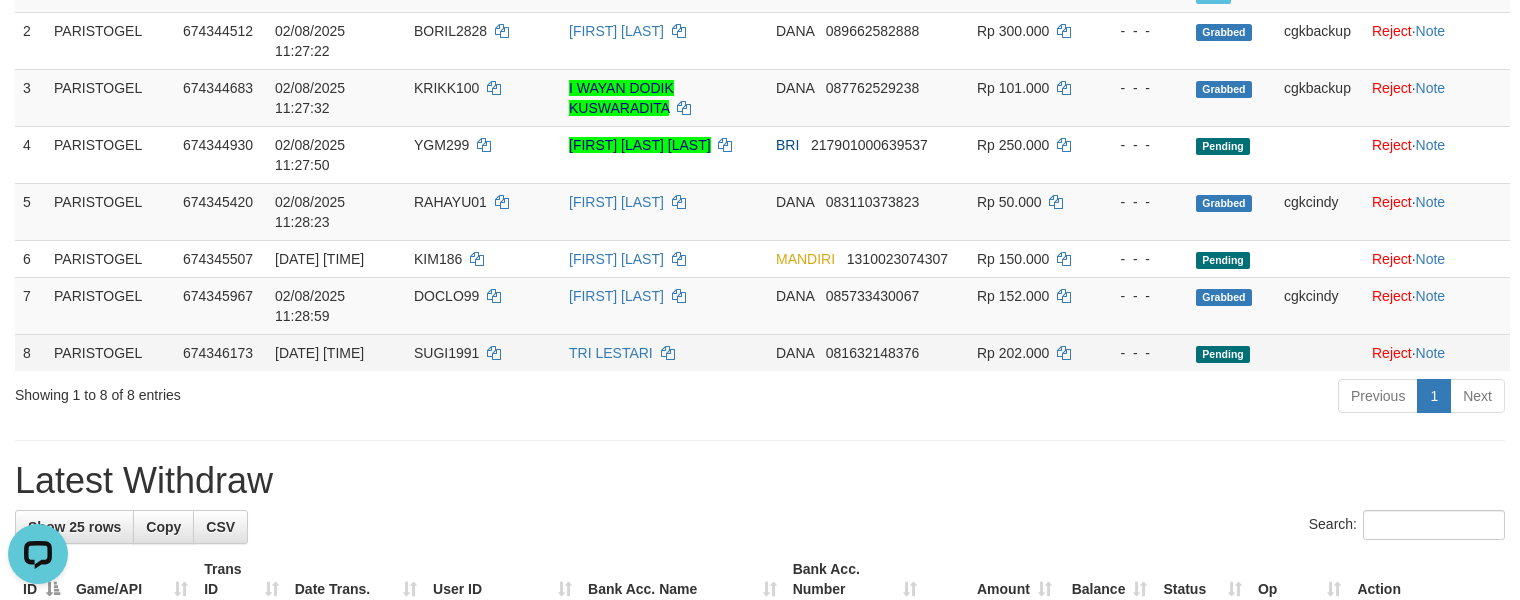 scroll, scrollTop: 0, scrollLeft: 0, axis: both 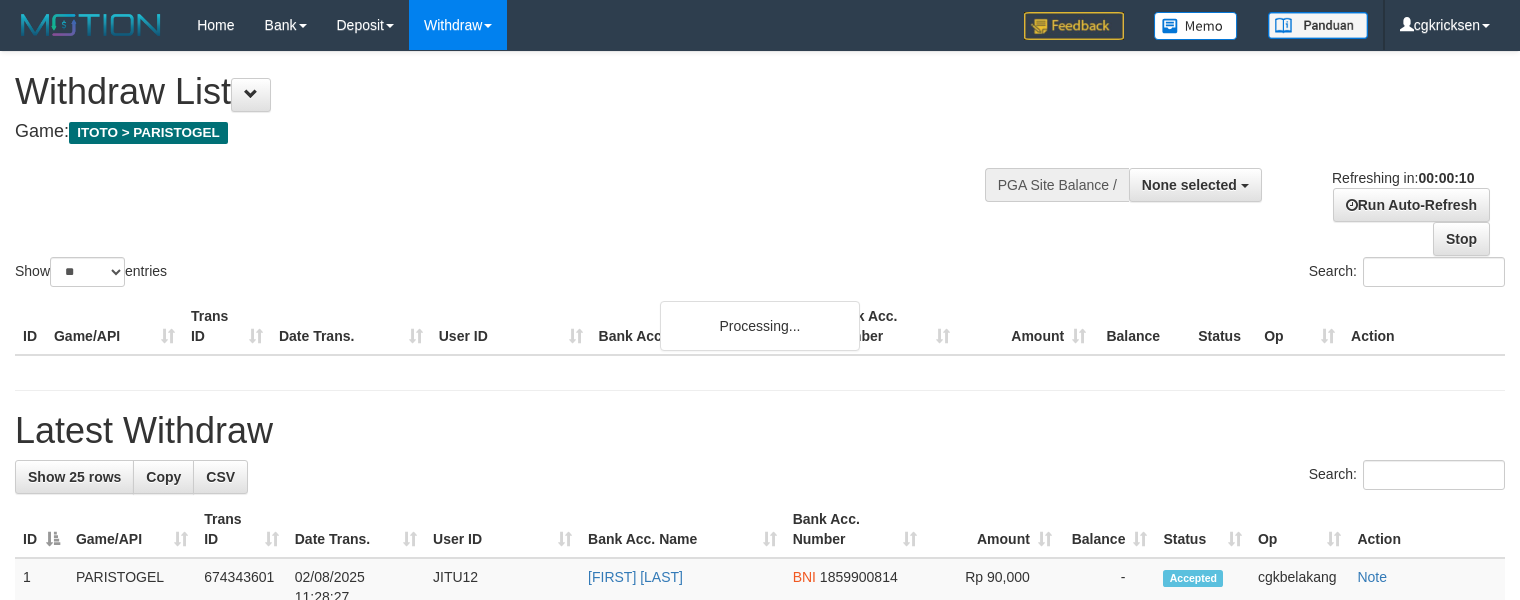 select 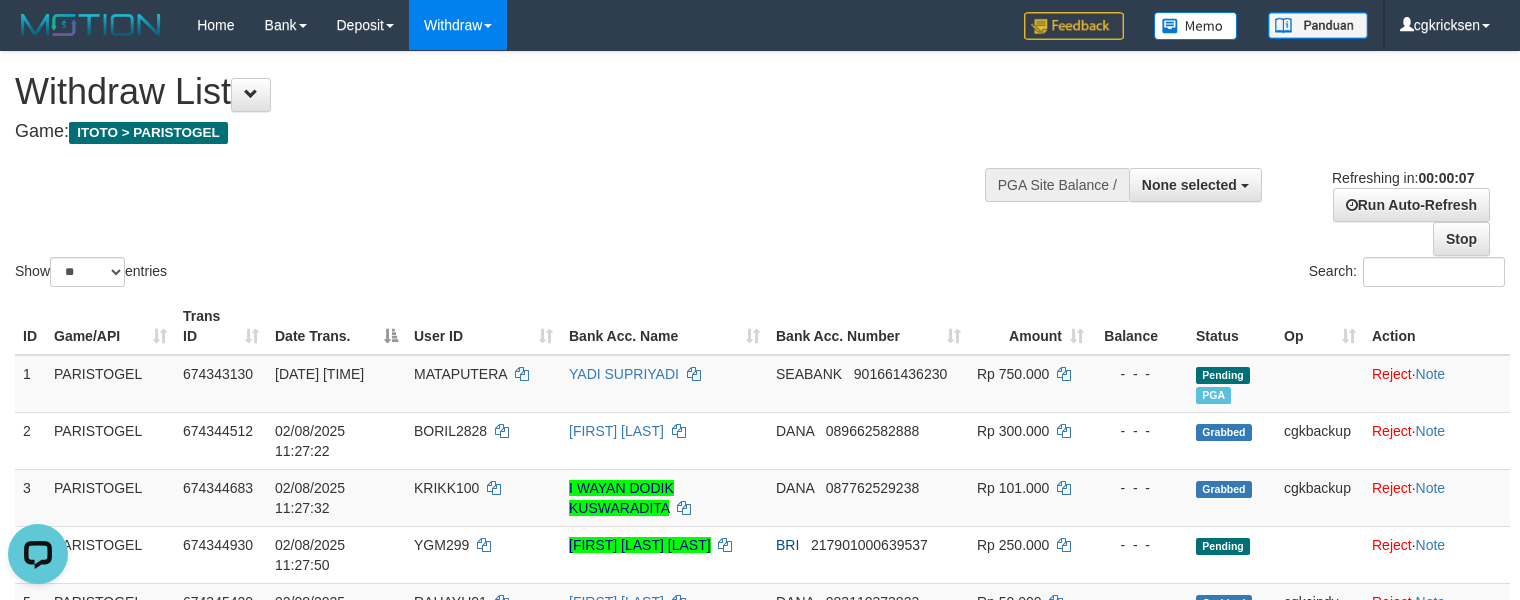 scroll, scrollTop: 0, scrollLeft: 0, axis: both 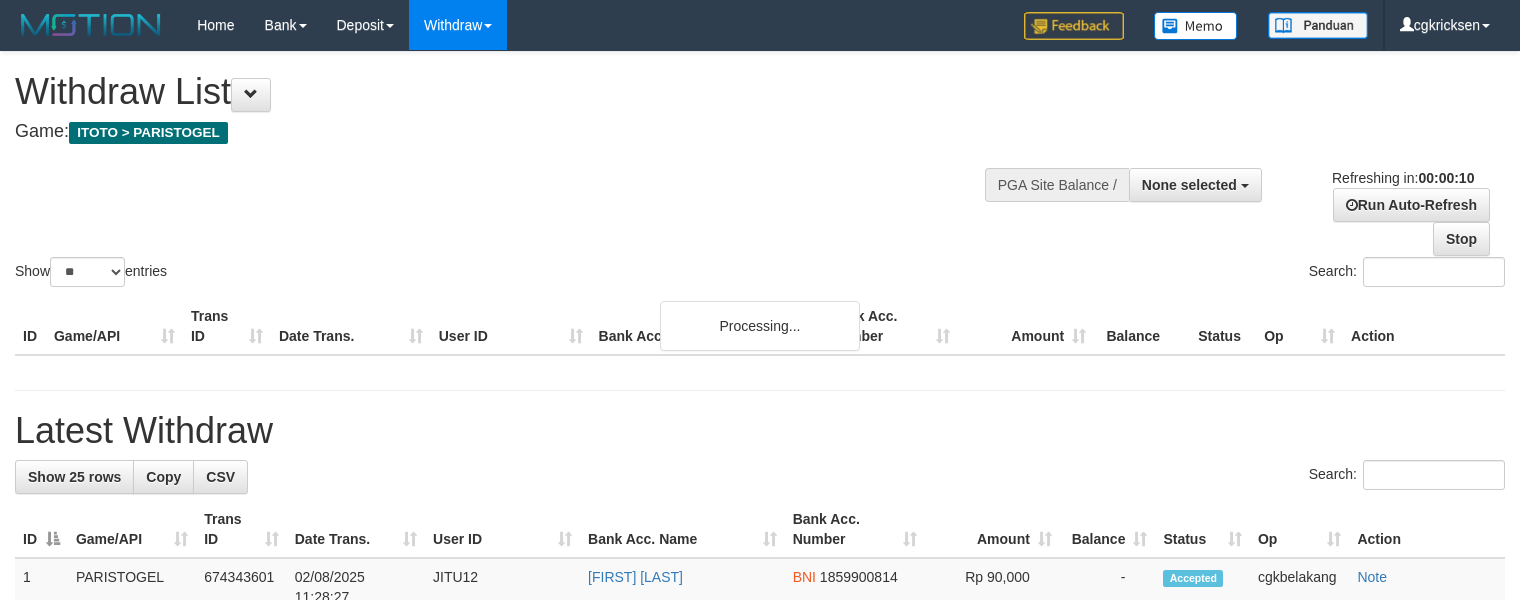 select 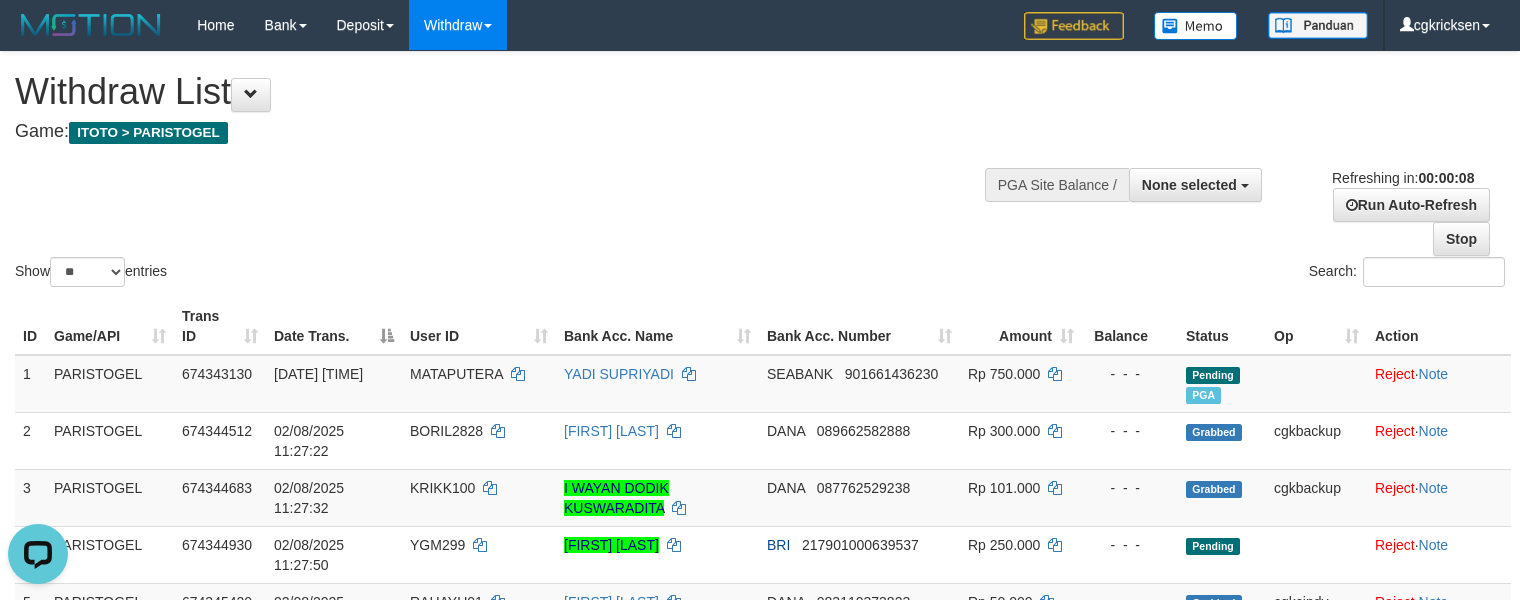 scroll, scrollTop: 0, scrollLeft: 0, axis: both 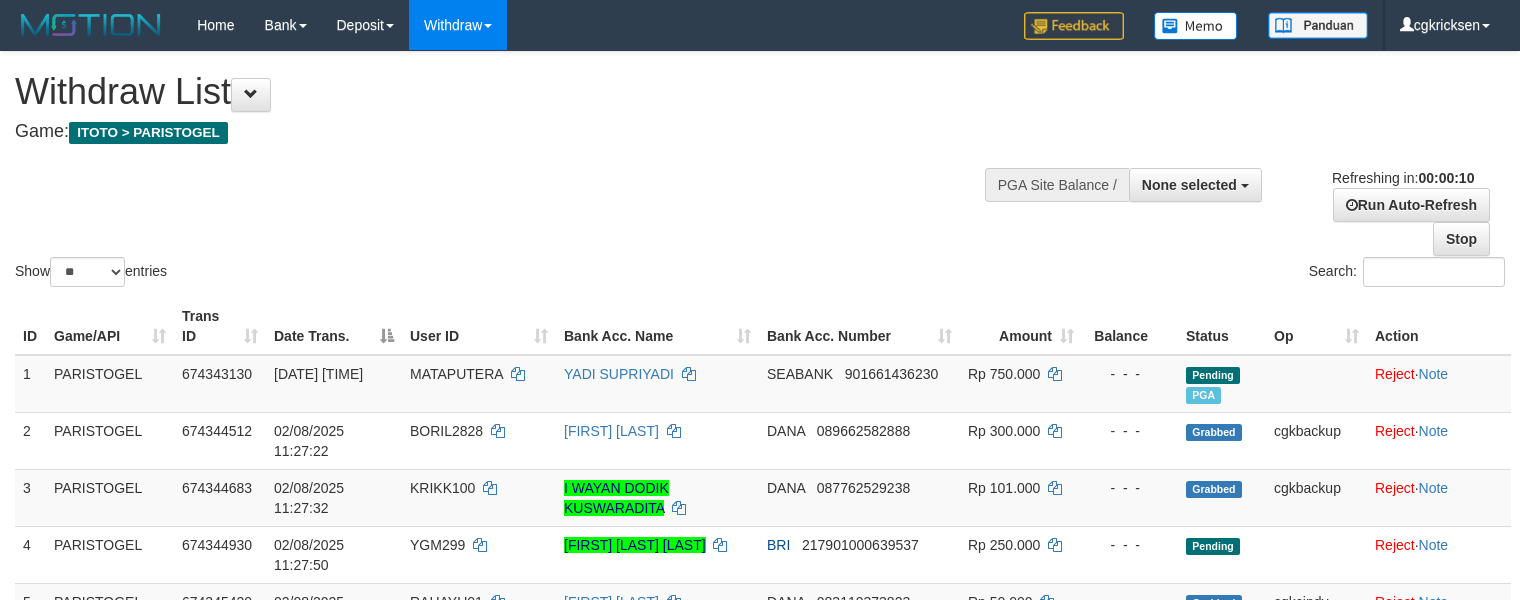 select 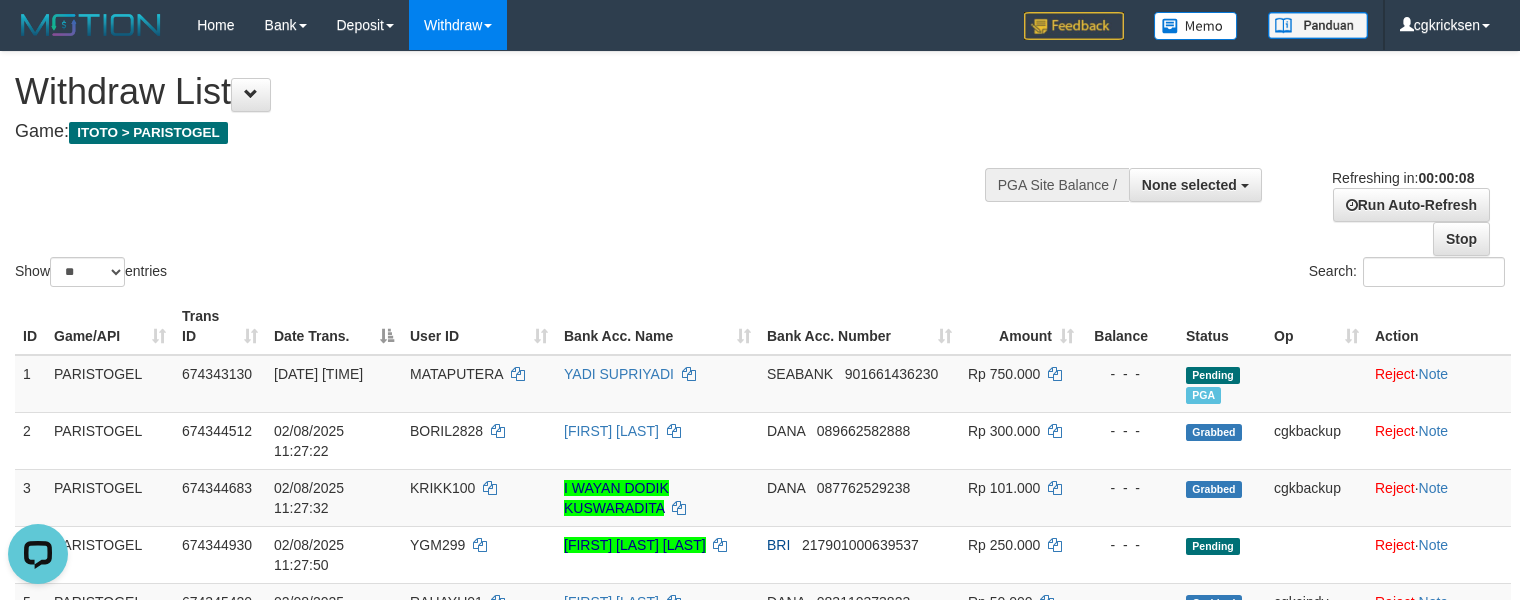 scroll, scrollTop: 0, scrollLeft: 0, axis: both 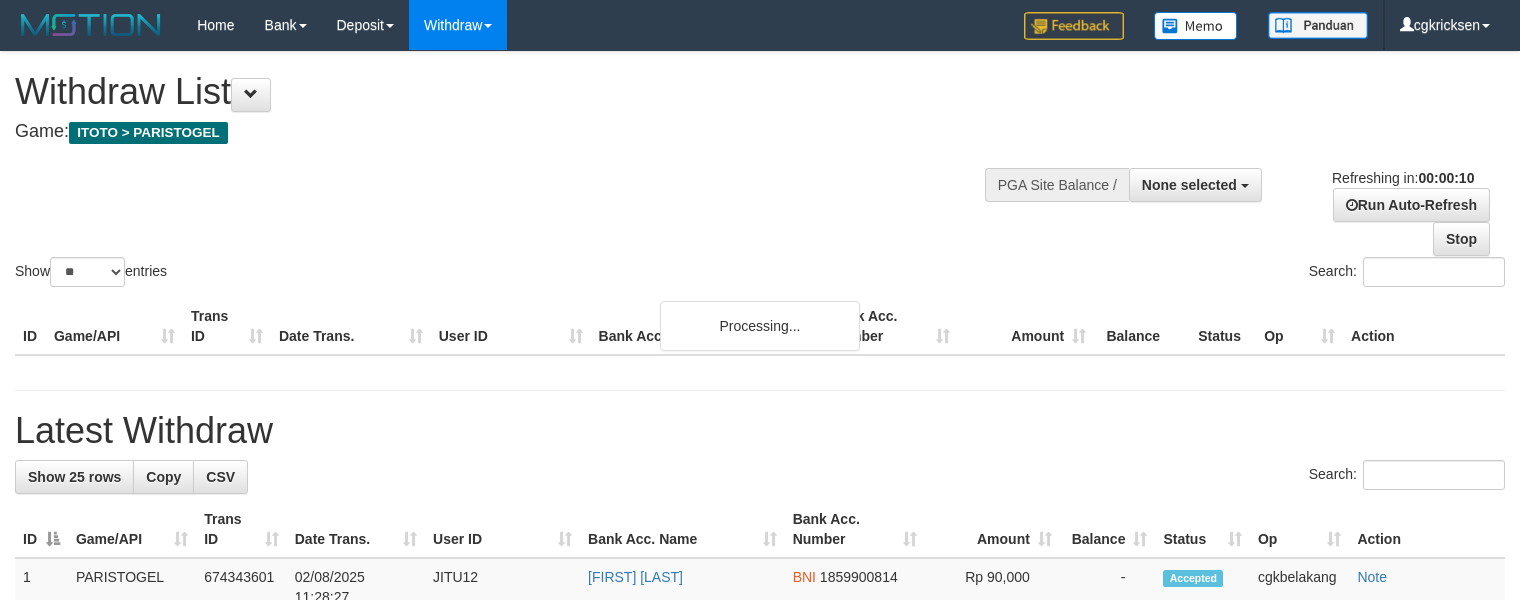 select 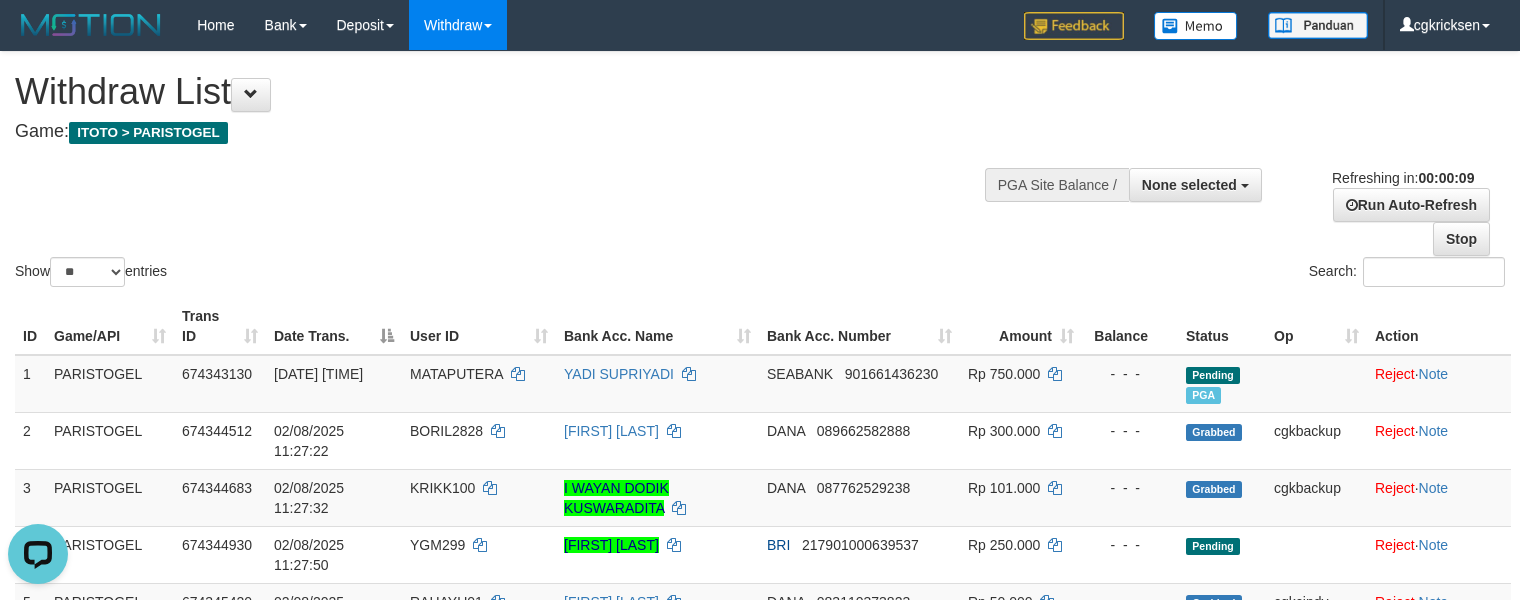 scroll, scrollTop: 0, scrollLeft: 0, axis: both 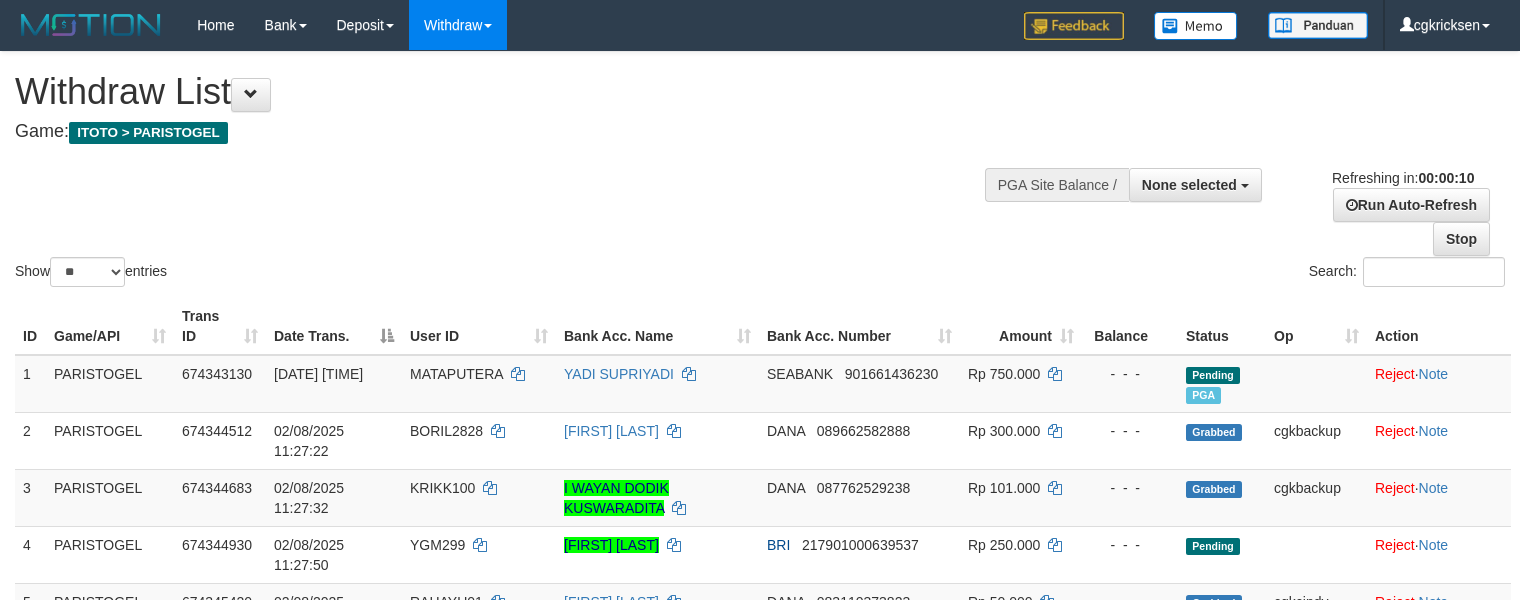 select 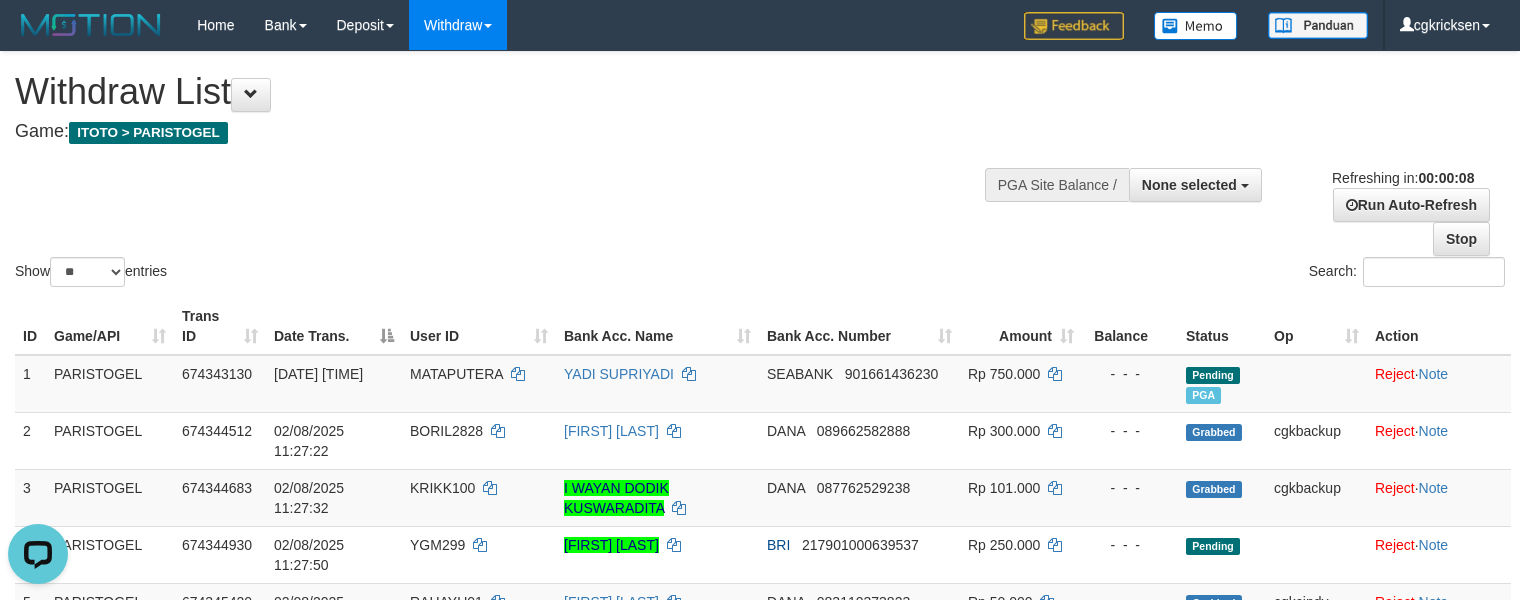 scroll, scrollTop: 0, scrollLeft: 0, axis: both 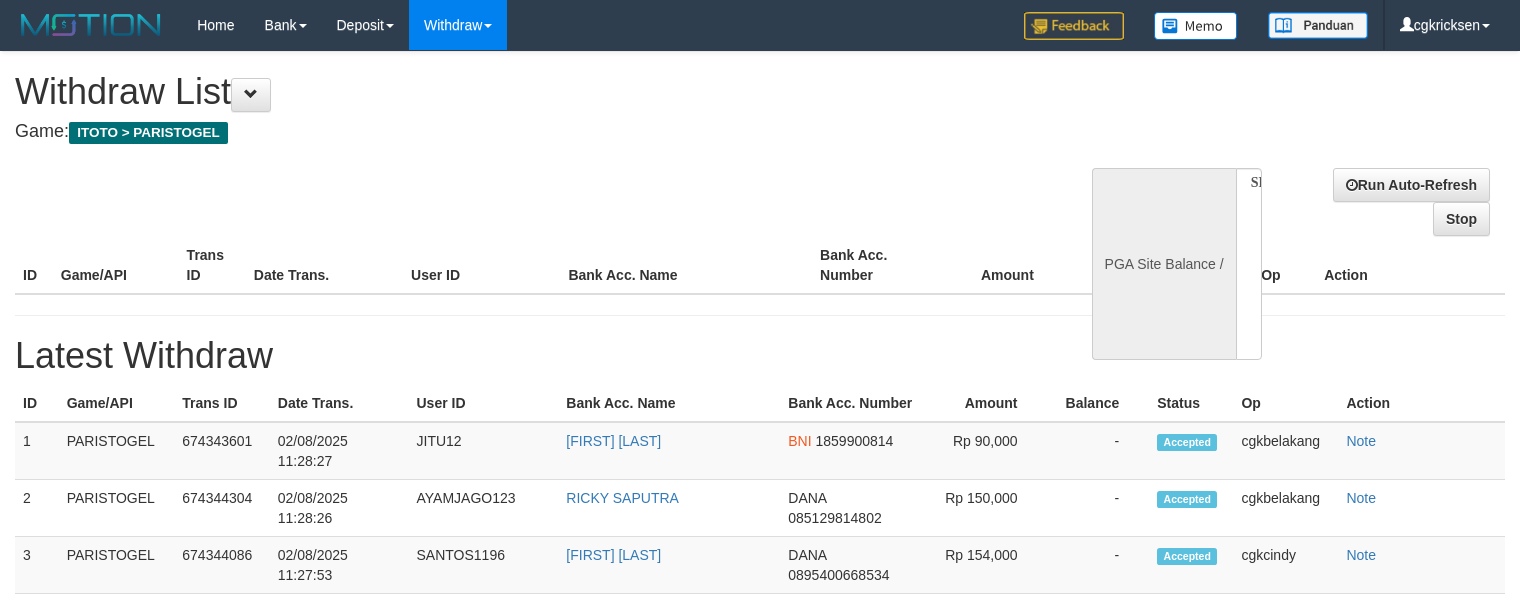 select 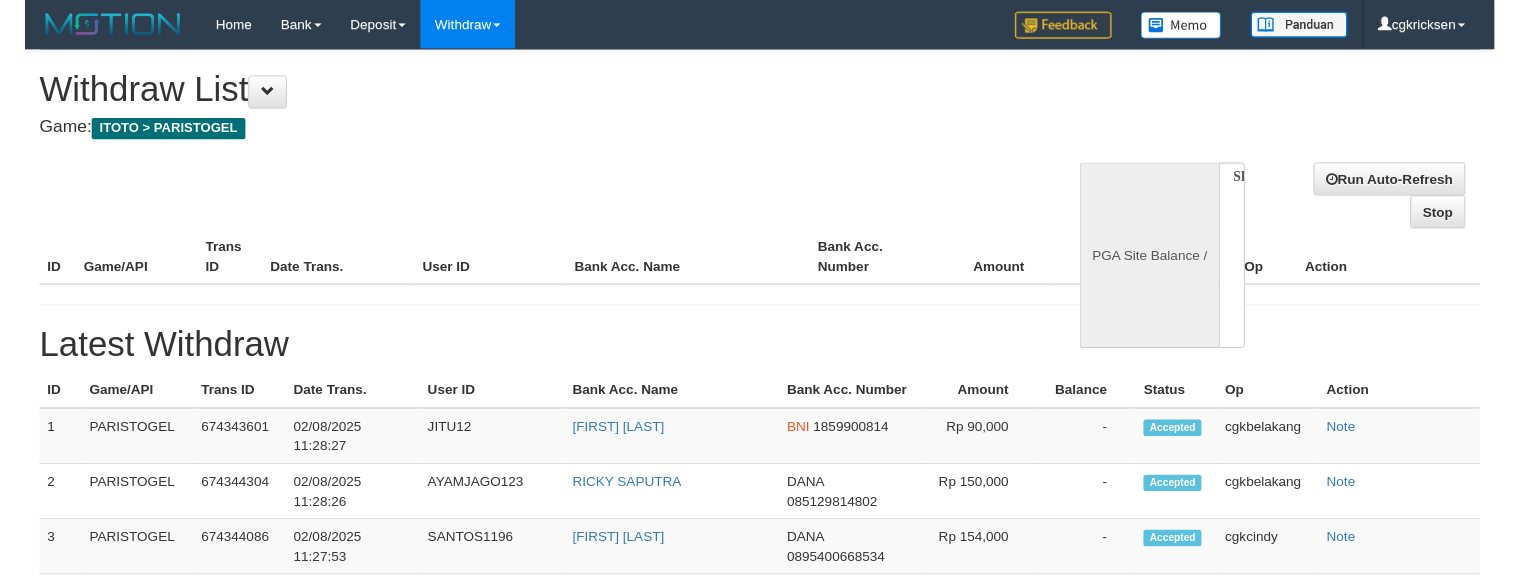 scroll, scrollTop: 0, scrollLeft: 0, axis: both 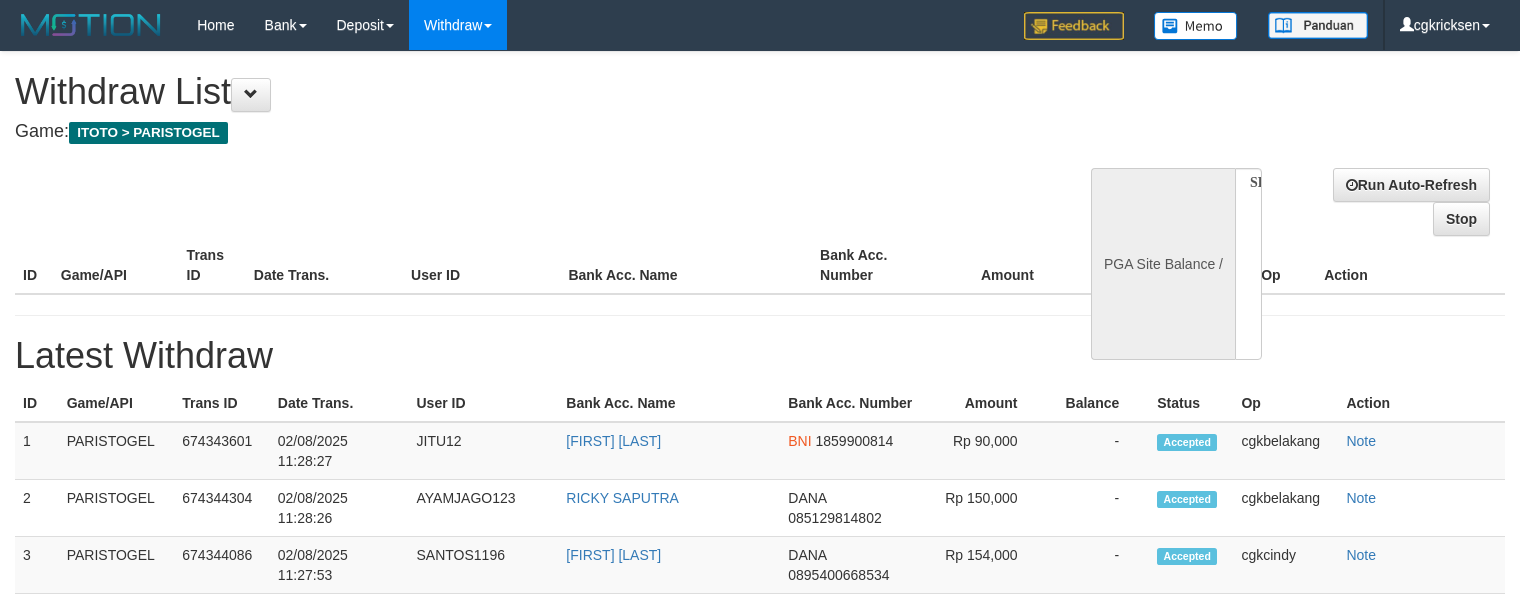 select on "**" 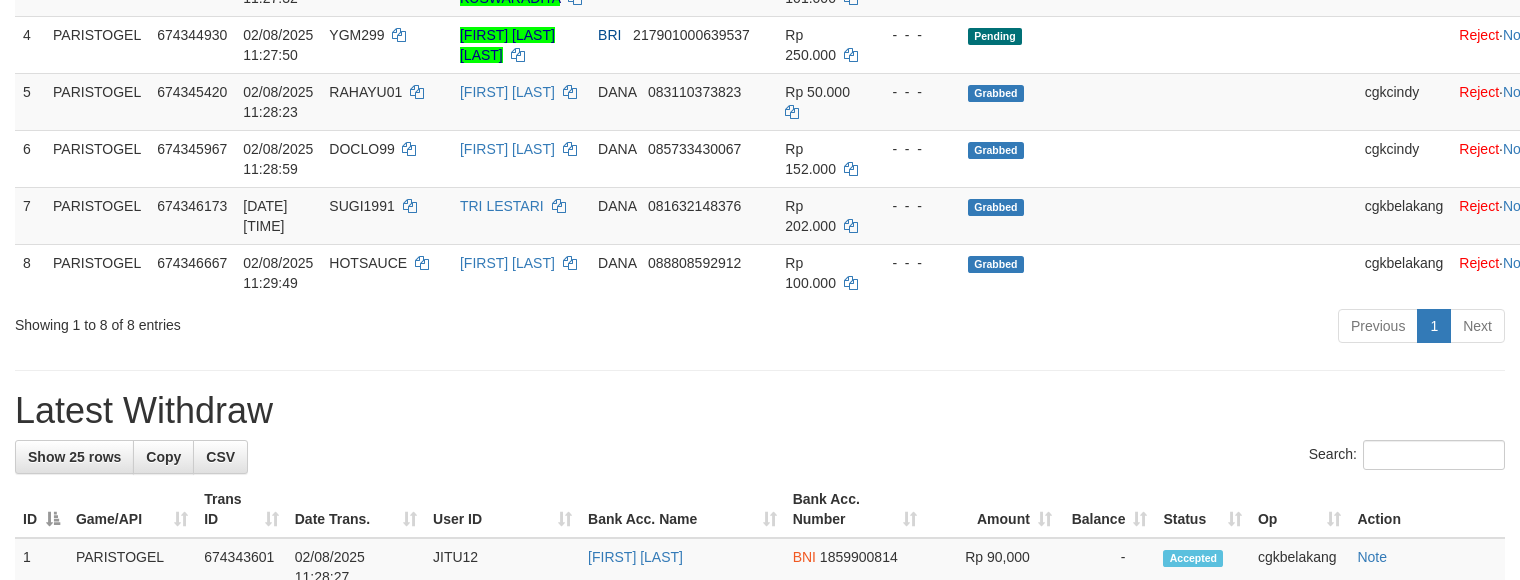 scroll, scrollTop: 533, scrollLeft: 0, axis: vertical 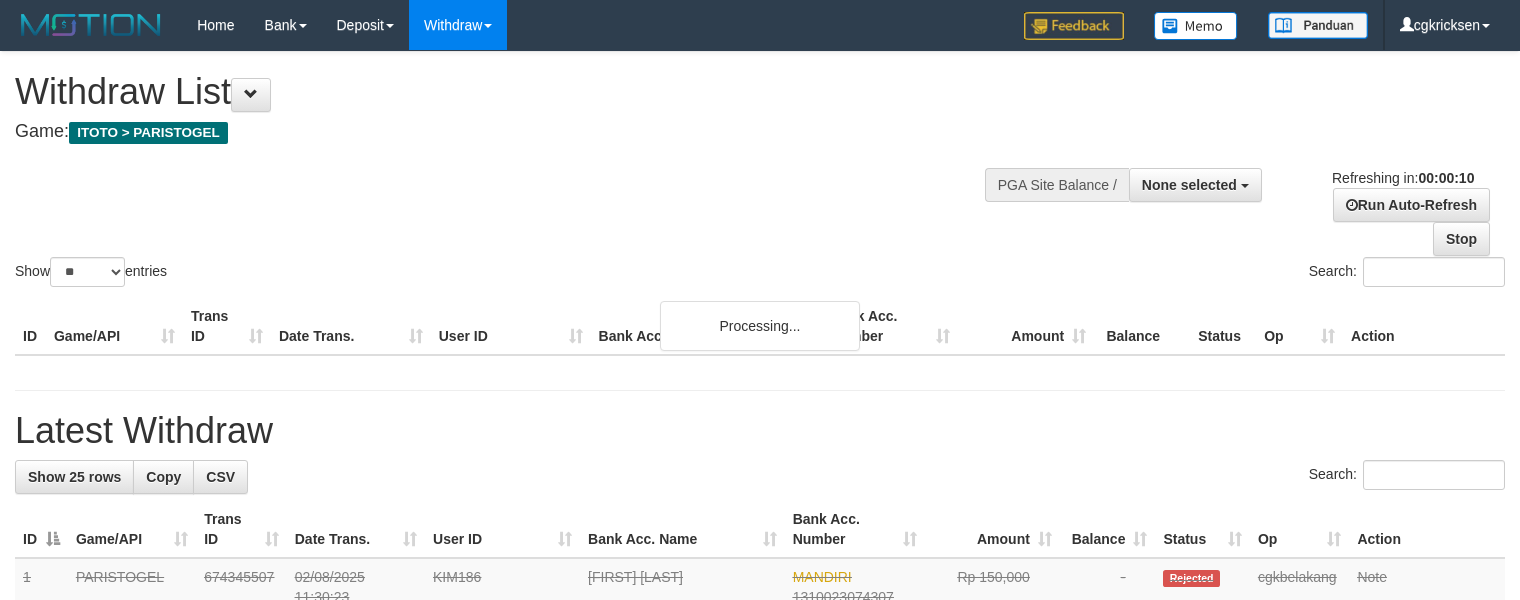 select 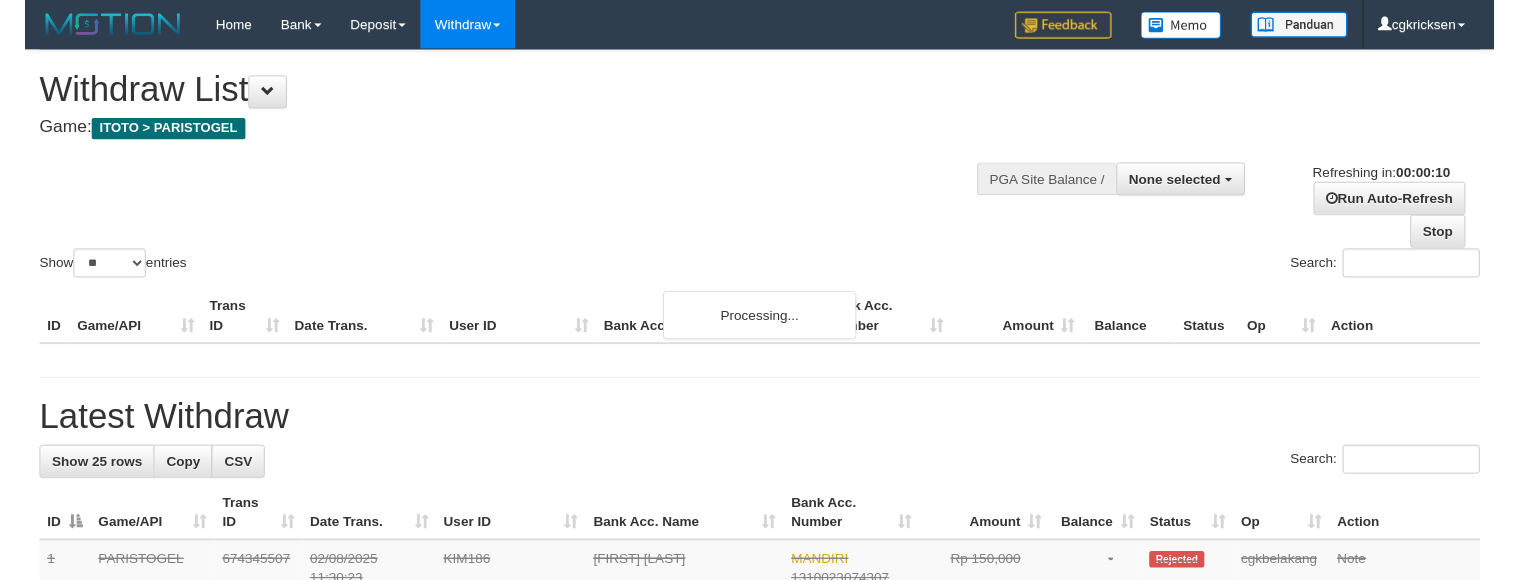 scroll, scrollTop: 0, scrollLeft: 0, axis: both 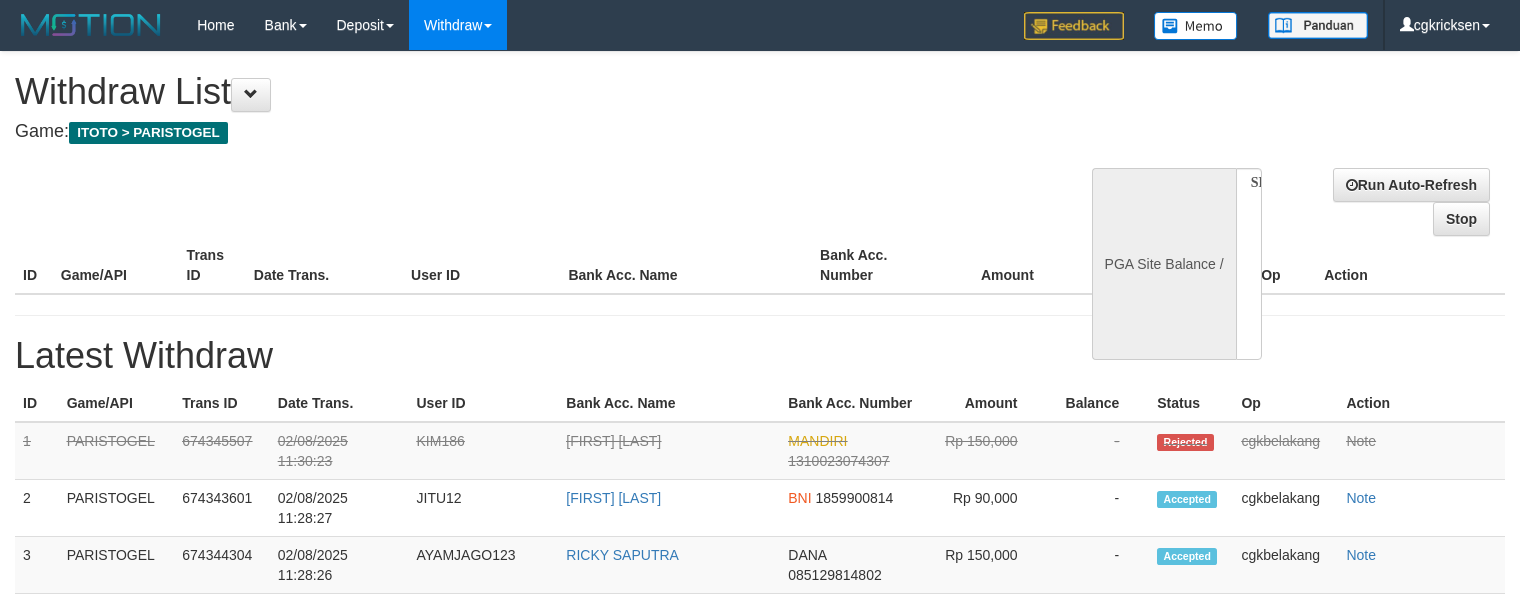 select 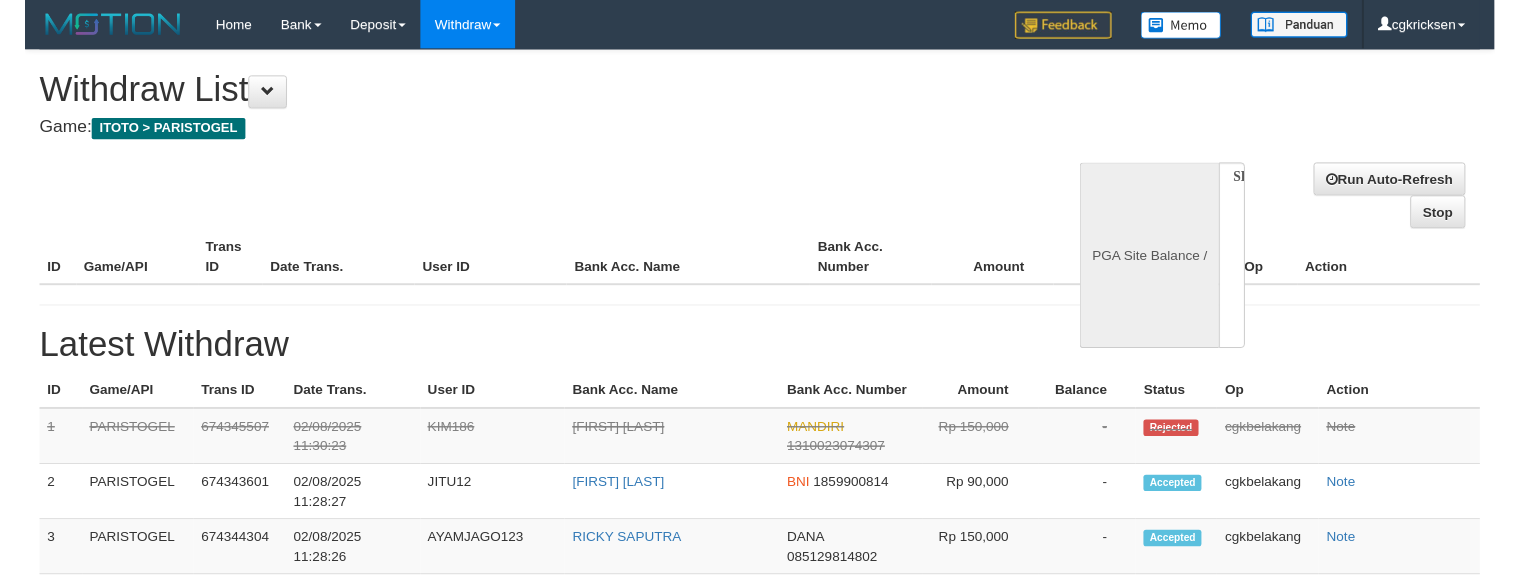 scroll, scrollTop: 0, scrollLeft: 0, axis: both 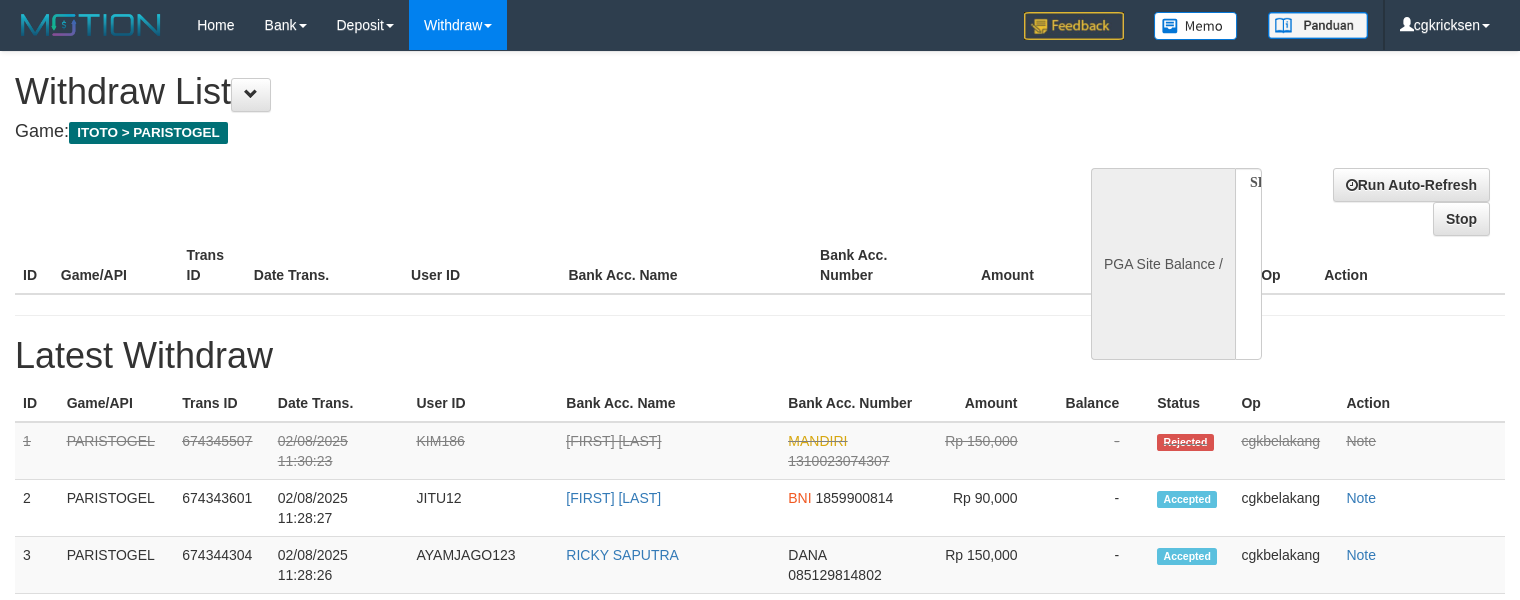 select on "**" 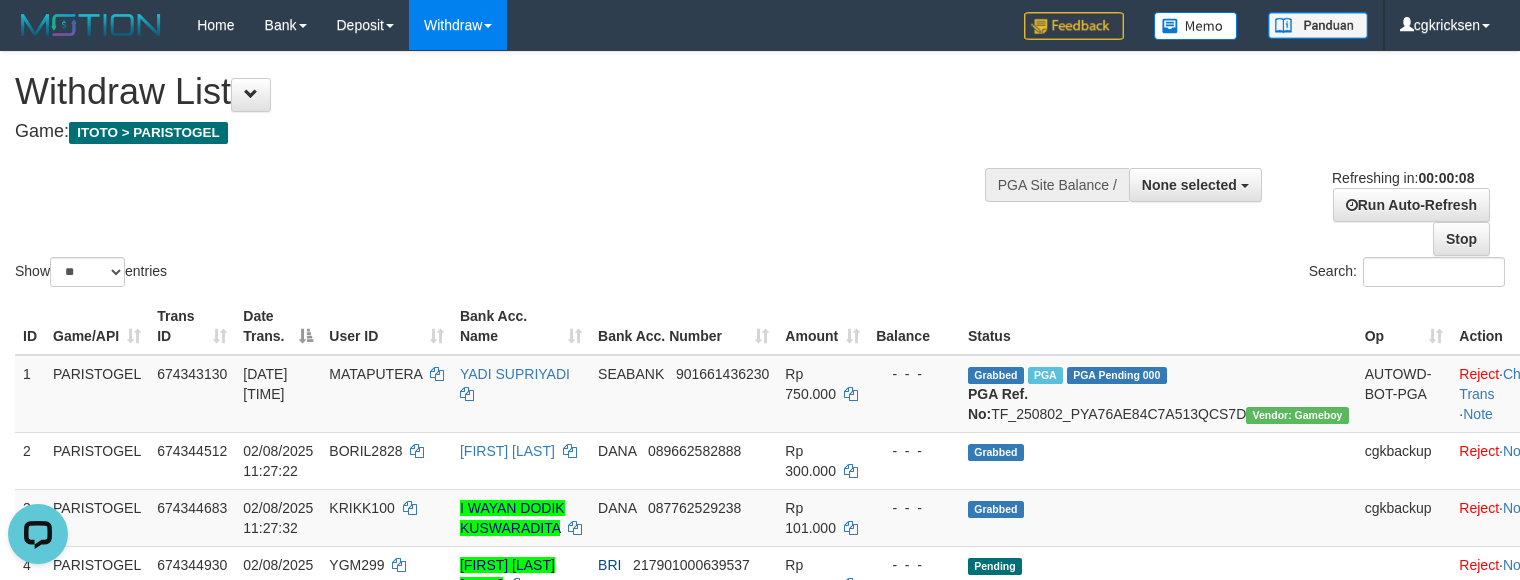 scroll, scrollTop: 0, scrollLeft: 0, axis: both 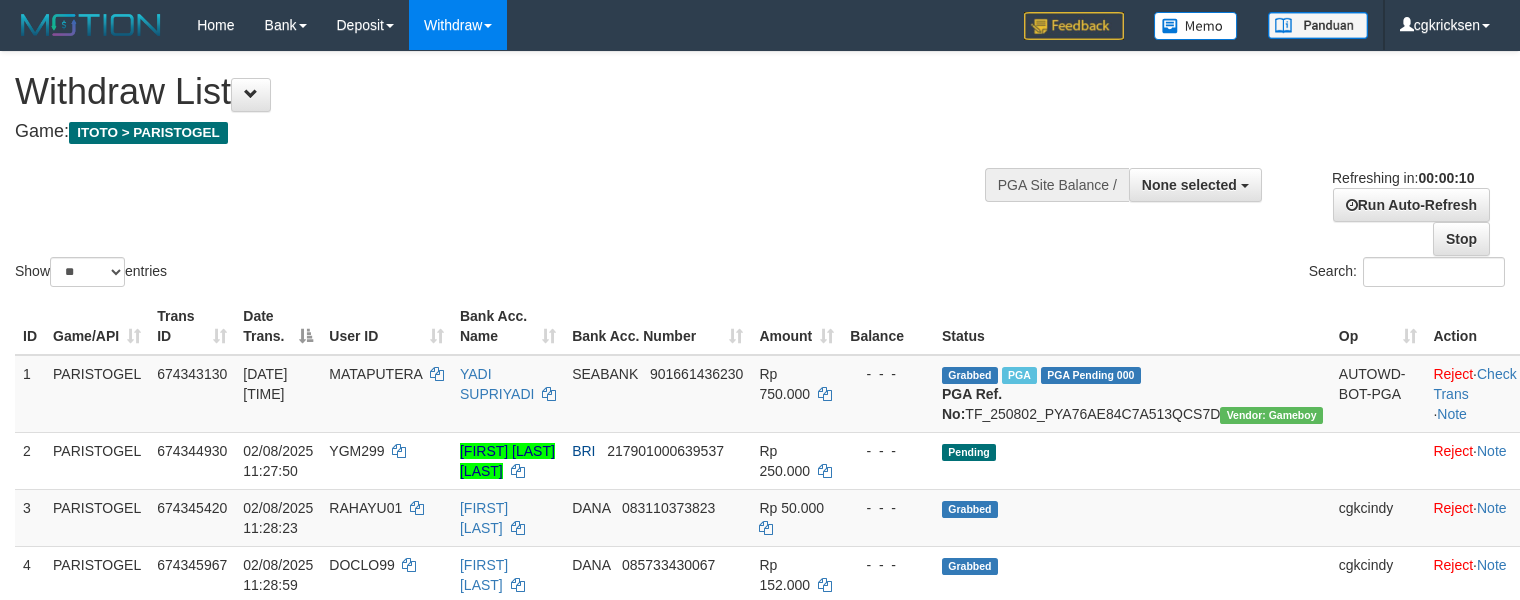 select 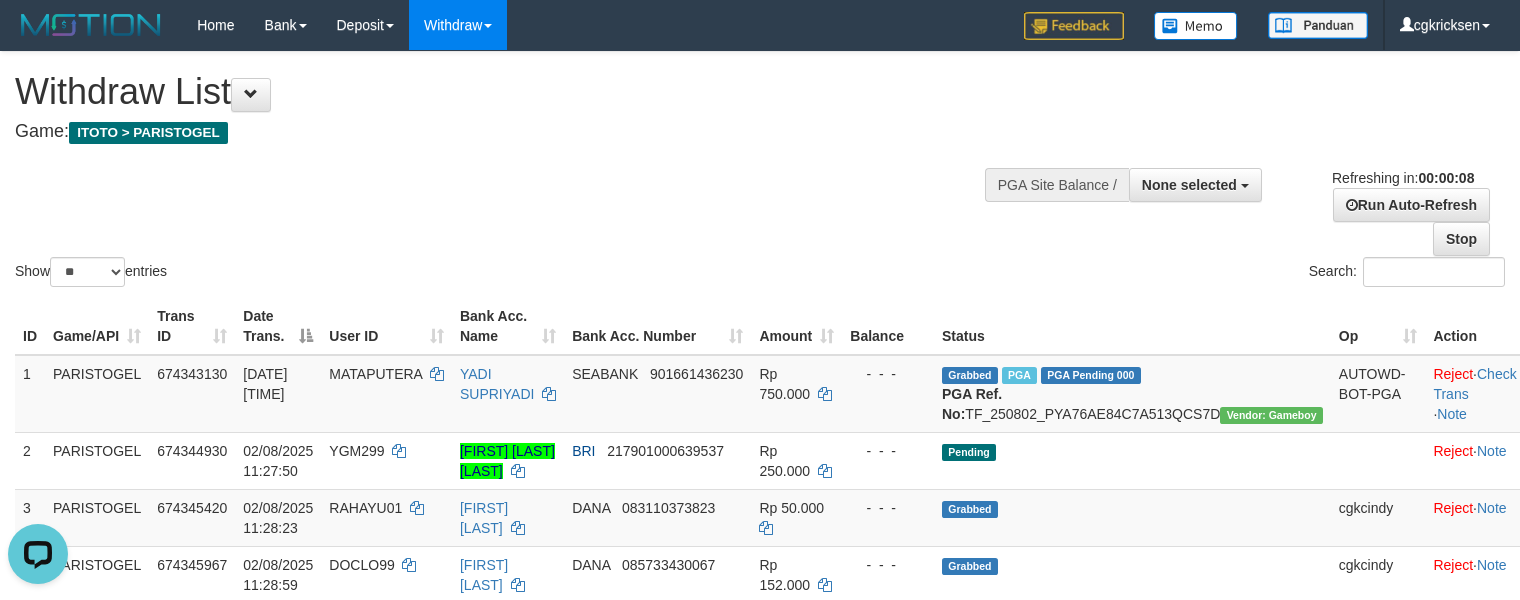 scroll, scrollTop: 0, scrollLeft: 0, axis: both 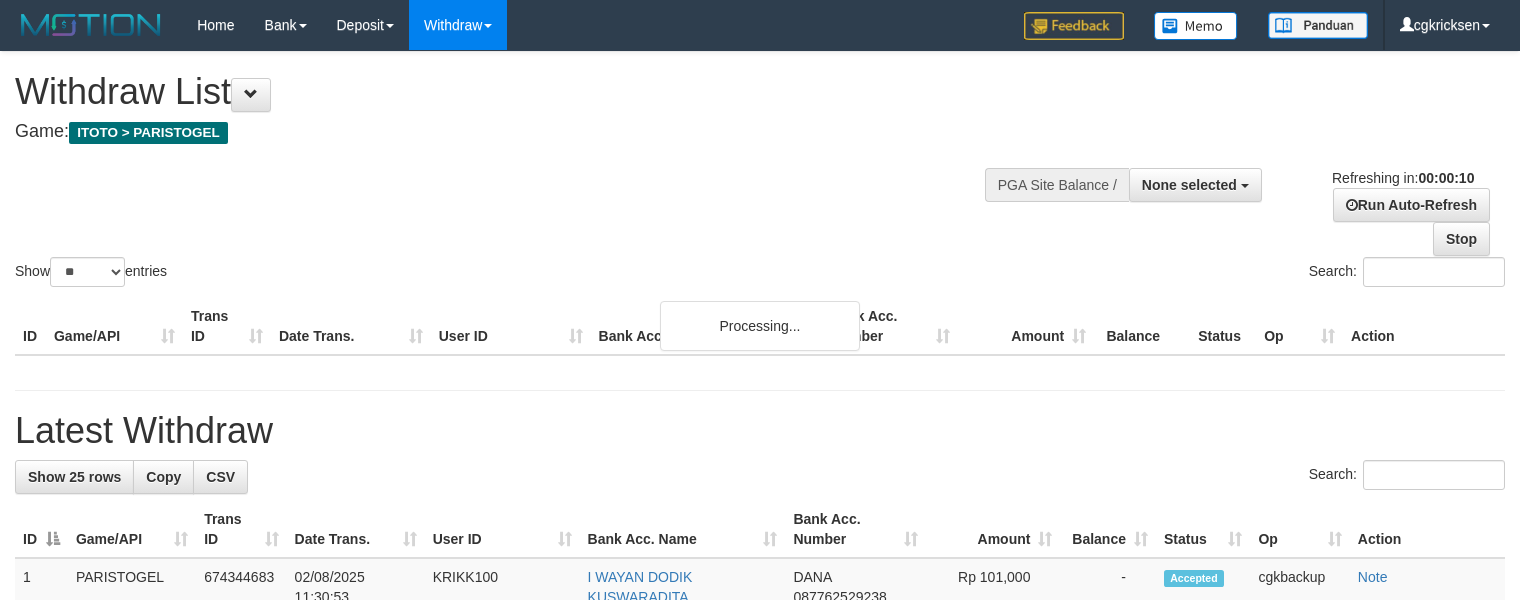 select 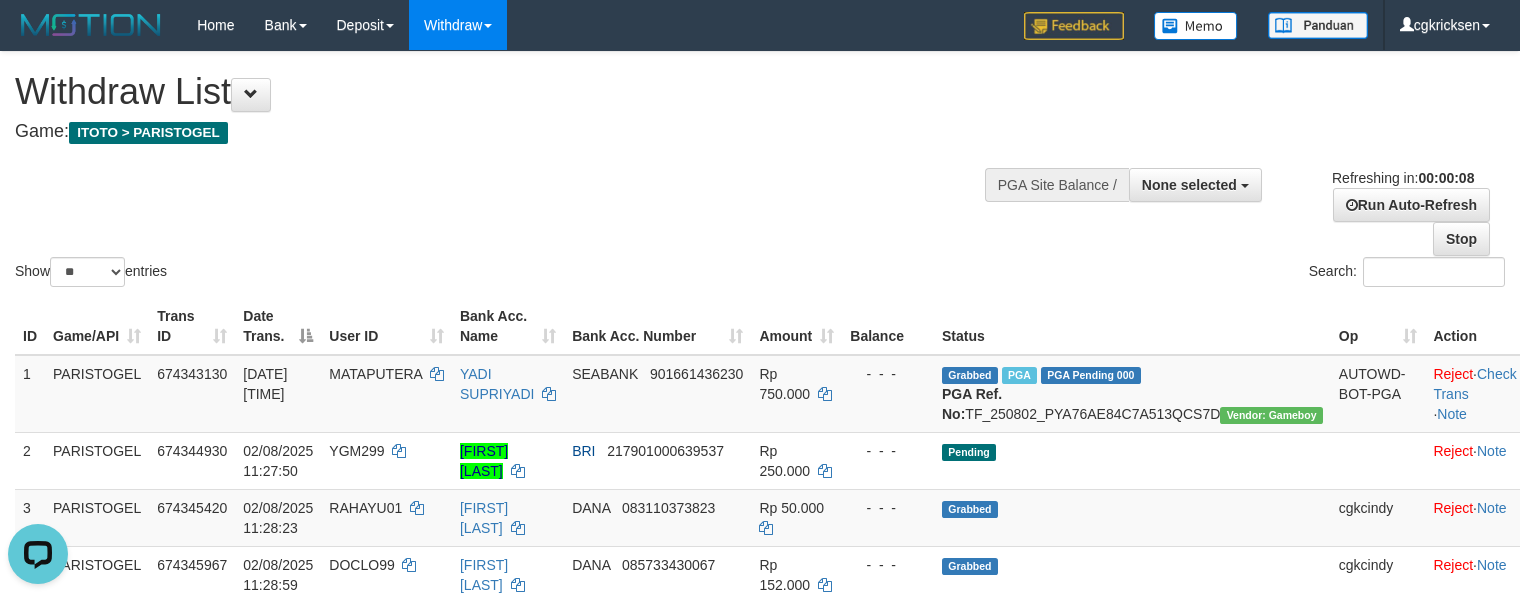 scroll, scrollTop: 0, scrollLeft: 0, axis: both 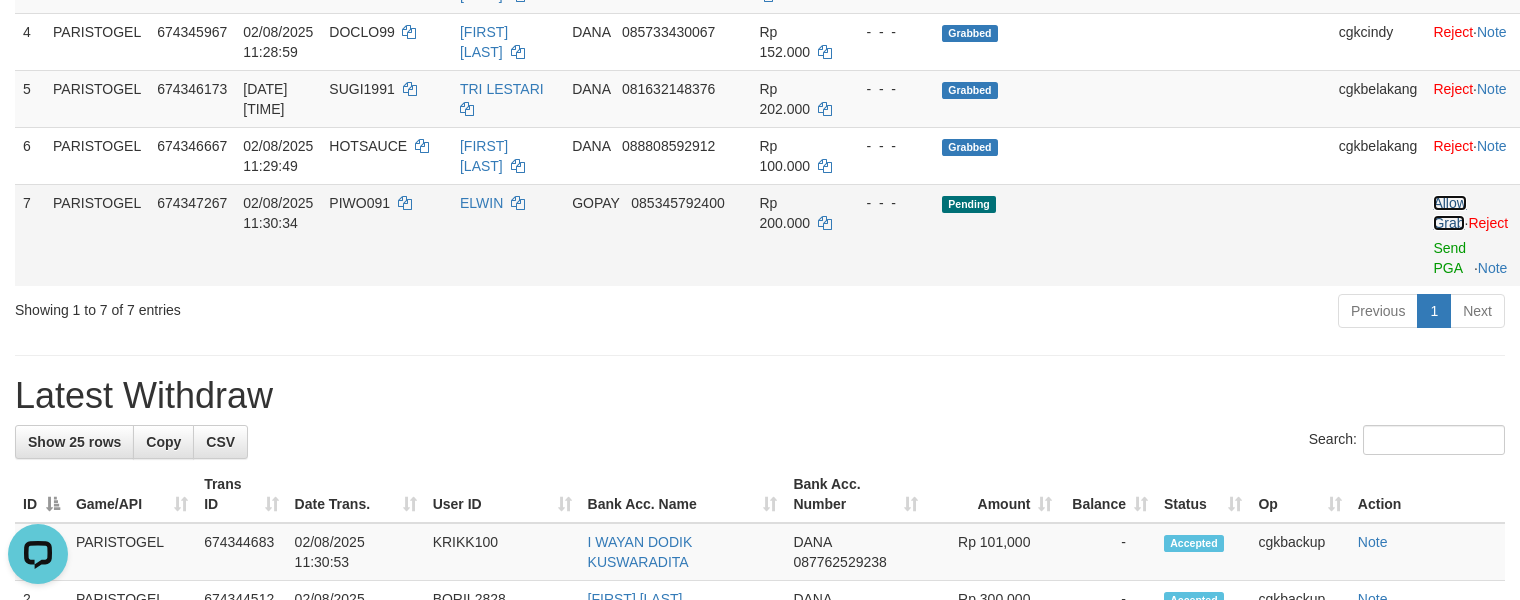click on "Allow Grab" at bounding box center [1449, 213] 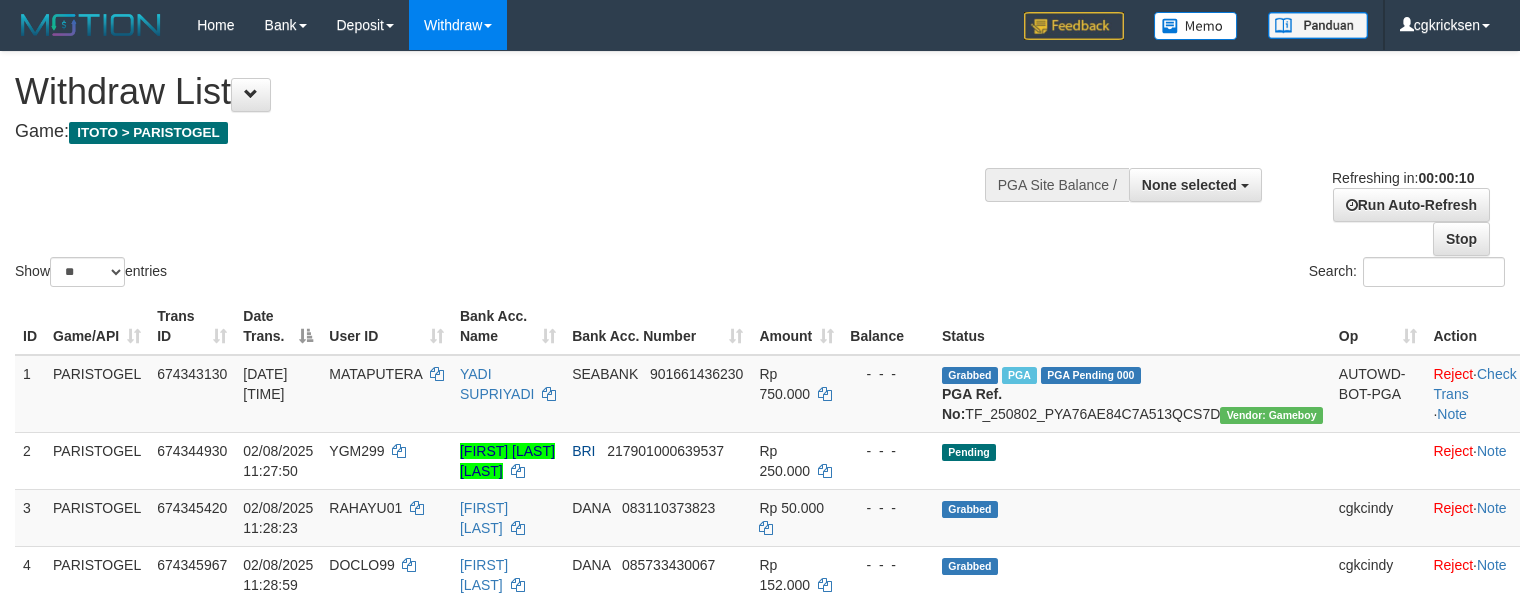 select 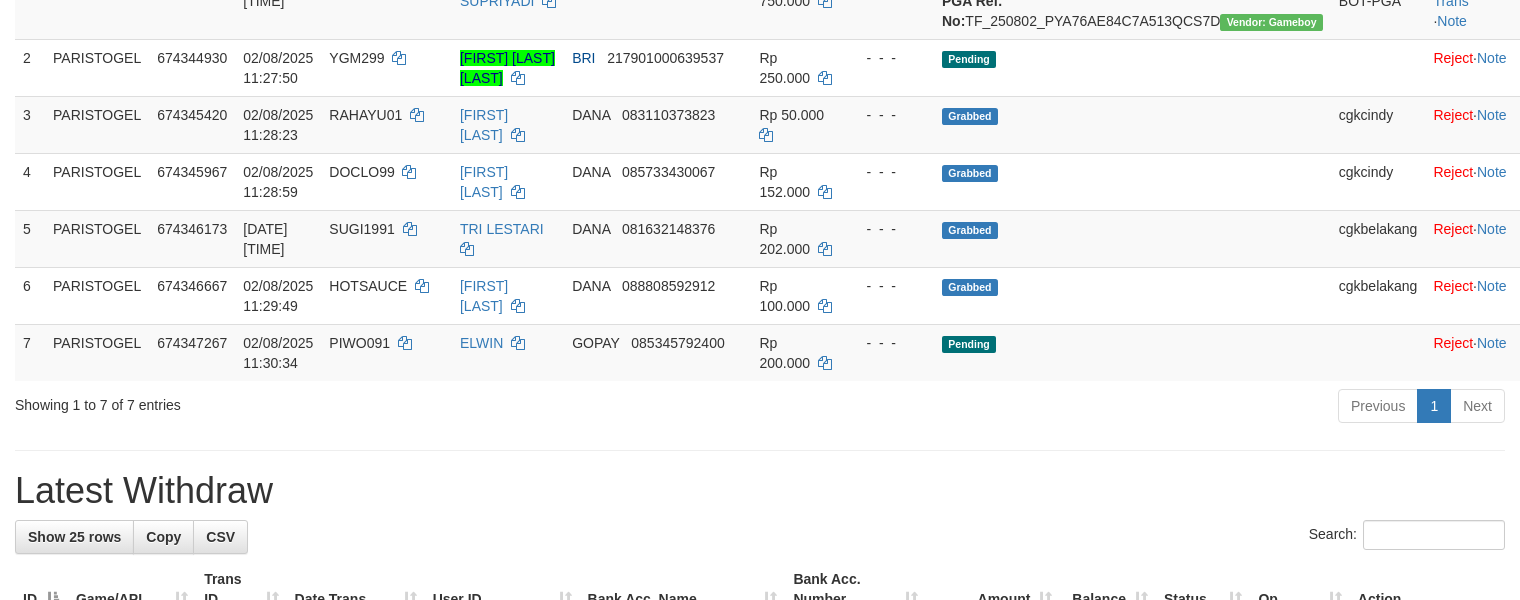 scroll, scrollTop: 400, scrollLeft: 0, axis: vertical 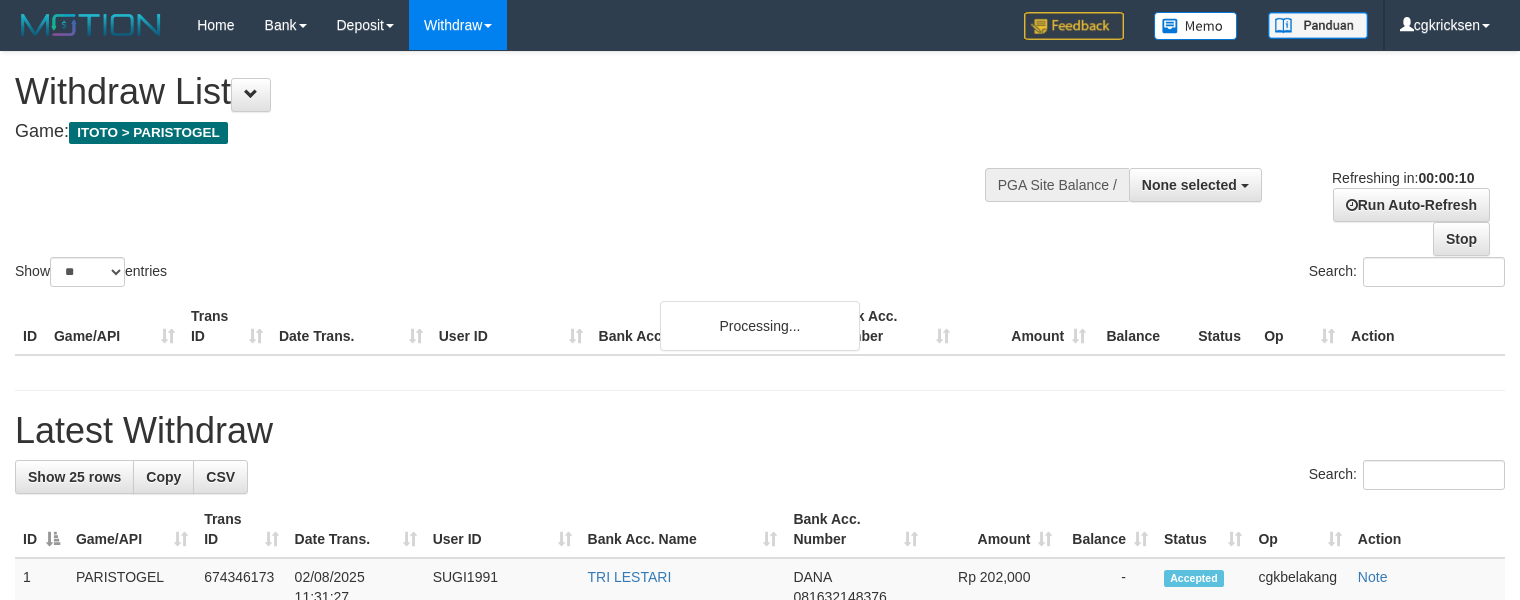 select 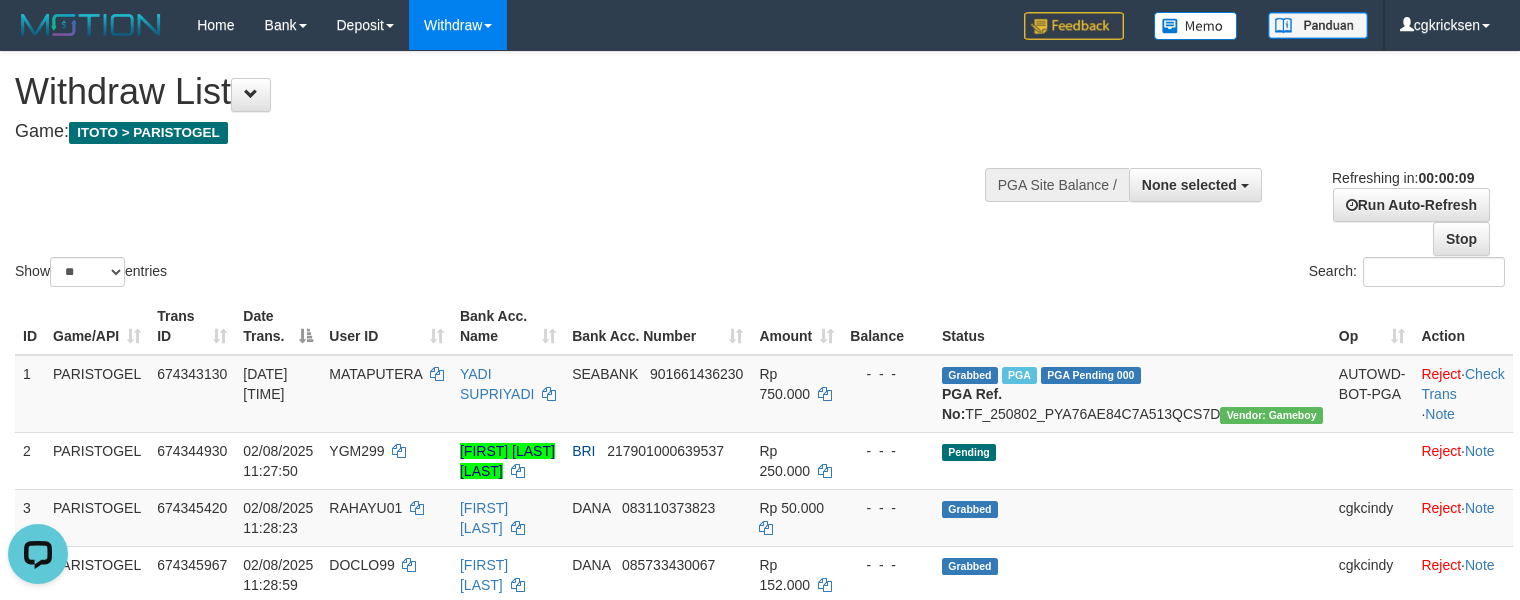 scroll, scrollTop: 0, scrollLeft: 0, axis: both 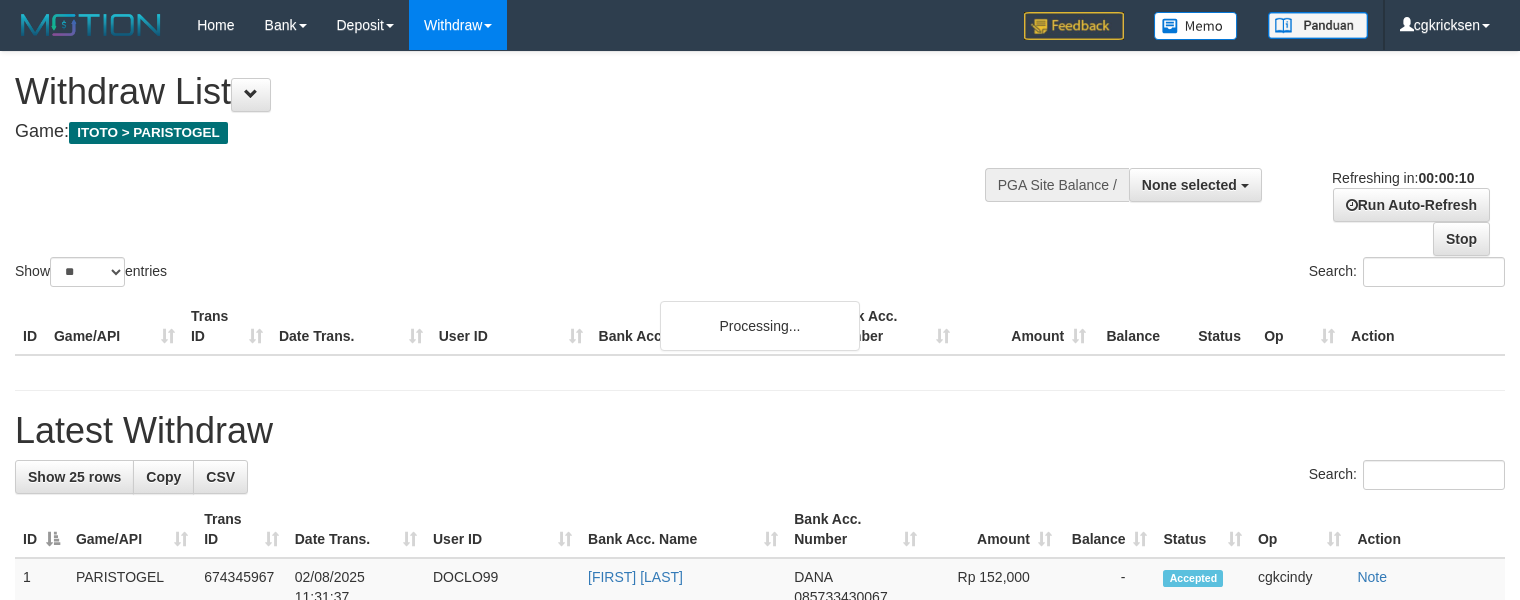 select 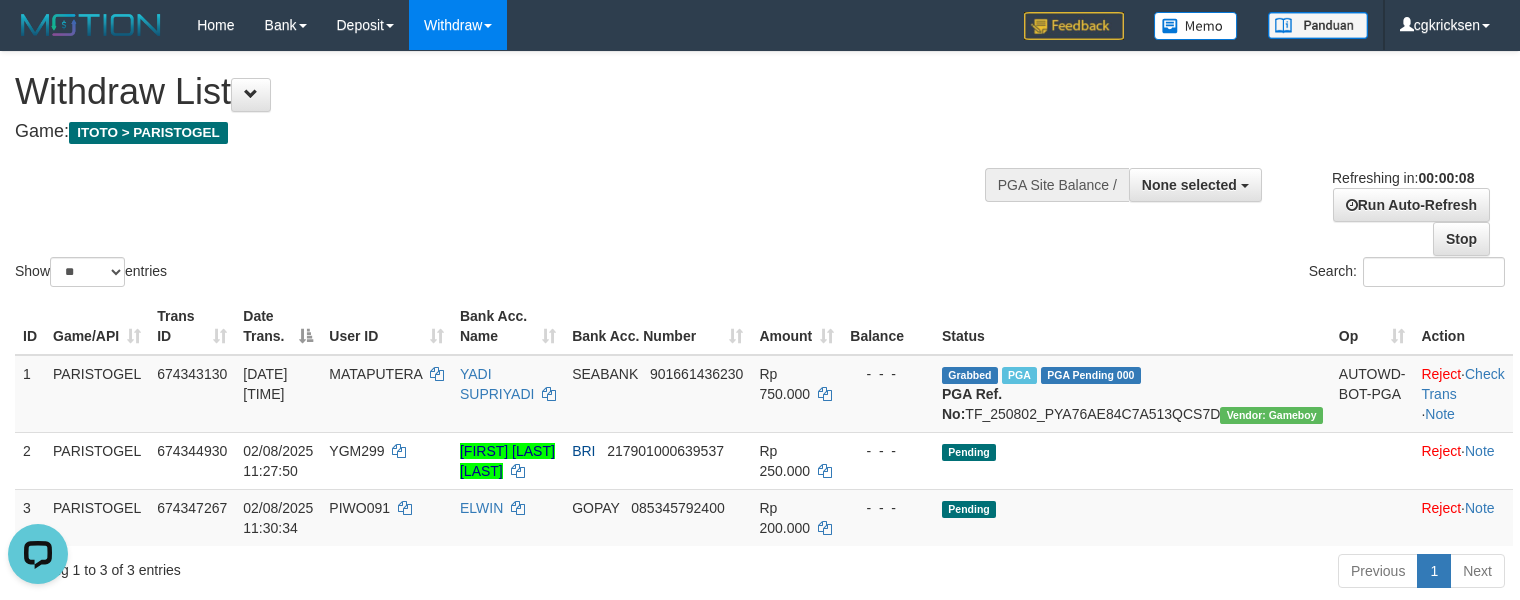 scroll, scrollTop: 0, scrollLeft: 0, axis: both 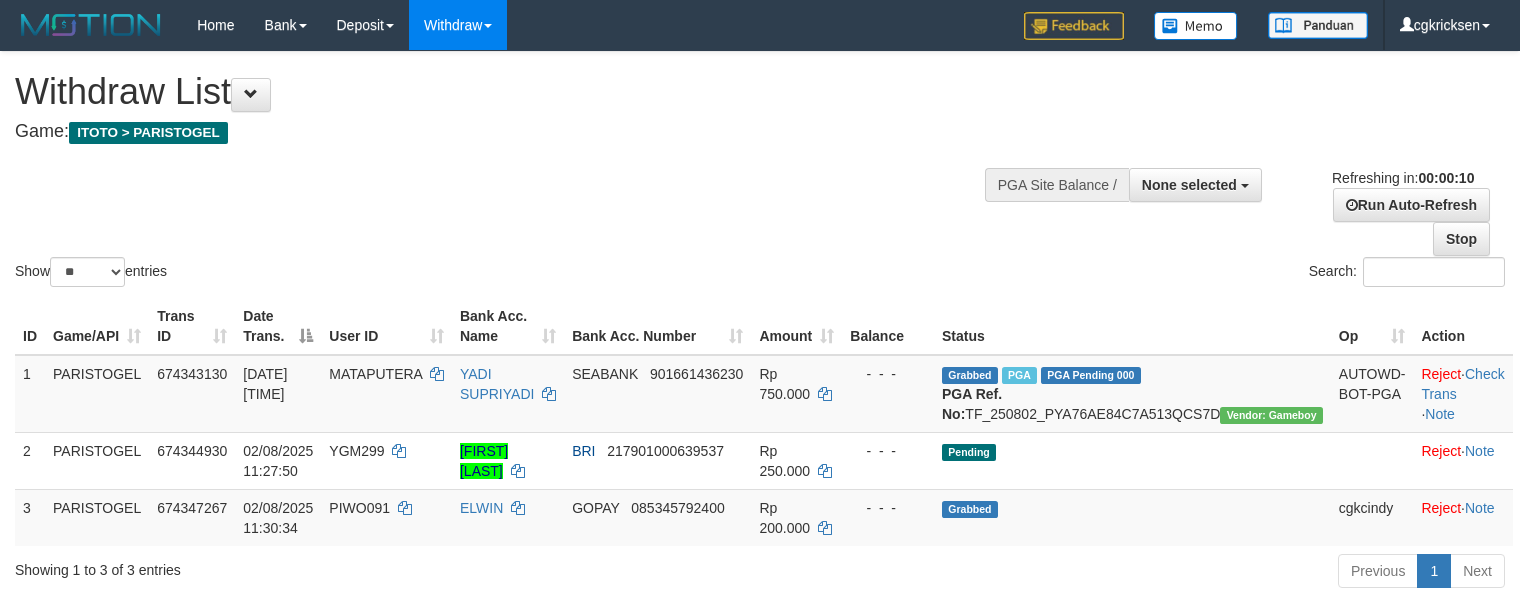 select 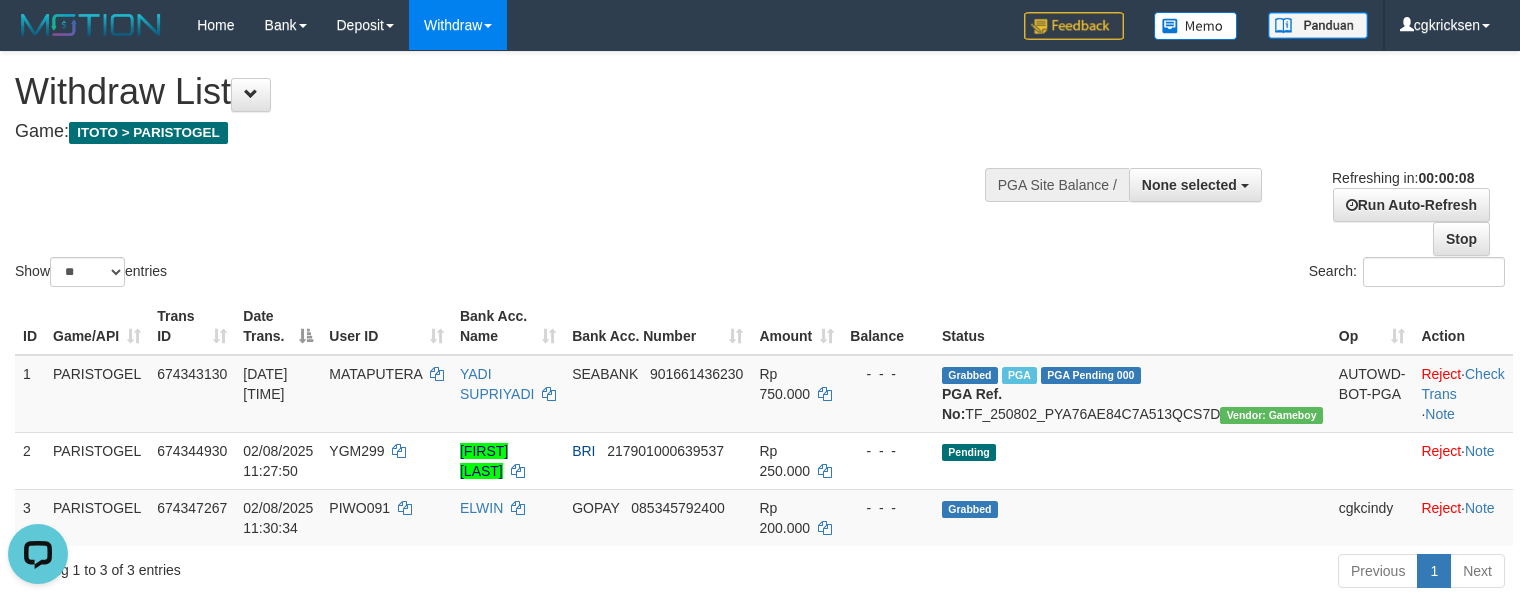 scroll, scrollTop: 0, scrollLeft: 0, axis: both 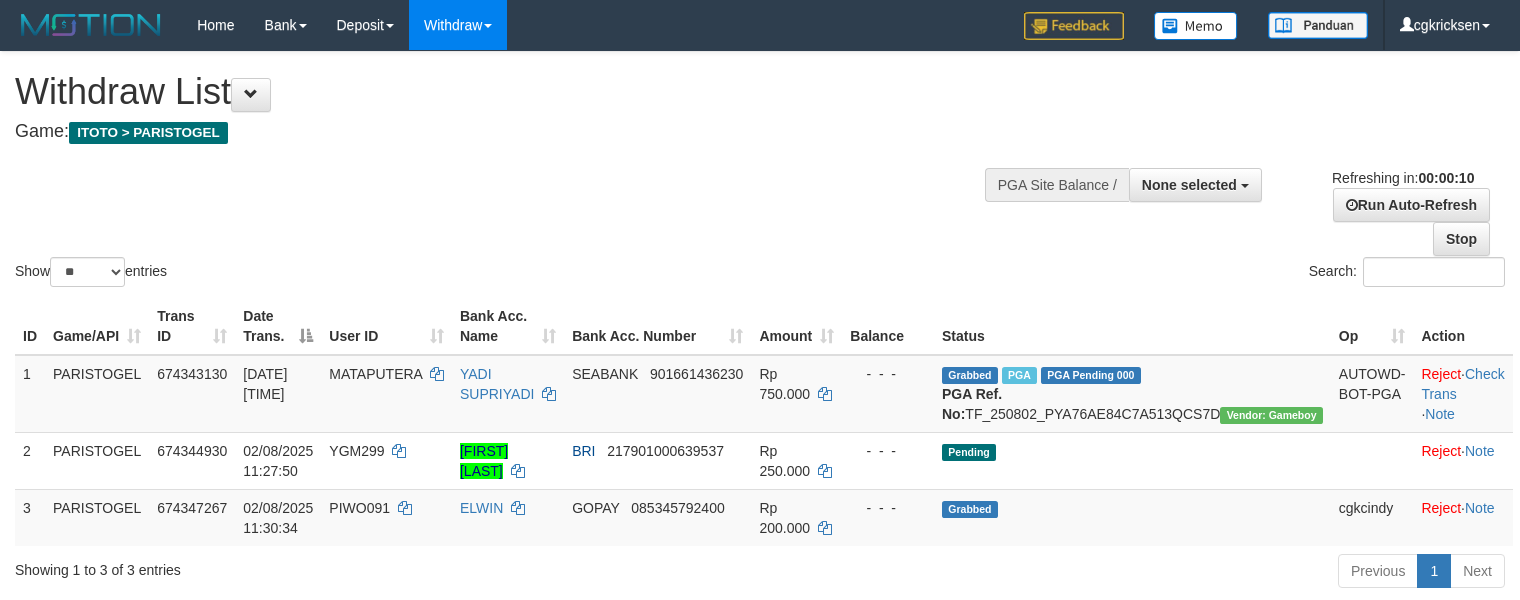 select 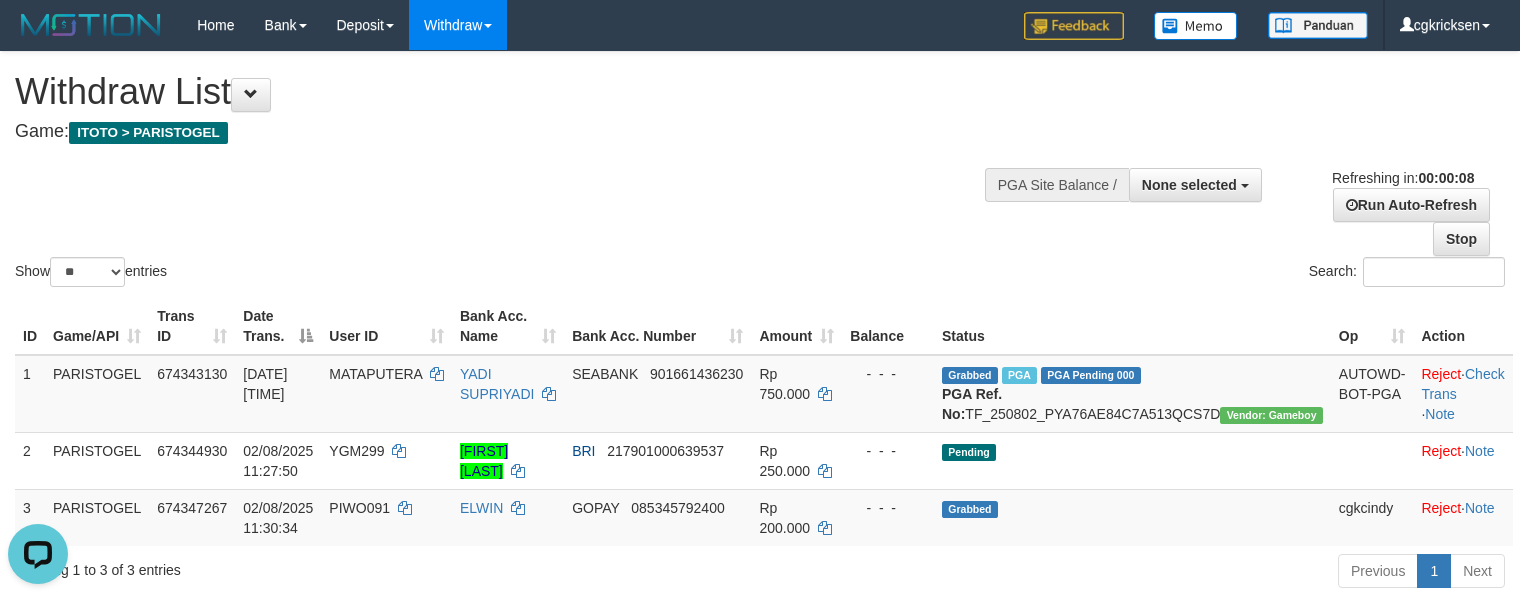 scroll, scrollTop: 0, scrollLeft: 0, axis: both 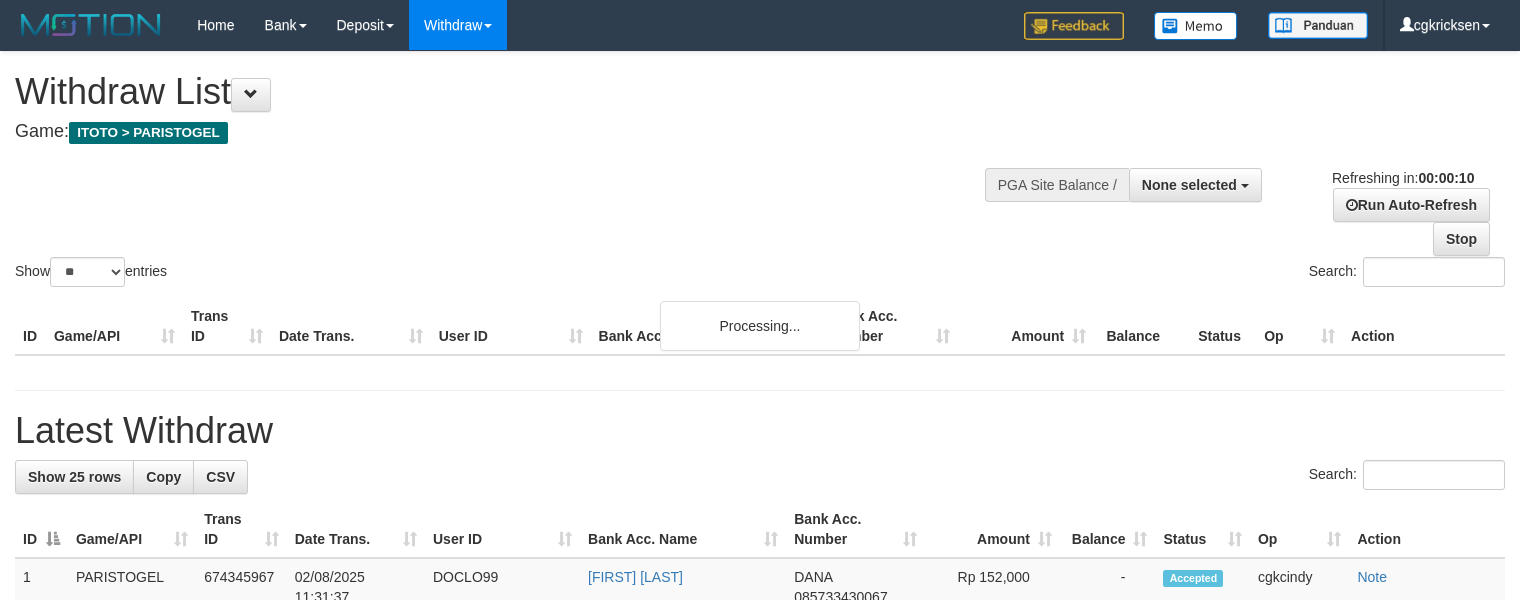 select 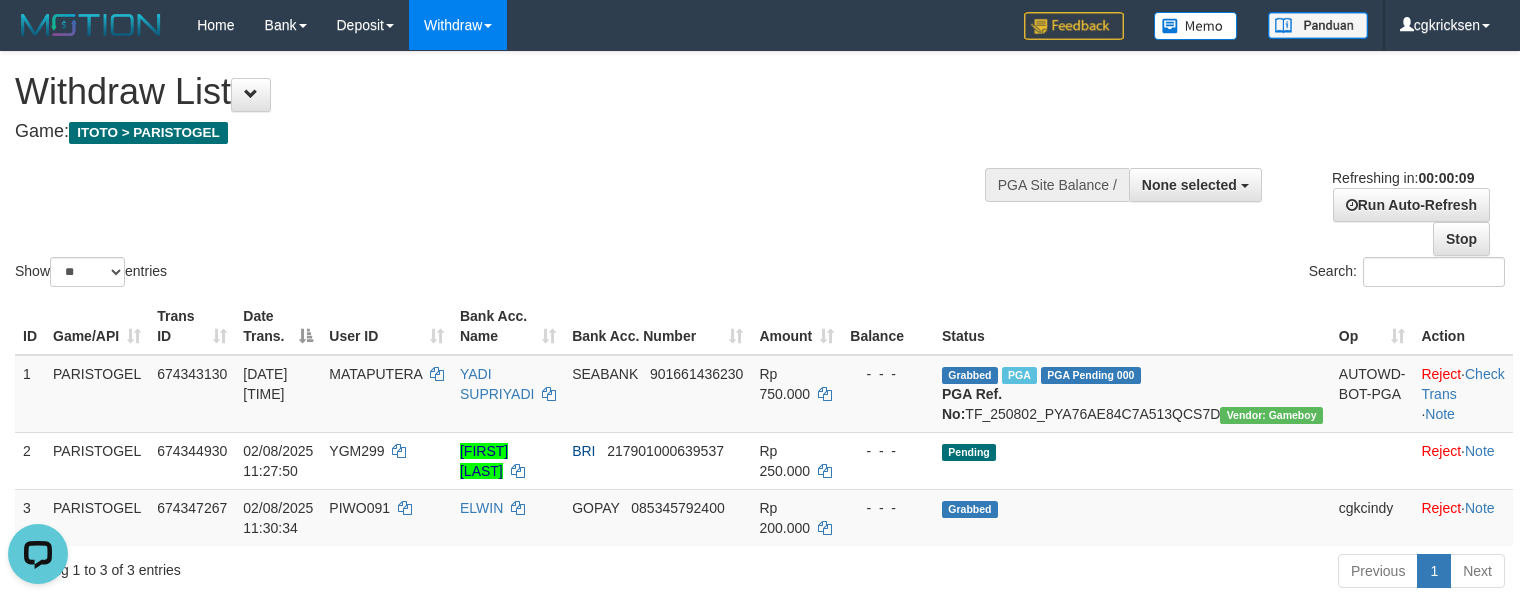 scroll, scrollTop: 0, scrollLeft: 0, axis: both 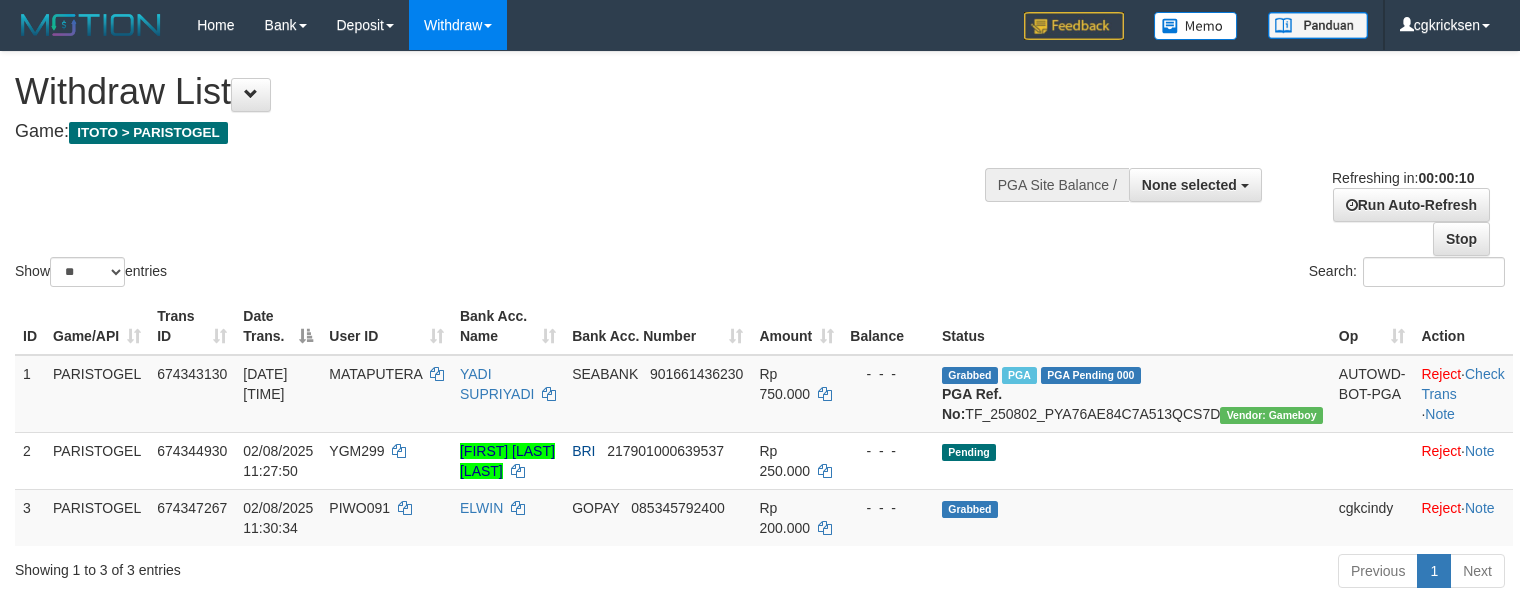 select 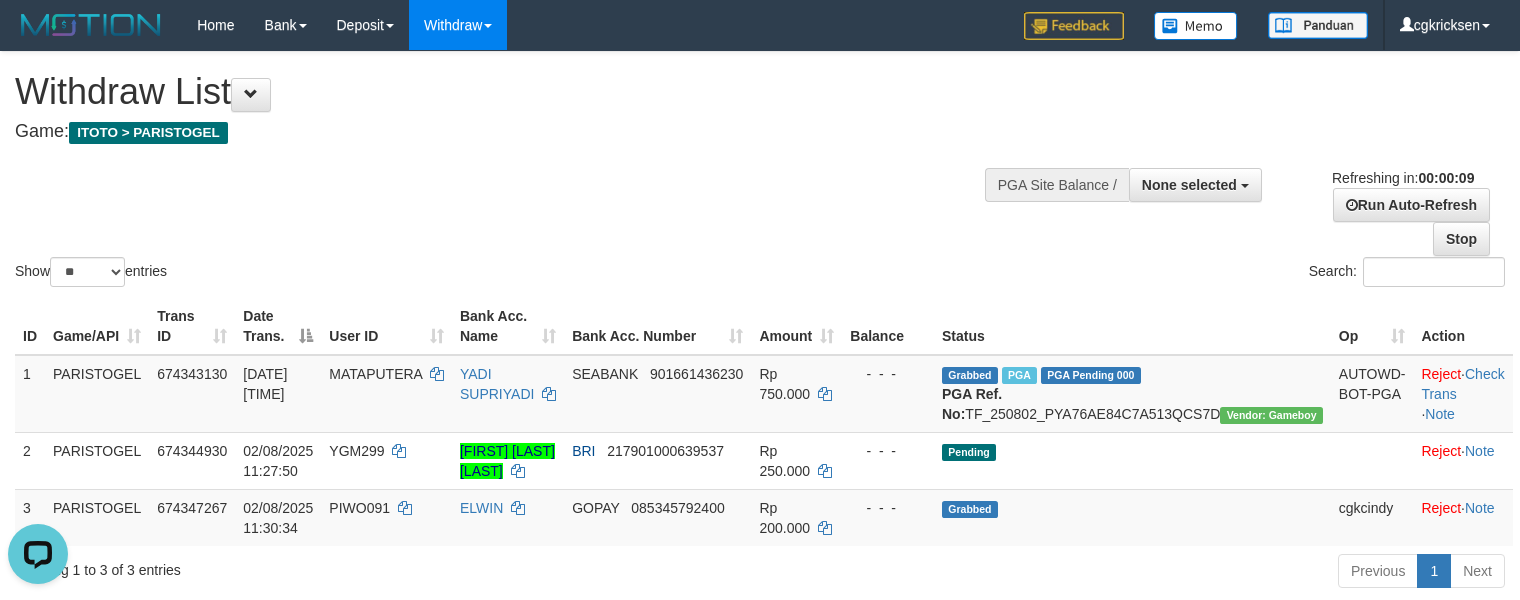 scroll, scrollTop: 0, scrollLeft: 0, axis: both 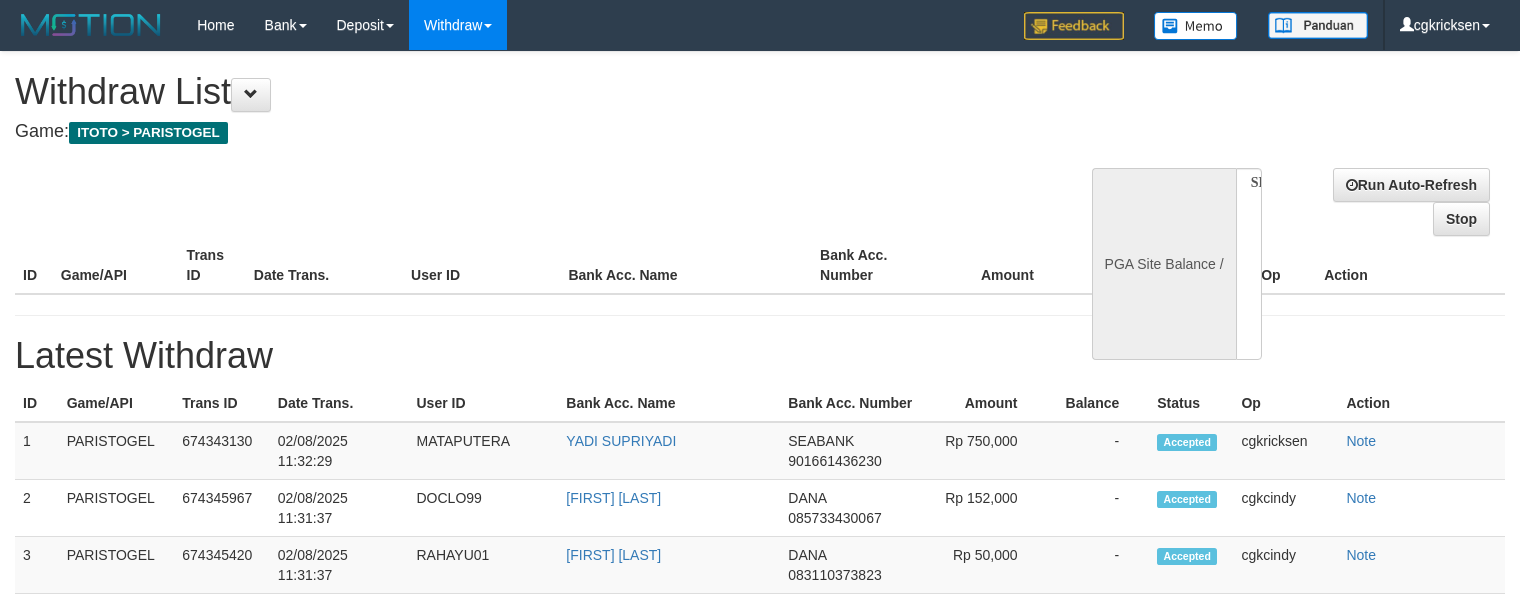 select 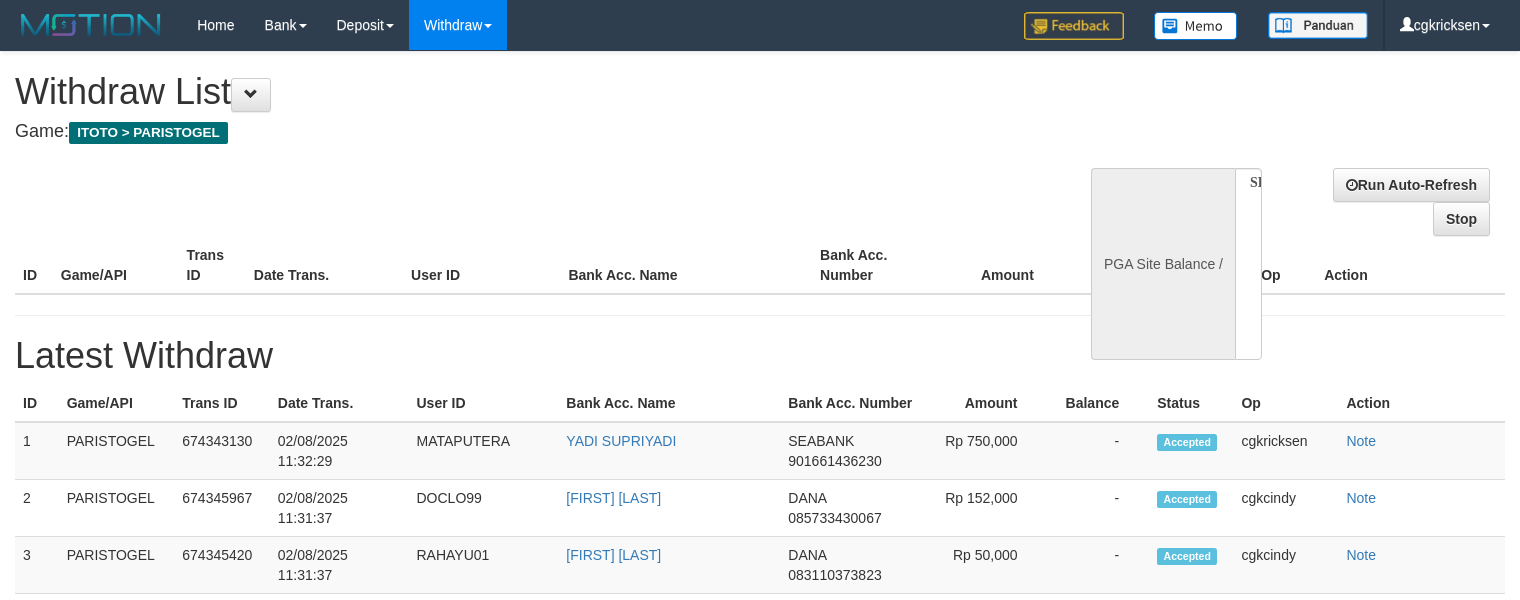 scroll, scrollTop: 0, scrollLeft: 0, axis: both 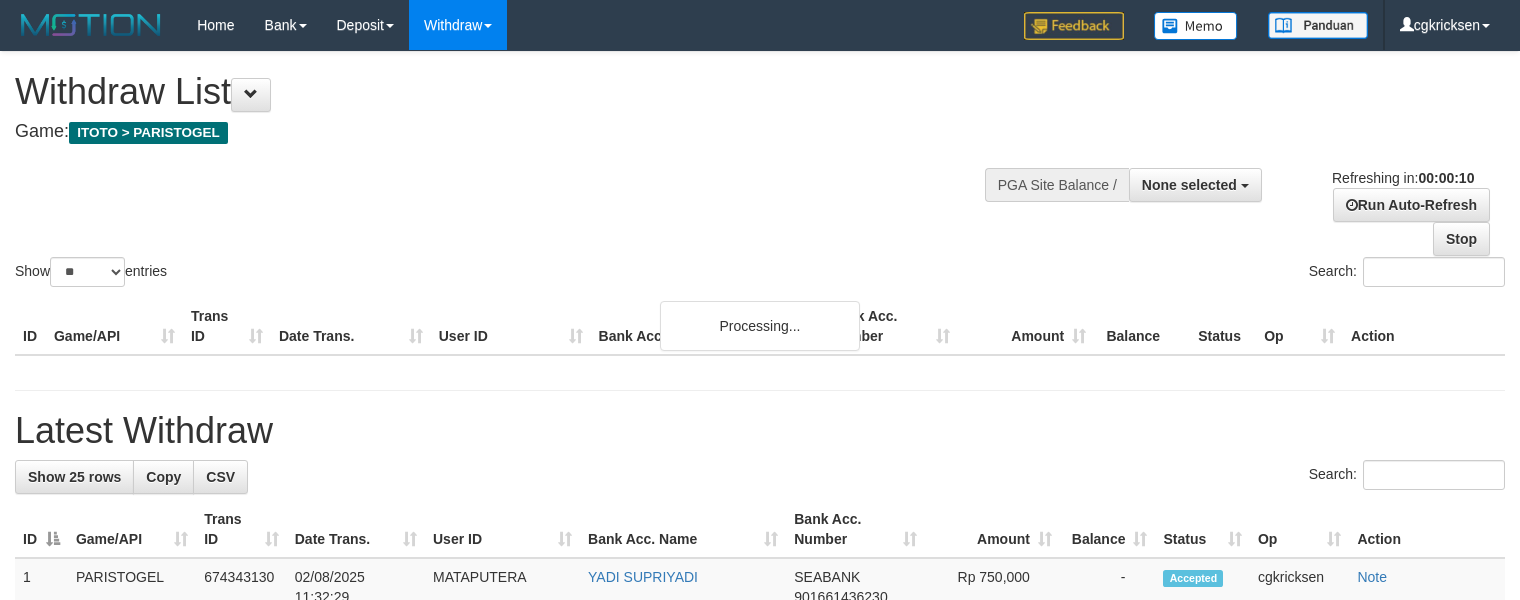 select 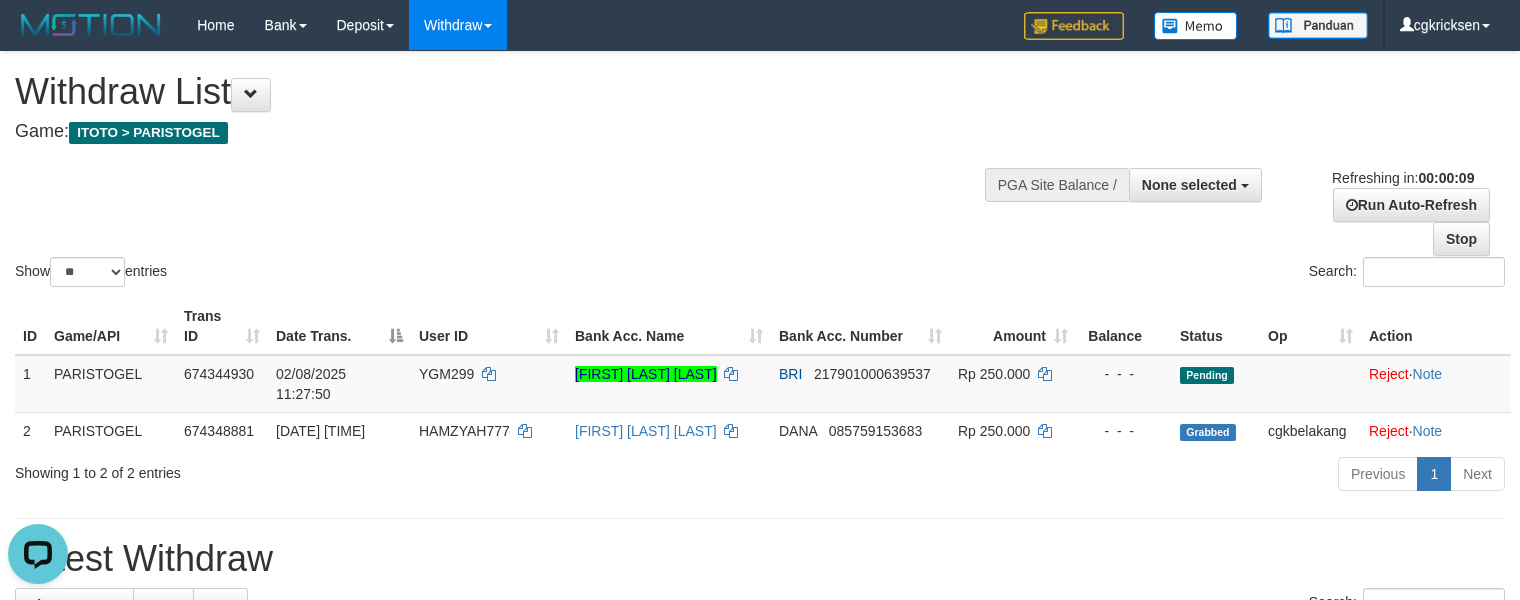 scroll, scrollTop: 0, scrollLeft: 0, axis: both 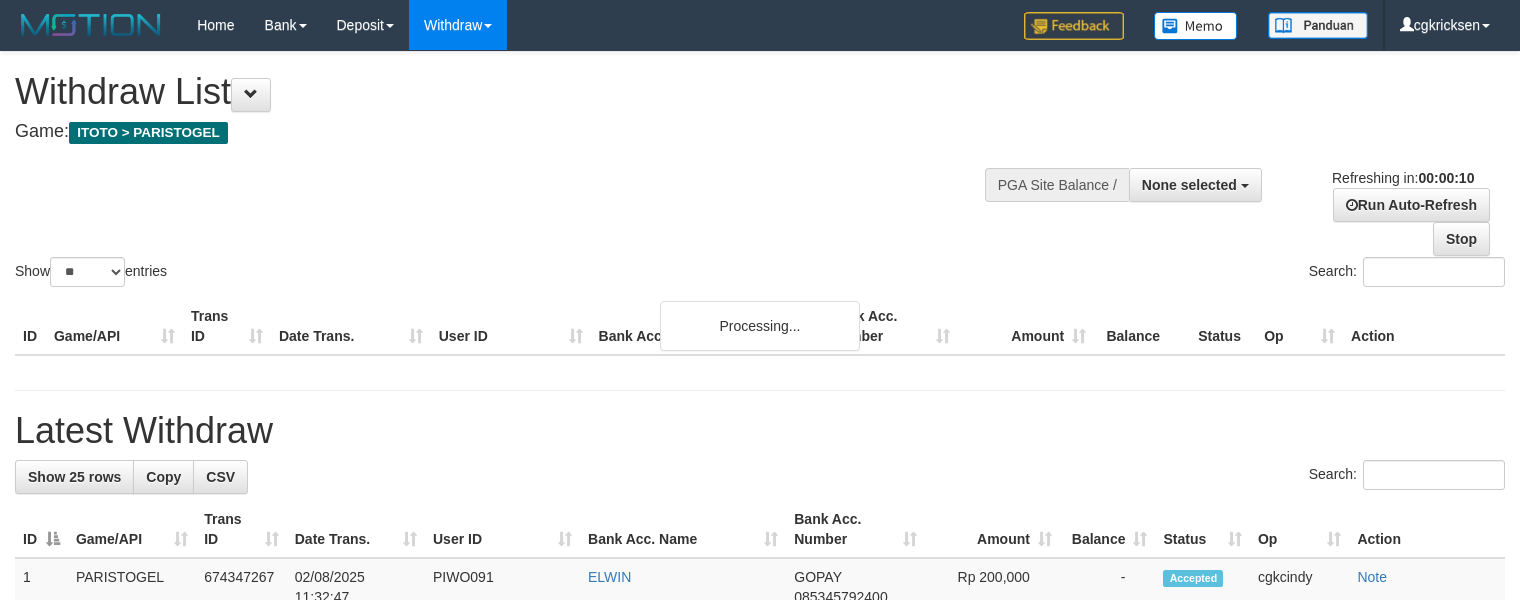 select 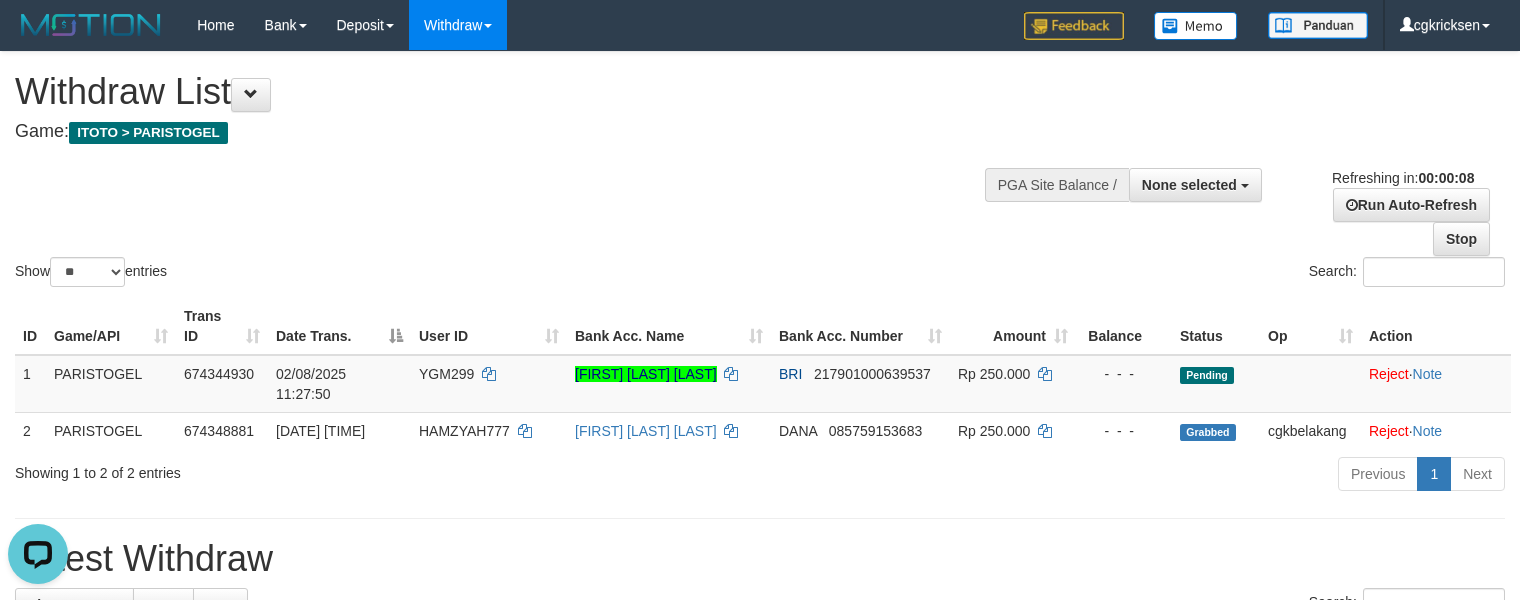 scroll, scrollTop: 0, scrollLeft: 0, axis: both 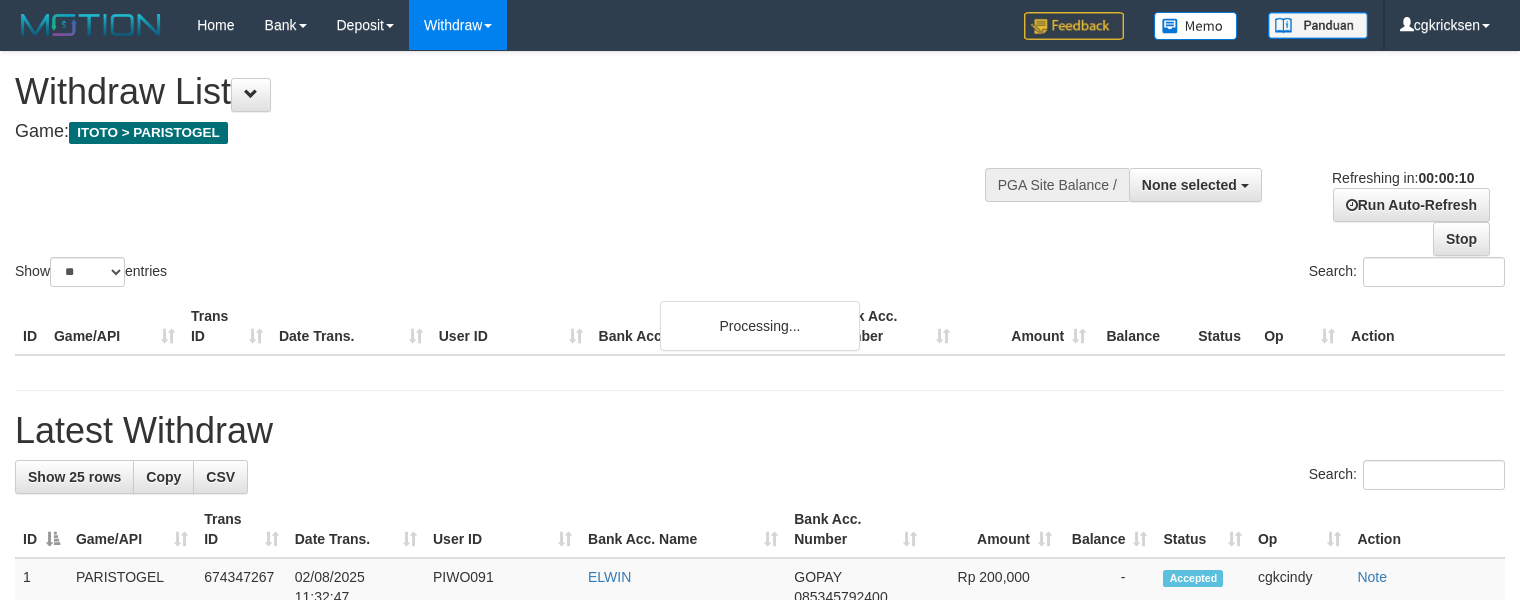 select 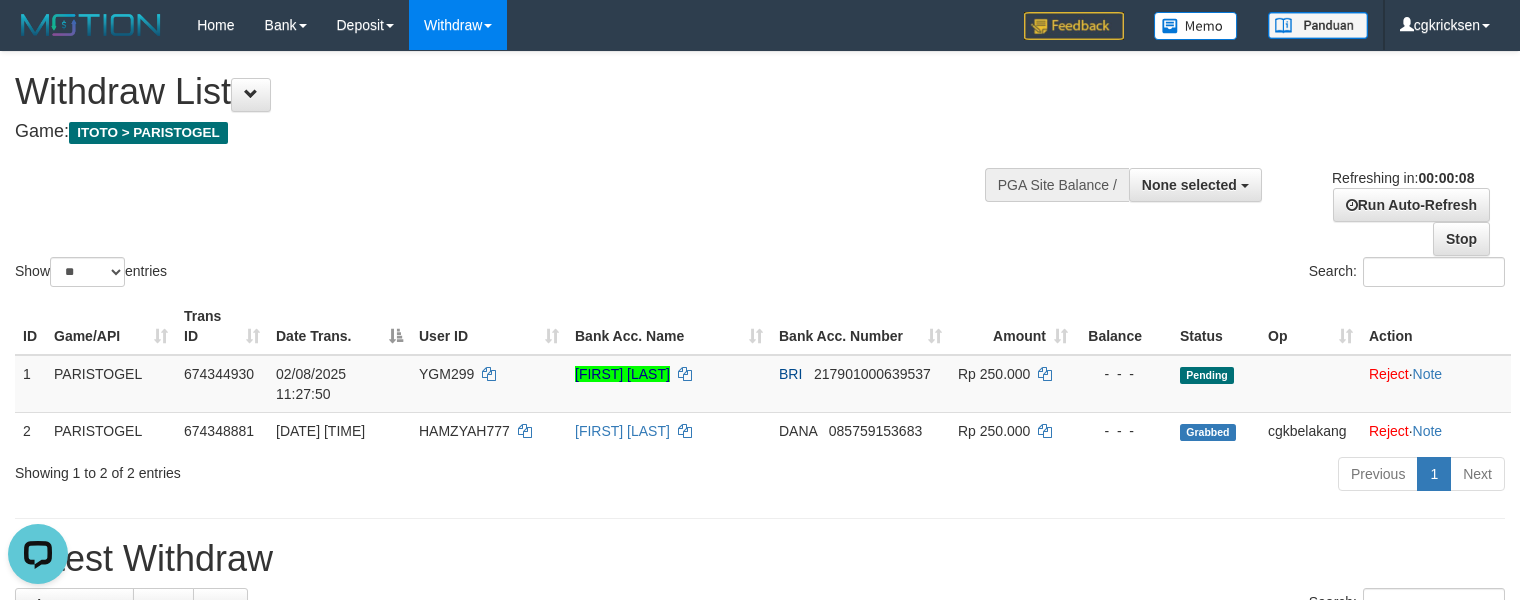 scroll, scrollTop: 0, scrollLeft: 0, axis: both 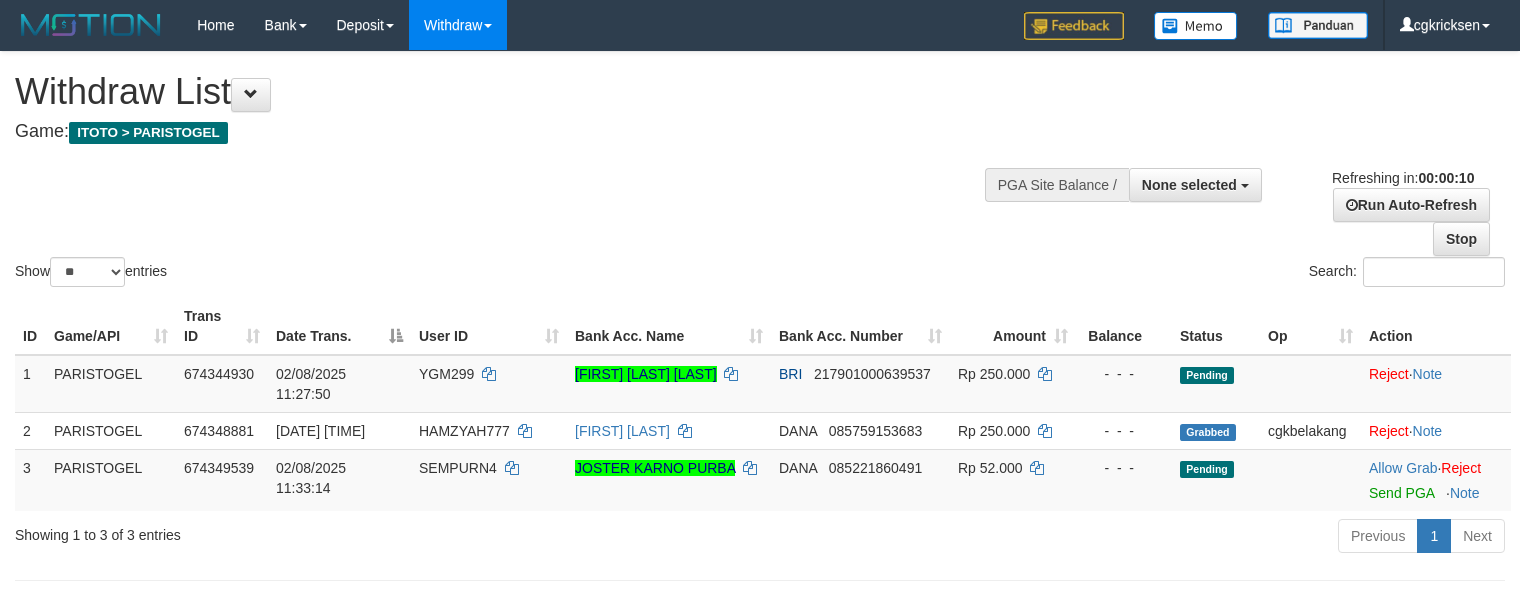 select 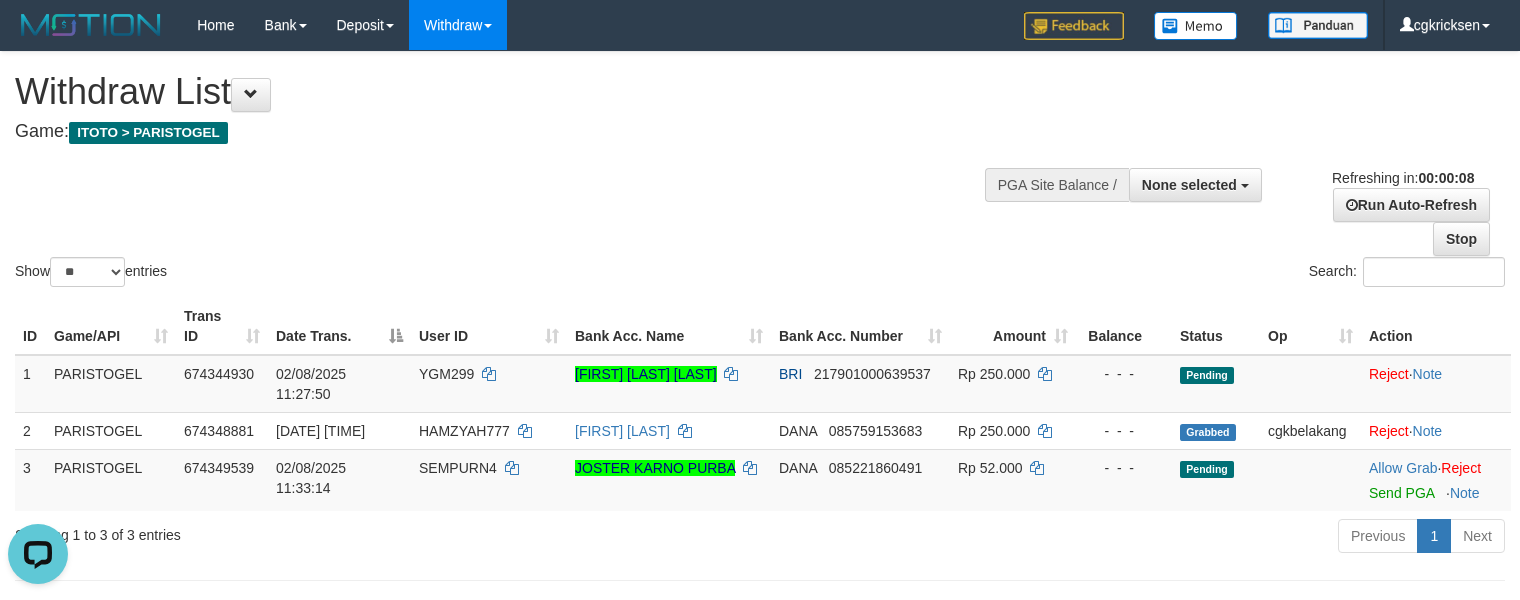 scroll, scrollTop: 0, scrollLeft: 0, axis: both 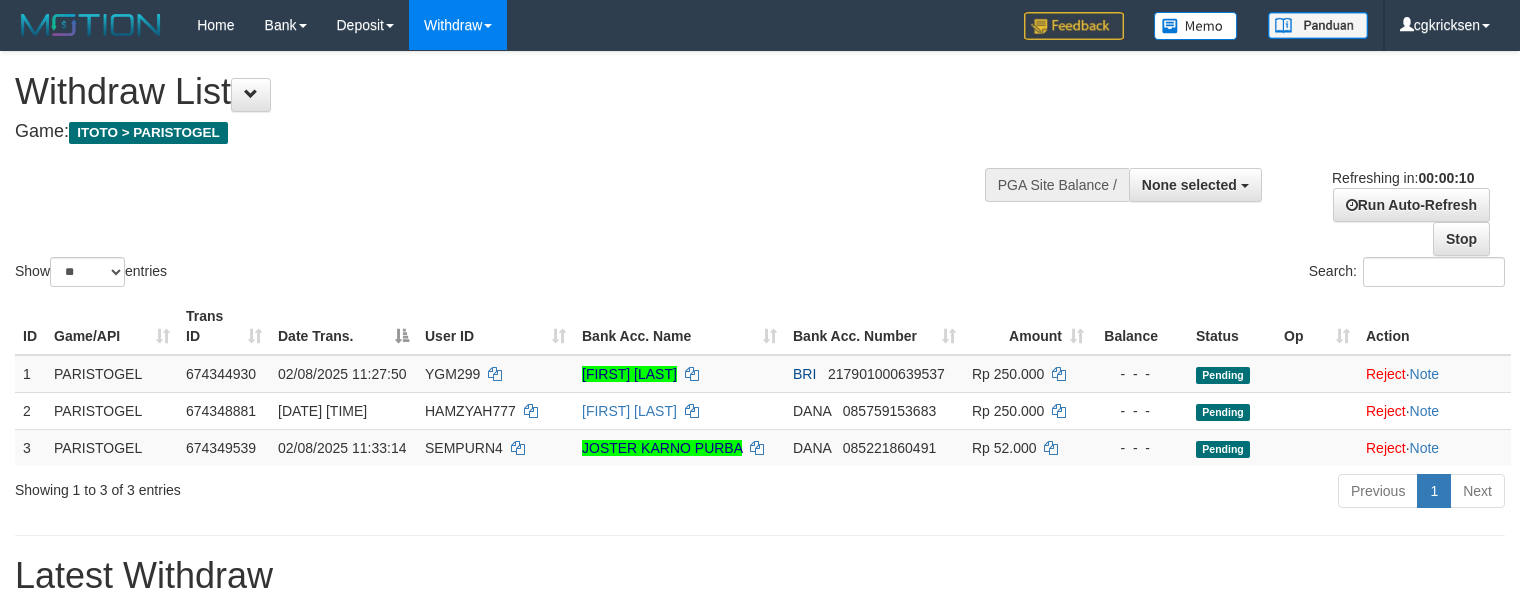 select 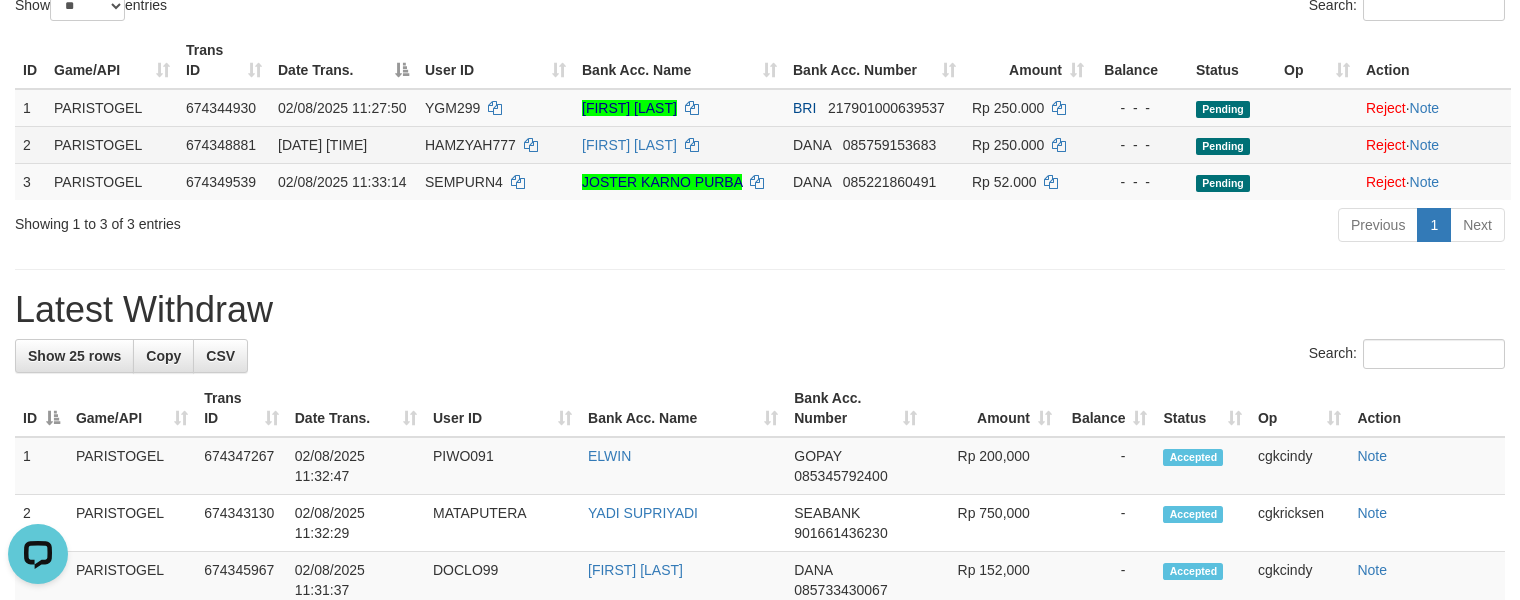 scroll, scrollTop: 0, scrollLeft: 0, axis: both 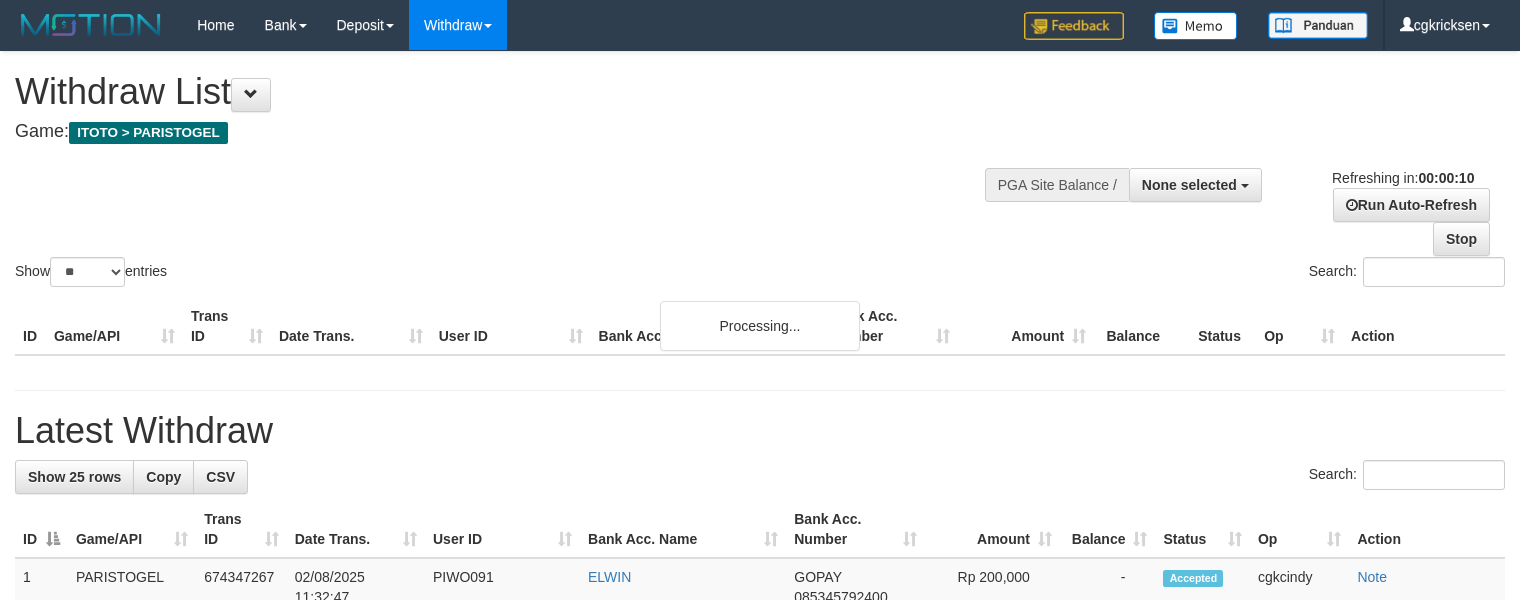 select 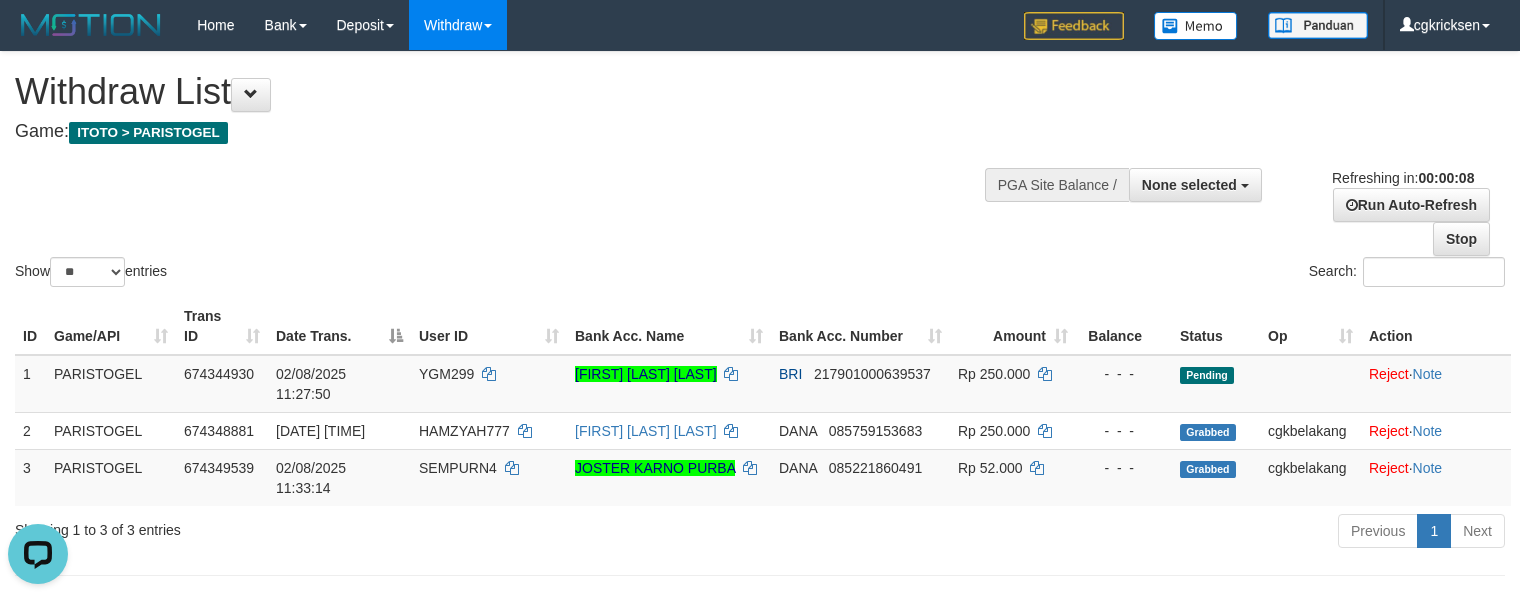 scroll, scrollTop: 0, scrollLeft: 0, axis: both 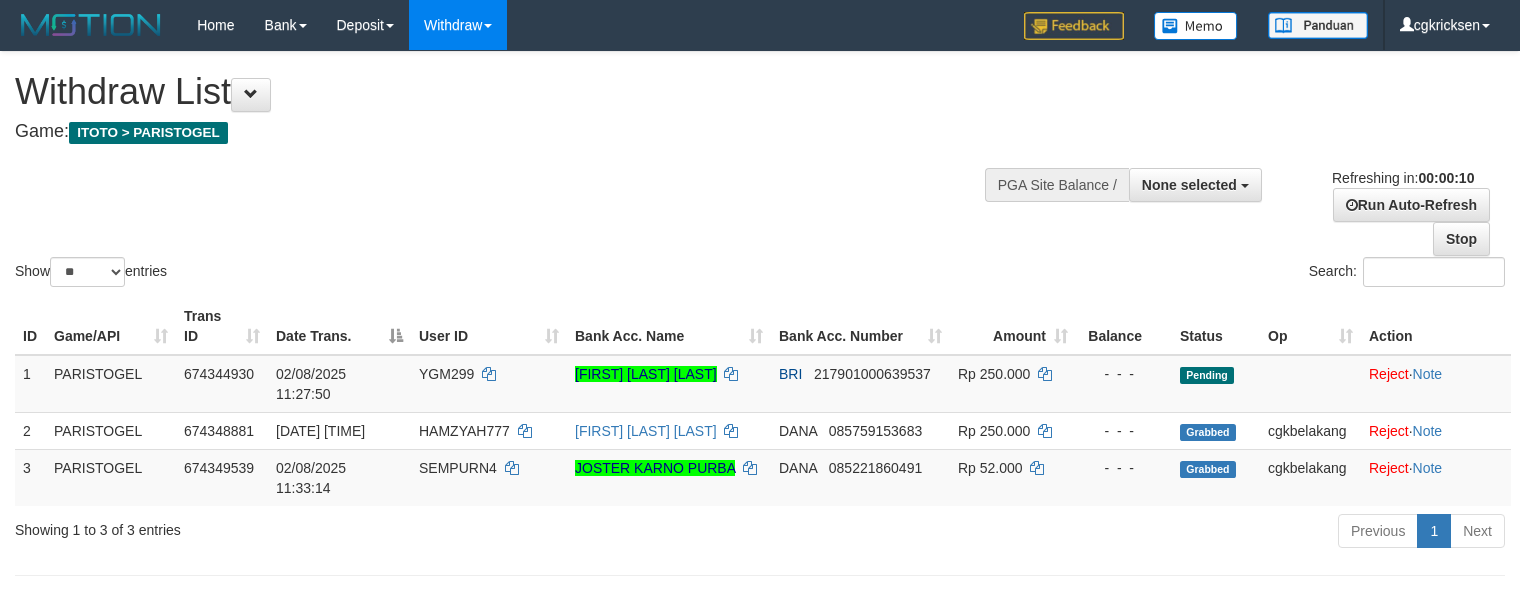 select 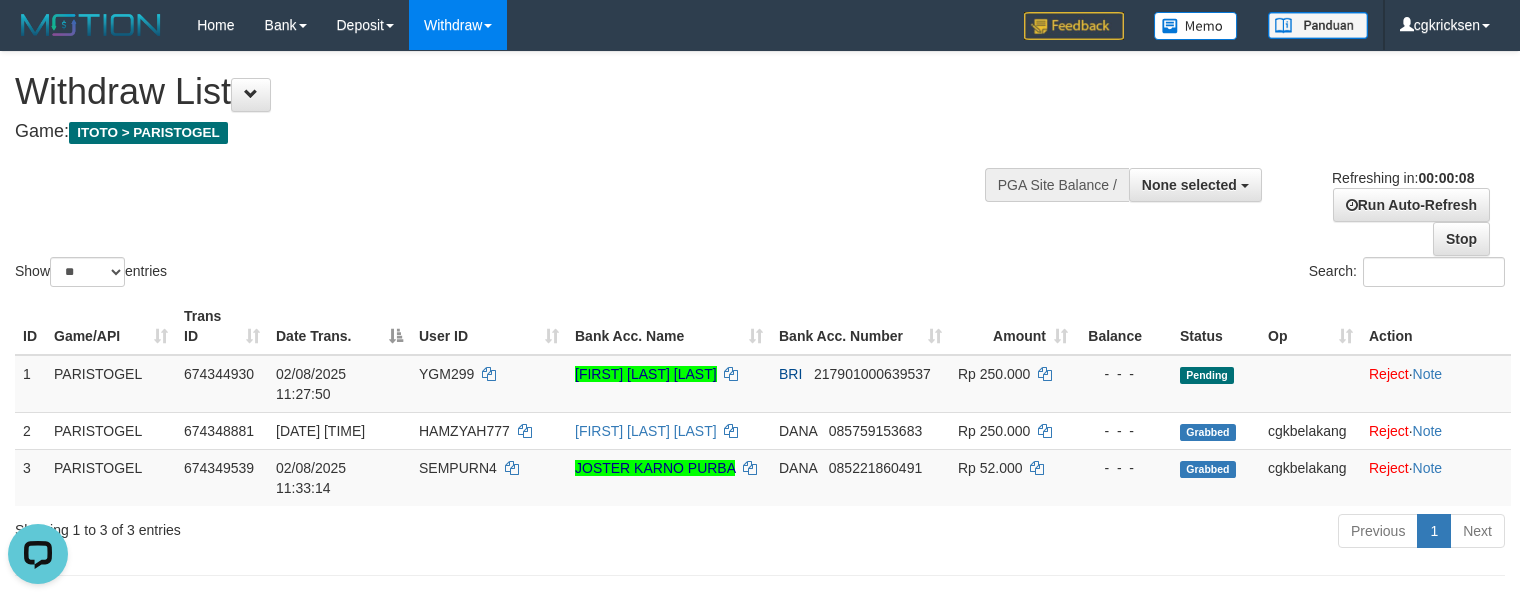 scroll, scrollTop: 0, scrollLeft: 0, axis: both 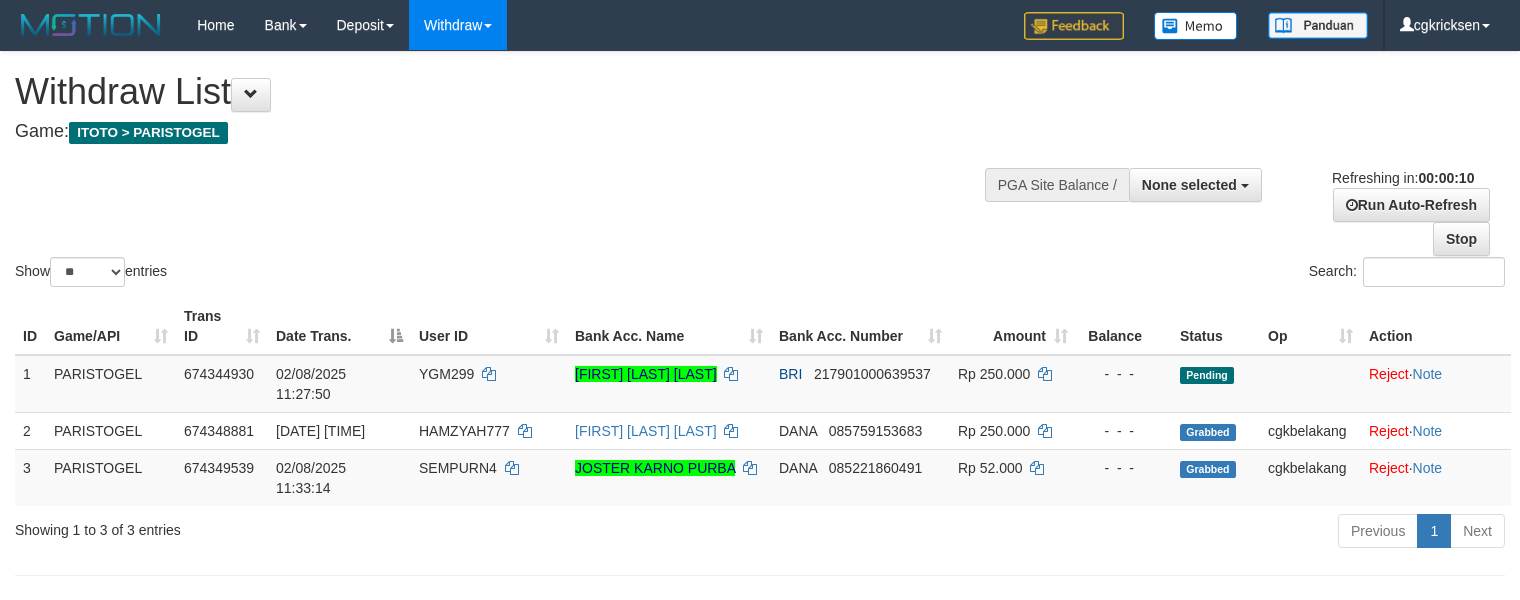 select 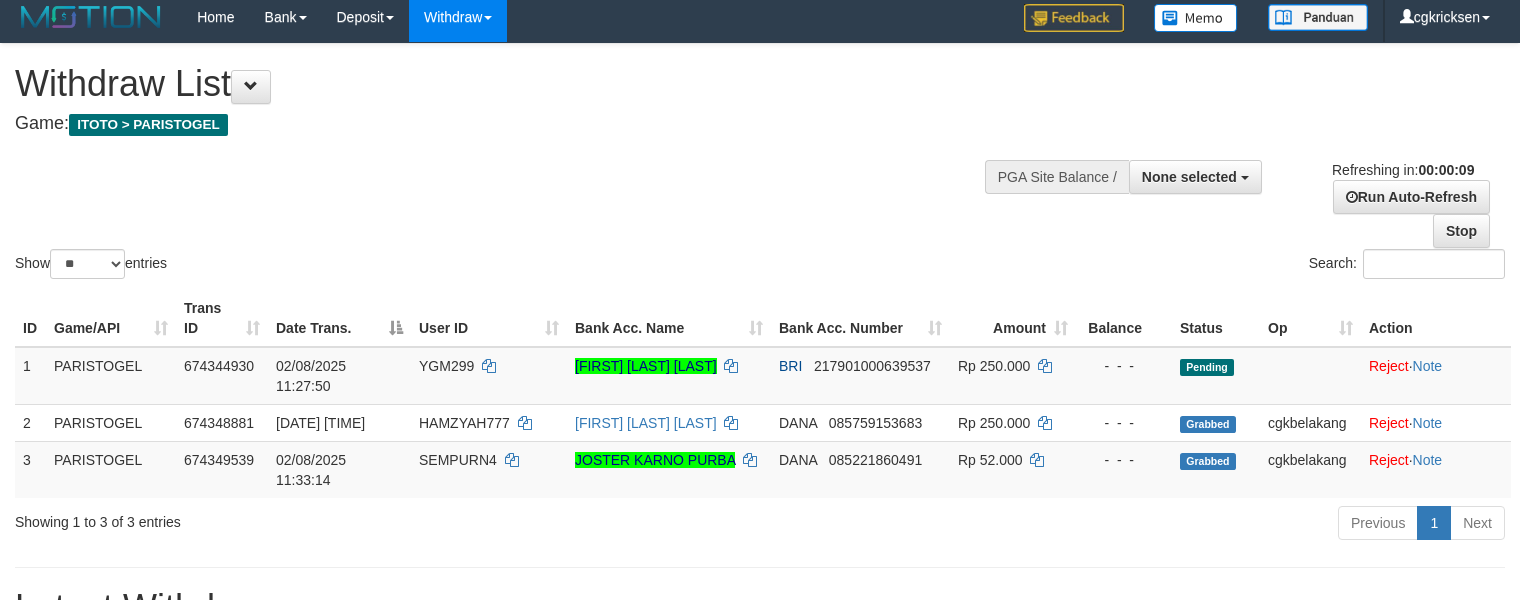 scroll, scrollTop: 133, scrollLeft: 0, axis: vertical 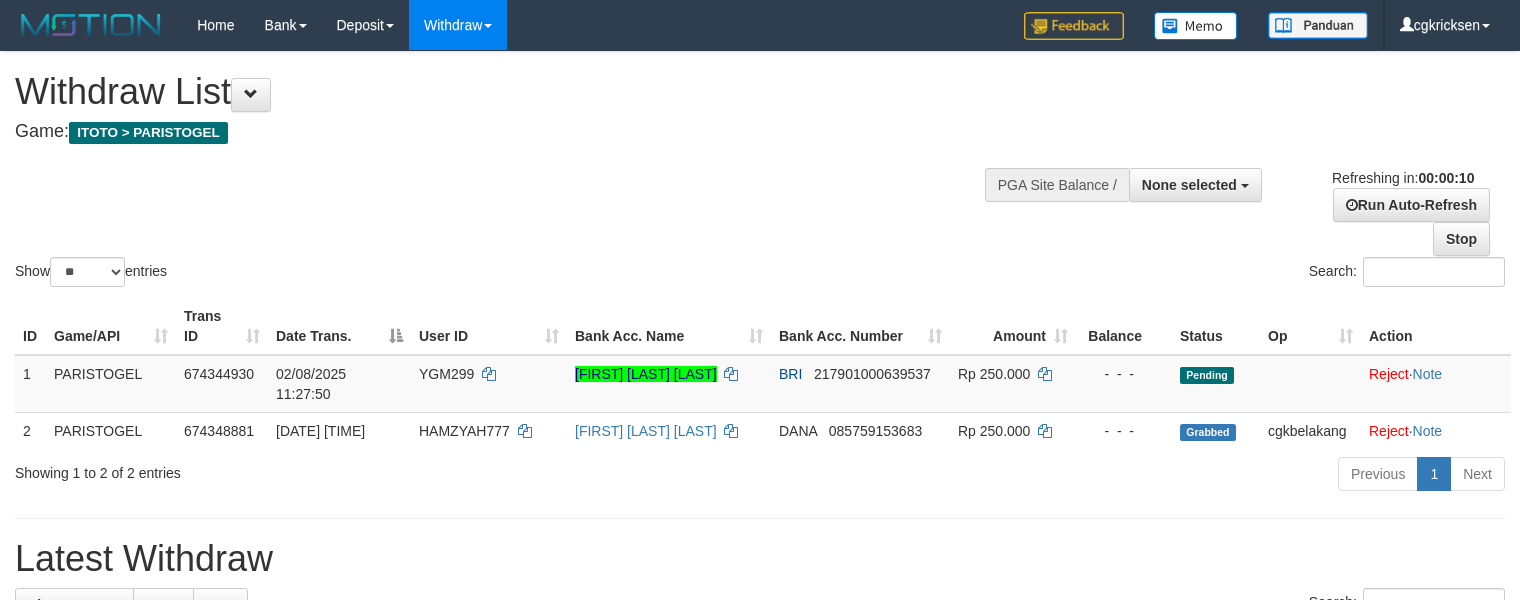 select 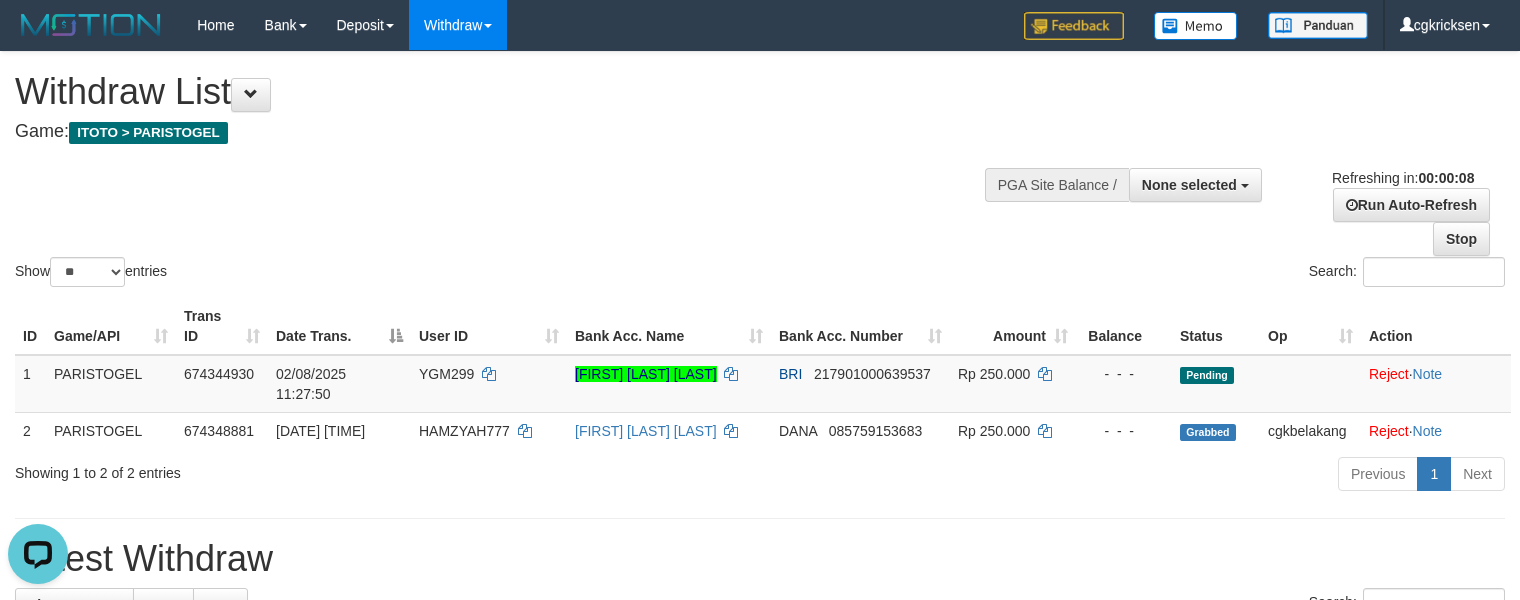 scroll, scrollTop: 0, scrollLeft: 0, axis: both 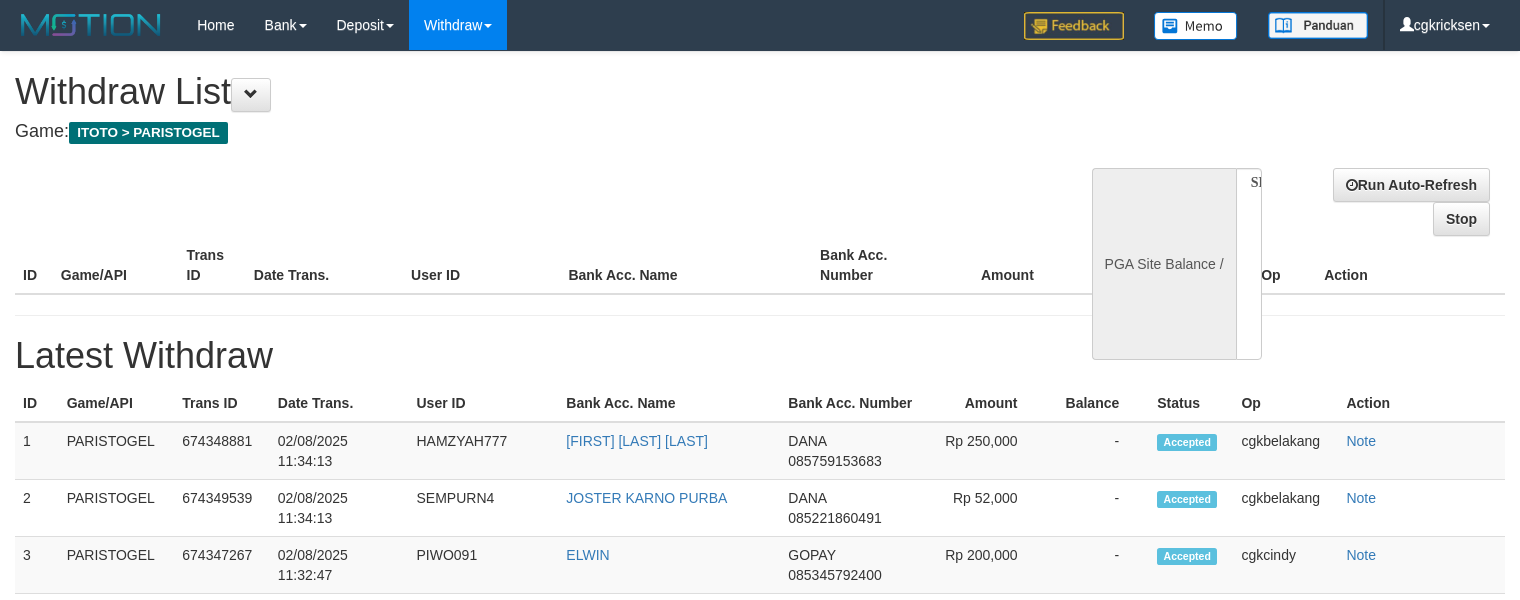 select 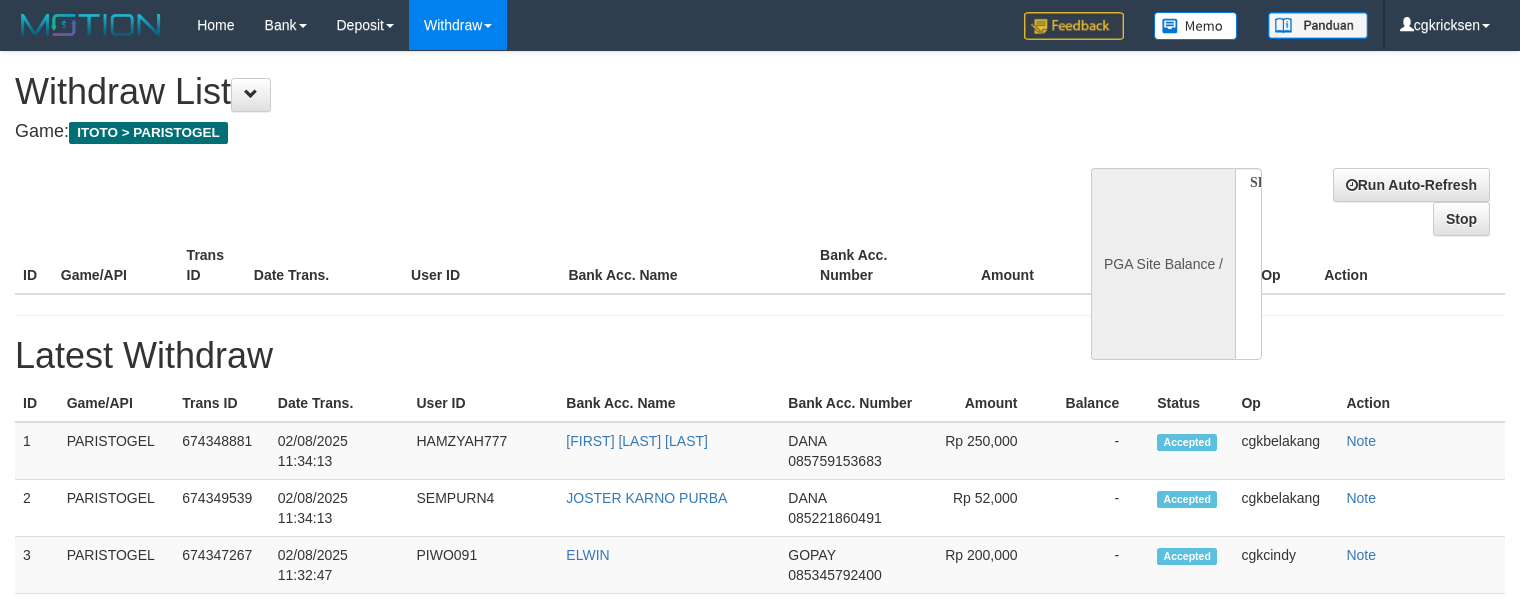 scroll, scrollTop: 0, scrollLeft: 0, axis: both 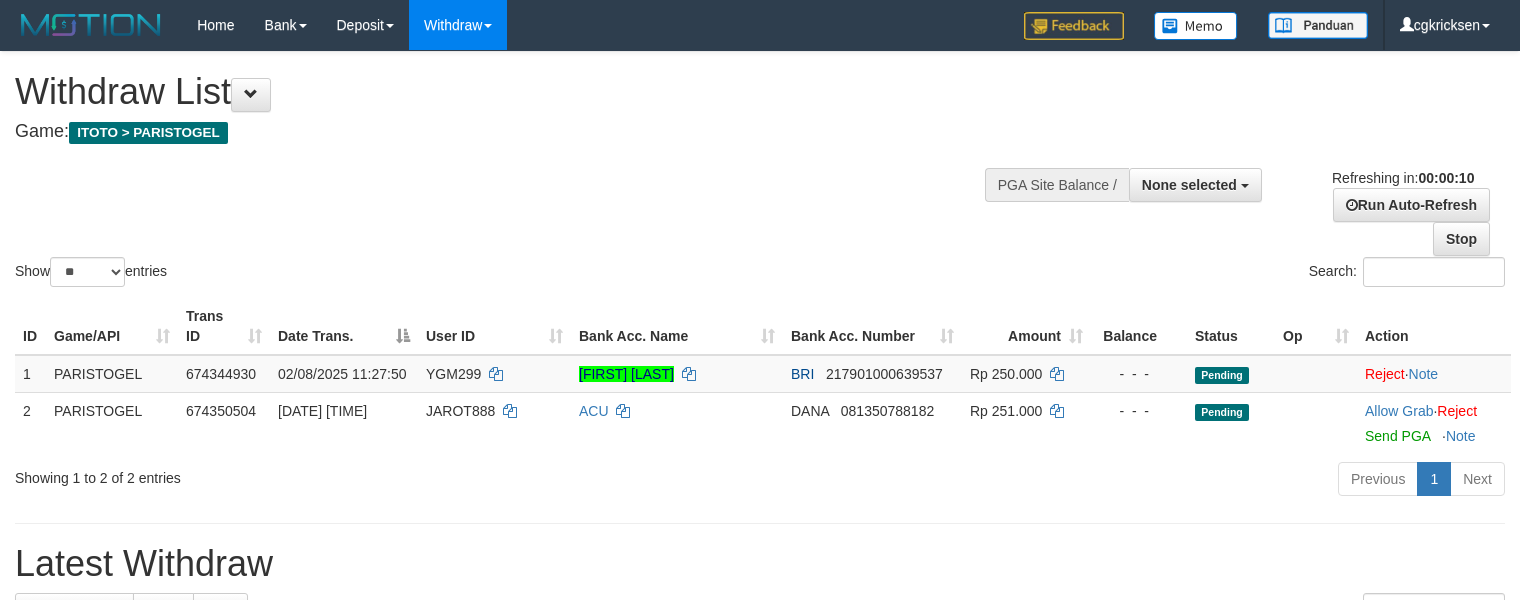 select 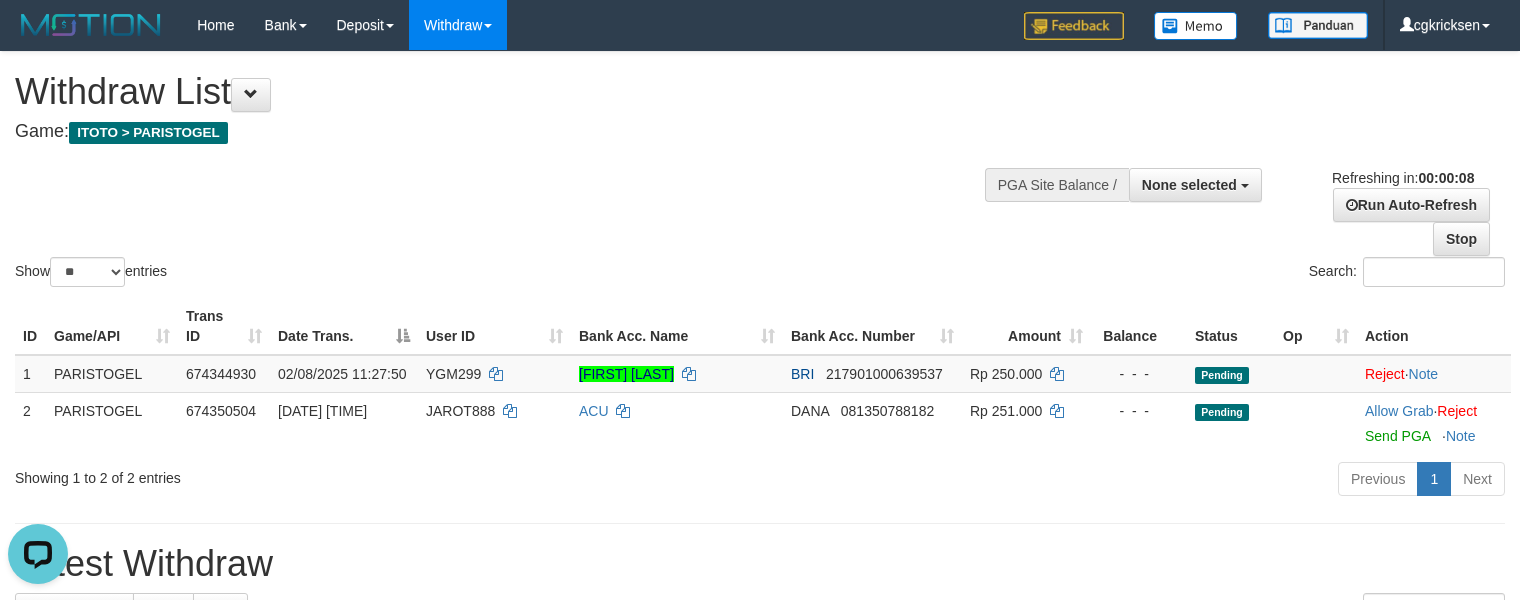 scroll, scrollTop: 0, scrollLeft: 0, axis: both 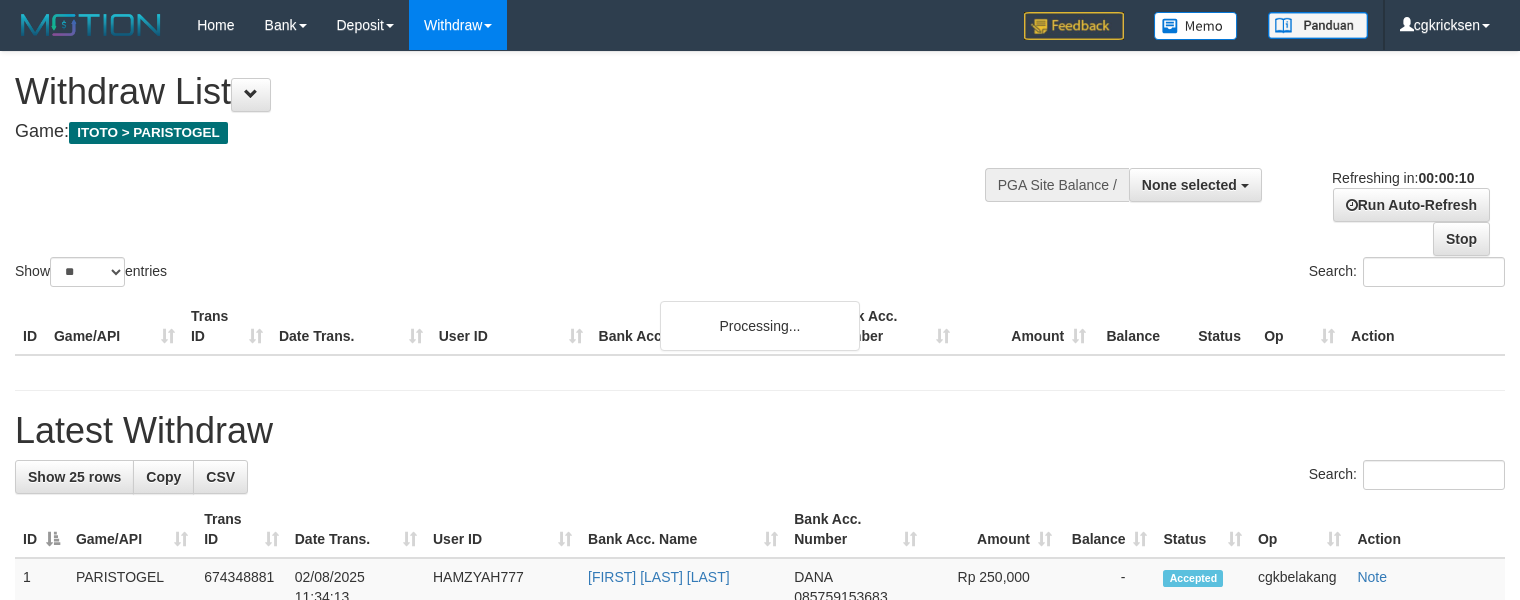 select 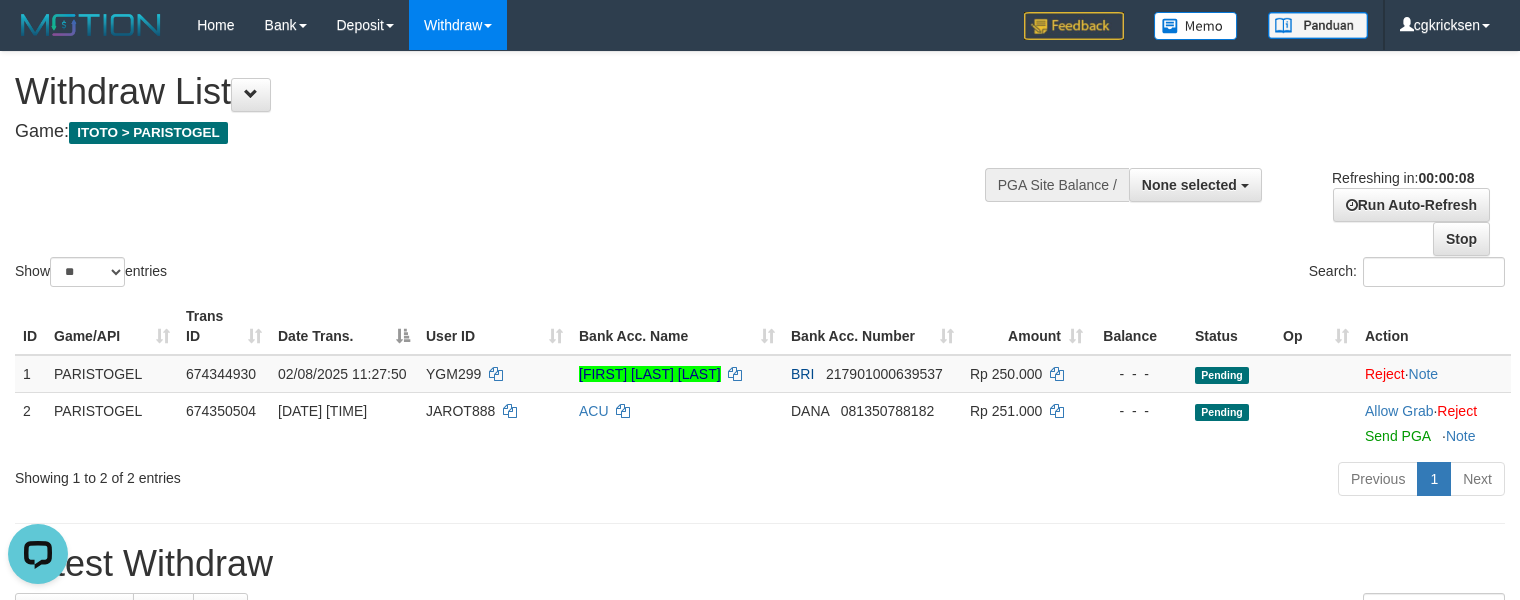 scroll, scrollTop: 0, scrollLeft: 0, axis: both 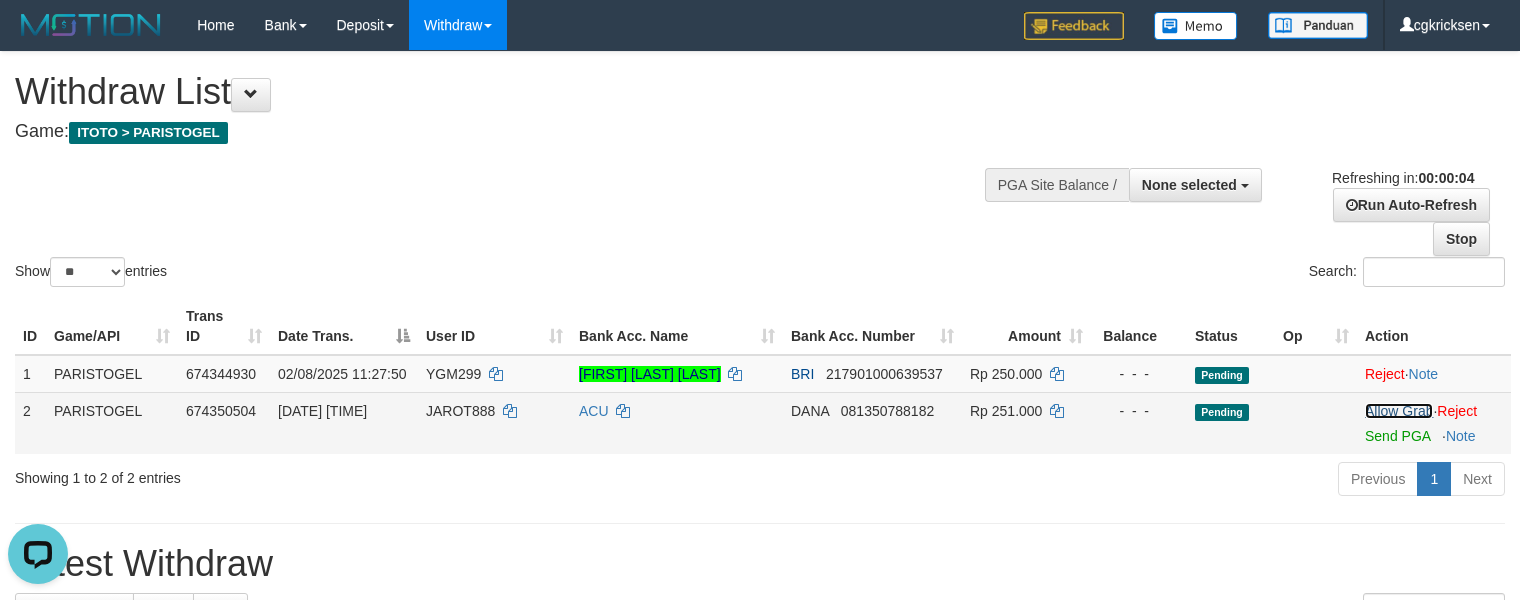 click on "Allow Grab" at bounding box center (1399, 411) 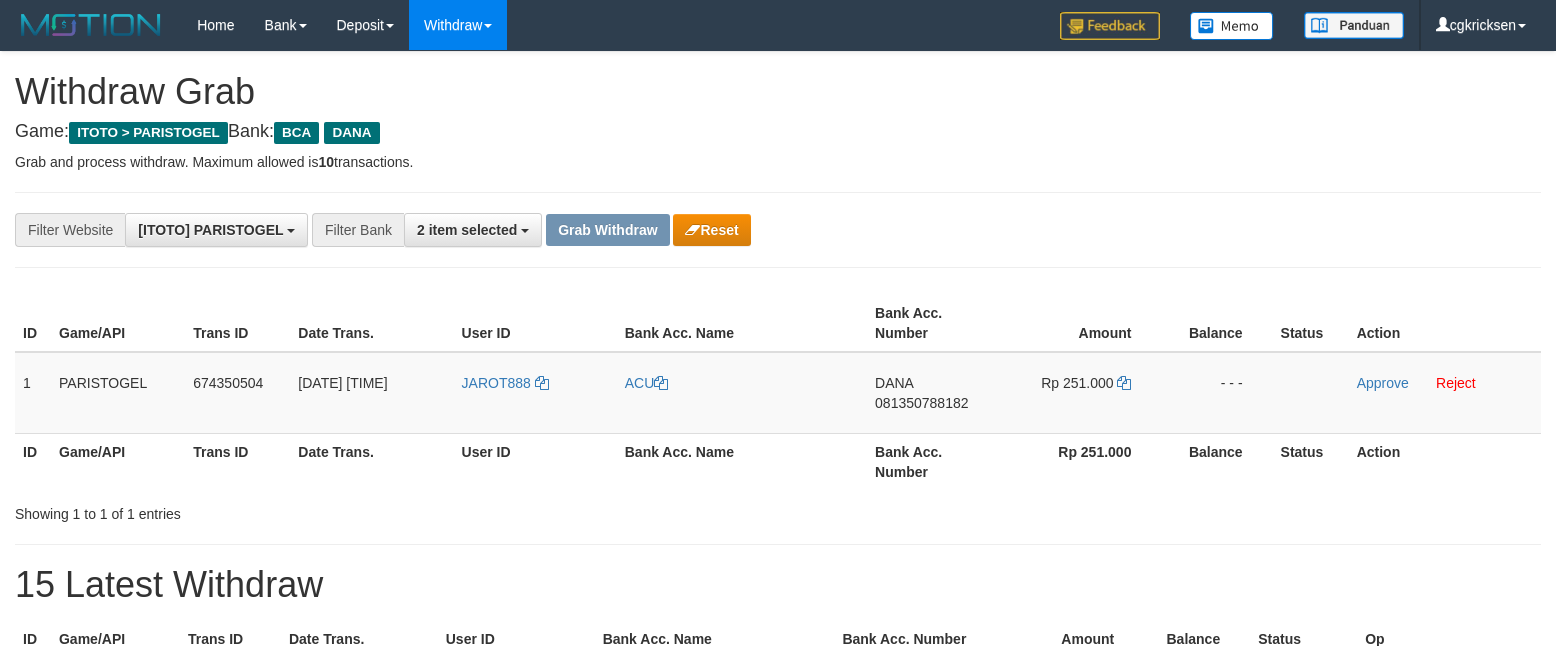 scroll, scrollTop: 0, scrollLeft: 0, axis: both 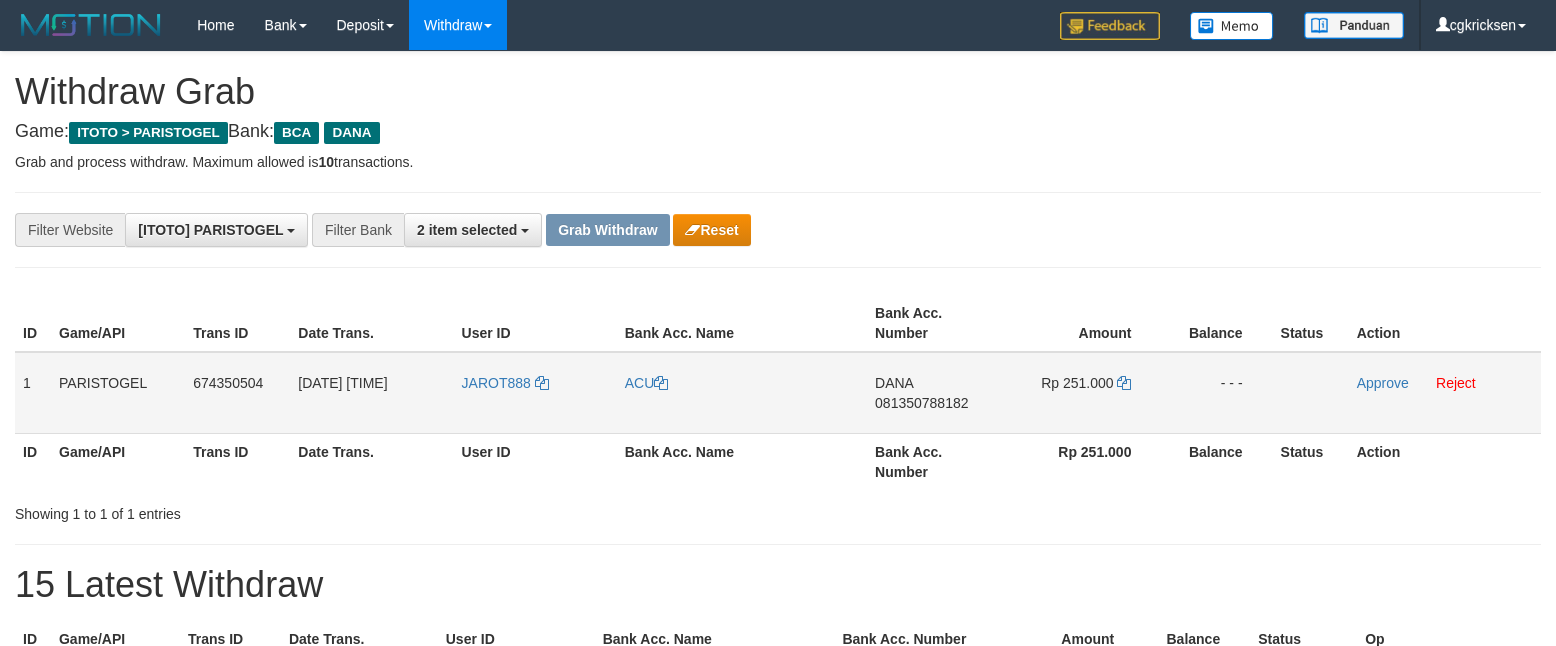 click on "JAROT888" at bounding box center [535, 393] 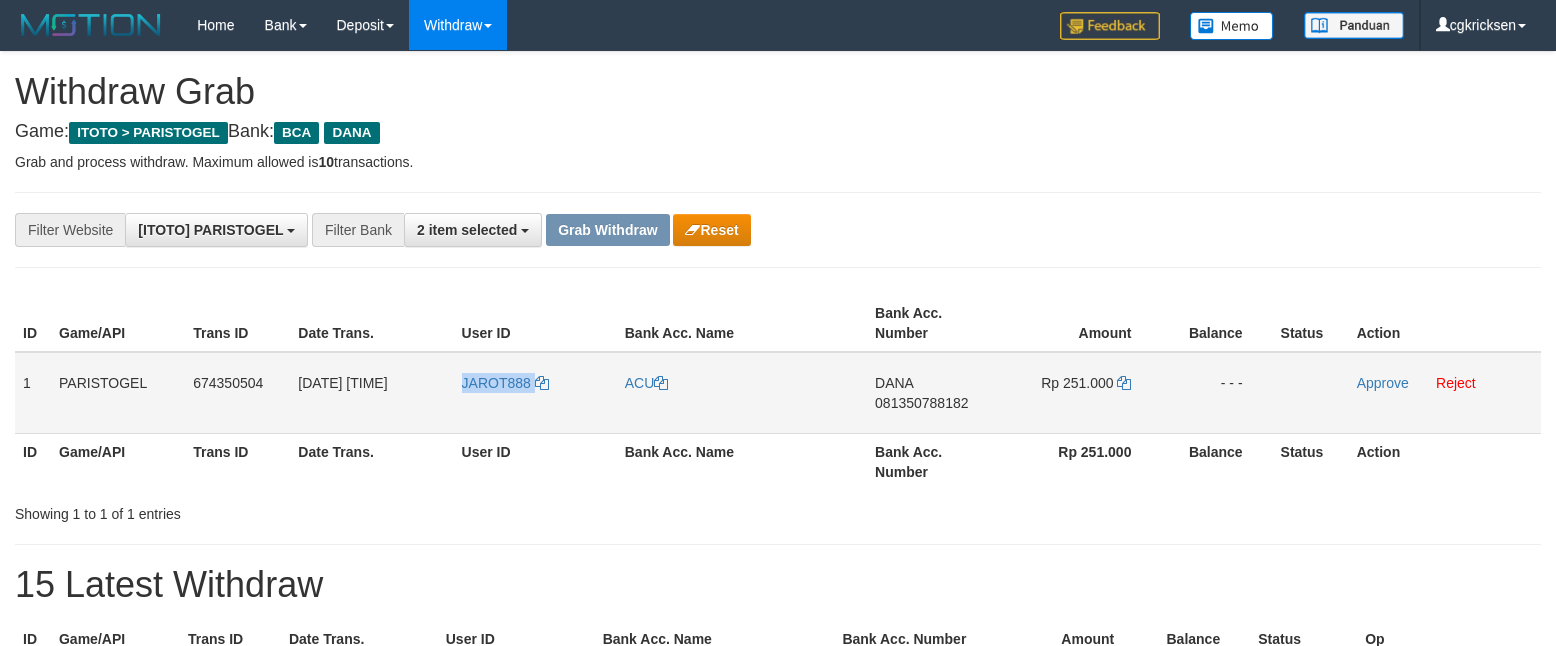 copy on "JAROT888" 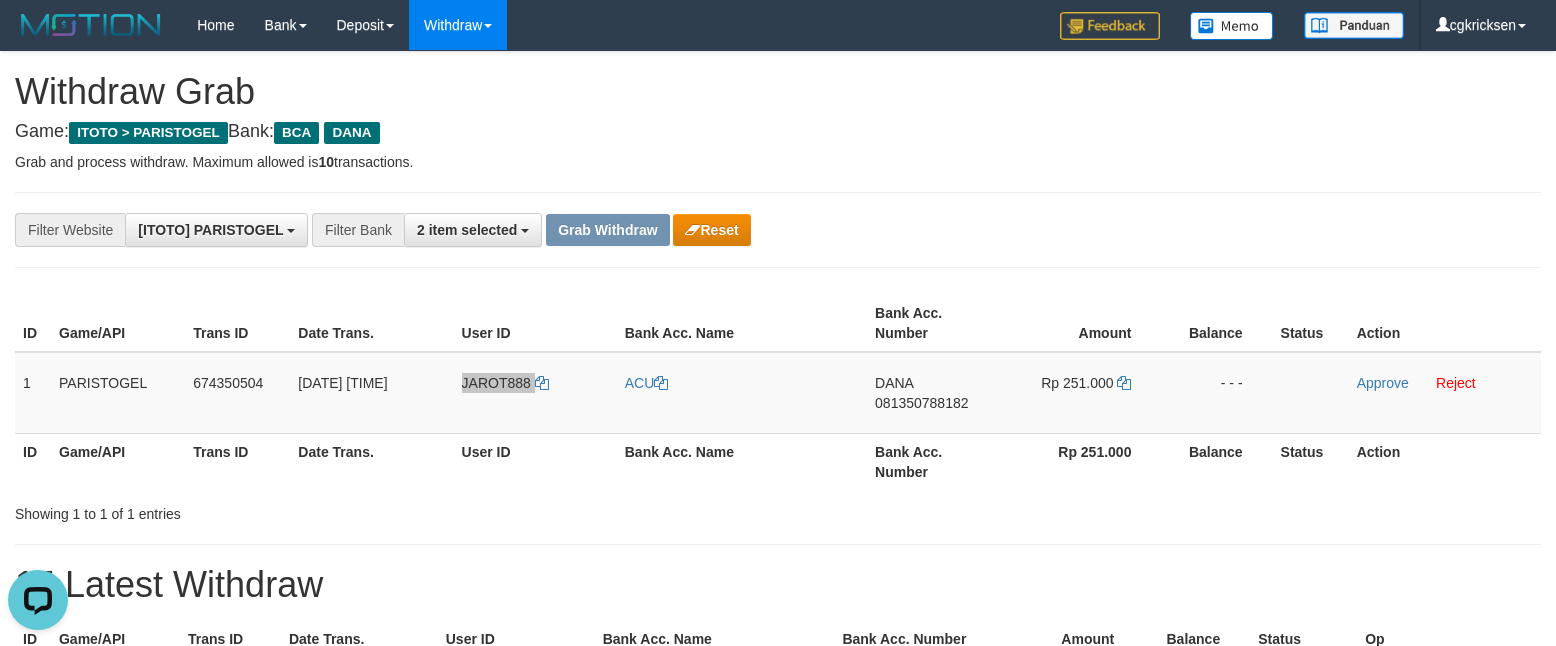 scroll, scrollTop: 0, scrollLeft: 0, axis: both 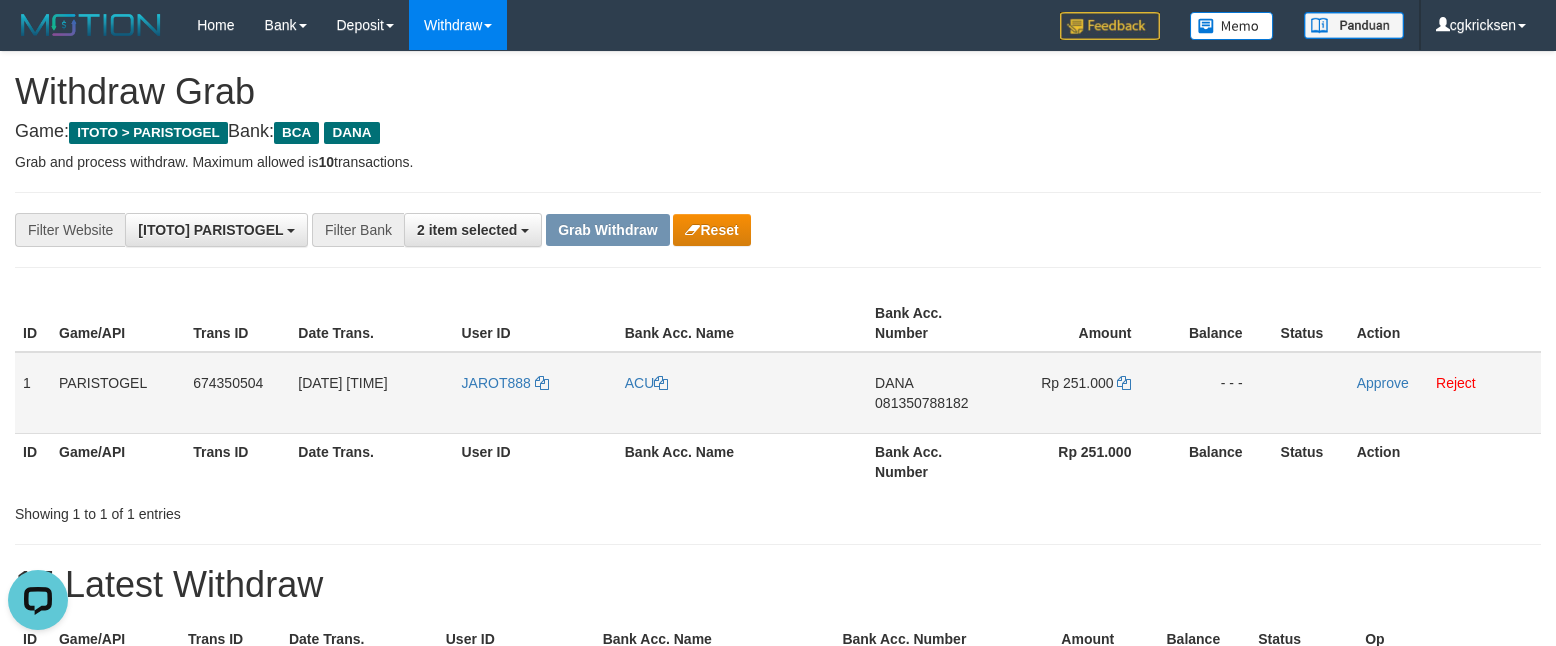 click on "ACU" at bounding box center [742, 393] 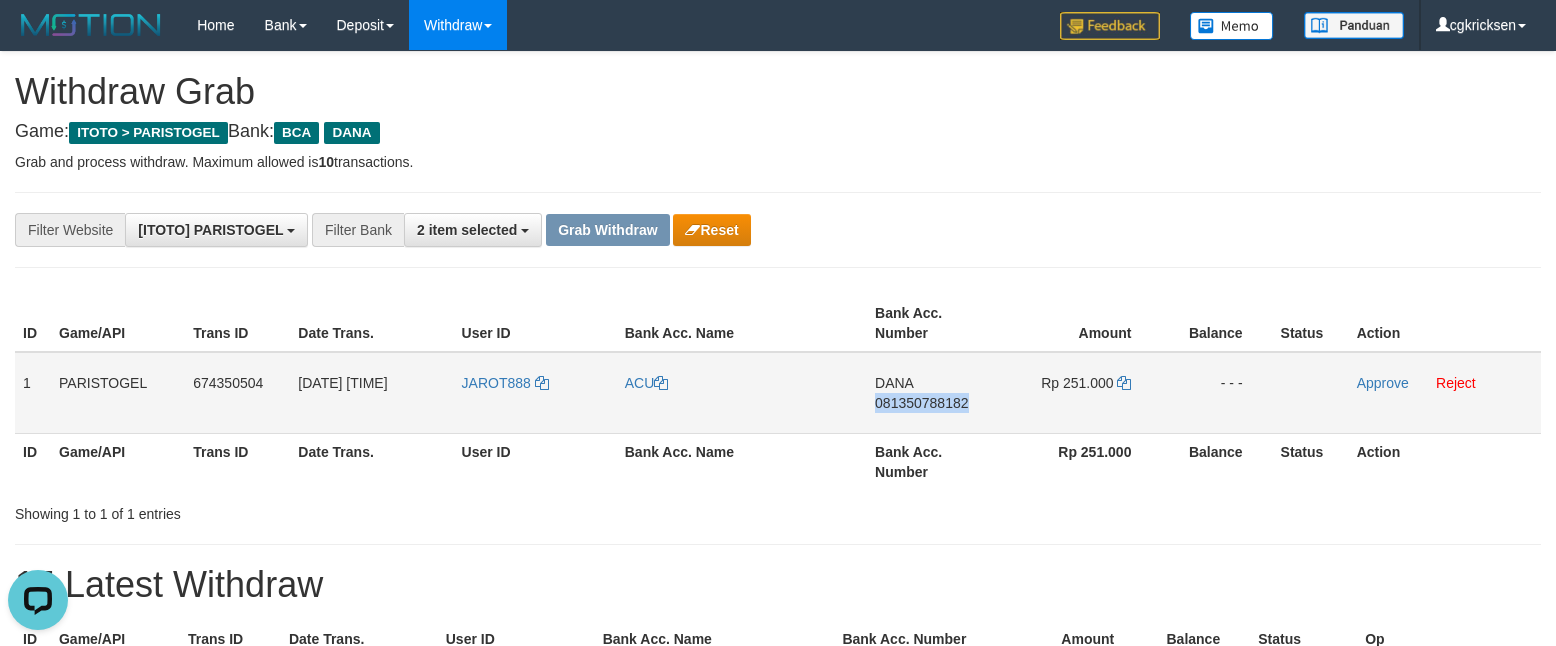 click on "DANA
081350788182" at bounding box center [934, 393] 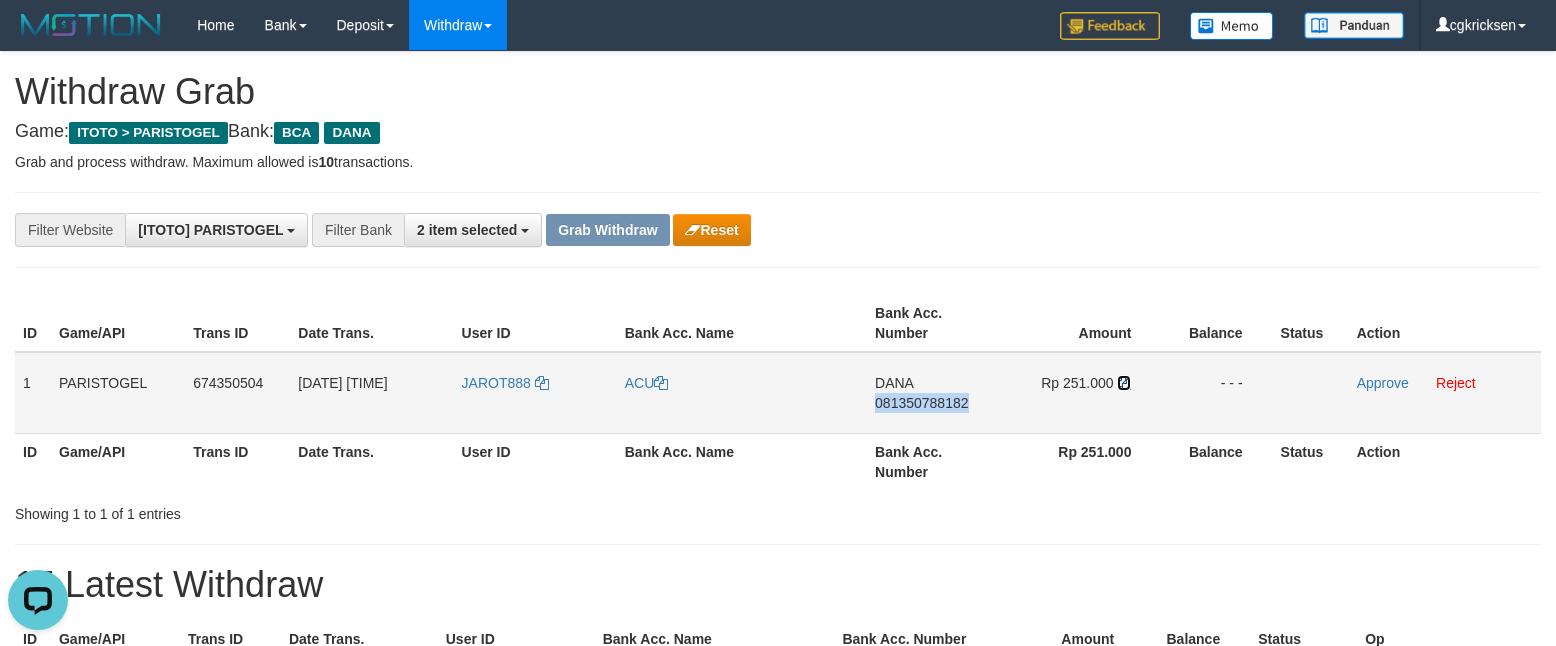click at bounding box center (1124, 383) 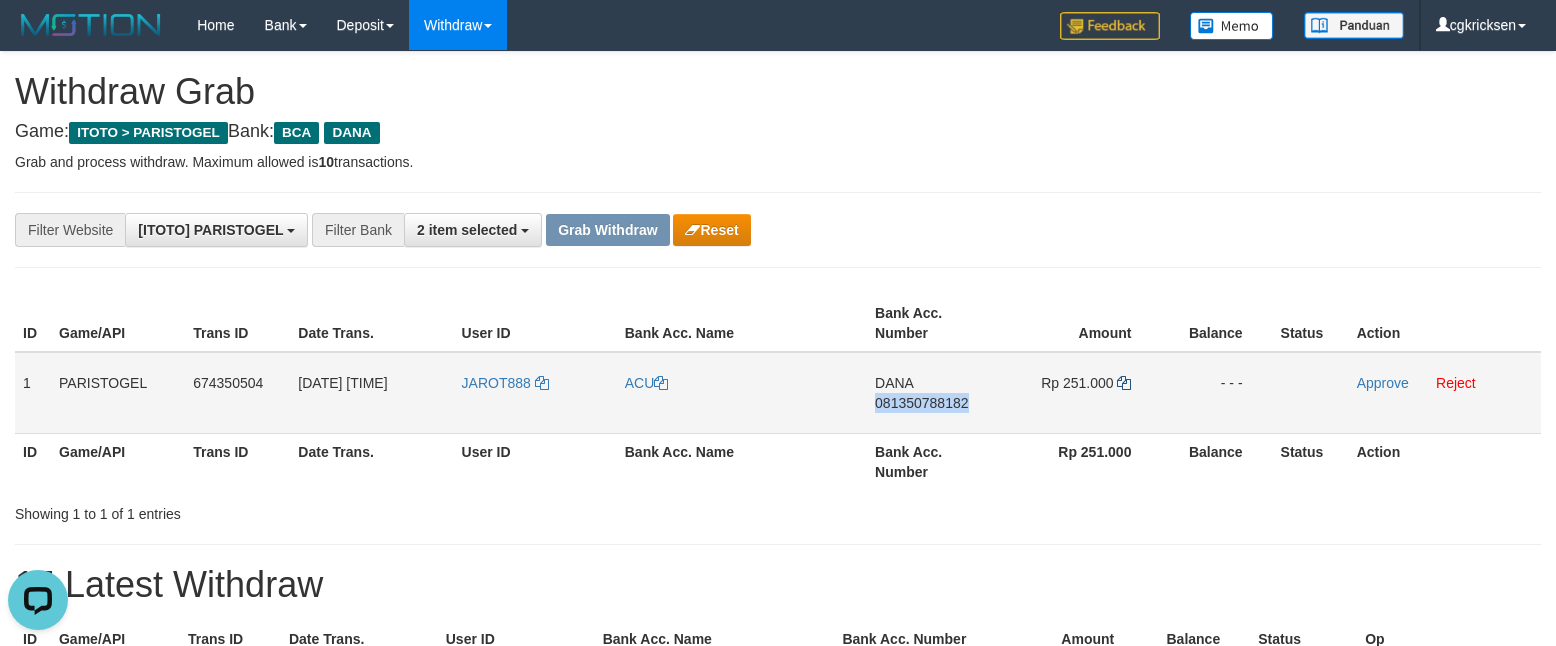 copy on "081350788182" 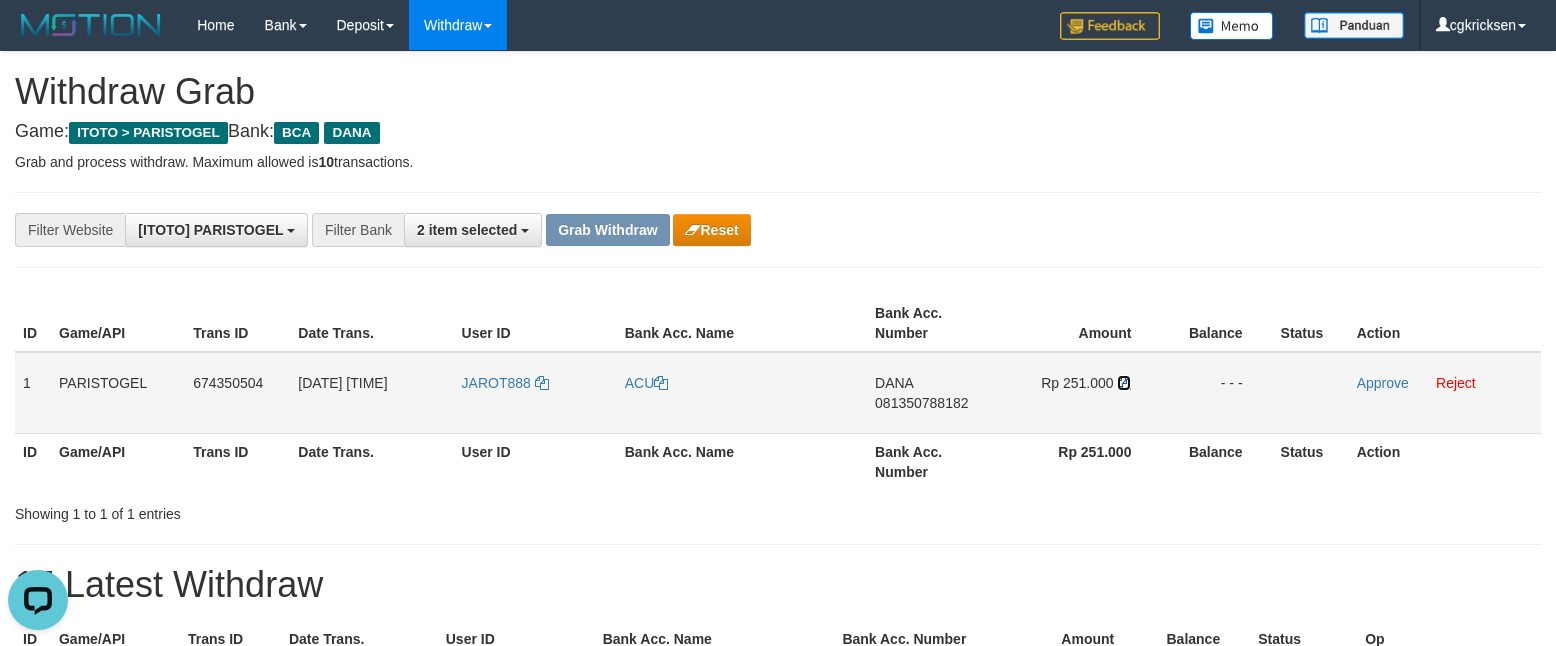 click at bounding box center (1124, 383) 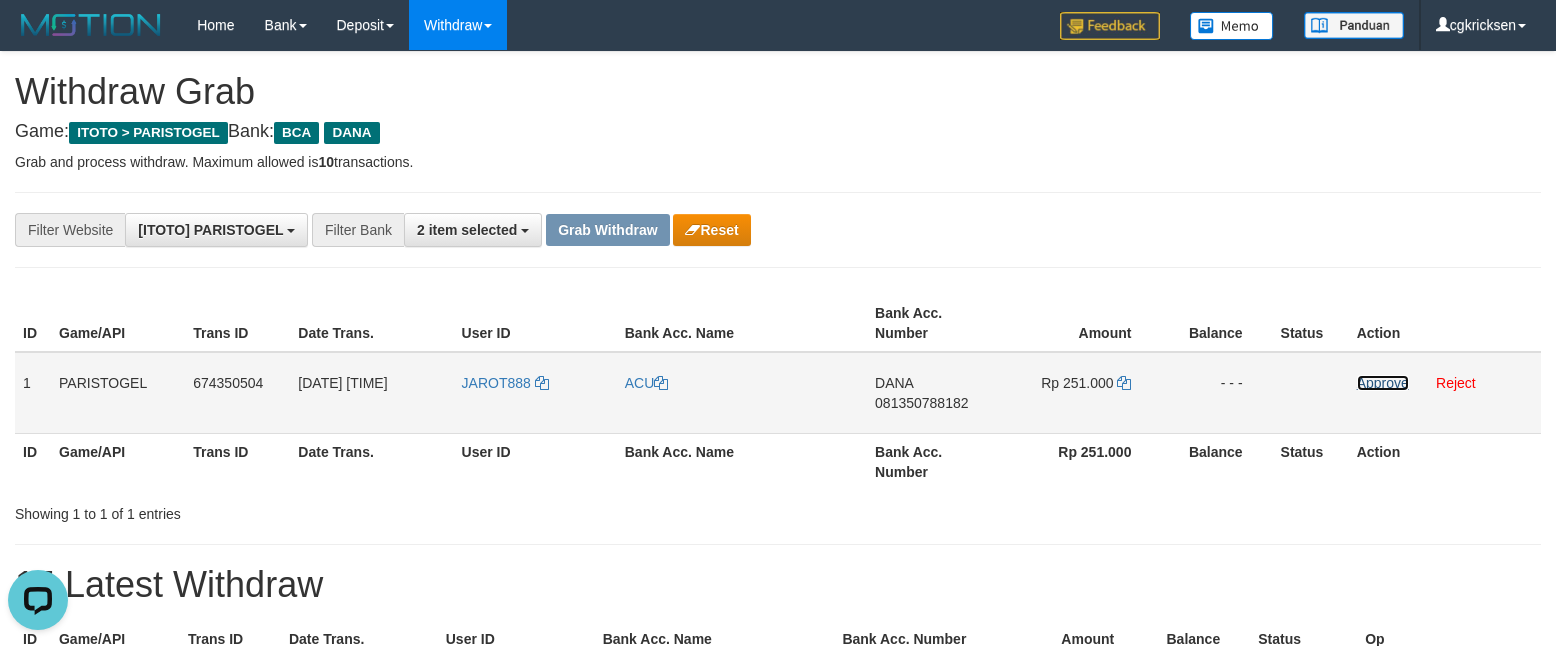 click on "Approve" at bounding box center [1383, 383] 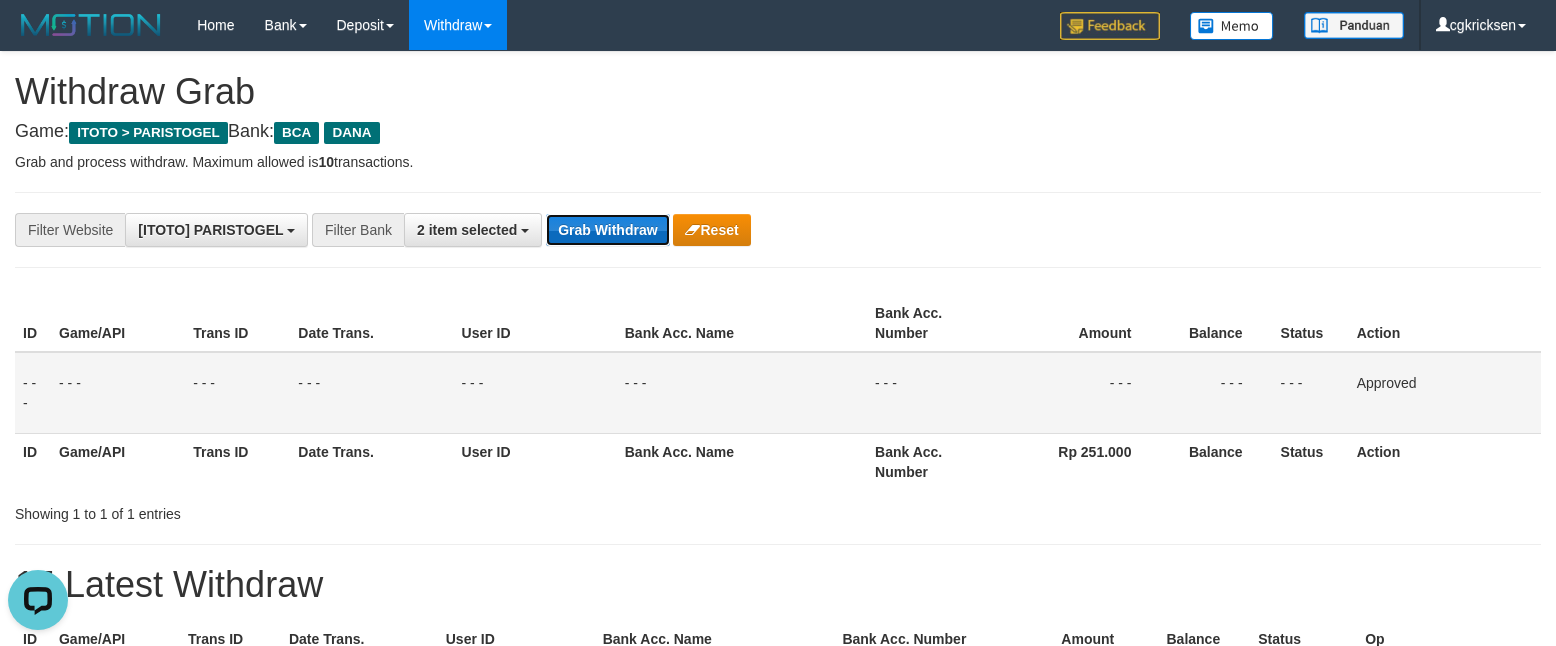 click on "Grab Withdraw" at bounding box center (607, 230) 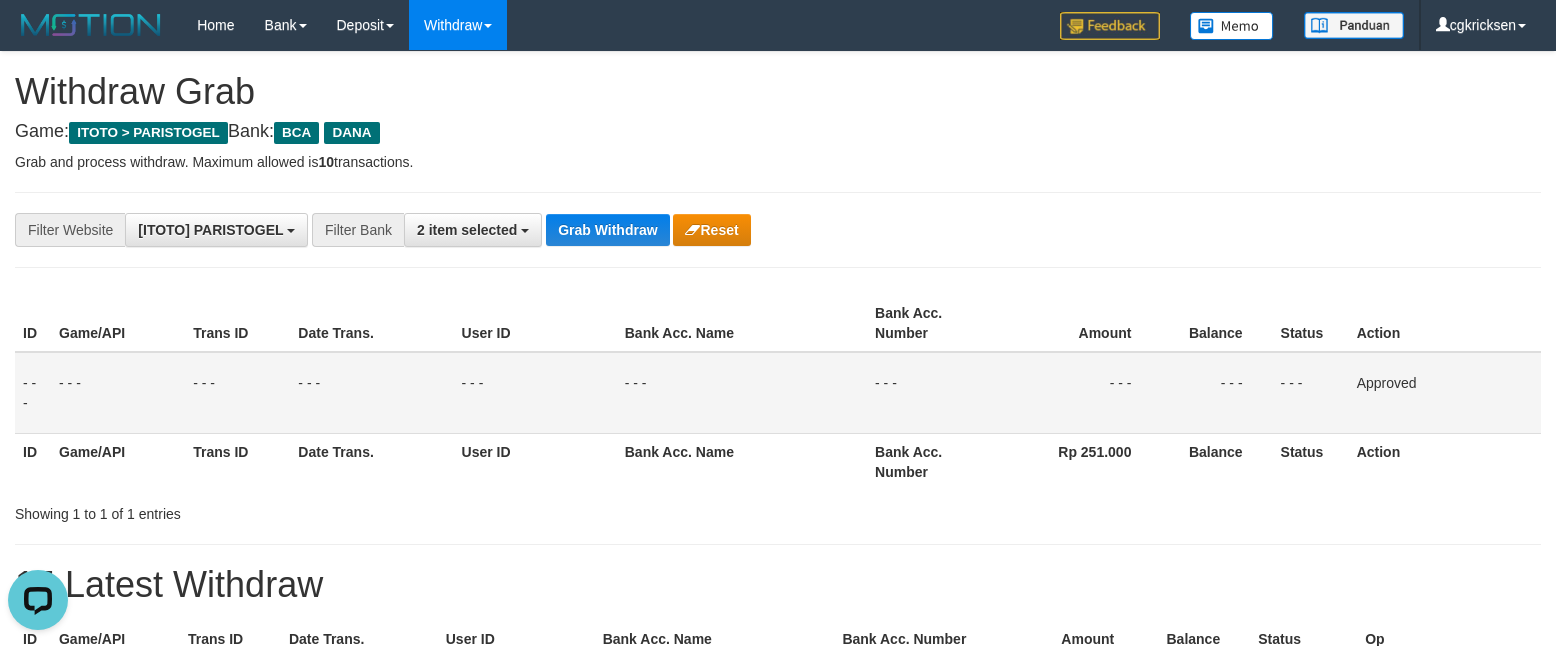click on "**********" at bounding box center (778, 230) 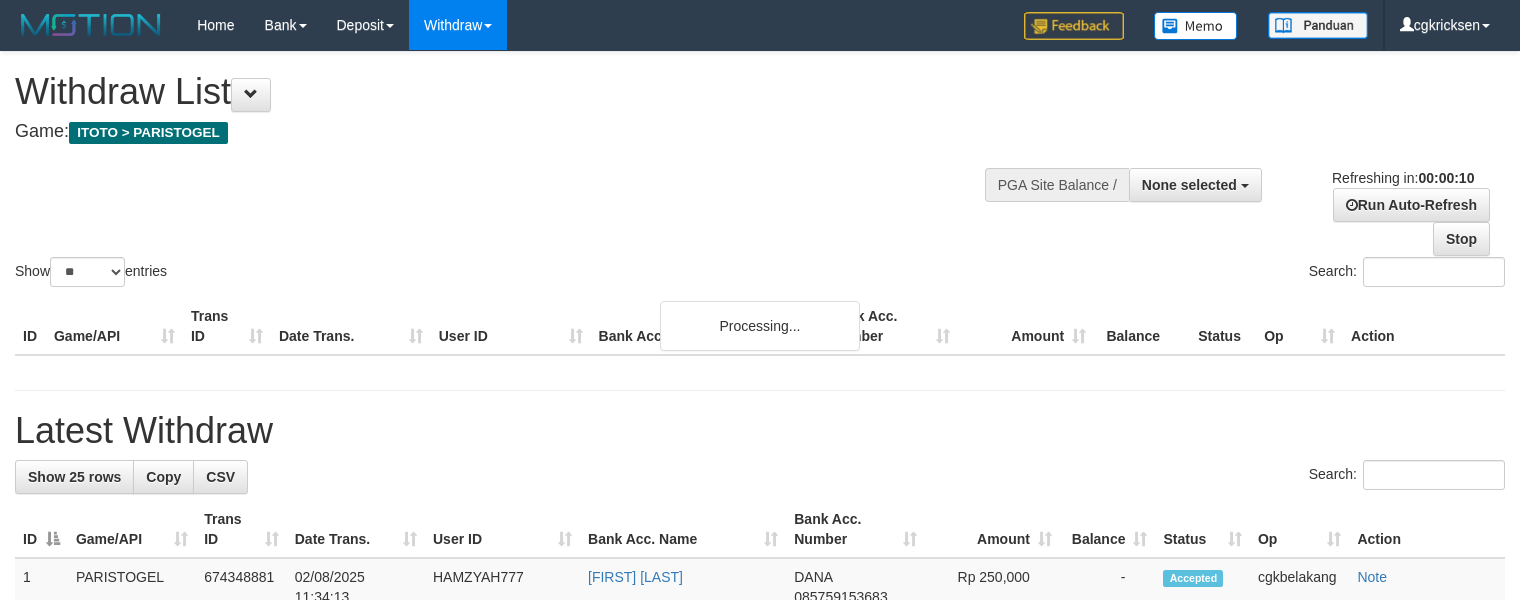select 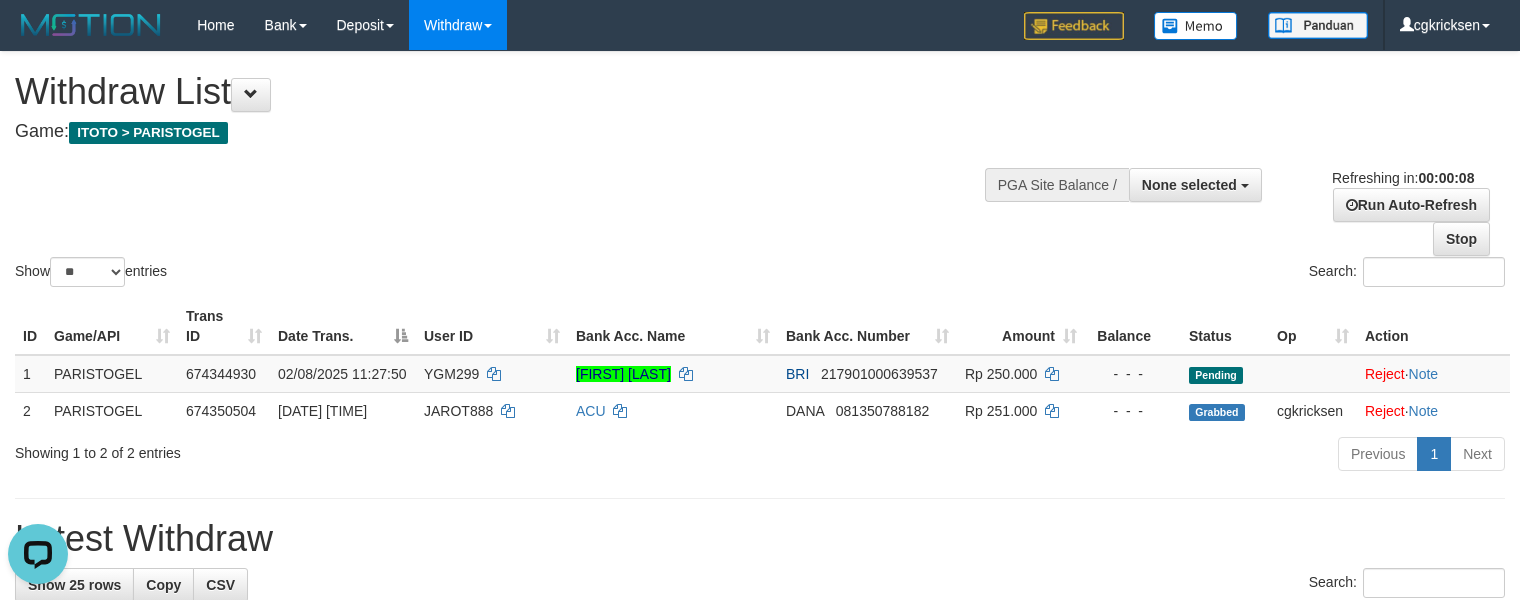 scroll, scrollTop: 0, scrollLeft: 0, axis: both 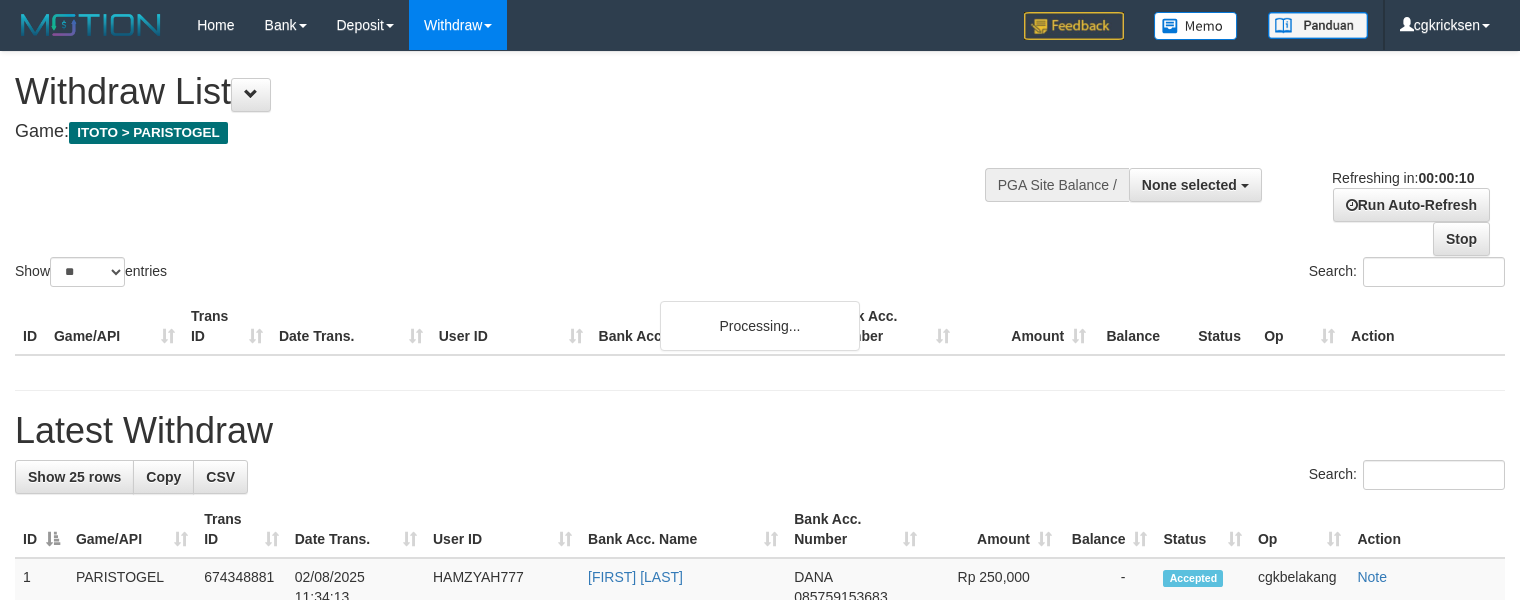 select 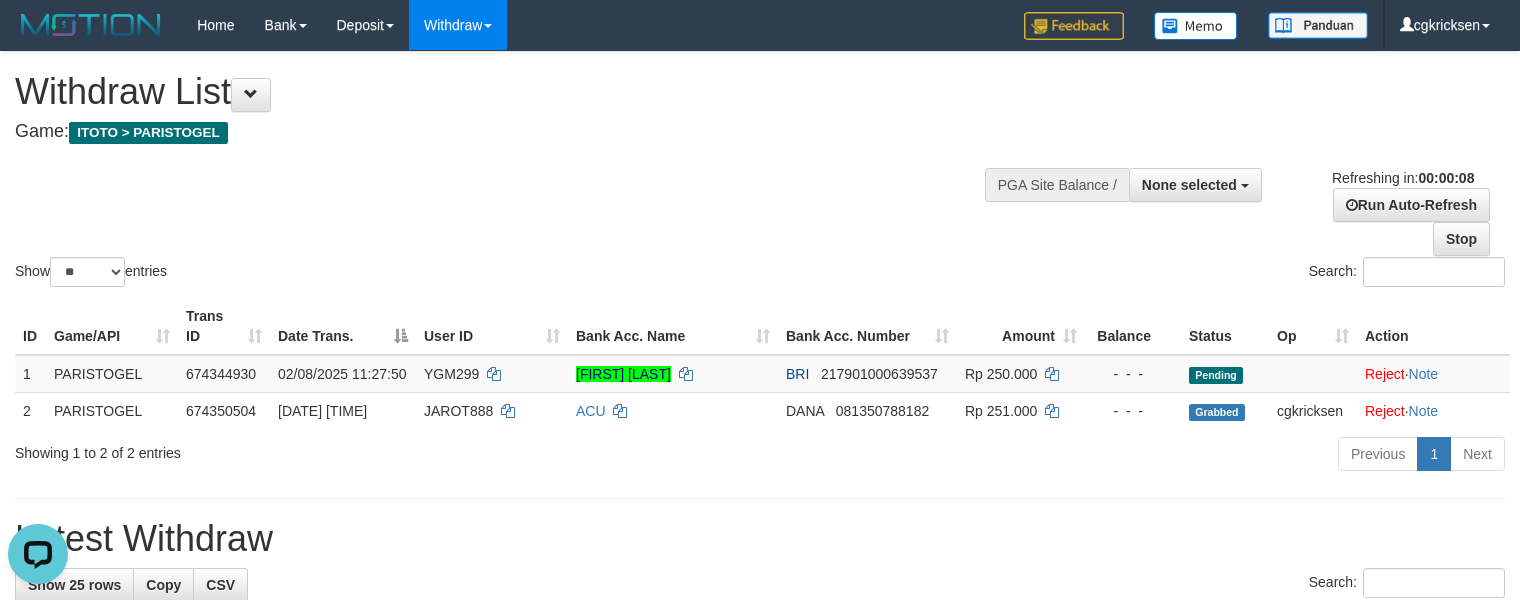 scroll, scrollTop: 0, scrollLeft: 0, axis: both 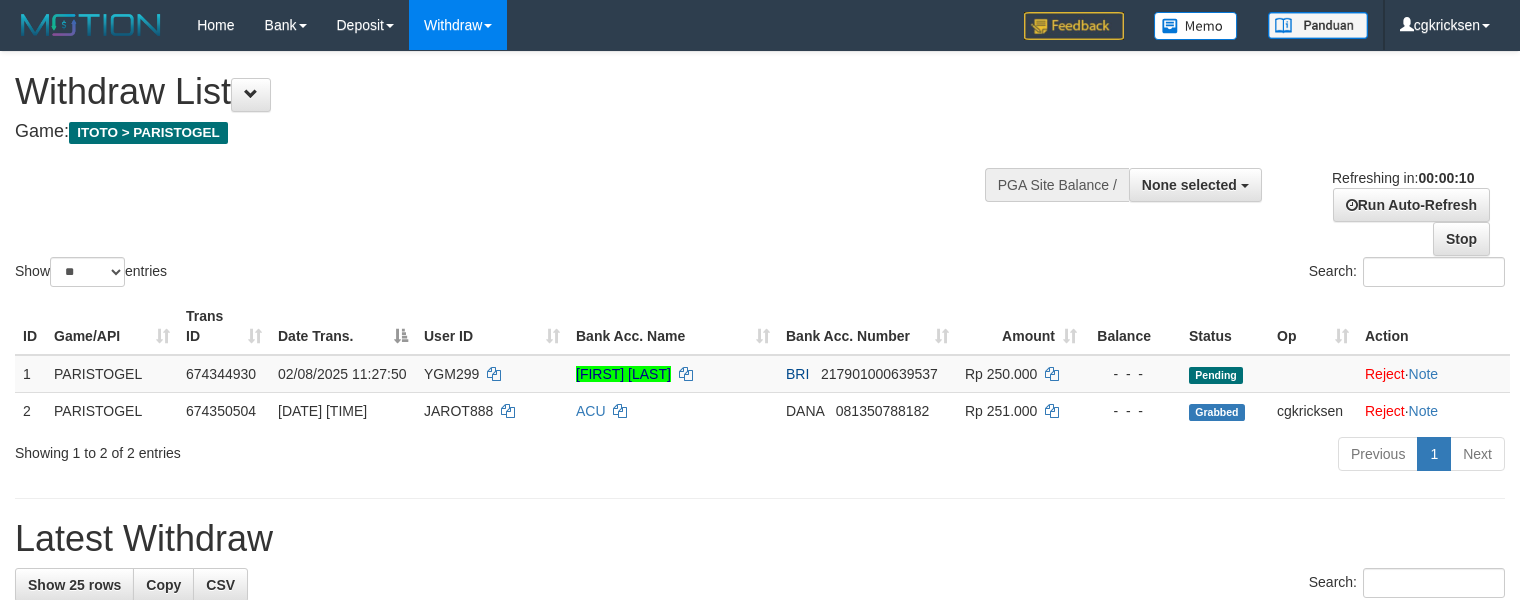 select 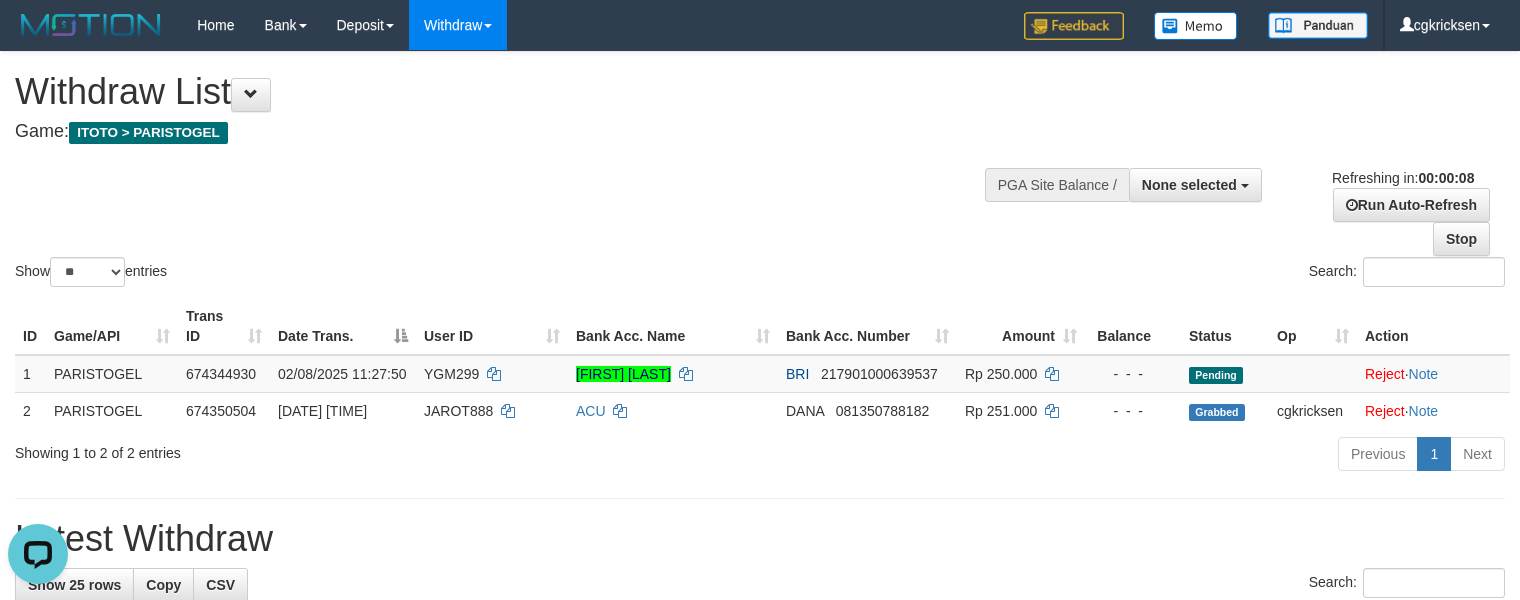 scroll, scrollTop: 0, scrollLeft: 0, axis: both 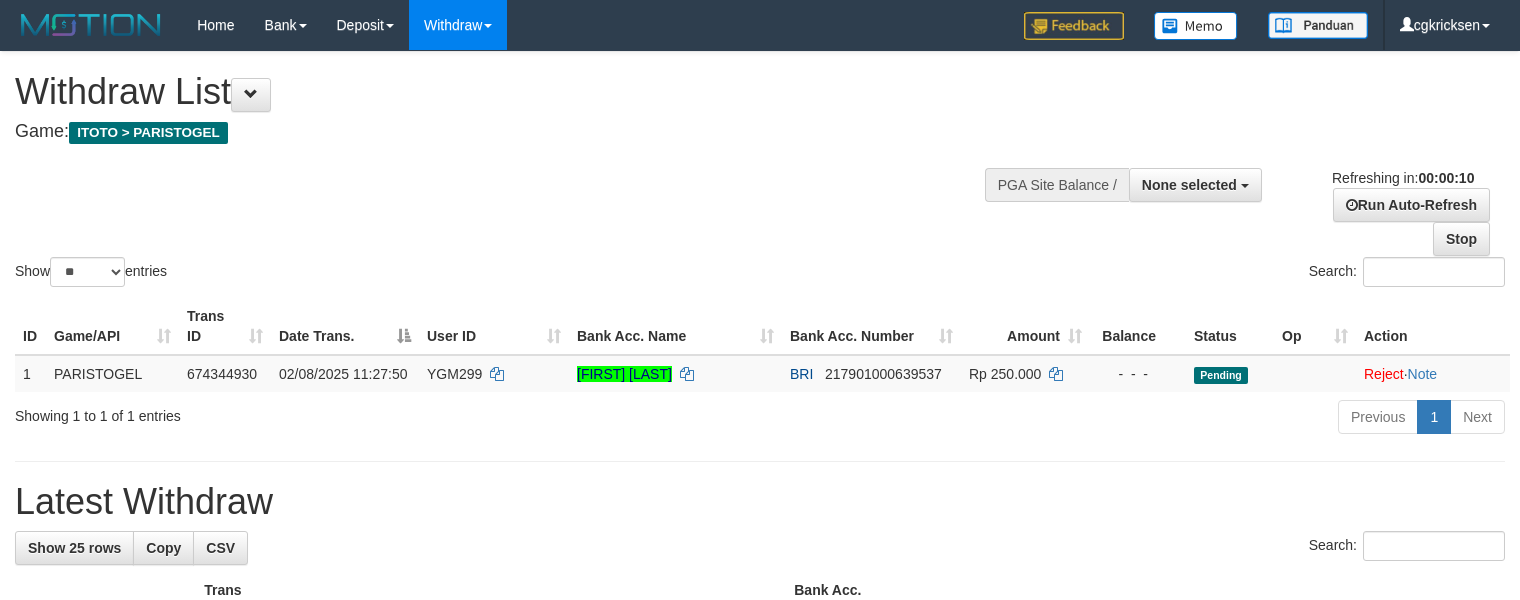 select 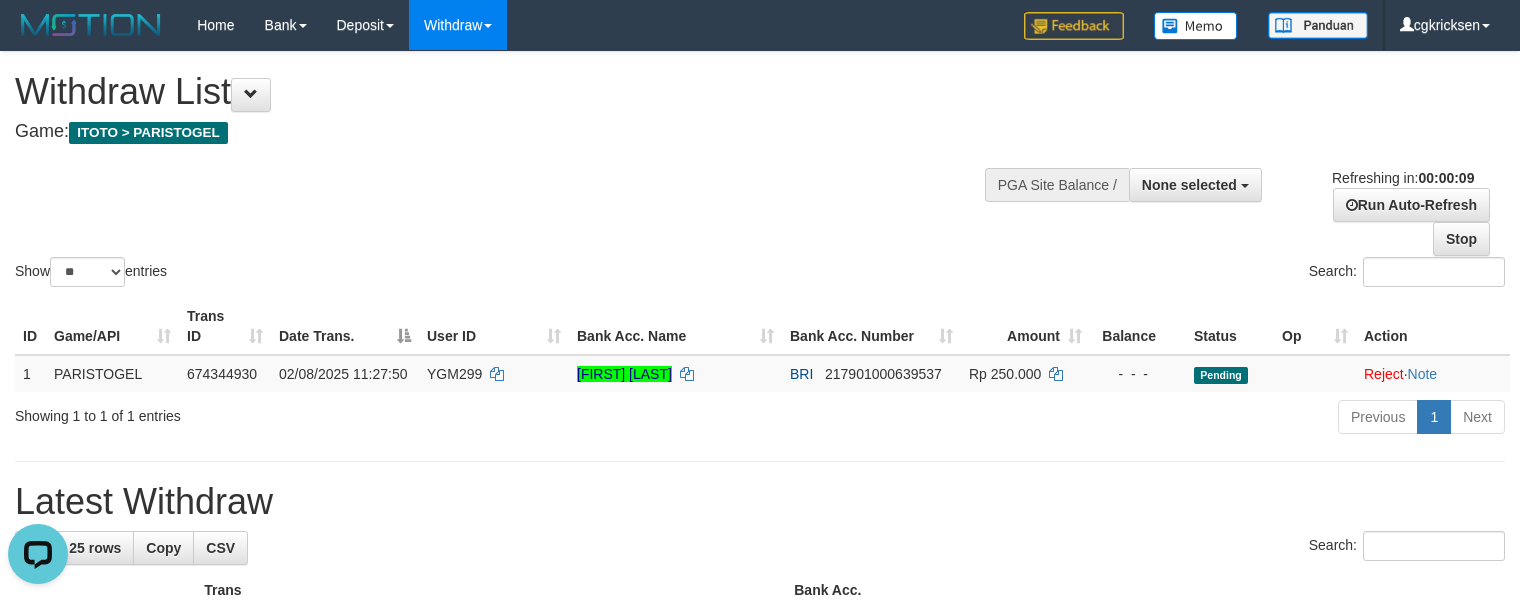 scroll, scrollTop: 0, scrollLeft: 0, axis: both 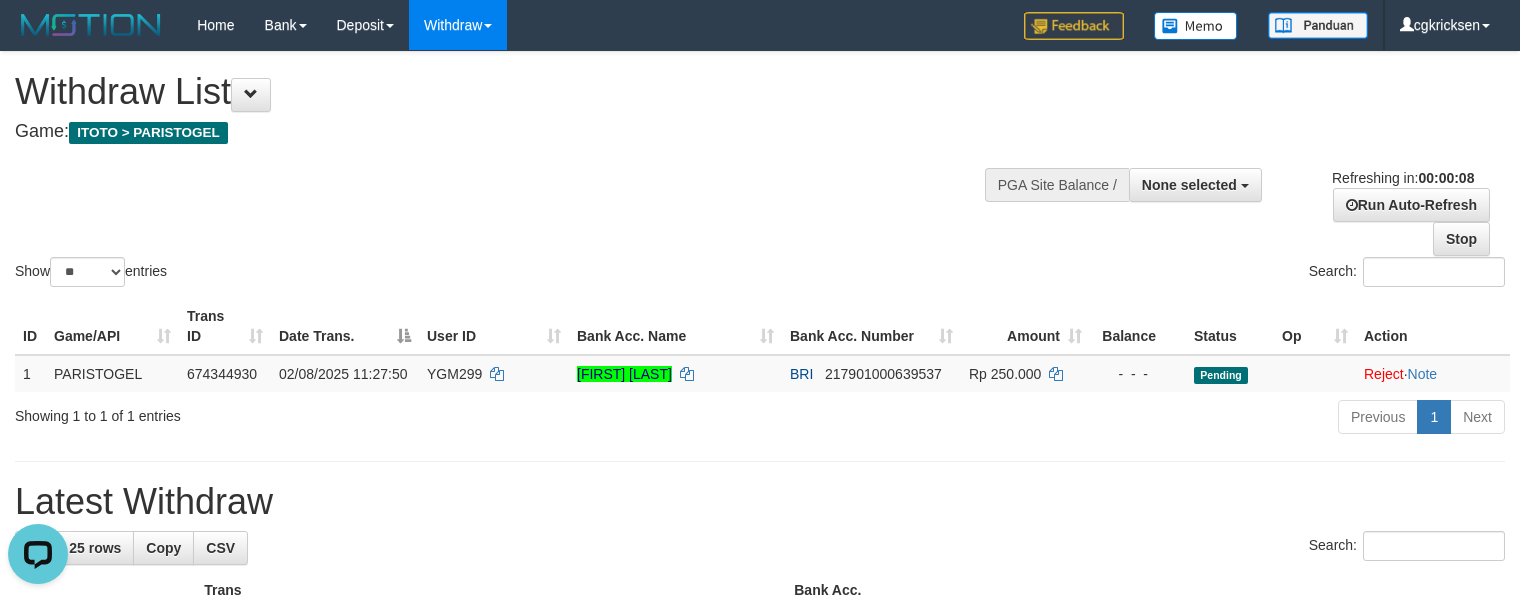click on "Search:" at bounding box center (1140, 274) 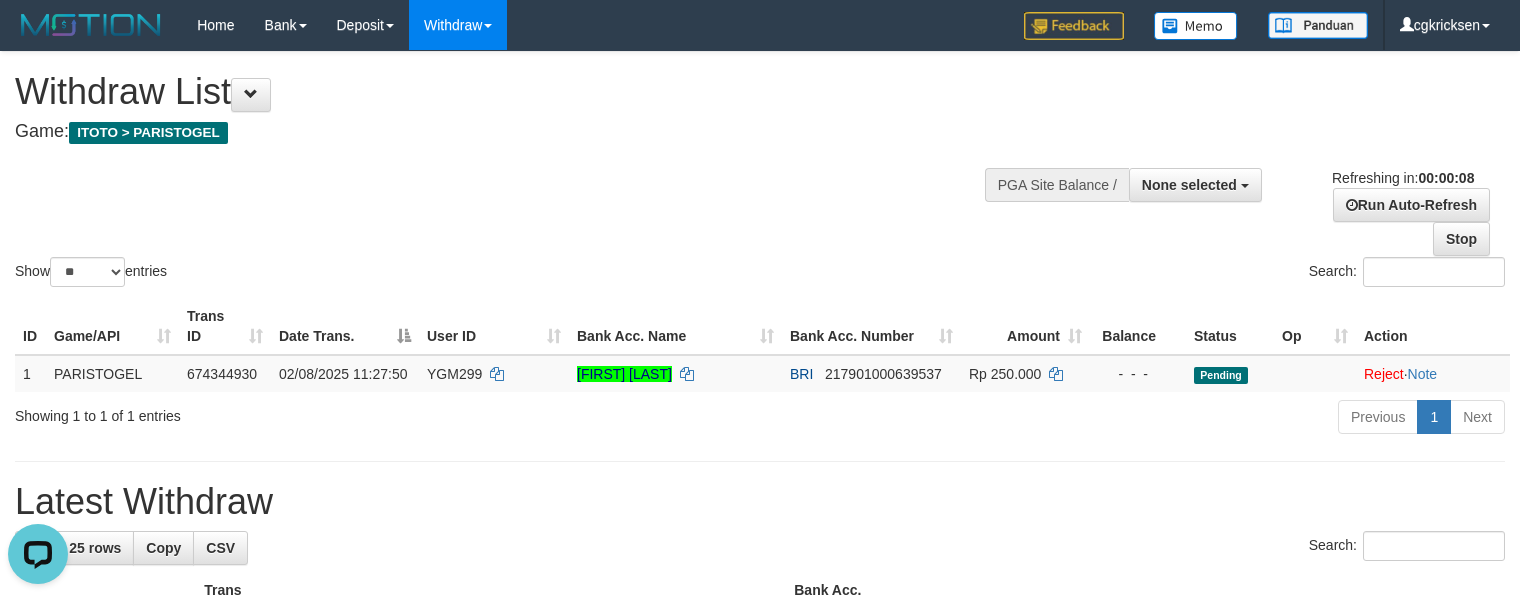 scroll, scrollTop: 626, scrollLeft: 0, axis: vertical 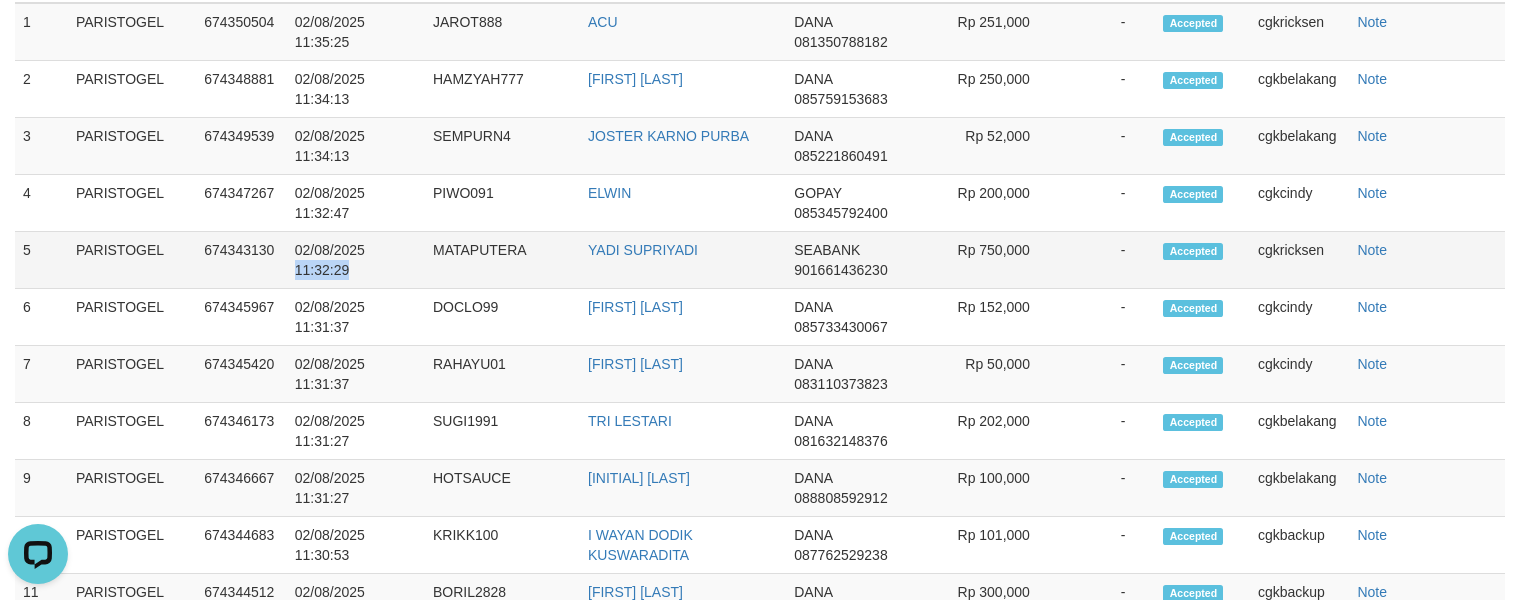 click on "02/08/2025 11:32:29" at bounding box center (356, 260) 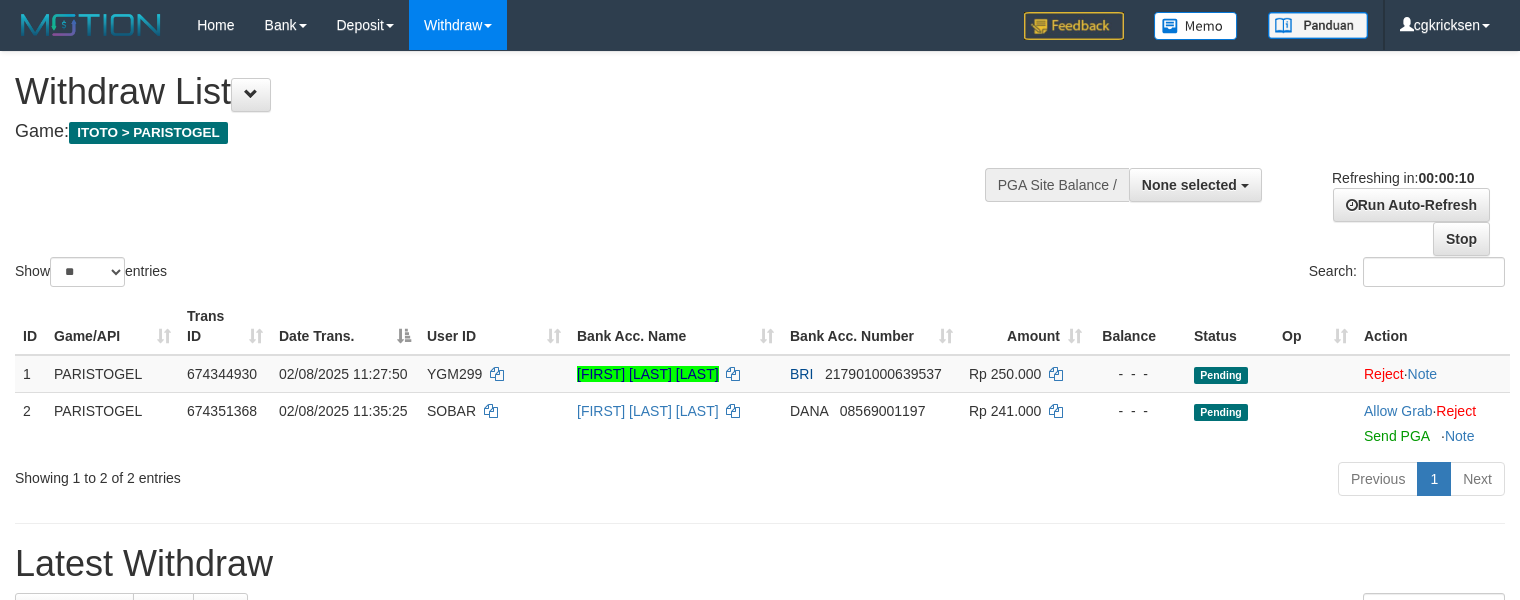 select 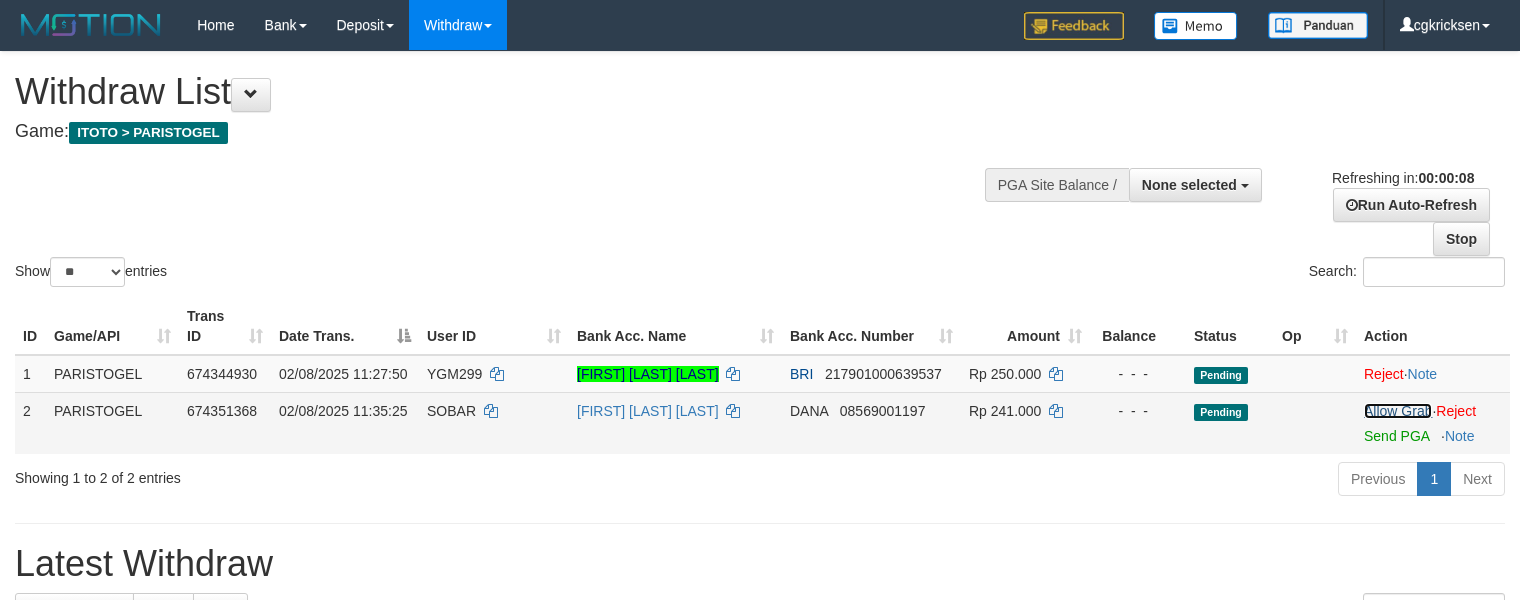 click on "Allow Grab" at bounding box center (1398, 411) 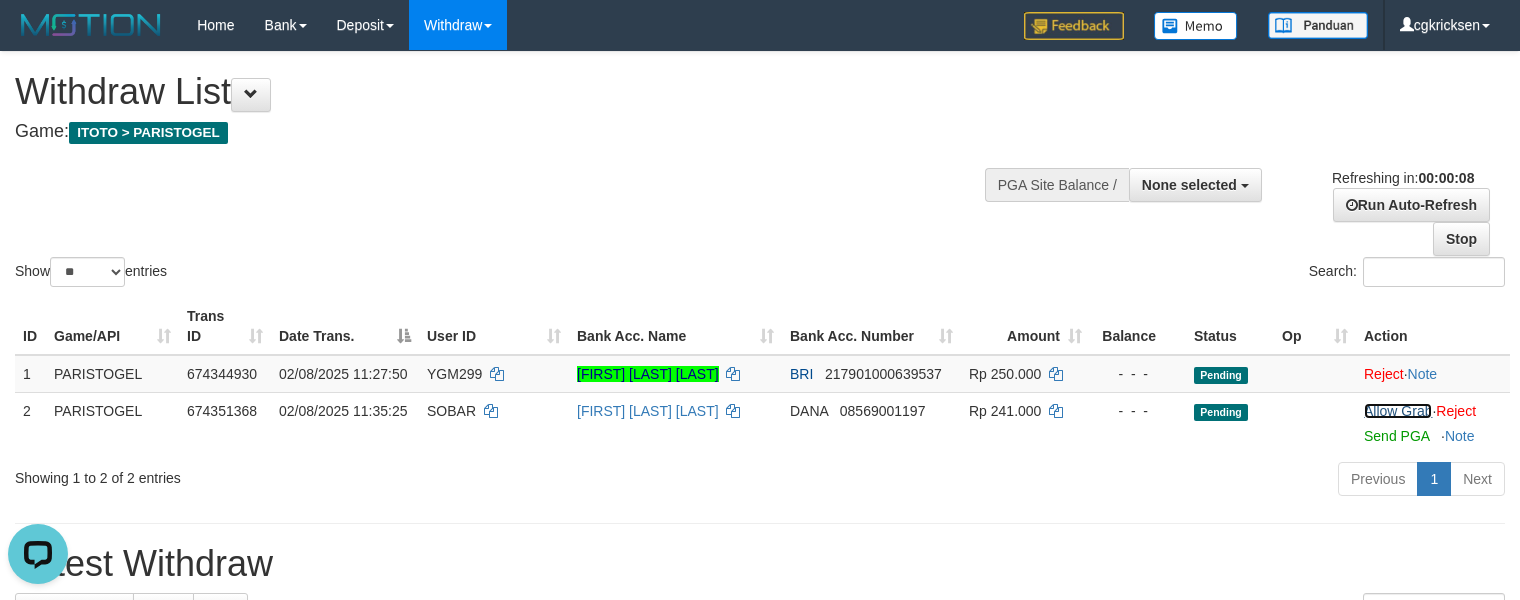 scroll, scrollTop: 0, scrollLeft: 0, axis: both 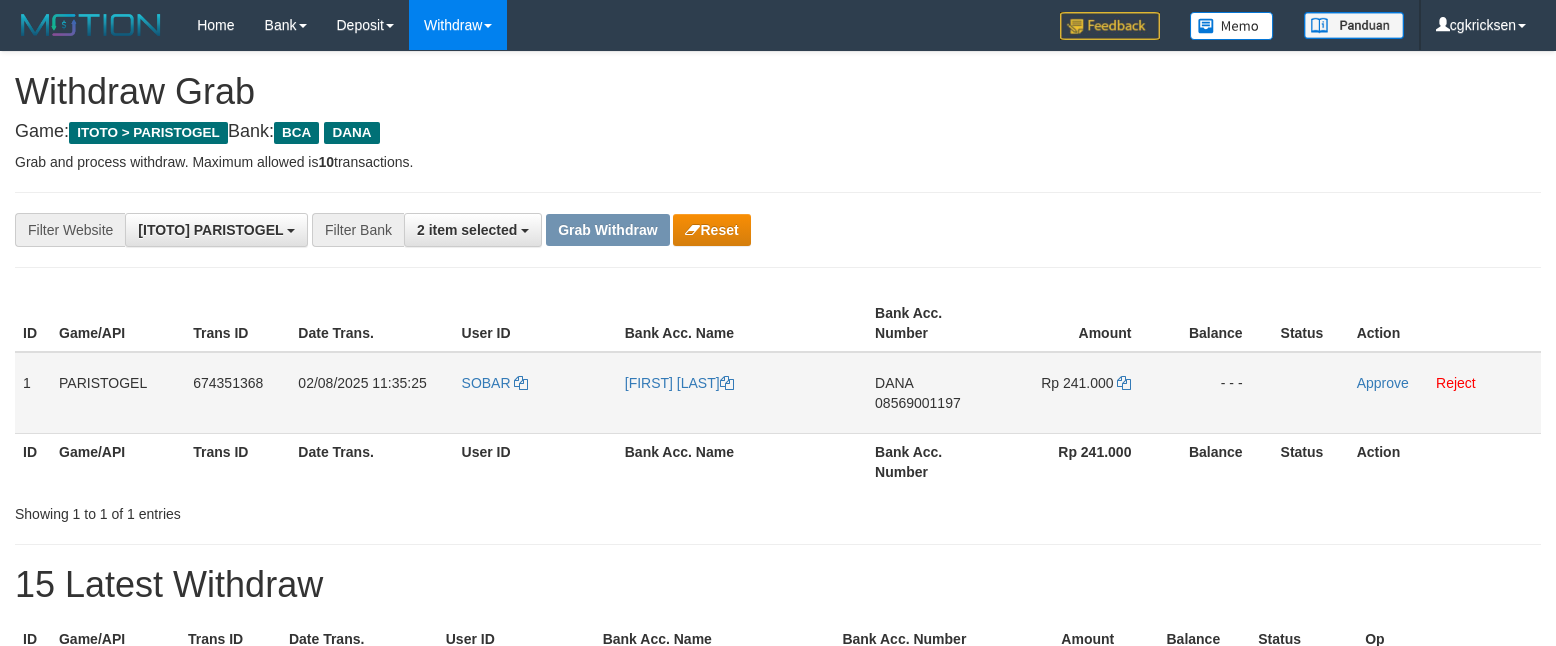 click on "SOBAR" at bounding box center [535, 393] 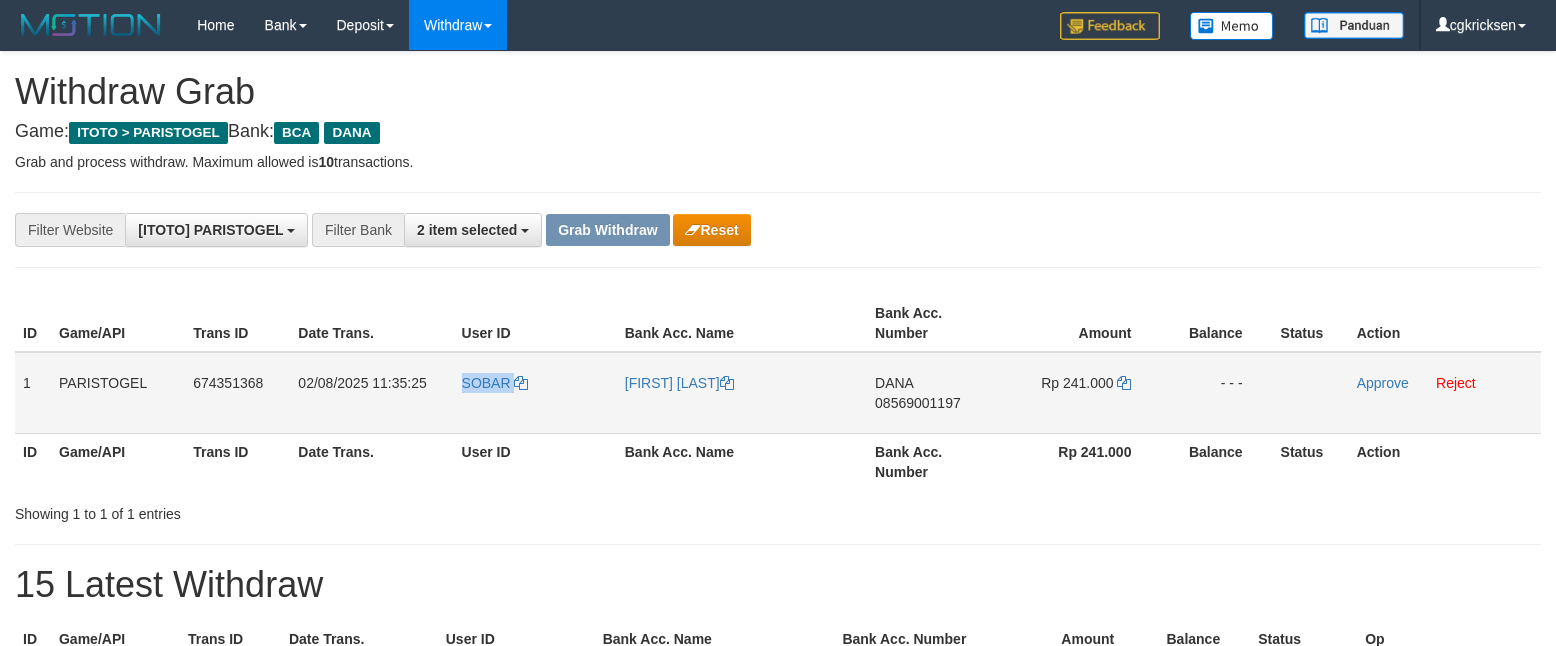 click on "SOBAR" at bounding box center [535, 393] 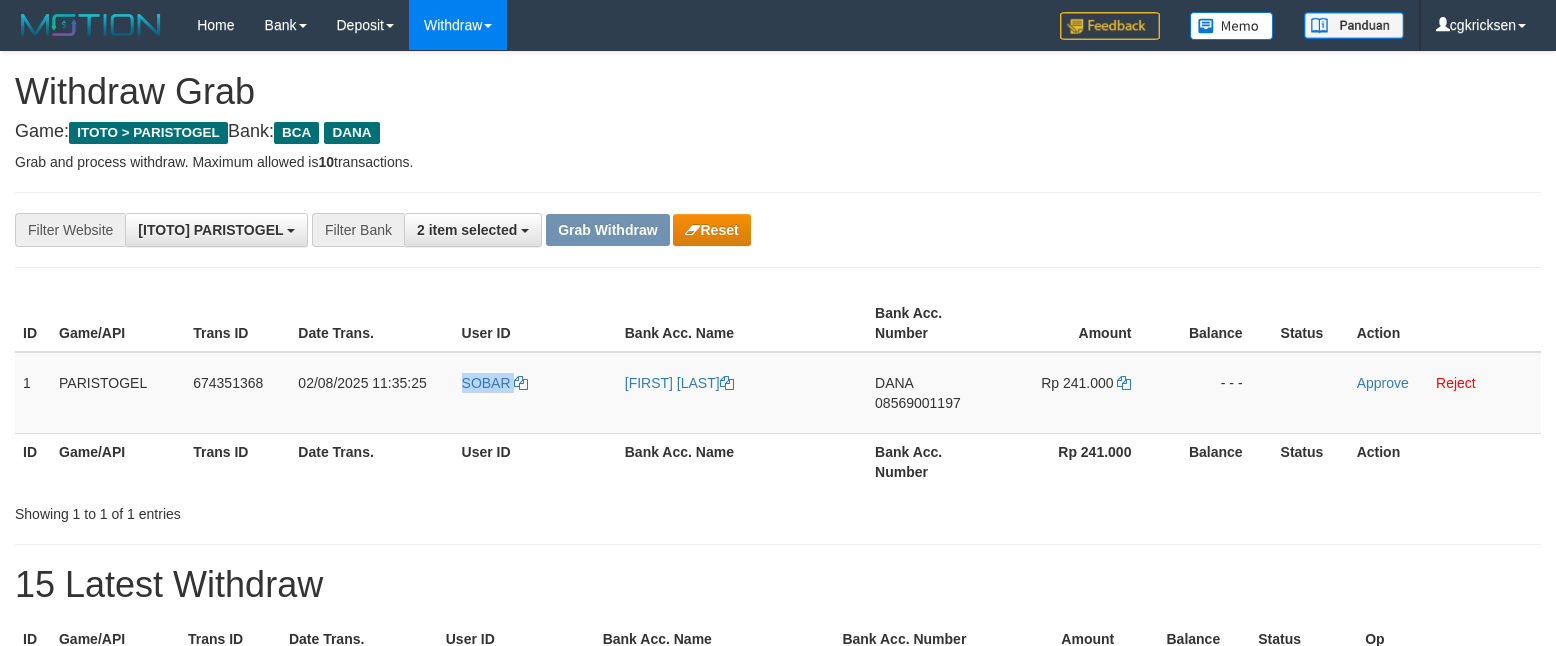 copy on "SOBAR" 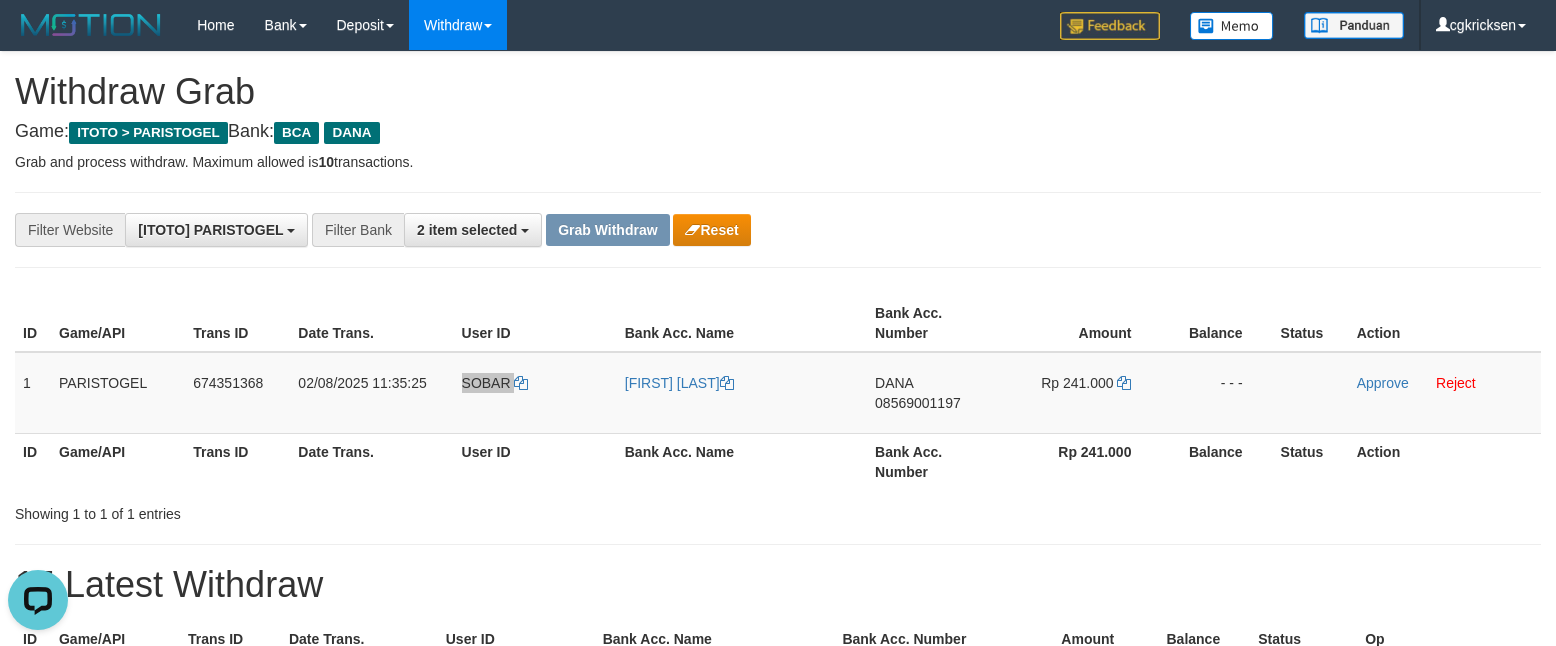 scroll, scrollTop: 0, scrollLeft: 0, axis: both 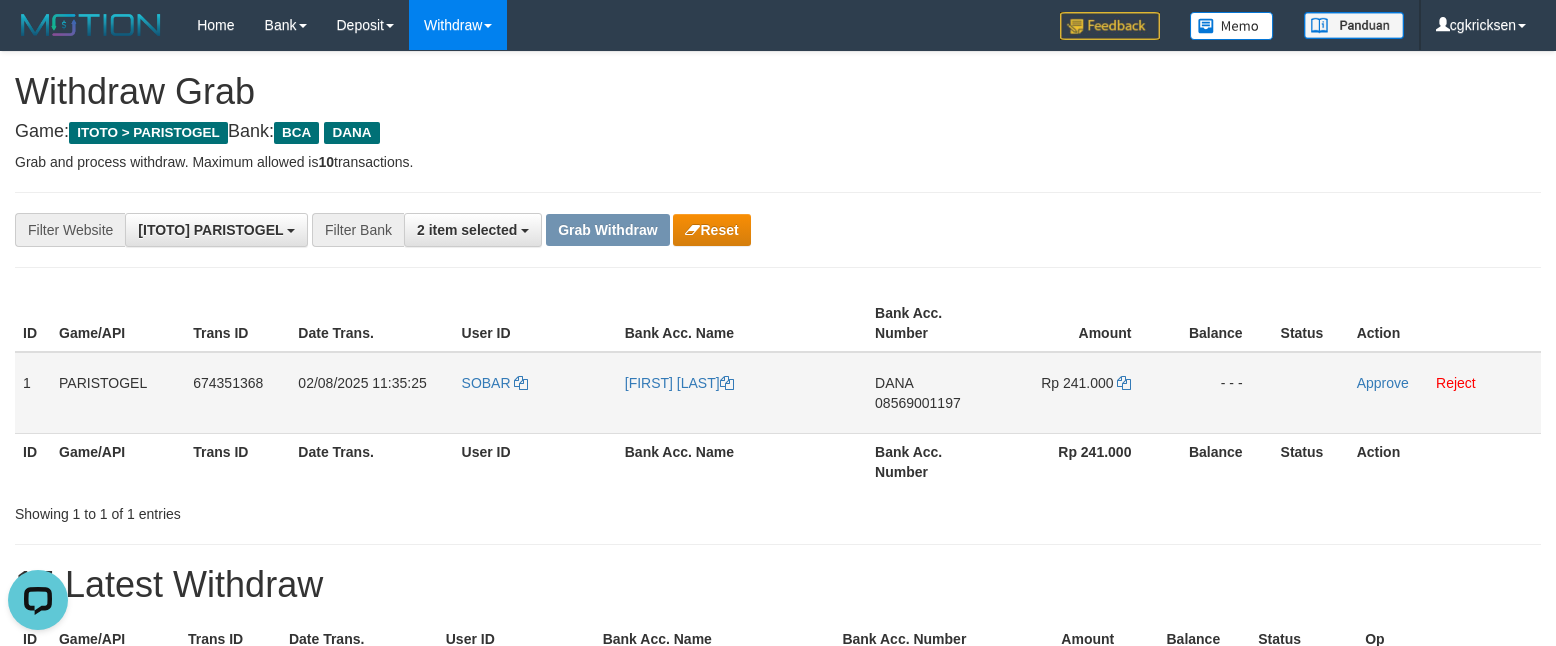 click on "[FIRST] [FIRST] [LAST]" at bounding box center (742, 393) 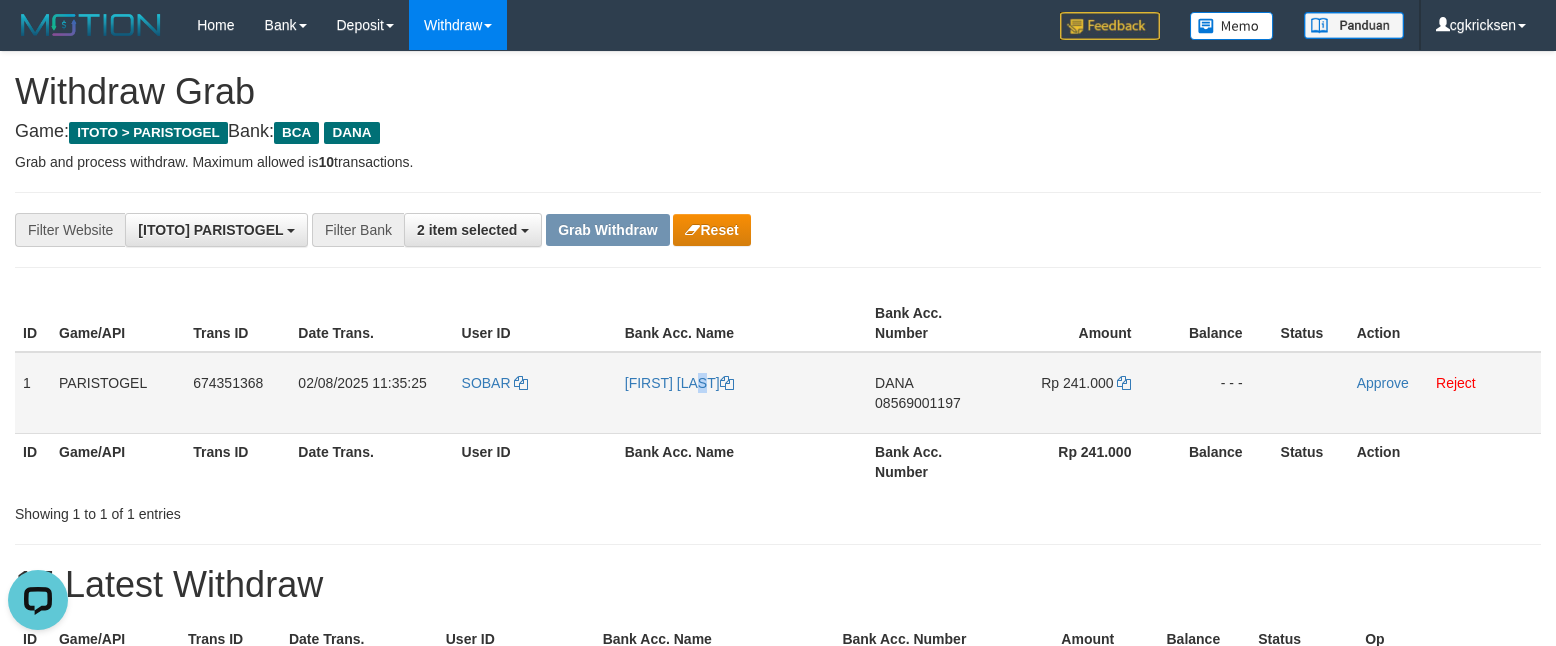 click on "[FIRST] [FIRST] [LAST]" at bounding box center (742, 393) 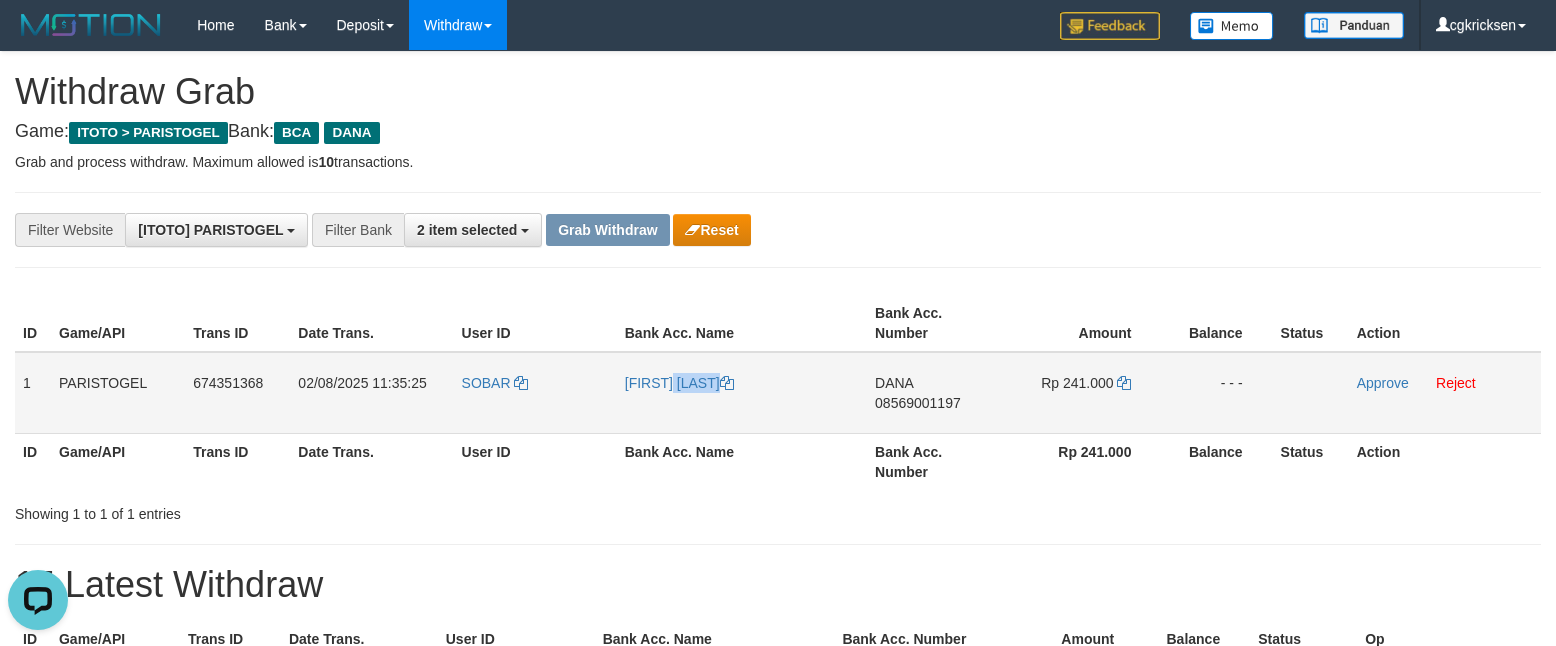 copy on "[FIRST] [FIRST] [LAST]" 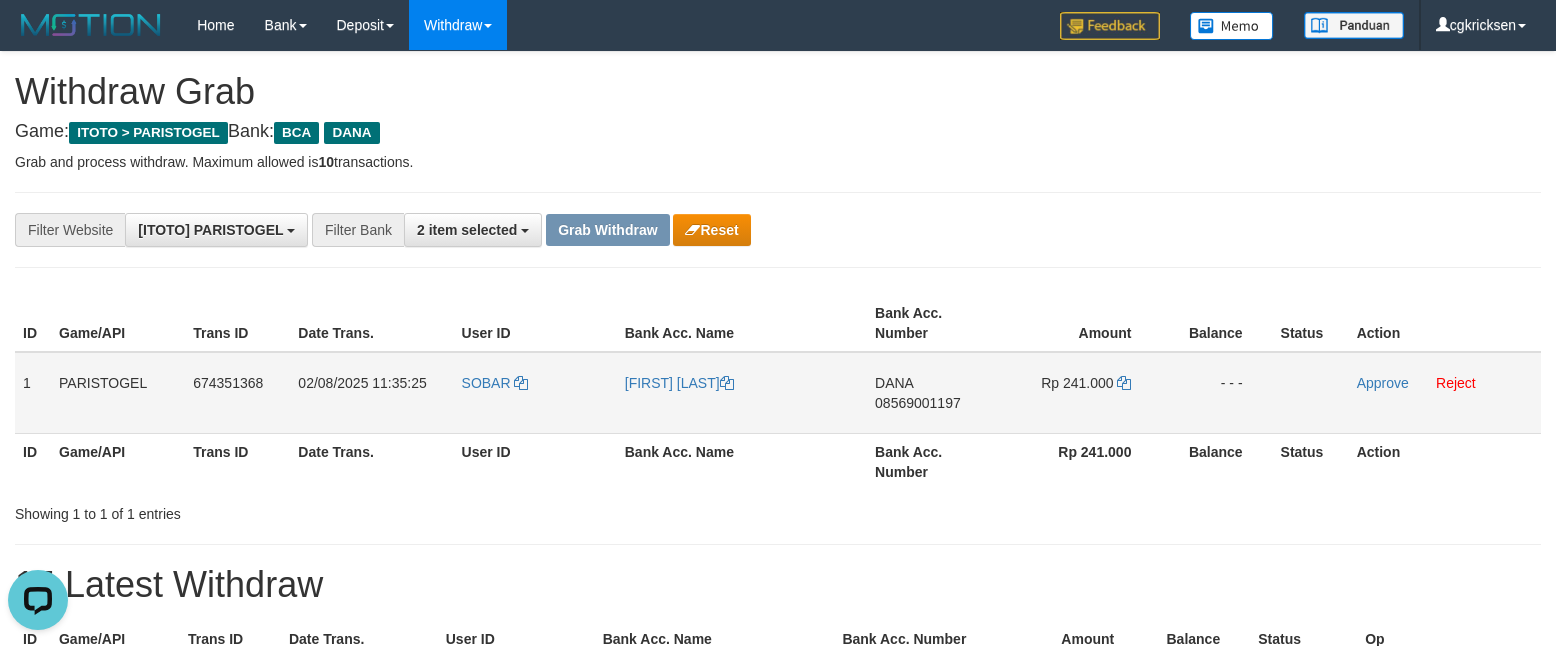 click on "DANA
08569001197" at bounding box center [934, 393] 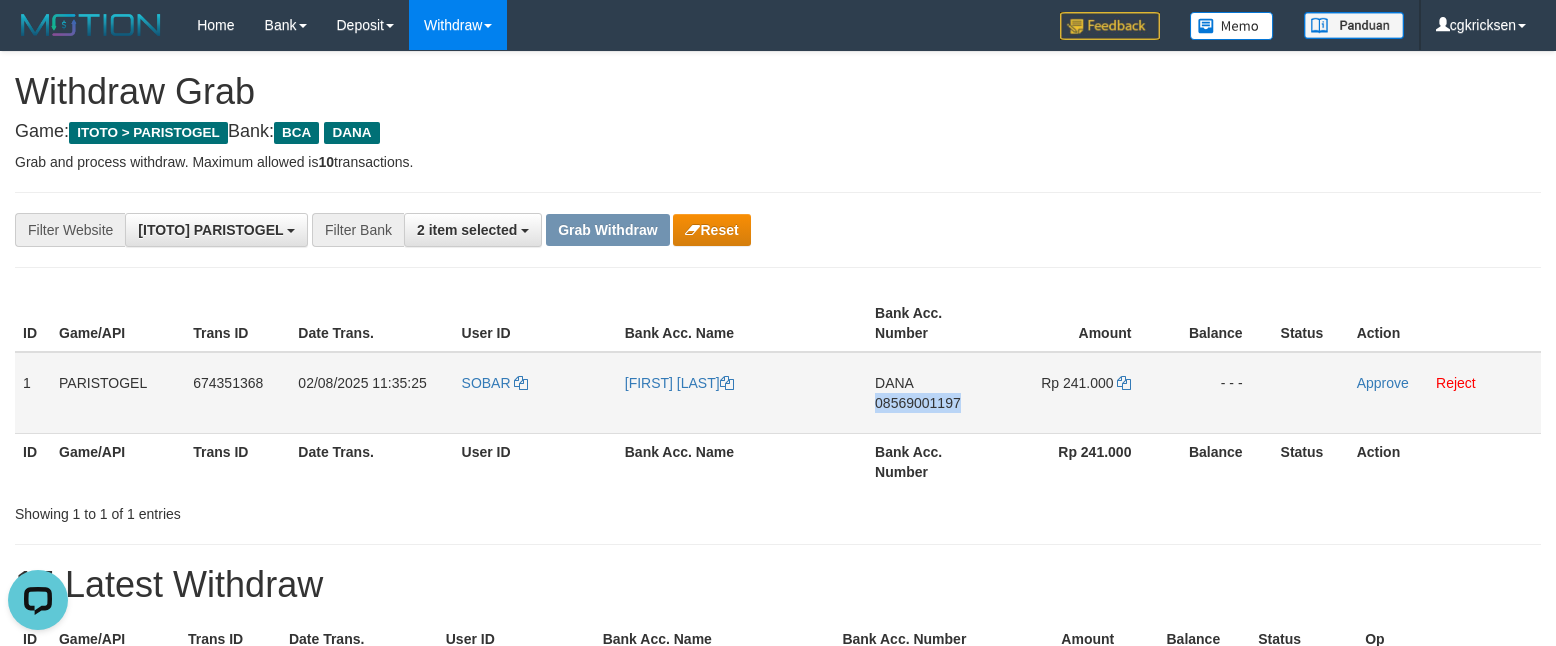 click on "DANA
08569001197" at bounding box center (934, 393) 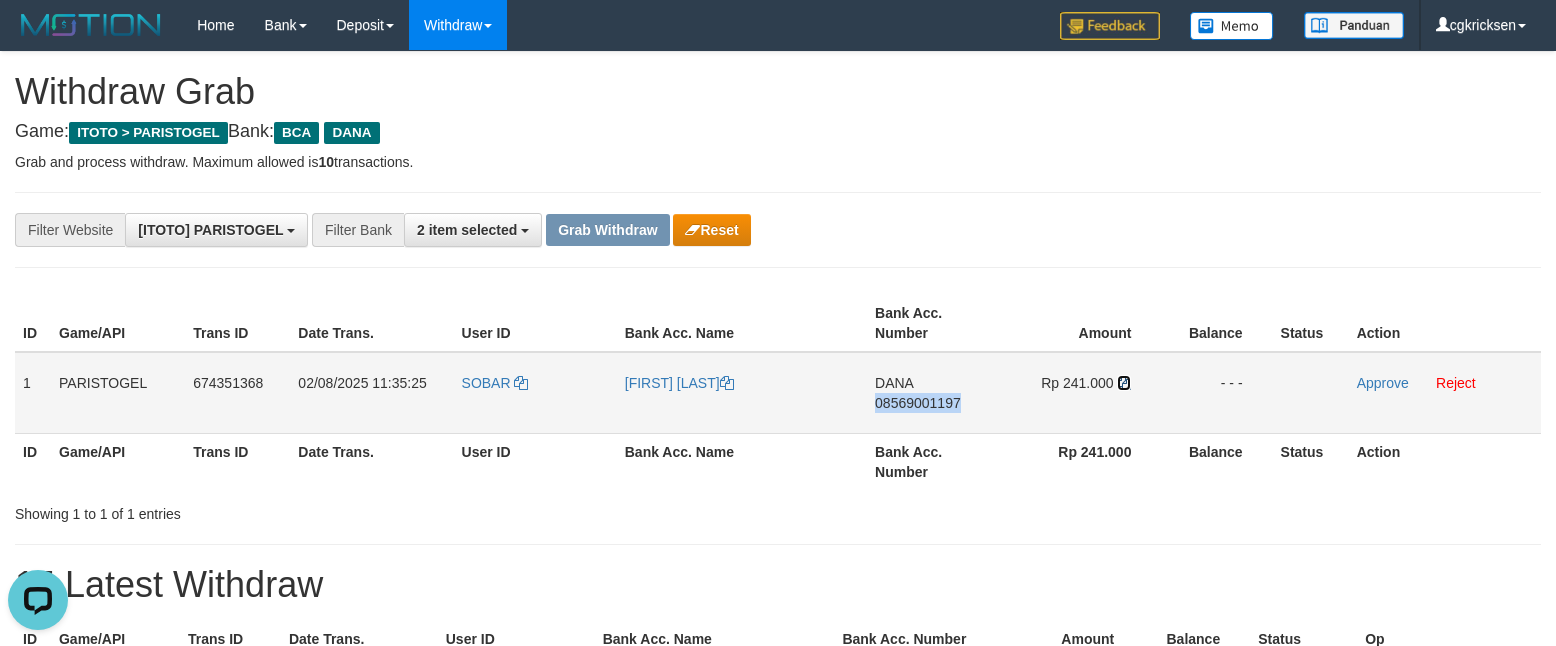 click at bounding box center (1124, 383) 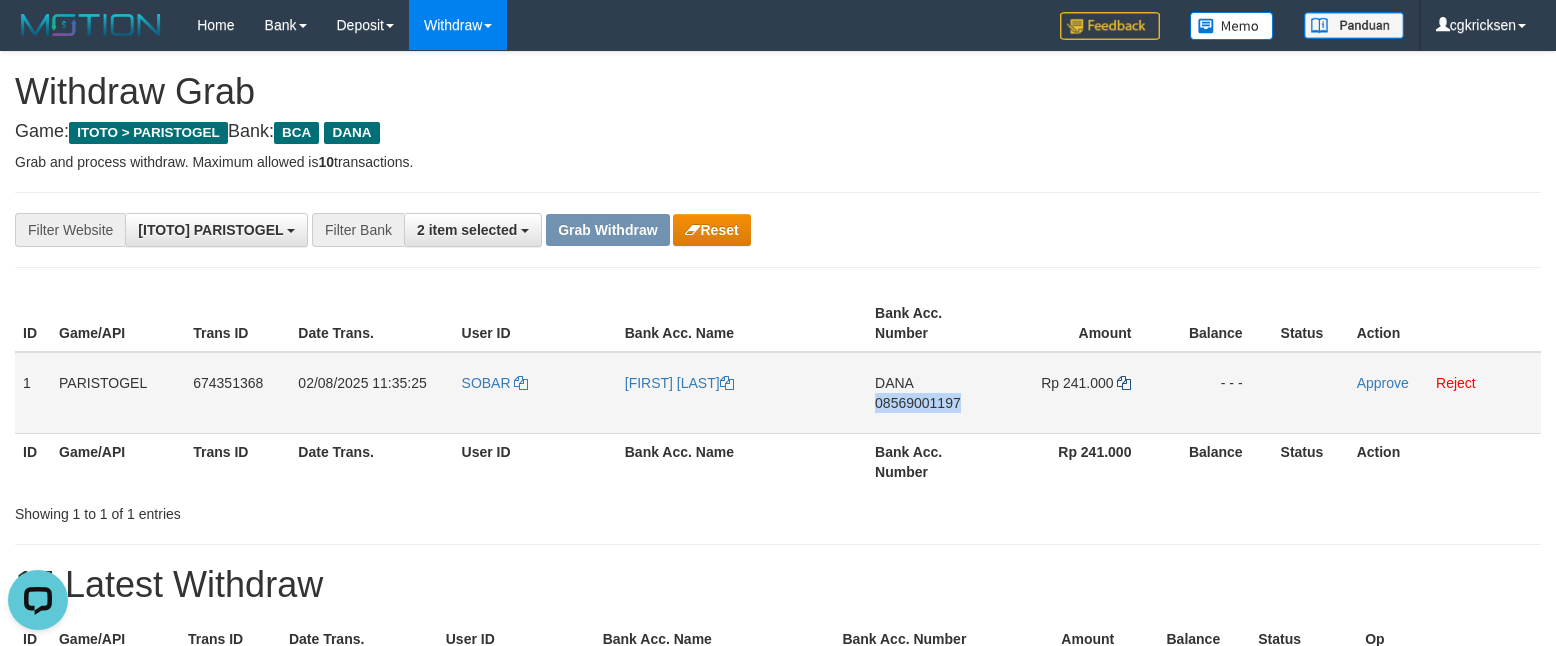 copy on "08569001197" 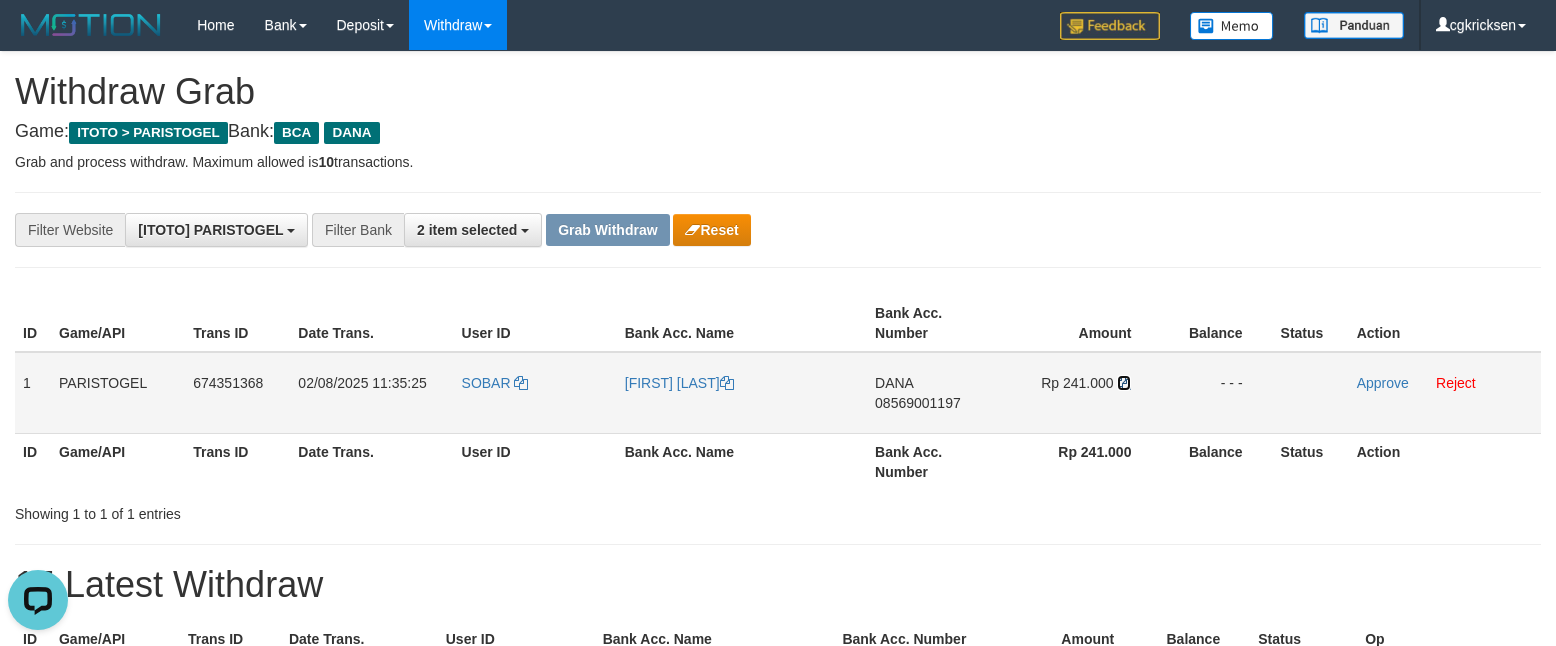 click at bounding box center (1124, 383) 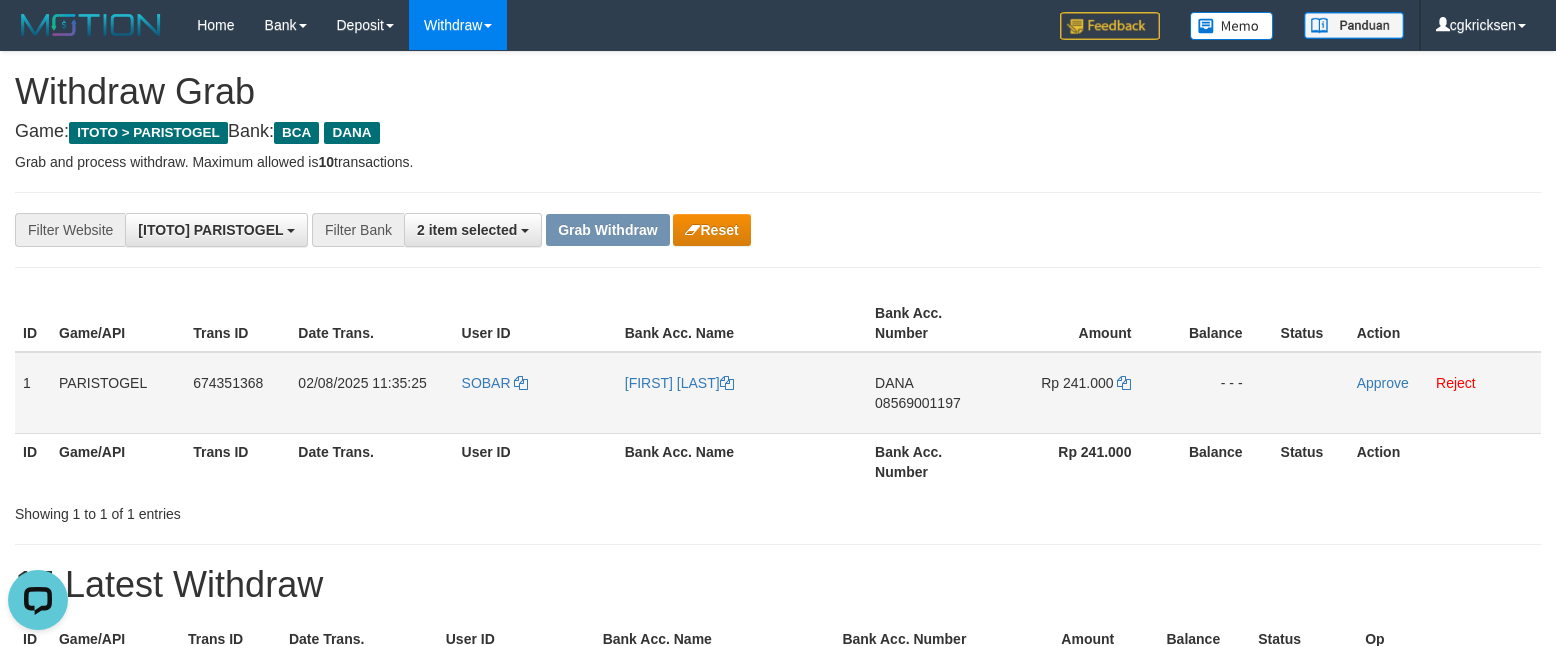 click on "Approve
Reject" at bounding box center (1445, 393) 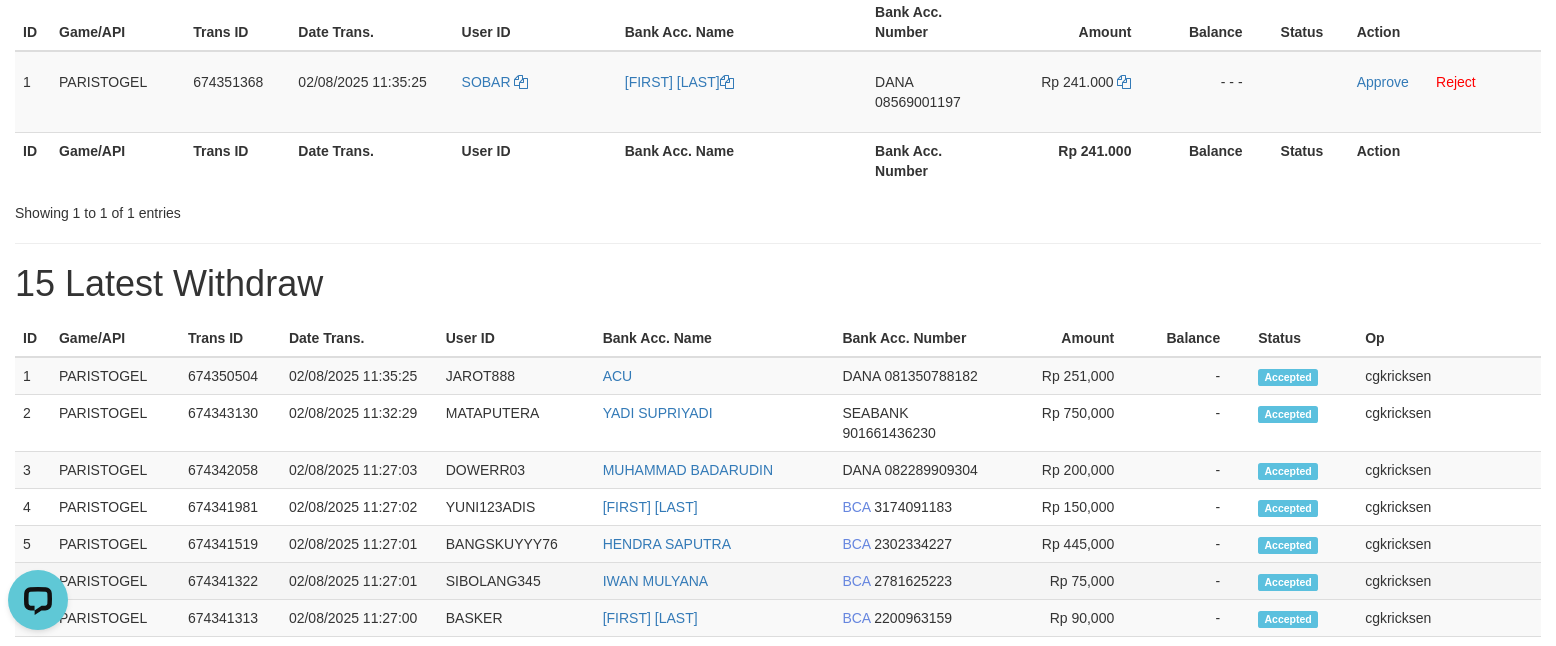 scroll, scrollTop: 0, scrollLeft: 0, axis: both 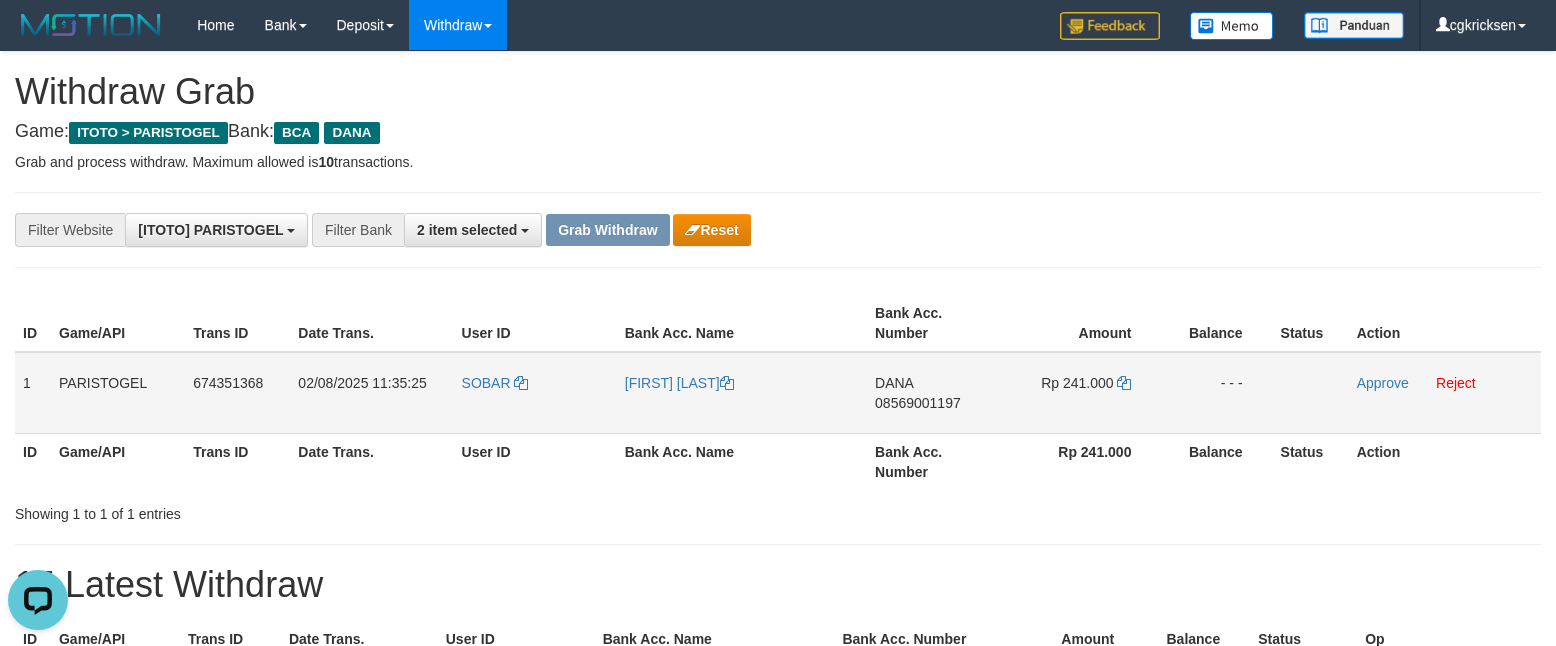 click on "Approve
Reject" at bounding box center (1445, 393) 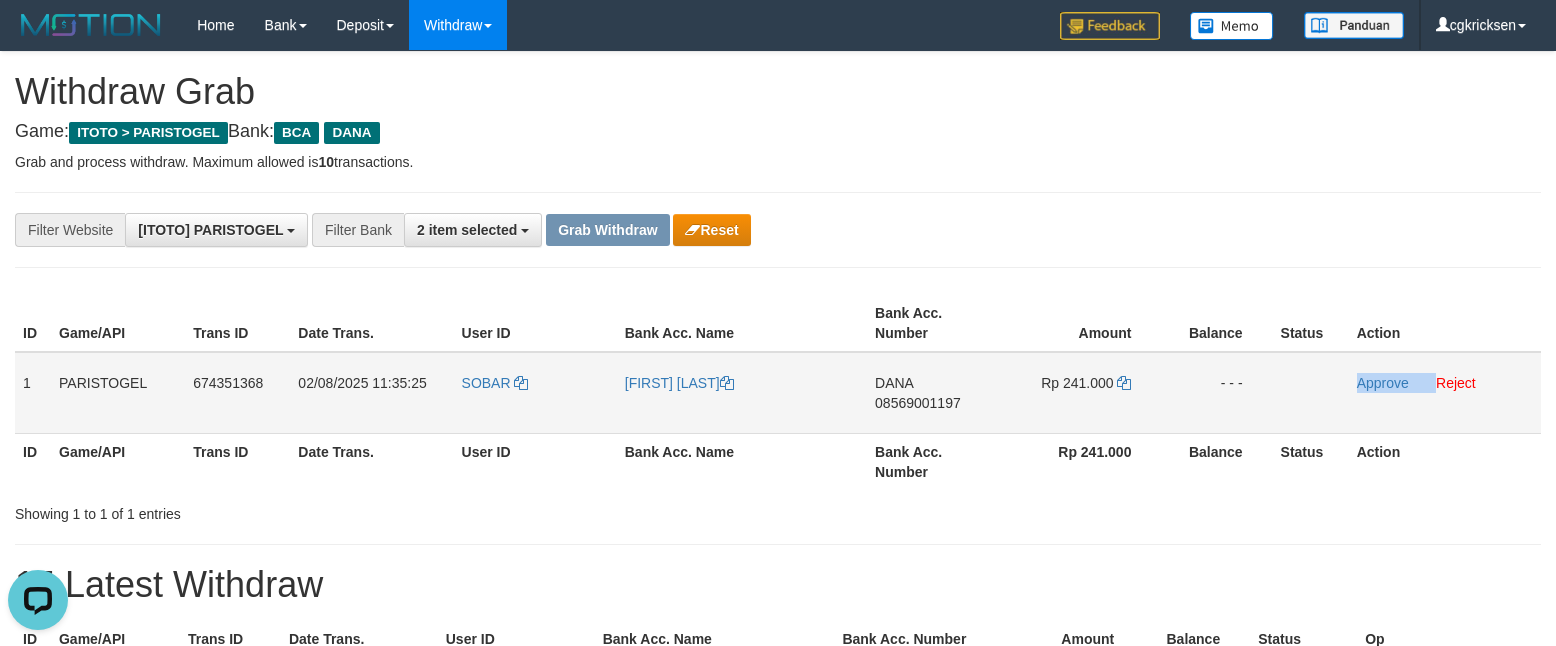 click on "Approve
Reject" at bounding box center [1445, 393] 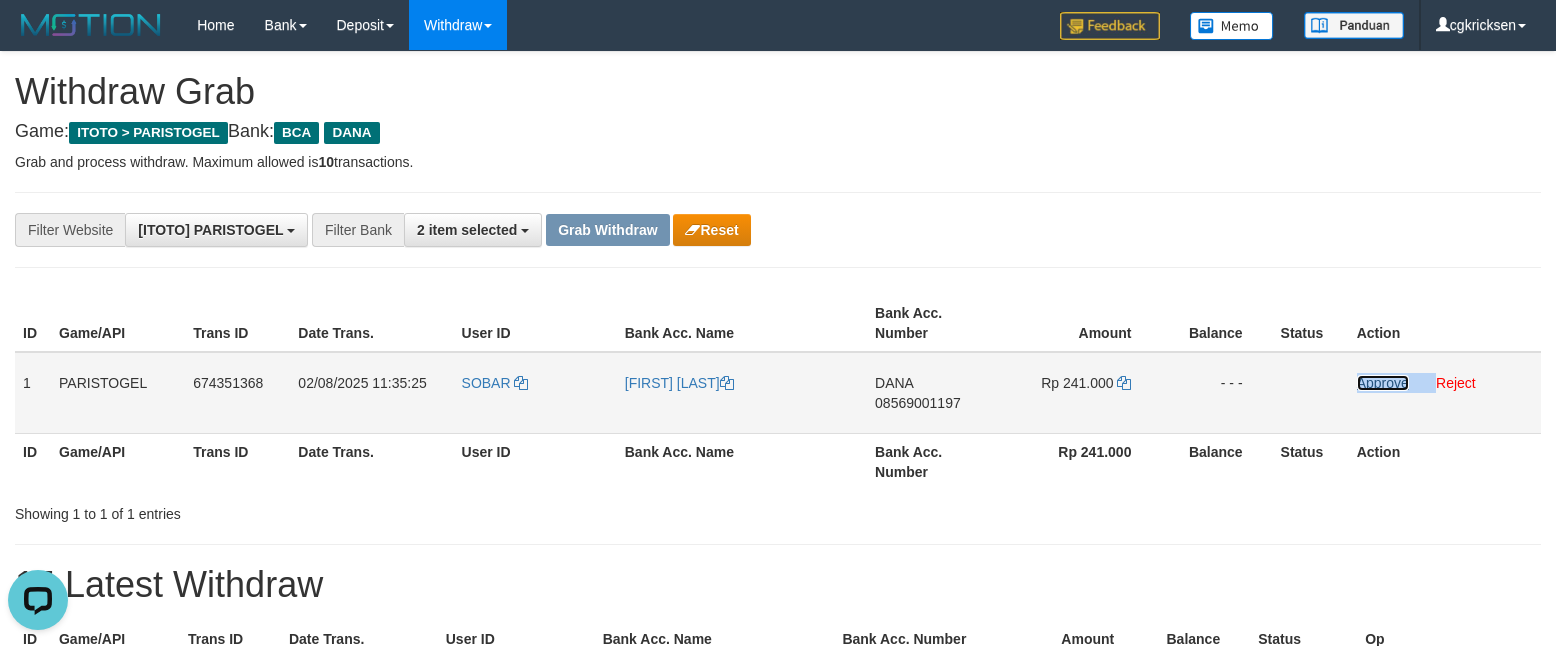 click on "Approve" at bounding box center (1383, 383) 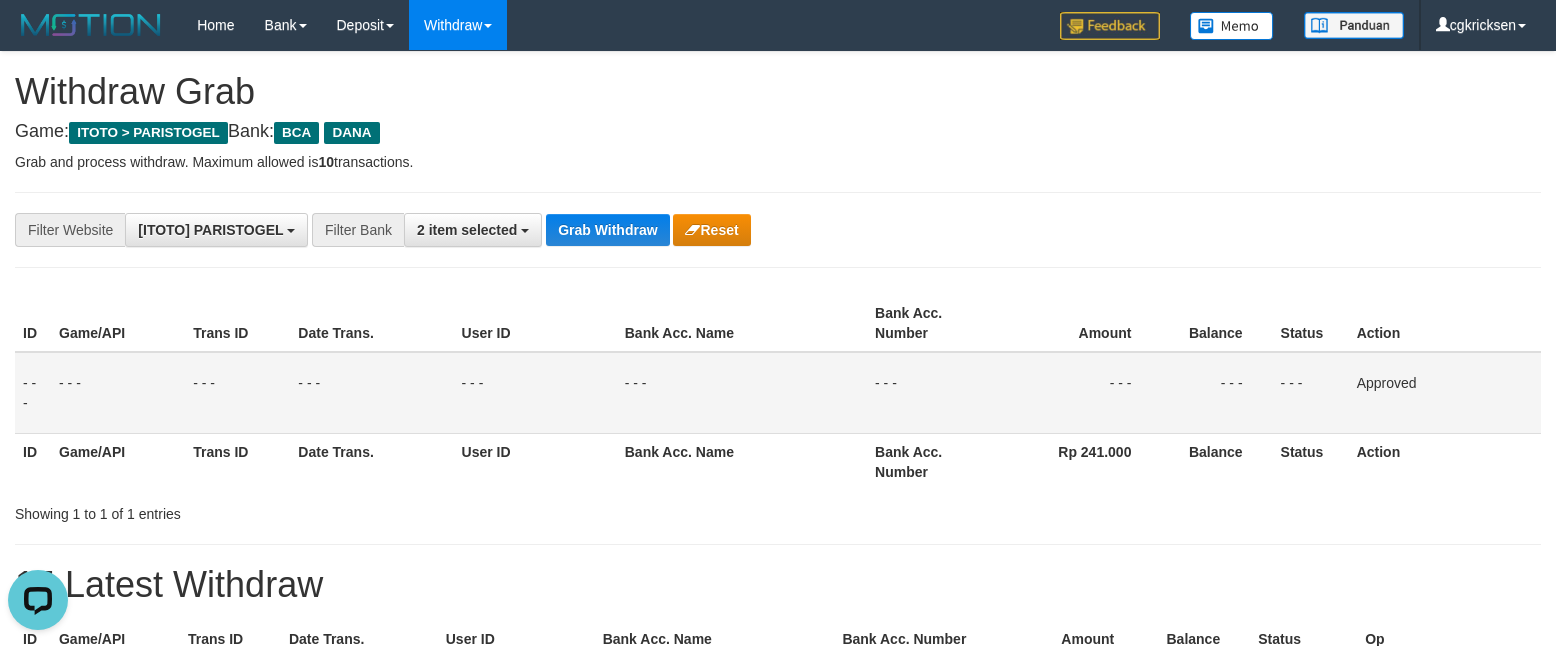 click on "**********" at bounding box center (778, 230) 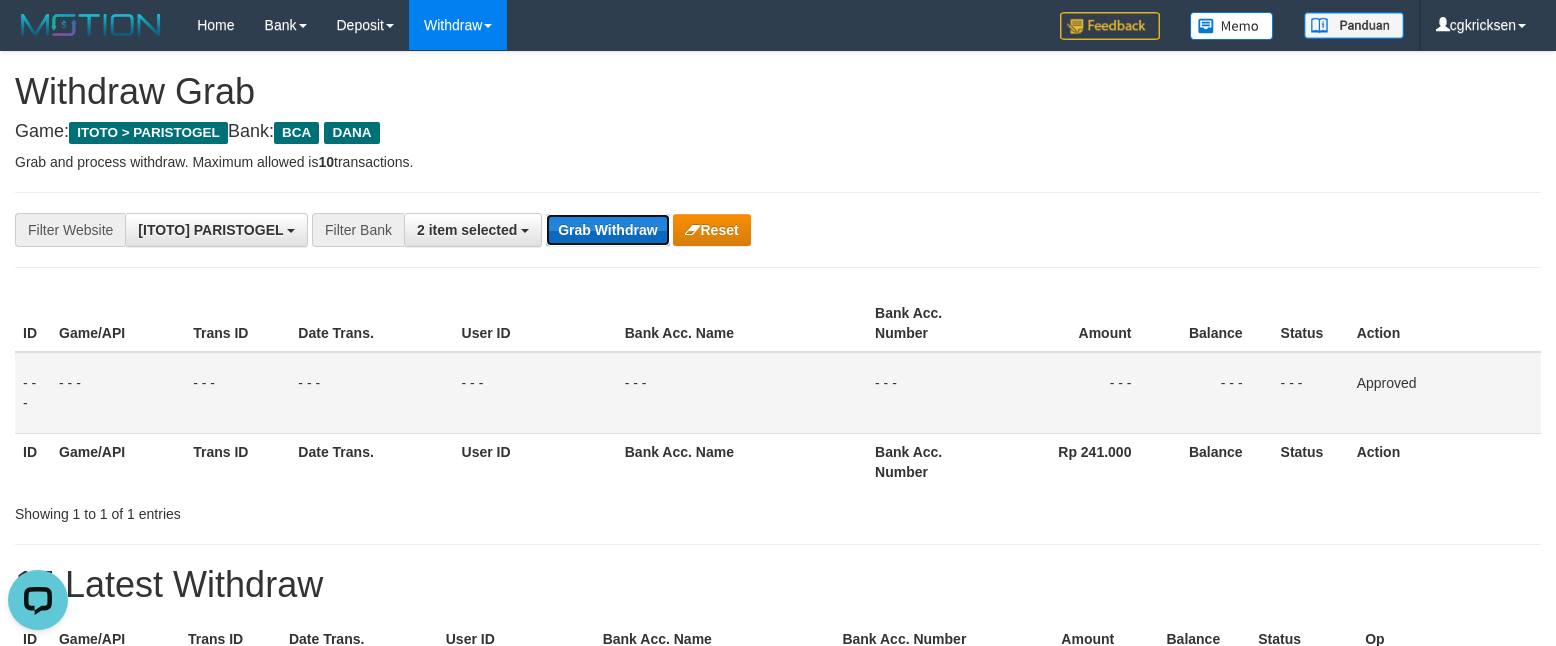 click on "Grab Withdraw" at bounding box center (607, 230) 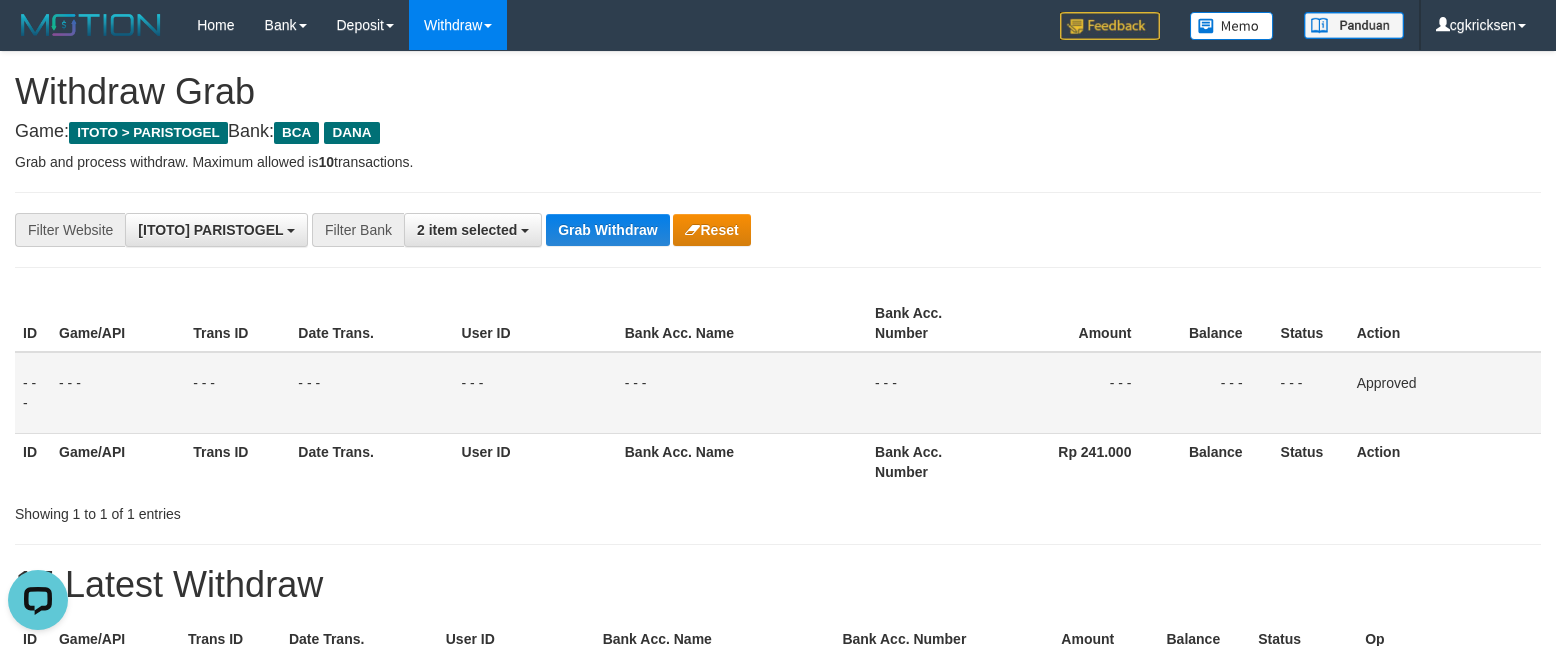 click on "**********" at bounding box center [778, 230] 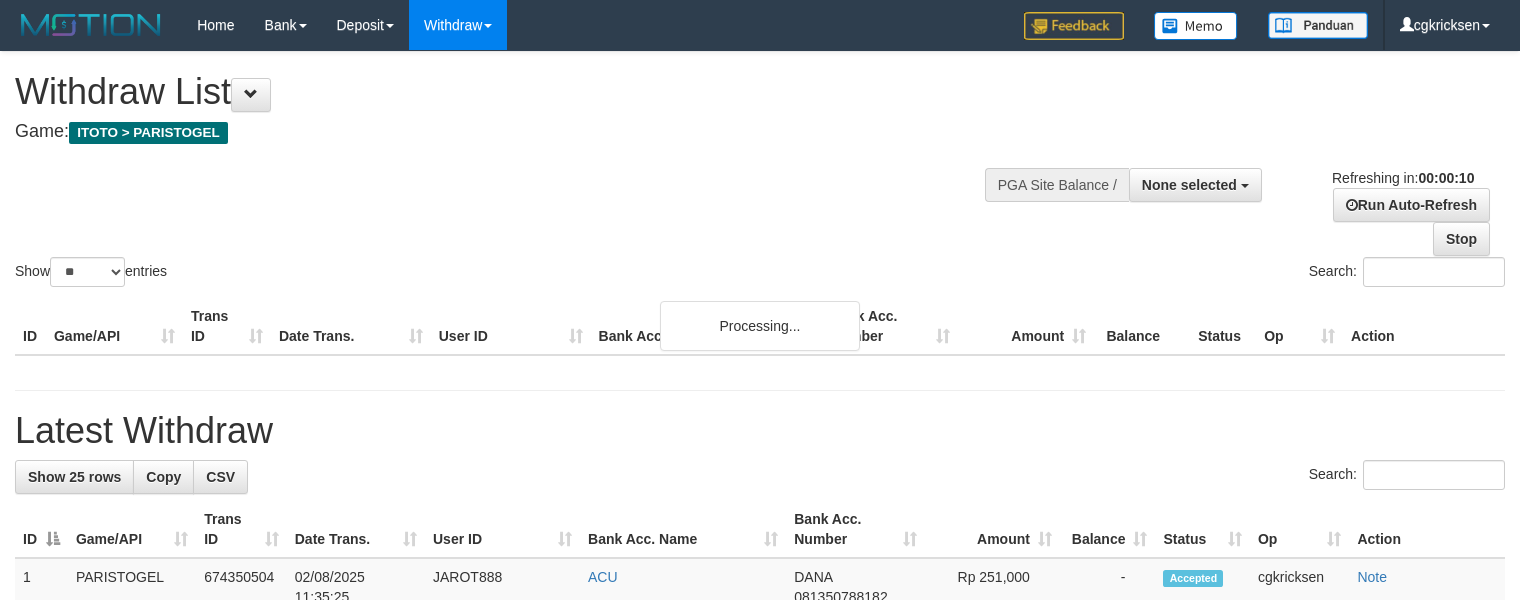 select 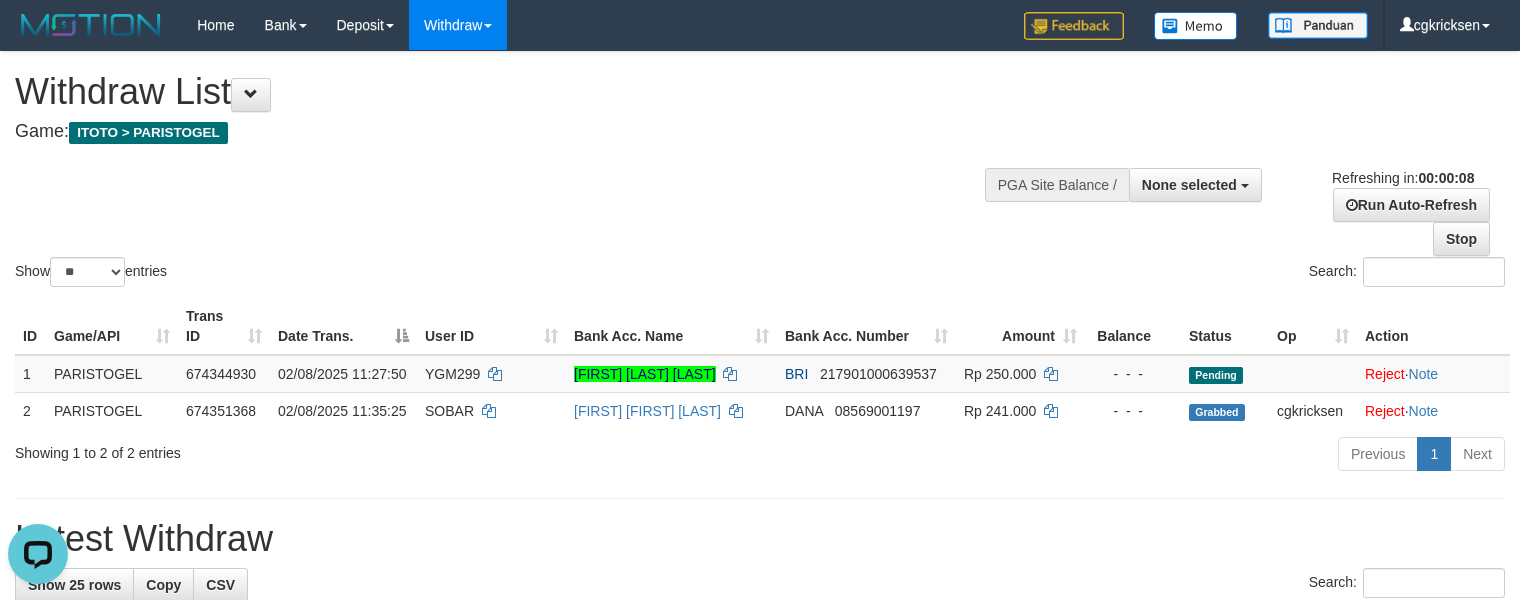scroll, scrollTop: 0, scrollLeft: 0, axis: both 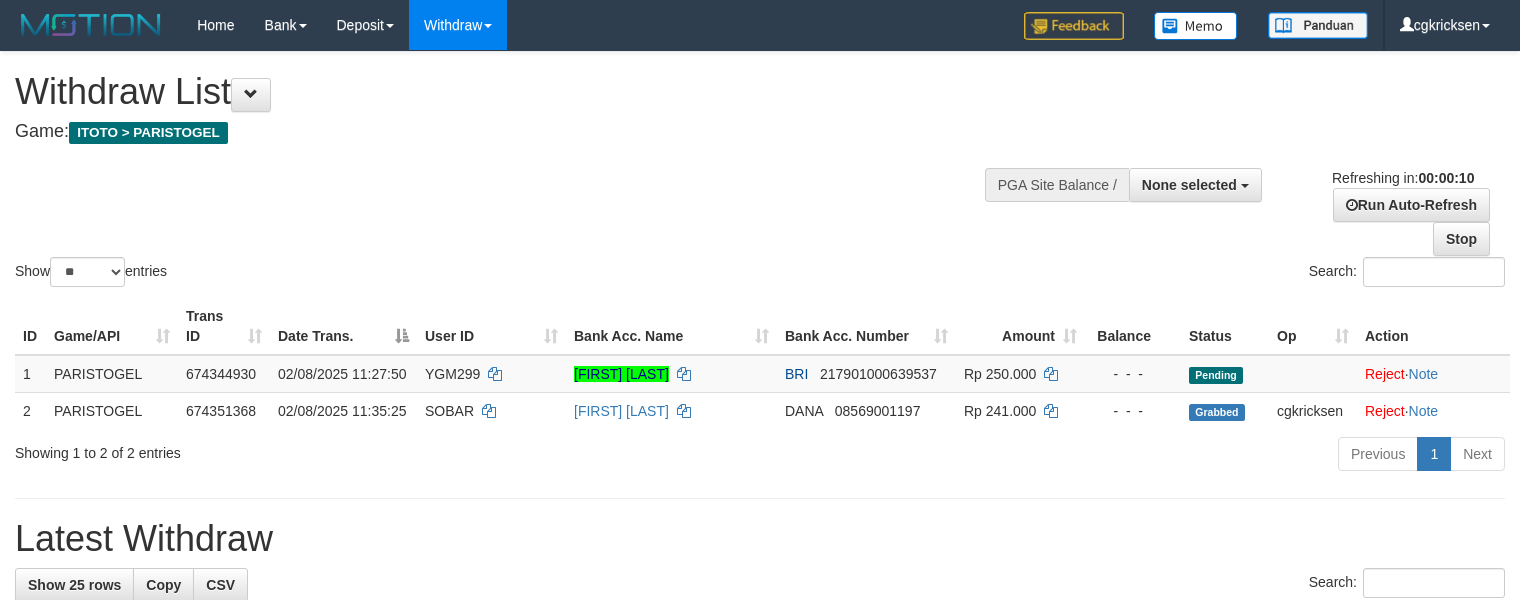 select 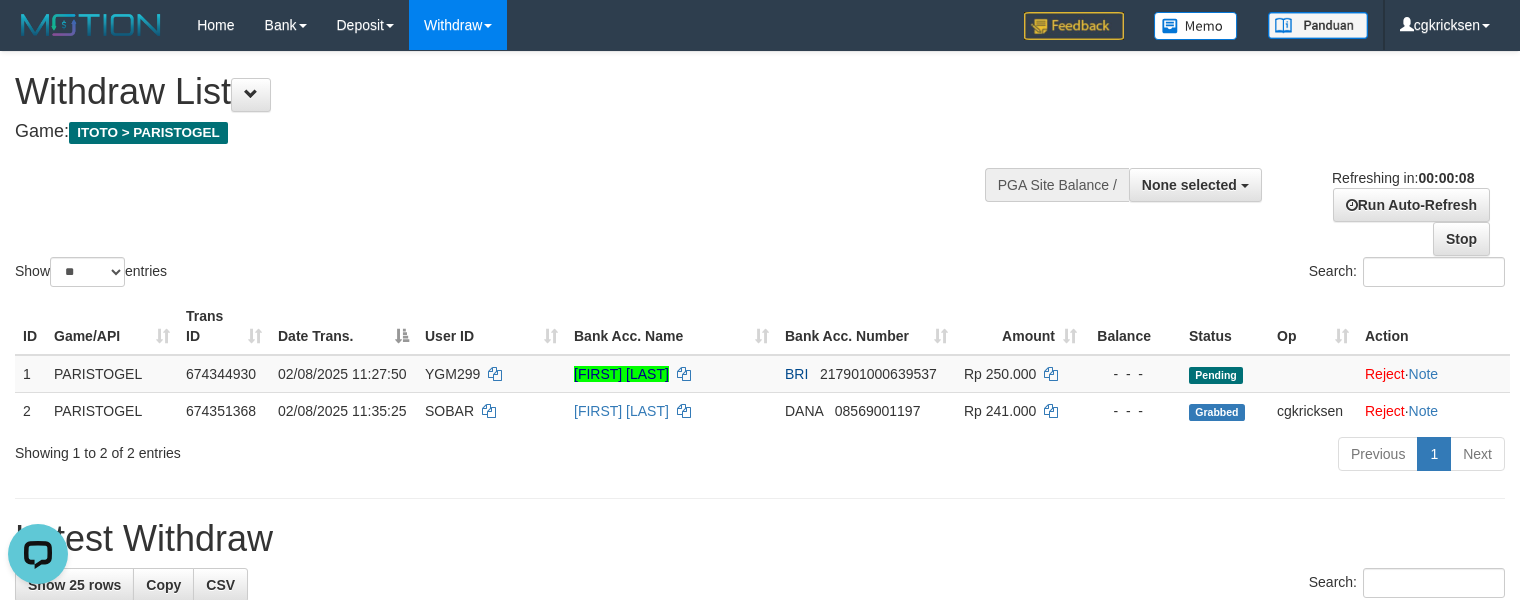 scroll, scrollTop: 0, scrollLeft: 0, axis: both 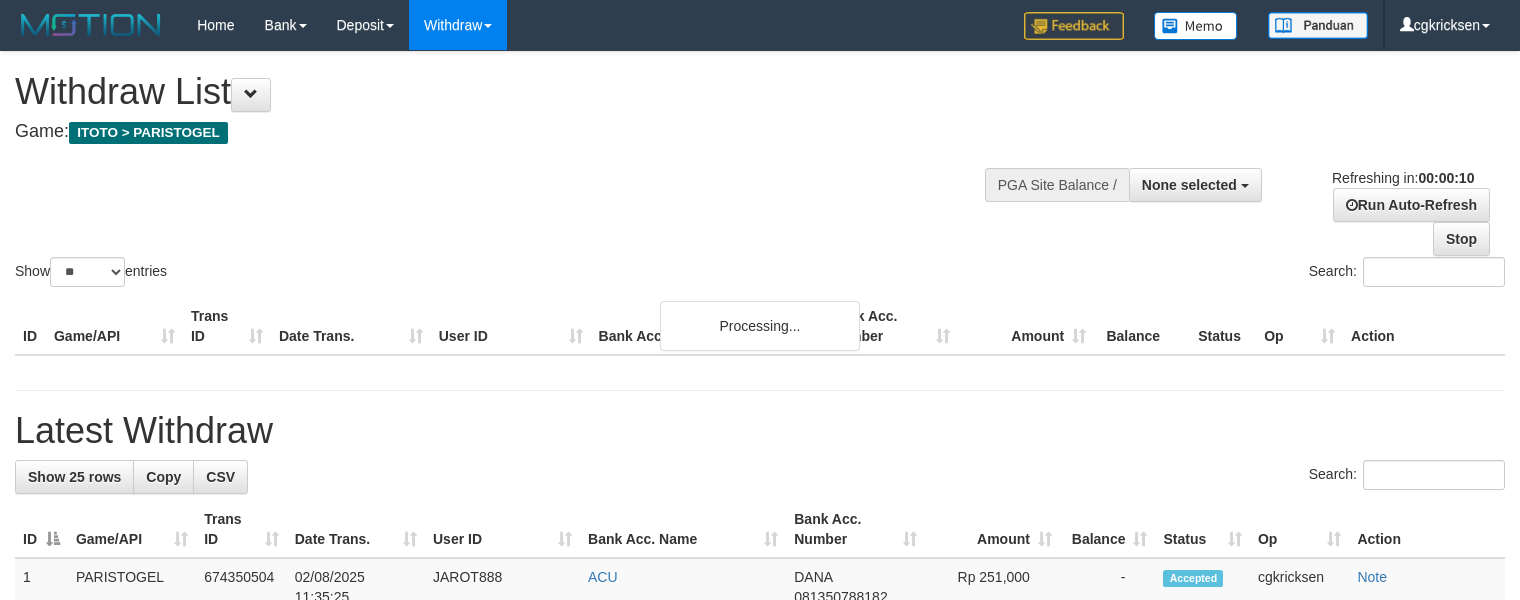 select 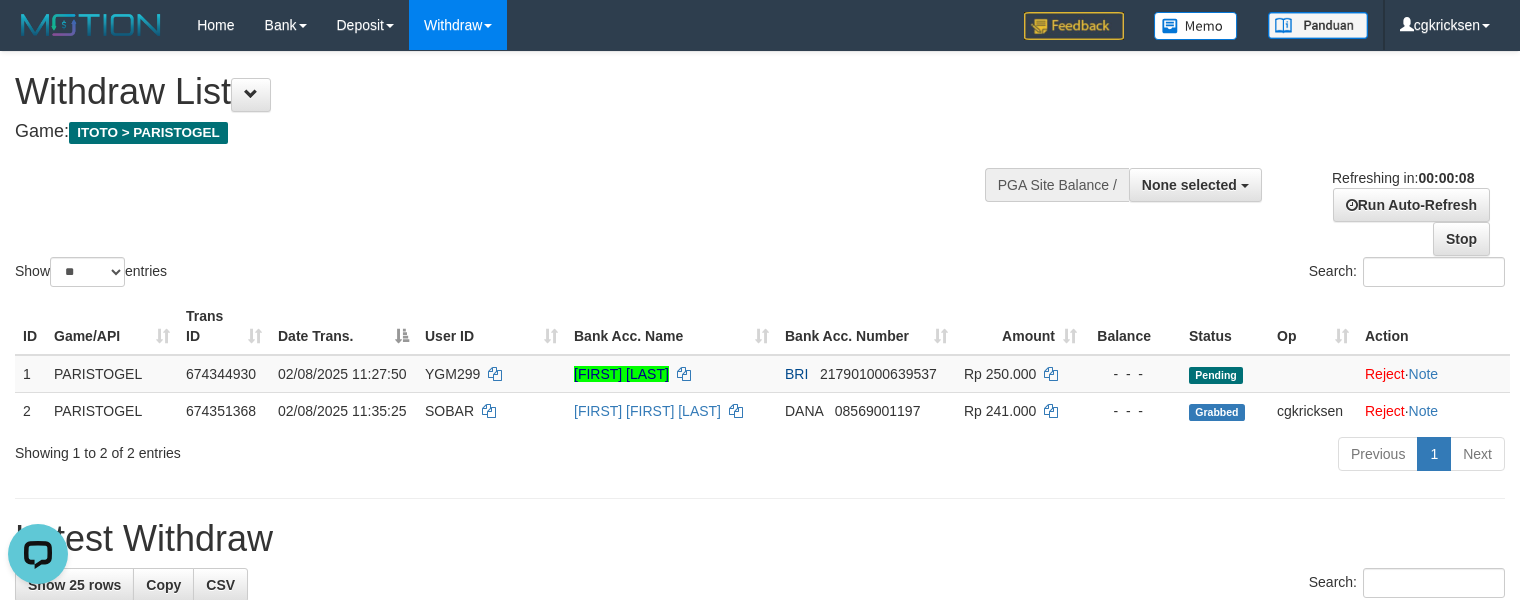 scroll, scrollTop: 0, scrollLeft: 0, axis: both 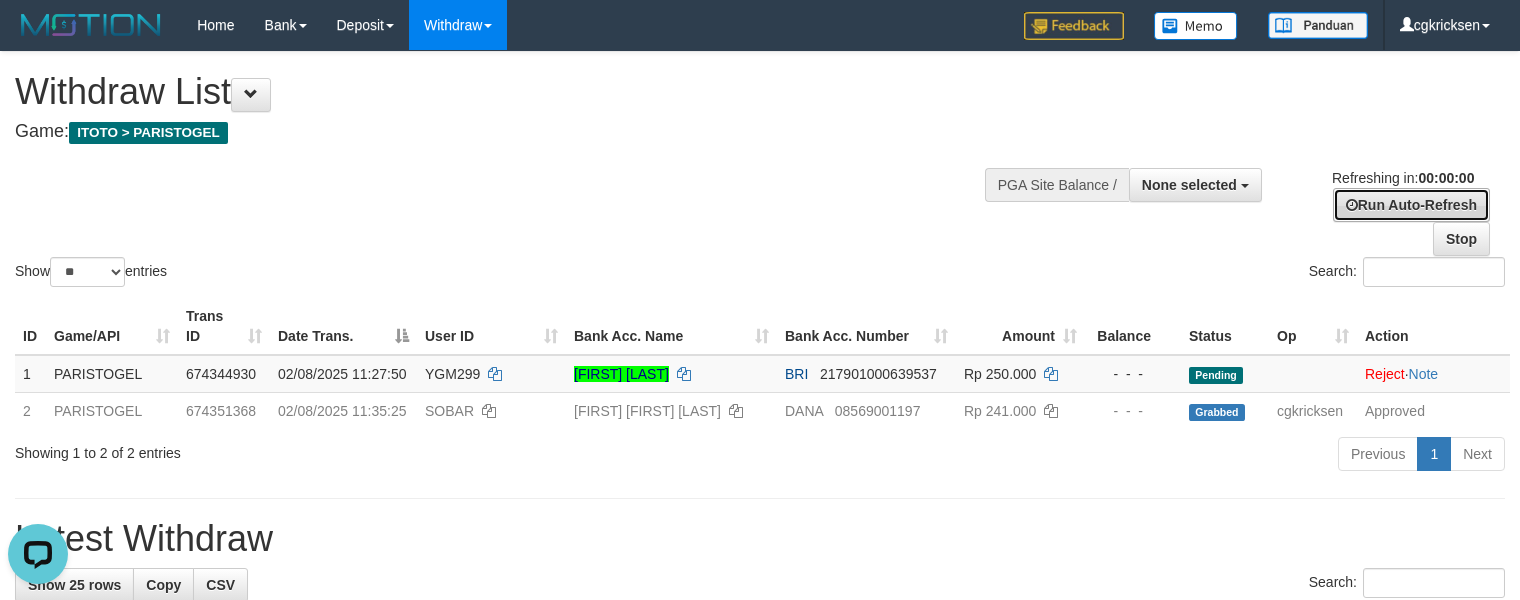drag, startPoint x: 1394, startPoint y: 205, endPoint x: 1365, endPoint y: 205, distance: 29 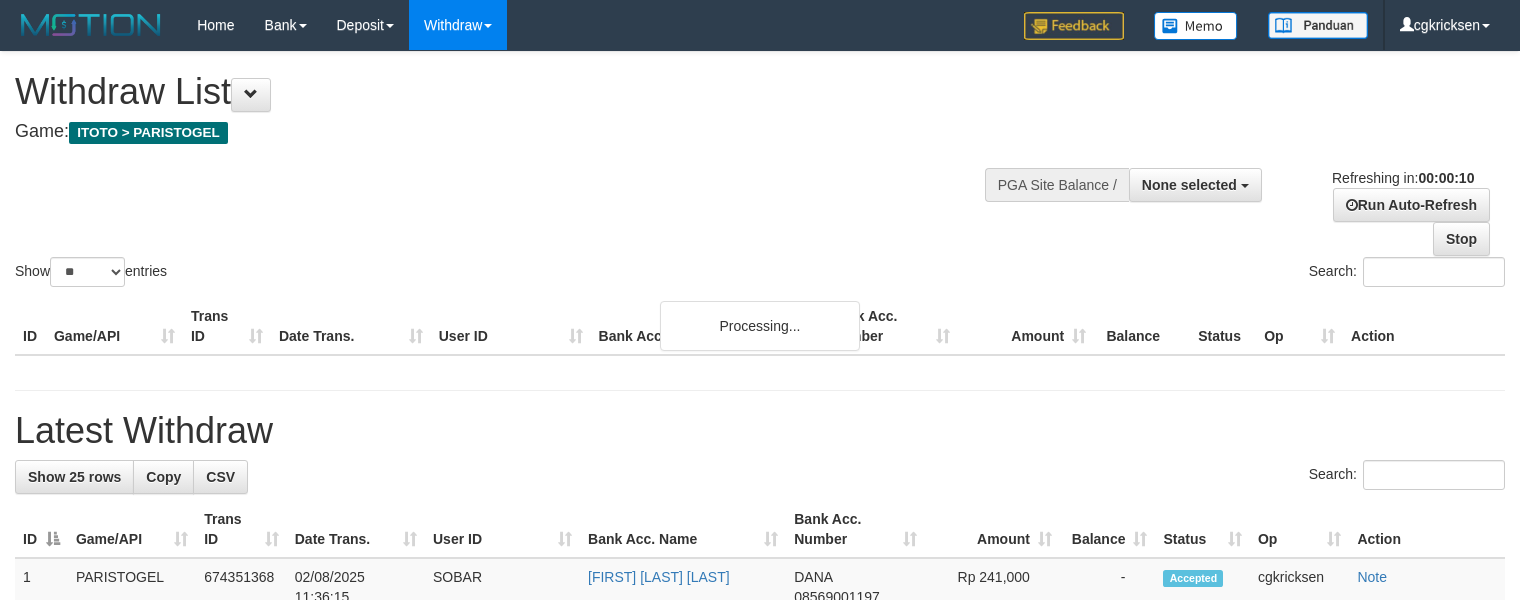 select 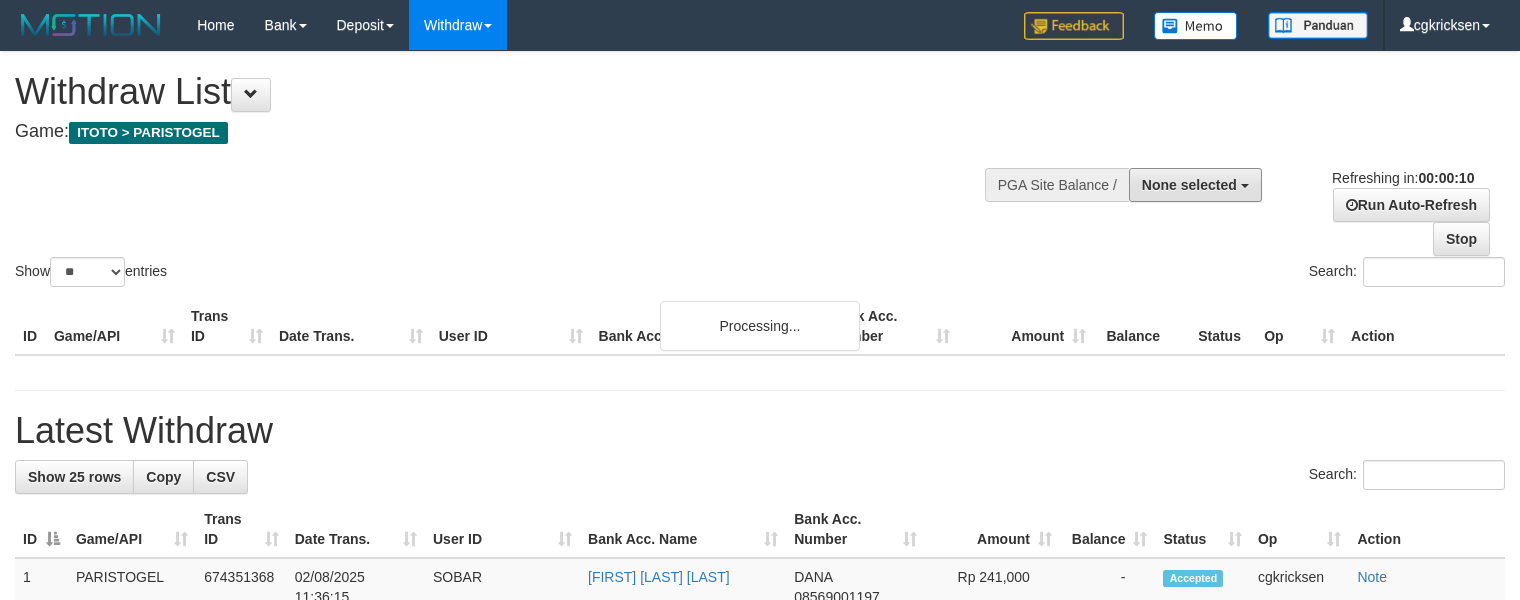 click on "None selected" at bounding box center (1189, 185) 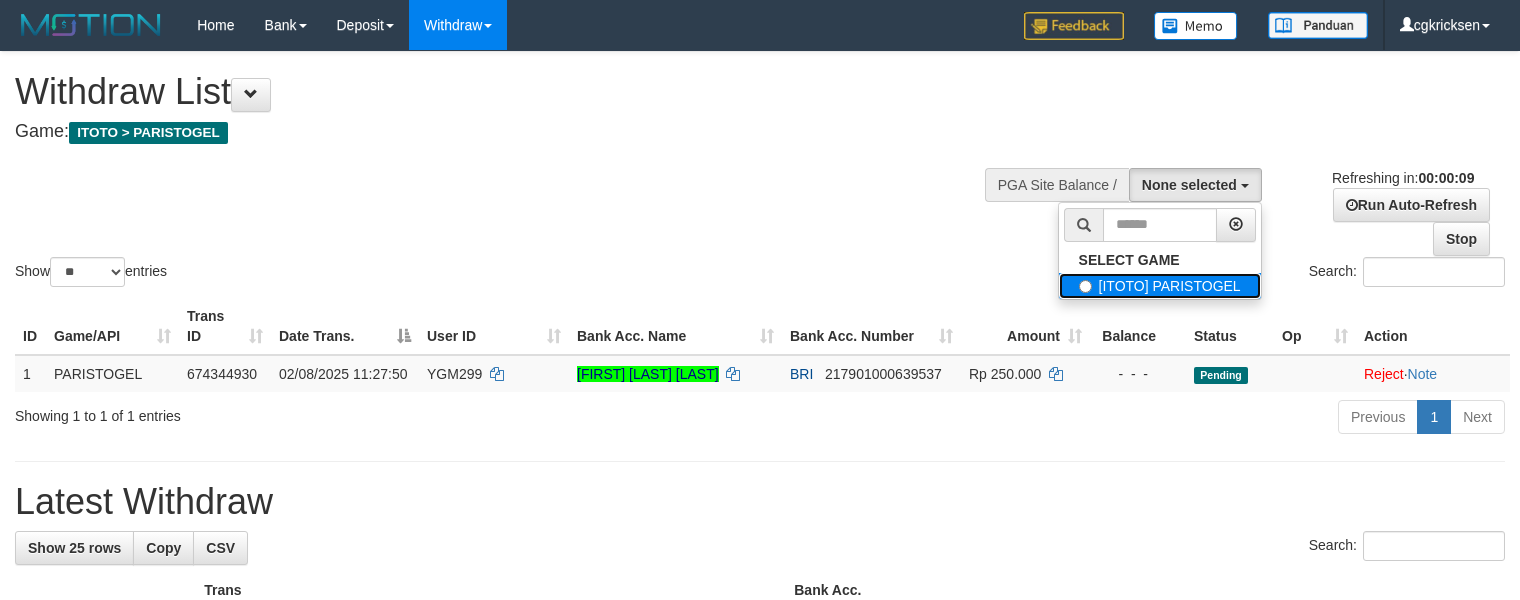 click on "[ITOTO] PARISTOGEL" at bounding box center [1160, 286] 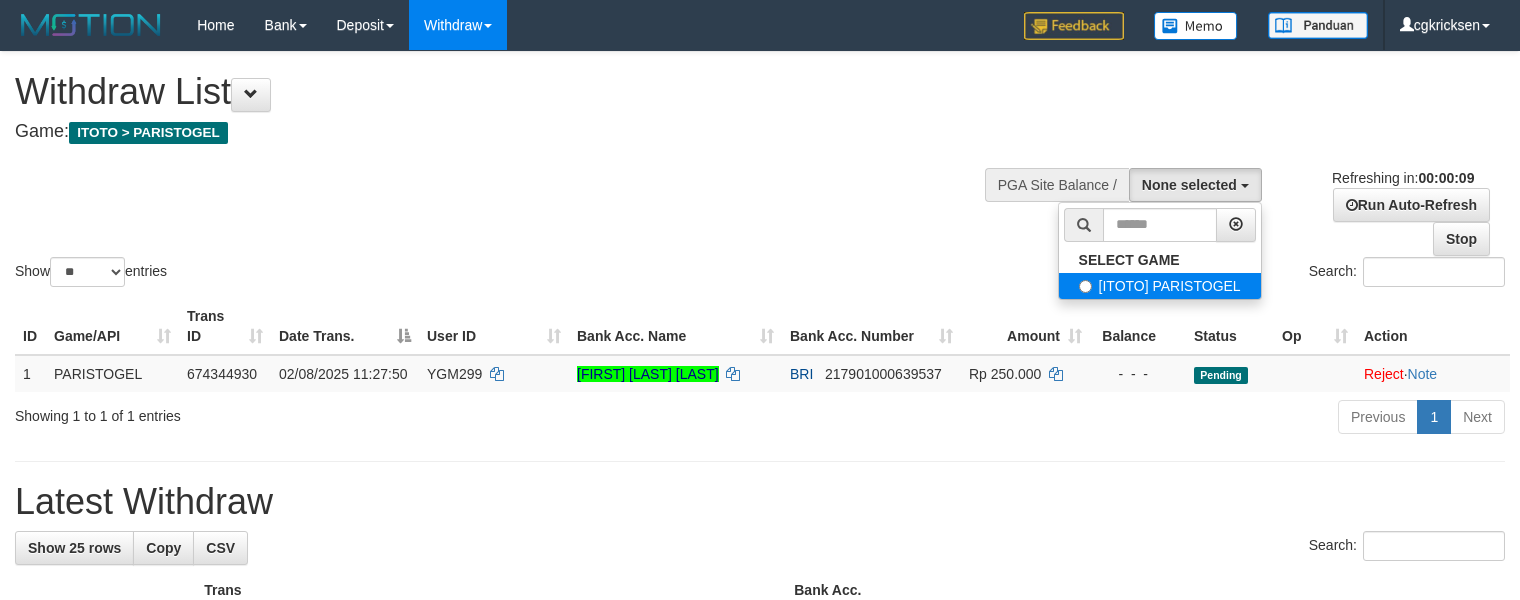 select on "****" 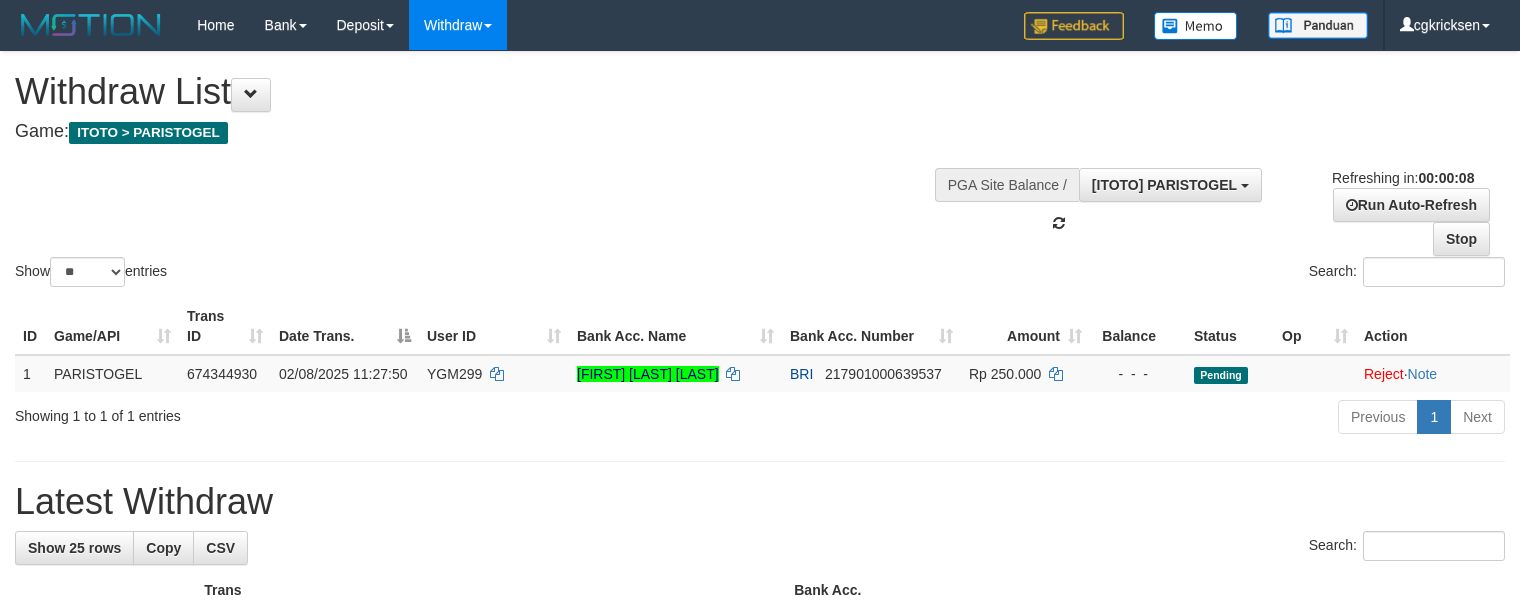 click on "Search:" at bounding box center [1140, 274] 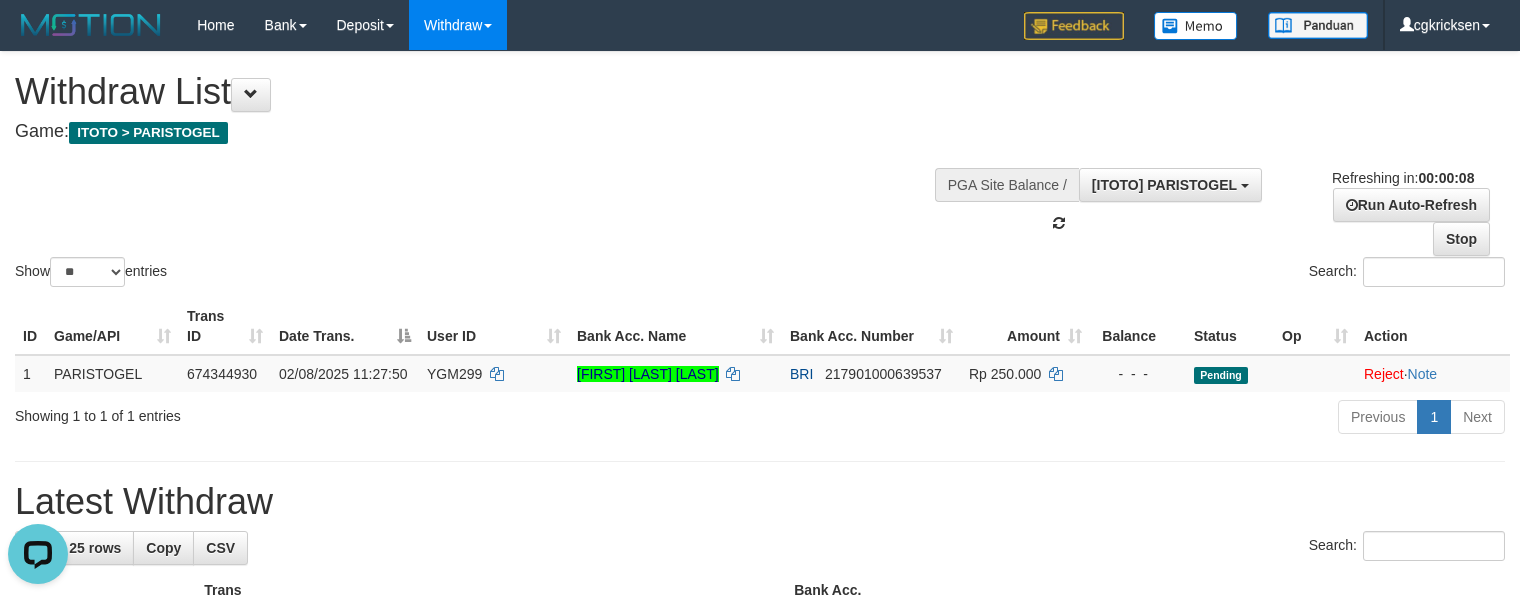 scroll, scrollTop: 17, scrollLeft: 0, axis: vertical 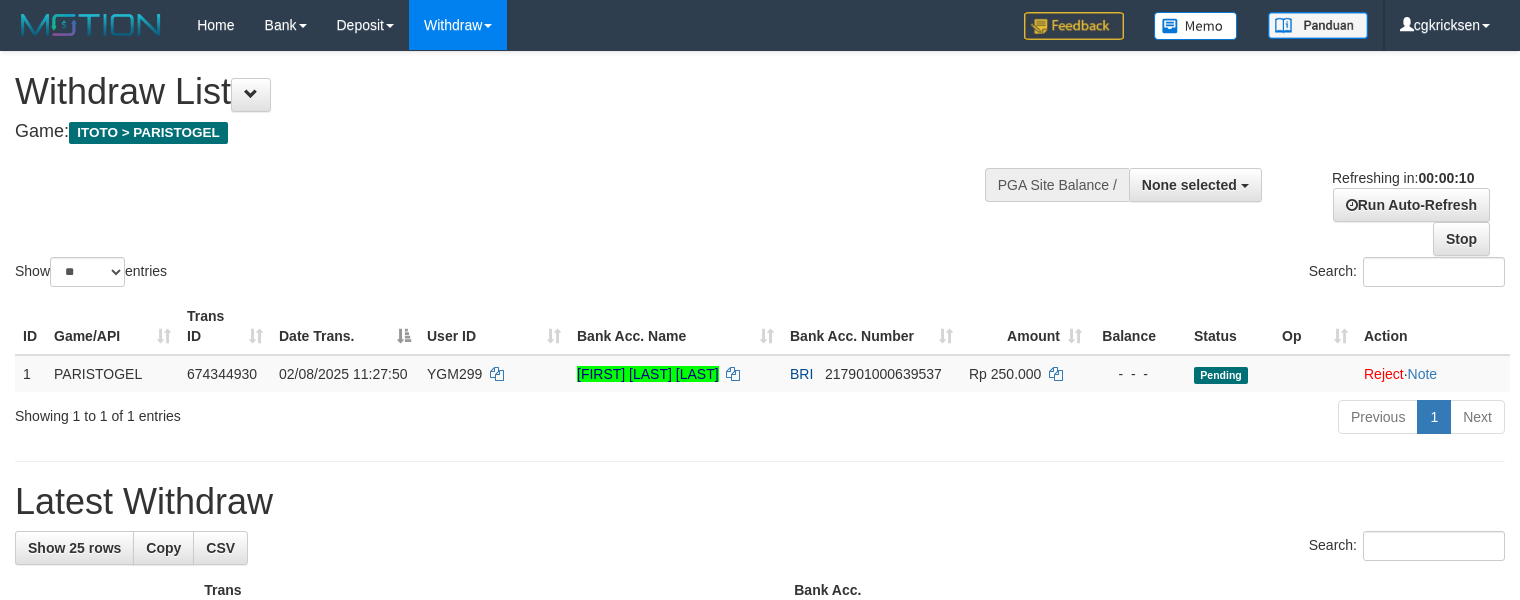 select 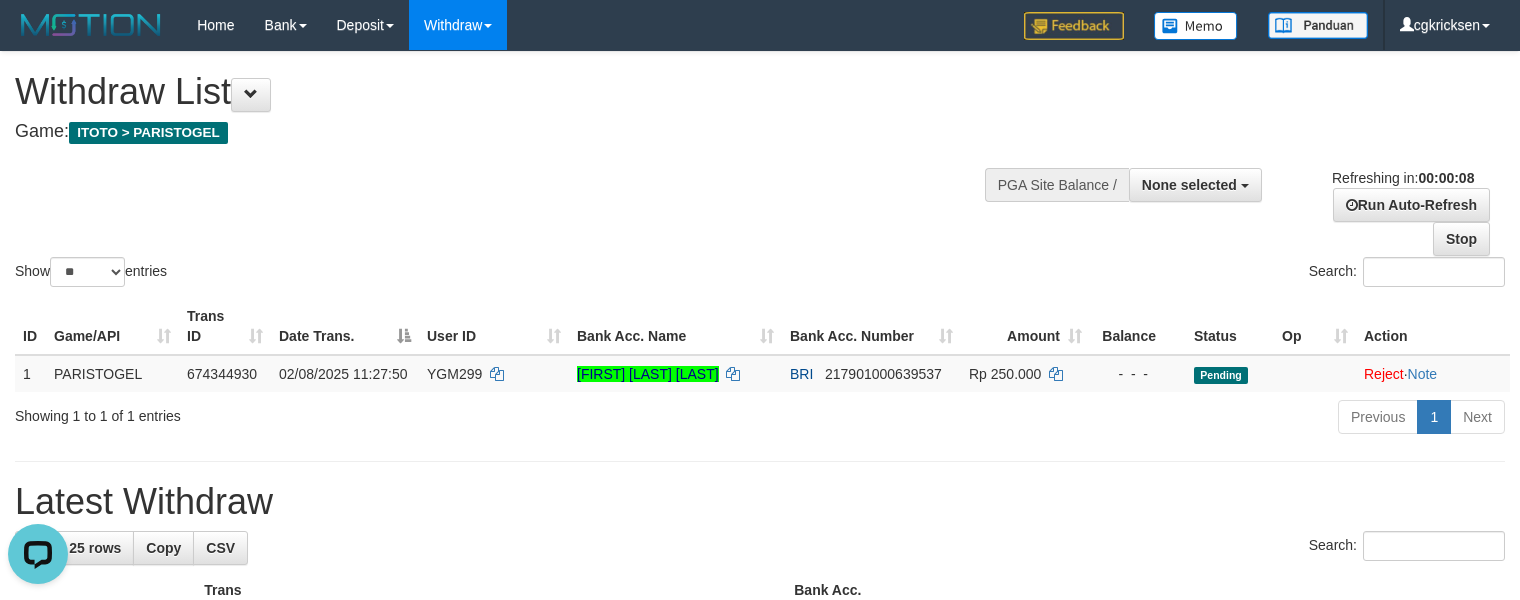 scroll, scrollTop: 0, scrollLeft: 0, axis: both 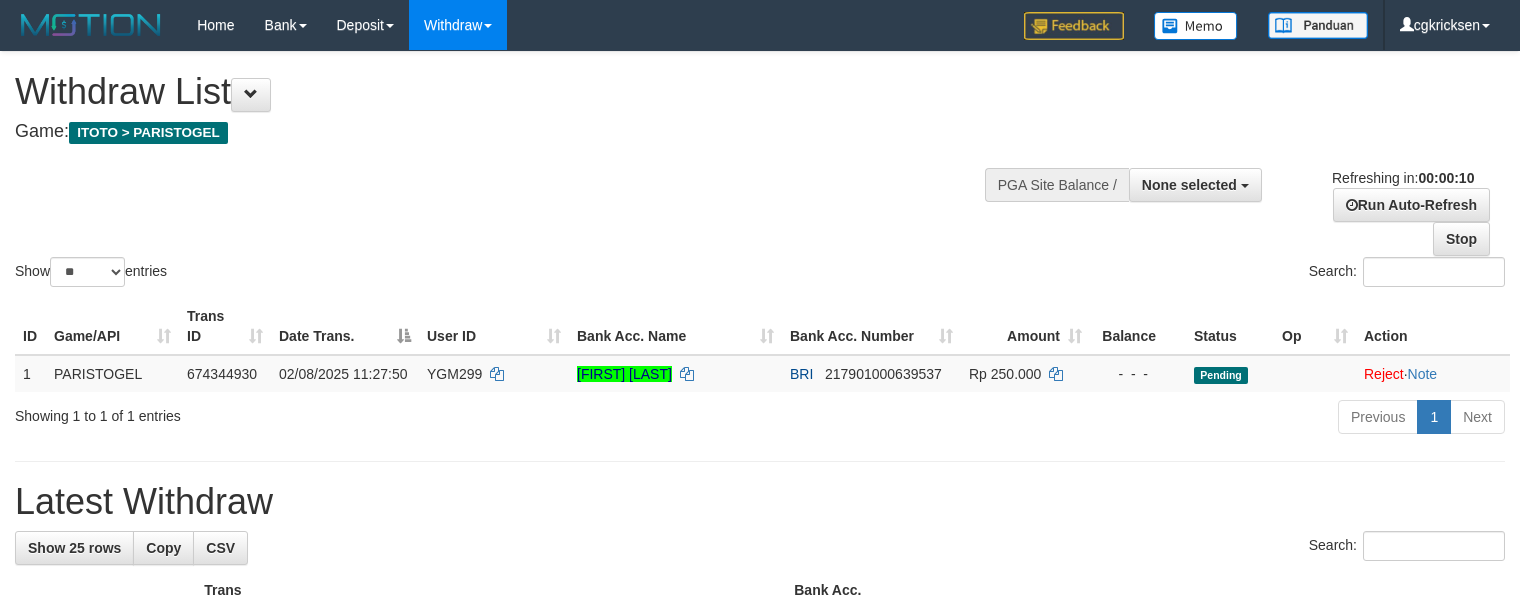 select 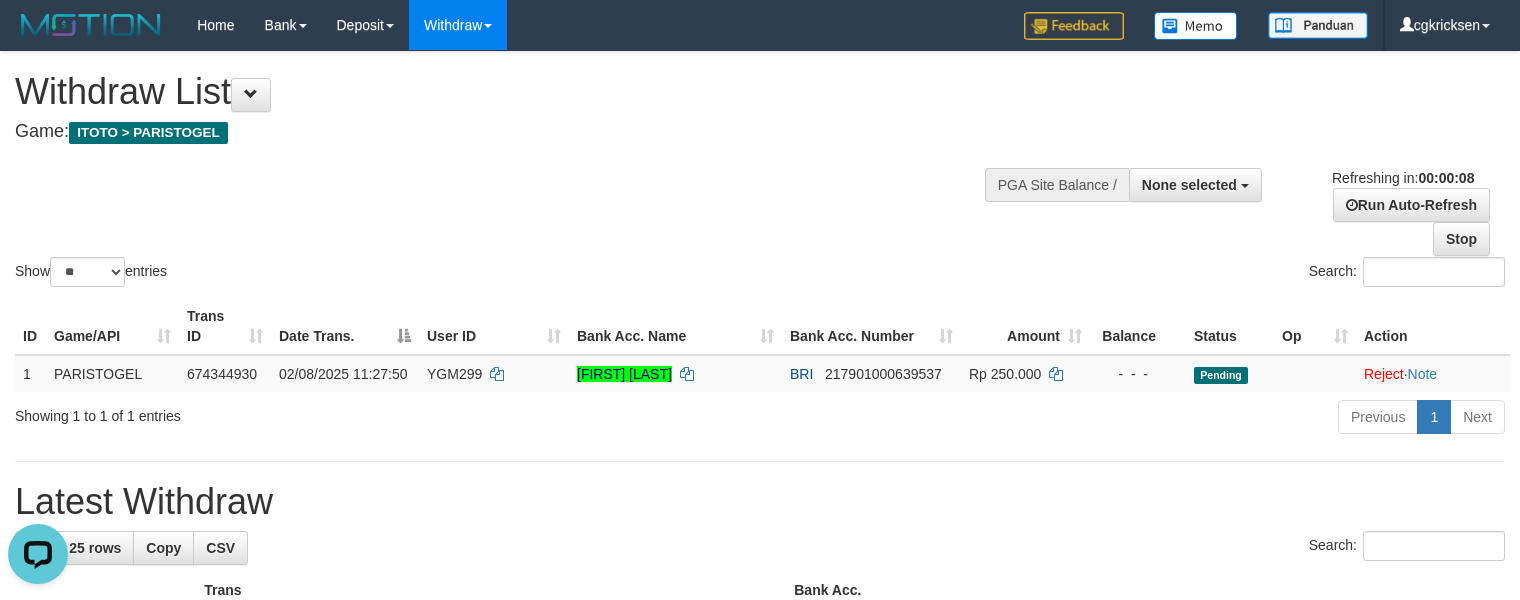 scroll, scrollTop: 0, scrollLeft: 0, axis: both 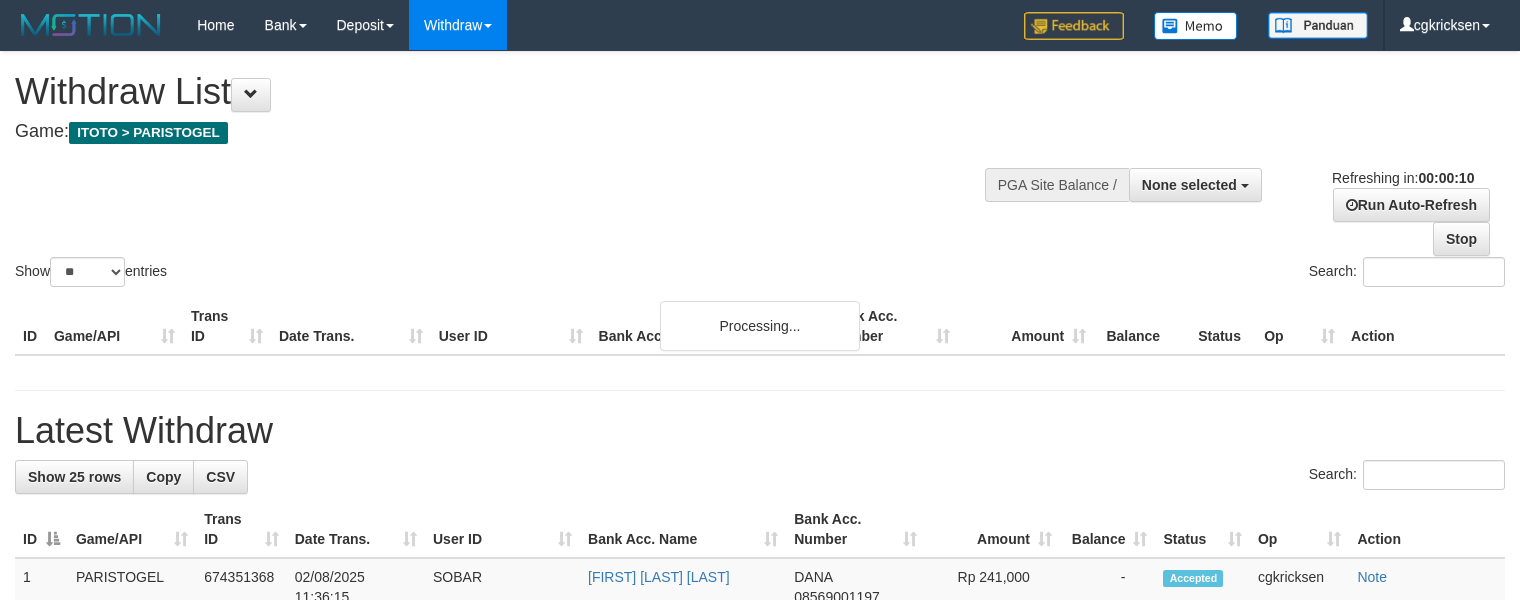 select 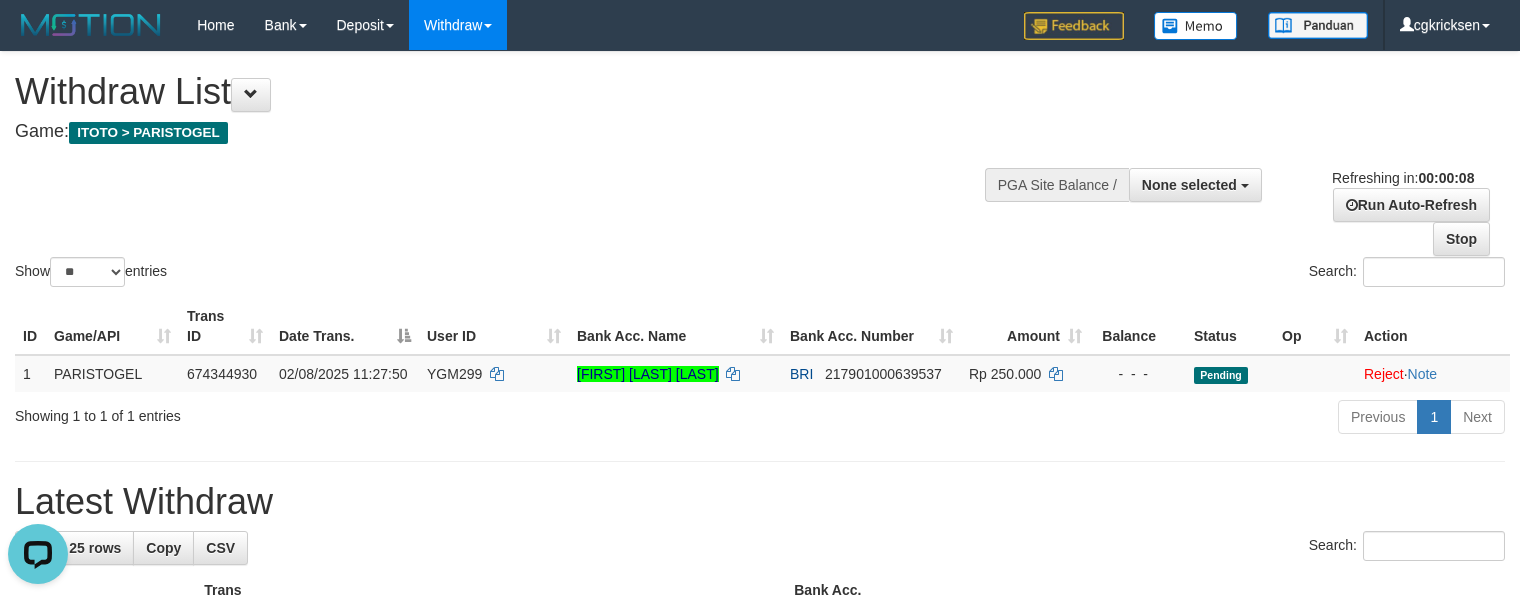 scroll, scrollTop: 0, scrollLeft: 0, axis: both 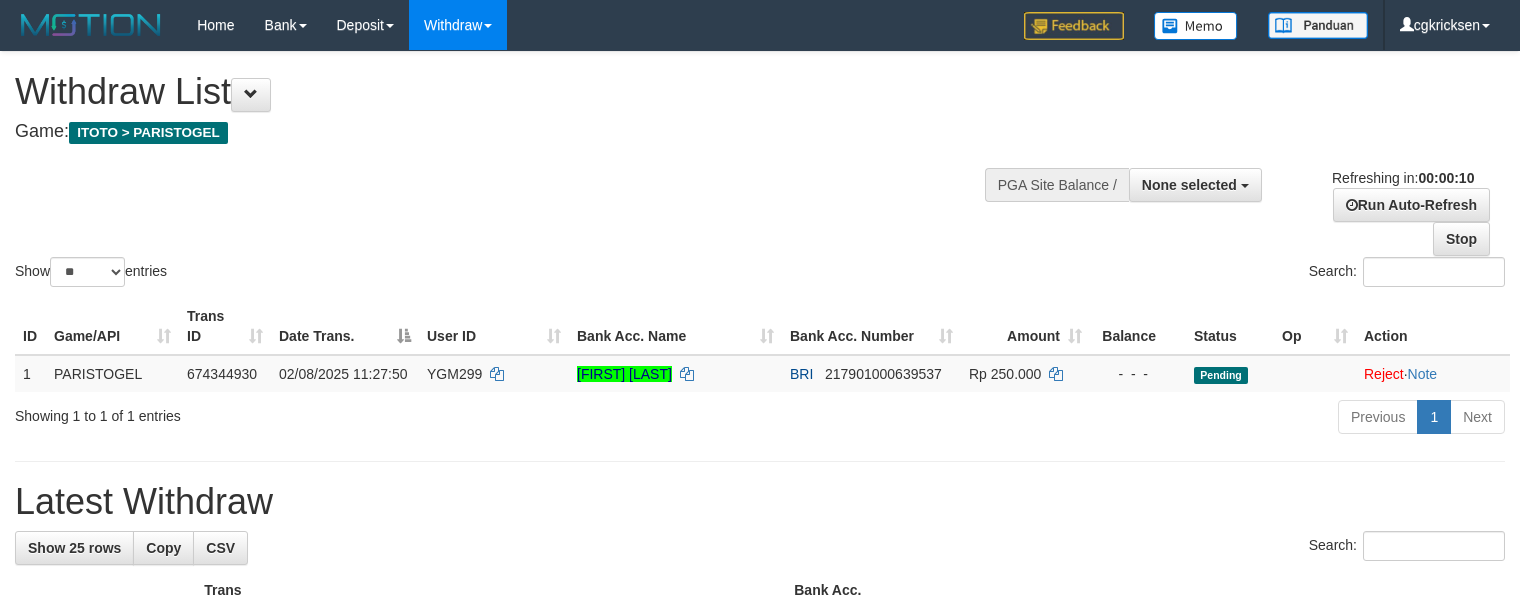 select 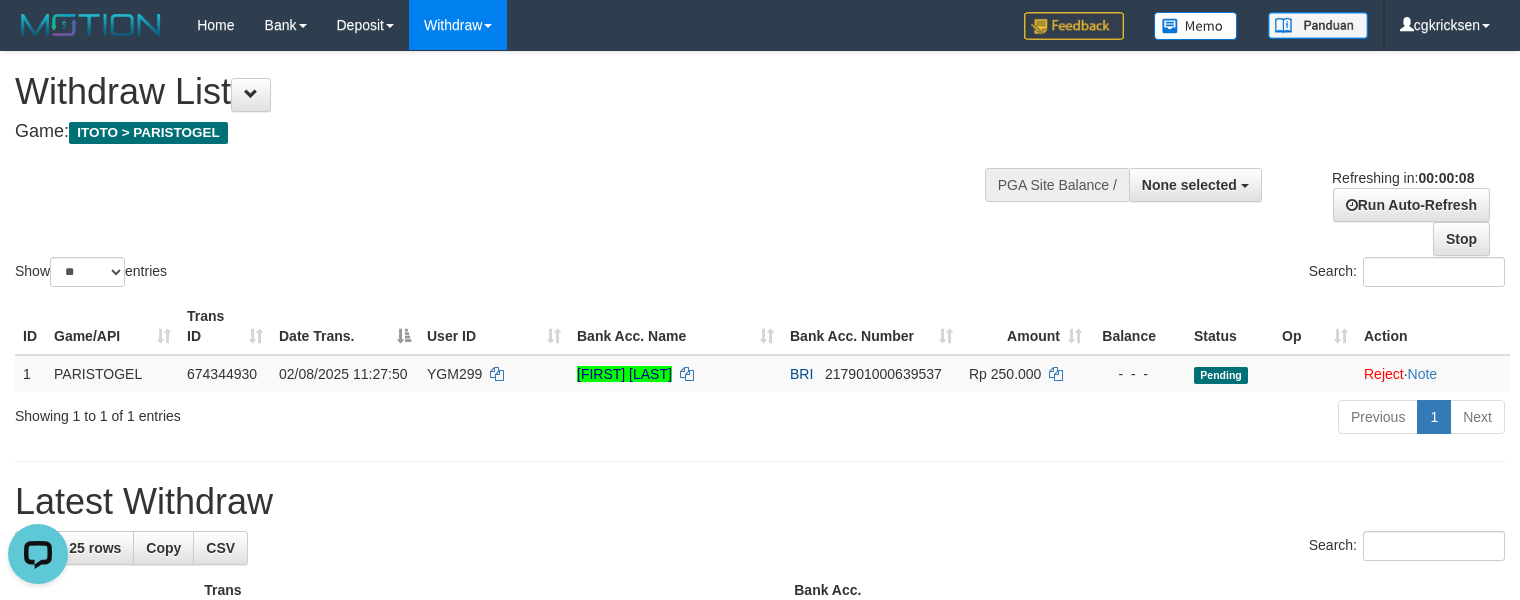 scroll, scrollTop: 0, scrollLeft: 0, axis: both 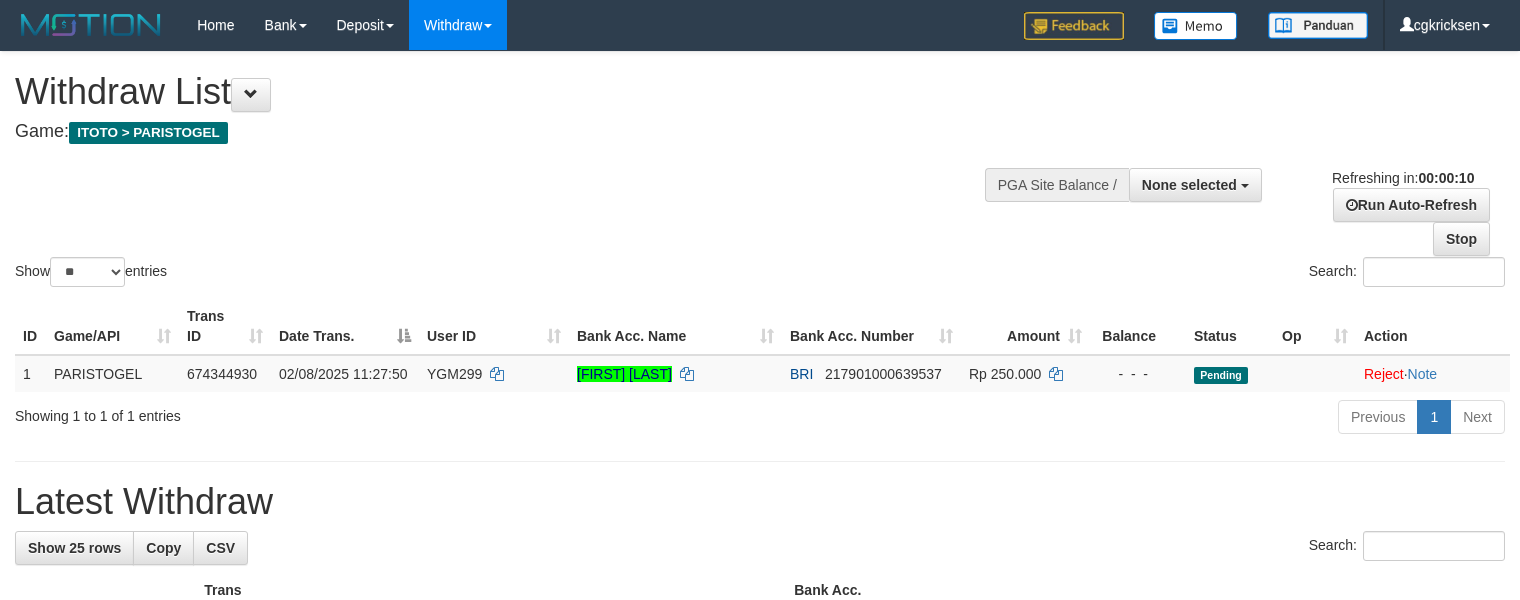 select 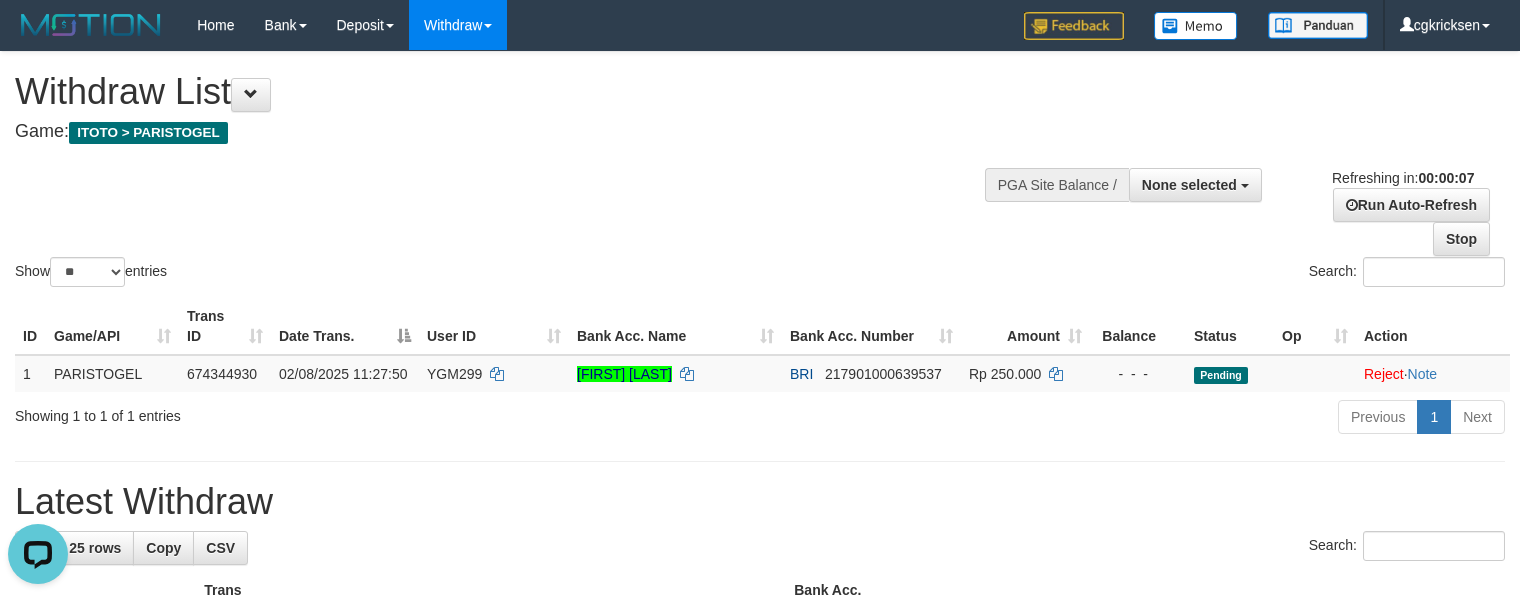 scroll, scrollTop: 0, scrollLeft: 0, axis: both 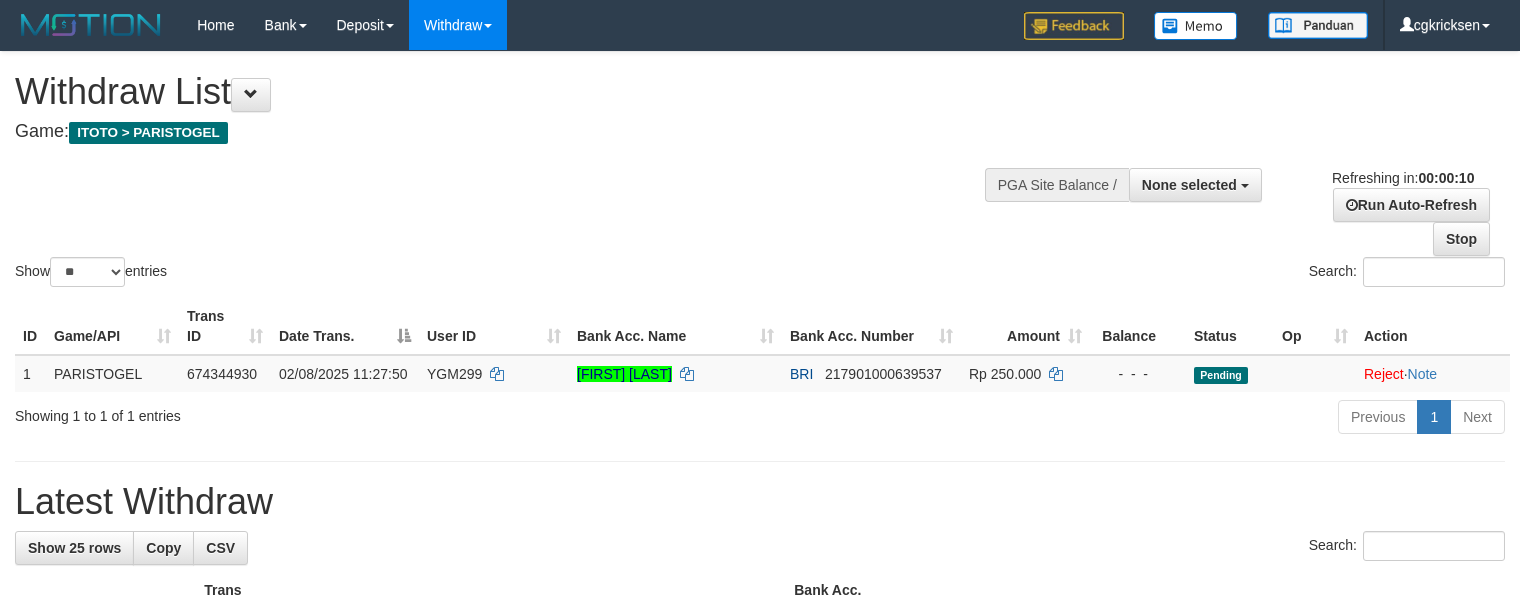 select 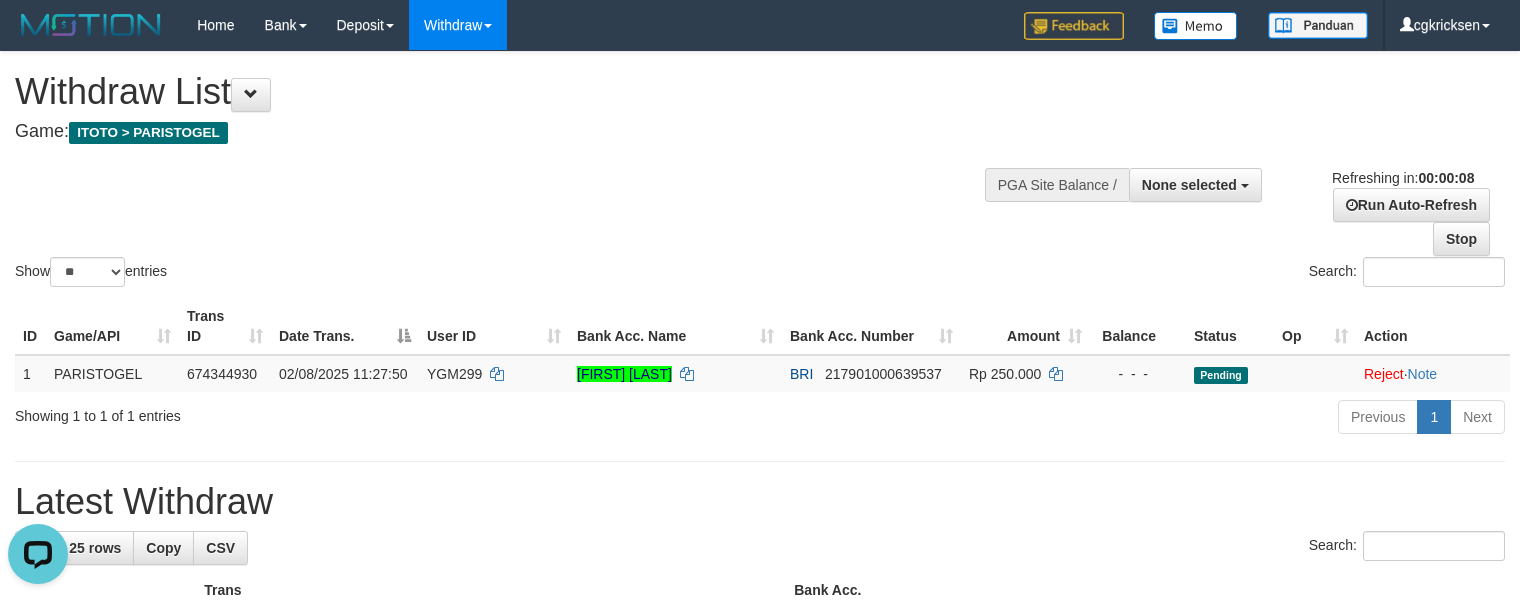 scroll, scrollTop: 0, scrollLeft: 0, axis: both 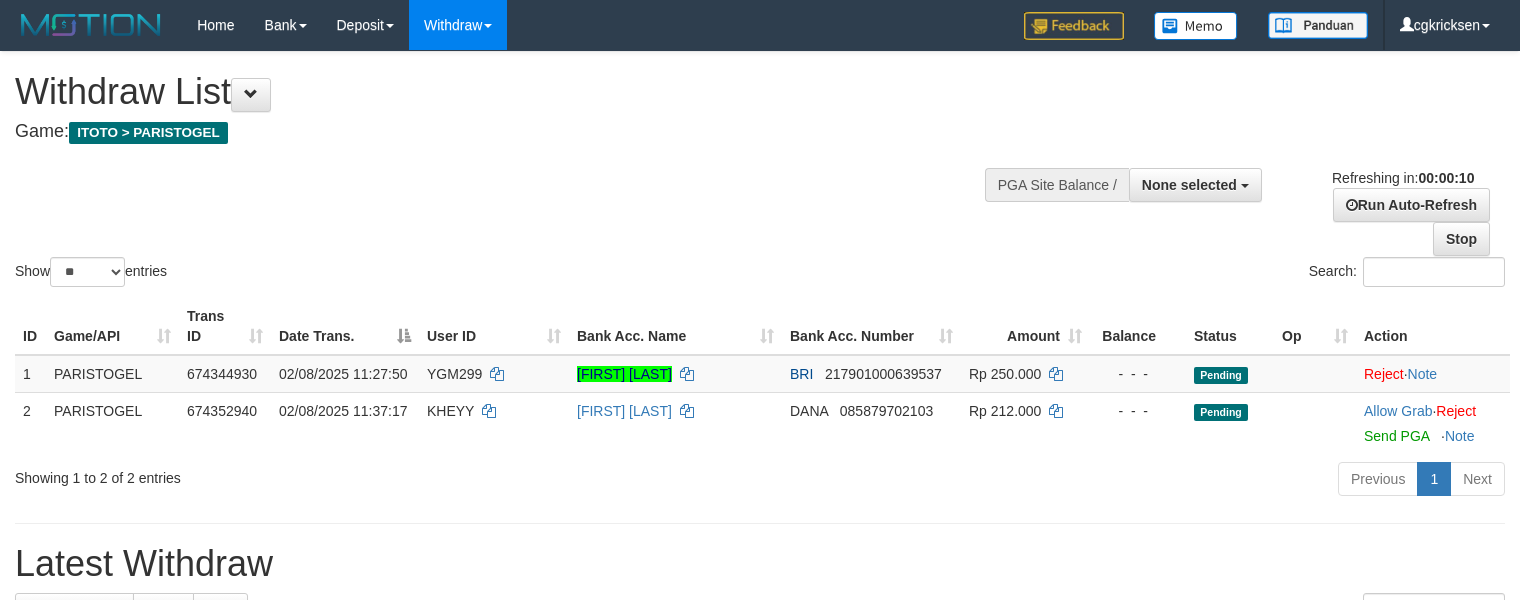 select 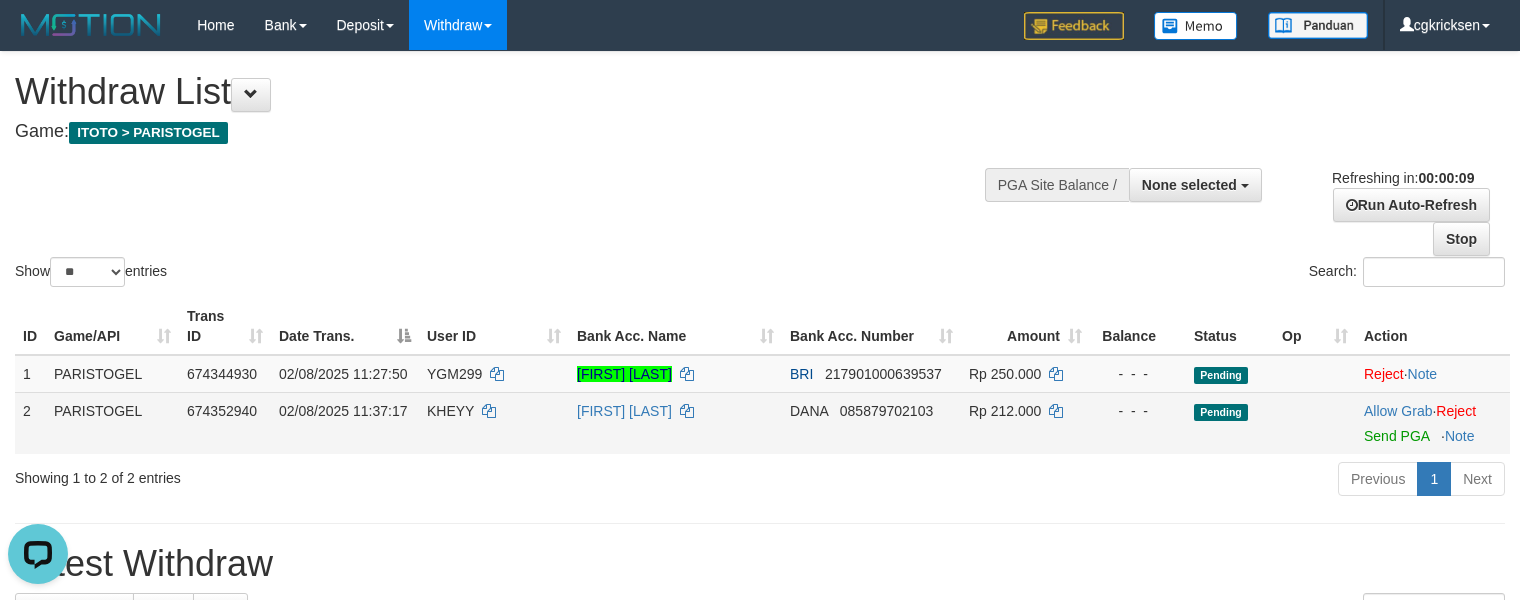 scroll, scrollTop: 0, scrollLeft: 0, axis: both 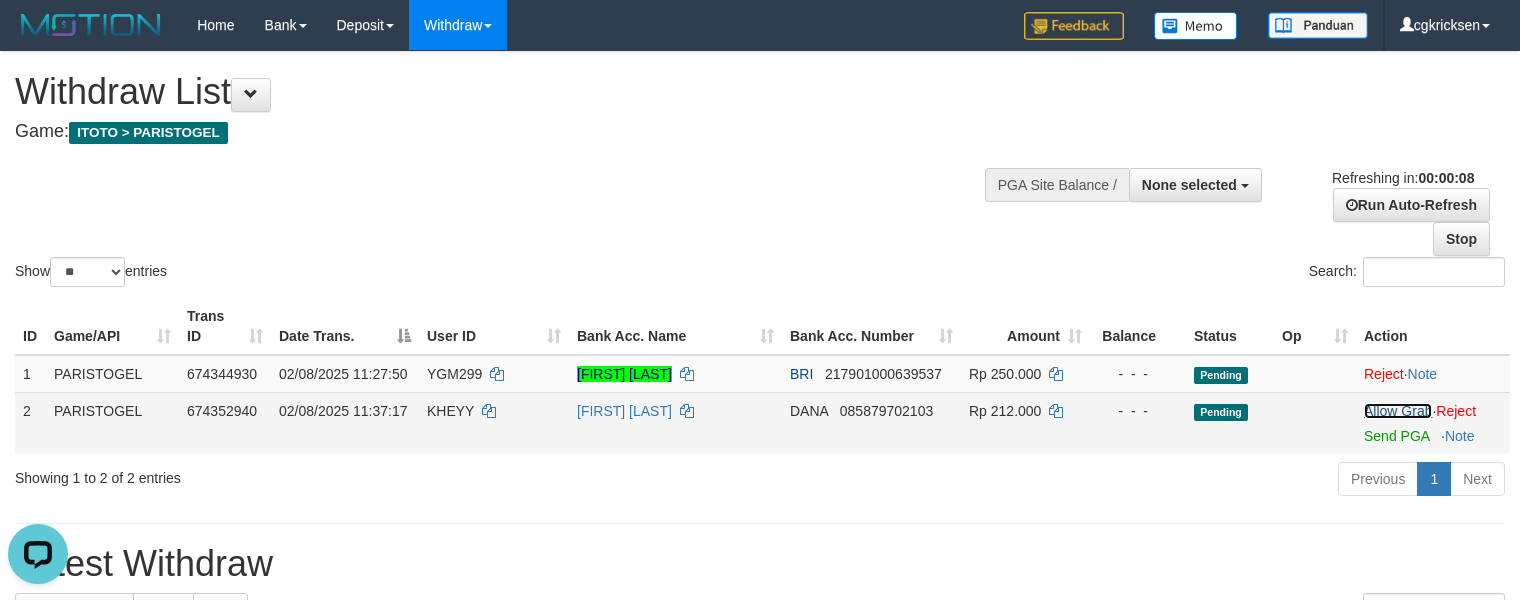 click on "Allow Grab" at bounding box center [1398, 411] 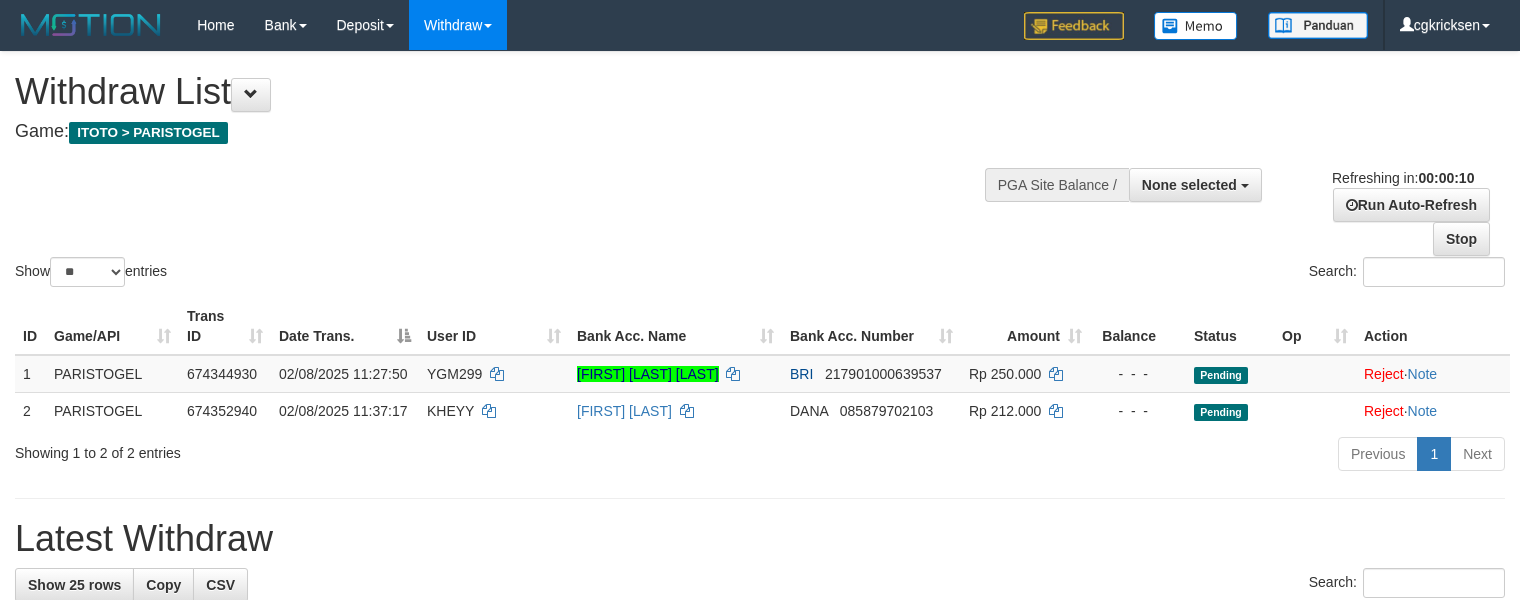 select 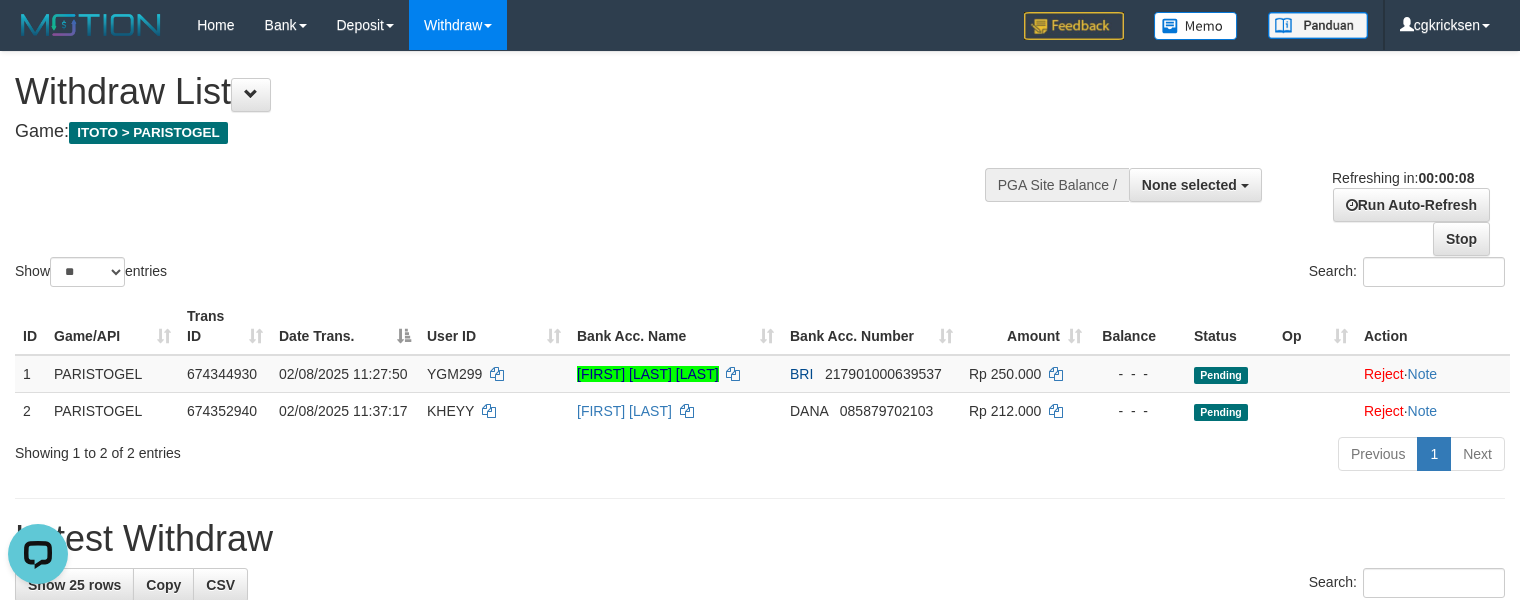 scroll, scrollTop: 0, scrollLeft: 0, axis: both 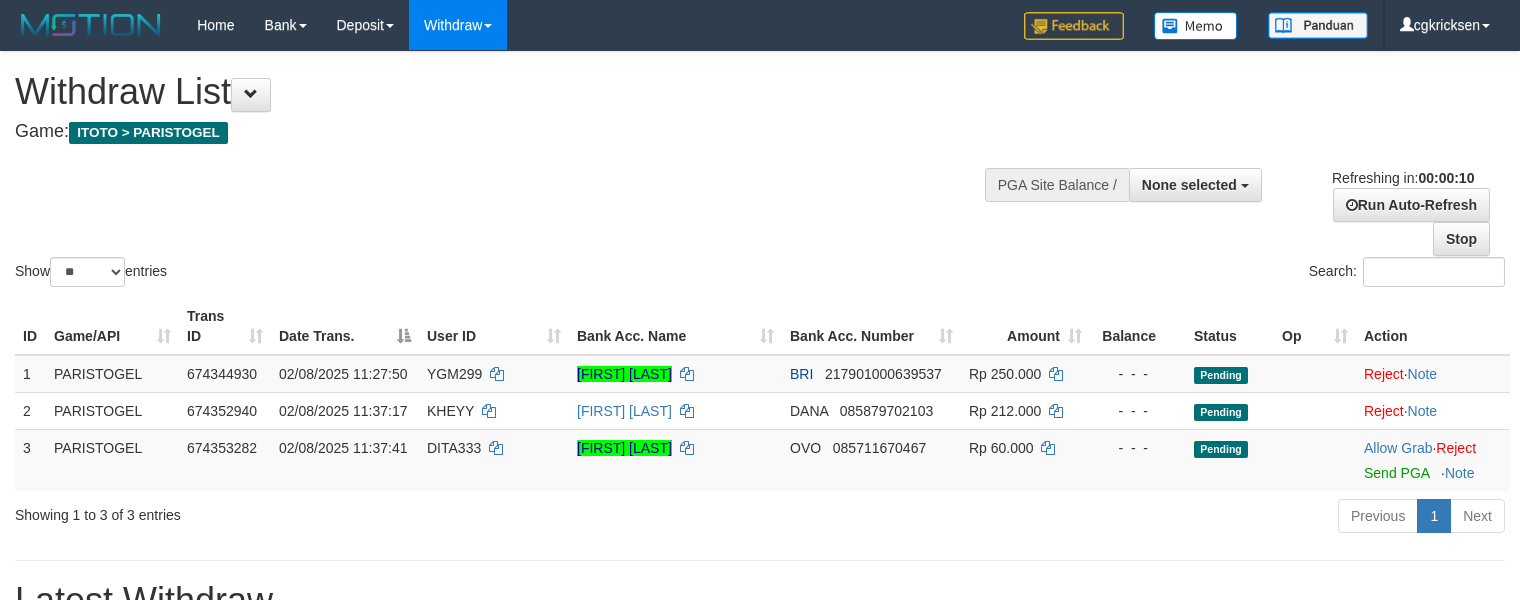 select 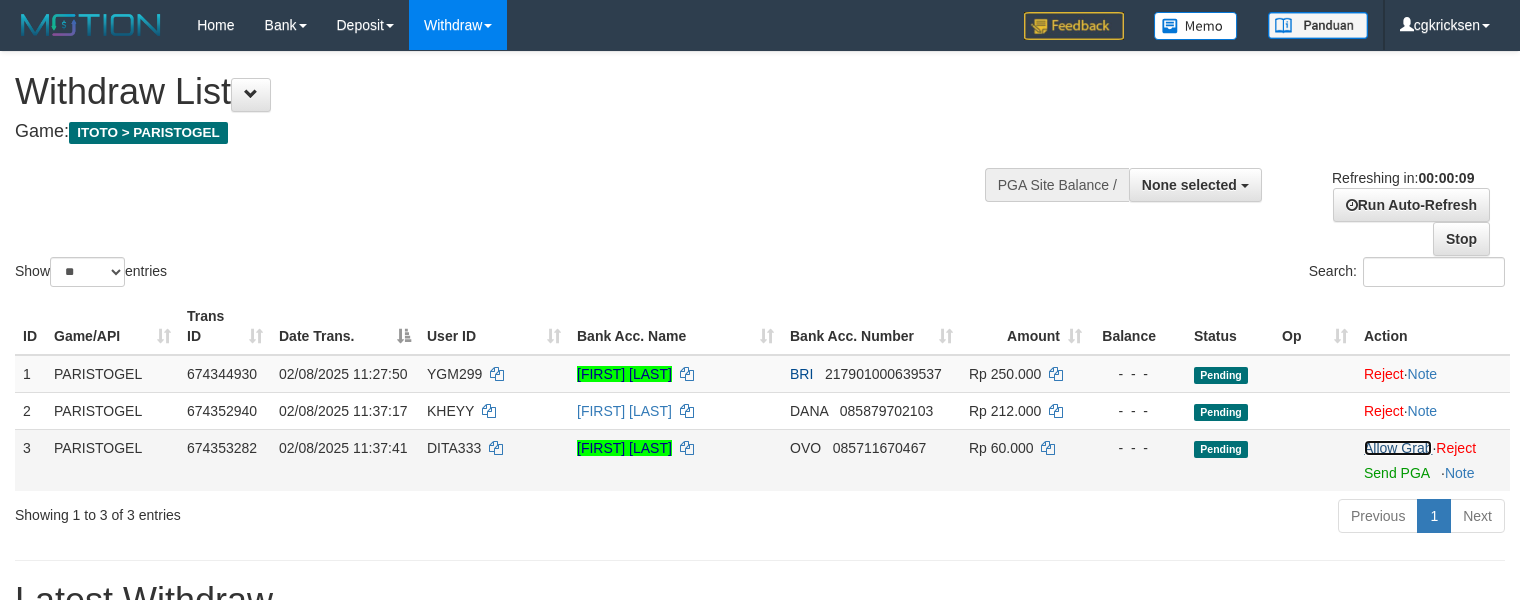 click on "Allow Grab" at bounding box center (1398, 448) 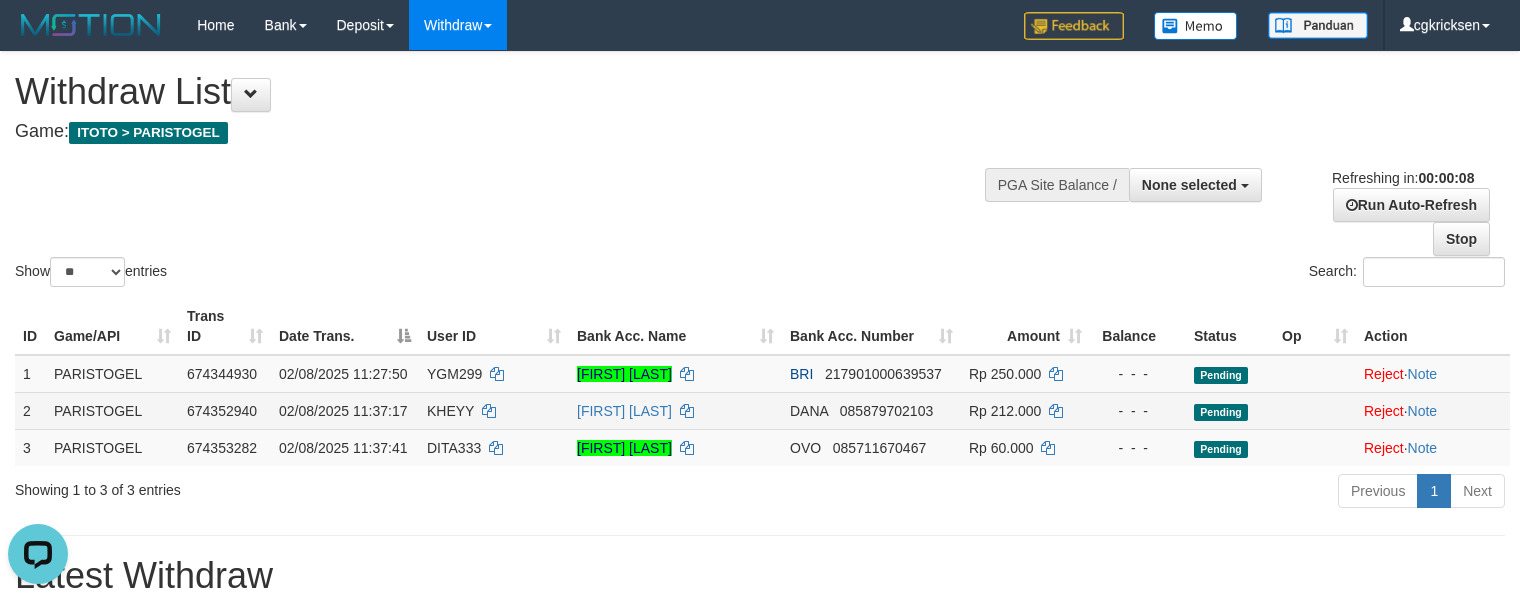 scroll, scrollTop: 0, scrollLeft: 0, axis: both 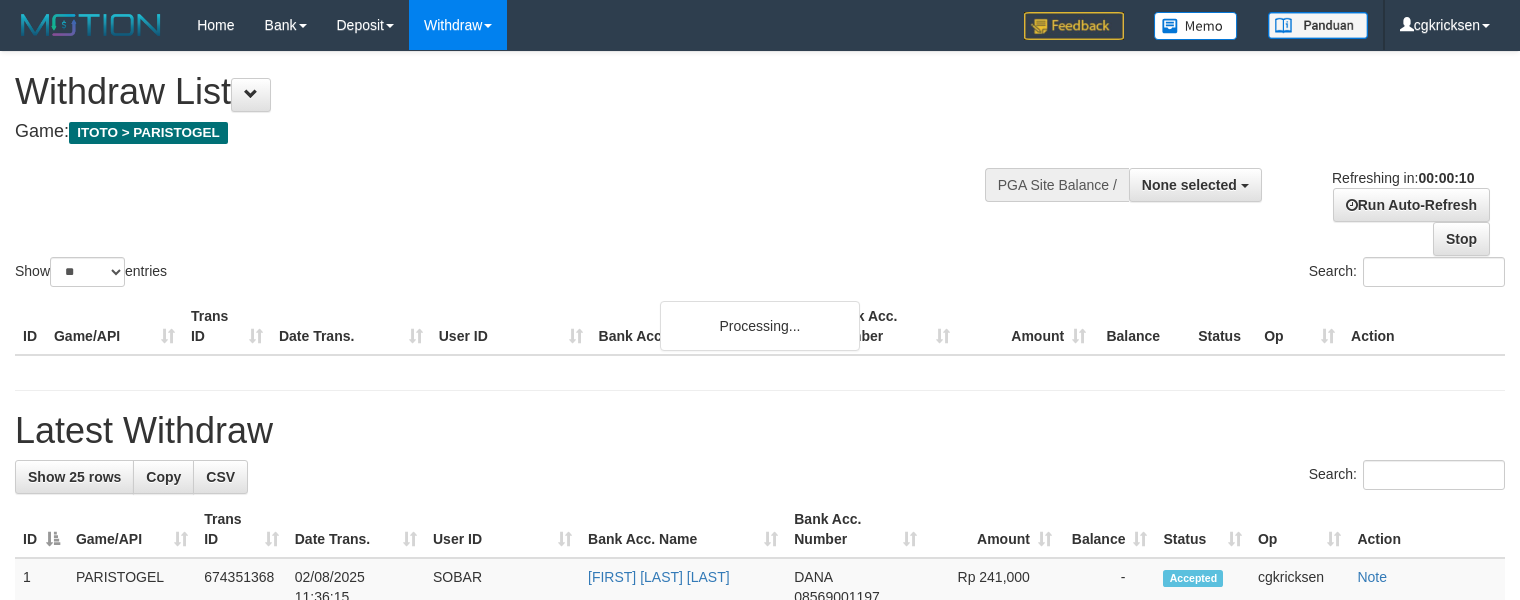 select 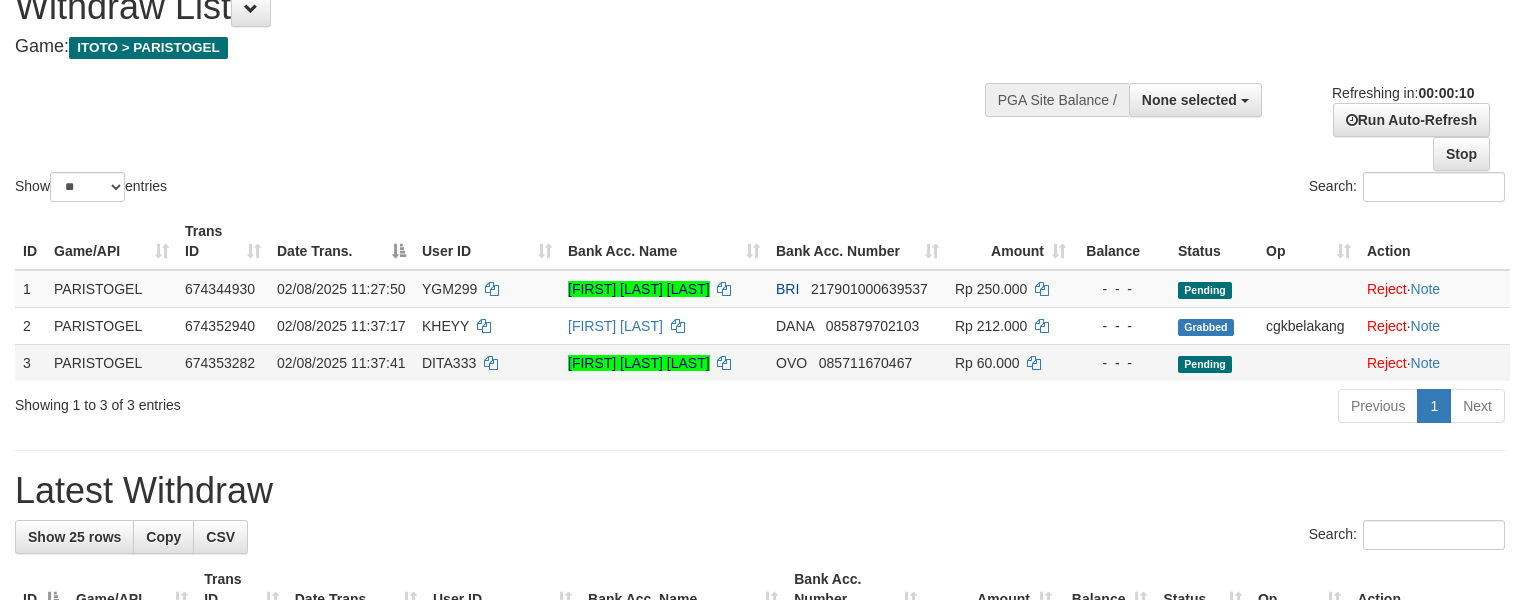 scroll, scrollTop: 133, scrollLeft: 0, axis: vertical 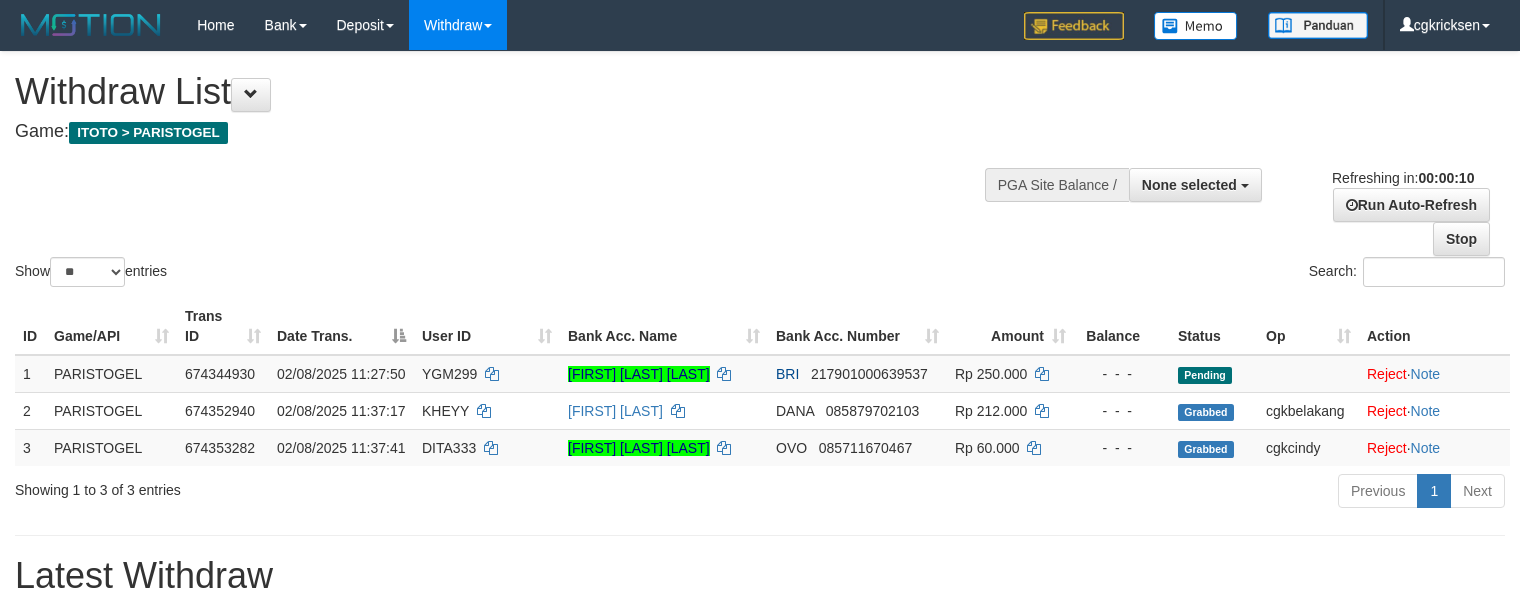 select 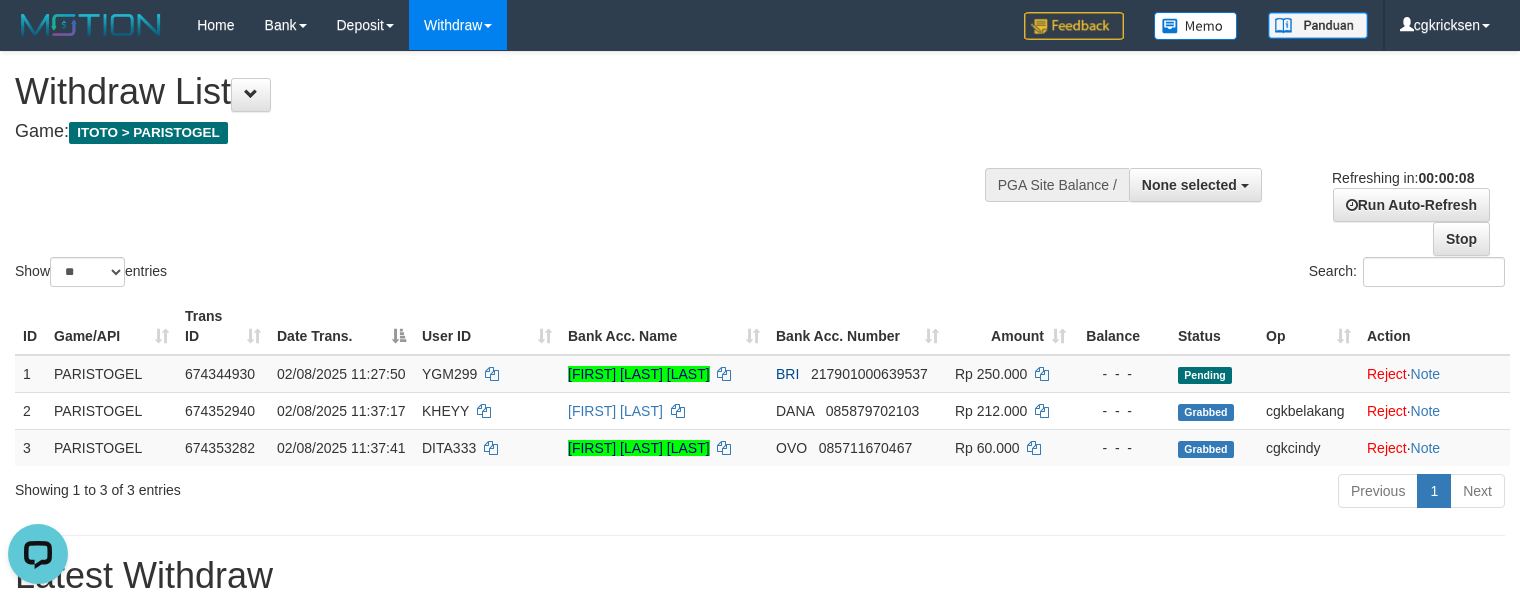 scroll, scrollTop: 0, scrollLeft: 0, axis: both 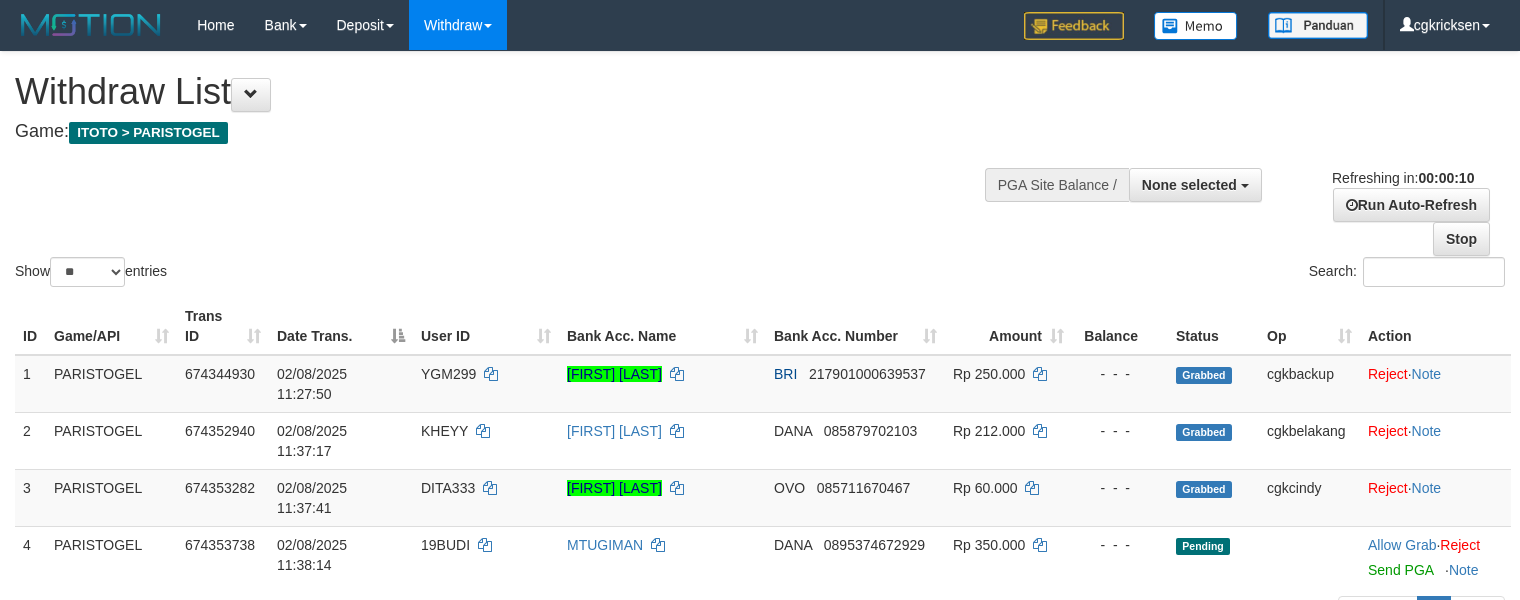 select 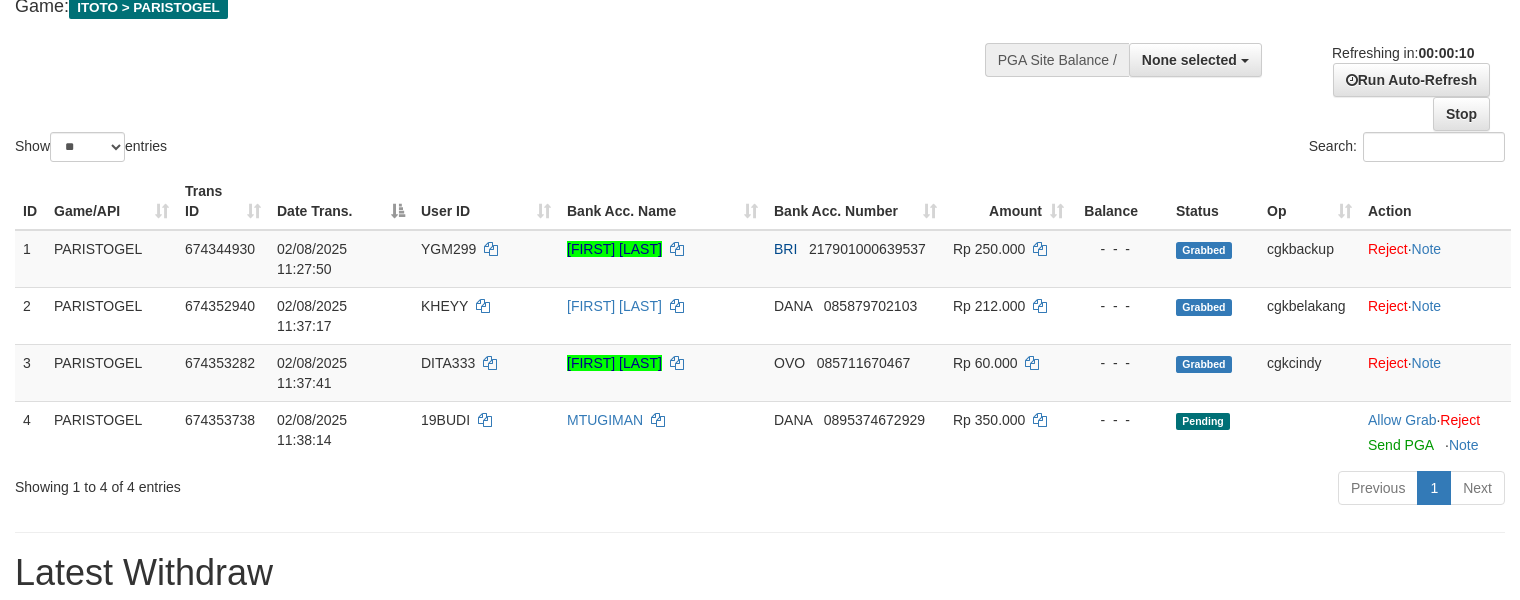 scroll, scrollTop: 133, scrollLeft: 0, axis: vertical 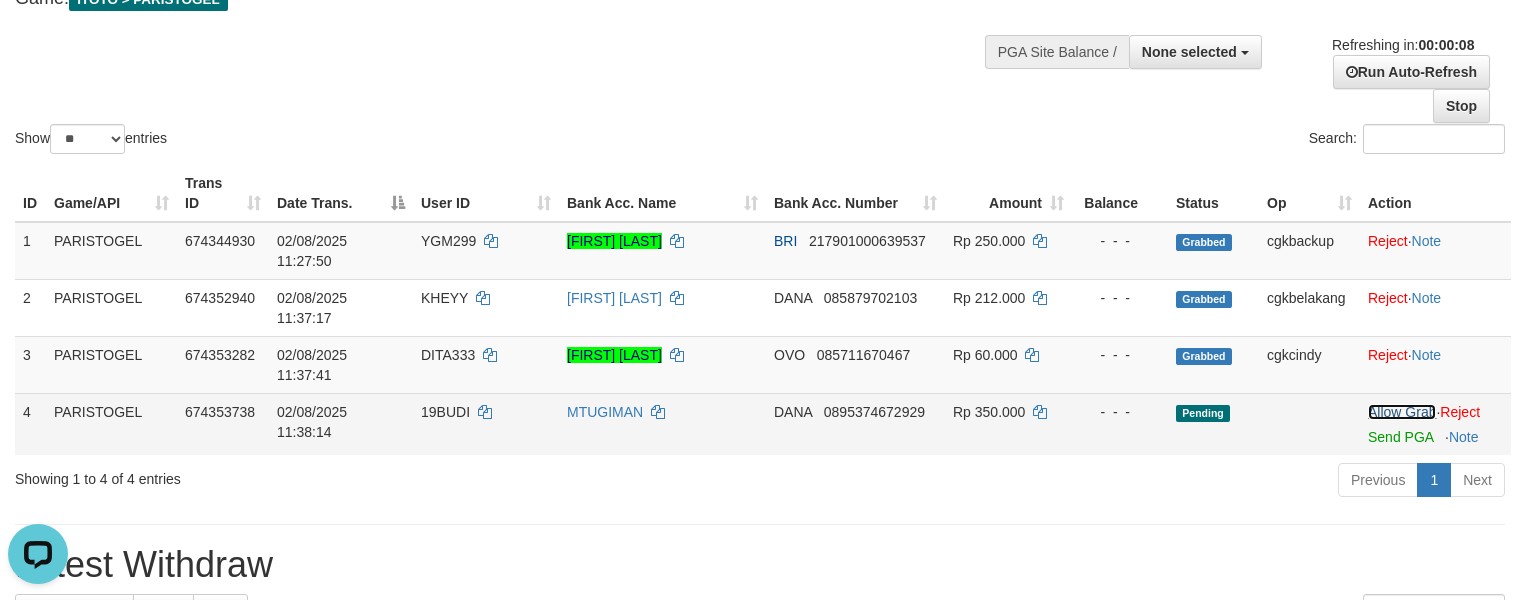 click on "Allow Grab" at bounding box center (1402, 412) 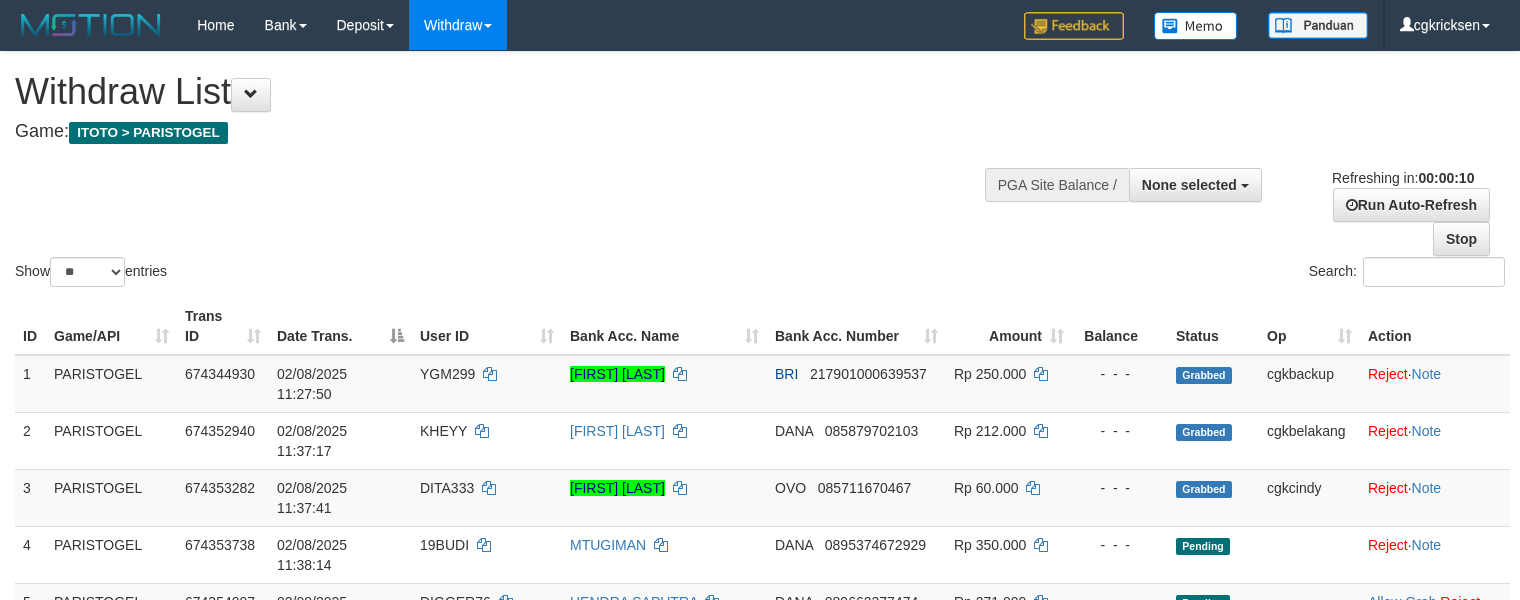 select 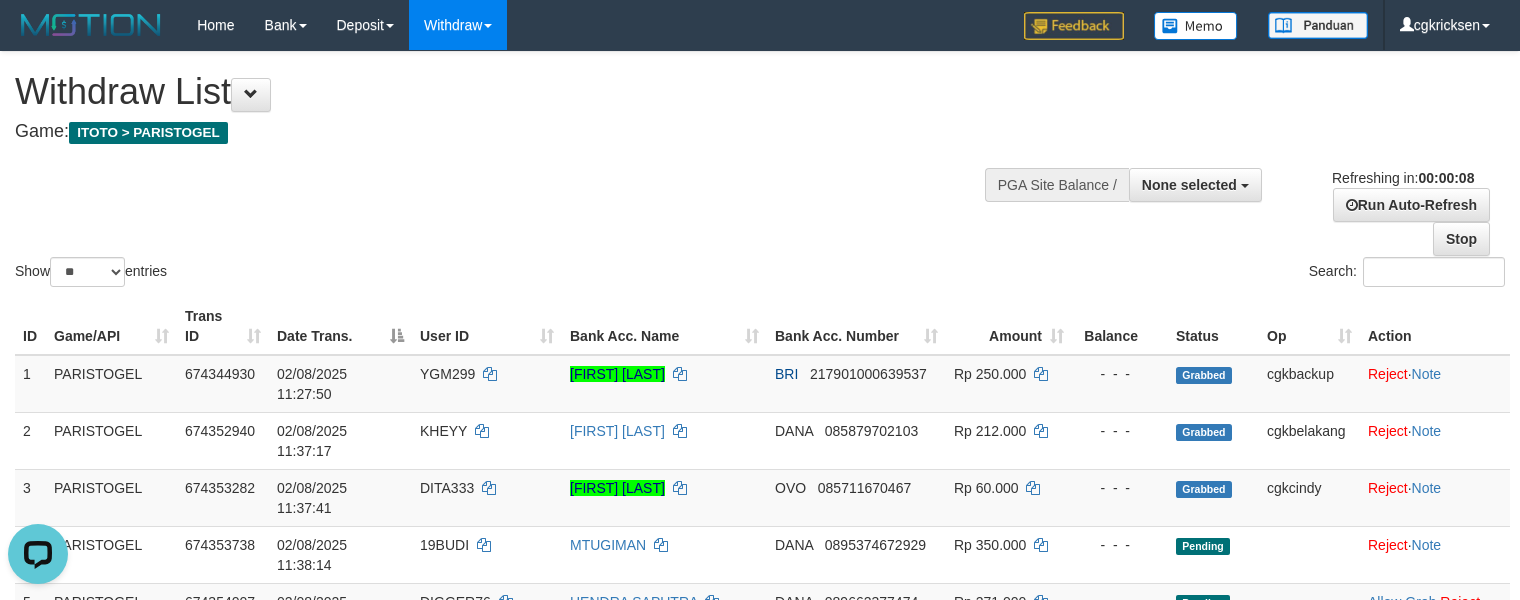 scroll, scrollTop: 0, scrollLeft: 0, axis: both 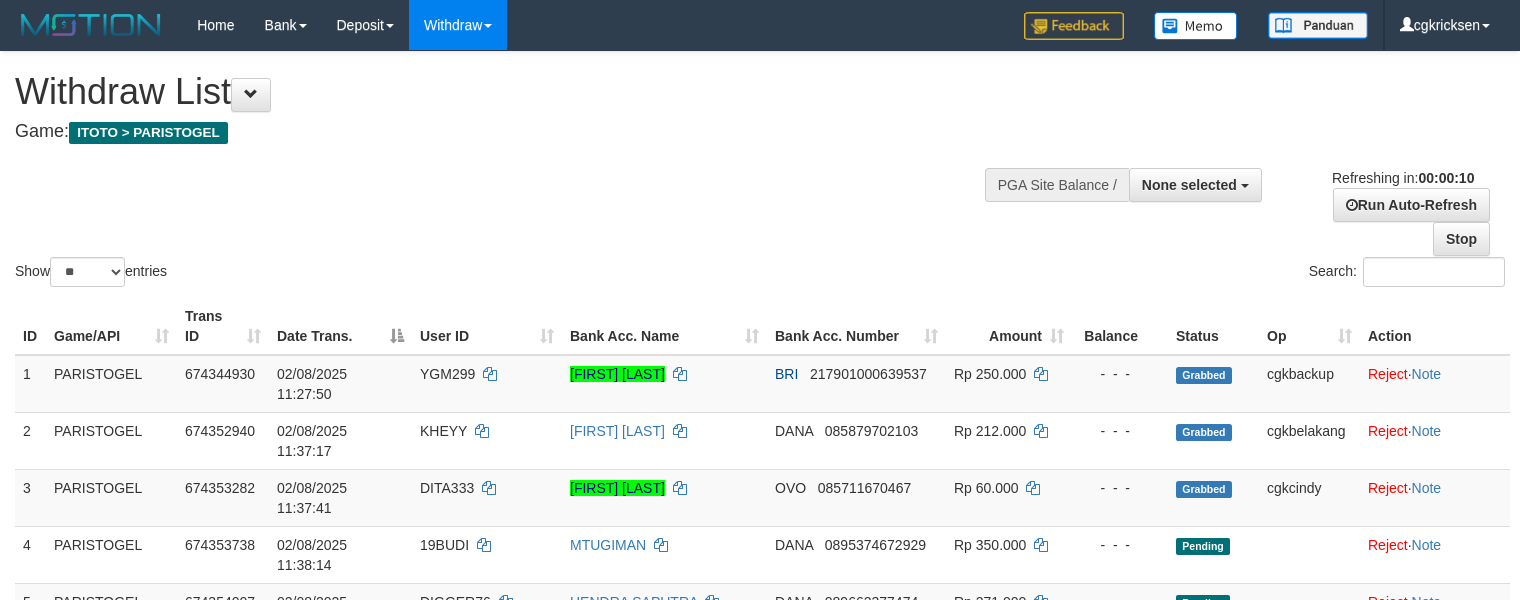 select 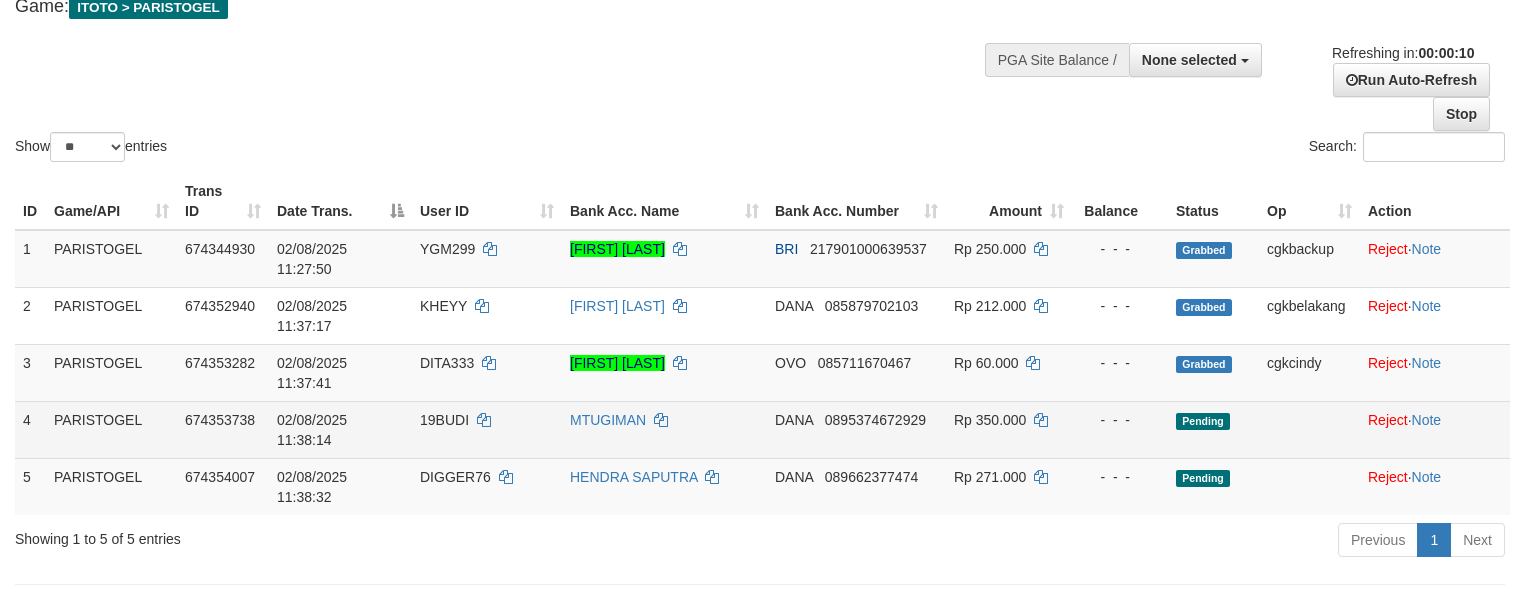 scroll, scrollTop: 266, scrollLeft: 0, axis: vertical 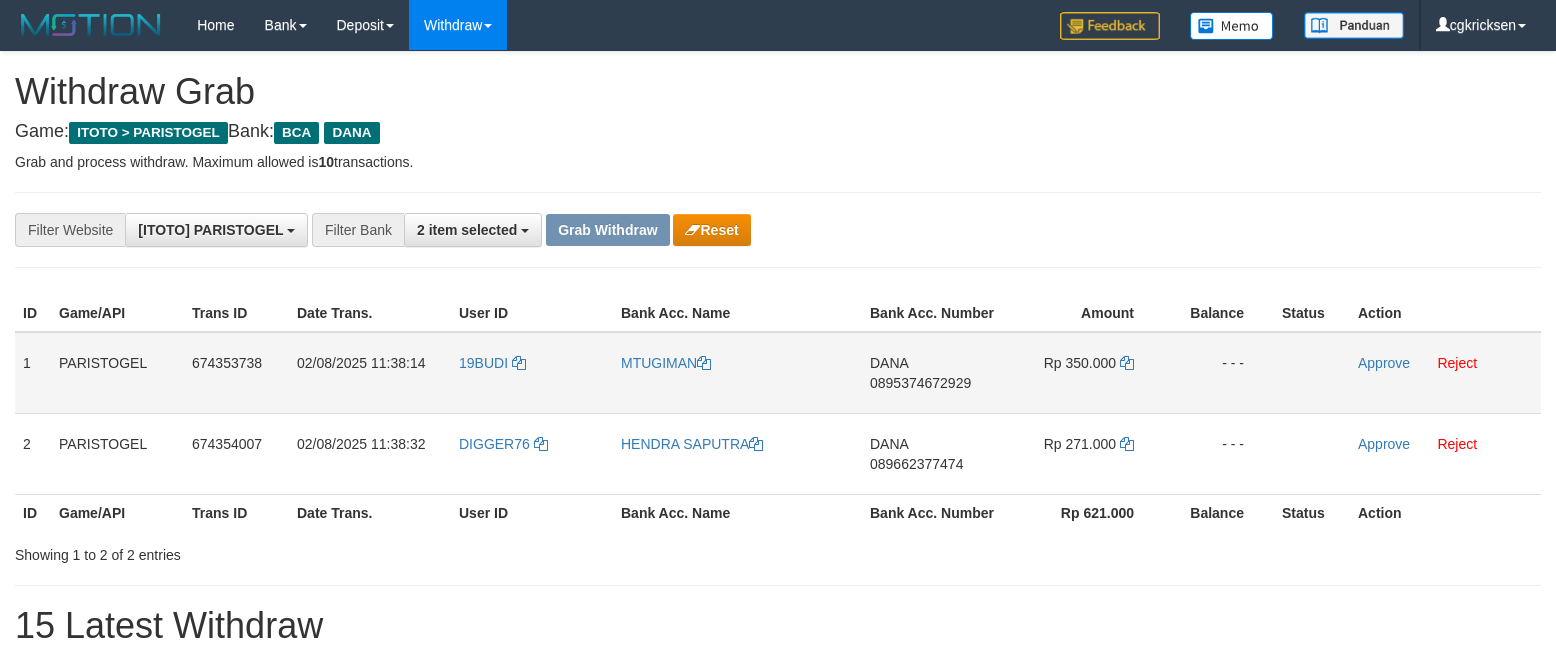 click on "19BUDI" at bounding box center (532, 373) 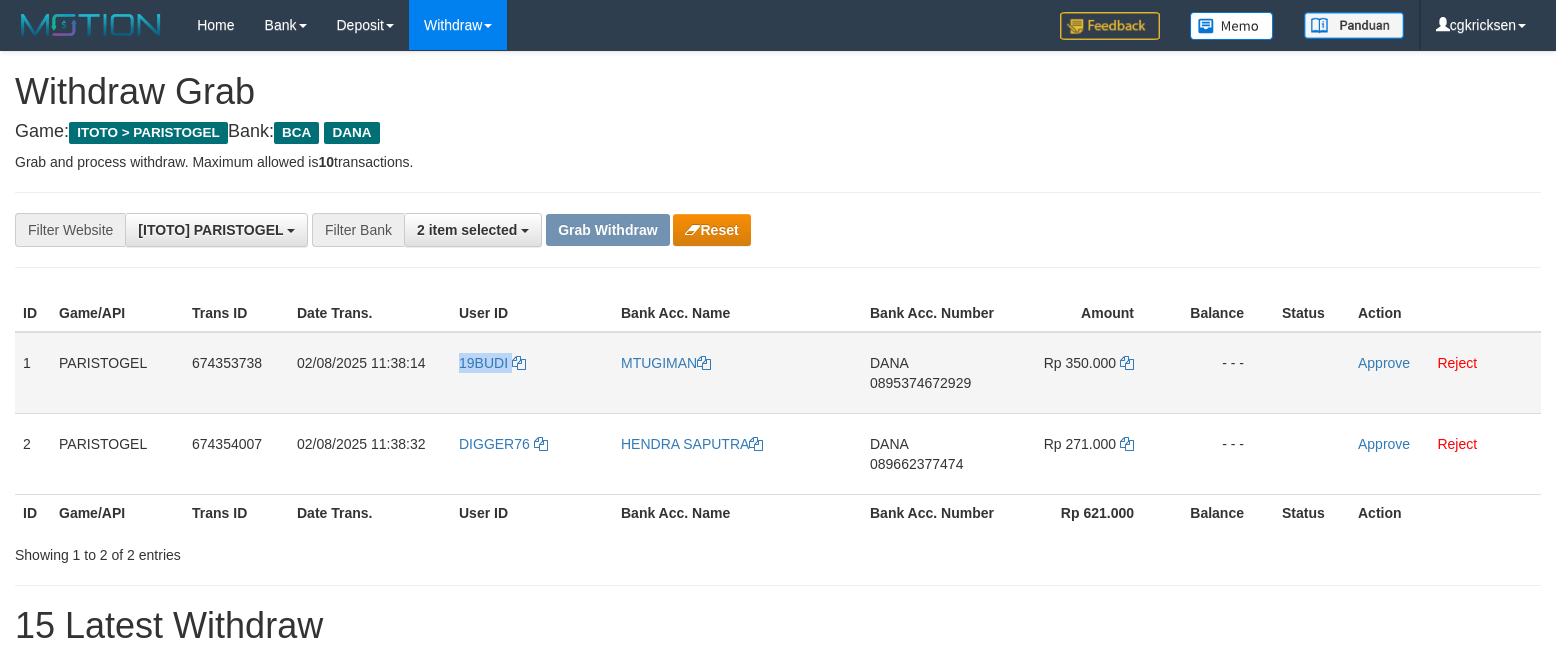copy on "19BUDI" 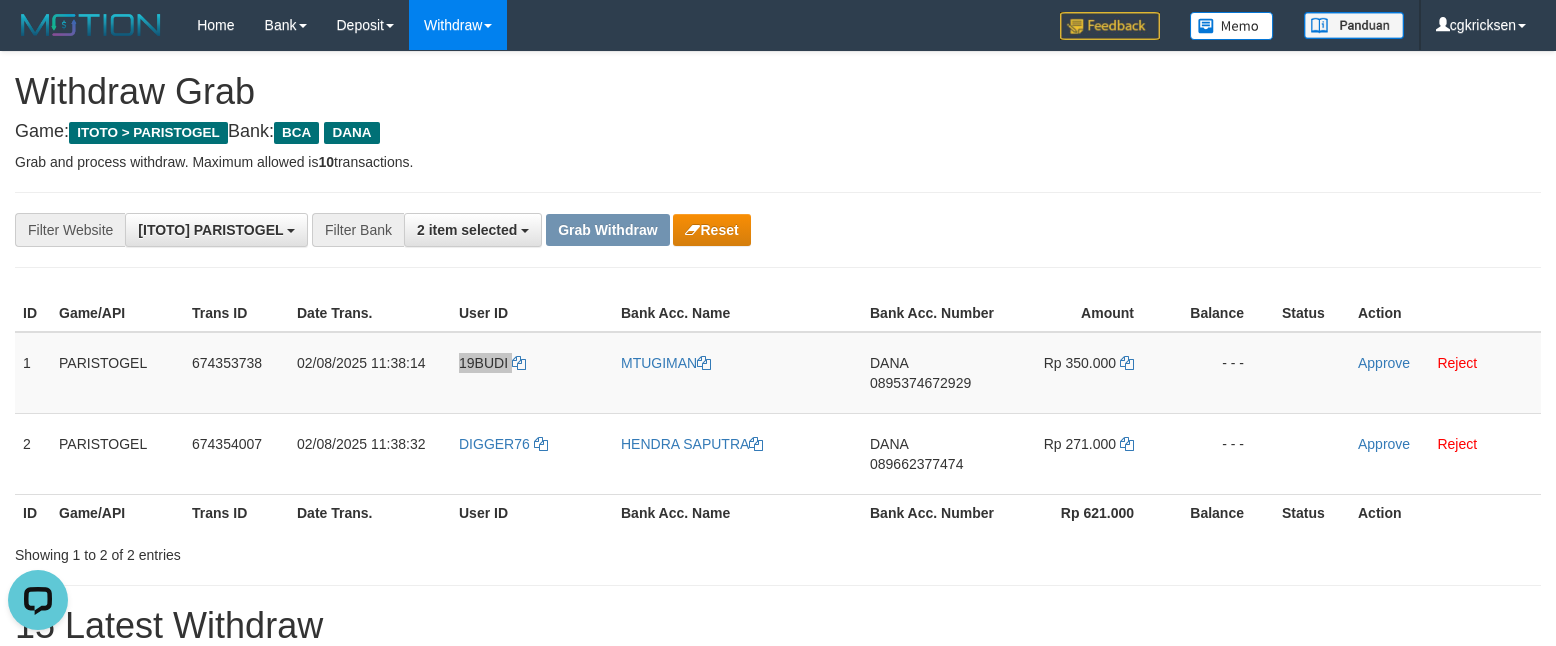 scroll, scrollTop: 0, scrollLeft: 0, axis: both 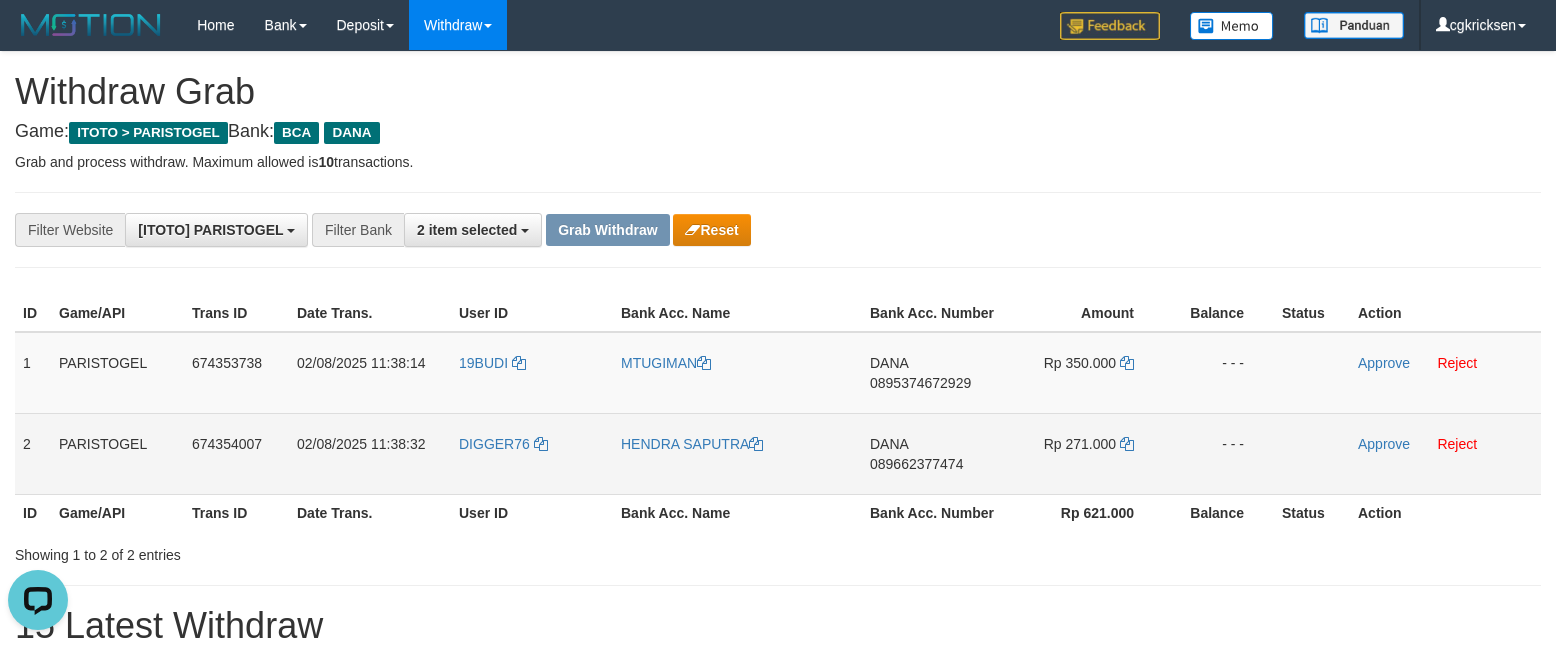 drag, startPoint x: 546, startPoint y: 402, endPoint x: 509, endPoint y: 458, distance: 67.11929 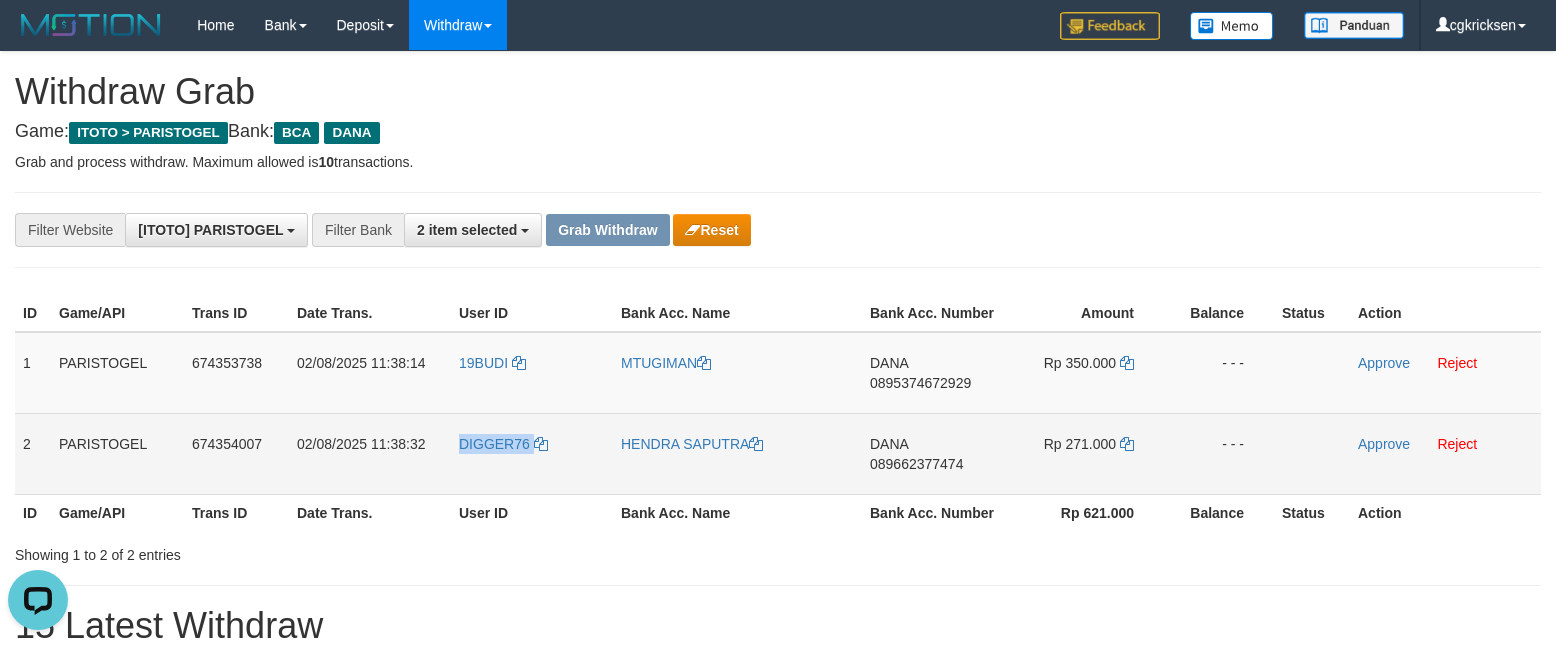 copy on "DIGGER76" 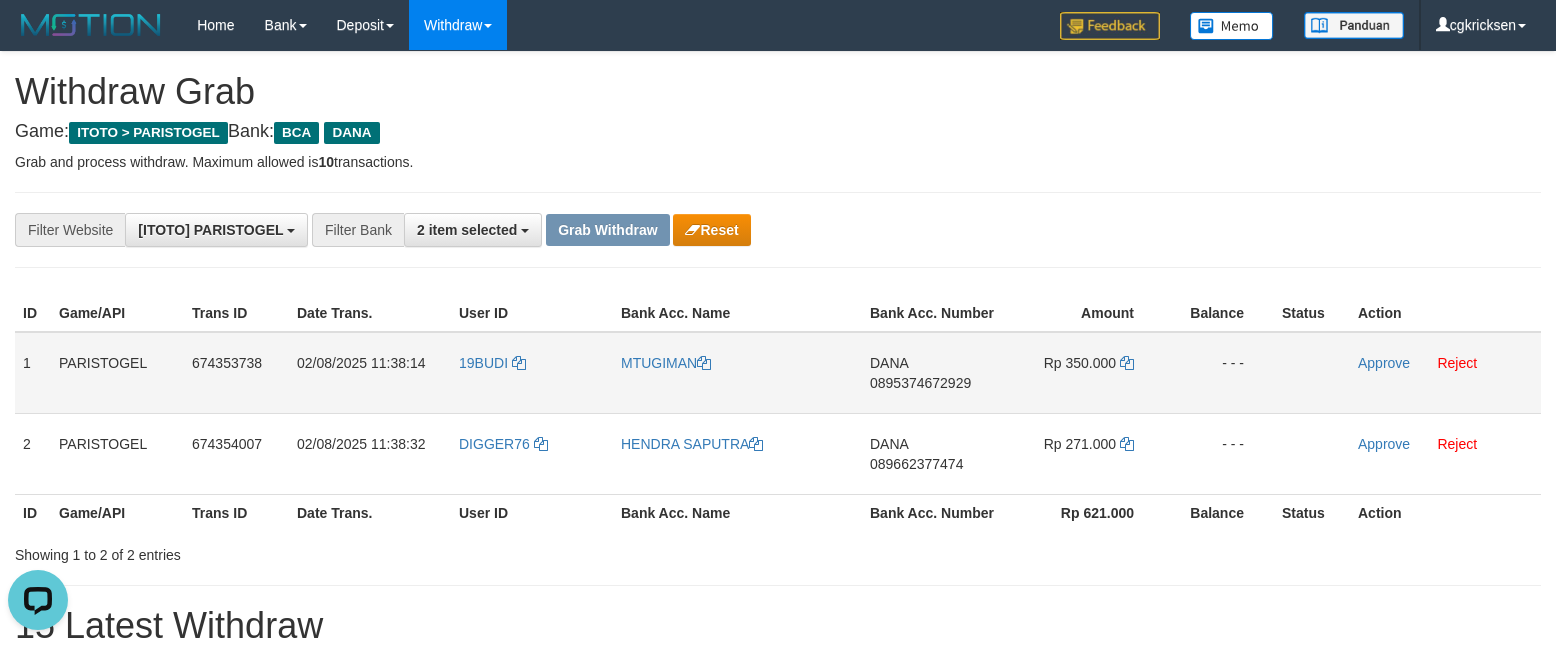 click on "19BUDI" at bounding box center [532, 373] 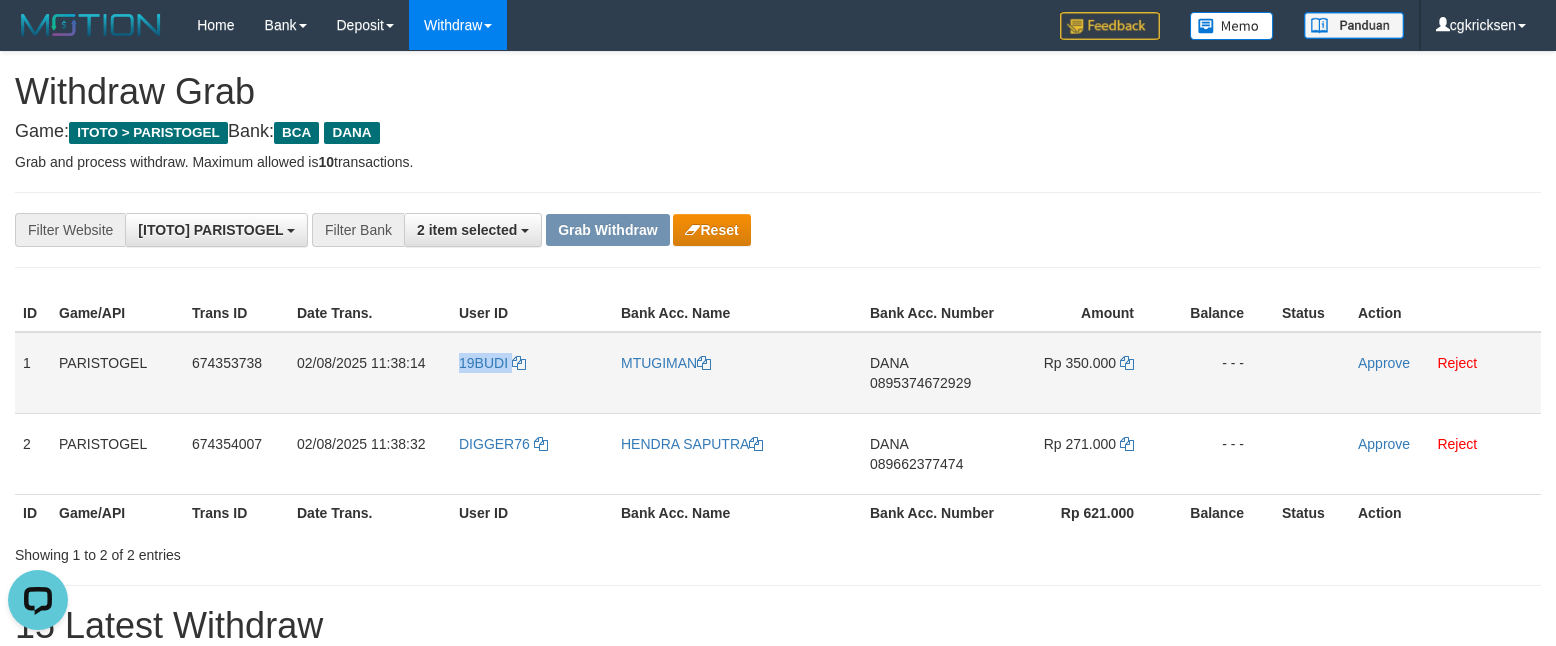 copy on "19BUDI" 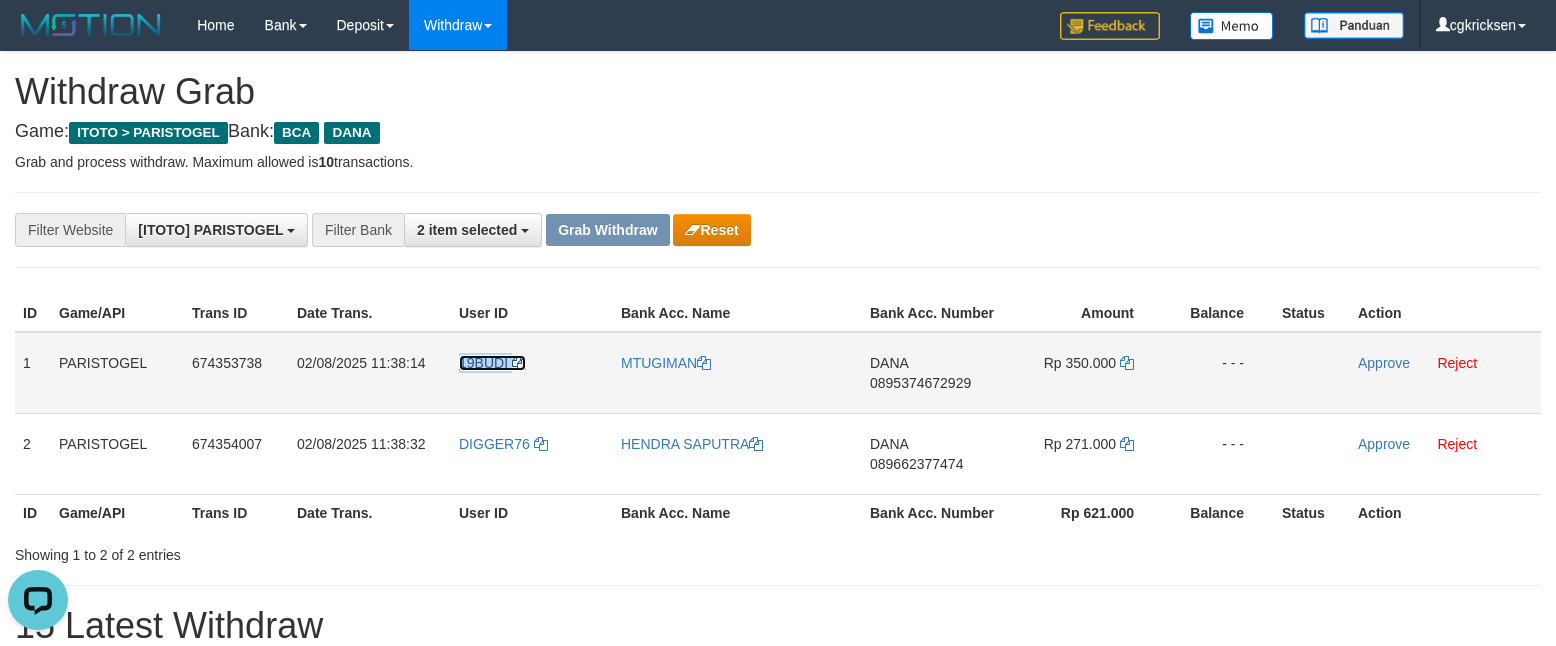 copy on "19BUDI" 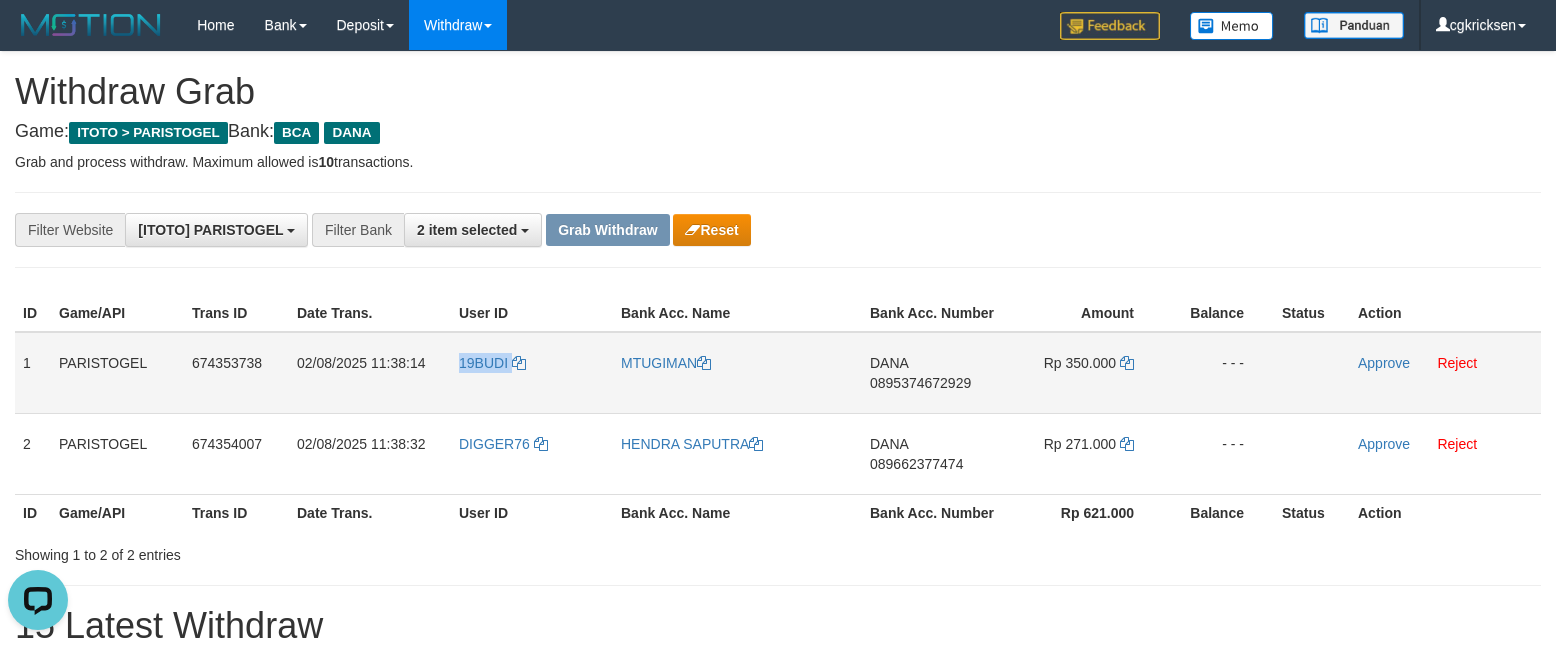 click on "19BUDI" at bounding box center (532, 373) 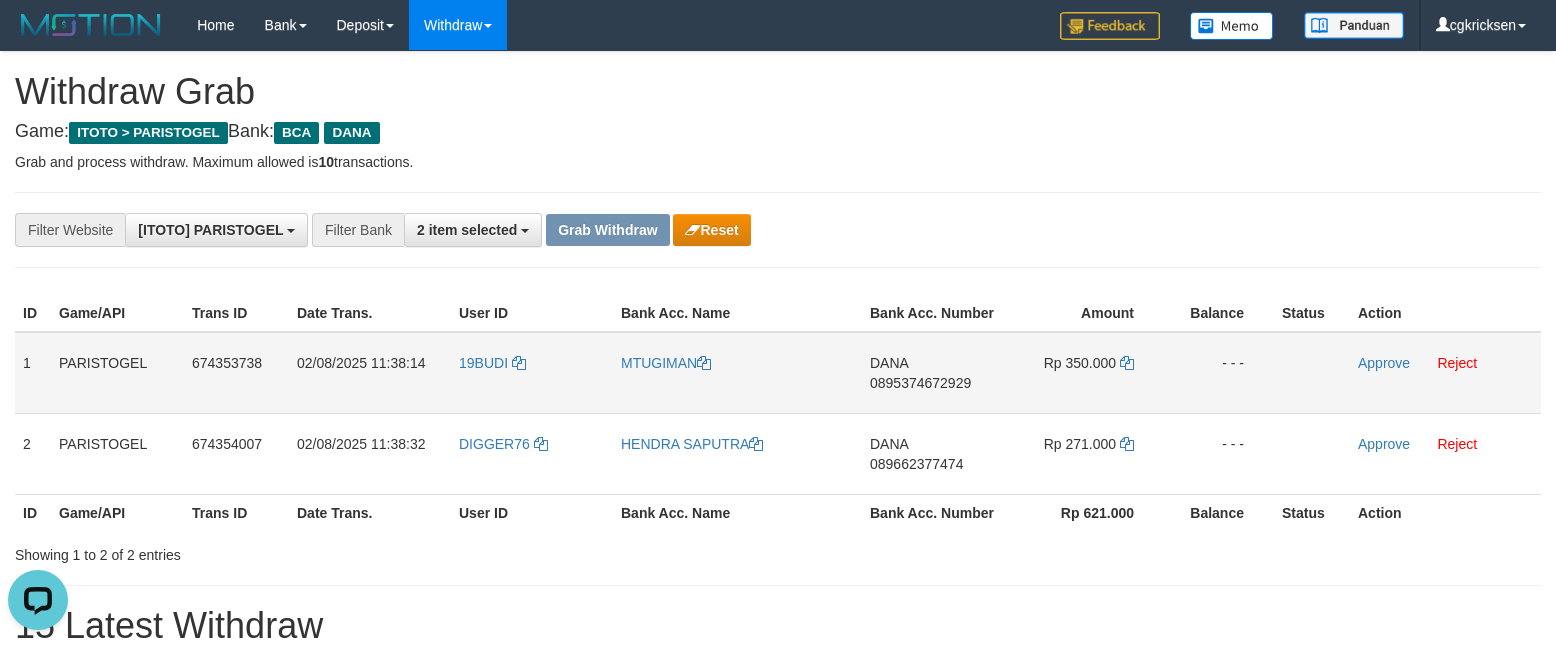 click on "MTUGIMAN" at bounding box center [737, 373] 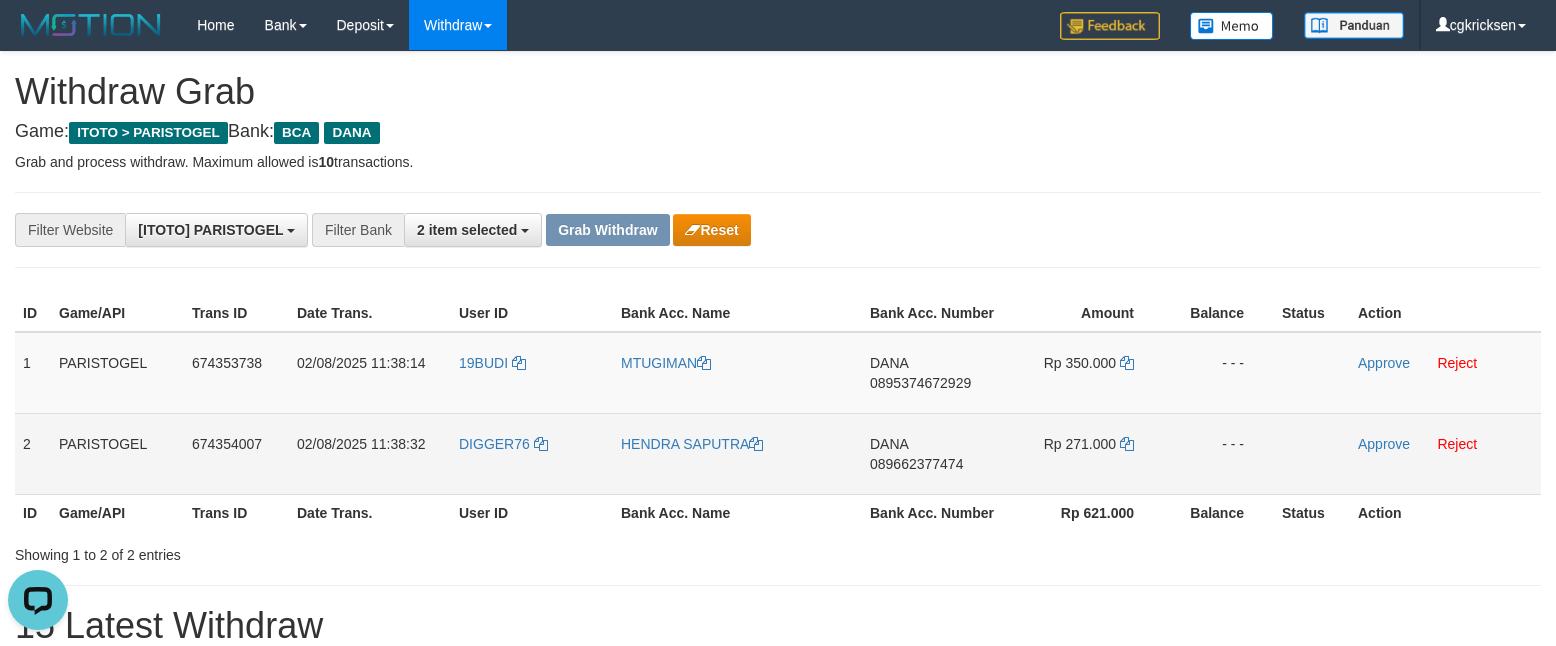 click on "DIGGER76" at bounding box center (532, 453) 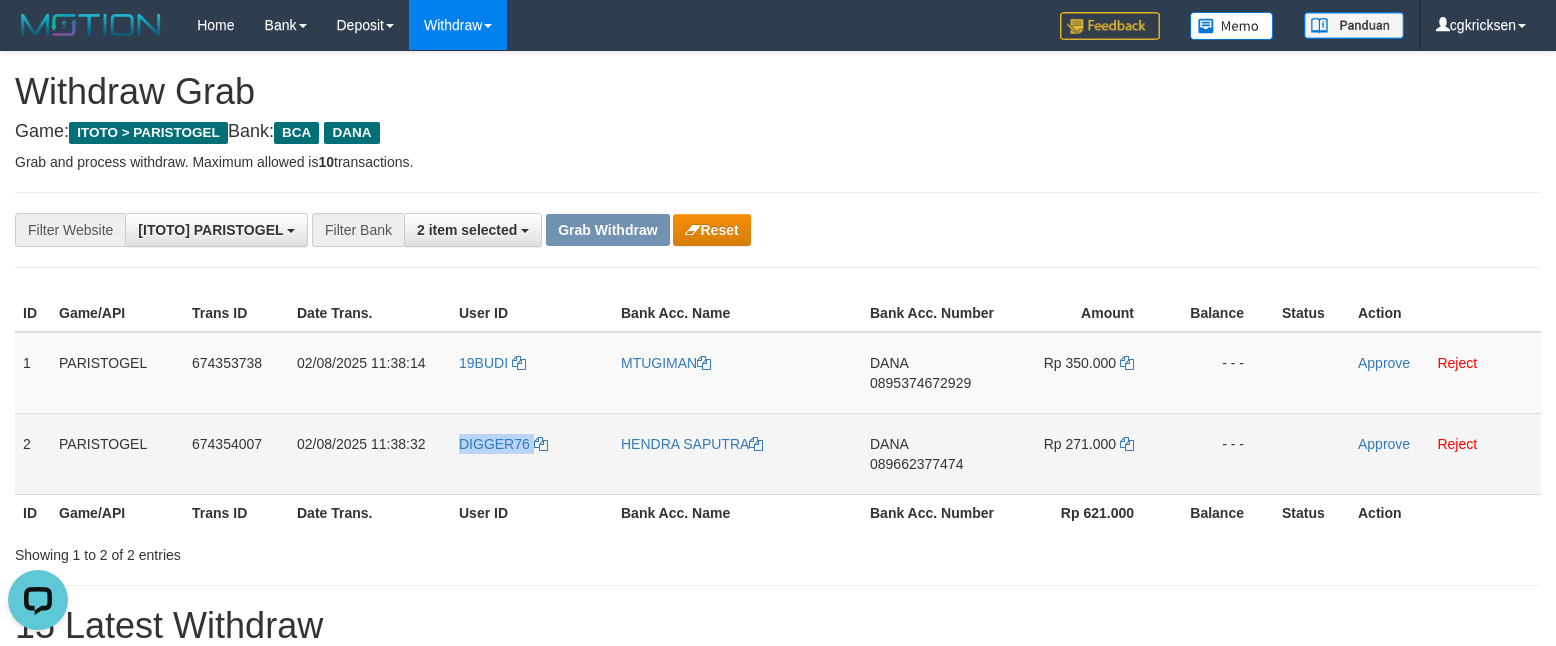 copy on "DIGGER76" 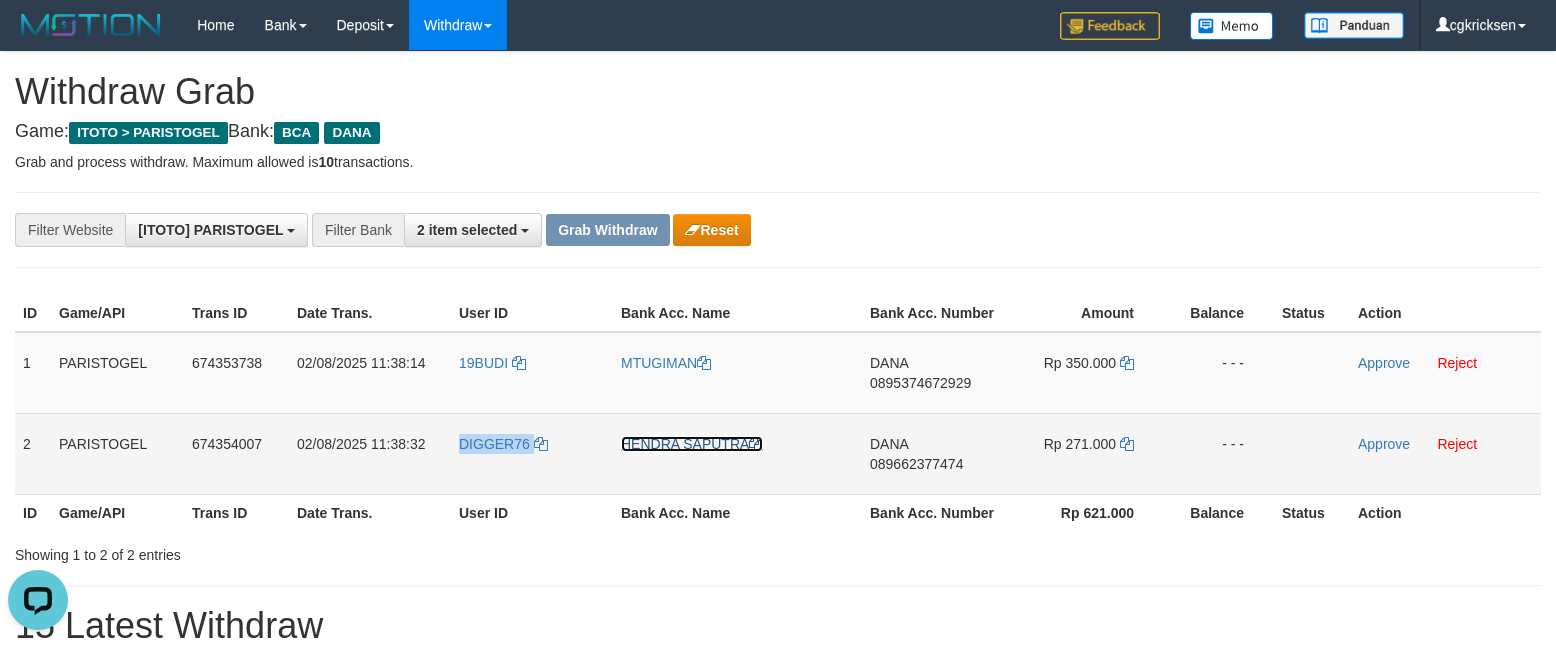 click on "HENDRA SAPUTRA" at bounding box center [692, 444] 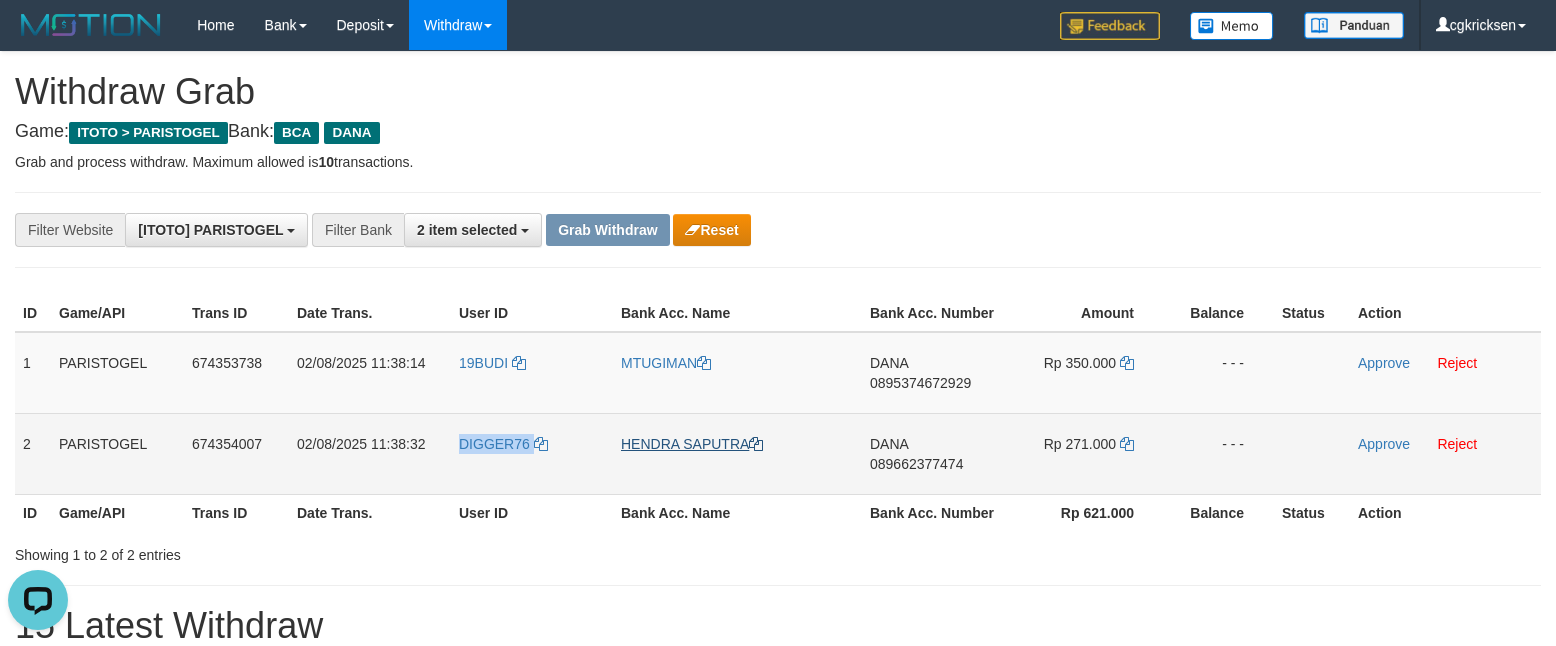 copy on "DIGGER76" 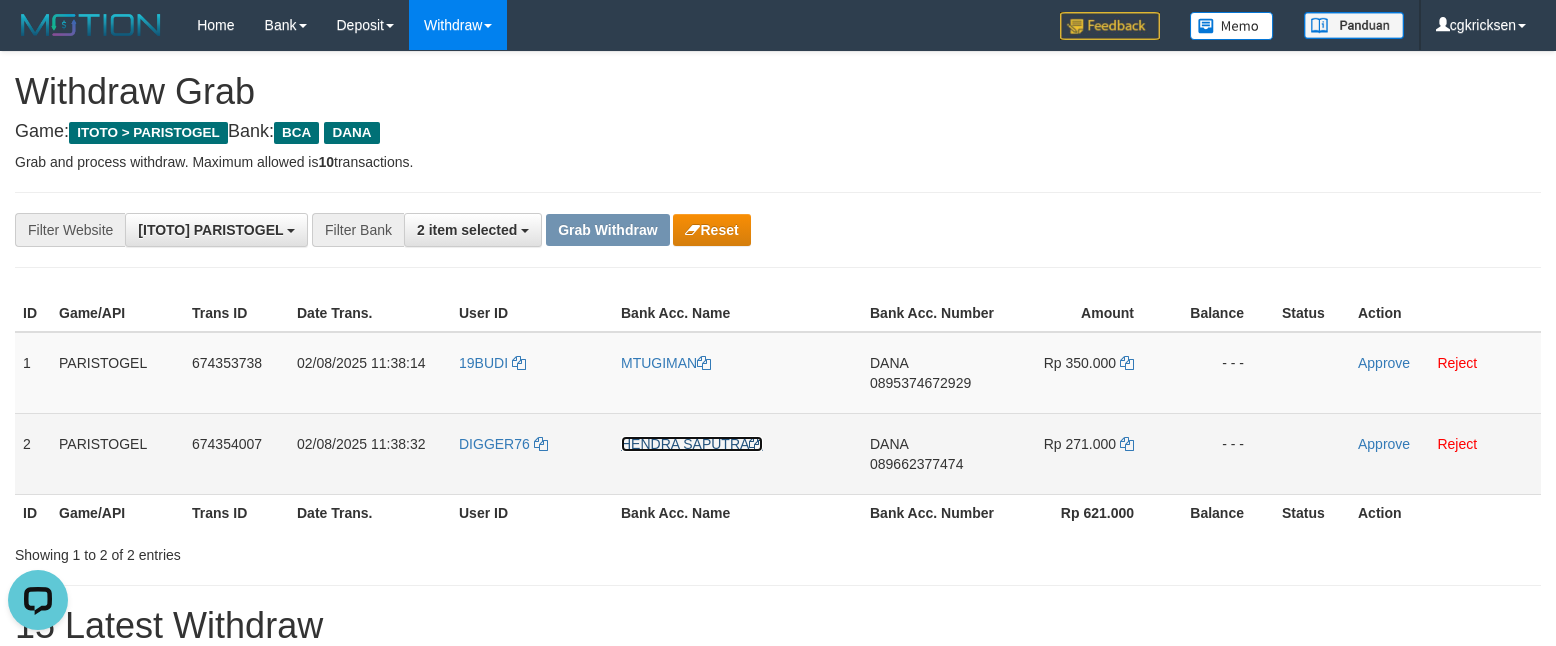 click on "HENDRA SAPUTRA" at bounding box center [692, 444] 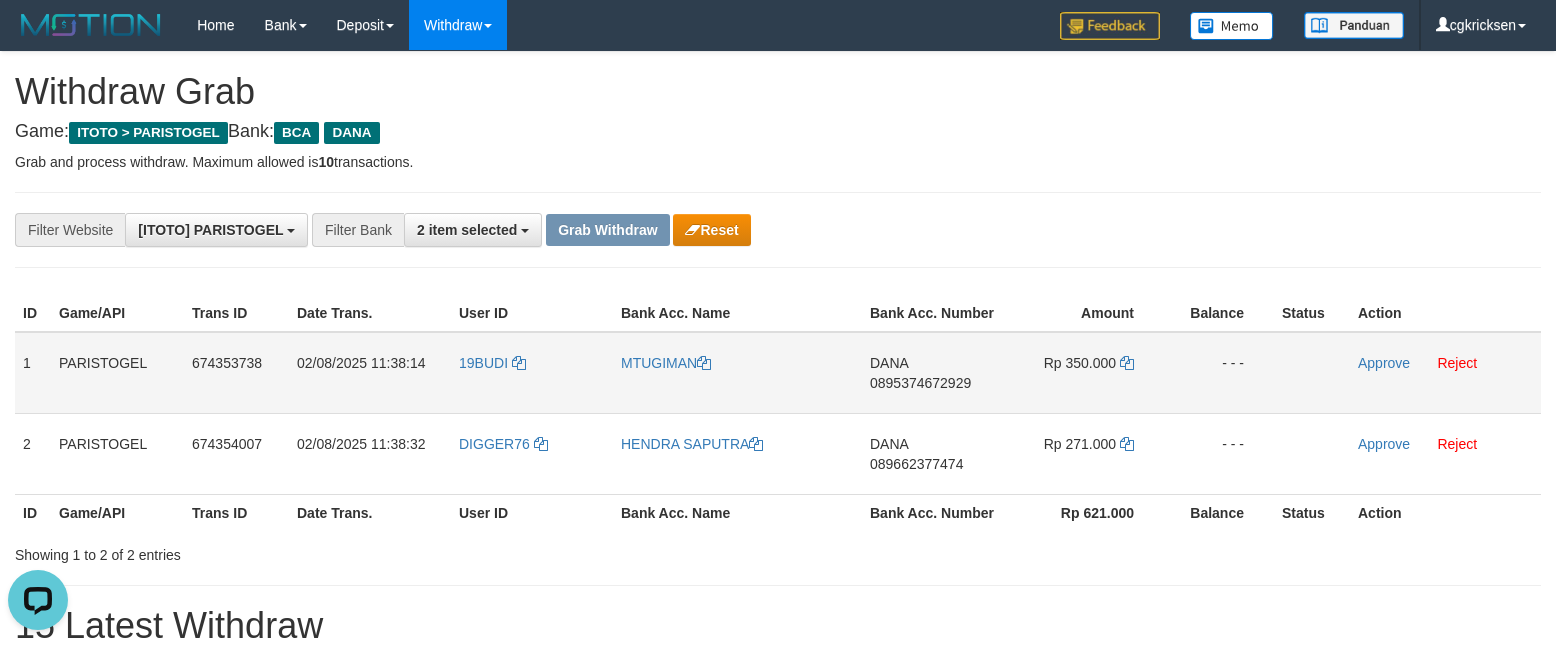 click on "0895374672929" at bounding box center (920, 383) 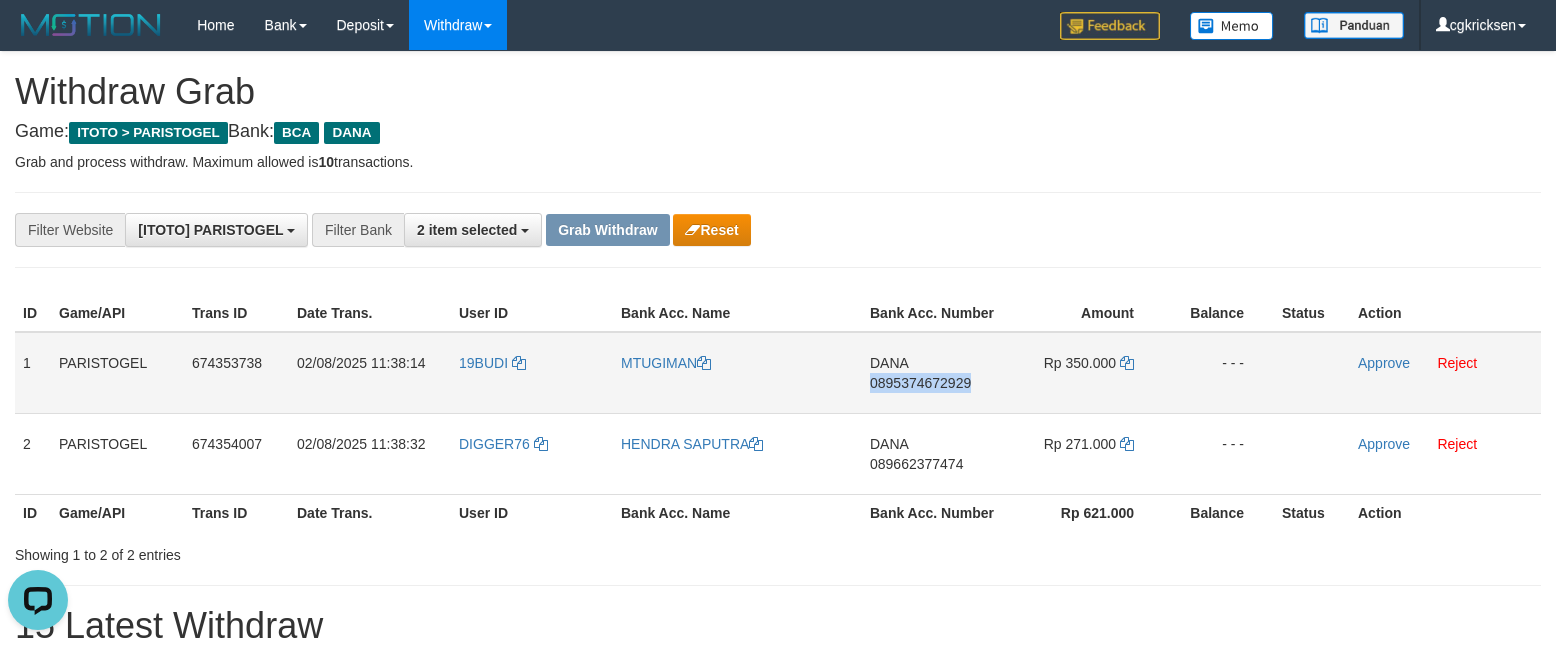 click on "DANA
0895374672929" at bounding box center [933, 373] 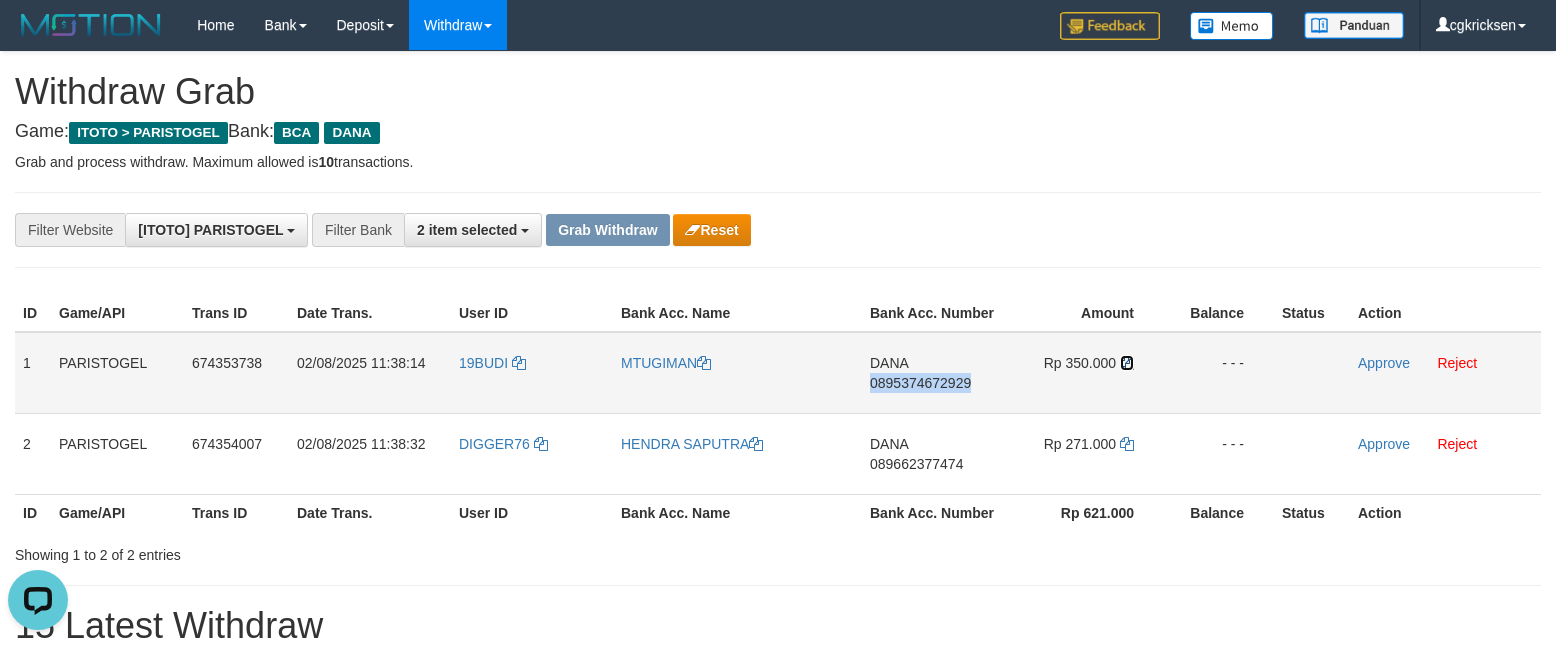 click at bounding box center [1127, 363] 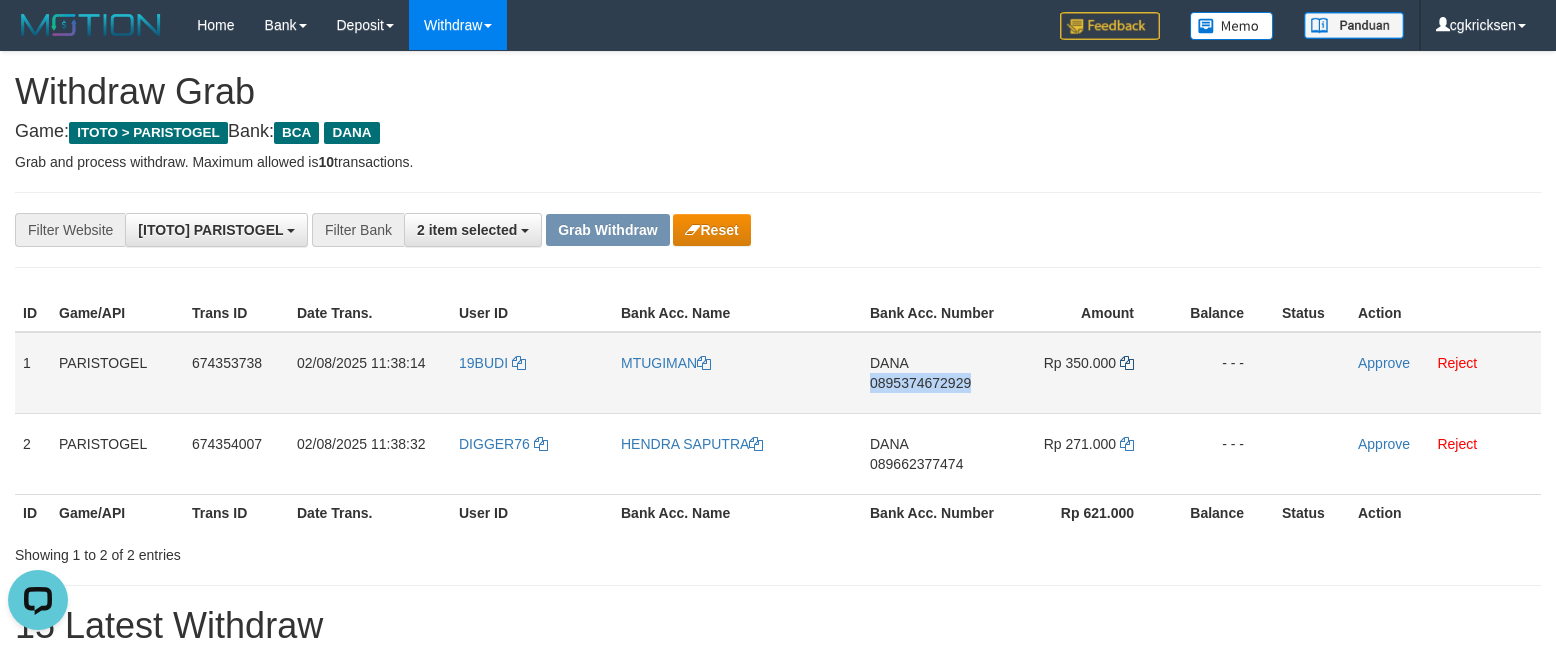 copy on "0895374672929" 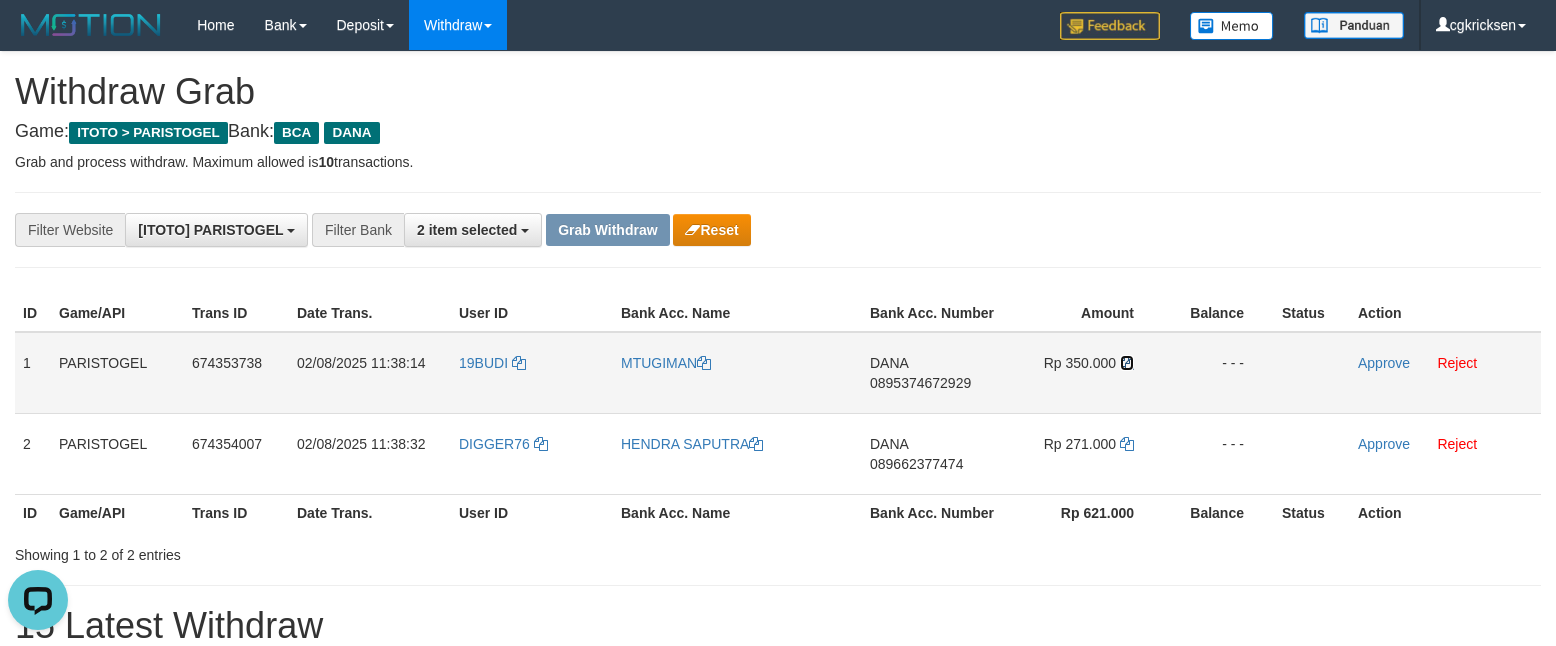 click at bounding box center (1127, 363) 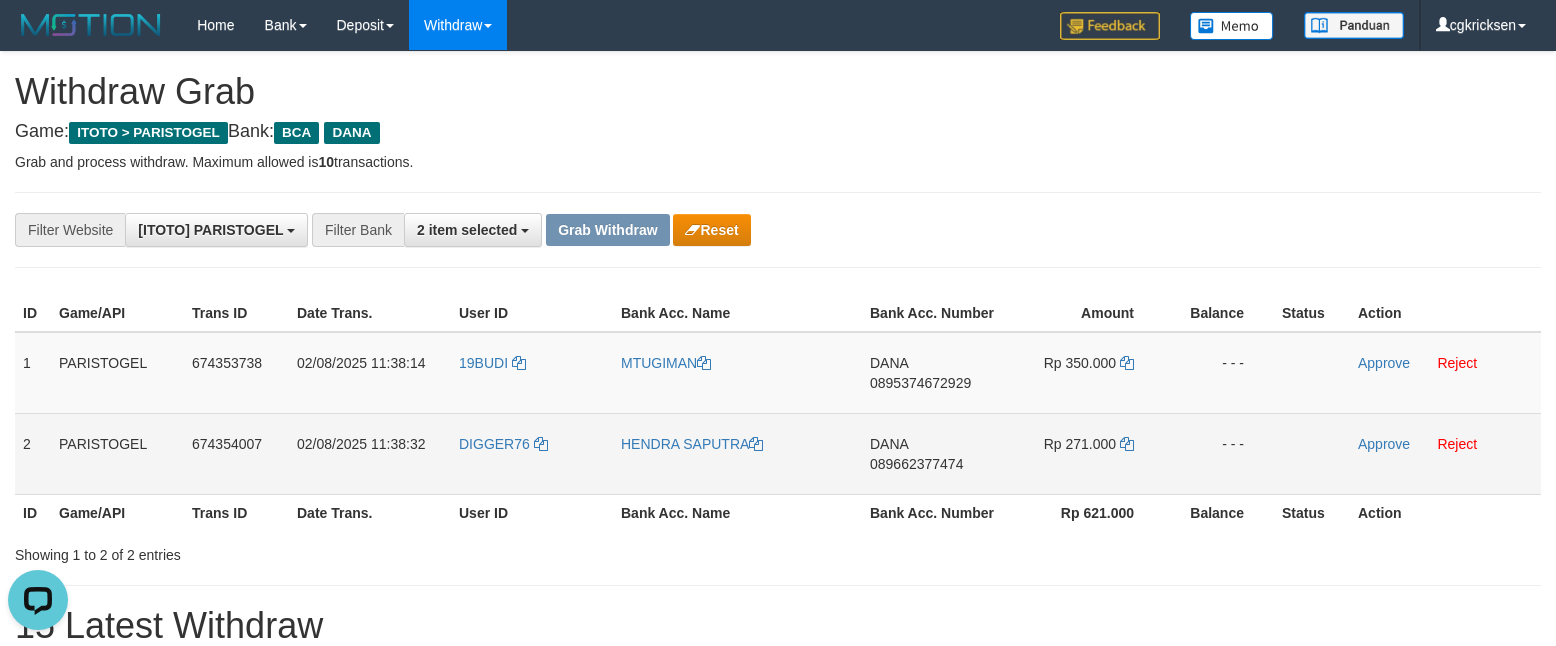 click on "DANA
089662377474" at bounding box center (933, 453) 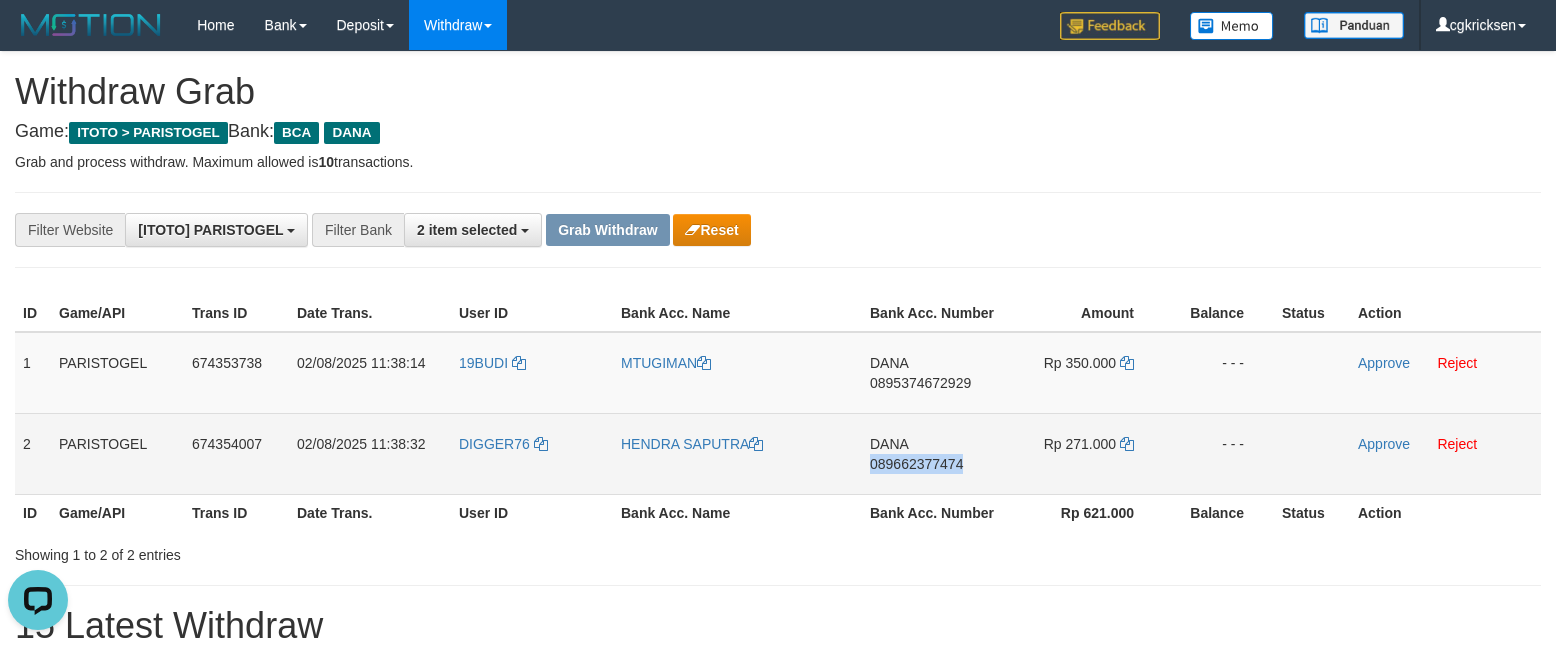 copy on "089662377474" 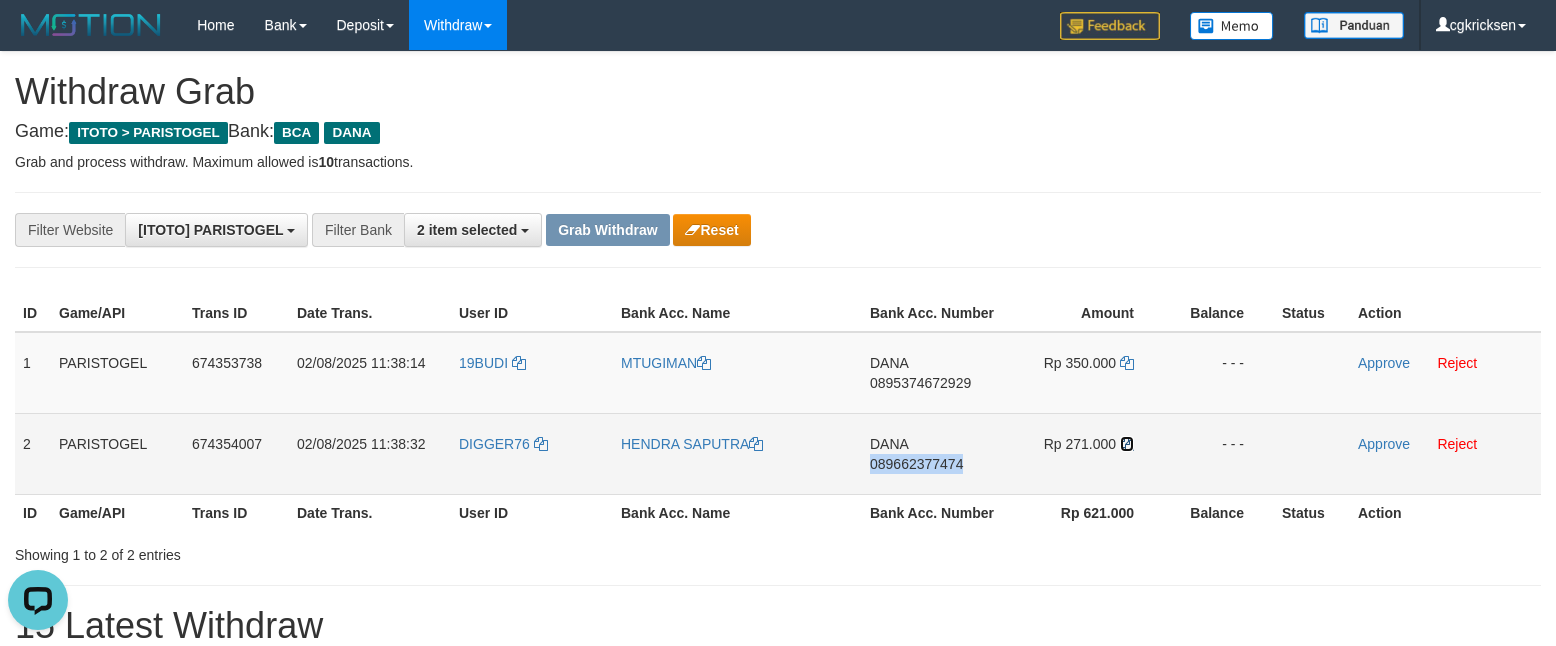 click at bounding box center (1127, 444) 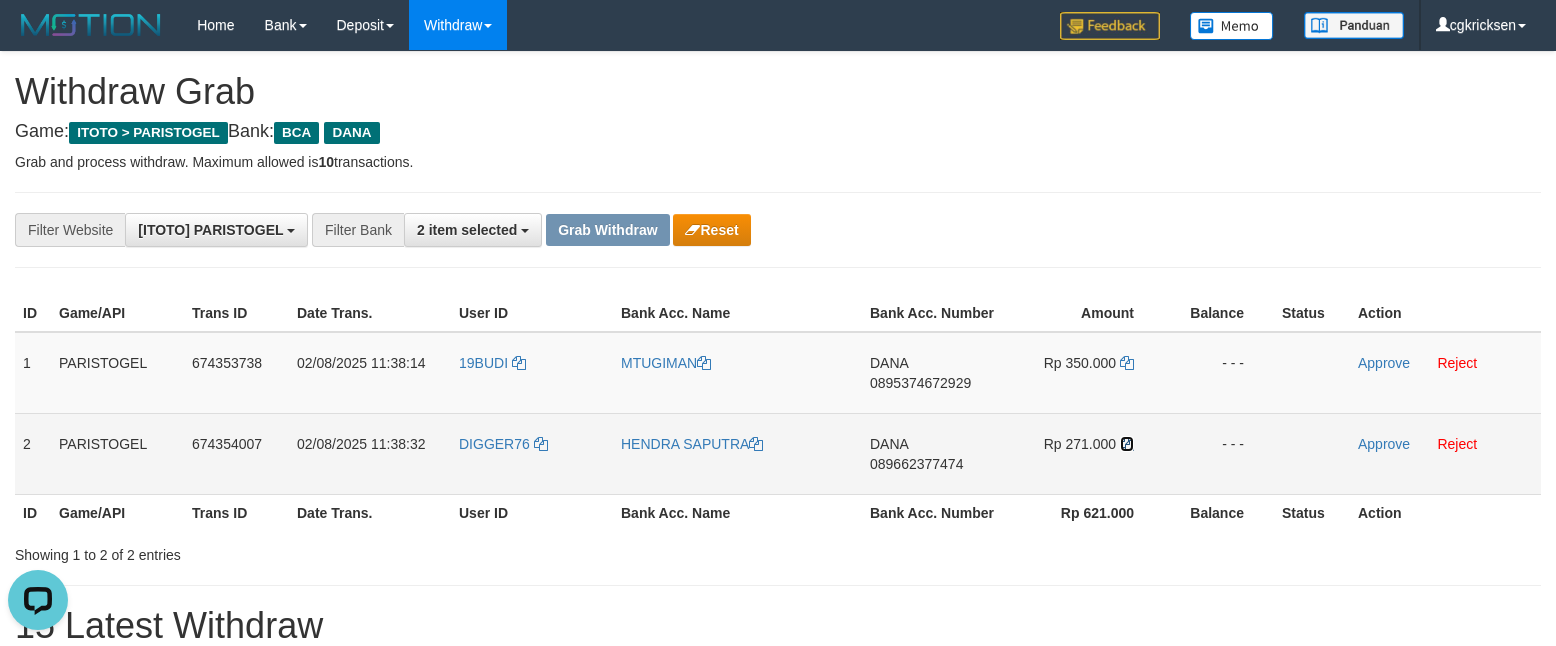 click at bounding box center (1127, 444) 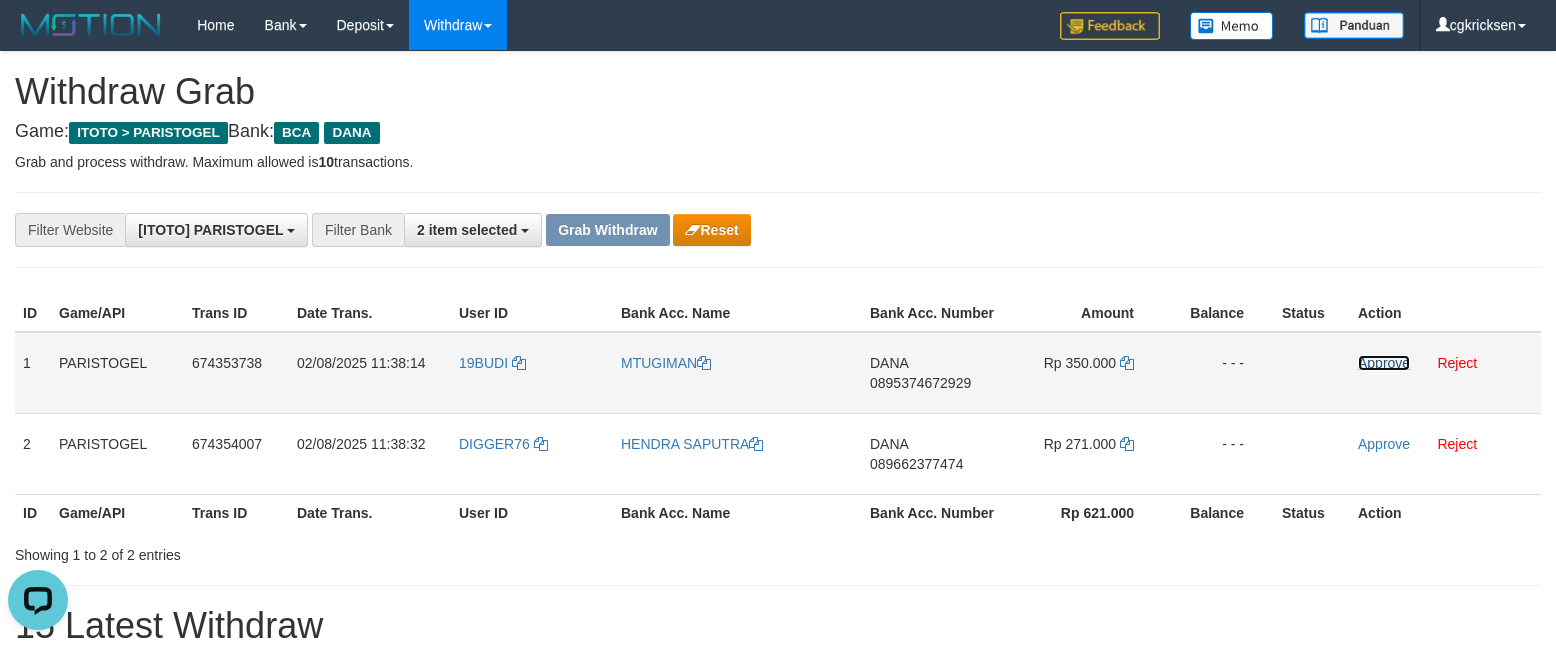 click on "Approve" at bounding box center [1384, 363] 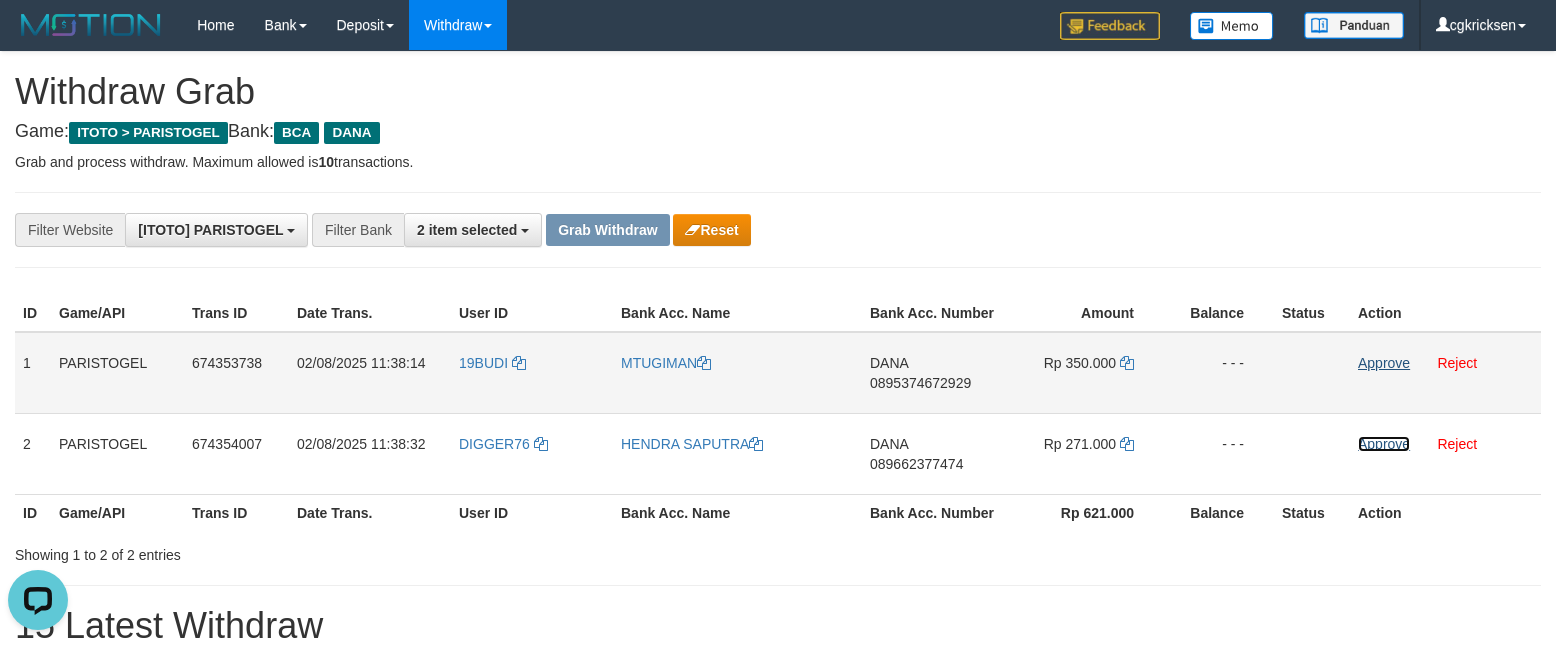 click on "Approve" at bounding box center [1384, 444] 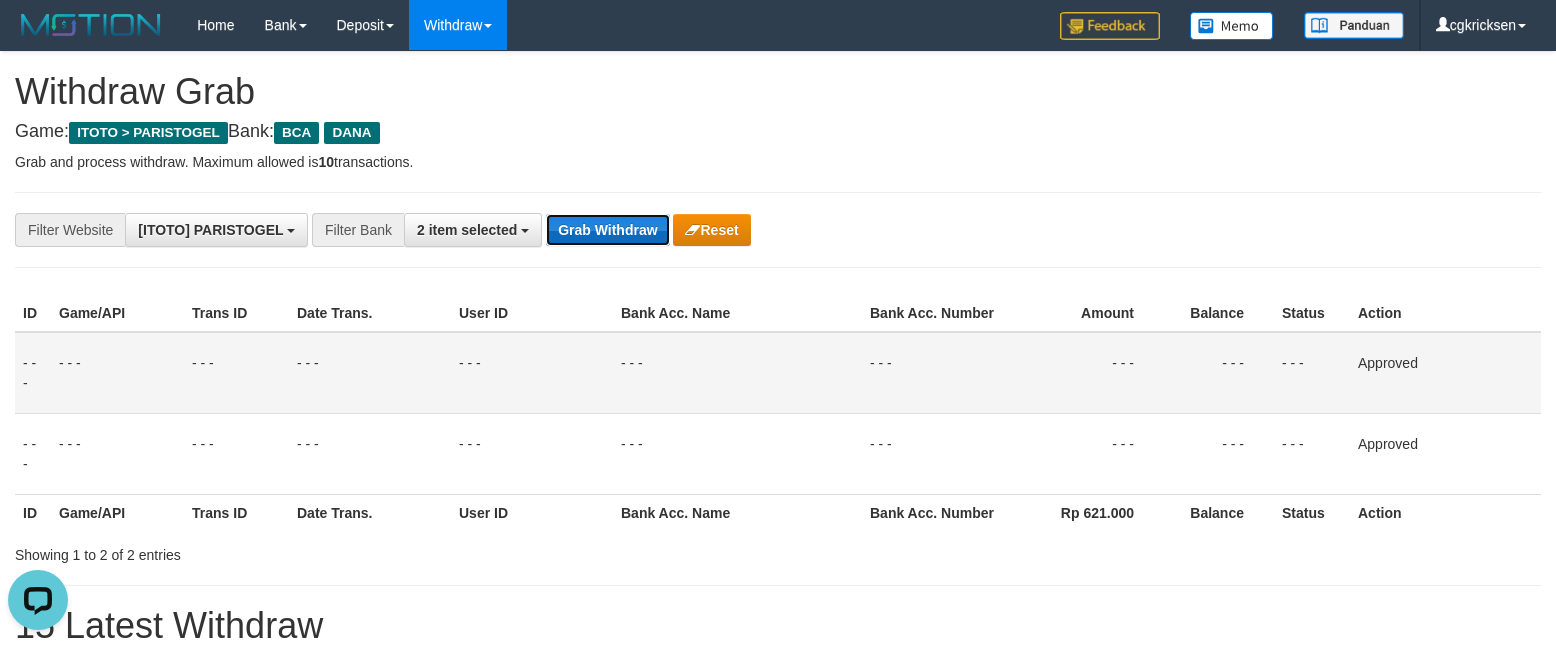 click on "Grab Withdraw" at bounding box center (607, 230) 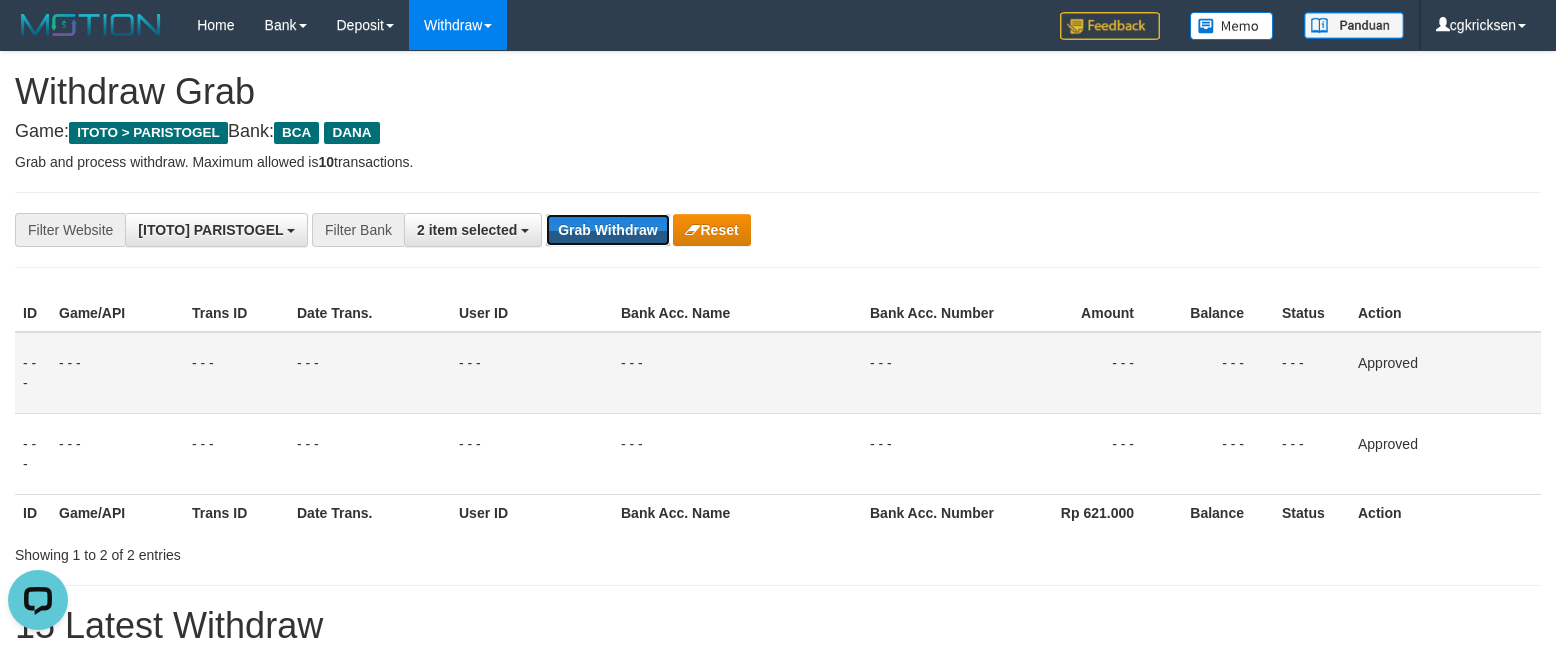 drag, startPoint x: 618, startPoint y: 221, endPoint x: 569, endPoint y: 202, distance: 52.554733 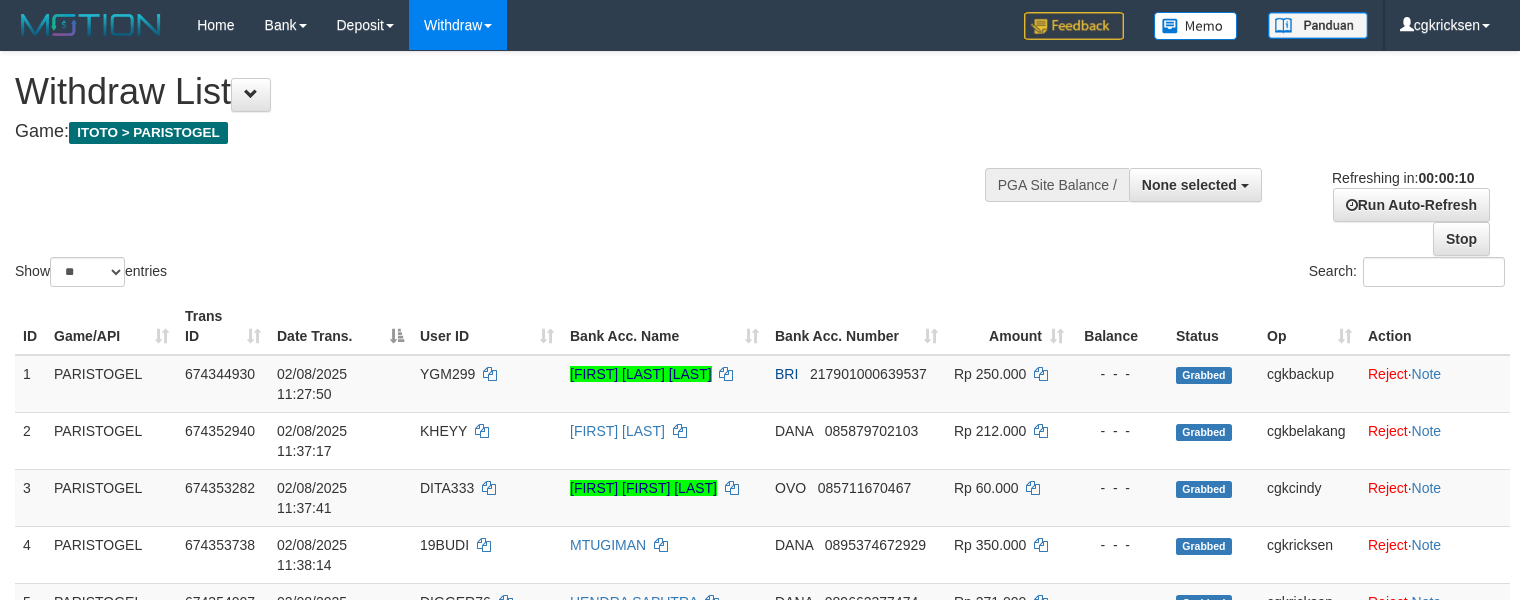 select 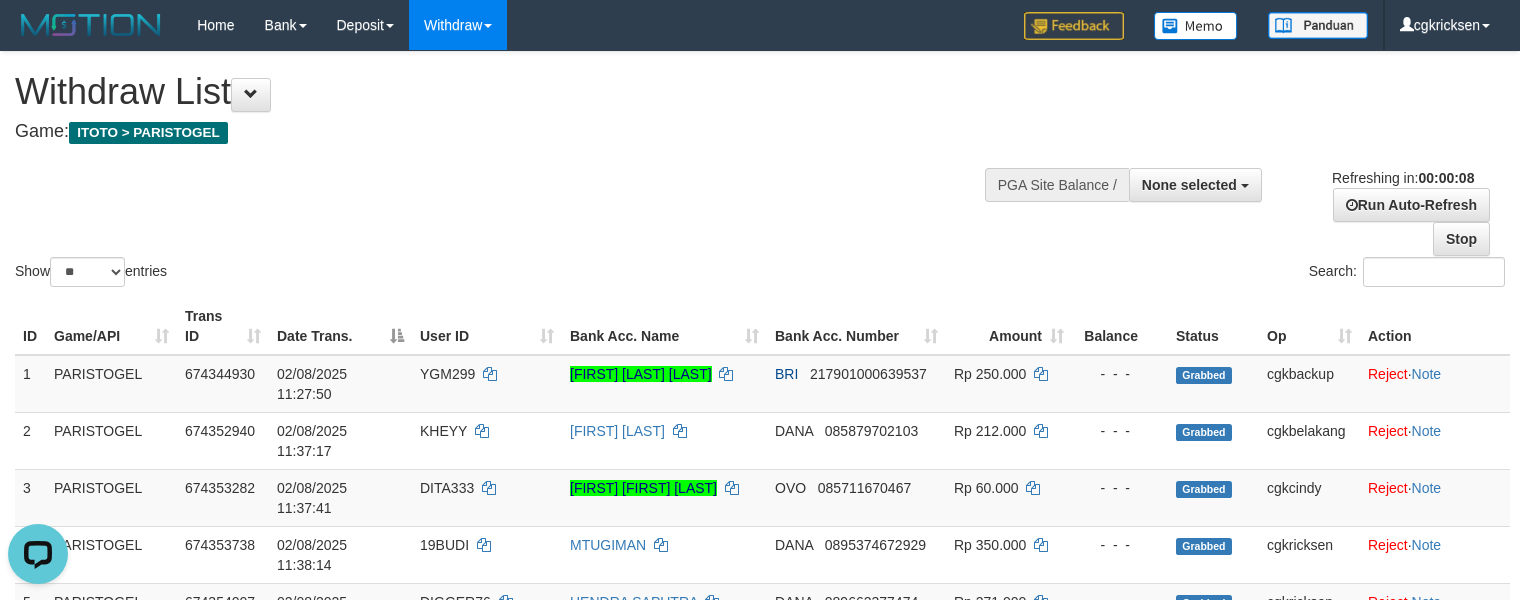 scroll, scrollTop: 0, scrollLeft: 0, axis: both 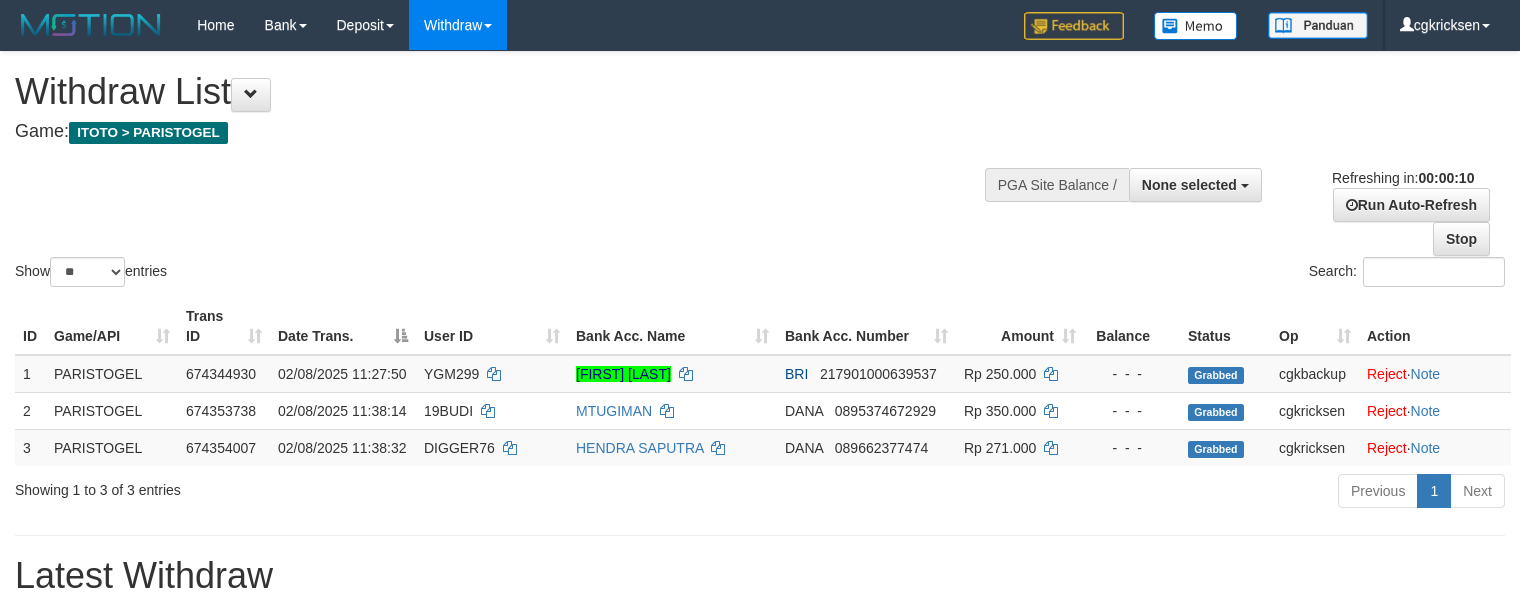 select 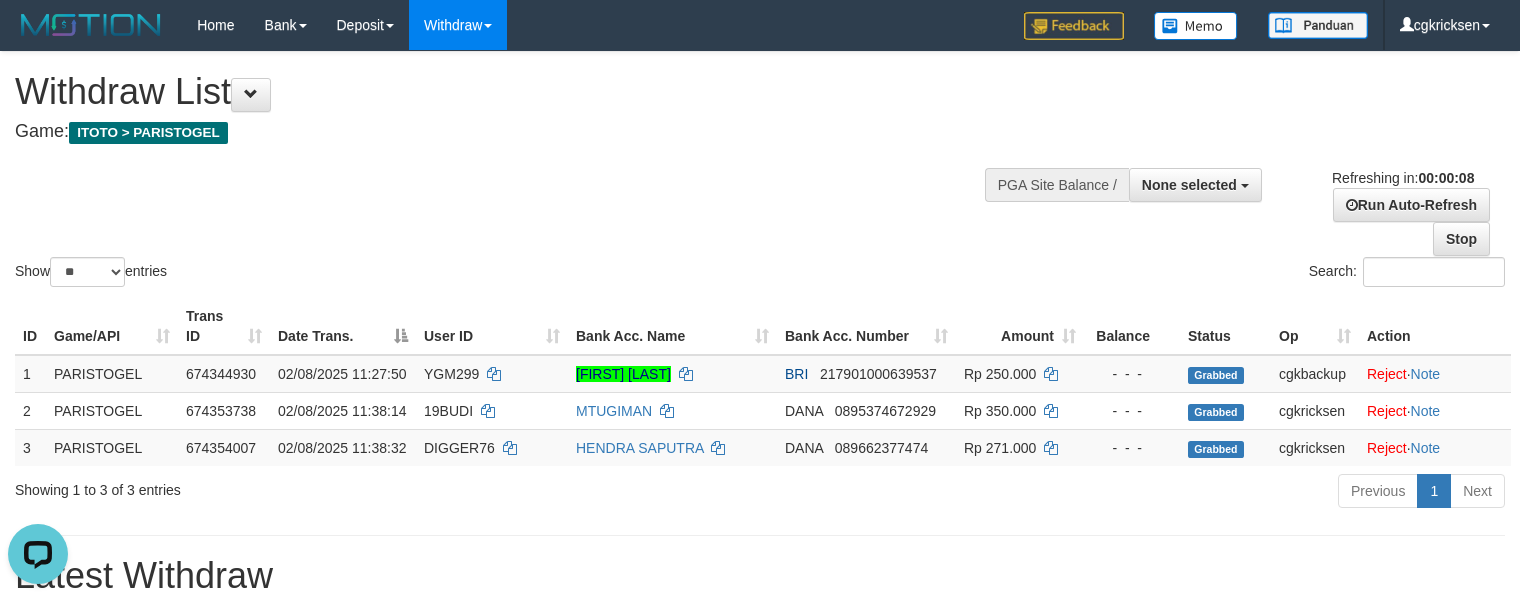 scroll, scrollTop: 0, scrollLeft: 0, axis: both 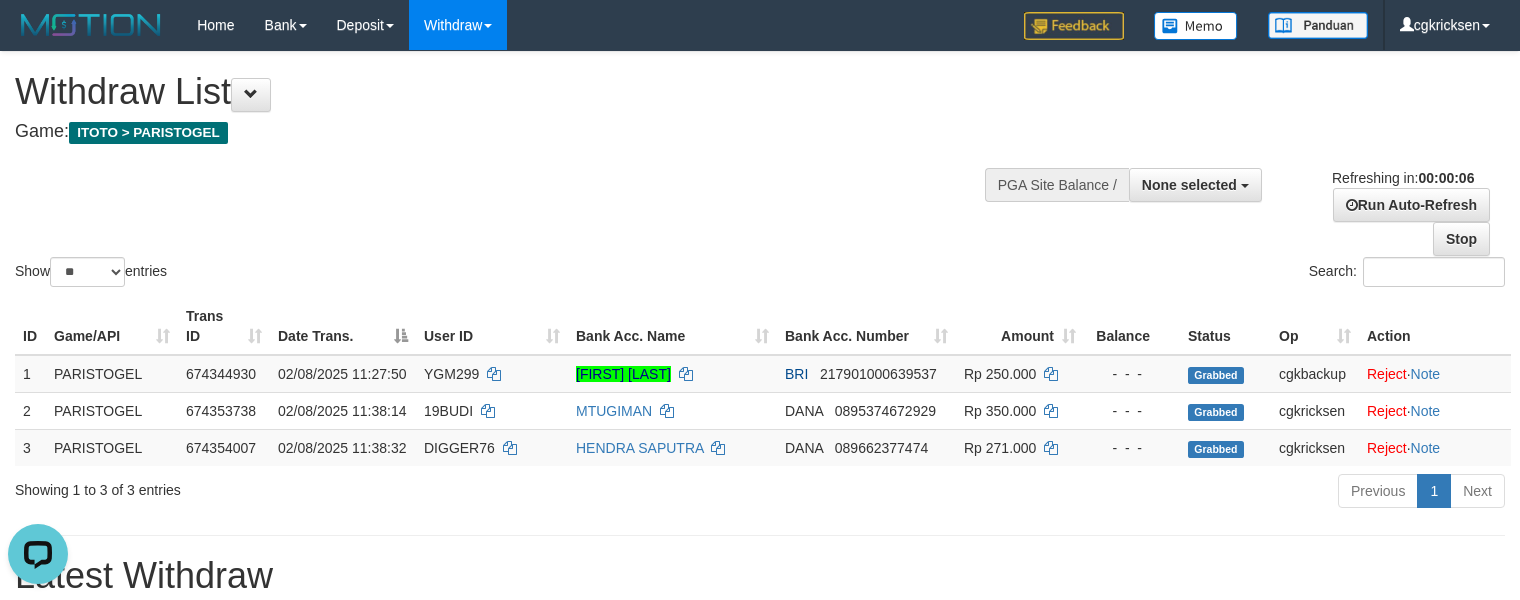 click on "Show  ** ** ** ***  entries Search:" at bounding box center [760, 171] 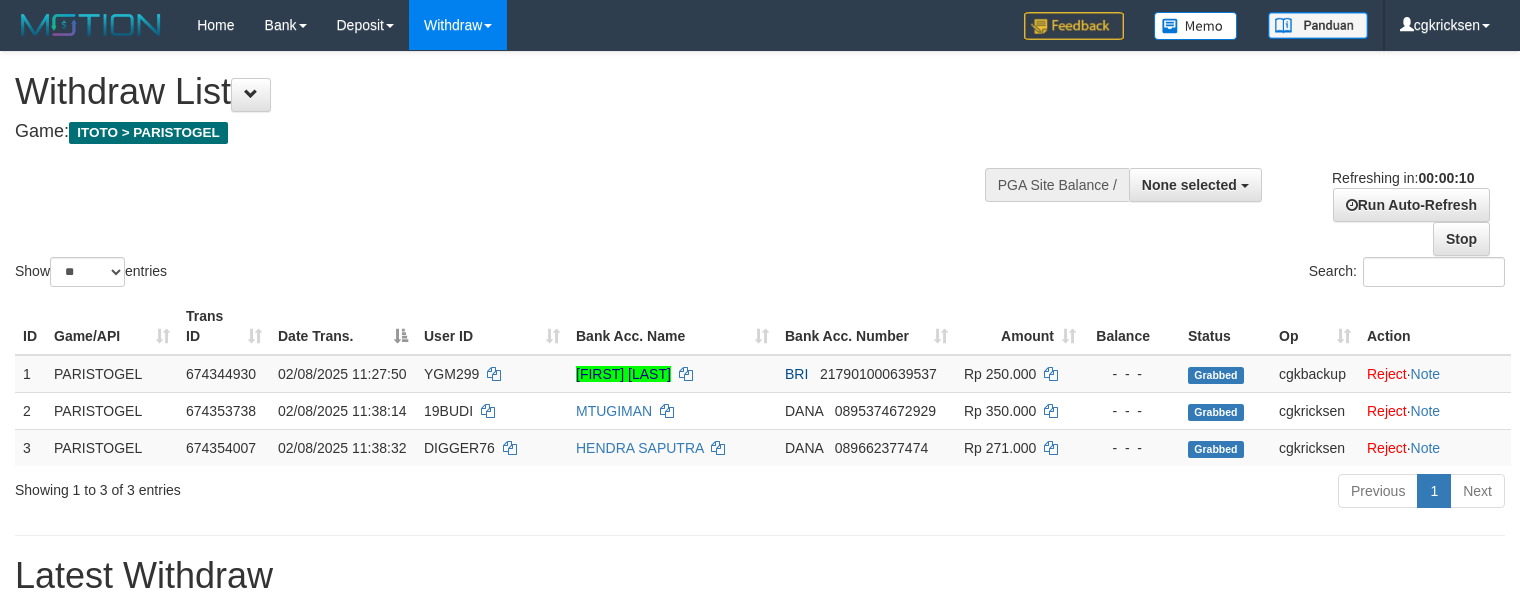 select 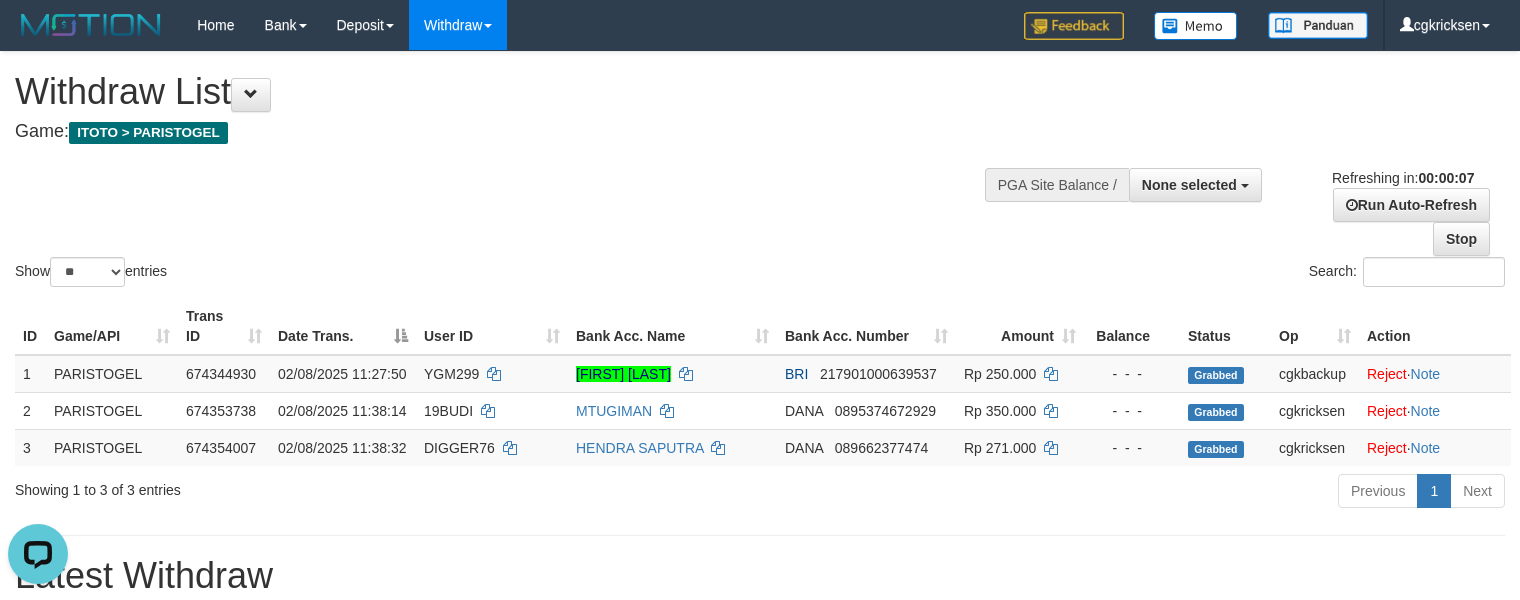 scroll, scrollTop: 0, scrollLeft: 0, axis: both 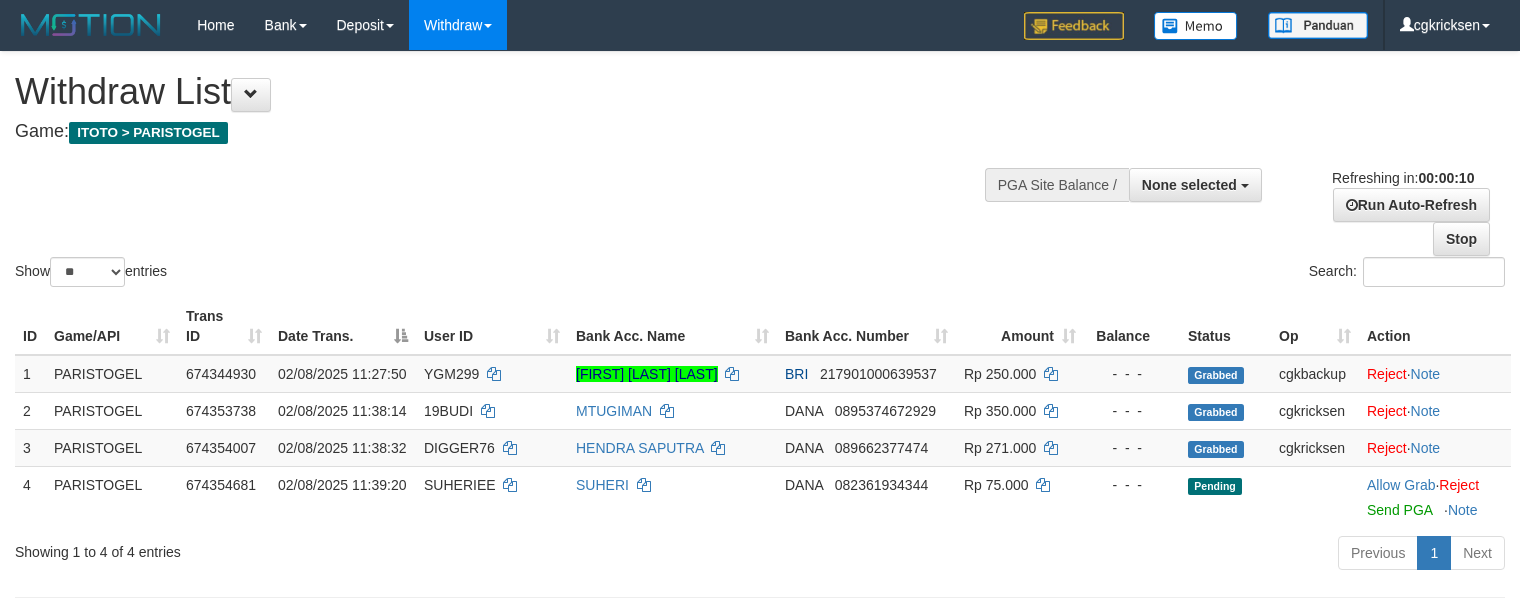 select 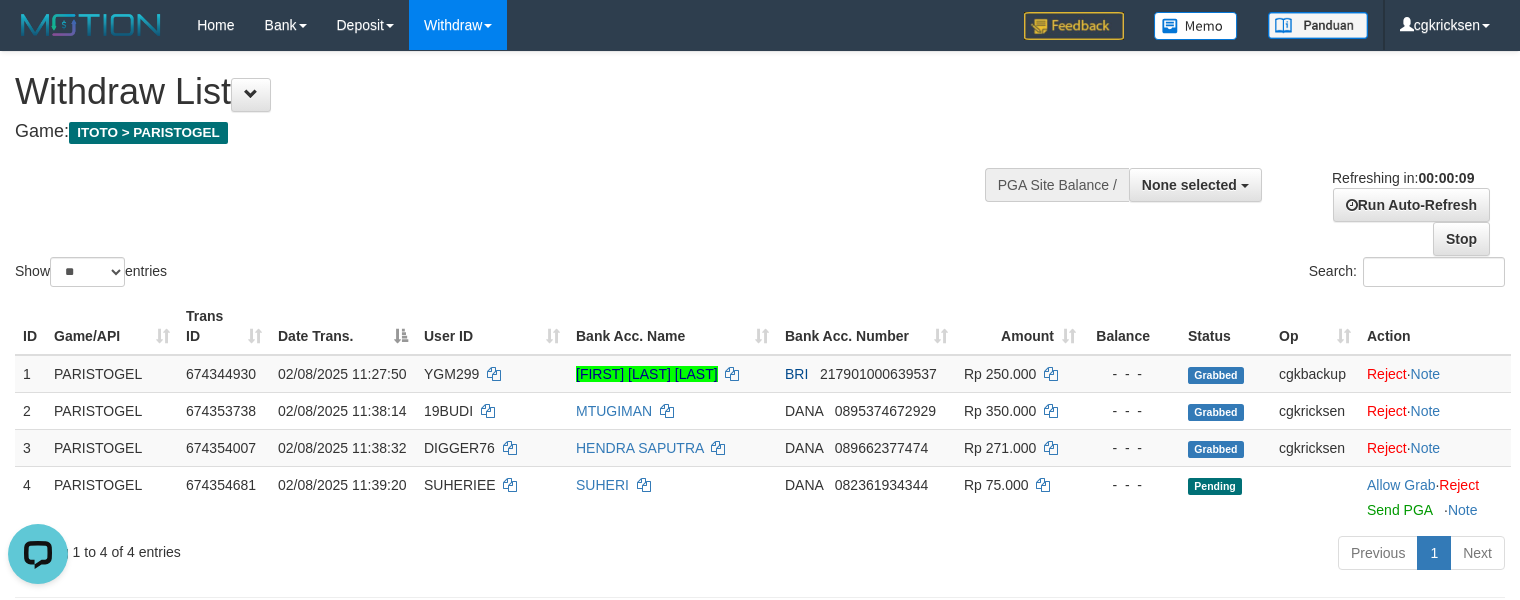 scroll, scrollTop: 0, scrollLeft: 0, axis: both 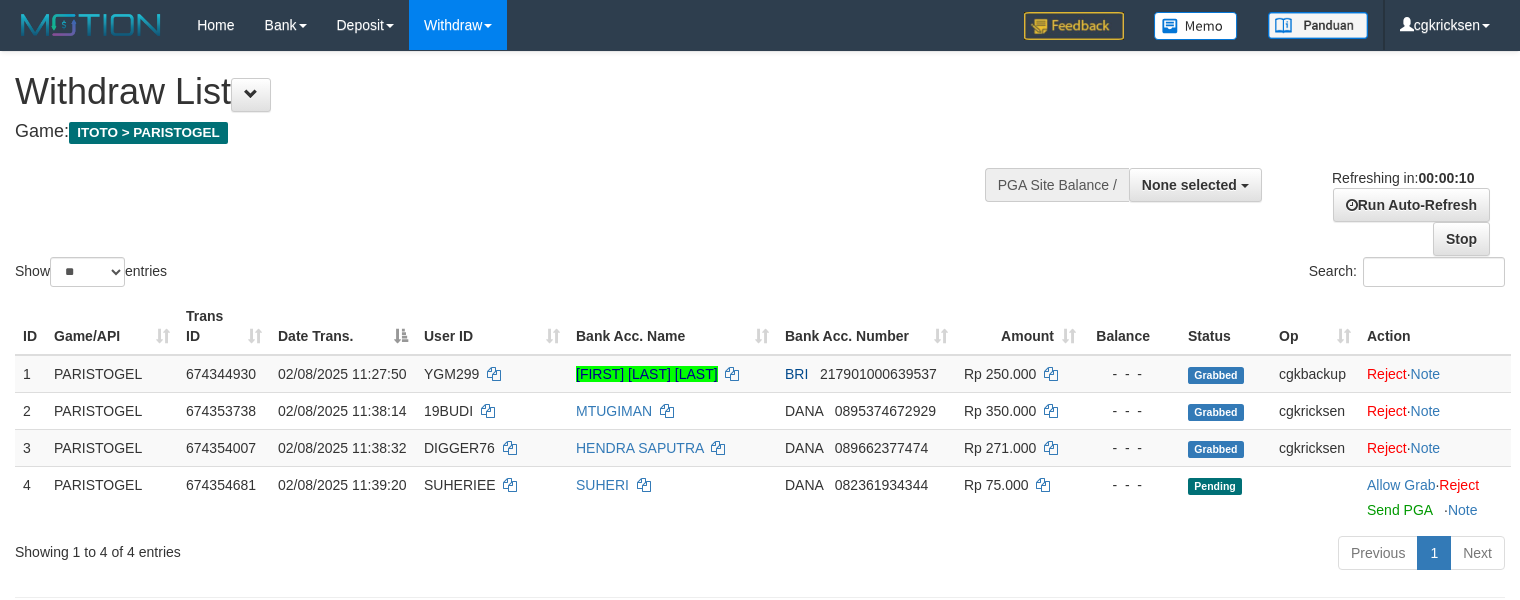 select 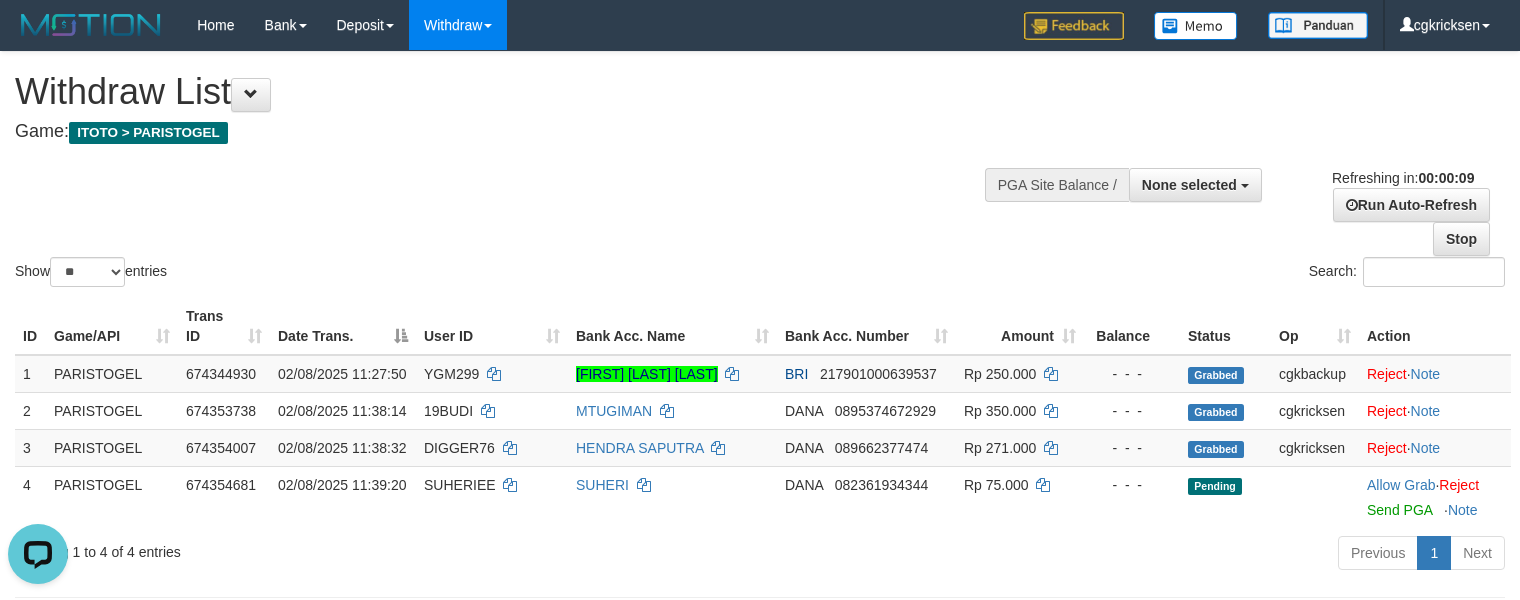 scroll, scrollTop: 0, scrollLeft: 0, axis: both 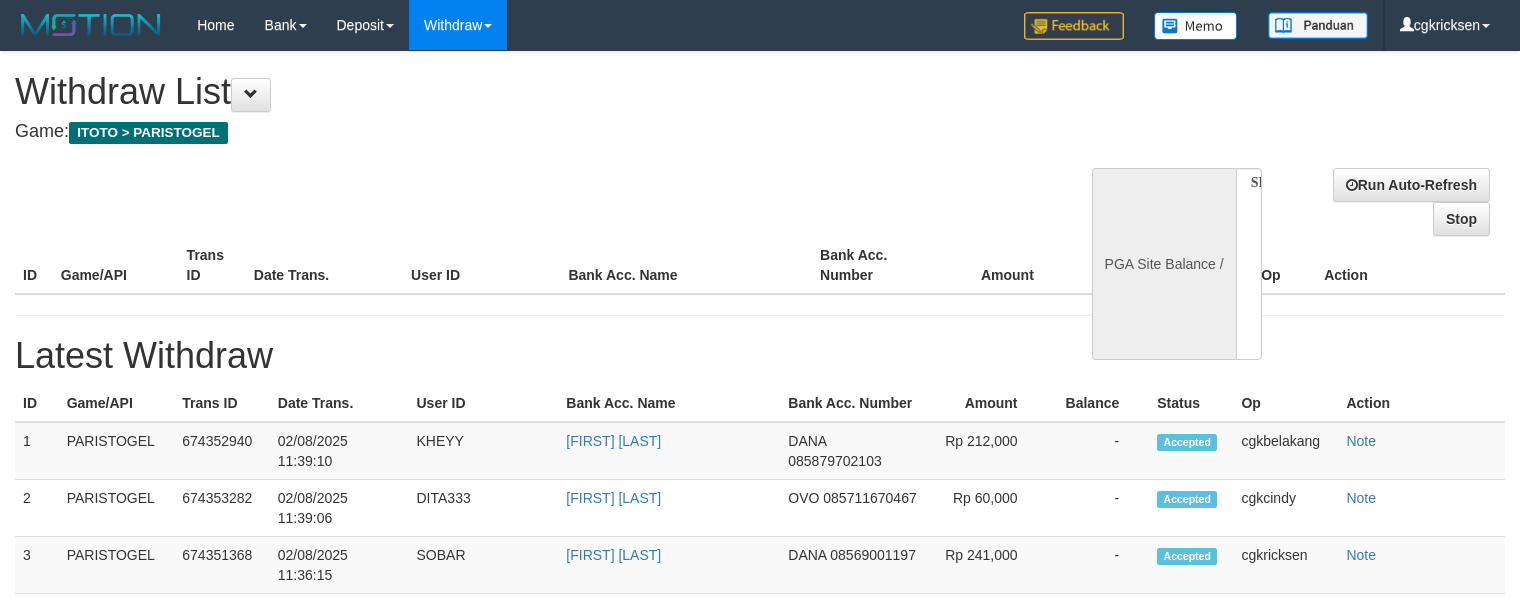 select 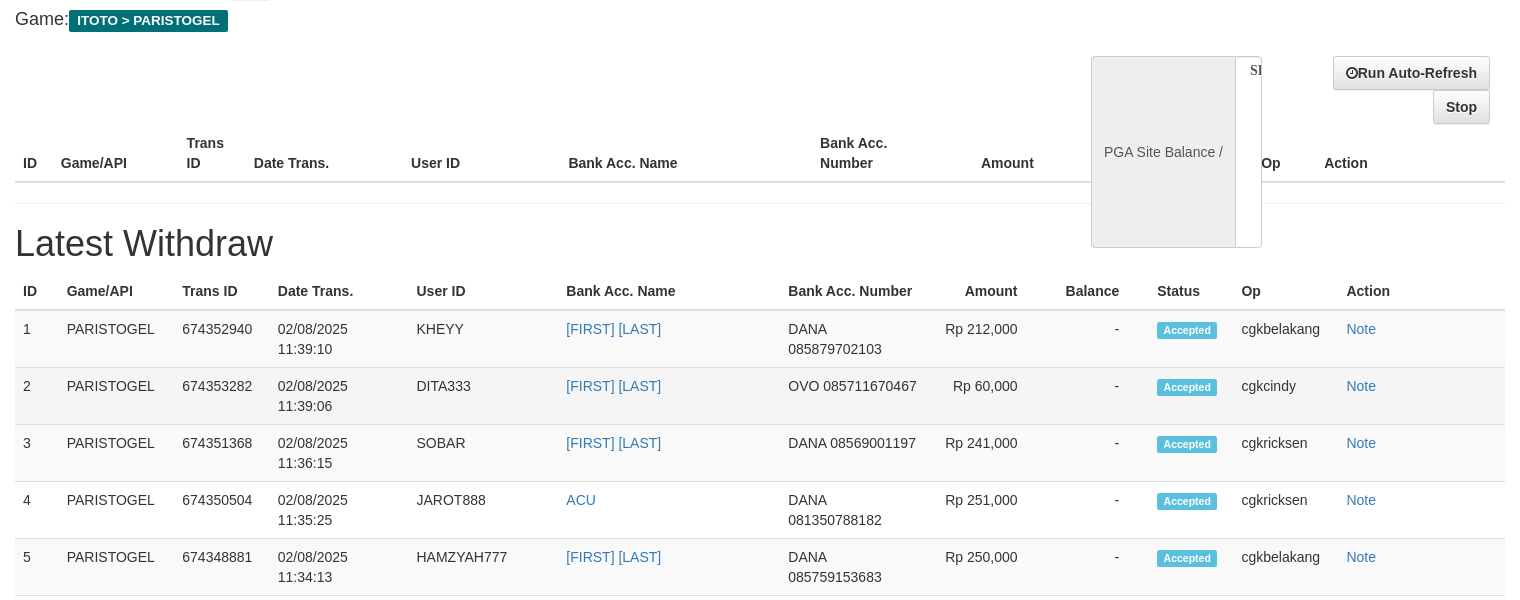 scroll, scrollTop: 266, scrollLeft: 0, axis: vertical 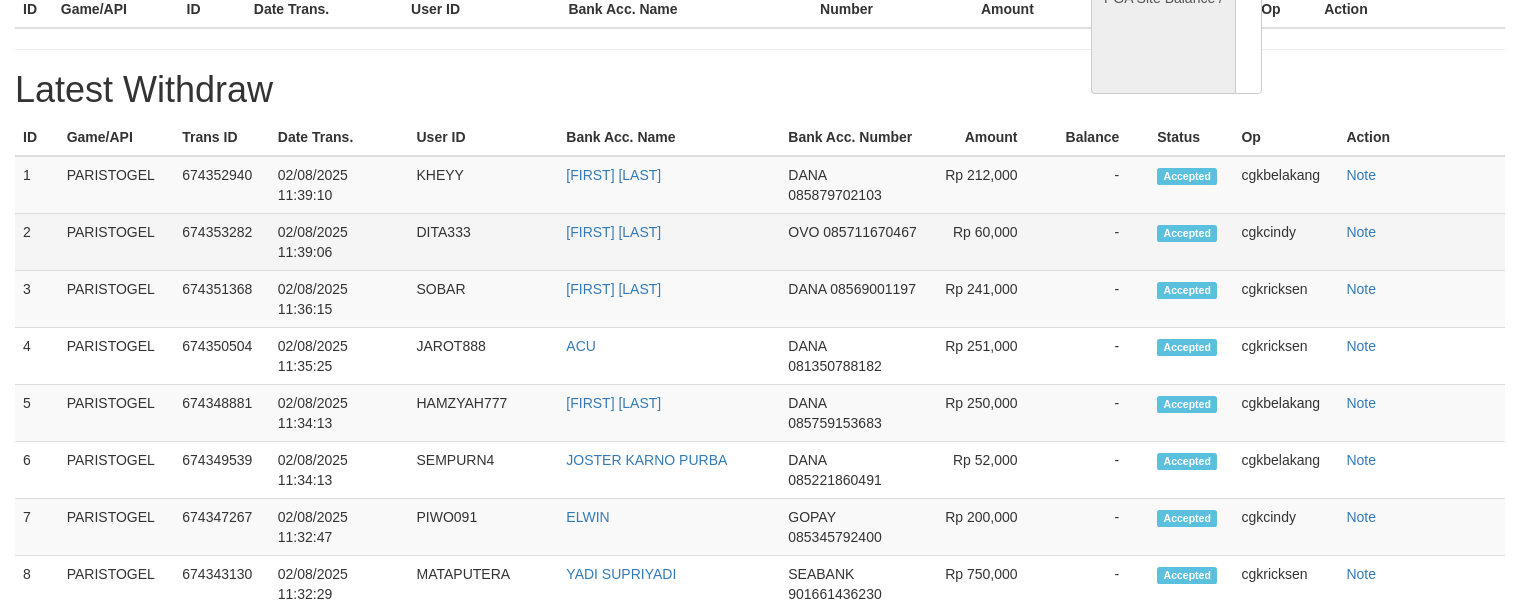 select on "**" 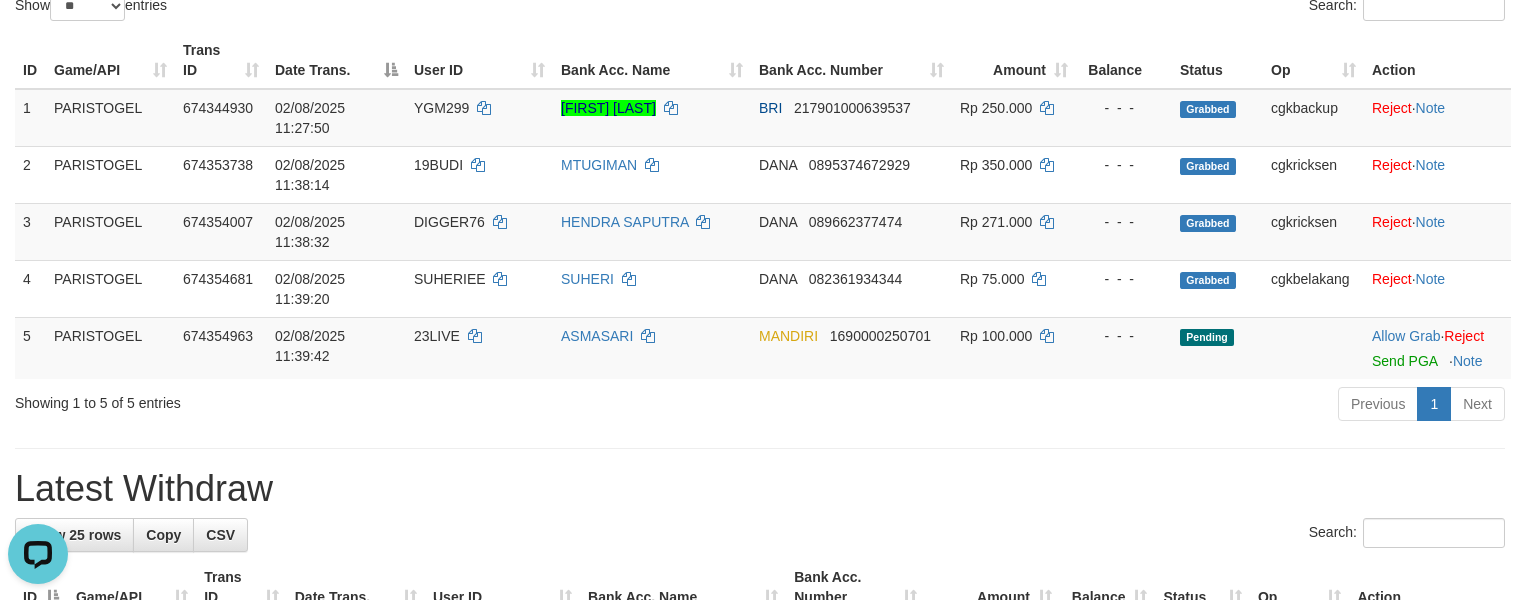 scroll, scrollTop: 0, scrollLeft: 0, axis: both 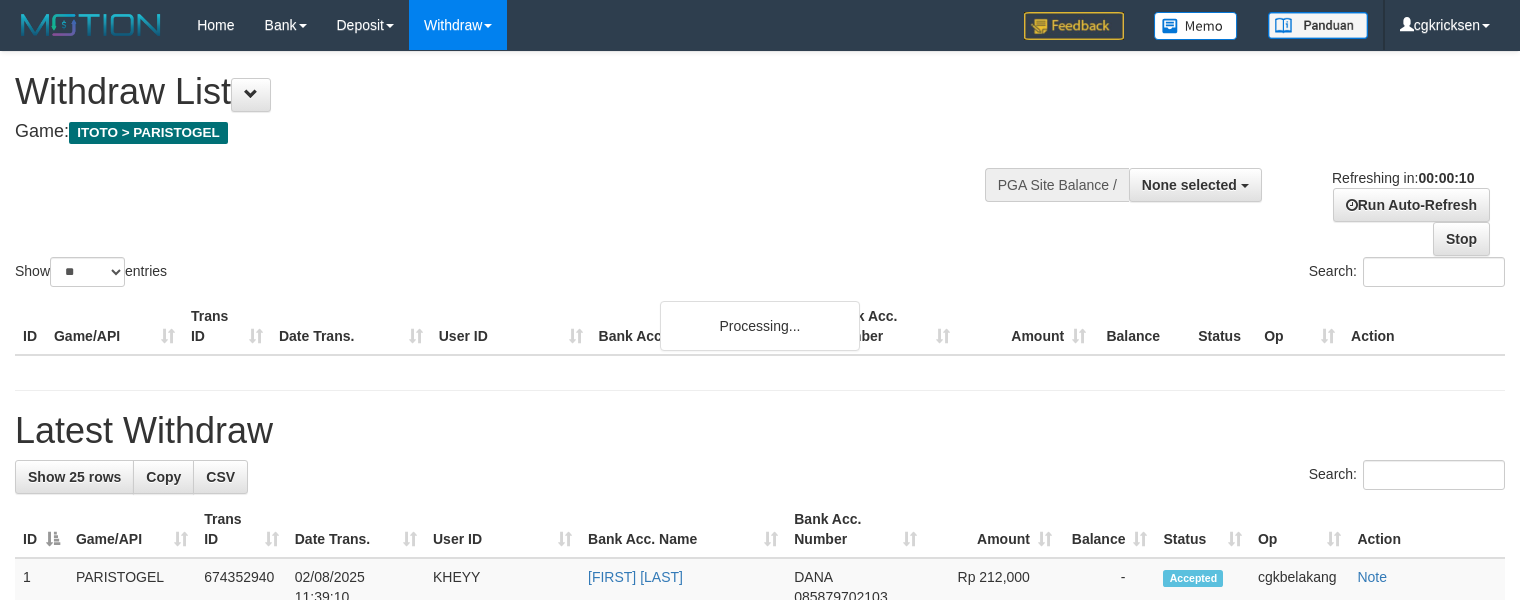 select 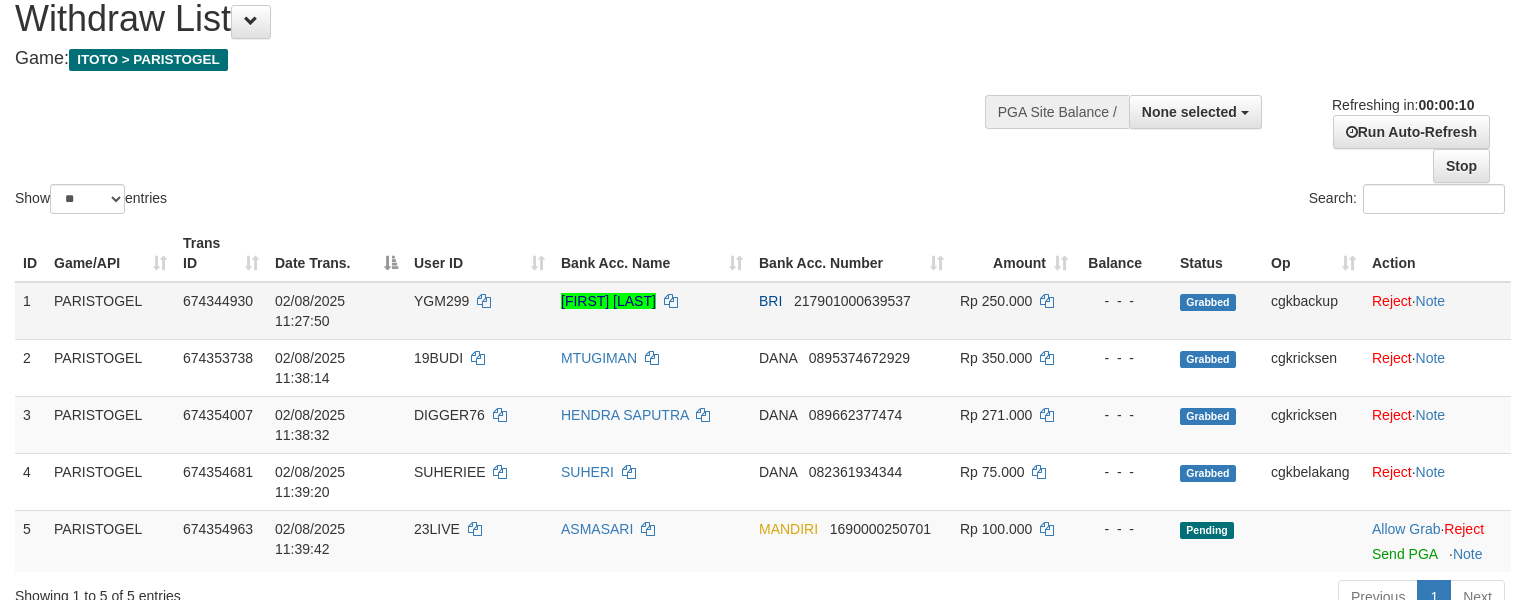 scroll, scrollTop: 133, scrollLeft: 0, axis: vertical 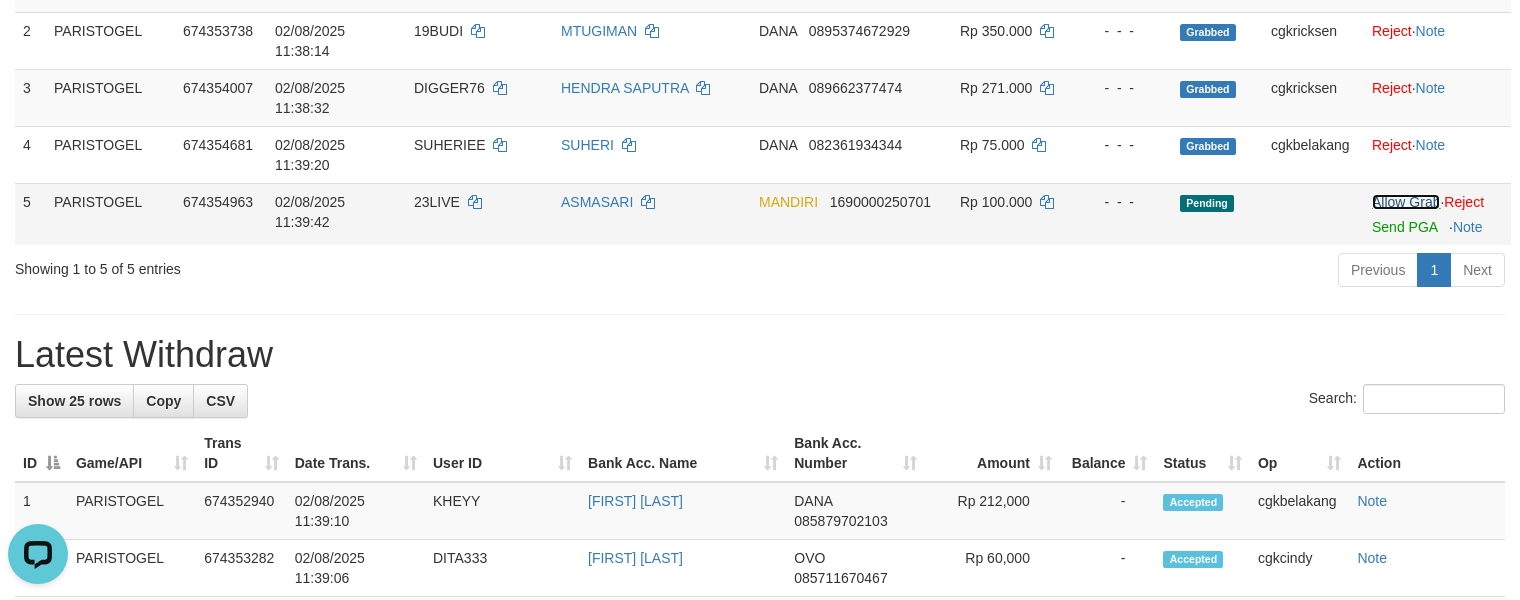 click on "Allow Grab" at bounding box center [1406, 202] 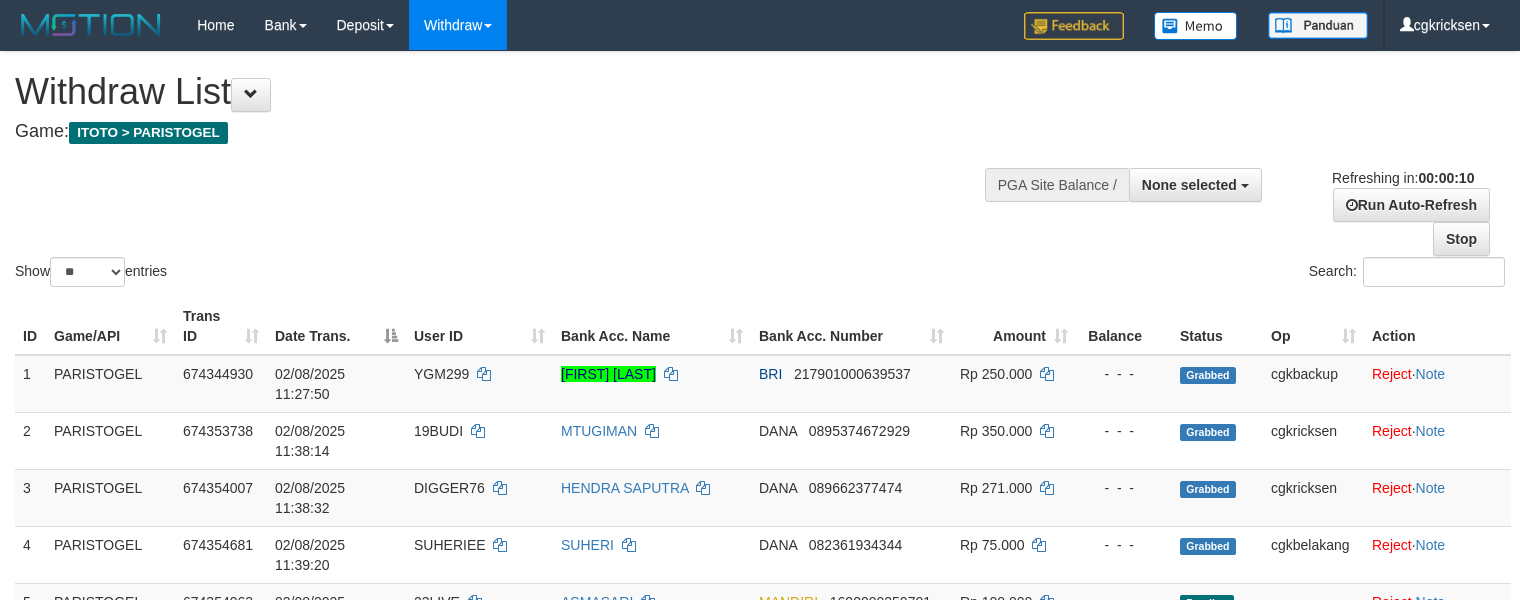 select 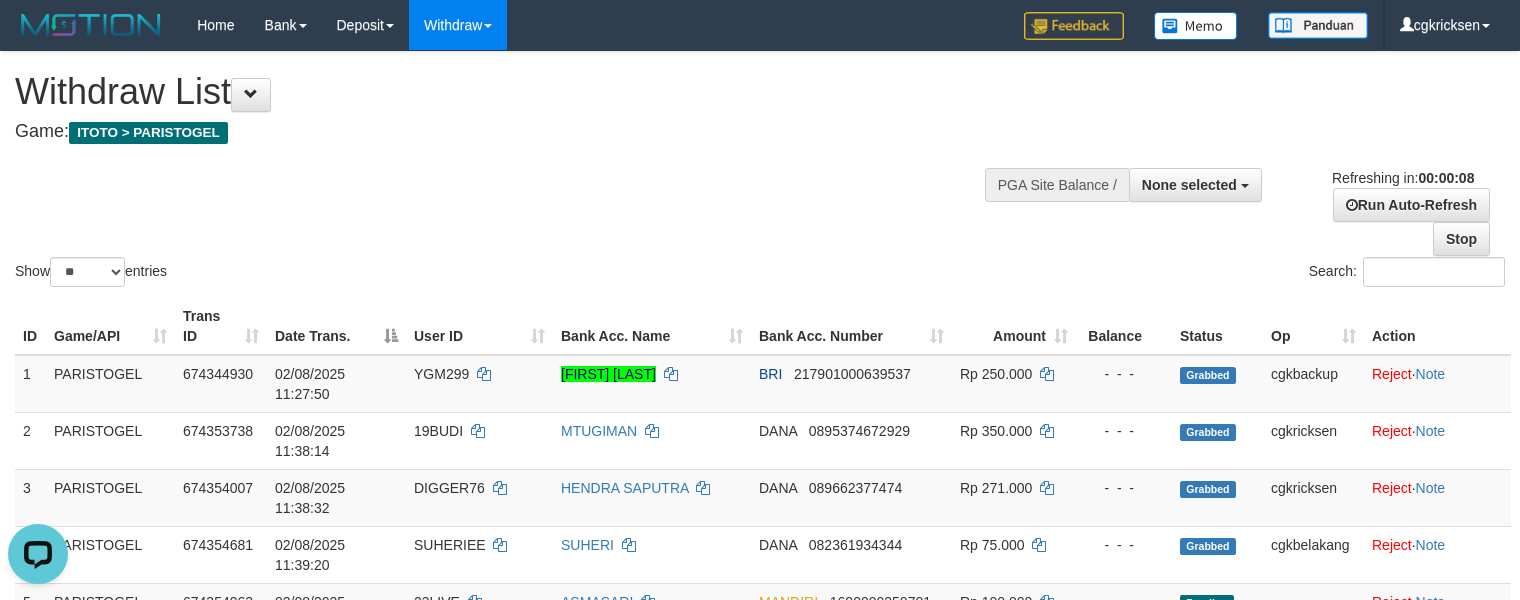 scroll, scrollTop: 0, scrollLeft: 0, axis: both 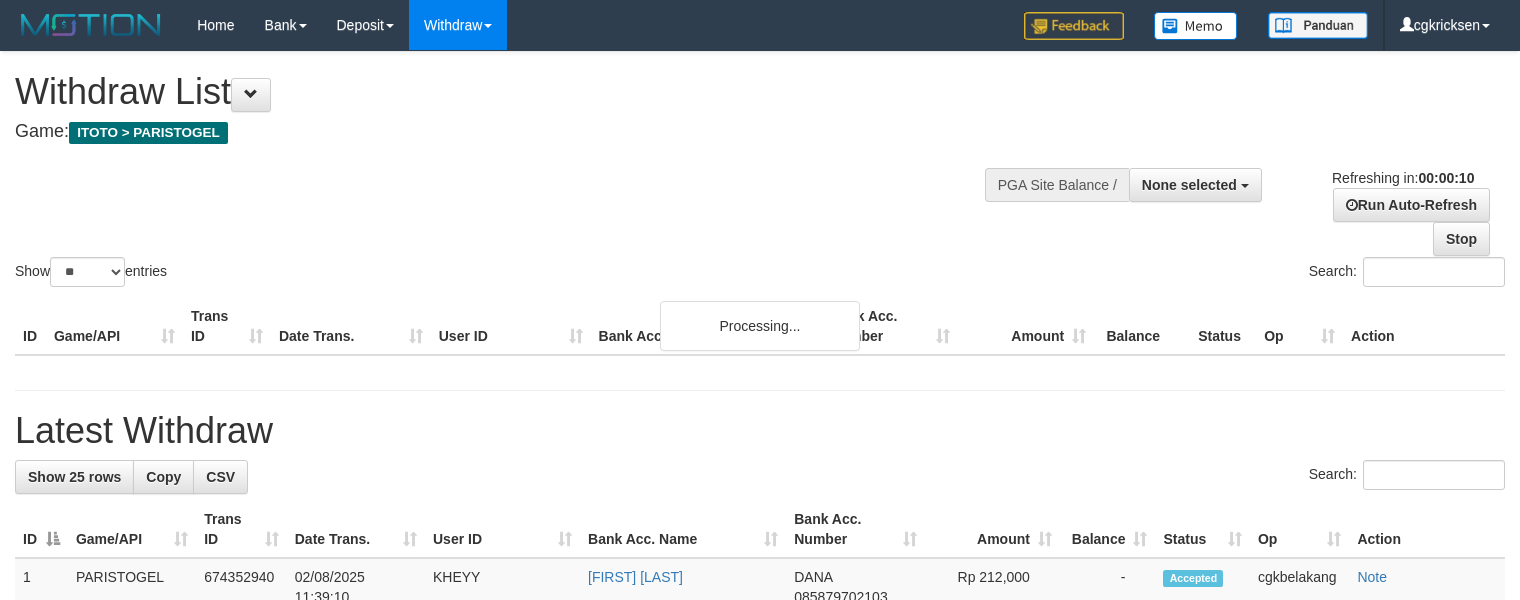 select 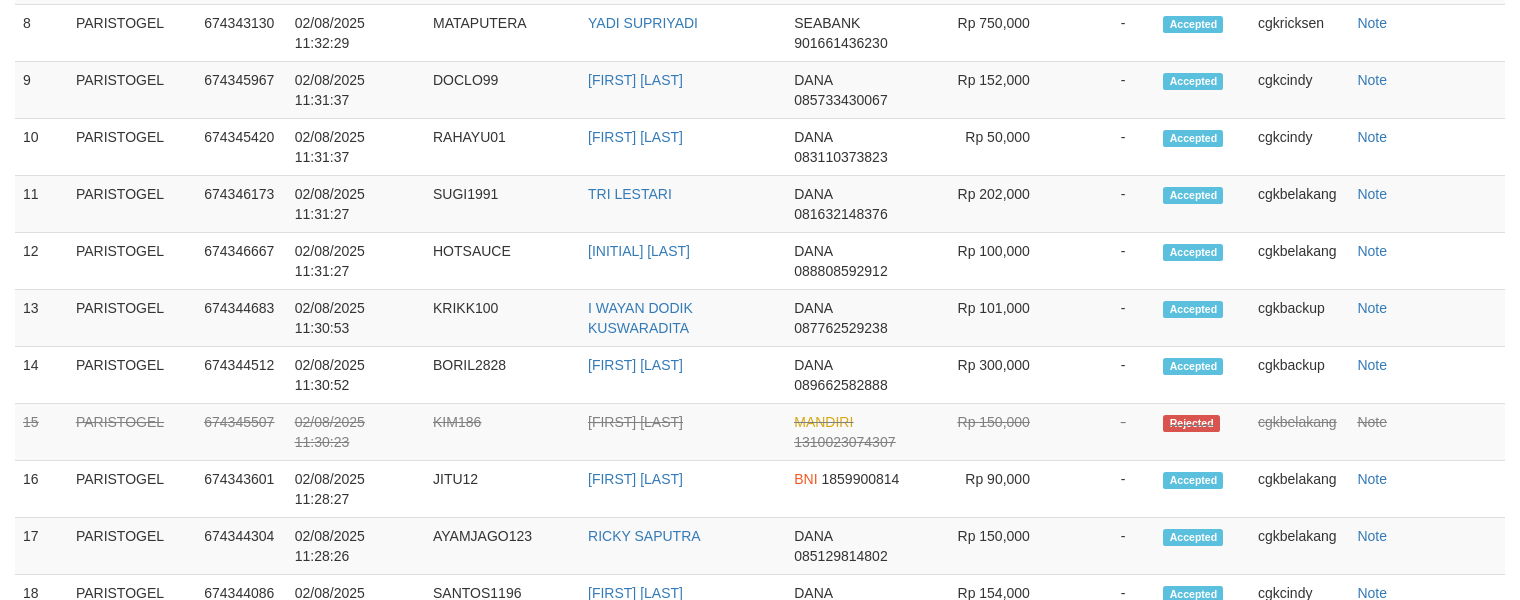 scroll, scrollTop: 953, scrollLeft: 0, axis: vertical 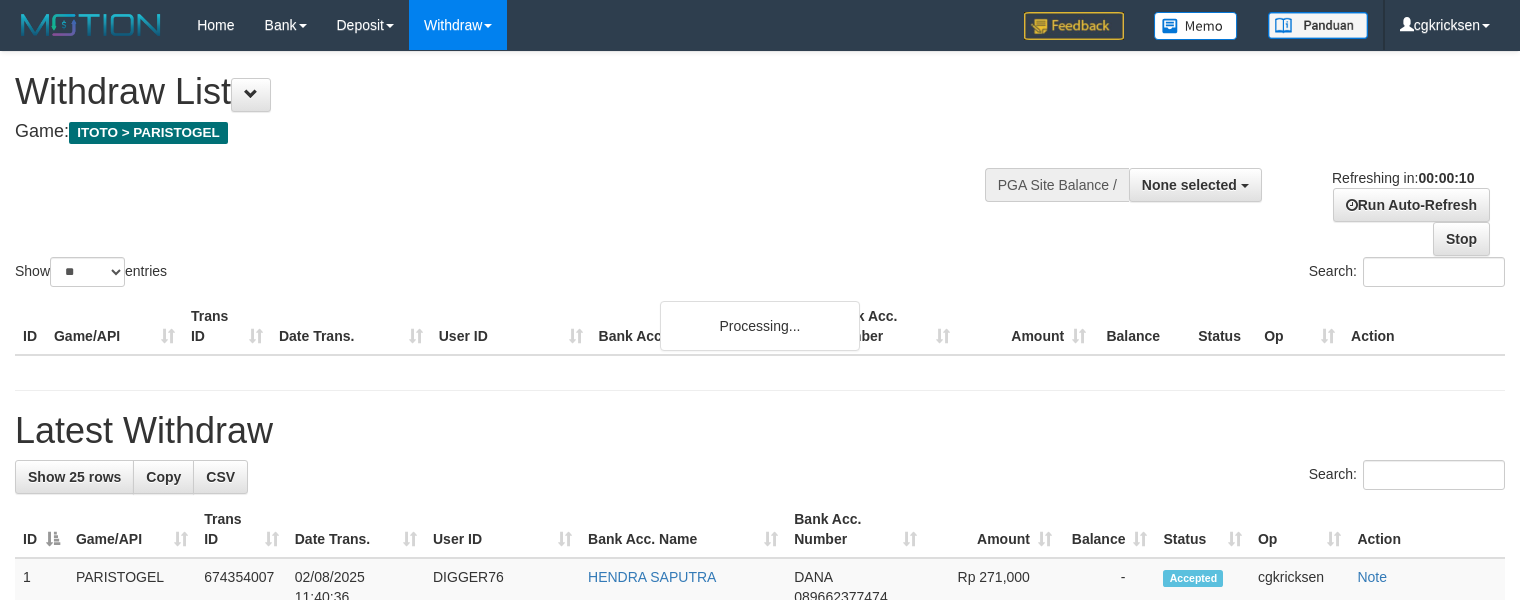 select 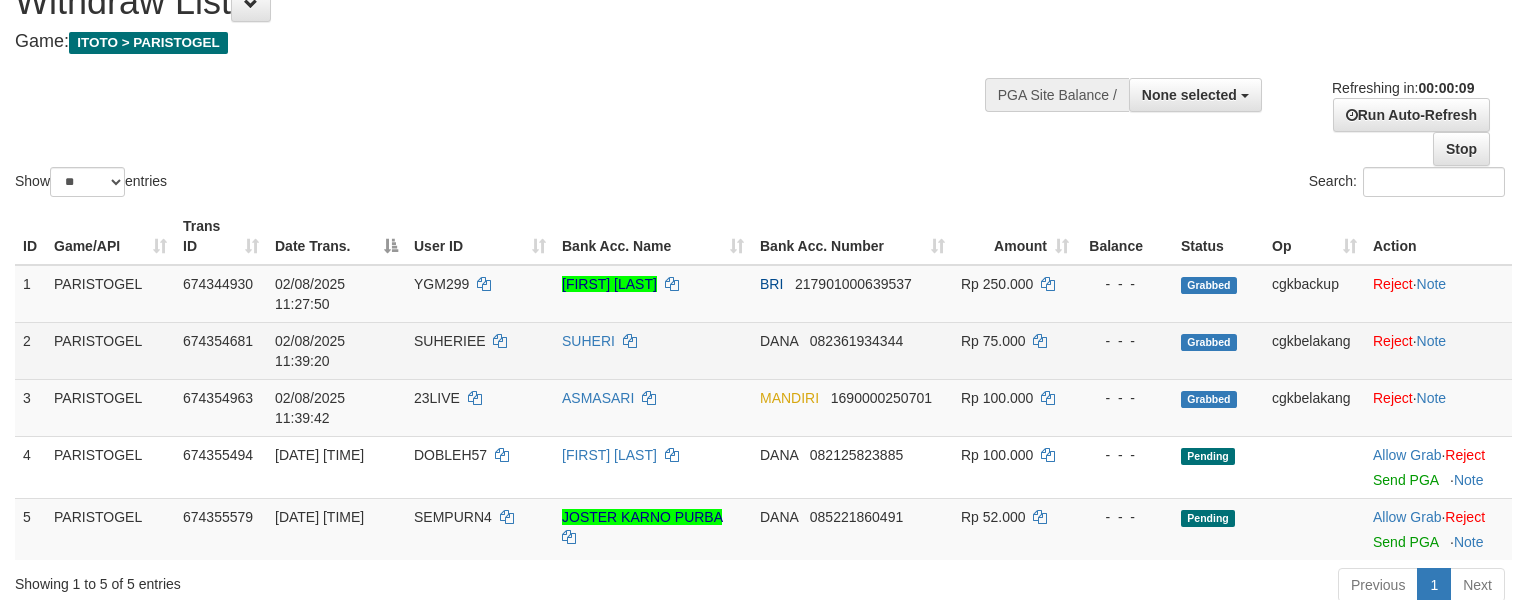 scroll, scrollTop: 133, scrollLeft: 0, axis: vertical 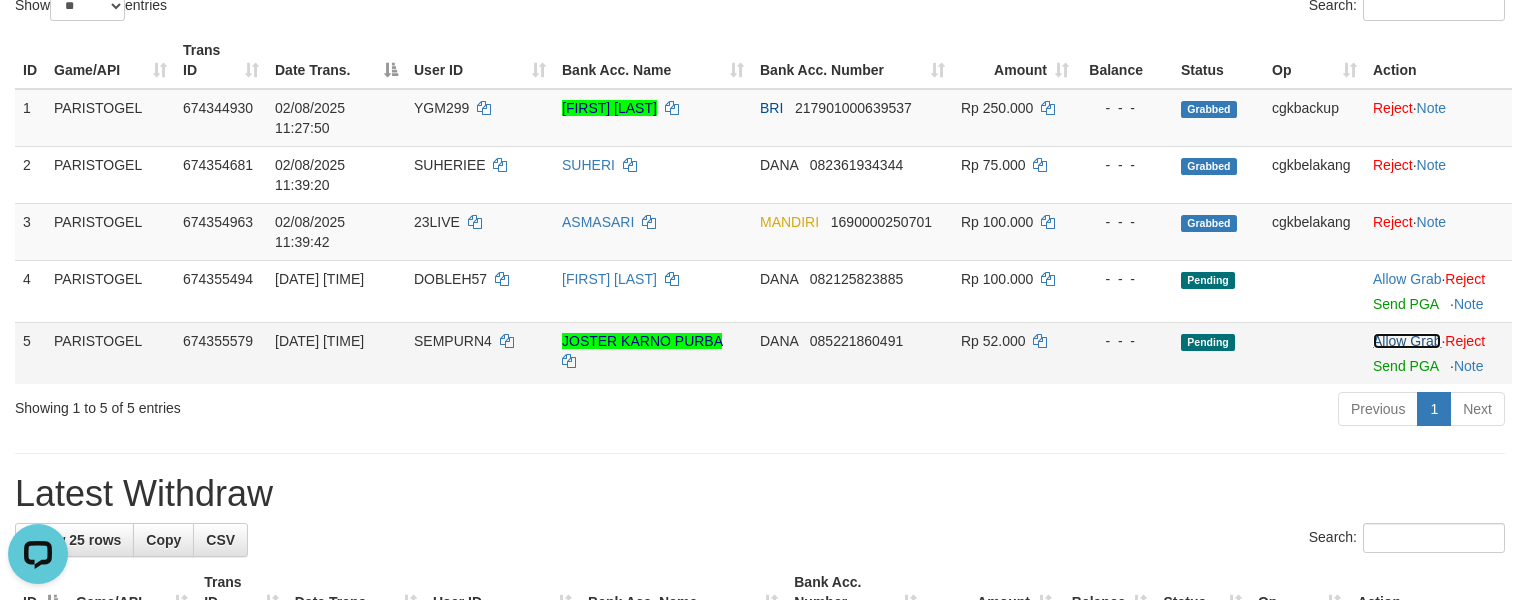 click on "Allow Grab" at bounding box center (1407, 341) 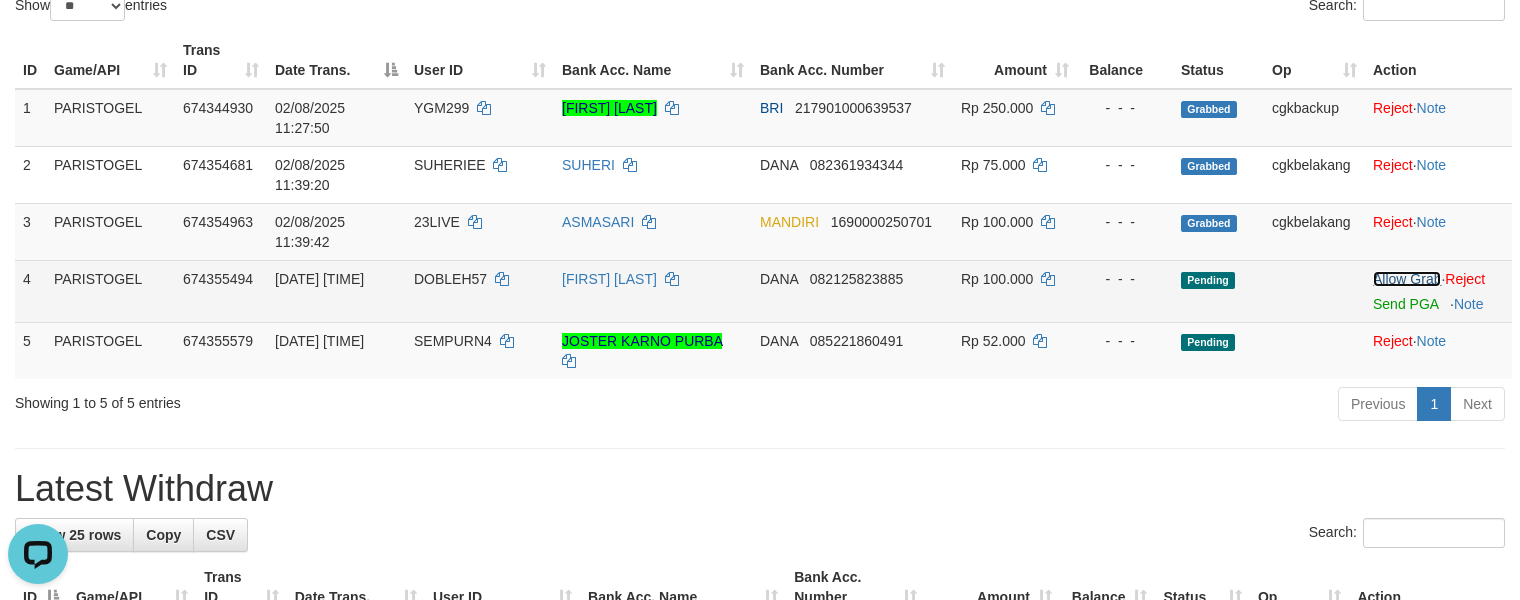 click on "Allow Grab" at bounding box center (1407, 279) 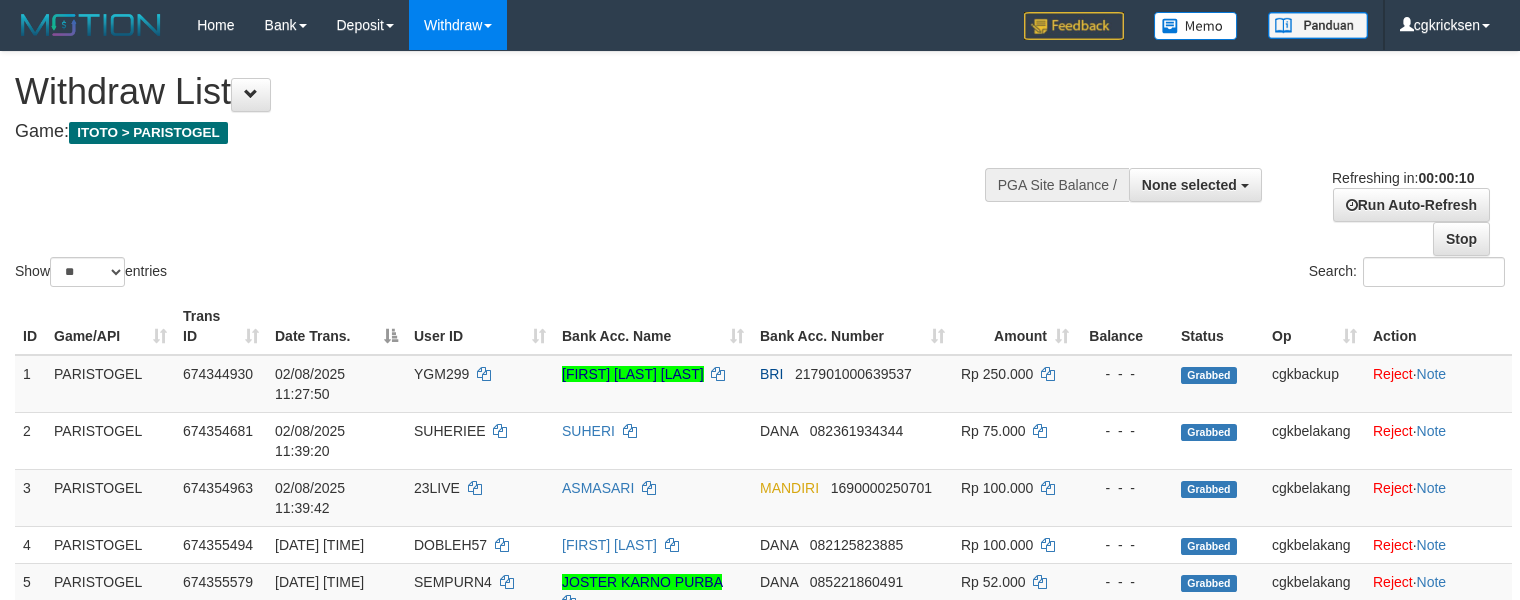select 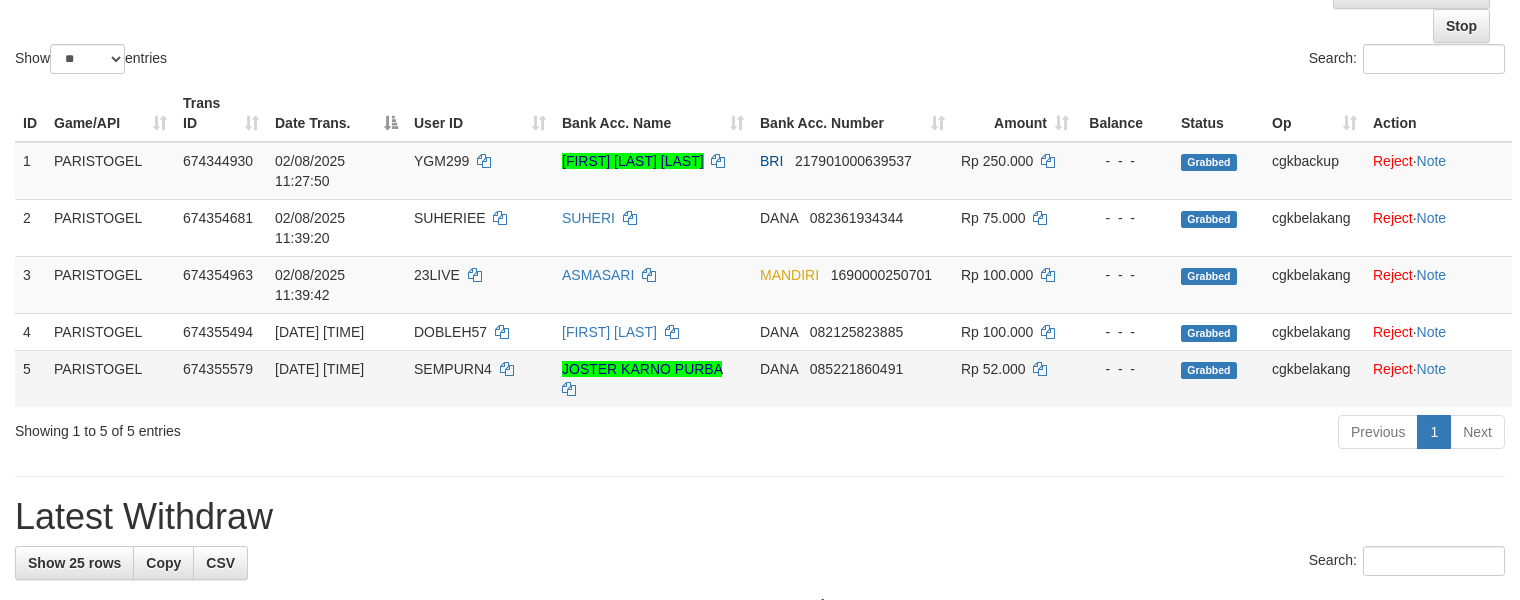 scroll, scrollTop: 266, scrollLeft: 0, axis: vertical 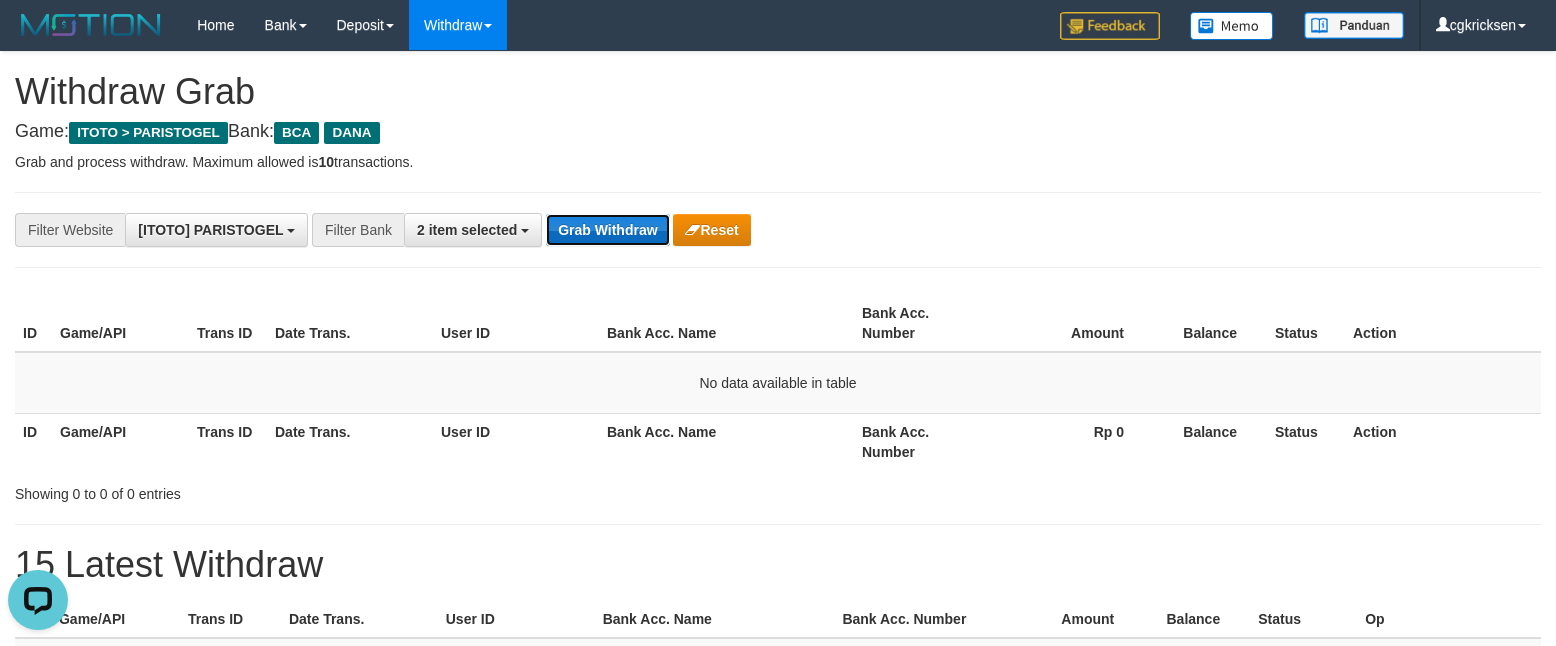 click on "Grab Withdraw" at bounding box center [607, 230] 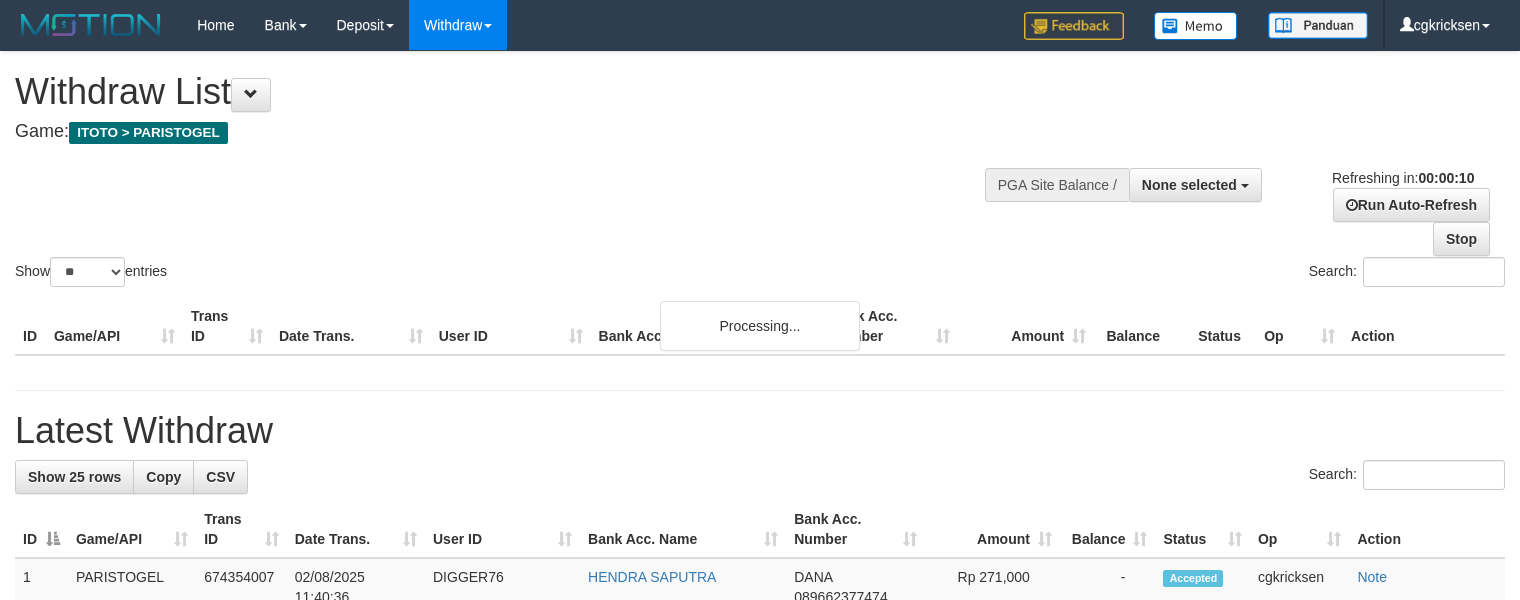 select 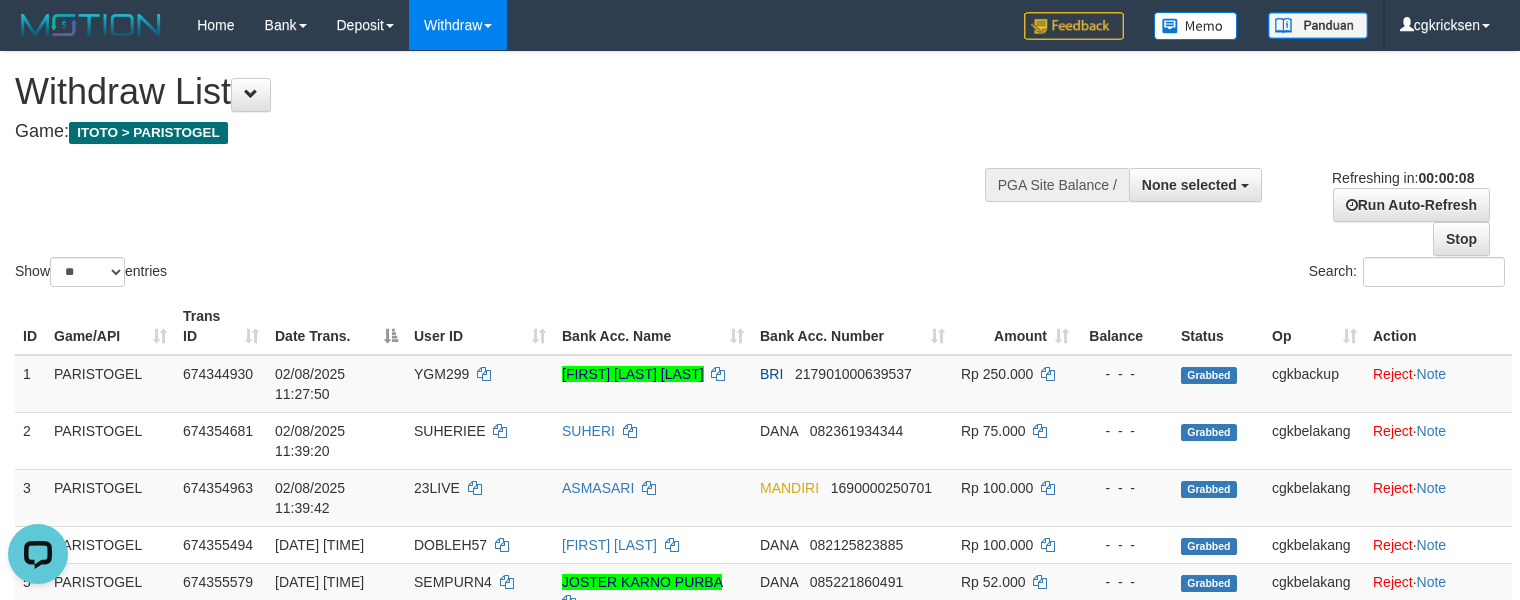 scroll, scrollTop: 0, scrollLeft: 0, axis: both 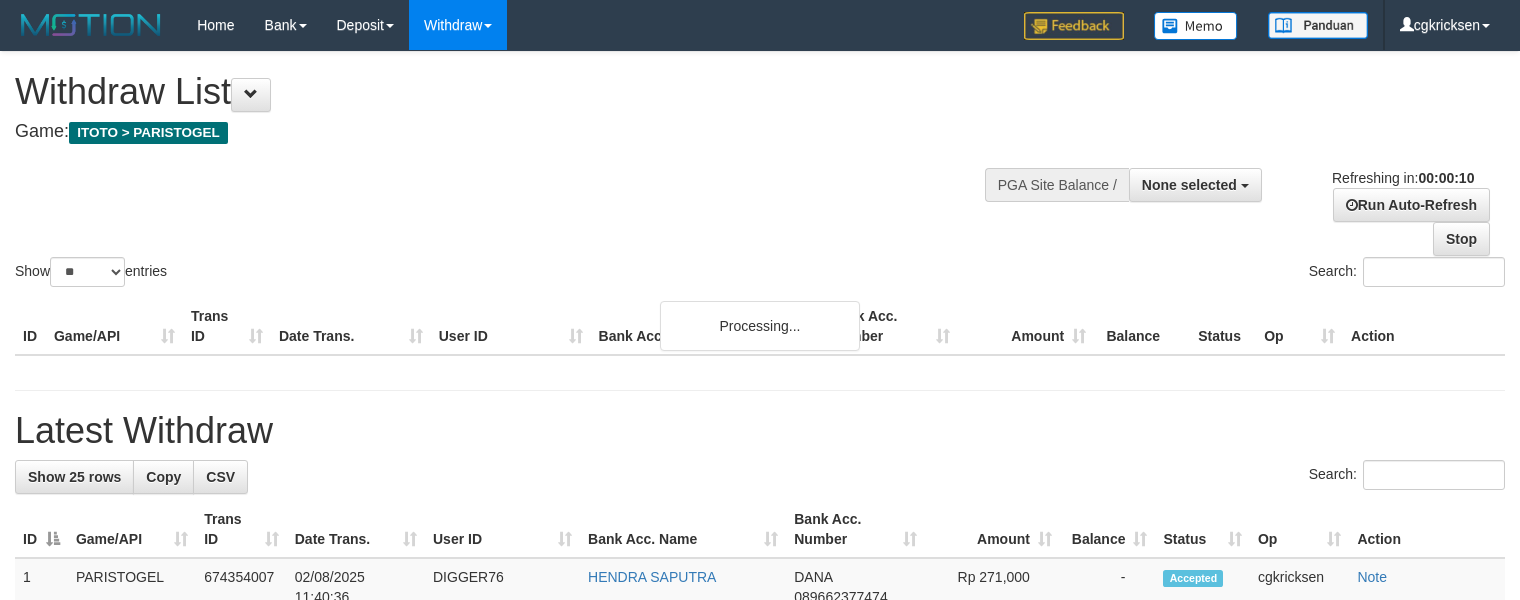 select 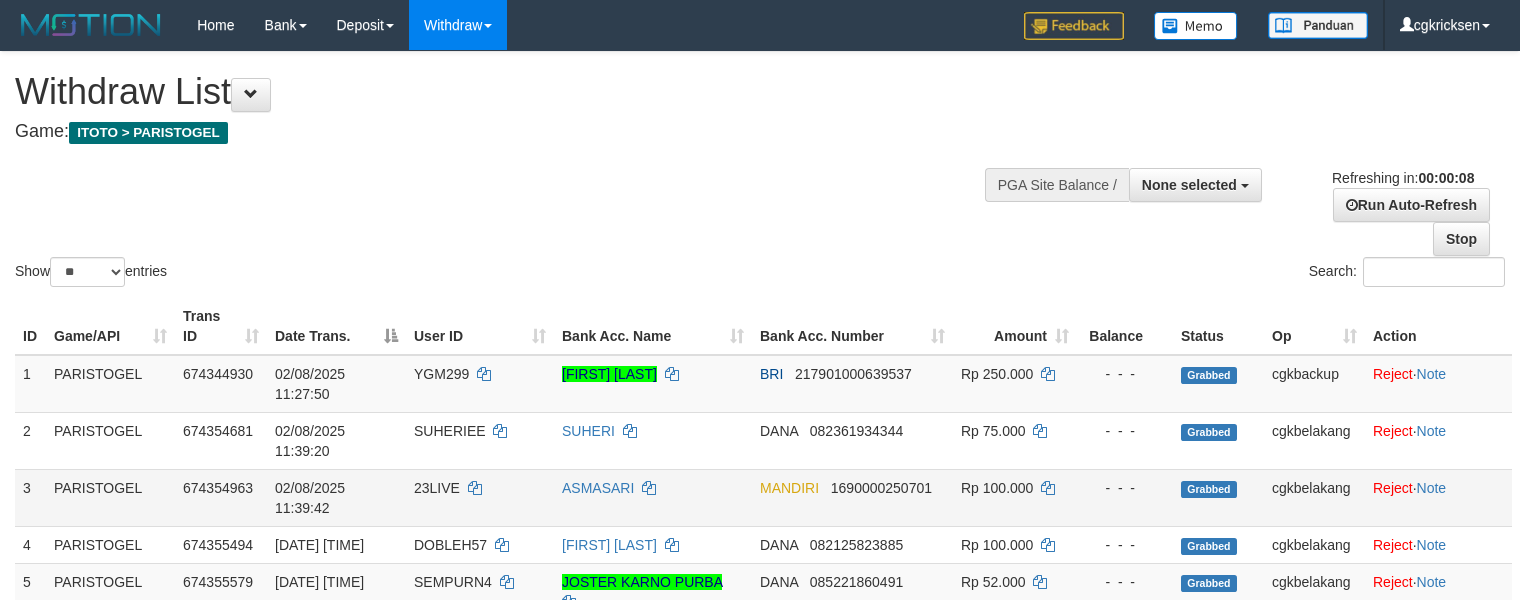 scroll, scrollTop: 133, scrollLeft: 0, axis: vertical 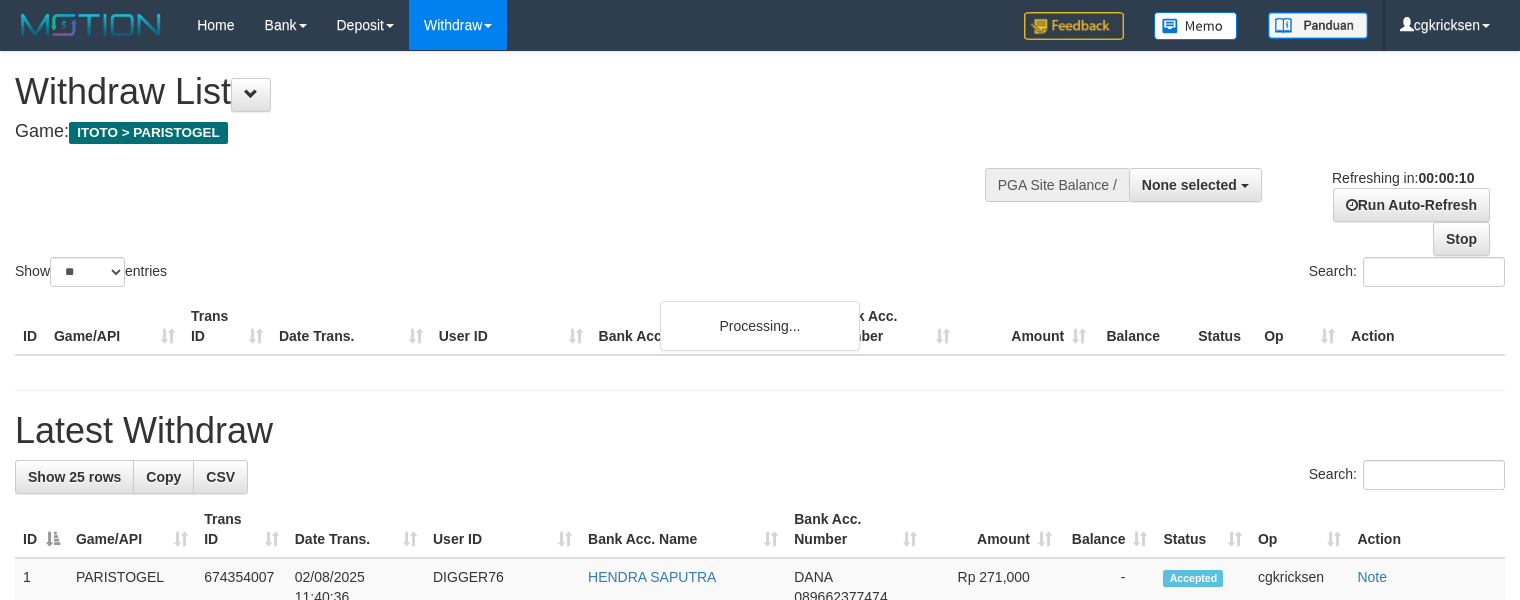 select 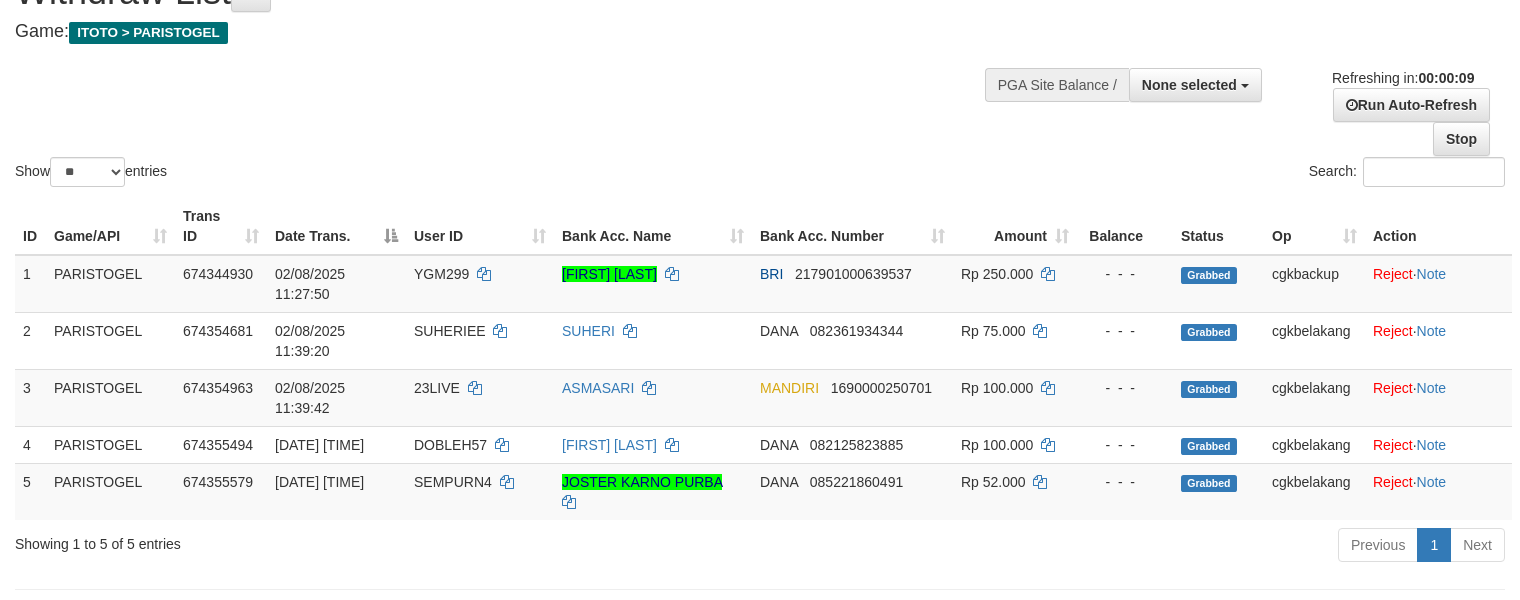 scroll, scrollTop: 266, scrollLeft: 0, axis: vertical 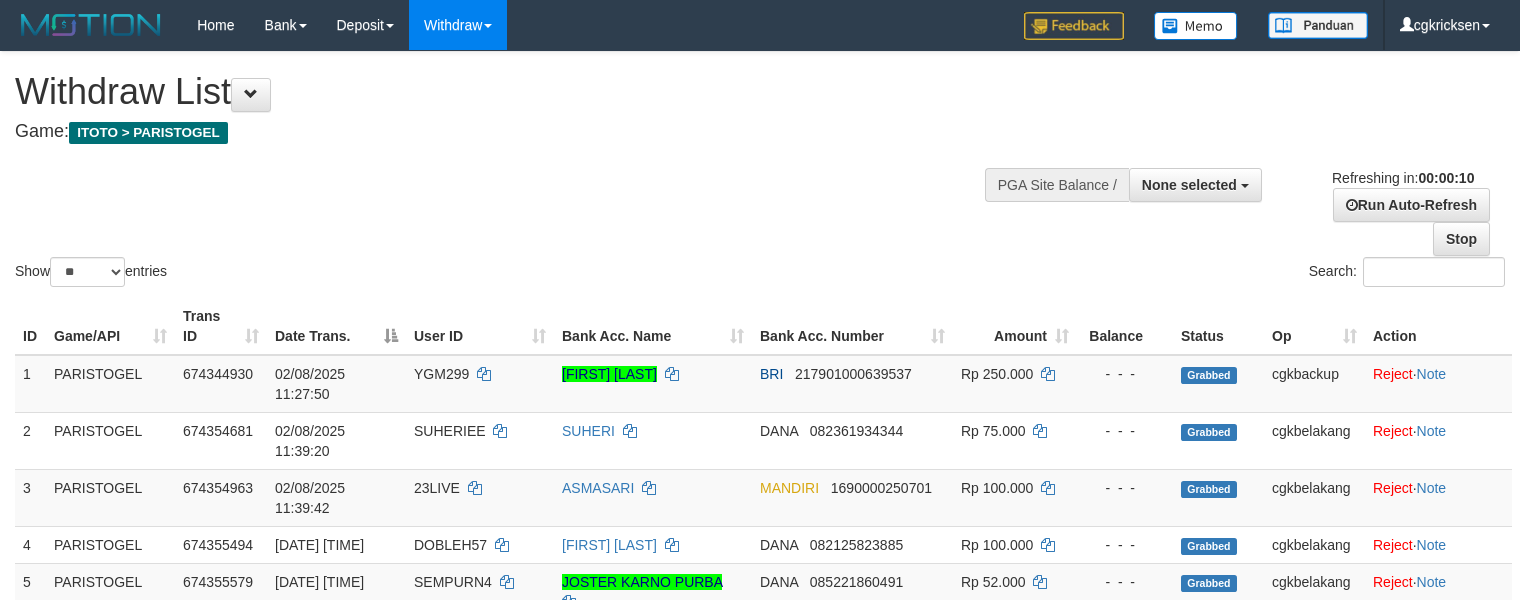 select 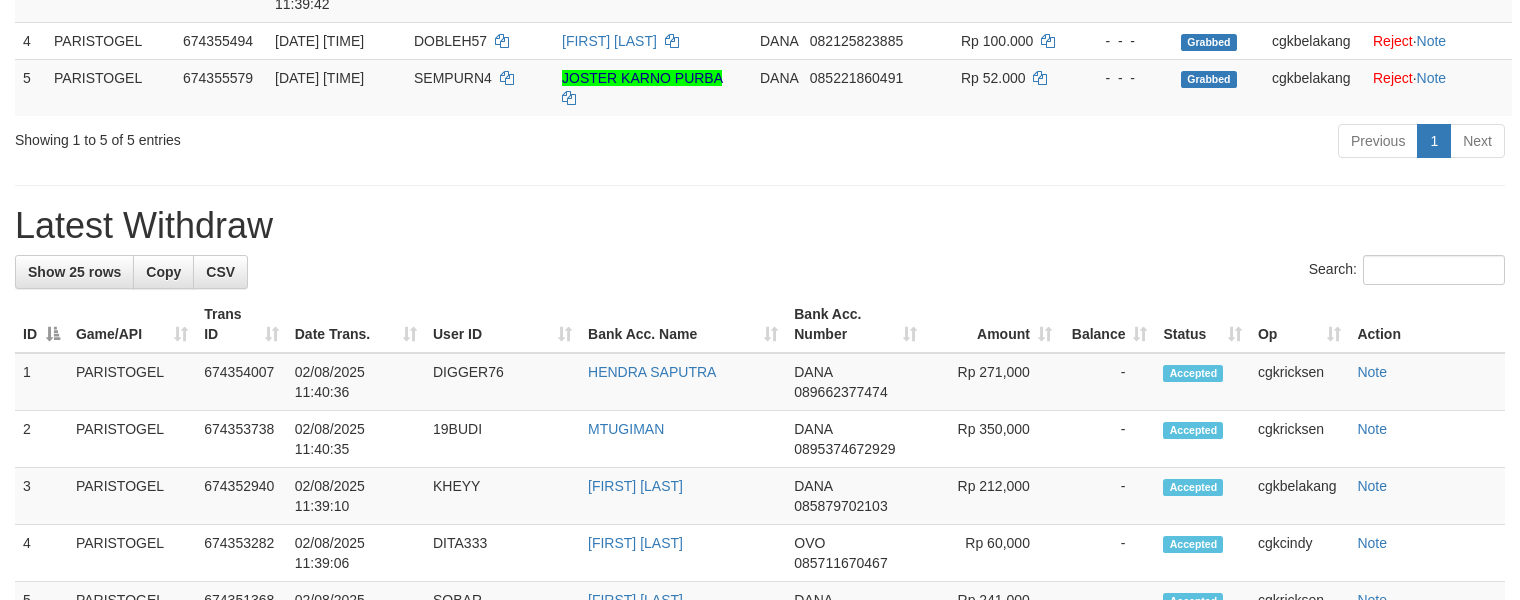 scroll, scrollTop: 533, scrollLeft: 0, axis: vertical 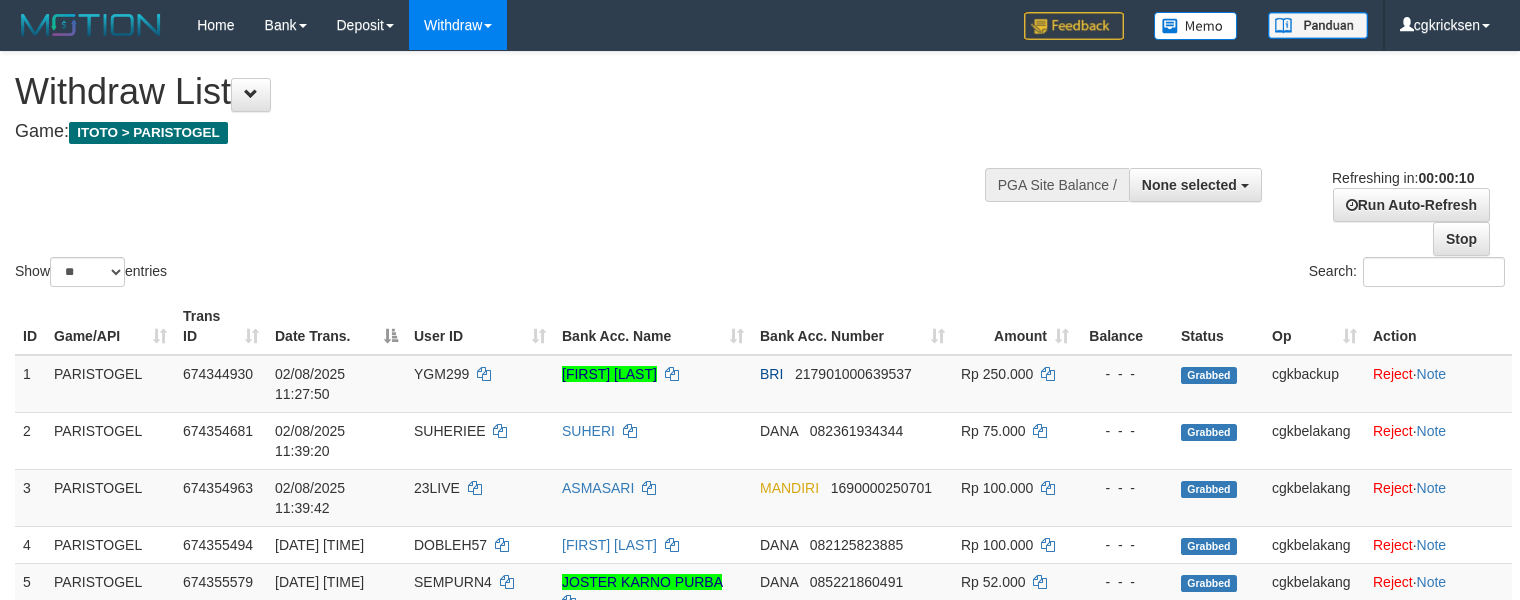 select 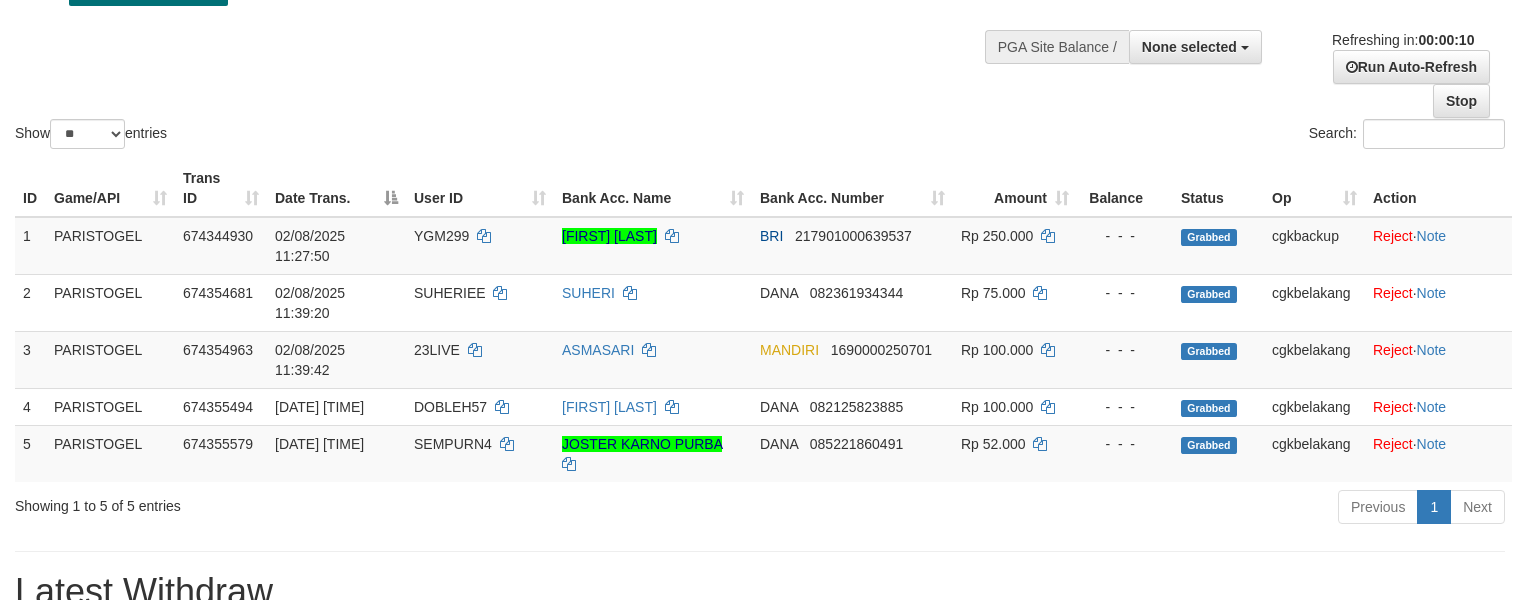 scroll, scrollTop: 400, scrollLeft: 0, axis: vertical 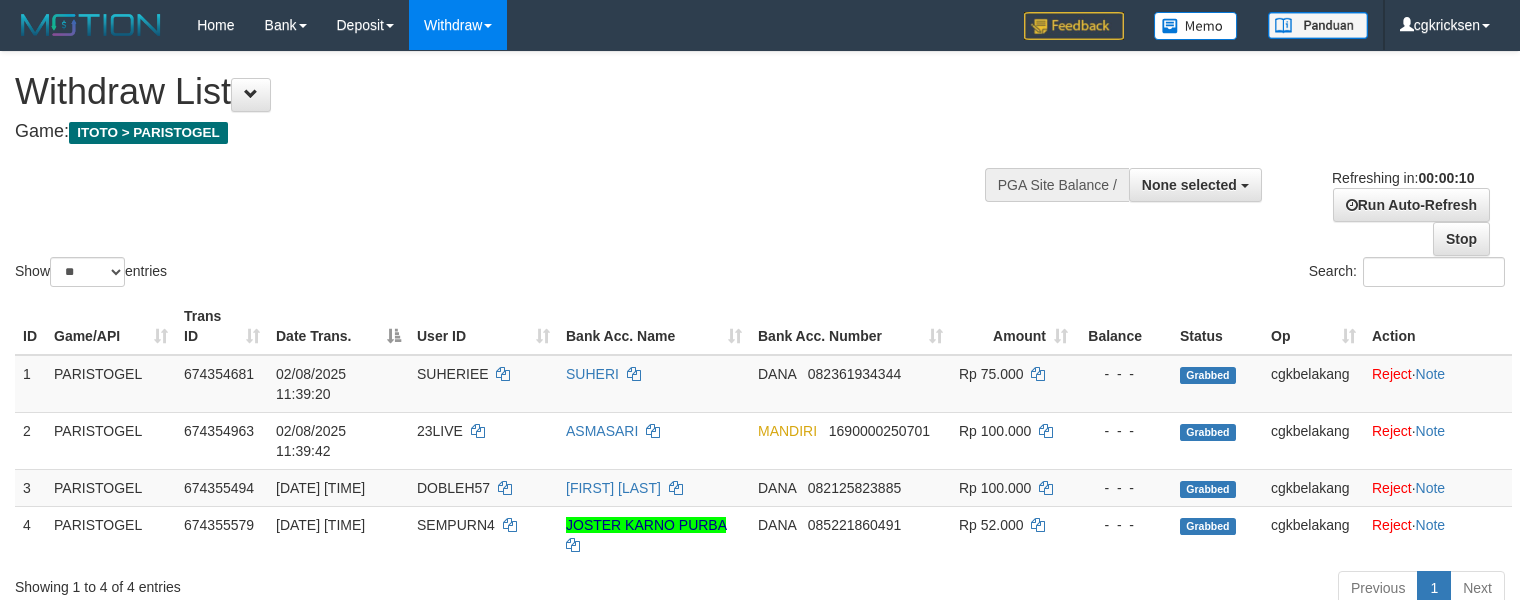 select 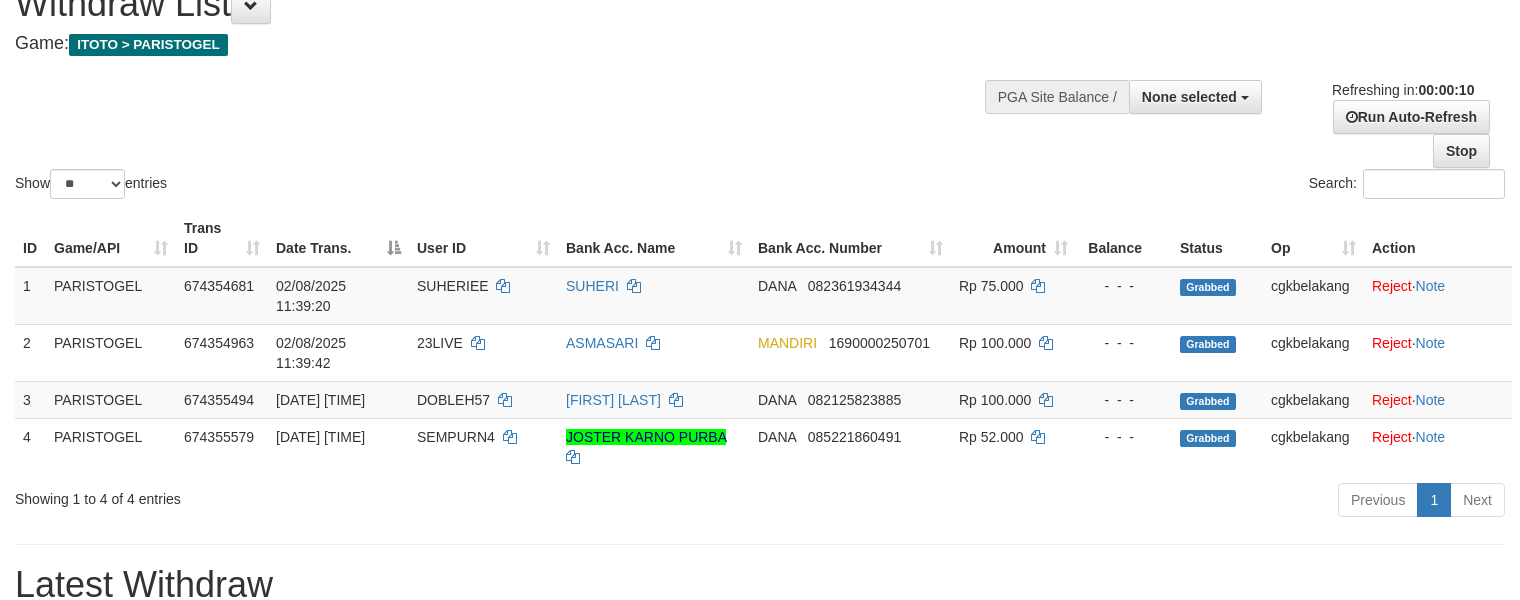 scroll, scrollTop: 266, scrollLeft: 0, axis: vertical 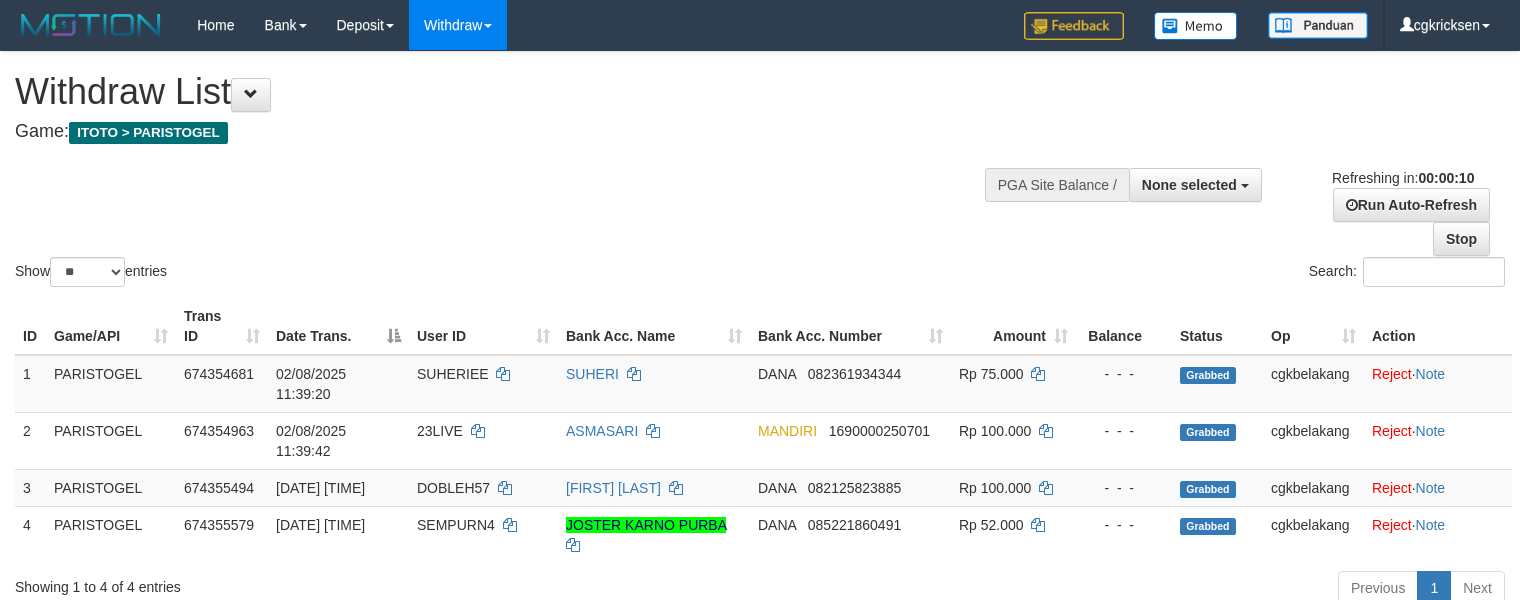 select 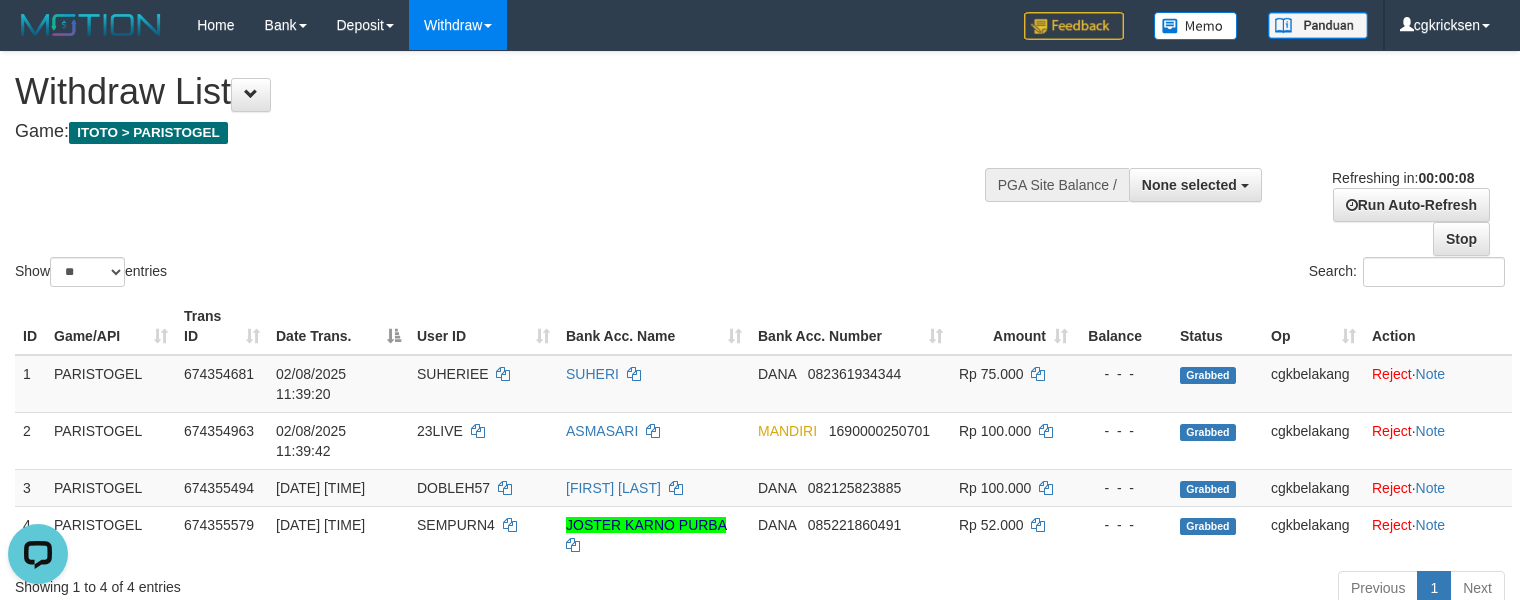 scroll, scrollTop: 0, scrollLeft: 0, axis: both 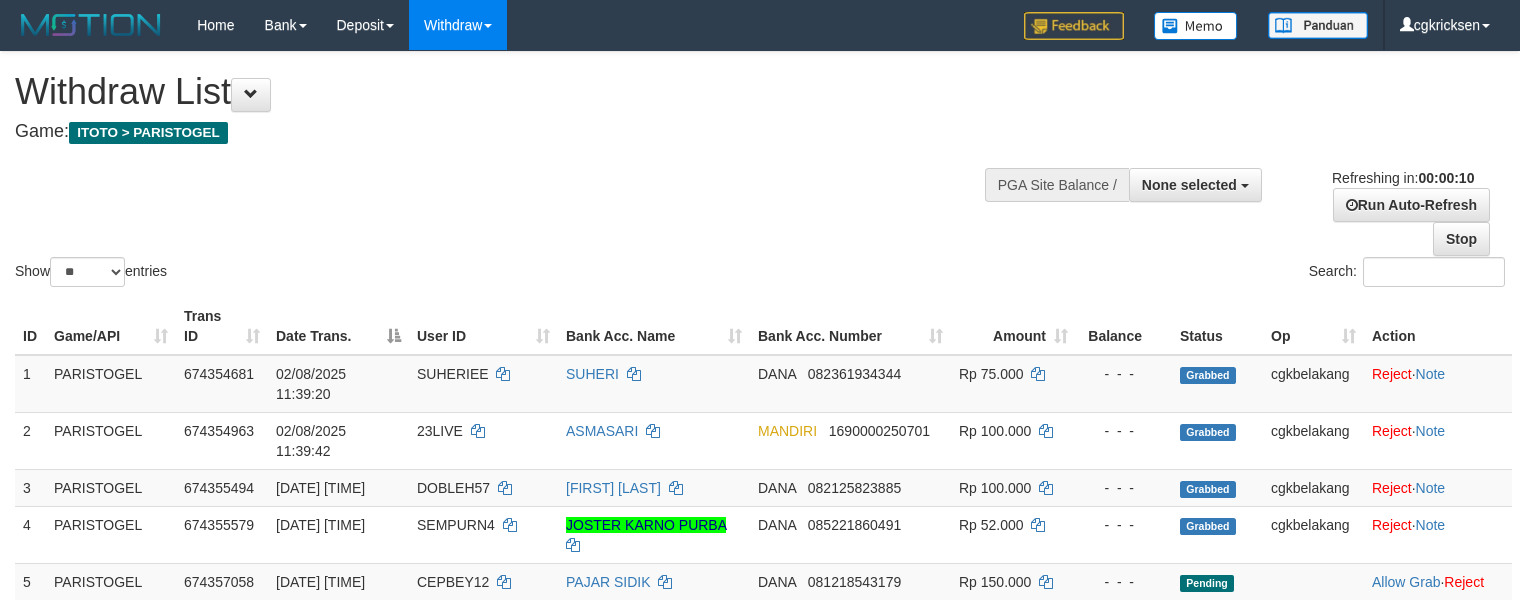 select 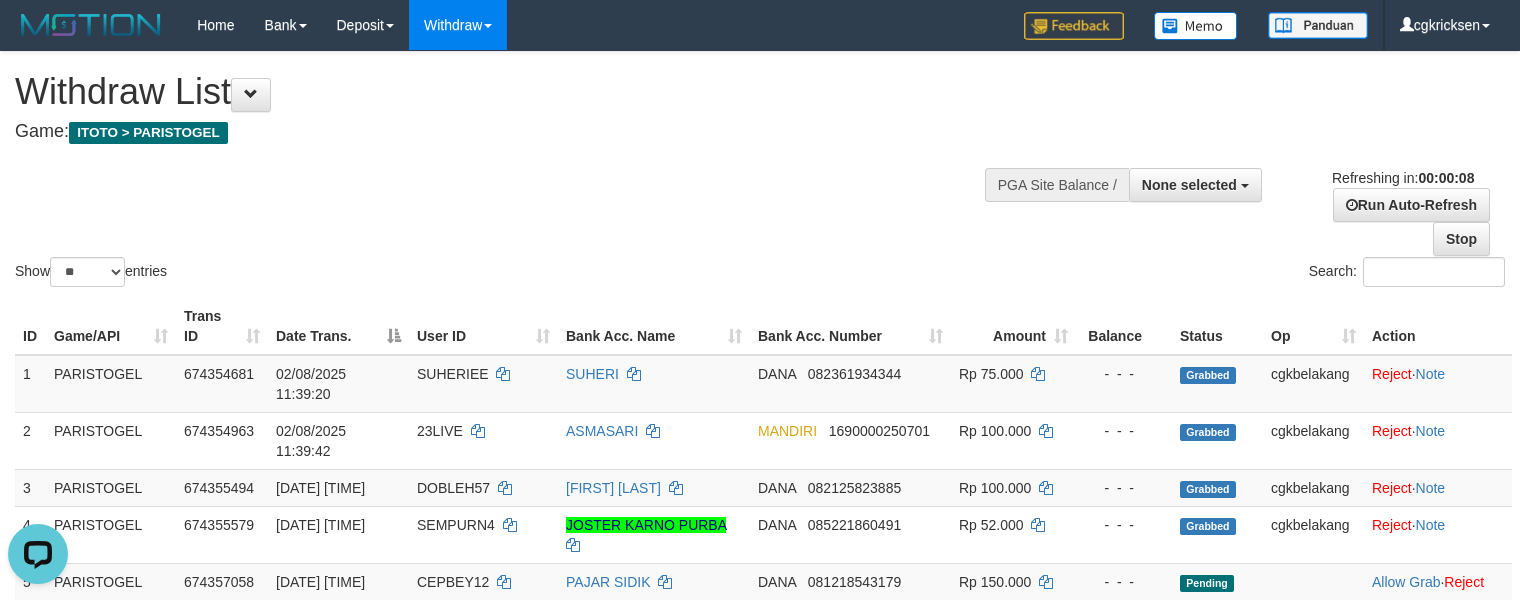 scroll, scrollTop: 0, scrollLeft: 0, axis: both 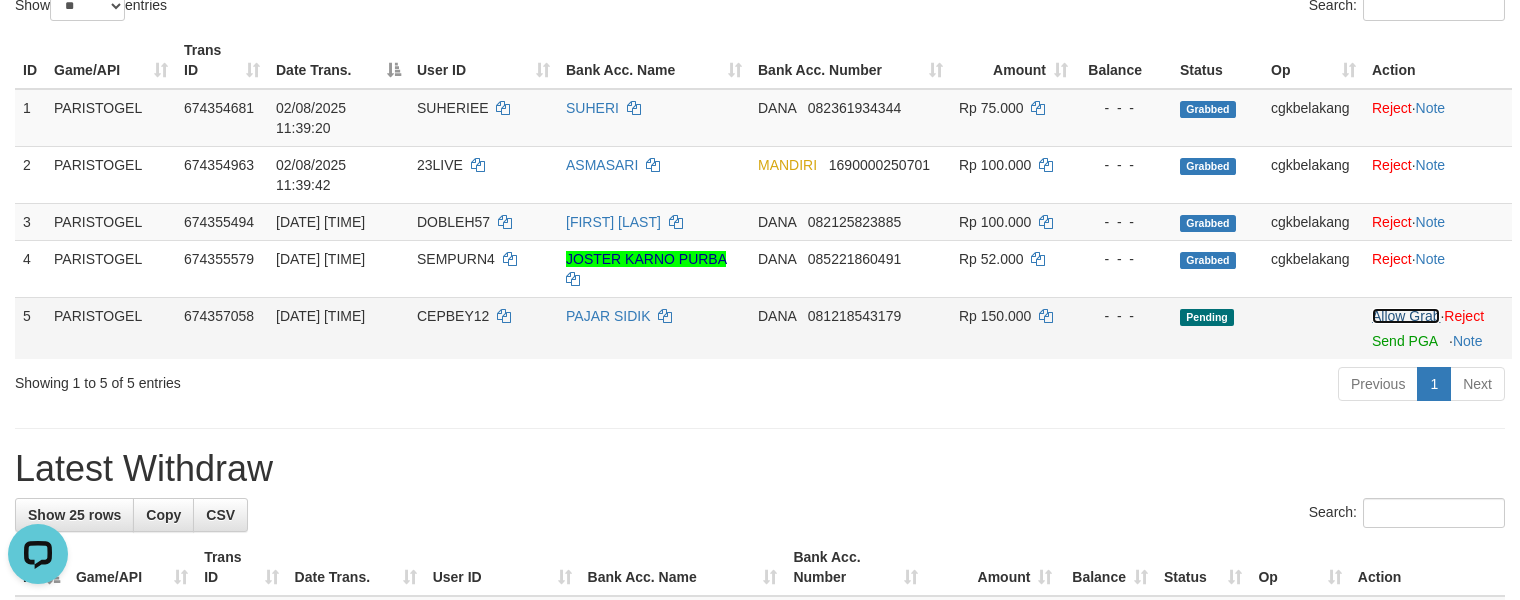 click on "Allow Grab" at bounding box center (1406, 316) 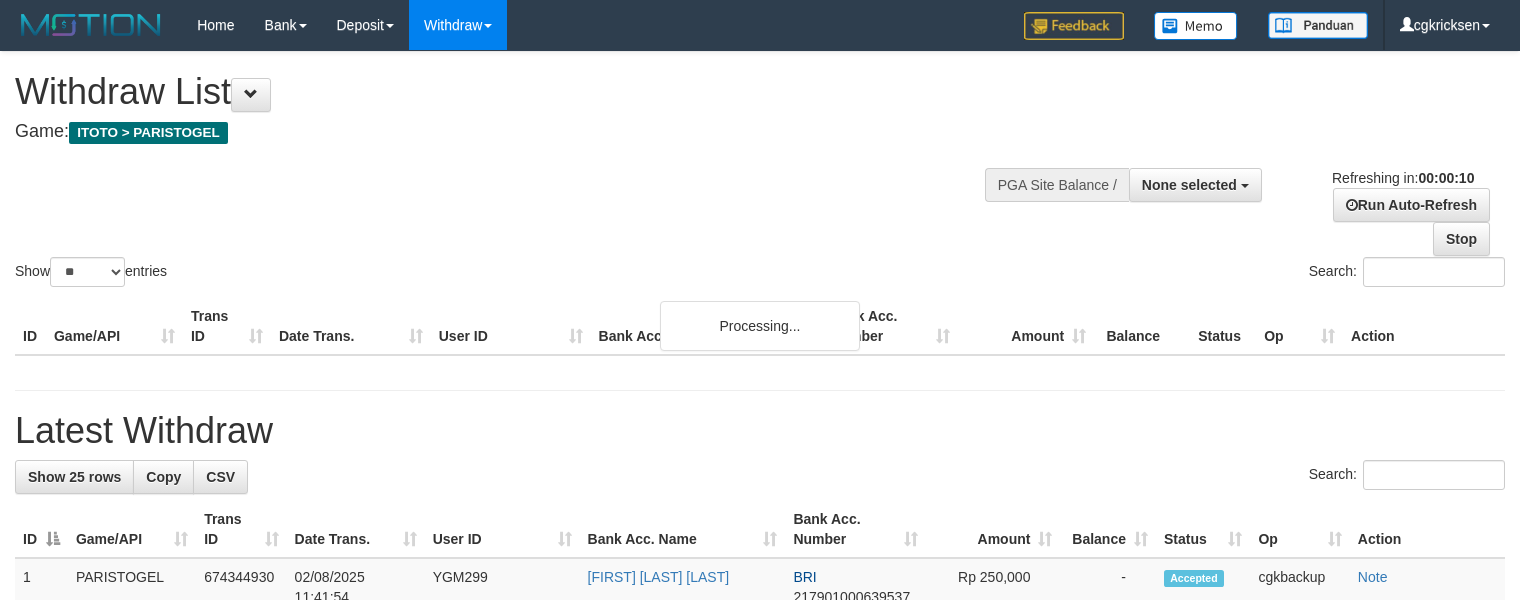 select 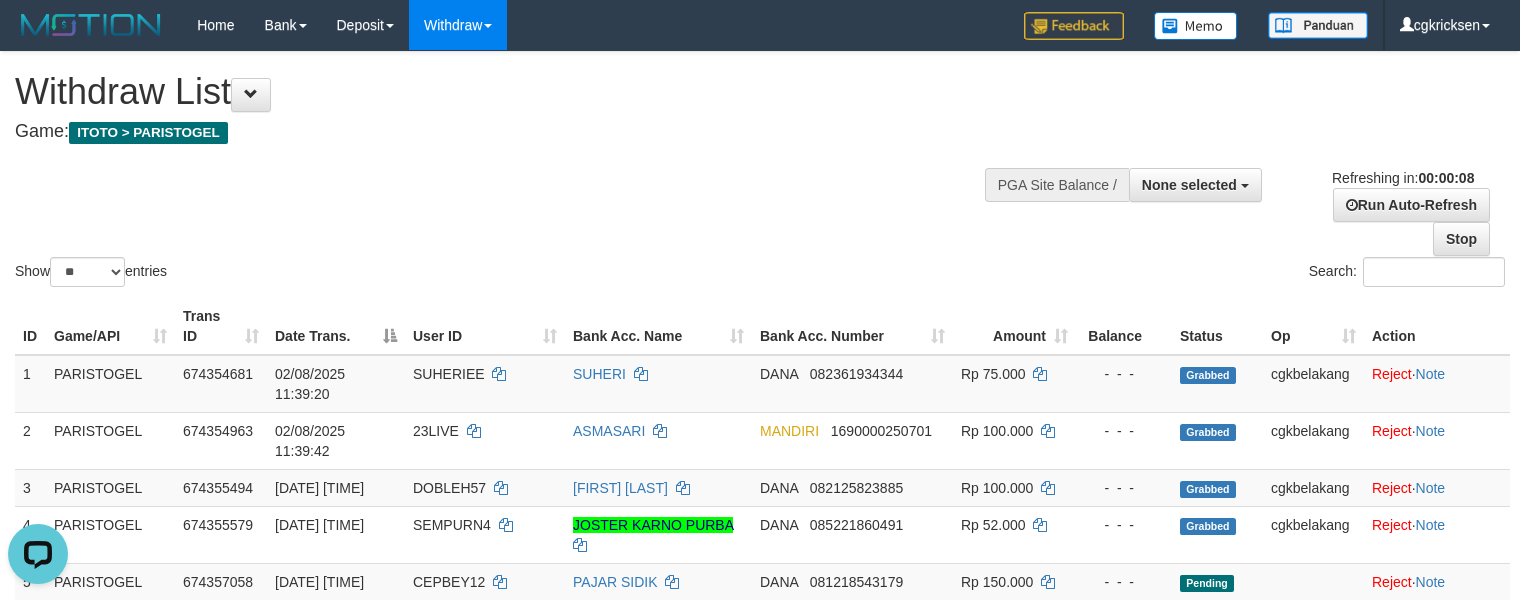 scroll, scrollTop: 0, scrollLeft: 0, axis: both 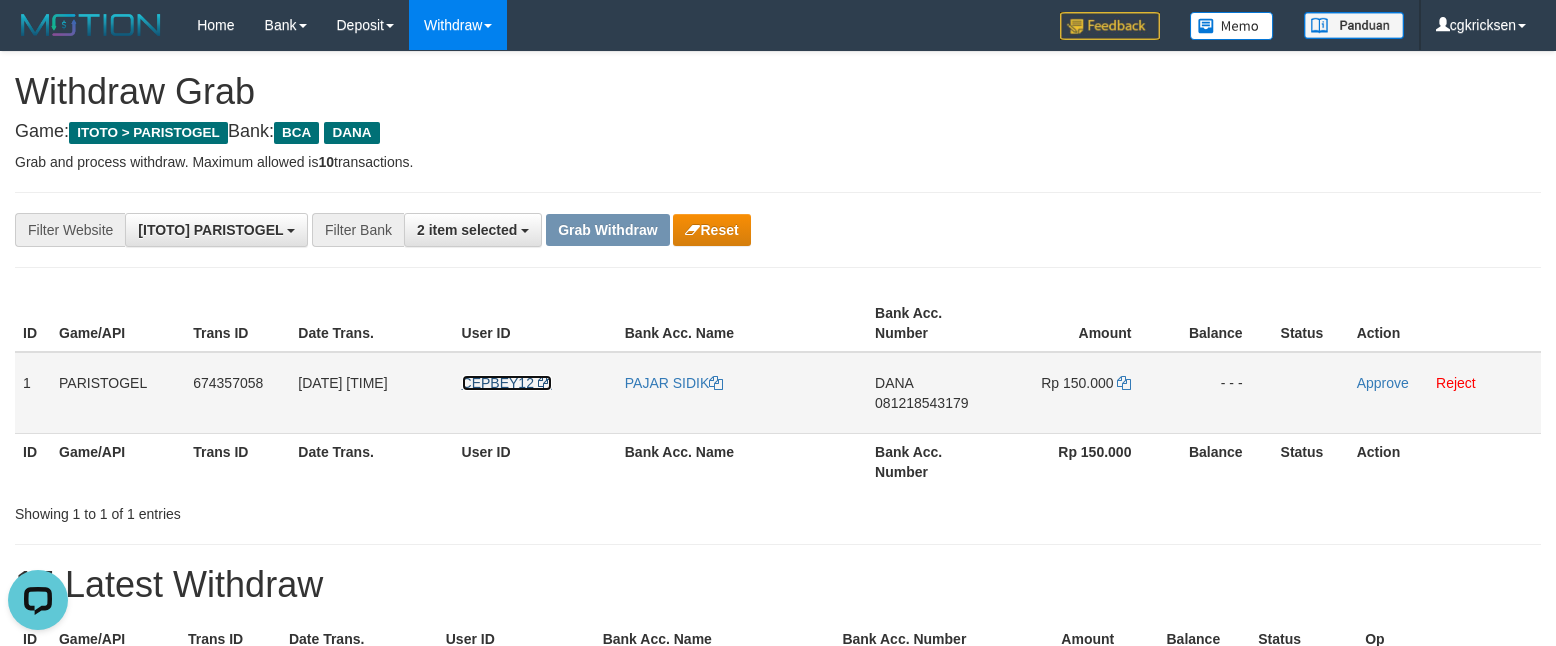 click on "CEPBEY12" at bounding box center [498, 383] 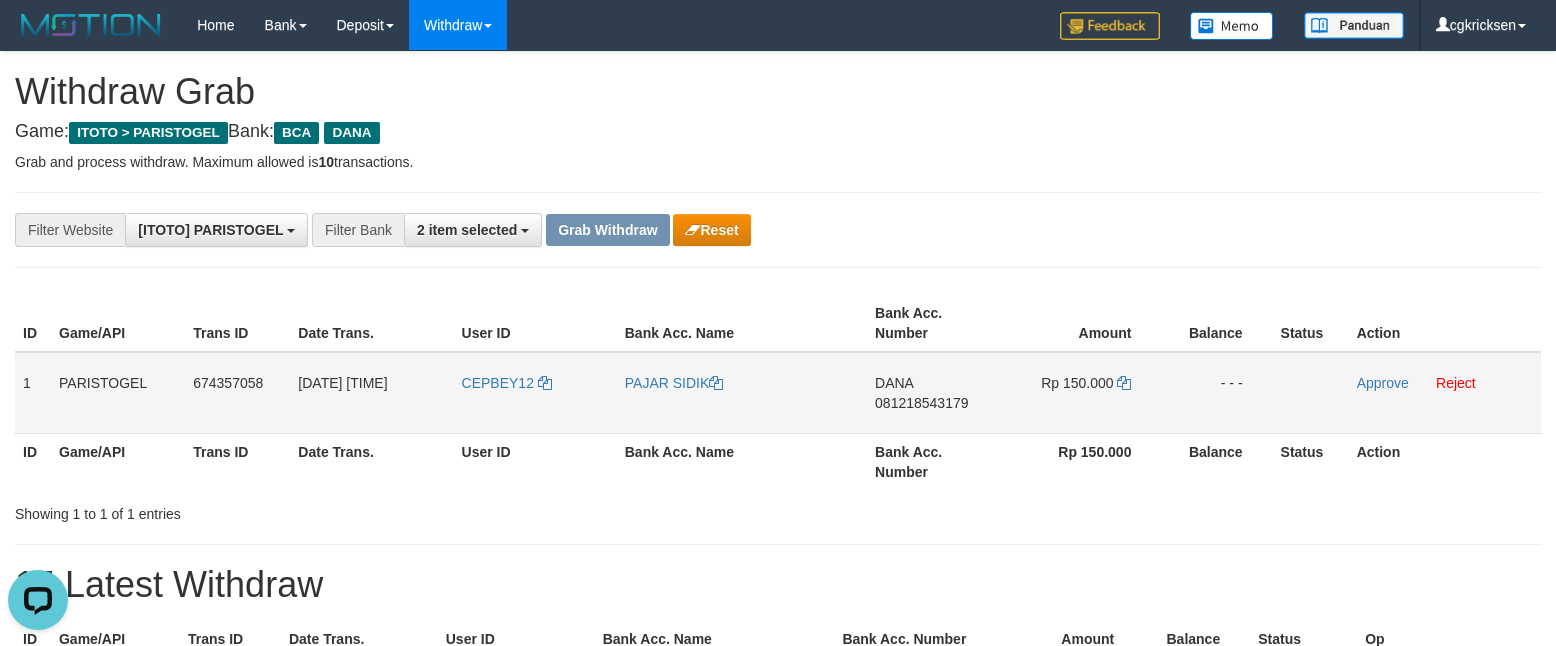click on "CEPBEY12" at bounding box center (535, 393) 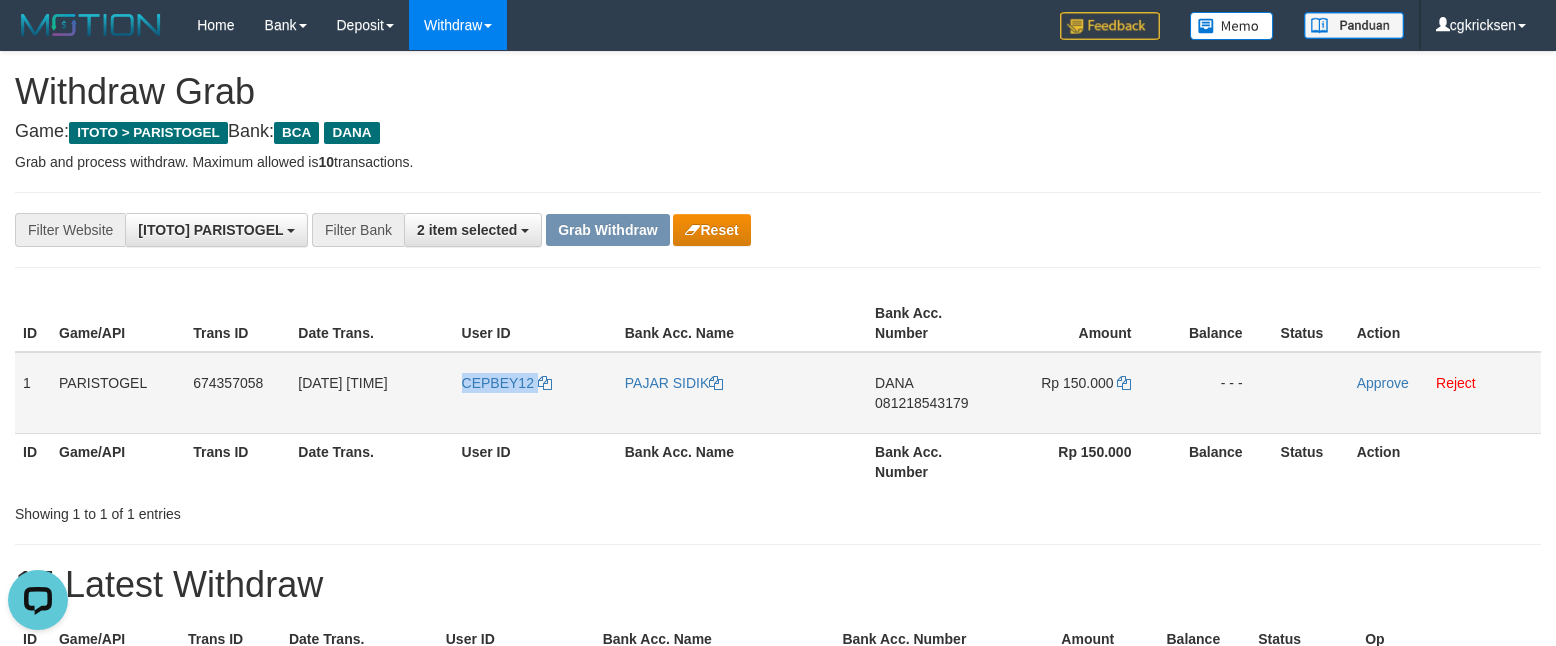 click on "CEPBEY12" at bounding box center [535, 393] 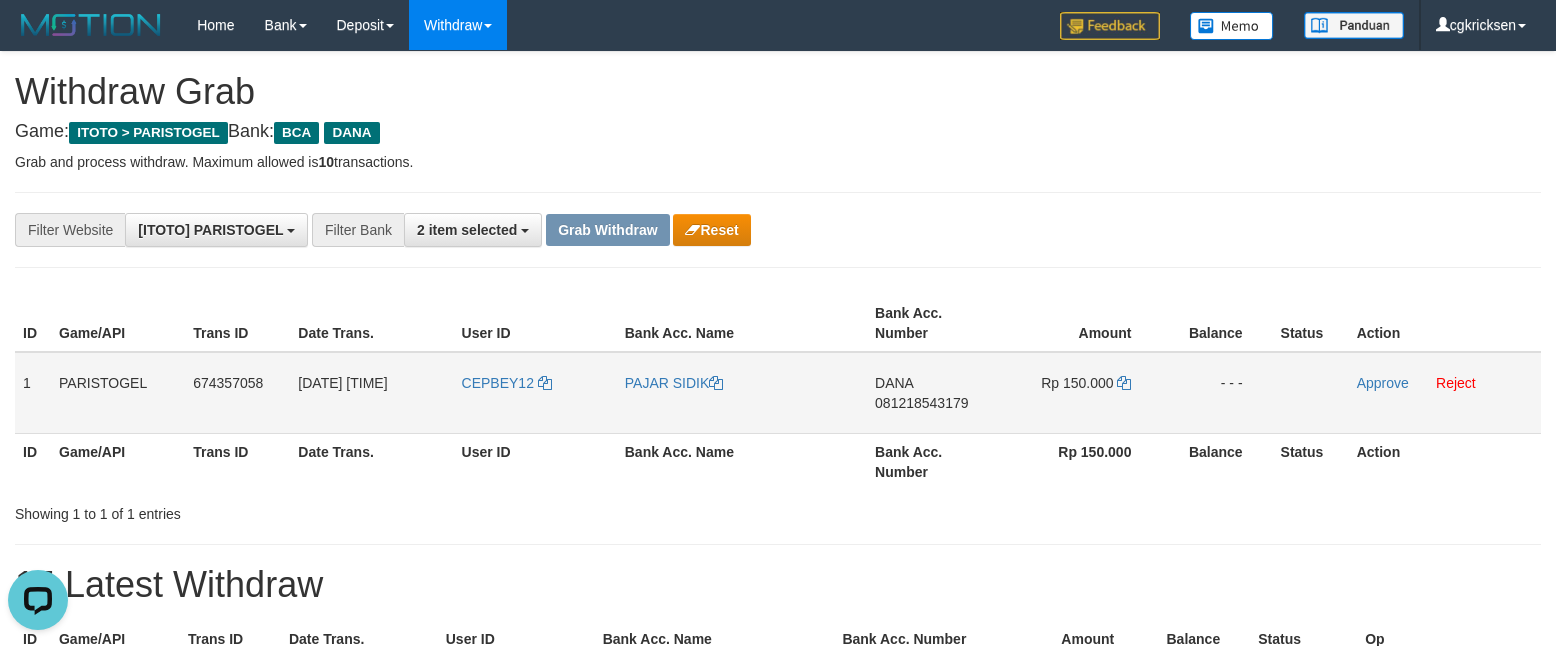 click on "PAJAR SIDIK" at bounding box center (742, 393) 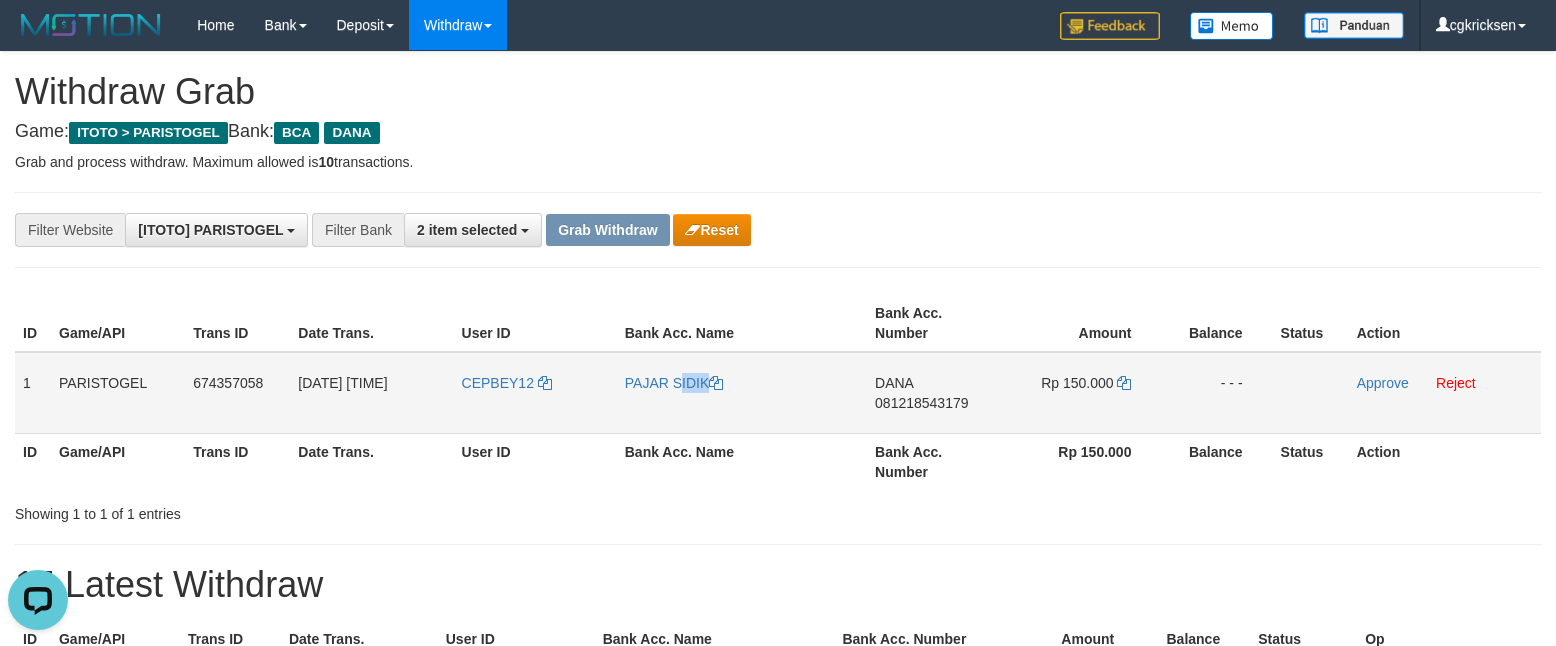 click on "PAJAR SIDIK" at bounding box center (742, 393) 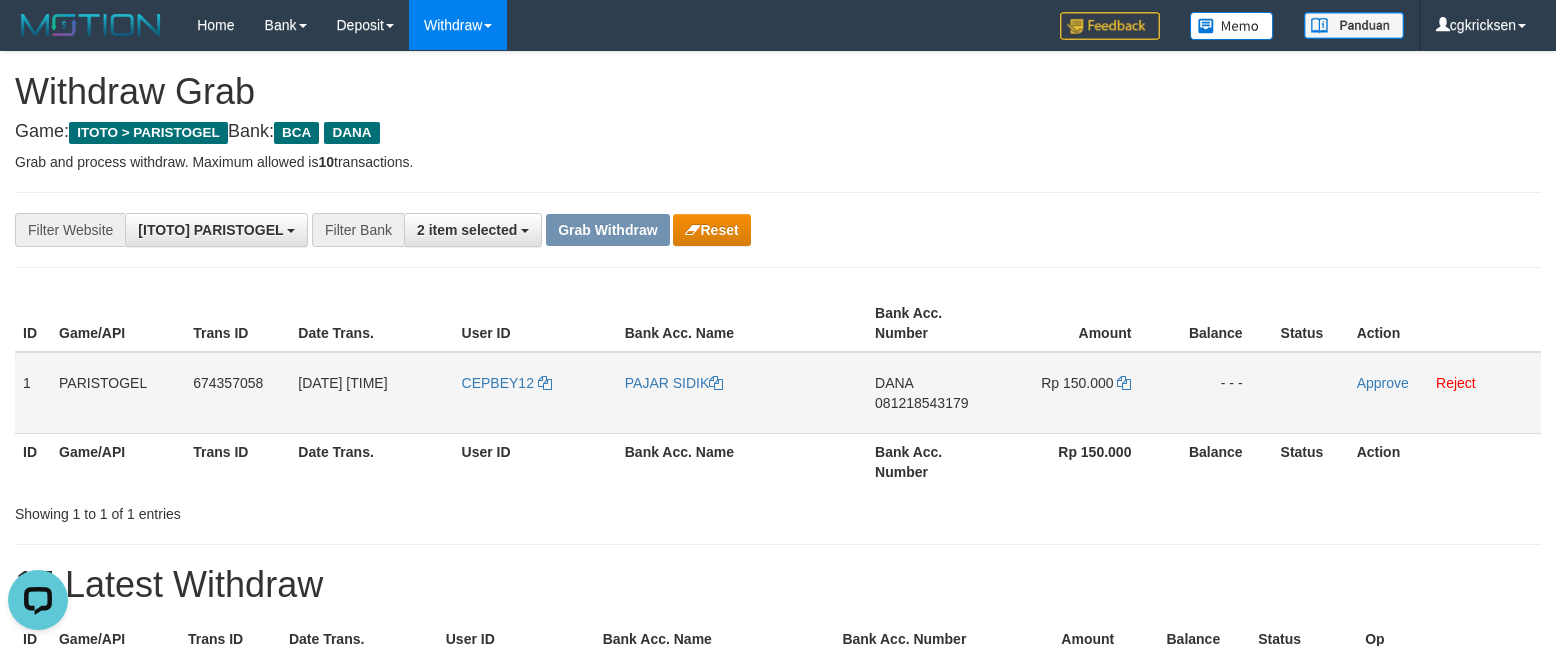 drag, startPoint x: 921, startPoint y: 446, endPoint x: 924, endPoint y: 433, distance: 13.341664 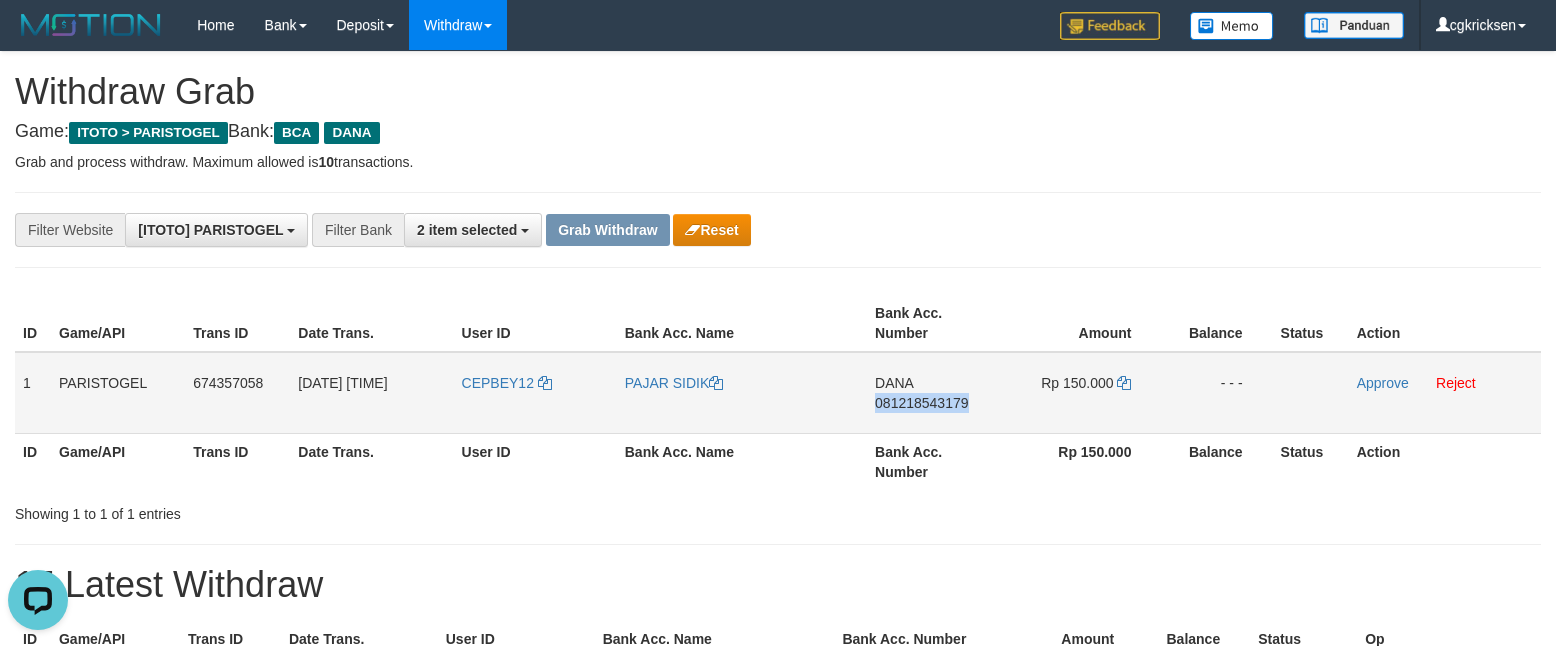 click on "DANA
081218543179" at bounding box center (934, 393) 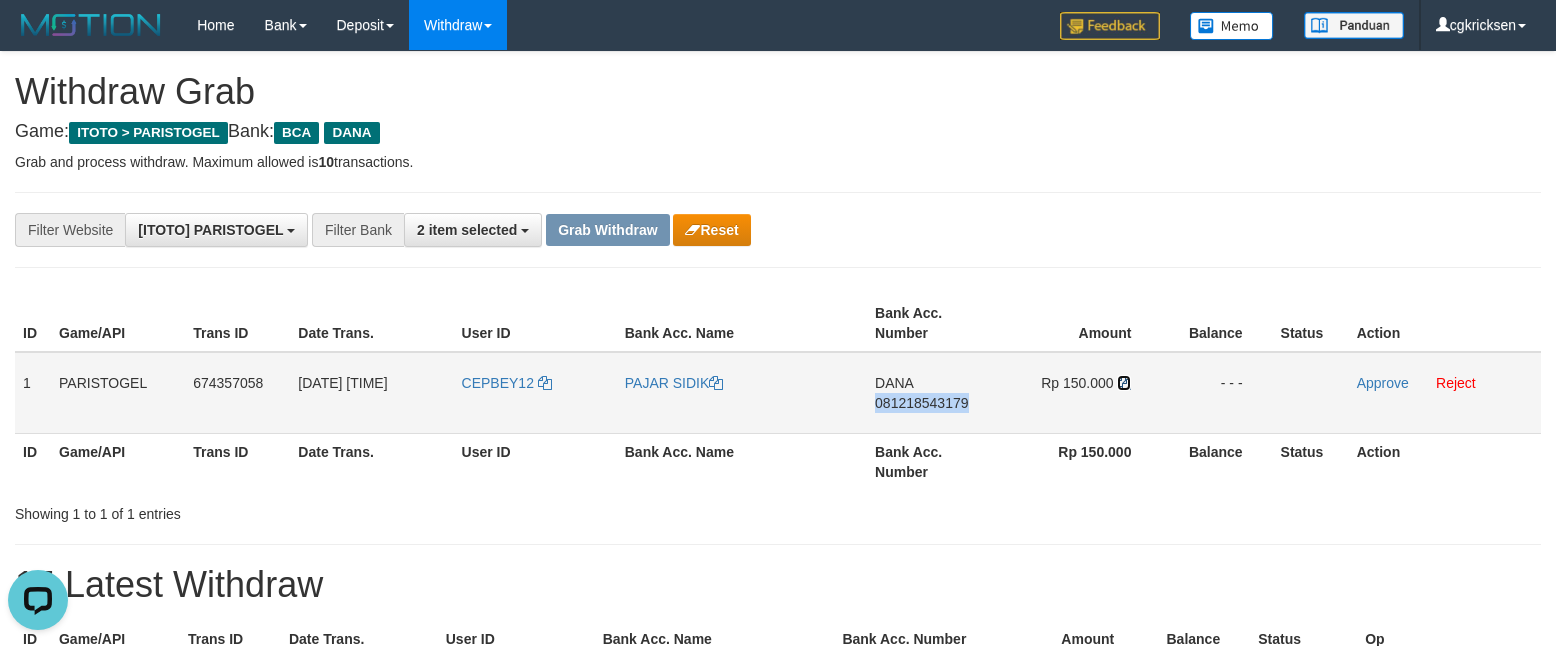 click at bounding box center [1124, 383] 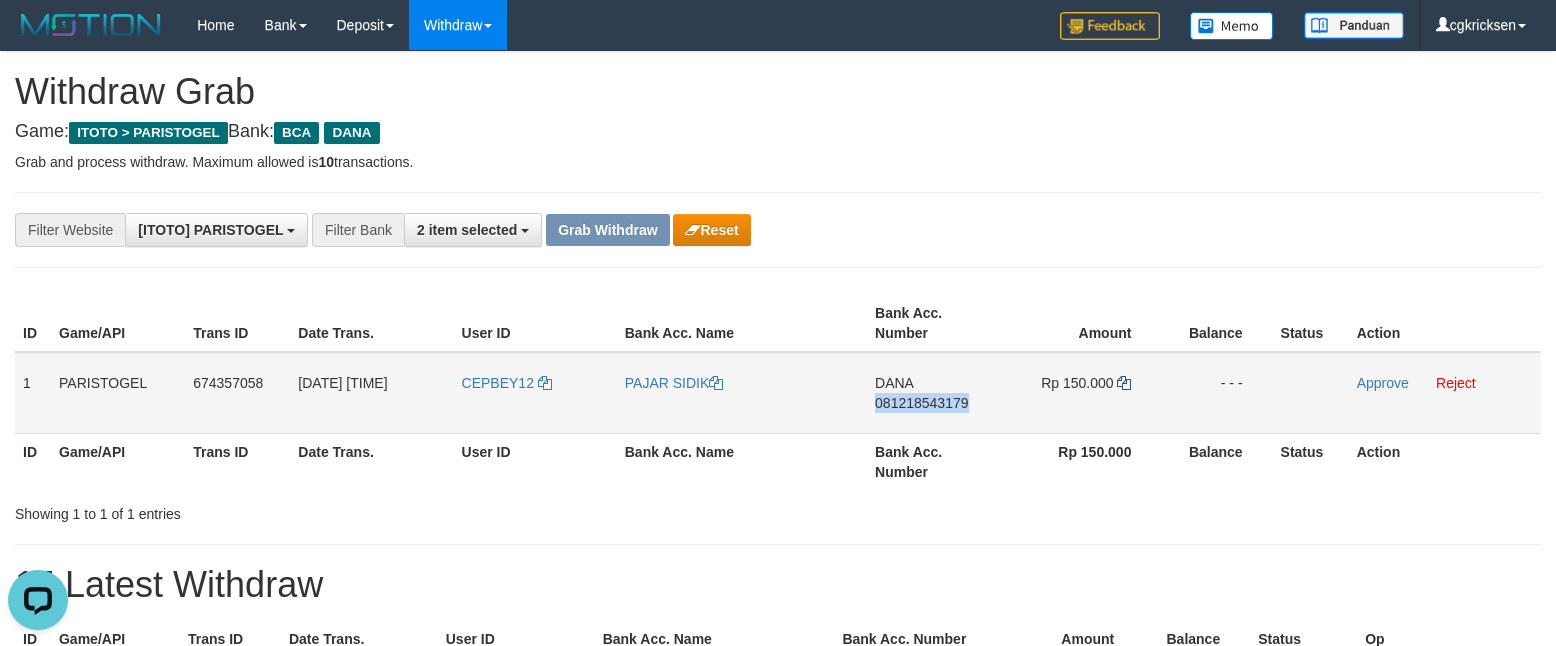 copy on "081218543179" 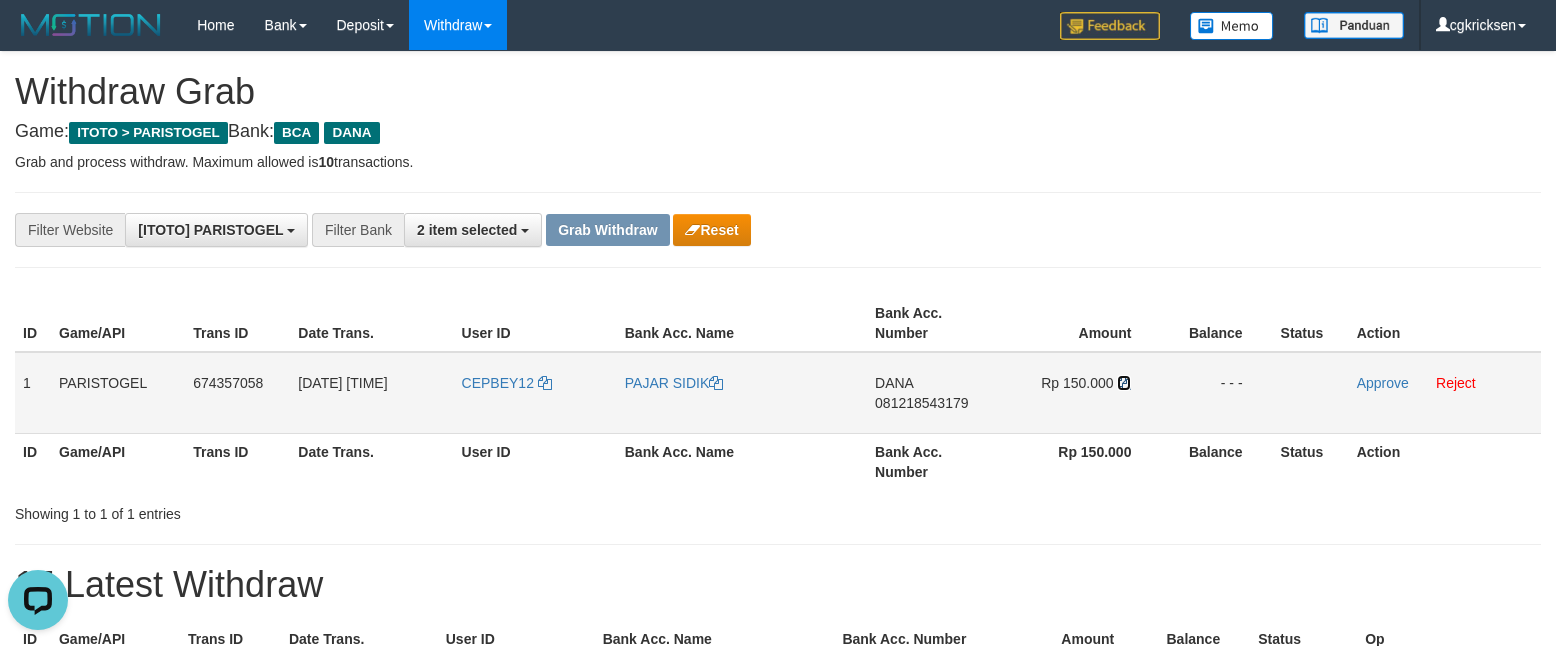 click at bounding box center (1124, 383) 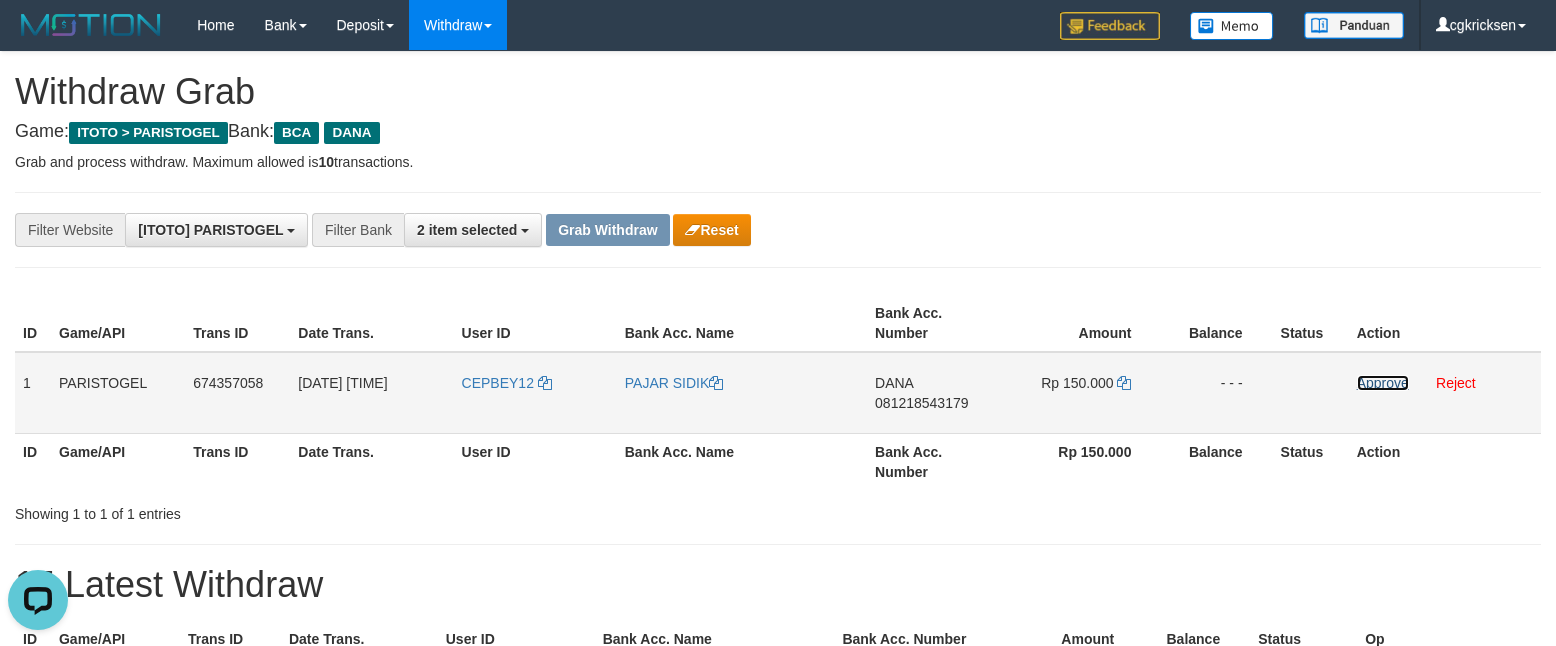 click on "Approve" at bounding box center [1383, 383] 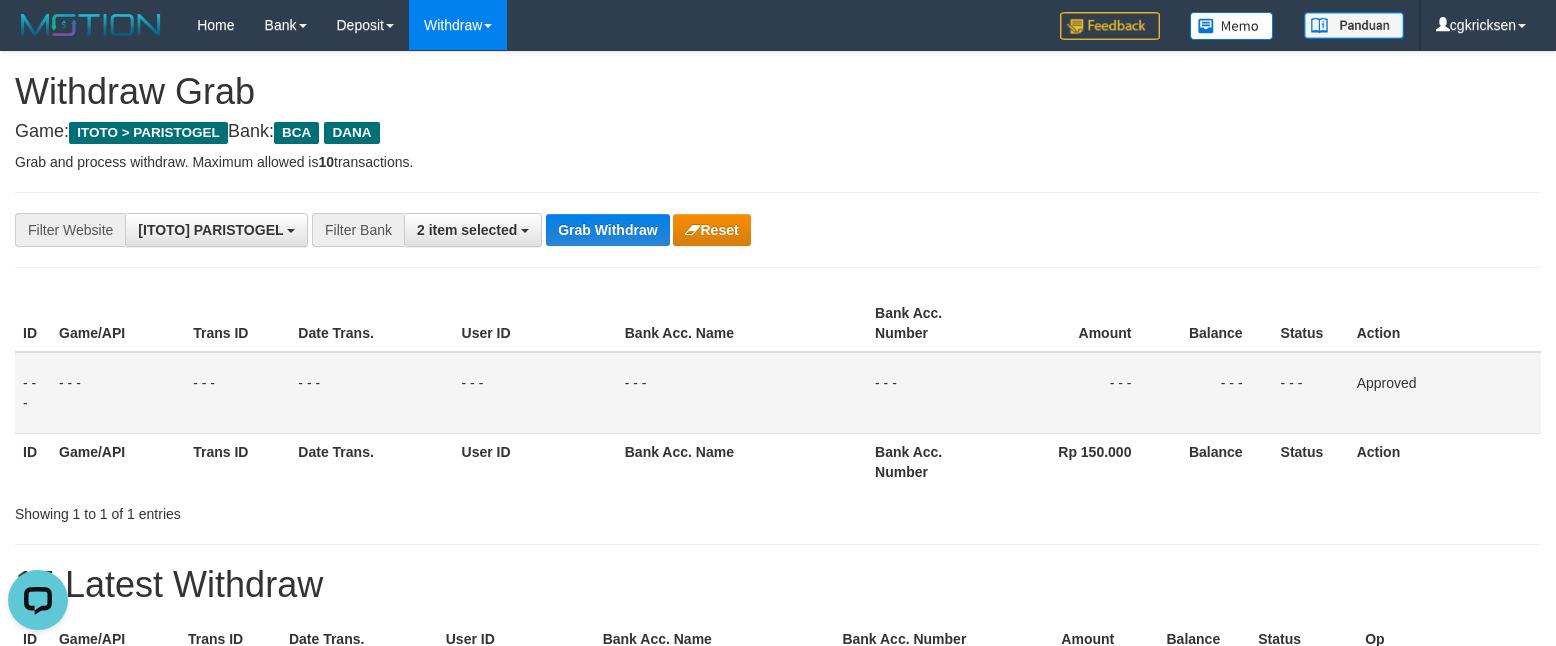 click on "**********" at bounding box center [778, 230] 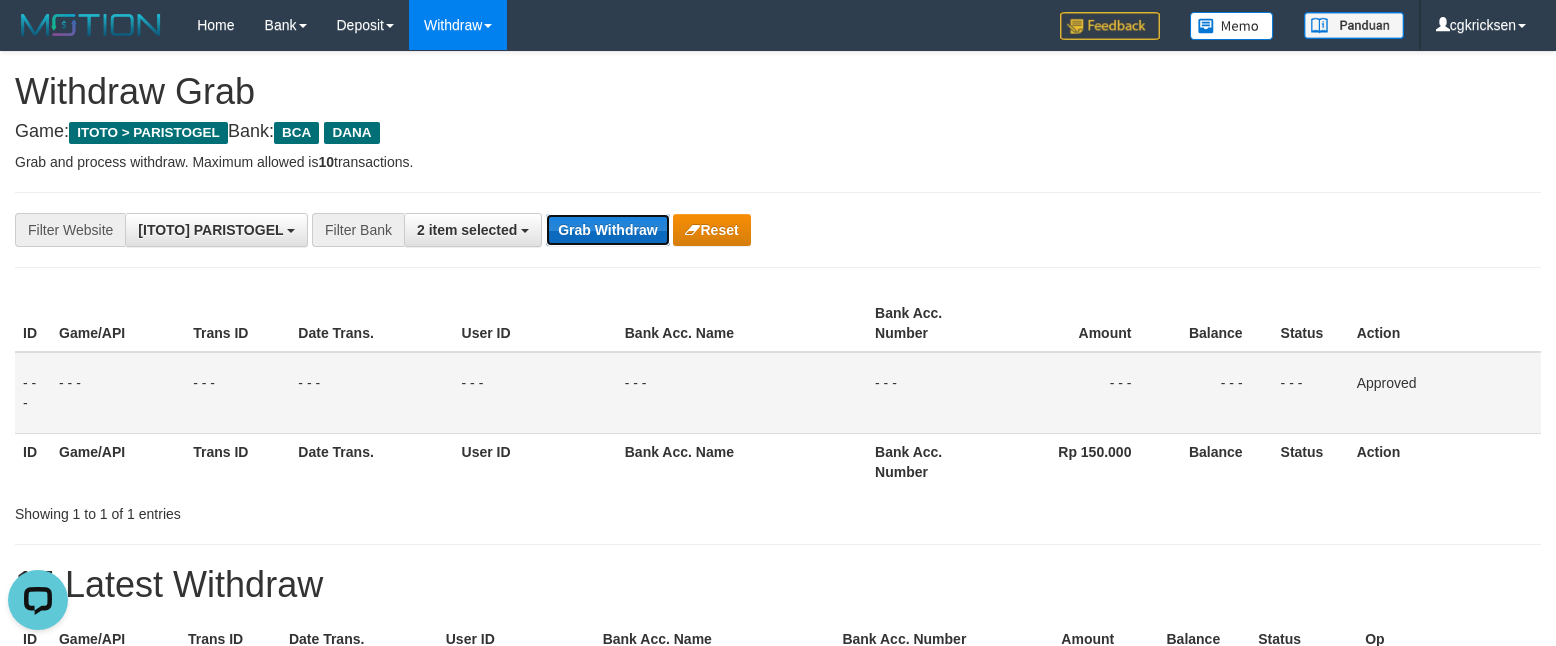 click on "Grab Withdraw" at bounding box center [607, 230] 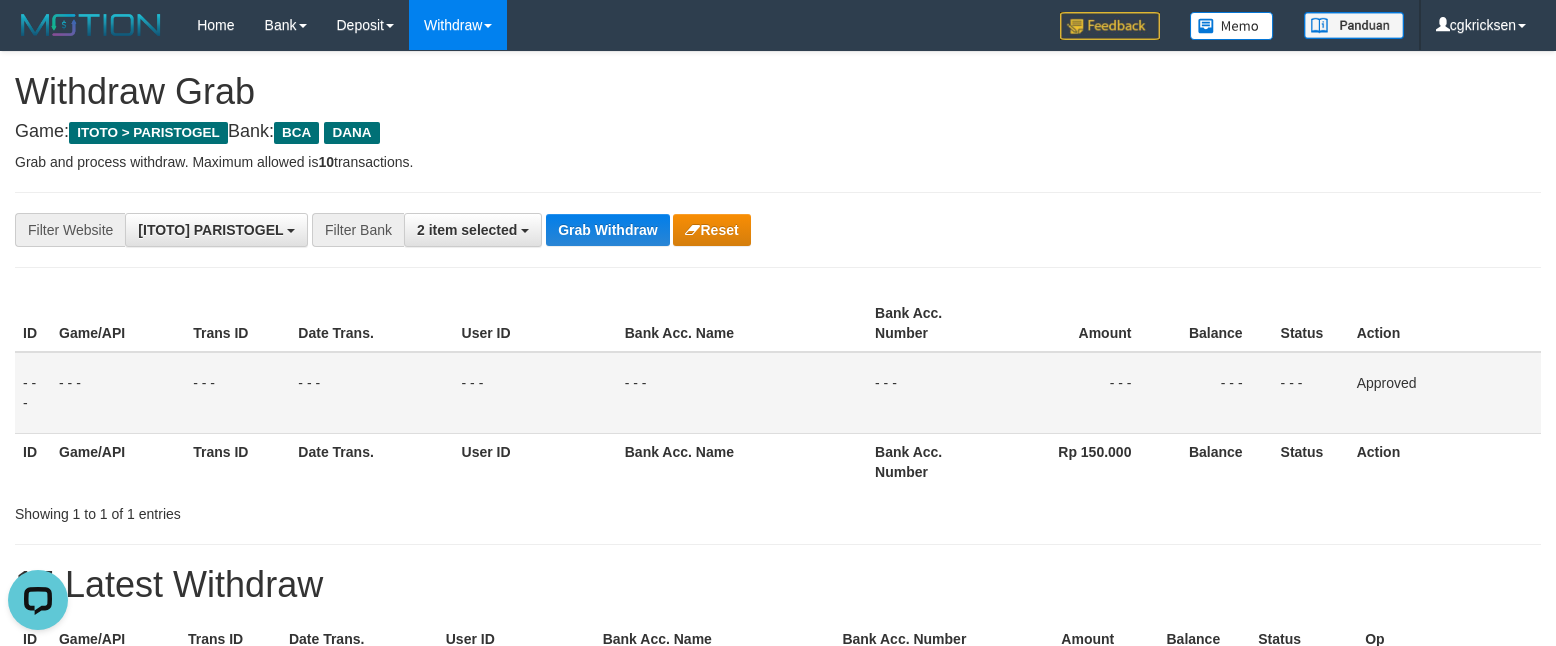 click on "Grab and process withdraw.
Maximum allowed is  10  transactions." at bounding box center [778, 162] 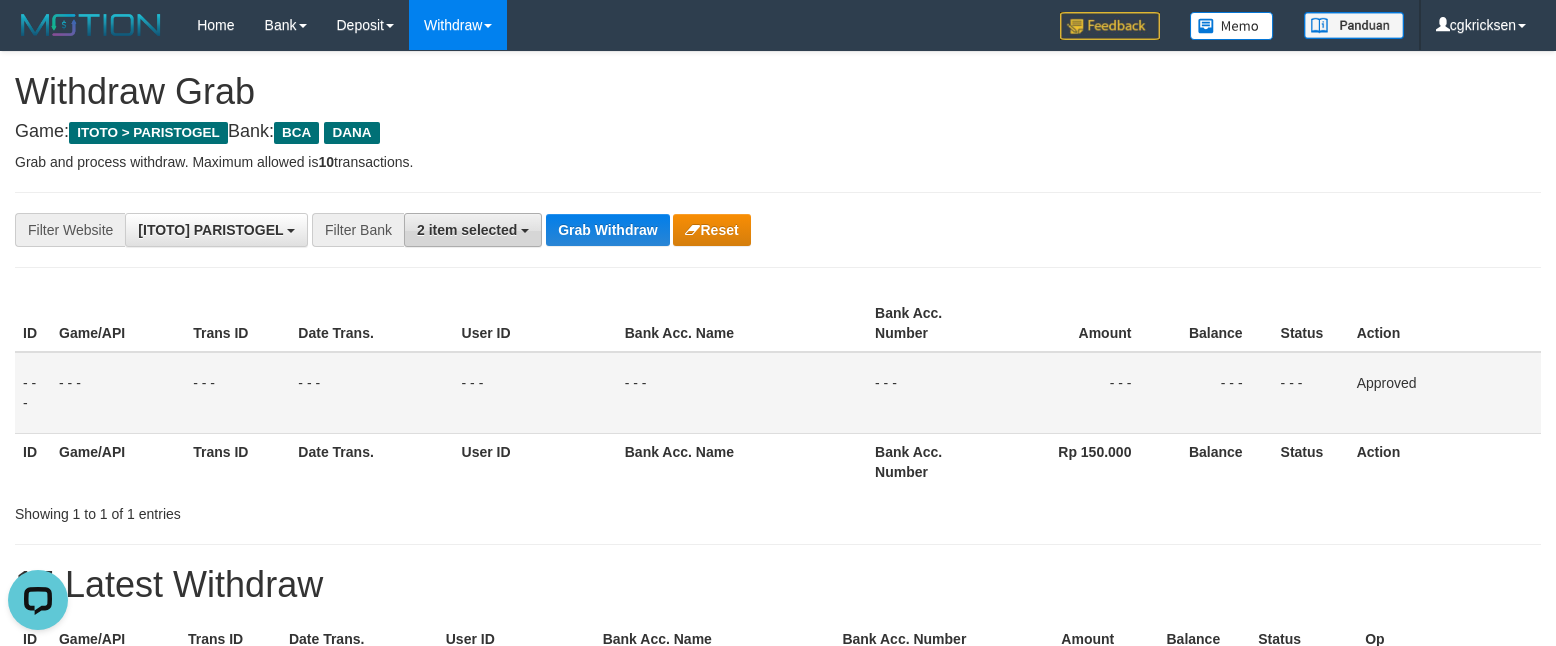 drag, startPoint x: 990, startPoint y: 253, endPoint x: 561, endPoint y: 230, distance: 429.61612 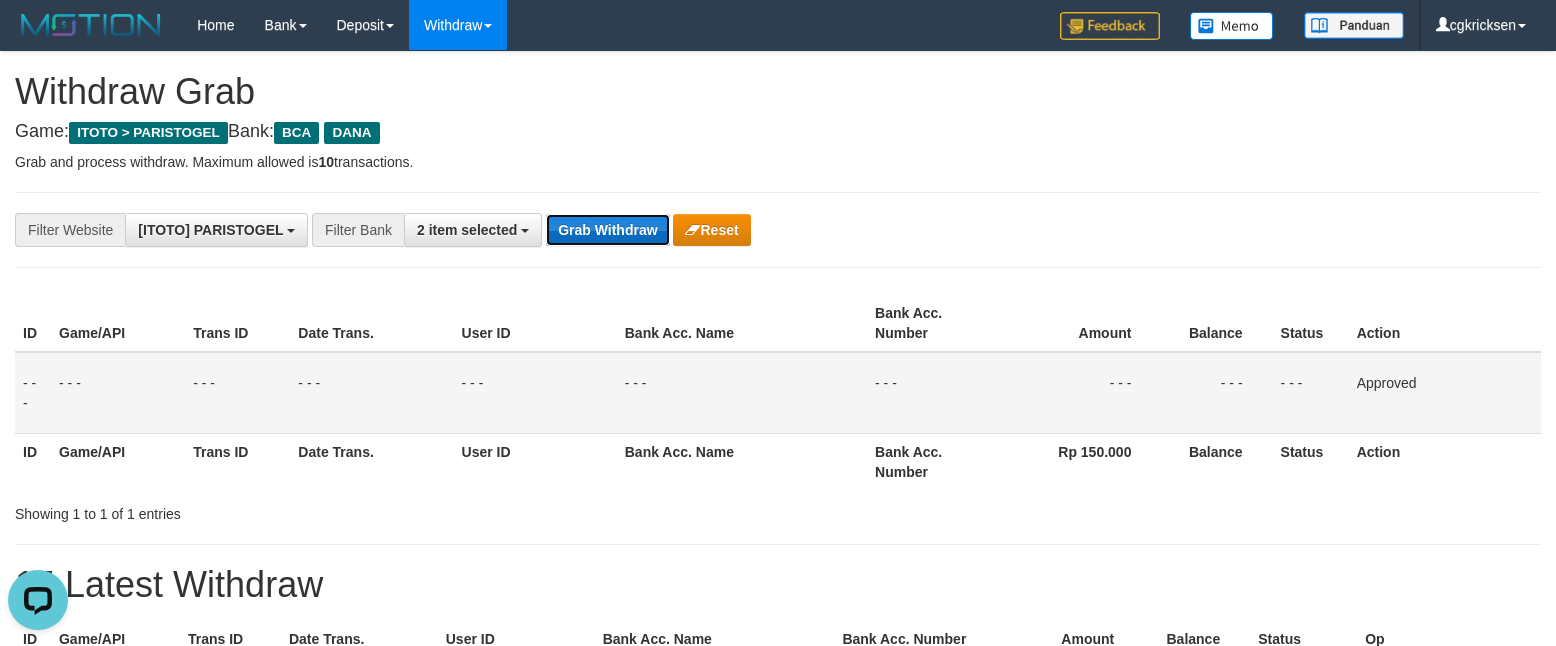 click on "Grab Withdraw" at bounding box center [607, 230] 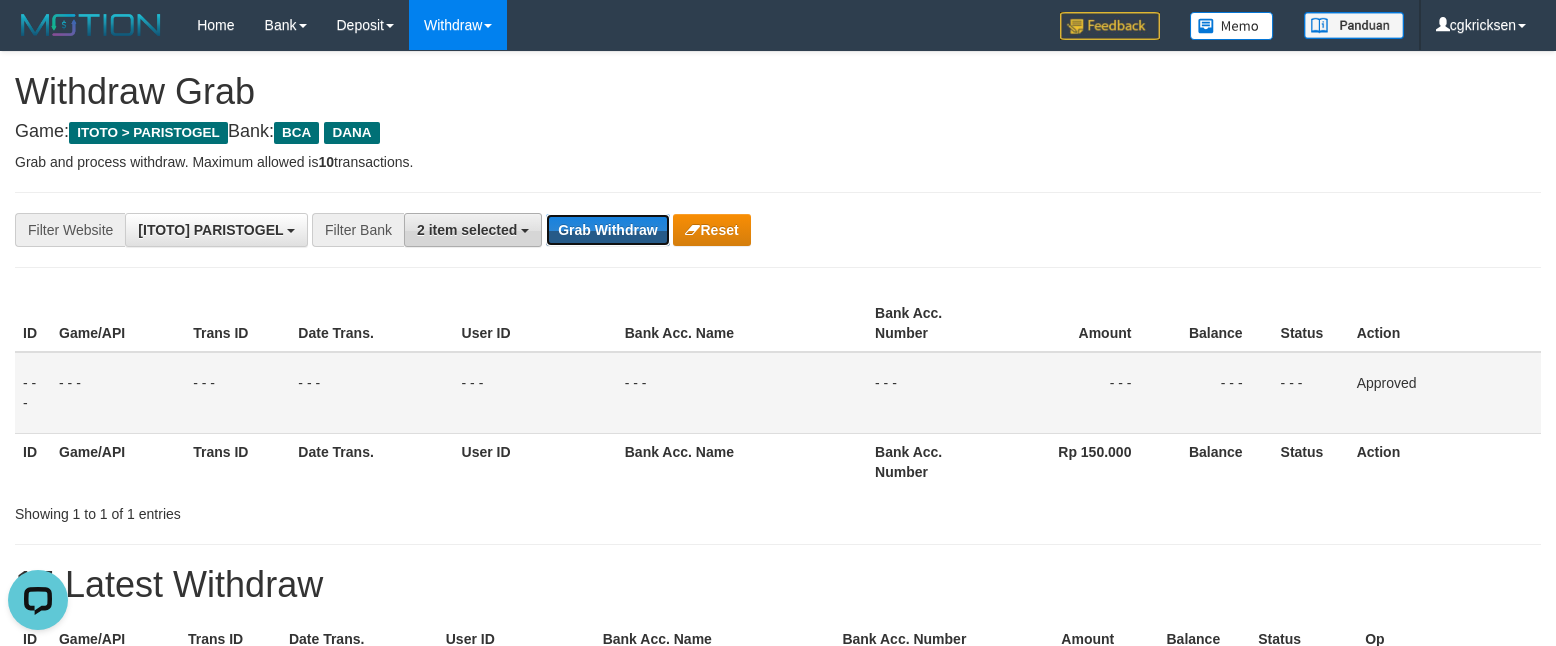 drag, startPoint x: 612, startPoint y: 238, endPoint x: 550, endPoint y: 233, distance: 62.201286 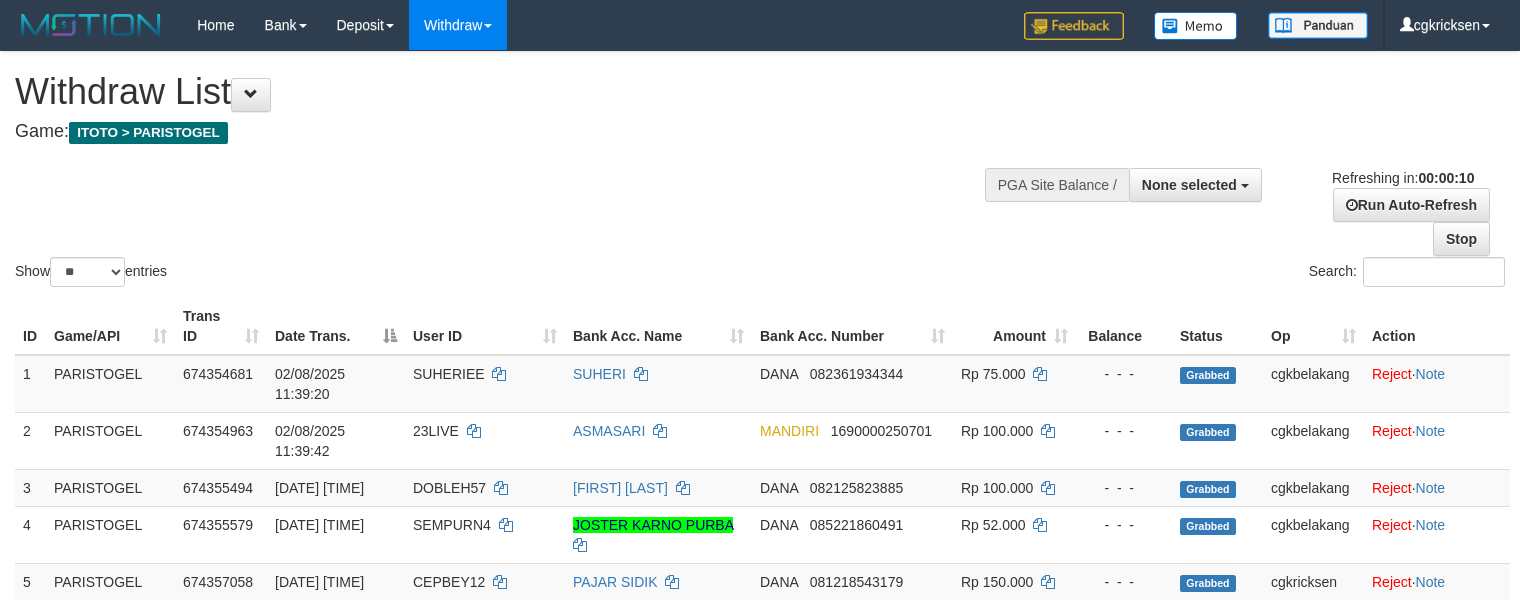 select 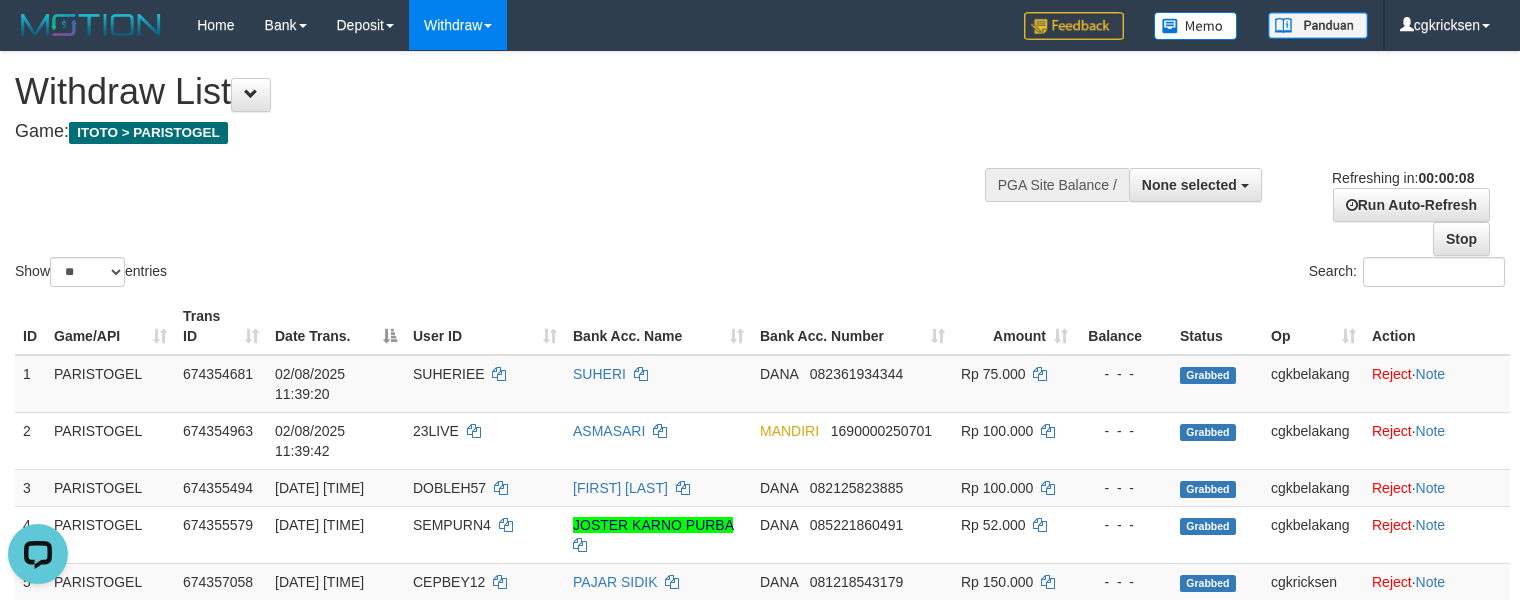 scroll, scrollTop: 0, scrollLeft: 0, axis: both 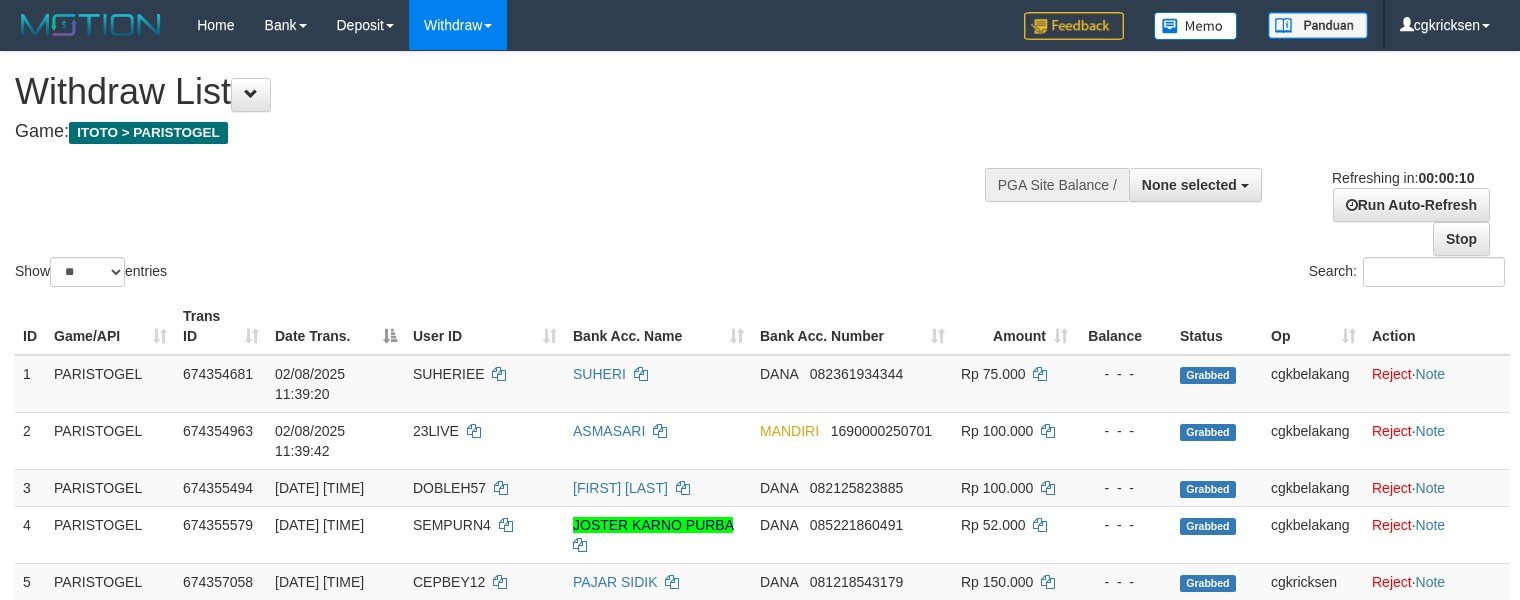 select 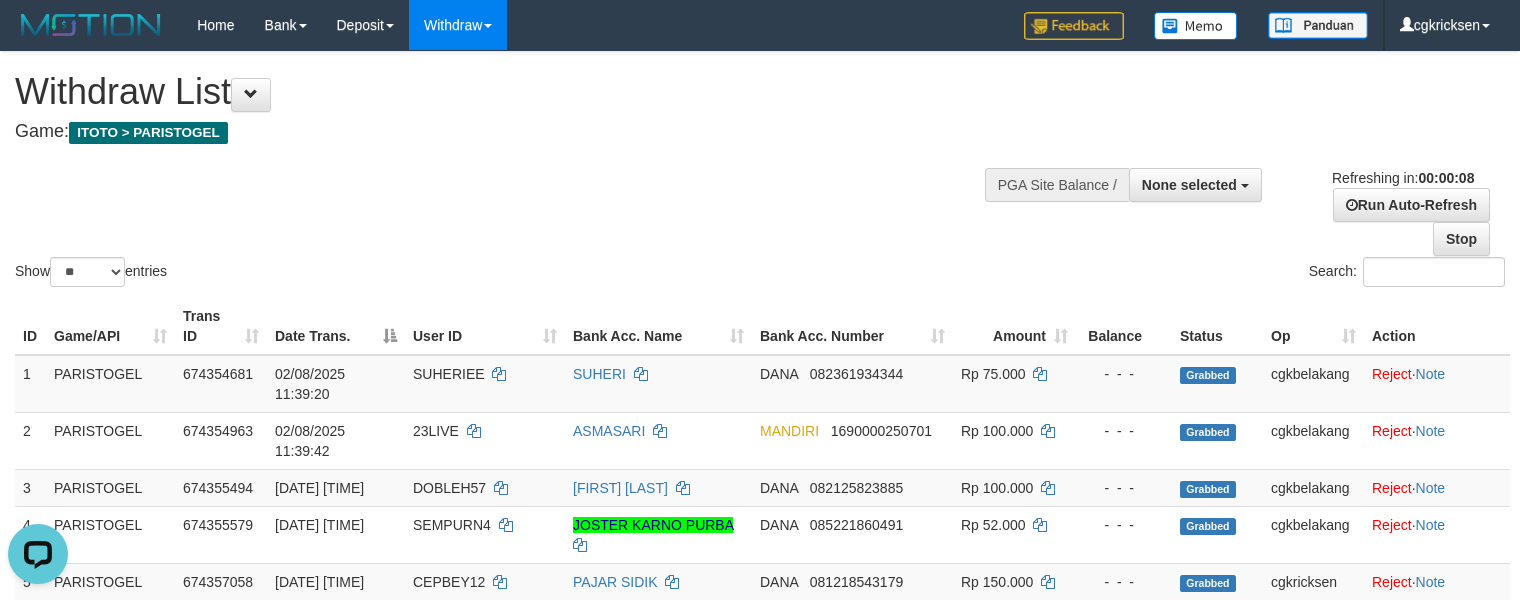 scroll, scrollTop: 0, scrollLeft: 0, axis: both 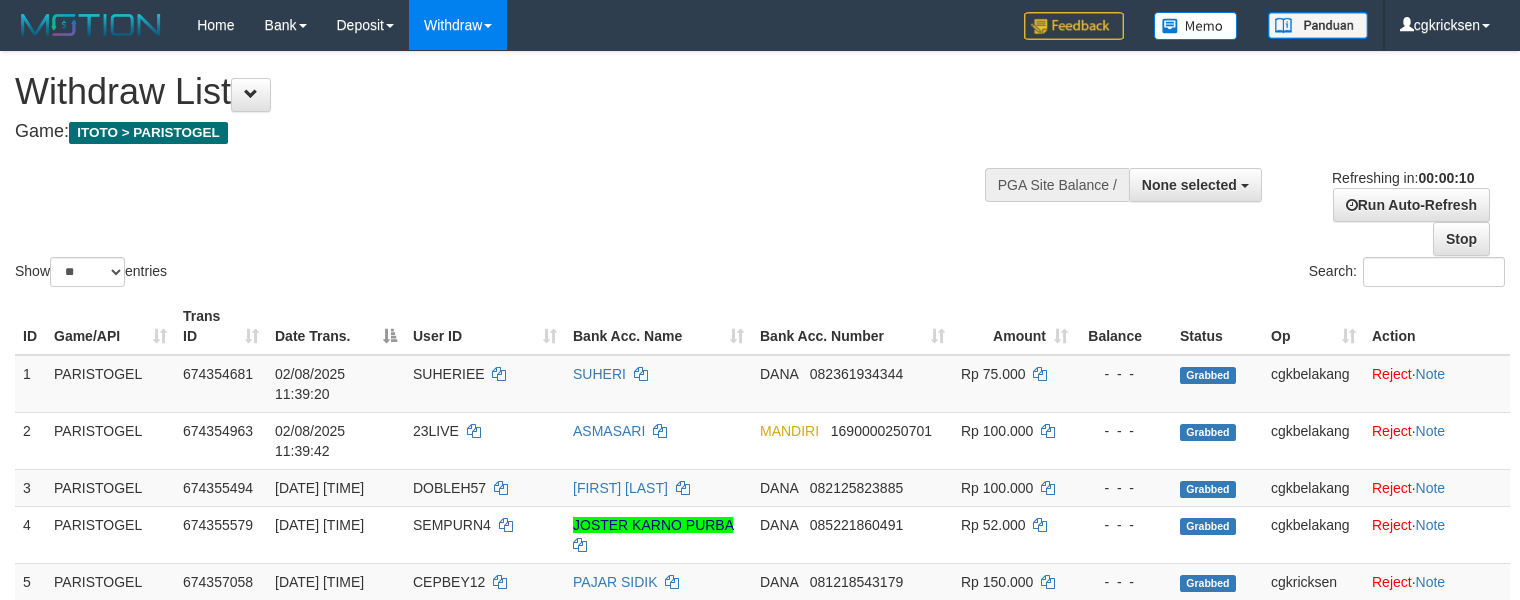select 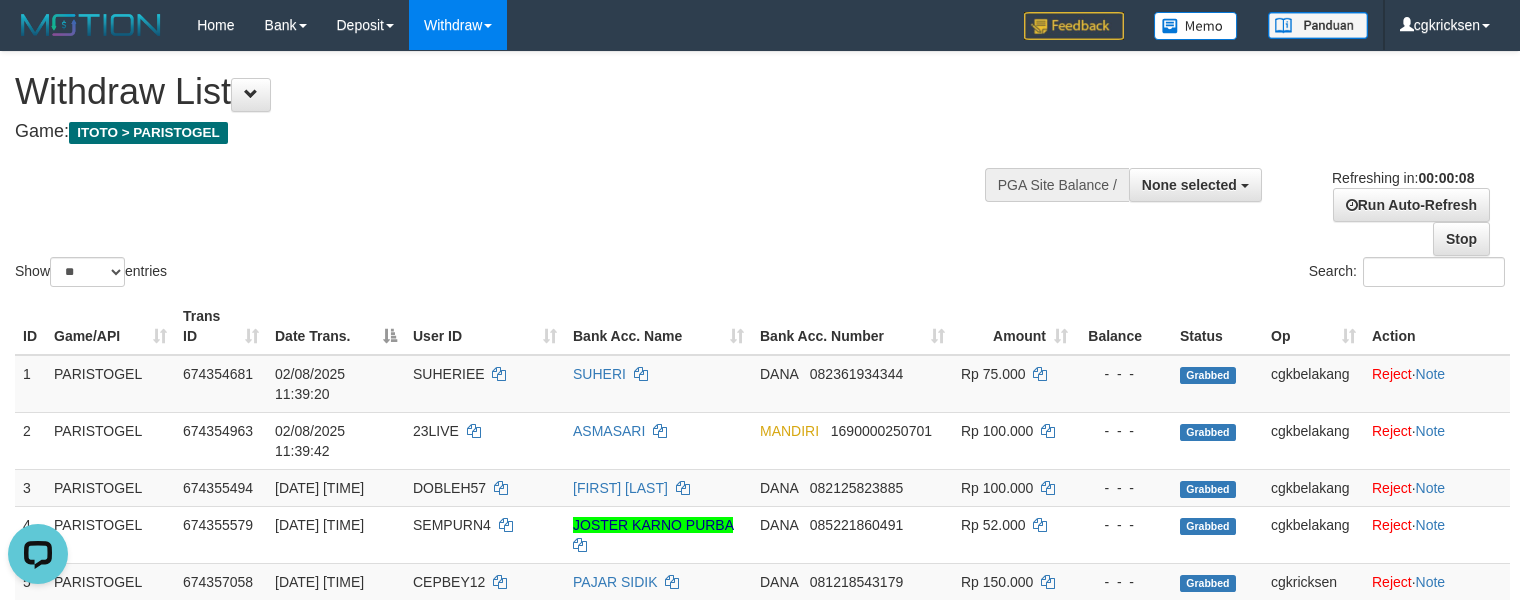 scroll, scrollTop: 0, scrollLeft: 0, axis: both 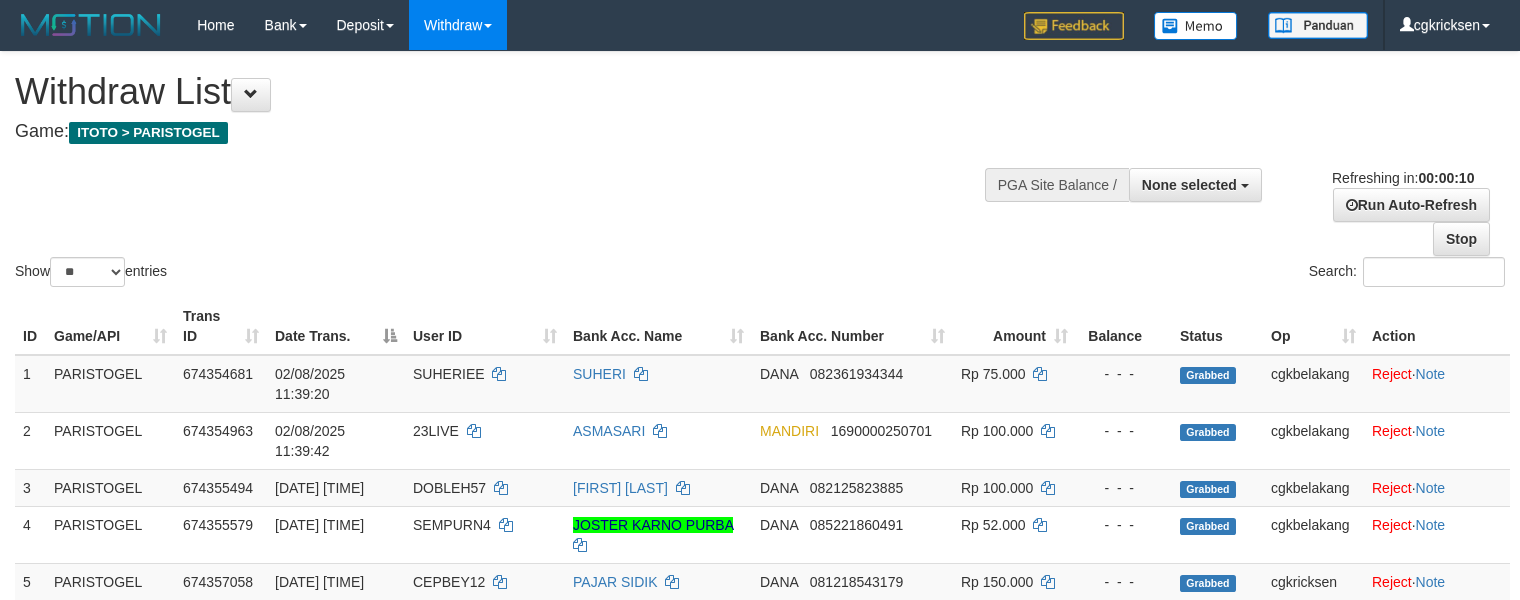 select 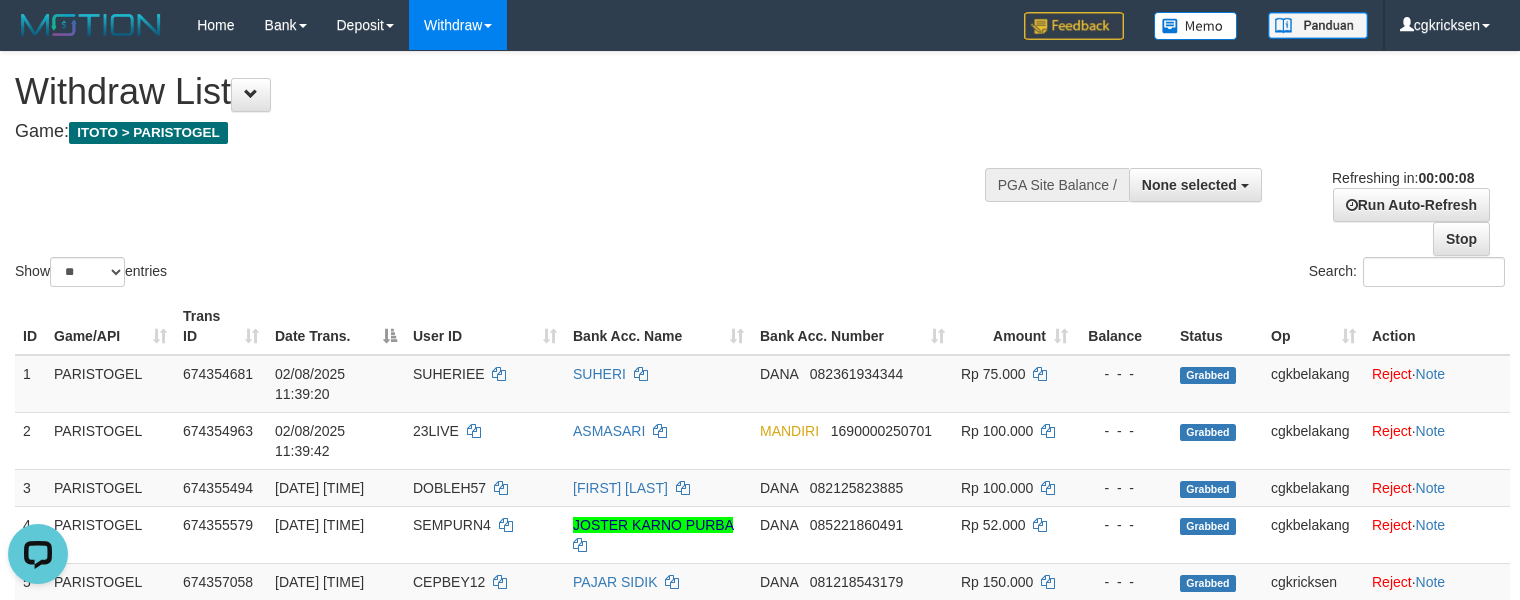 scroll, scrollTop: 0, scrollLeft: 0, axis: both 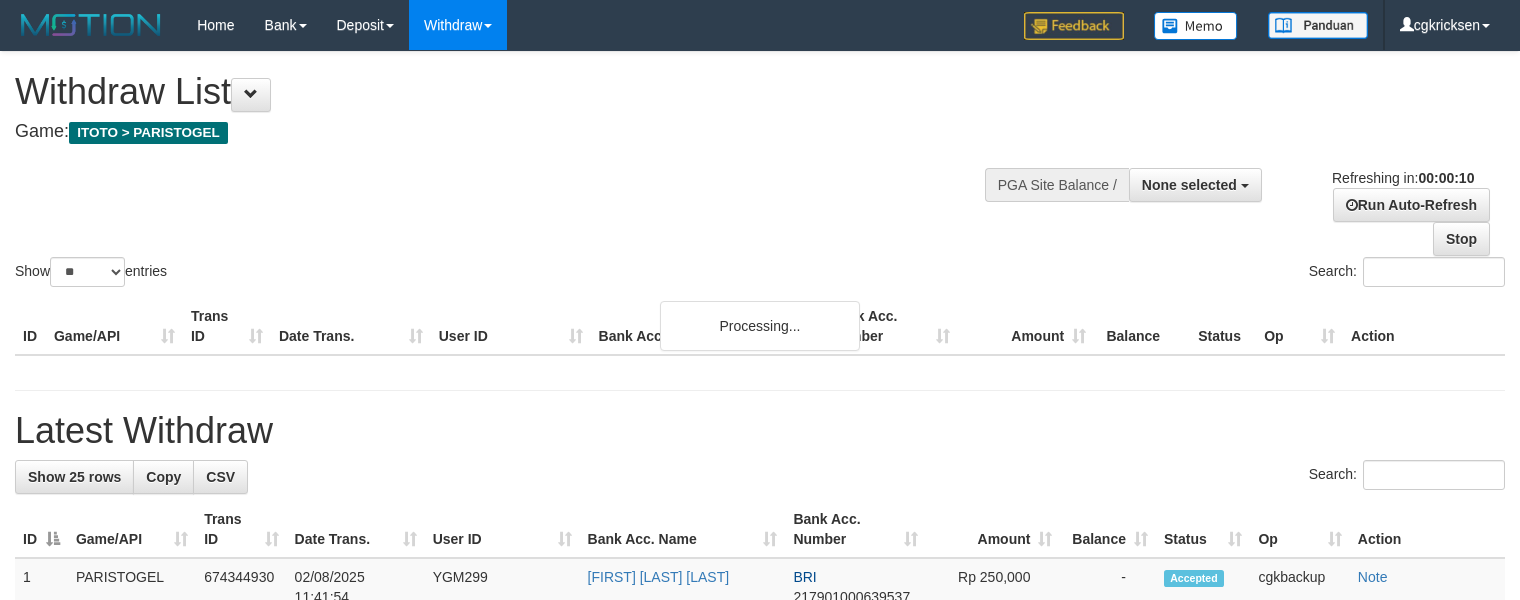 select 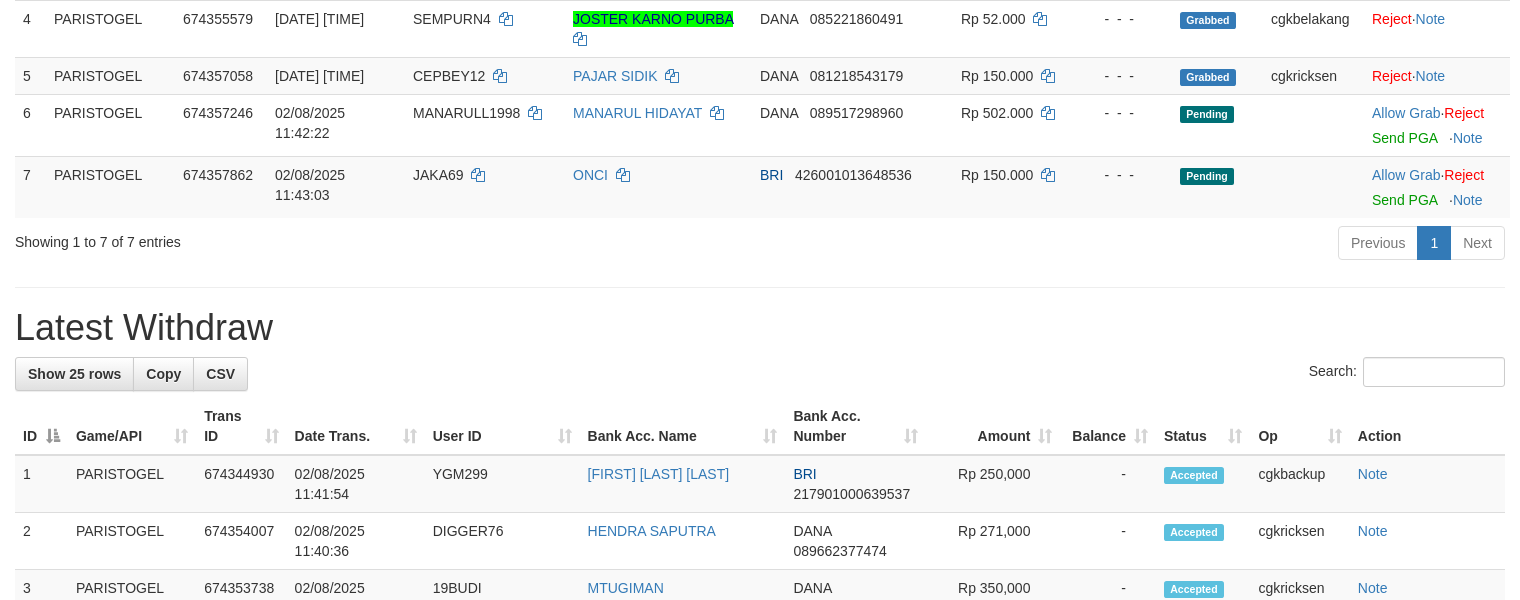 scroll, scrollTop: 533, scrollLeft: 0, axis: vertical 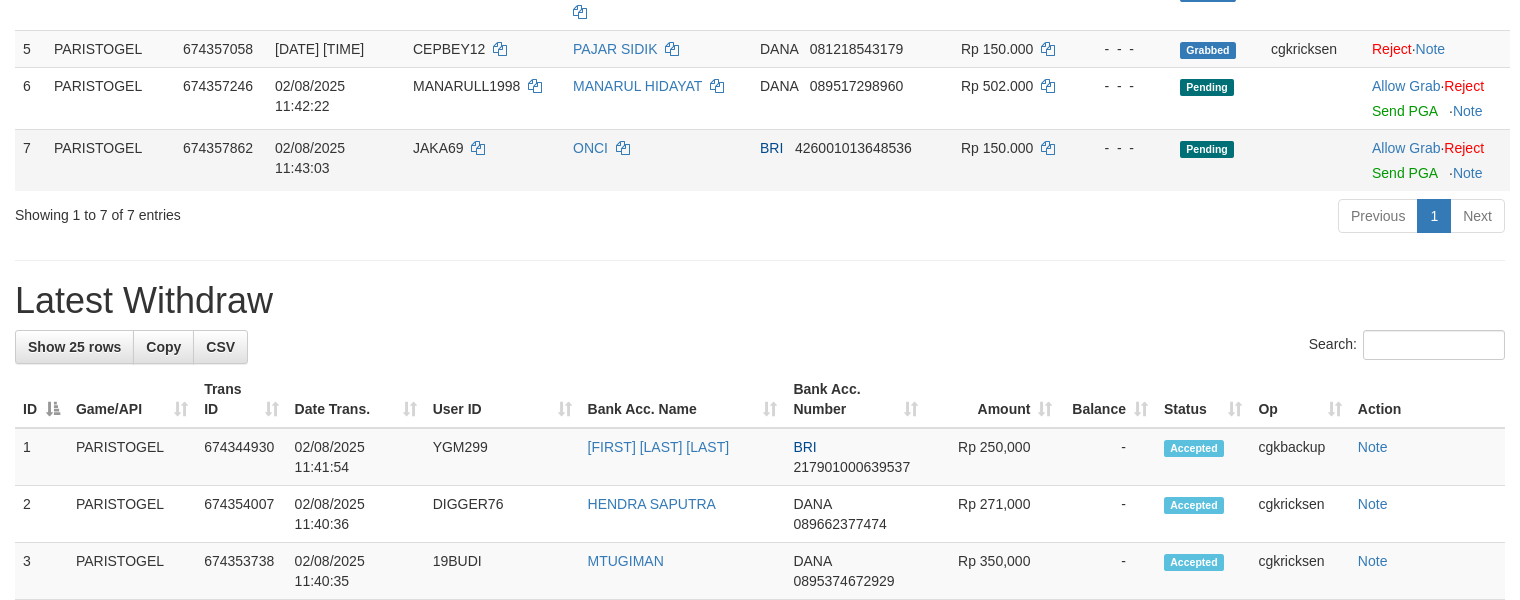 click on "Allow Grab   ·    Reject Send PGA     ·    Note" at bounding box center (1437, 160) 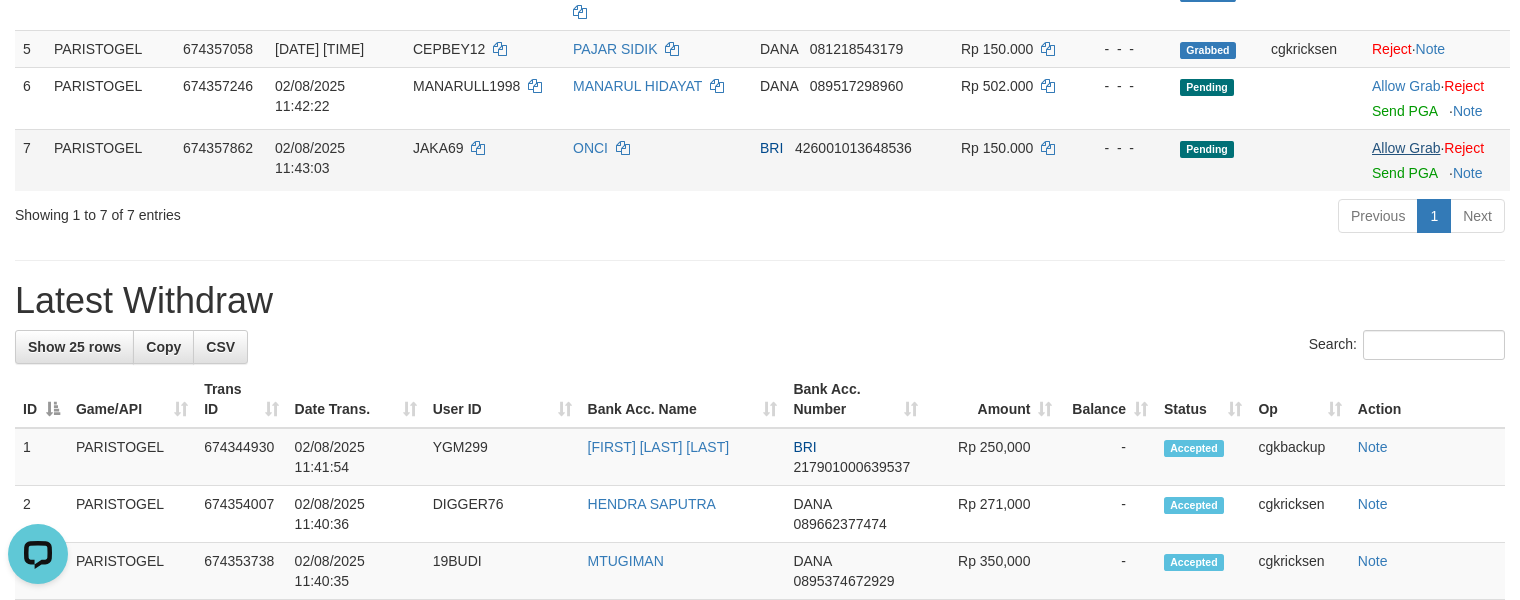 scroll, scrollTop: 0, scrollLeft: 0, axis: both 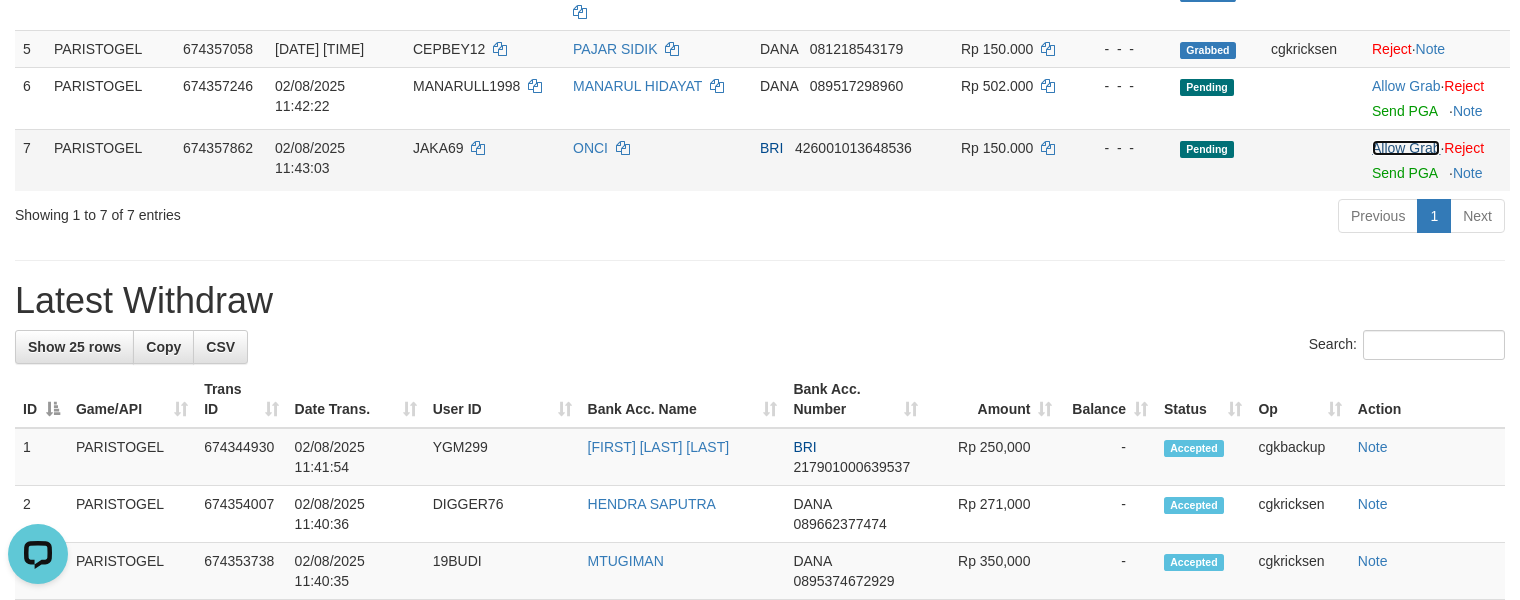 click on "Allow Grab" at bounding box center [1406, 148] 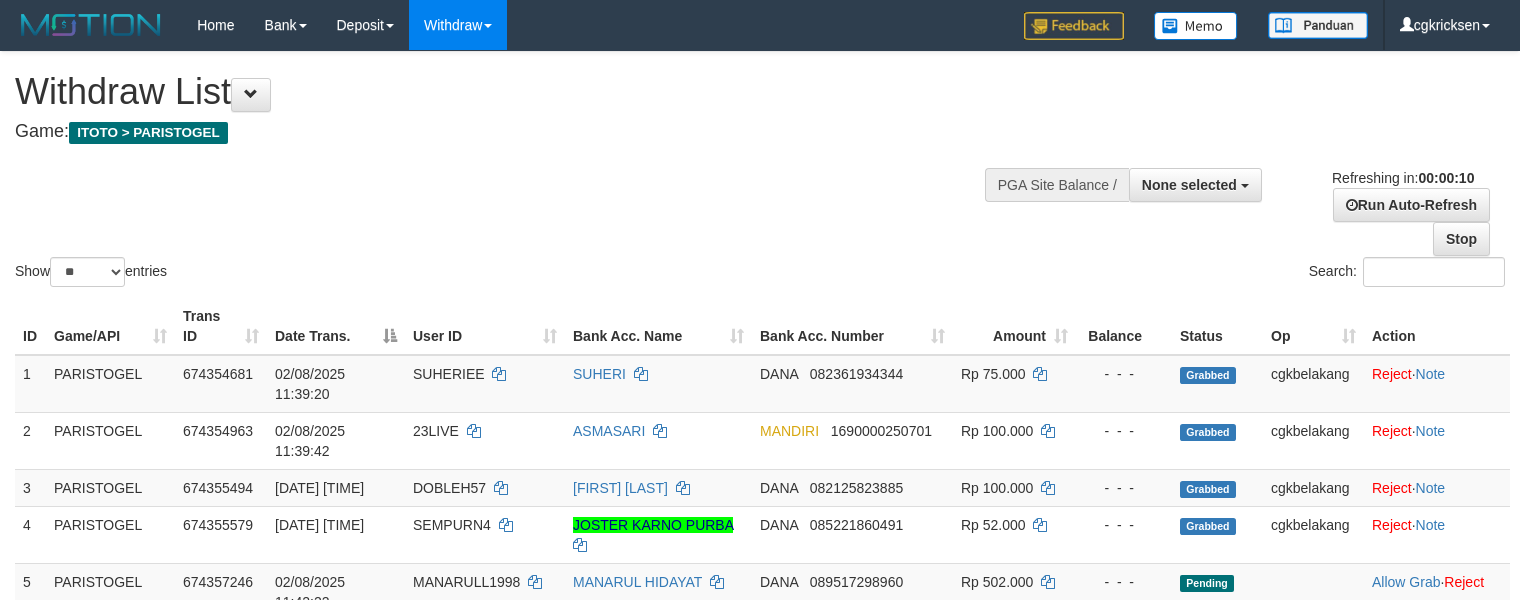 select 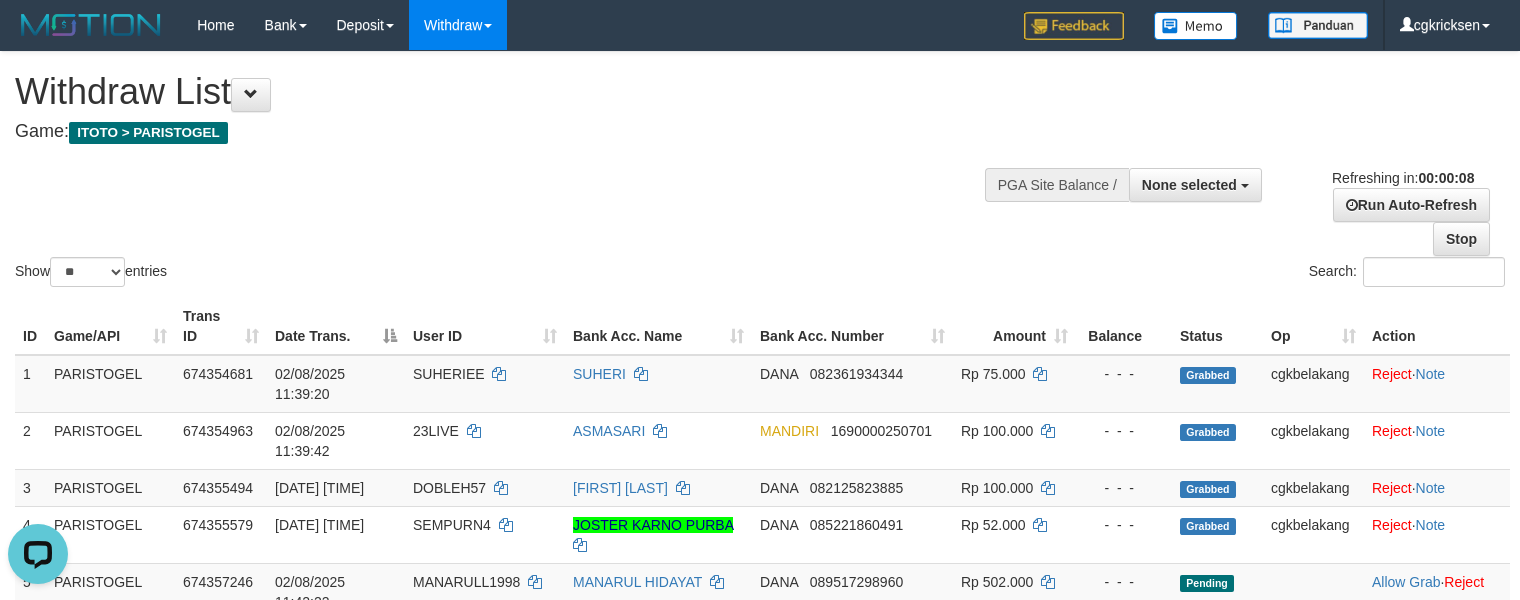 scroll, scrollTop: 0, scrollLeft: 0, axis: both 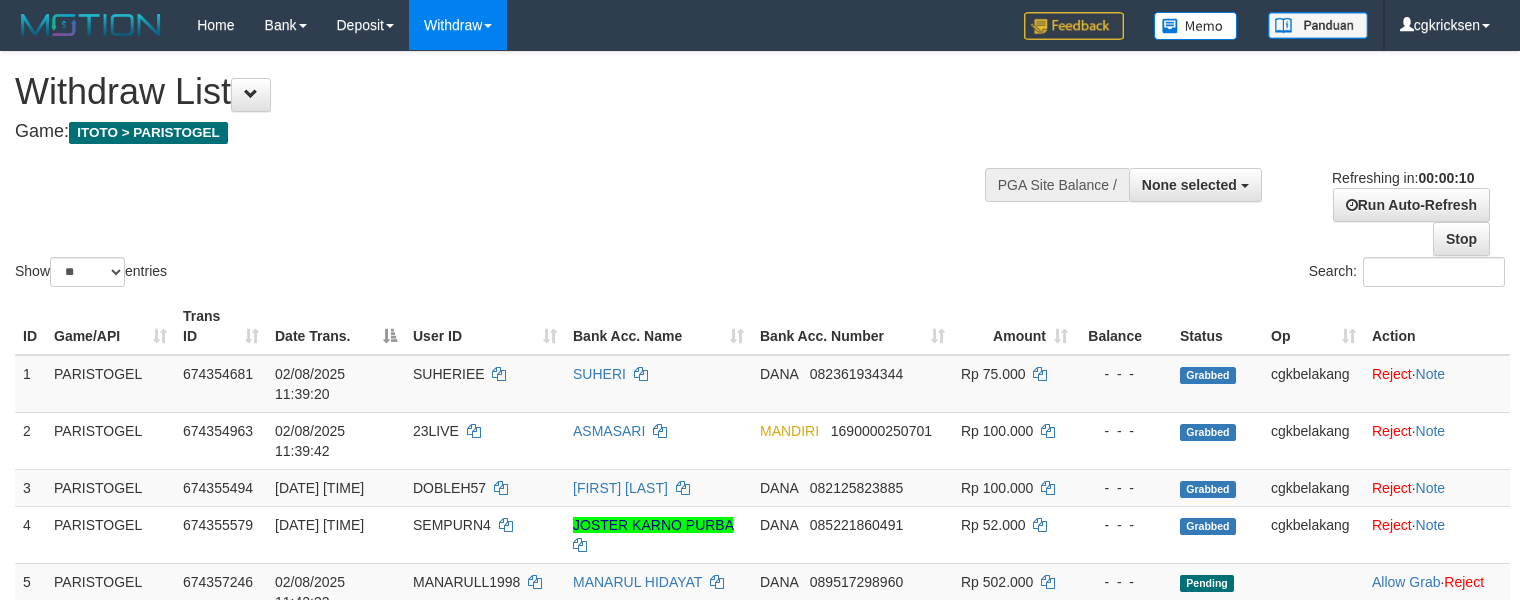 select 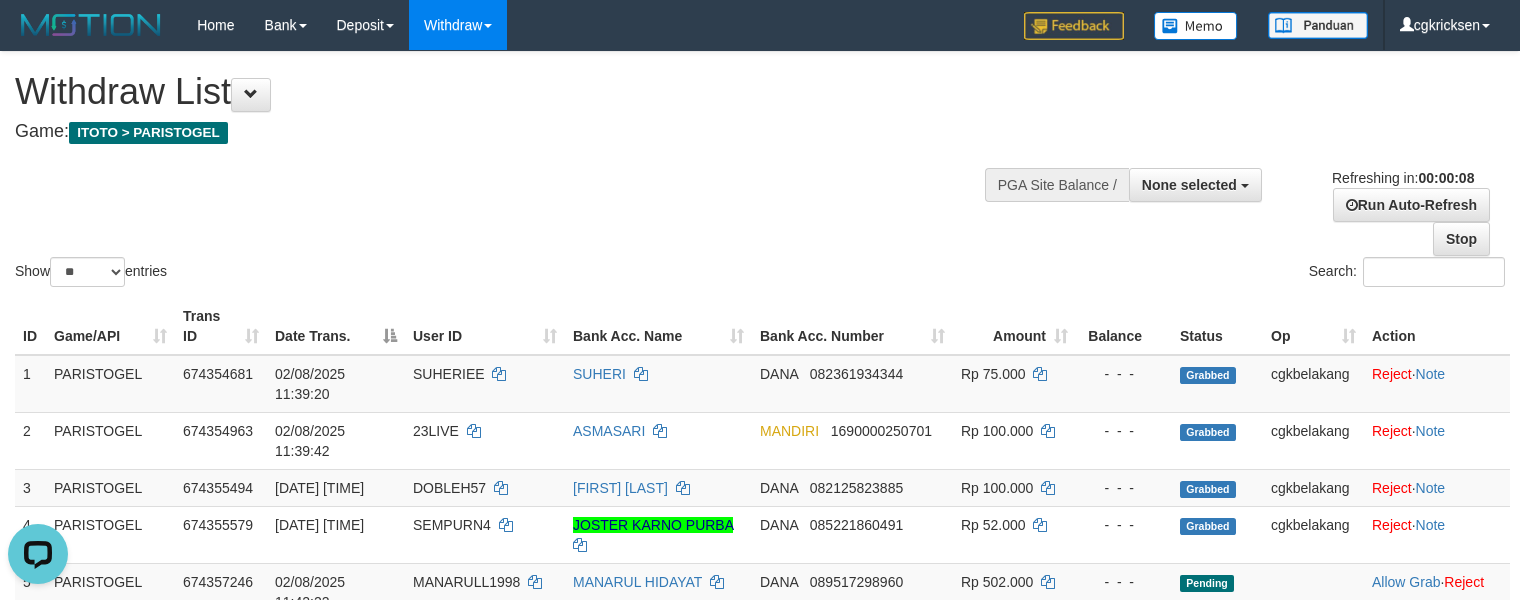 scroll, scrollTop: 0, scrollLeft: 0, axis: both 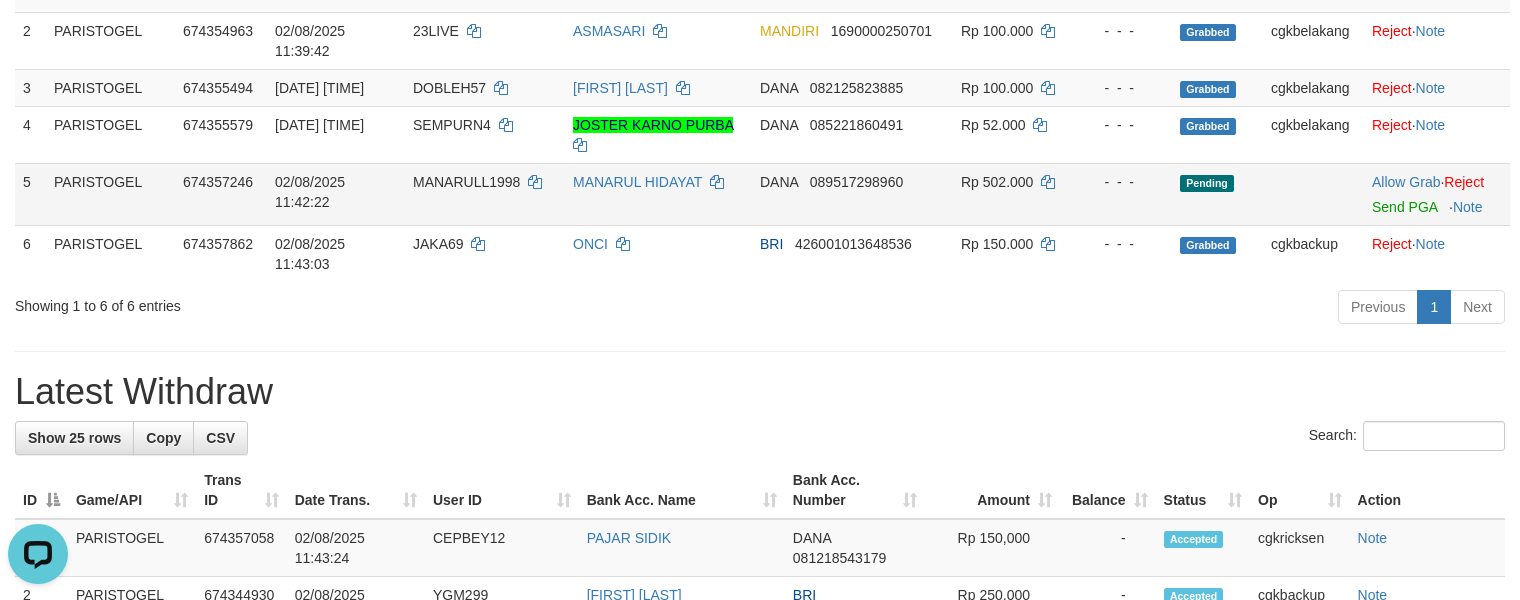 click on "MANARULL1998" at bounding box center [485, 194] 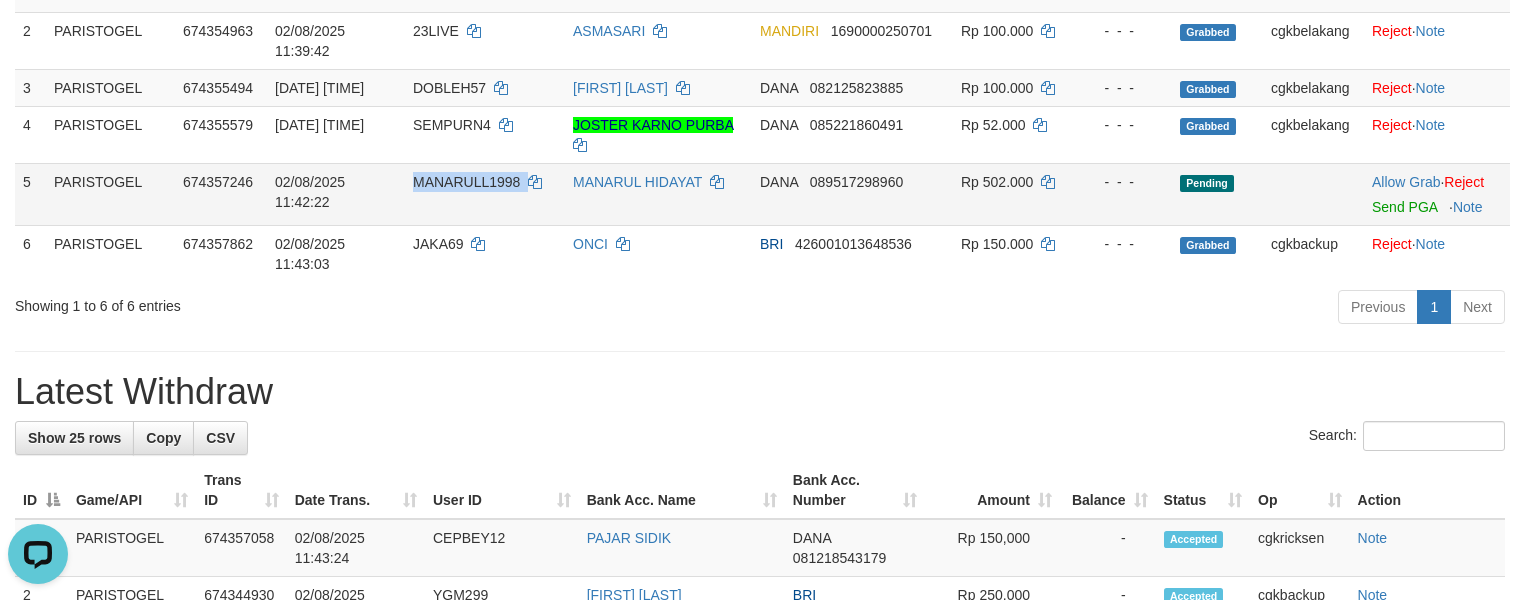 copy on "MANARULL1998" 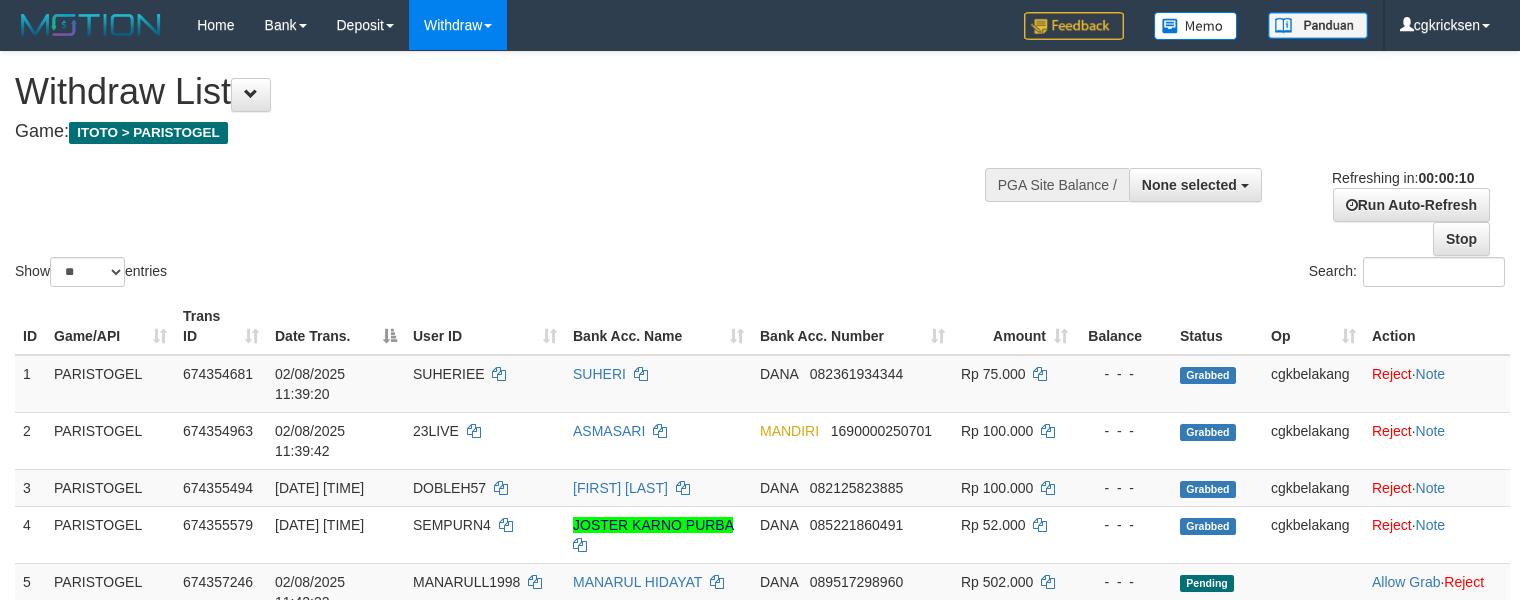 select 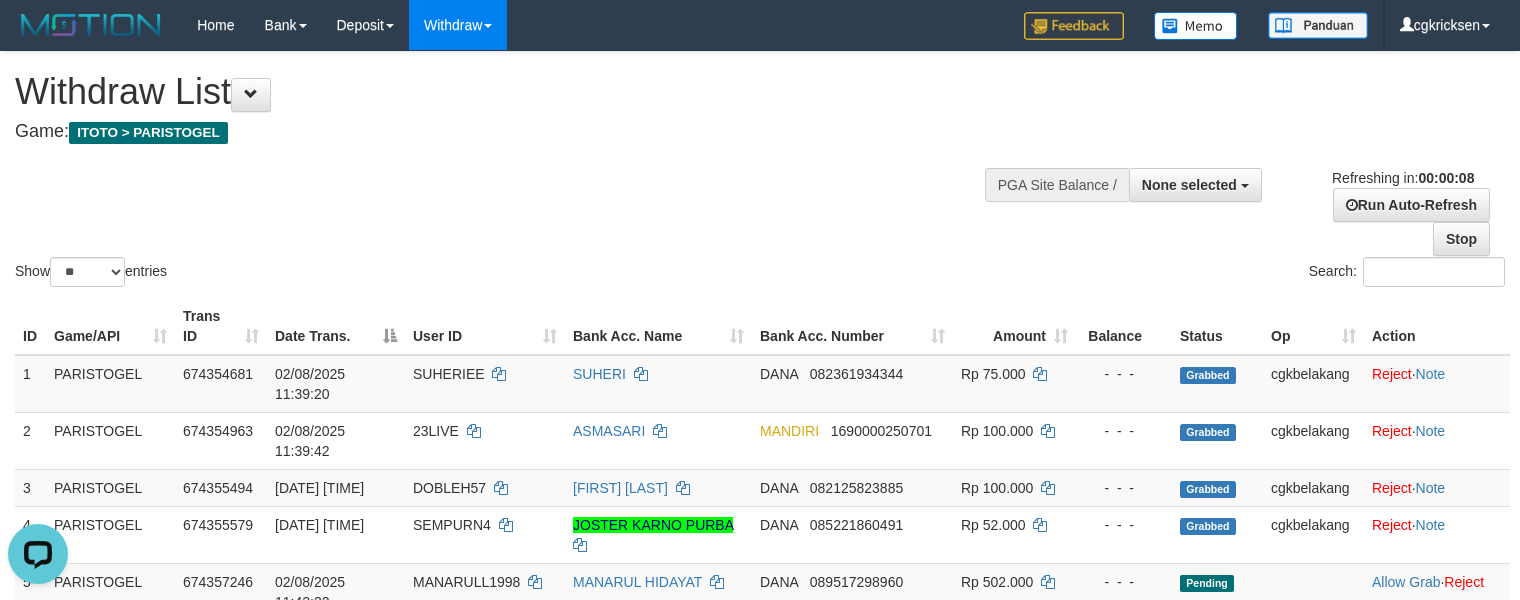 scroll, scrollTop: 0, scrollLeft: 0, axis: both 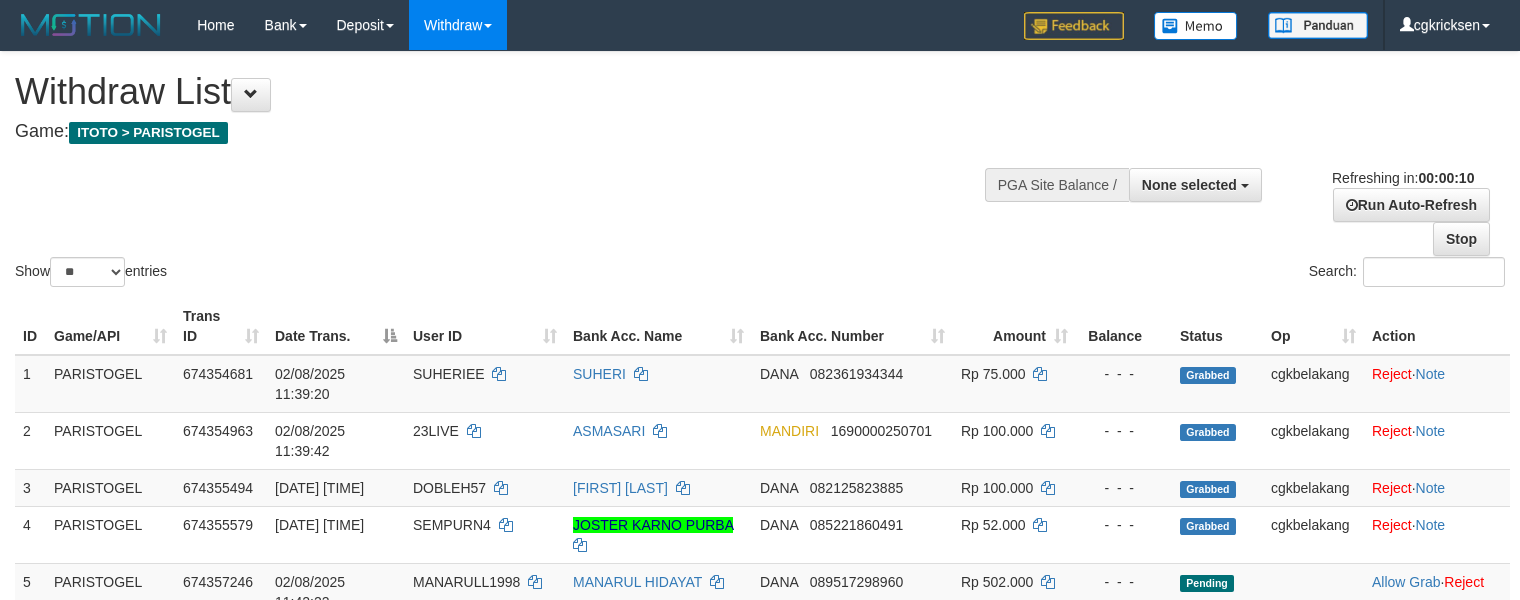 select 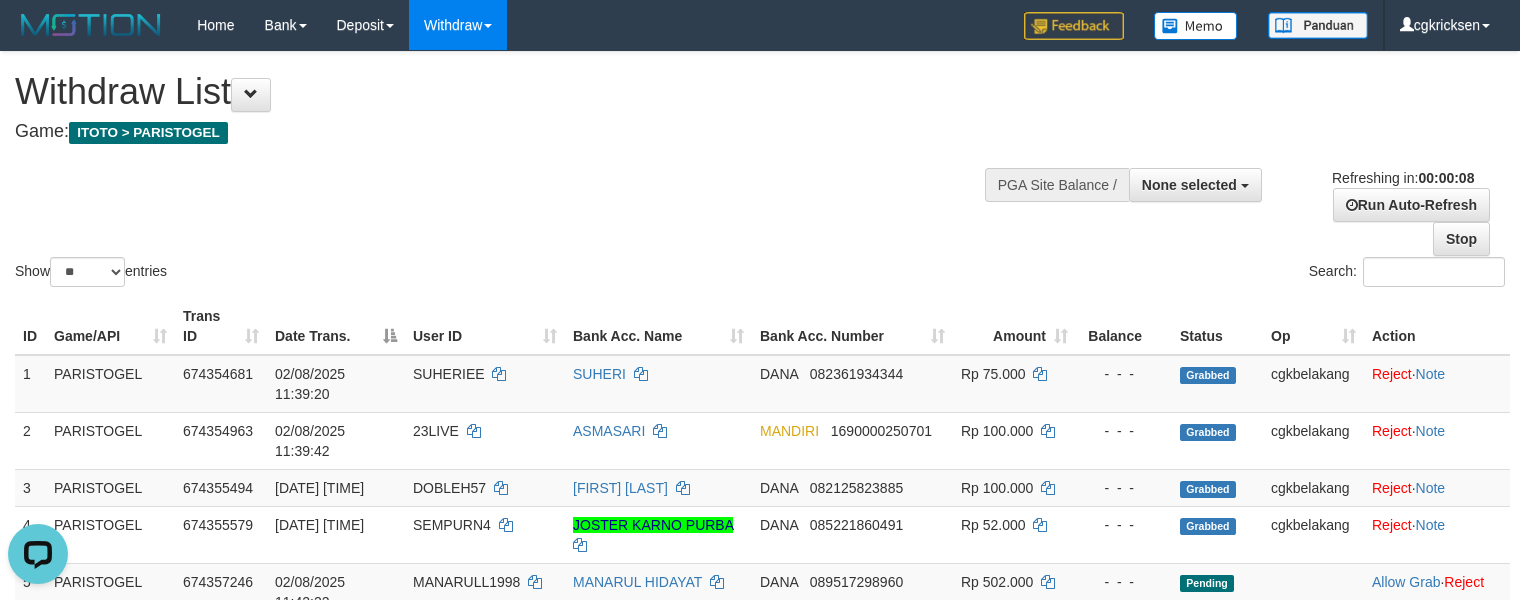 scroll, scrollTop: 0, scrollLeft: 0, axis: both 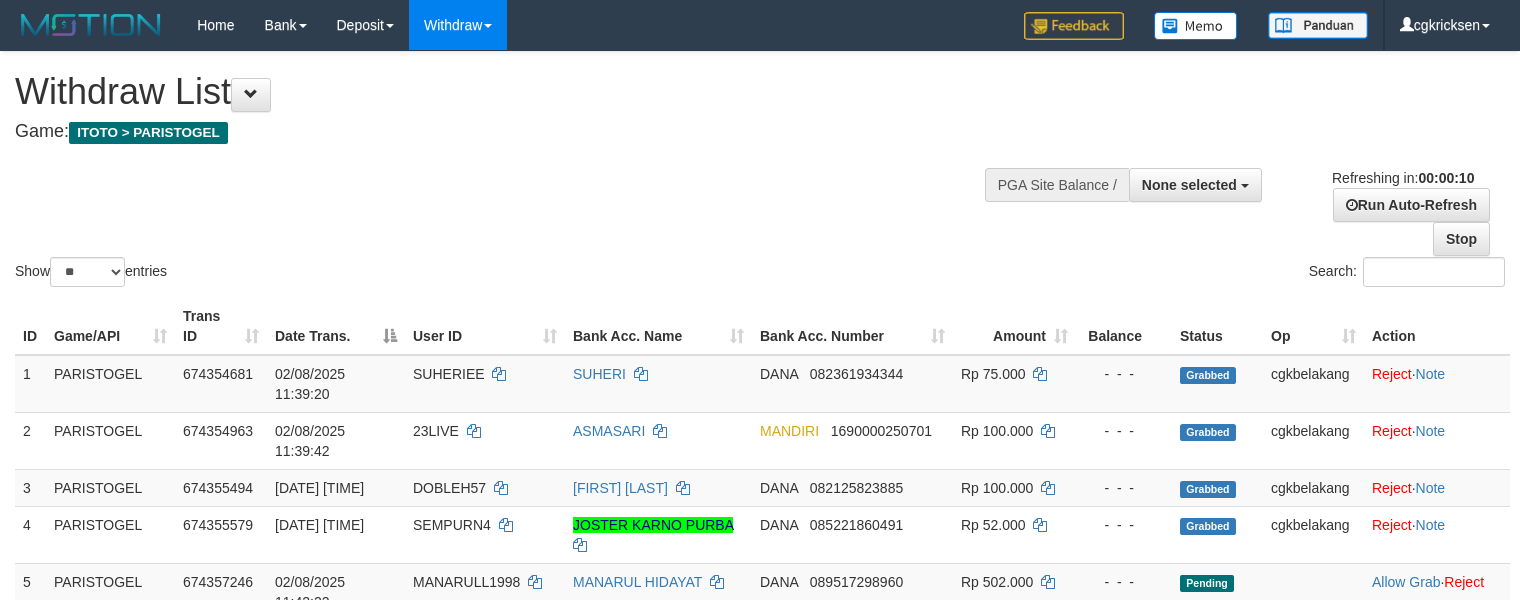 select 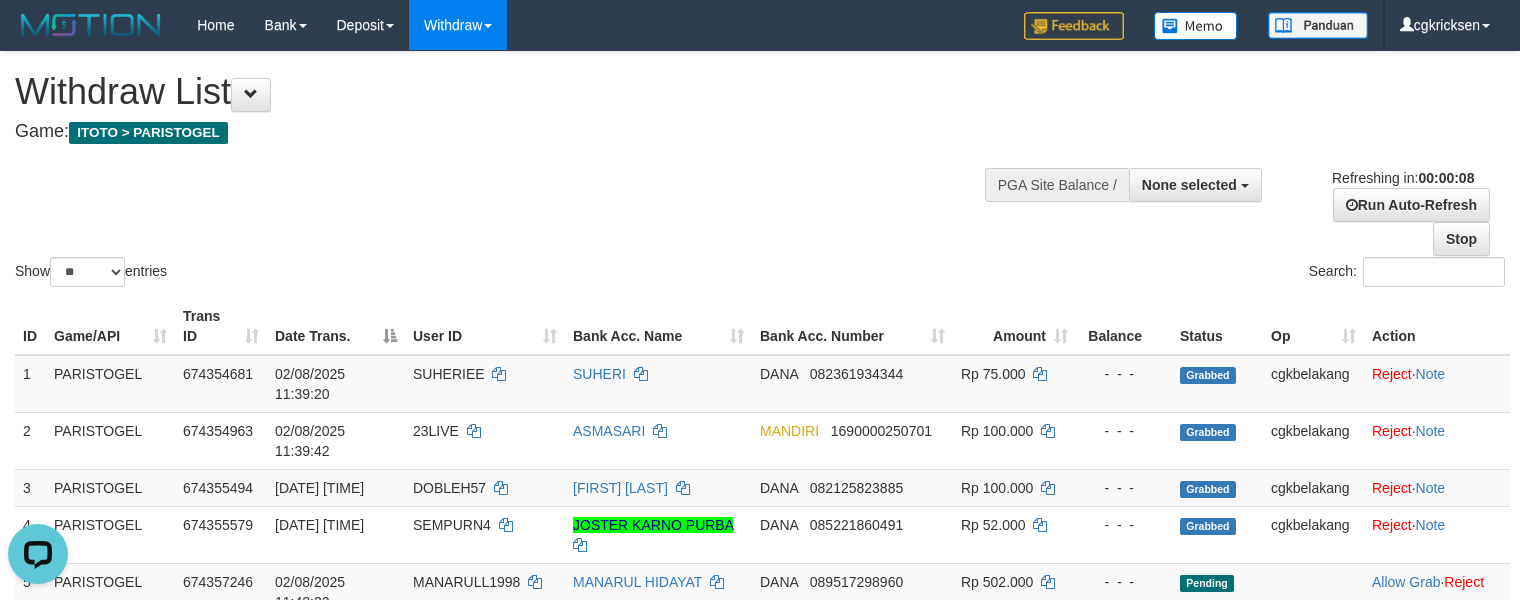 scroll, scrollTop: 0, scrollLeft: 0, axis: both 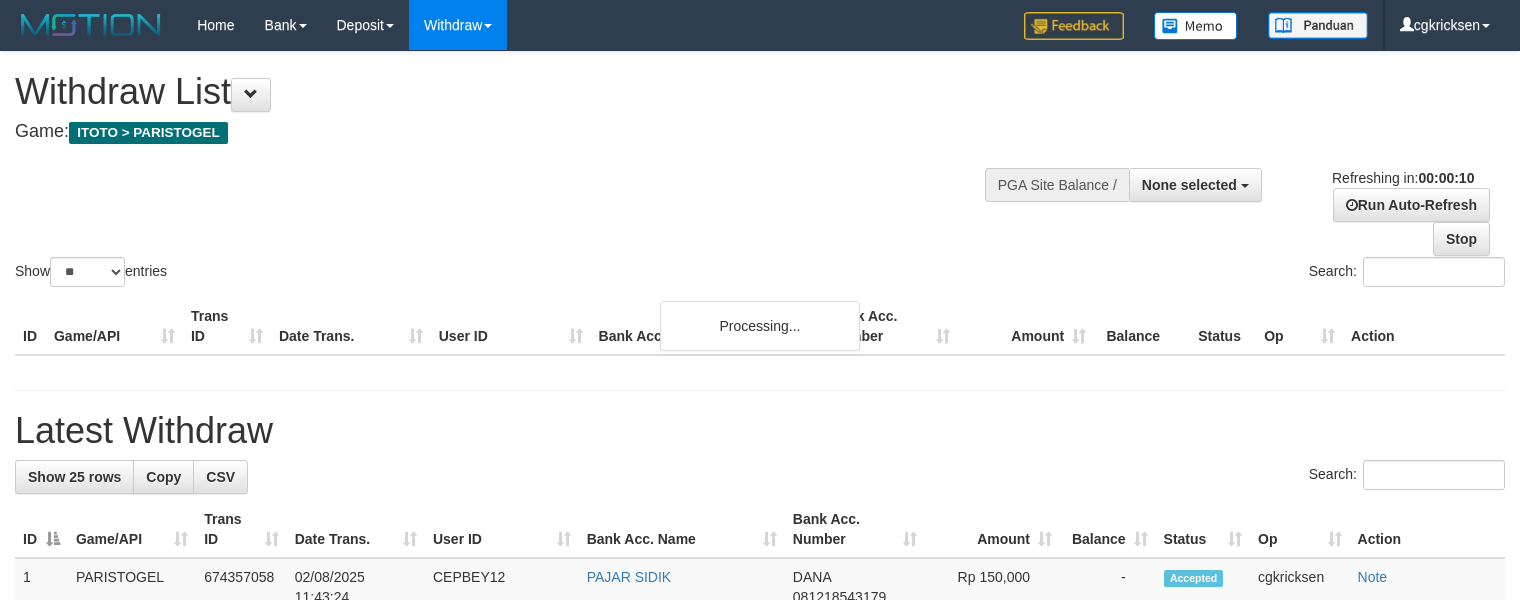 select 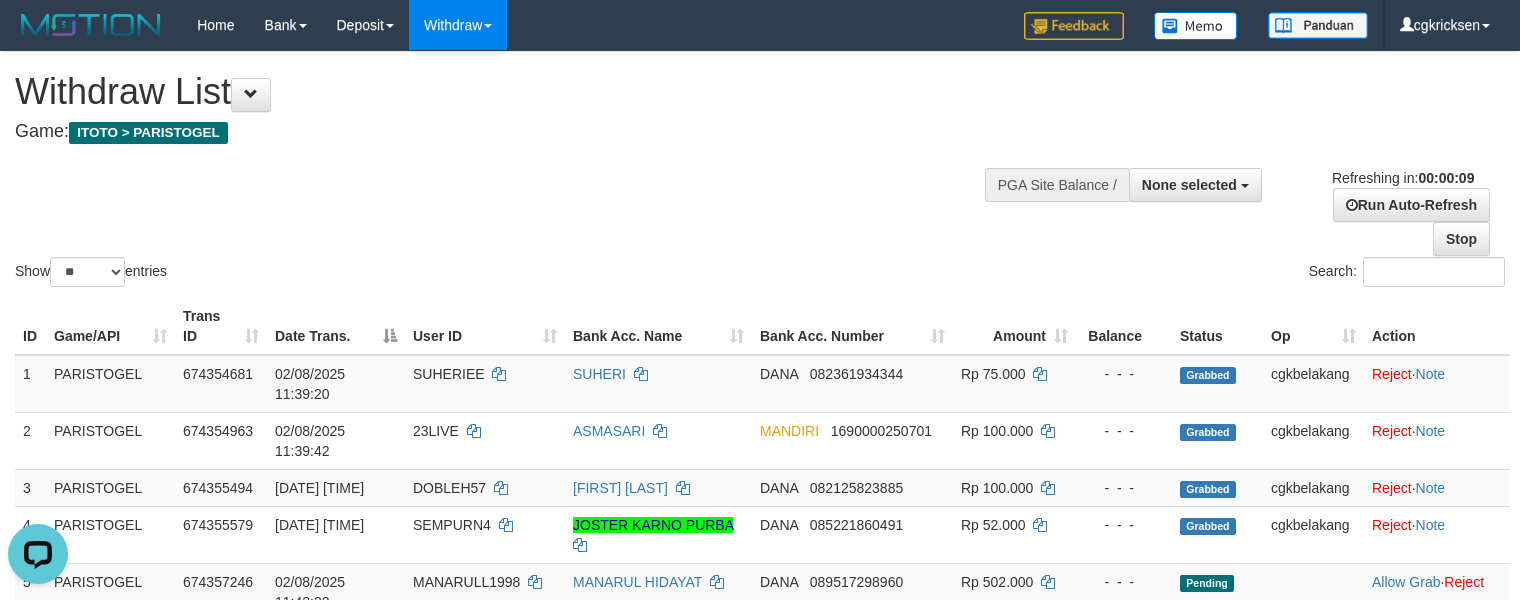 scroll, scrollTop: 0, scrollLeft: 0, axis: both 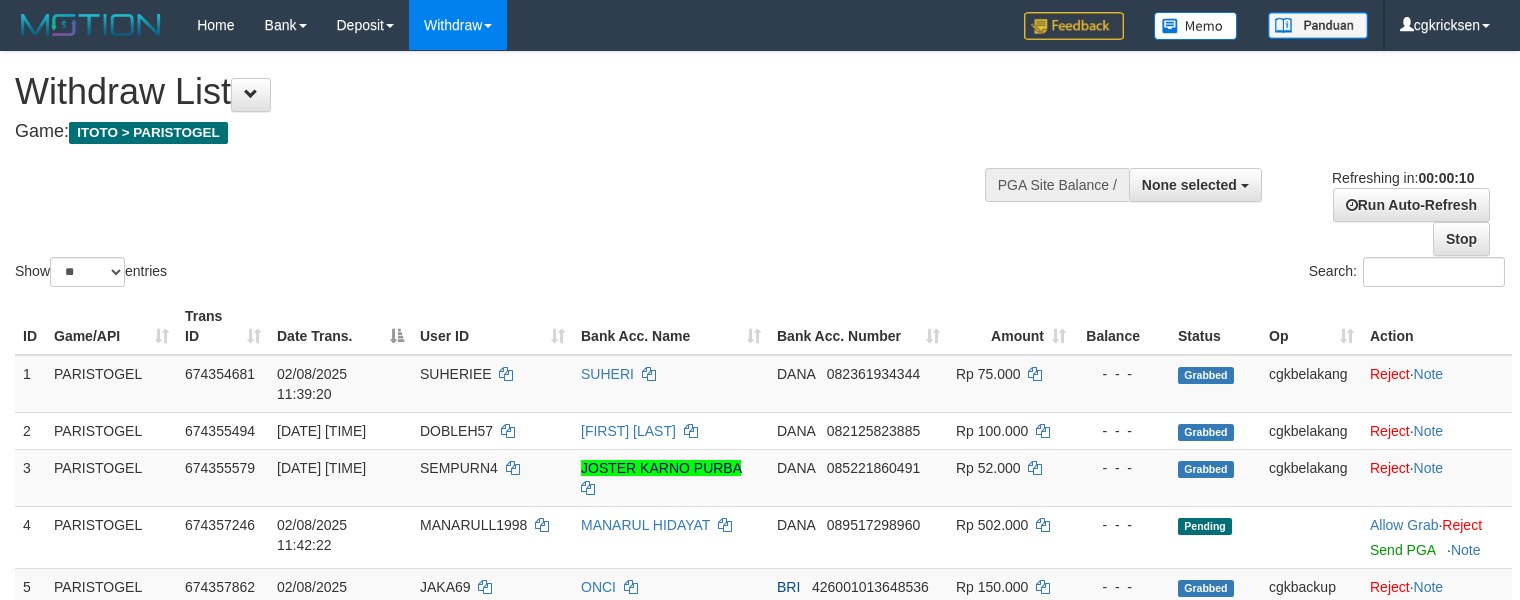 select 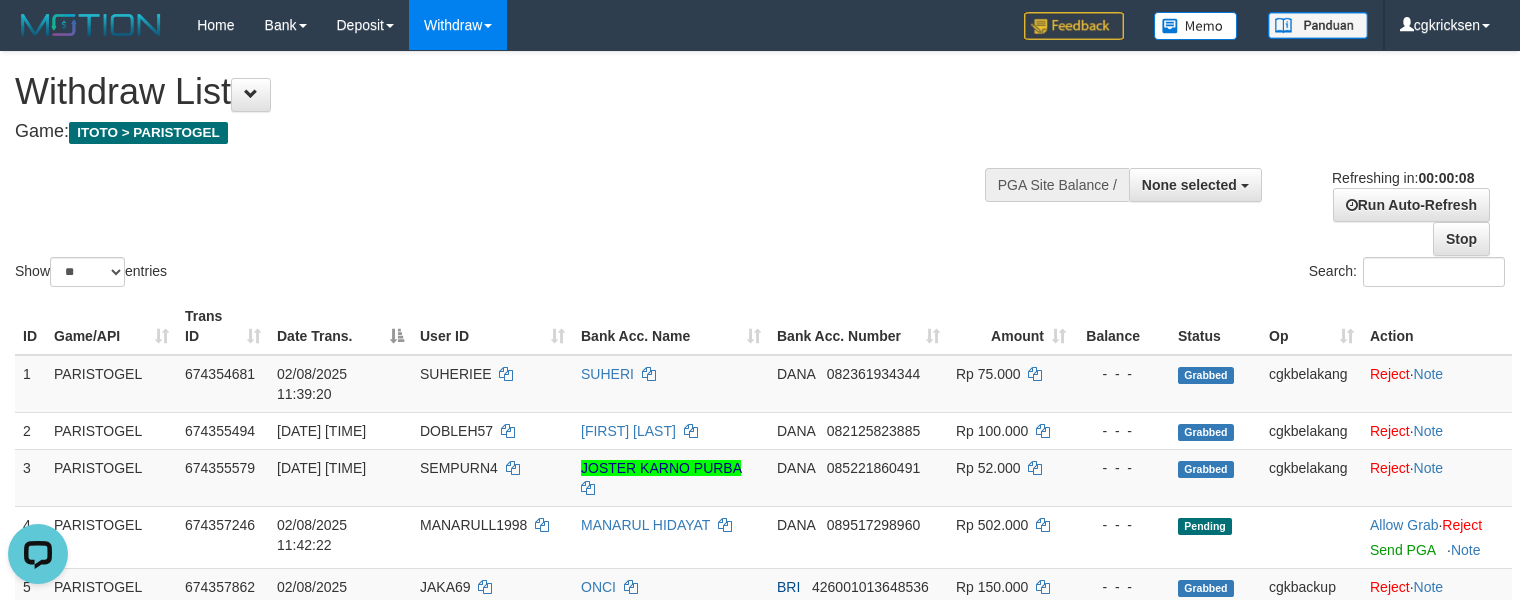 scroll, scrollTop: 0, scrollLeft: 0, axis: both 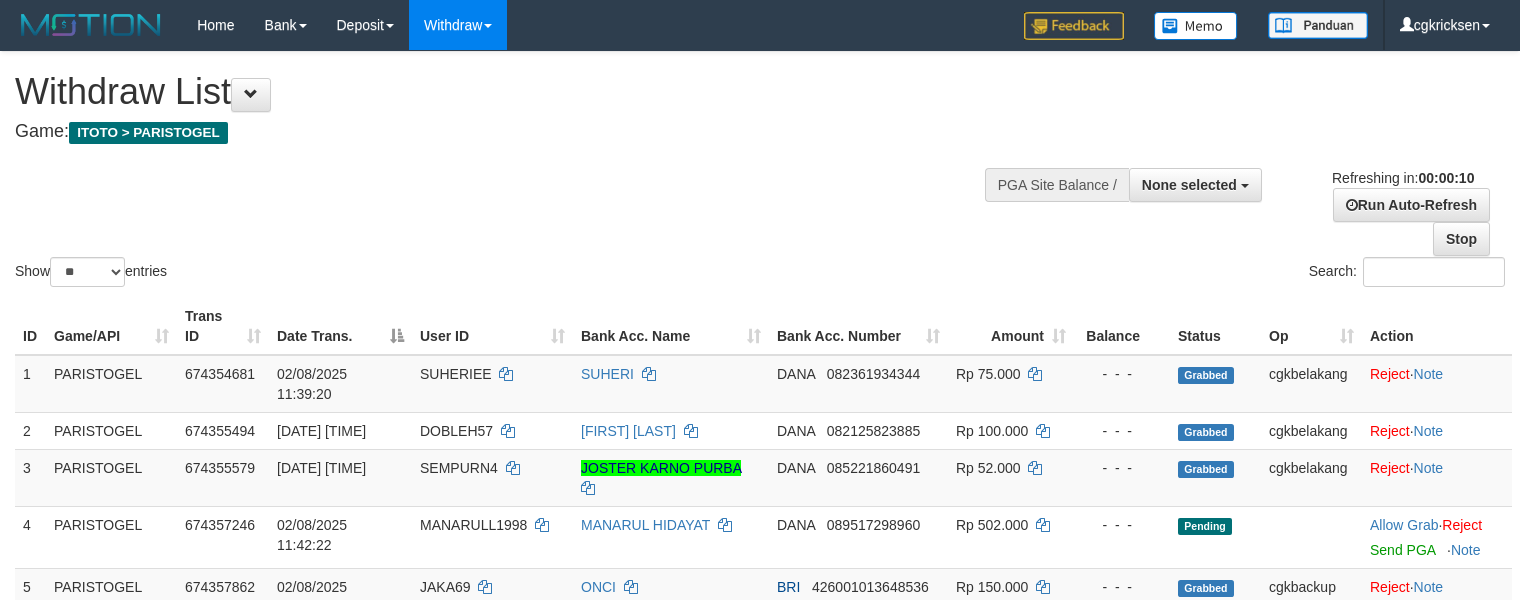 select 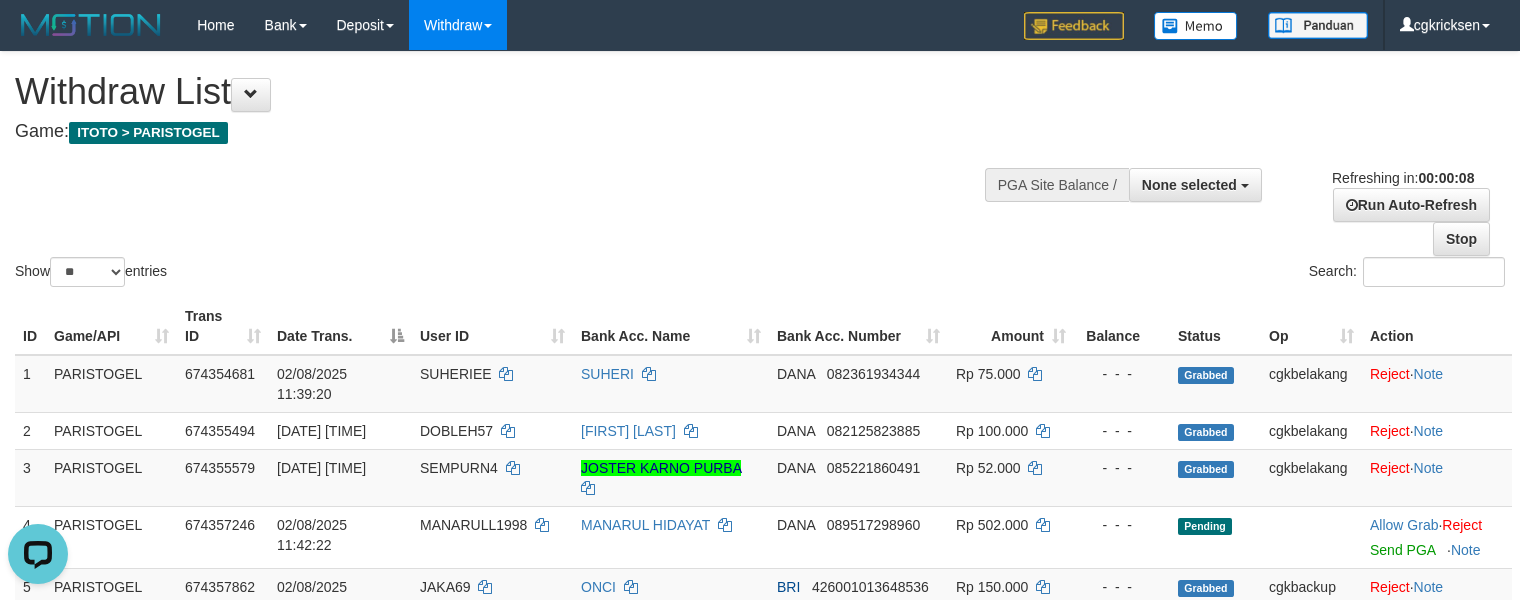 scroll, scrollTop: 0, scrollLeft: 0, axis: both 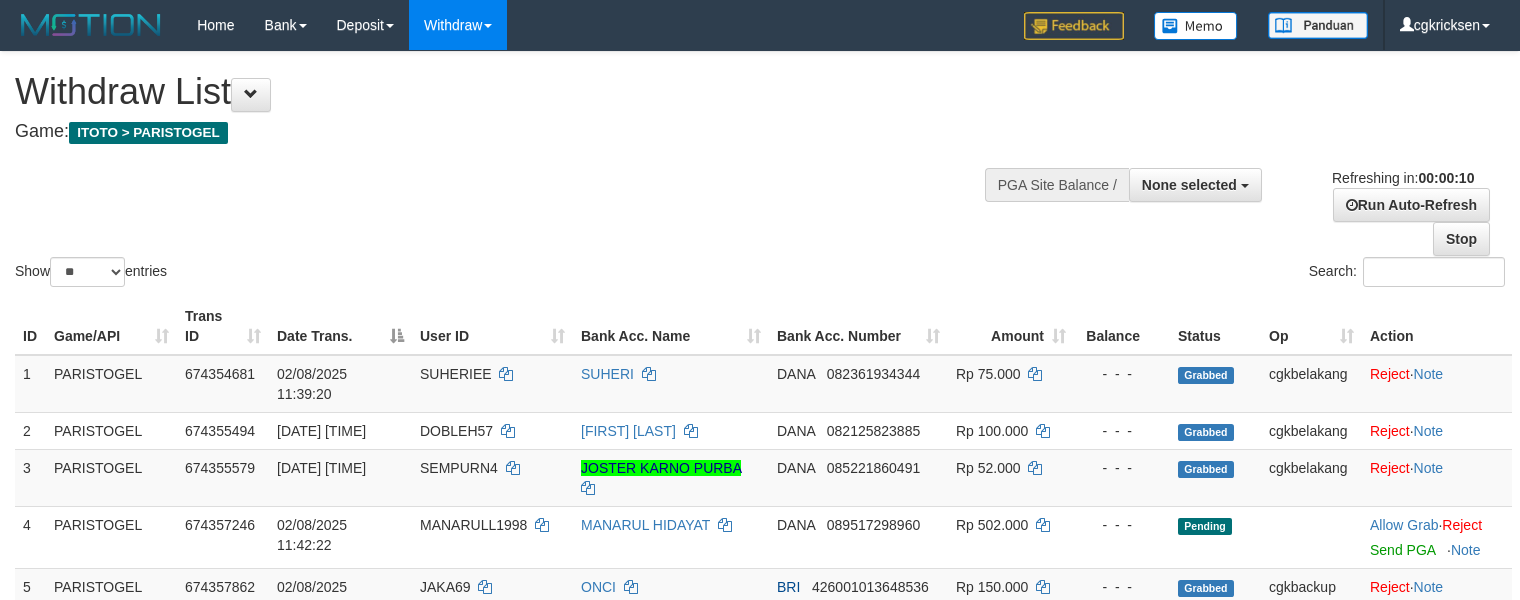 select 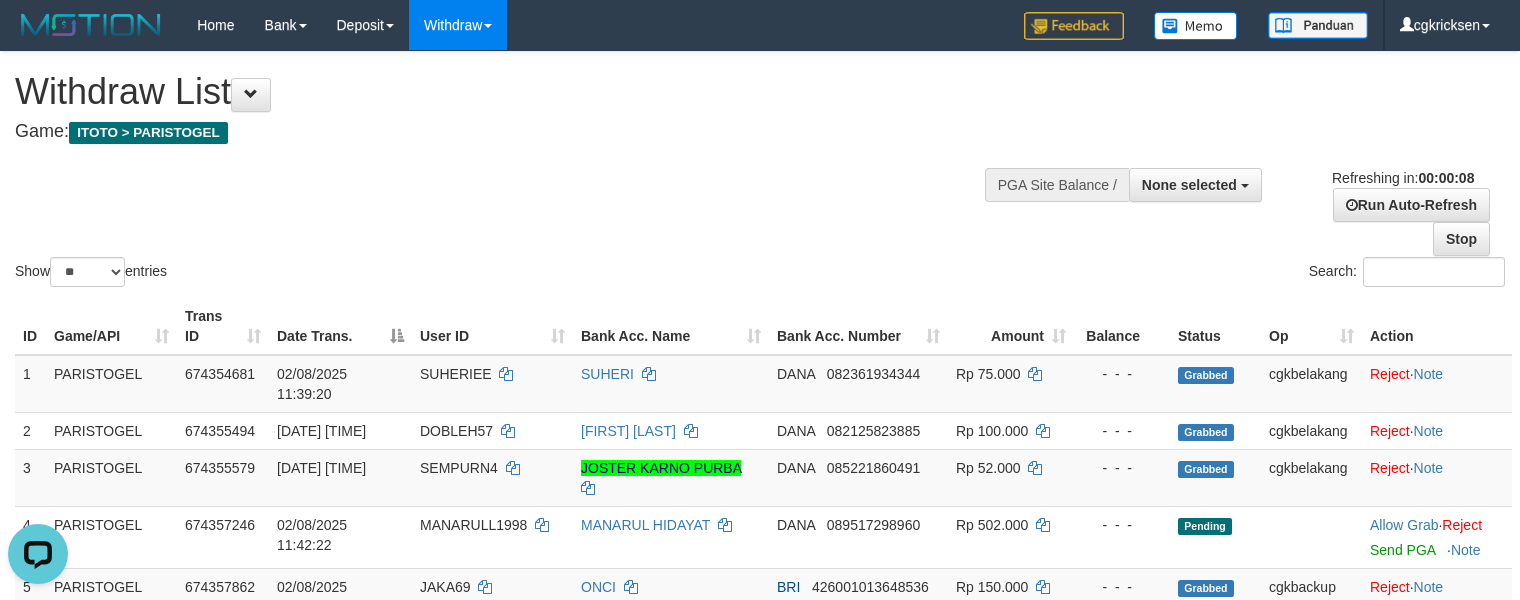 scroll, scrollTop: 0, scrollLeft: 0, axis: both 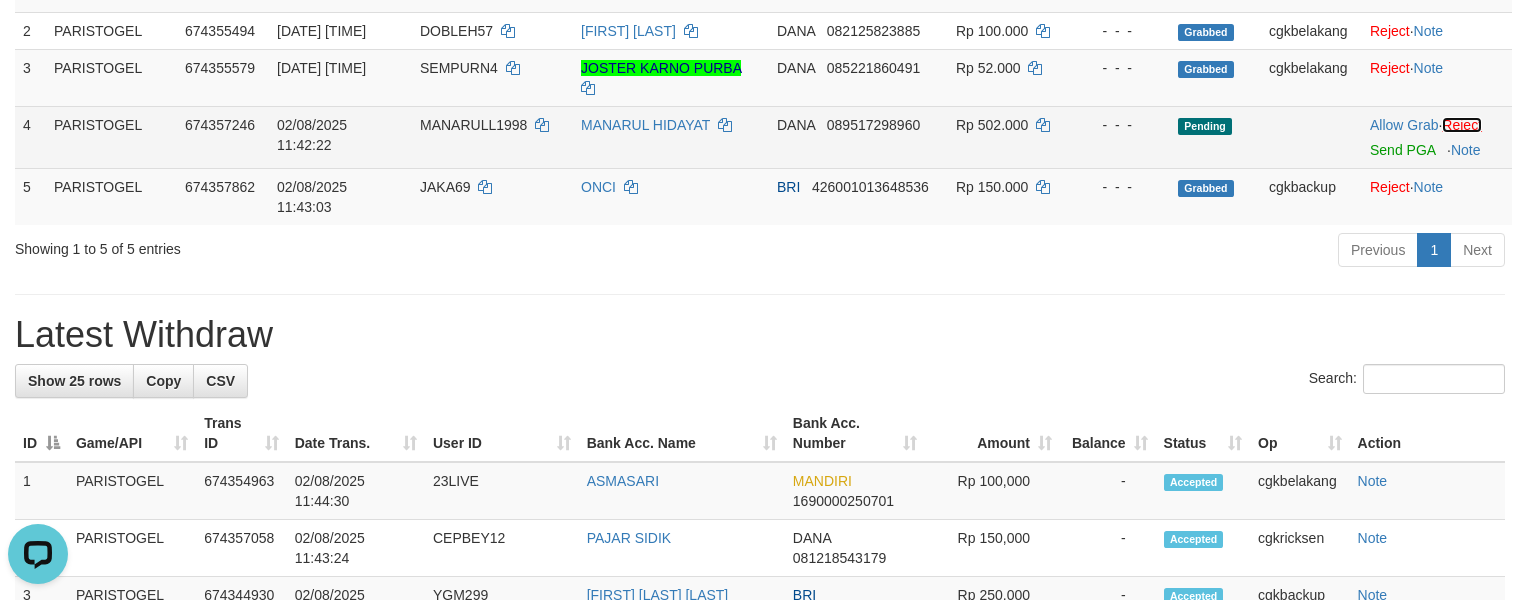 click on "Reject" at bounding box center [1462, 125] 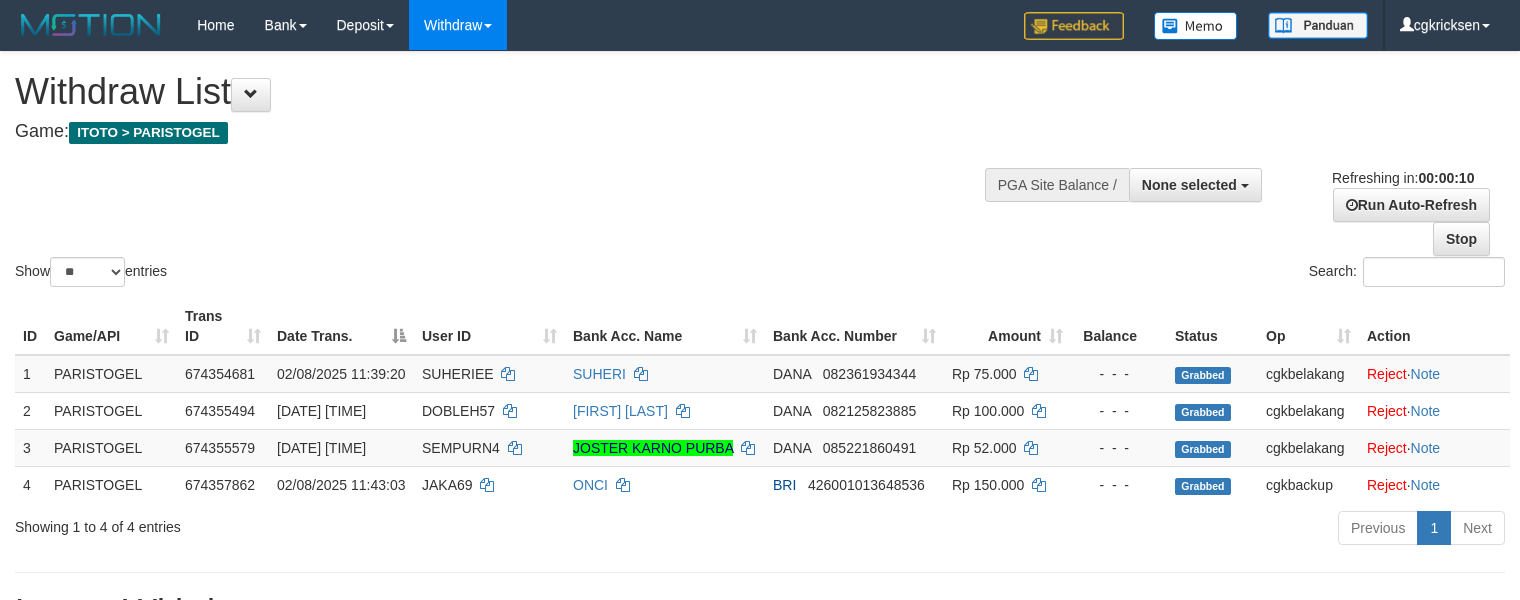 select 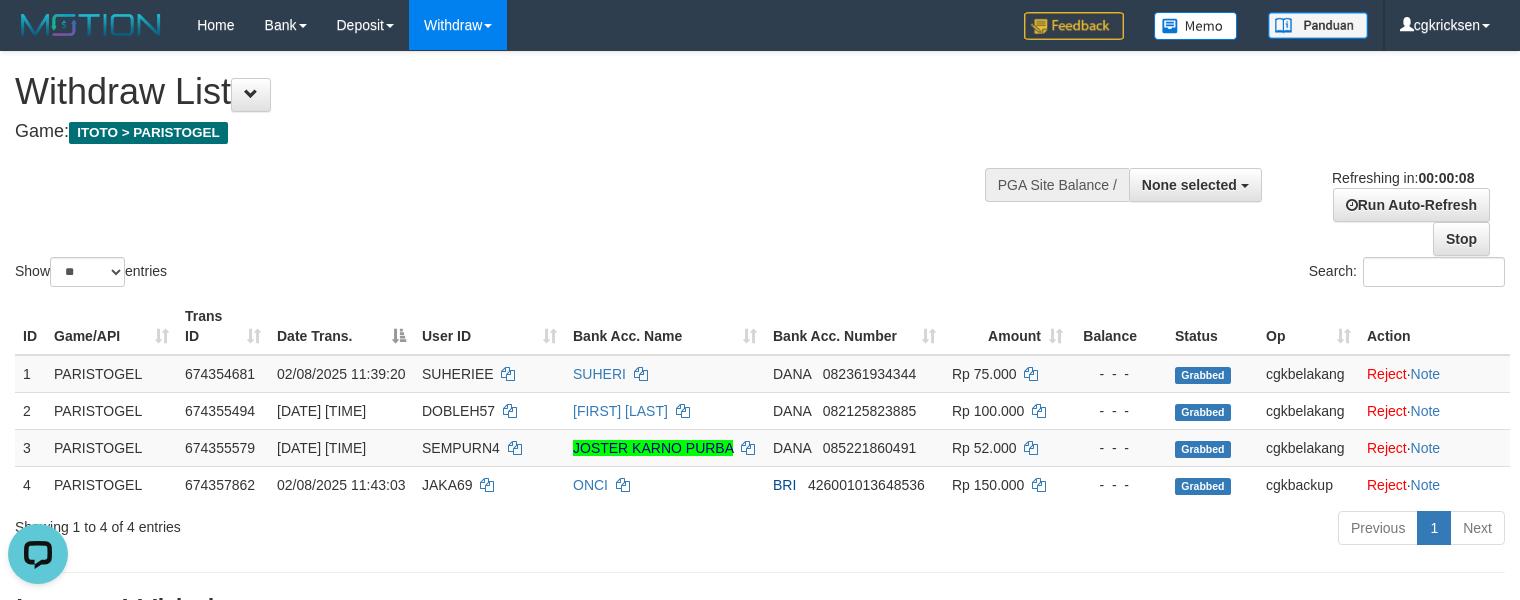 scroll, scrollTop: 0, scrollLeft: 0, axis: both 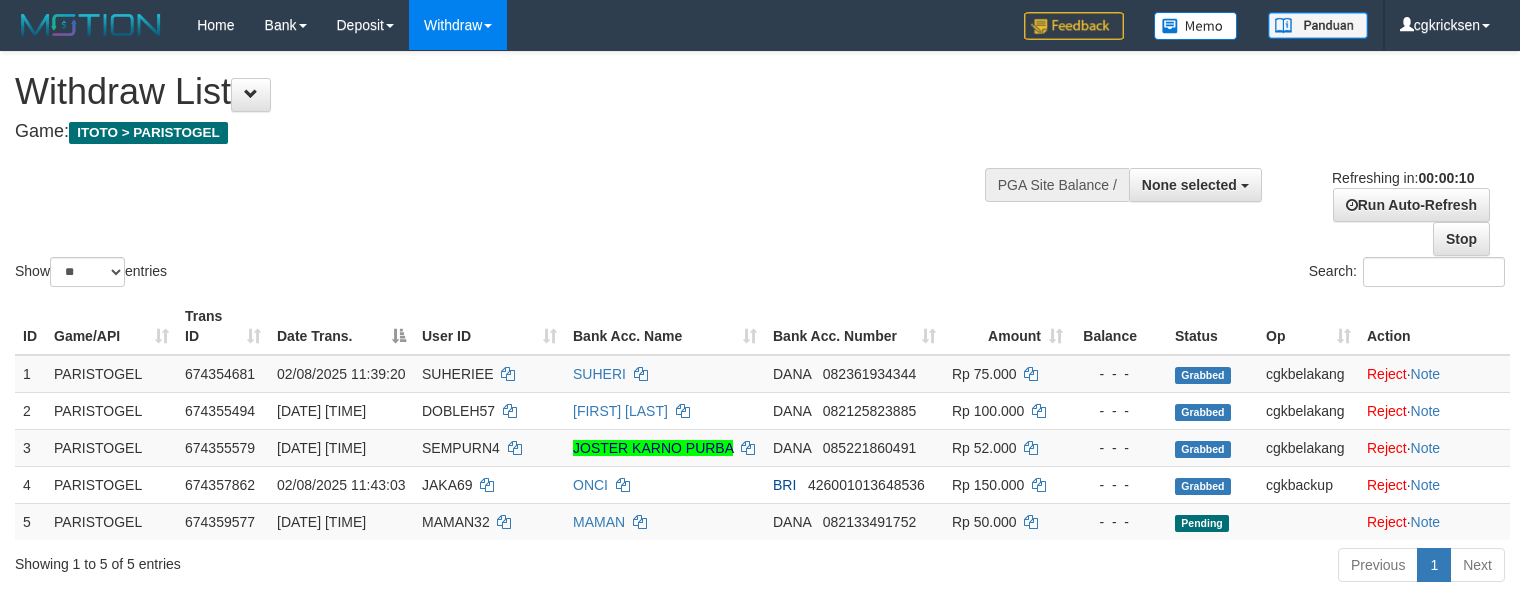 select 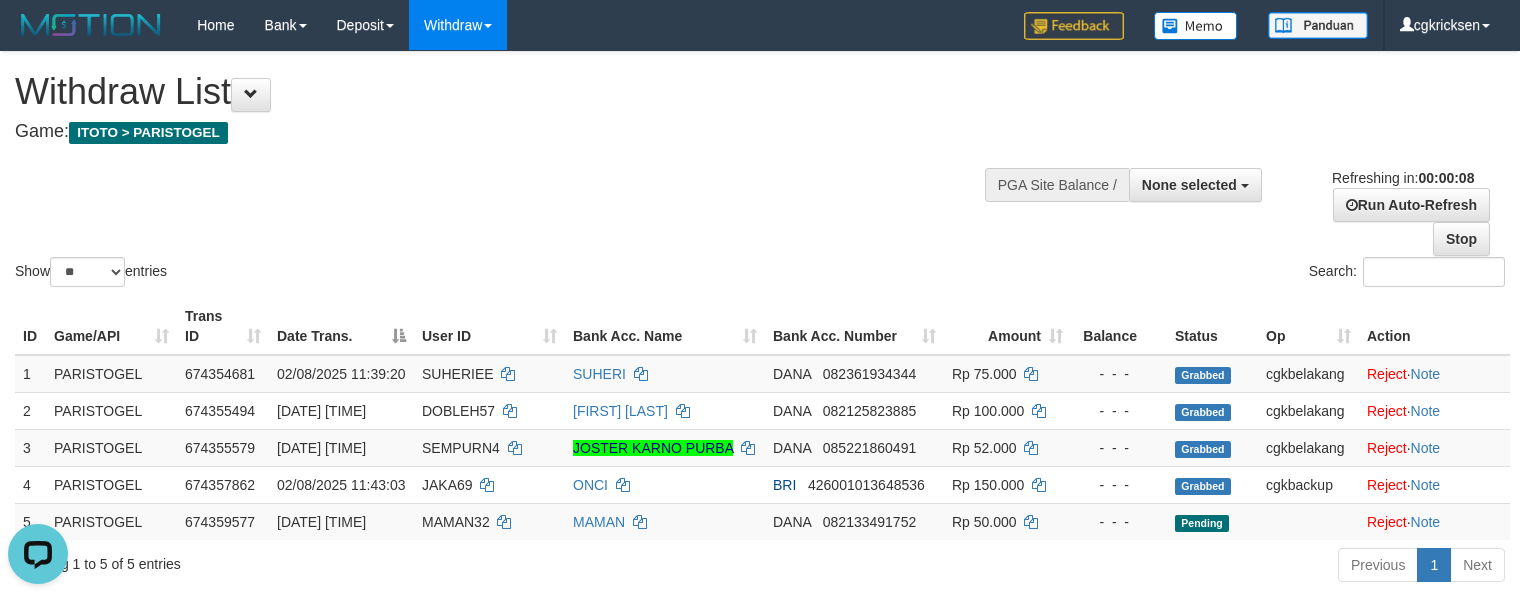 scroll, scrollTop: 0, scrollLeft: 0, axis: both 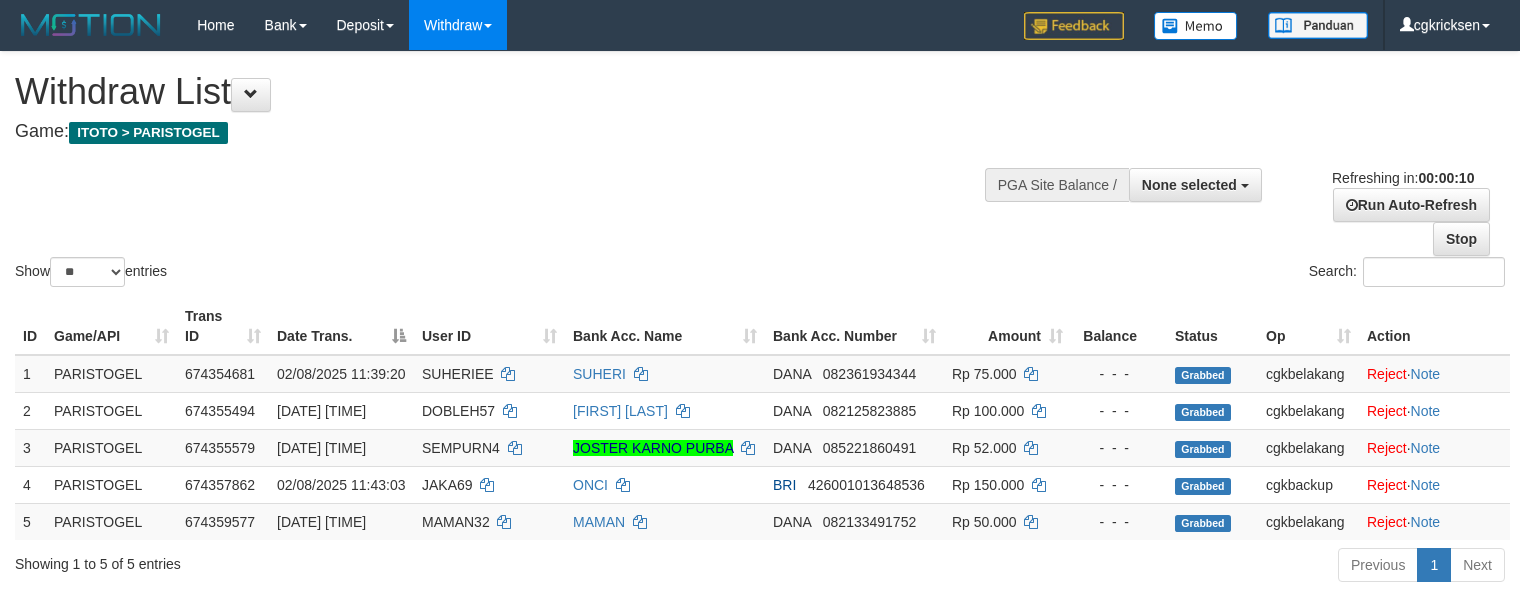 select 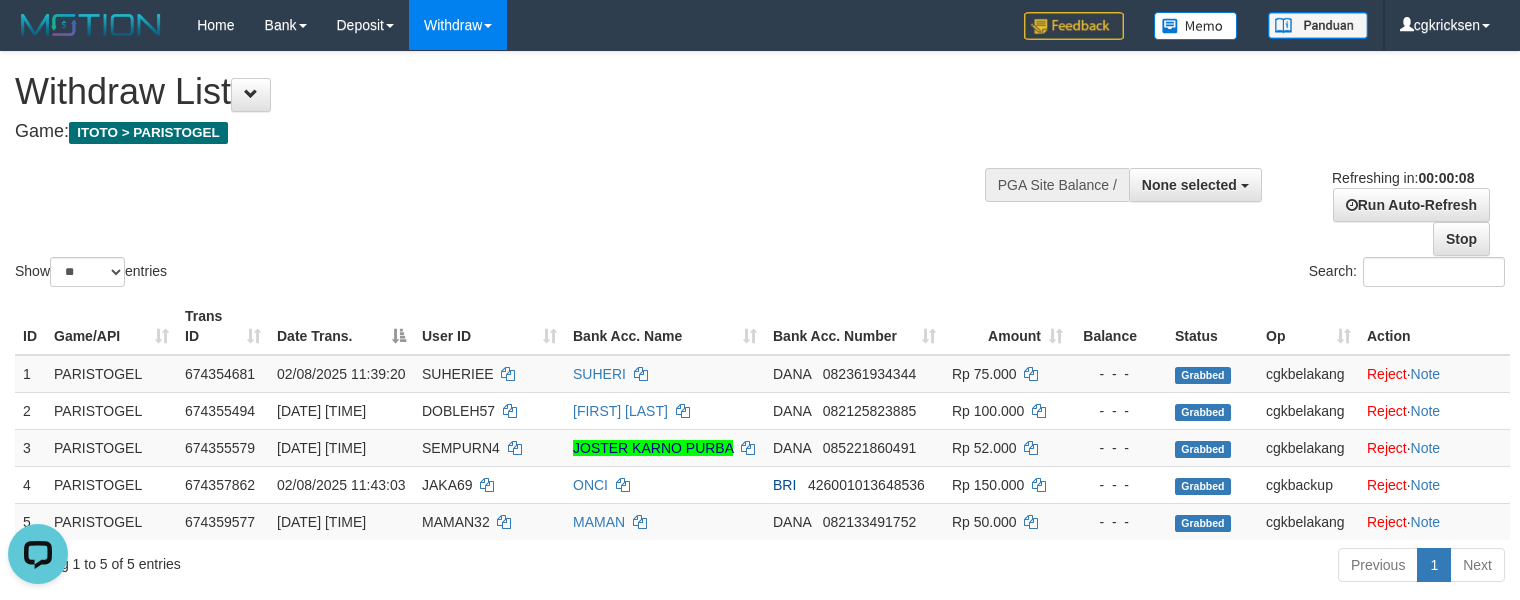 scroll, scrollTop: 0, scrollLeft: 0, axis: both 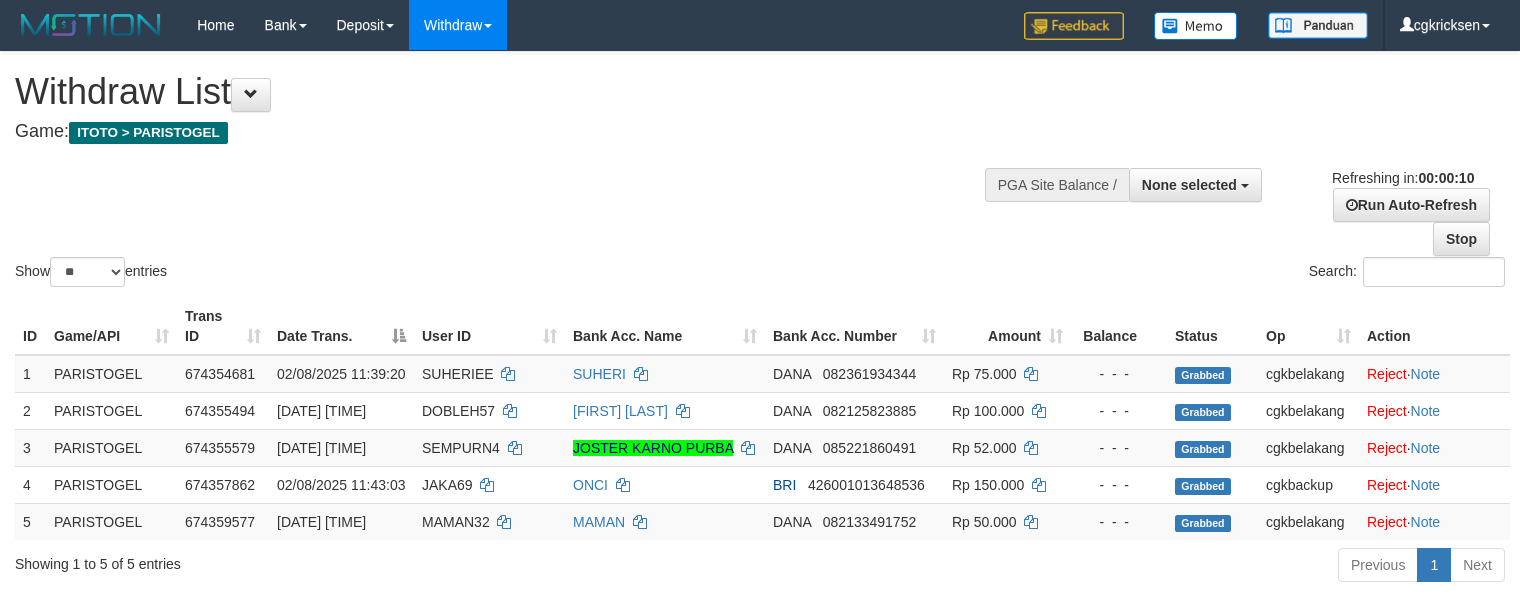 select 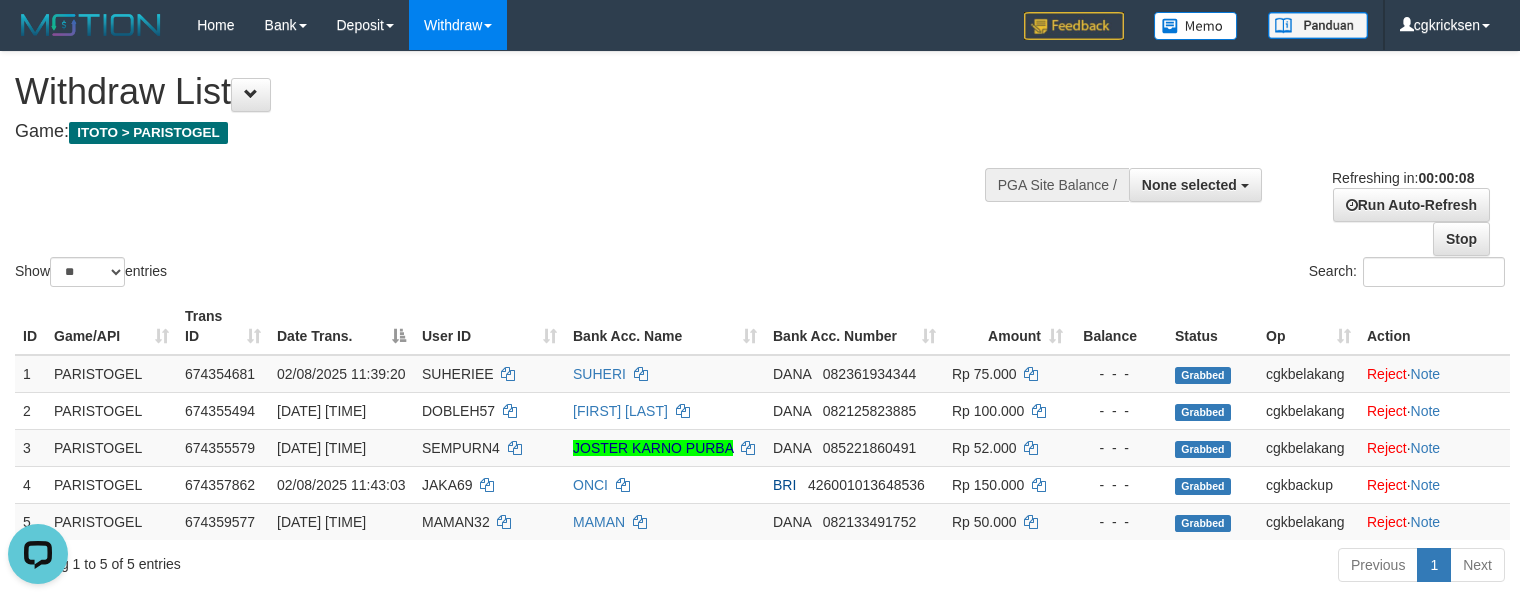 scroll, scrollTop: 0, scrollLeft: 0, axis: both 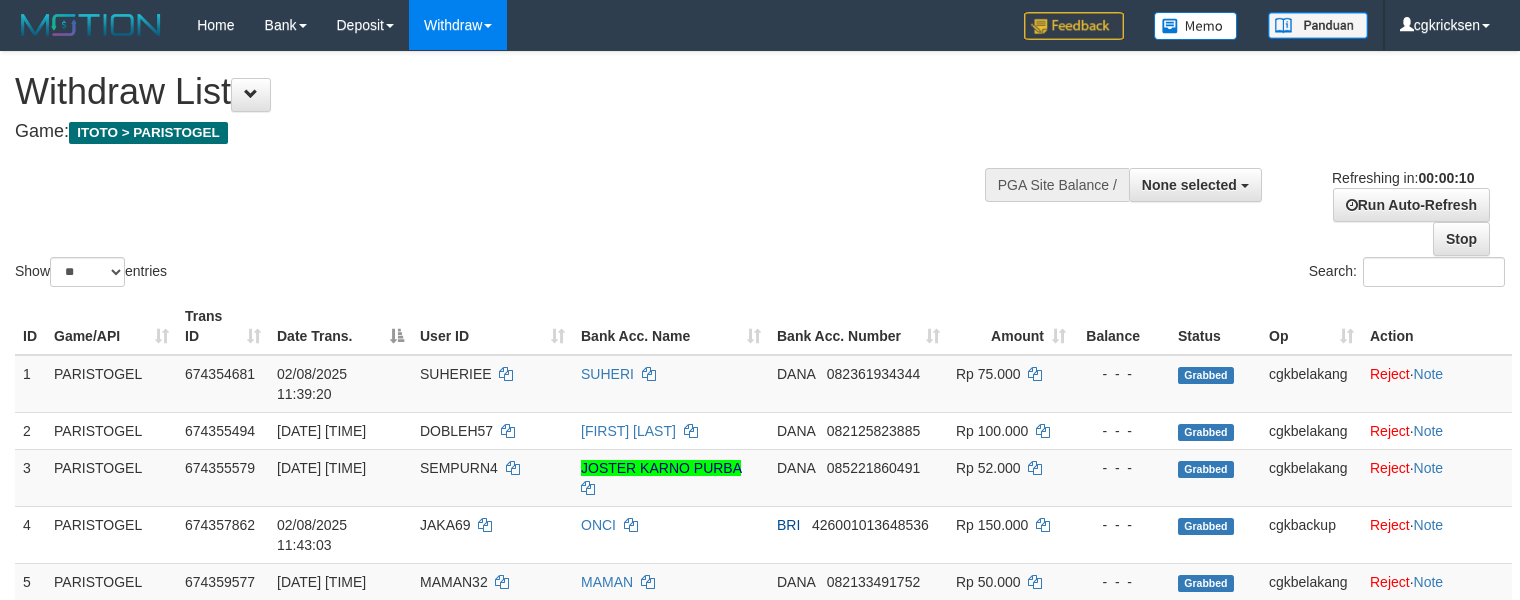 select 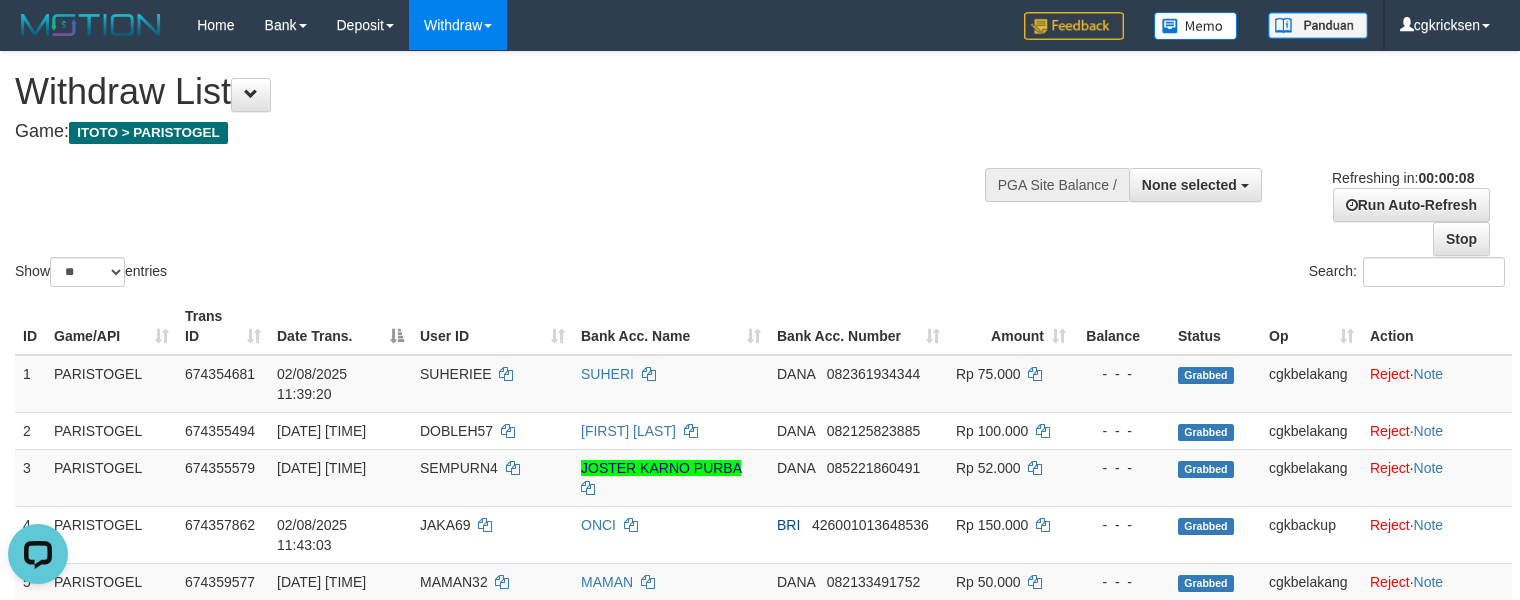 scroll, scrollTop: 0, scrollLeft: 0, axis: both 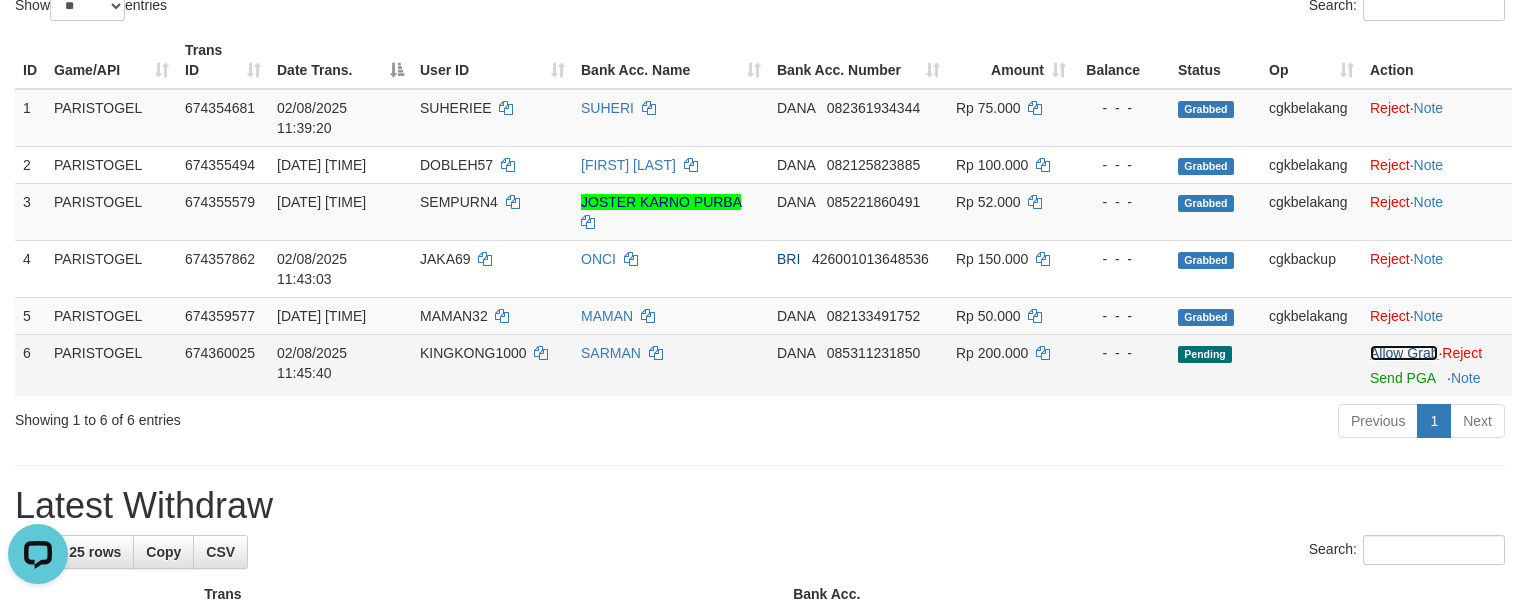 click on "Allow Grab" at bounding box center (1404, 353) 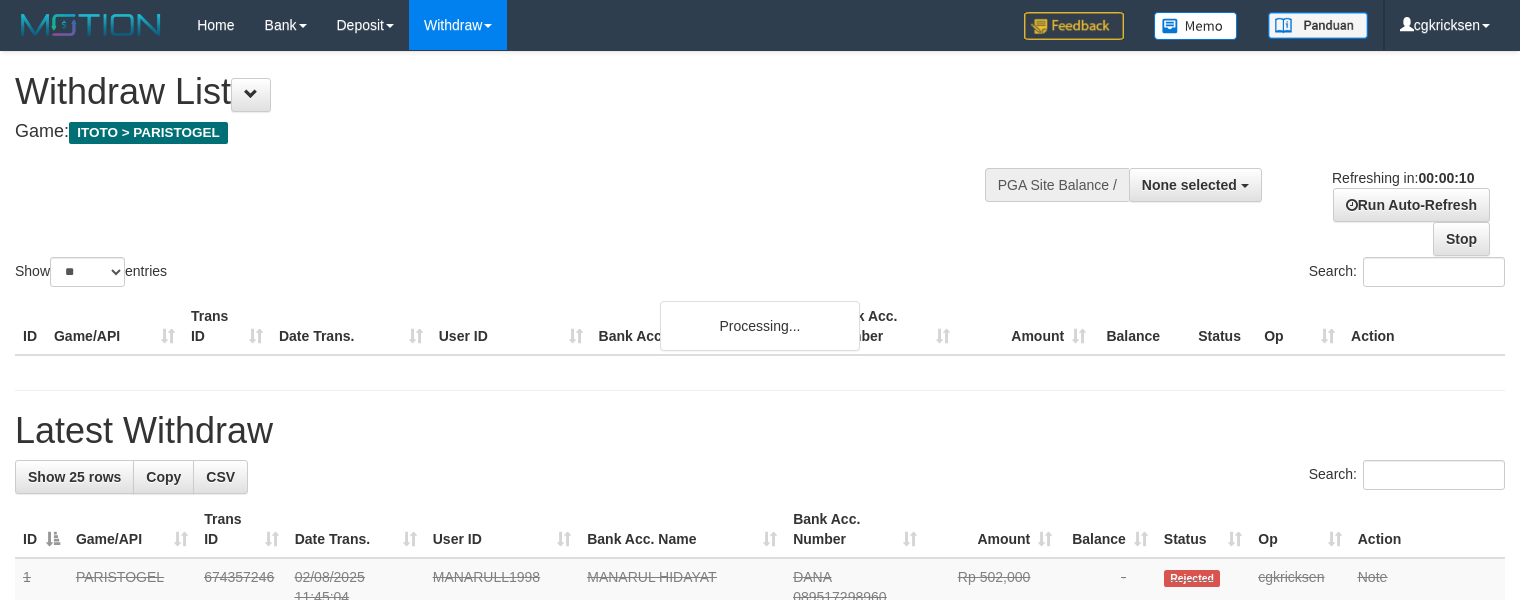 select 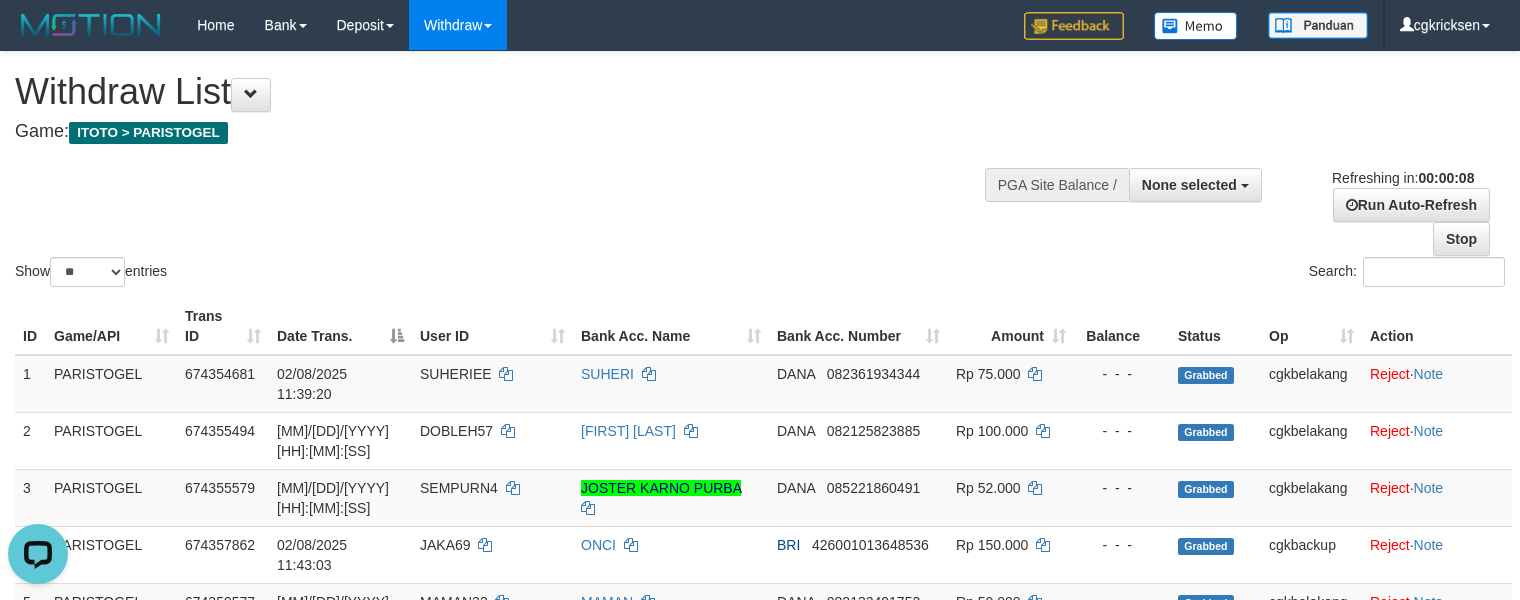 scroll, scrollTop: 0, scrollLeft: 0, axis: both 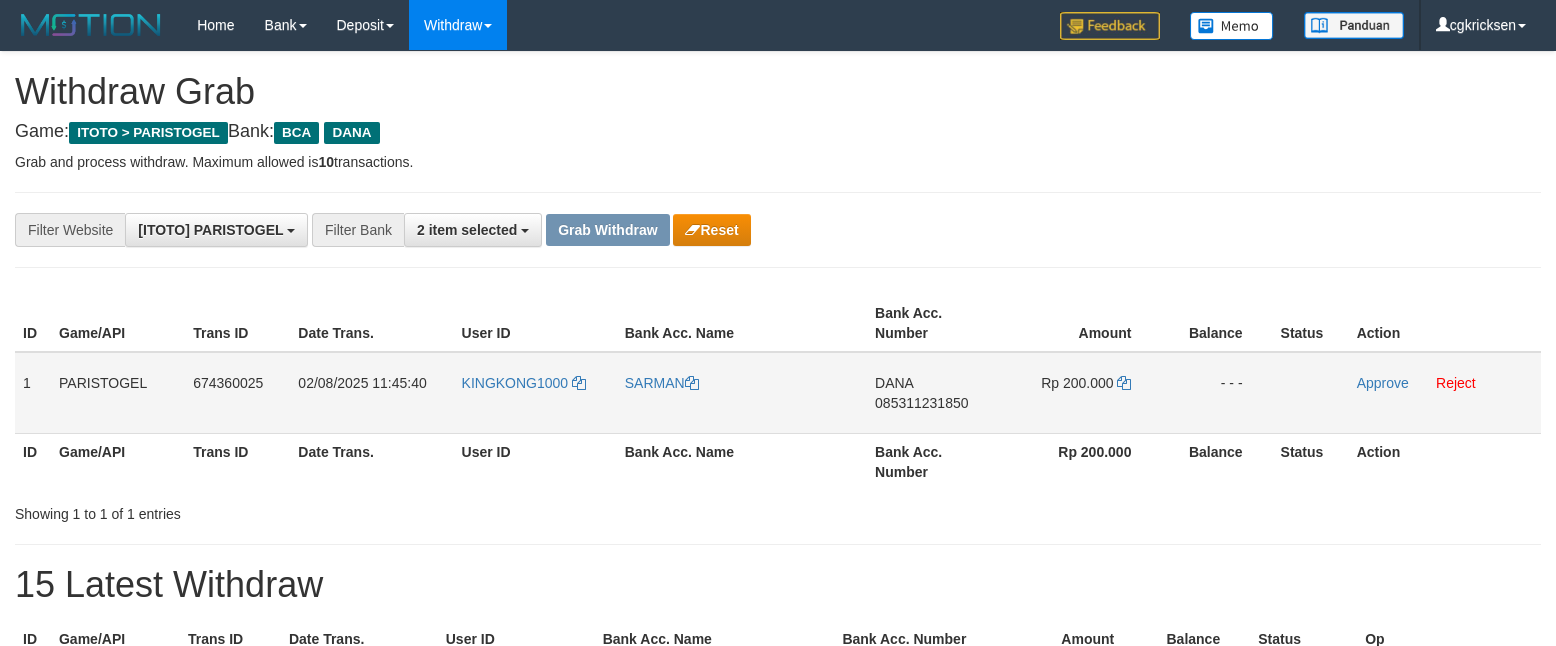 click on "KINGKONG1000" at bounding box center [535, 393] 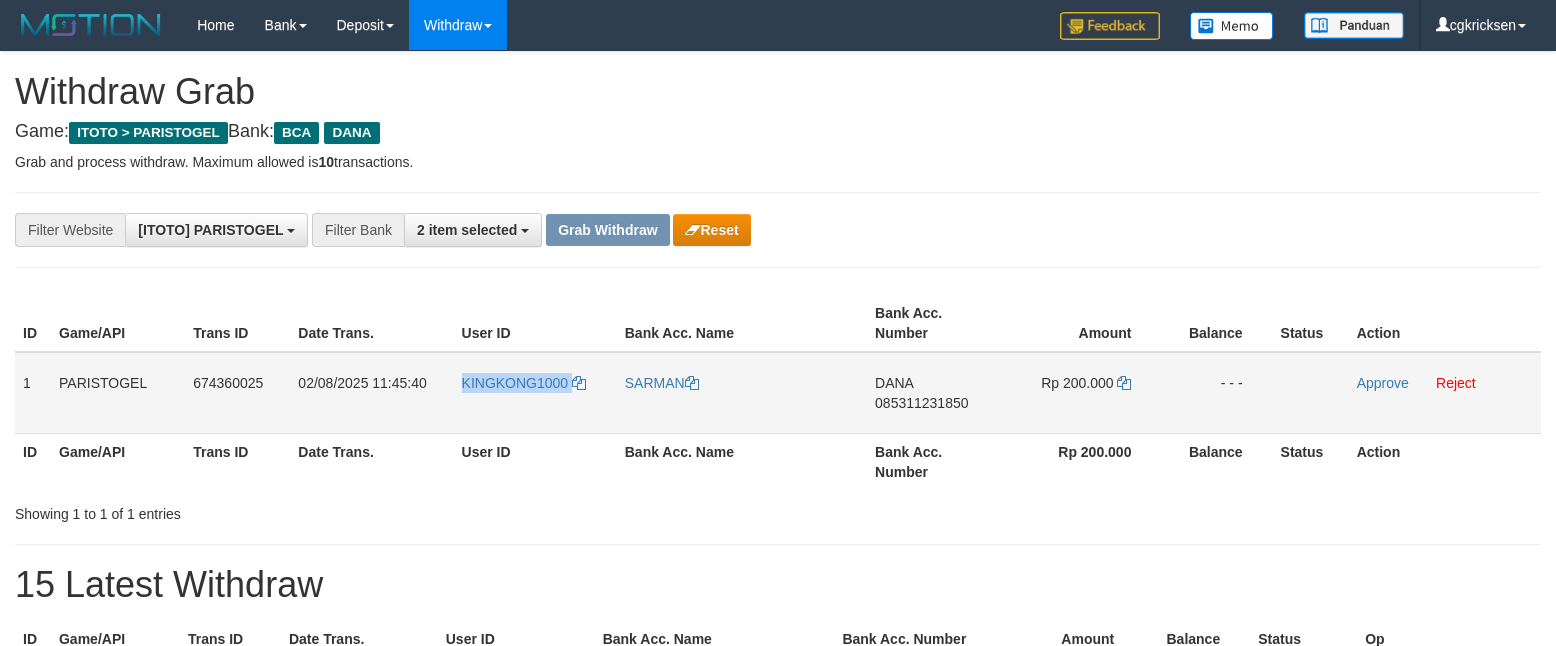 copy on "KINGKONG1000" 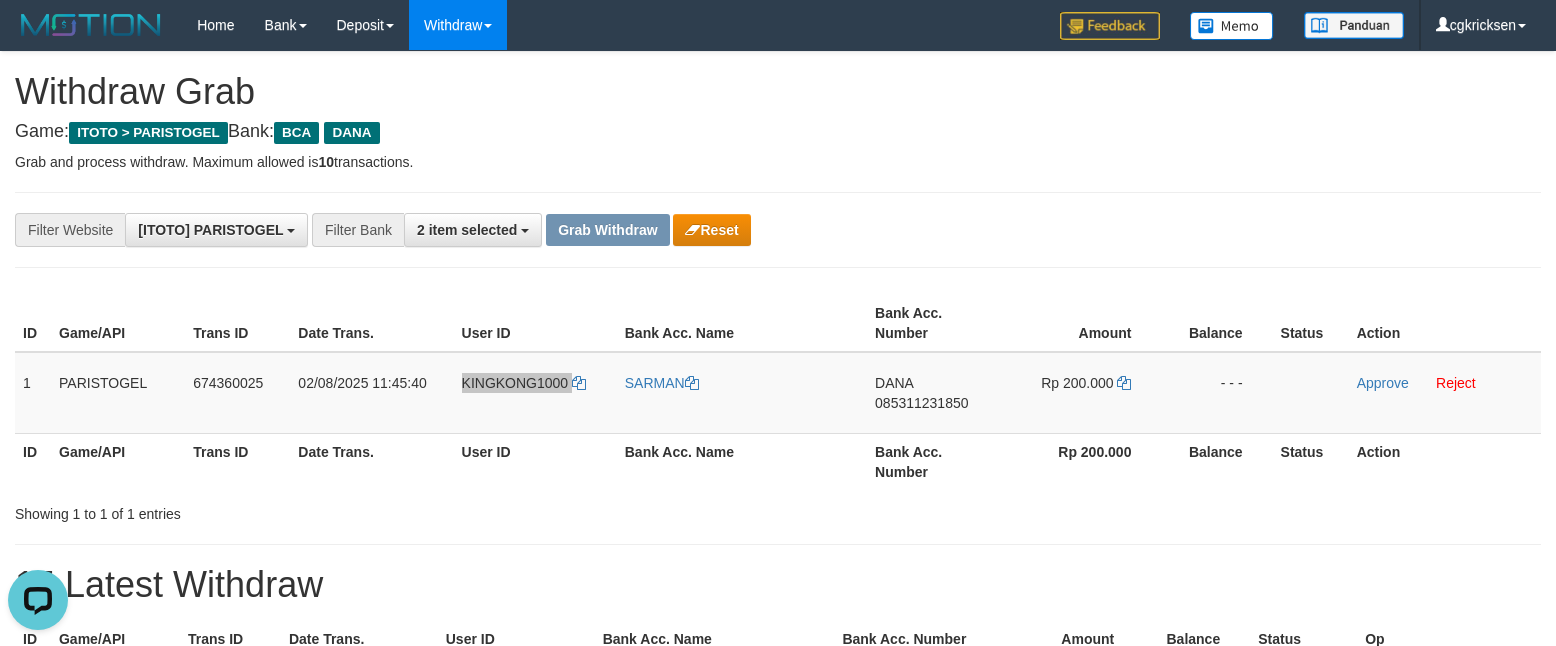 scroll, scrollTop: 0, scrollLeft: 0, axis: both 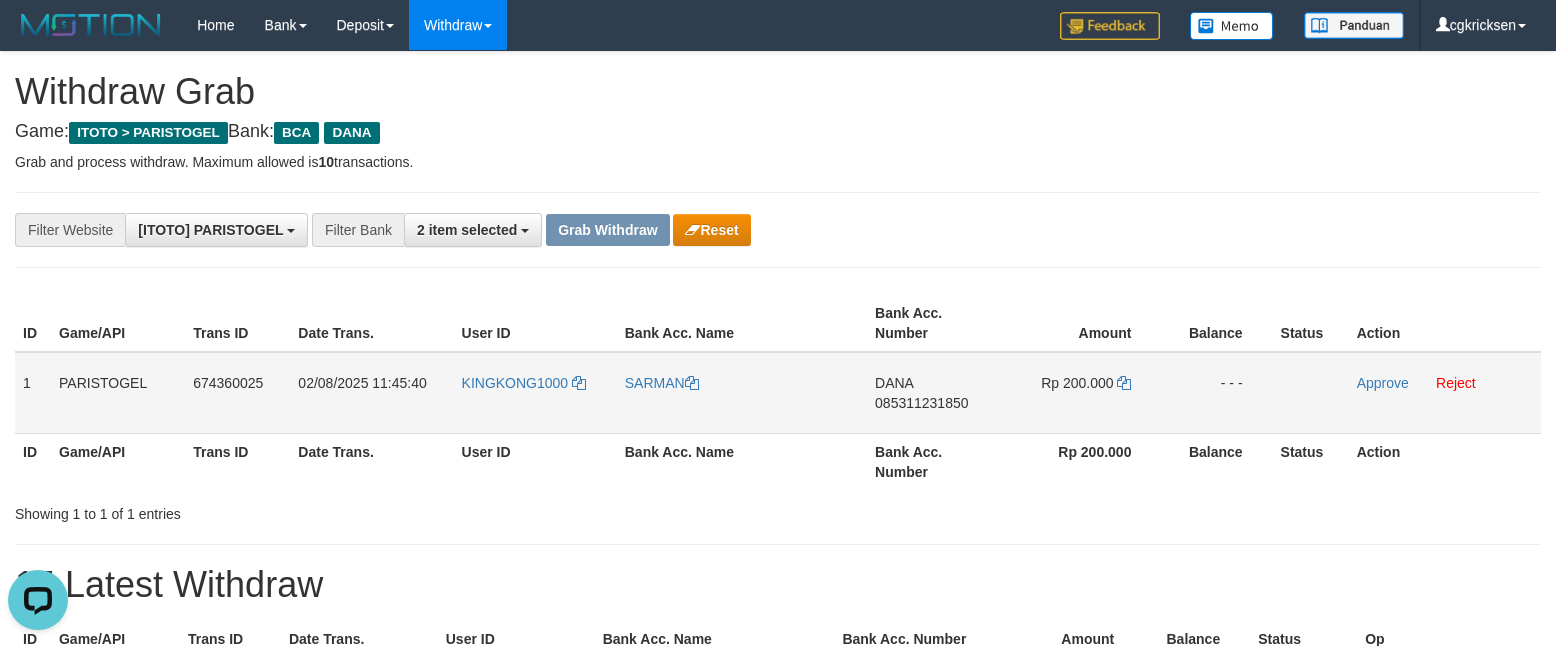 click on "SARMAN" at bounding box center (742, 393) 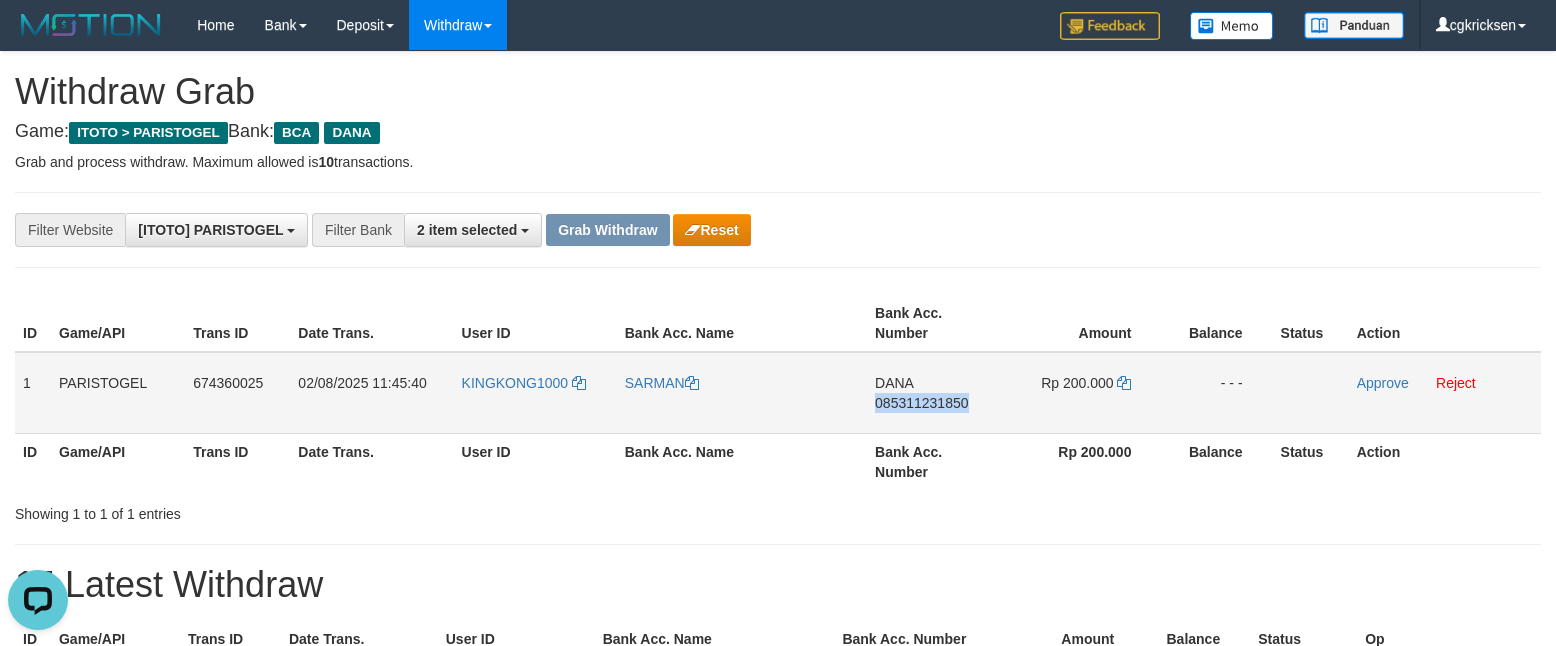 click on "DANA
085311231850" at bounding box center (934, 393) 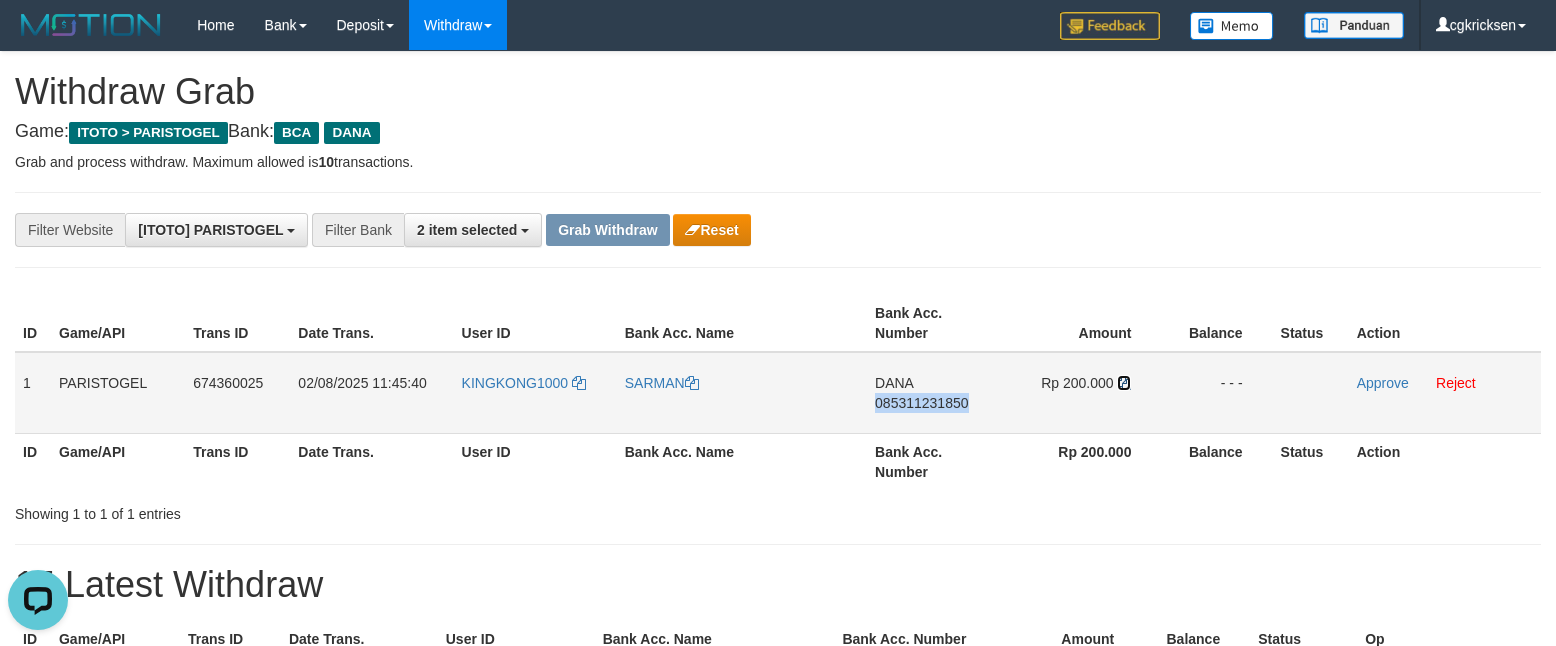 click at bounding box center [1124, 383] 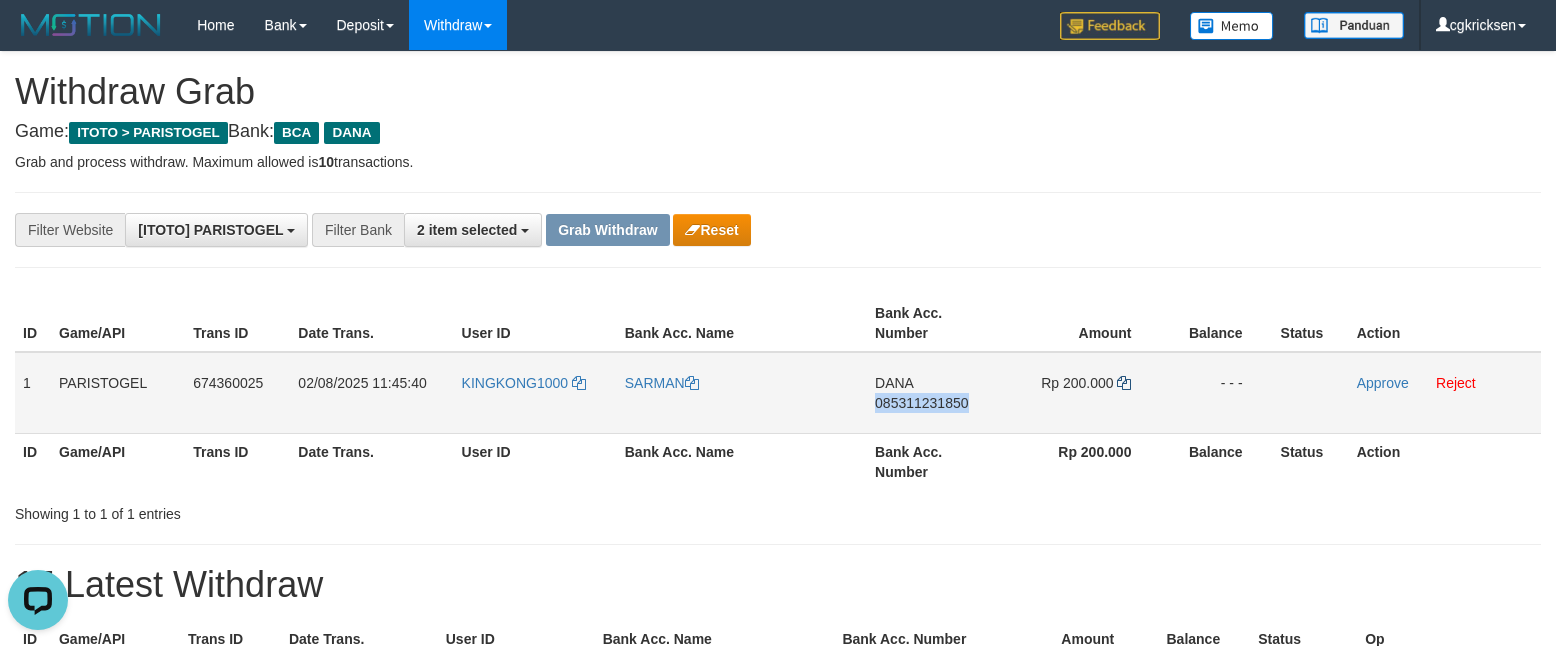 copy on "085311231850" 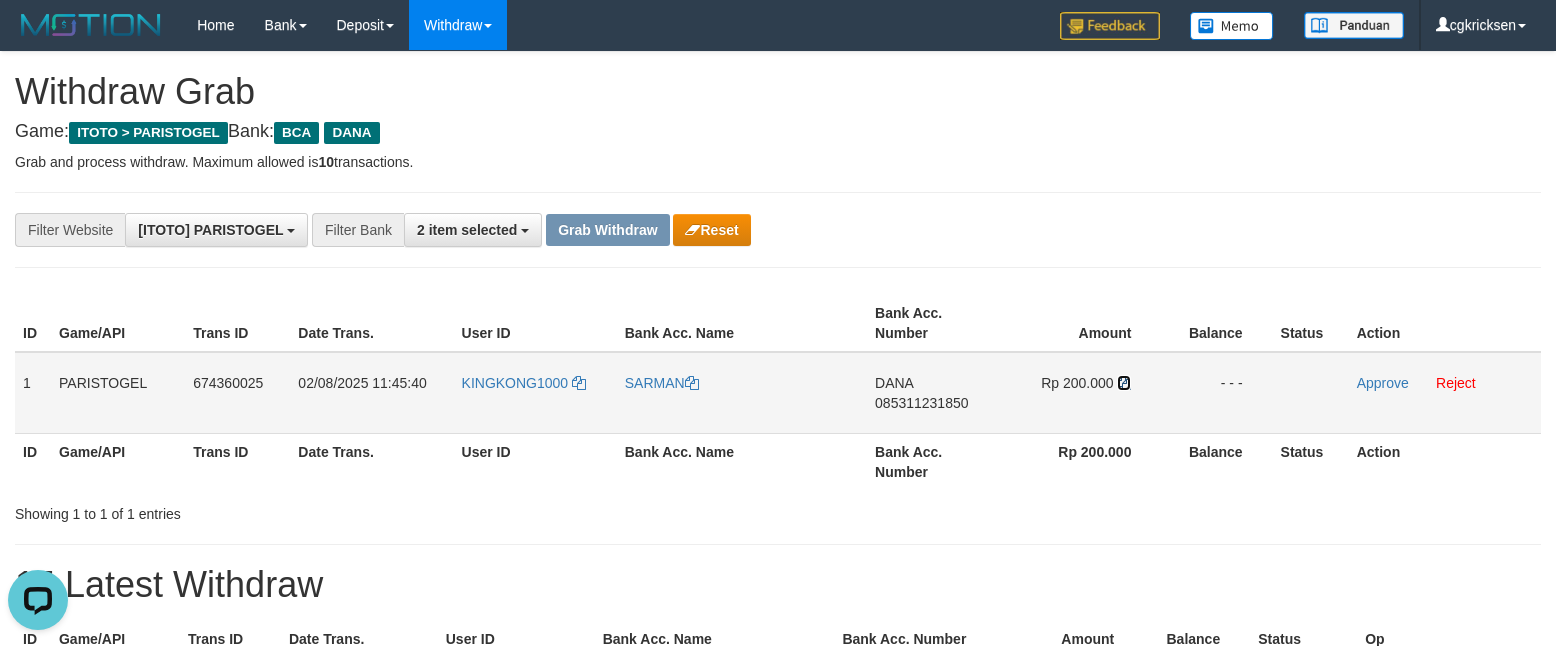 click at bounding box center (1124, 383) 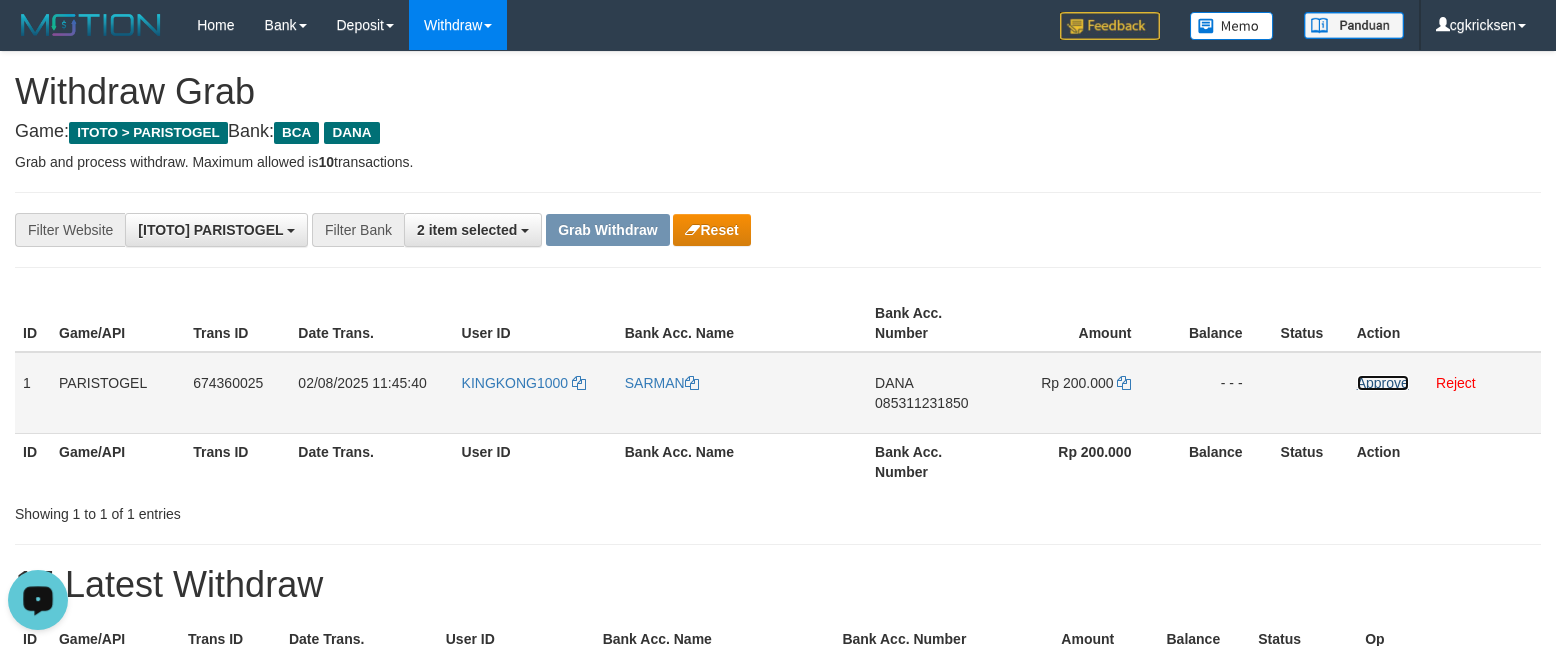 click on "Approve" at bounding box center [1383, 383] 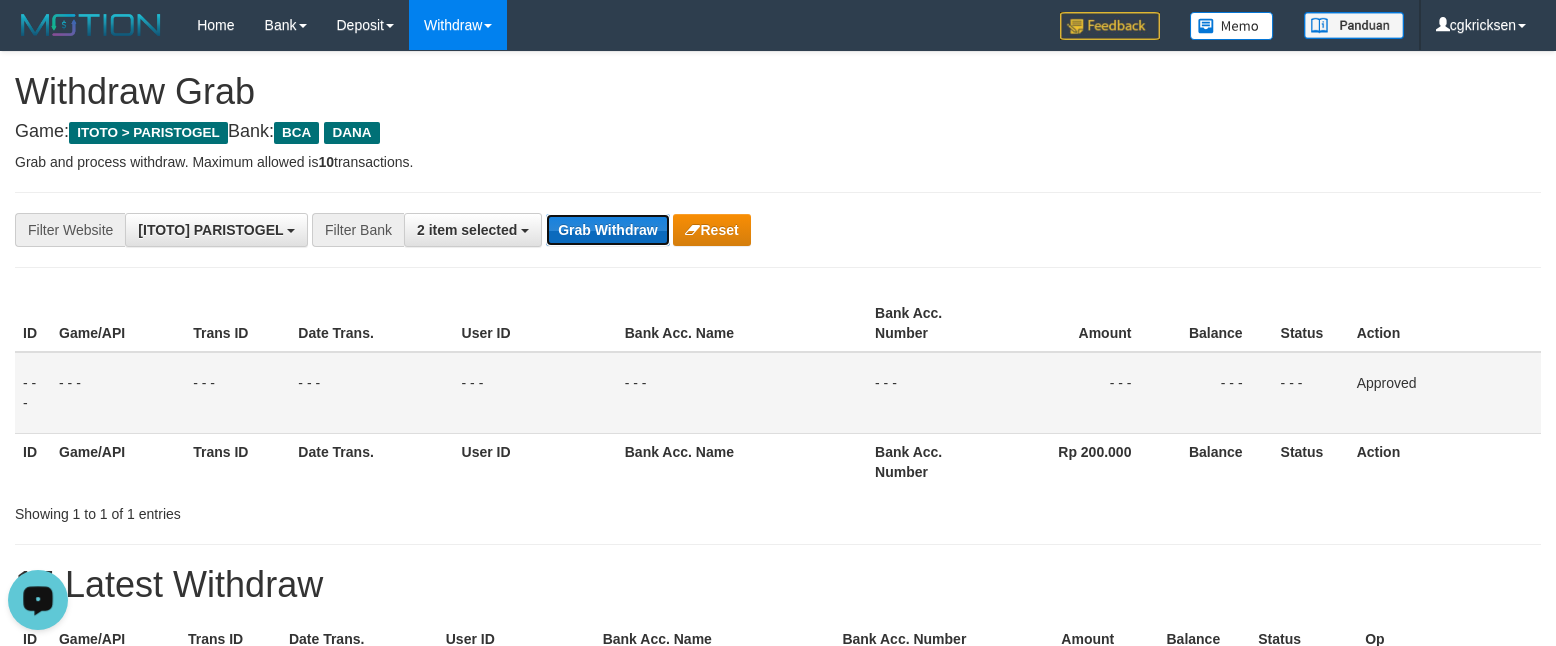 click on "Grab Withdraw" at bounding box center (607, 230) 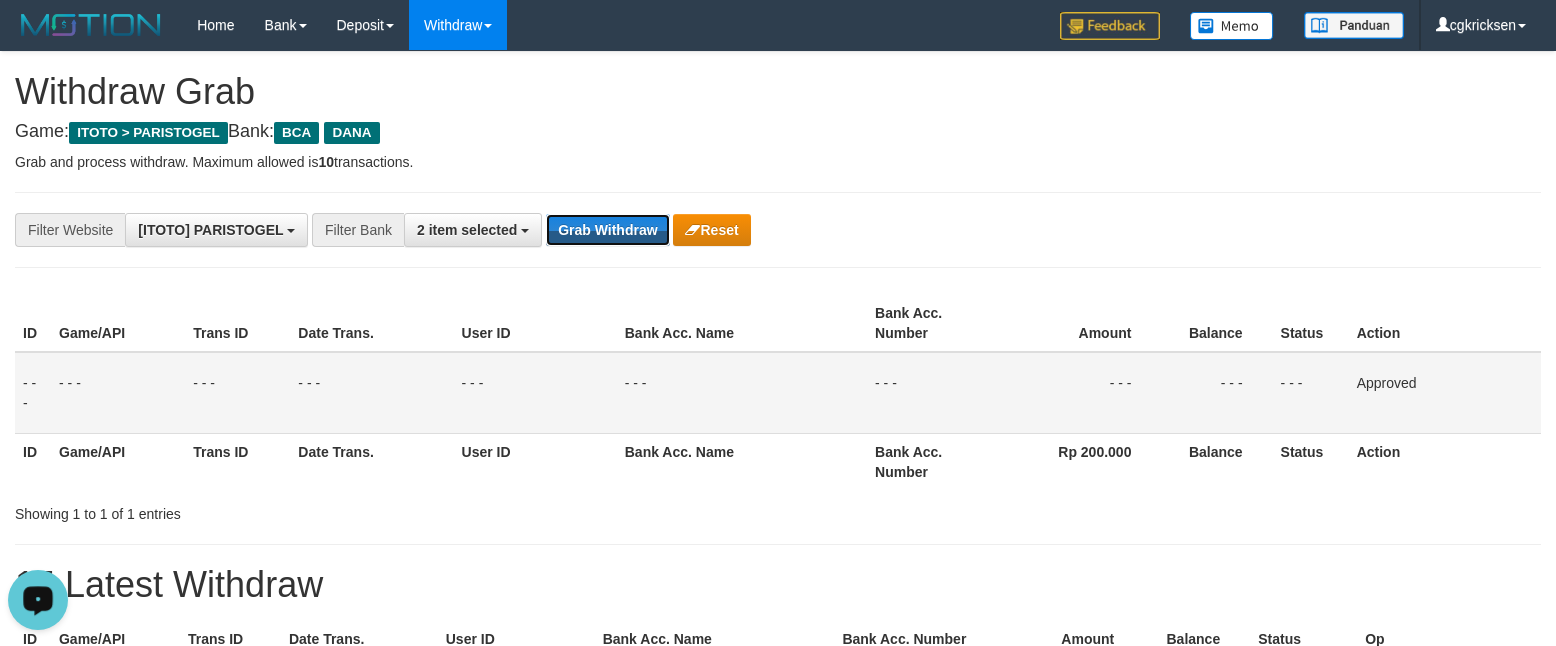 drag, startPoint x: 628, startPoint y: 233, endPoint x: 1192, endPoint y: 216, distance: 564.25616 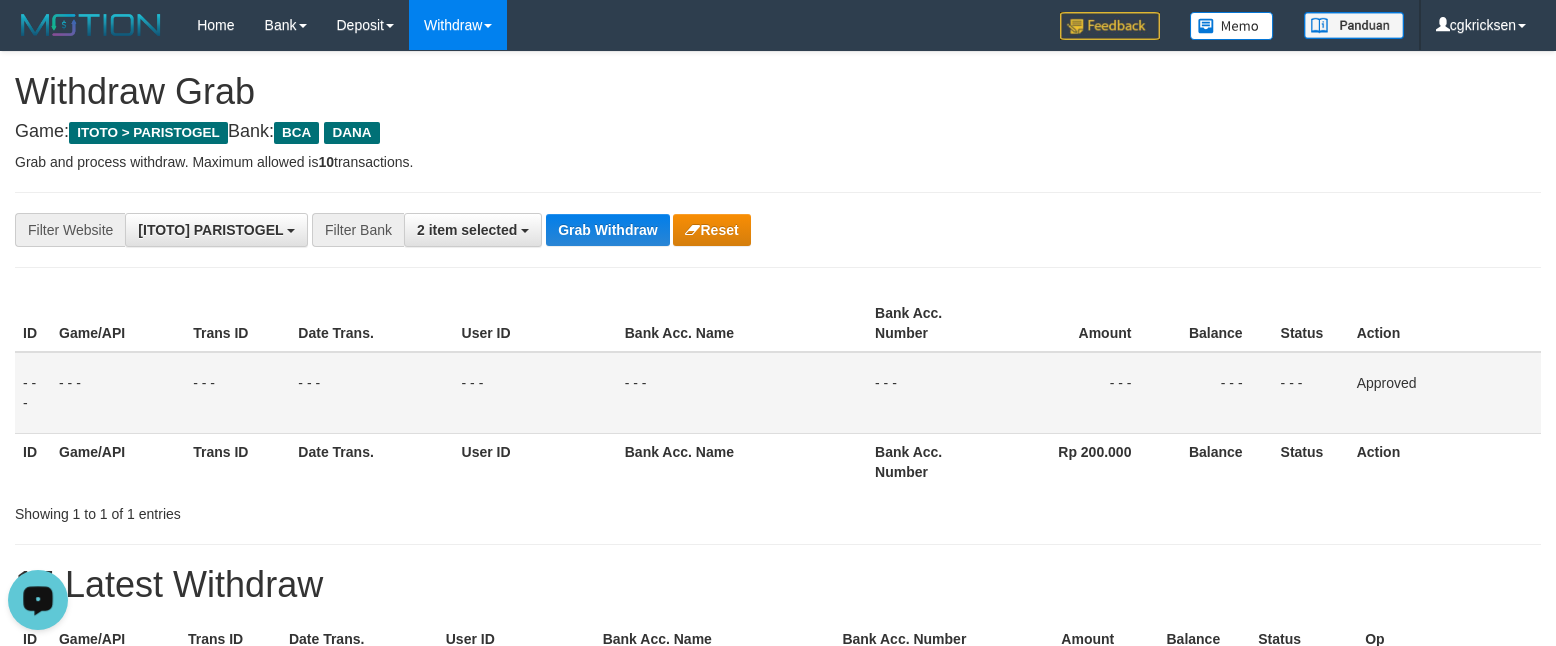 click on "**********" at bounding box center (648, 230) 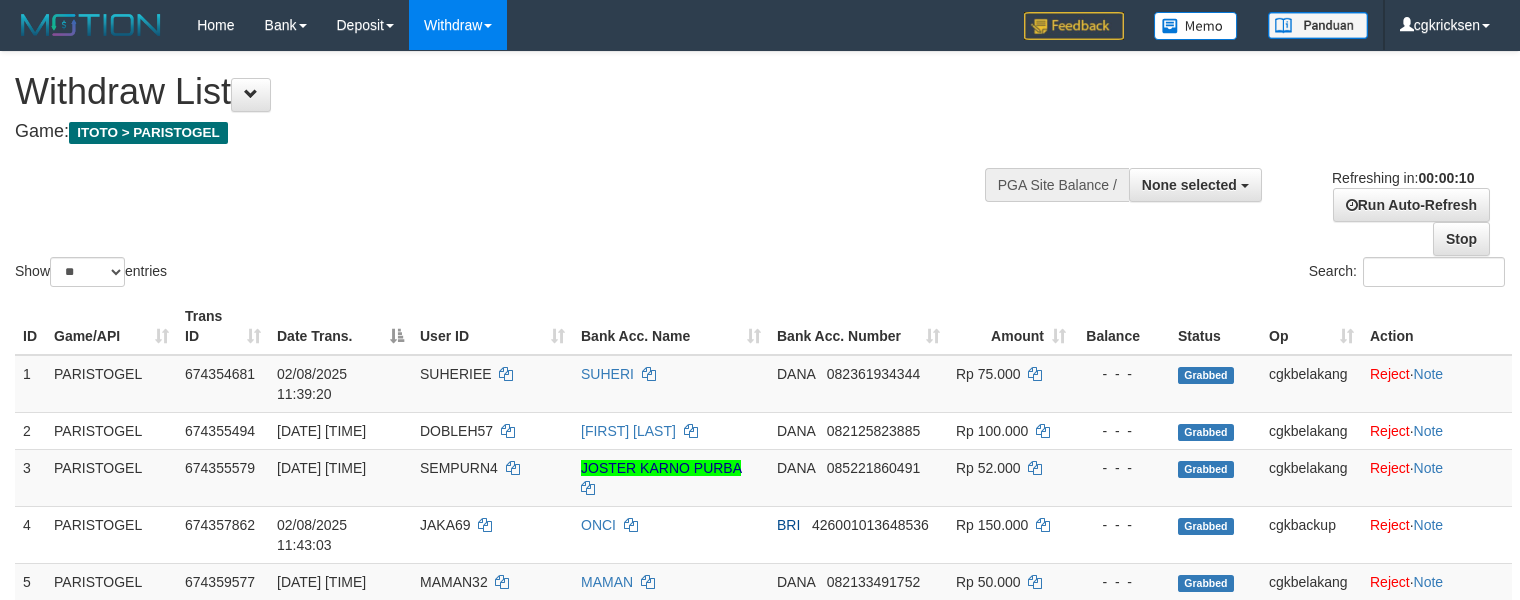 select 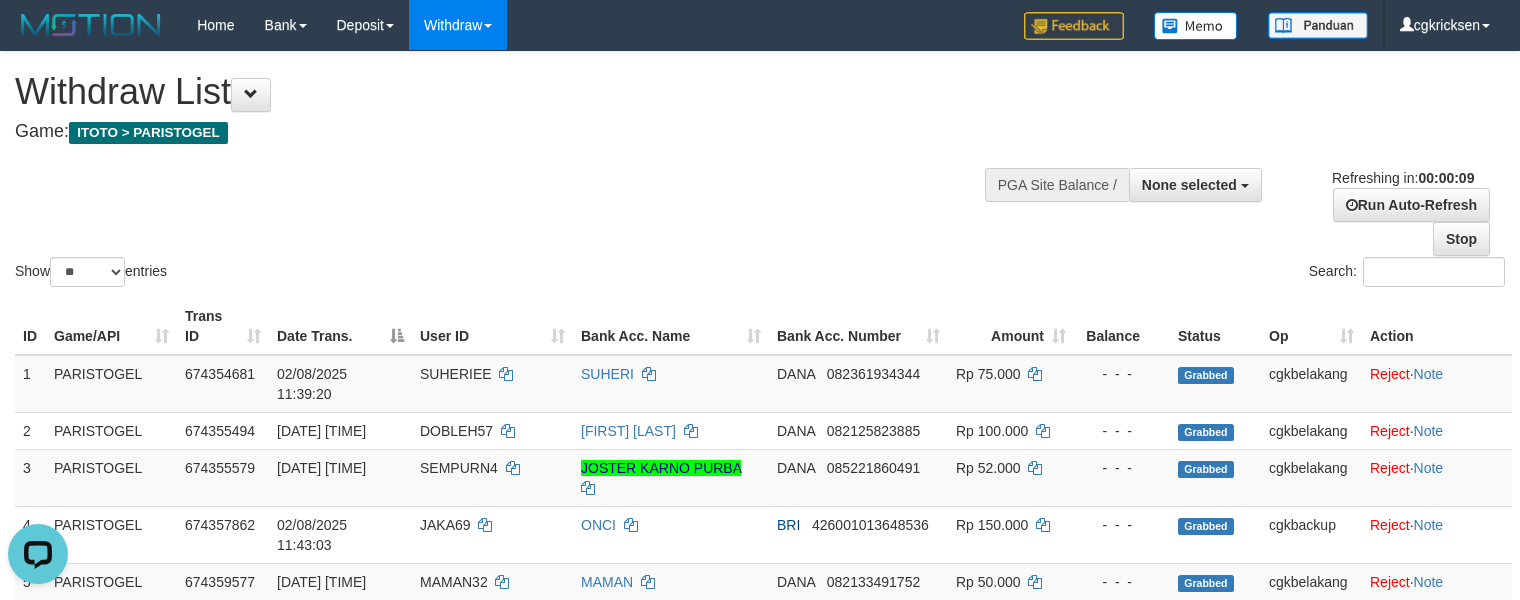 scroll, scrollTop: 0, scrollLeft: 0, axis: both 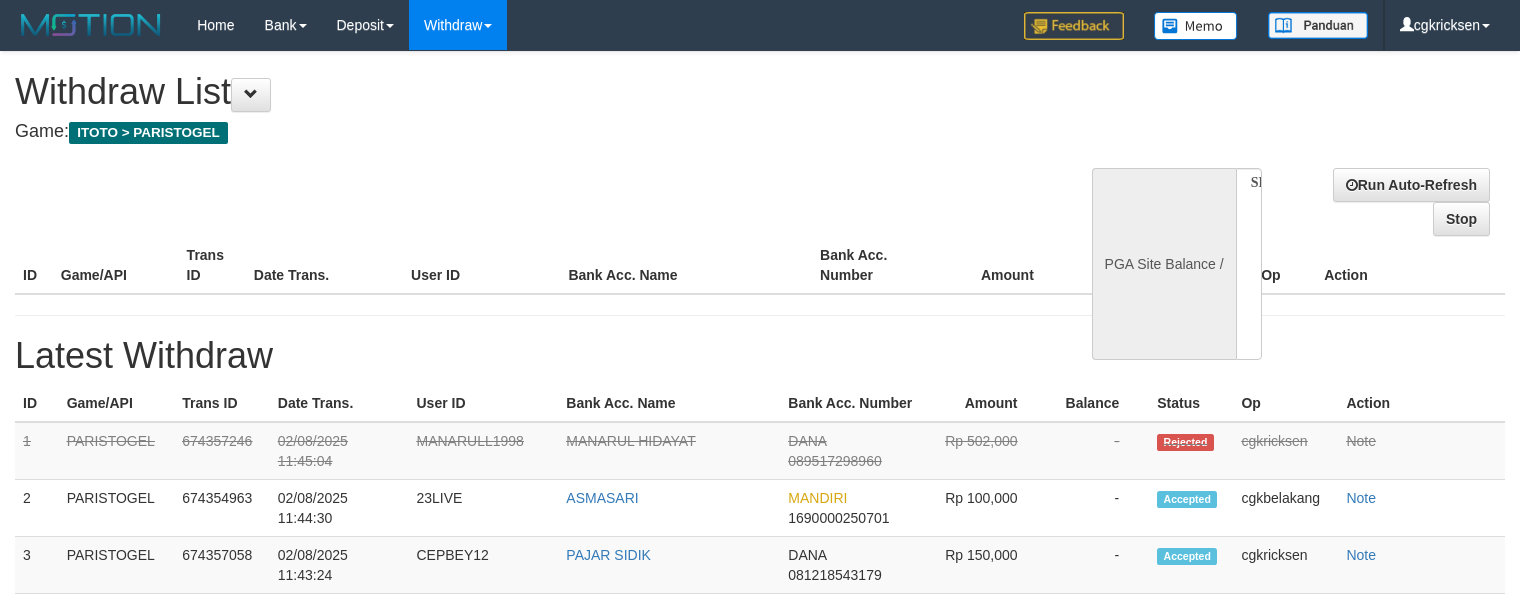 select 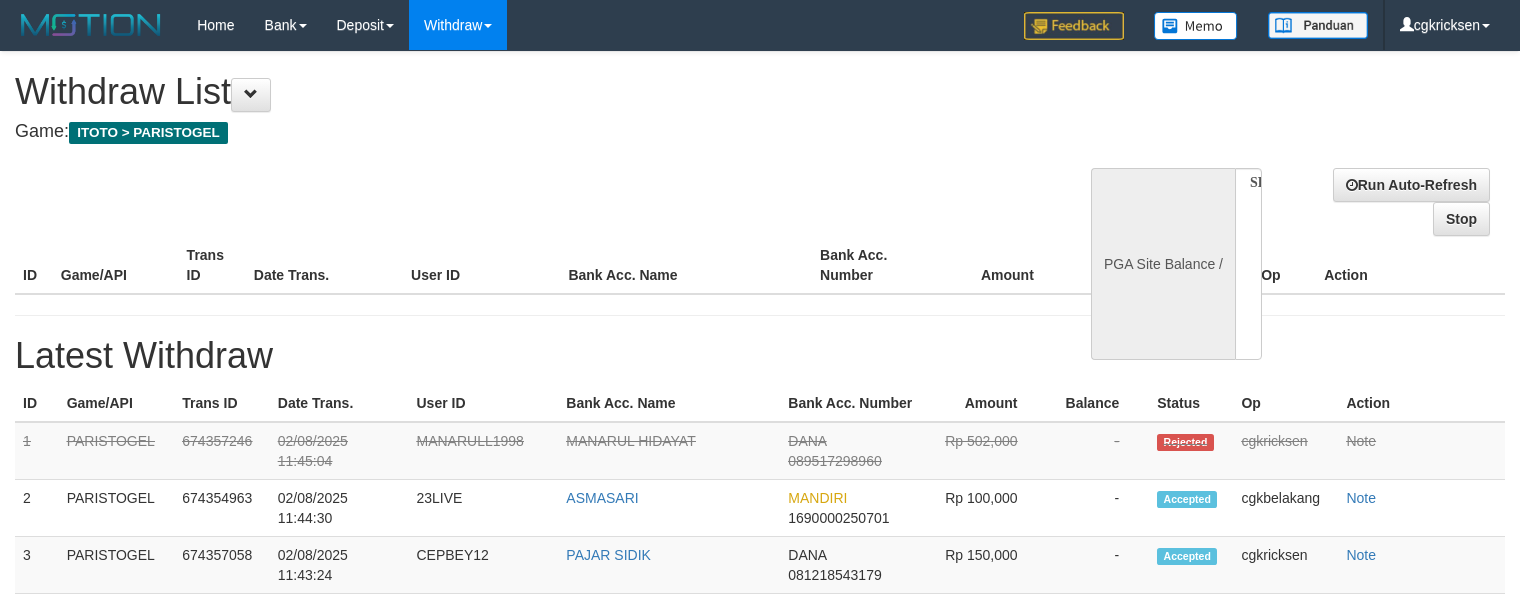 scroll, scrollTop: 0, scrollLeft: 0, axis: both 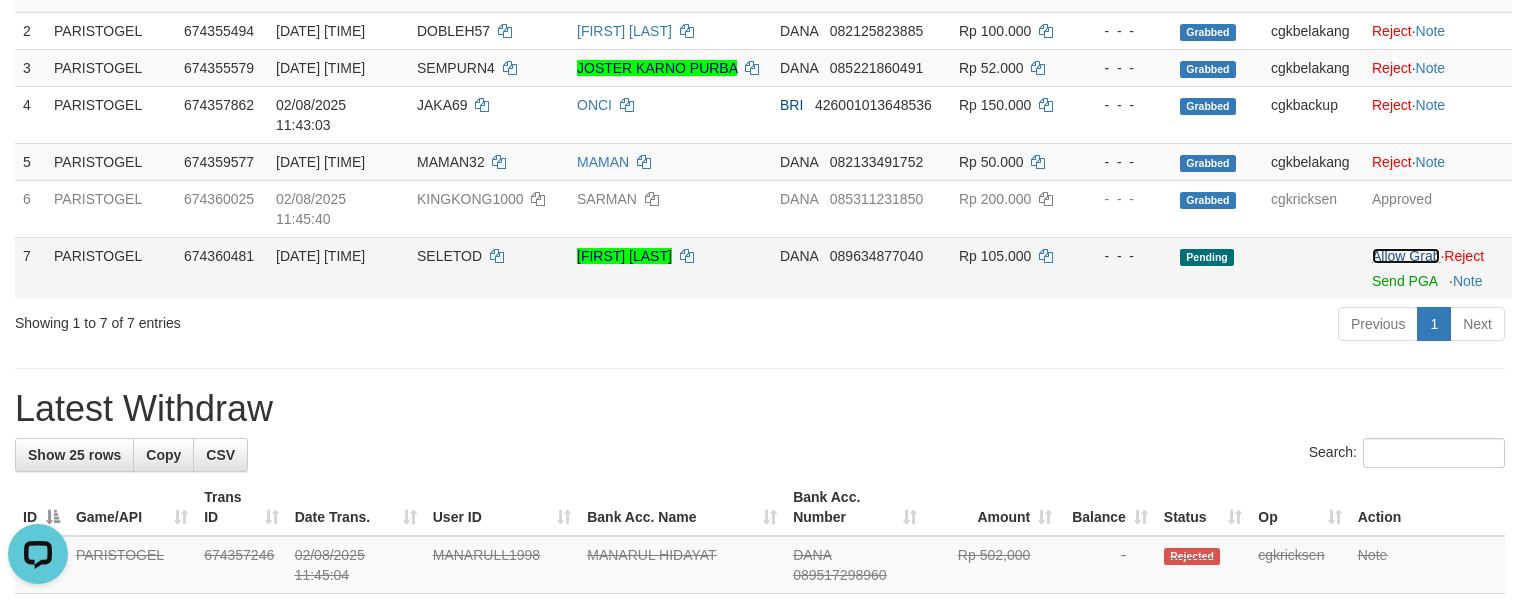 click on "Allow Grab" at bounding box center (1406, 256) 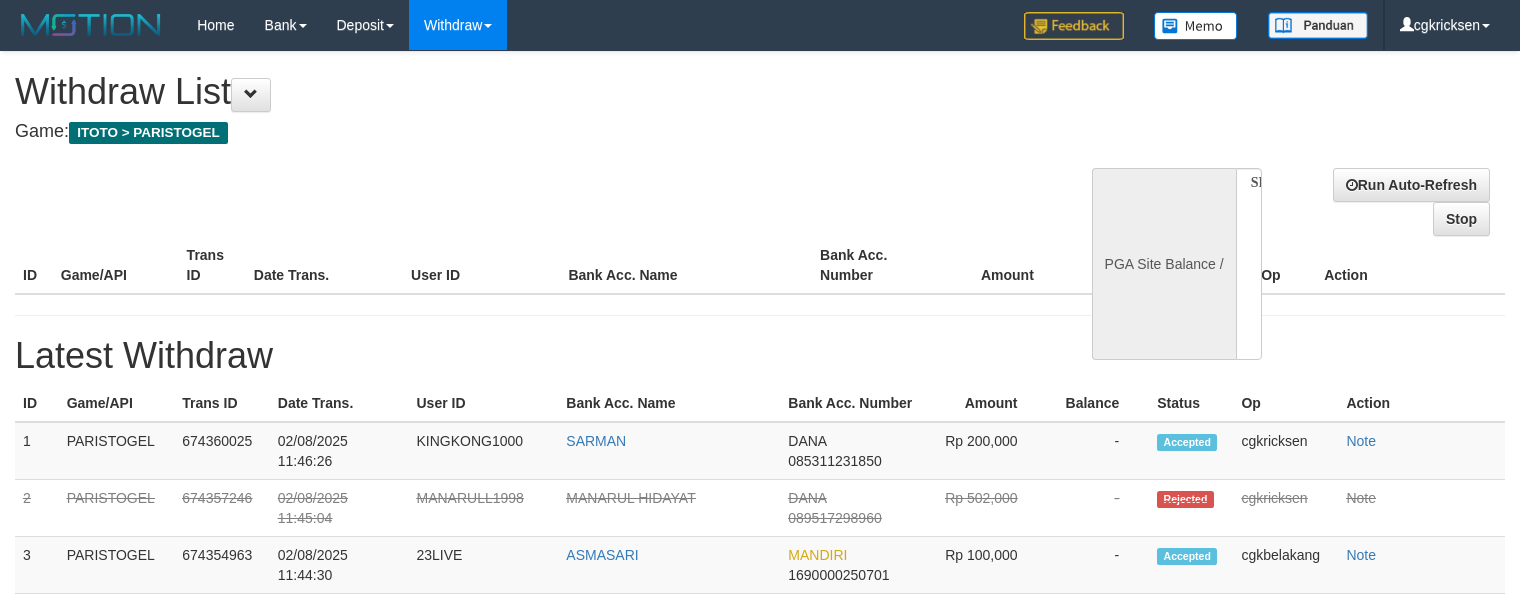 select 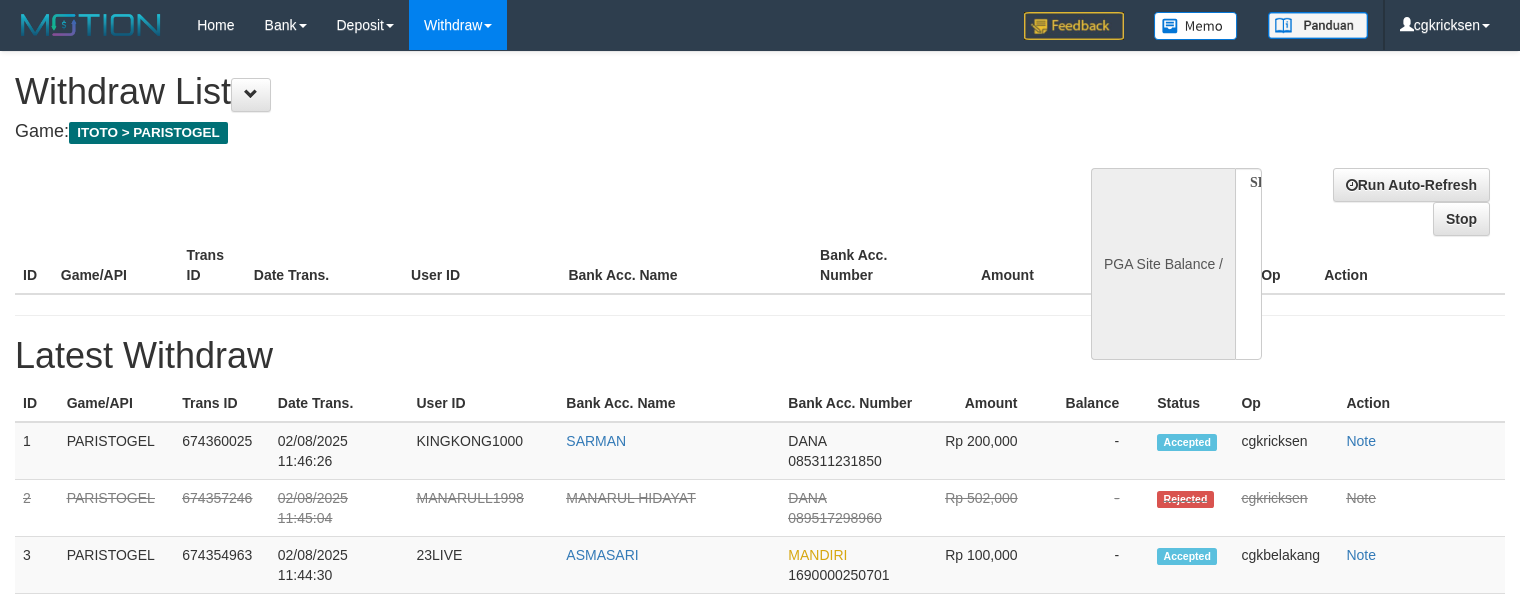 scroll, scrollTop: 0, scrollLeft: 0, axis: both 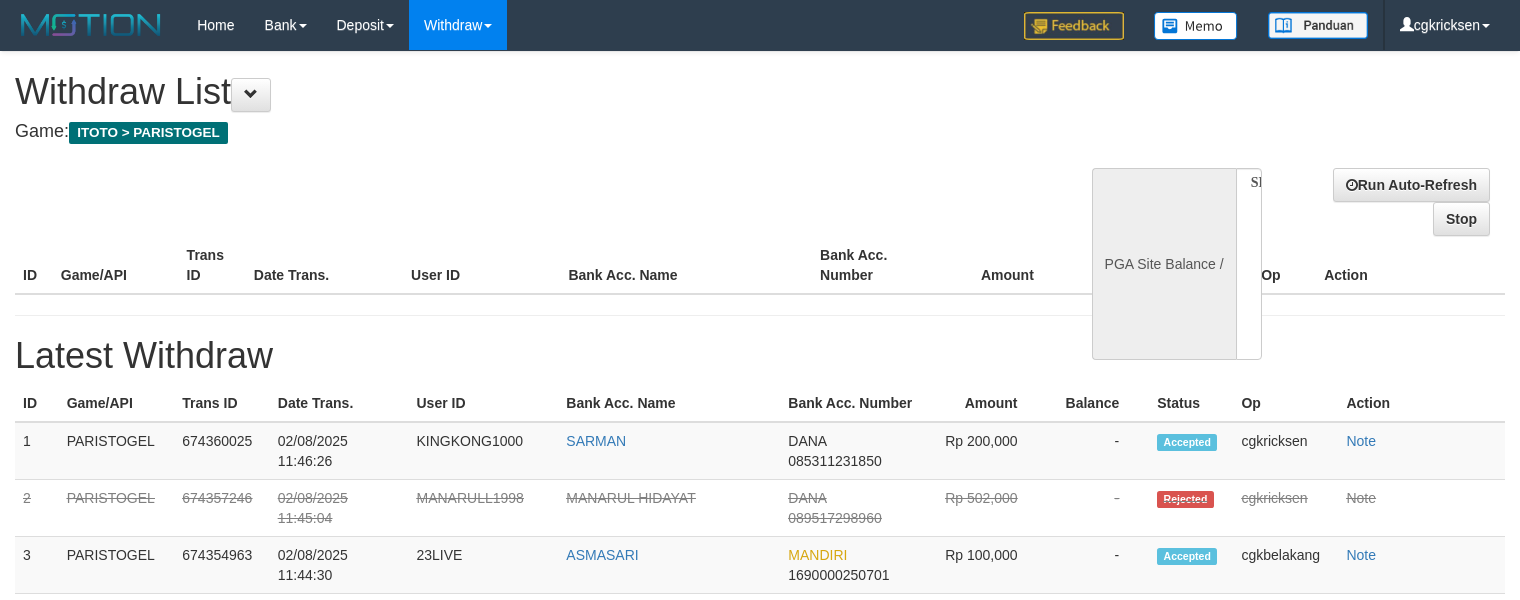 select 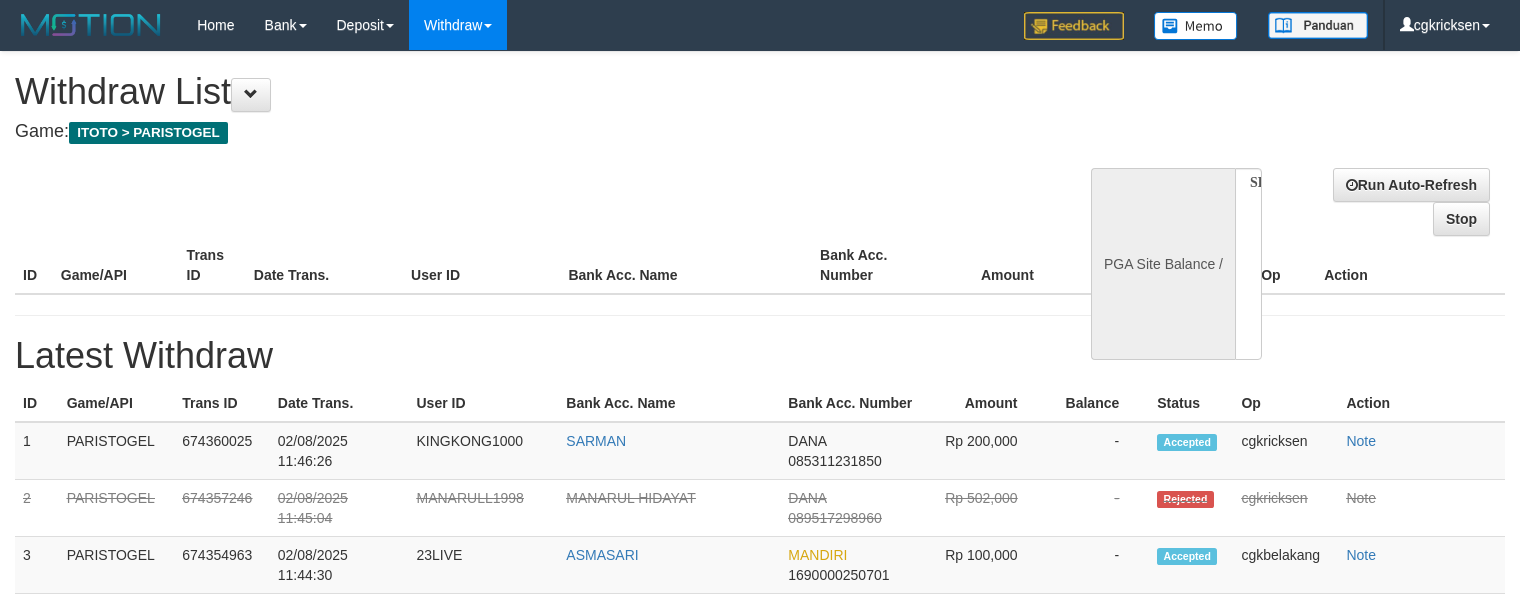 select on "**" 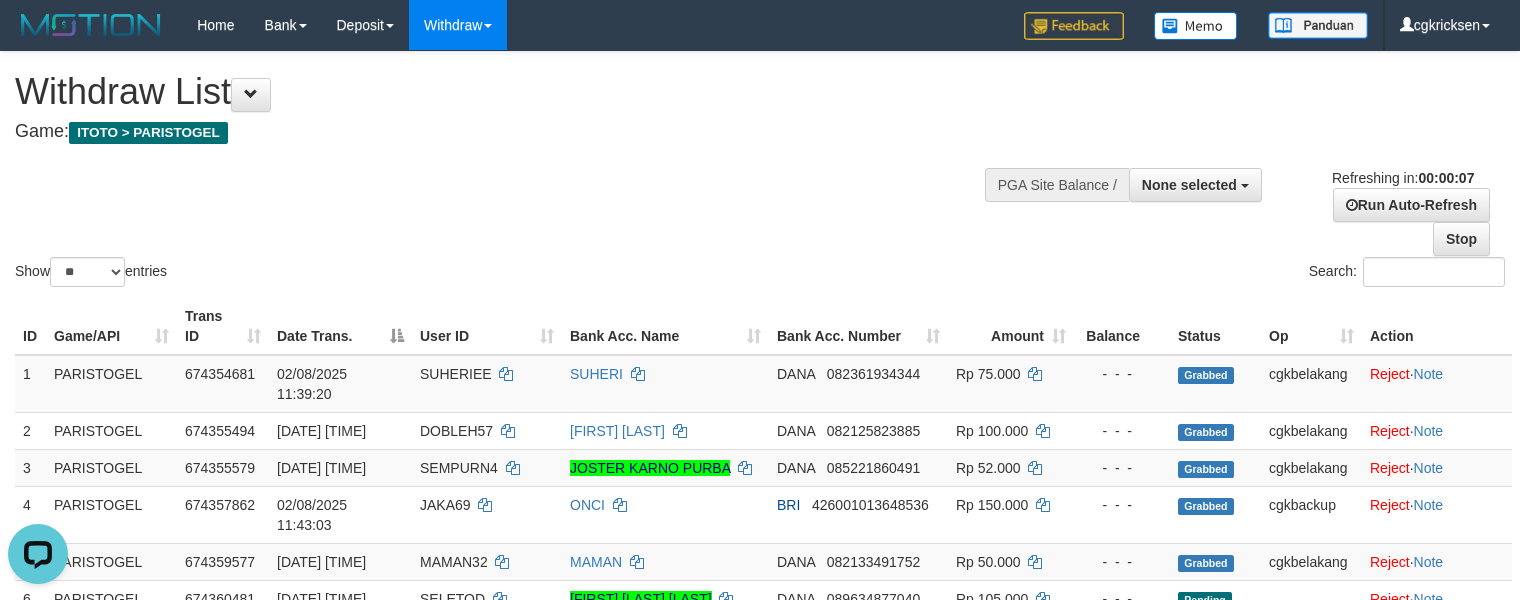 scroll, scrollTop: 0, scrollLeft: 0, axis: both 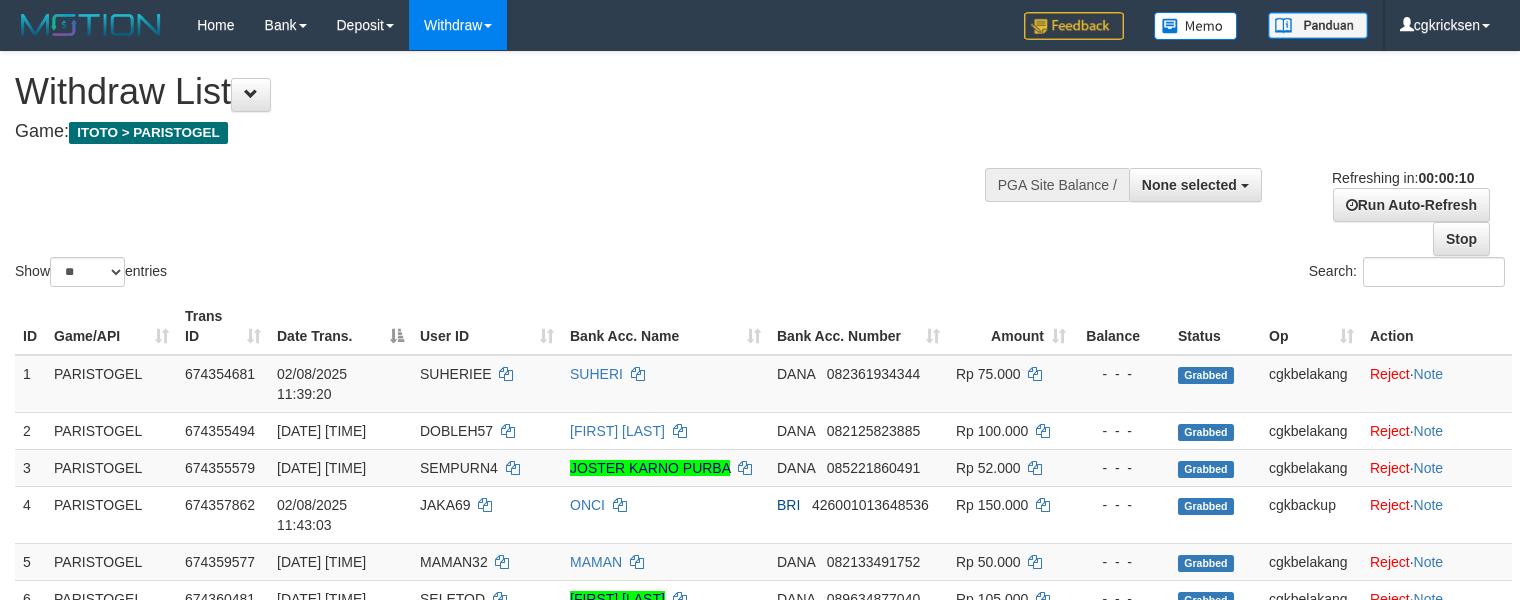 select 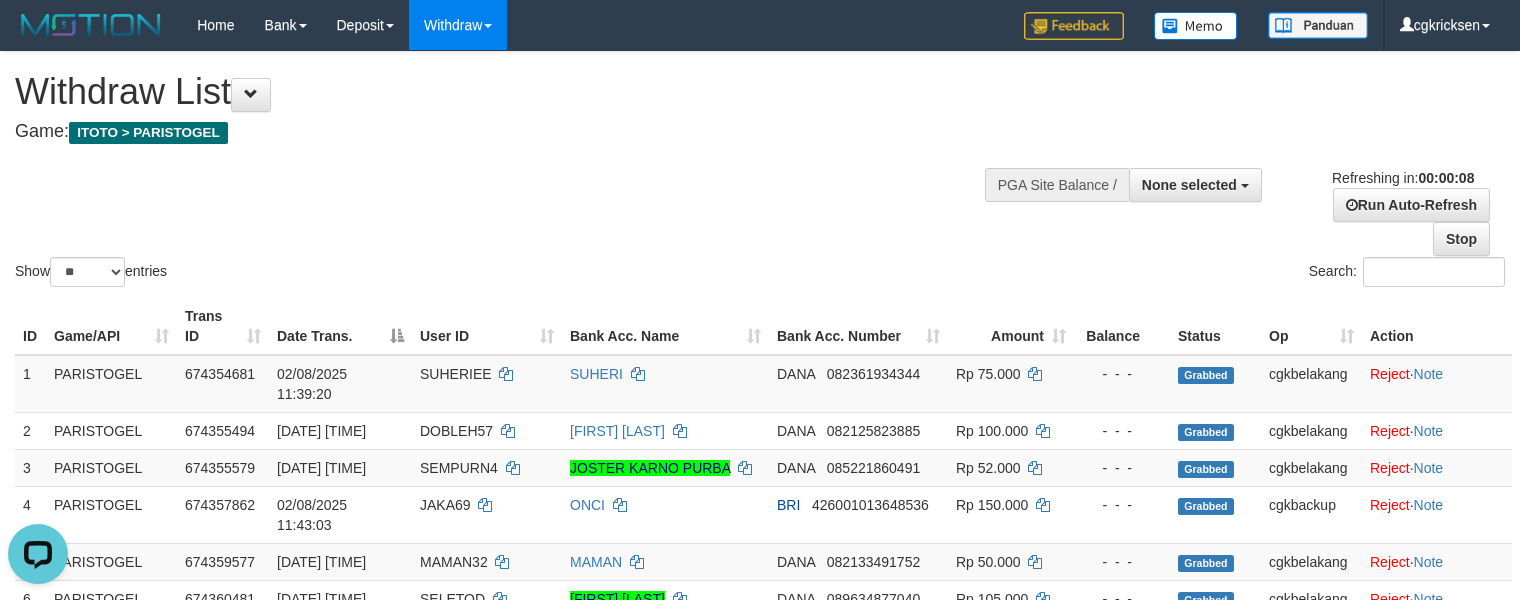scroll, scrollTop: 0, scrollLeft: 0, axis: both 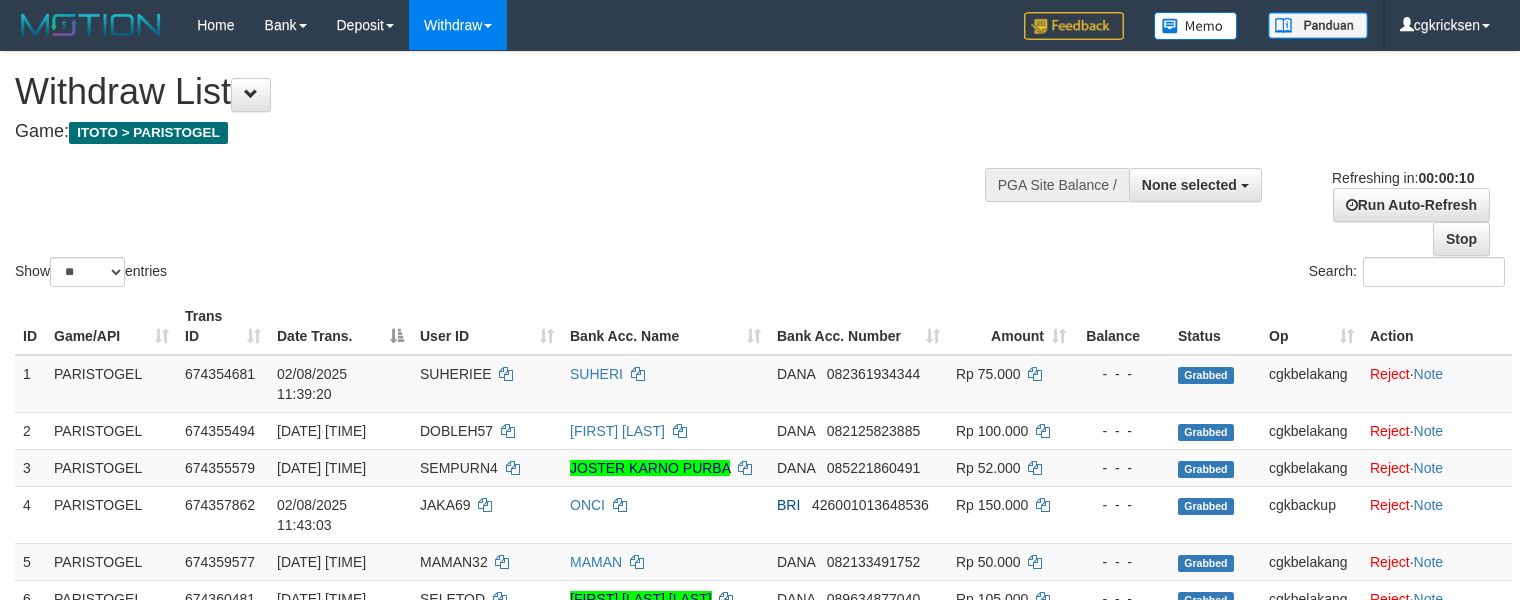 select 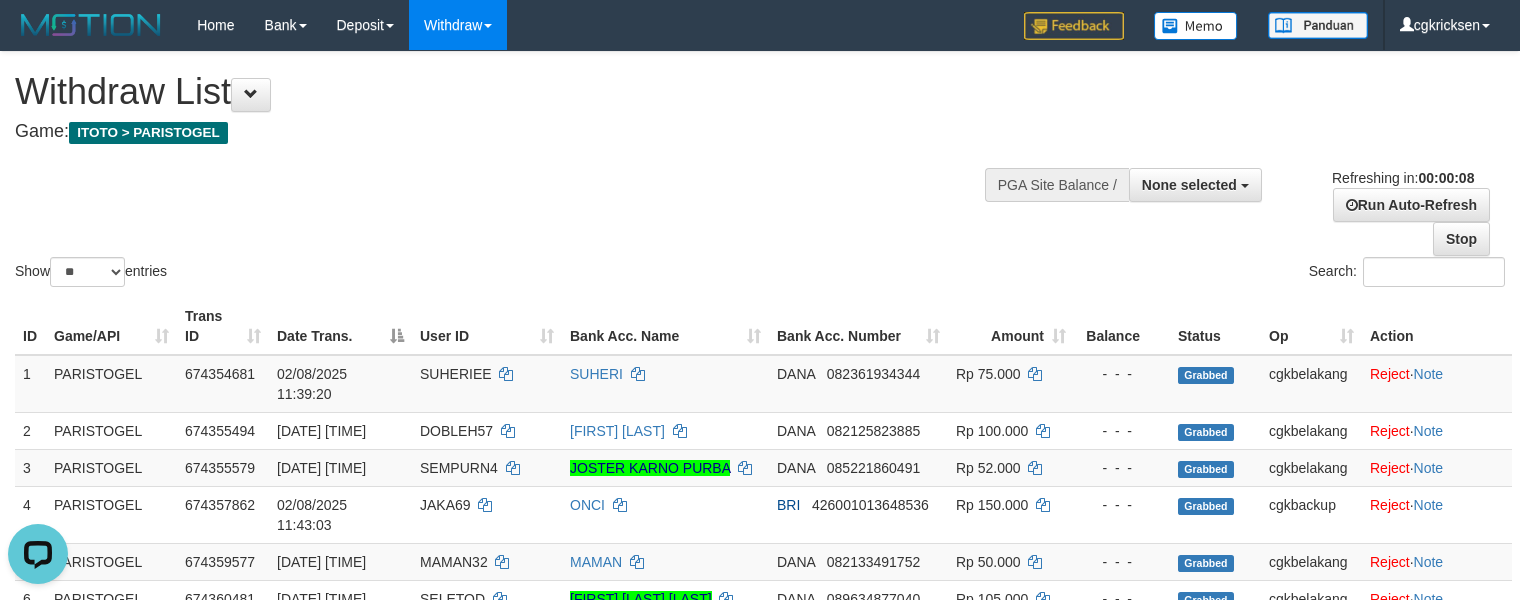 scroll, scrollTop: 0, scrollLeft: 0, axis: both 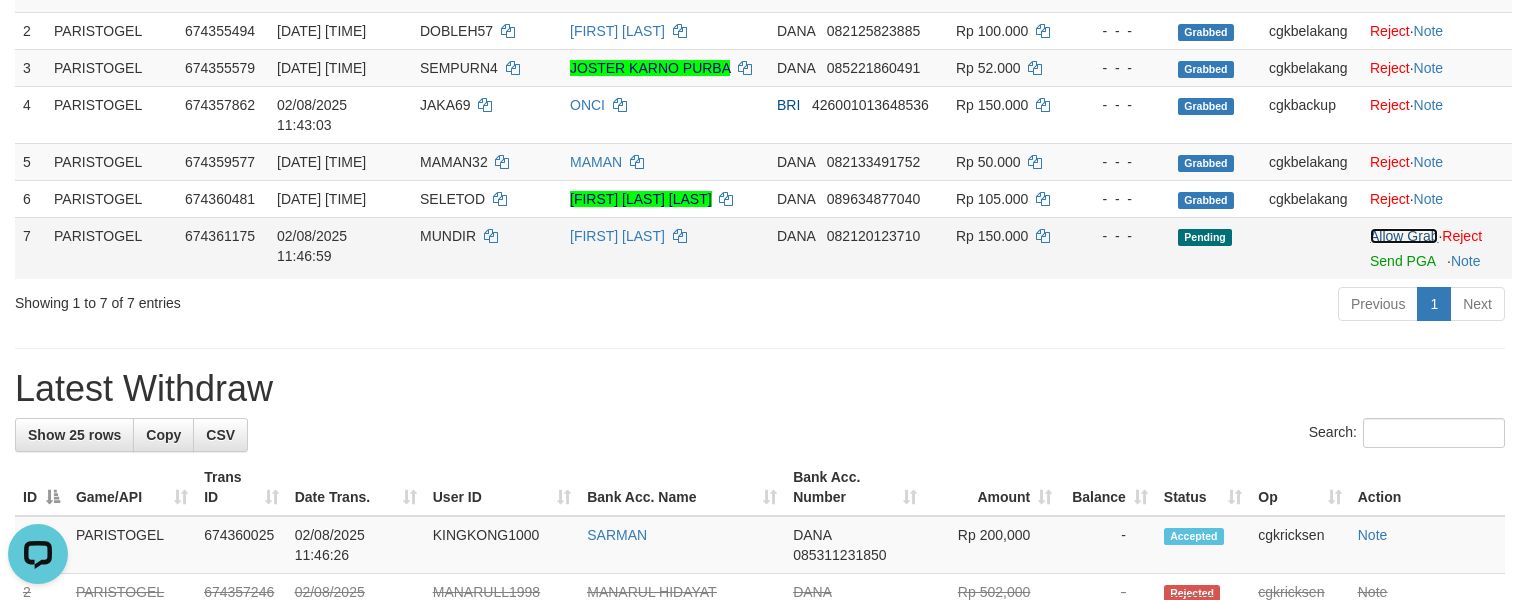 click on "Allow Grab" at bounding box center [1404, 236] 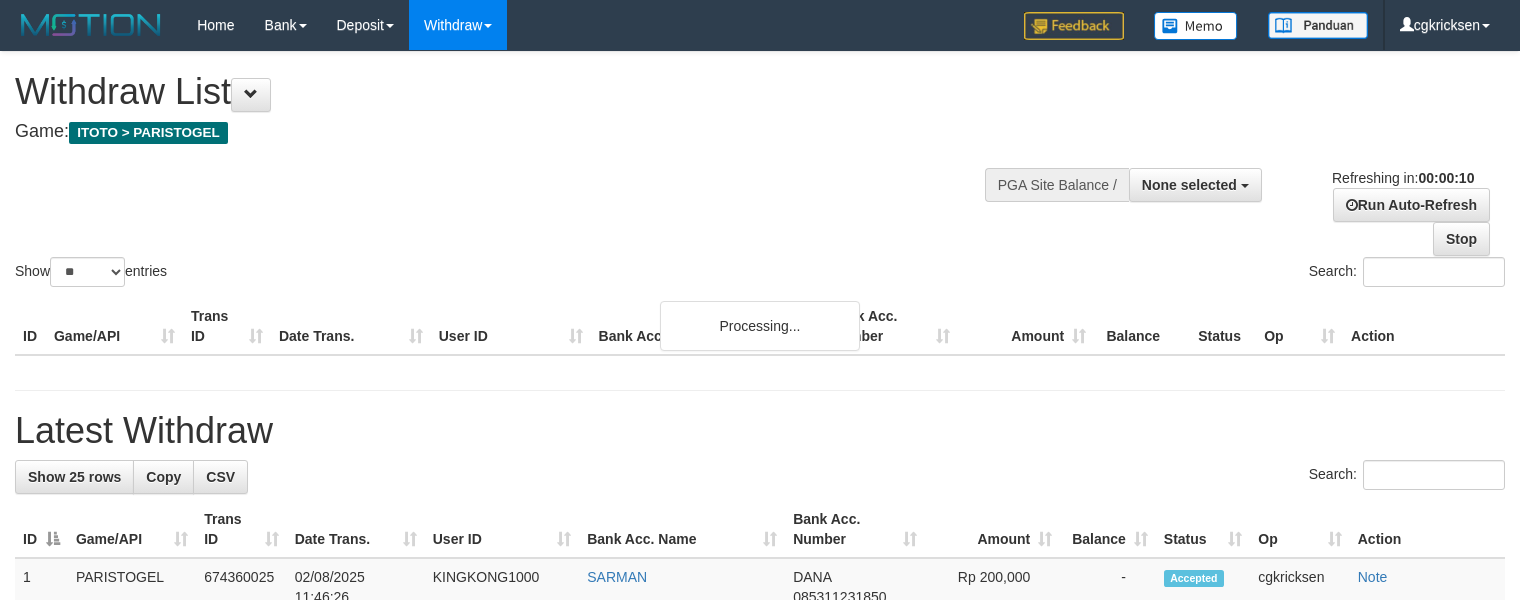 select 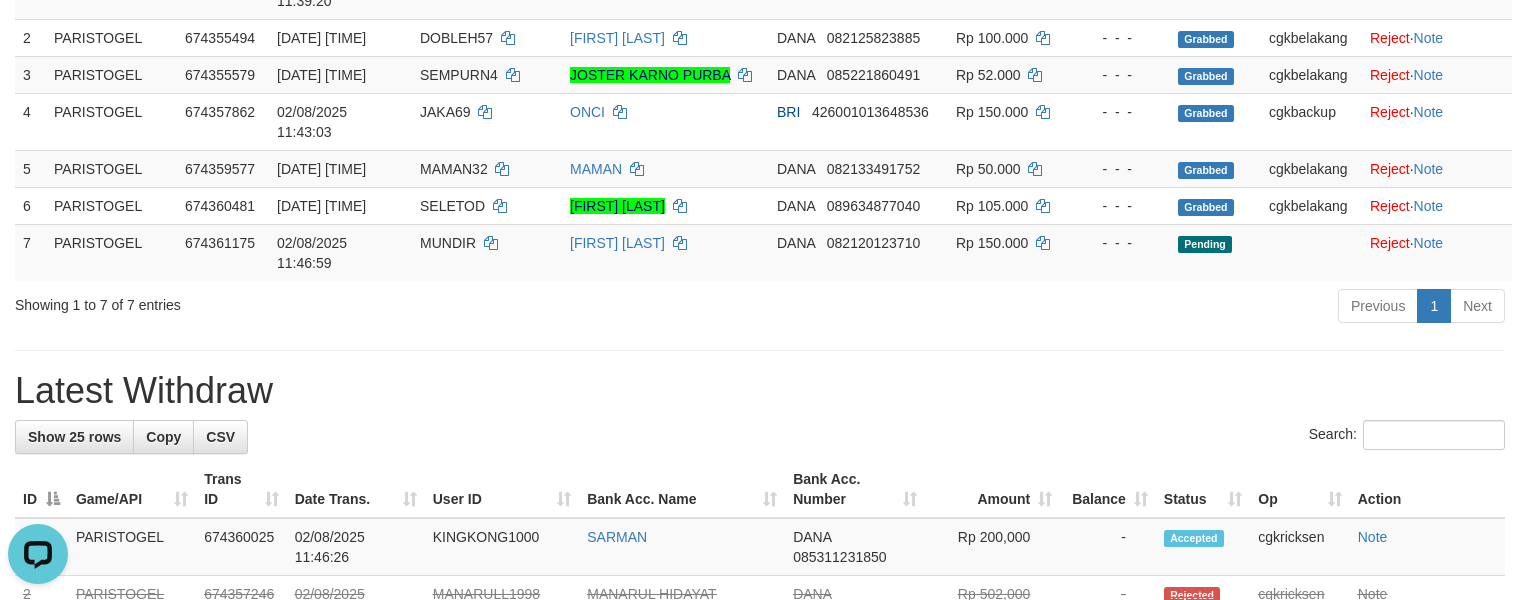 scroll, scrollTop: 0, scrollLeft: 0, axis: both 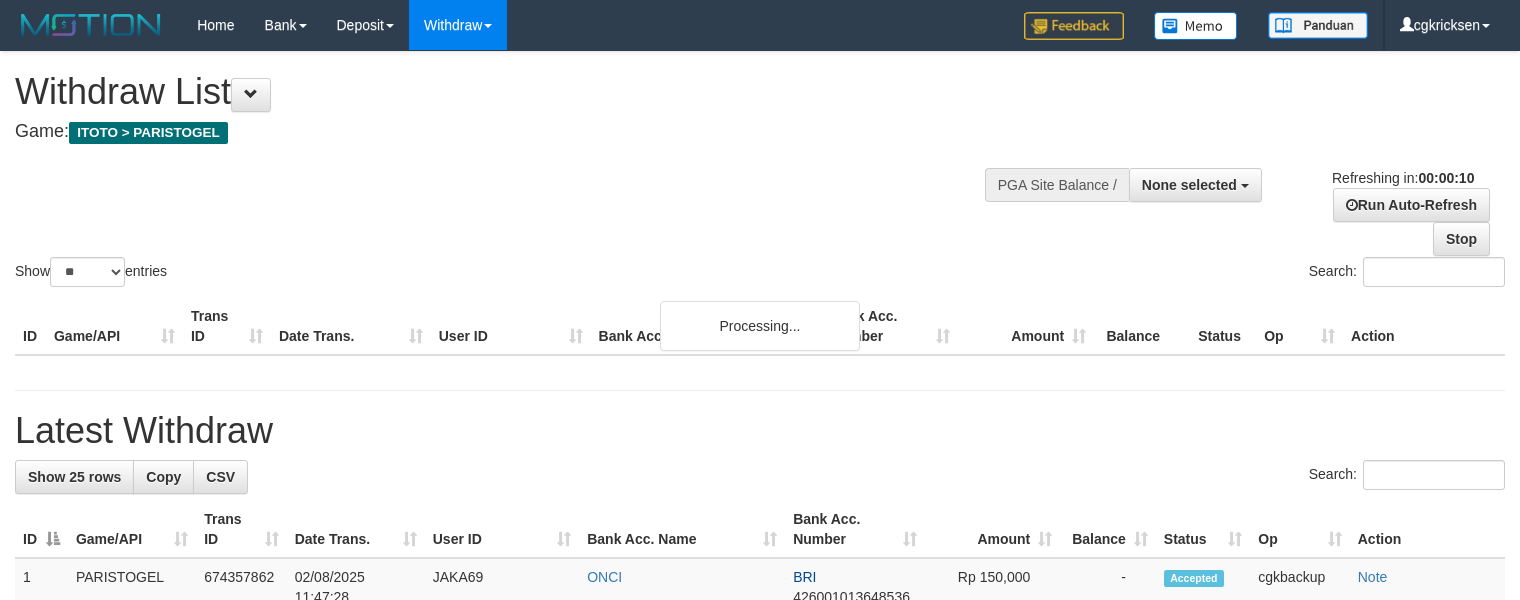 select 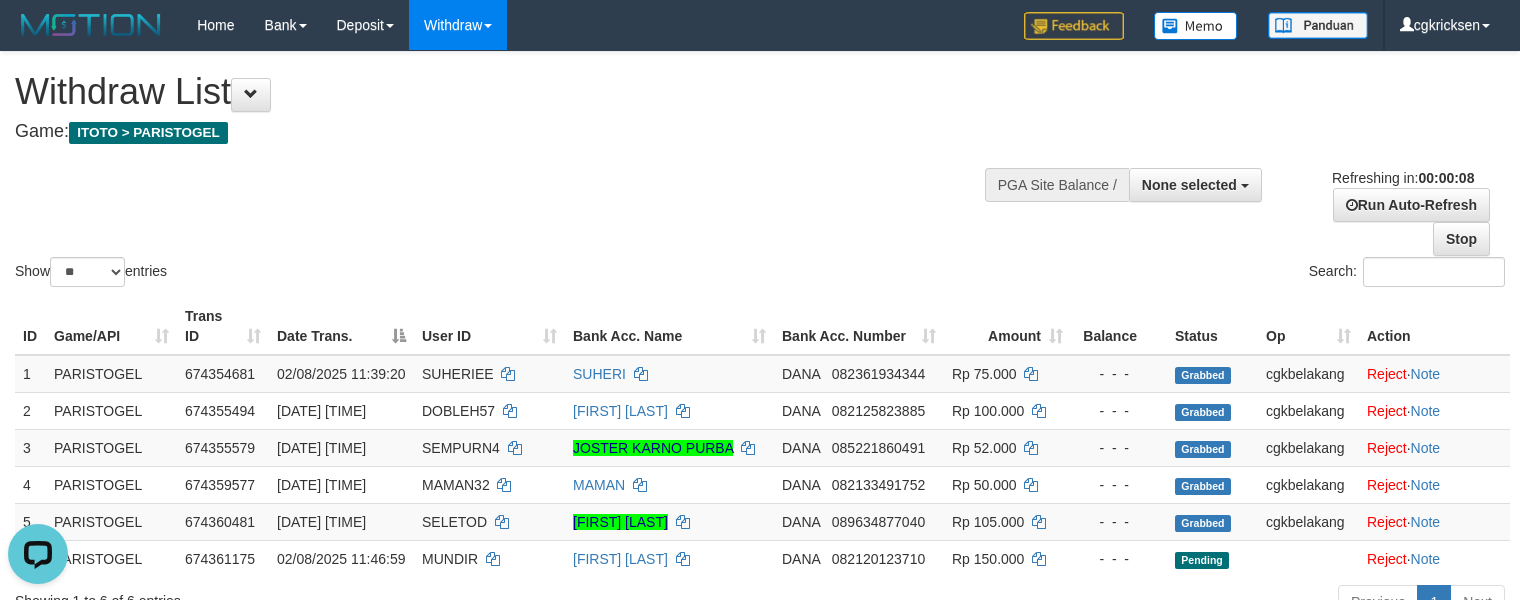 scroll, scrollTop: 0, scrollLeft: 0, axis: both 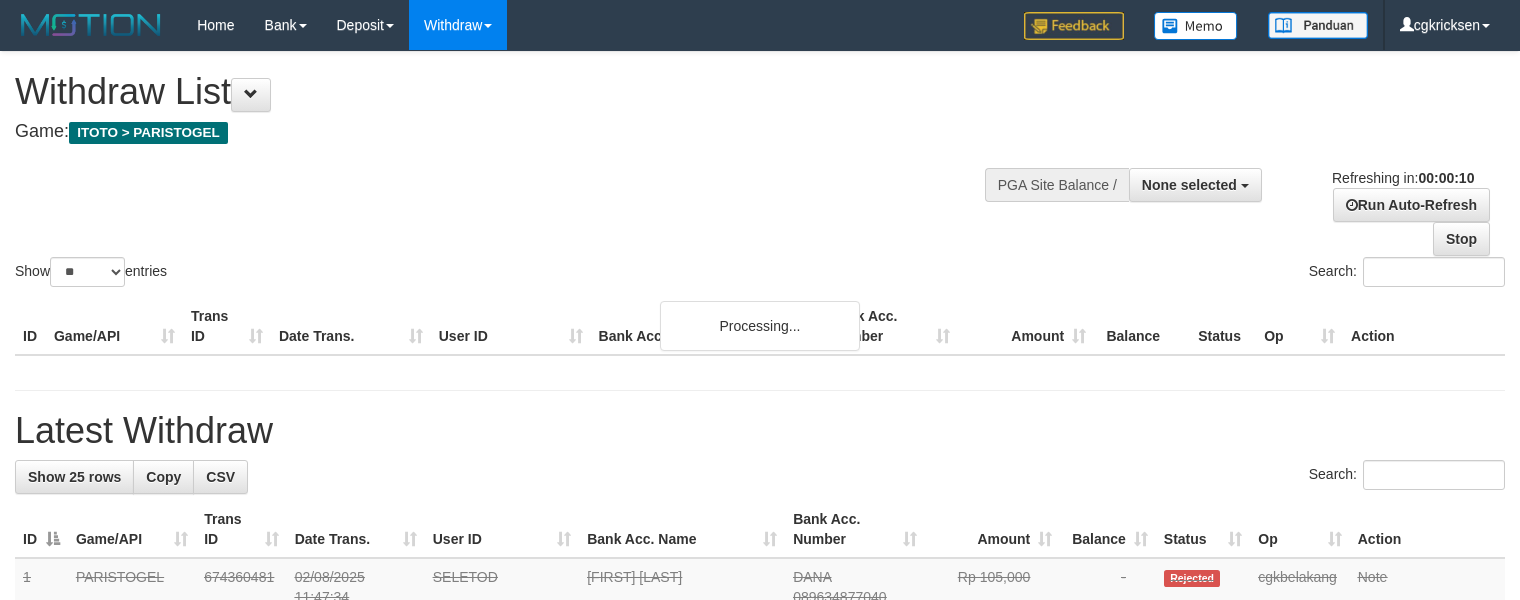 select 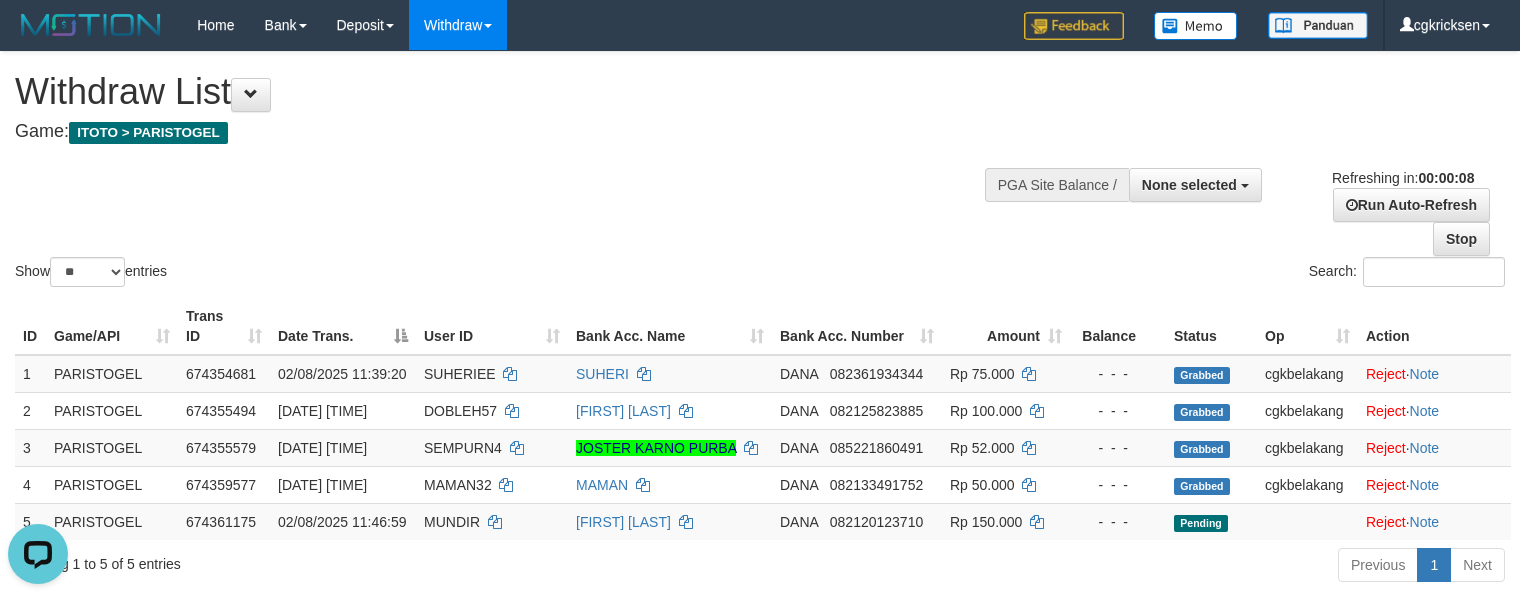 scroll, scrollTop: 0, scrollLeft: 0, axis: both 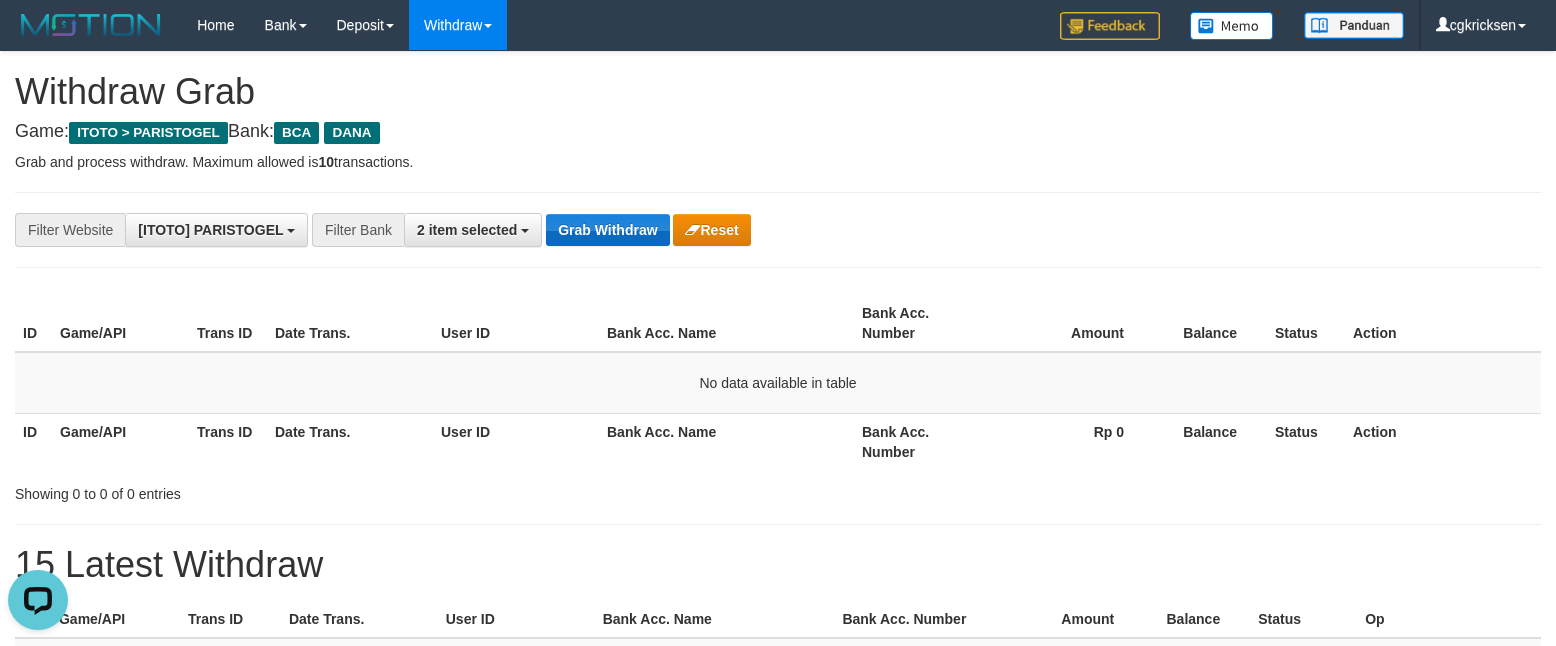 drag, startPoint x: 573, startPoint y: 214, endPoint x: 626, endPoint y: 225, distance: 54.129475 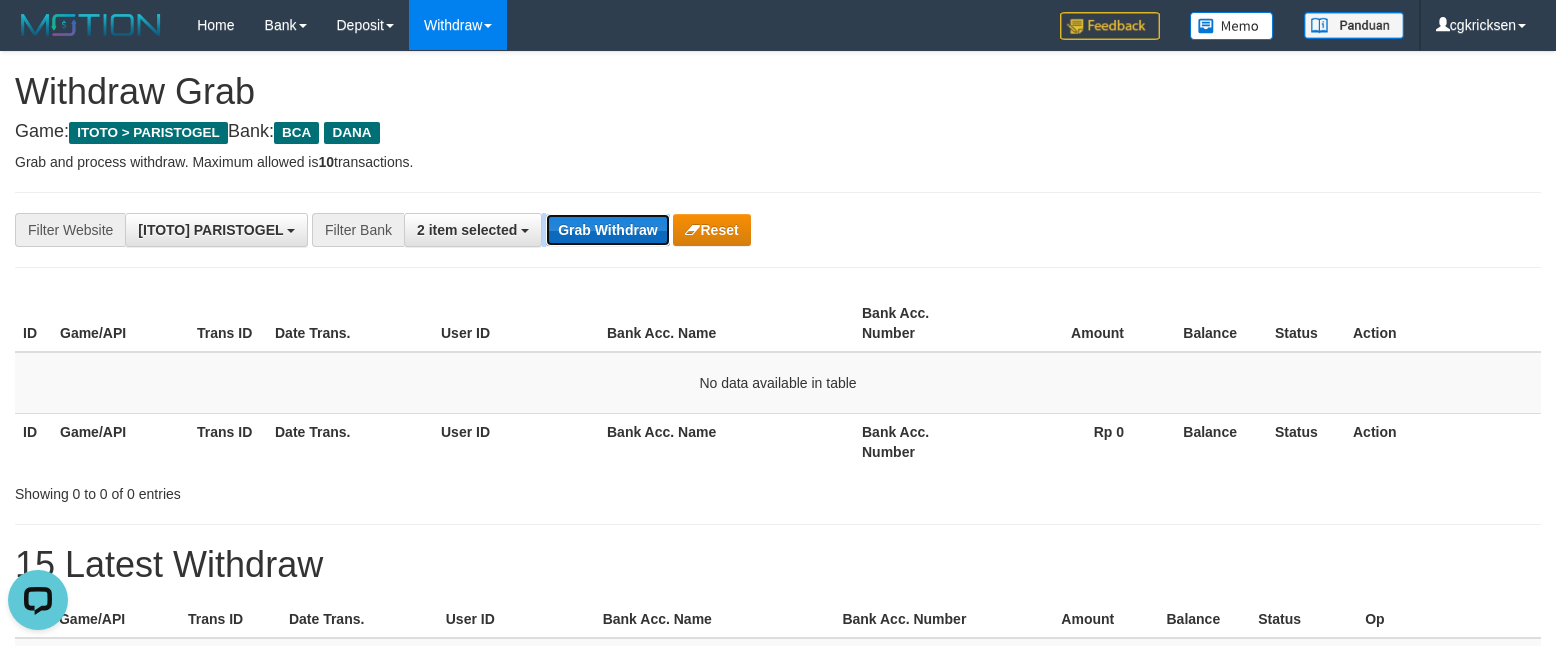 click on "Grab Withdraw" at bounding box center [607, 230] 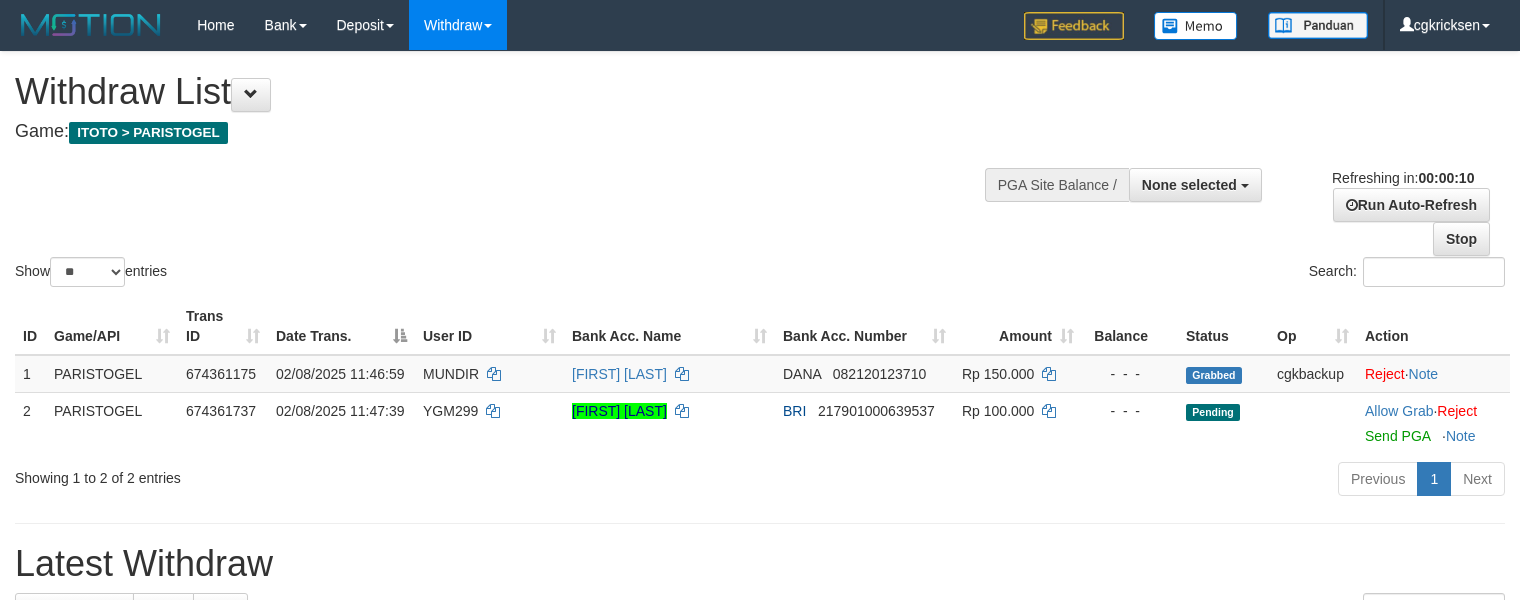 select 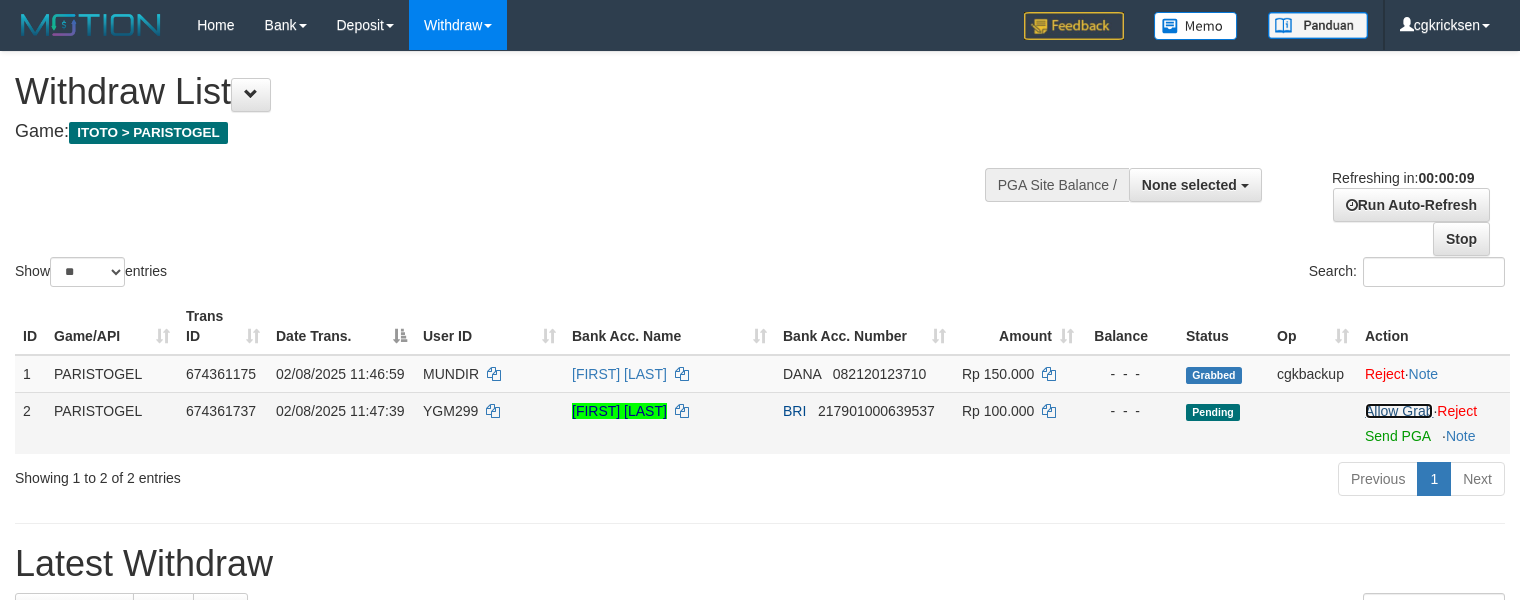 click on "Allow Grab" at bounding box center [1399, 411] 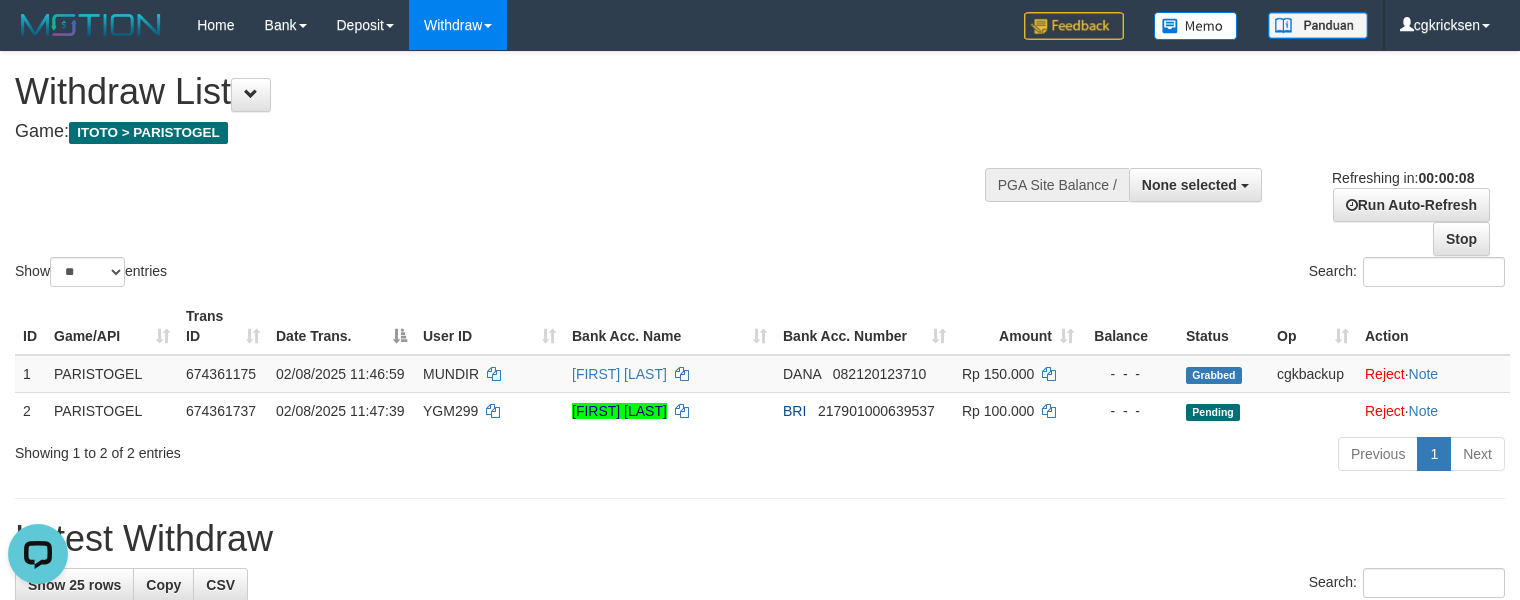 scroll, scrollTop: 0, scrollLeft: 0, axis: both 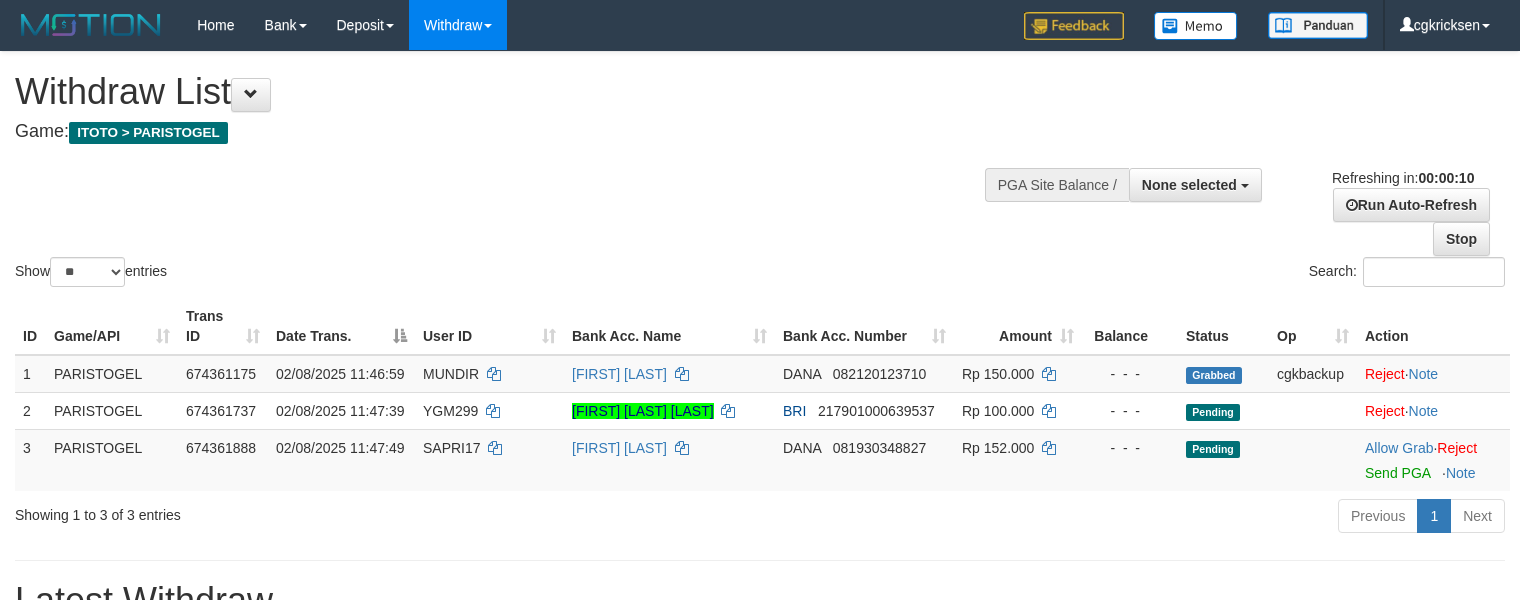 select 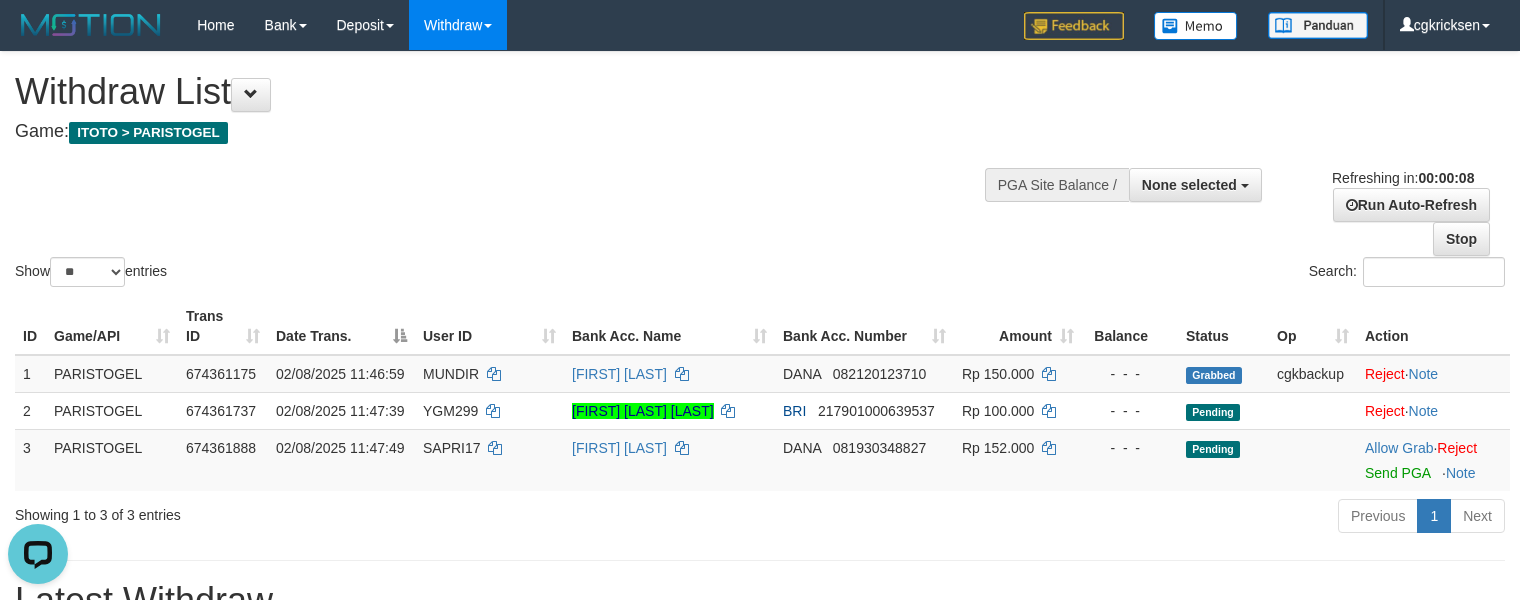 scroll, scrollTop: 0, scrollLeft: 0, axis: both 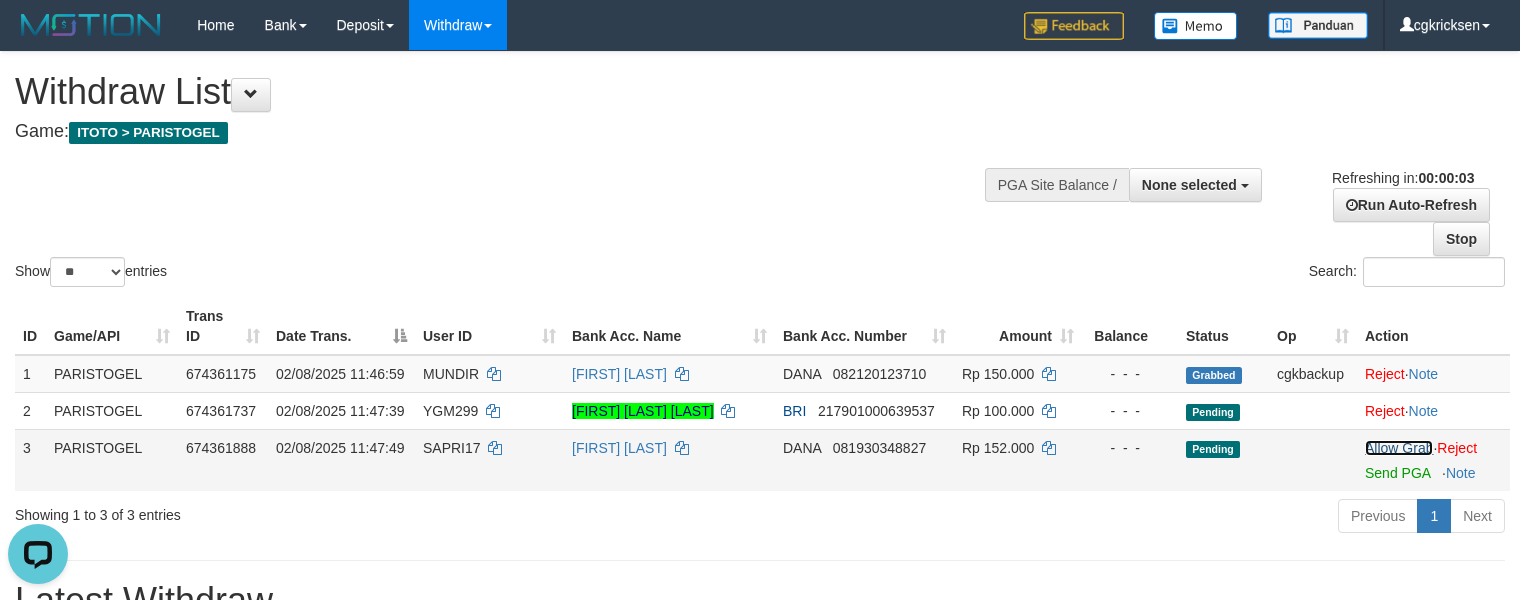 click on "Allow Grab" at bounding box center [1399, 448] 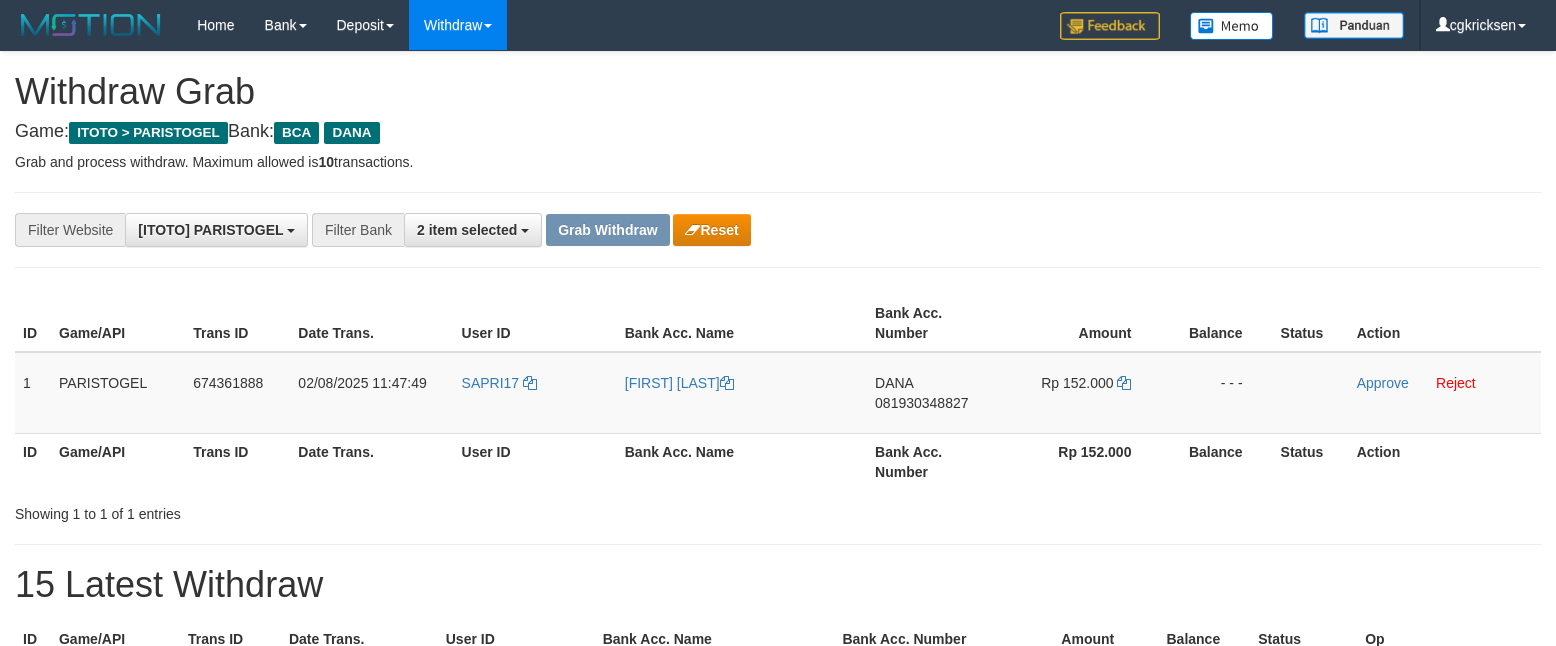 scroll, scrollTop: 0, scrollLeft: 0, axis: both 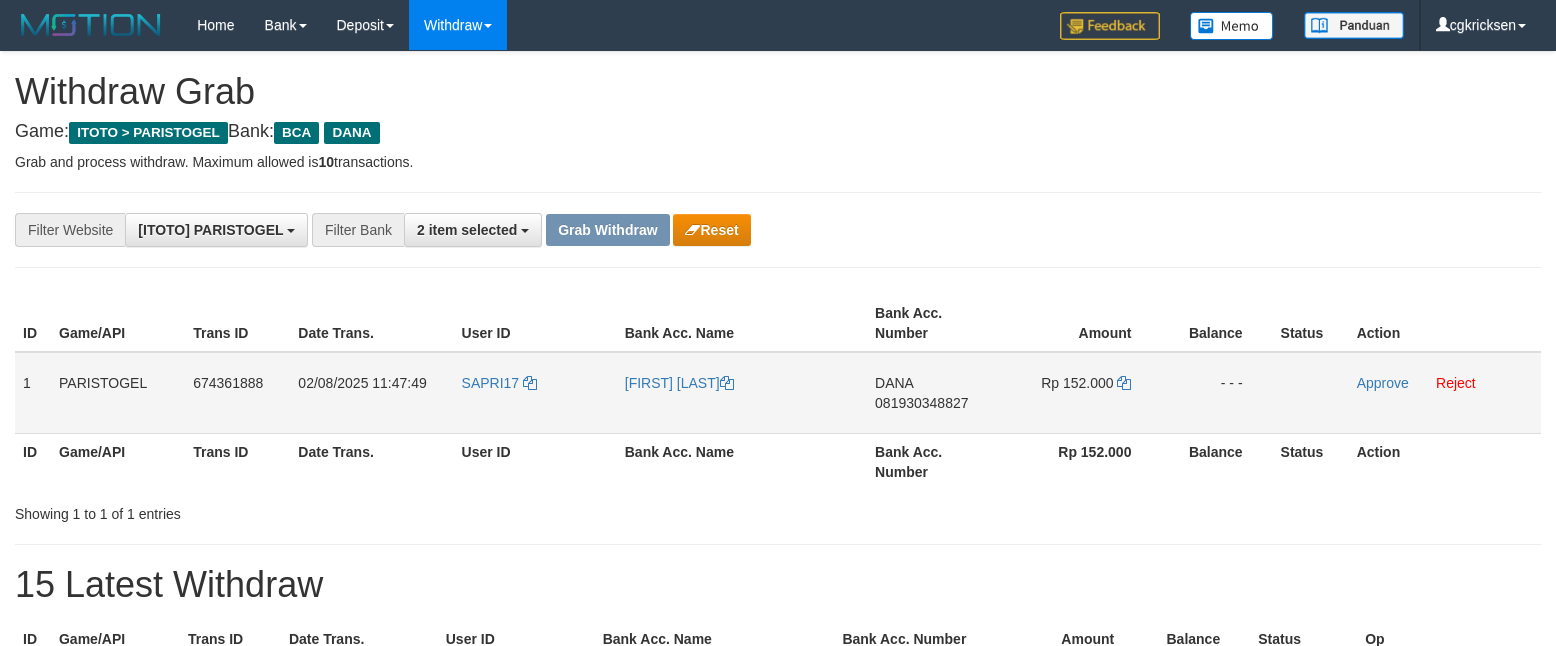 drag, startPoint x: 512, startPoint y: 436, endPoint x: 484, endPoint y: 421, distance: 31.764761 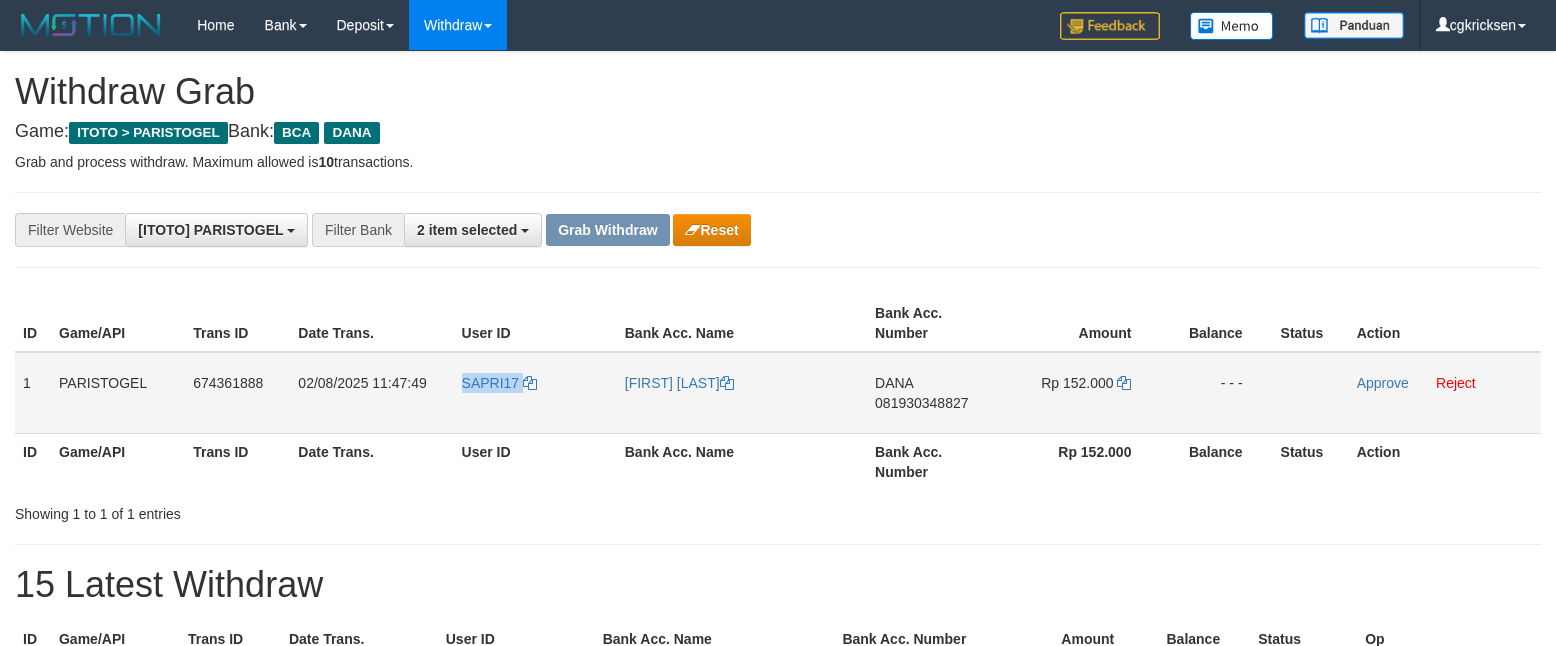 click on "SAPRI17" at bounding box center (535, 393) 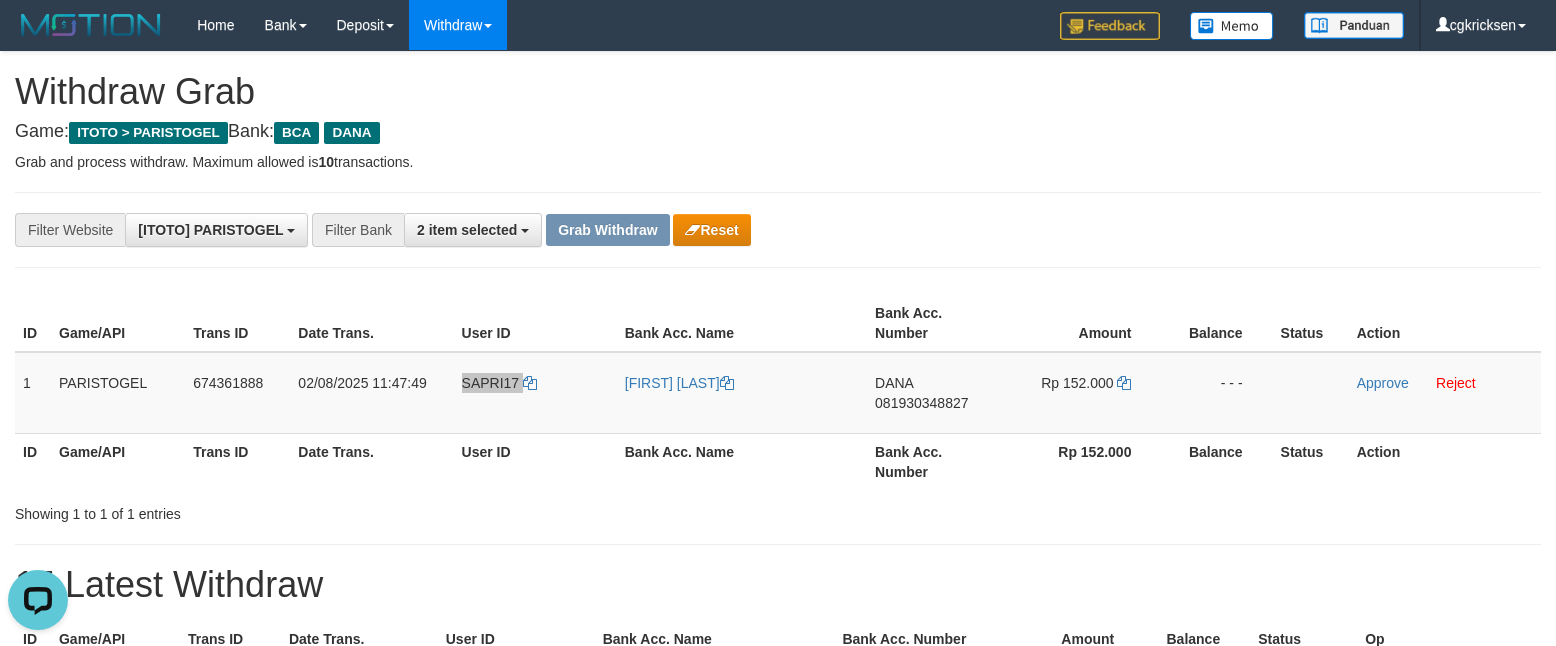 scroll, scrollTop: 0, scrollLeft: 0, axis: both 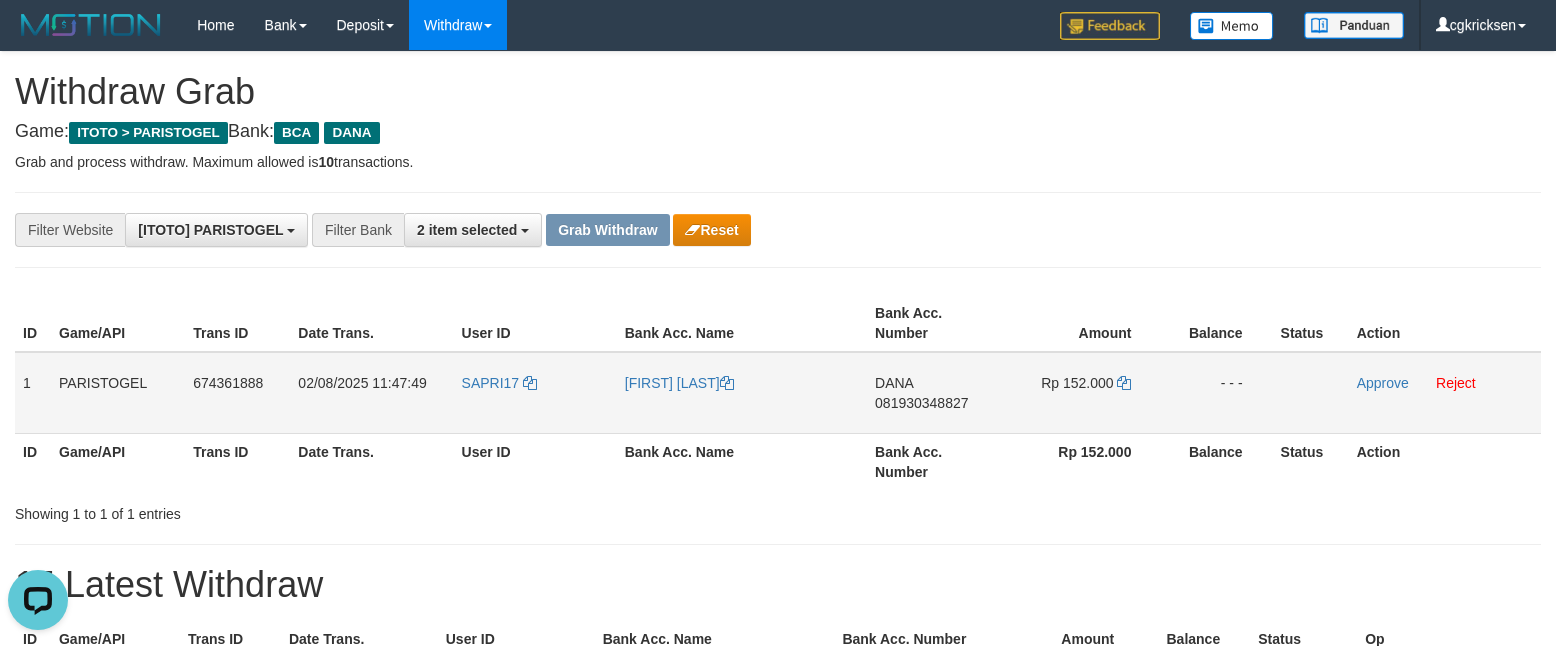 click on "[FIRST] [LAST]" at bounding box center [742, 393] 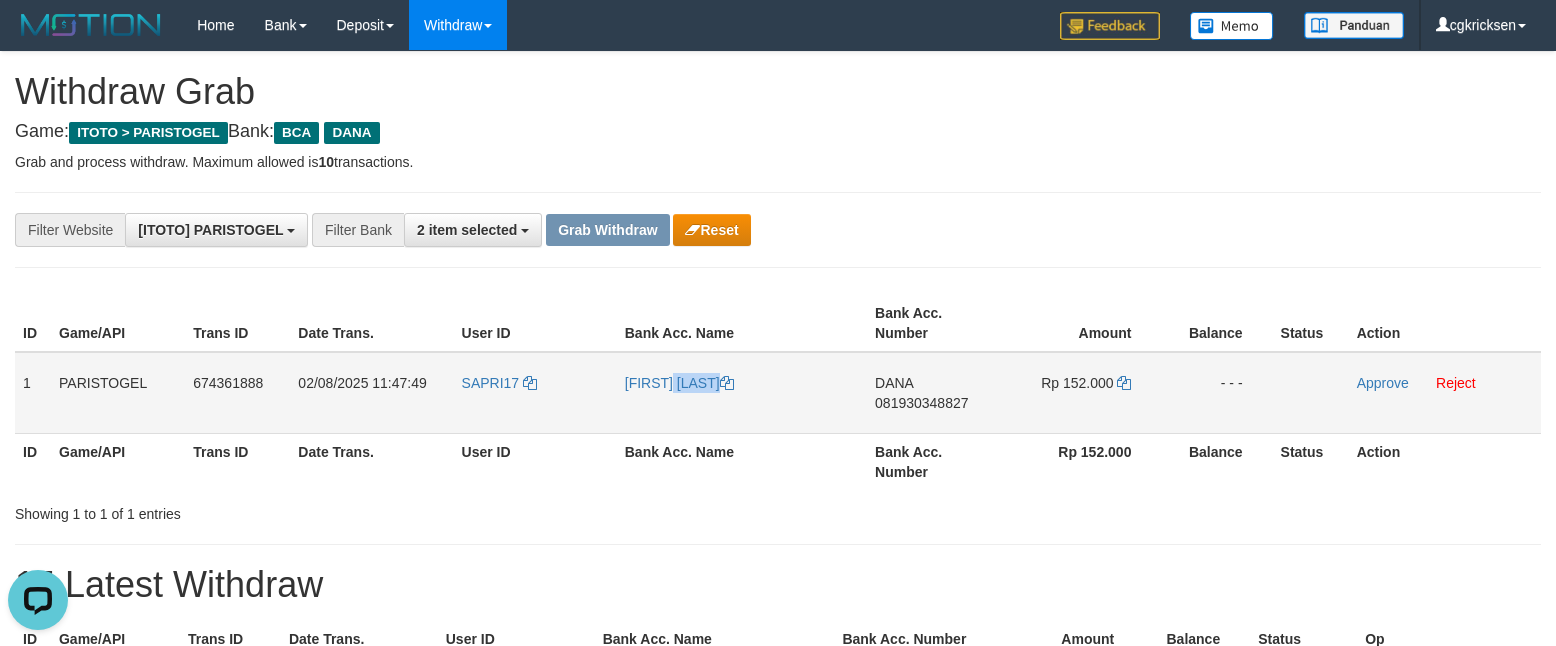 click on "[FIRST] [LAST]" at bounding box center [742, 393] 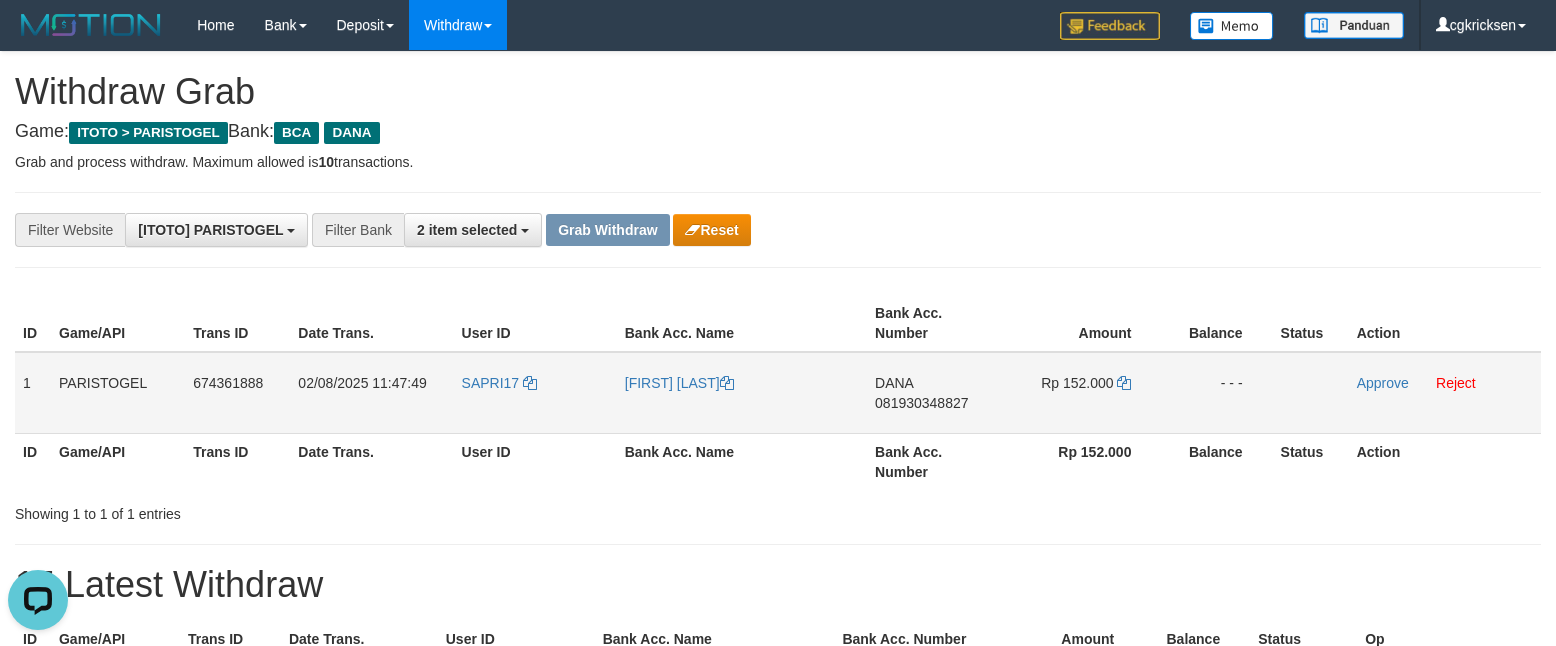 click on "DANA
081930348827" at bounding box center (934, 393) 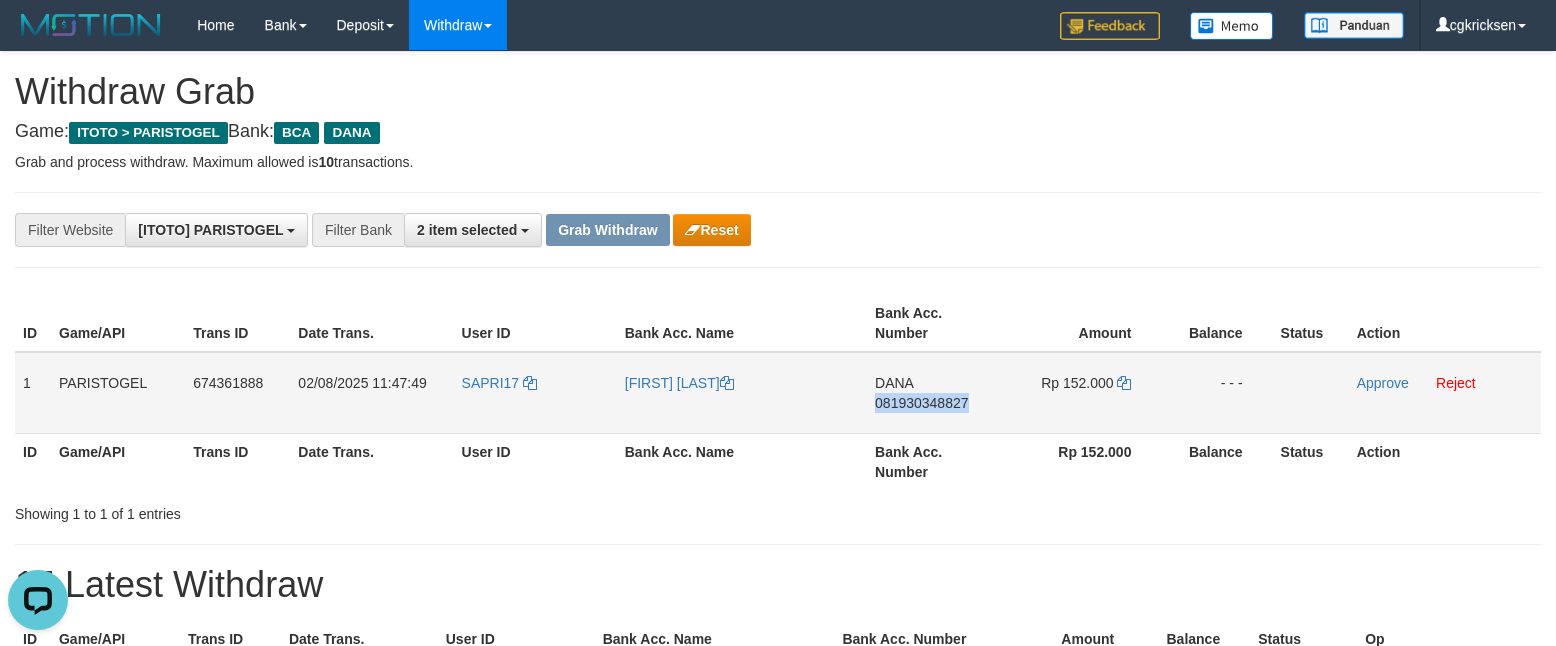 copy on "081930348827" 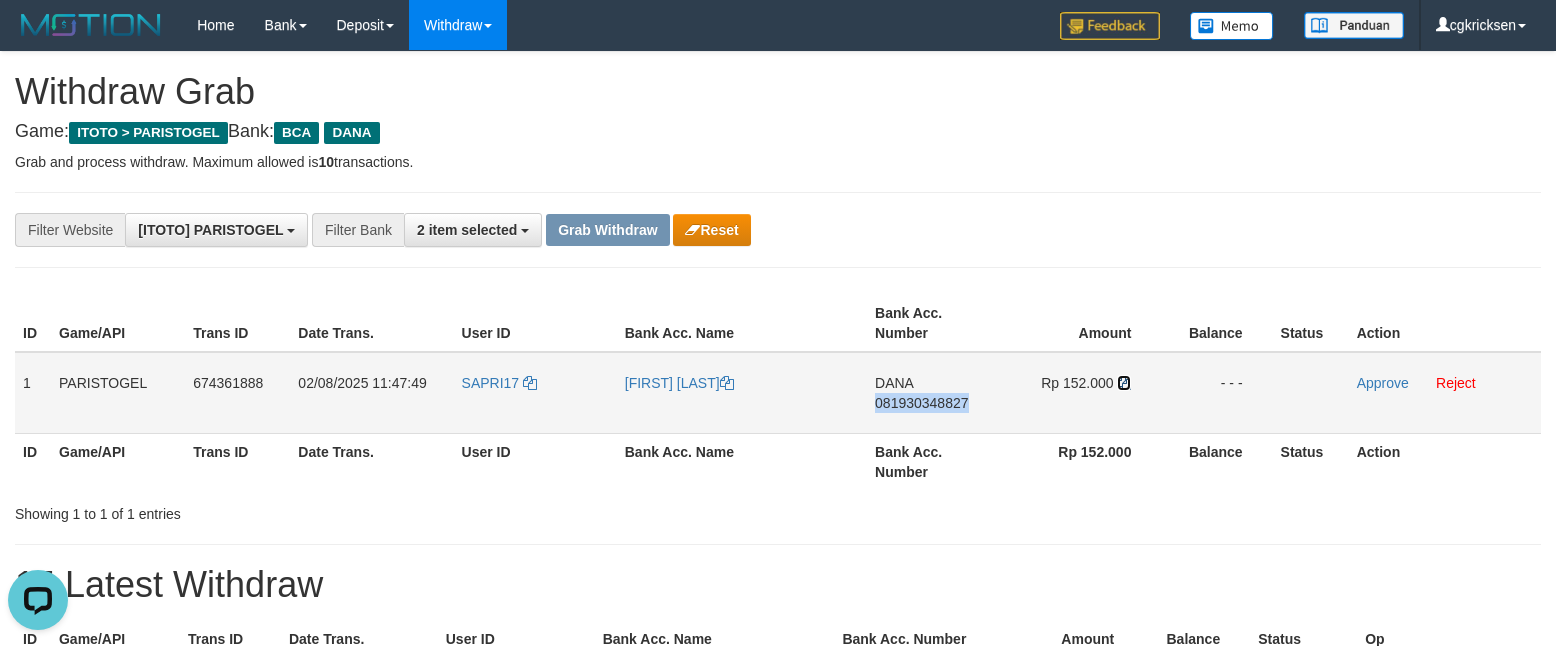 click at bounding box center [1124, 383] 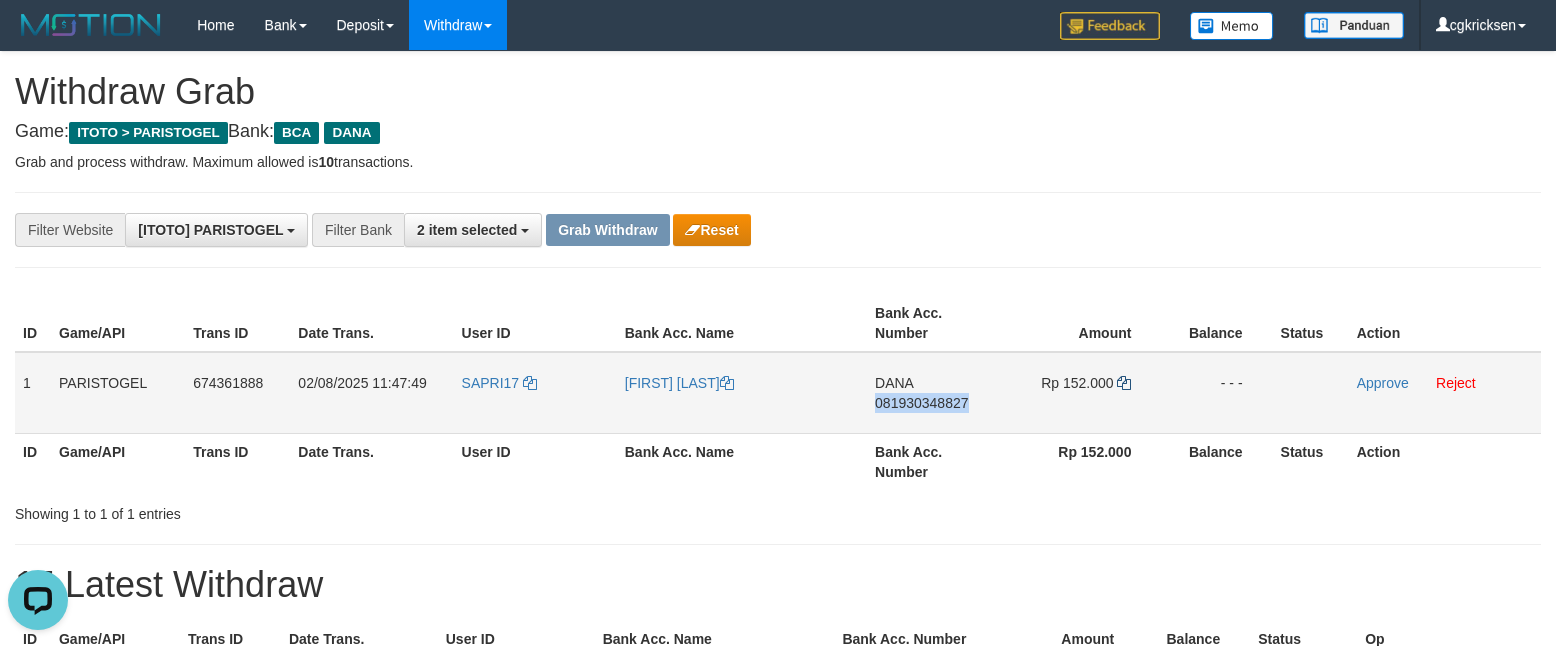 copy on "081930348827" 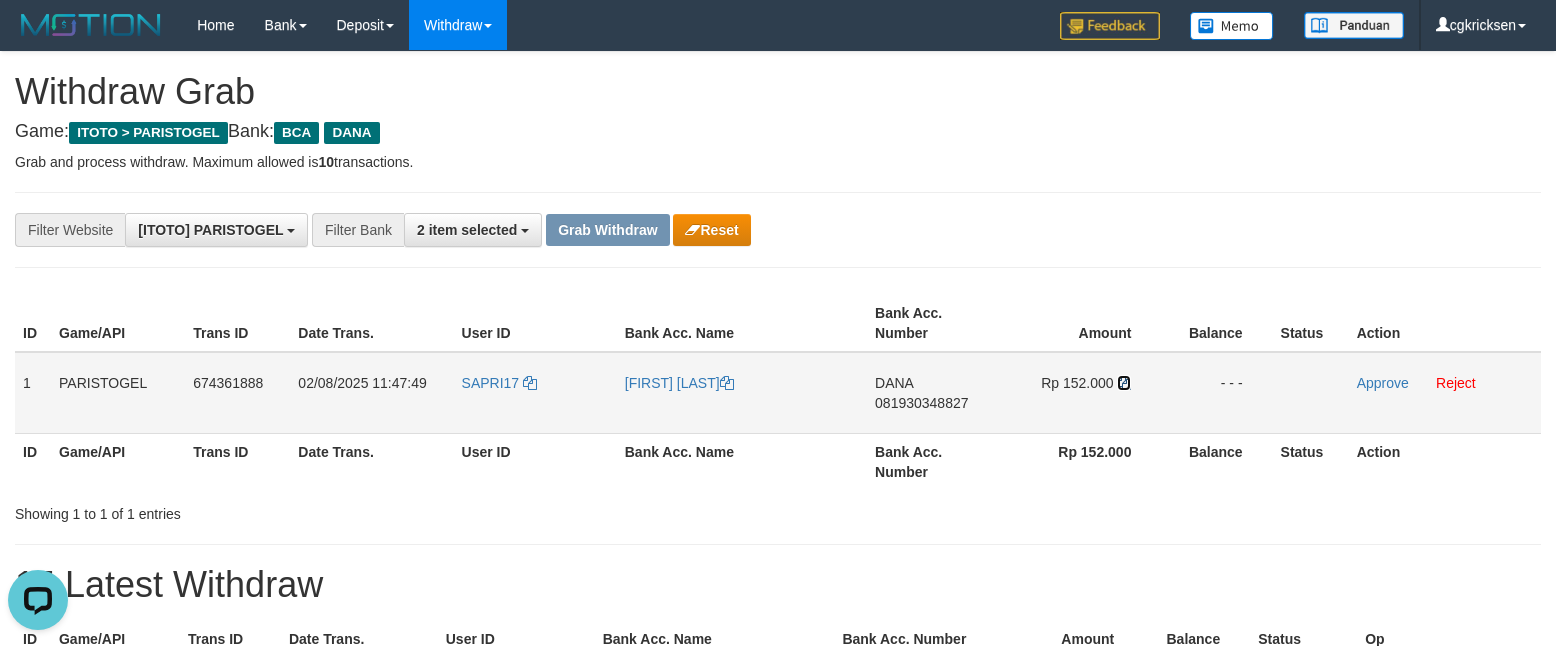 click at bounding box center [1124, 383] 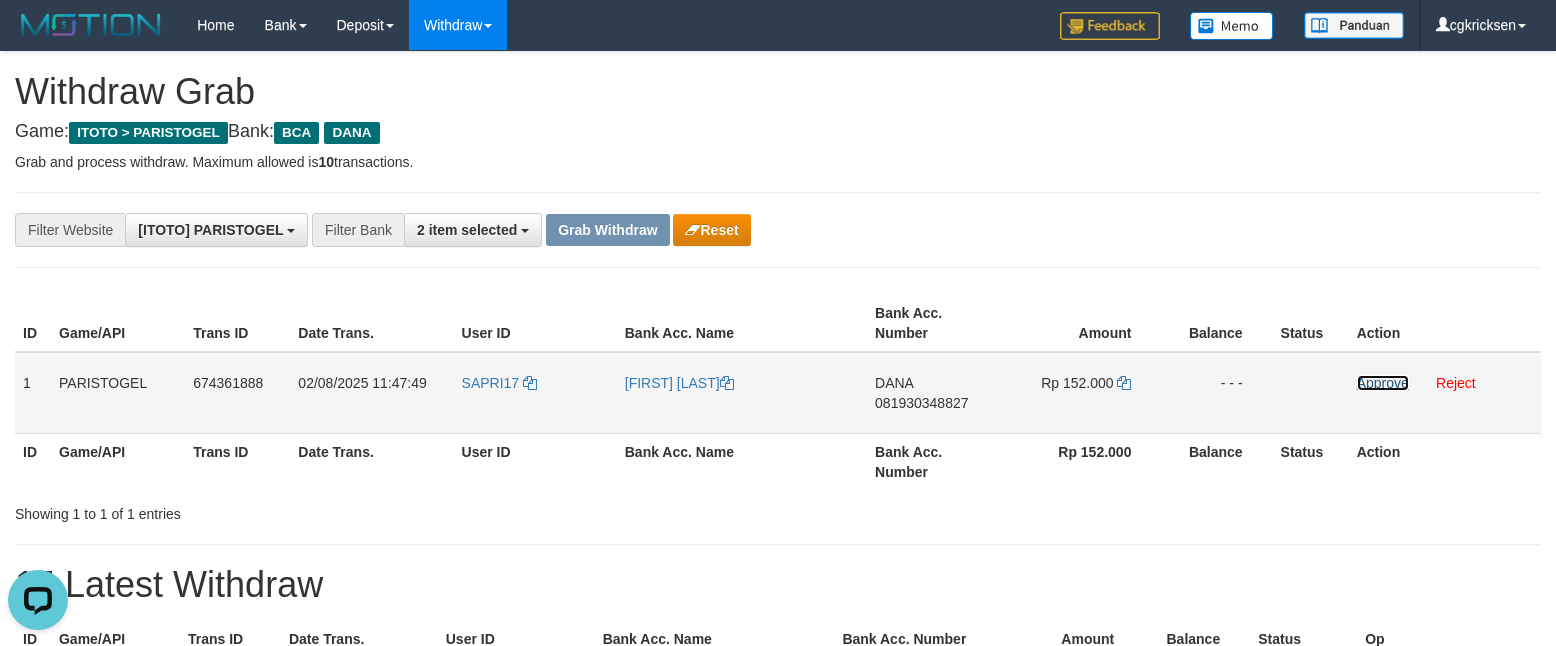 click on "Approve" at bounding box center [1383, 383] 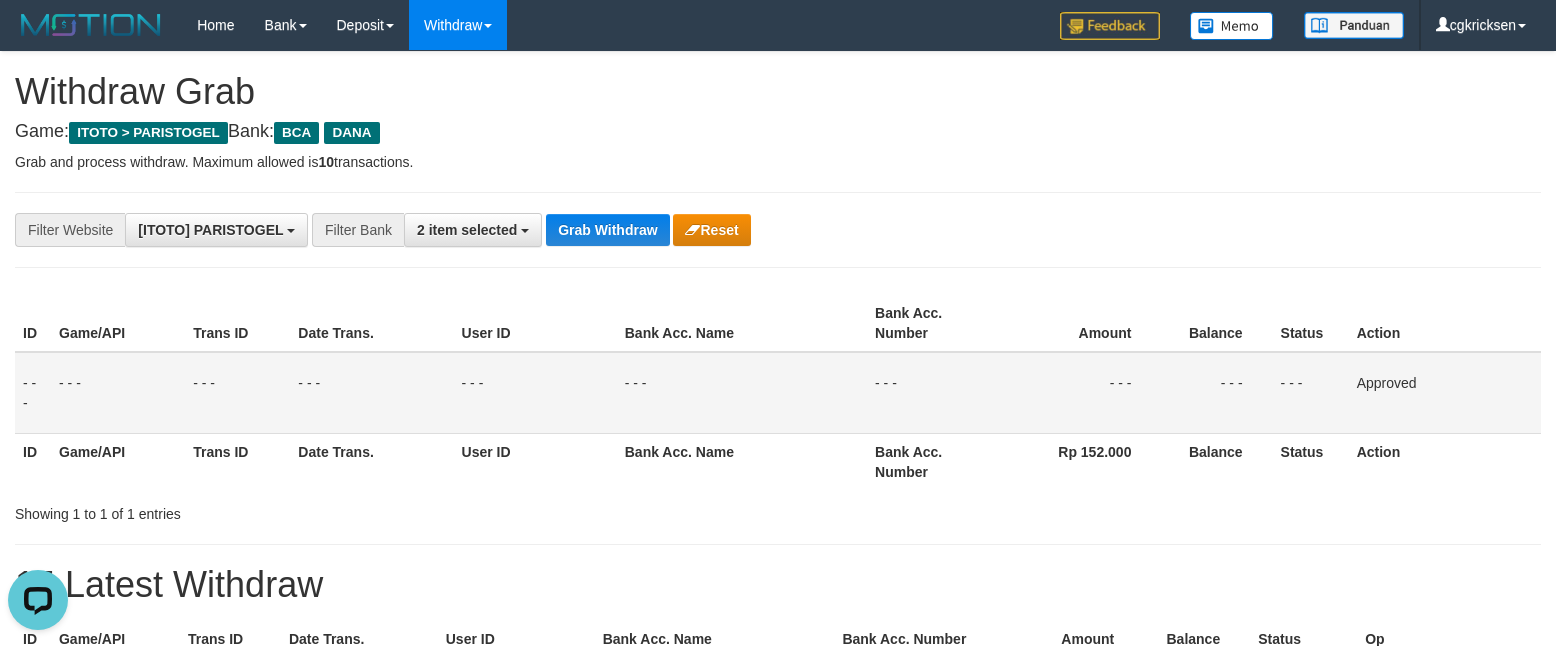 click on "**********" at bounding box center [648, 230] 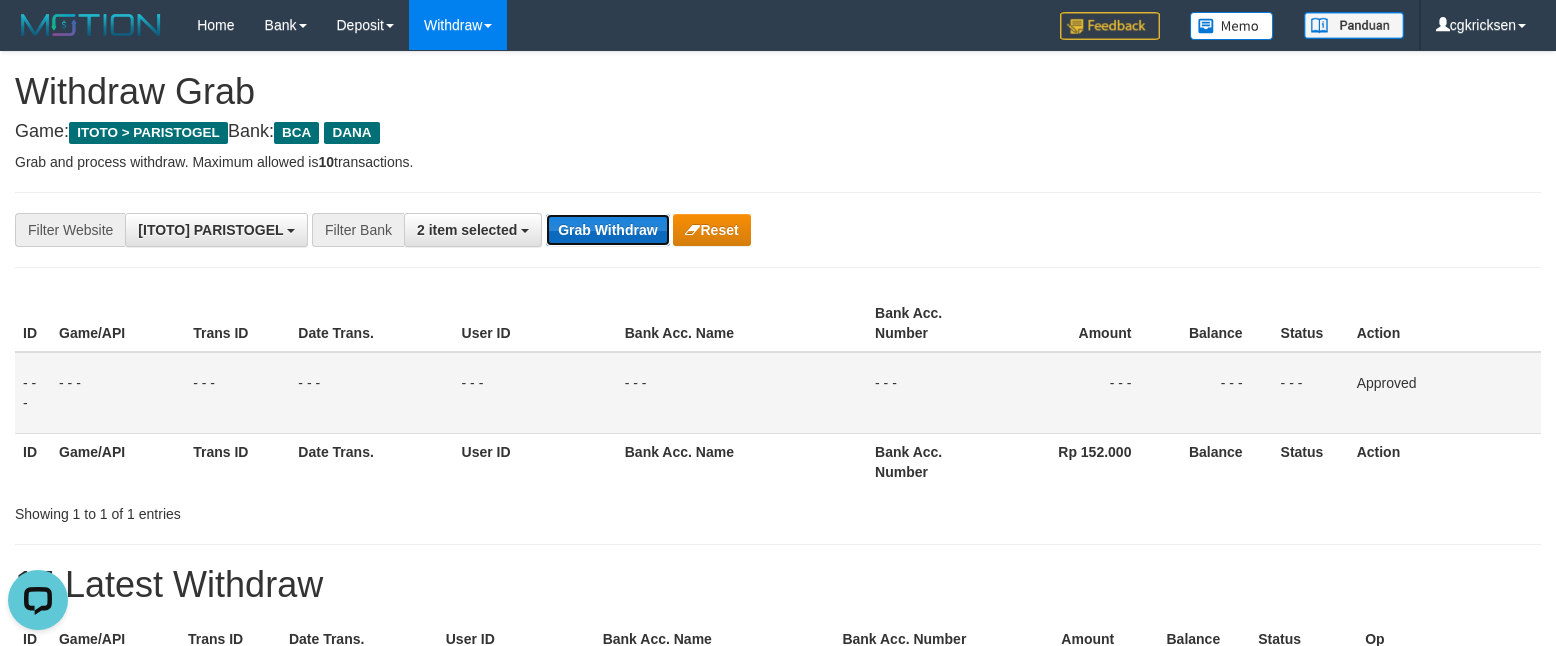 click on "Grab Withdraw" at bounding box center [607, 230] 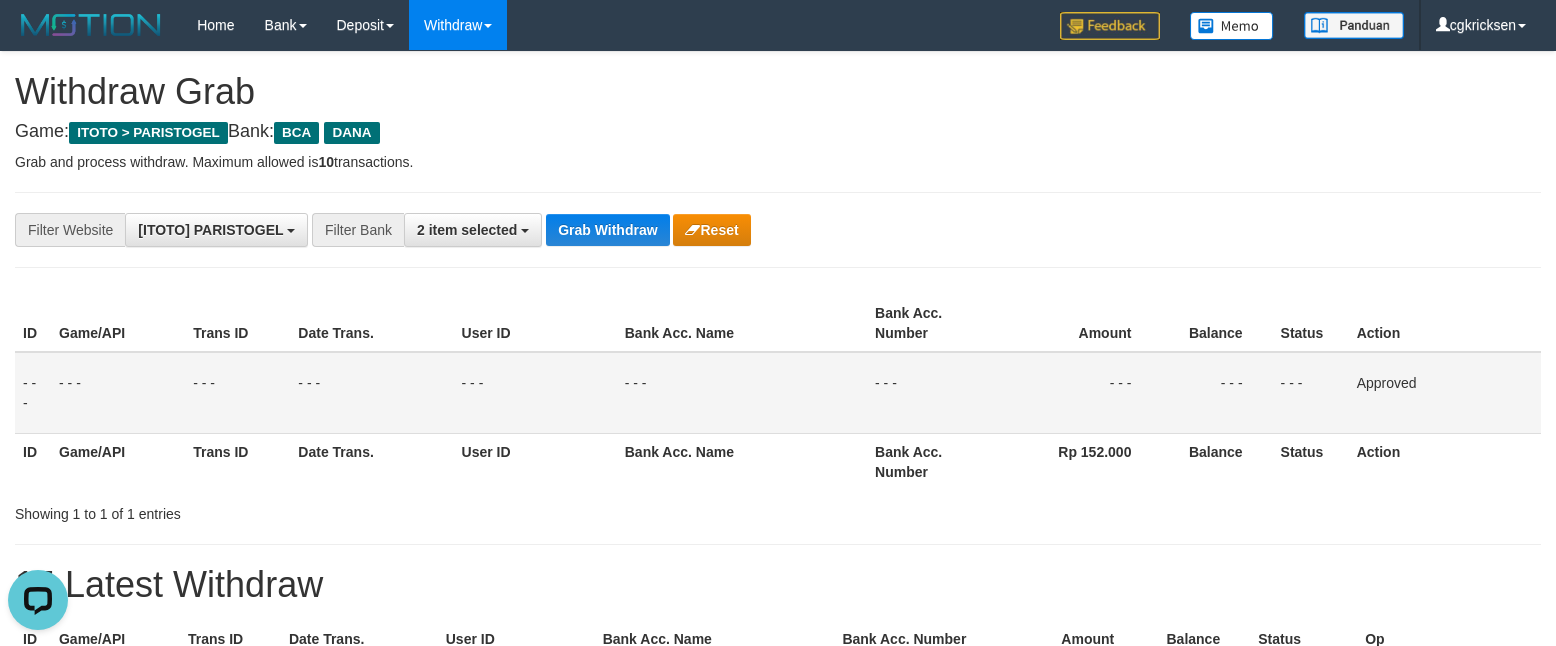 click on "Grab and process withdraw.
Maximum allowed is  10  transactions." at bounding box center (778, 162) 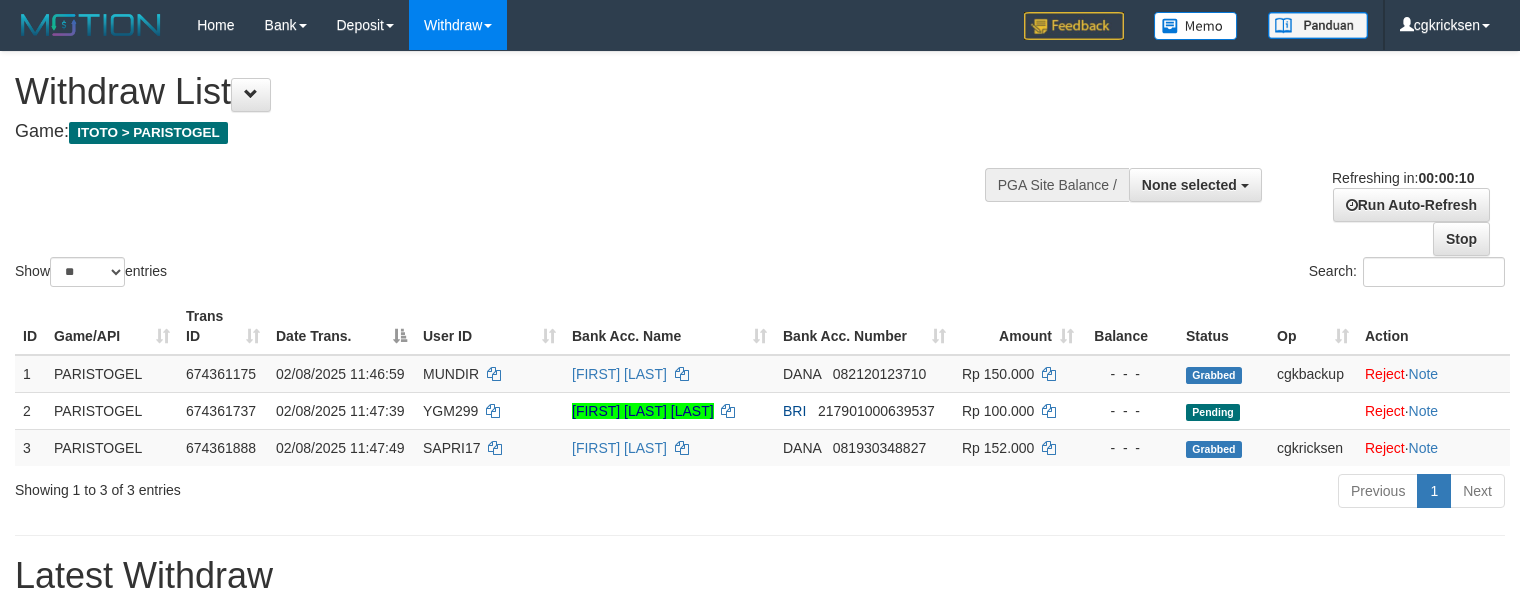 select 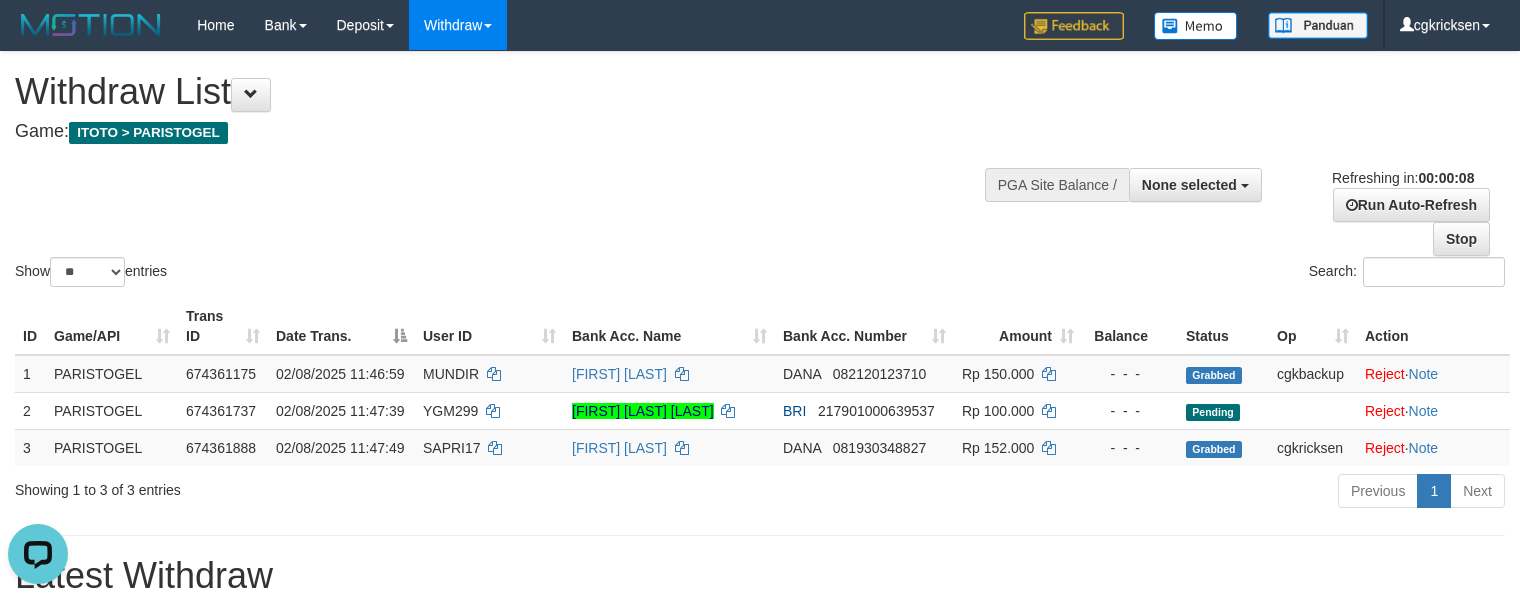 scroll, scrollTop: 0, scrollLeft: 0, axis: both 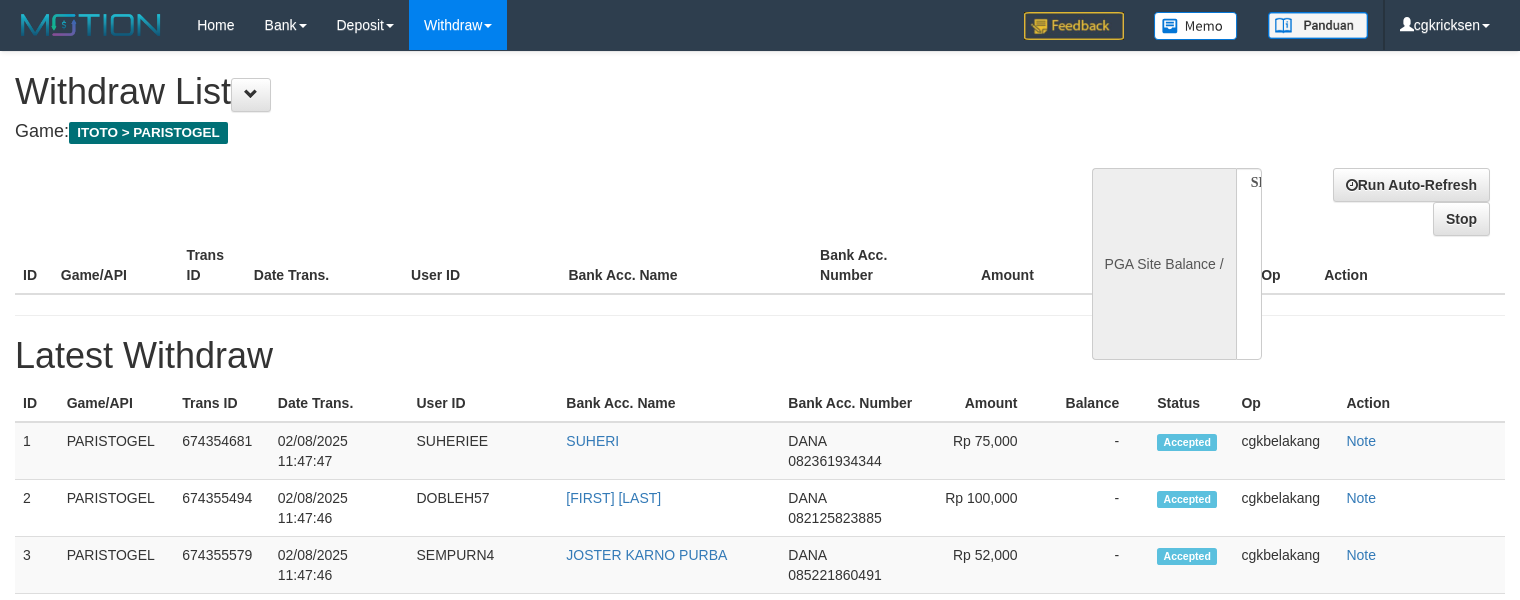 select 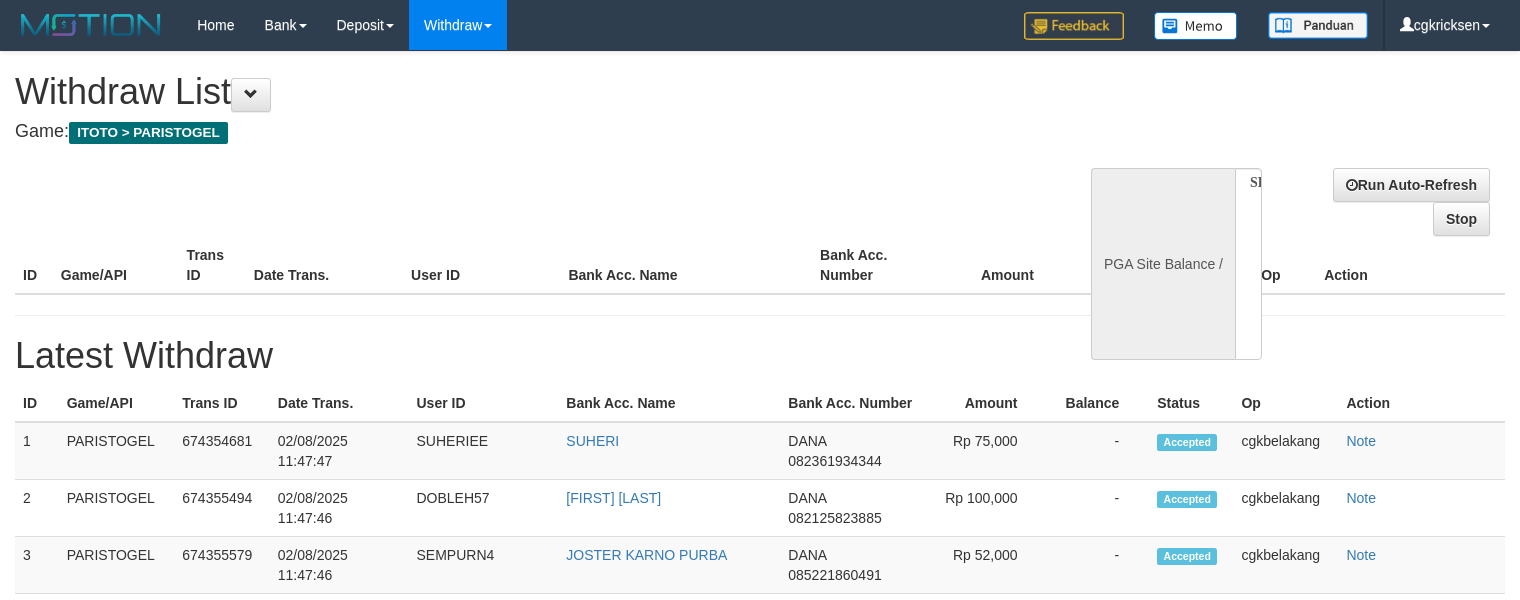 scroll, scrollTop: 0, scrollLeft: 0, axis: both 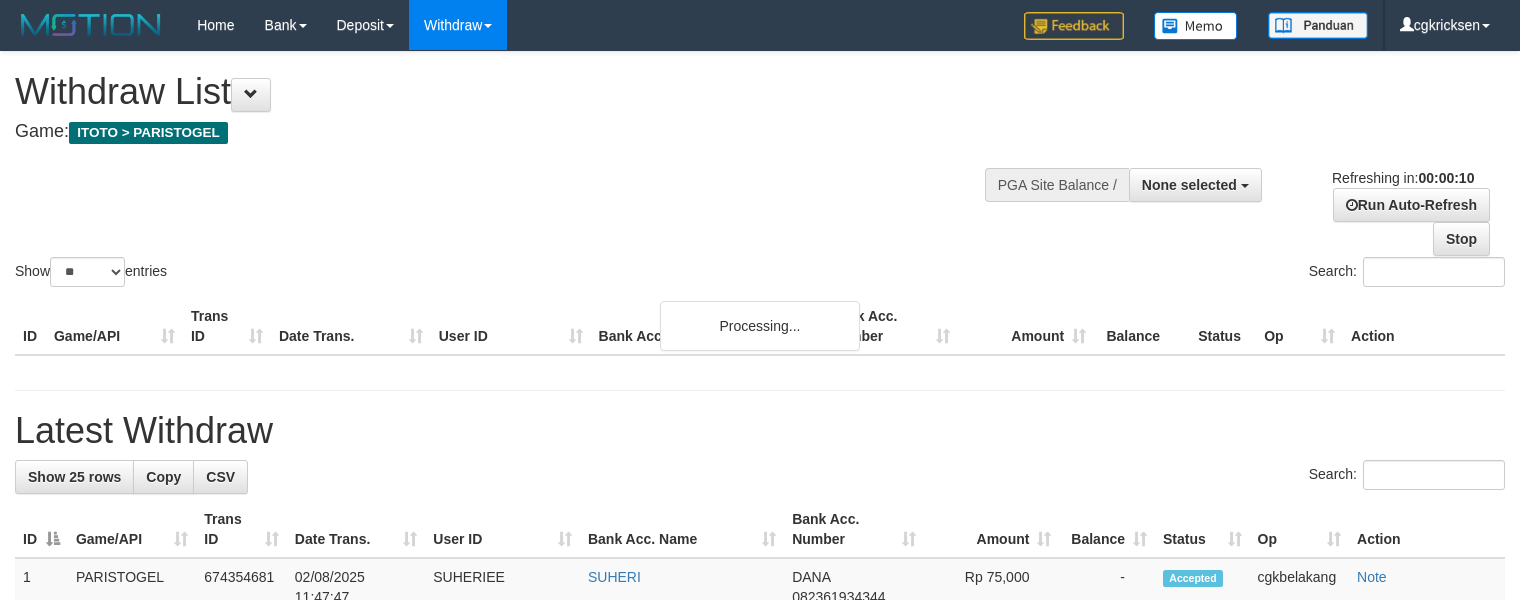 select 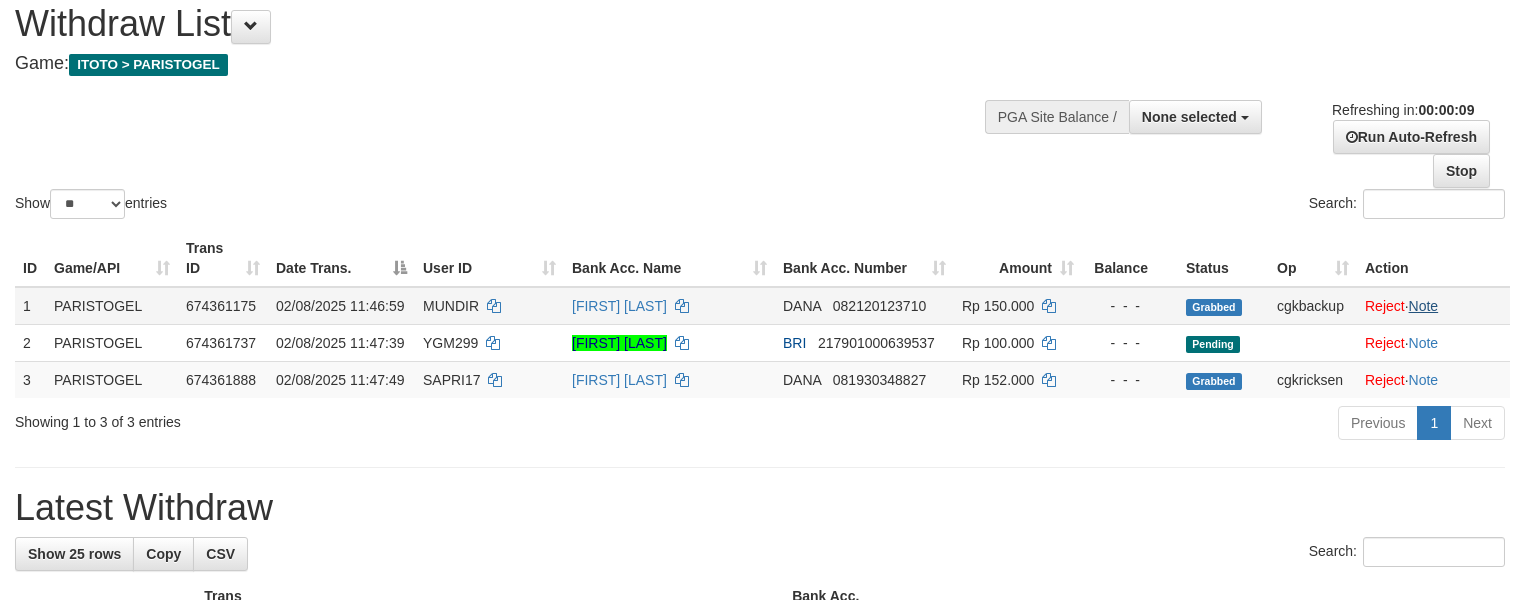 scroll, scrollTop: 133, scrollLeft: 0, axis: vertical 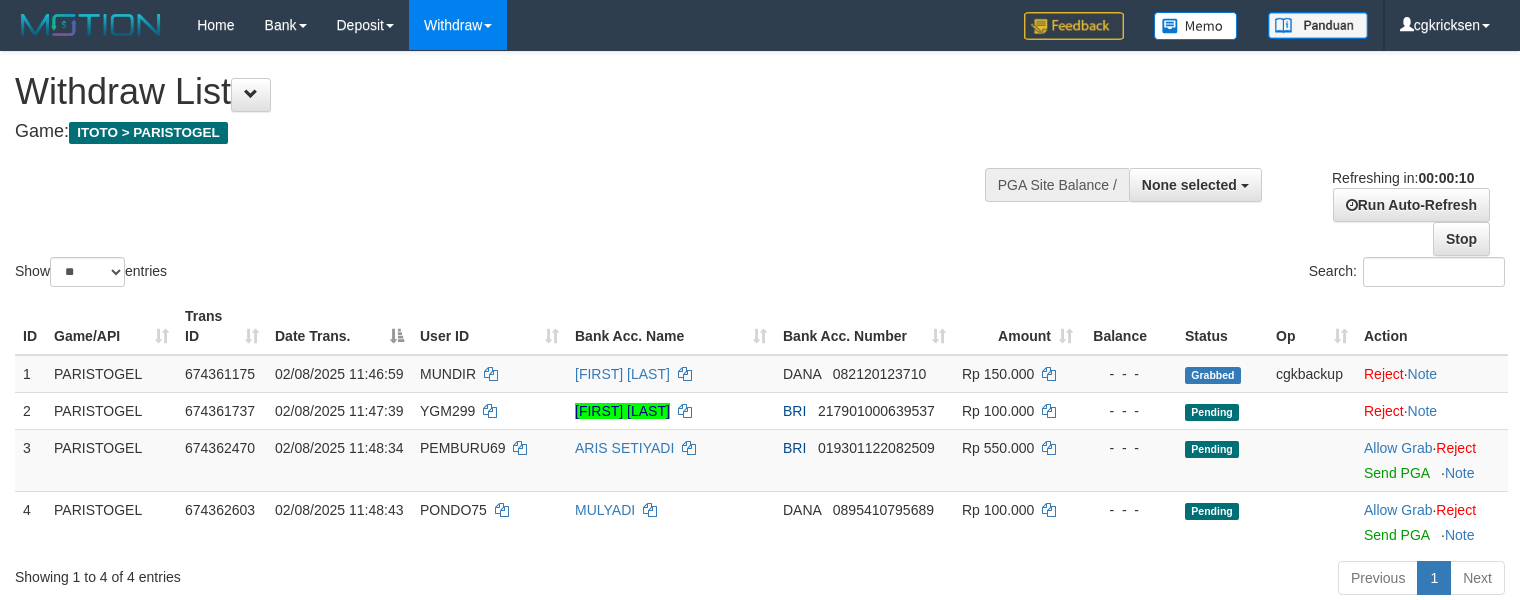 select 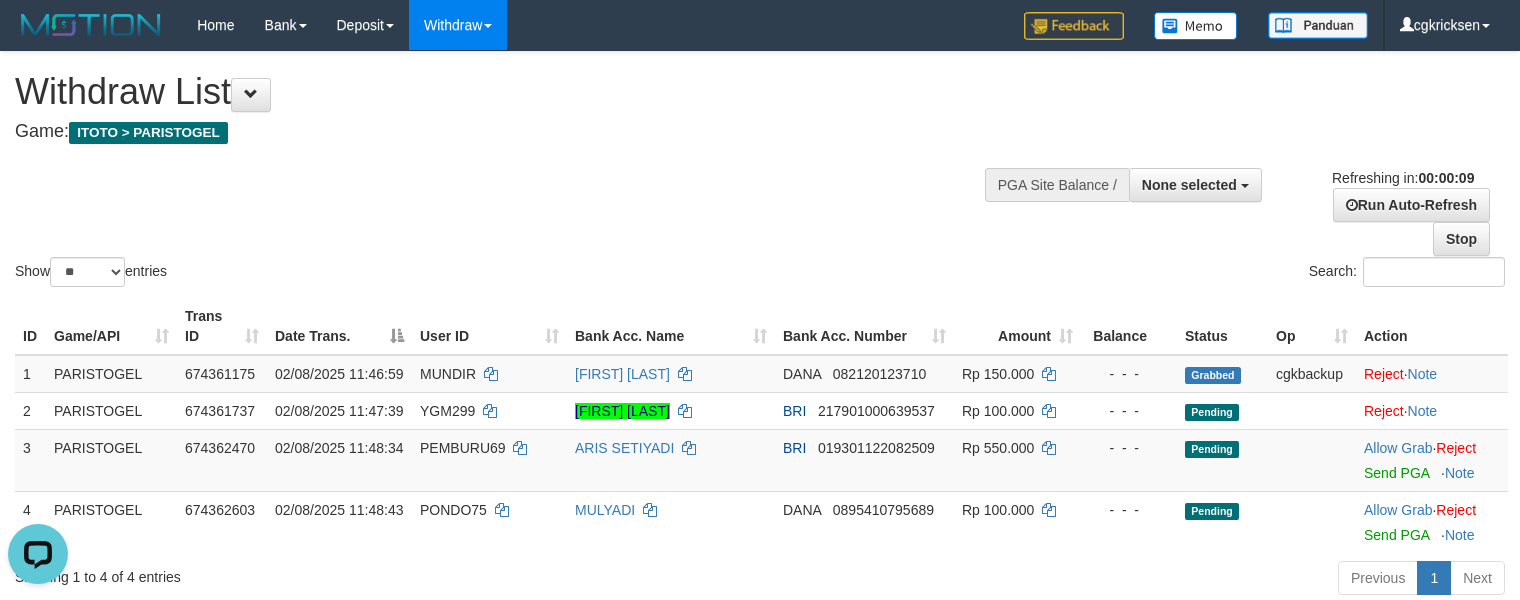 scroll, scrollTop: 0, scrollLeft: 0, axis: both 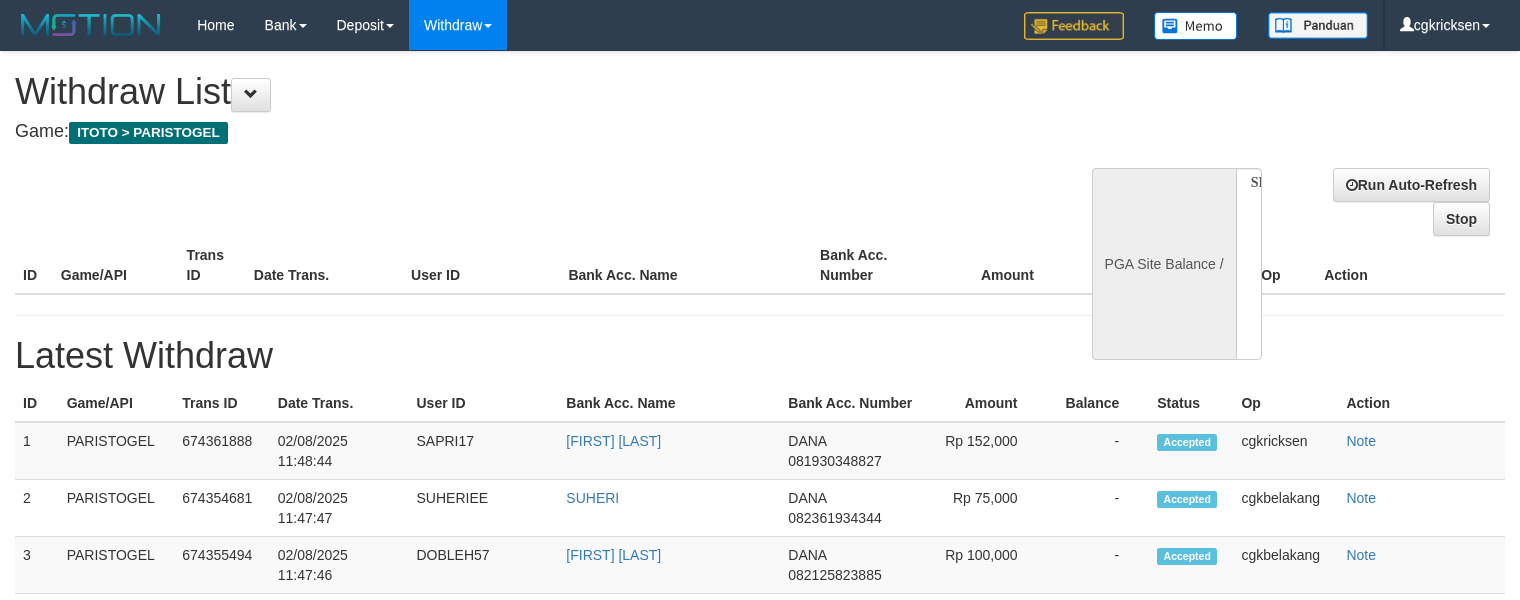 select 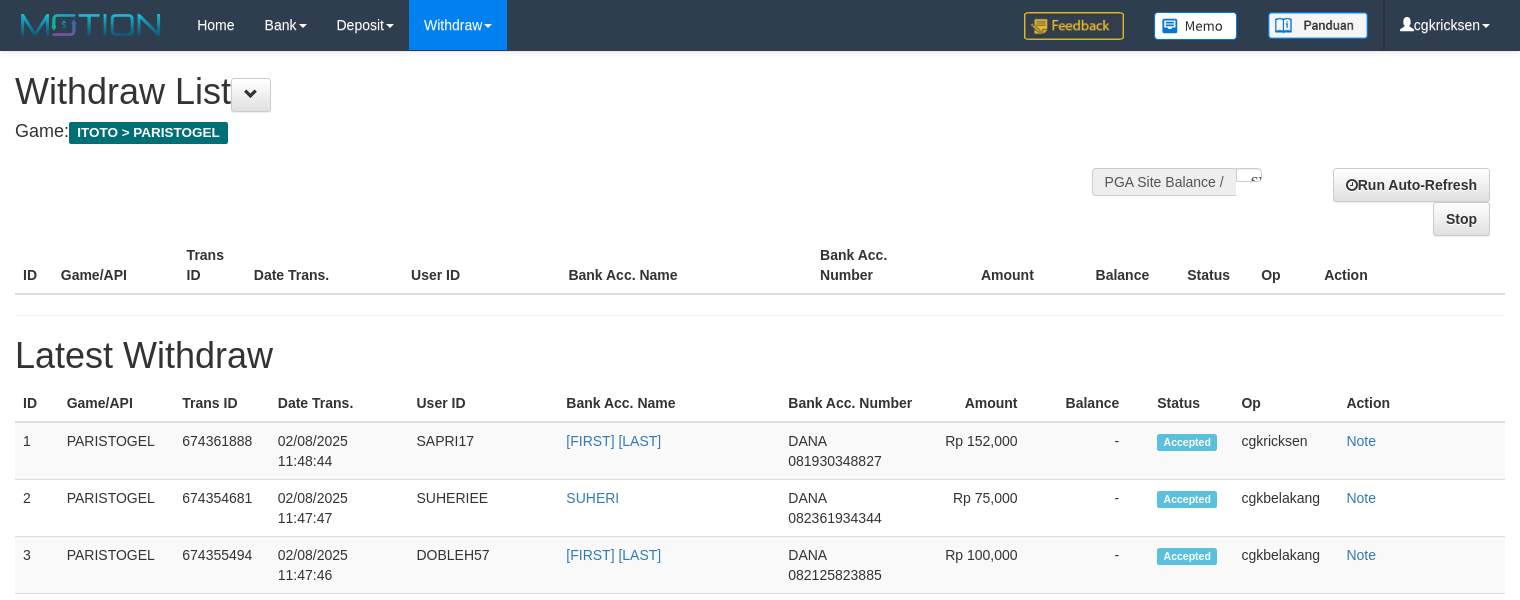scroll, scrollTop: 0, scrollLeft: 0, axis: both 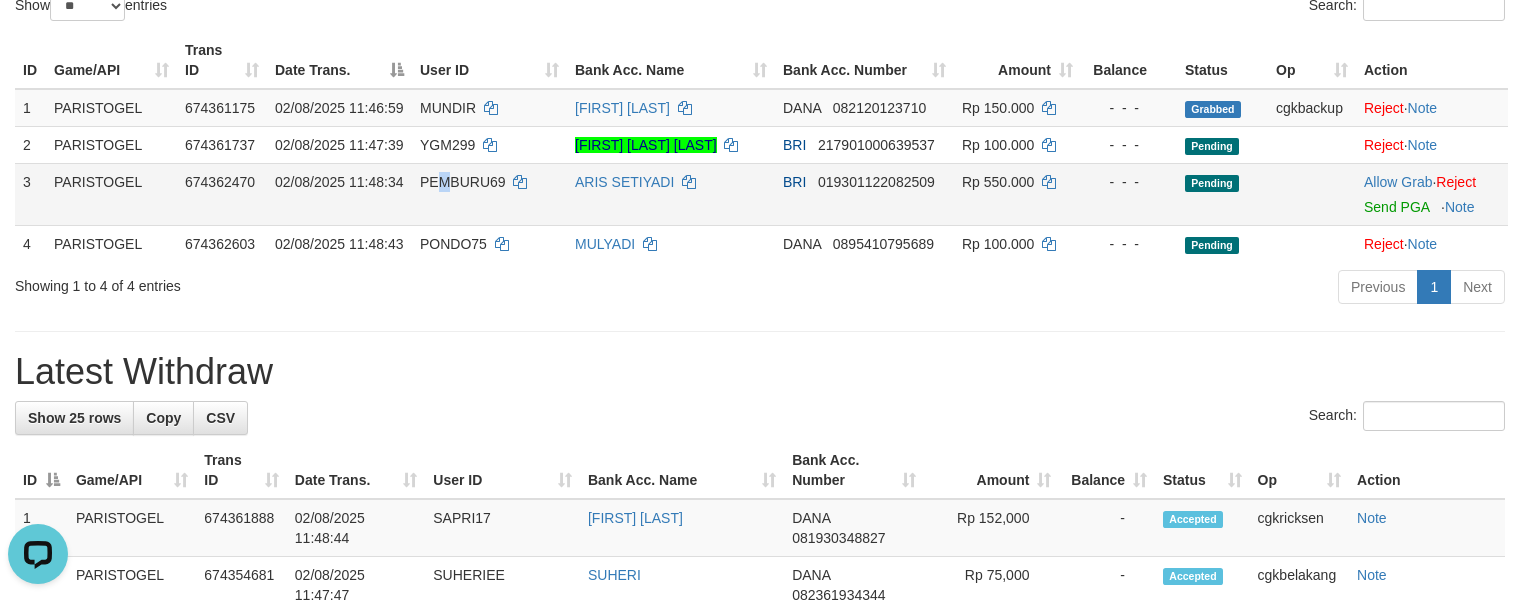 click on "PEMBURU69" at bounding box center (489, 194) 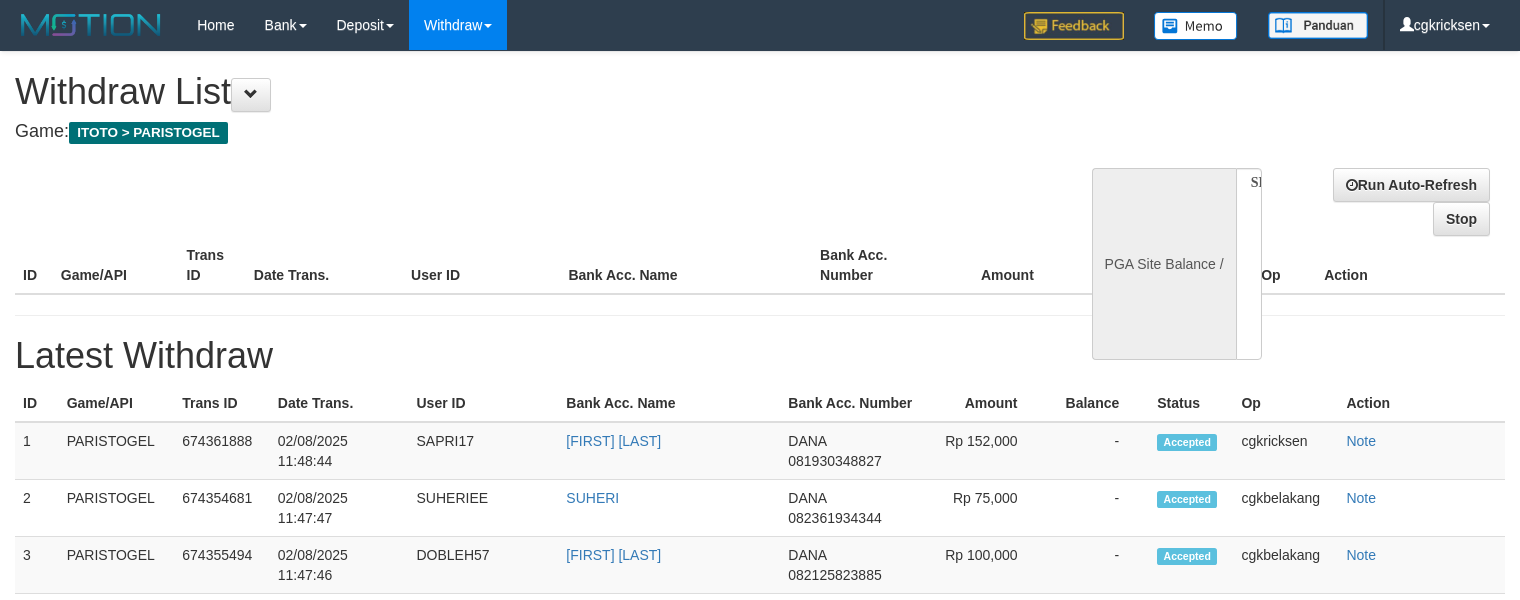 select 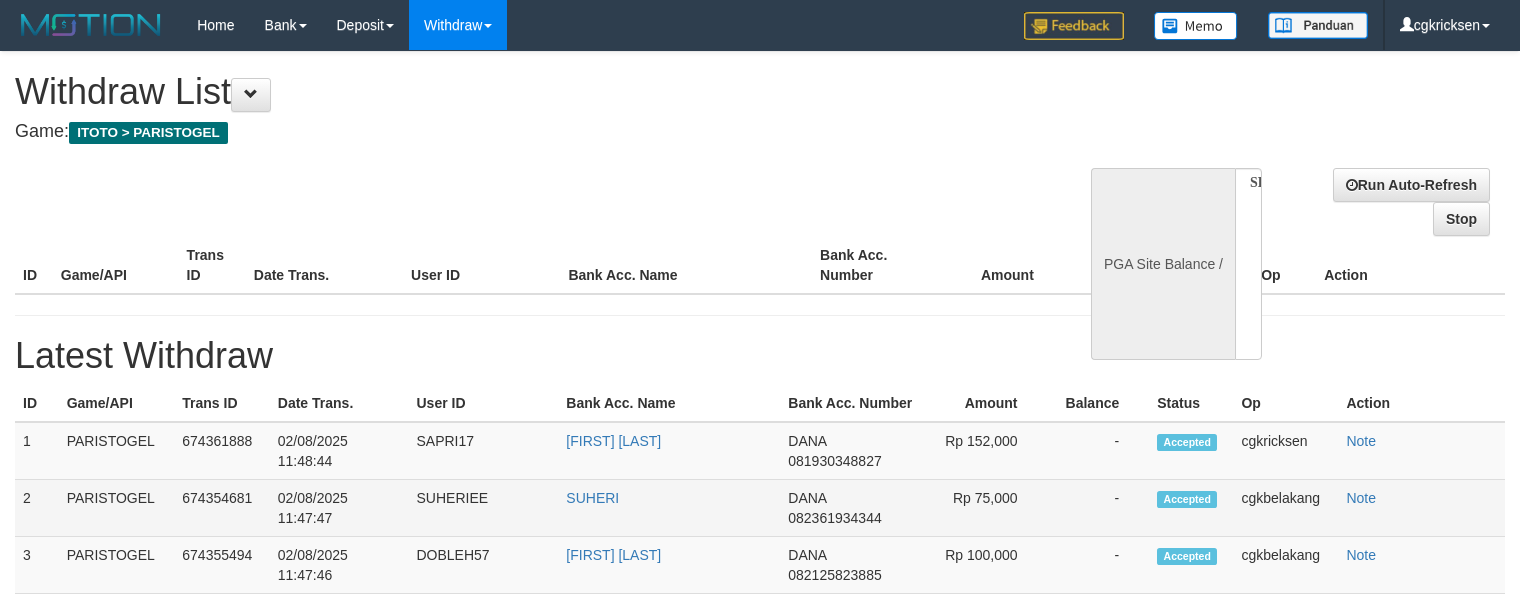 scroll, scrollTop: 266, scrollLeft: 0, axis: vertical 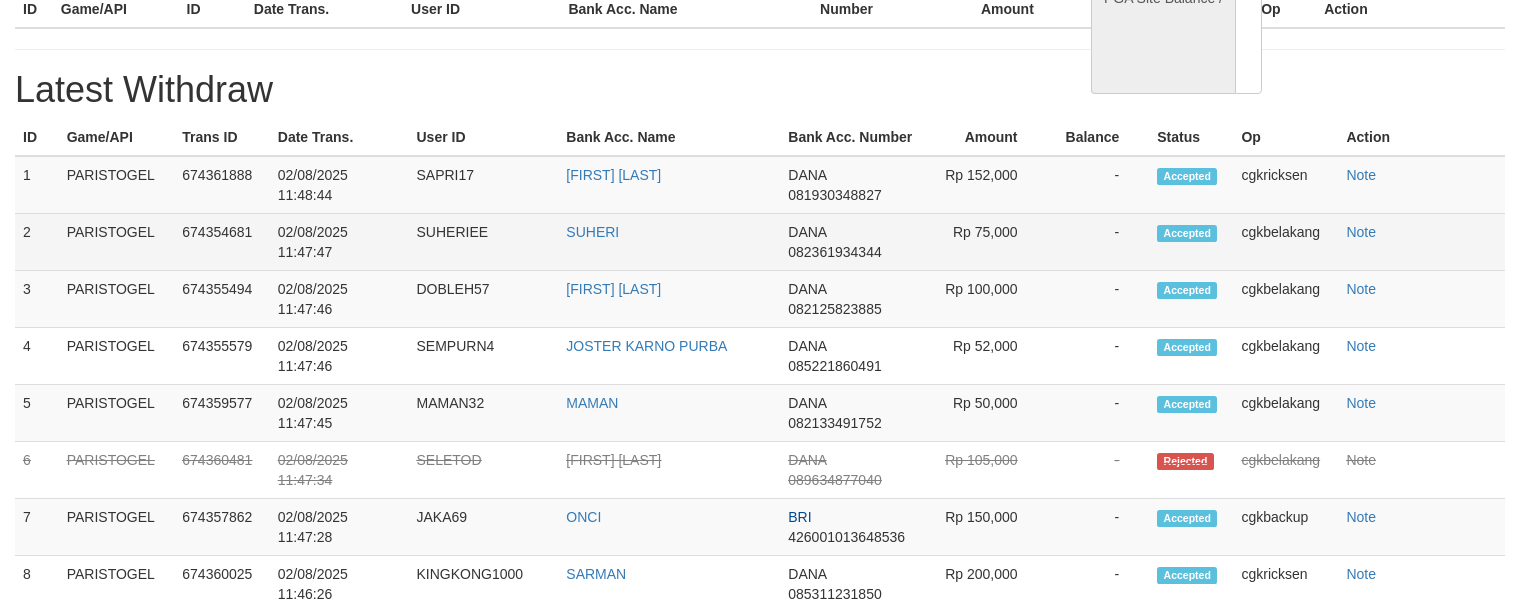 select on "**" 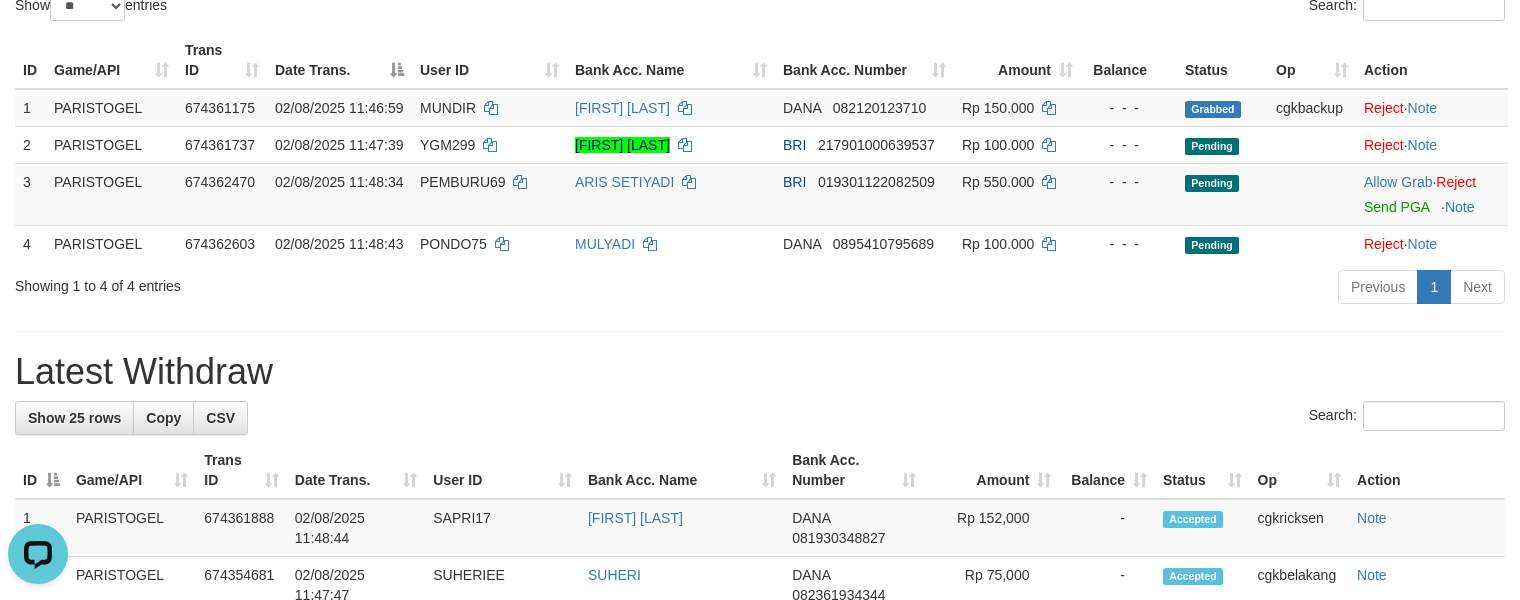 scroll, scrollTop: 0, scrollLeft: 0, axis: both 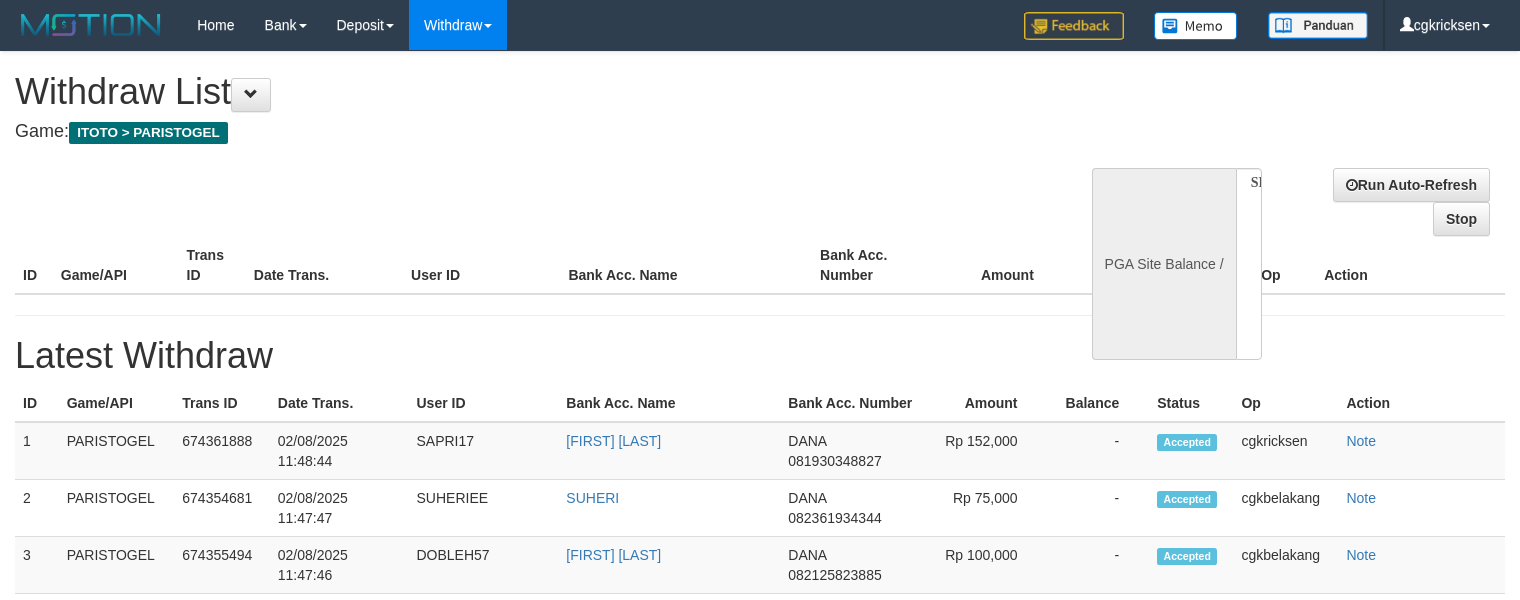 select 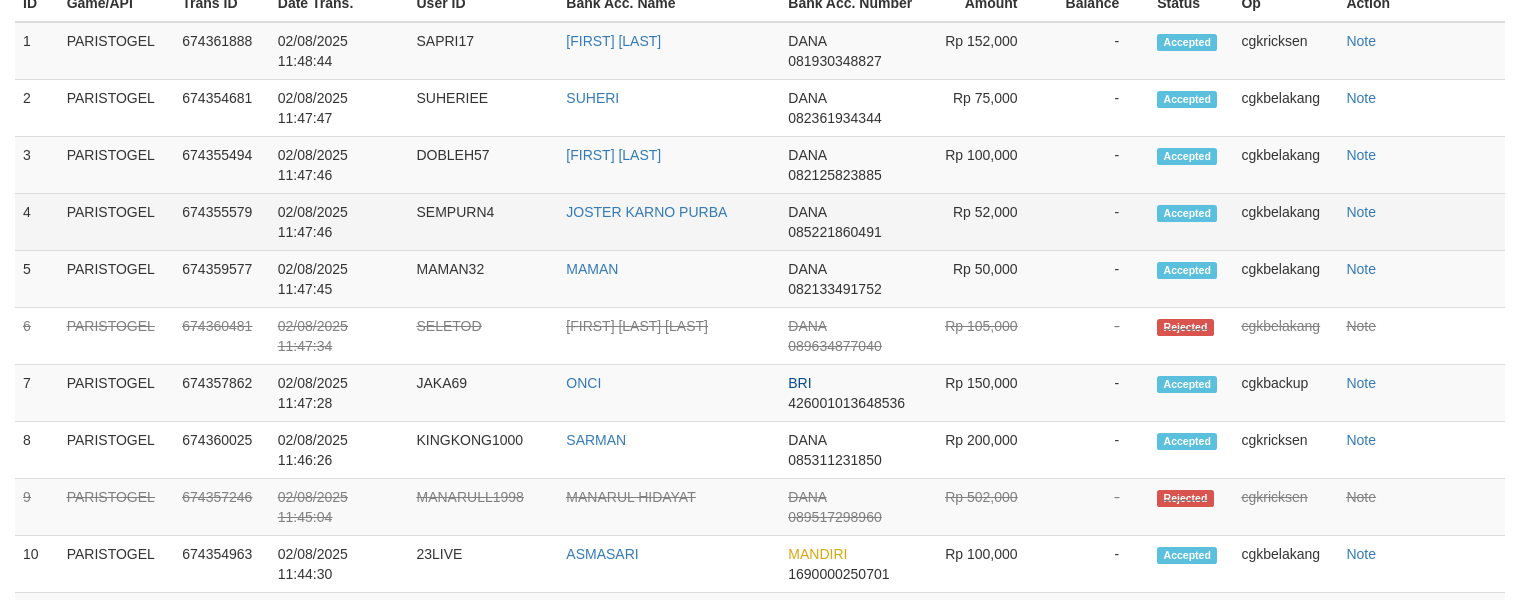 scroll, scrollTop: 36, scrollLeft: 0, axis: vertical 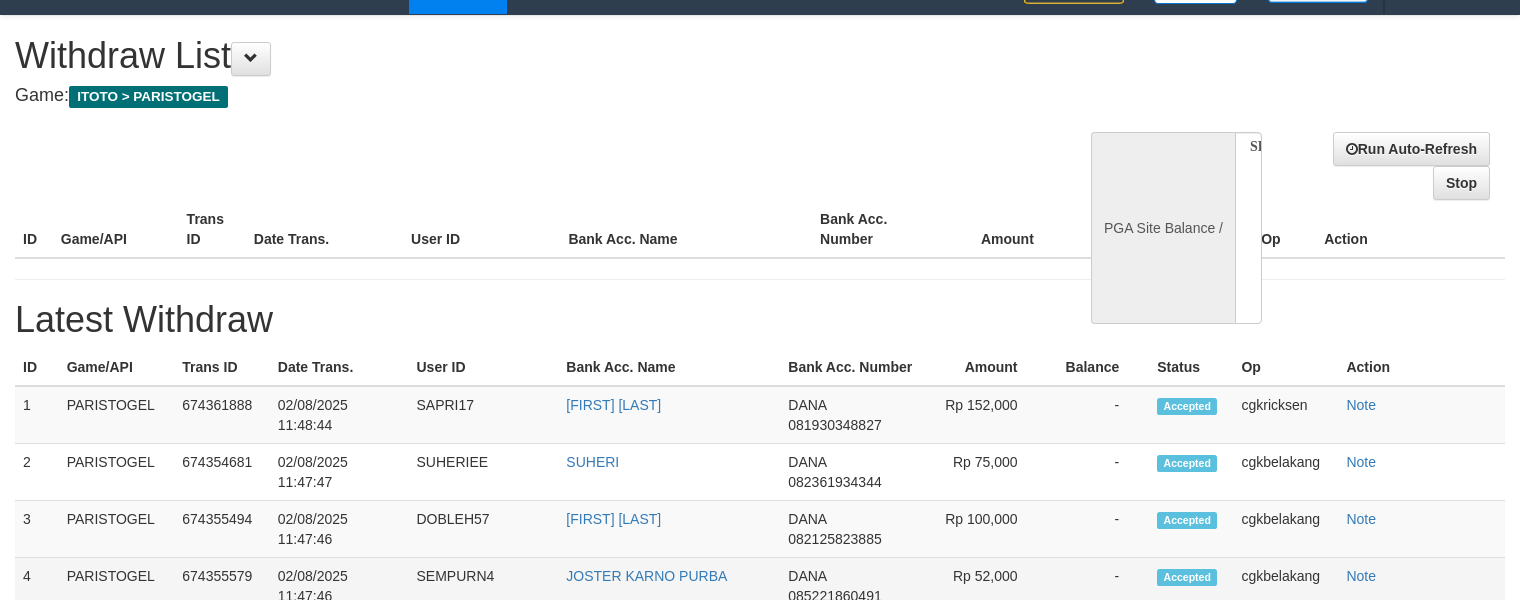 select on "**" 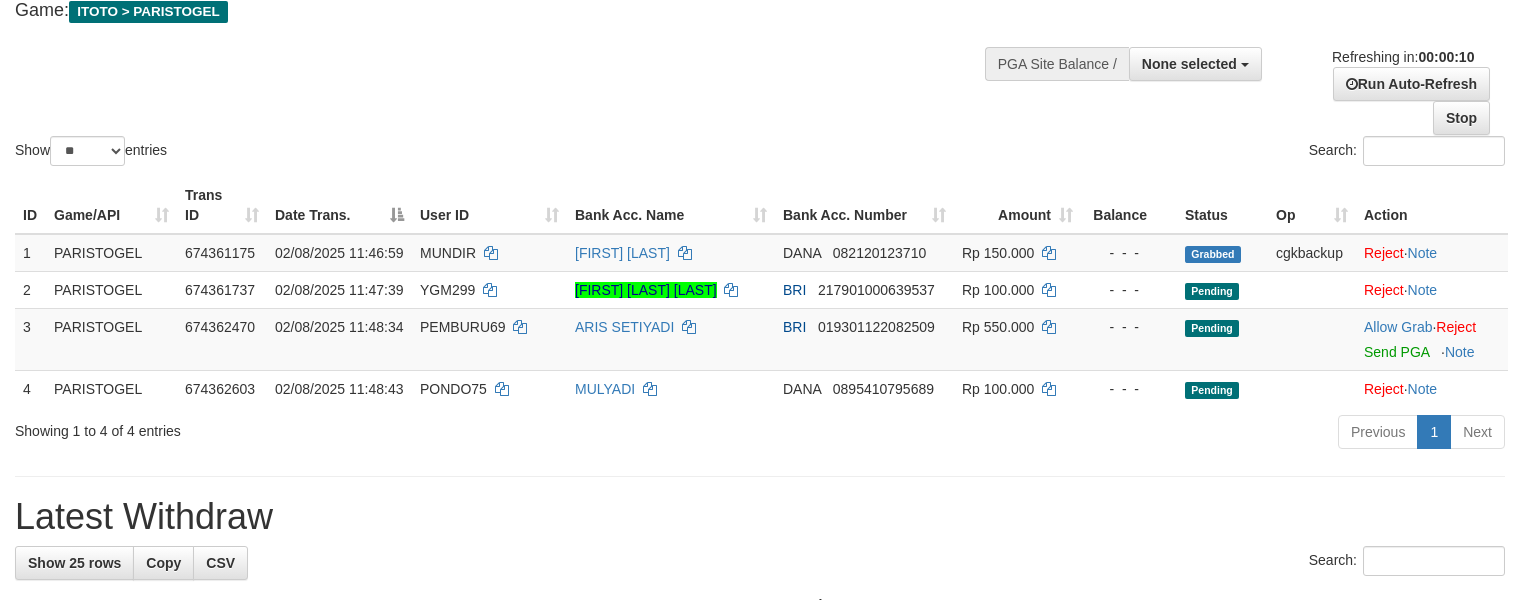 scroll, scrollTop: 266, scrollLeft: 0, axis: vertical 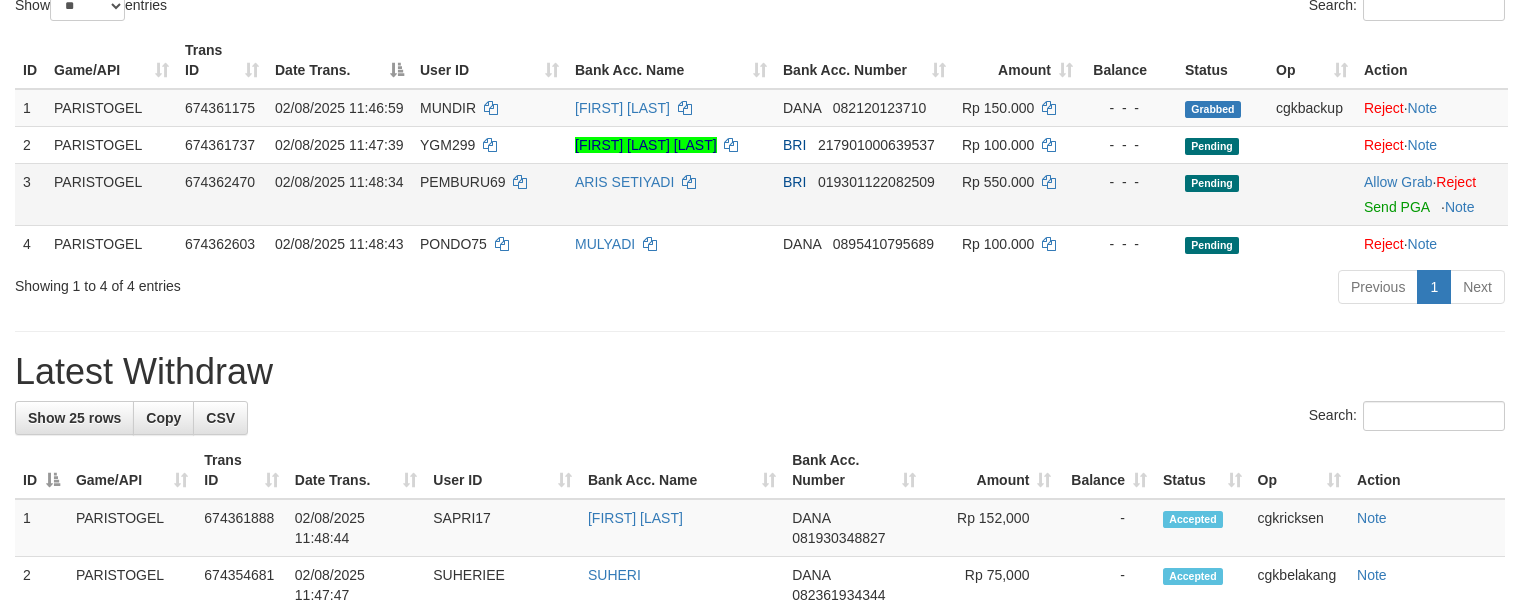 click on "PEMBURU69" at bounding box center [463, 182] 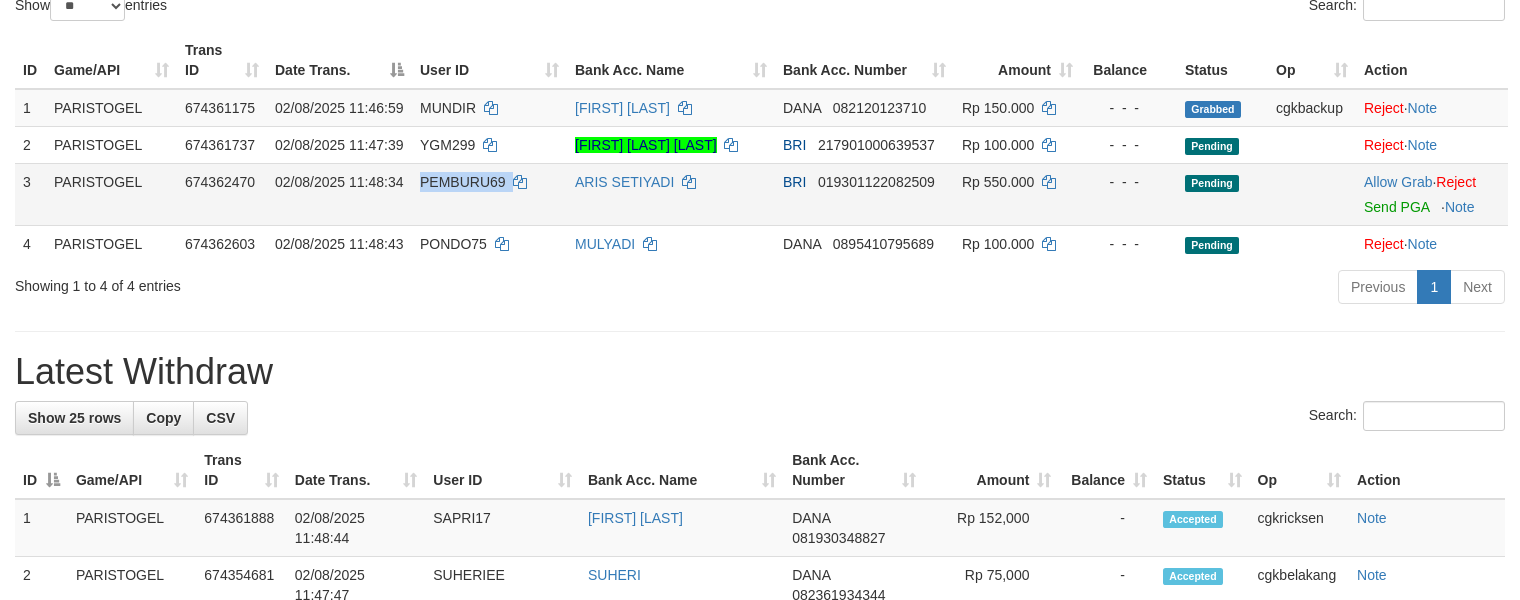 copy on "PEMBURU69" 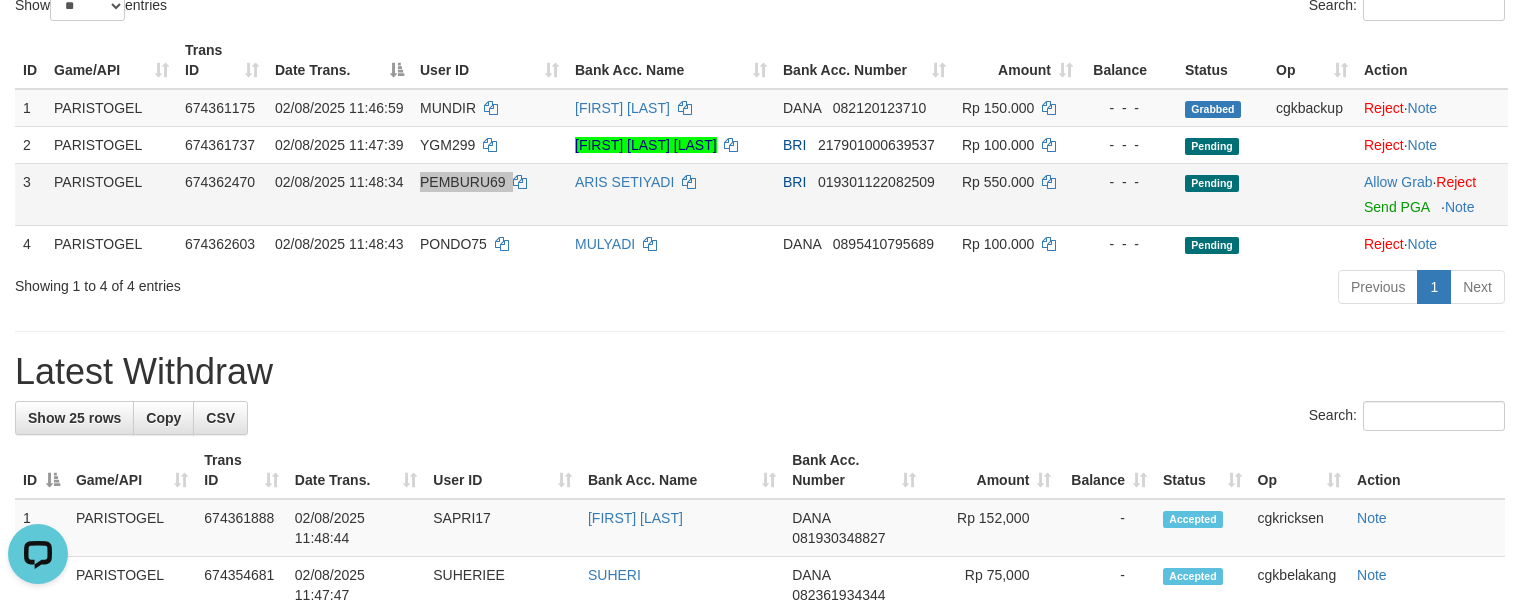 scroll, scrollTop: 0, scrollLeft: 0, axis: both 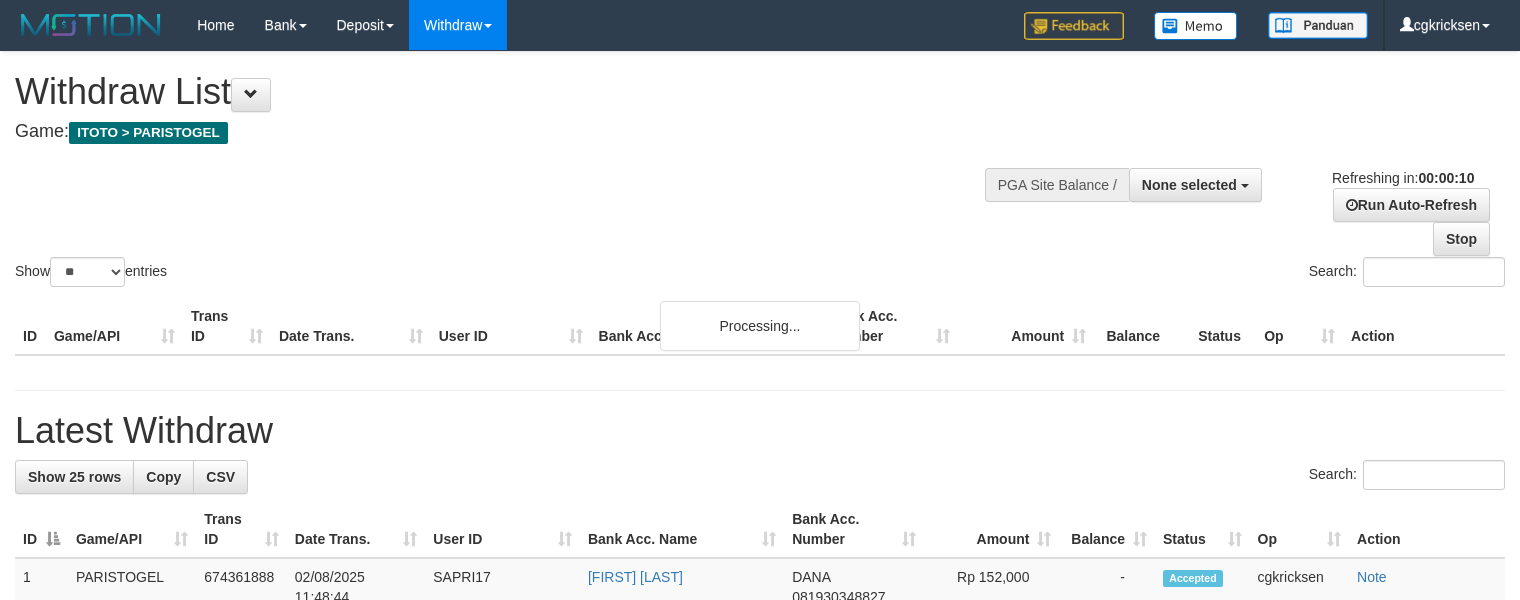 select 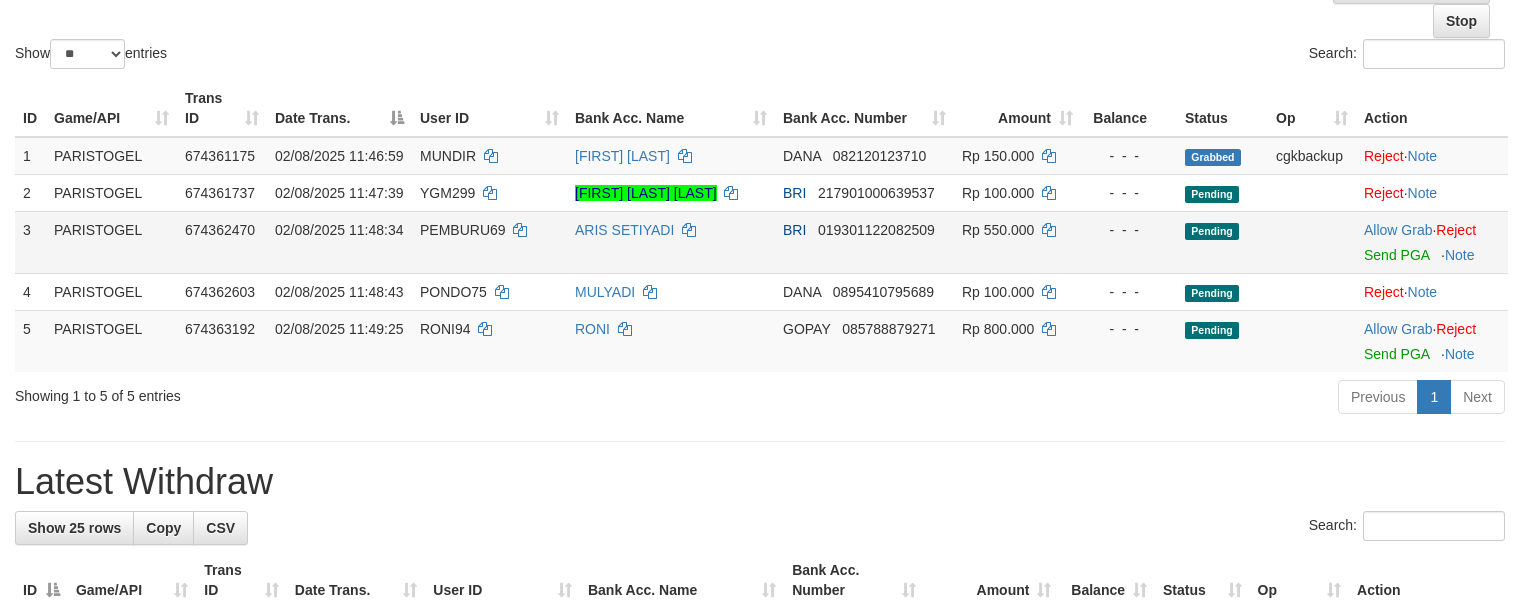 scroll, scrollTop: 266, scrollLeft: 0, axis: vertical 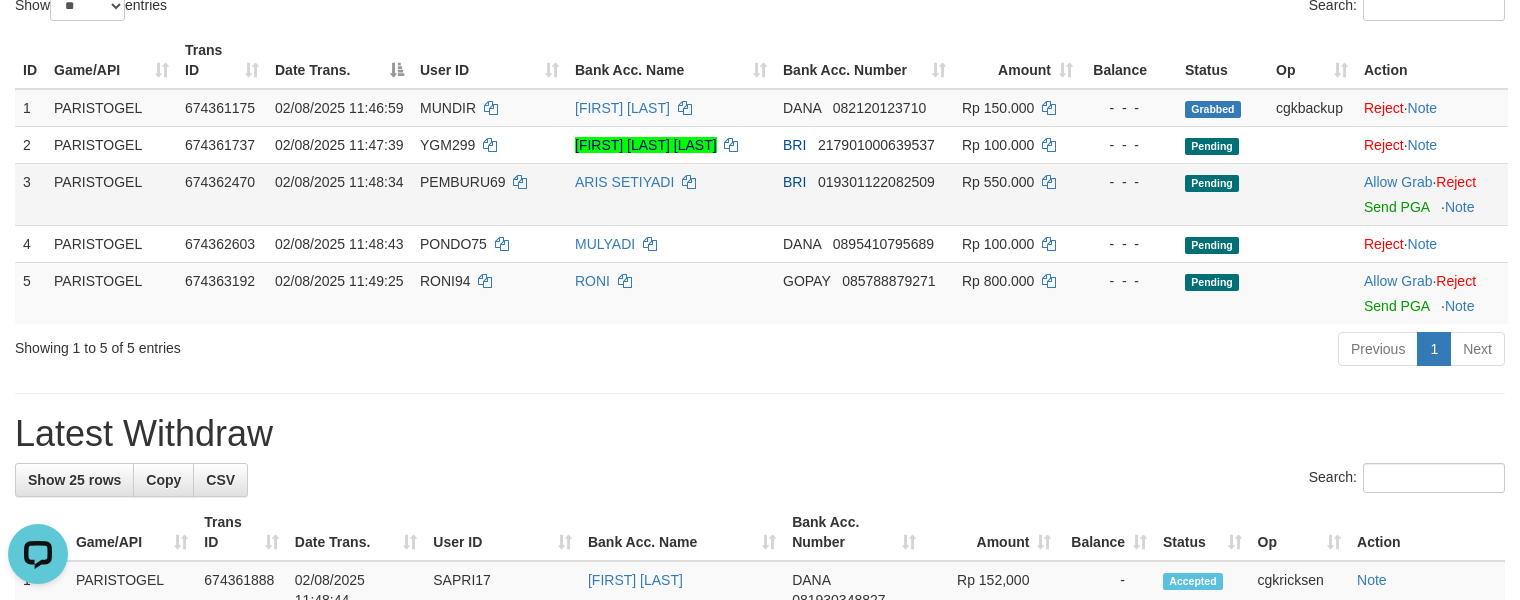 click on "ARIS SETIYADI" at bounding box center [671, 194] 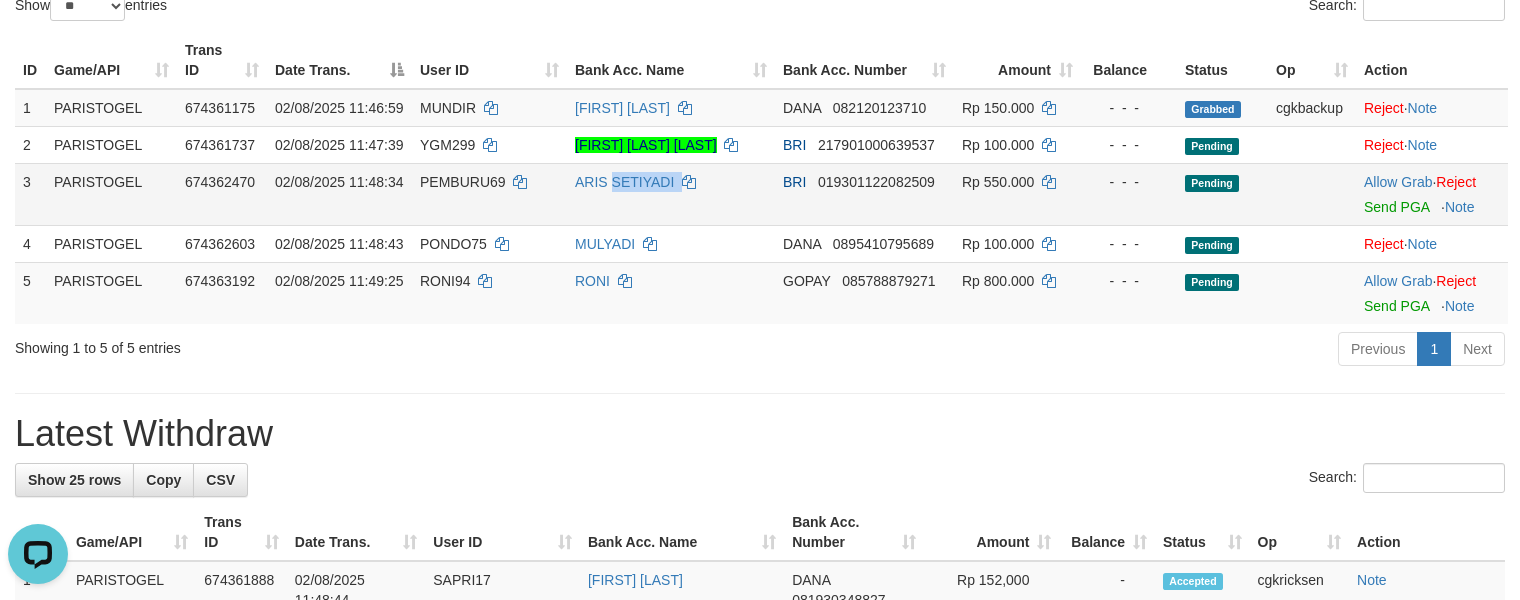 click on "ARIS SETIYADI" at bounding box center (671, 194) 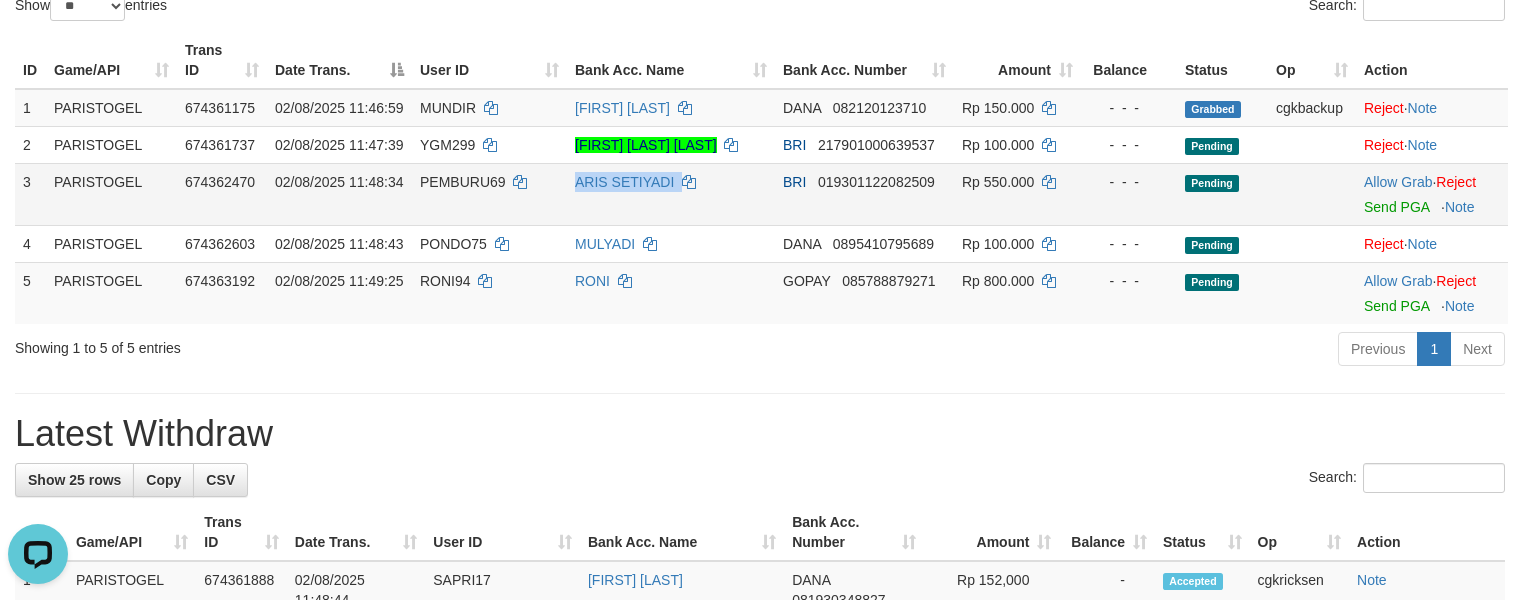 click on "ARIS SETIYADI" at bounding box center [671, 194] 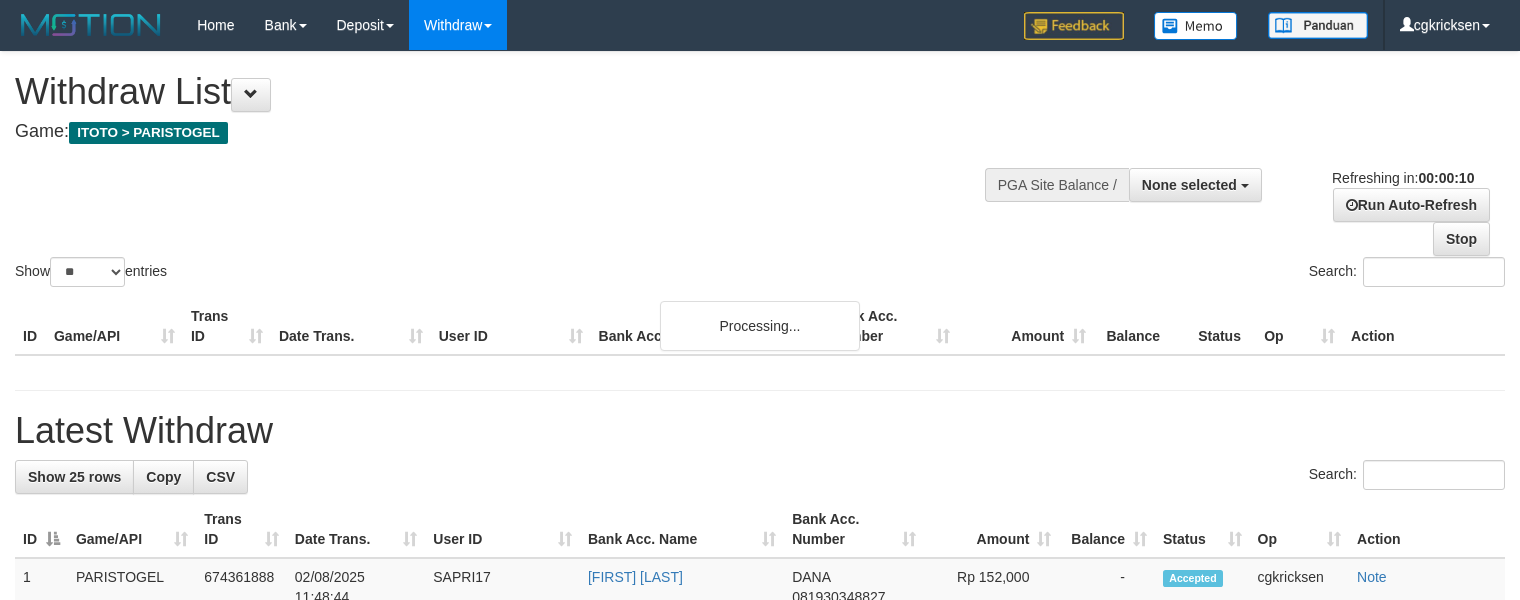 select 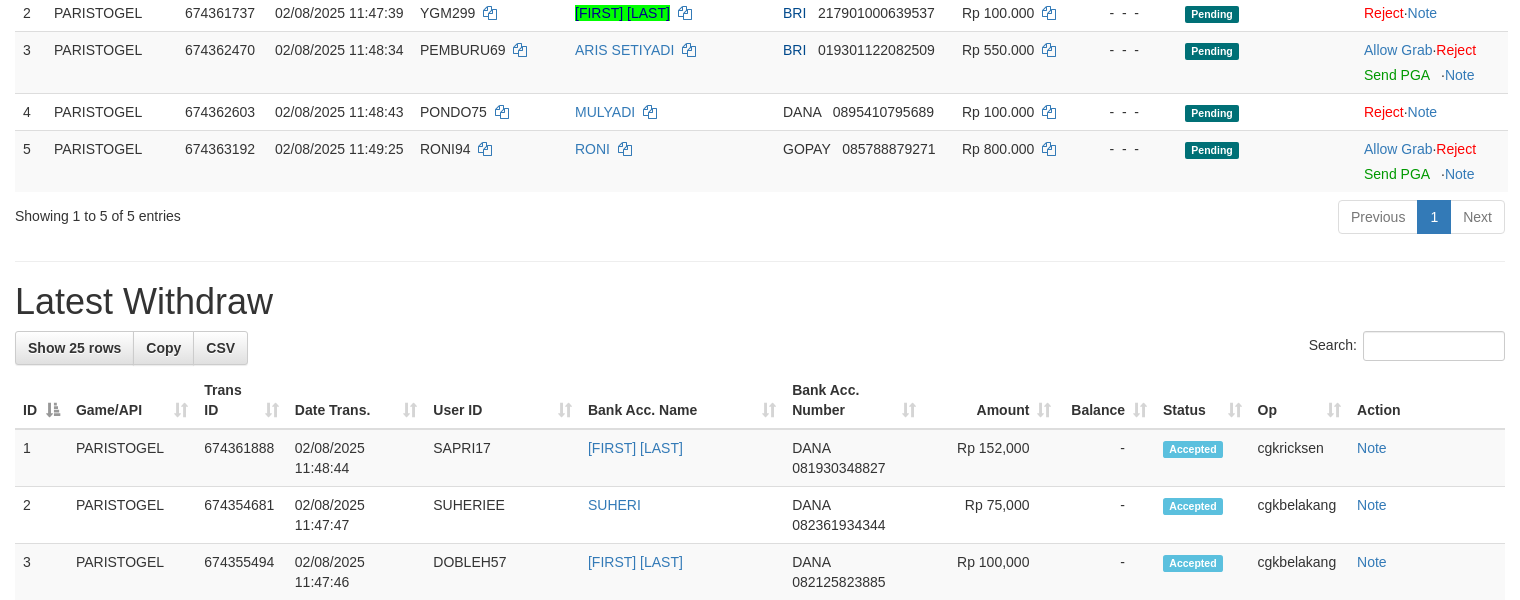 scroll, scrollTop: 400, scrollLeft: 0, axis: vertical 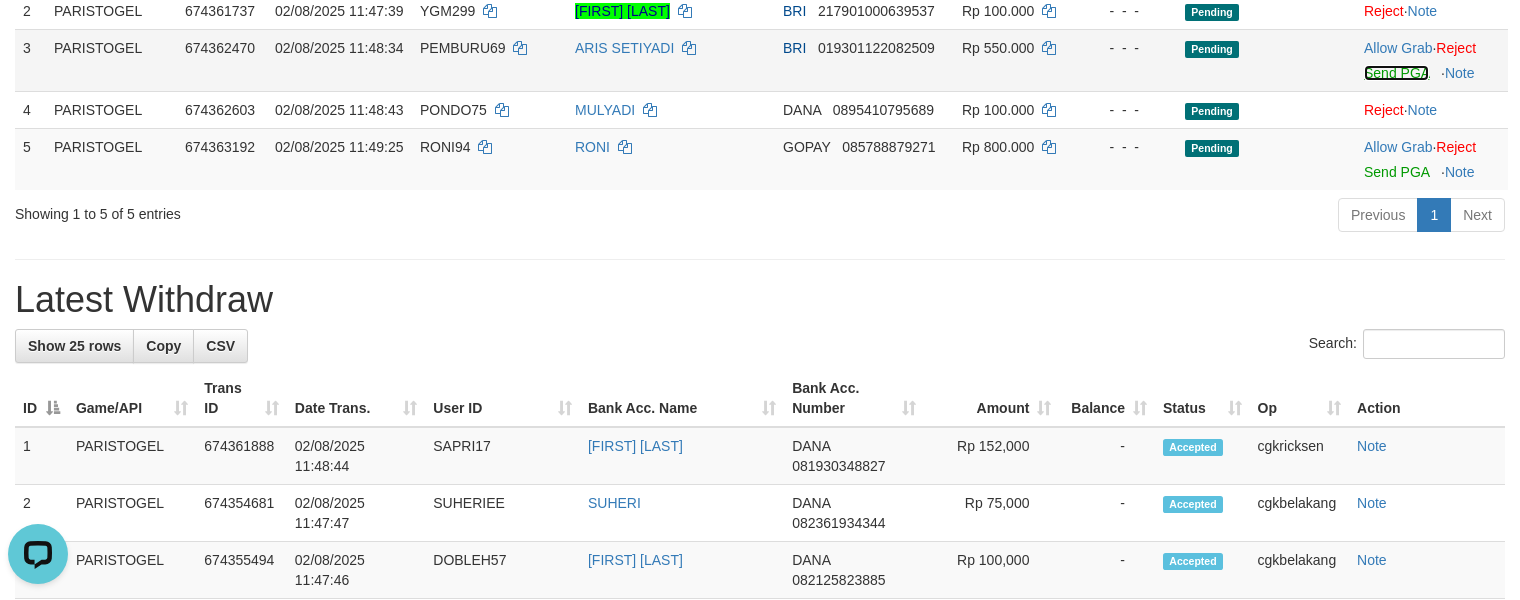 click on "Send PGA" at bounding box center [1396, 73] 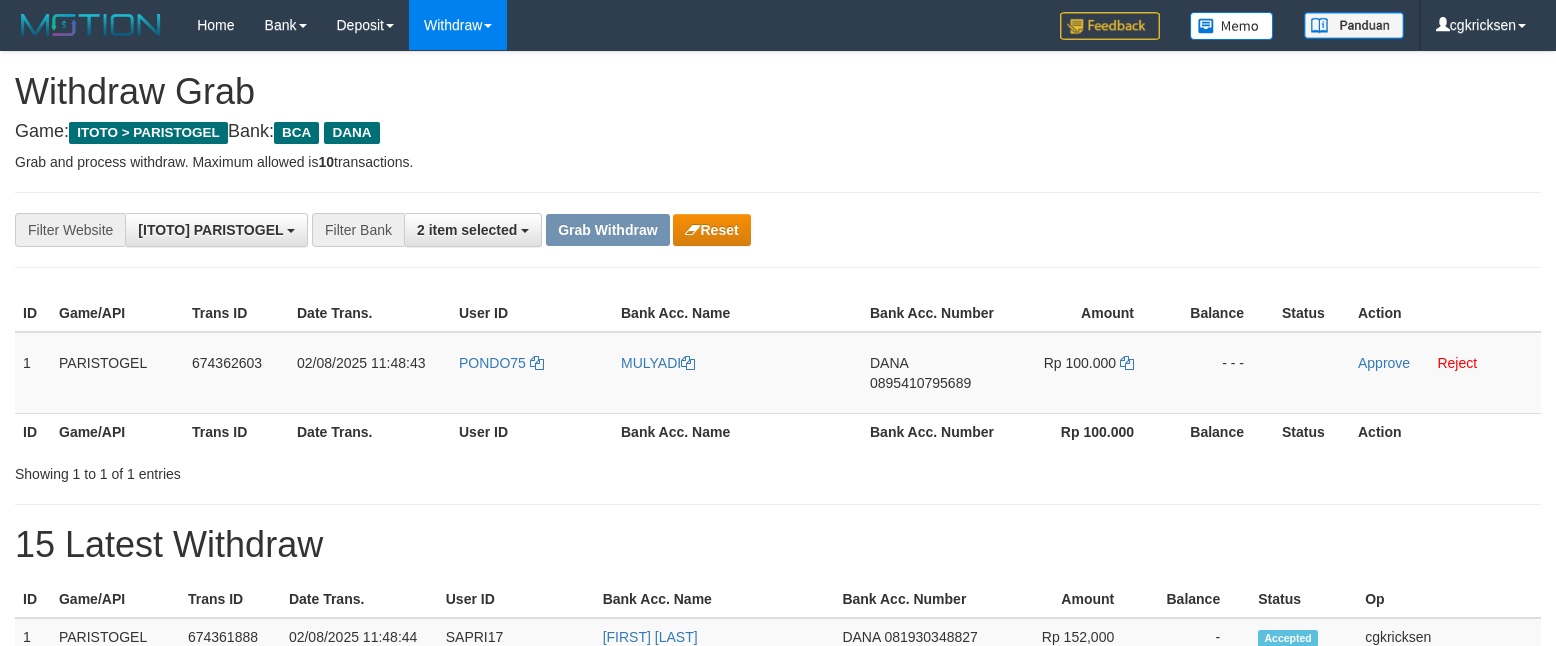scroll, scrollTop: 0, scrollLeft: 0, axis: both 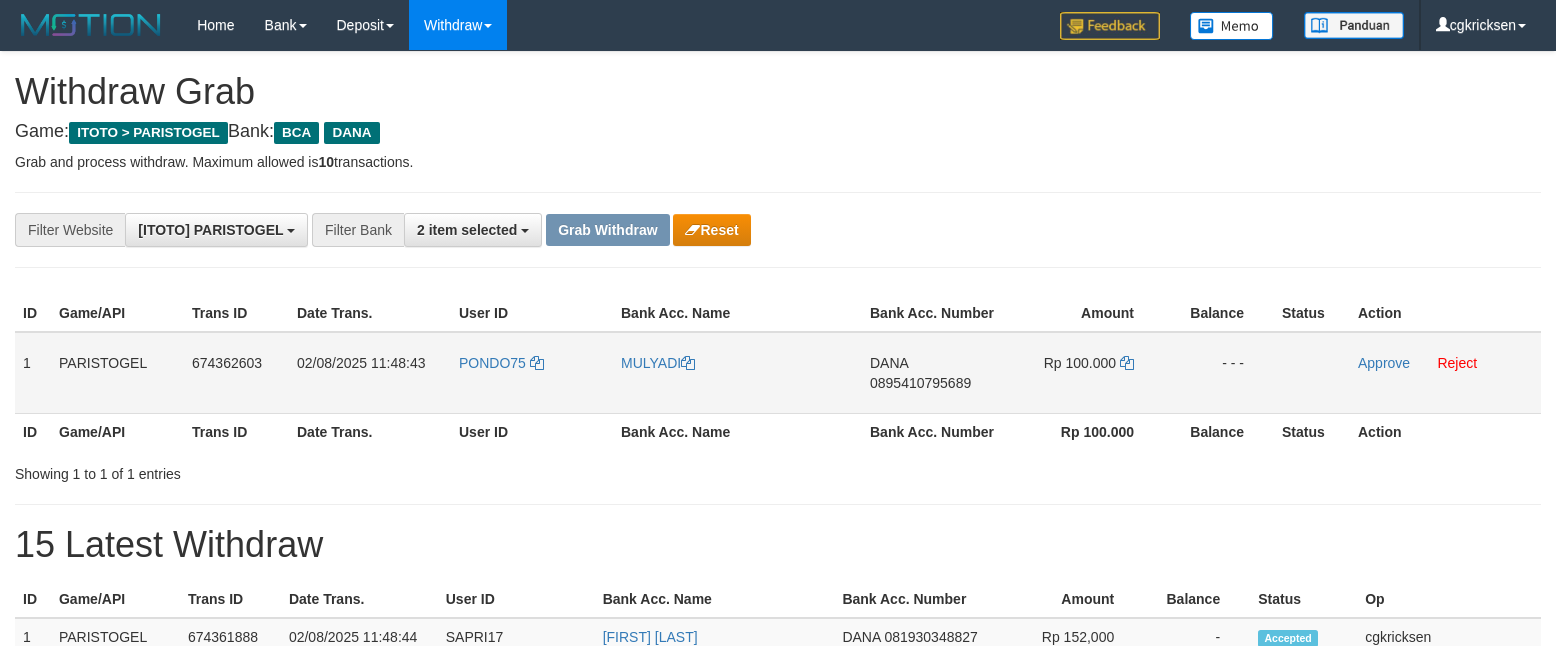 click on "PONDO75" at bounding box center [532, 373] 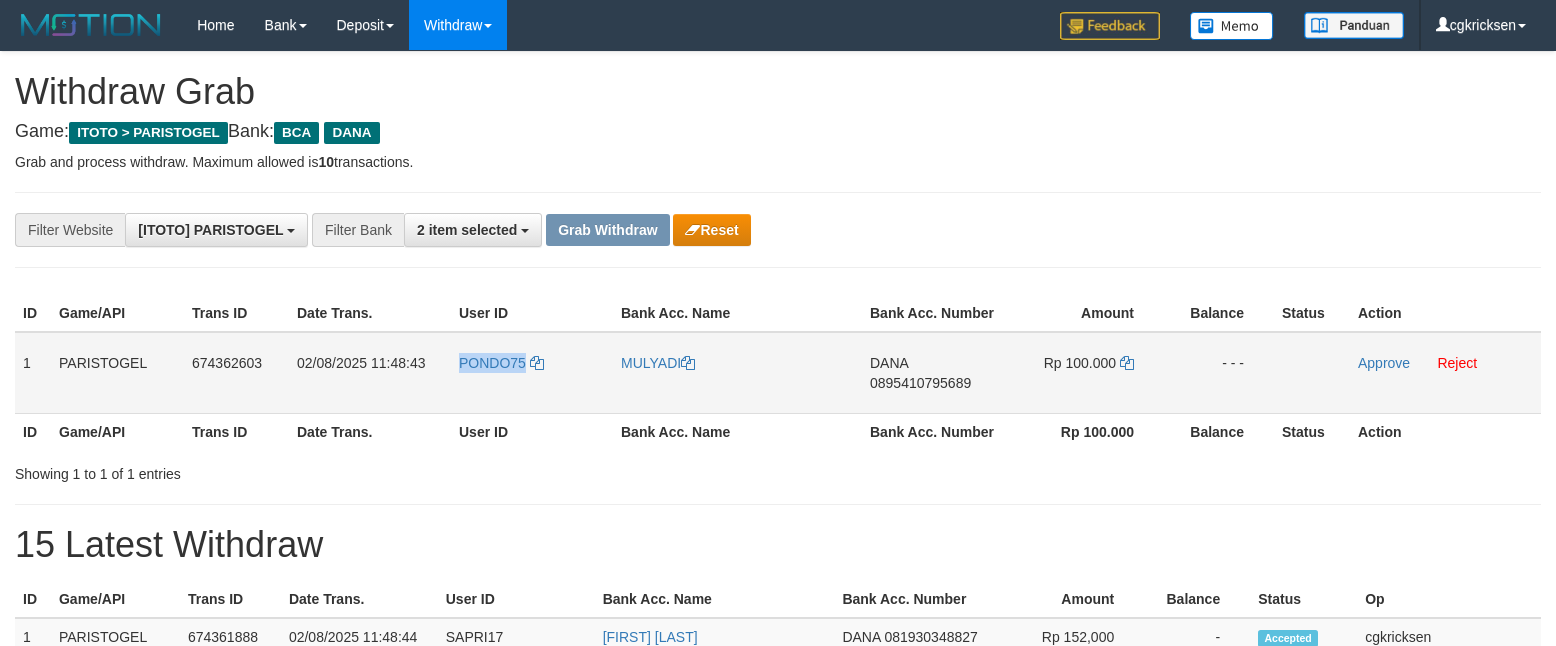 drag, startPoint x: 485, startPoint y: 402, endPoint x: 490, endPoint y: 440, distance: 38.327538 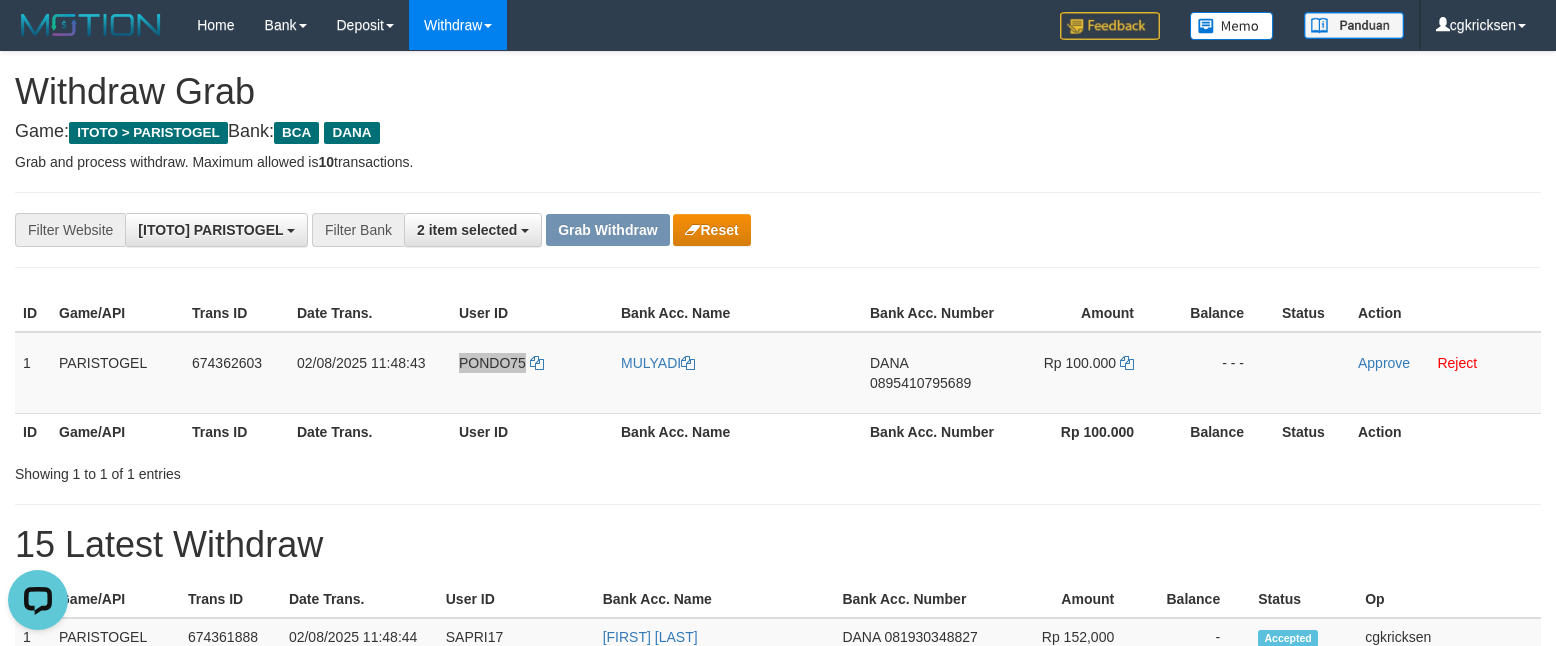 scroll, scrollTop: 0, scrollLeft: 0, axis: both 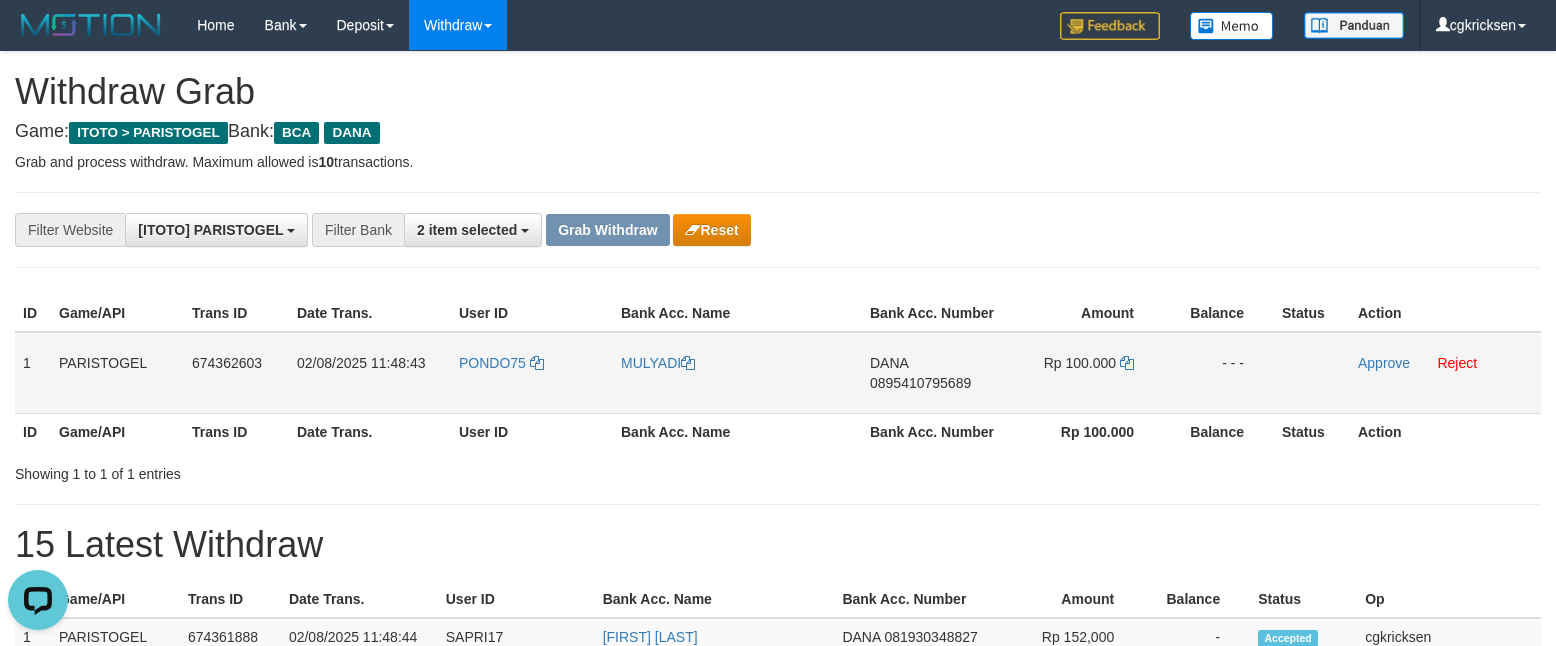 click on "MULYADI" at bounding box center (737, 373) 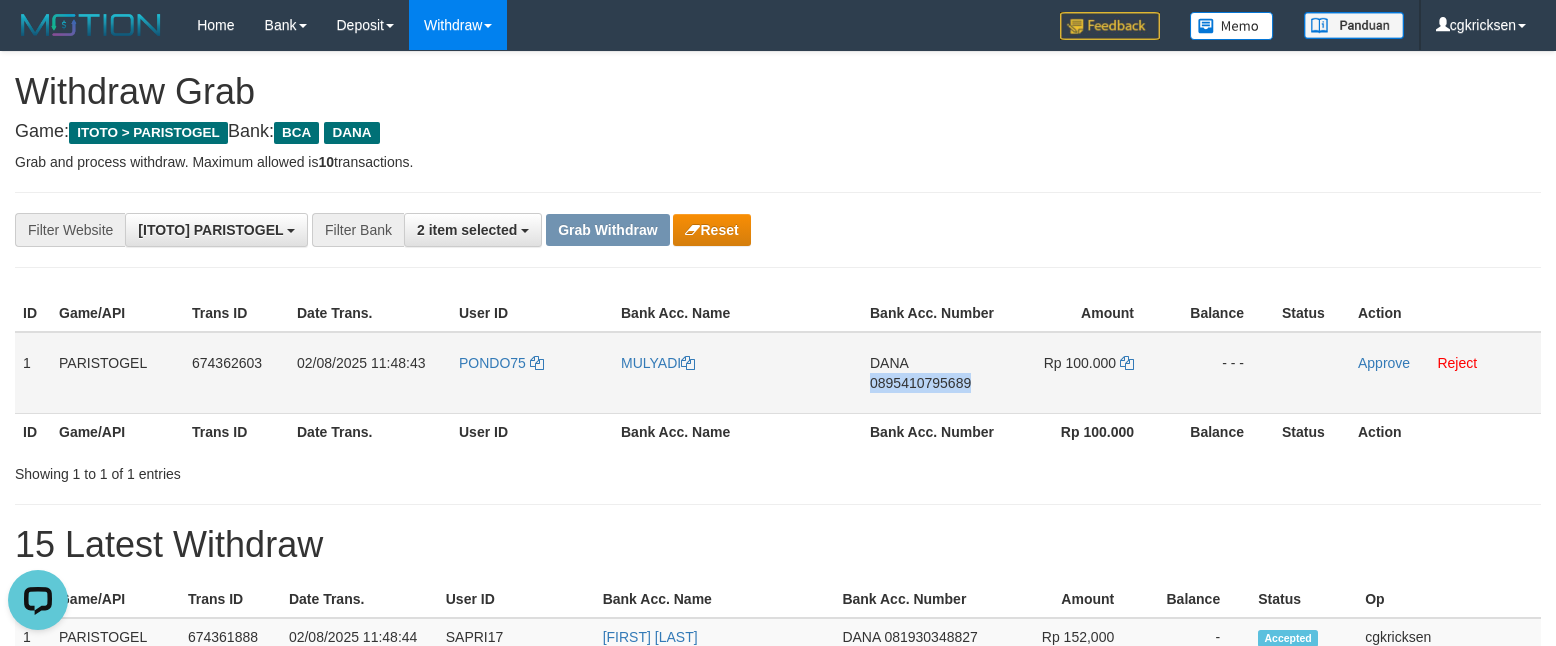 copy on "0895410795689" 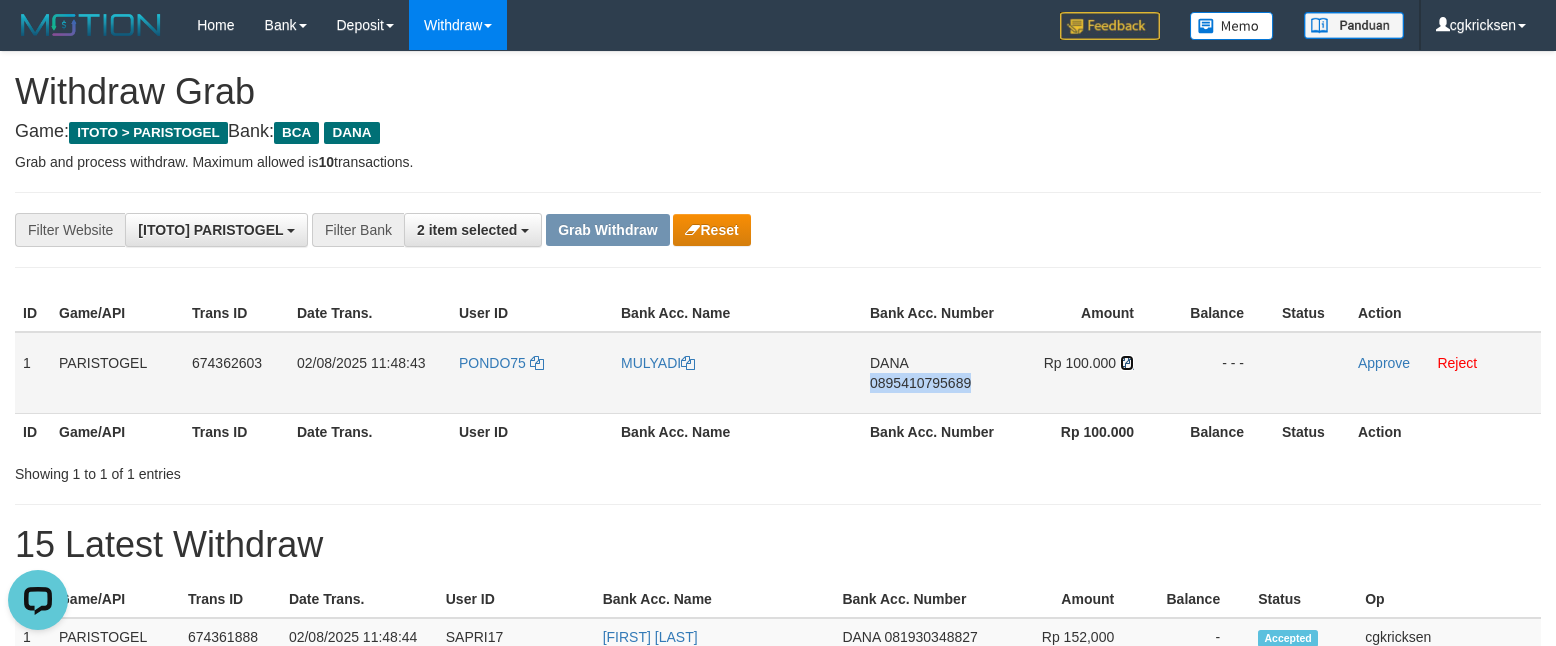 click at bounding box center [1127, 363] 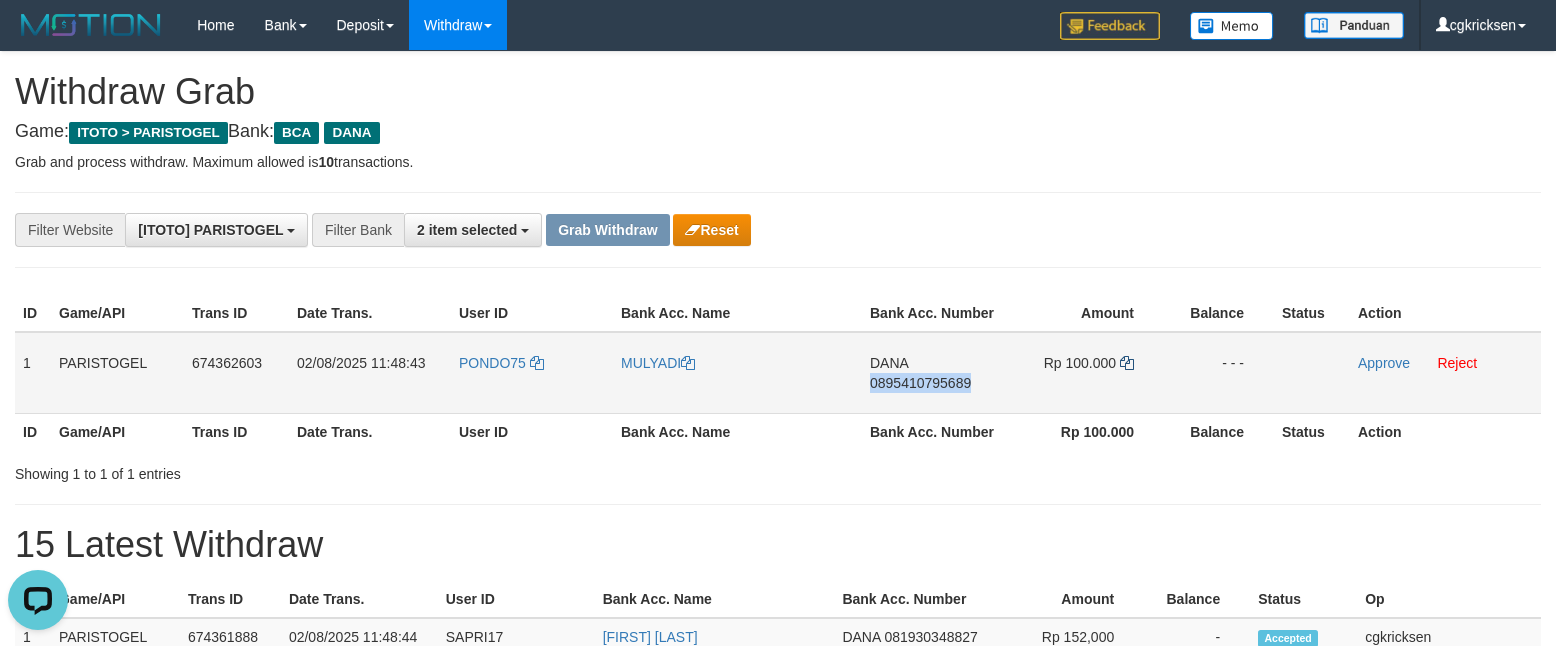 copy on "0895410795689" 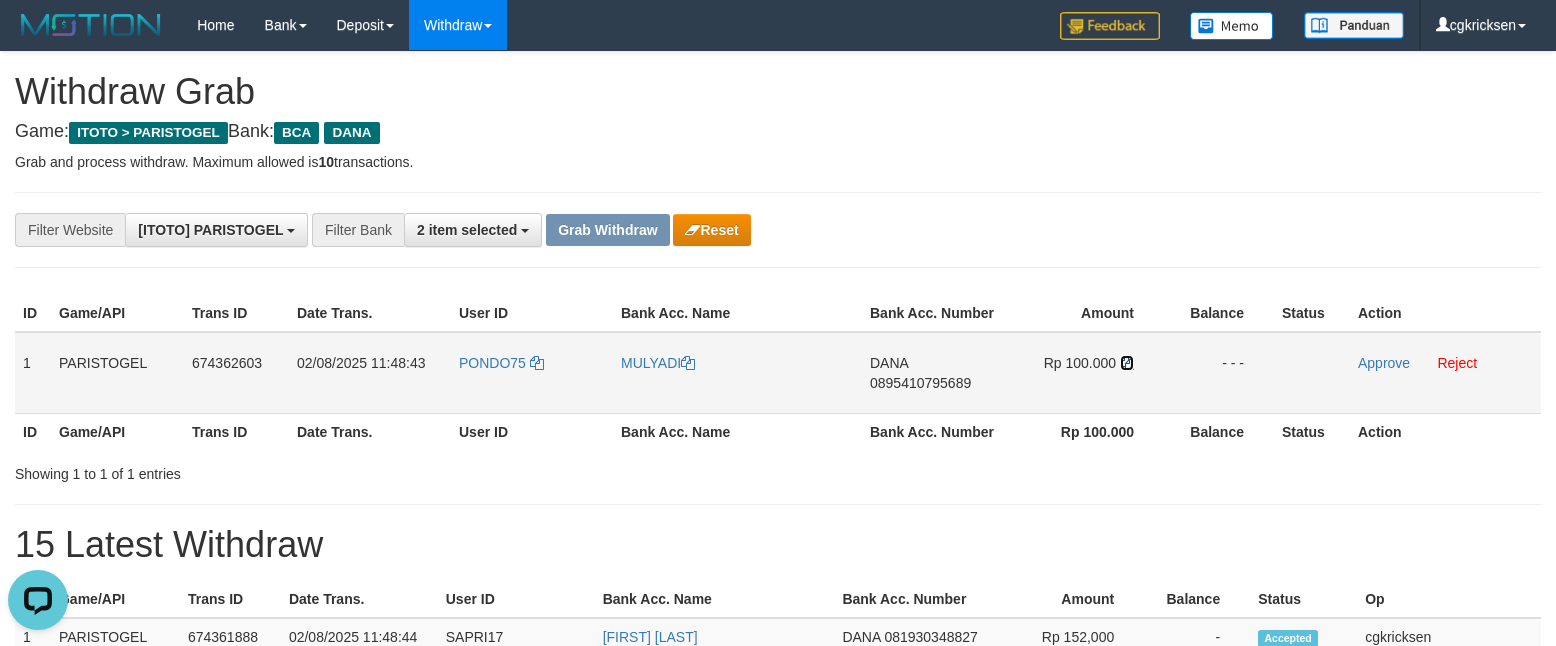 click at bounding box center [1127, 363] 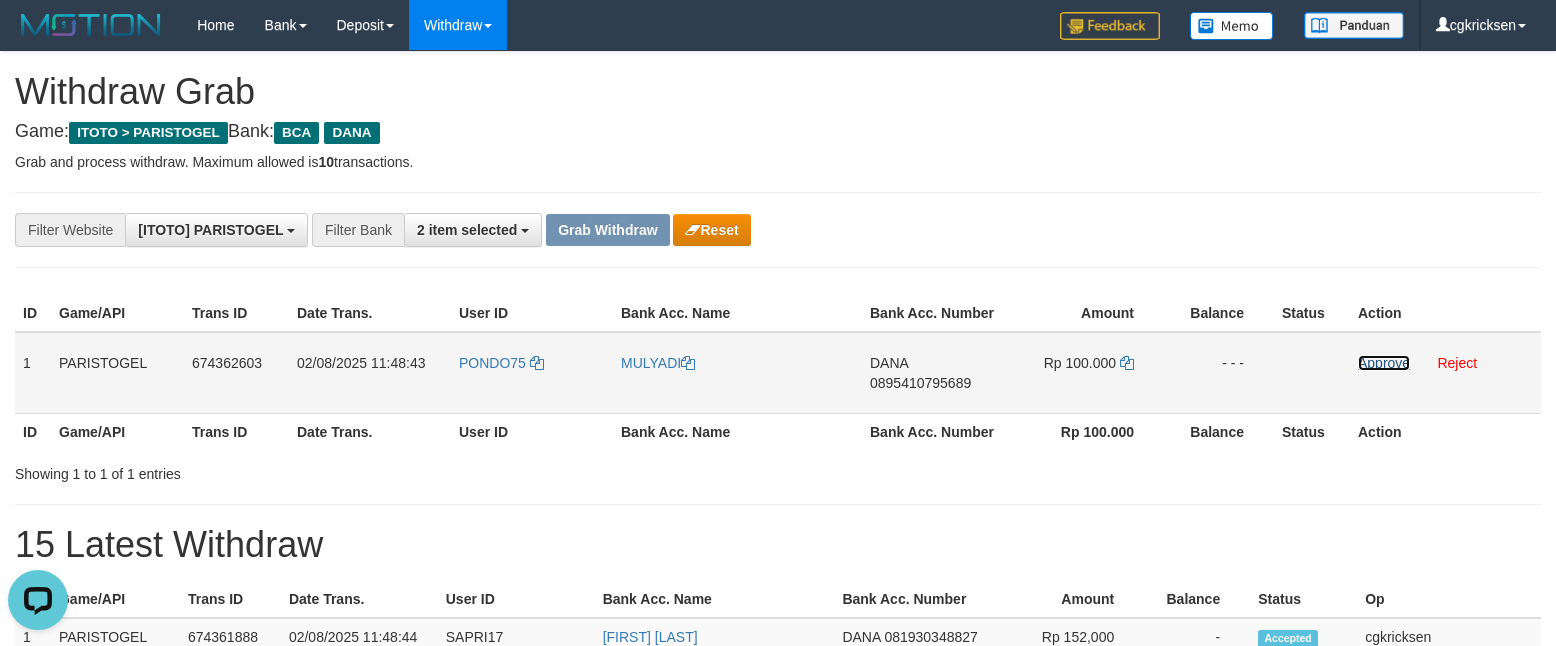 click on "Approve" at bounding box center [1384, 363] 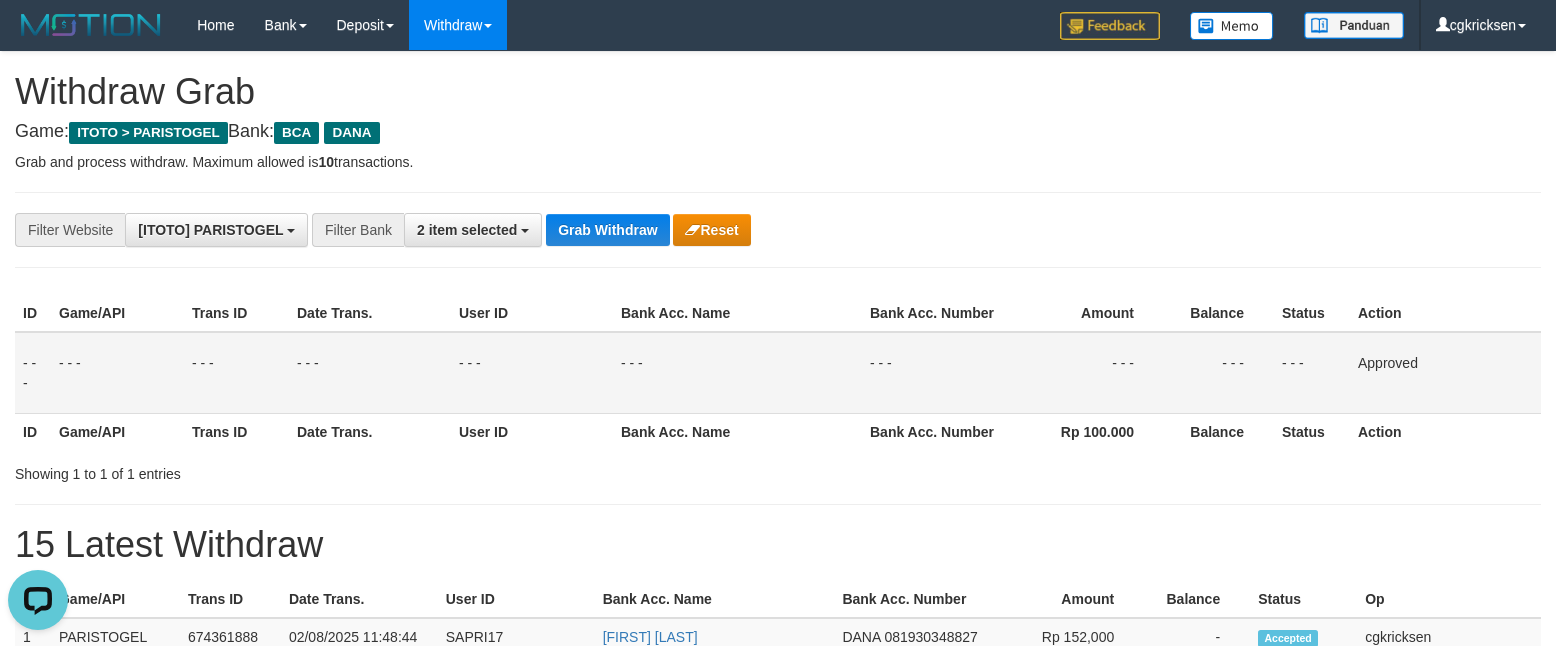 click on "**********" at bounding box center (648, 230) 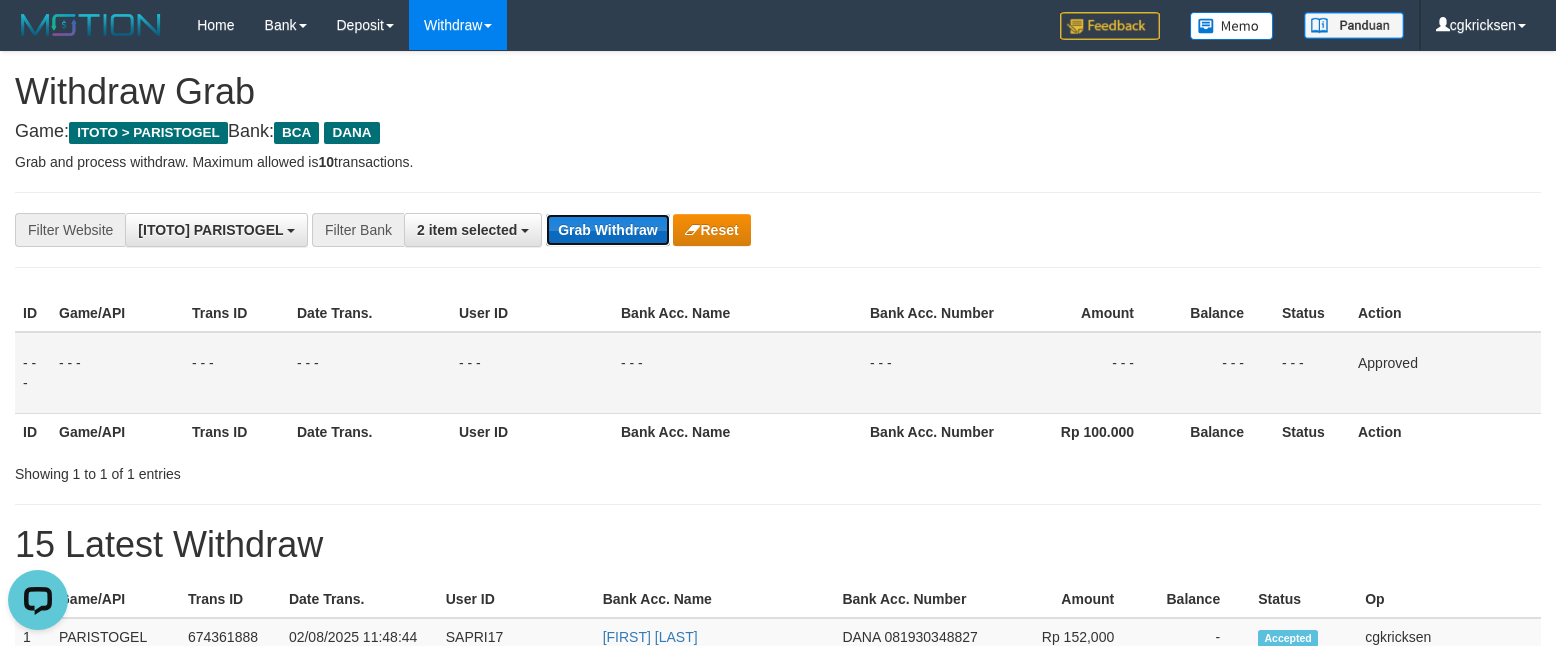 click on "Grab Withdraw" at bounding box center [607, 230] 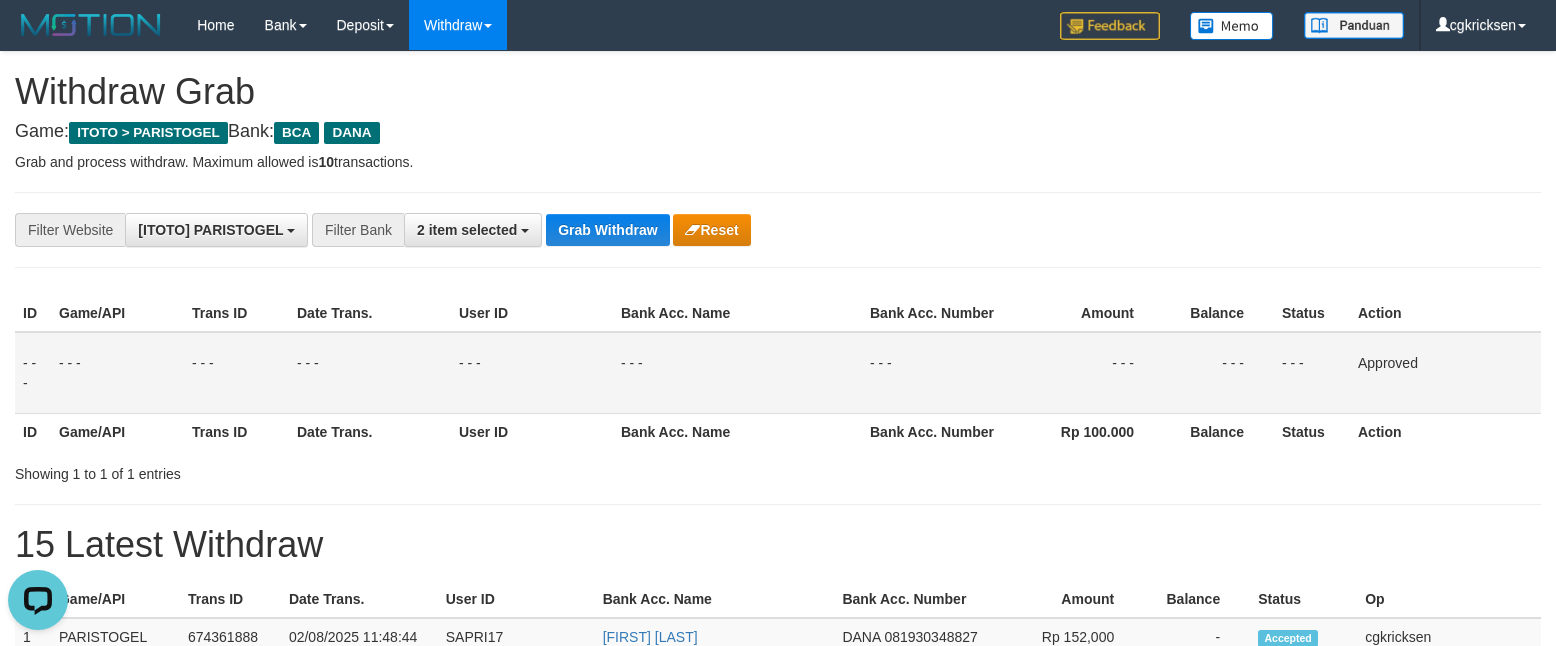 click on "**********" at bounding box center [648, 230] 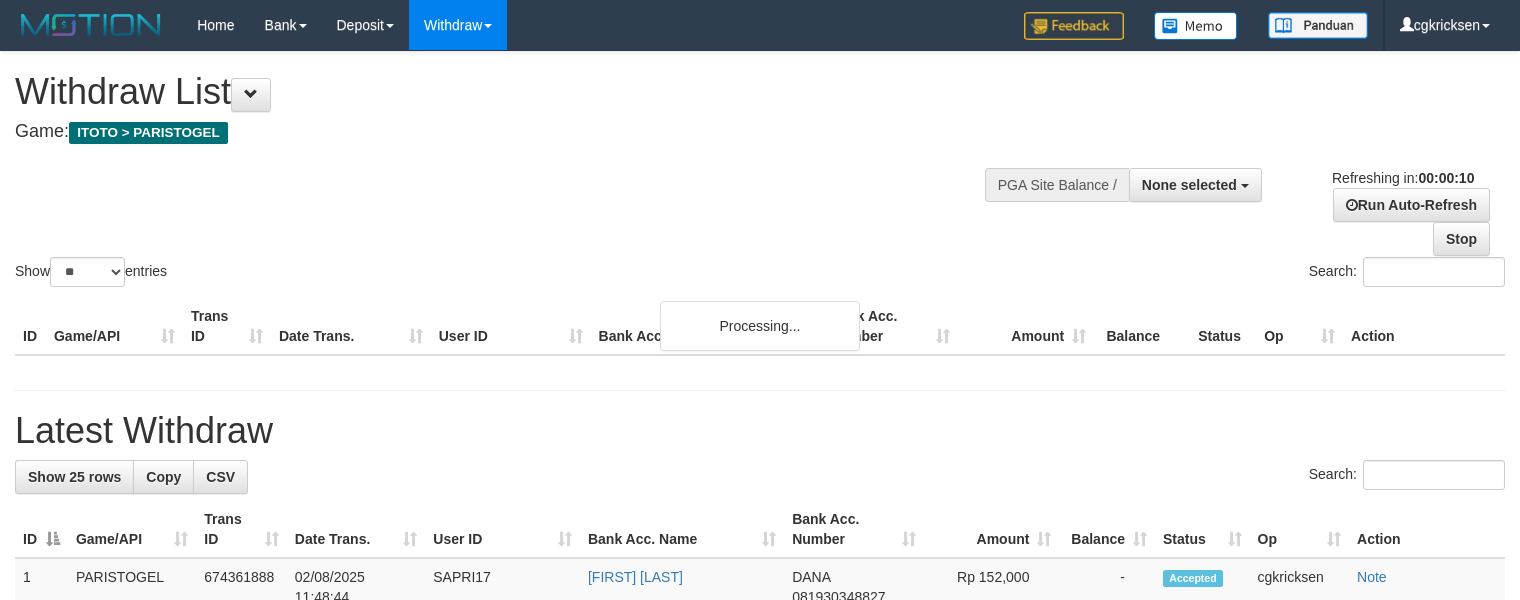 select 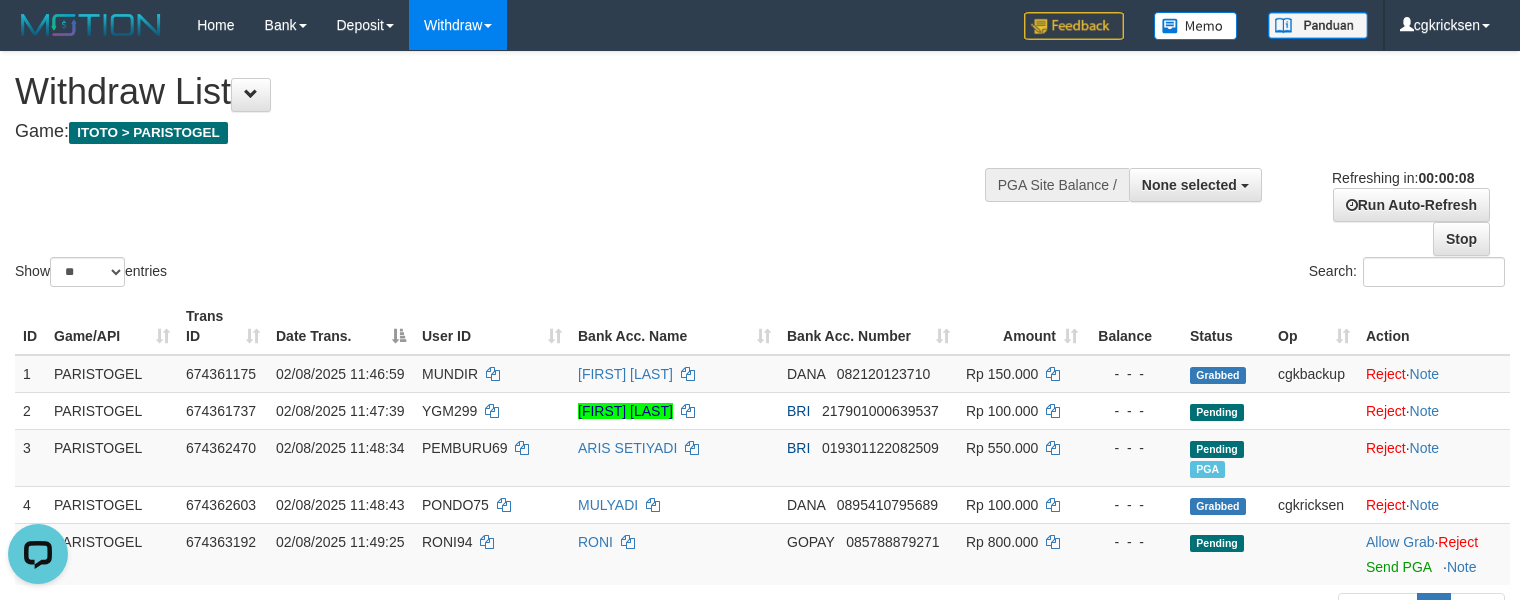scroll, scrollTop: 0, scrollLeft: 0, axis: both 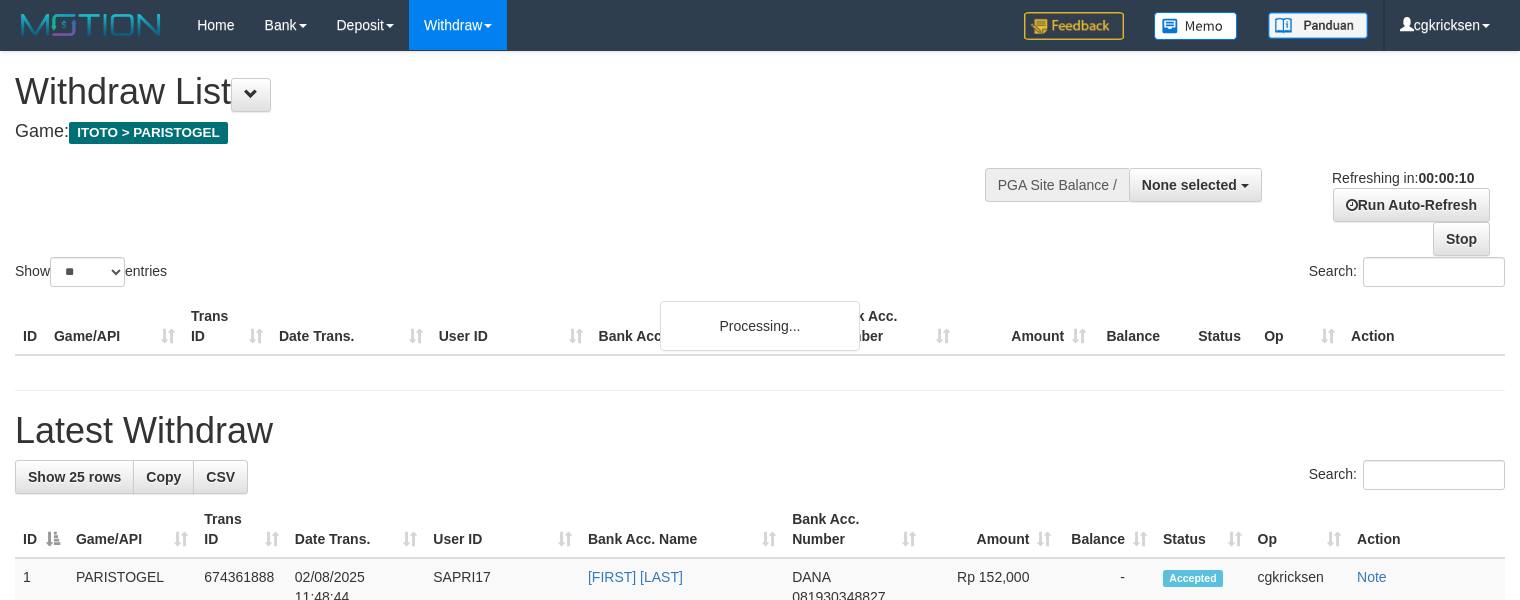select 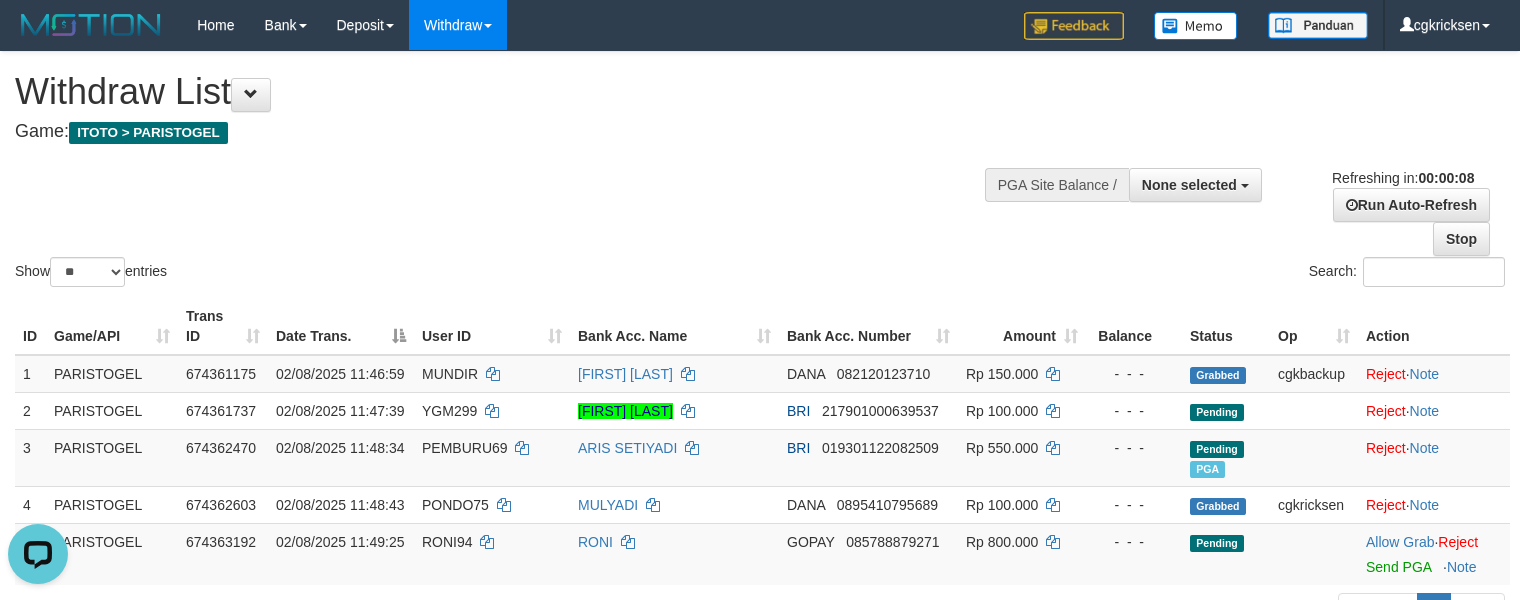 scroll, scrollTop: 0, scrollLeft: 0, axis: both 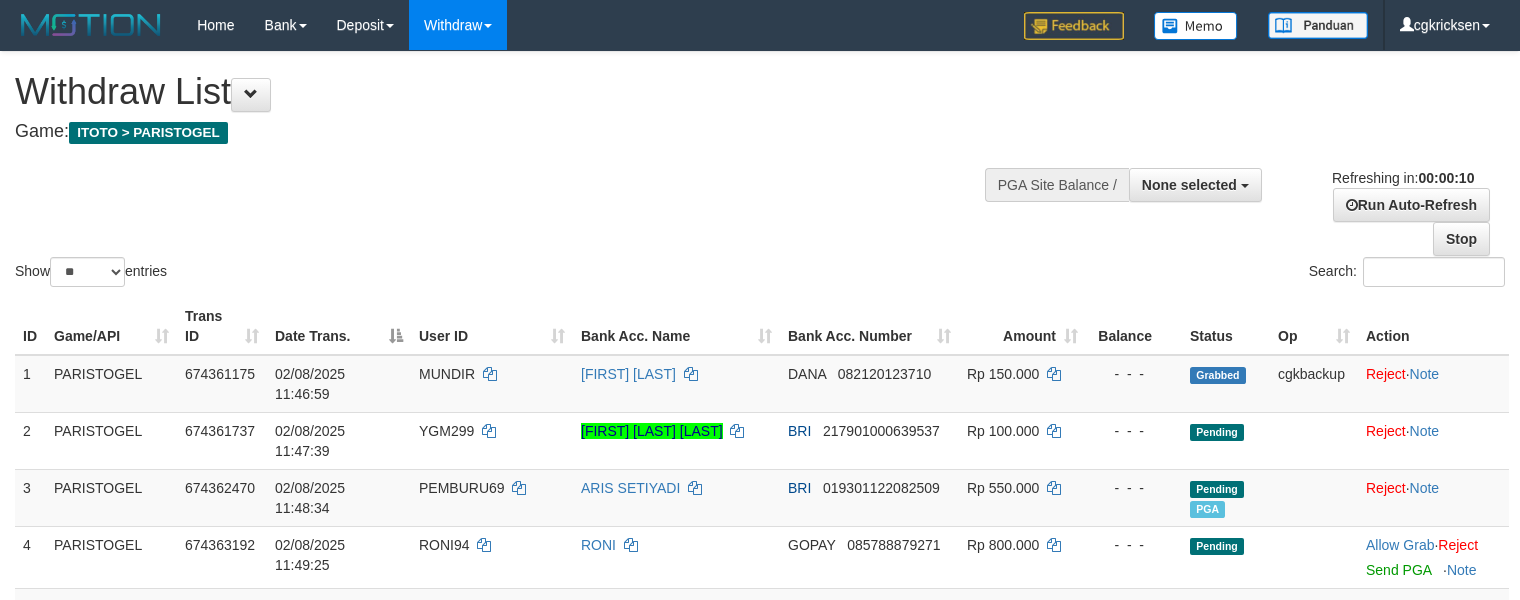 select 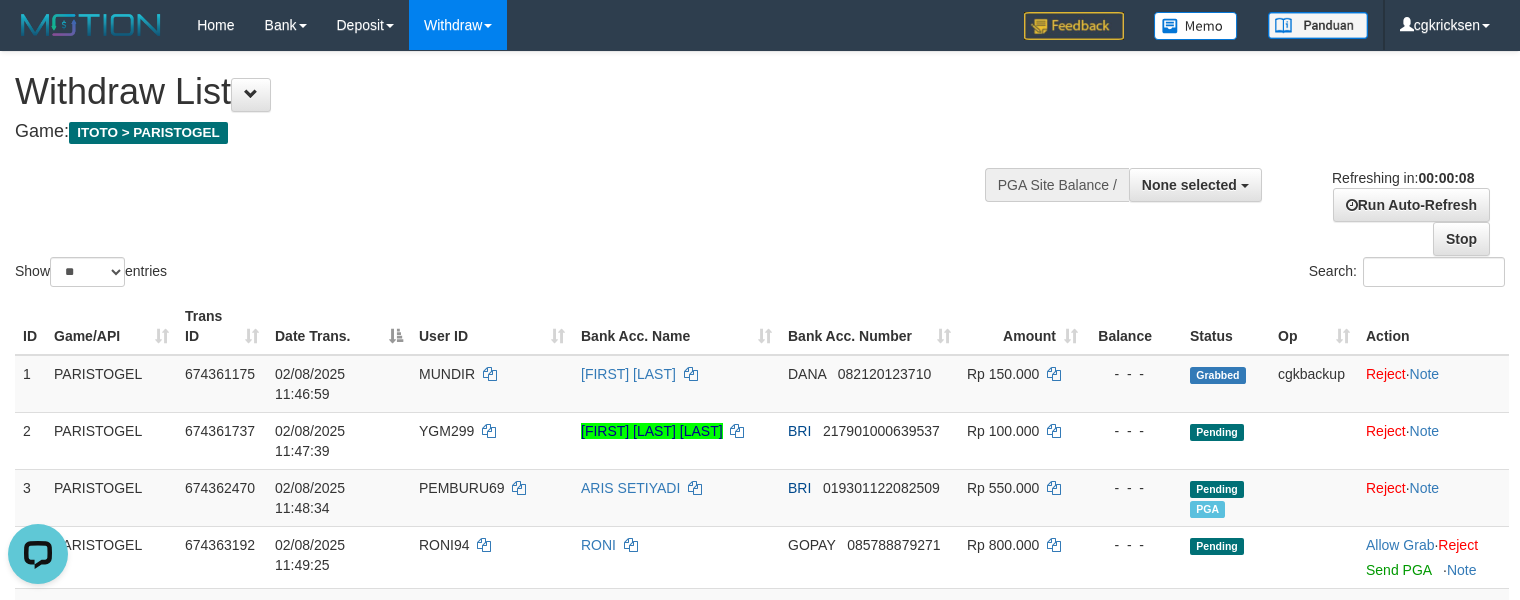 scroll, scrollTop: 0, scrollLeft: 0, axis: both 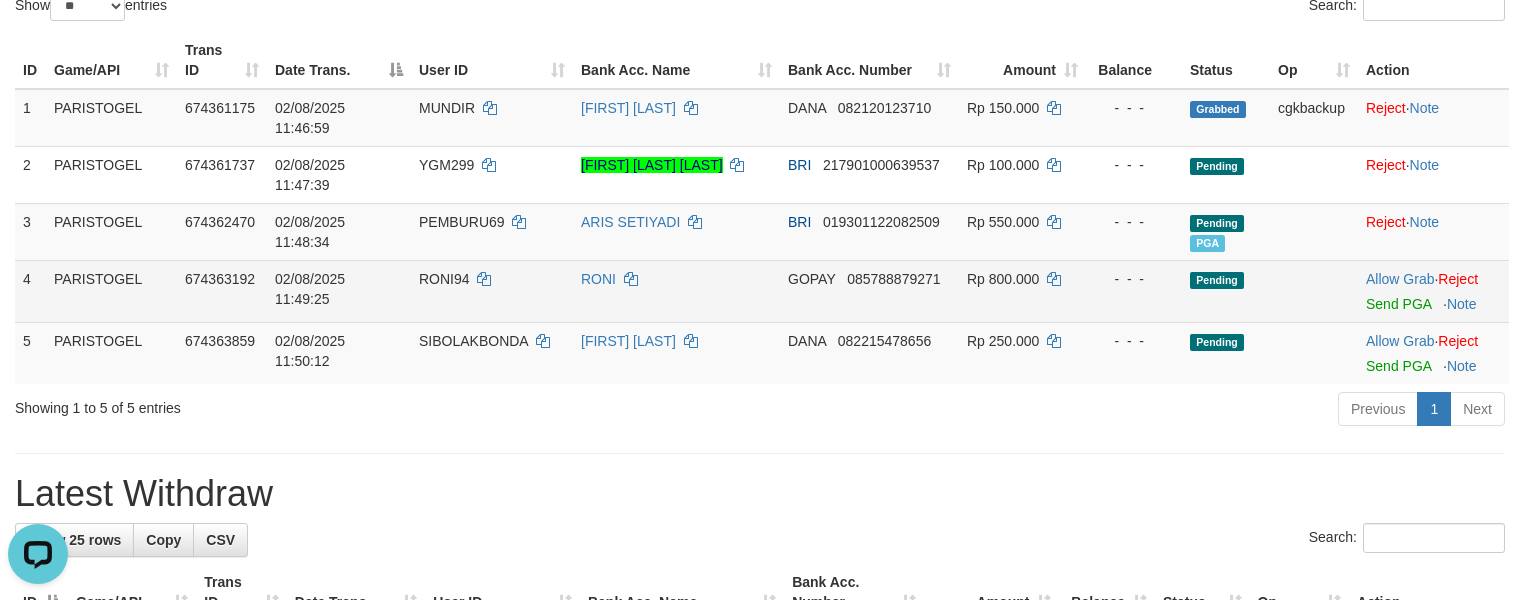 click on "RONI94" at bounding box center (492, 291) 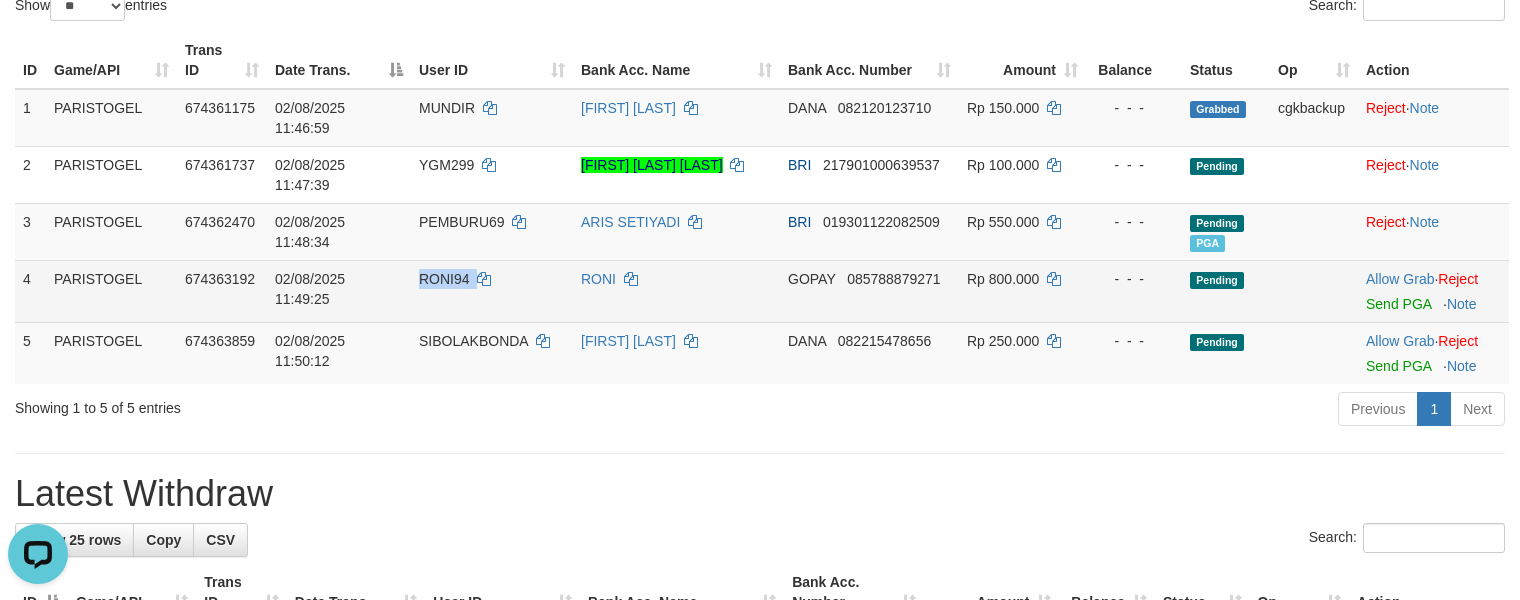 click on "RONI94" at bounding box center (492, 291) 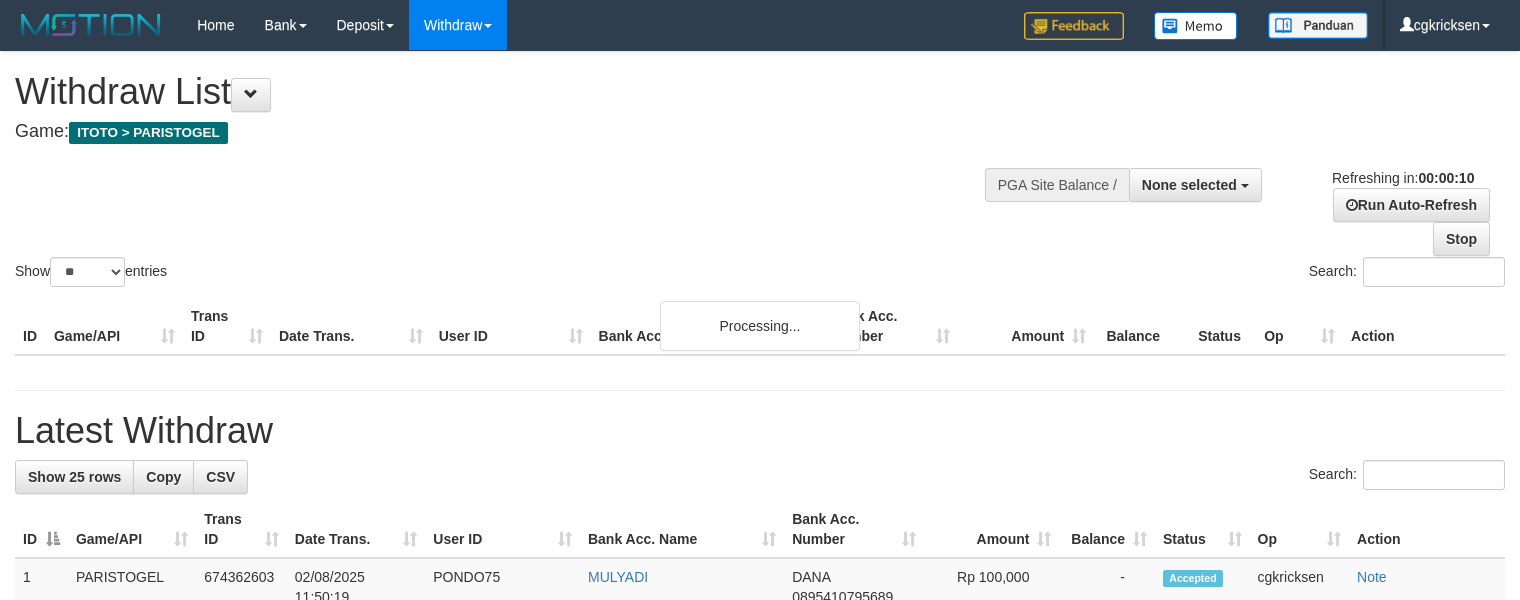 select 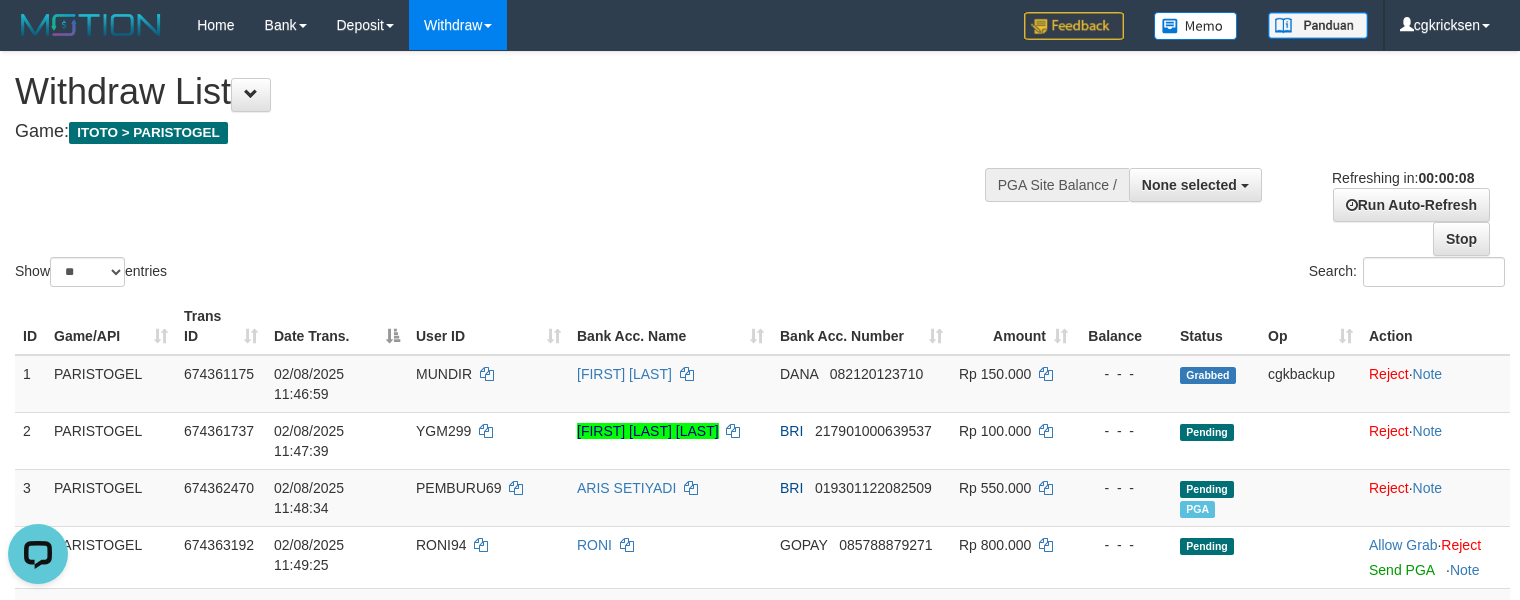 scroll, scrollTop: 0, scrollLeft: 0, axis: both 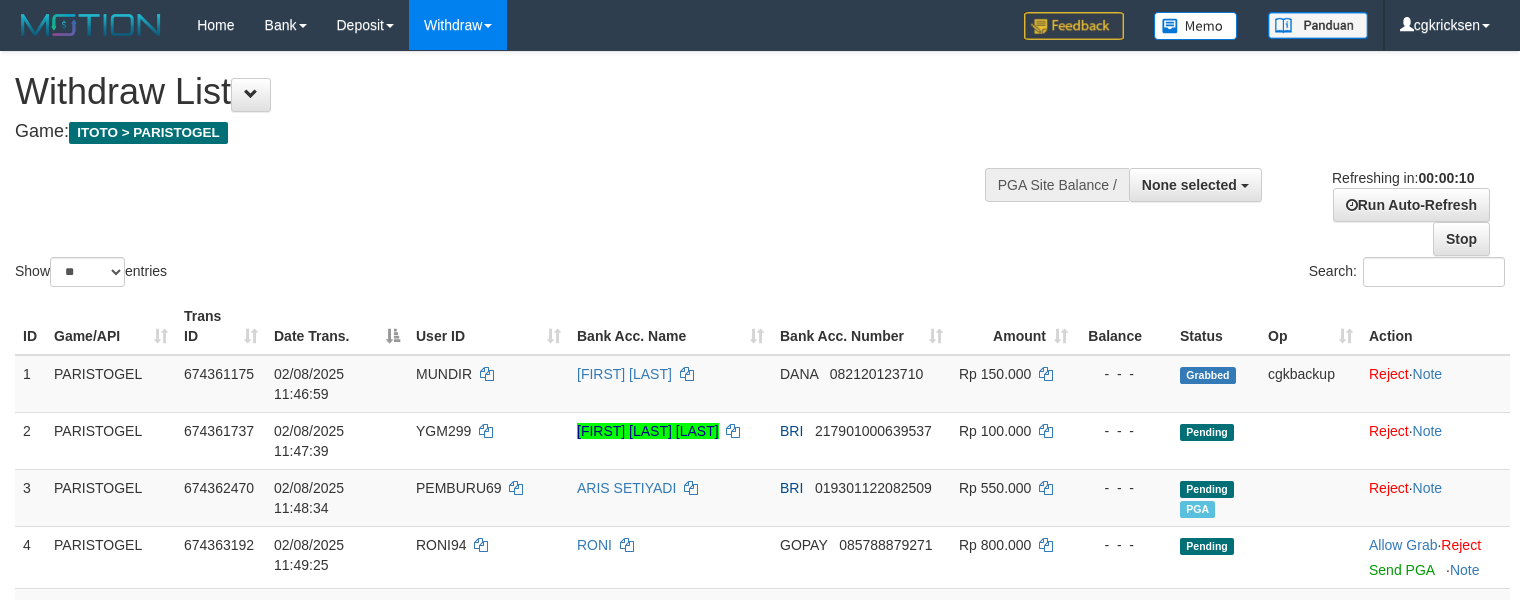 select 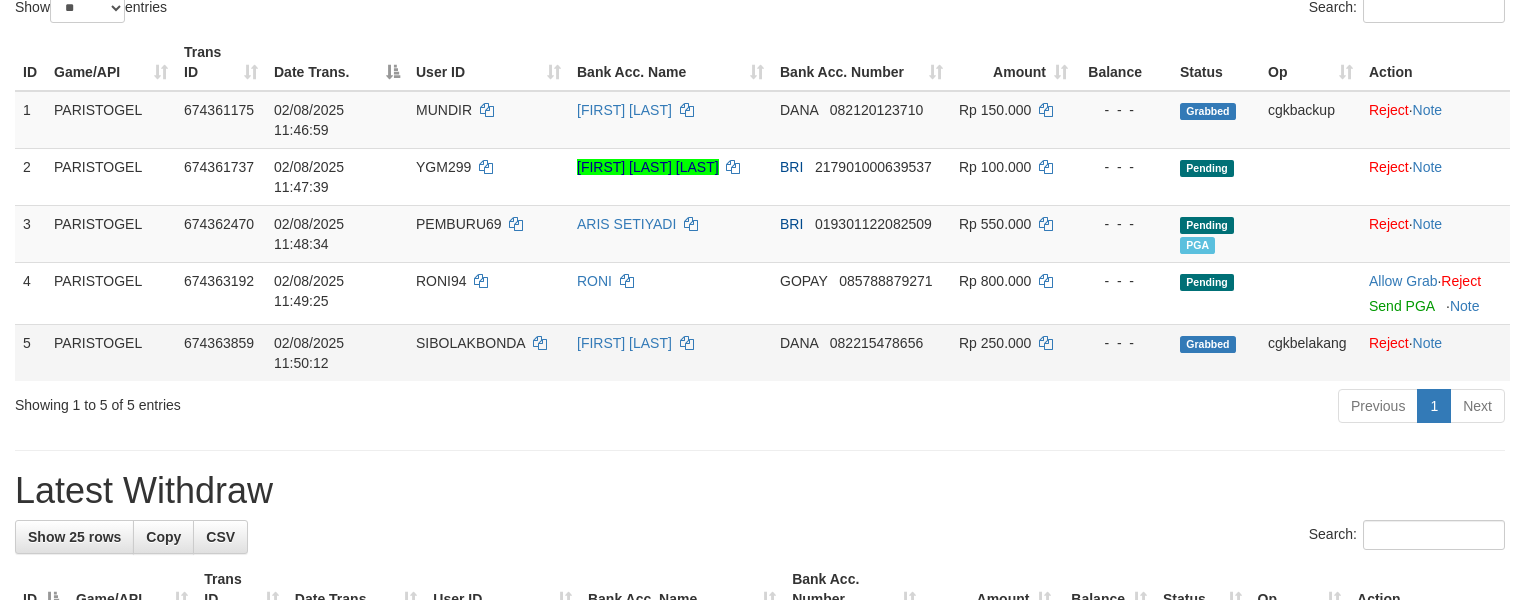 scroll, scrollTop: 266, scrollLeft: 0, axis: vertical 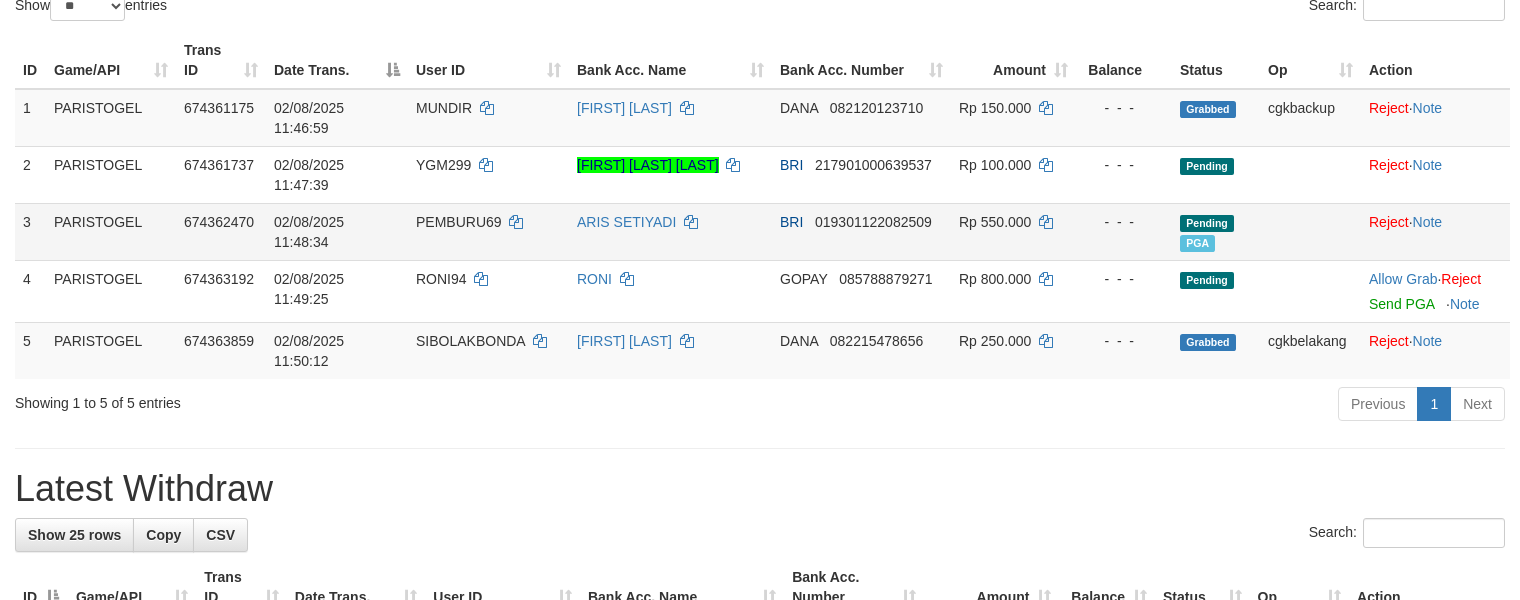 click on "ARIS SETIYADI" at bounding box center [670, 231] 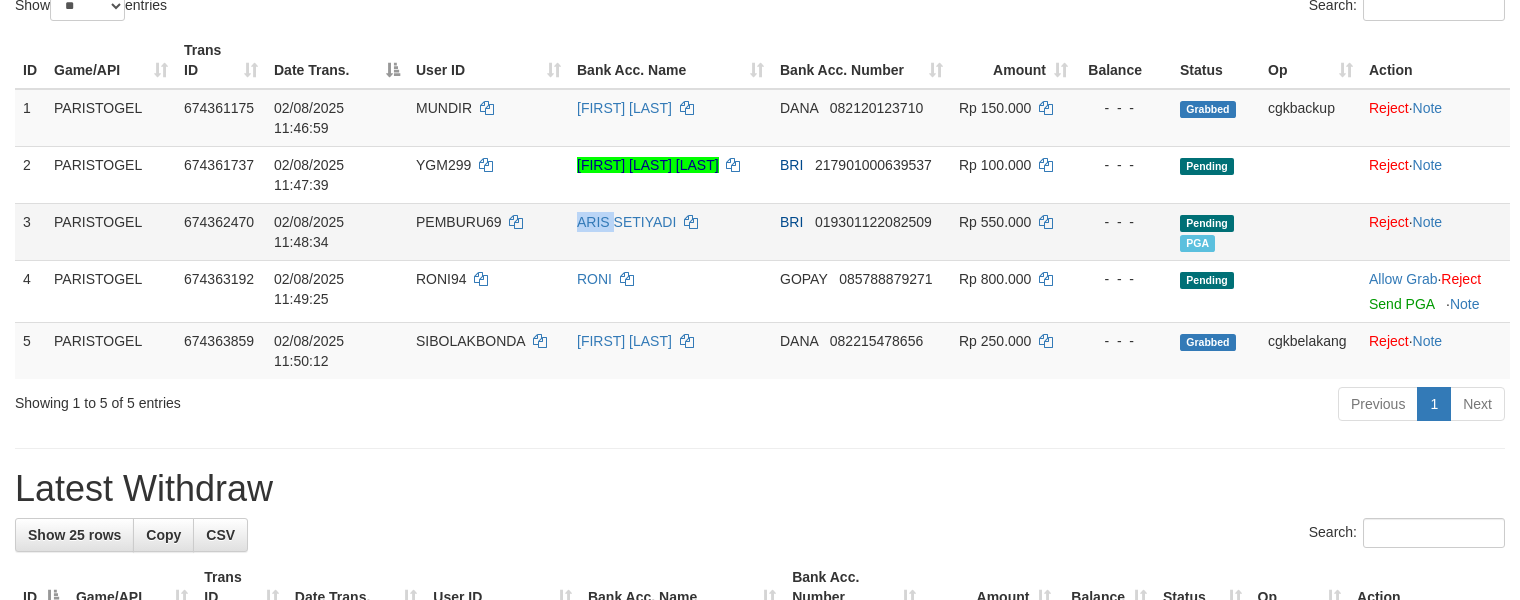 copy on "ARIS" 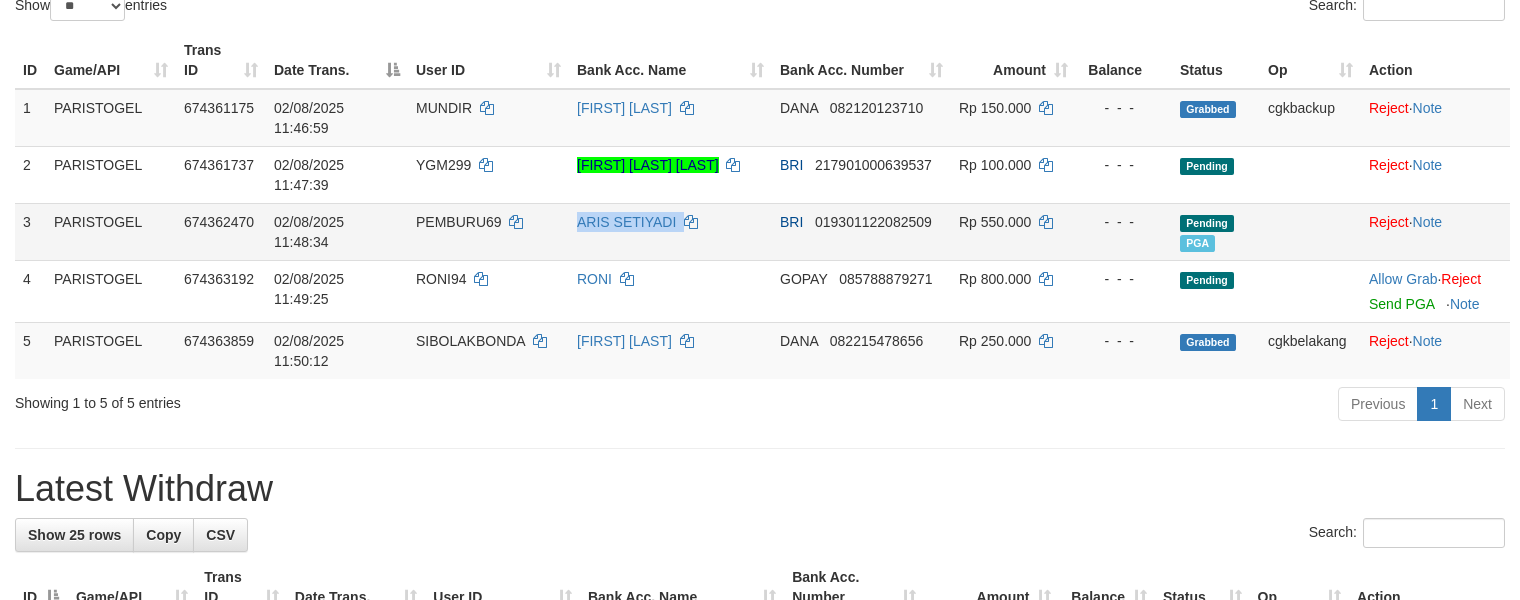 click on "ARIS SETIYADI" at bounding box center [670, 231] 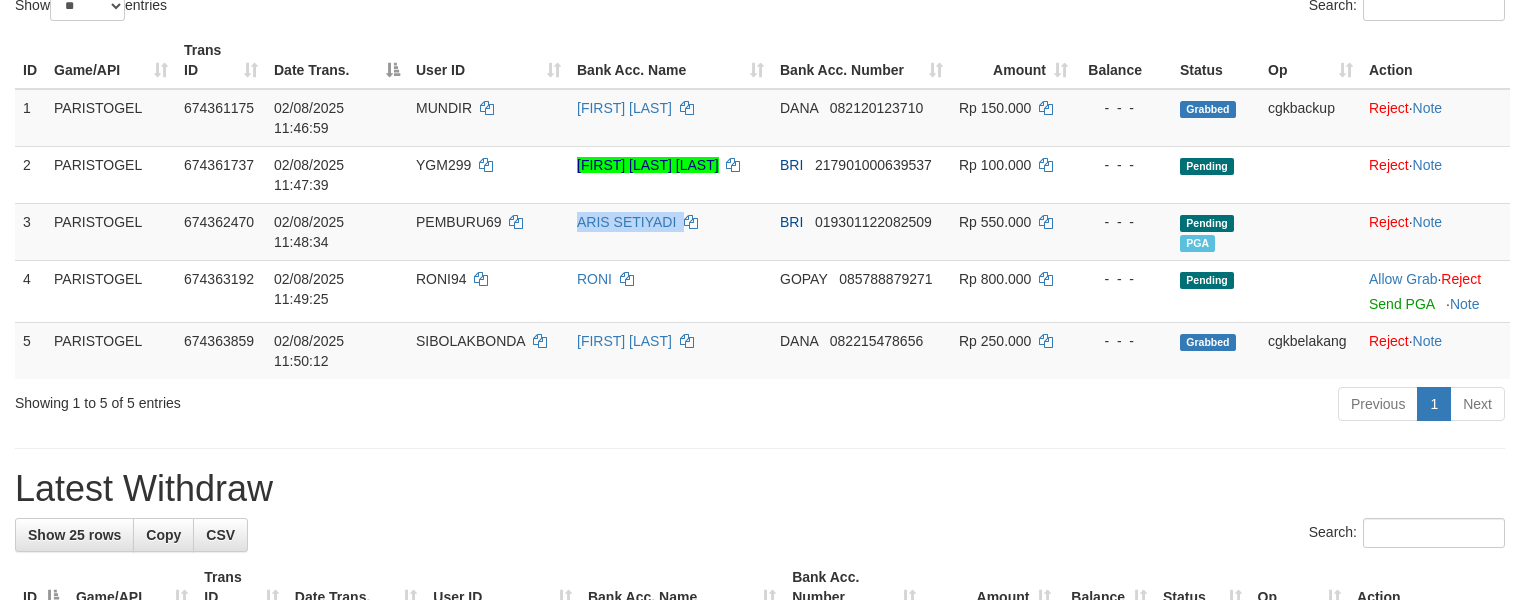 copy on "ARIS SETIYADI" 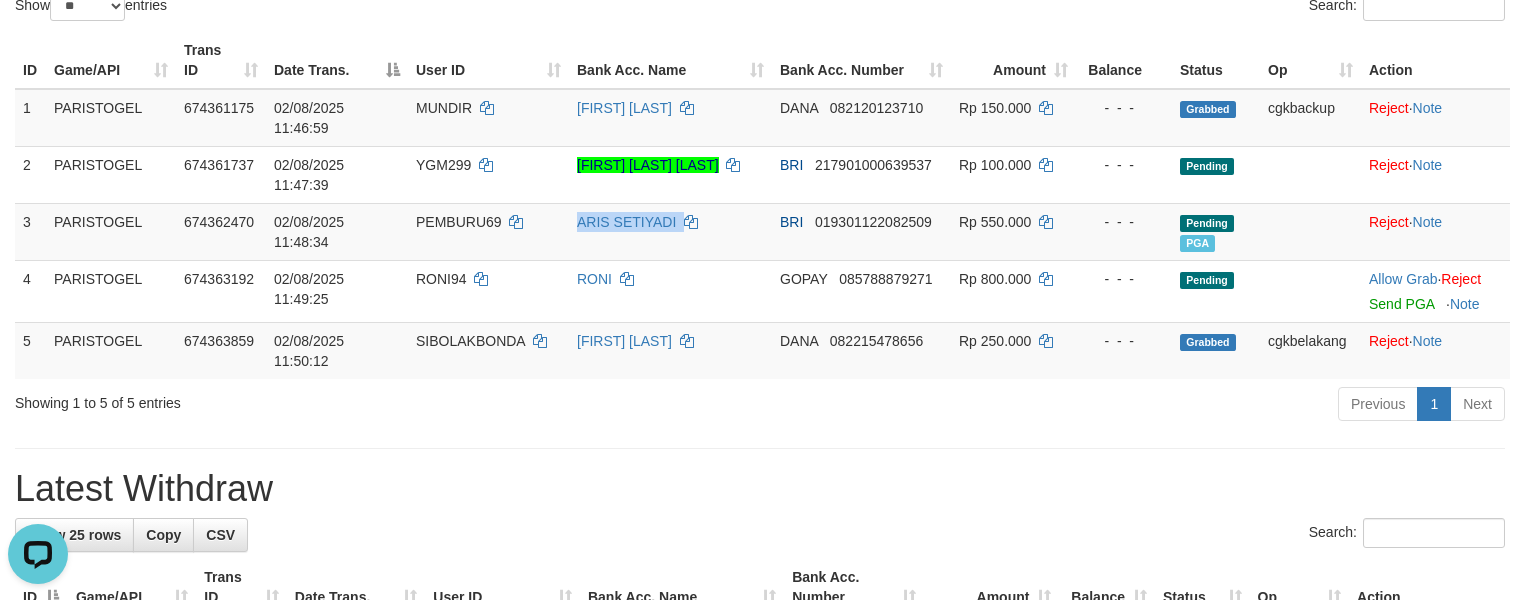 scroll, scrollTop: 0, scrollLeft: 0, axis: both 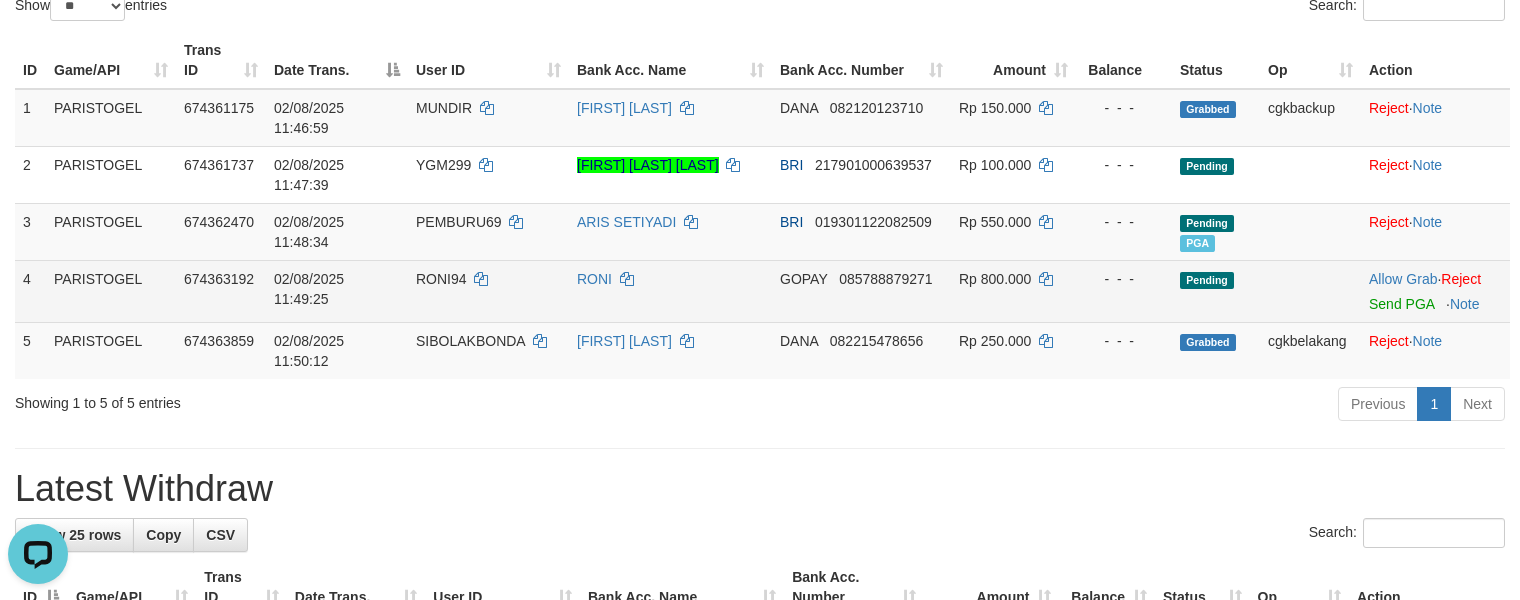 click on "RONI" at bounding box center [670, 291] 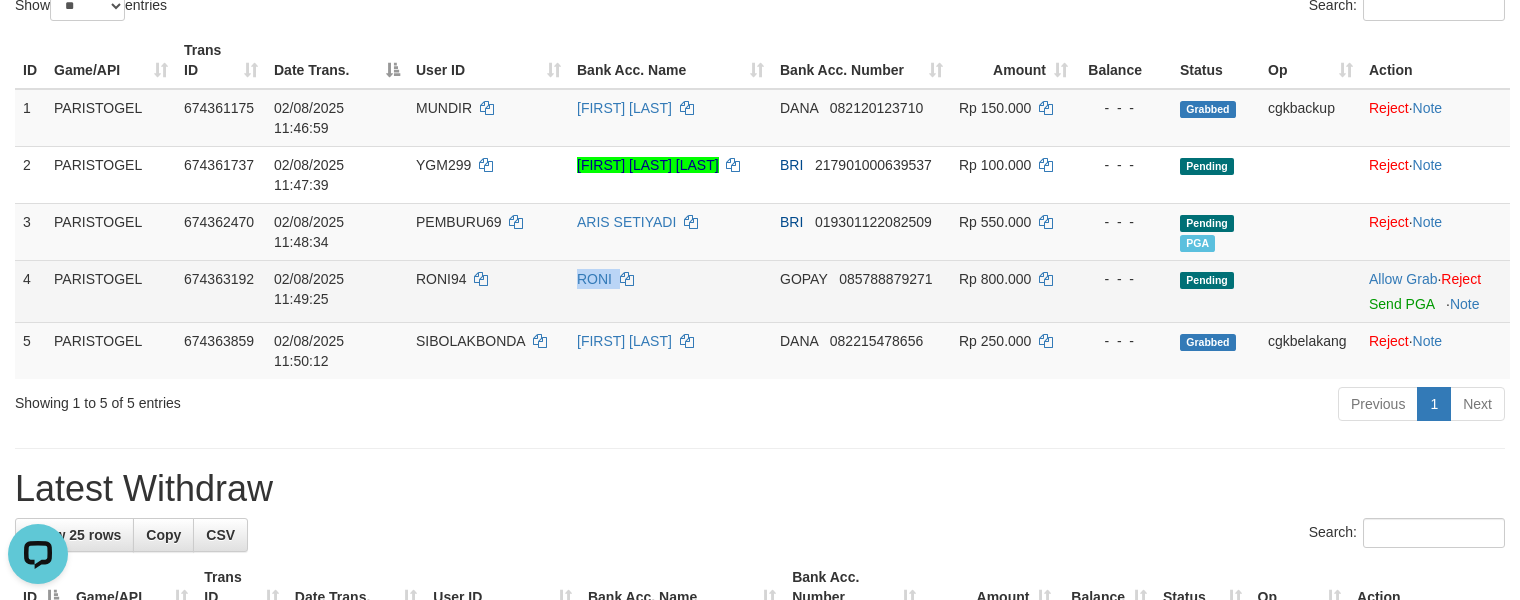 click on "RONI" at bounding box center [670, 291] 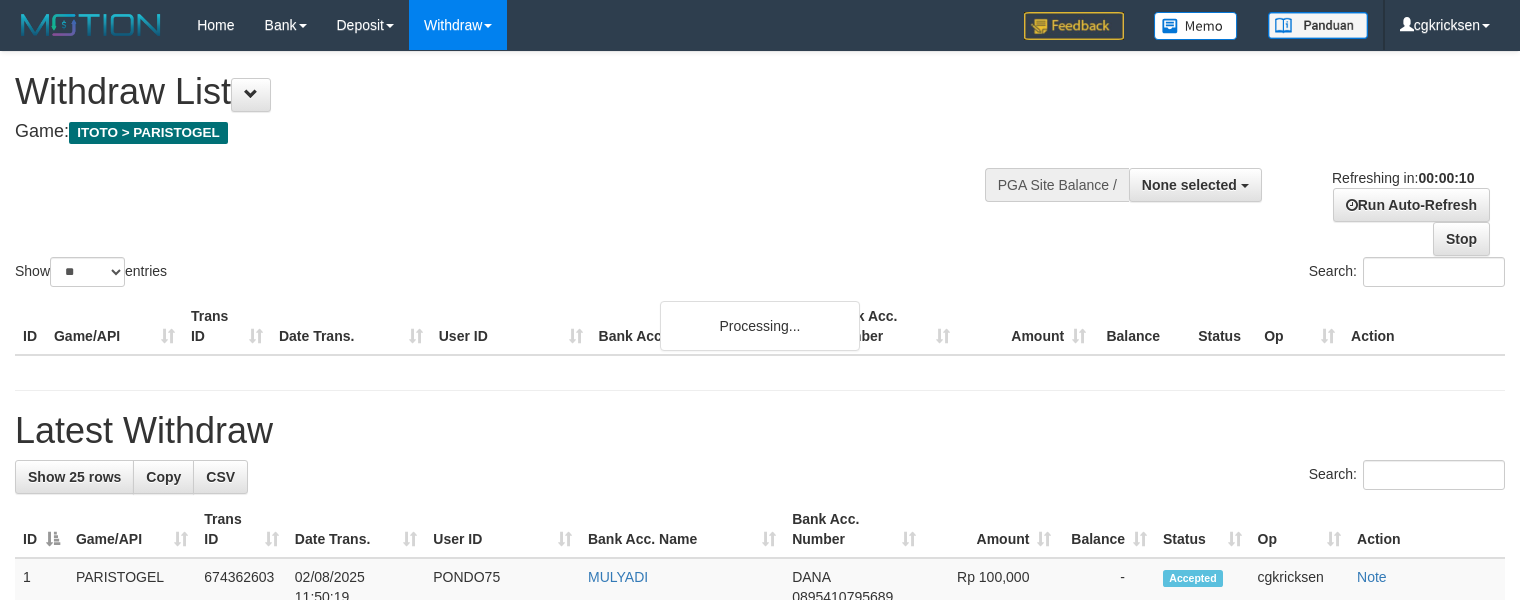 select 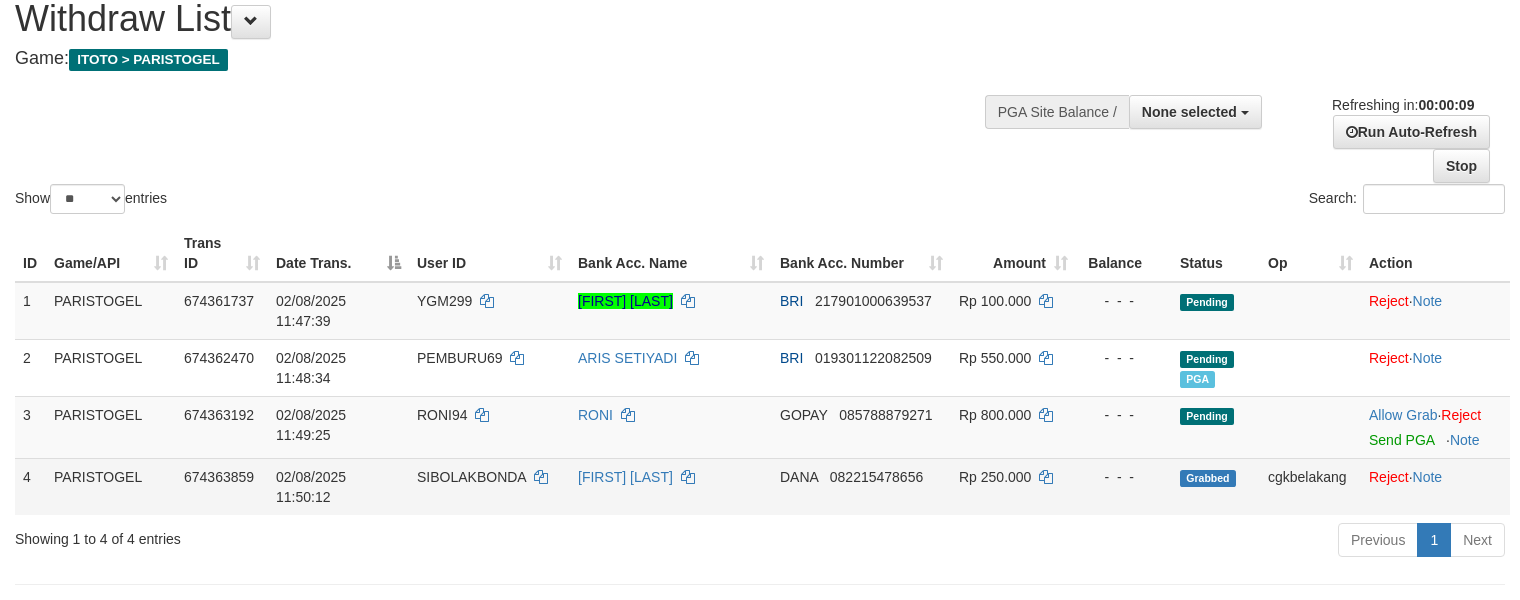 scroll, scrollTop: 133, scrollLeft: 0, axis: vertical 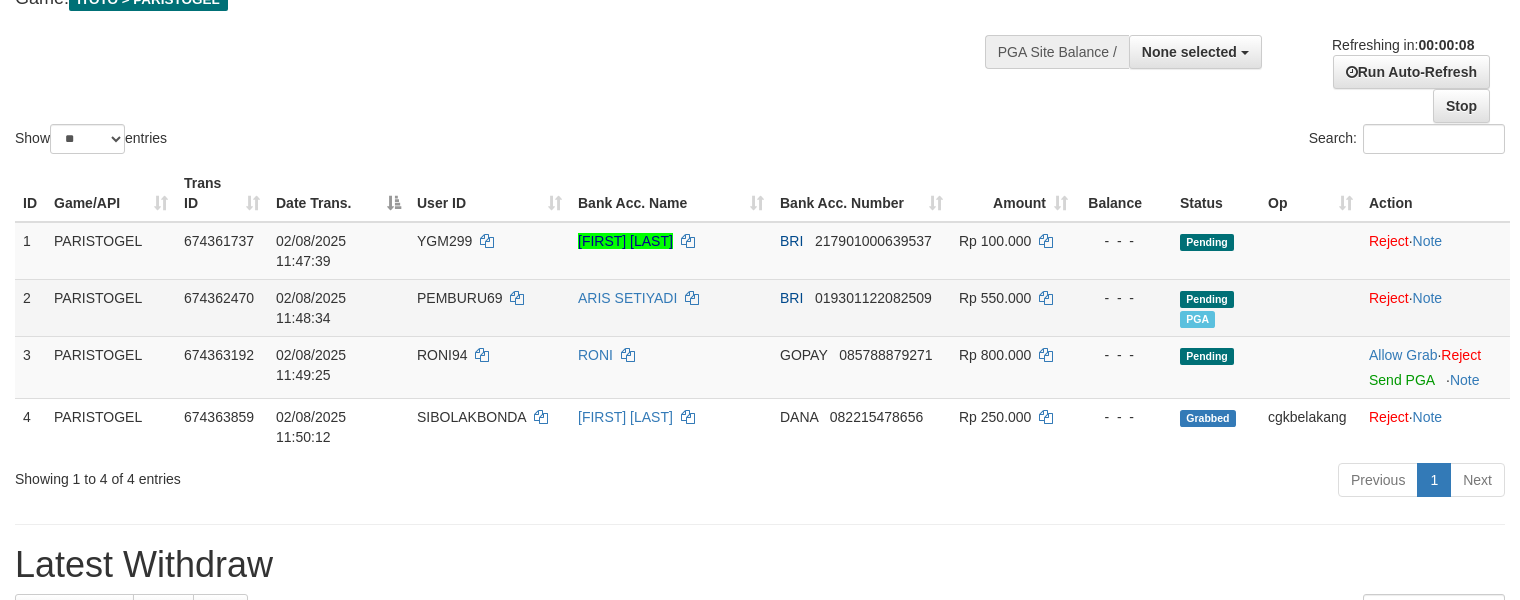 drag, startPoint x: 376, startPoint y: 369, endPoint x: 428, endPoint y: 333, distance: 63.245552 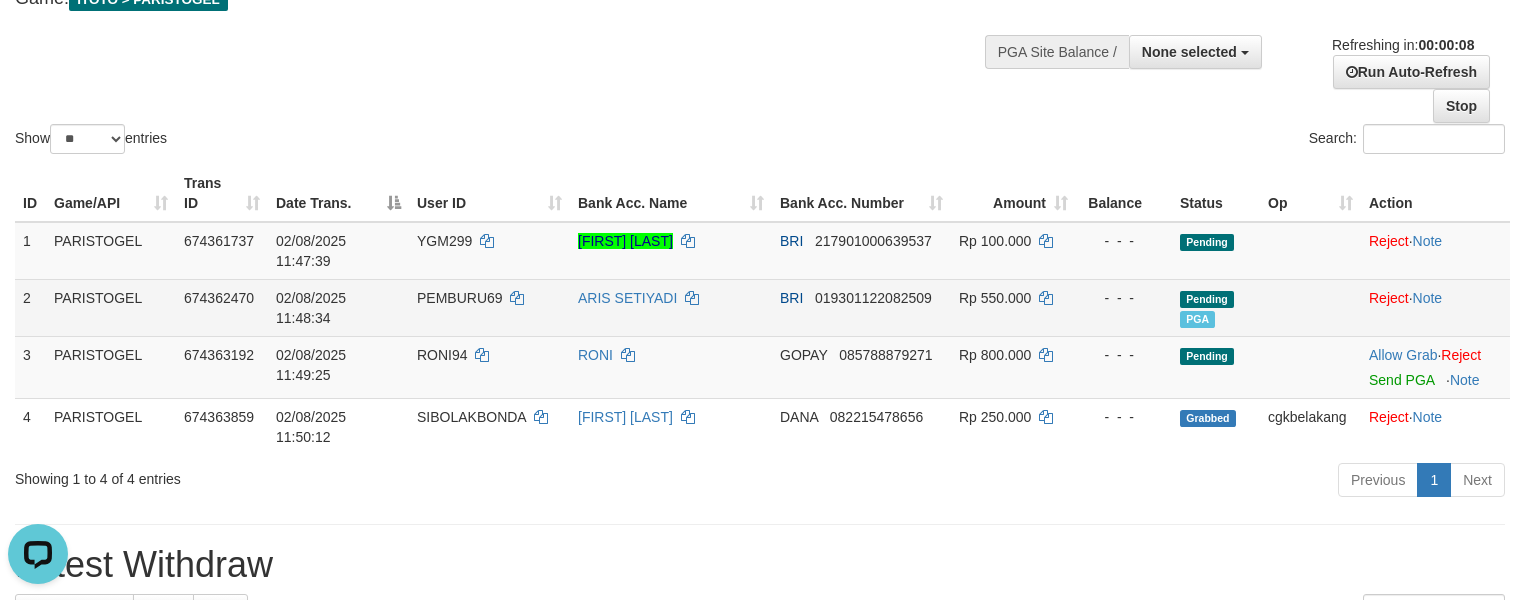 scroll, scrollTop: 0, scrollLeft: 0, axis: both 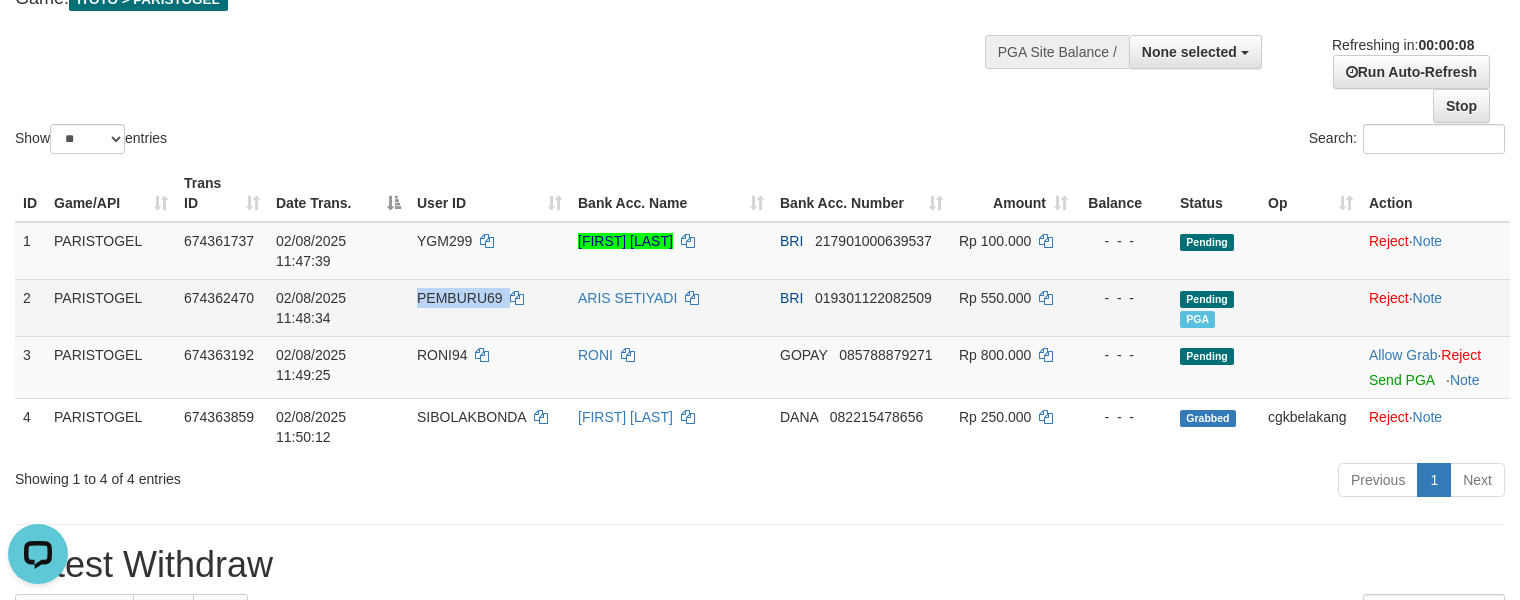 click on "PEMBURU69" at bounding box center (489, 307) 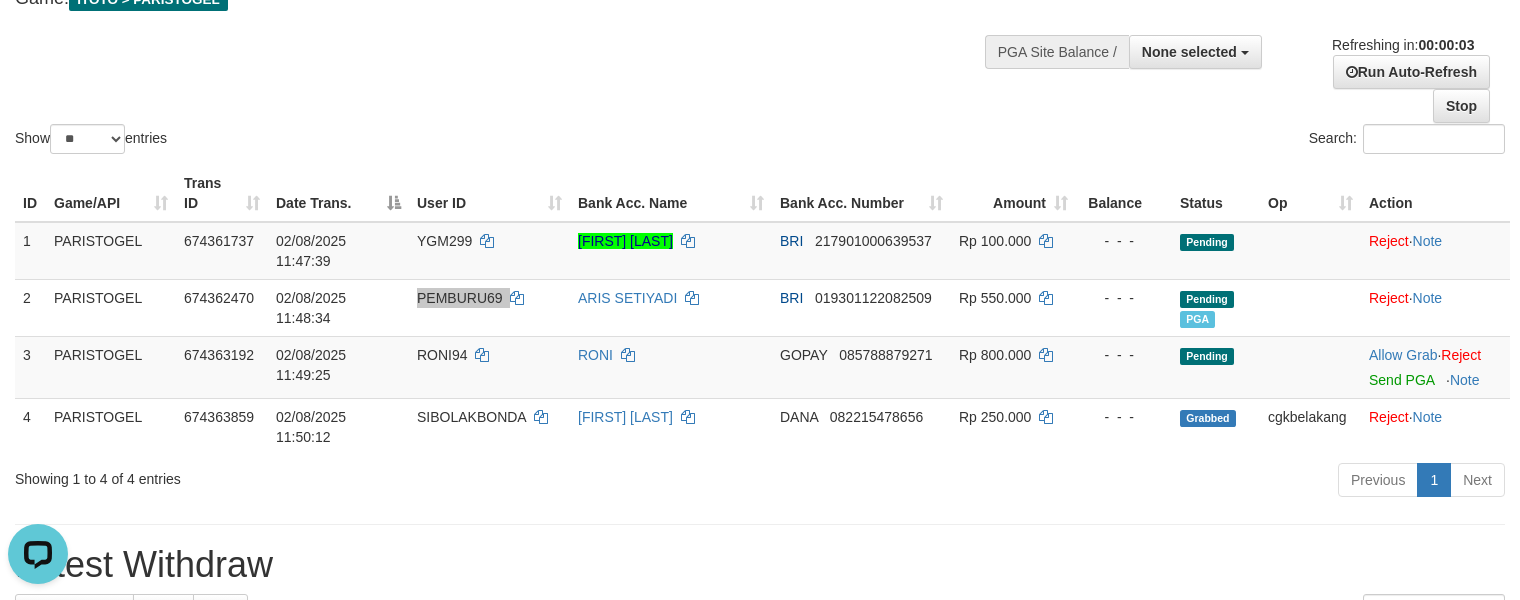 scroll, scrollTop: 400, scrollLeft: 0, axis: vertical 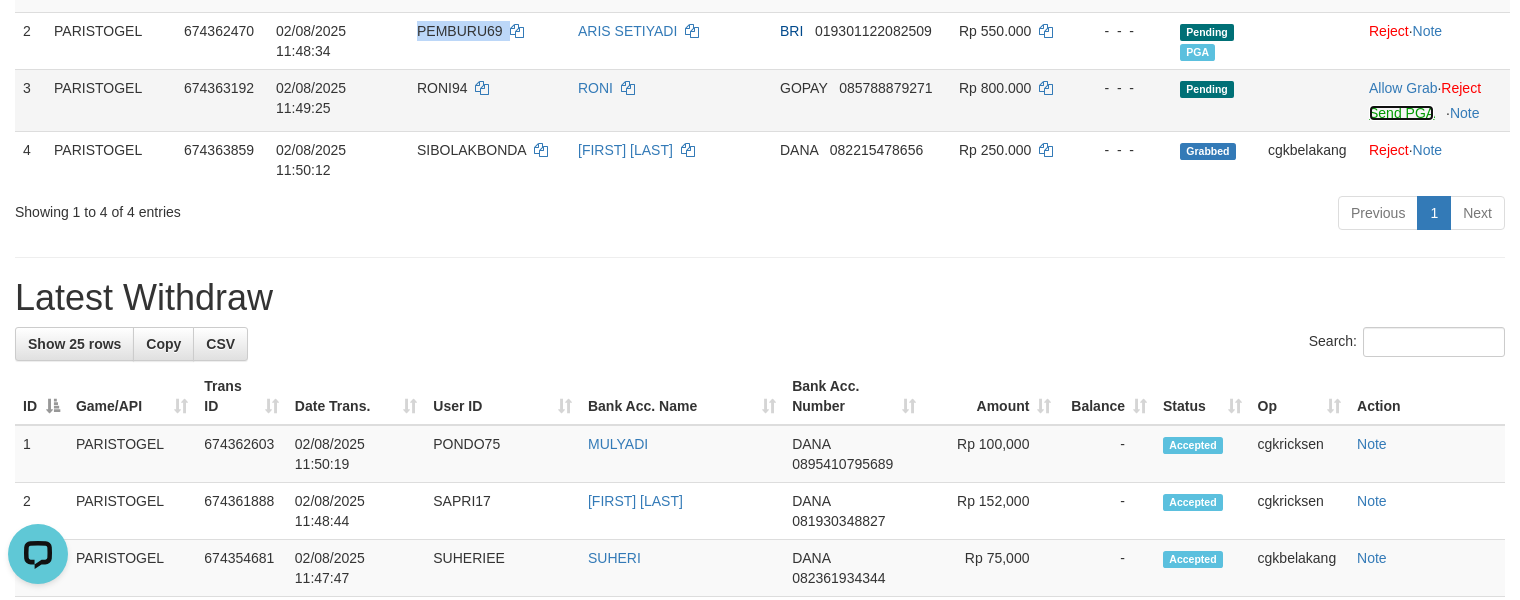 click on "Send PGA" at bounding box center [1401, 113] 